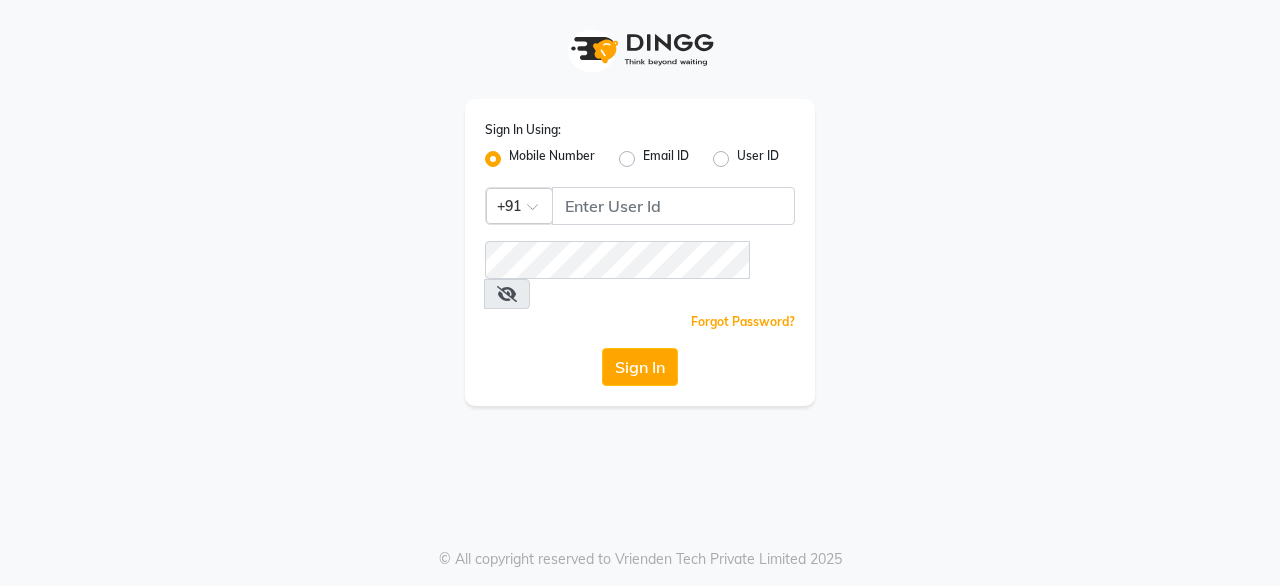 scroll, scrollTop: 0, scrollLeft: 0, axis: both 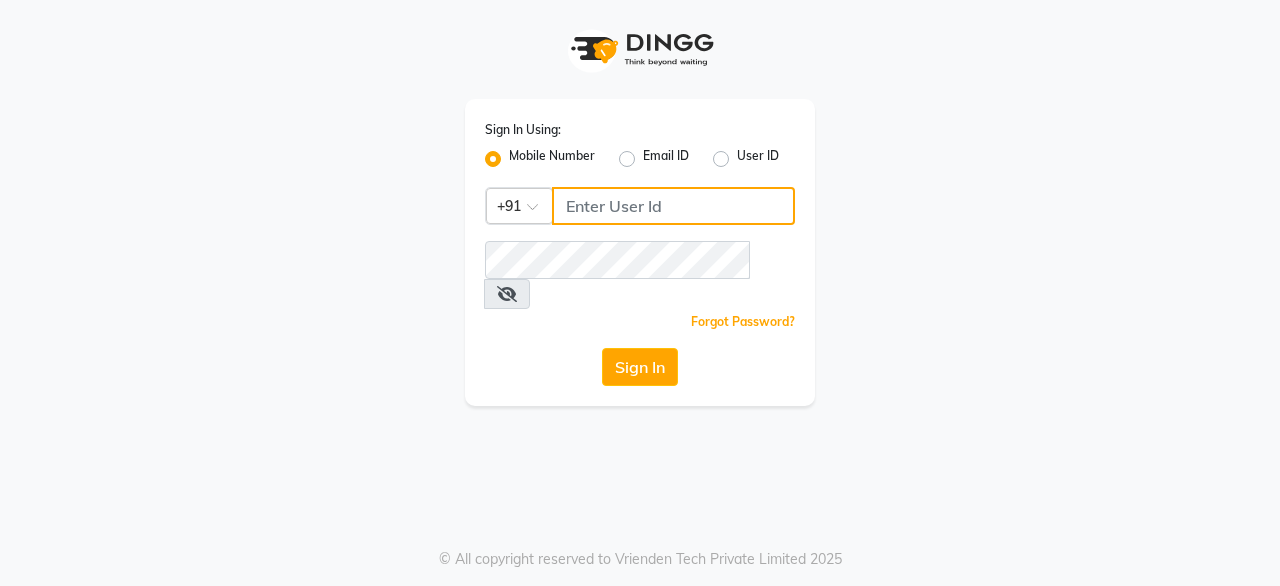 click 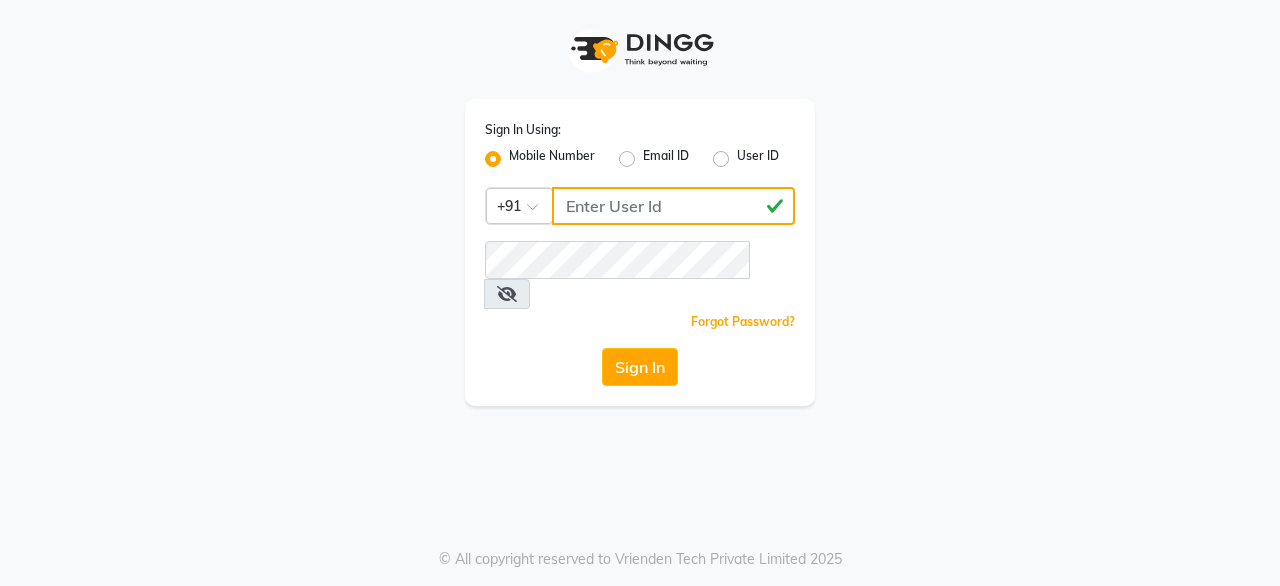 type on "[PHONE]" 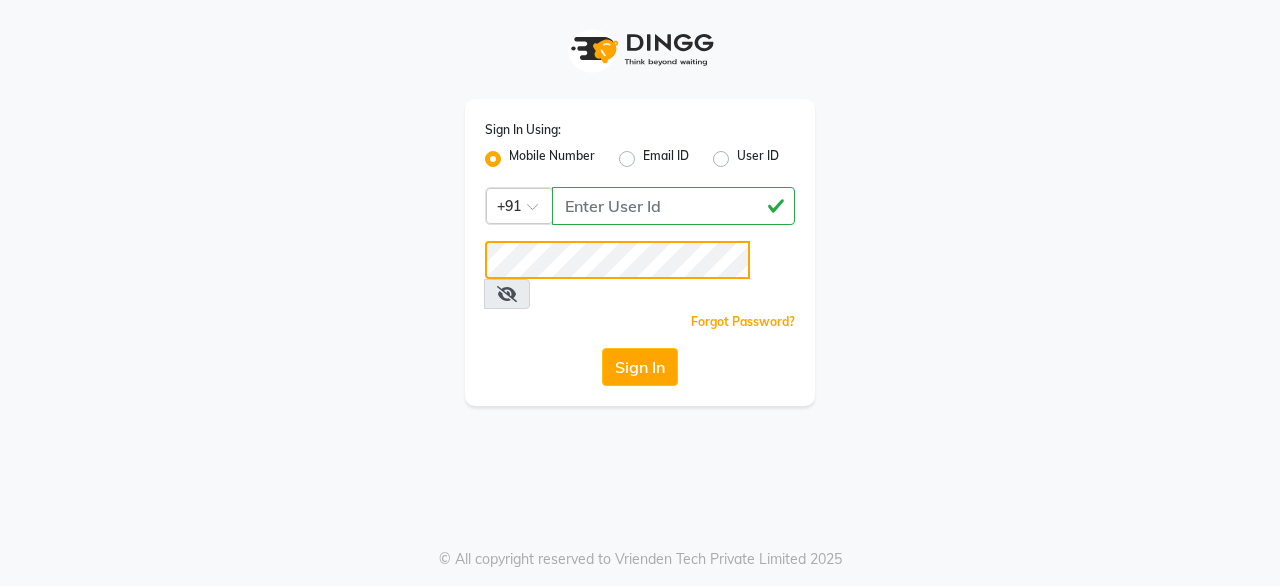 click on "Sign In" 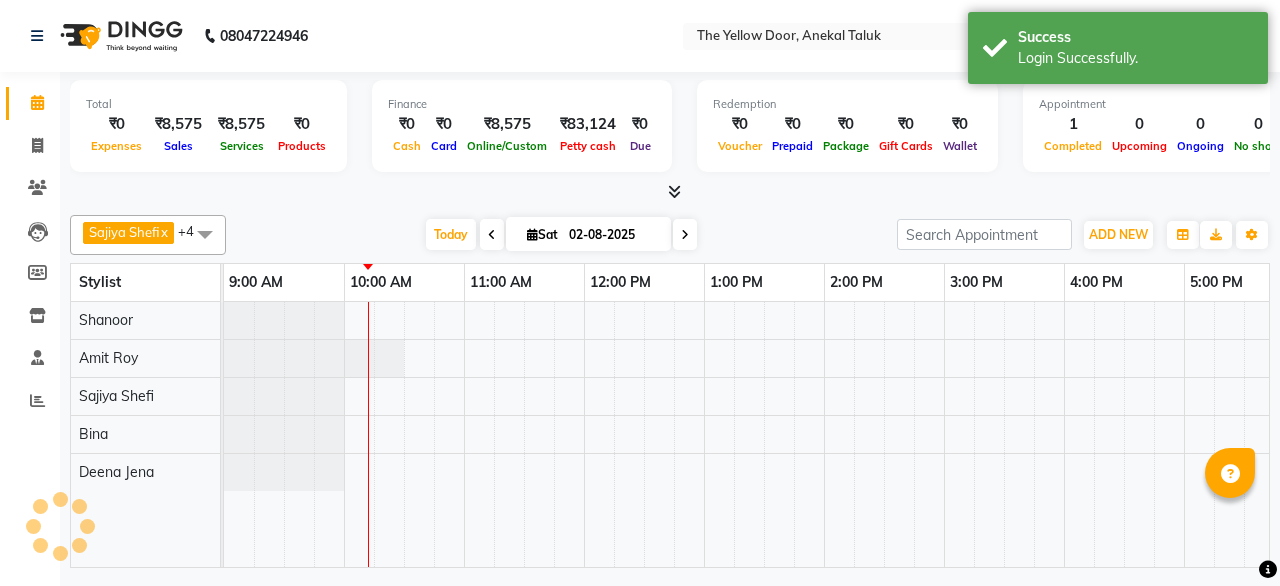 scroll, scrollTop: 0, scrollLeft: 0, axis: both 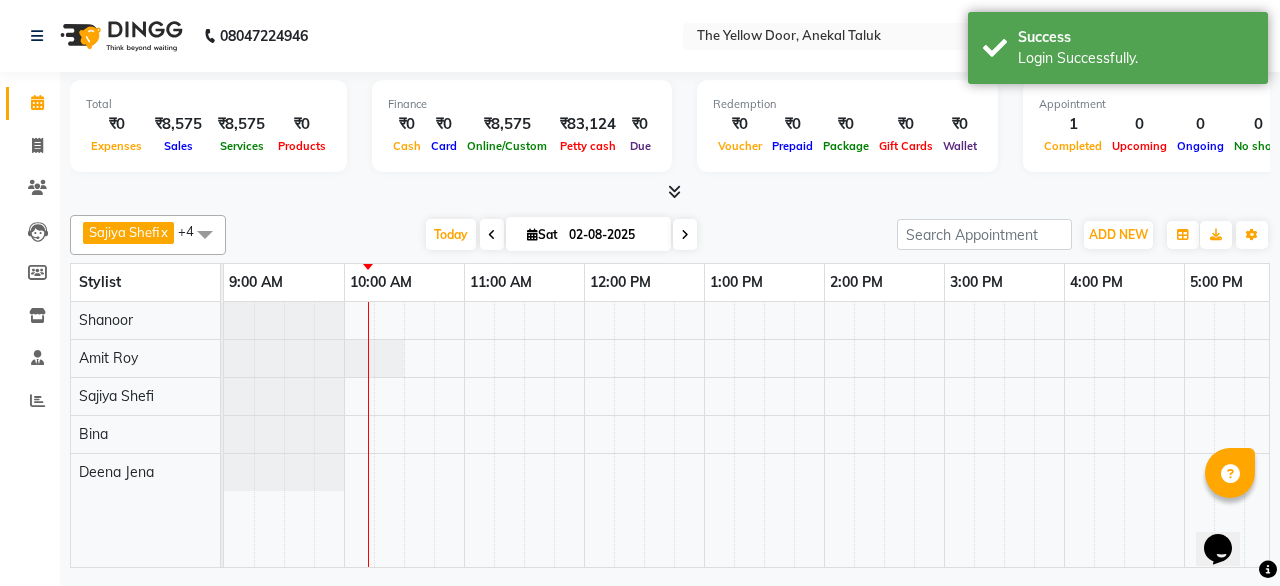 click at bounding box center [492, 235] 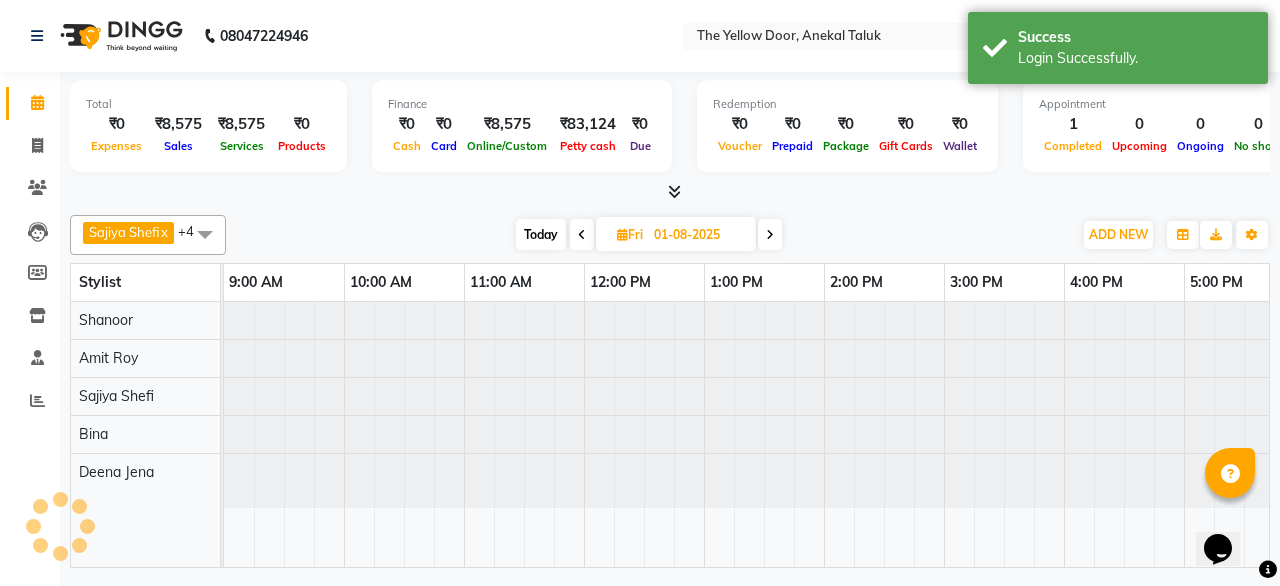 scroll, scrollTop: 0, scrollLeft: 120, axis: horizontal 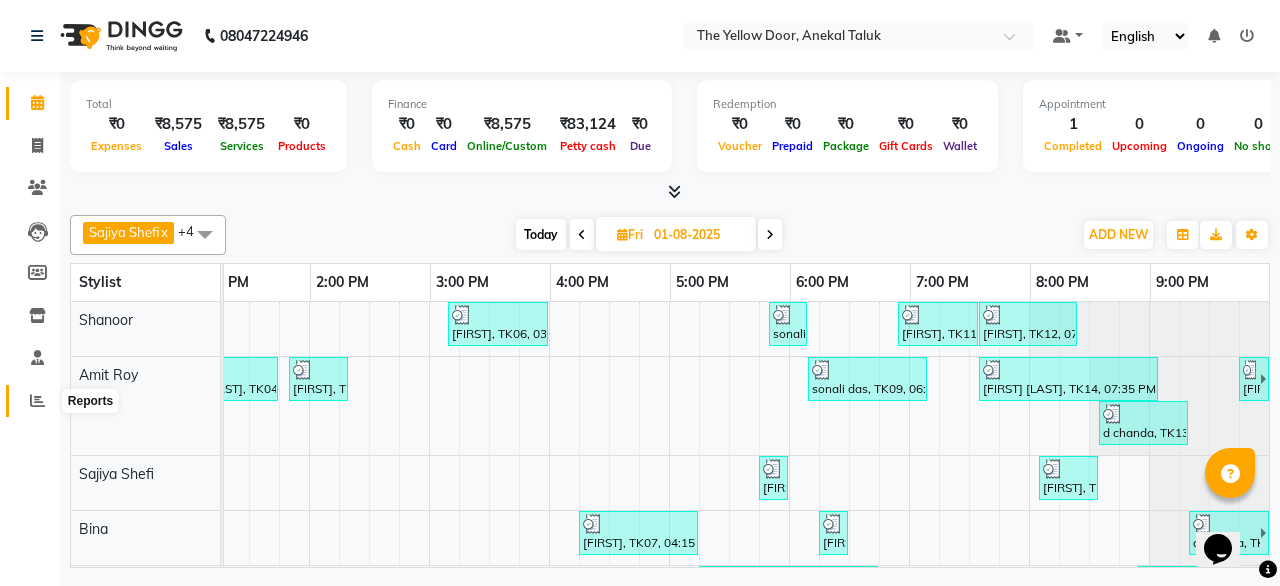 click 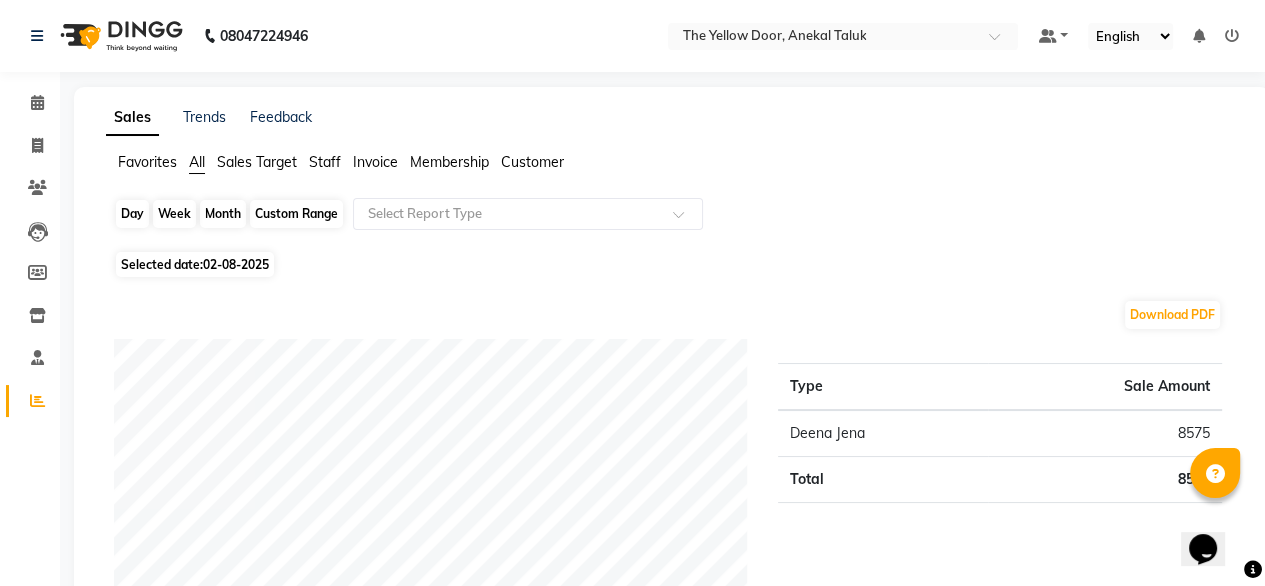 click on "Day" 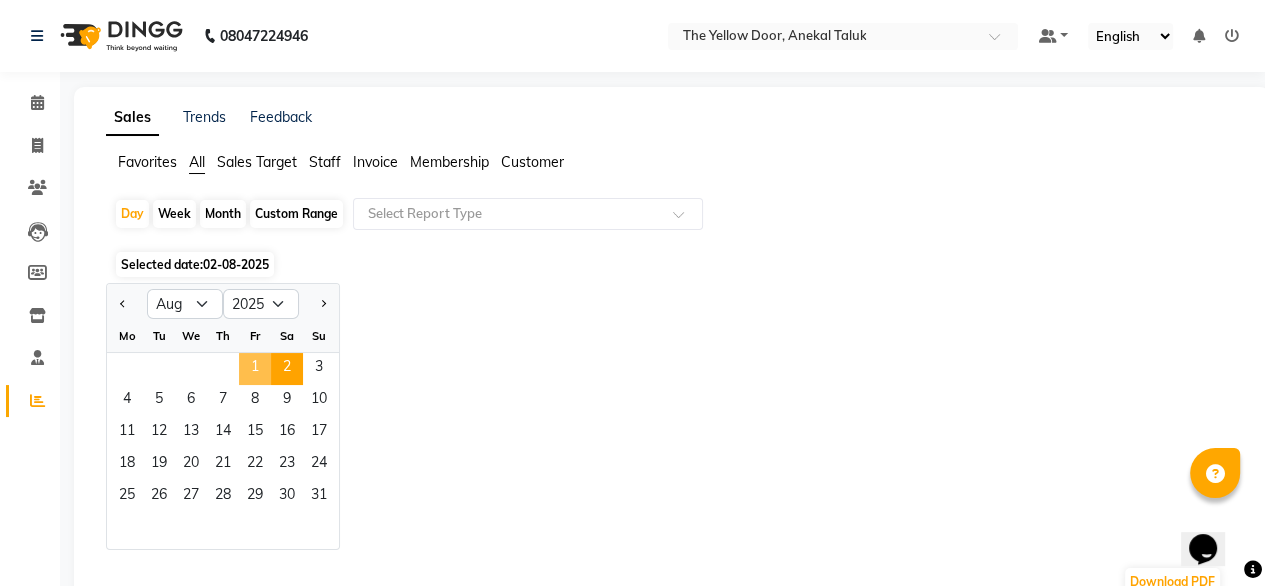 click on "1" 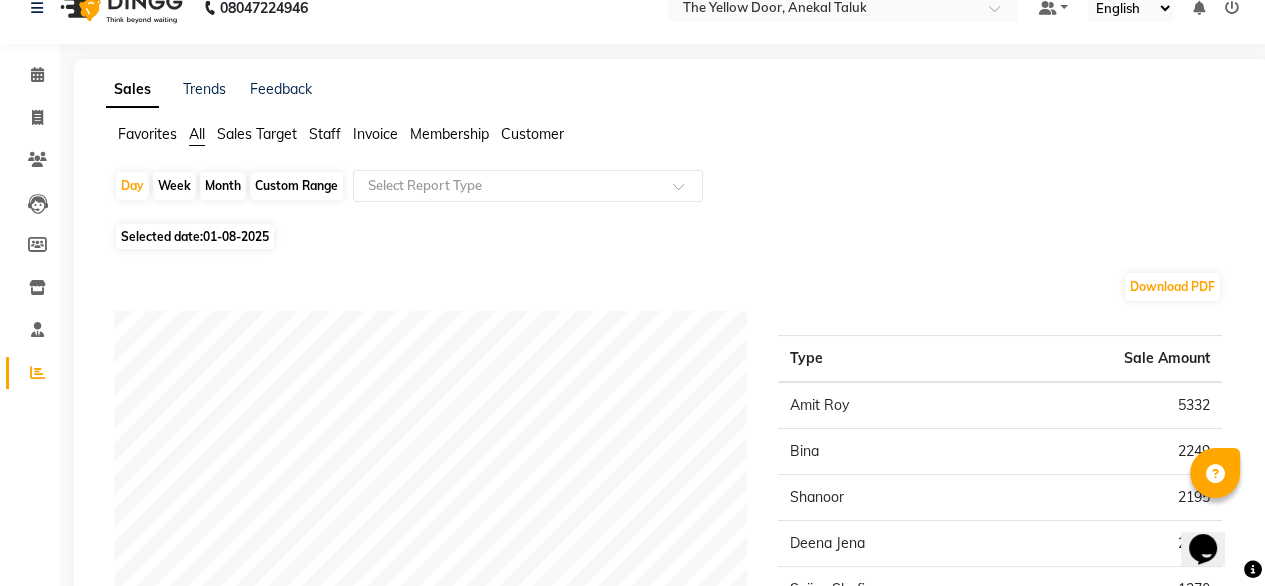 scroll, scrollTop: 0, scrollLeft: 0, axis: both 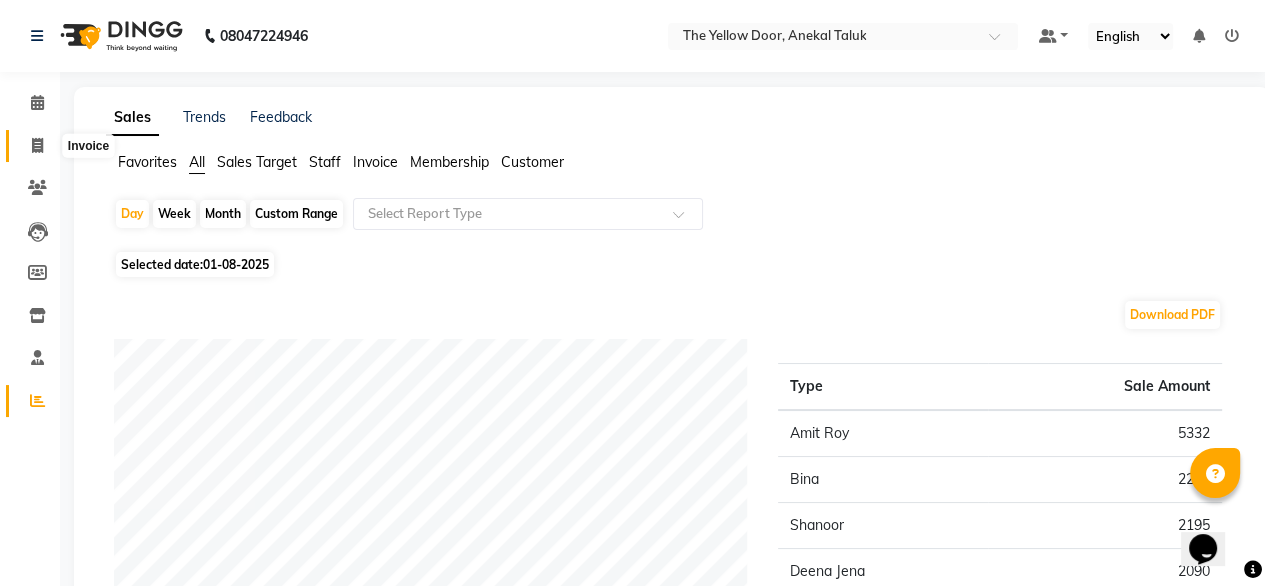 click 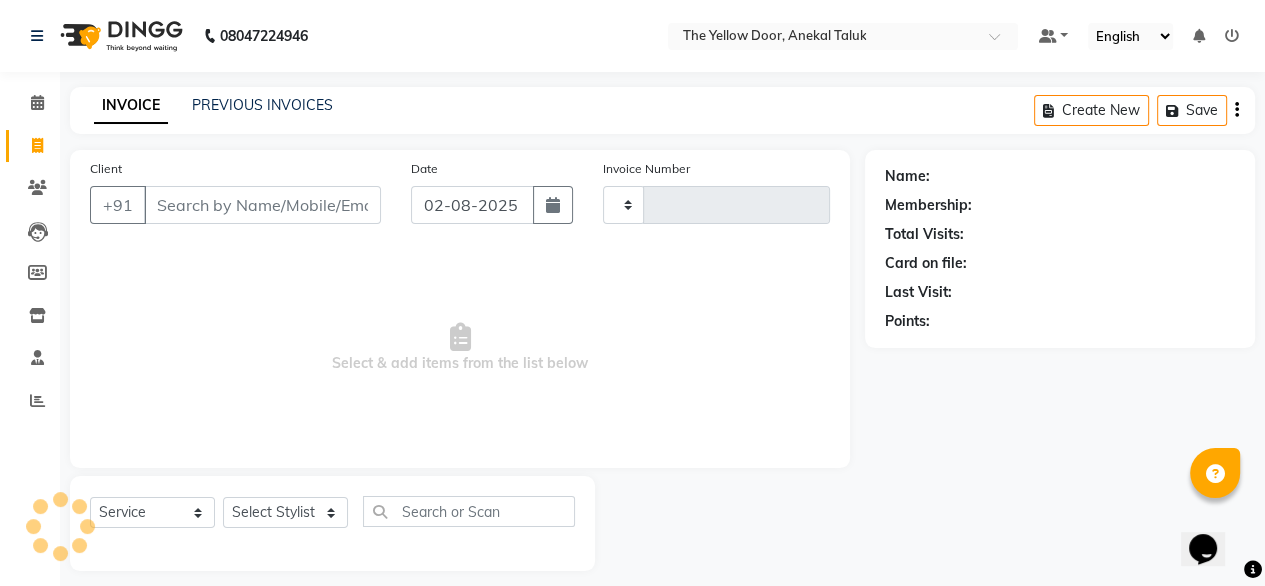 scroll, scrollTop: 16, scrollLeft: 0, axis: vertical 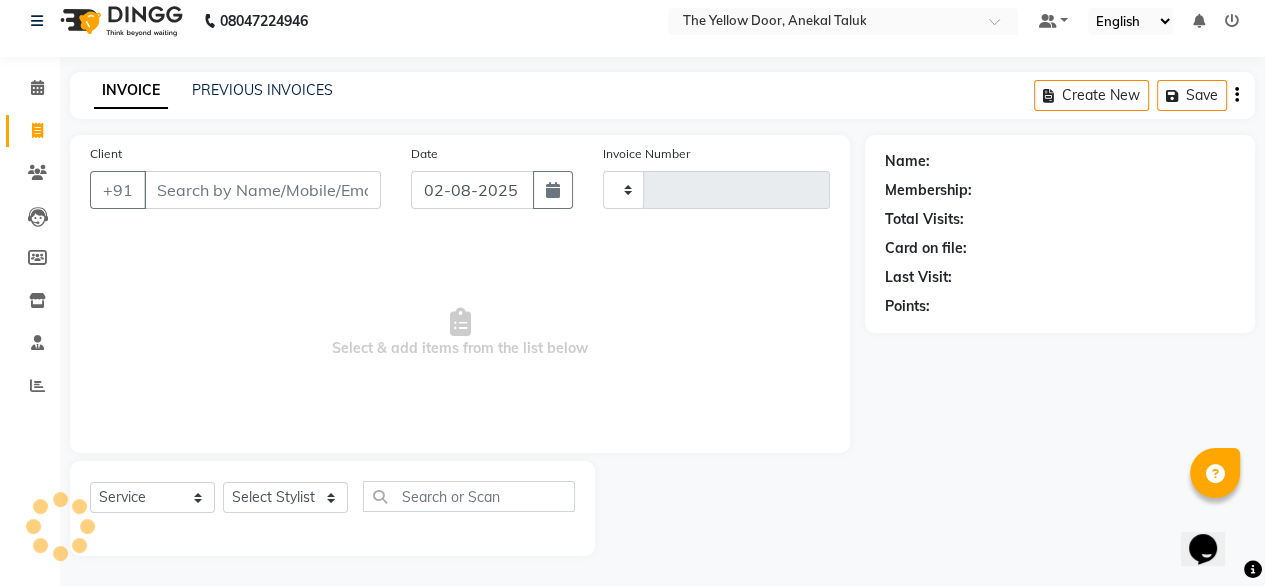 type on "01937" 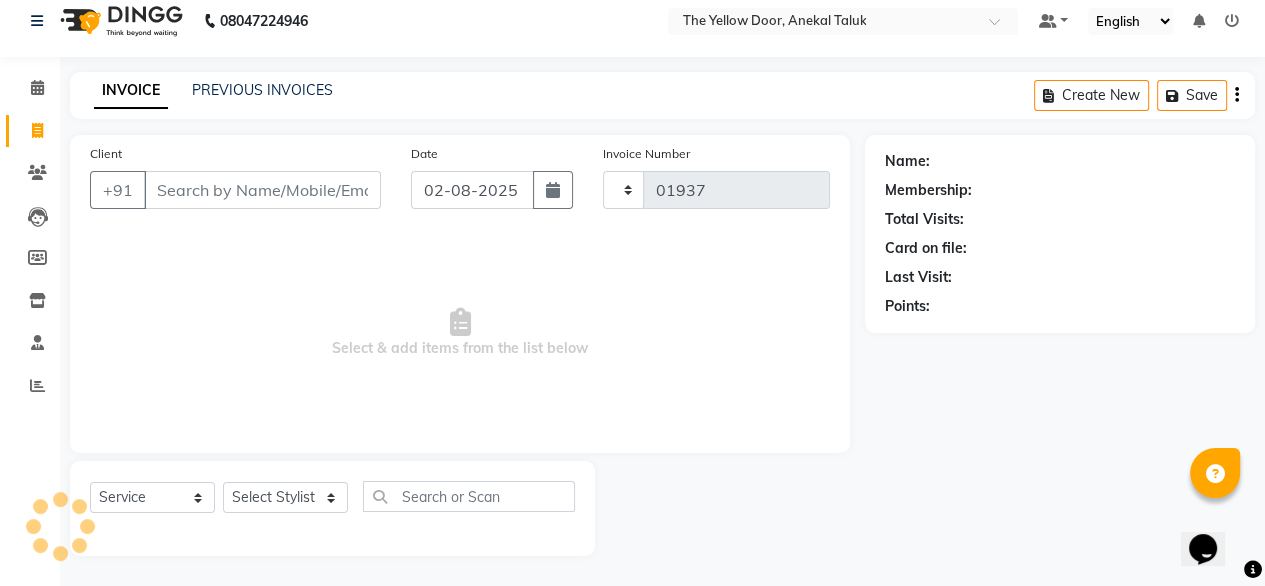 select on "5650" 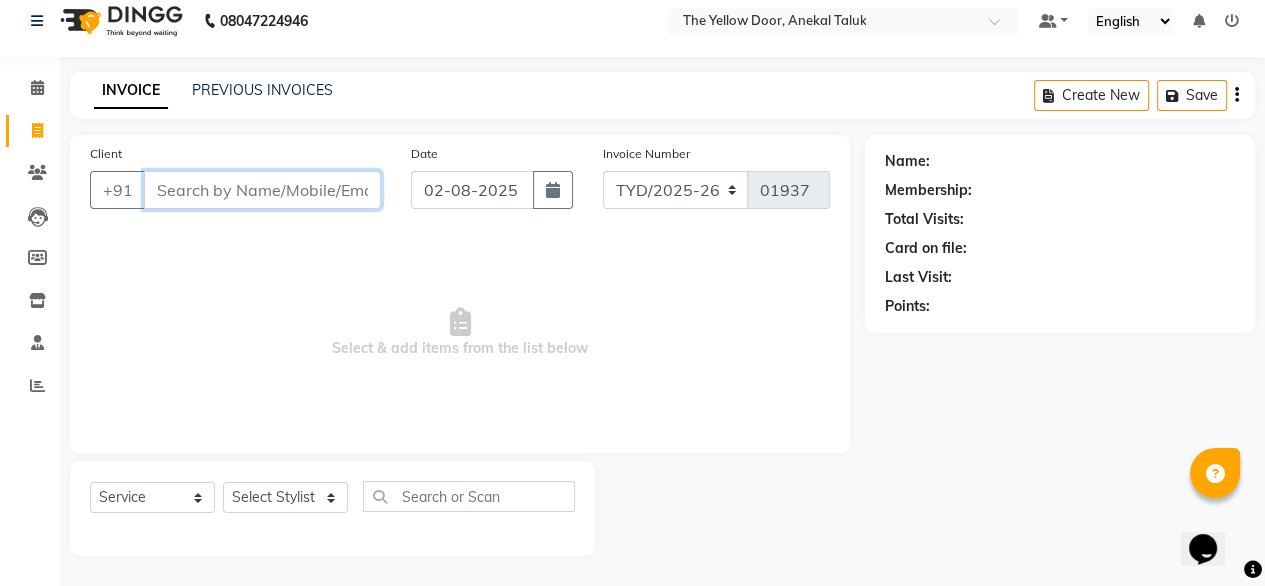 click on "Client" at bounding box center [262, 190] 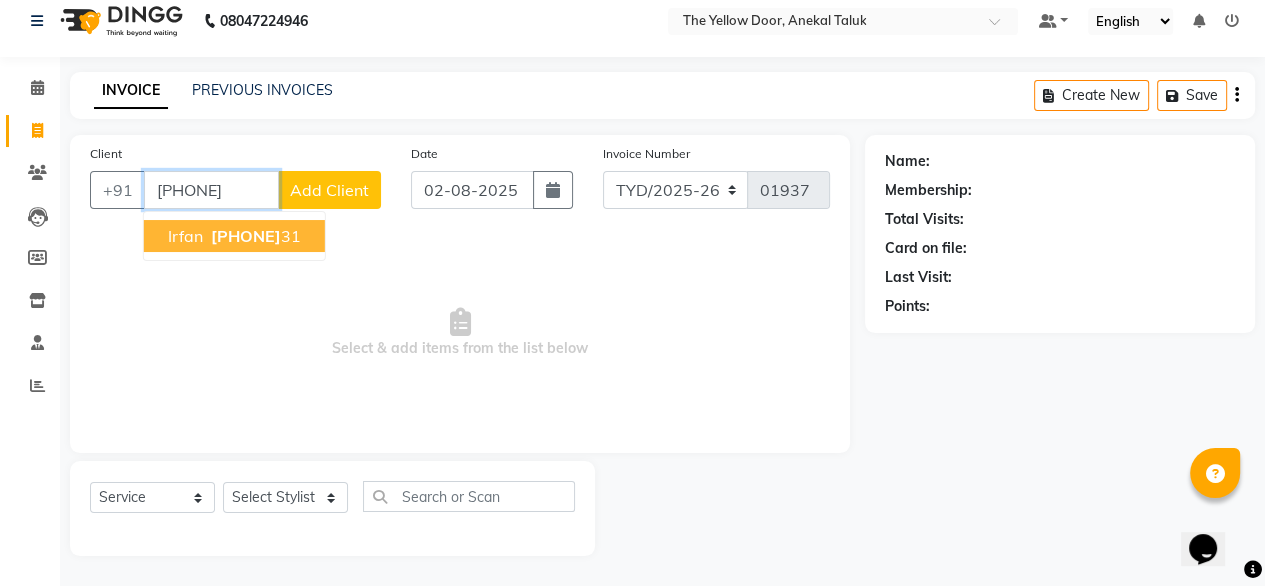 click on "irfan" at bounding box center [185, 236] 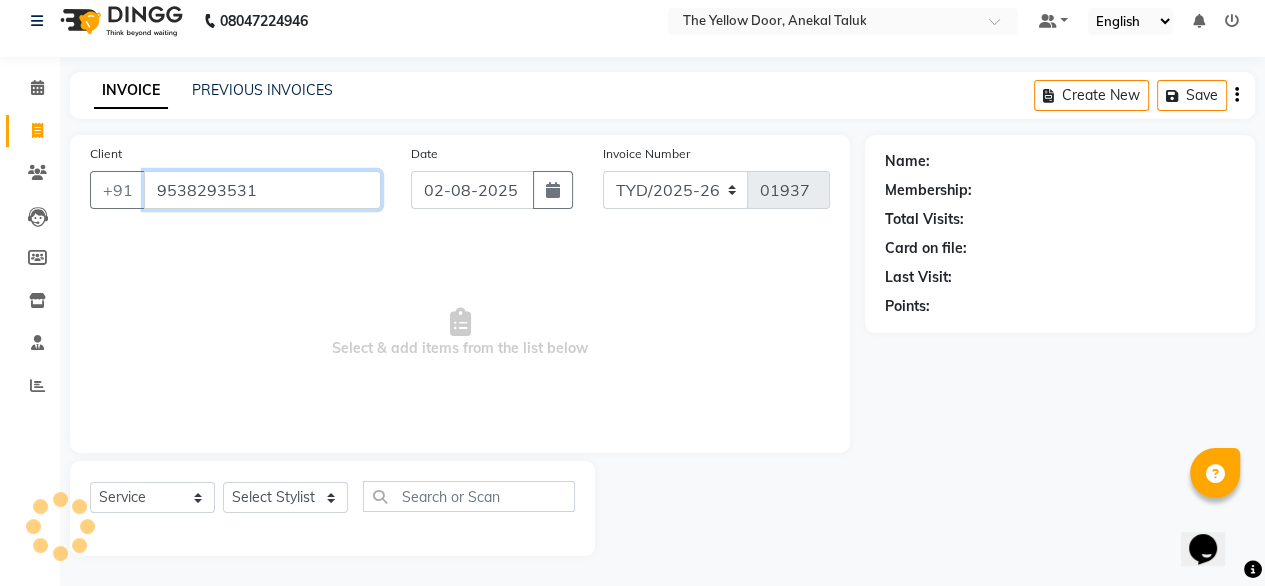 type on "9538293531" 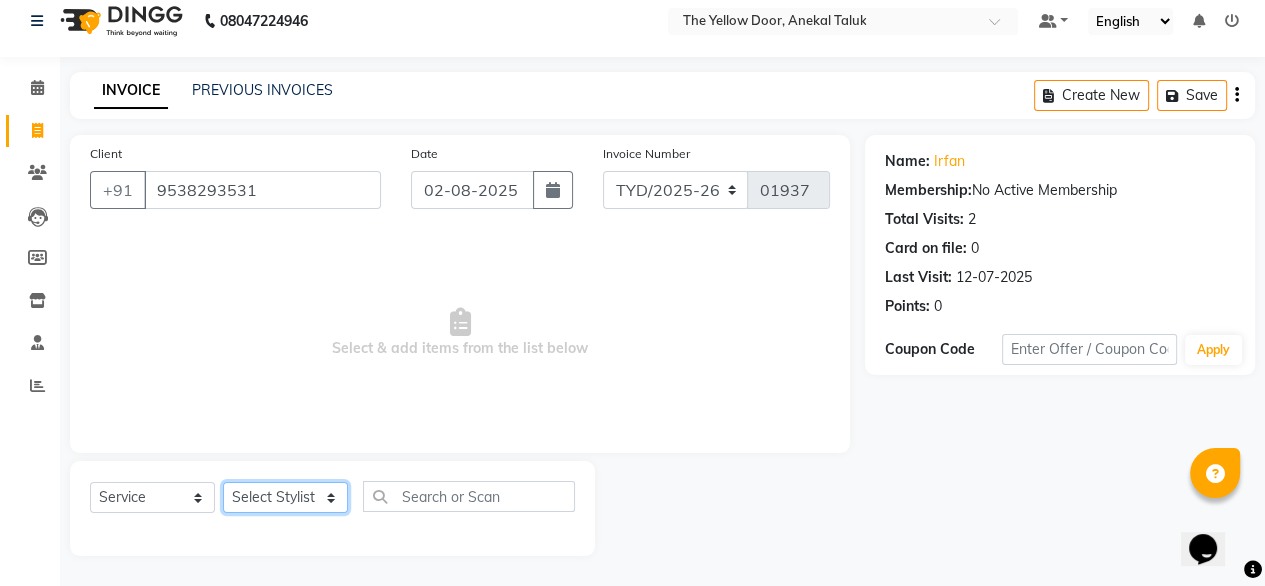 drag, startPoint x: 278, startPoint y: 494, endPoint x: 271, endPoint y: 442, distance: 52.46904 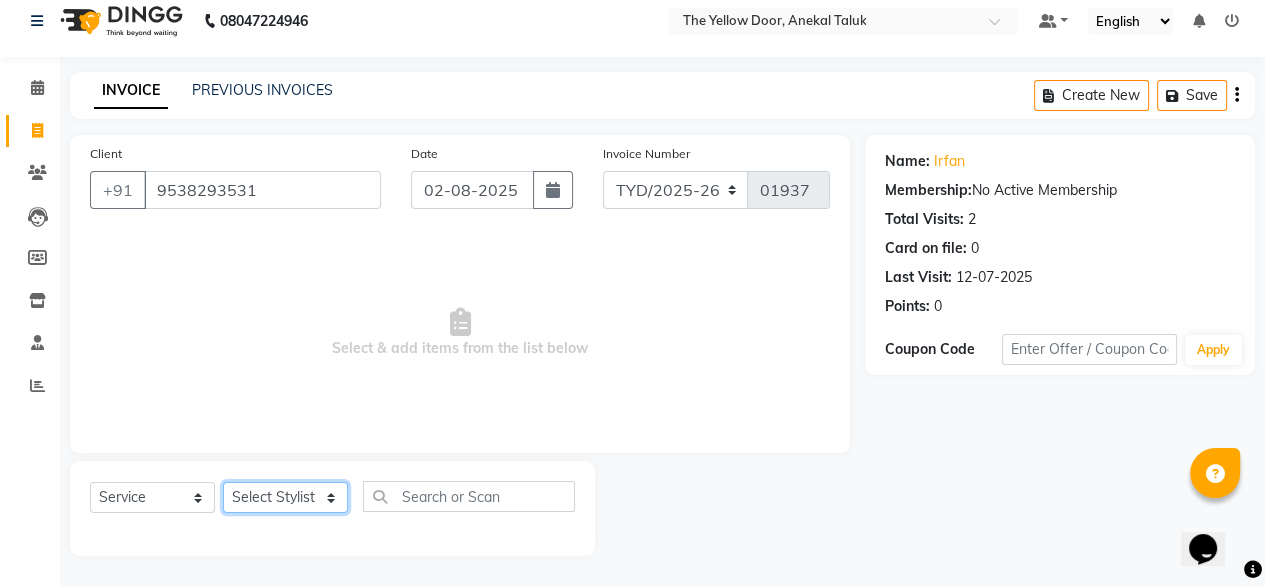 click on "Client +91 9538293531 Date 02-08-2025 Invoice Number TYD/2025-26 V/2025-26 01937  Select & add items from the list below  Select  Service  Product  Membership  Package Voucher Prepaid Gift Card  Select Stylist Amit Roy Bina Deena Jena Housekeeping Manager Sajiya Shefi Shanoor Shri" 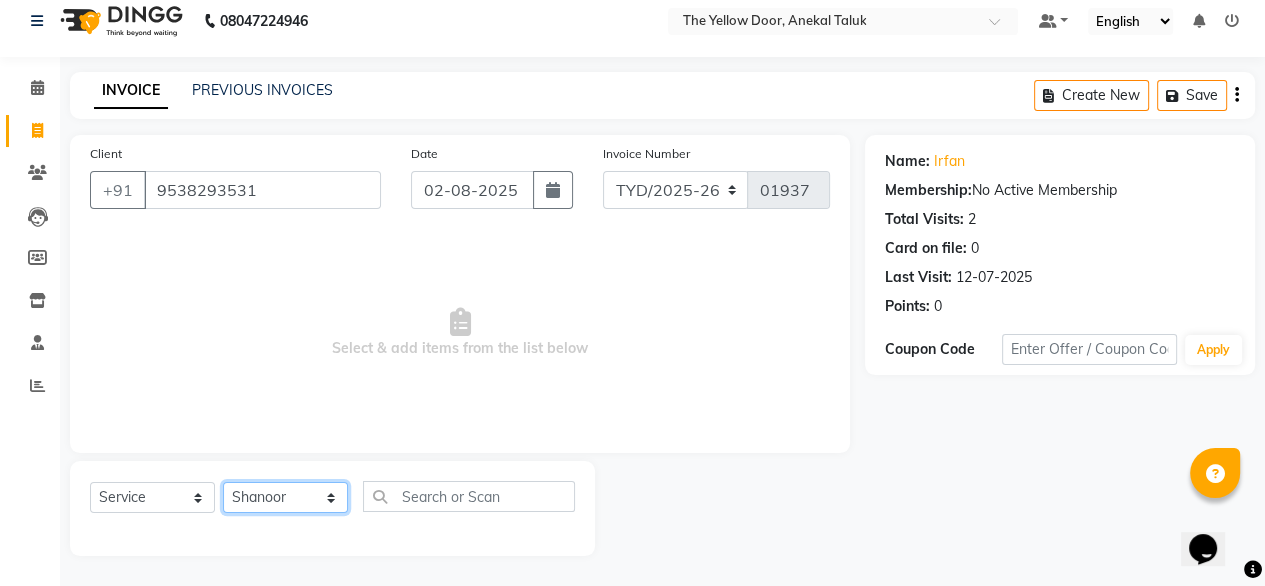 click on "Select Stylist Amit Roy Bina Deena Jena Housekeeping Manager Sajiya Shefi Shanoor Shri" 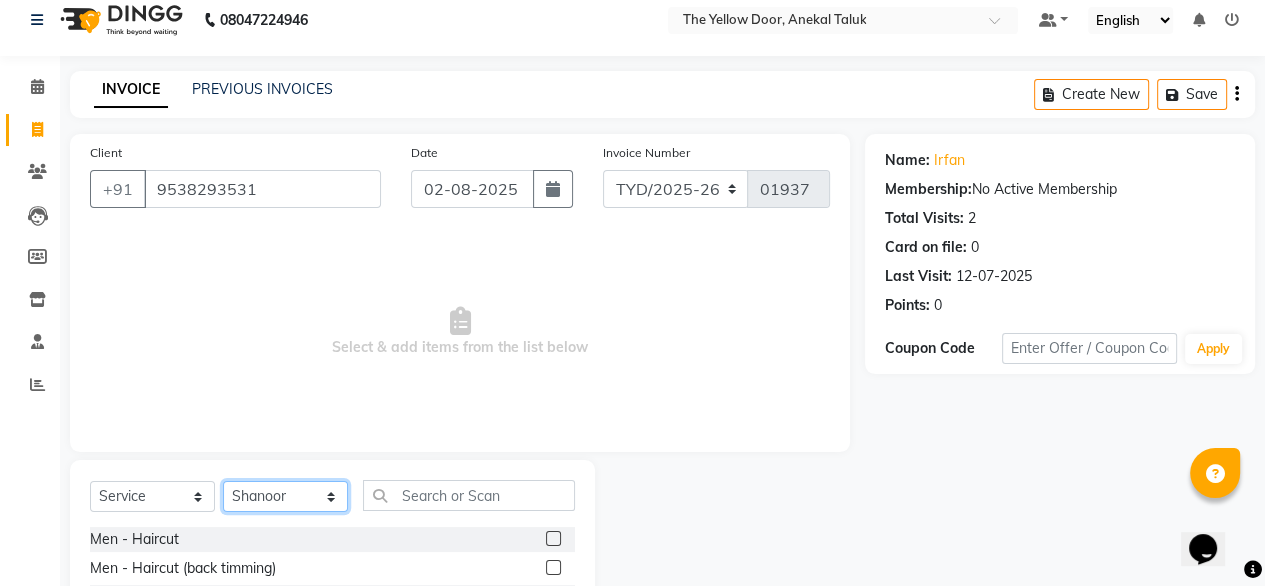 scroll, scrollTop: 216, scrollLeft: 0, axis: vertical 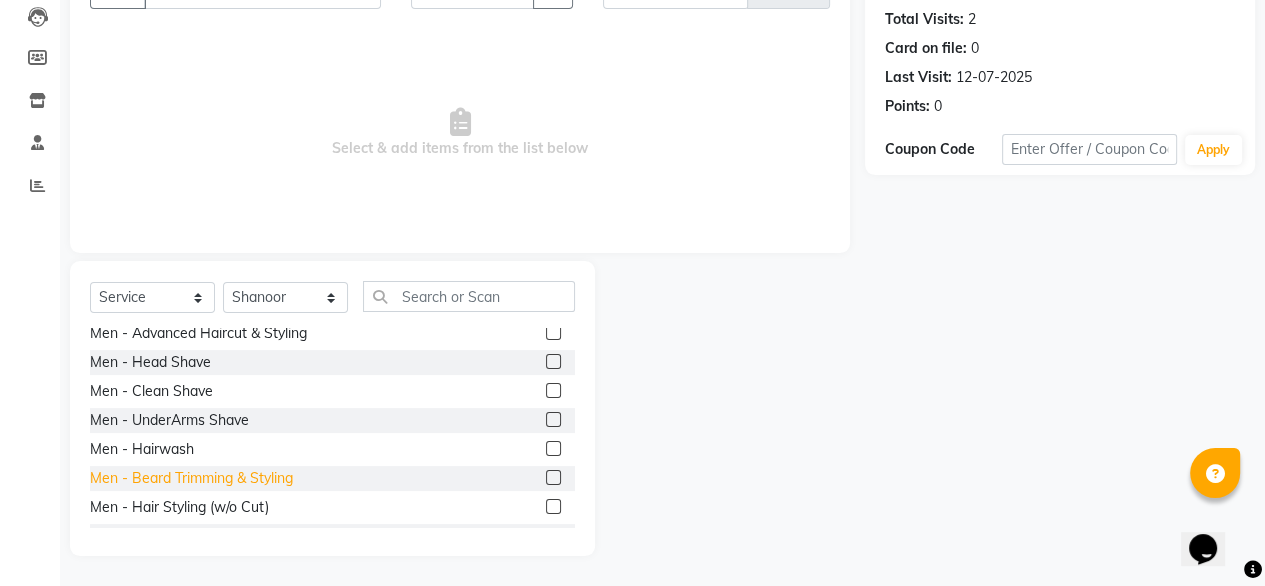 click on "Men - Beard Trimming & Styling" 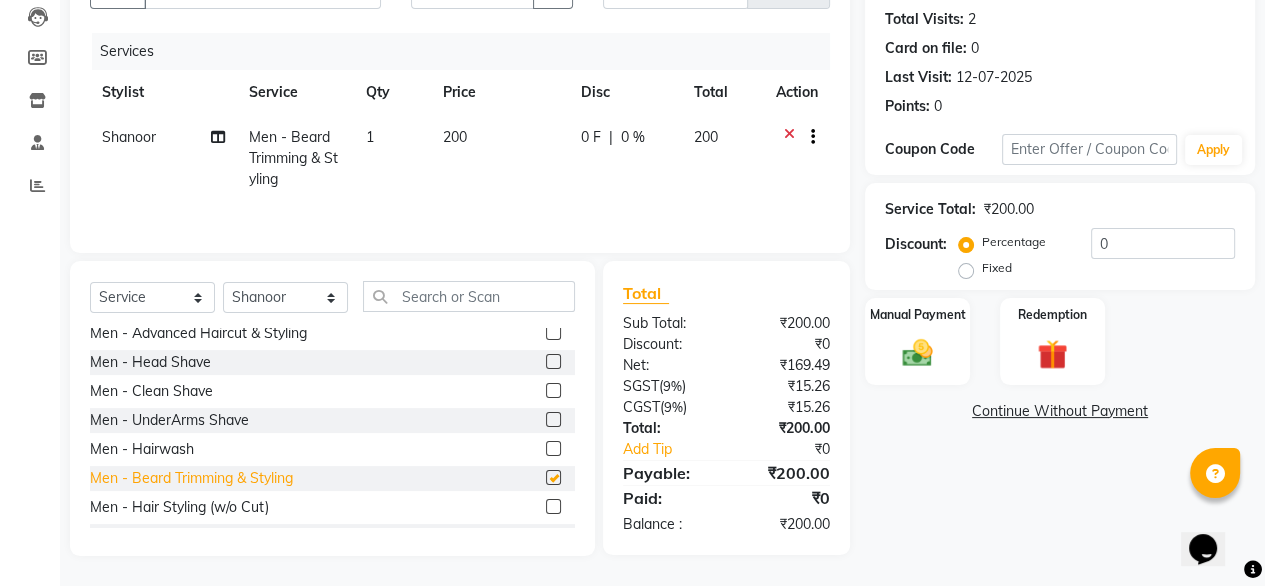 checkbox on "false" 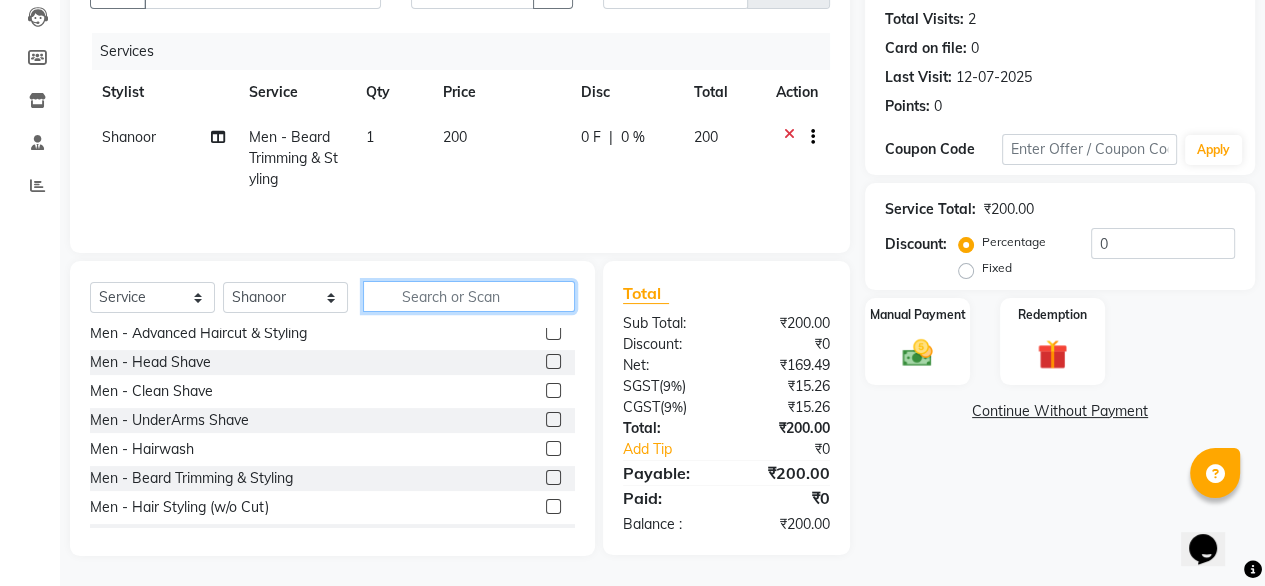 click 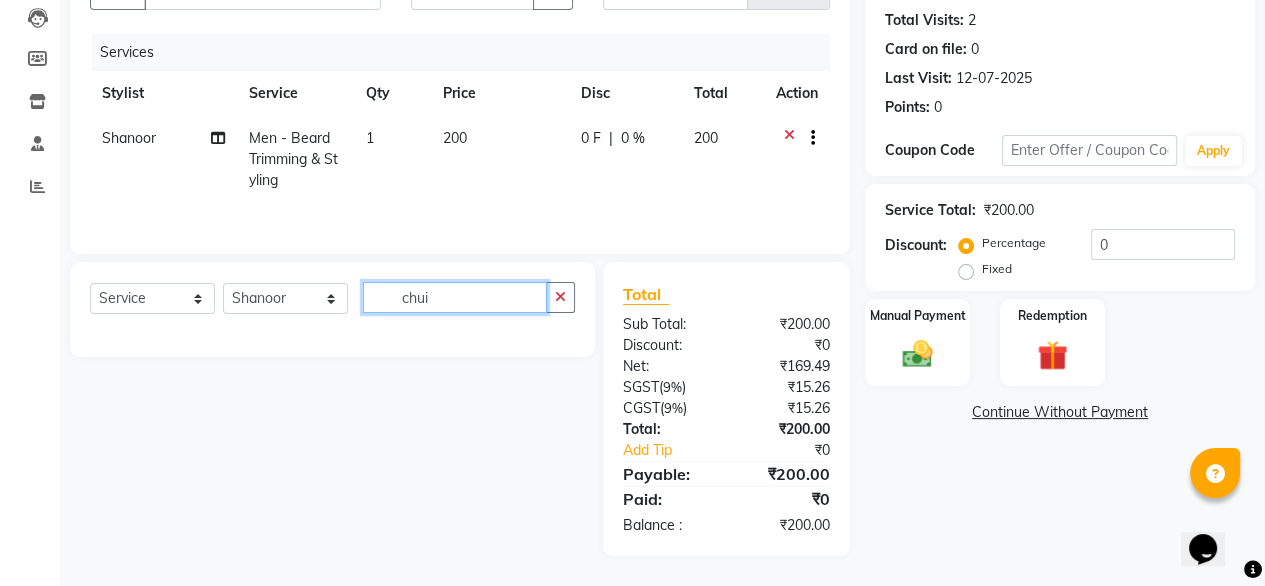 scroll, scrollTop: 215, scrollLeft: 0, axis: vertical 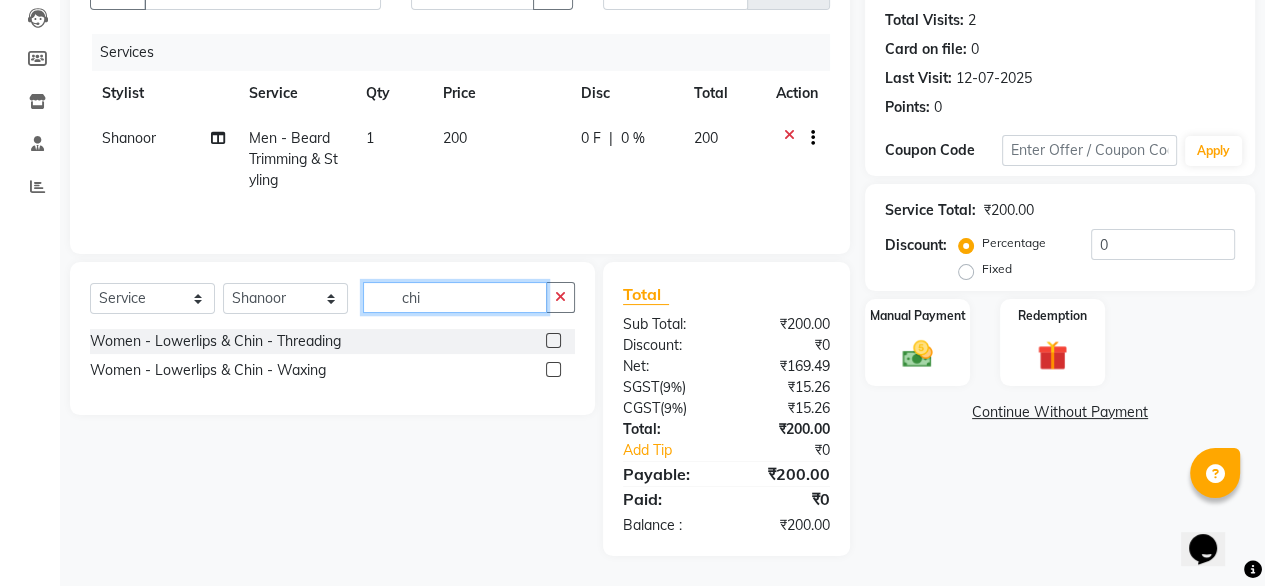 type on "chi" 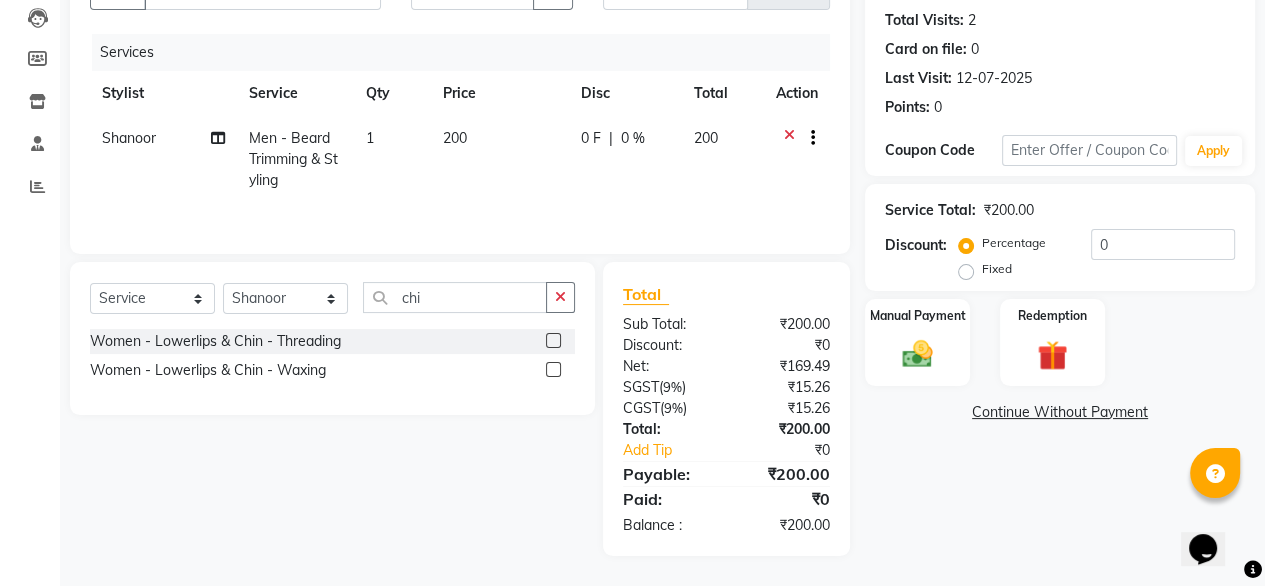 click on "Women - Lowerlips & Chin - Threading" 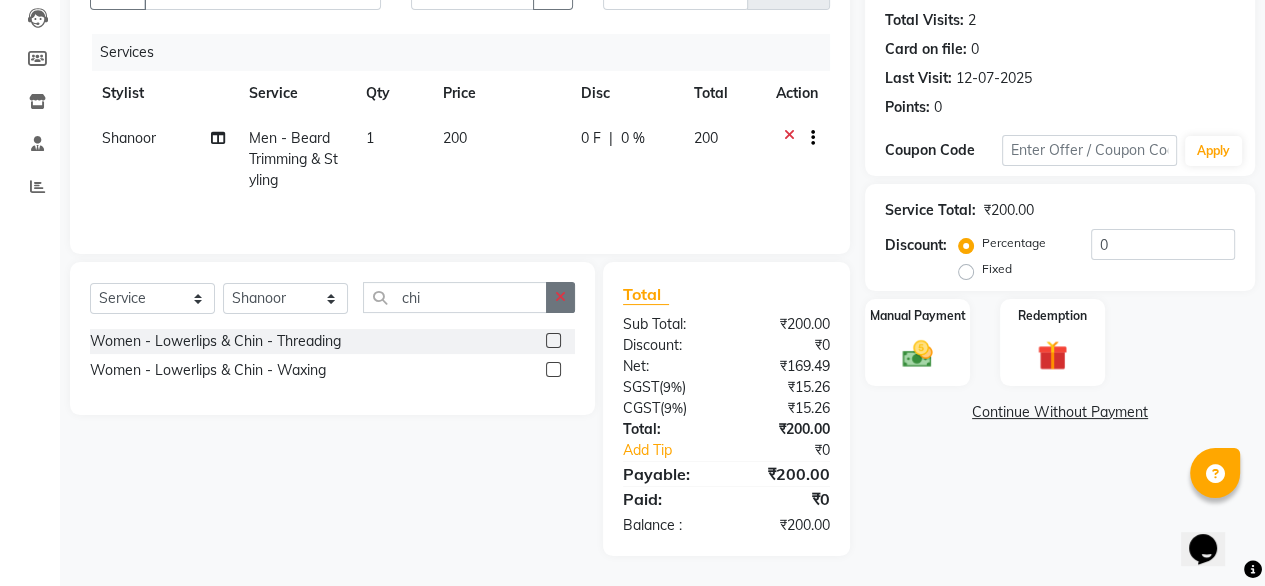click 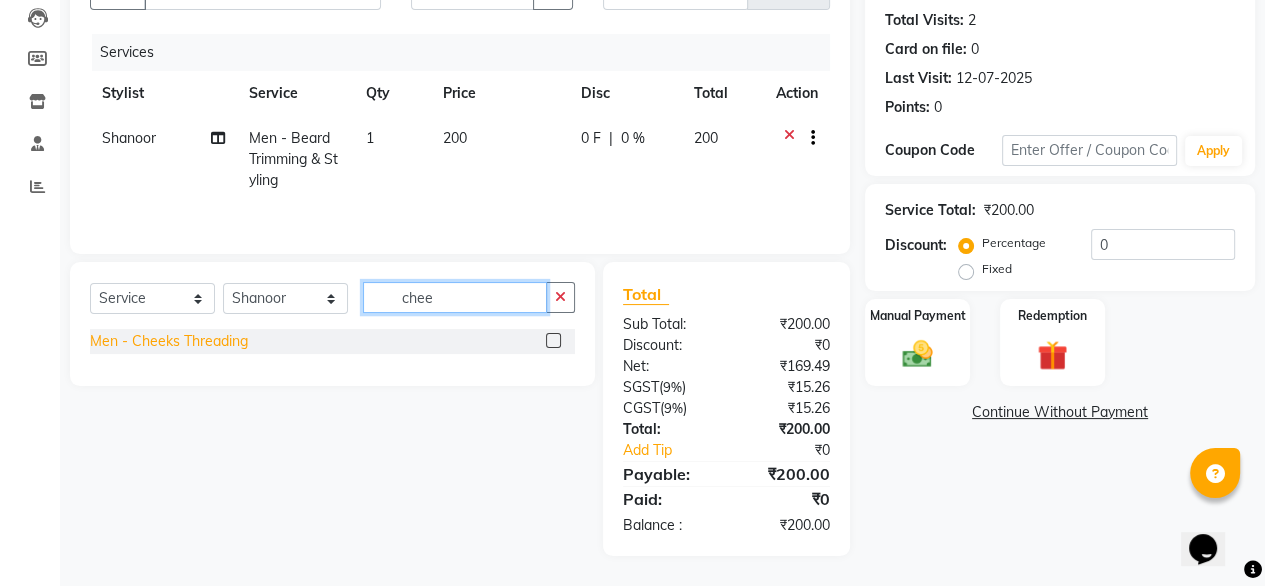 type on "chee" 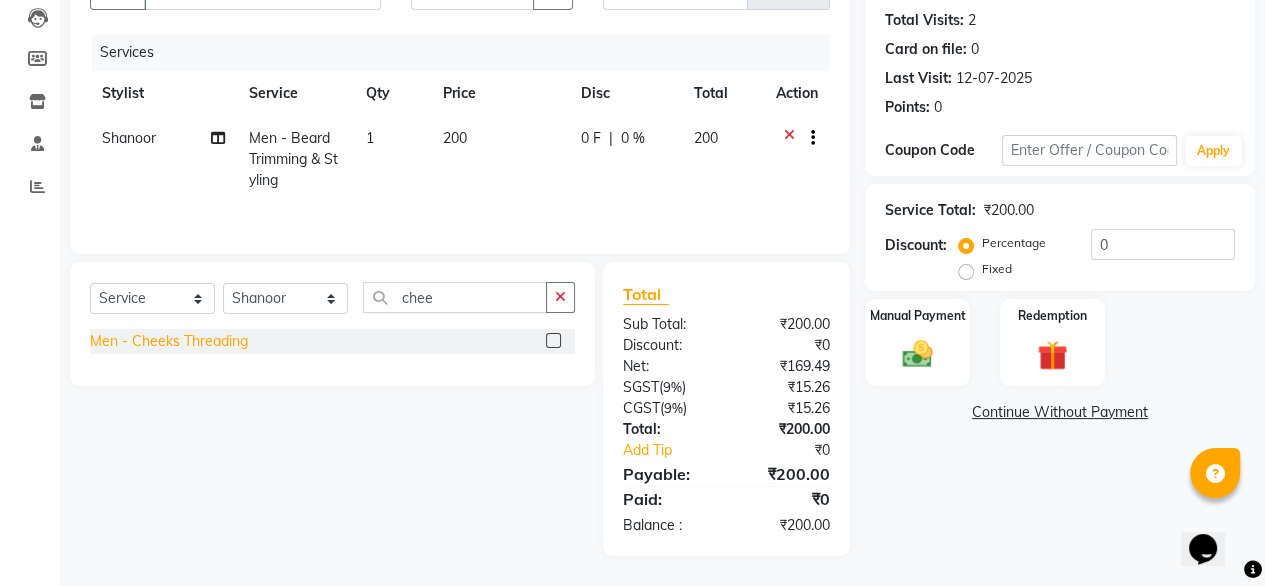 click on "Men - Cheeks Threading" 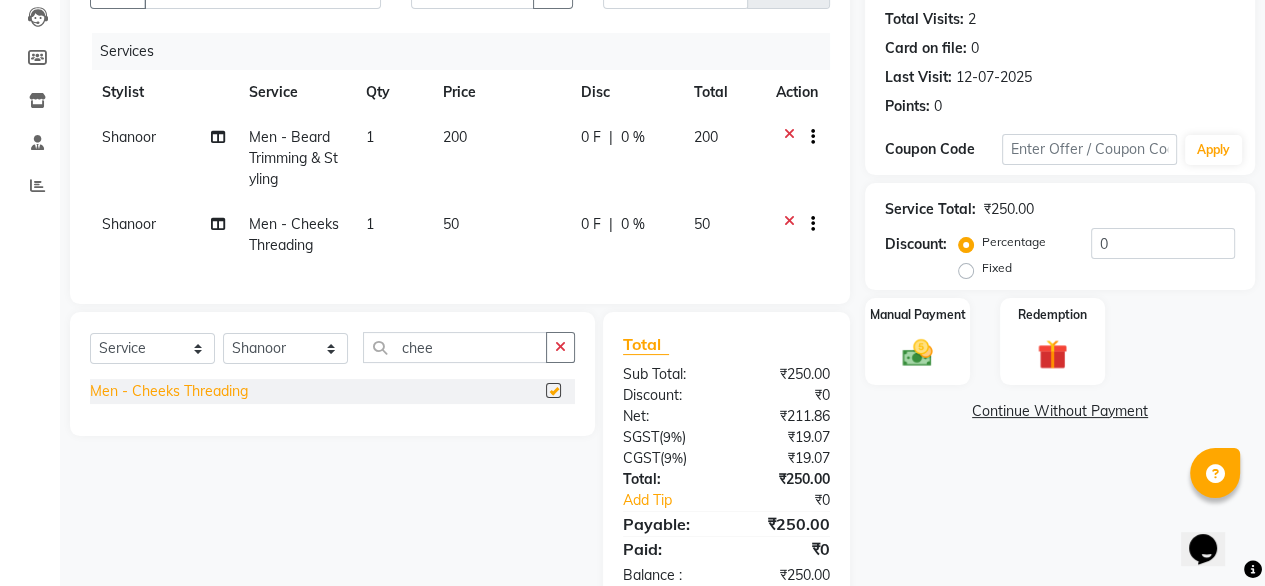 checkbox on "false" 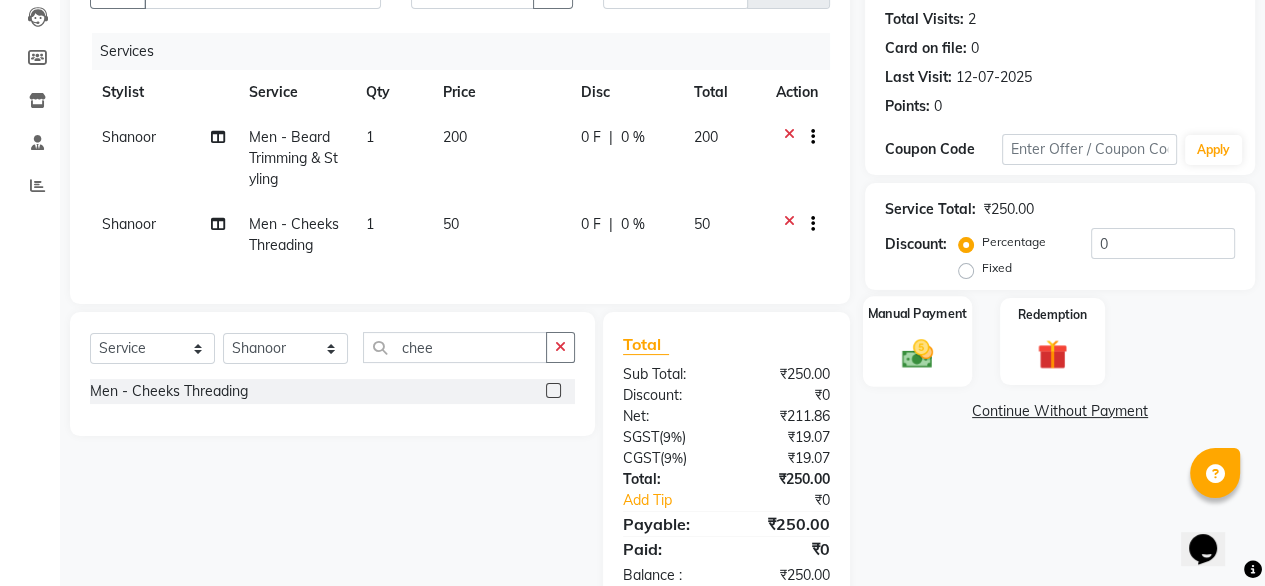 click 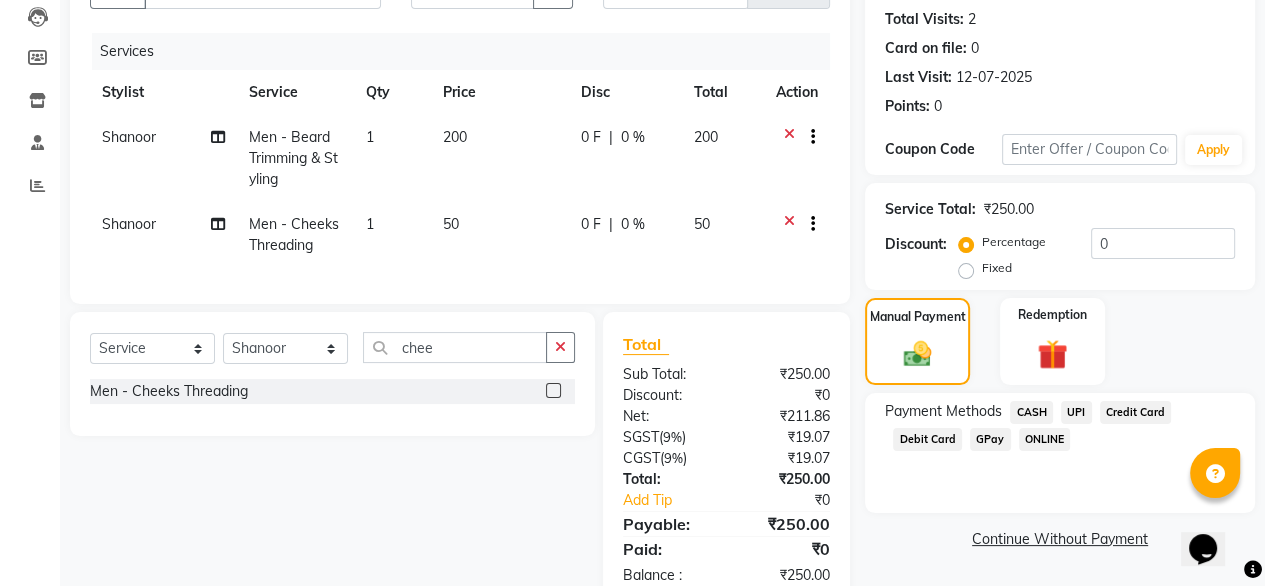 click on "UPI" 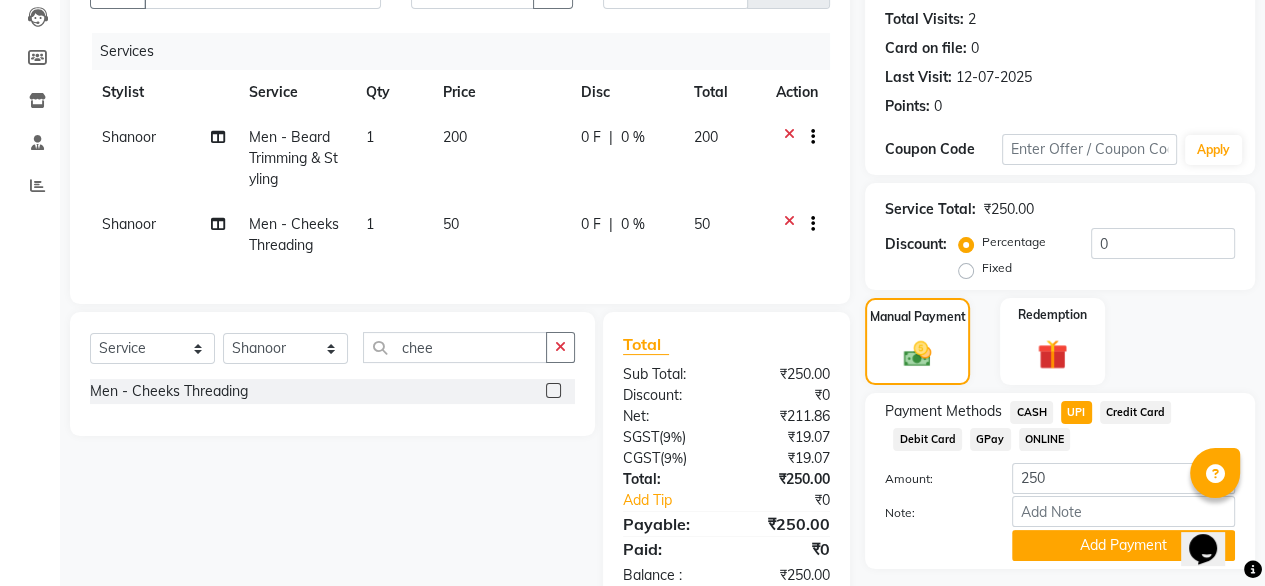 scroll, scrollTop: 281, scrollLeft: 0, axis: vertical 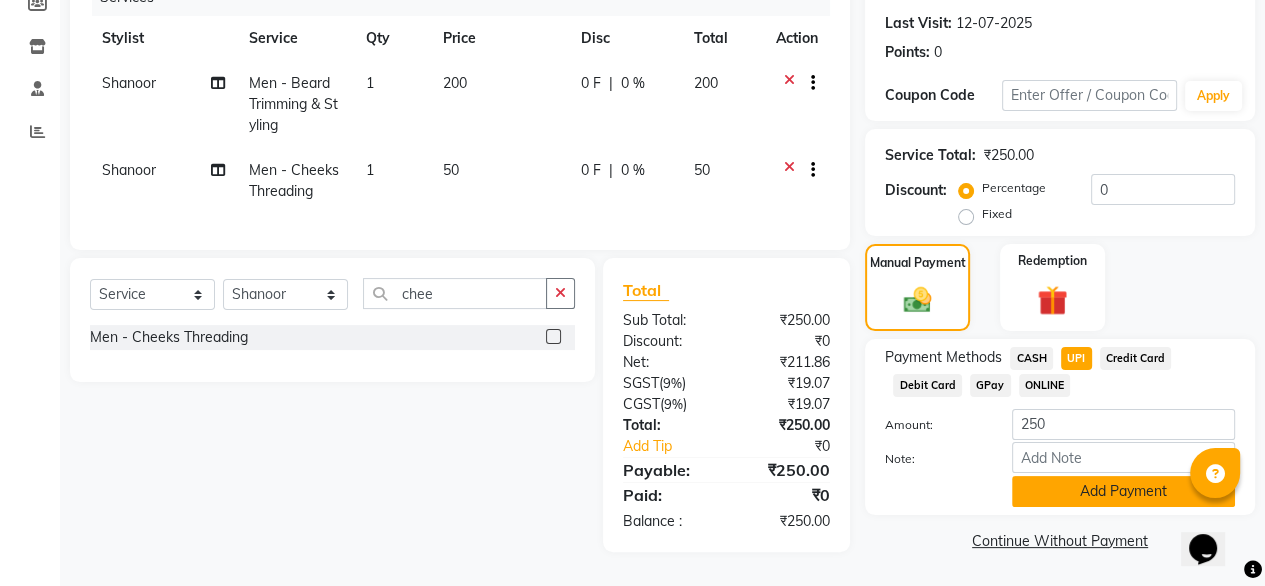 click on "Add Payment" 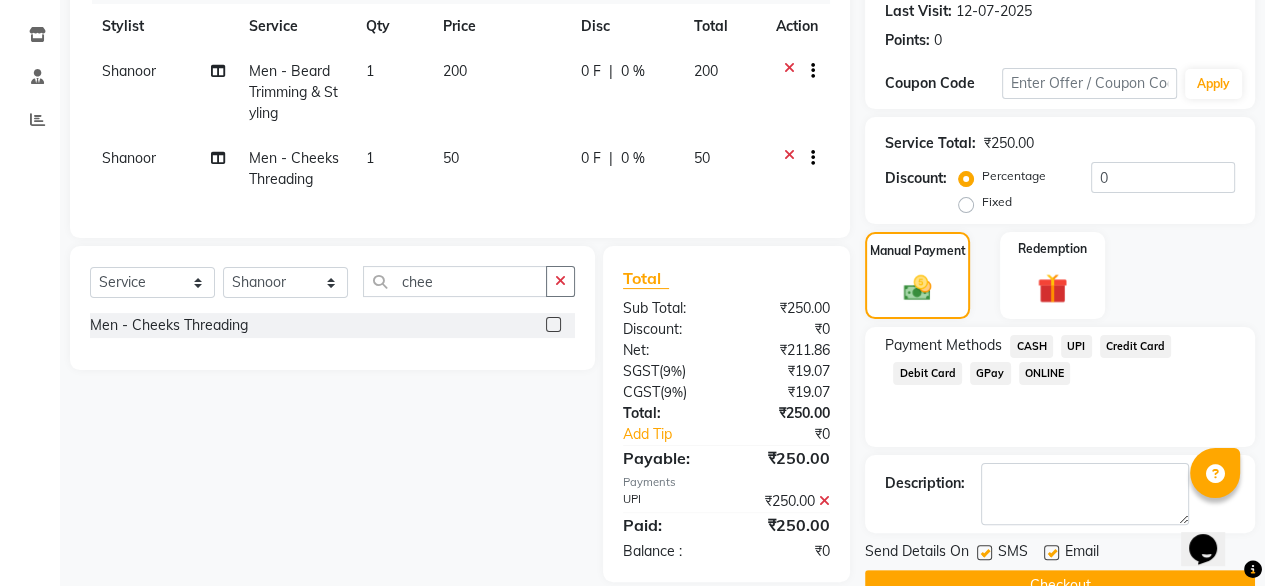 scroll, scrollTop: 325, scrollLeft: 0, axis: vertical 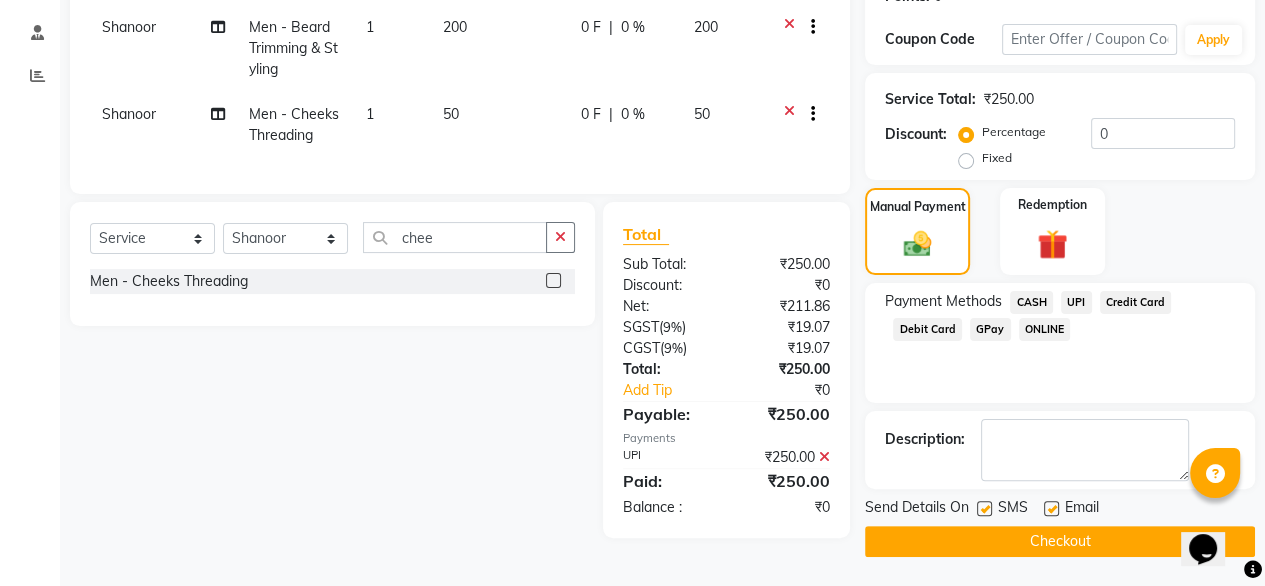 click on "Checkout" 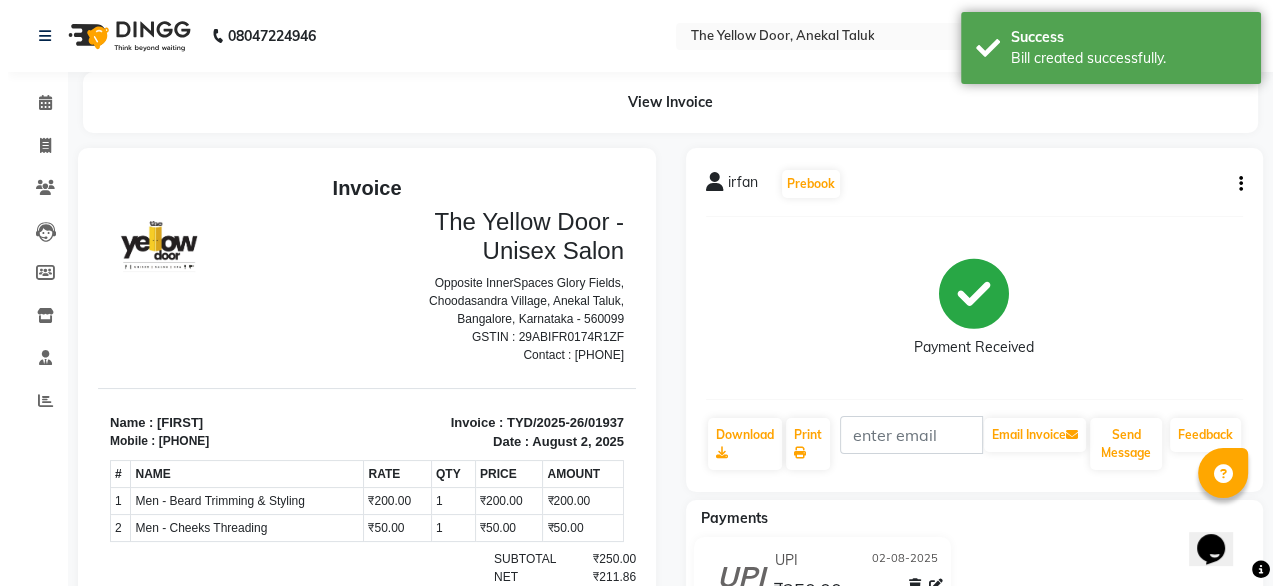 scroll, scrollTop: 0, scrollLeft: 0, axis: both 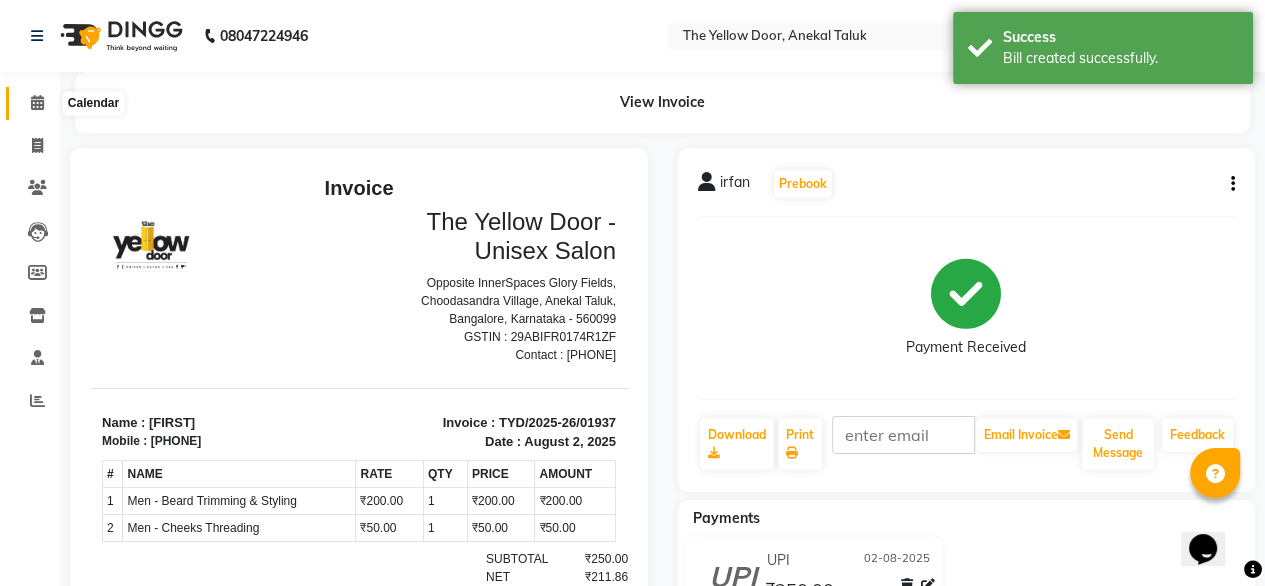 click 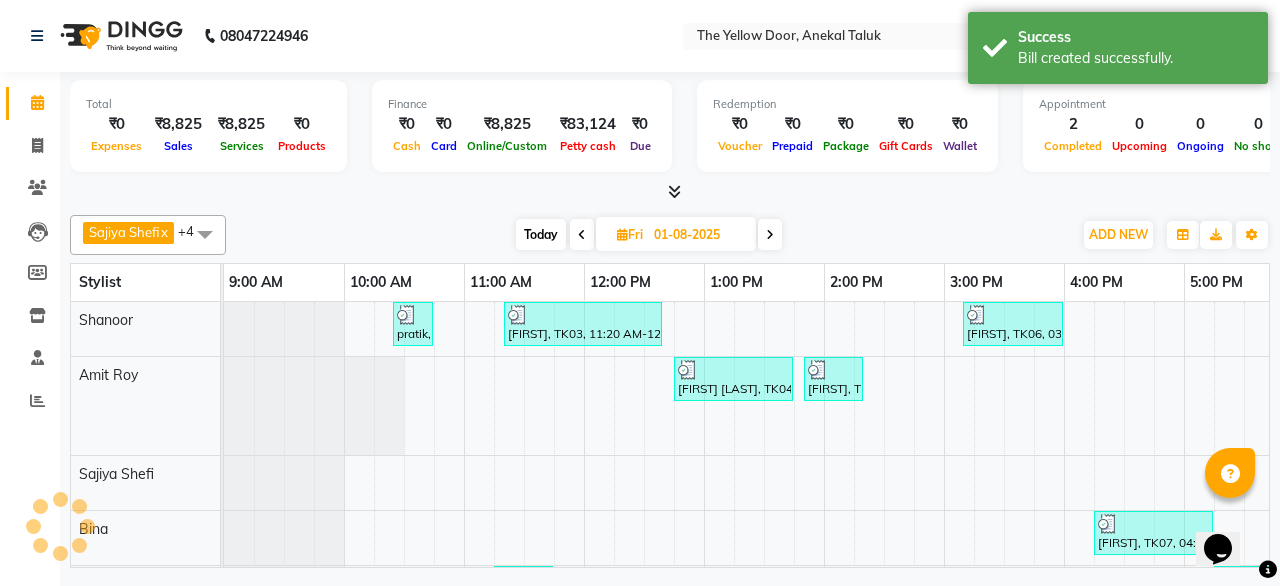 scroll, scrollTop: 0, scrollLeft: 0, axis: both 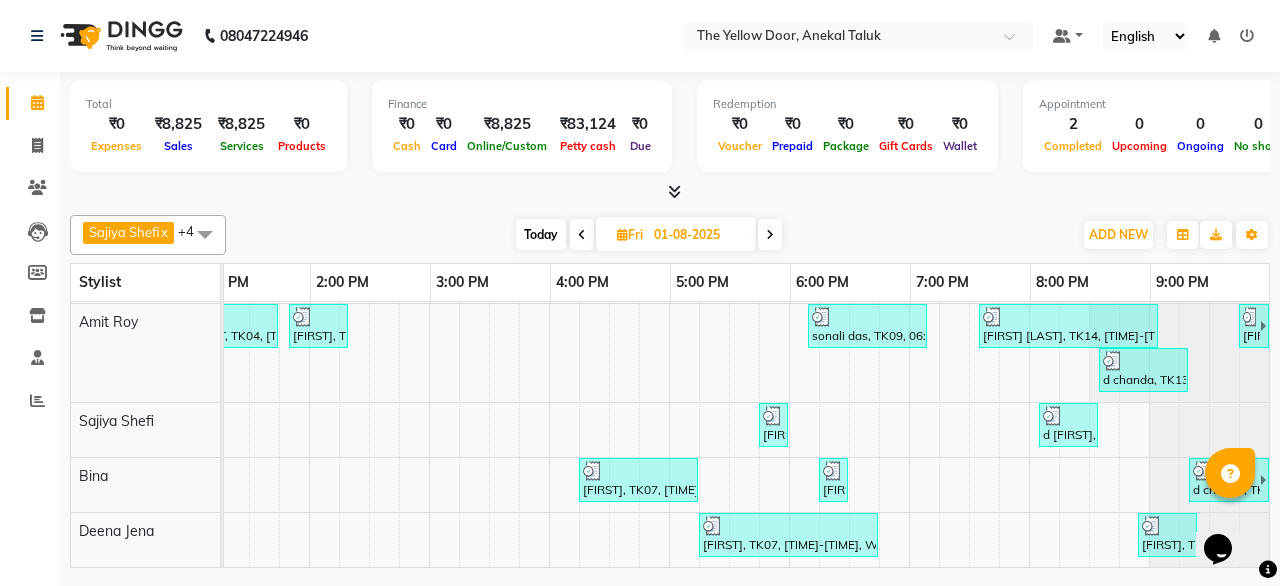 click at bounding box center (770, 235) 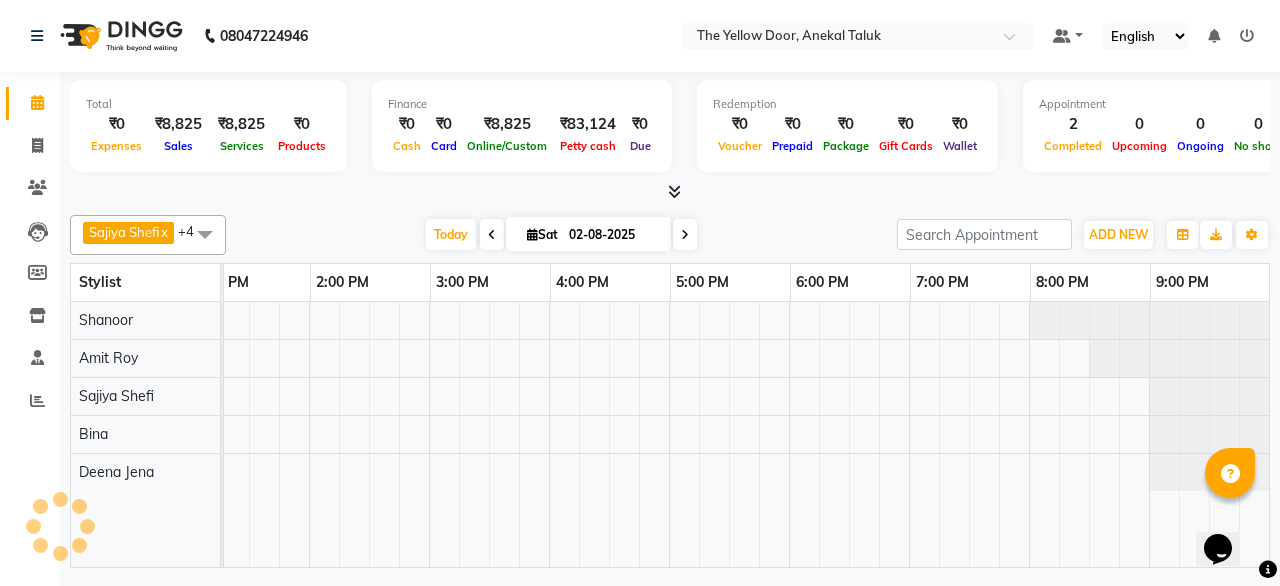 scroll, scrollTop: 0, scrollLeft: 120, axis: horizontal 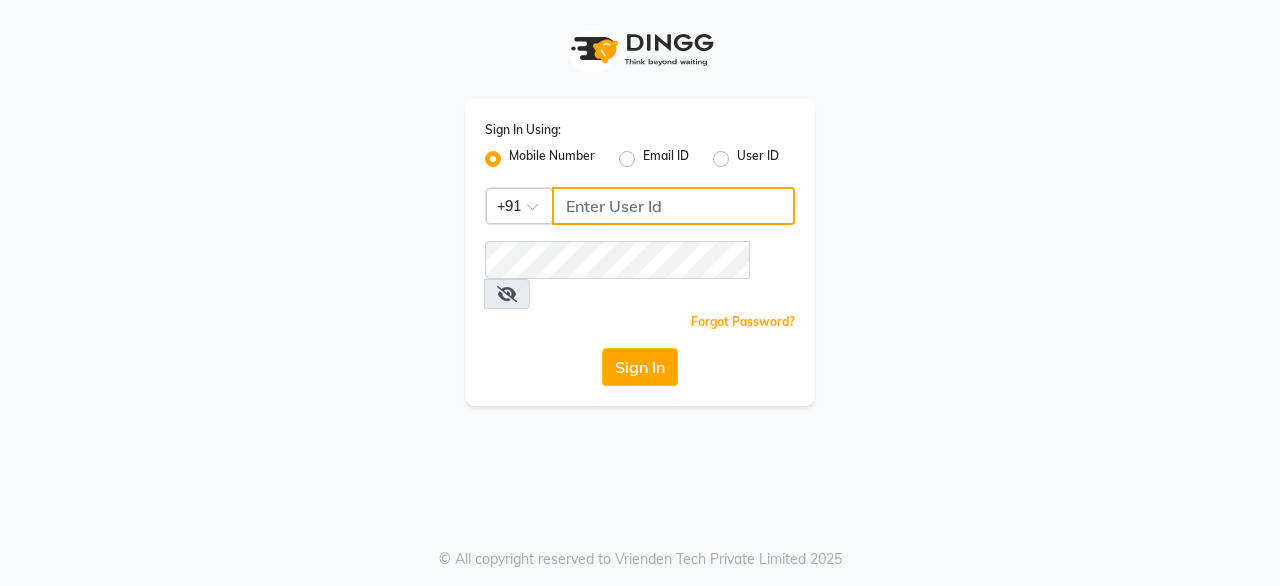 click 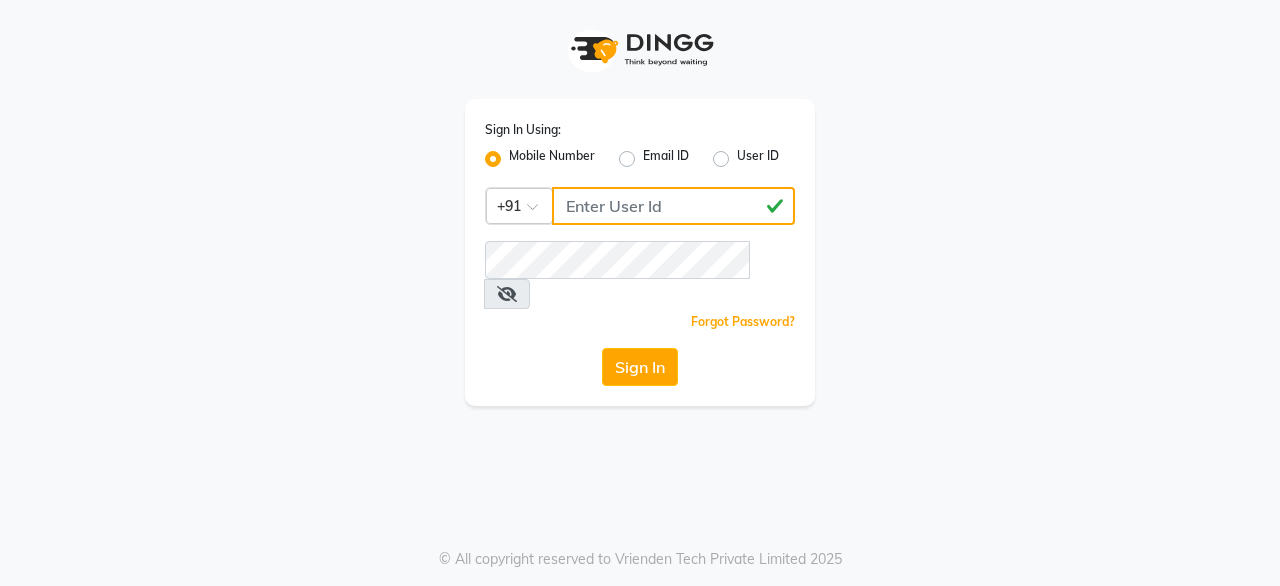 type on "8792223489" 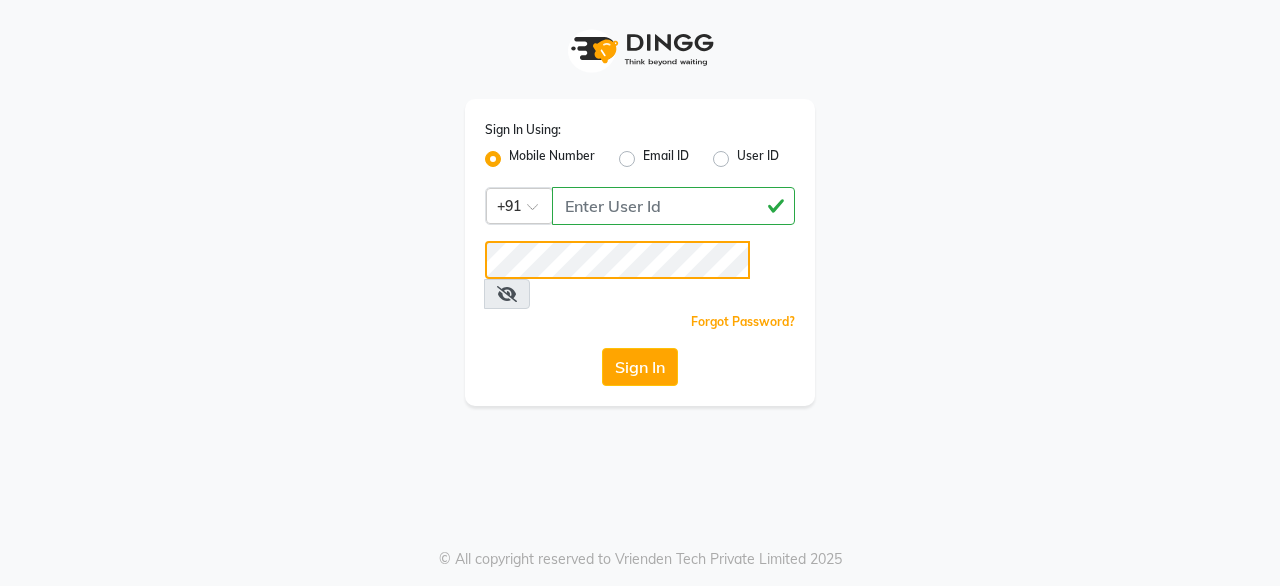 click on "Sign In" 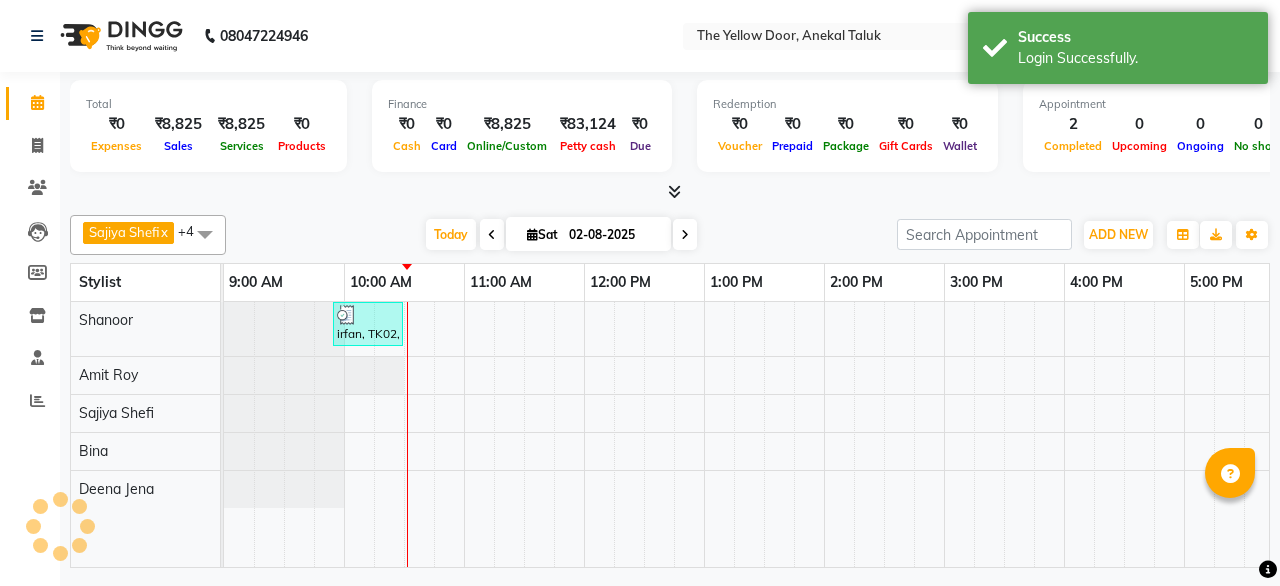 scroll, scrollTop: 0, scrollLeft: 0, axis: both 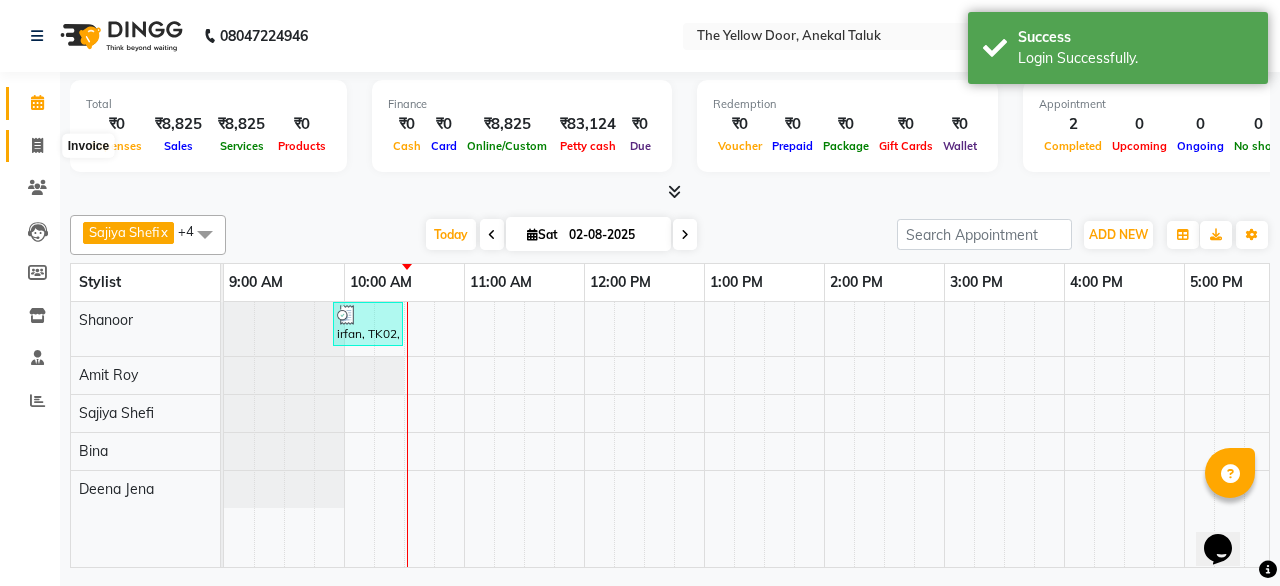 click 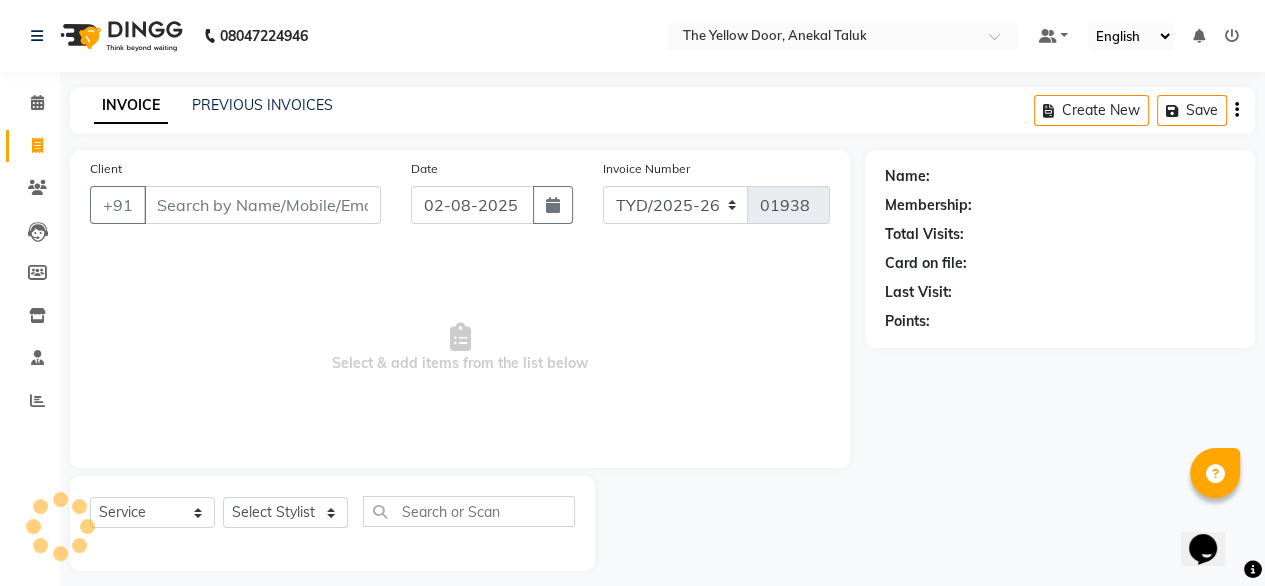 click on "PREVIOUS INVOICES" 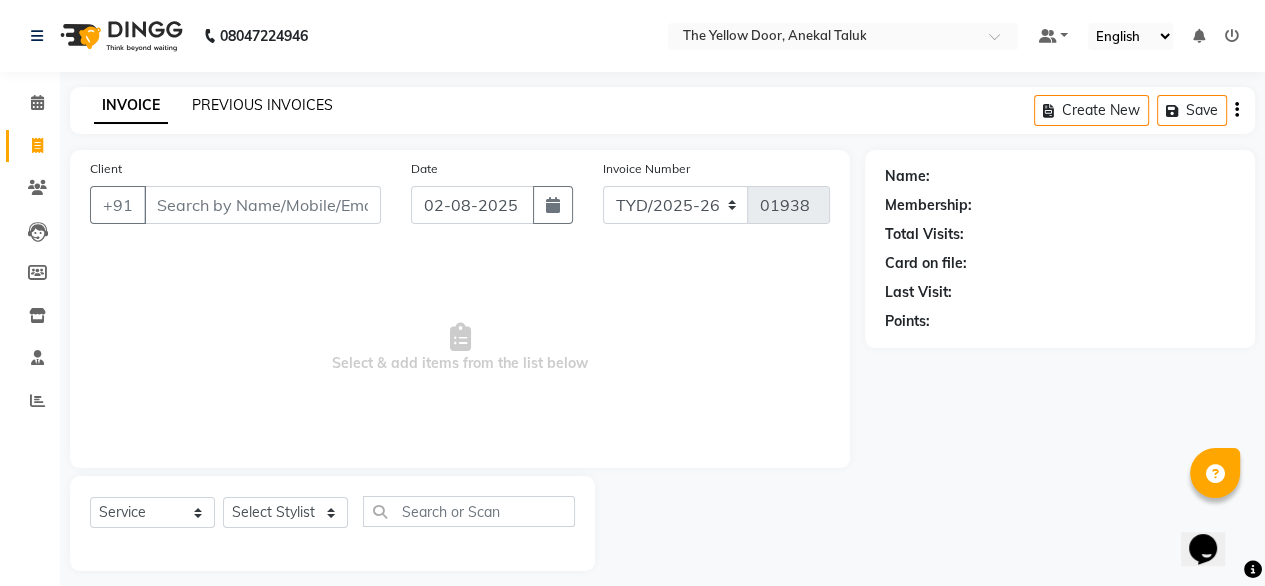 click on "PREVIOUS INVOICES" 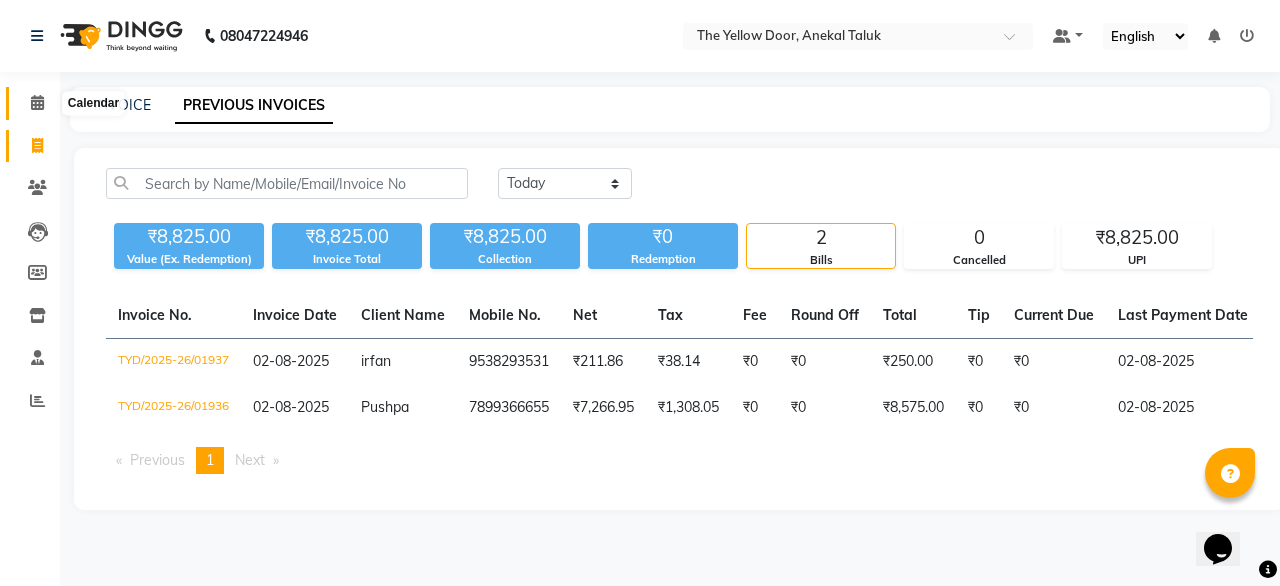 click 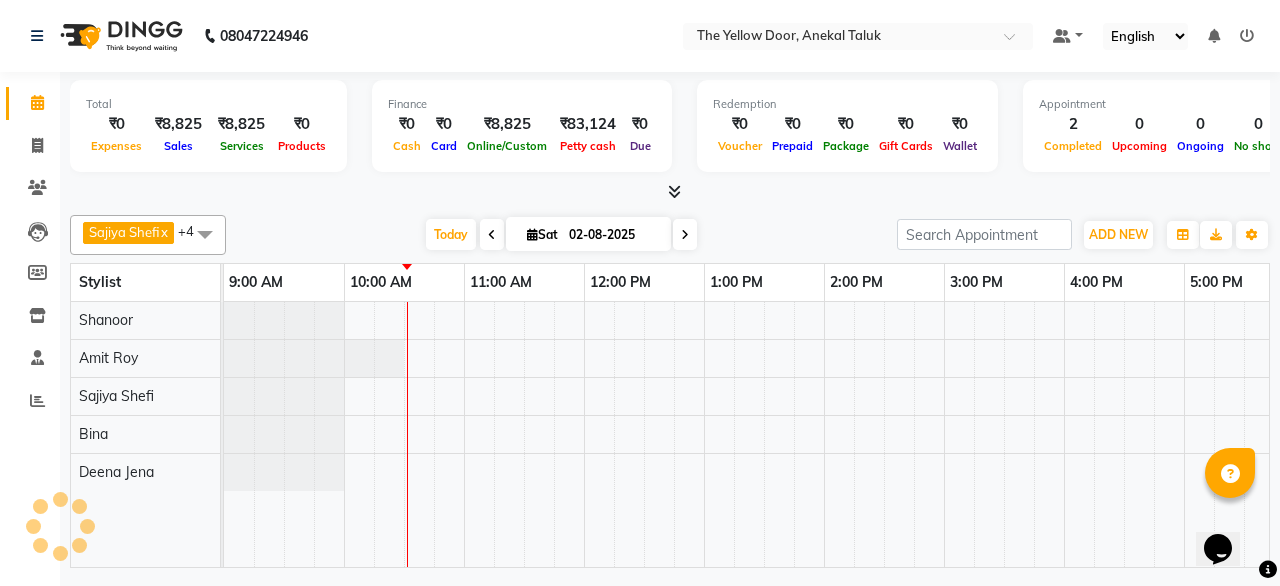scroll, scrollTop: 0, scrollLeft: 120, axis: horizontal 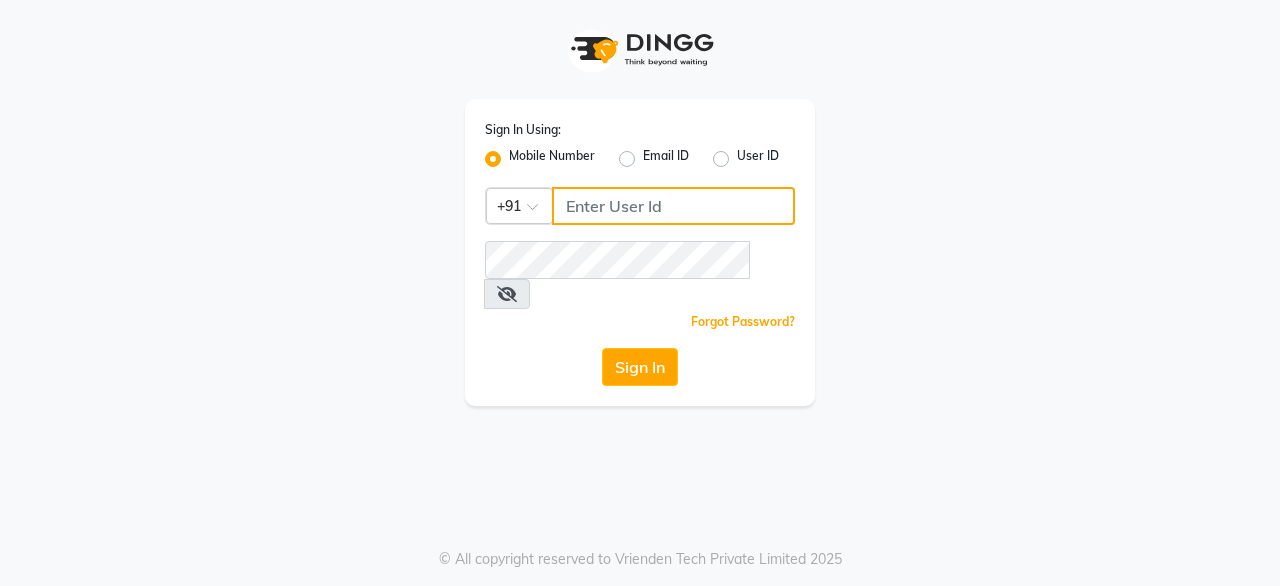 click 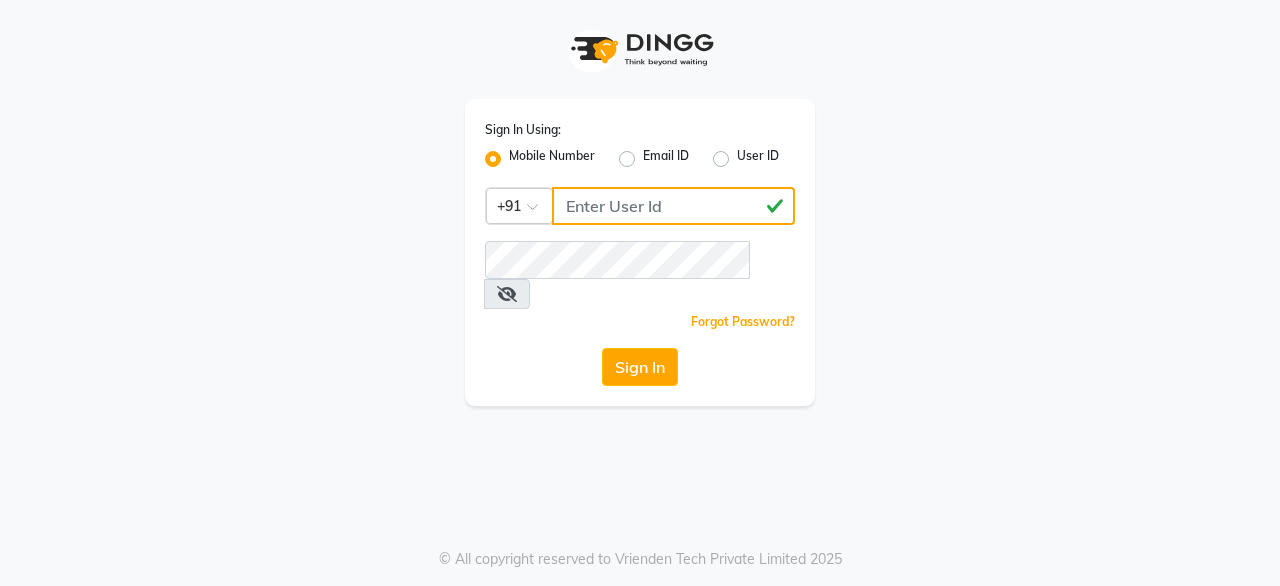 type on "[PHONE]" 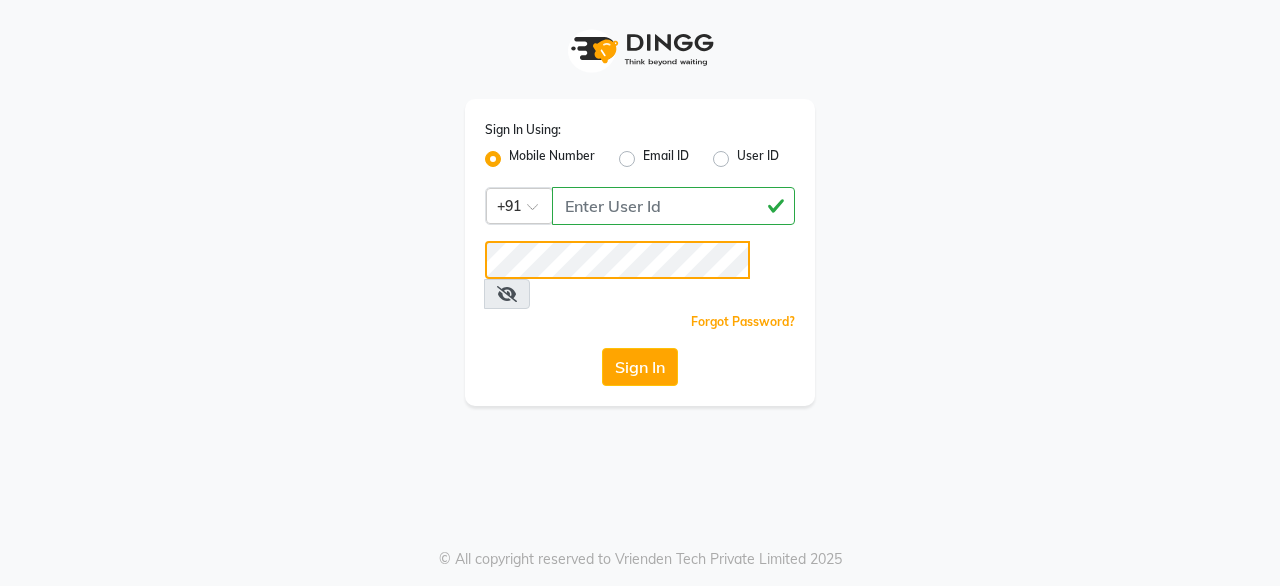 click on "Sign In" 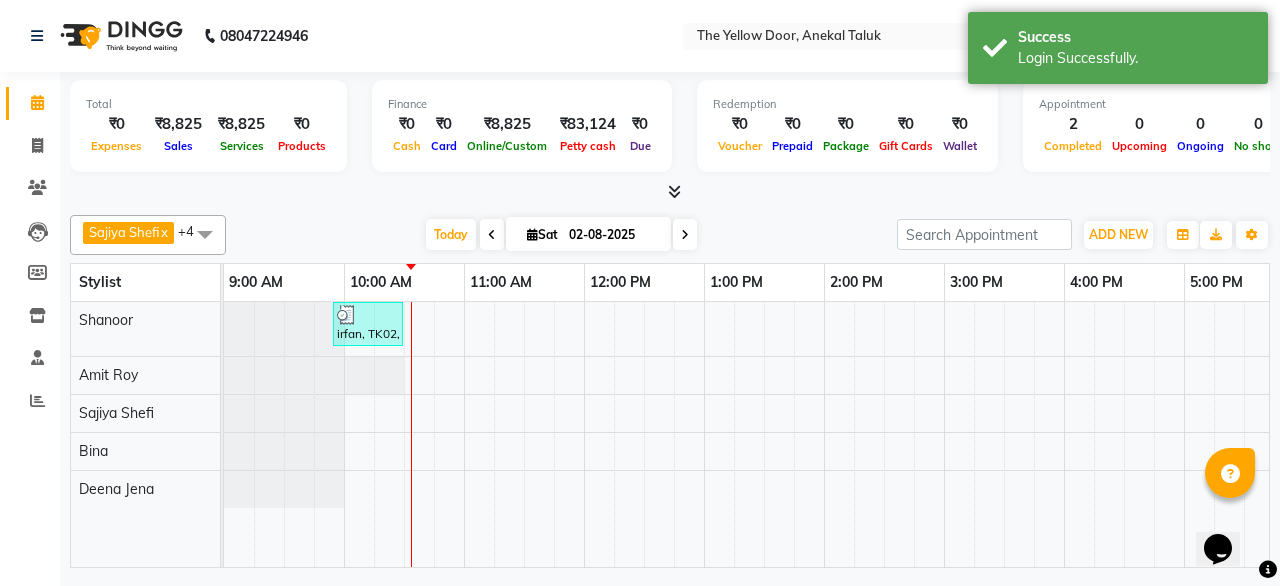 scroll, scrollTop: 0, scrollLeft: 0, axis: both 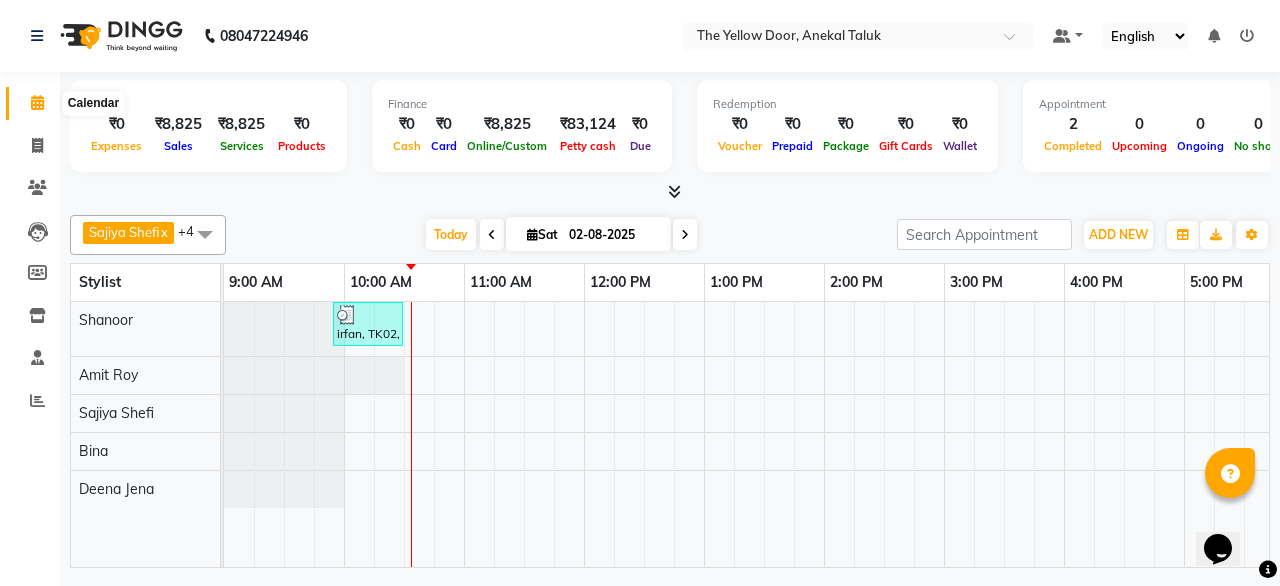 click 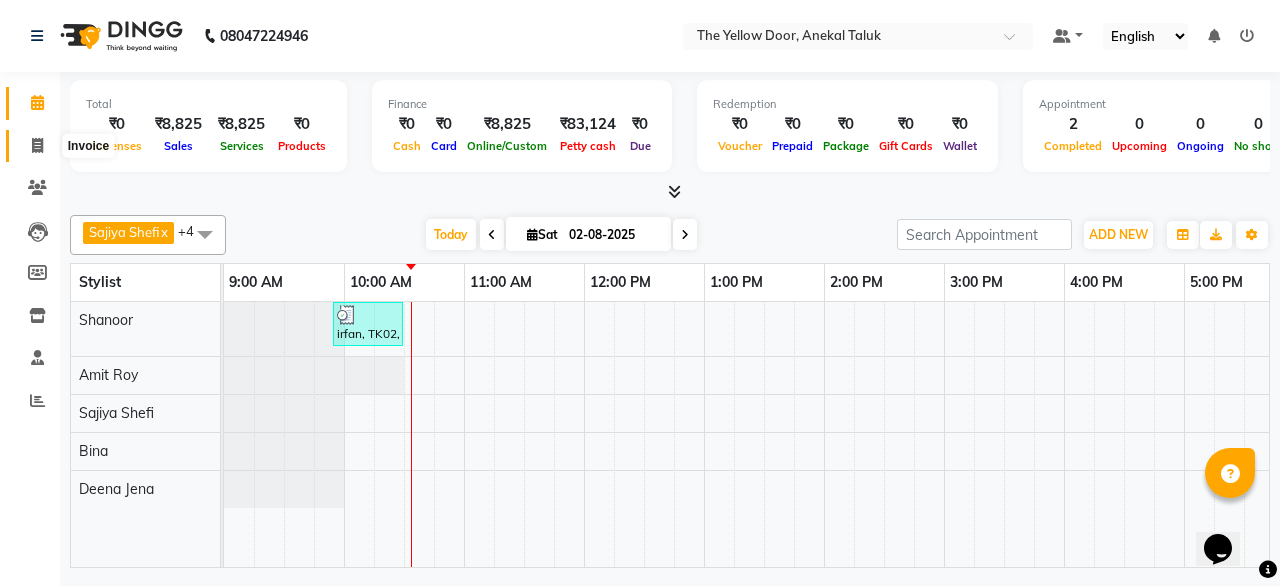 click 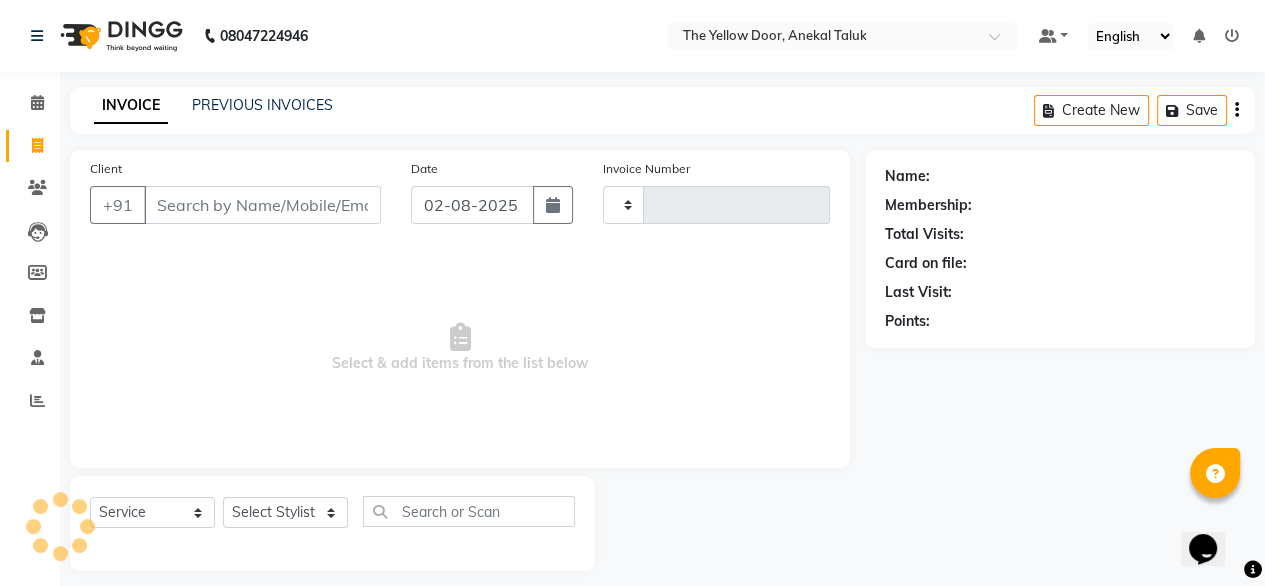 type on "01938" 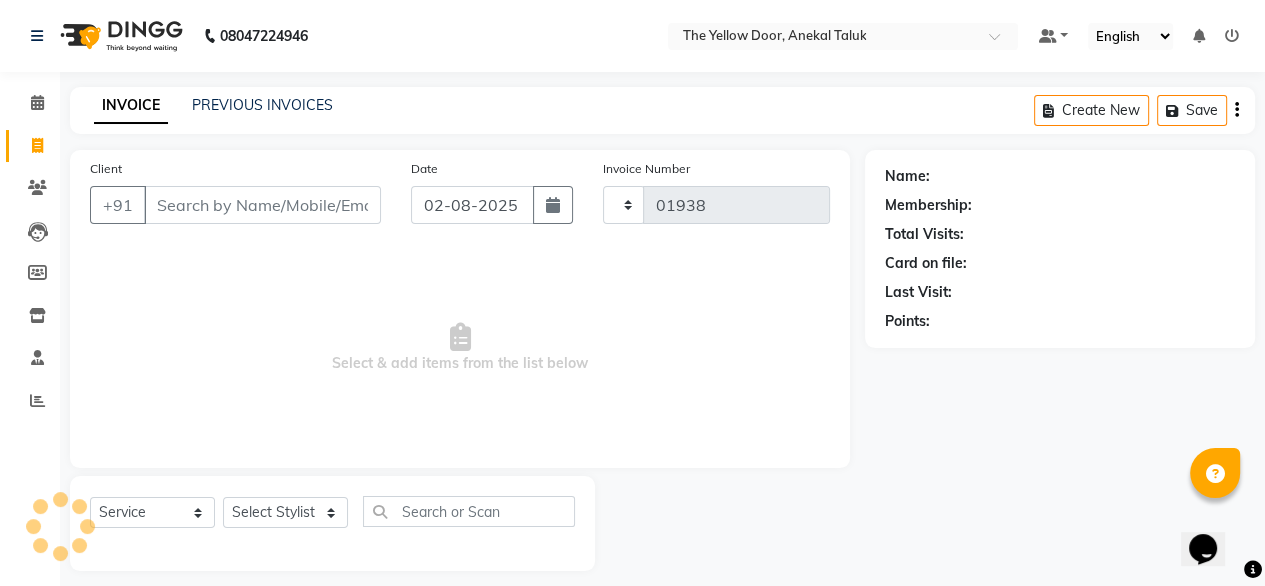 select on "5650" 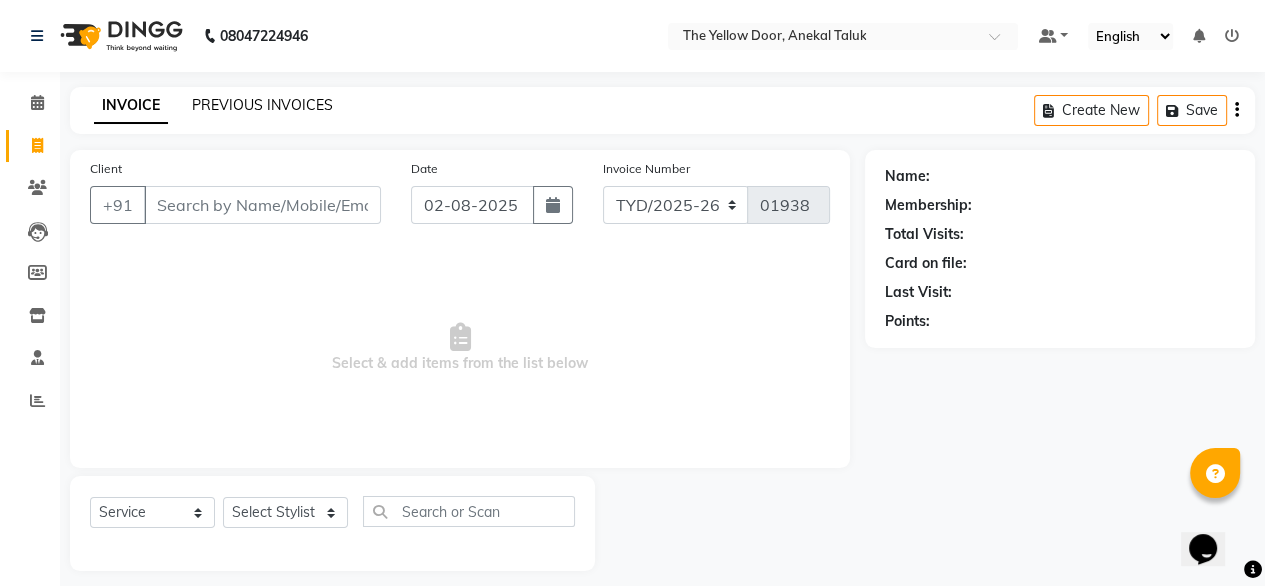 click on "PREVIOUS INVOICES" 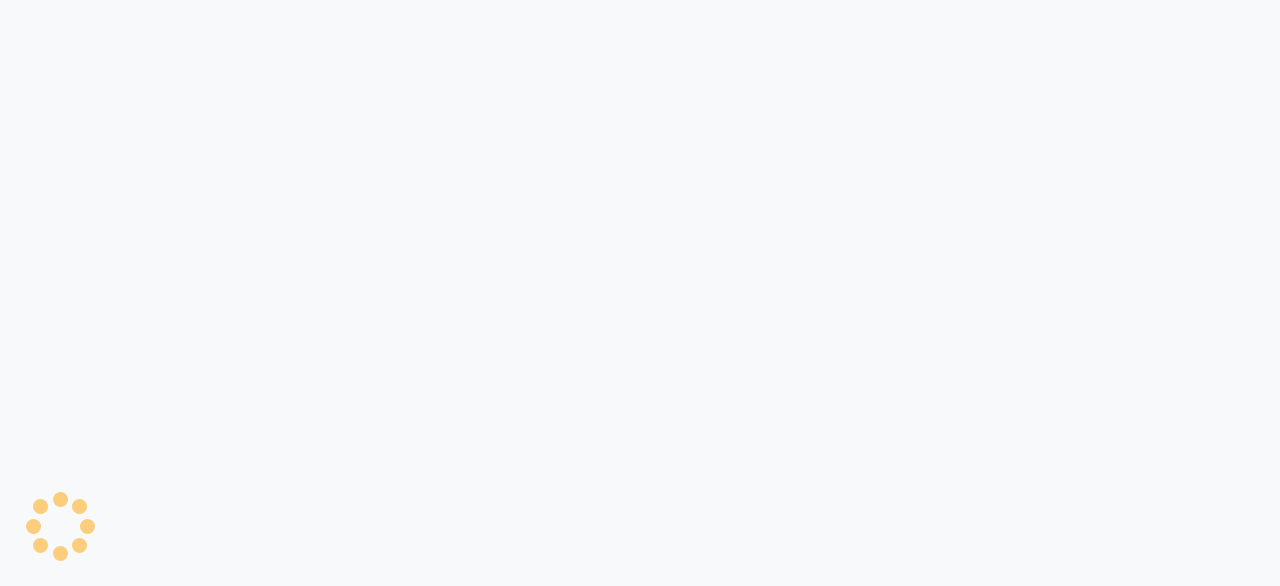 scroll, scrollTop: 0, scrollLeft: 0, axis: both 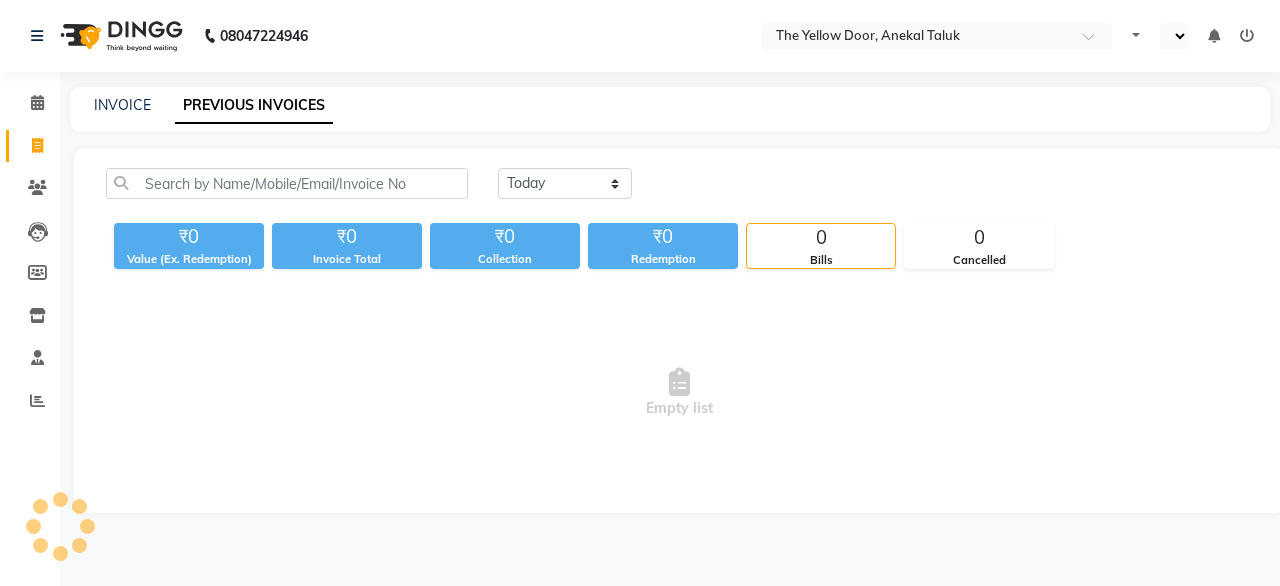 select on "en" 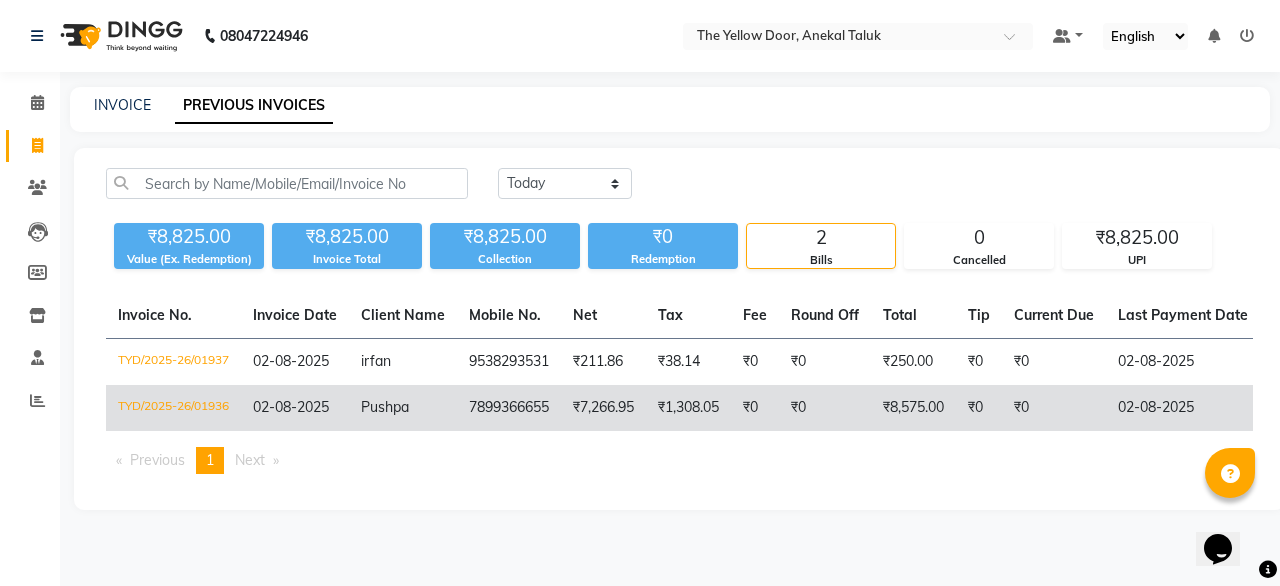 scroll, scrollTop: 0, scrollLeft: 0, axis: both 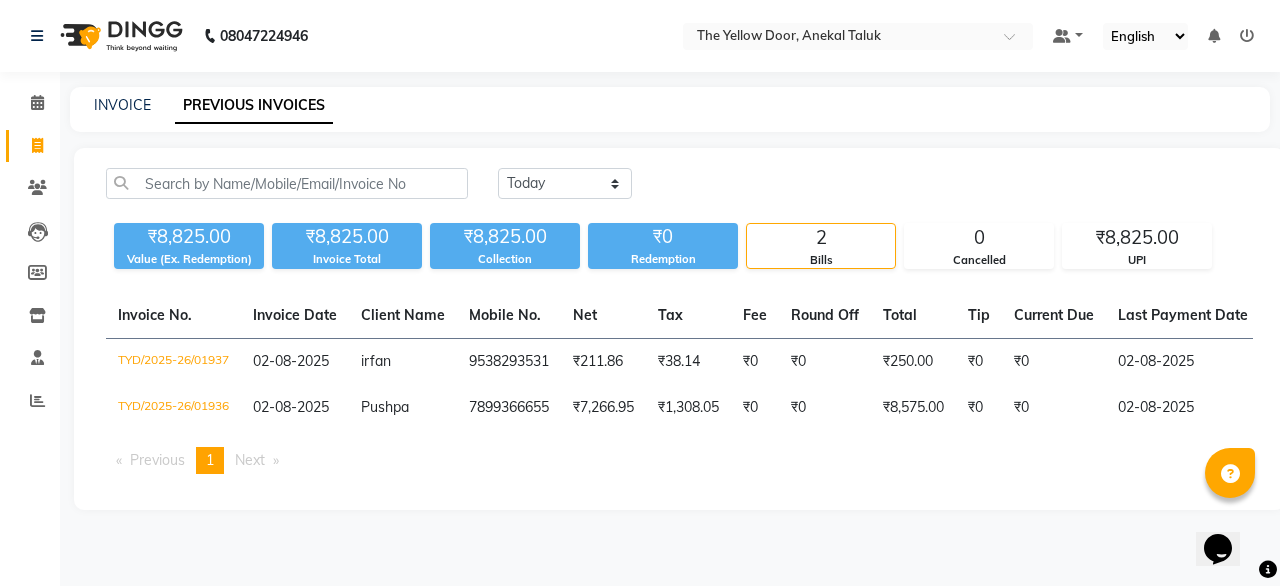 click on "Calendar" 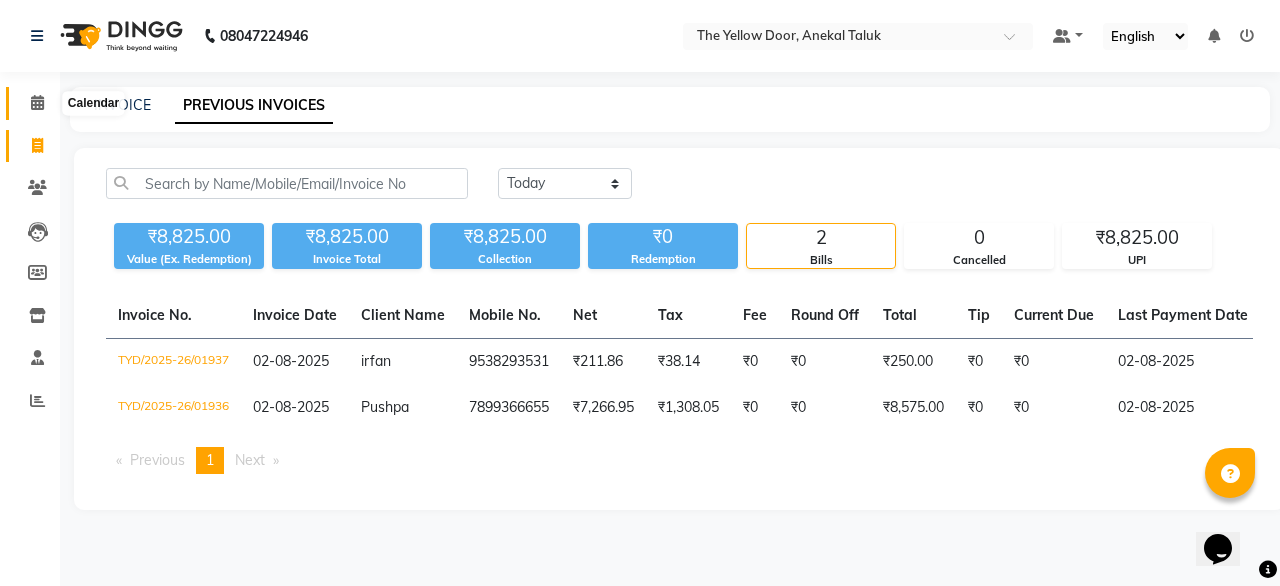 click 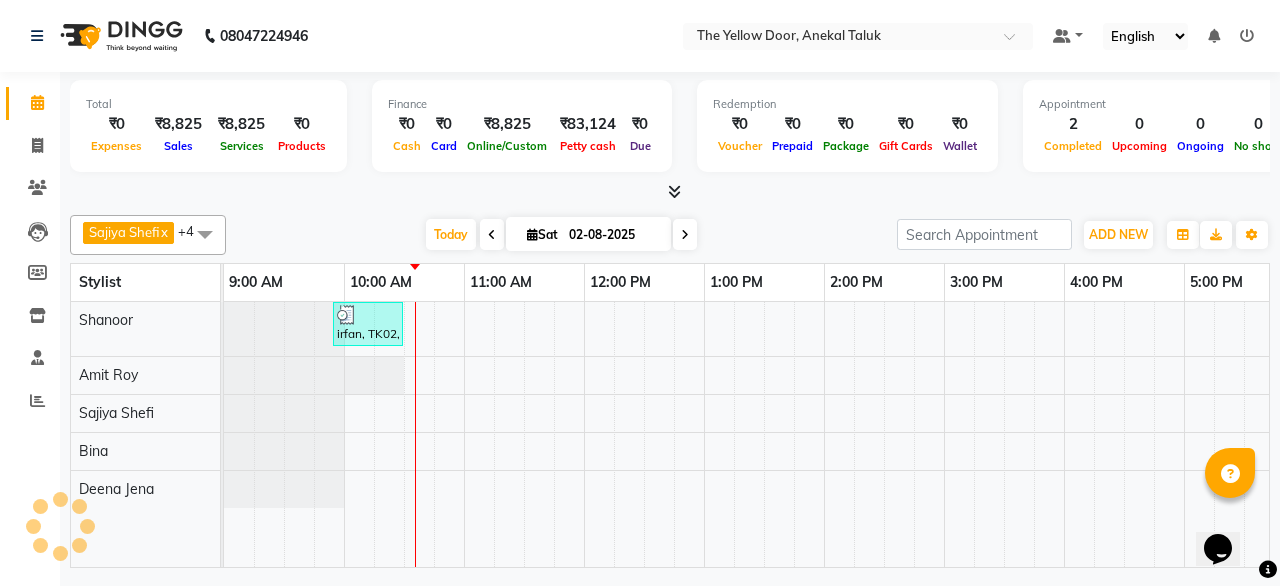 scroll, scrollTop: 0, scrollLeft: 0, axis: both 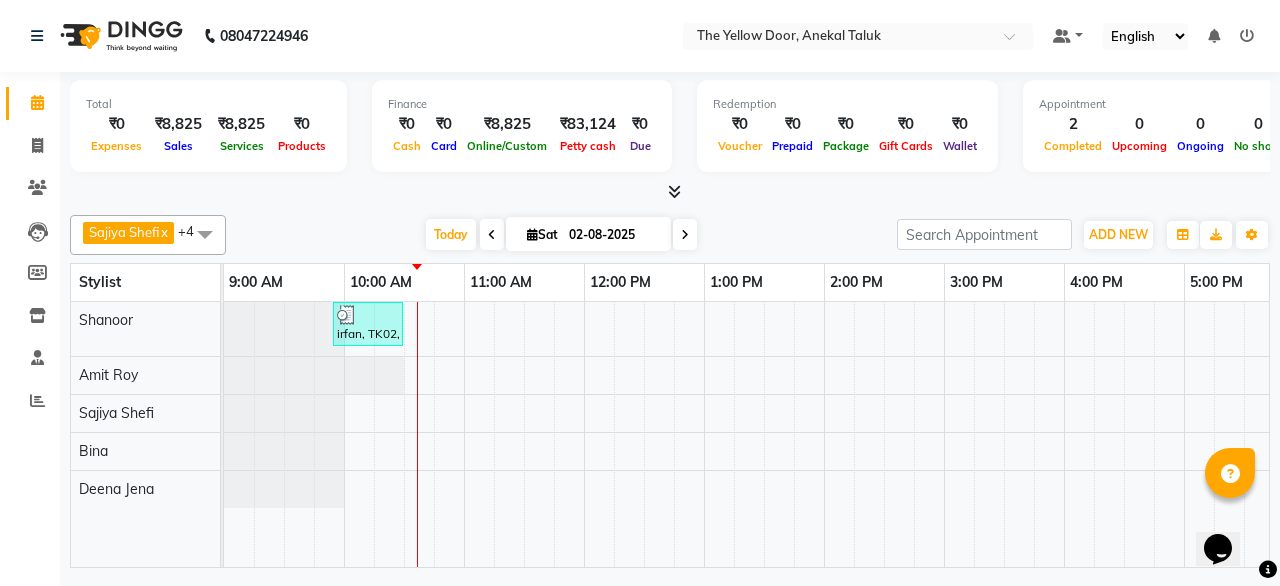 click 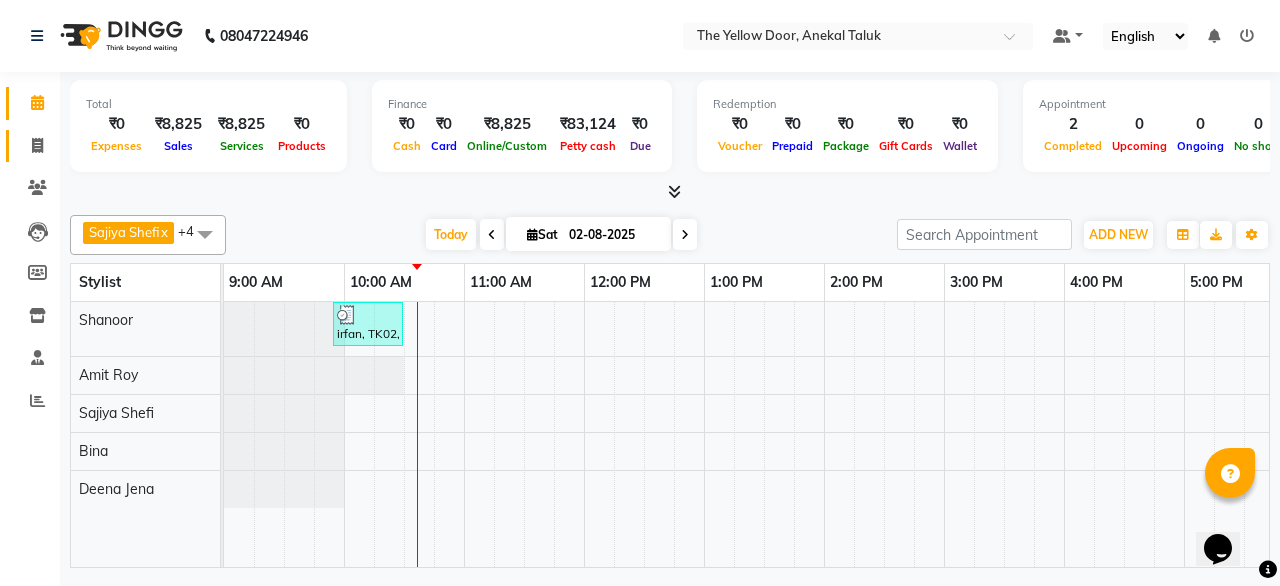 click on "Invoice" 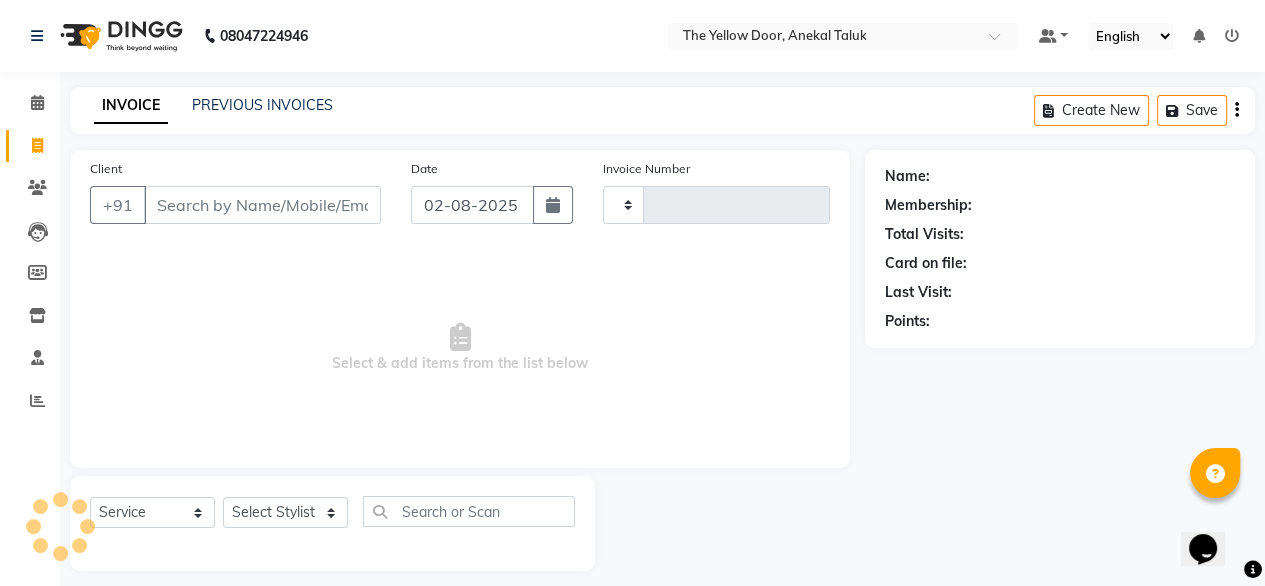 type on "01938" 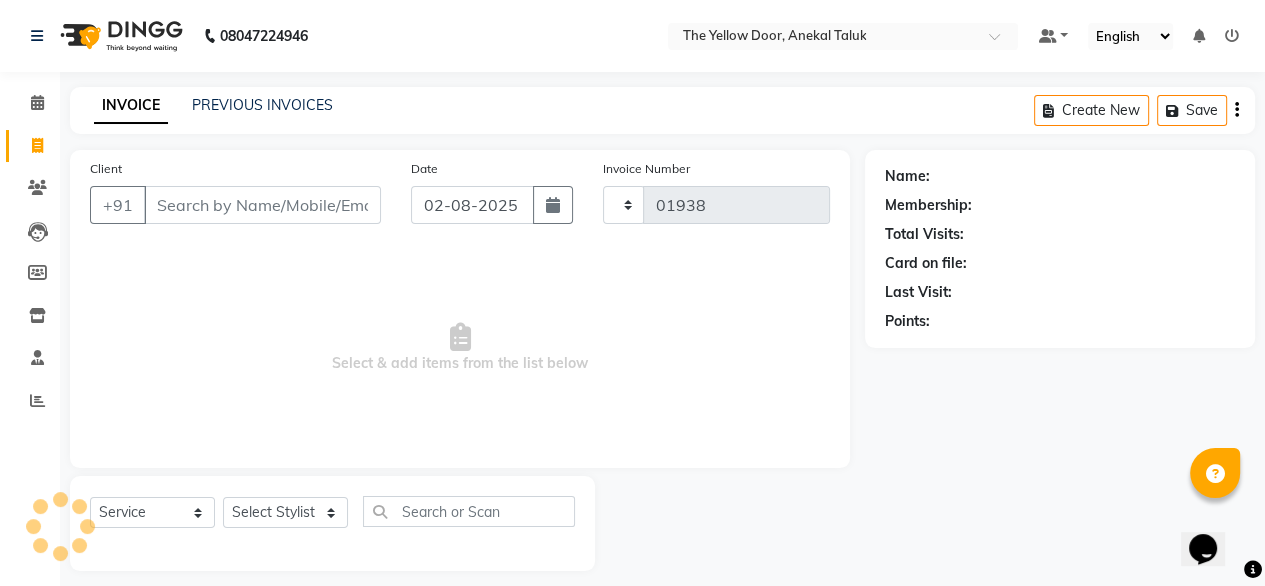 select on "5650" 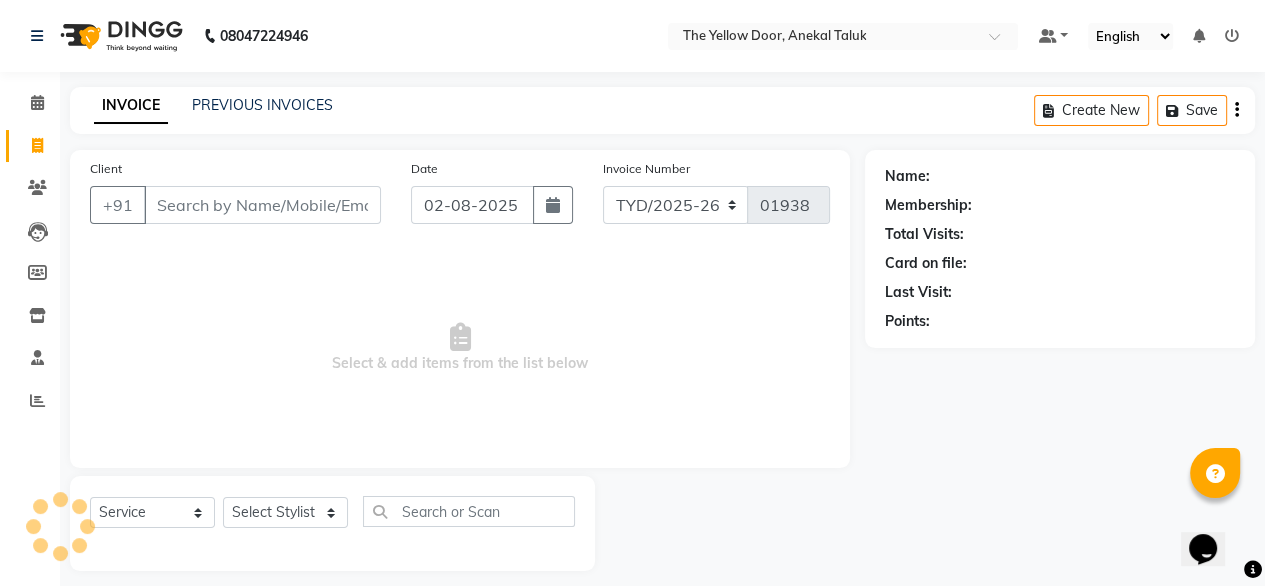 click on "08047224946 Select Location × The Yellow Door, Anekal Taluk Default Panel My Panel English ENGLISH Español العربية मराठी हिंदी ગુજરાતી தமிழ் 中文 Notifications nothing to show ☀ The Yellow Door, Anekal Taluk  Calendar  Invoice  Clients  Leads   Members  Inventory  Staff  Reports Completed InProgress Upcoming Dropped Tentative Check-In Confirm Bookings Segments Page Builder INVOICE PREVIOUS INVOICES Create New   Save  Client +91 Date 02-08-2025 Invoice Number TYD/2025-26 V/2025-26 01938  Select & add items from the list below  Select  Service  Product  Membership  Package Voucher Prepaid Gift Card  Select Stylist Amit Roy Bina Deena Jena Housekeeping Manager Sajiya Shefi Shanoor Shri Name: Membership: Total Visits: Card on file: Last Visit:  Points:" at bounding box center (632, 300) 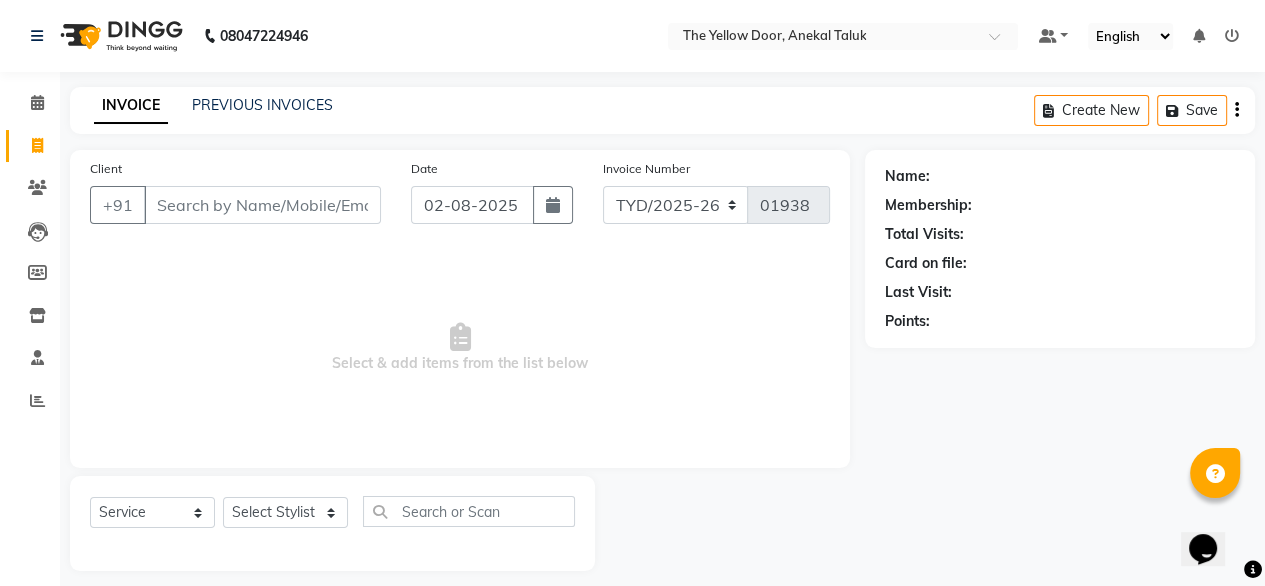 click on "INVOICE PREVIOUS INVOICES Create New   Save" 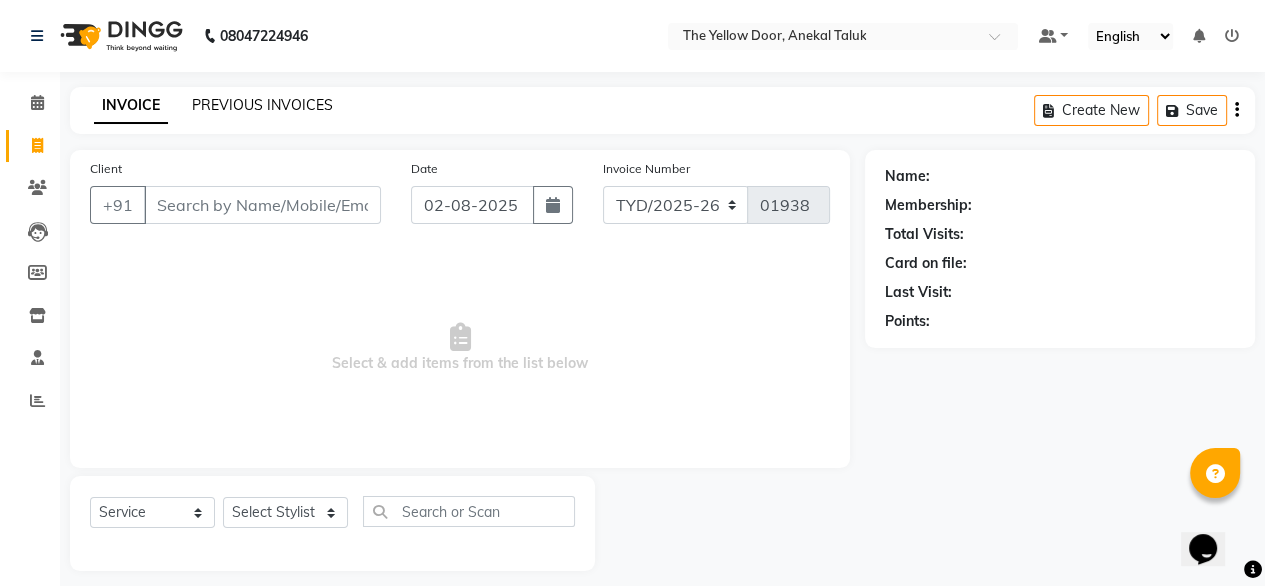 click on "PREVIOUS INVOICES" 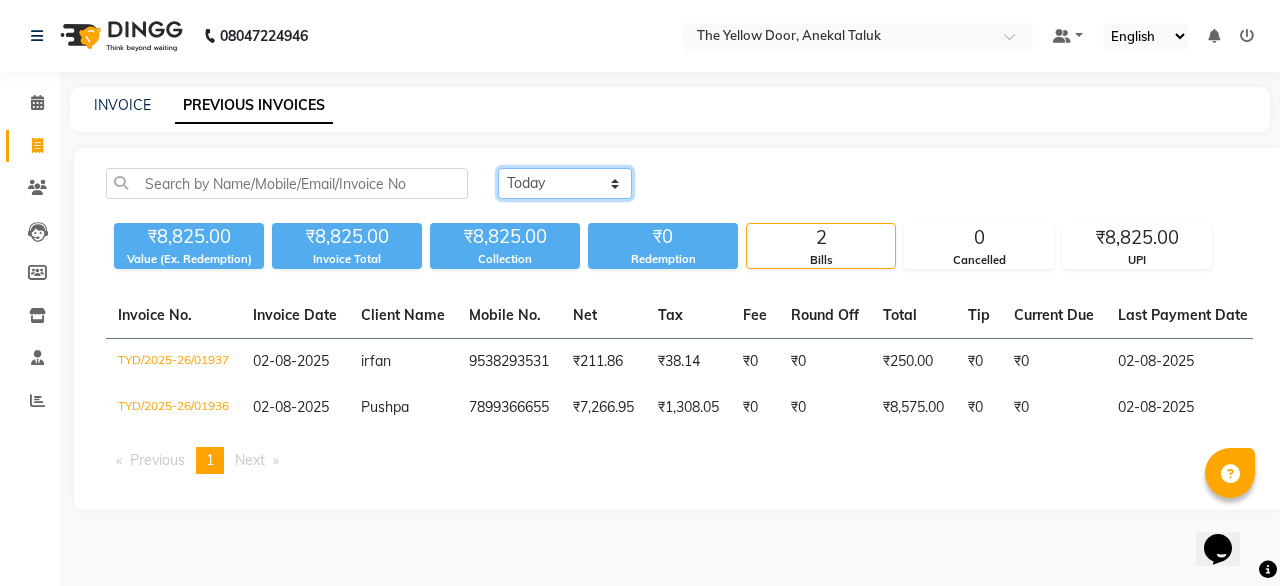click on "Today Yesterday Custom Range" 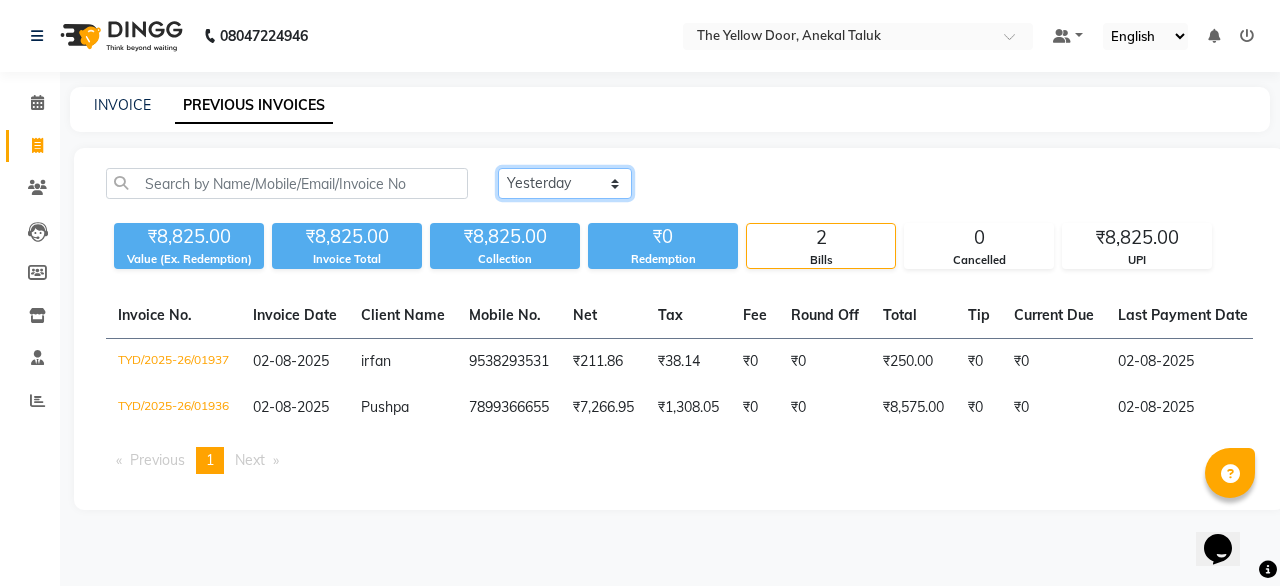 click on "Today Yesterday Custom Range" 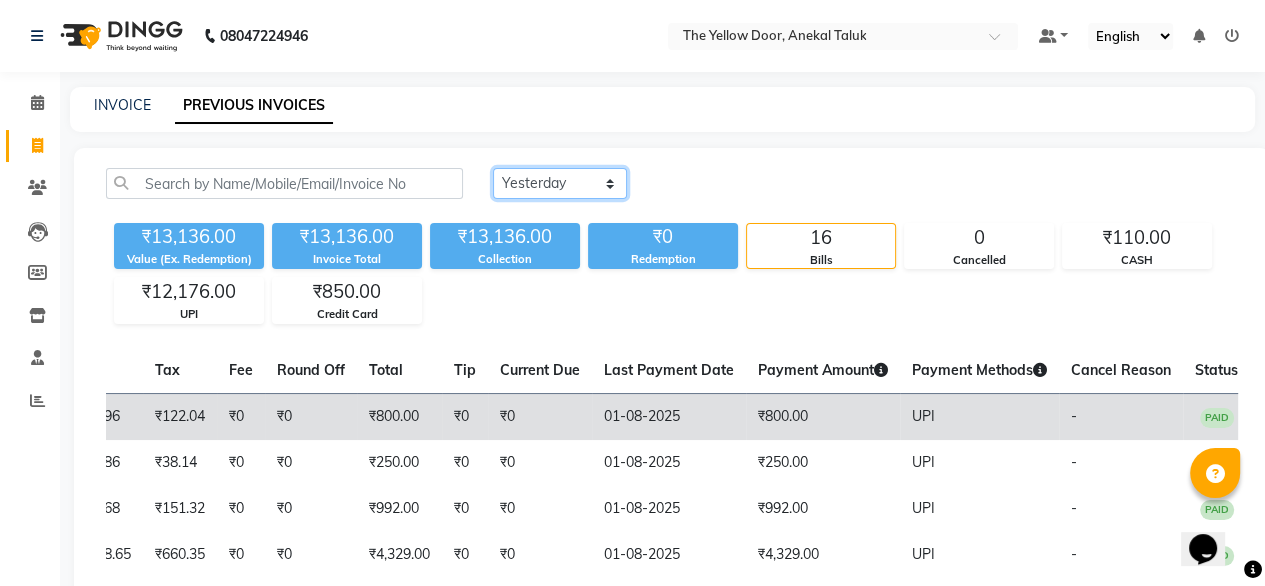 scroll, scrollTop: 0, scrollLeft: 543, axis: horizontal 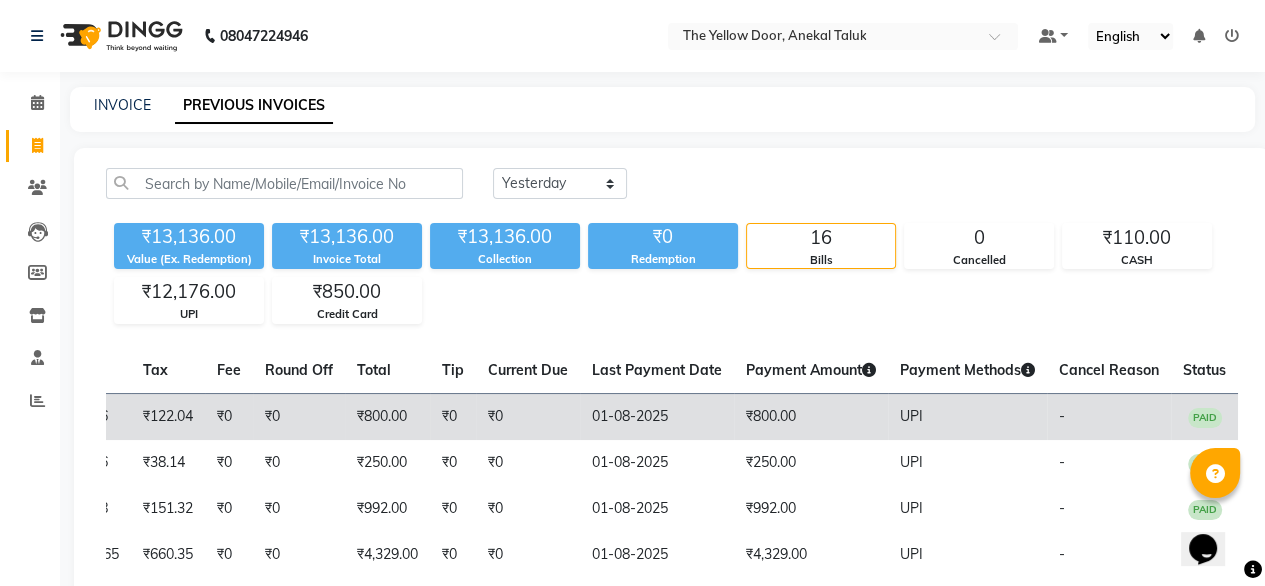 click on "01-08-2025" 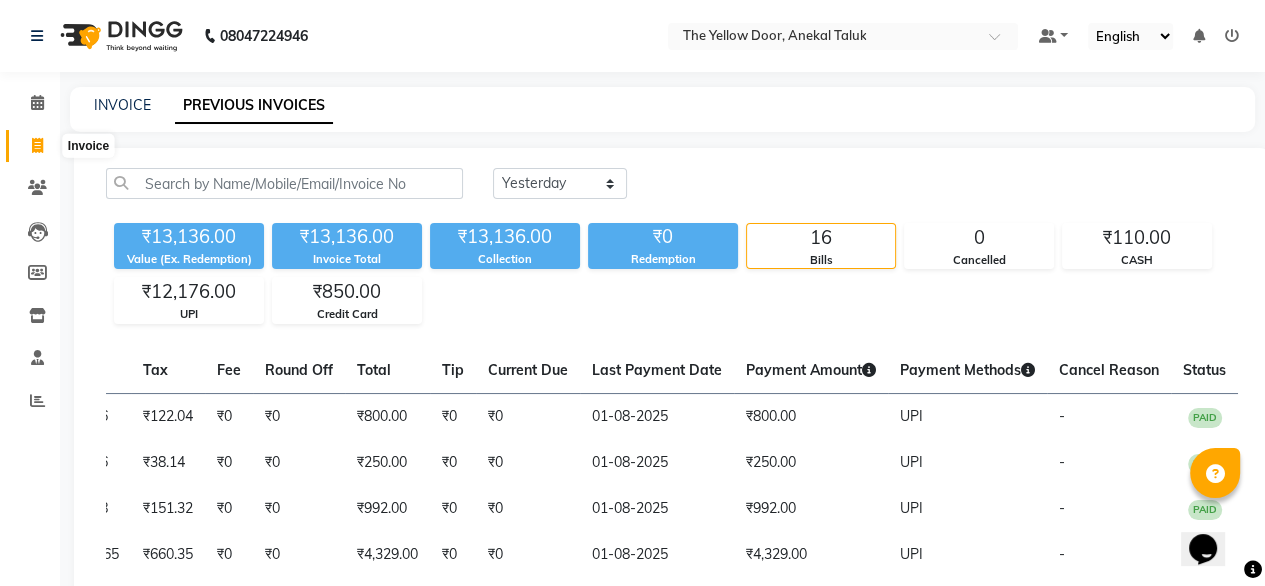 click 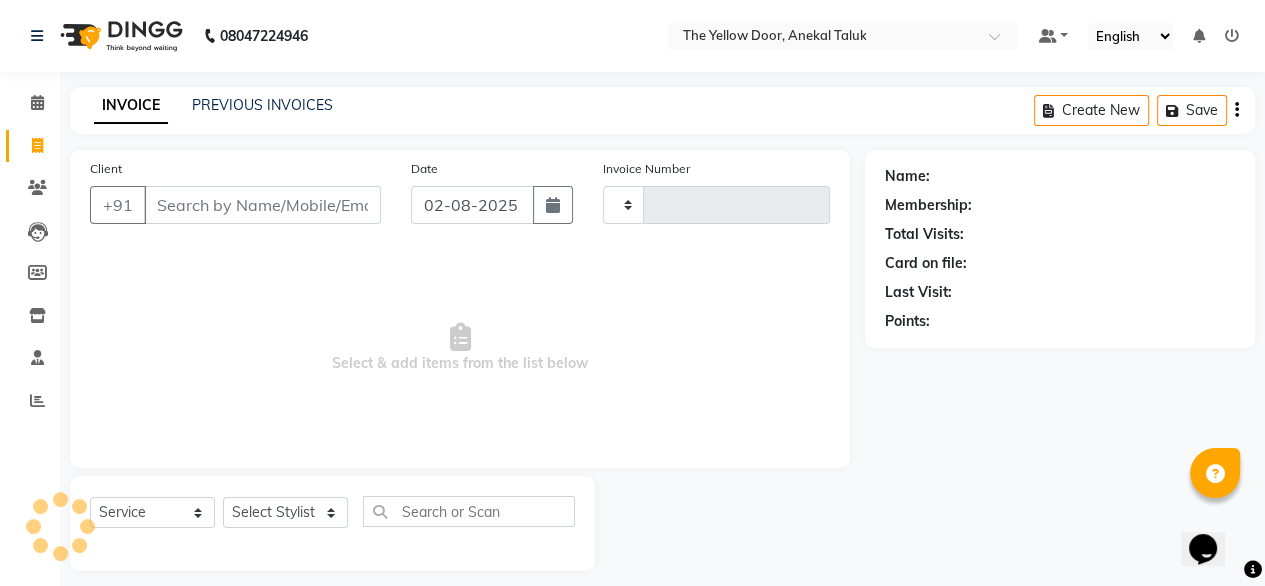 scroll, scrollTop: 16, scrollLeft: 0, axis: vertical 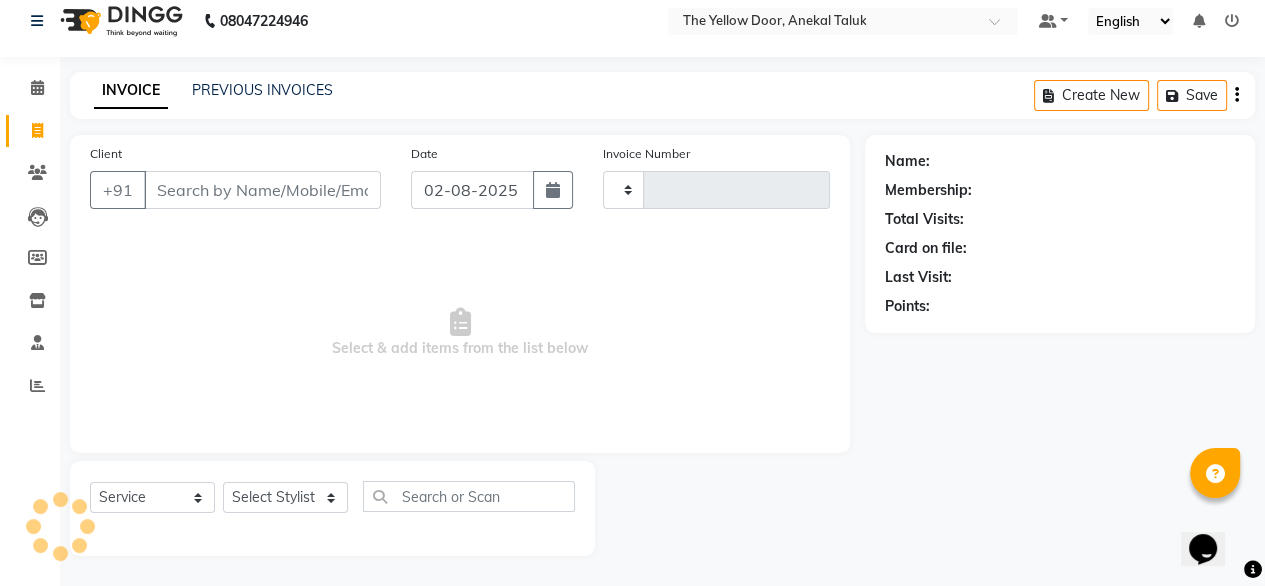 type on "01939" 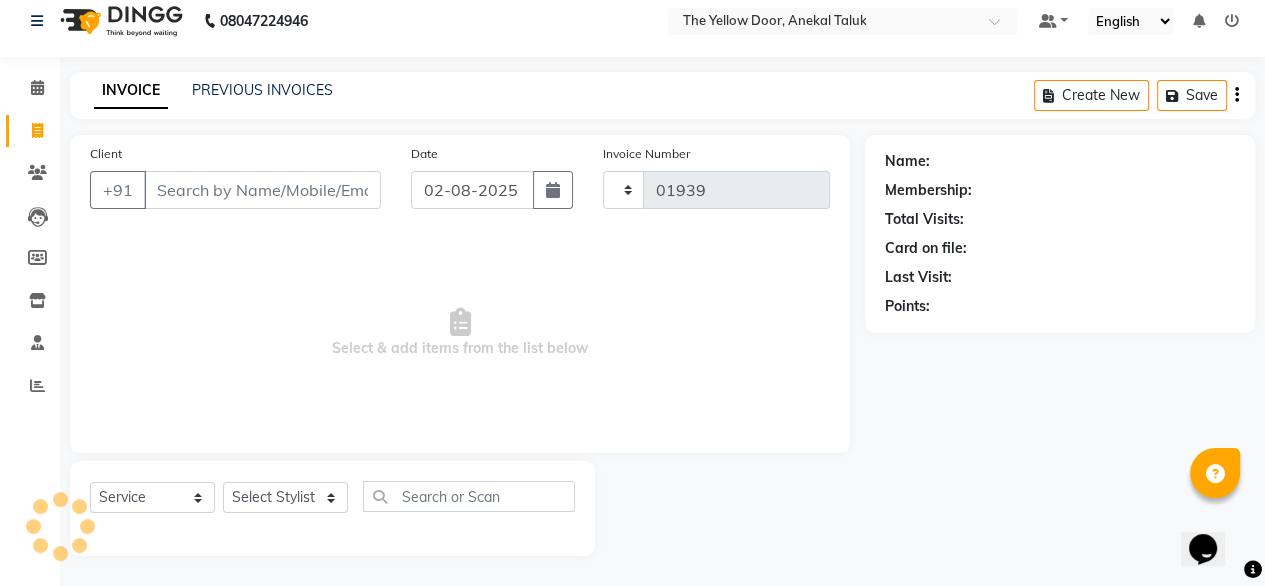 select on "5650" 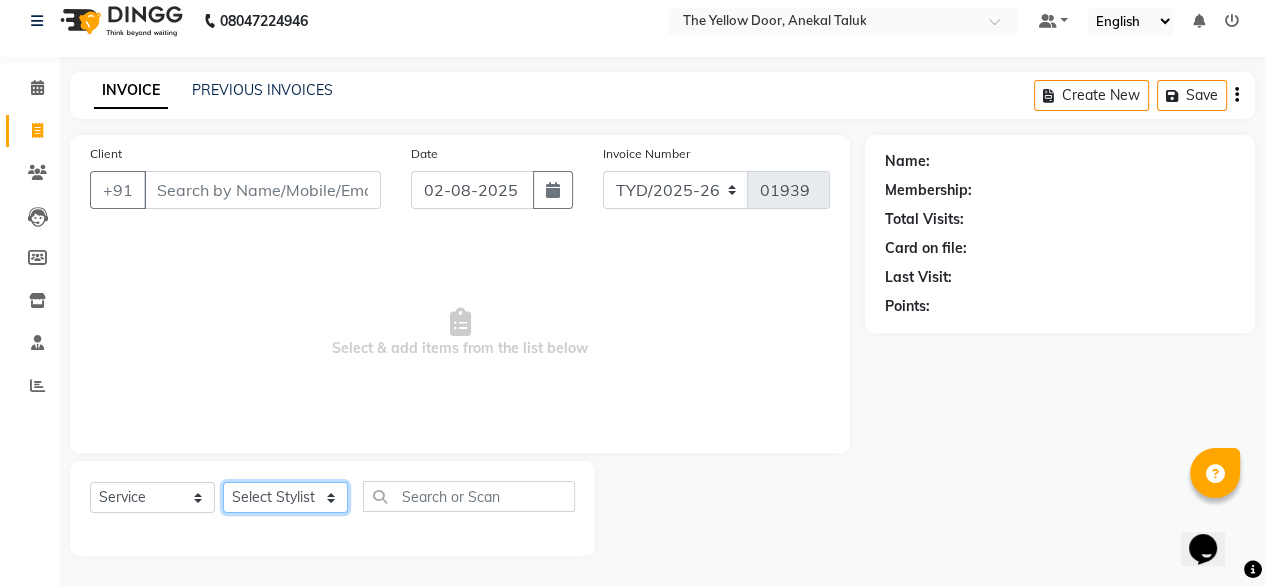 click on "Select Stylist Amit Roy Bina Deena Jena Housekeeping Manager Sajiya Shefi Shanoor Shri" 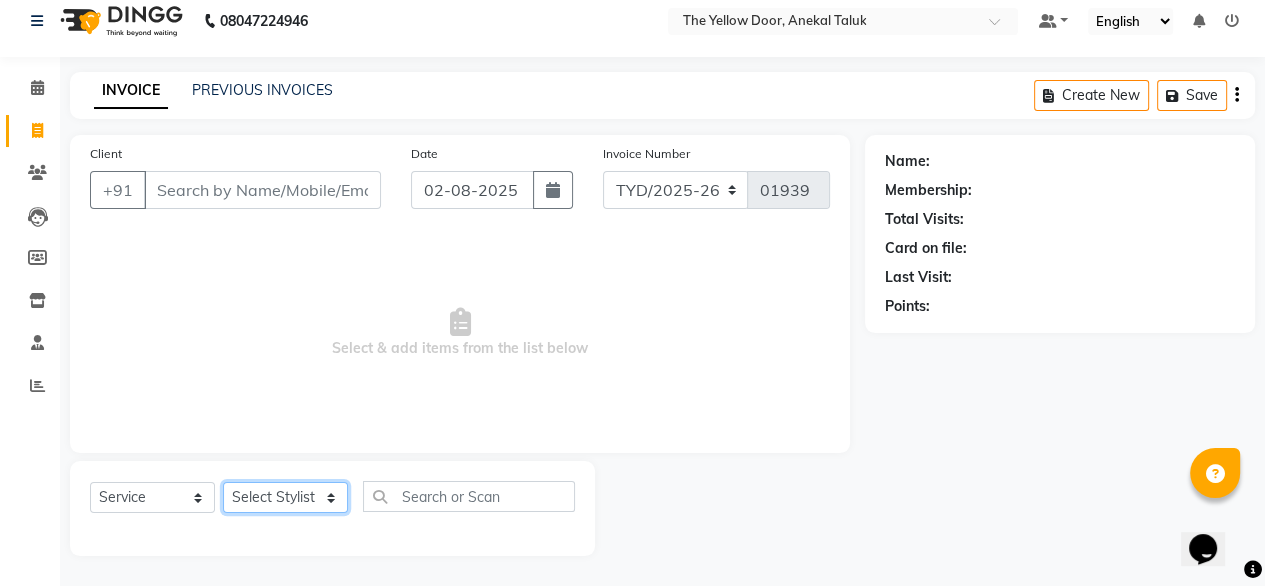 select on "67915" 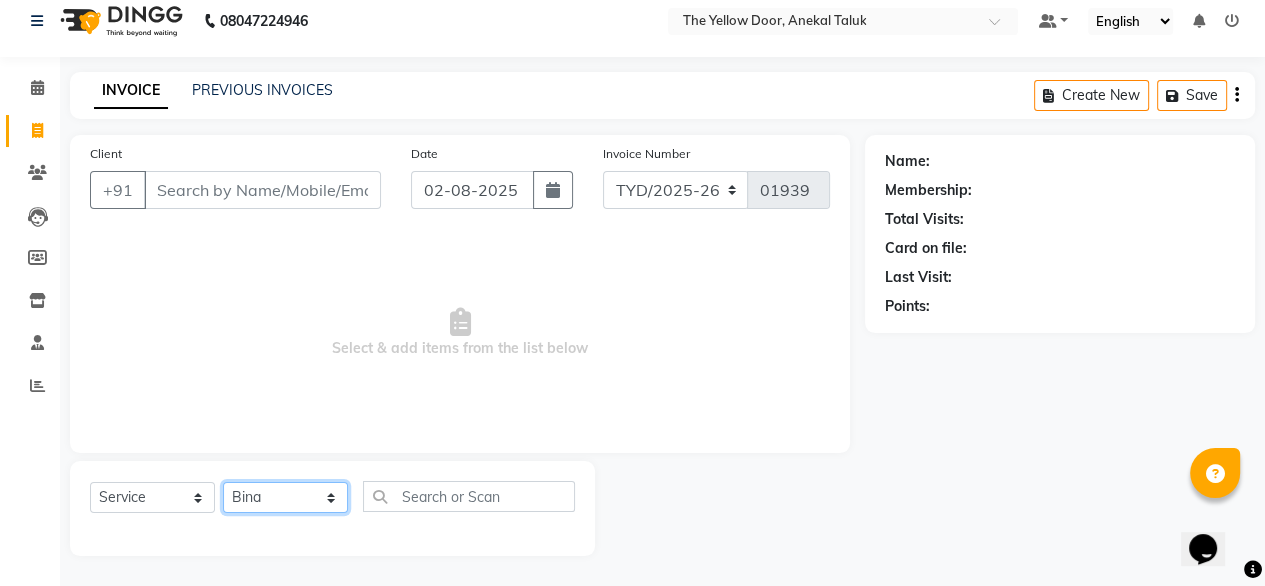 click on "Select Stylist Amit Roy Bina Deena Jena Housekeeping Manager Sajiya Shefi Shanoor Shri" 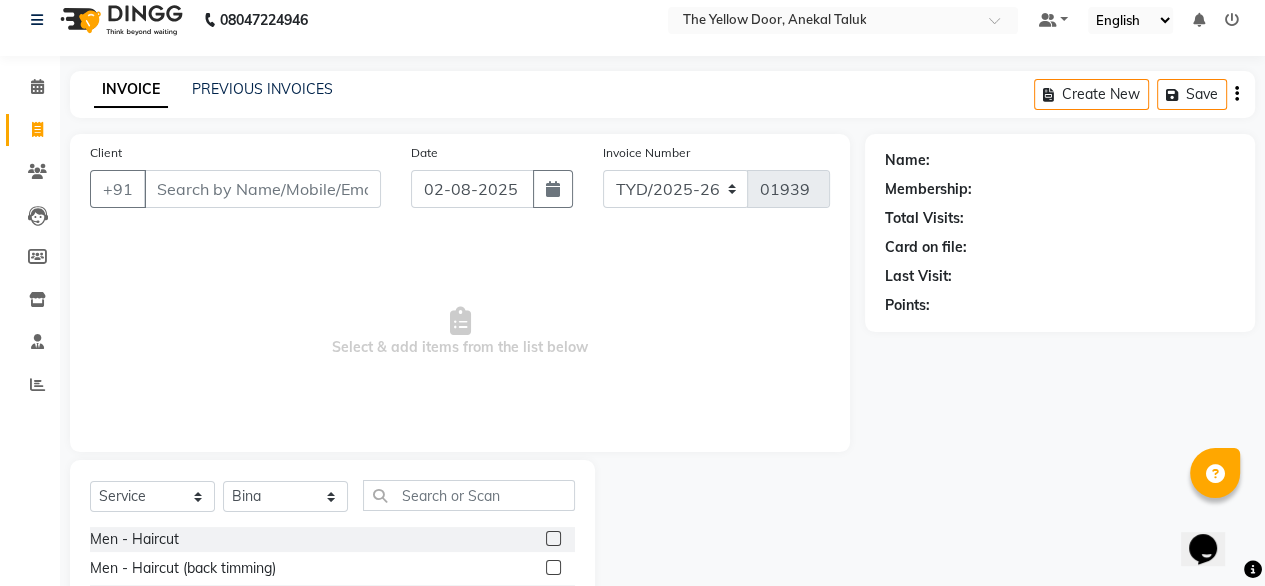 drag, startPoint x: 522, startPoint y: 519, endPoint x: 519, endPoint y: 500, distance: 19.235384 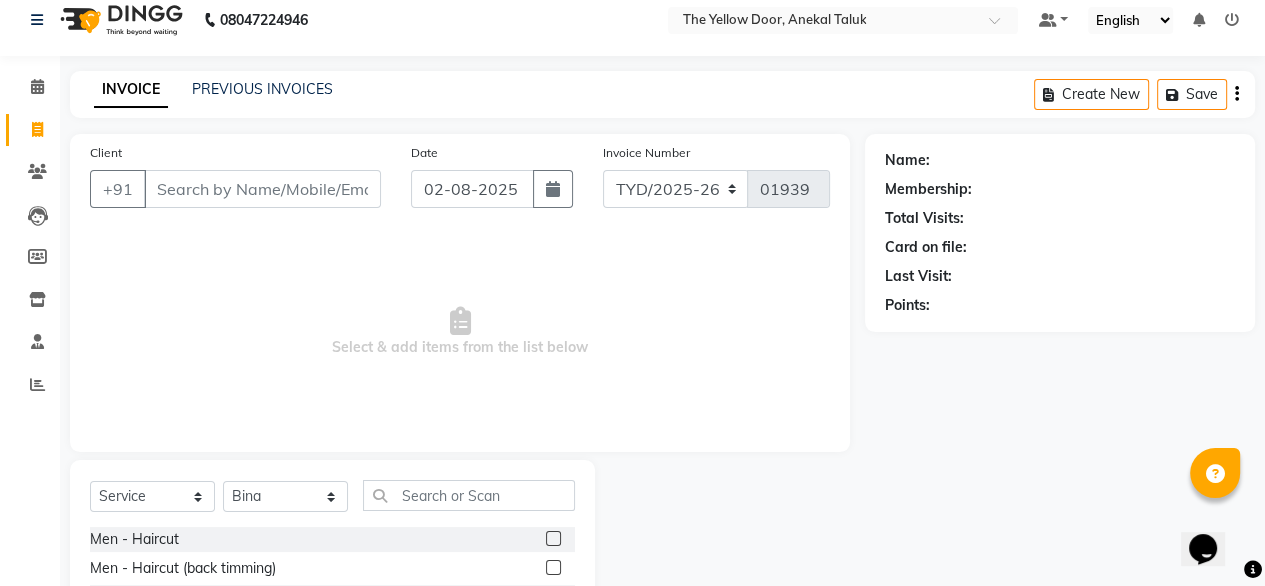 click on "Select  Service  Product  Membership  Package Voucher Prepaid Gift Card  Select Stylist Amit Roy Bina Deena Jena Housekeeping Manager Sajiya Shefi Shanoor Shri" 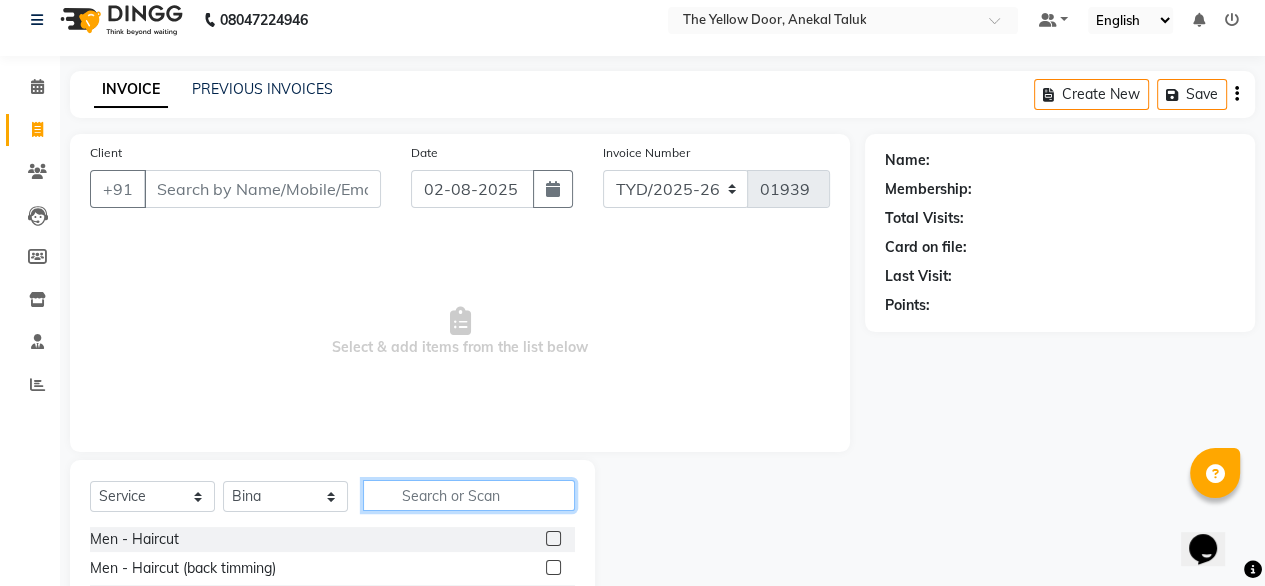 click 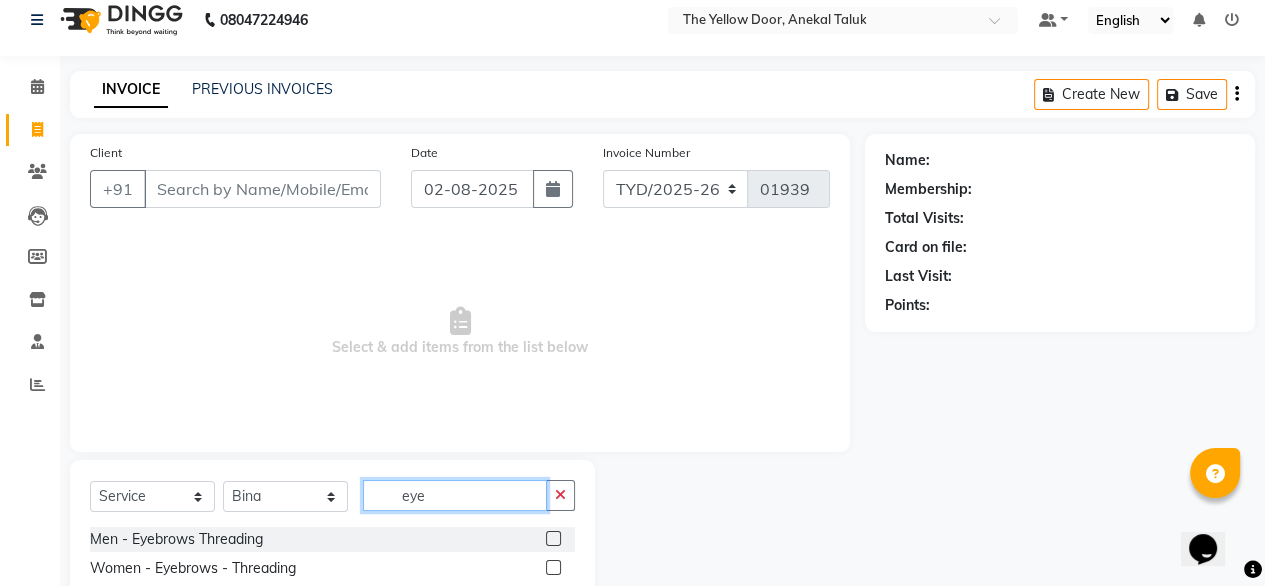 type on "eye" 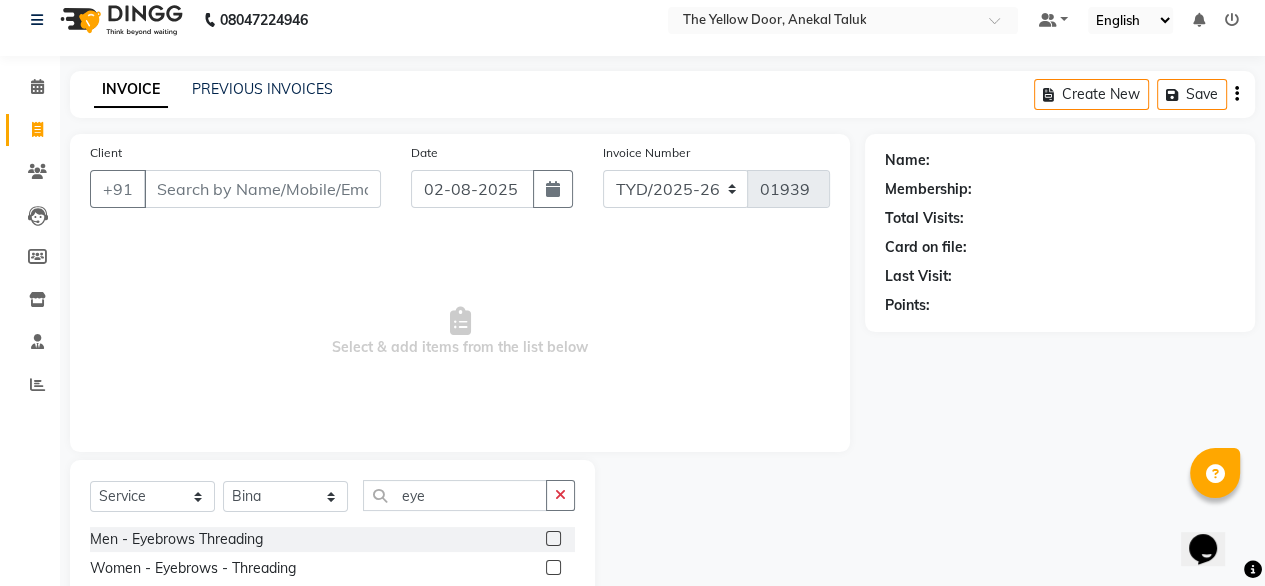 click on "Women - Eyebrows - Threading" 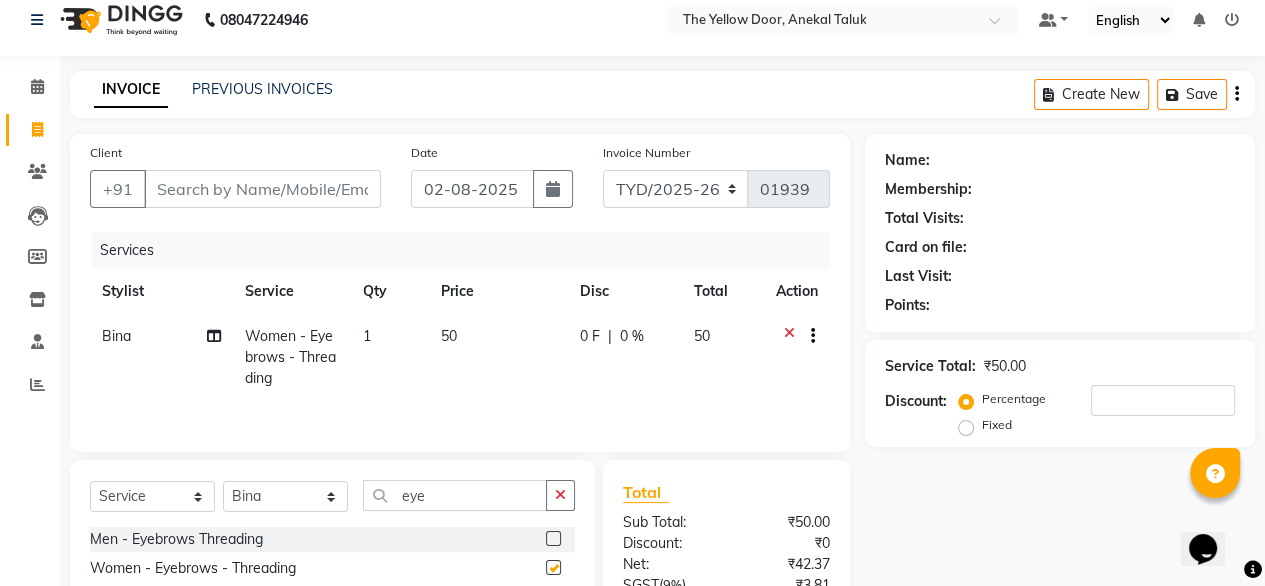checkbox on "false" 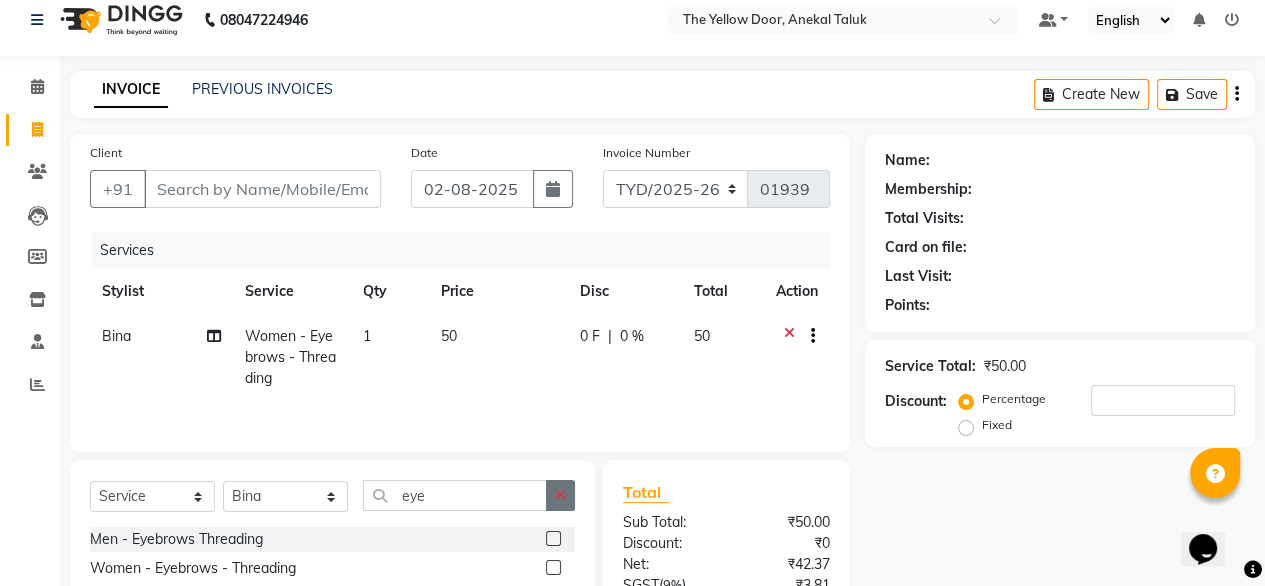 click 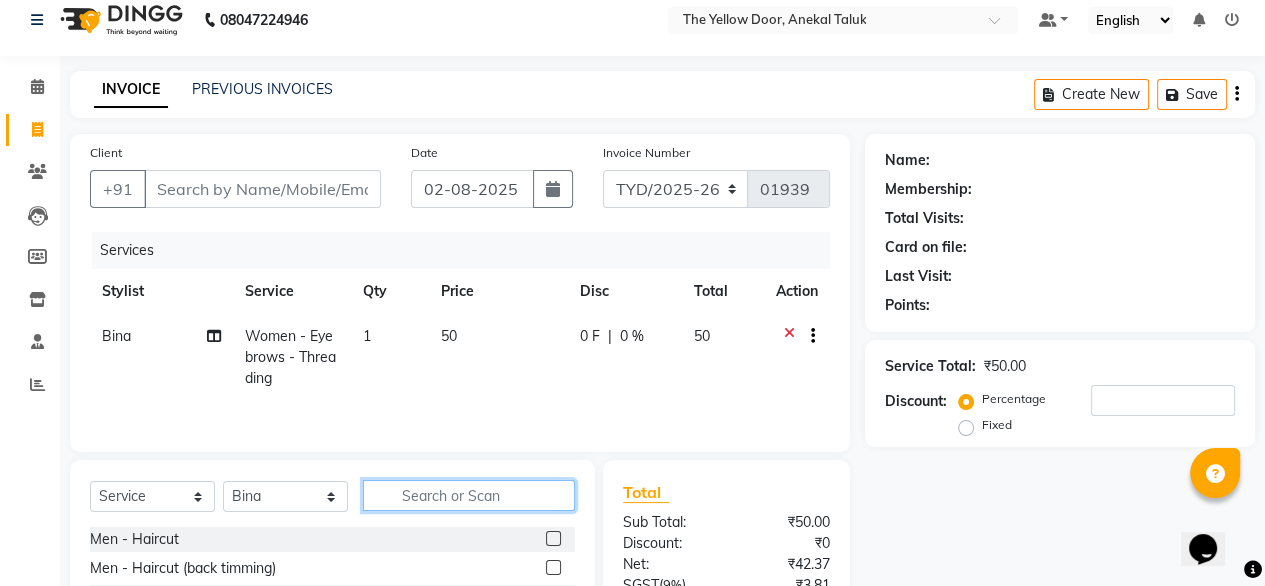 click 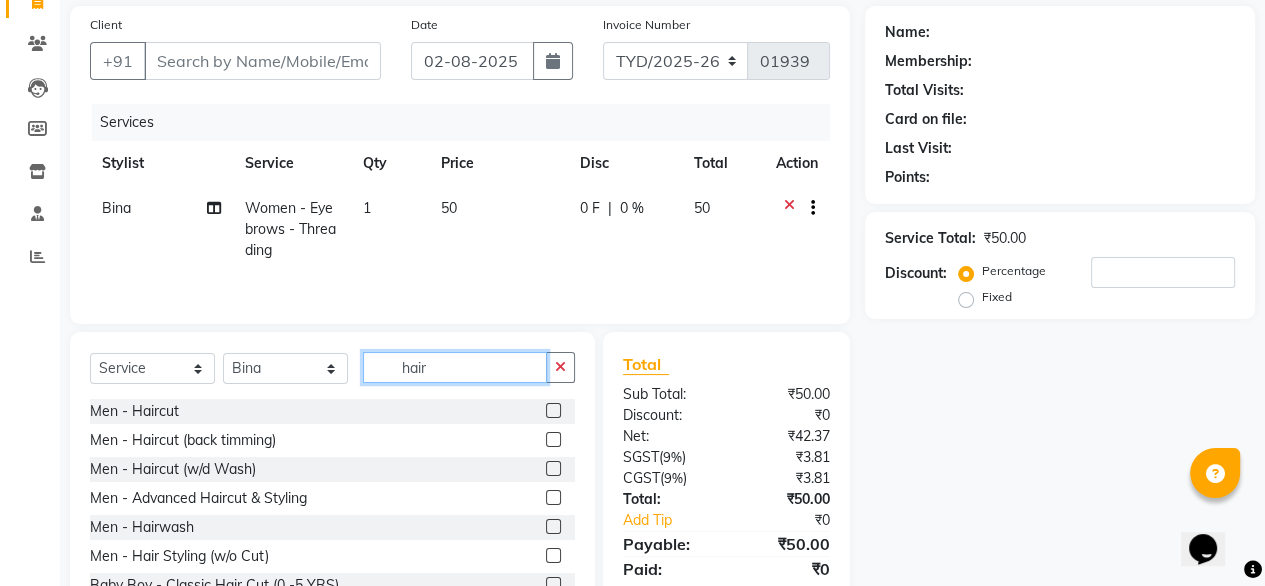 scroll, scrollTop: 152, scrollLeft: 0, axis: vertical 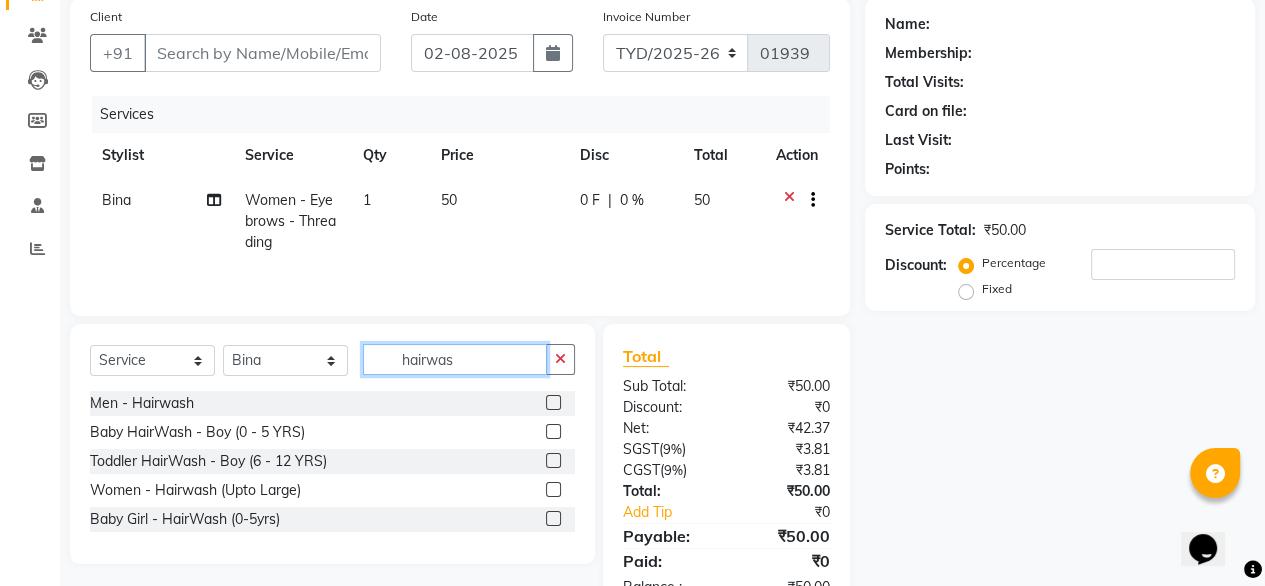 type on "hairwas" 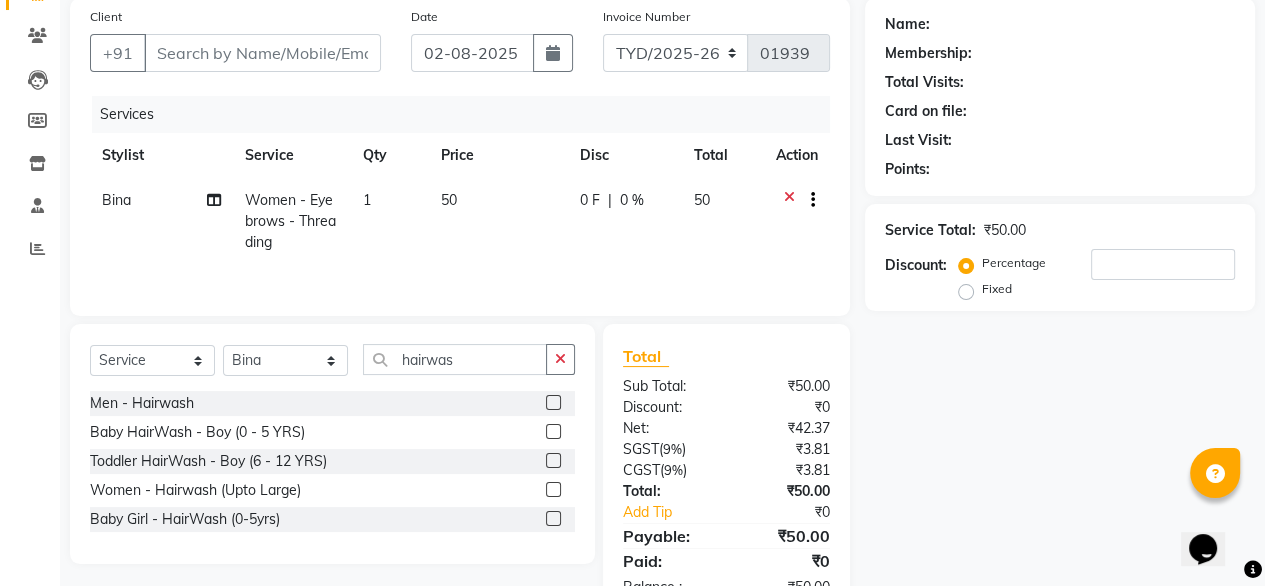 click 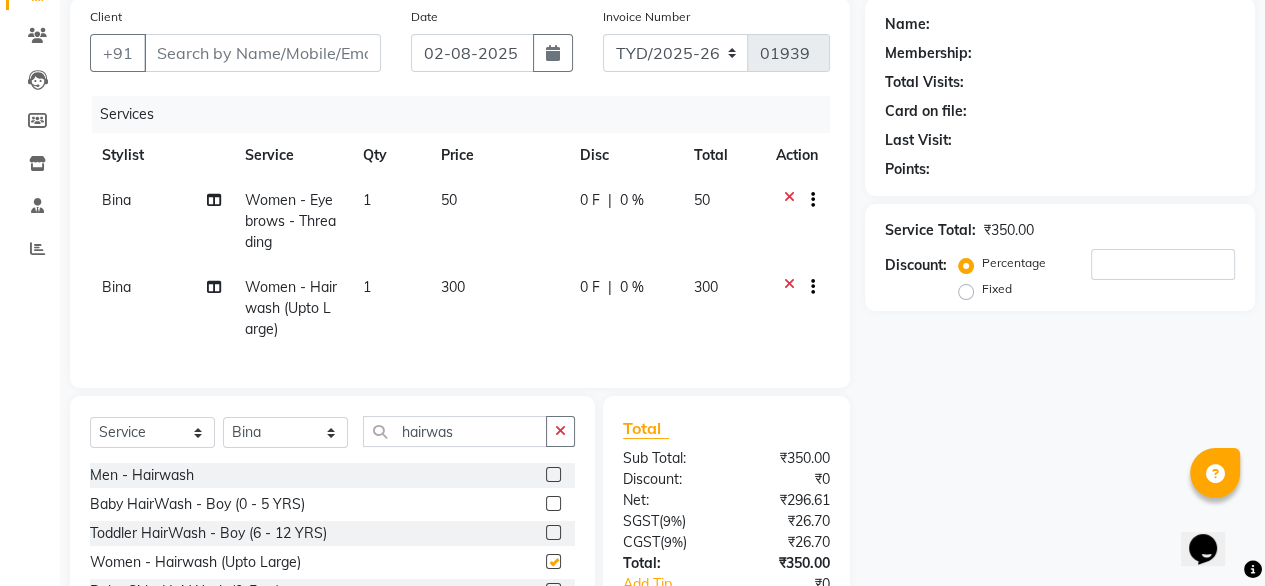 checkbox on "false" 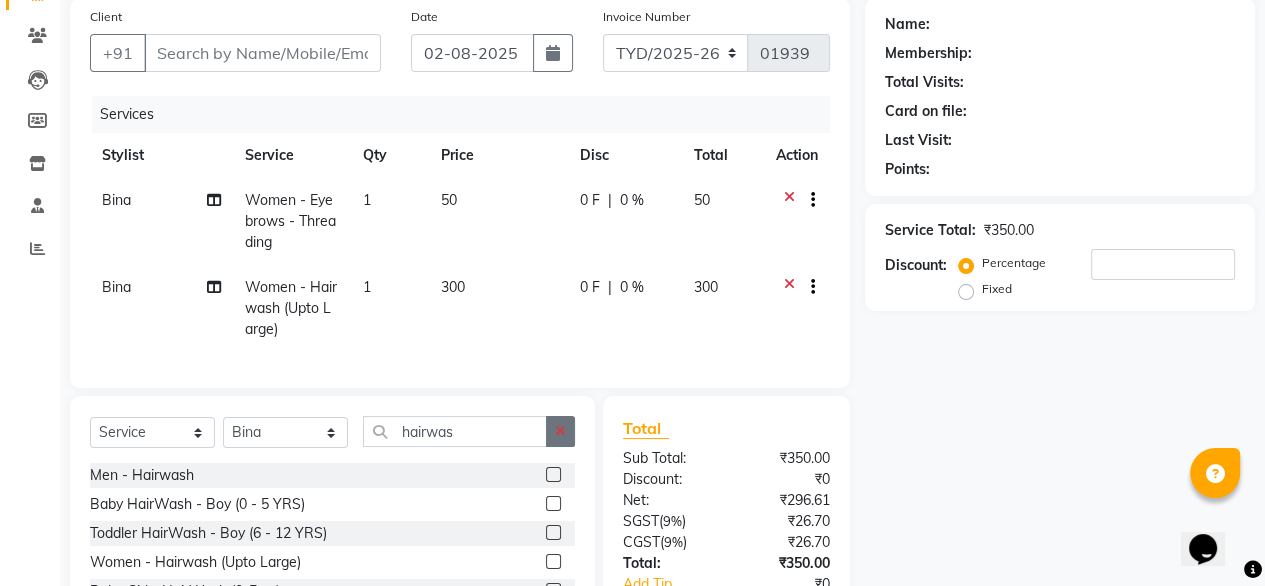 click 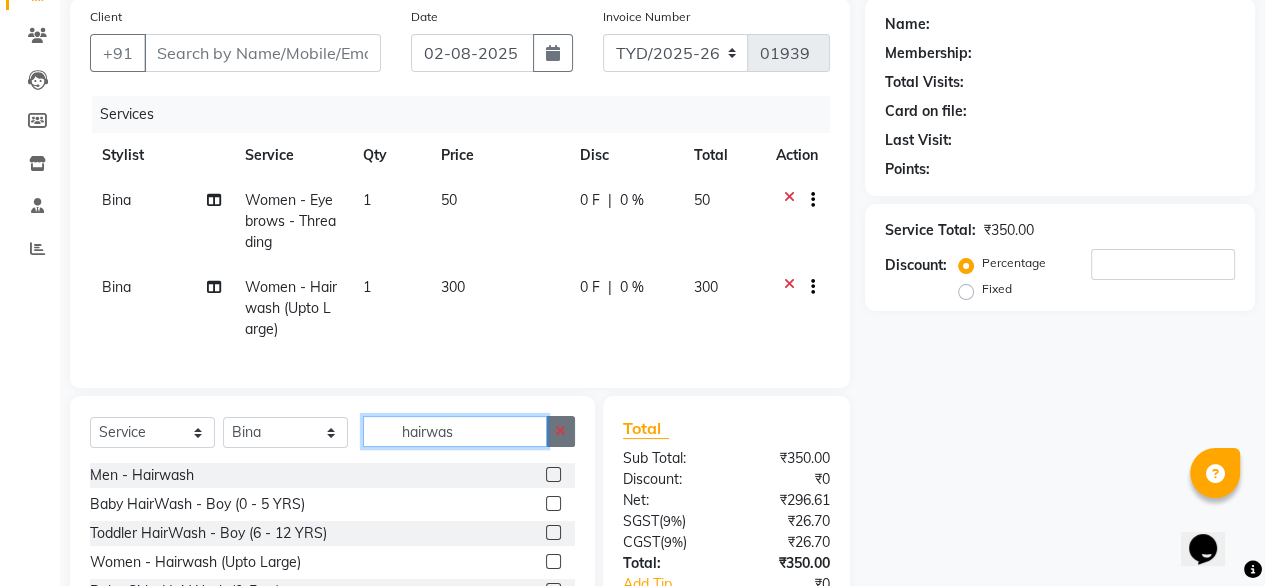 type 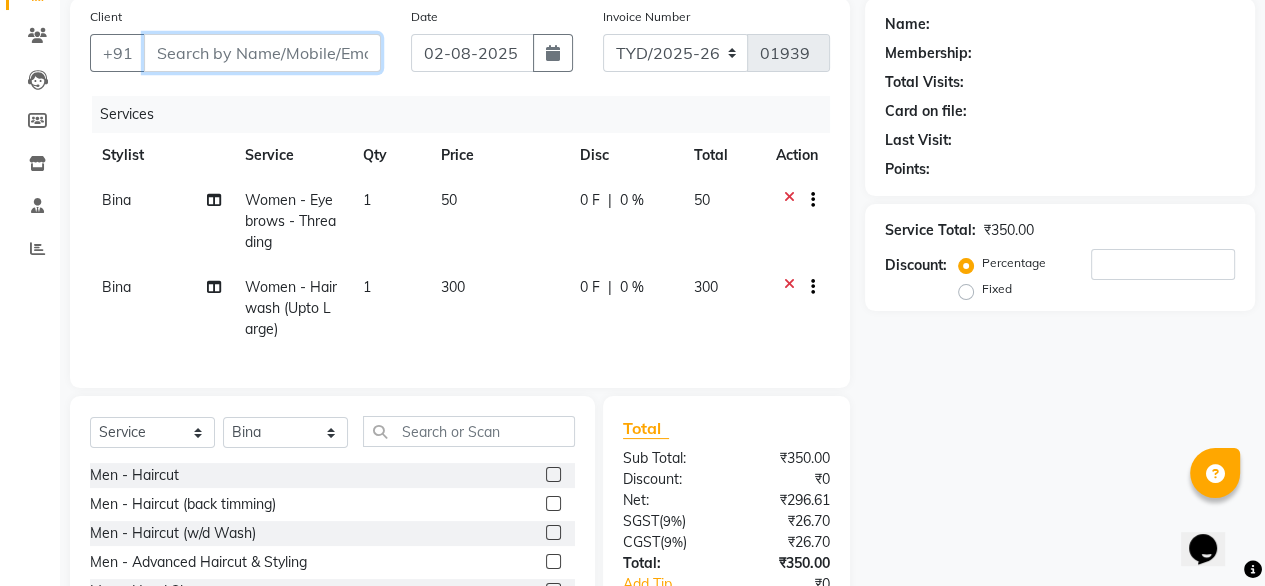 click on "Client" at bounding box center [262, 53] 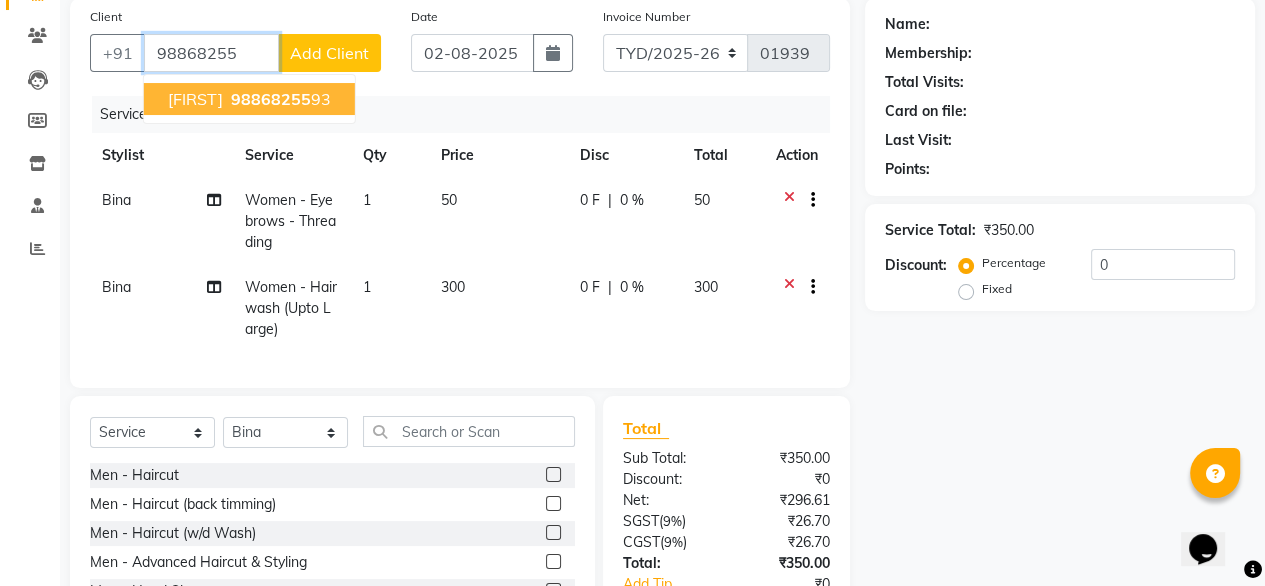 click on "Yati   98868255 93" at bounding box center [249, 99] 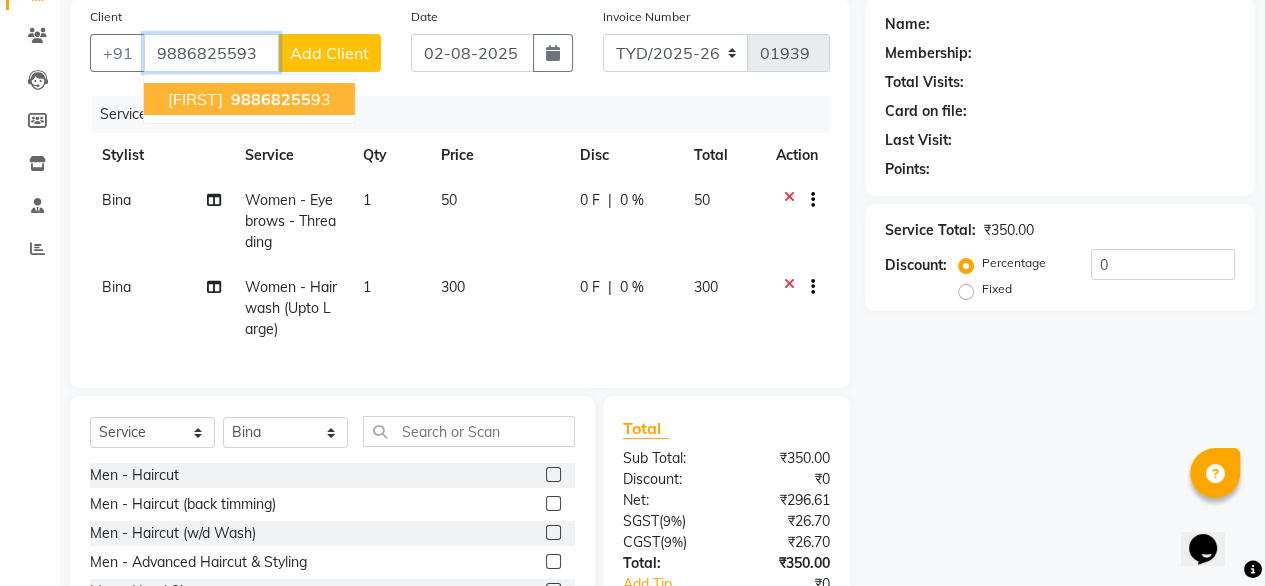 type on "9886825593" 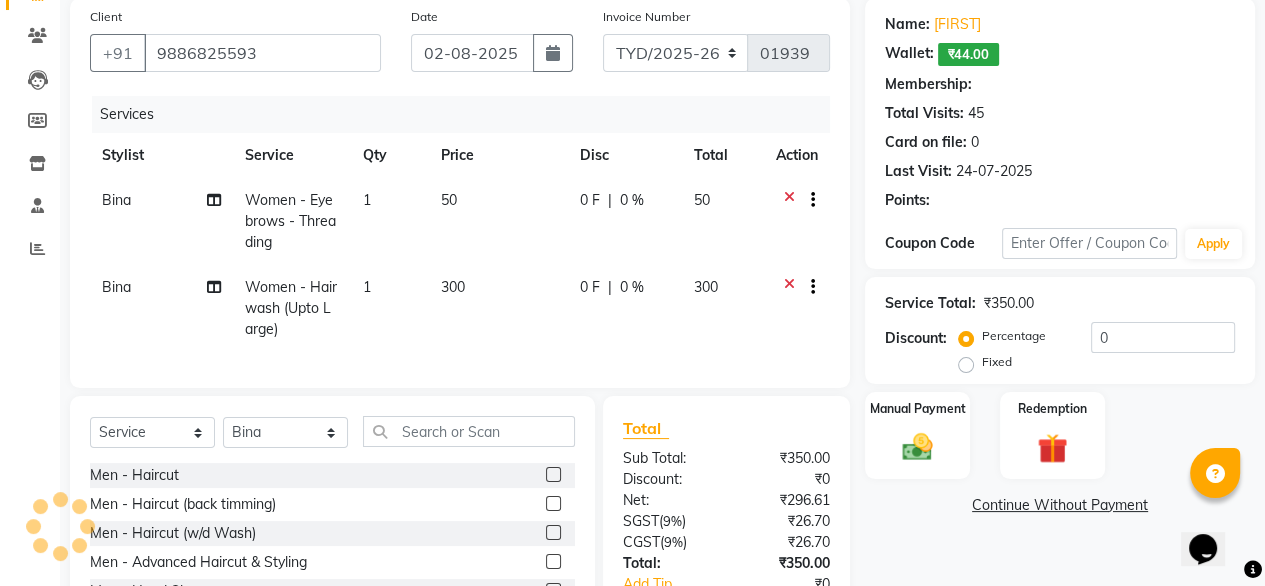 select on "1: Object" 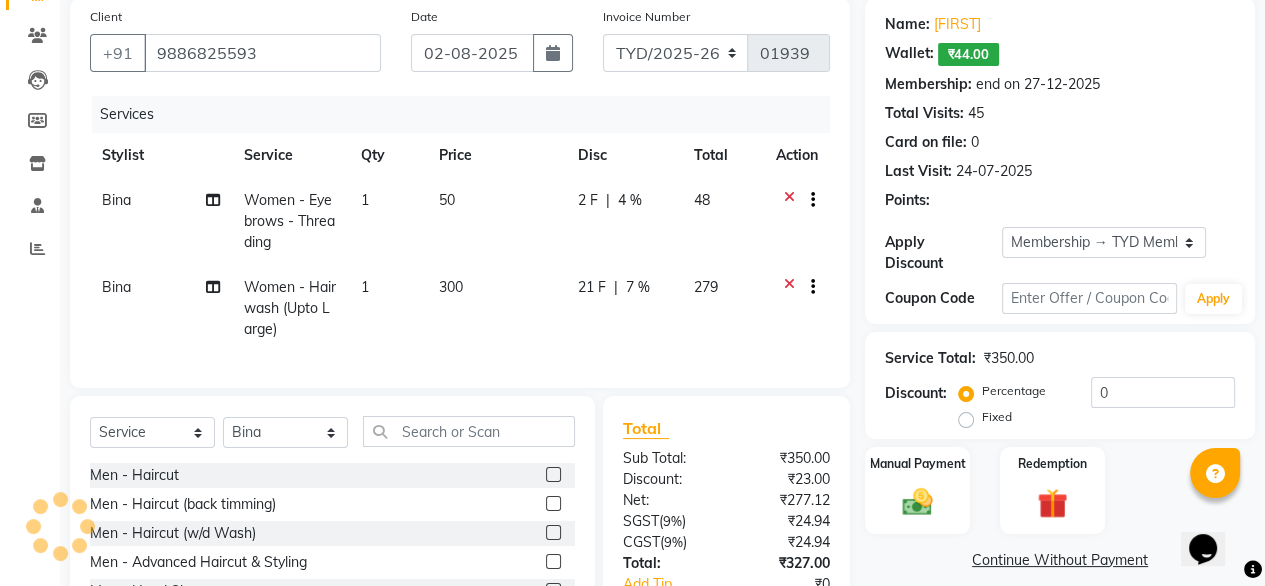 radio on "false" 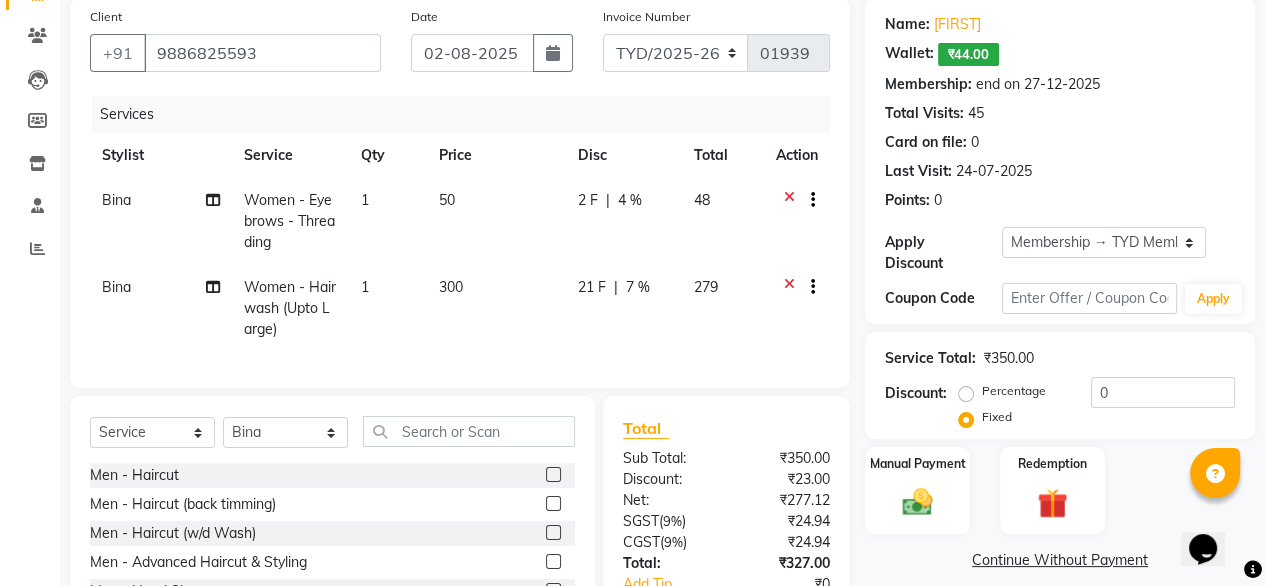 scroll, scrollTop: 303, scrollLeft: 0, axis: vertical 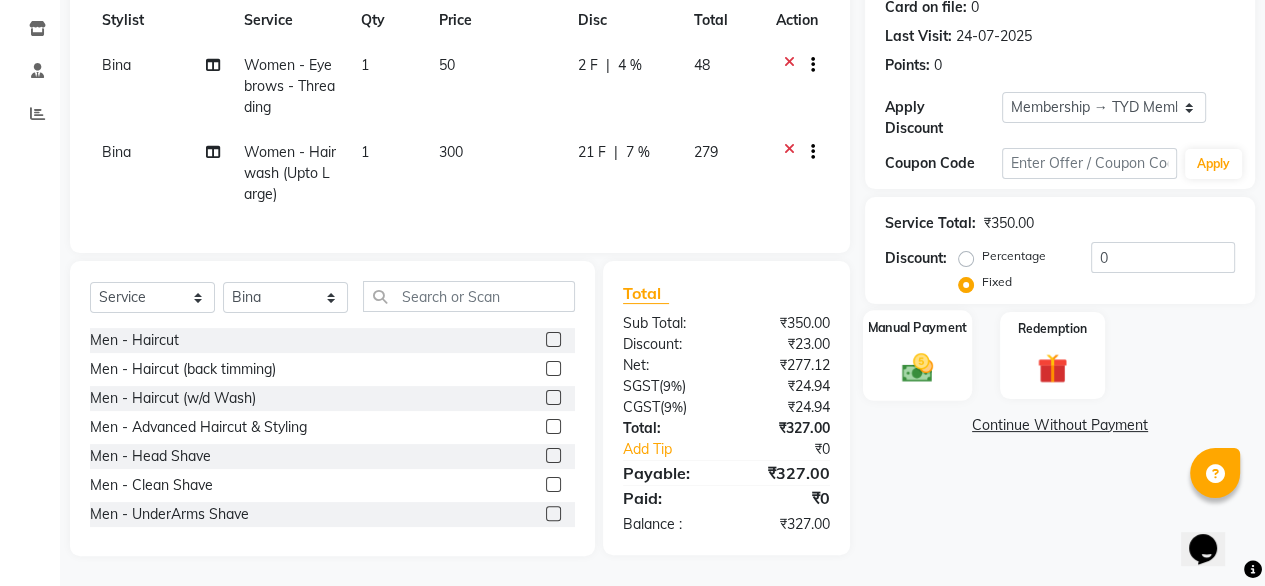click 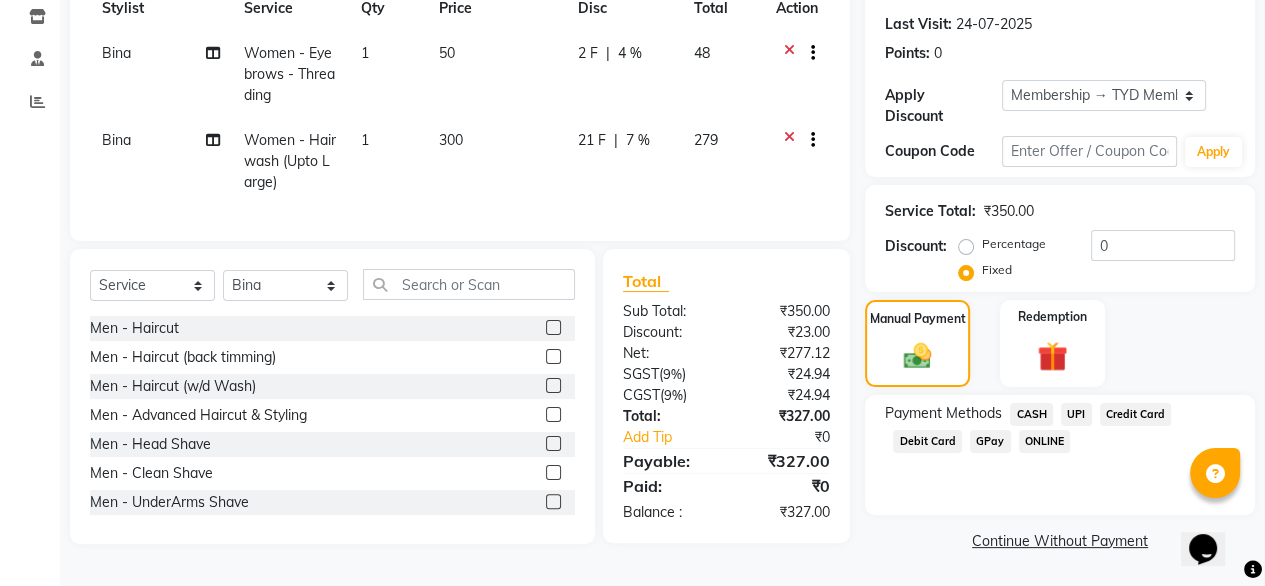 click on "UPI" 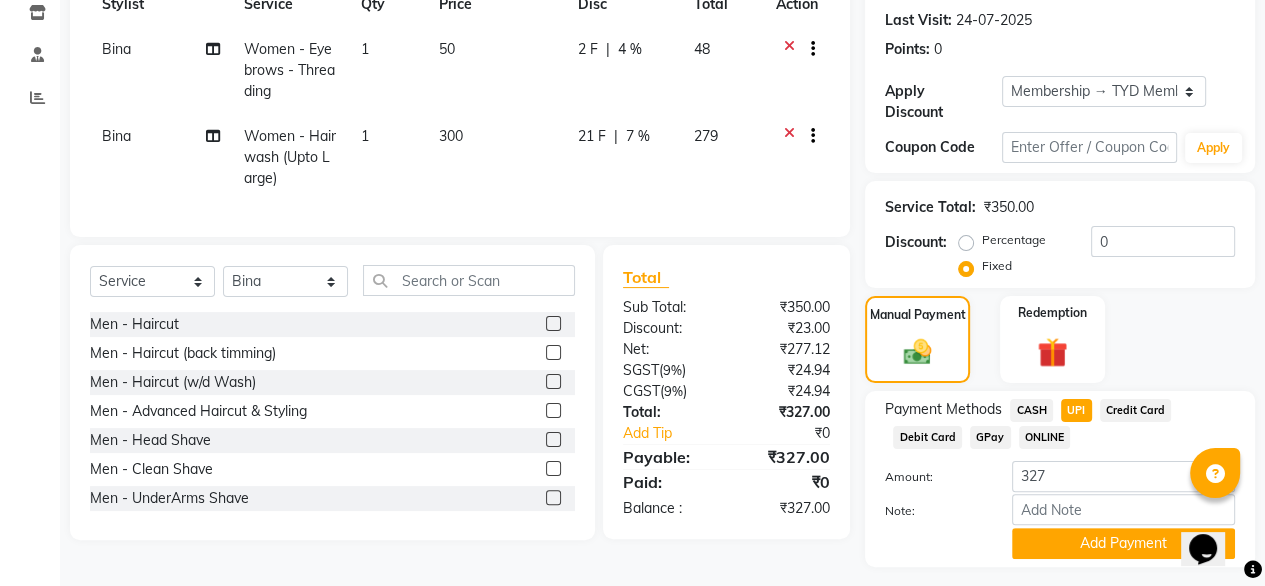 scroll, scrollTop: 342, scrollLeft: 0, axis: vertical 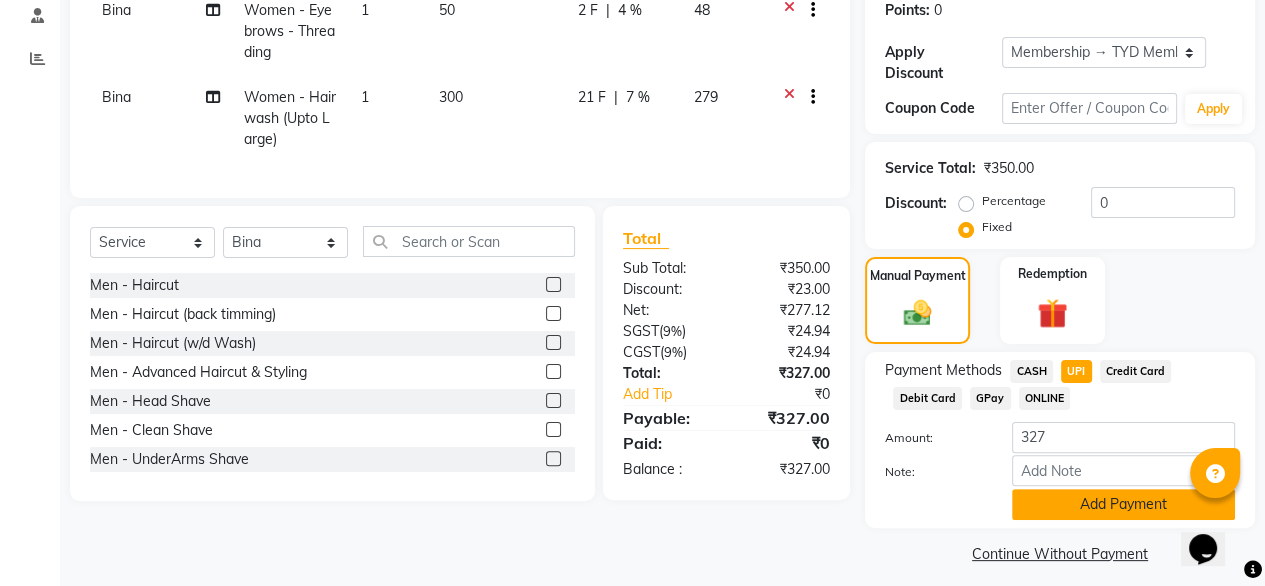 click on "Add Payment" 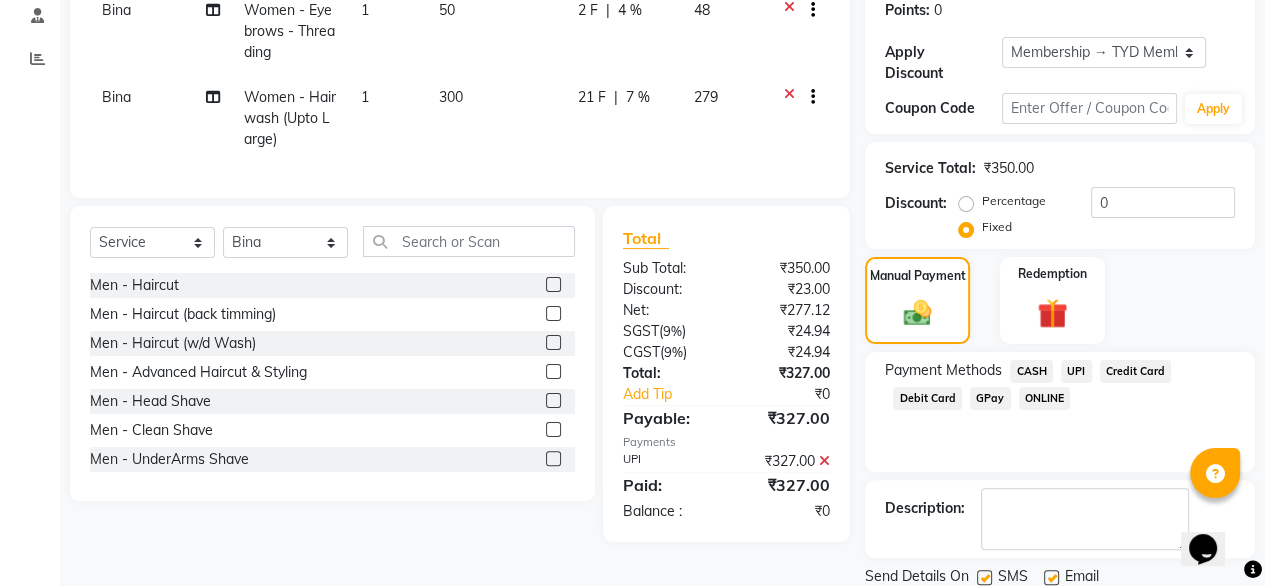 scroll, scrollTop: 396, scrollLeft: 0, axis: vertical 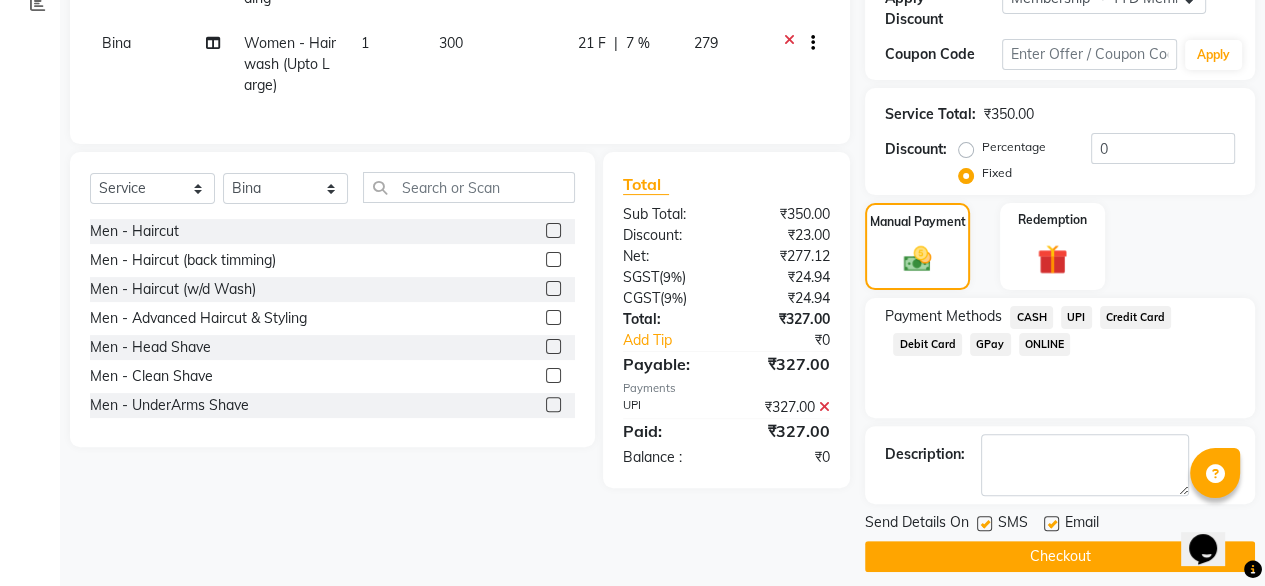 click 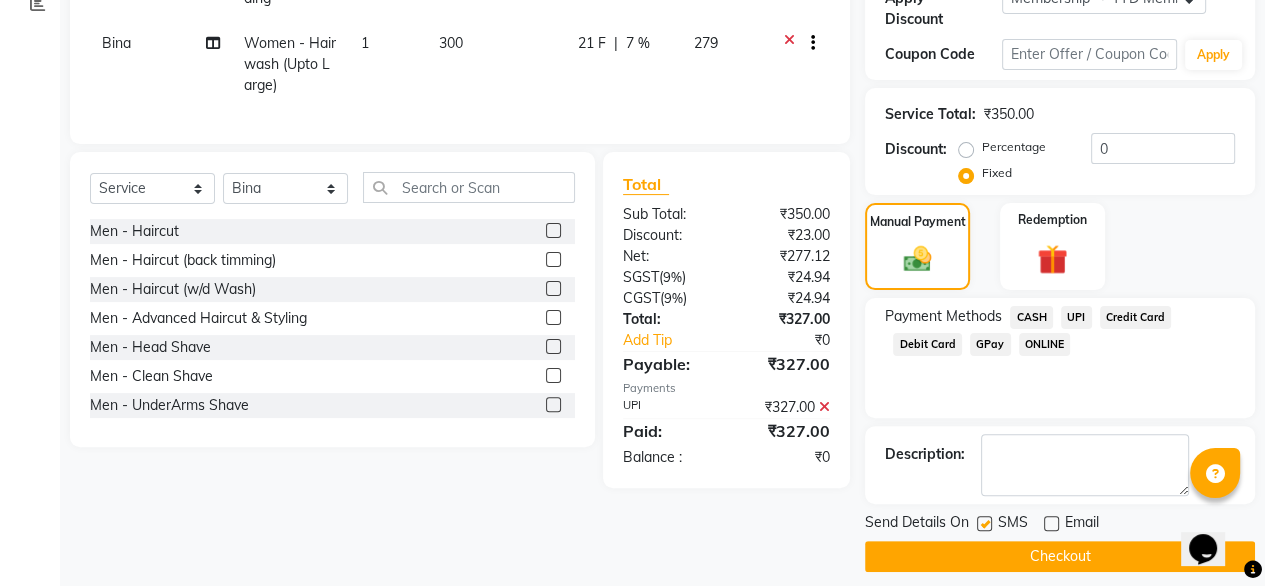 click on "Checkout" 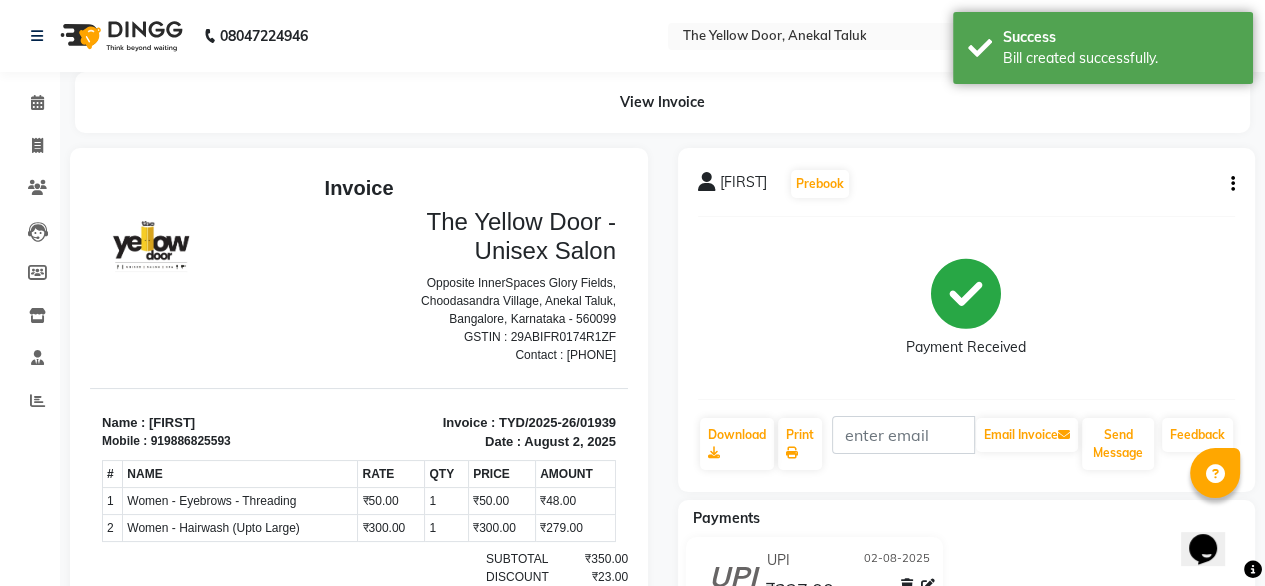 scroll, scrollTop: 0, scrollLeft: 0, axis: both 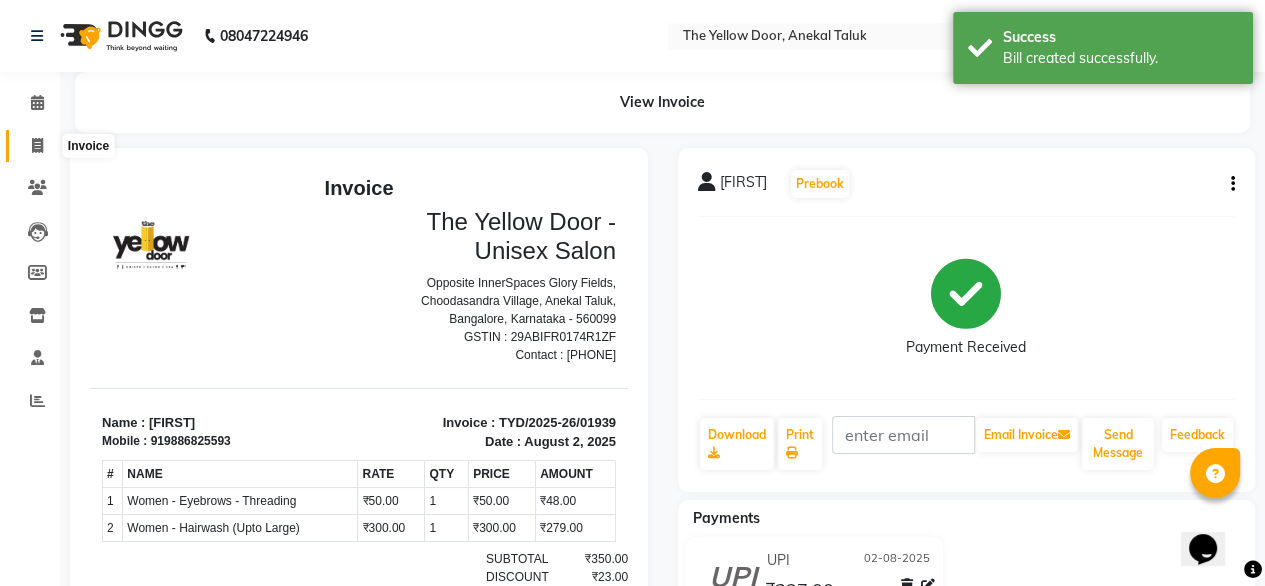click 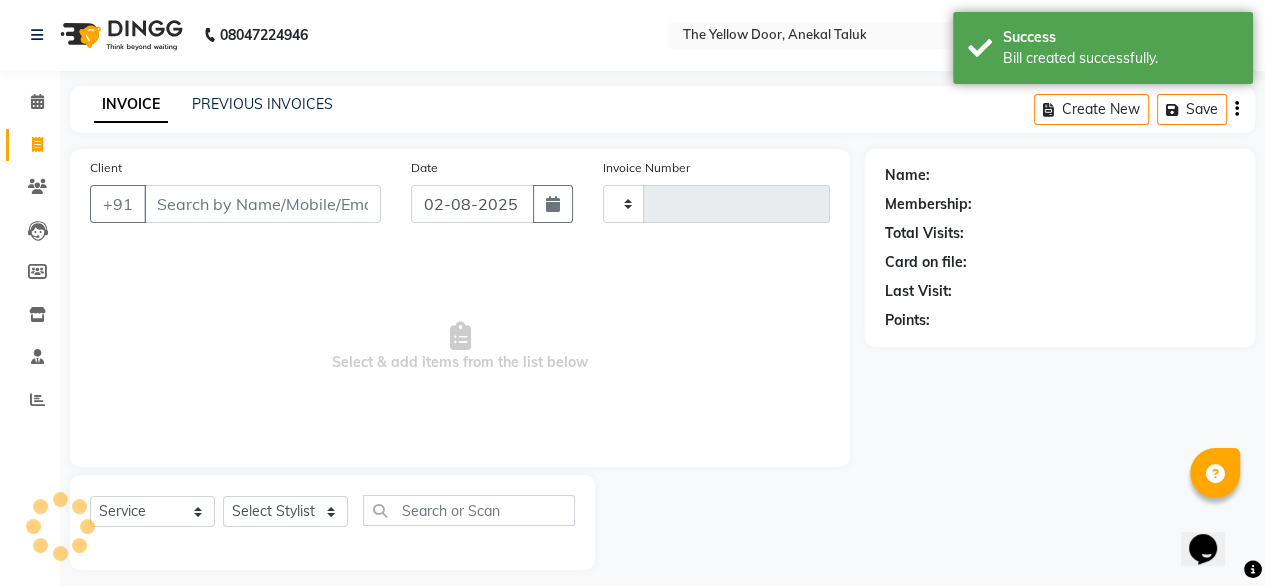 type on "01940" 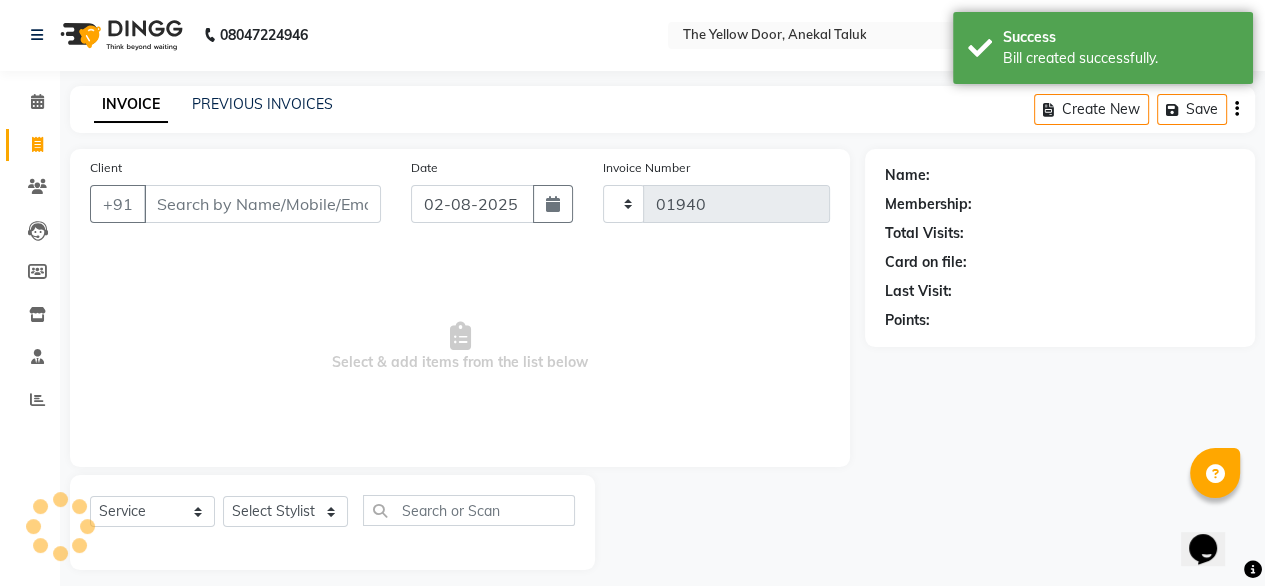 select on "5650" 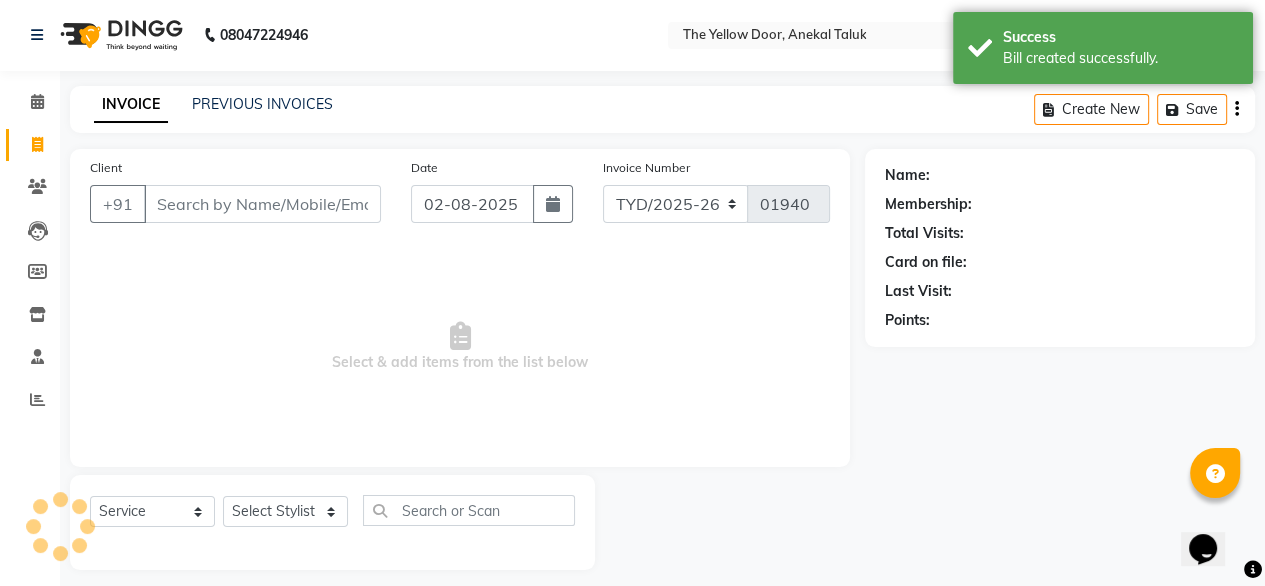 scroll, scrollTop: 16, scrollLeft: 0, axis: vertical 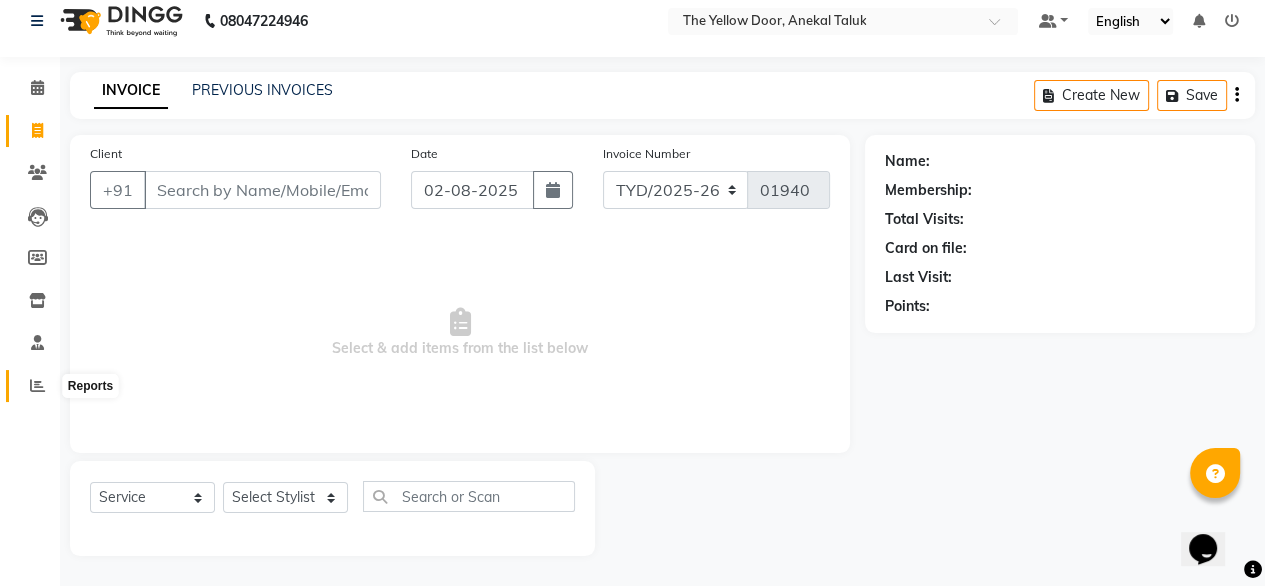 click 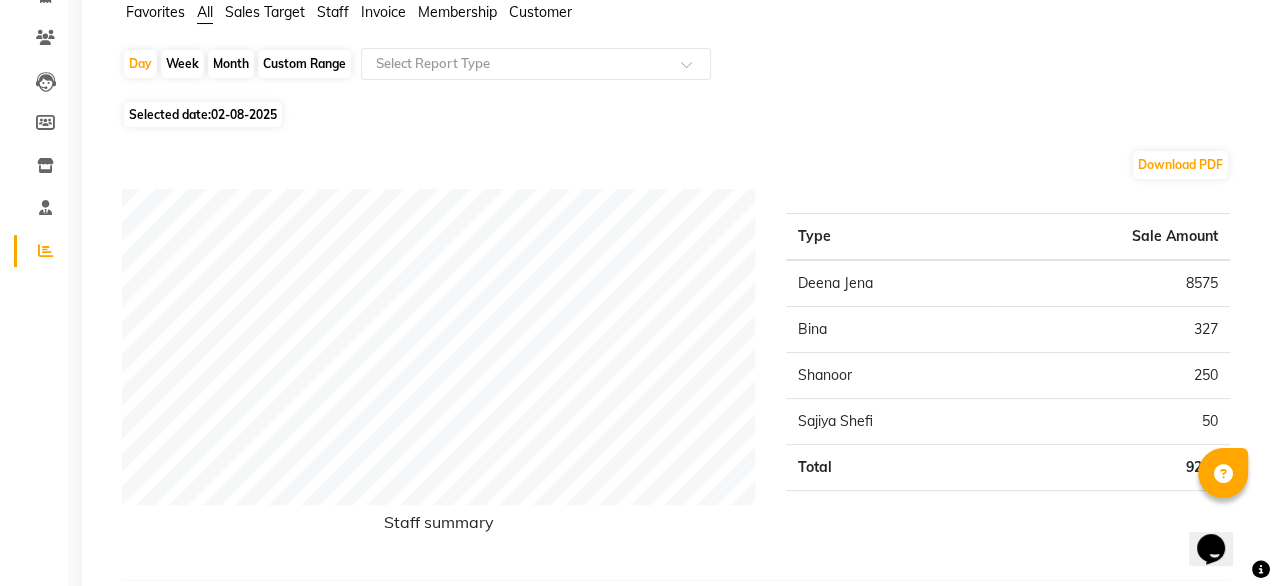 scroll, scrollTop: 0, scrollLeft: 0, axis: both 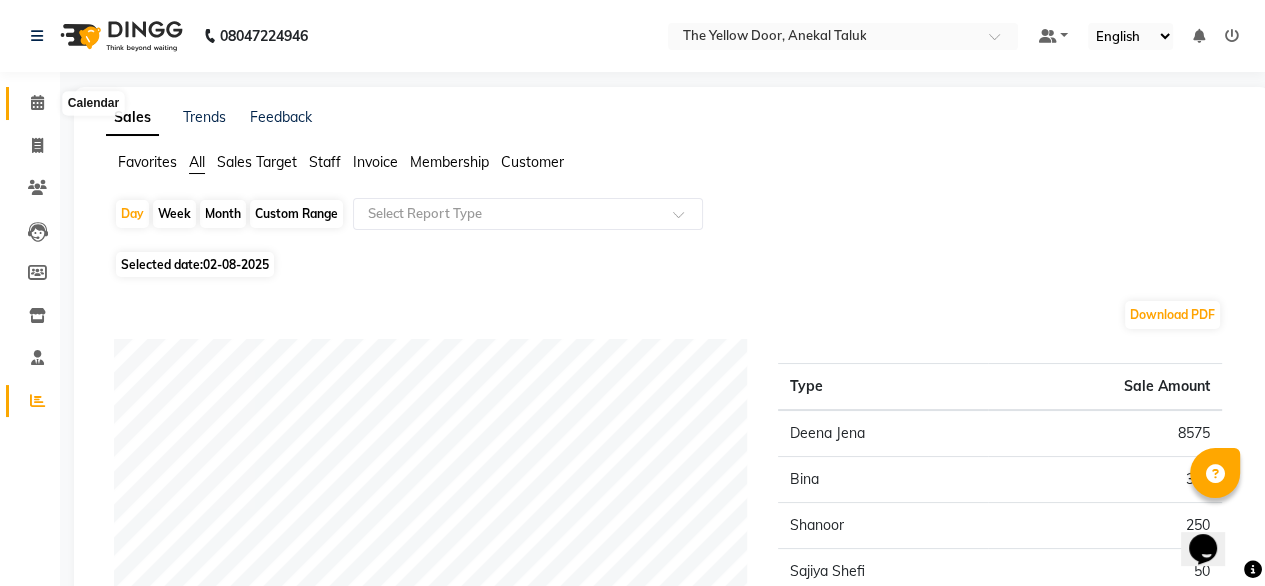 click 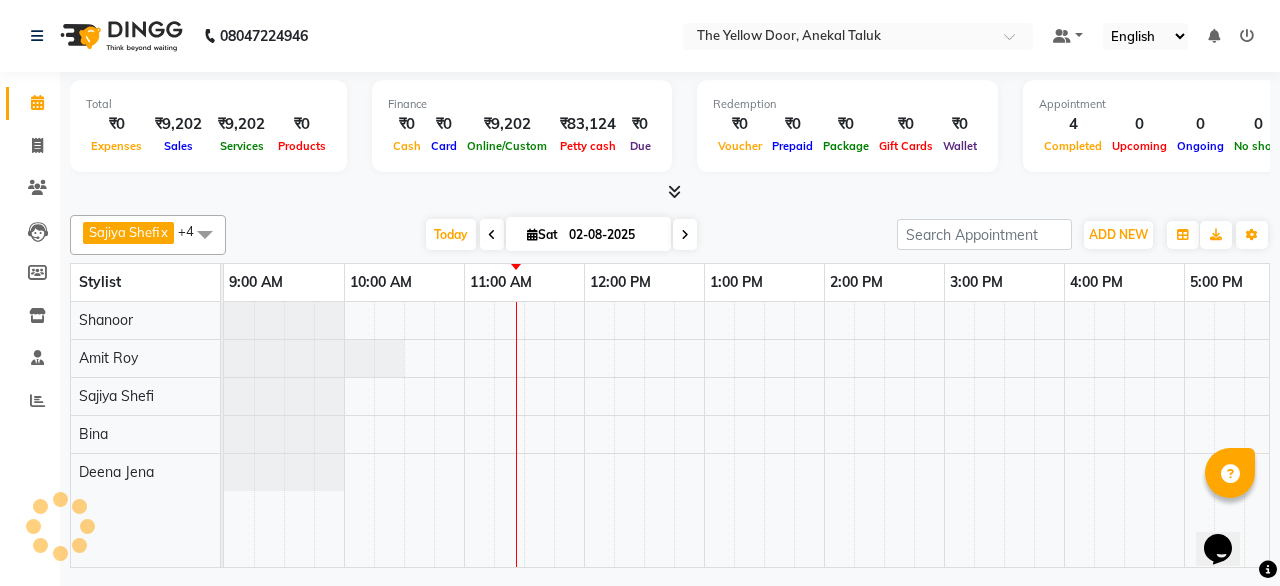 scroll, scrollTop: 0, scrollLeft: 240, axis: horizontal 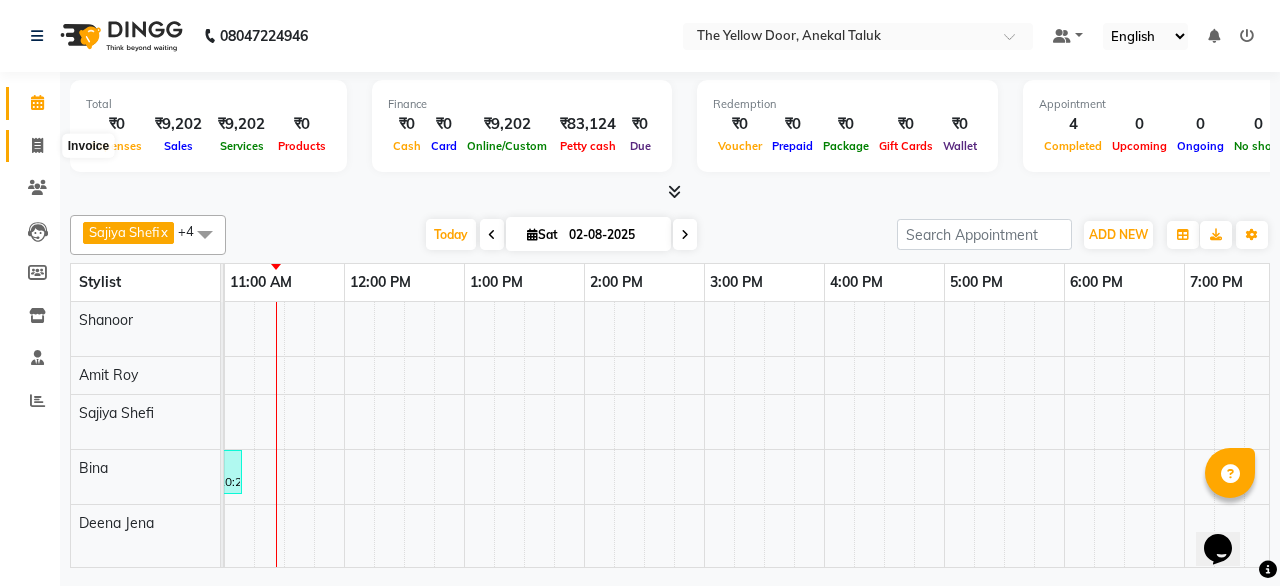 click 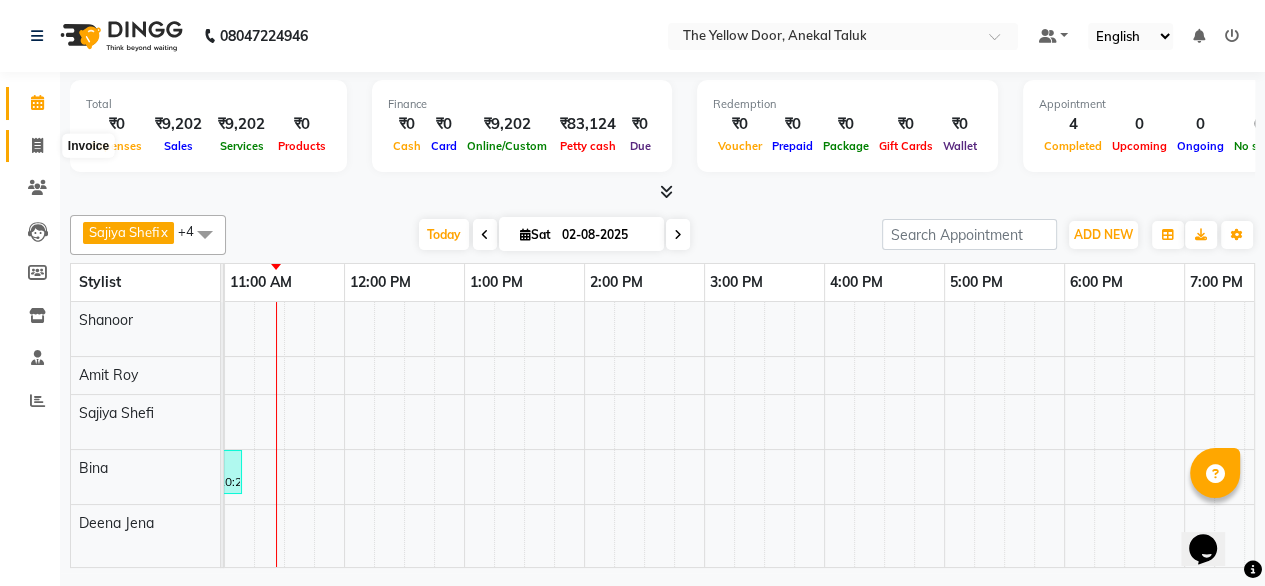 select on "service" 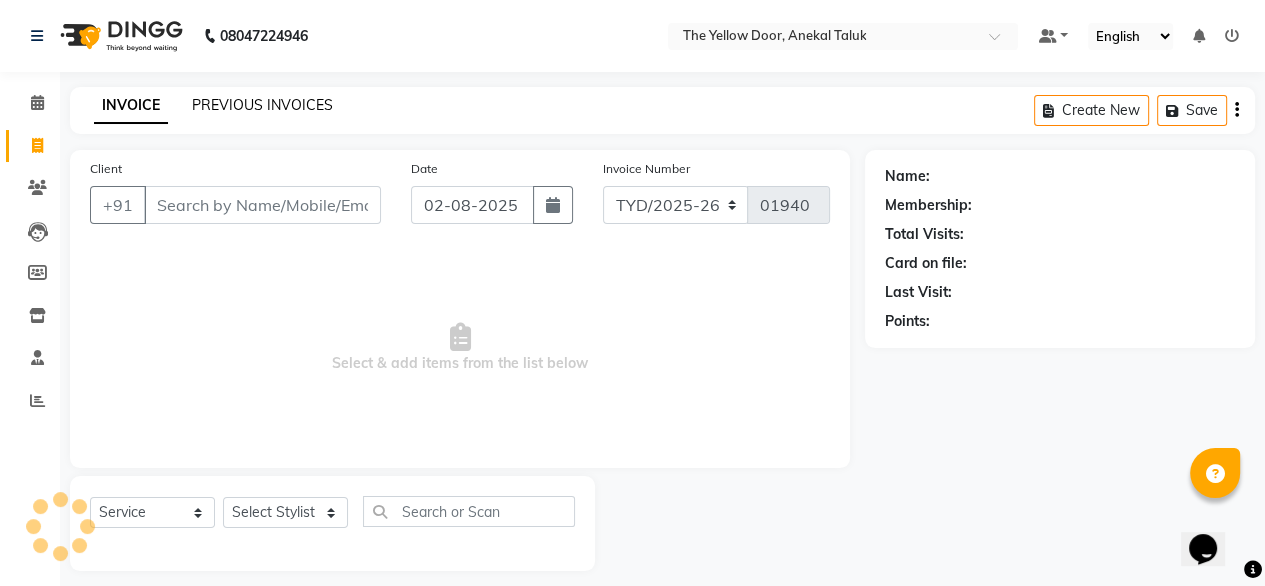click on "PREVIOUS INVOICES" 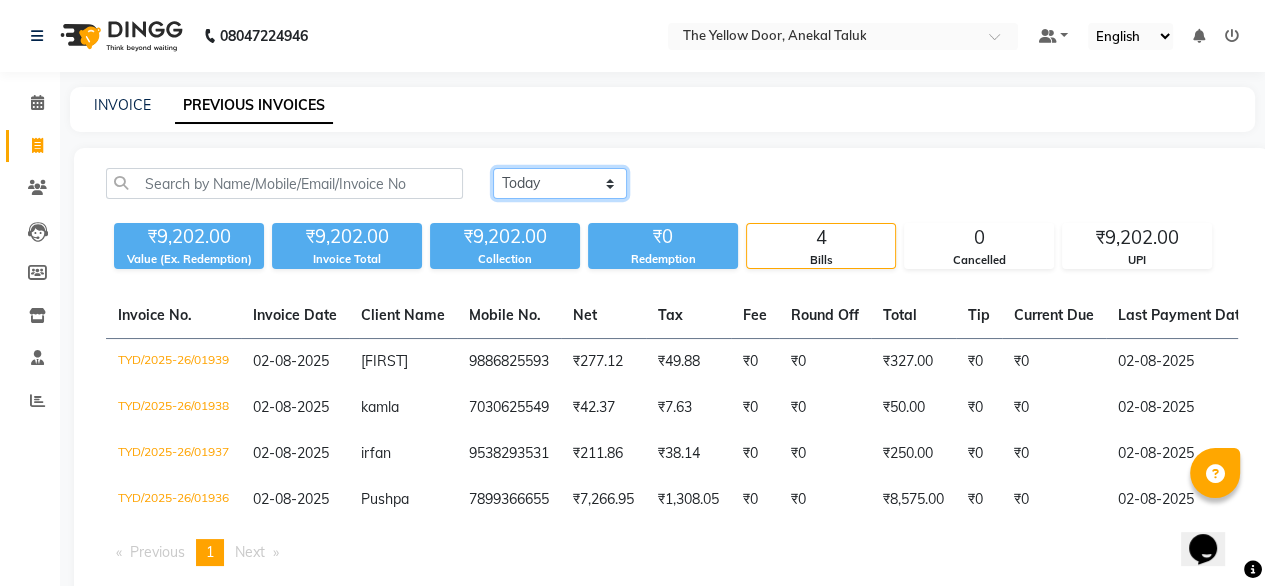 click on "Today Yesterday Custom Range" 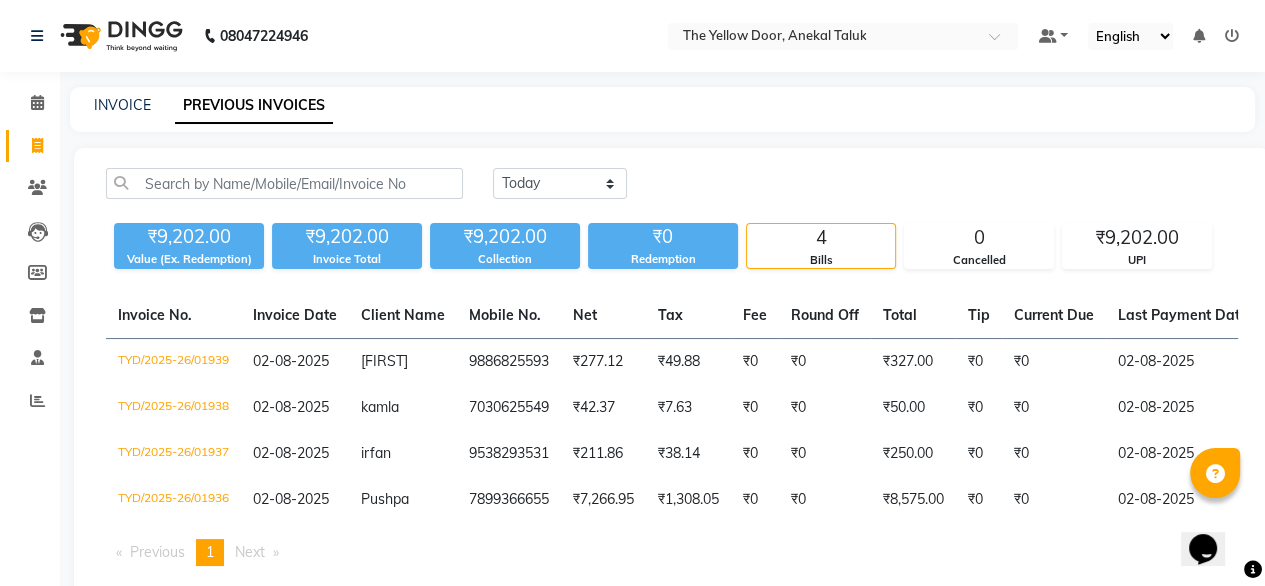 click on "₹9,202.00" 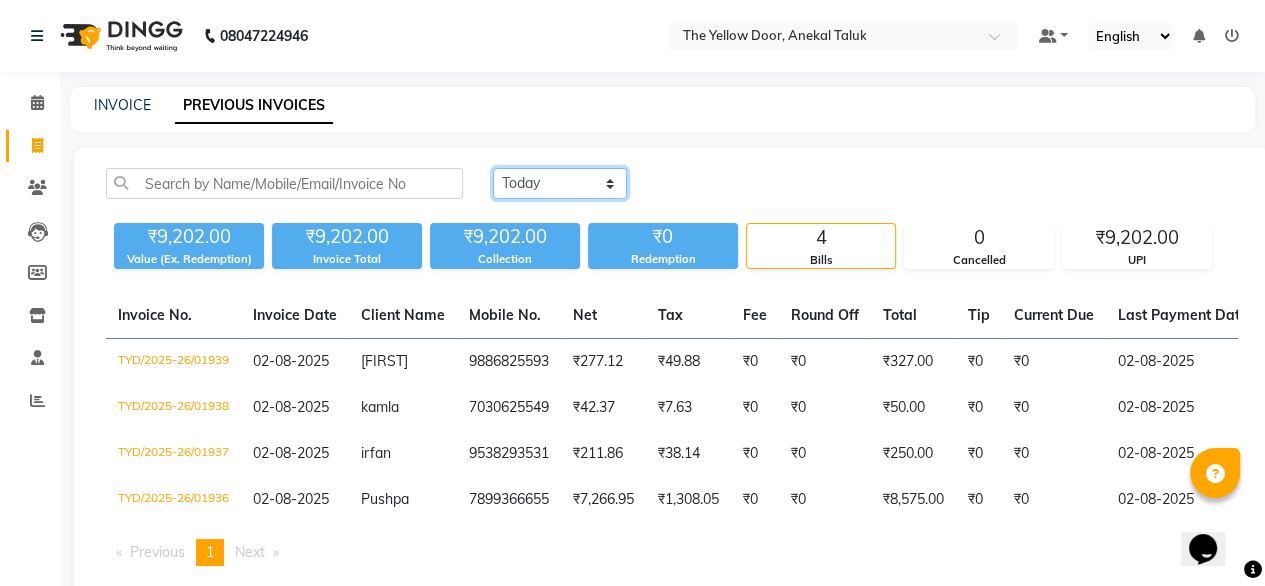click on "Today Yesterday Custom Range" 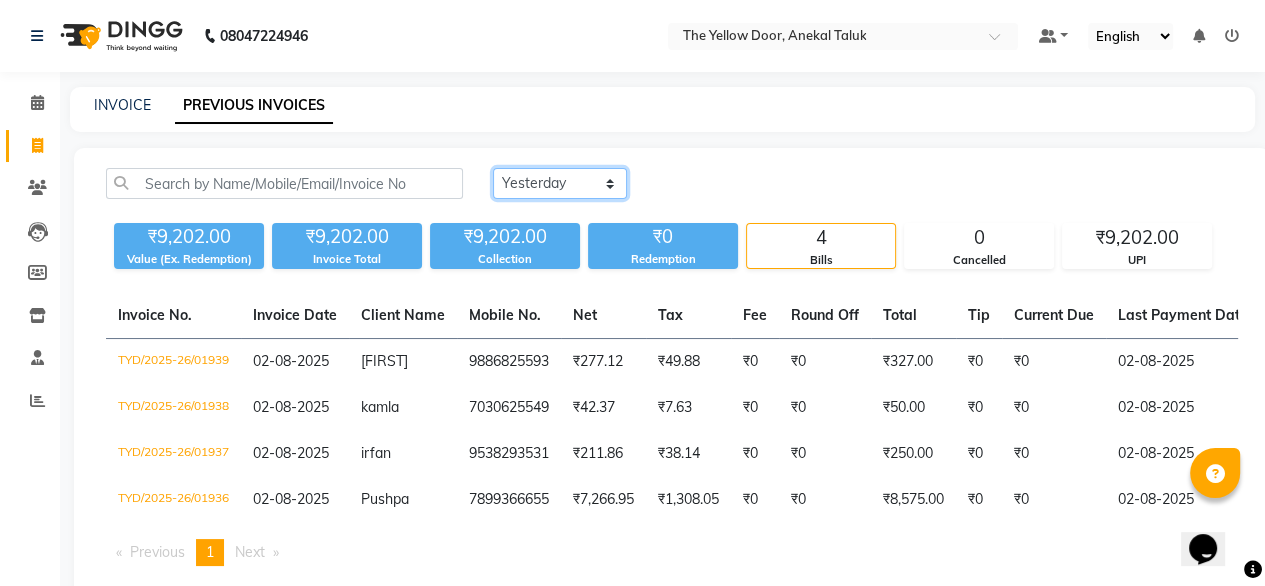 click on "Today Yesterday Custom Range" 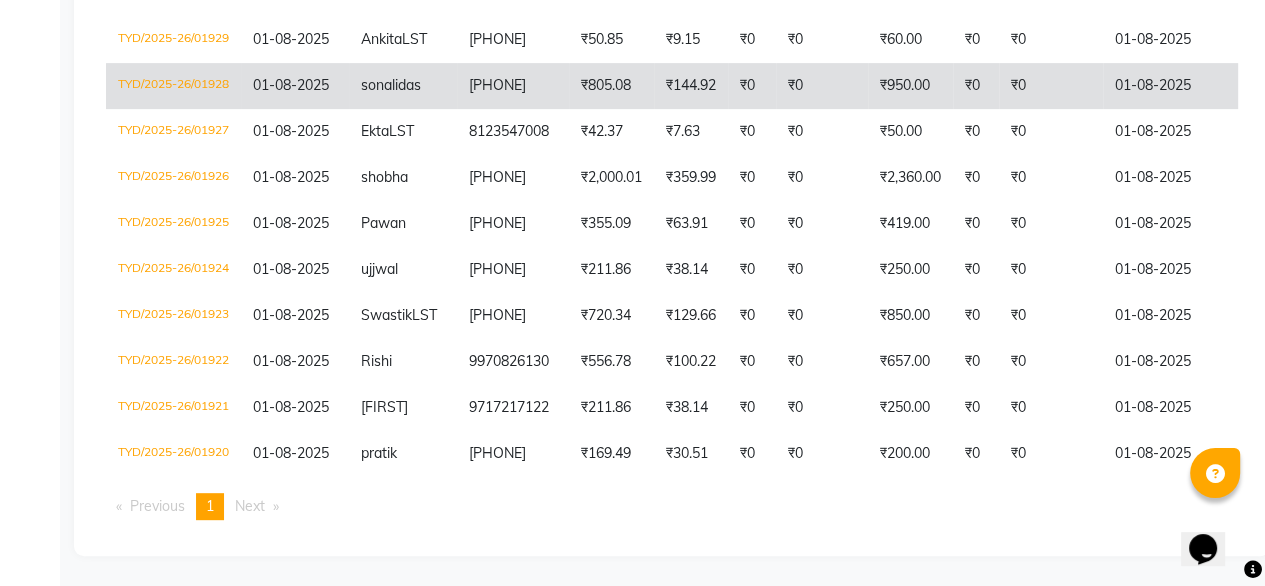 scroll, scrollTop: 710, scrollLeft: 0, axis: vertical 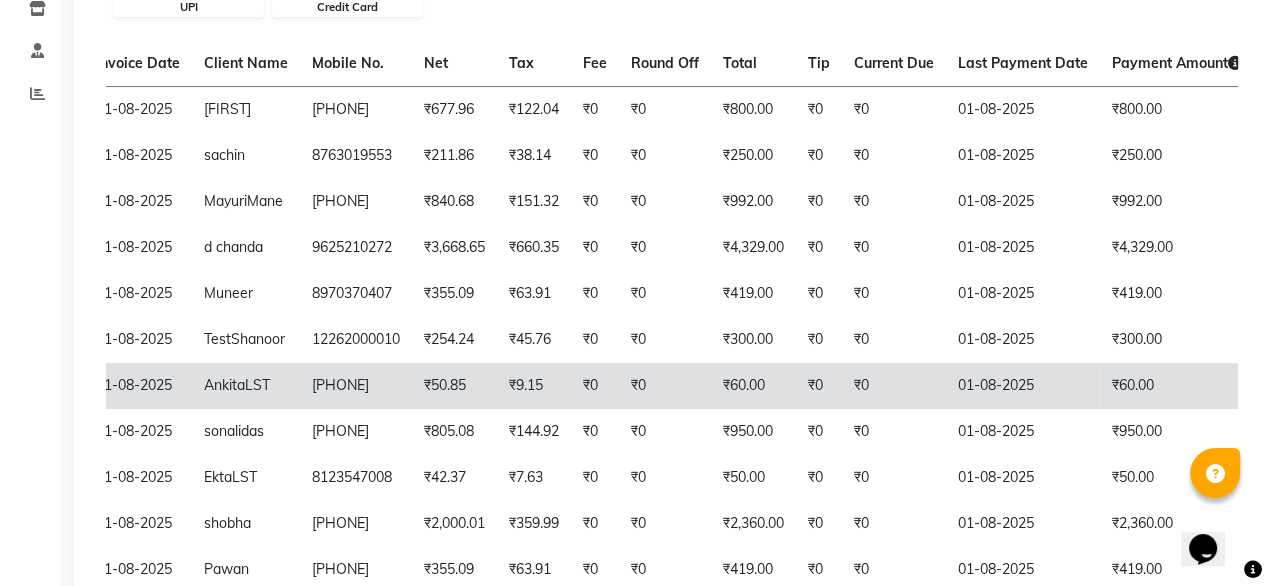 click on "₹0" 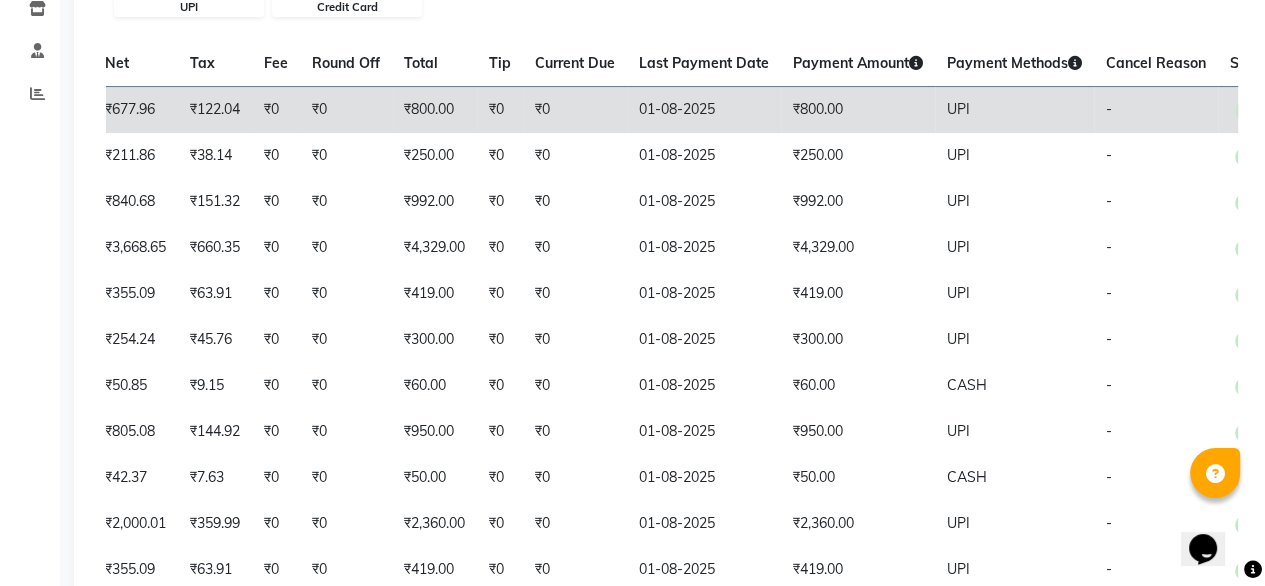scroll, scrollTop: 0, scrollLeft: 480, axis: horizontal 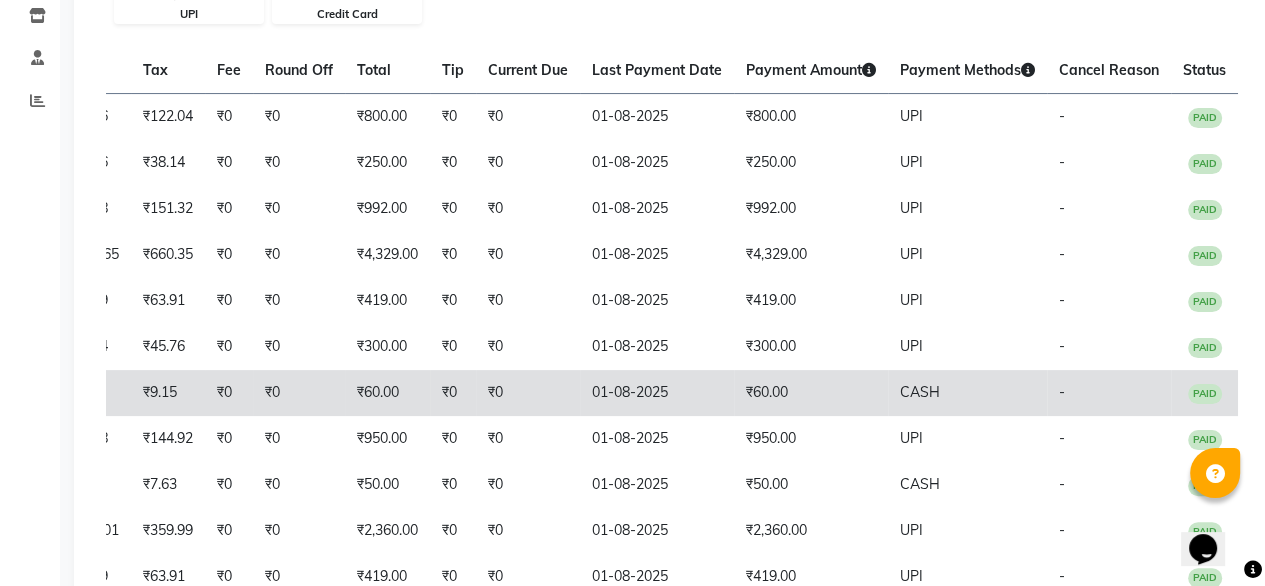 click on "CASH" 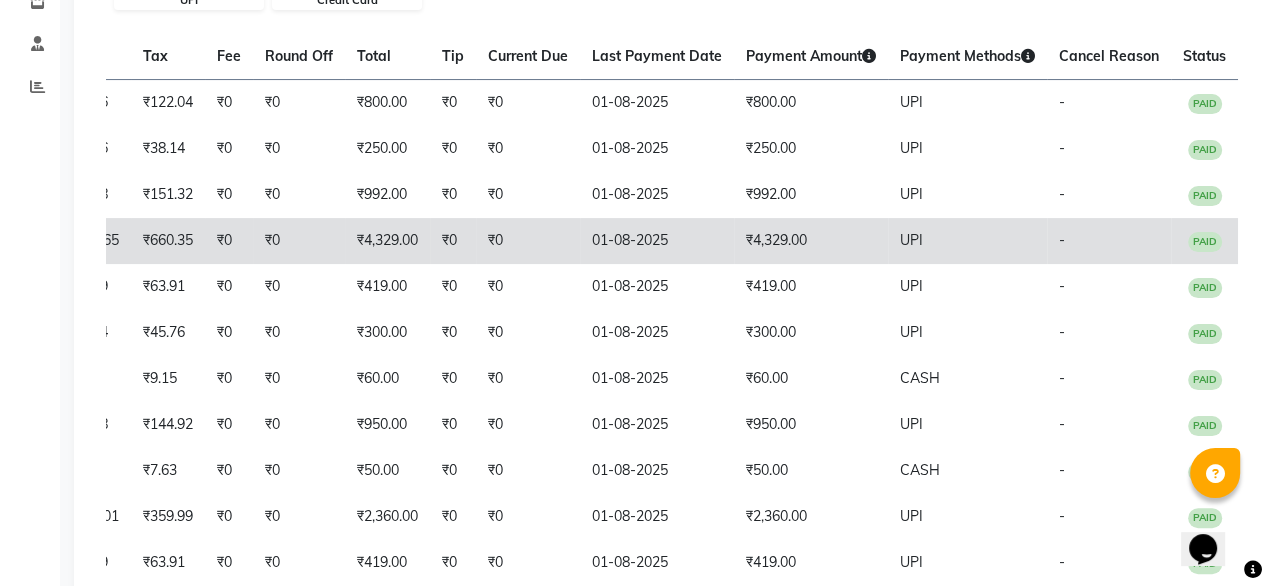 scroll, scrollTop: 0, scrollLeft: 0, axis: both 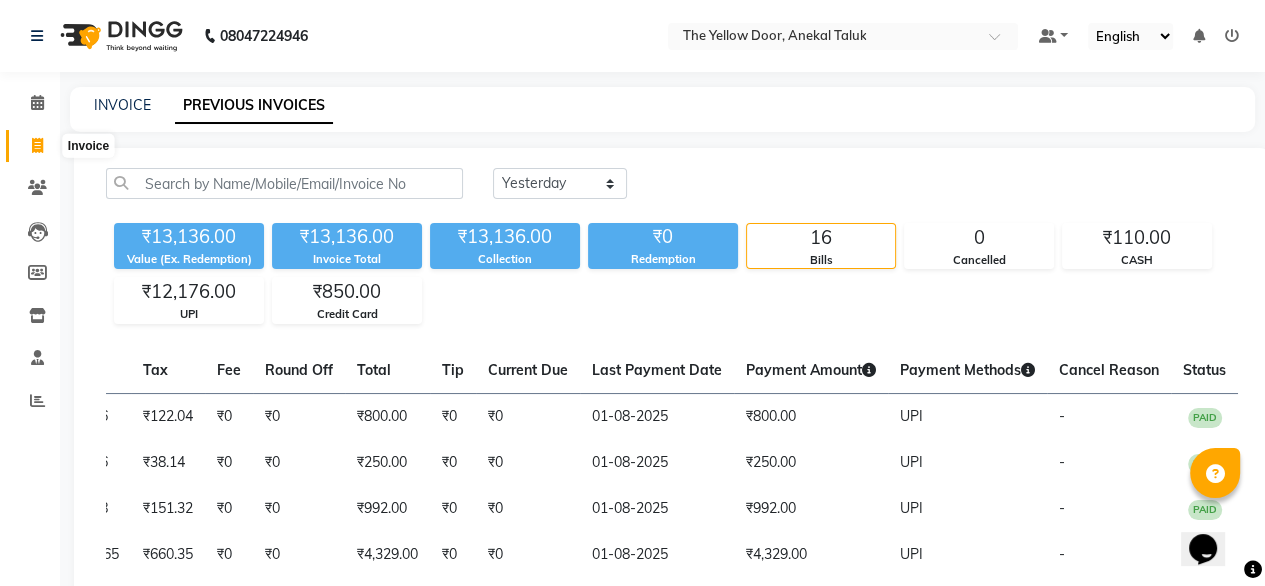 click 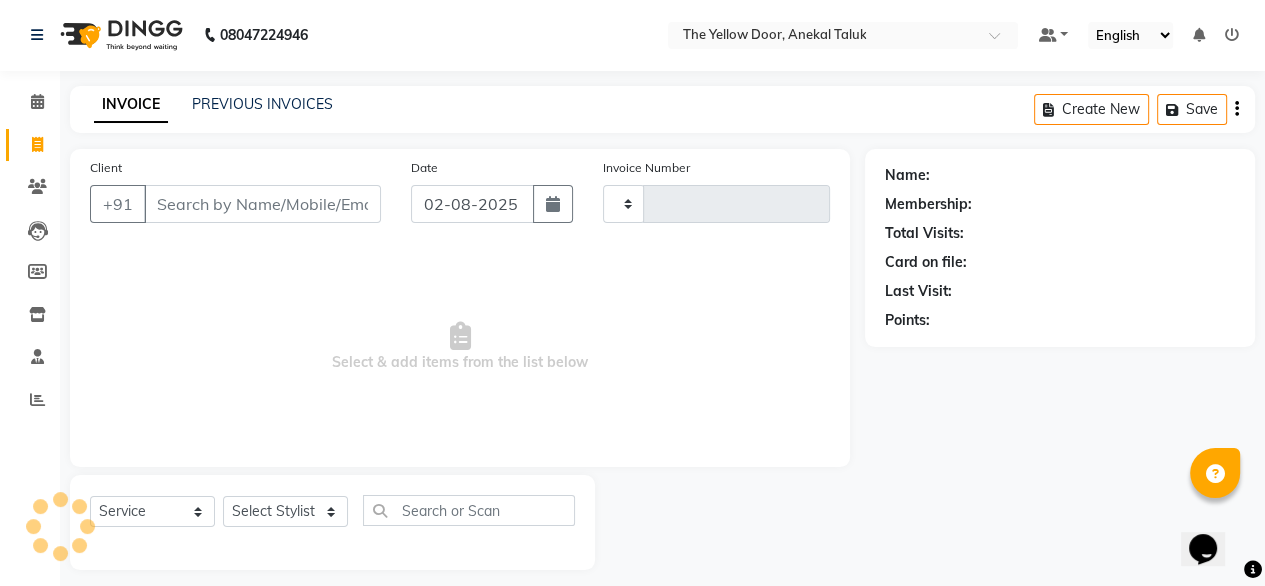 type on "01940" 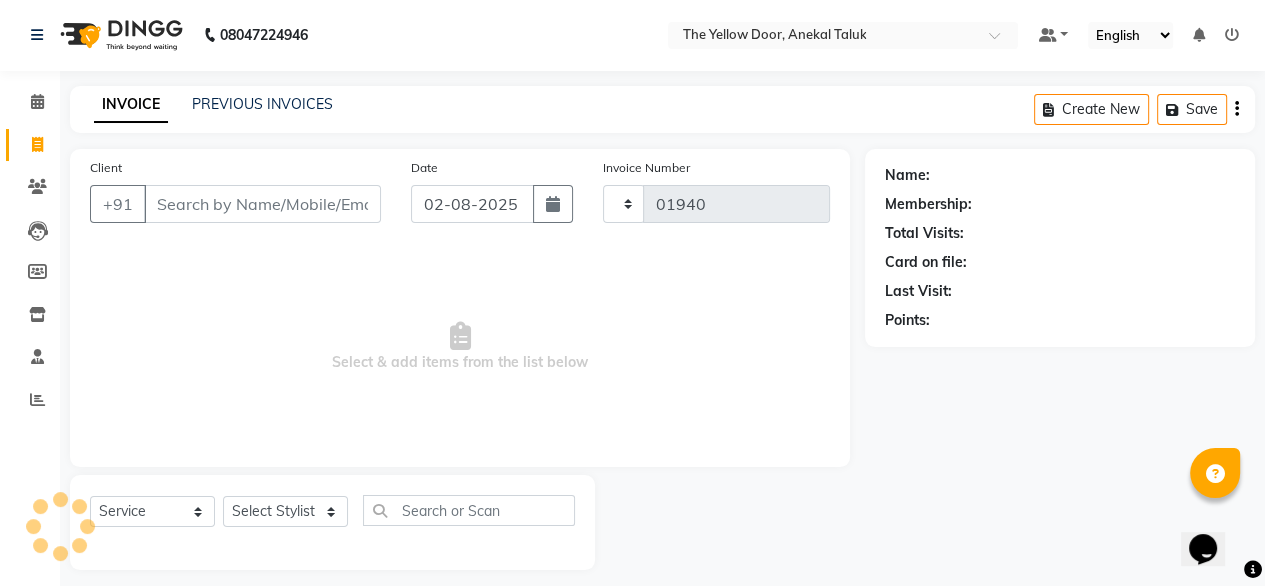 scroll, scrollTop: 16, scrollLeft: 0, axis: vertical 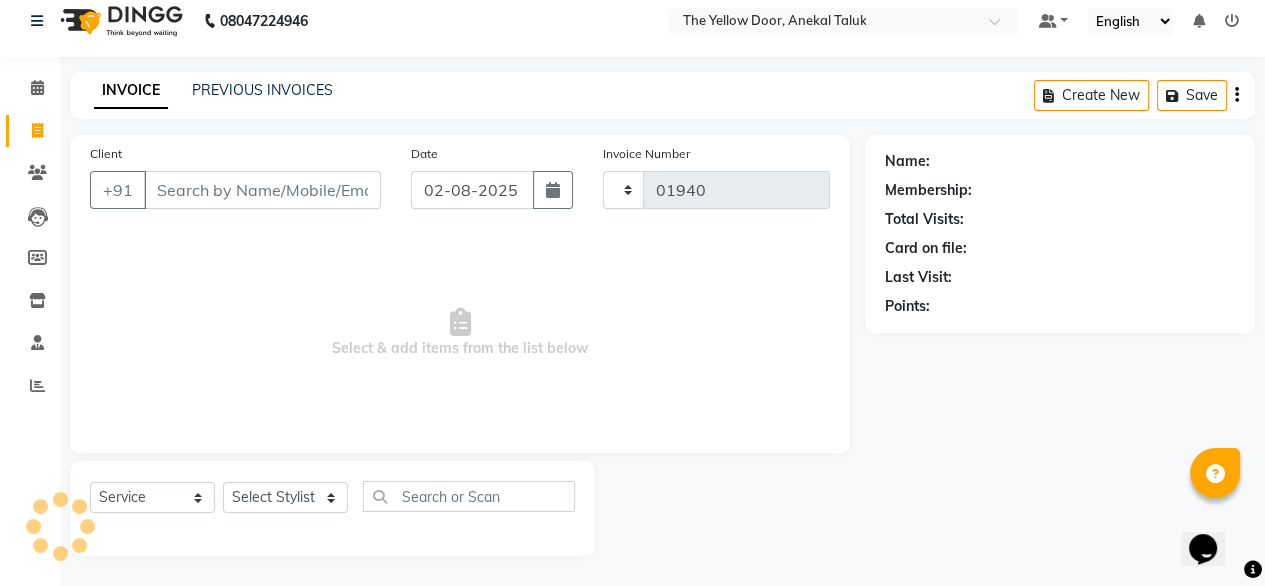 select on "5650" 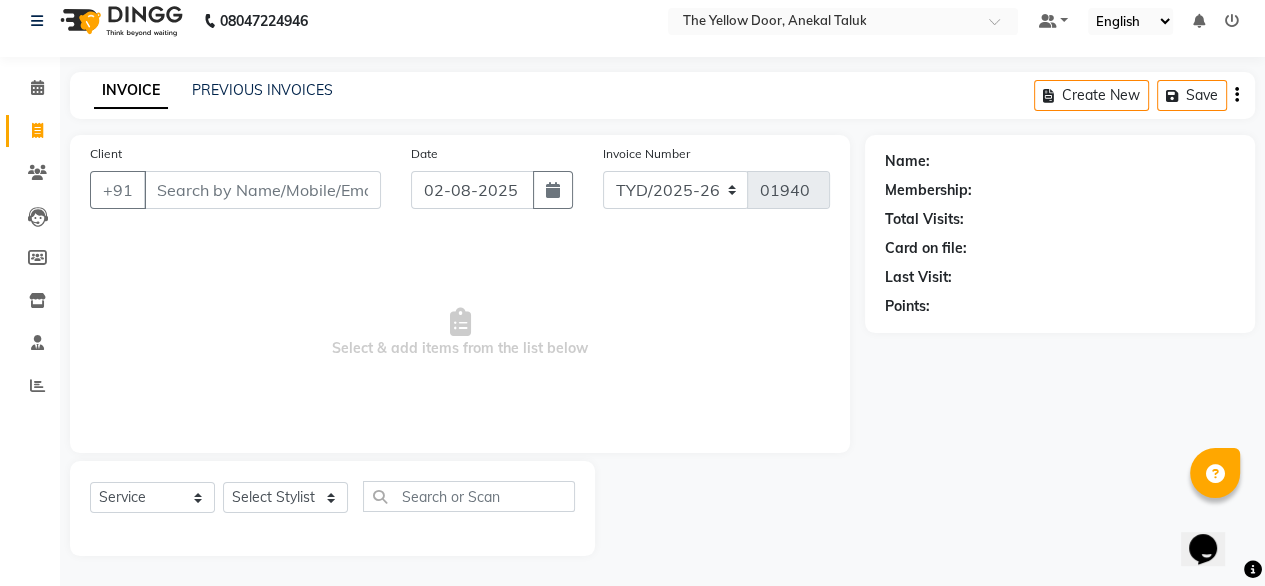 drag, startPoint x: 282, startPoint y: 514, endPoint x: 279, endPoint y: 487, distance: 27.166155 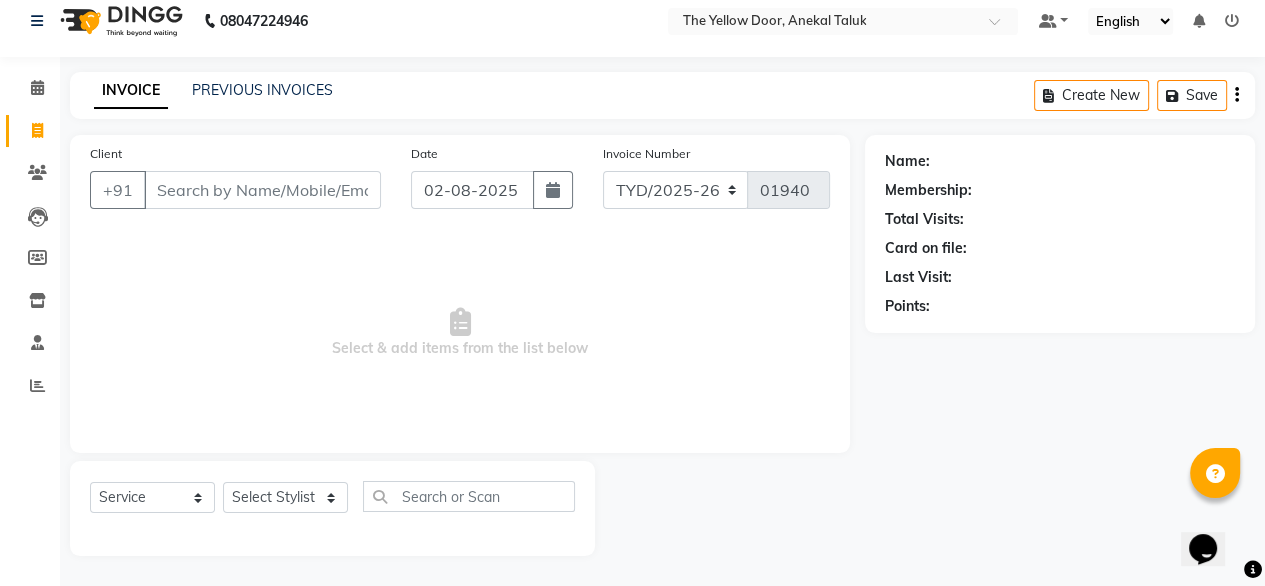 click on "Select  Service  Product  Membership  Package Voucher Prepaid Gift Card  Select Stylist Amit Roy Bina Deena Jena Housekeeping Manager Sajiya Shefi Shanoor Shri" 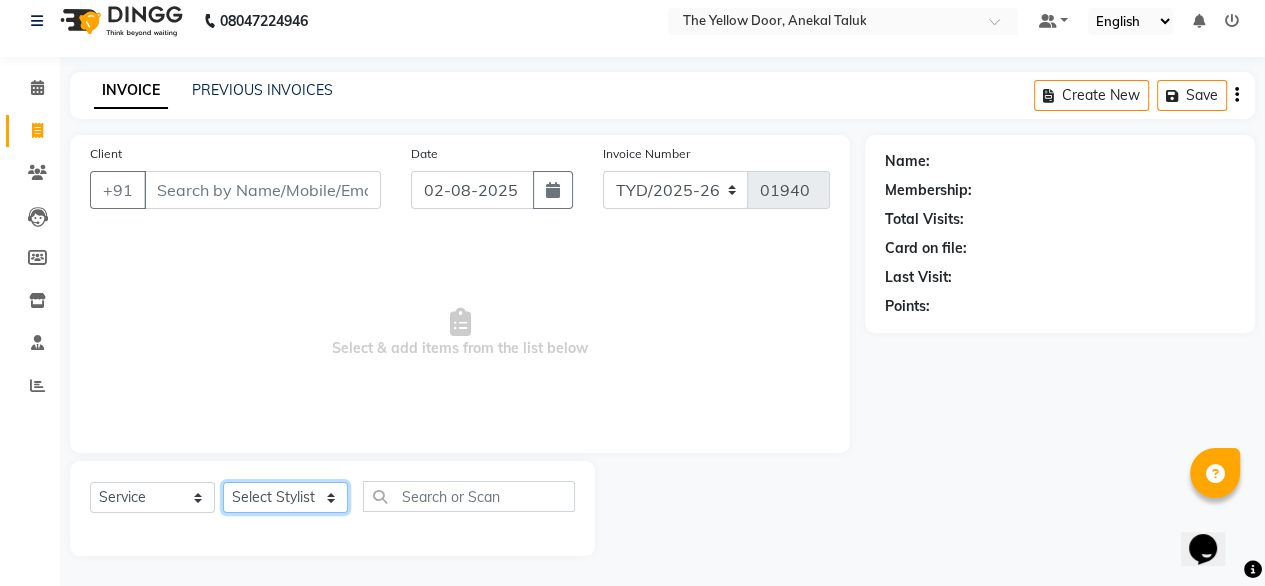 click on "Select Stylist Amit Roy Bina Deena Jena Housekeeping Manager Sajiya Shefi Shanoor Shri" 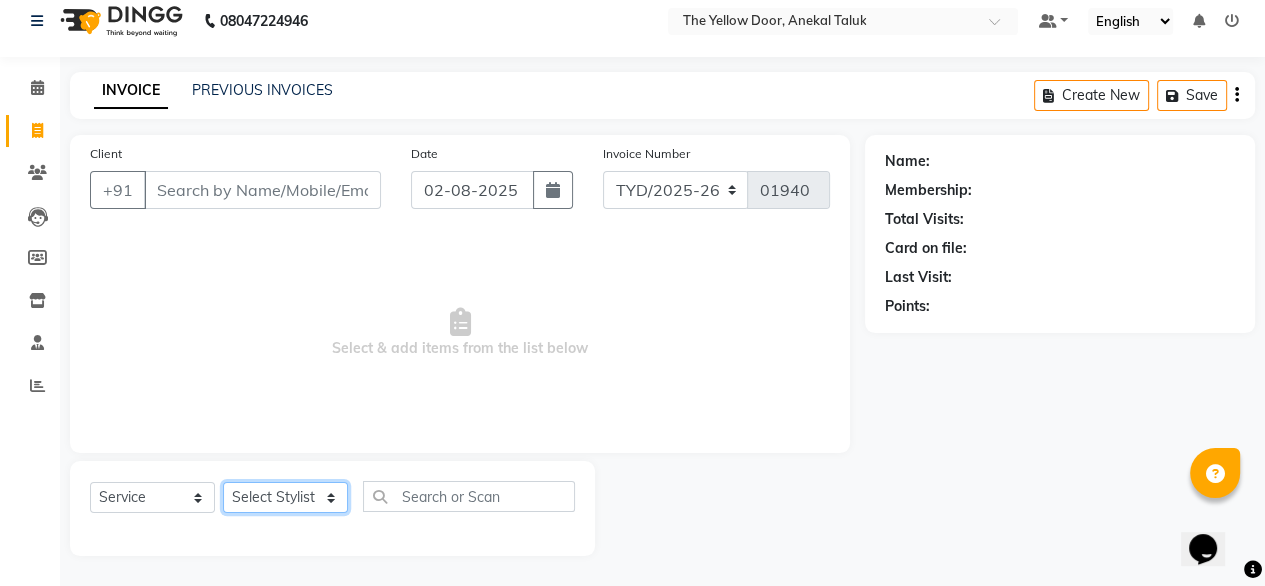 select on "67915" 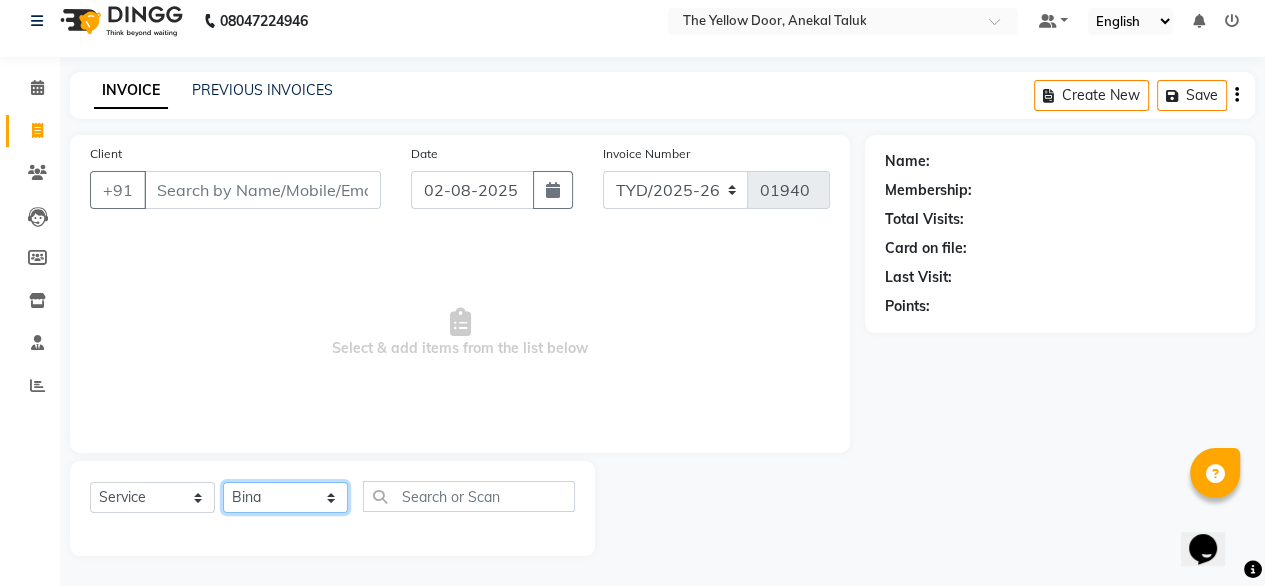 click on "Select Stylist Amit Roy Bina Deena Jena Housekeeping Manager Sajiya Shefi Shanoor Shri" 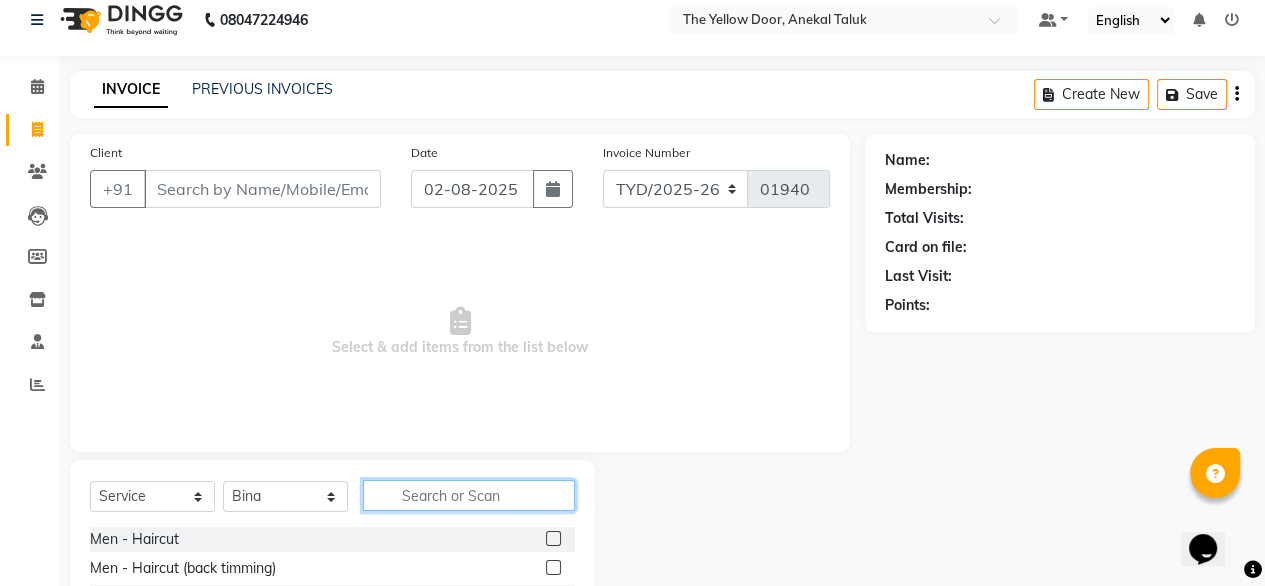 click 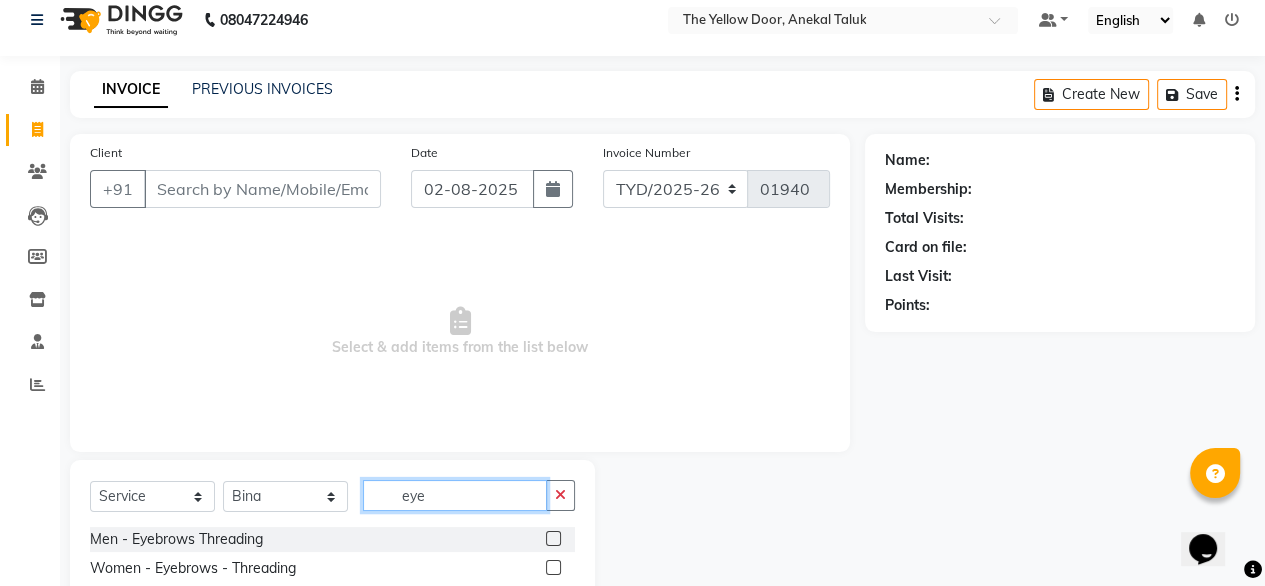 type on "eye" 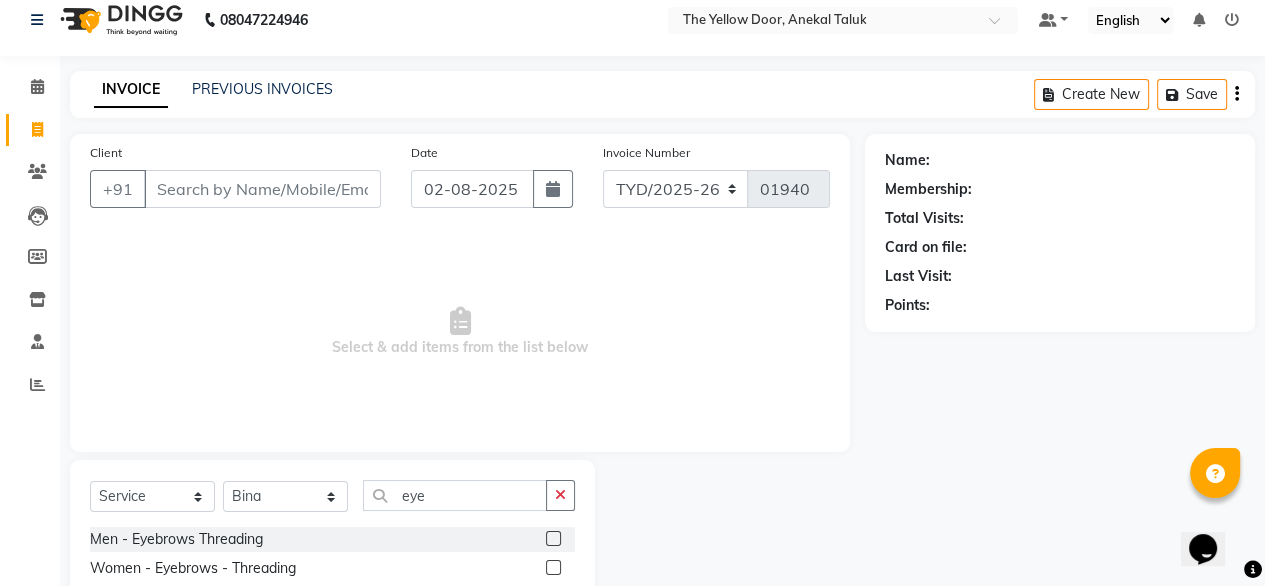 click 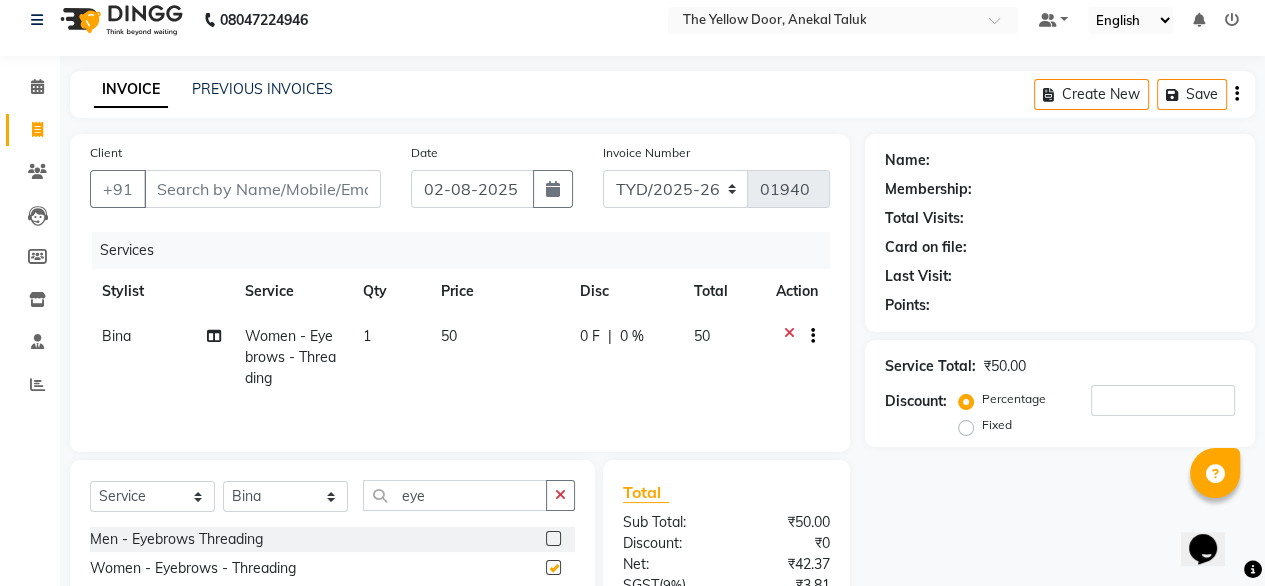 checkbox on "false" 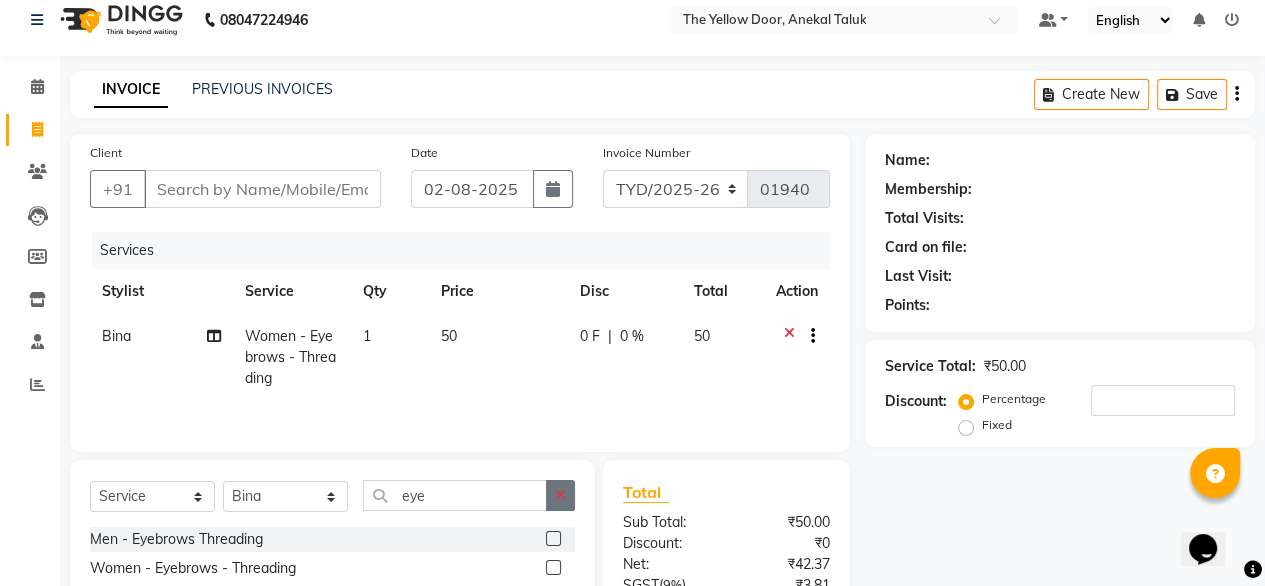 click 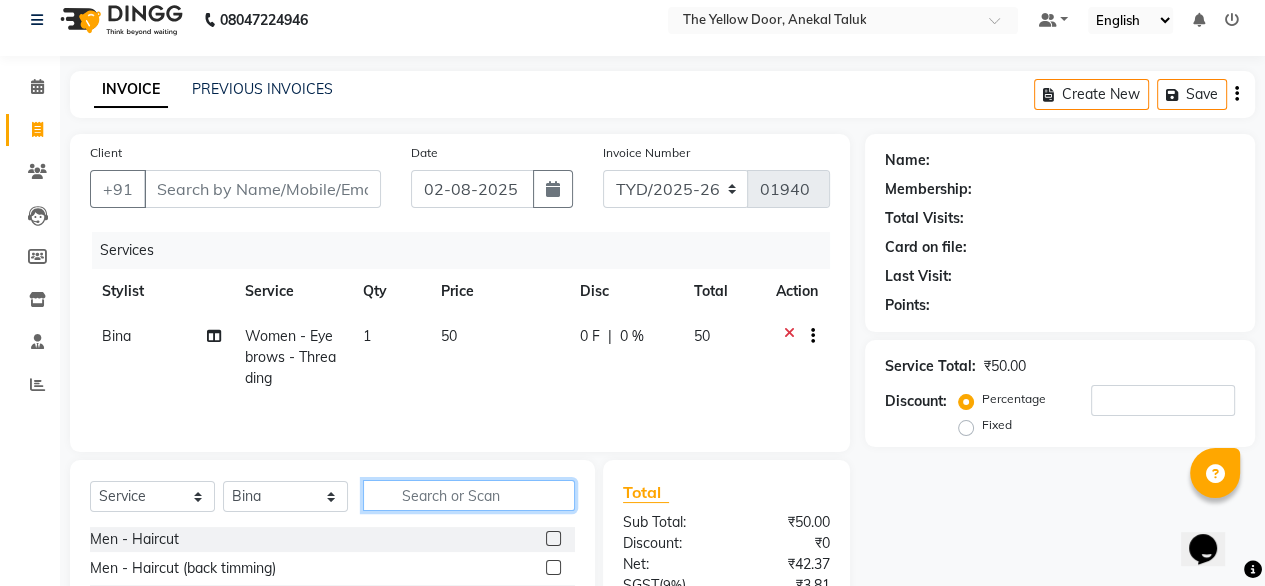 click 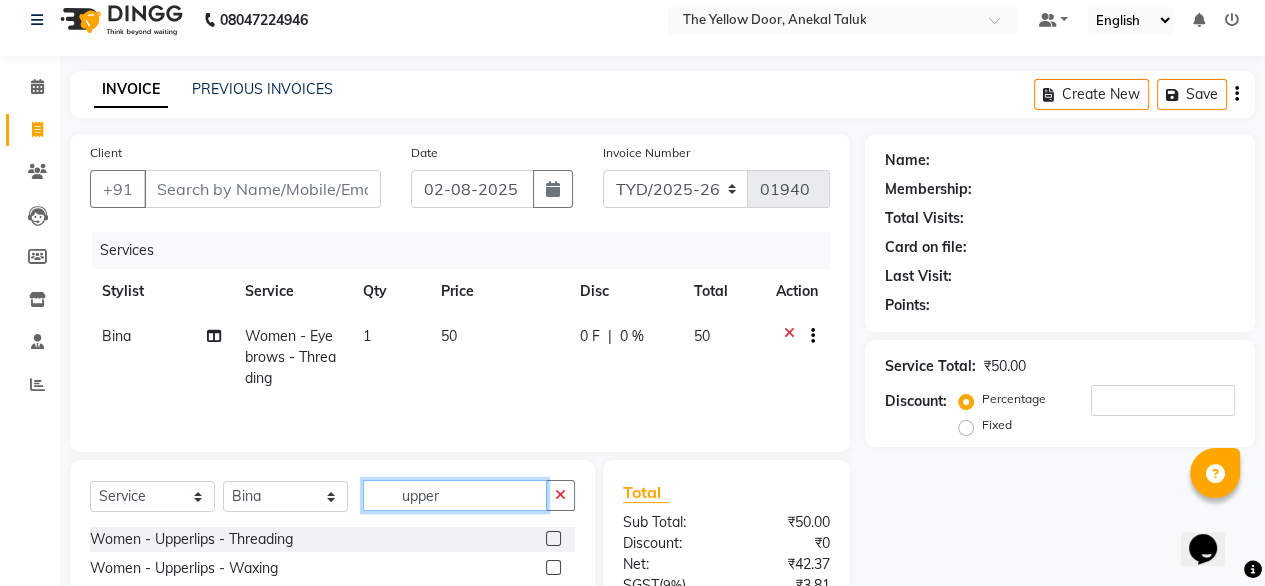 type on "upper" 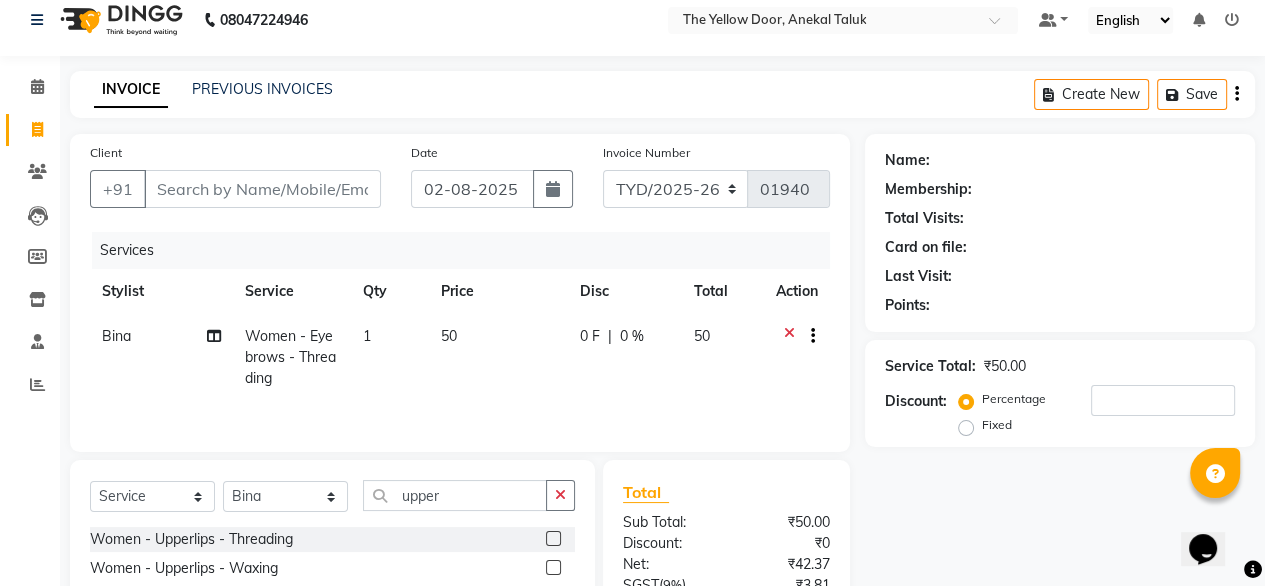 click 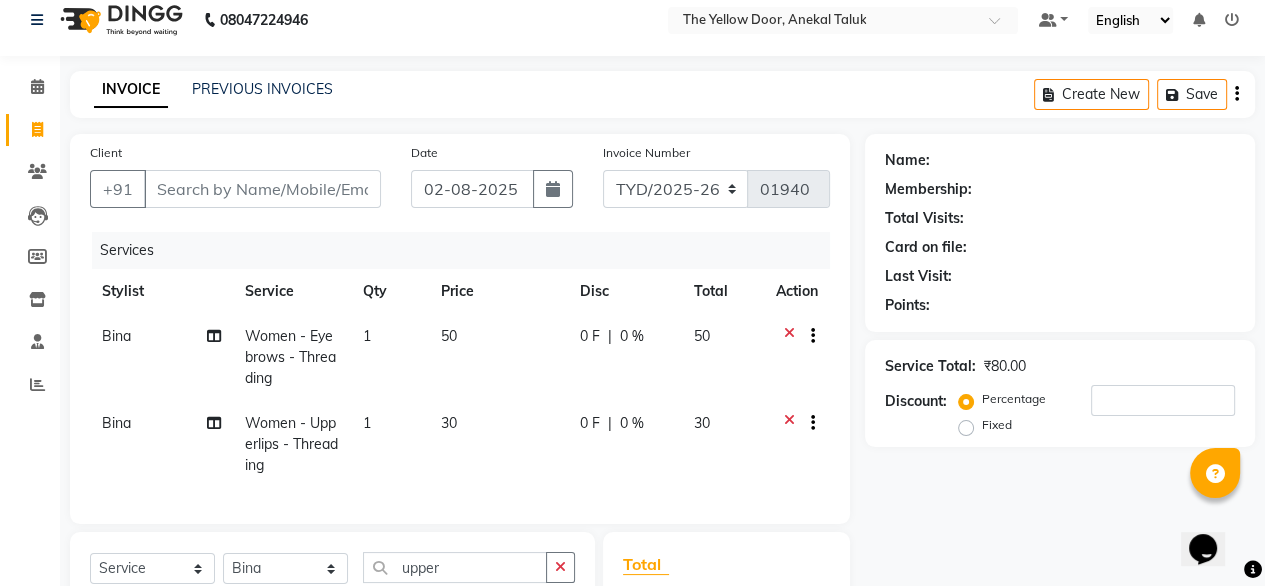checkbox on "false" 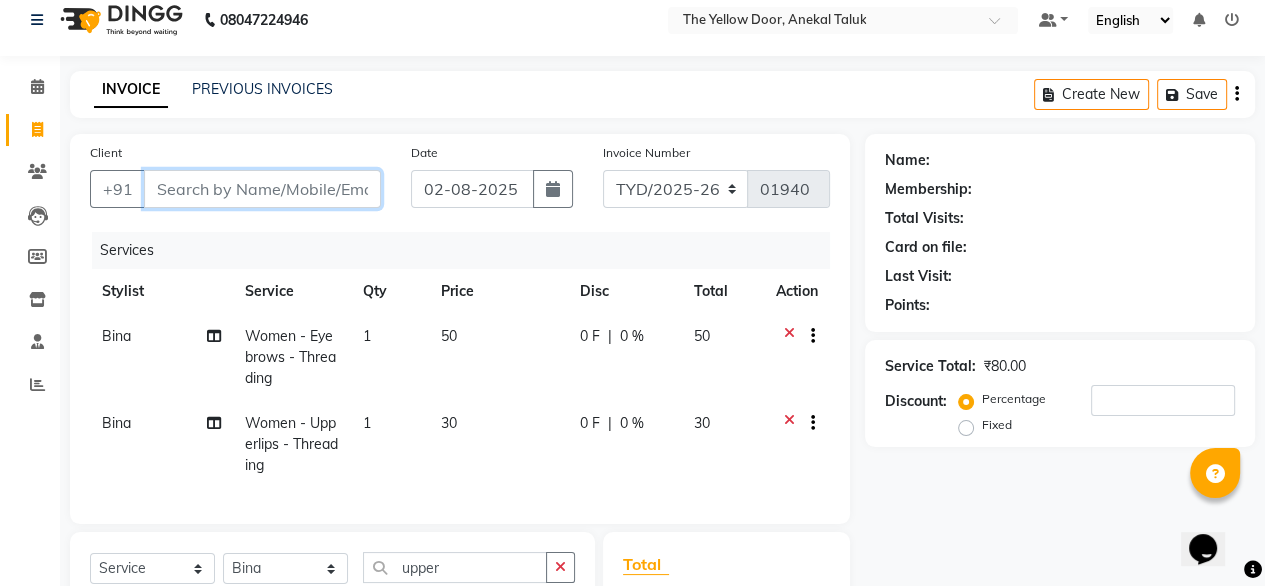 click on "Client" at bounding box center [262, 189] 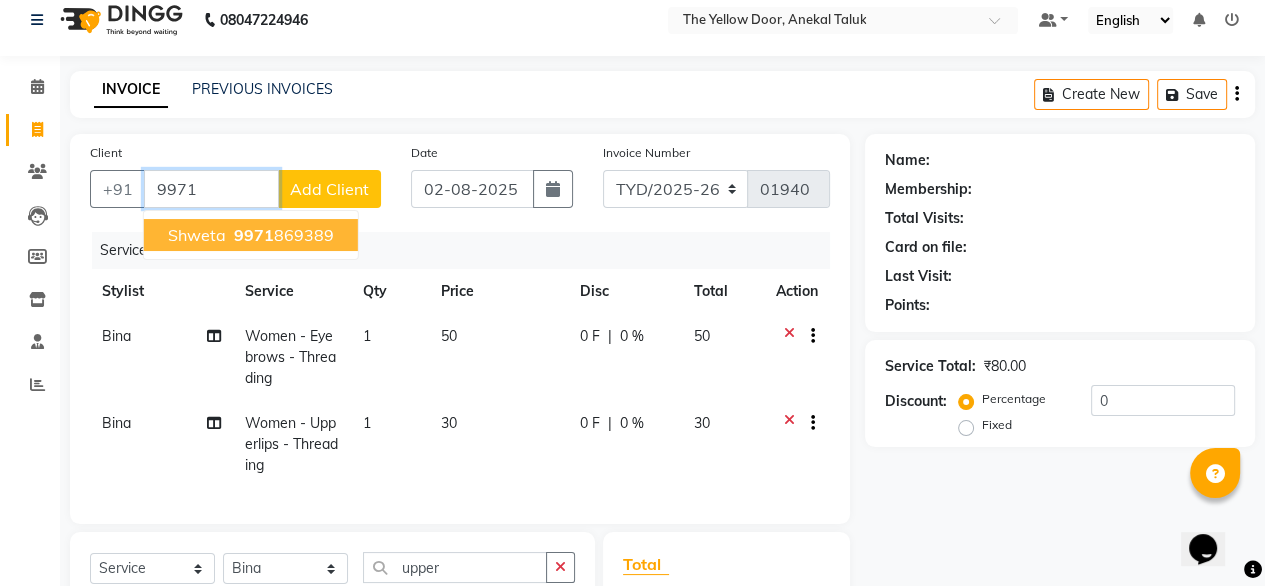 click on "shweta   9971 869389" at bounding box center [251, 235] 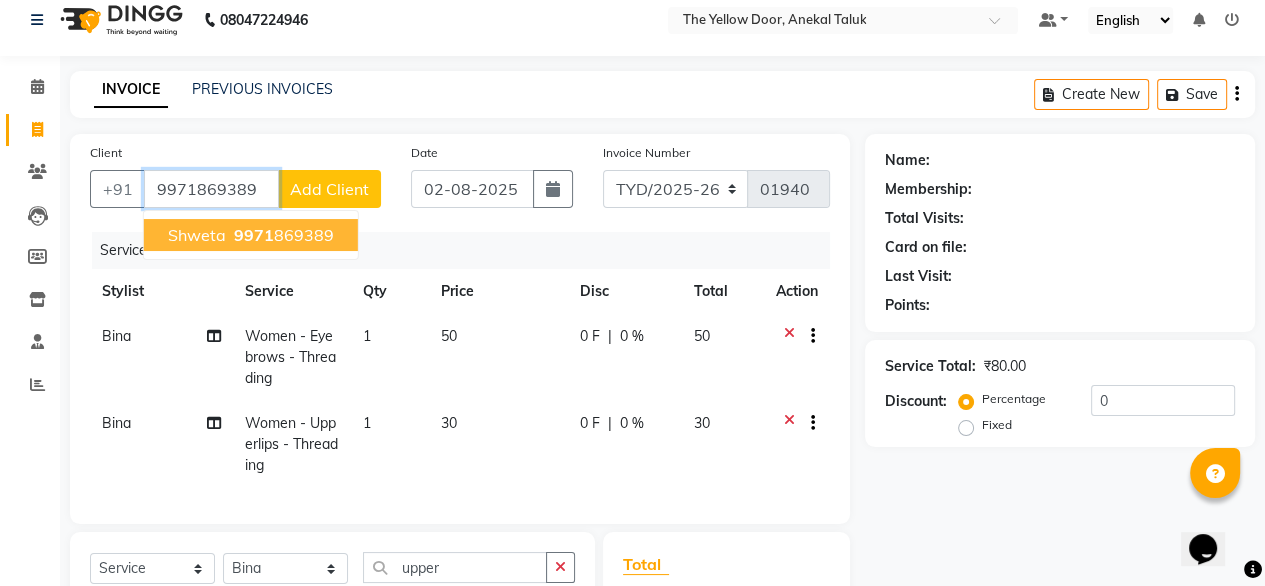 type on "9971869389" 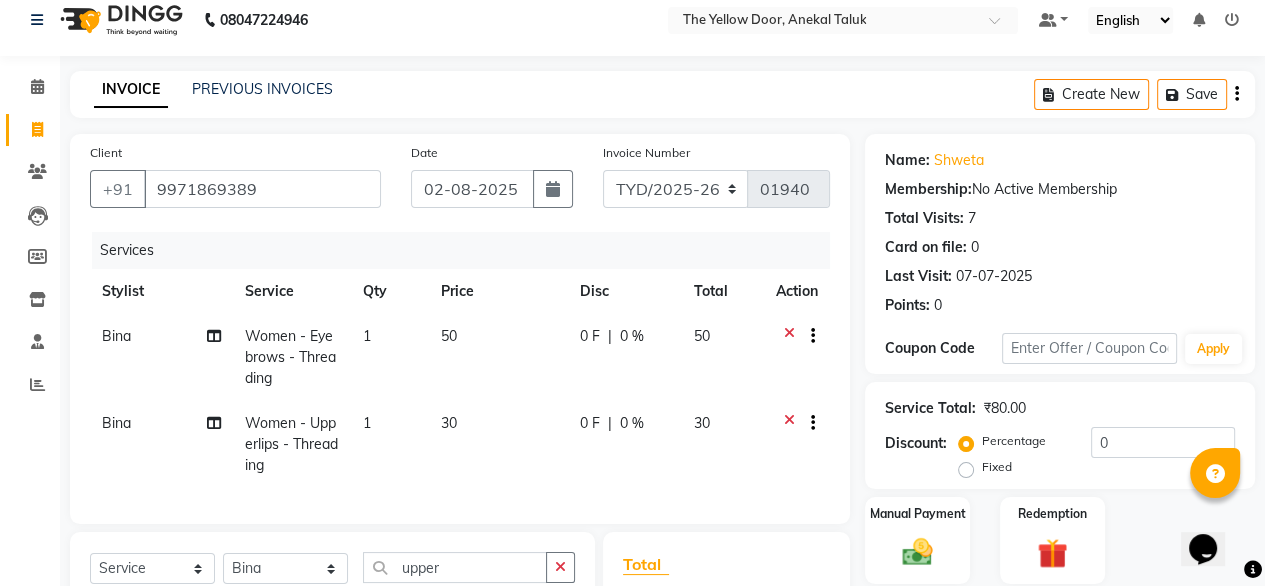 scroll, scrollTop: 302, scrollLeft: 0, axis: vertical 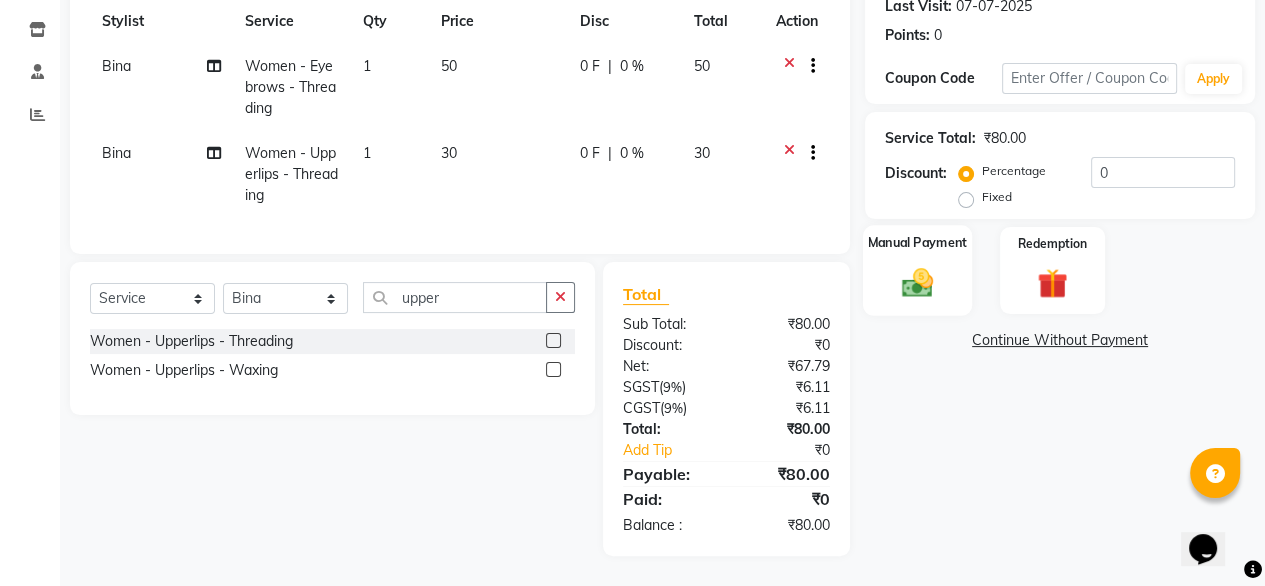 click on "Manual Payment" 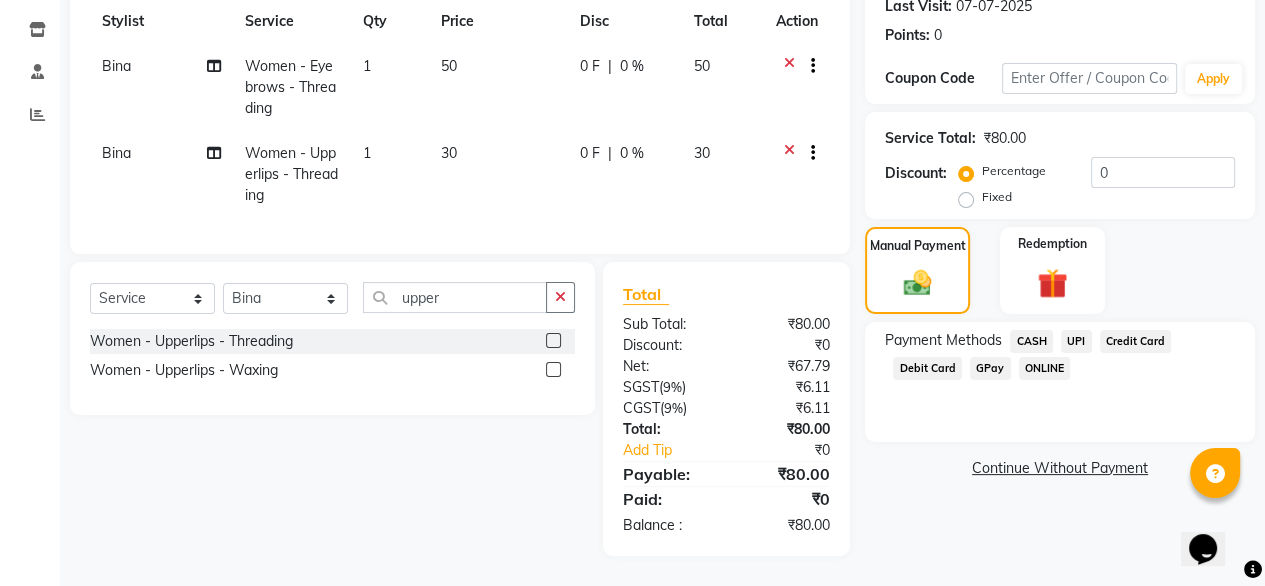click on "UPI" 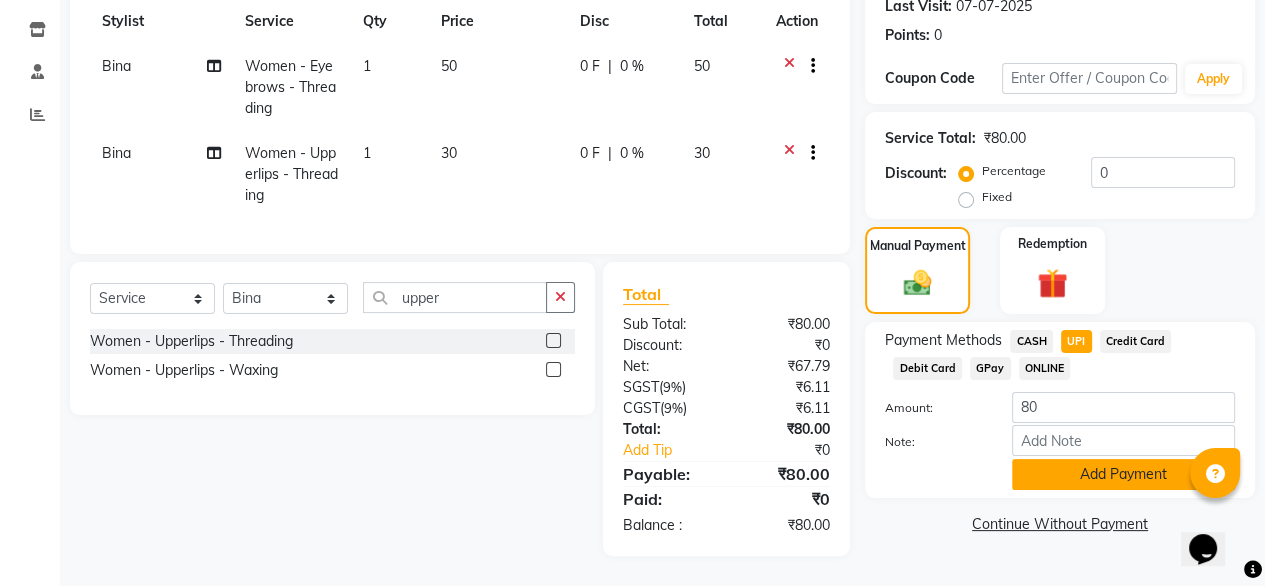click on "Add Payment" 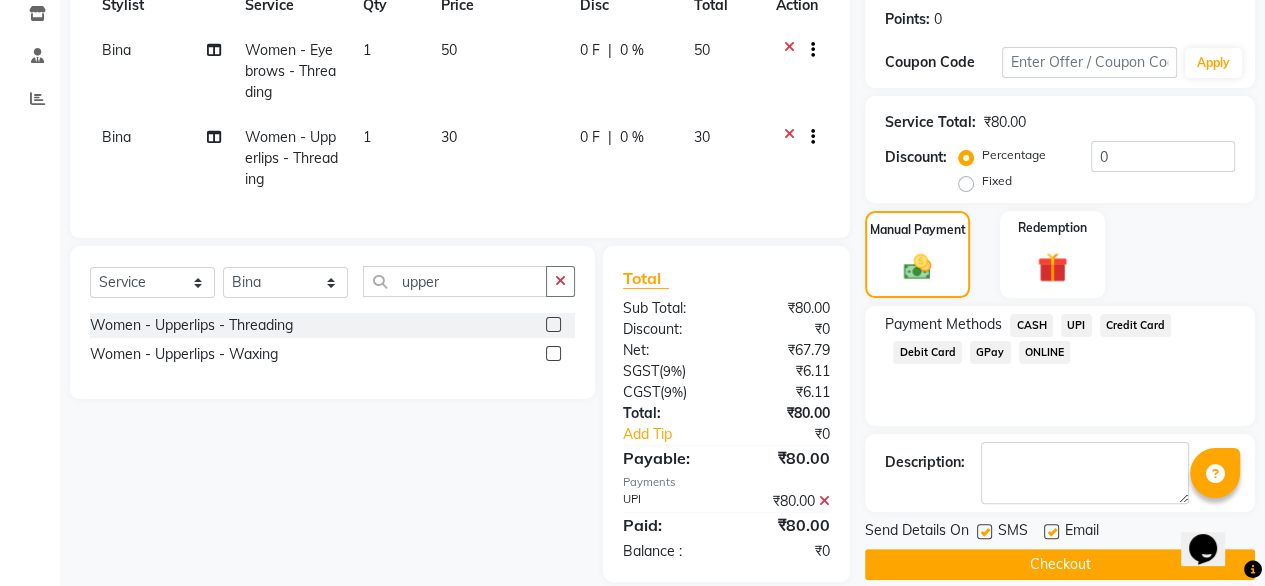 scroll, scrollTop: 344, scrollLeft: 0, axis: vertical 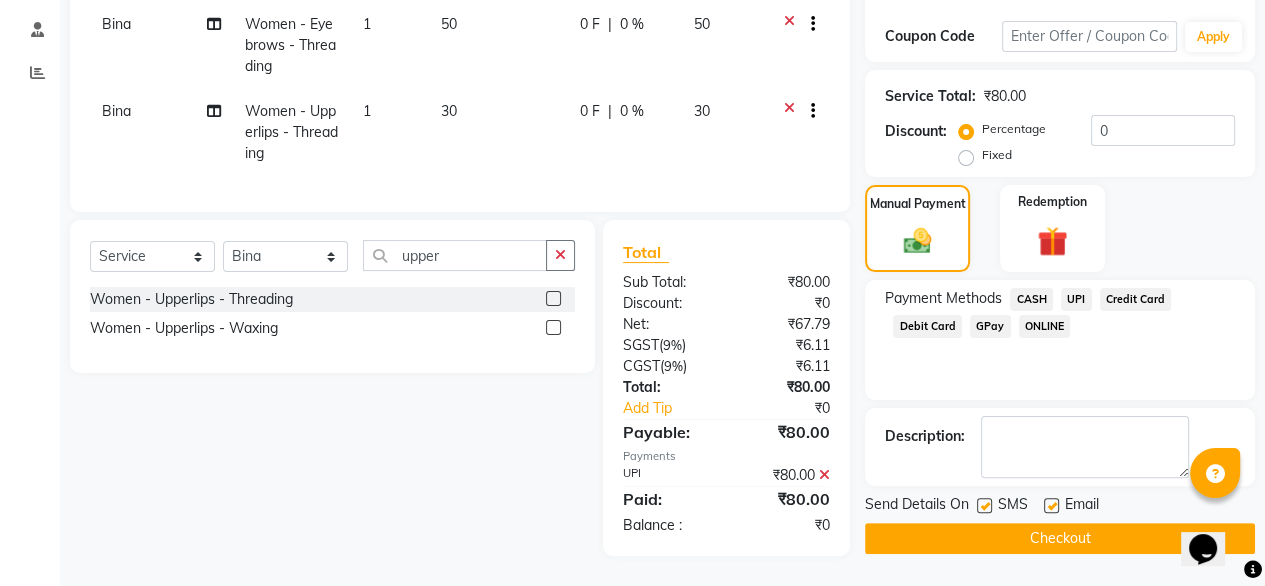 click 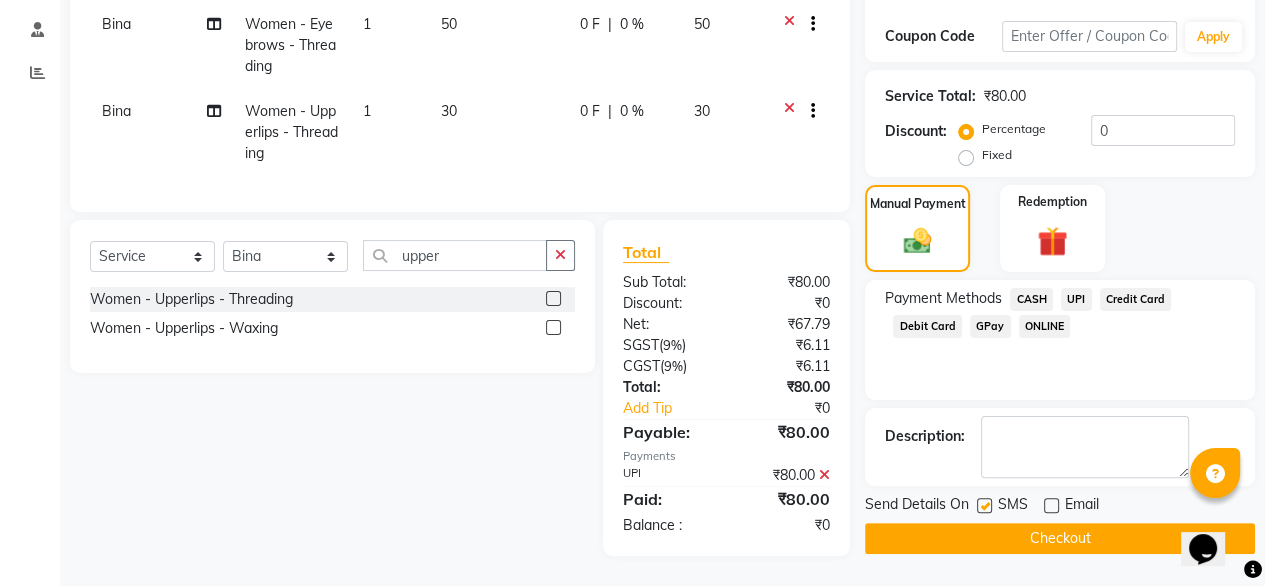 click on "Checkout" 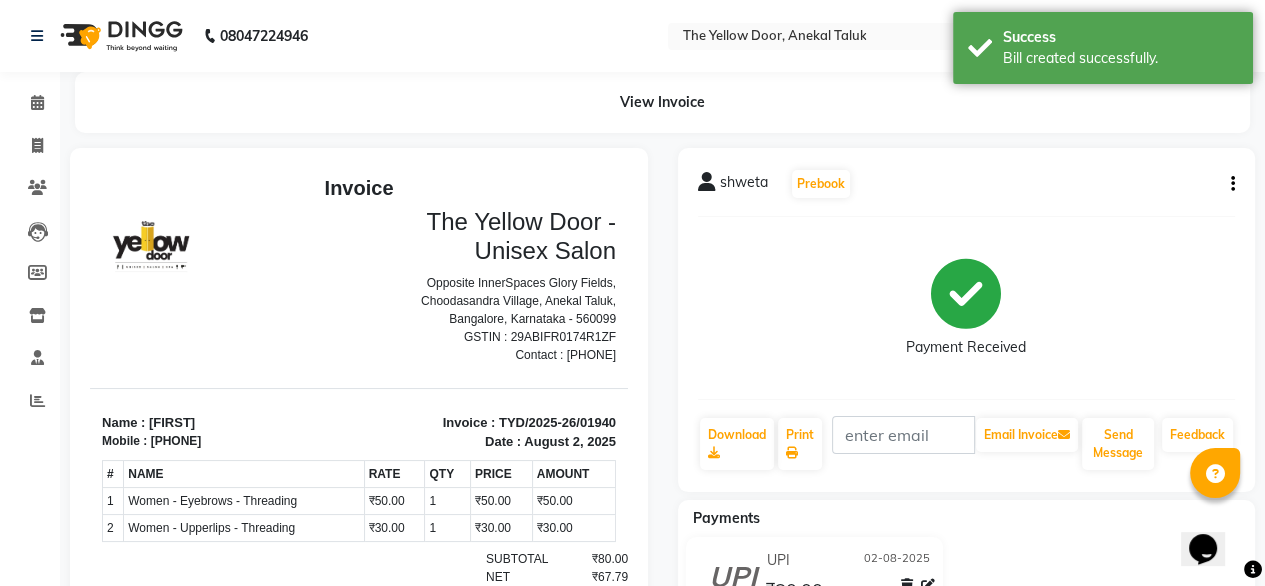 scroll, scrollTop: 0, scrollLeft: 0, axis: both 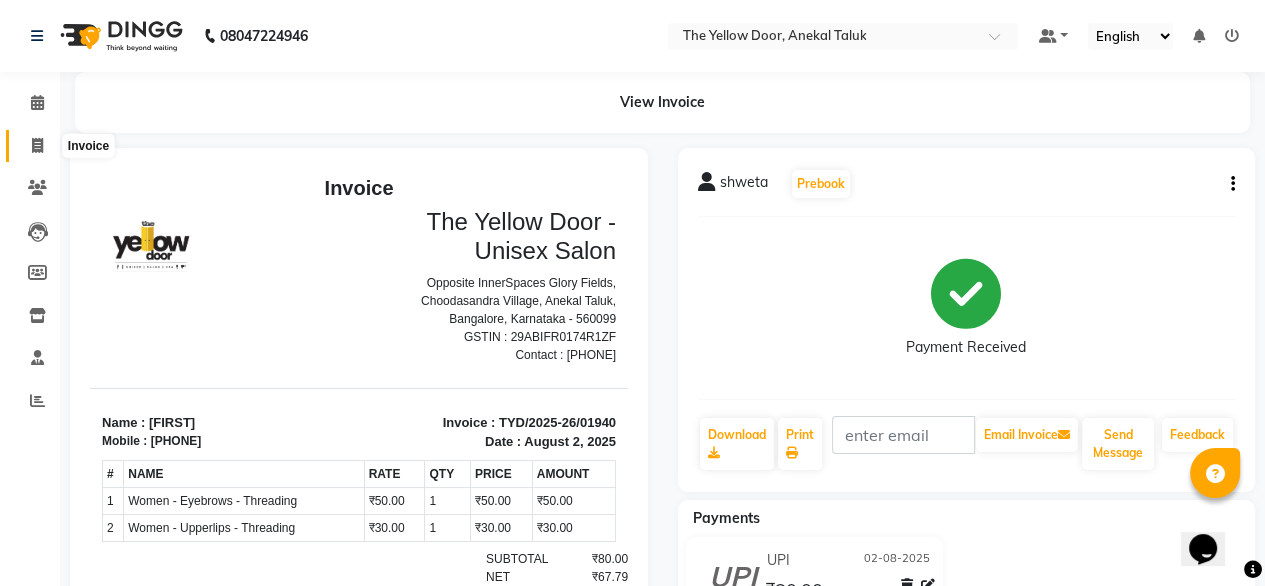 click 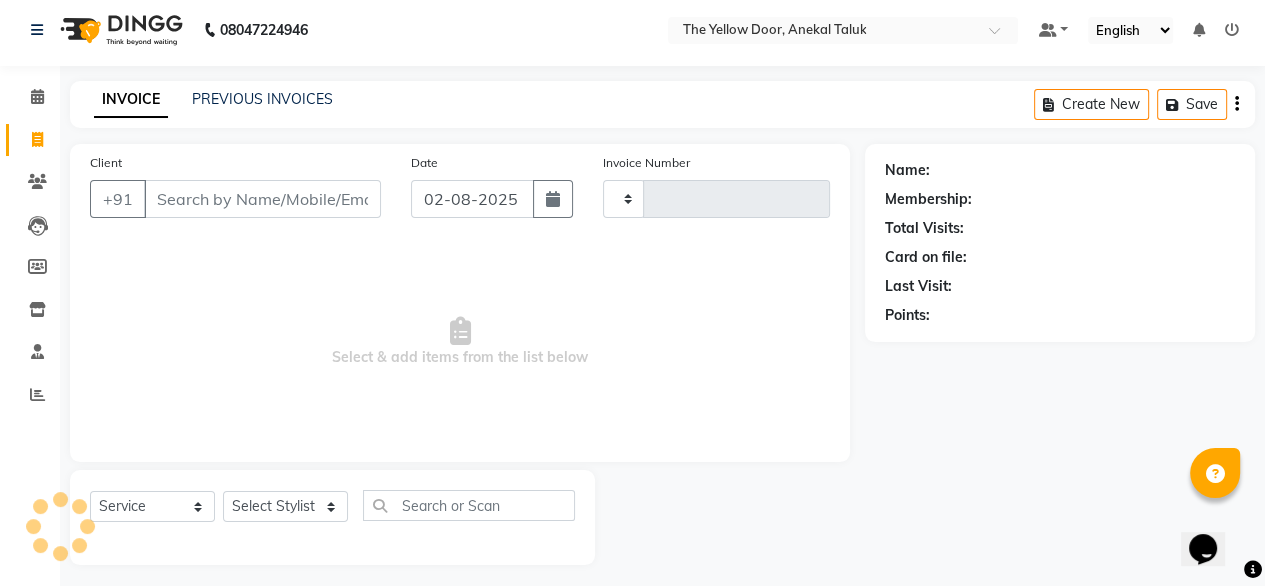 type on "01941" 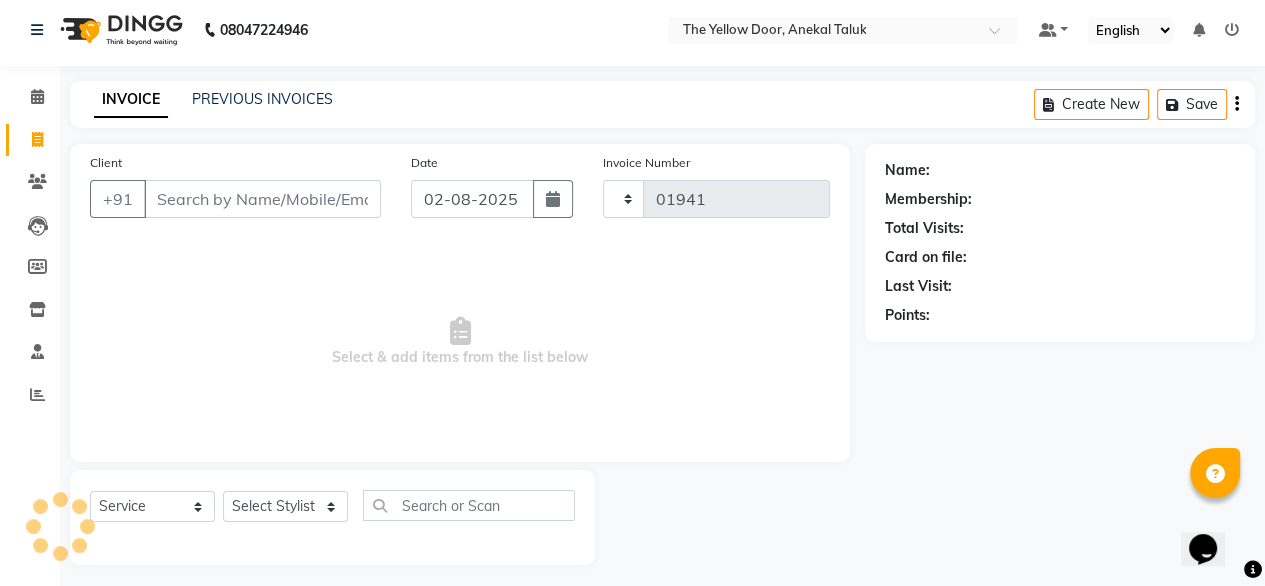 scroll, scrollTop: 16, scrollLeft: 0, axis: vertical 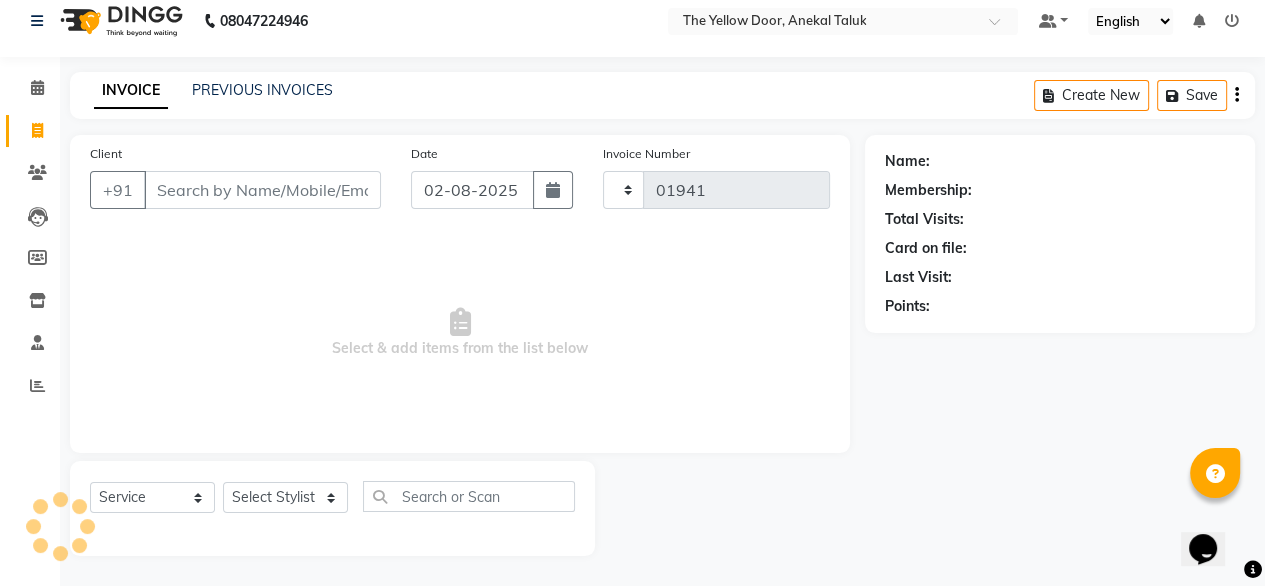 select on "5650" 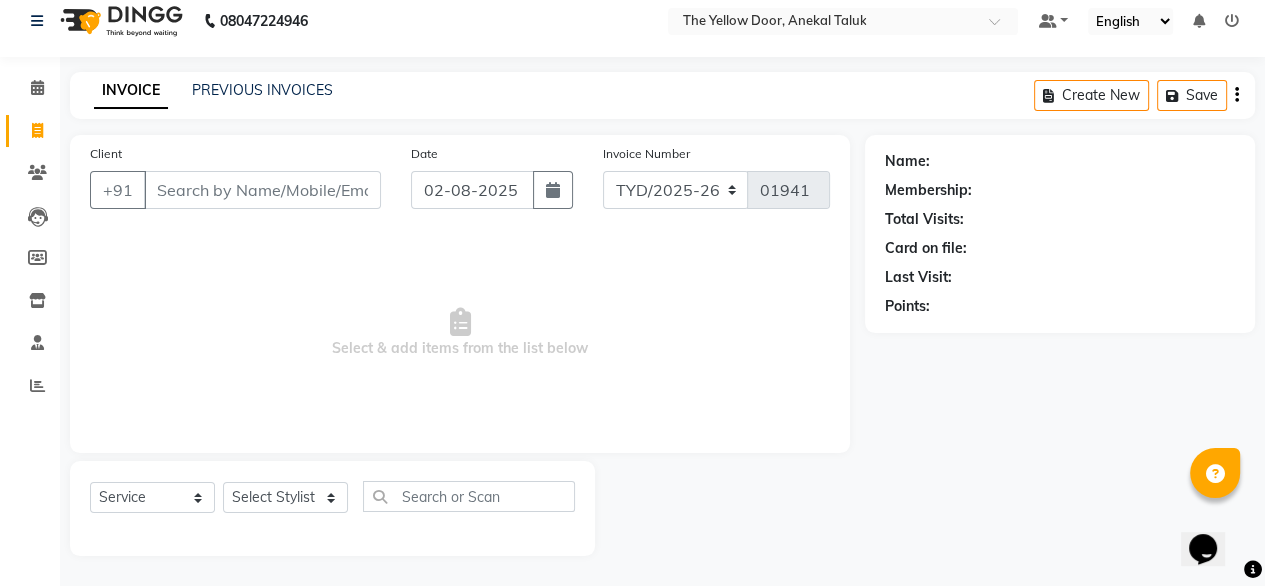 click on "PREVIOUS INVOICES" 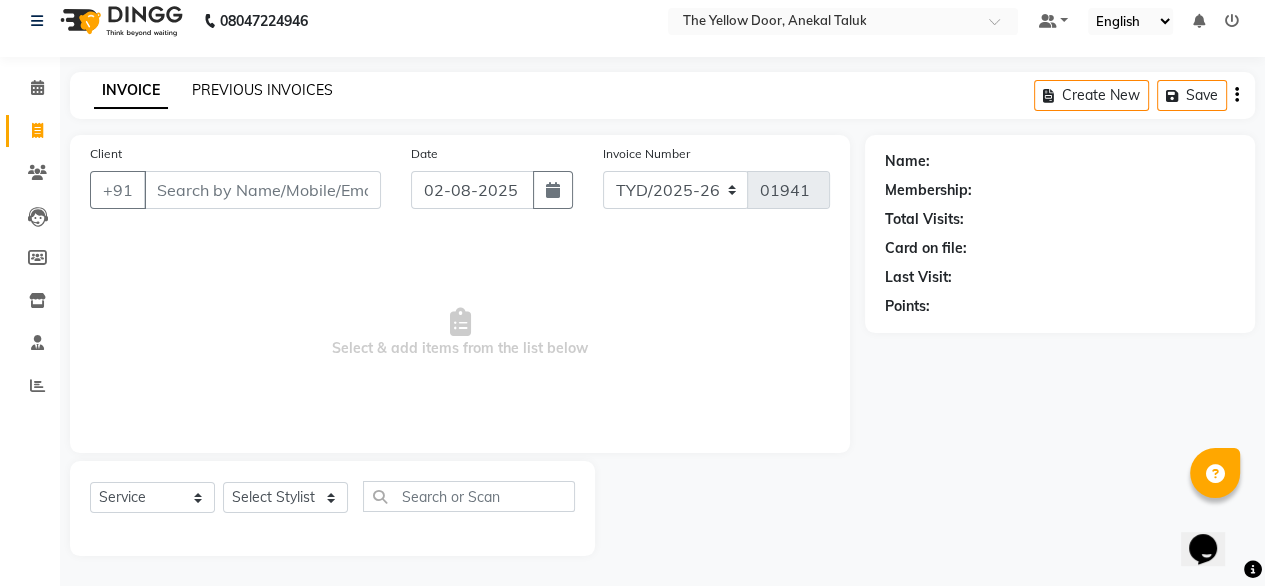 click on "PREVIOUS INVOICES" 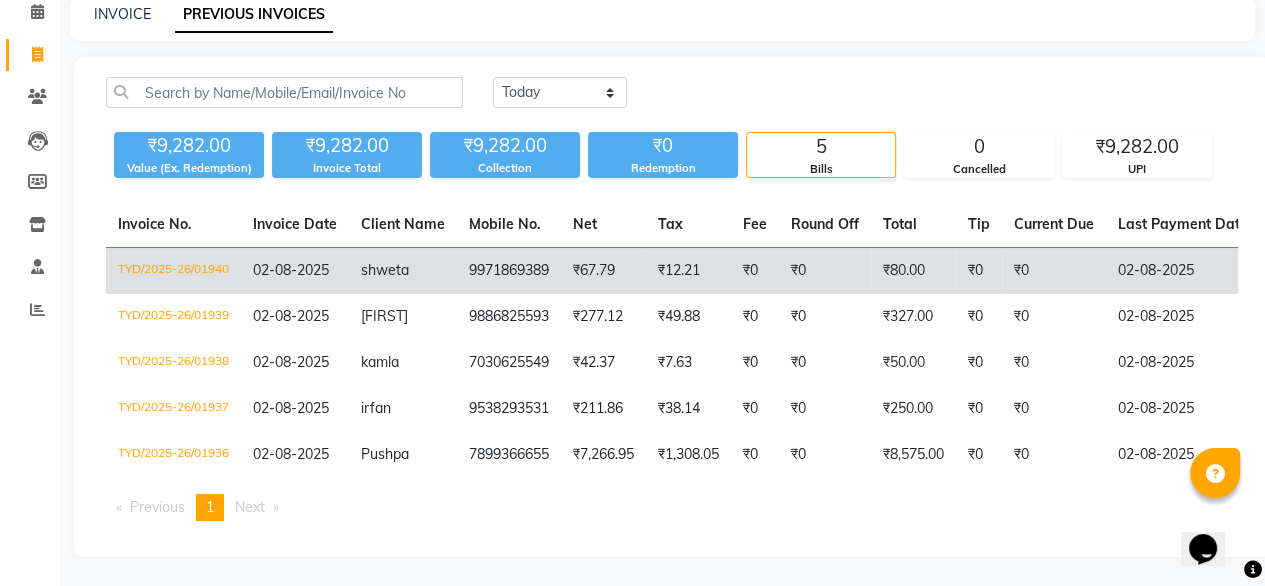 scroll, scrollTop: 108, scrollLeft: 0, axis: vertical 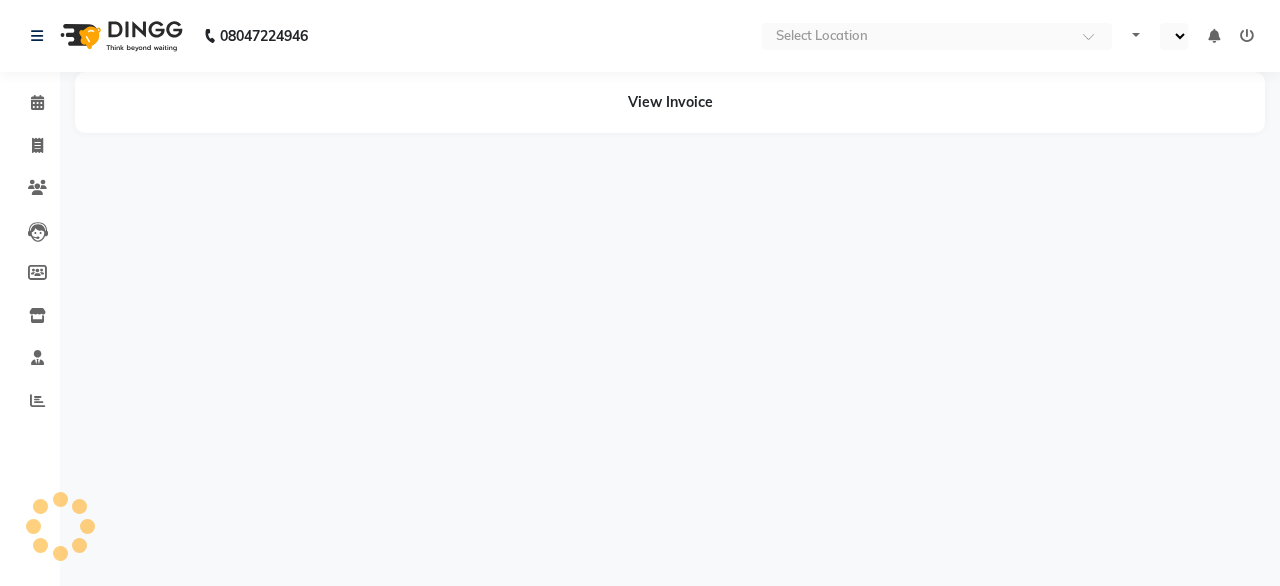 select on "en" 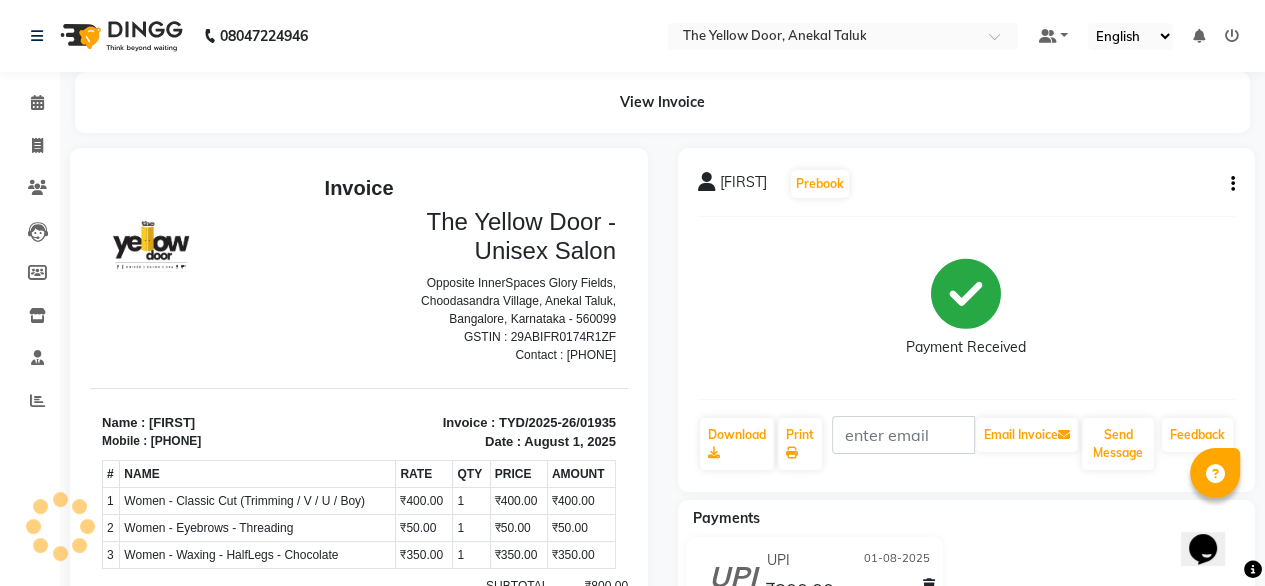 scroll, scrollTop: 0, scrollLeft: 0, axis: both 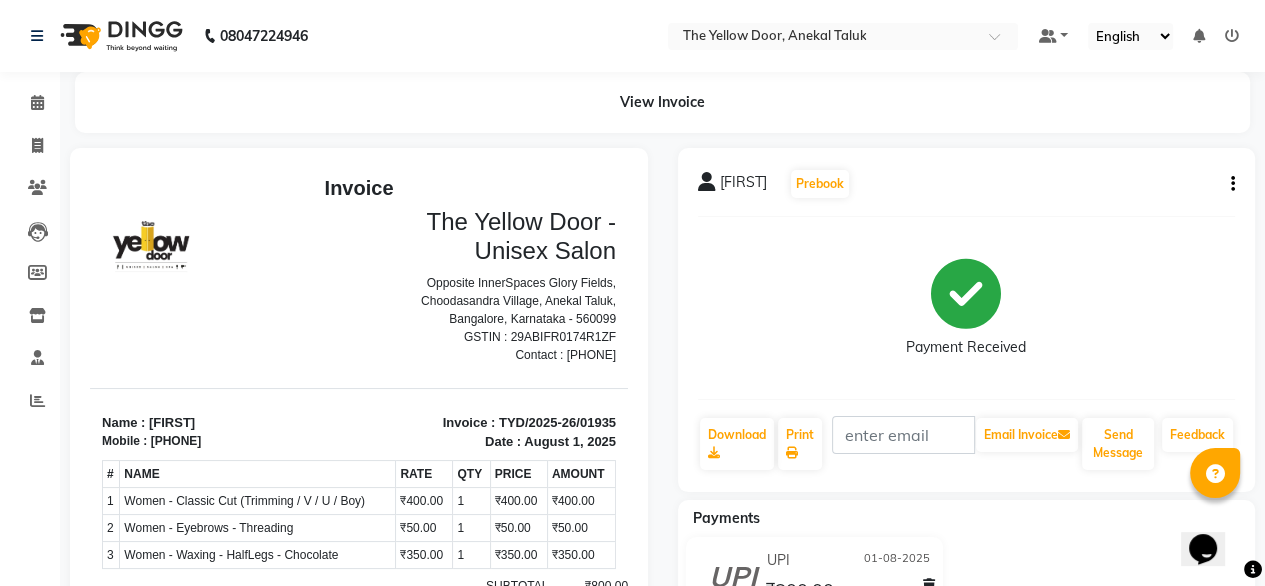 click 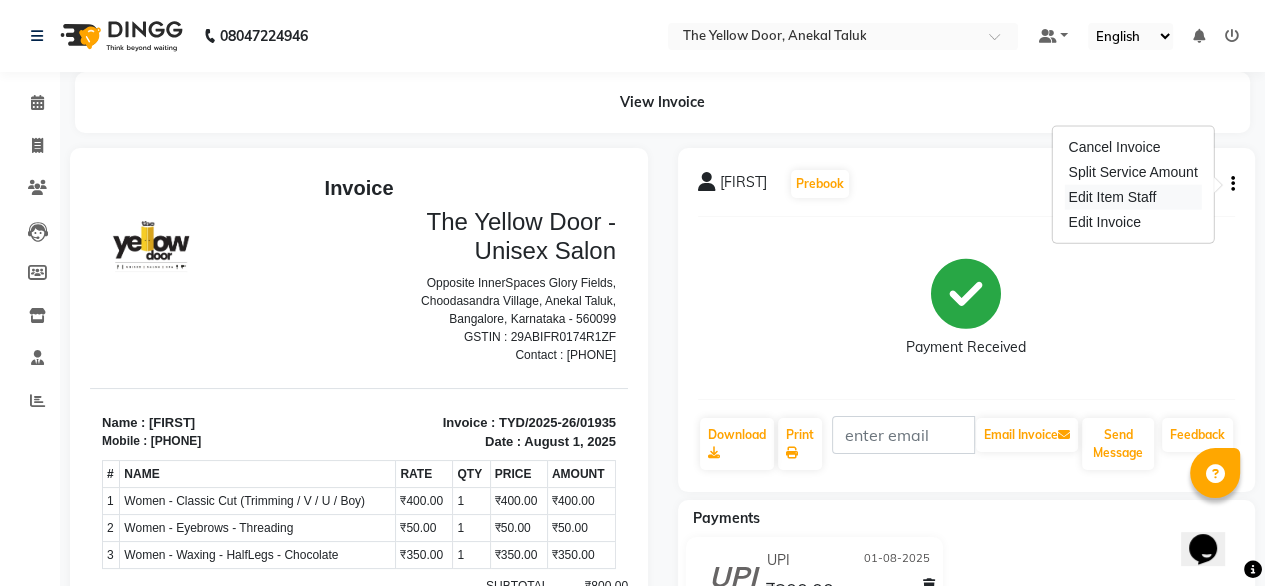 click on "Edit Item Staff" at bounding box center (1132, 197) 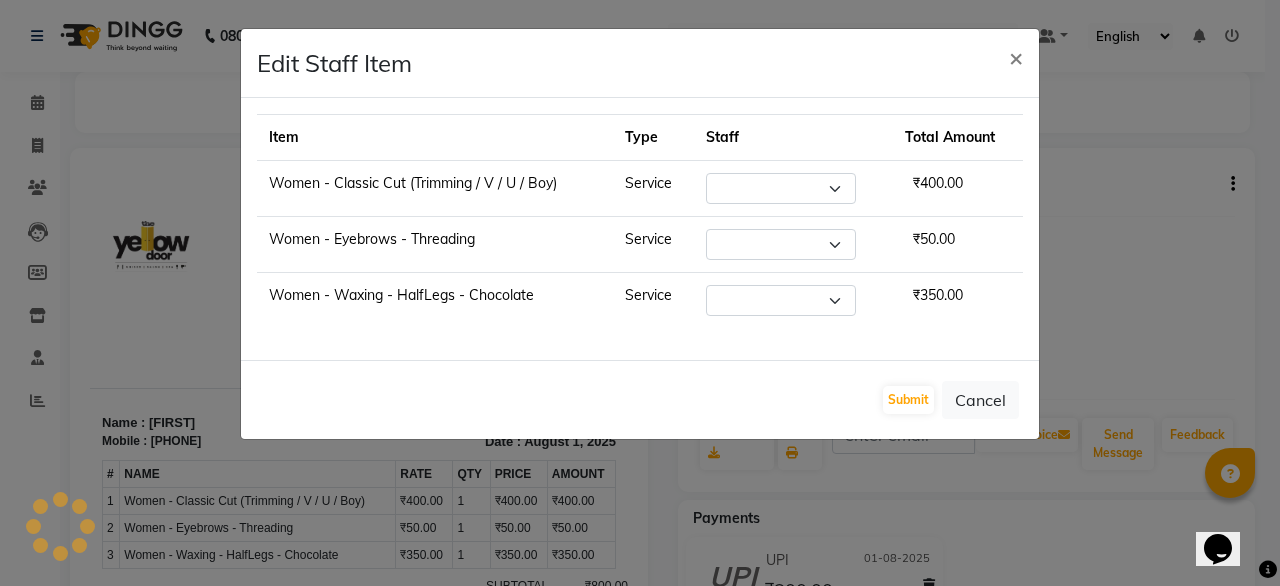 select on "41281" 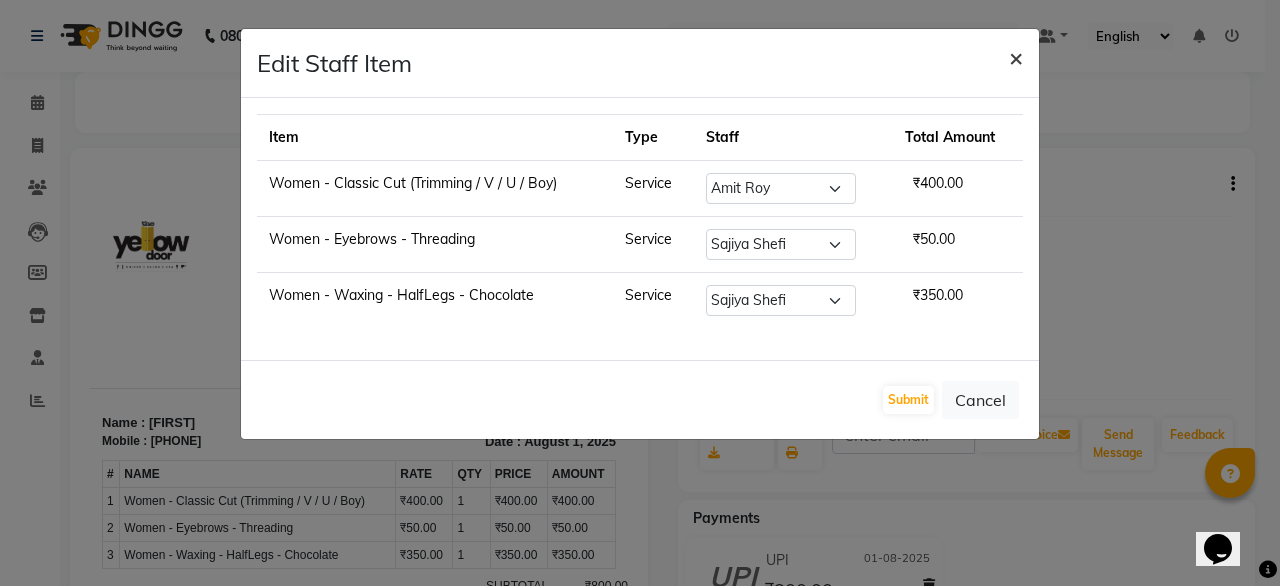 click on "×" 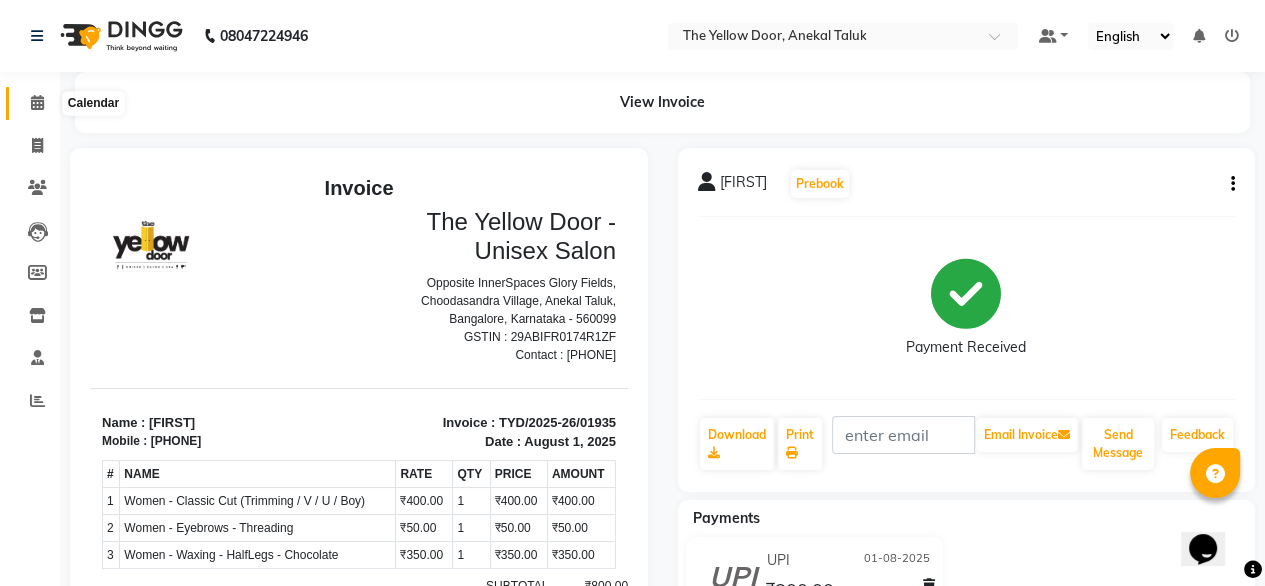 click 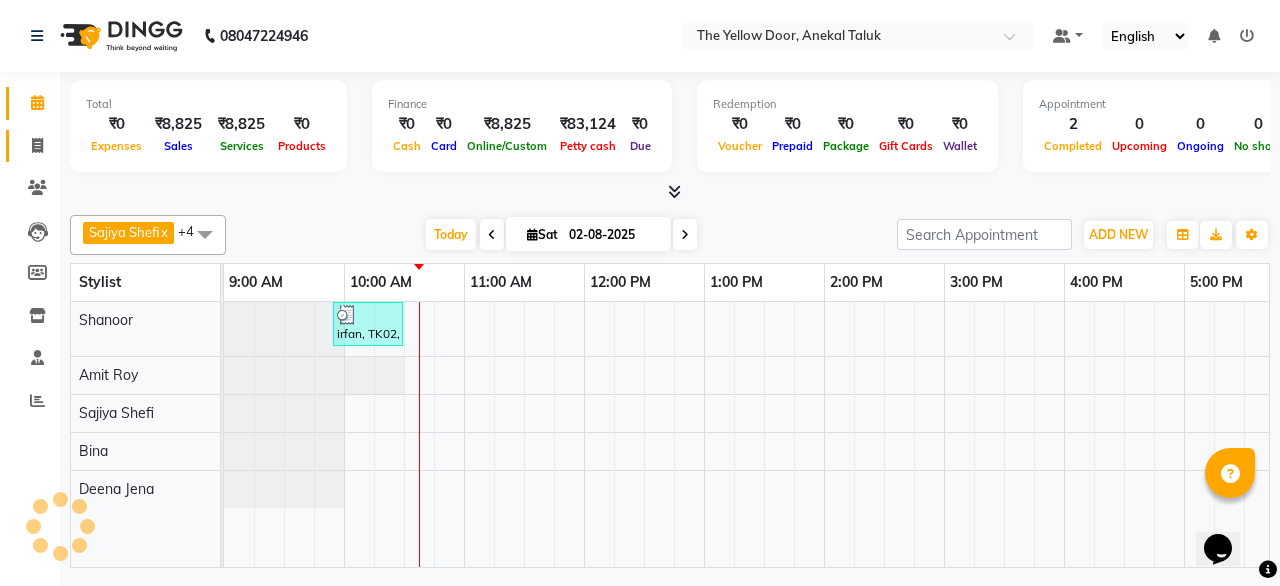 scroll, scrollTop: 0, scrollLeft: 0, axis: both 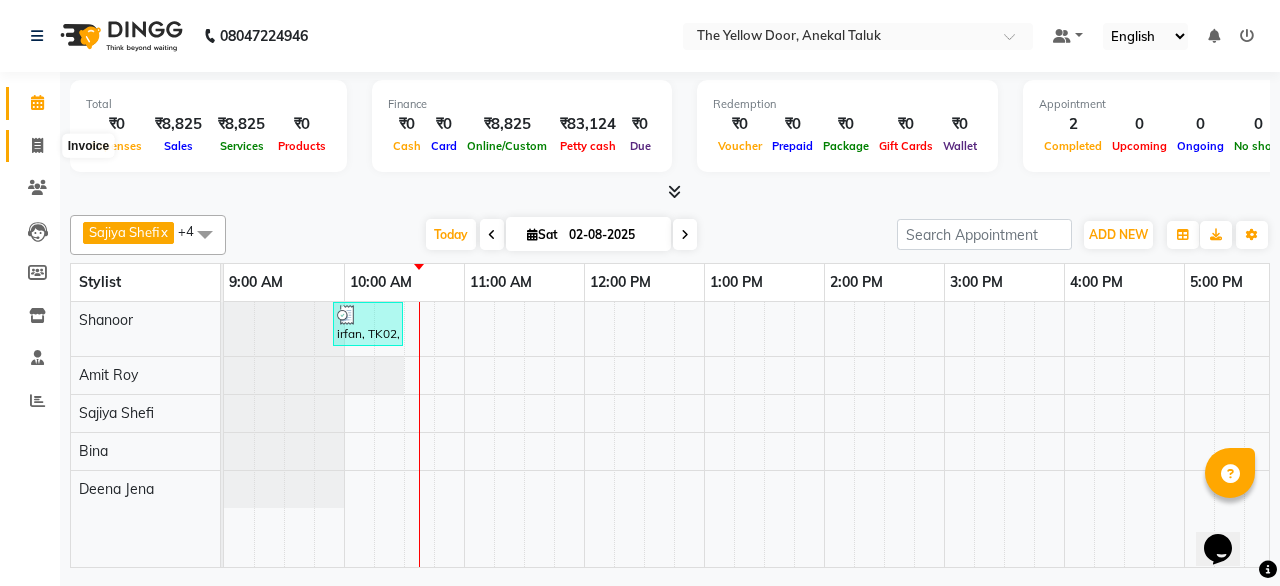 click 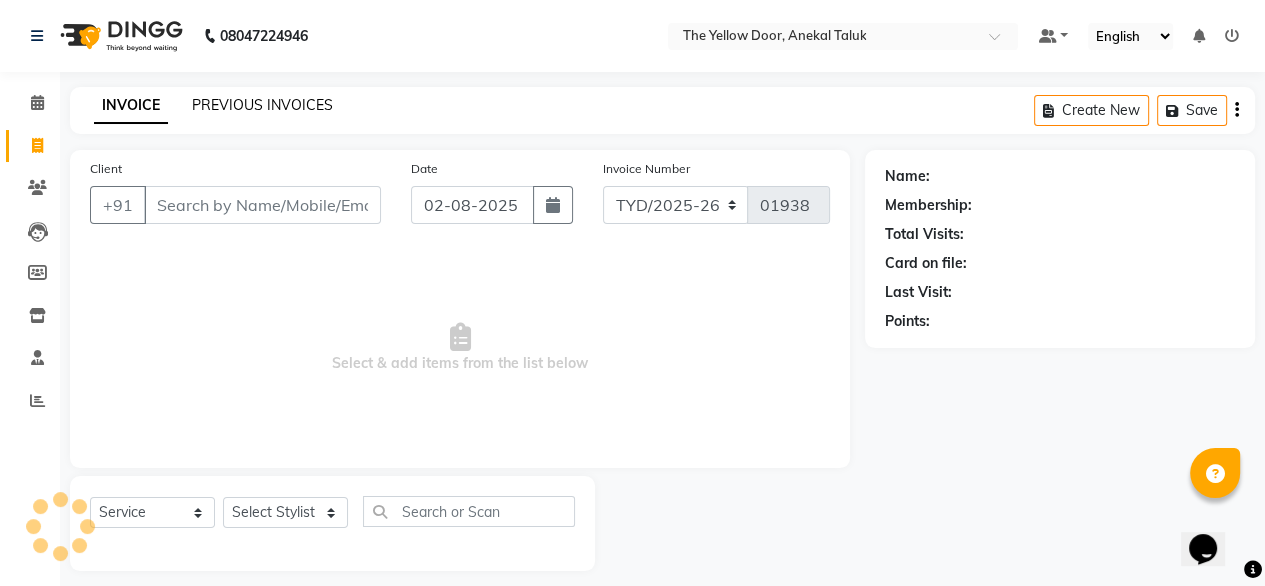 click on "PREVIOUS INVOICES" 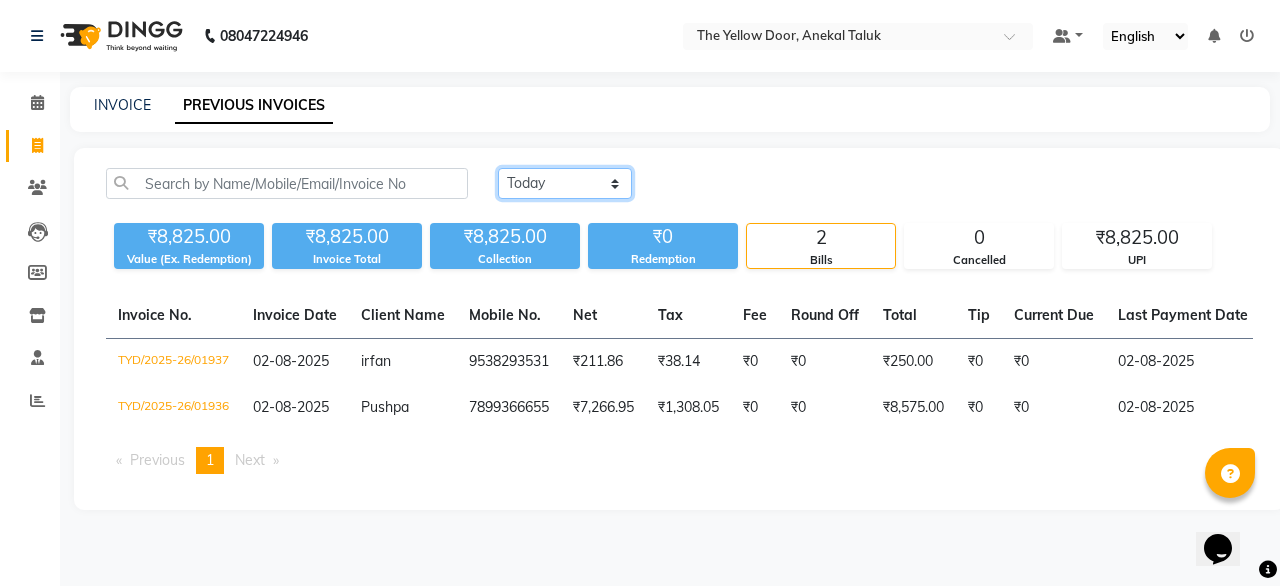 click on "Today Yesterday Custom Range" 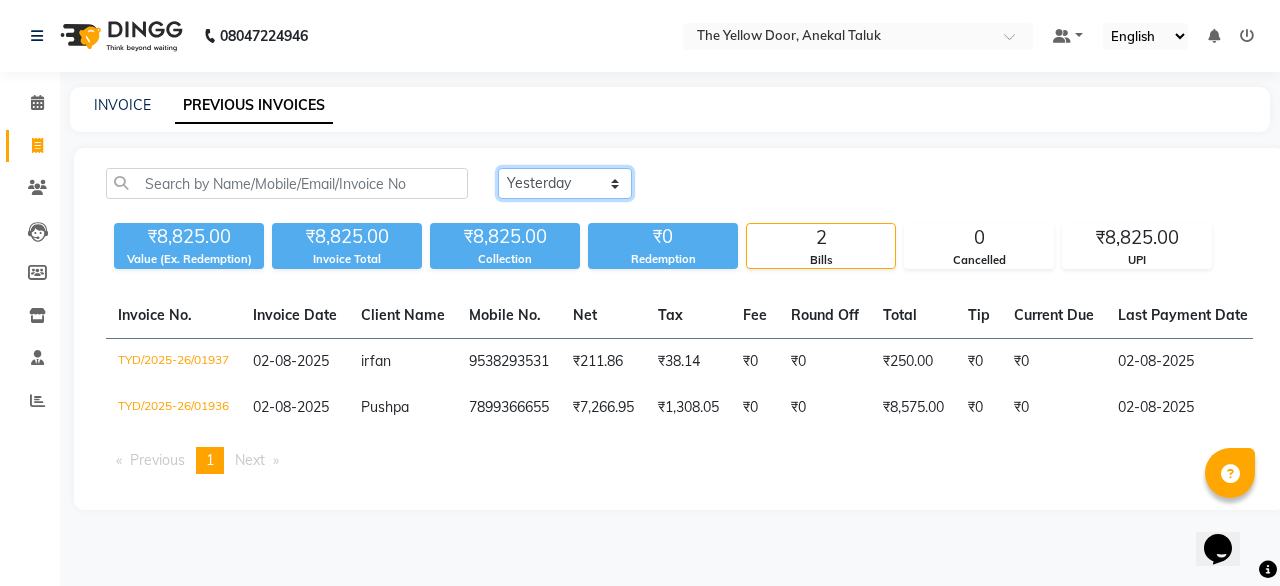 click on "Today Yesterday Custom Range" 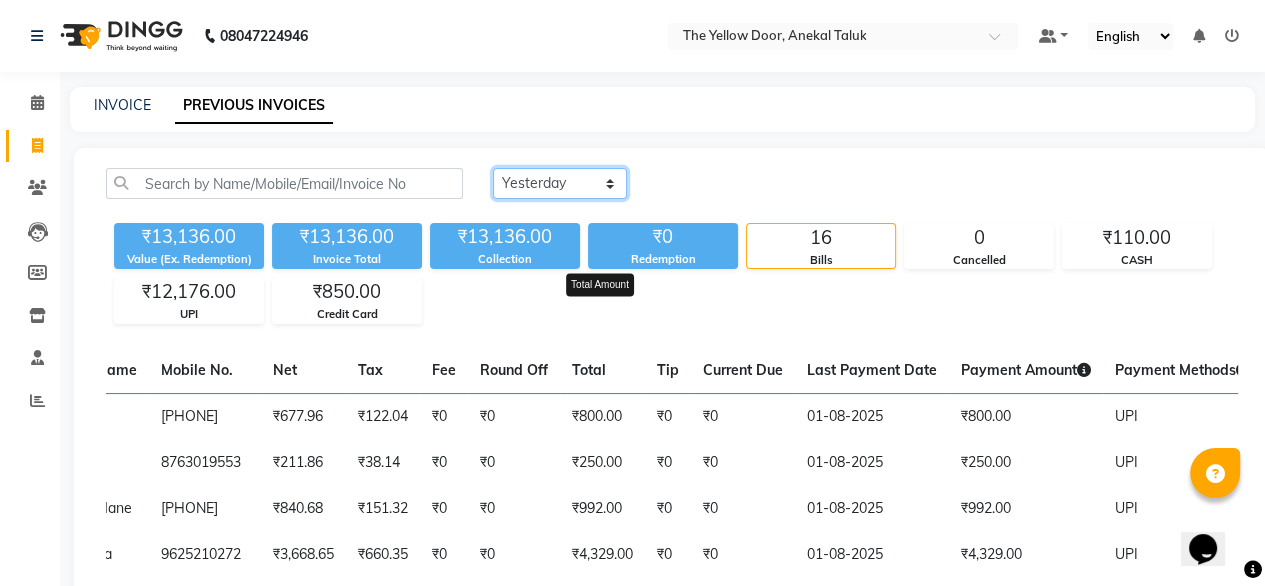 scroll, scrollTop: 0, scrollLeft: 308, axis: horizontal 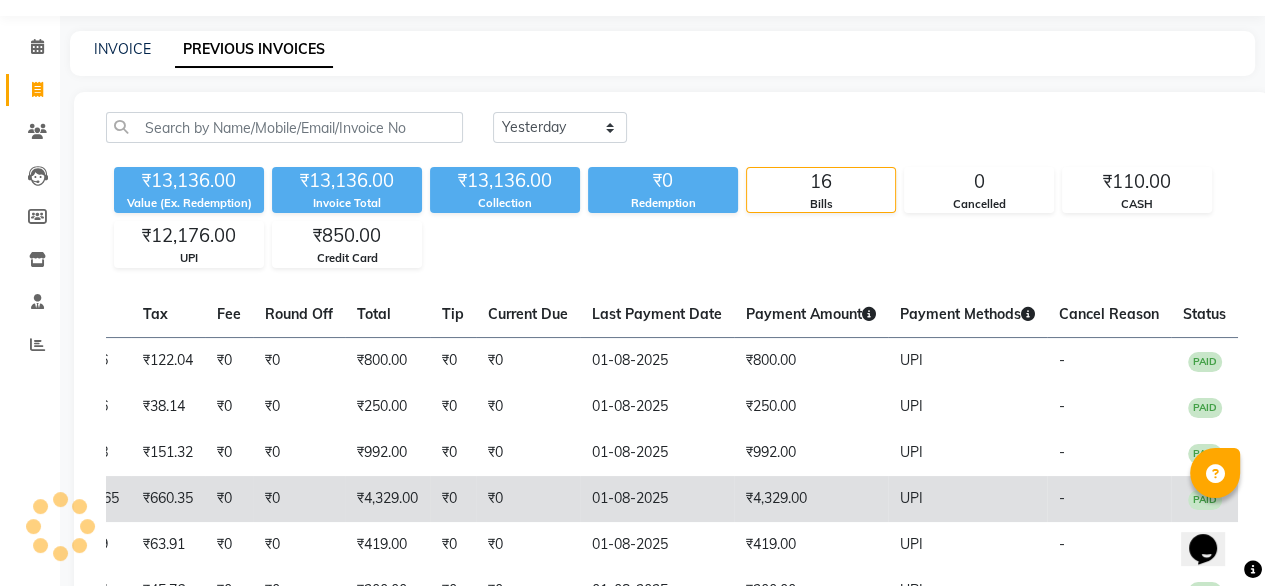click on "01-08-2025" 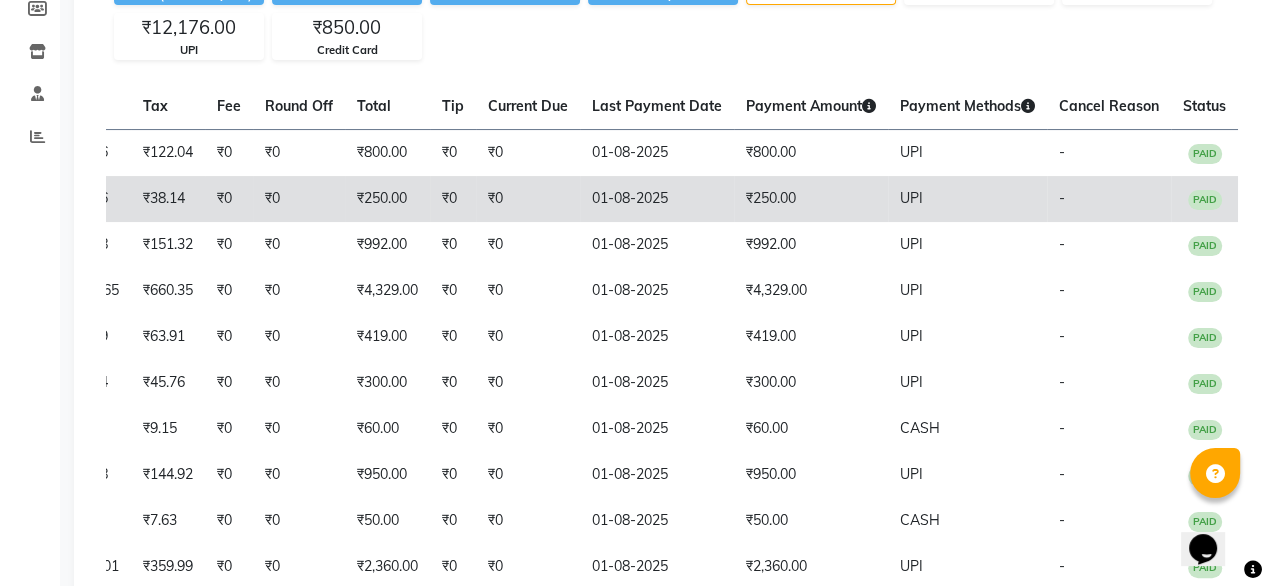 scroll, scrollTop: 266, scrollLeft: 0, axis: vertical 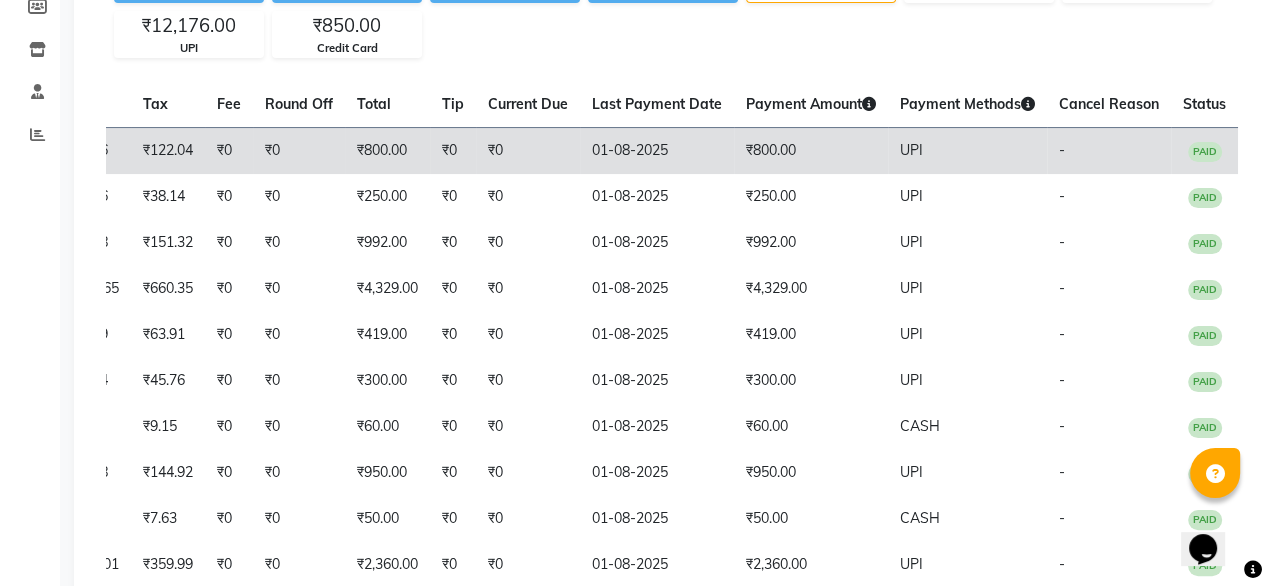 click on "₹0" 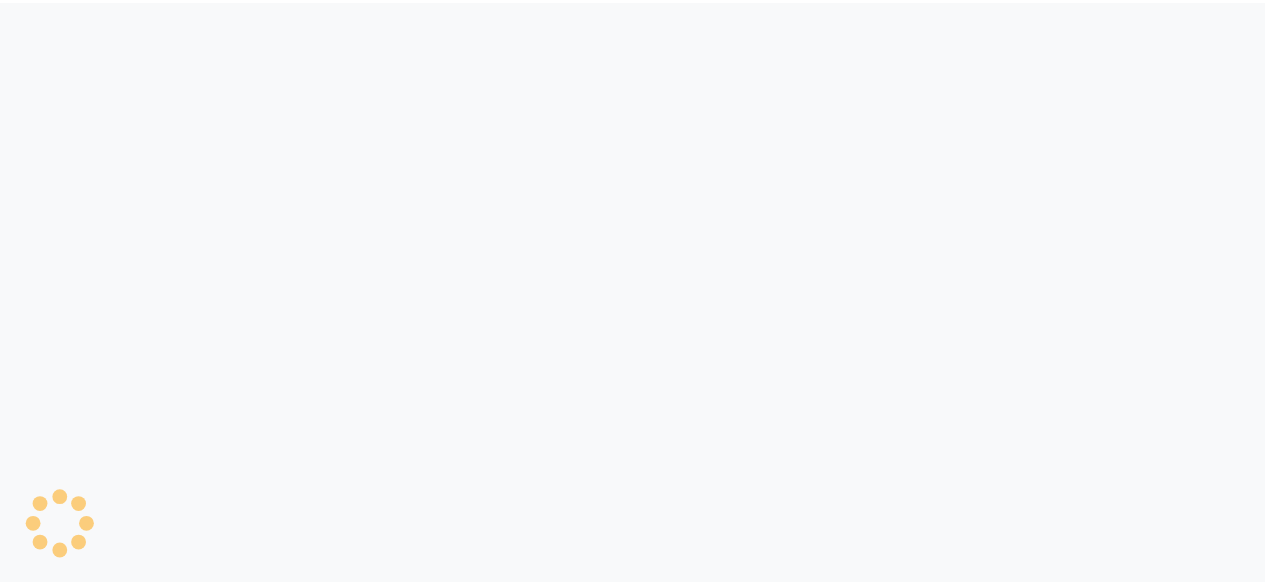 scroll, scrollTop: 0, scrollLeft: 0, axis: both 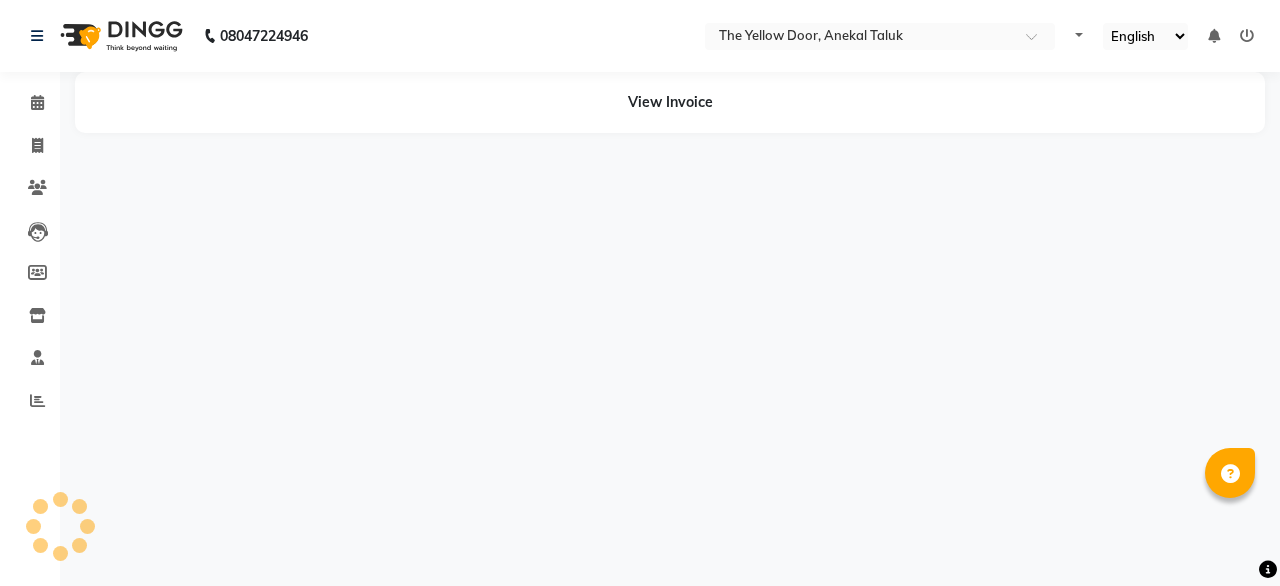 select on "en" 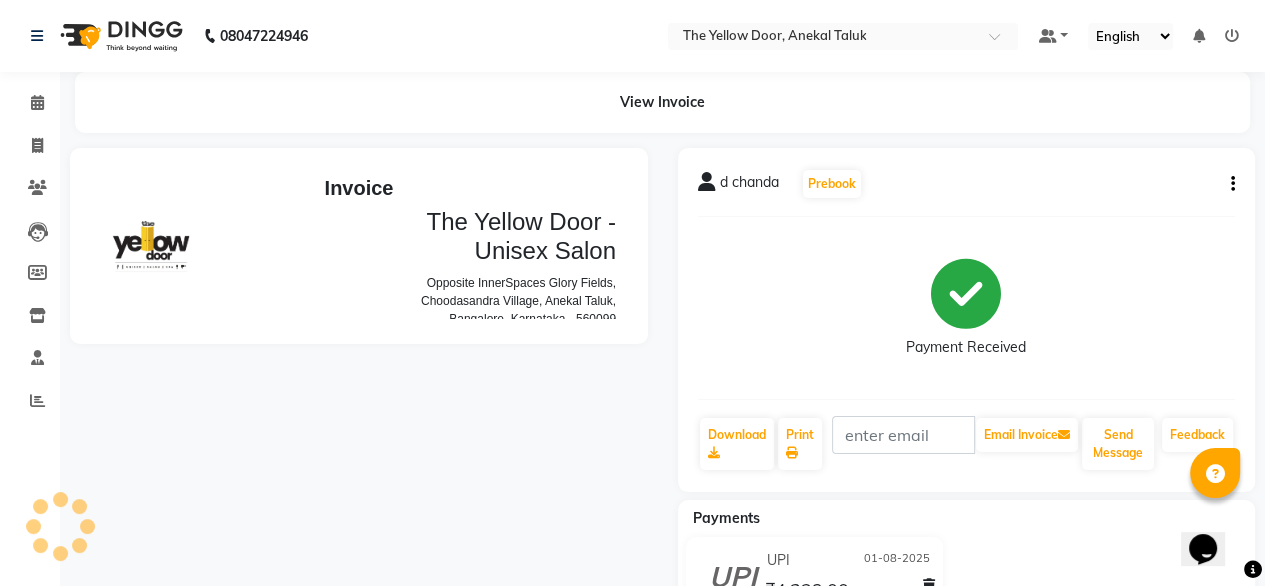 scroll, scrollTop: 0, scrollLeft: 0, axis: both 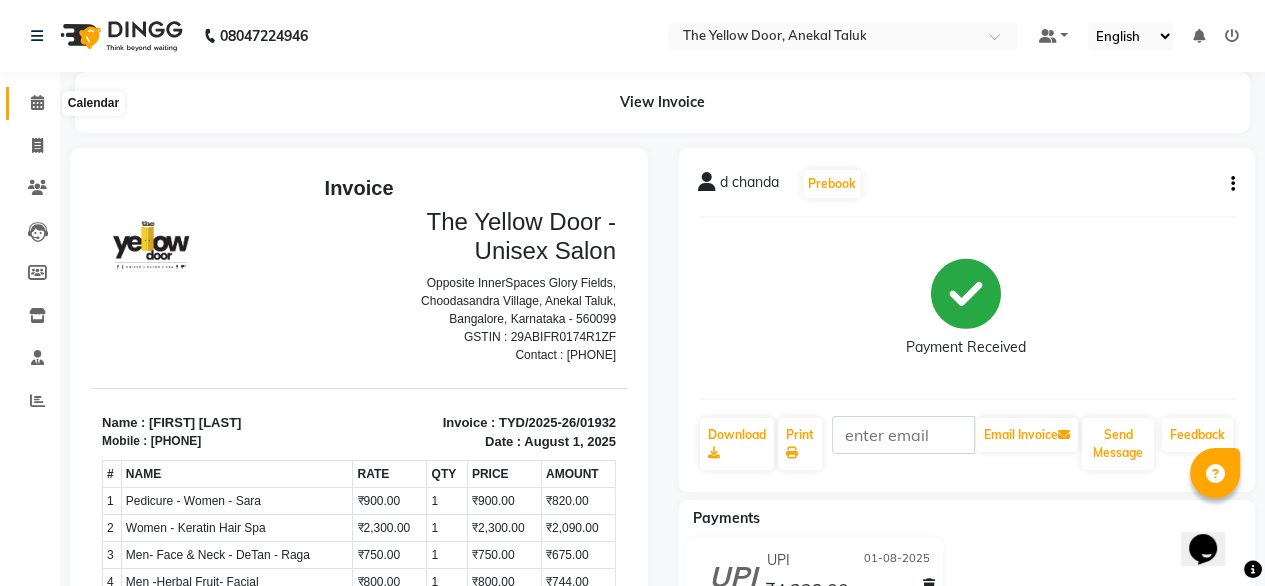 click 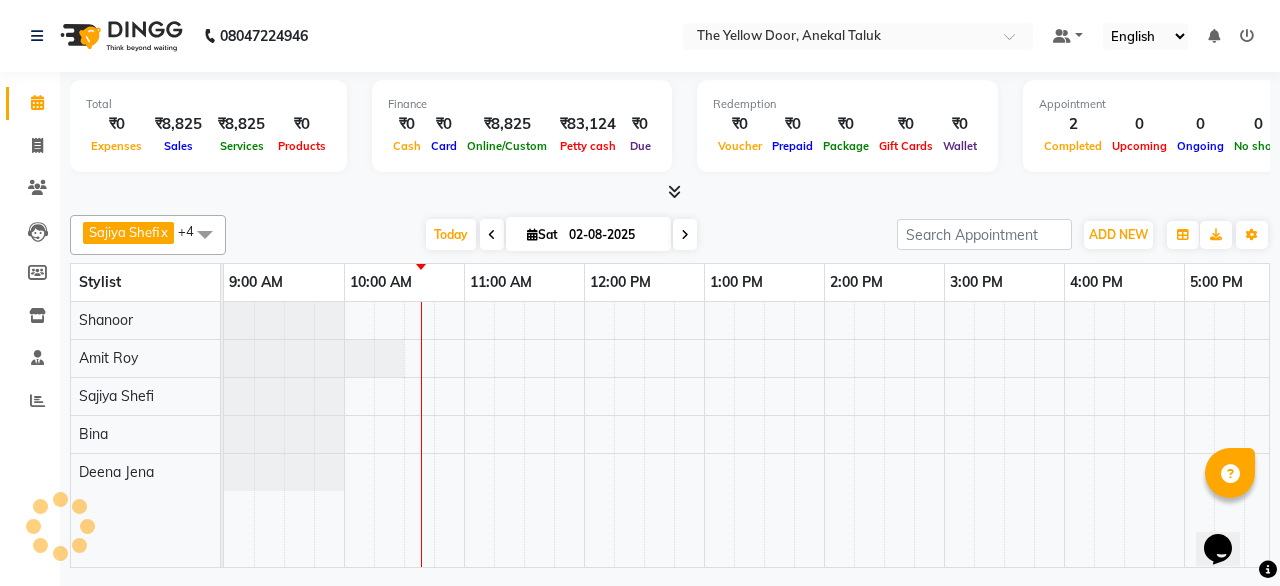 scroll, scrollTop: 0, scrollLeft: 0, axis: both 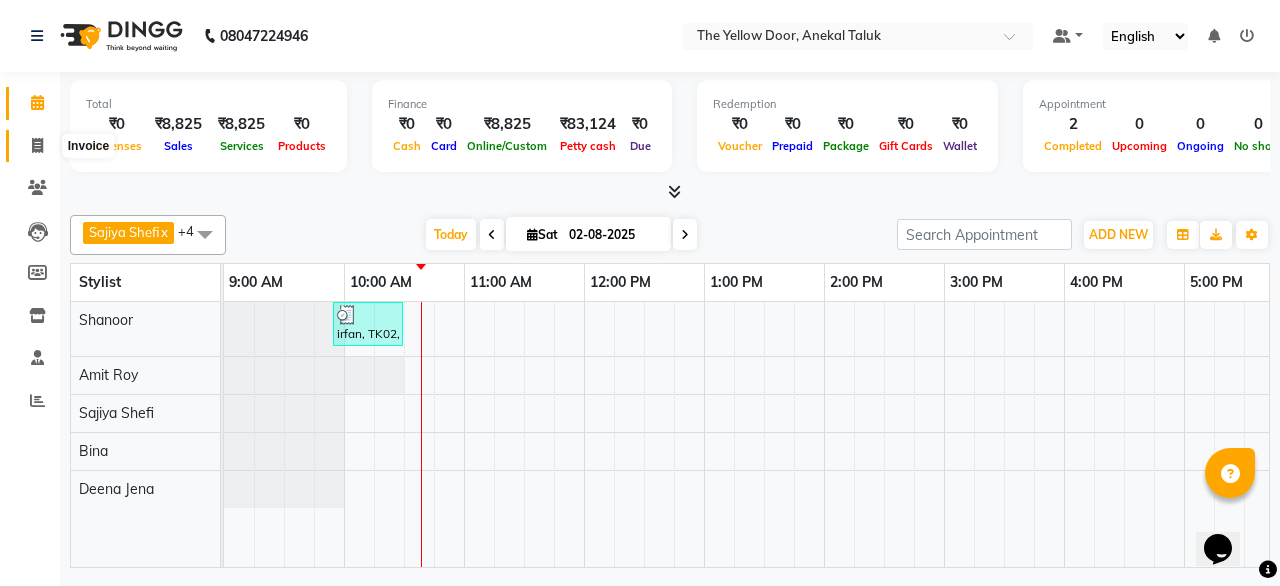 click 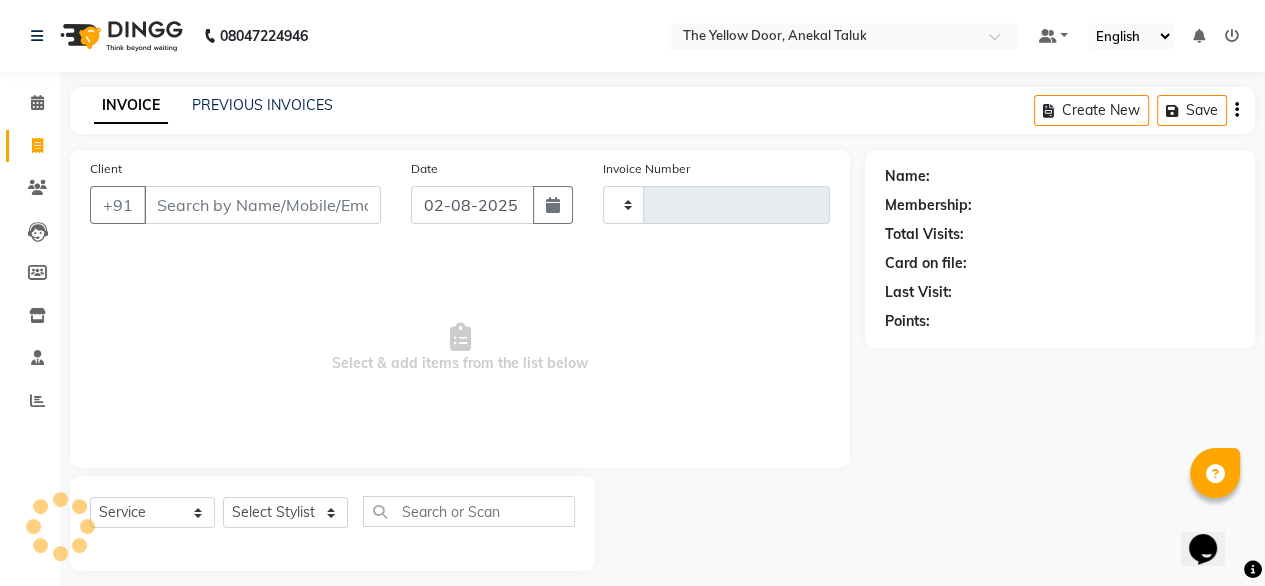 type on "01938" 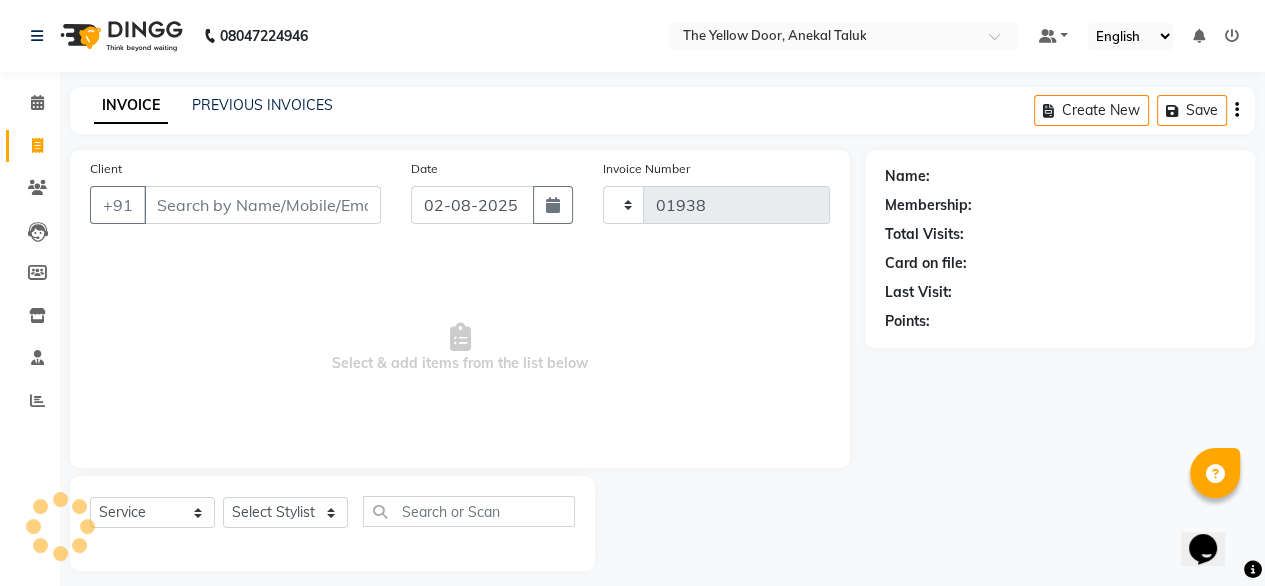 select on "5650" 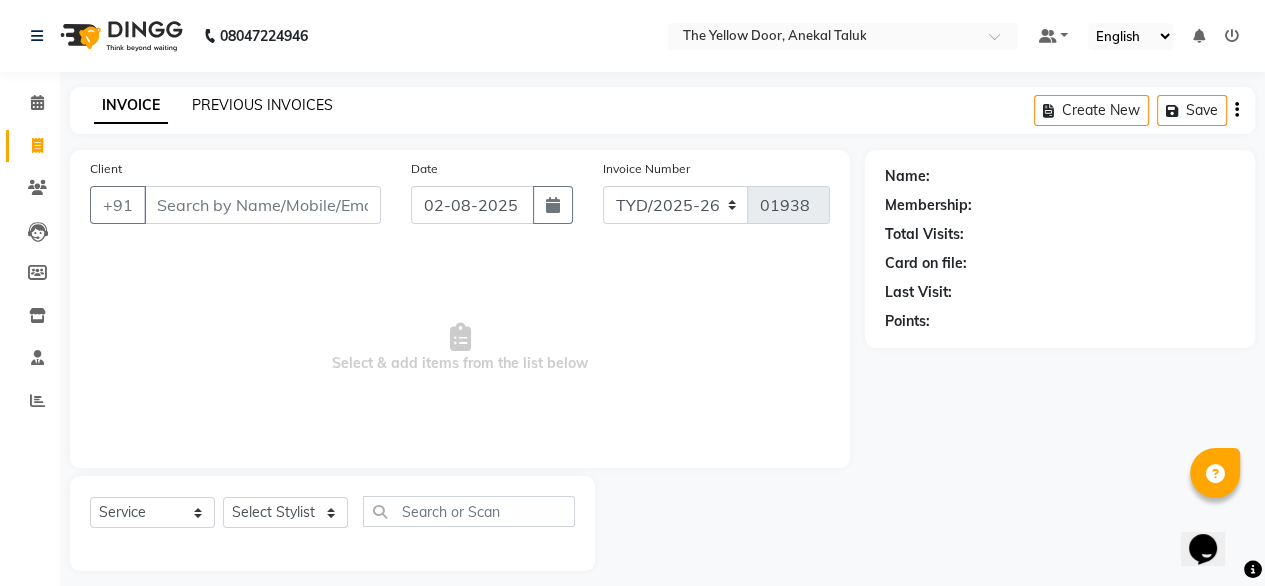 click on "PREVIOUS INVOICES" 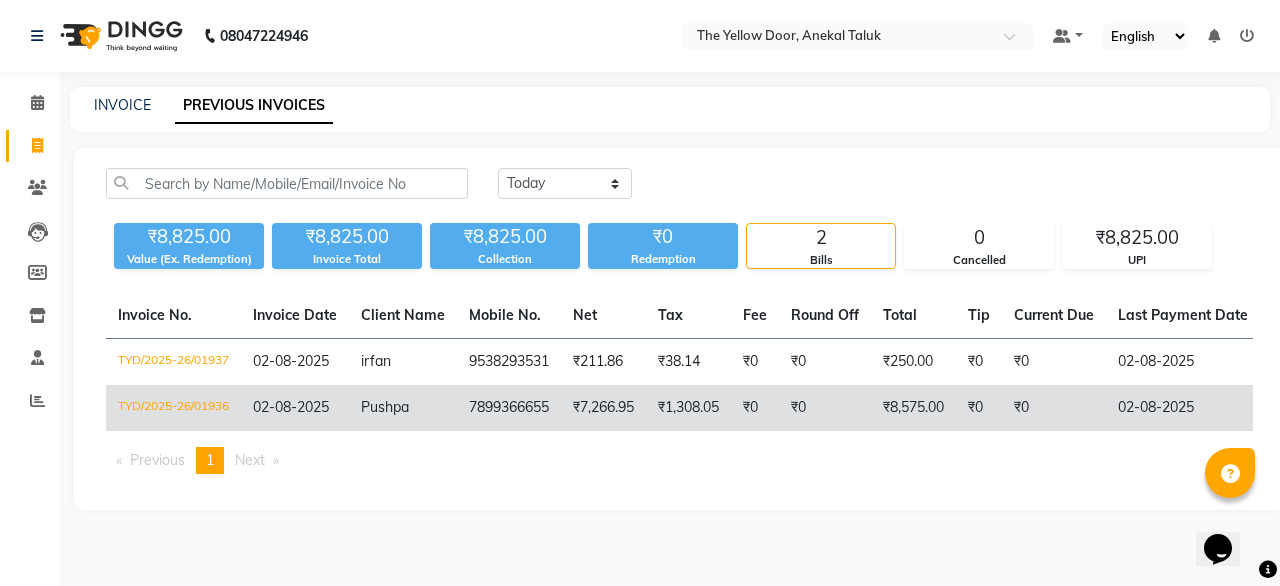 click on "7899366655" 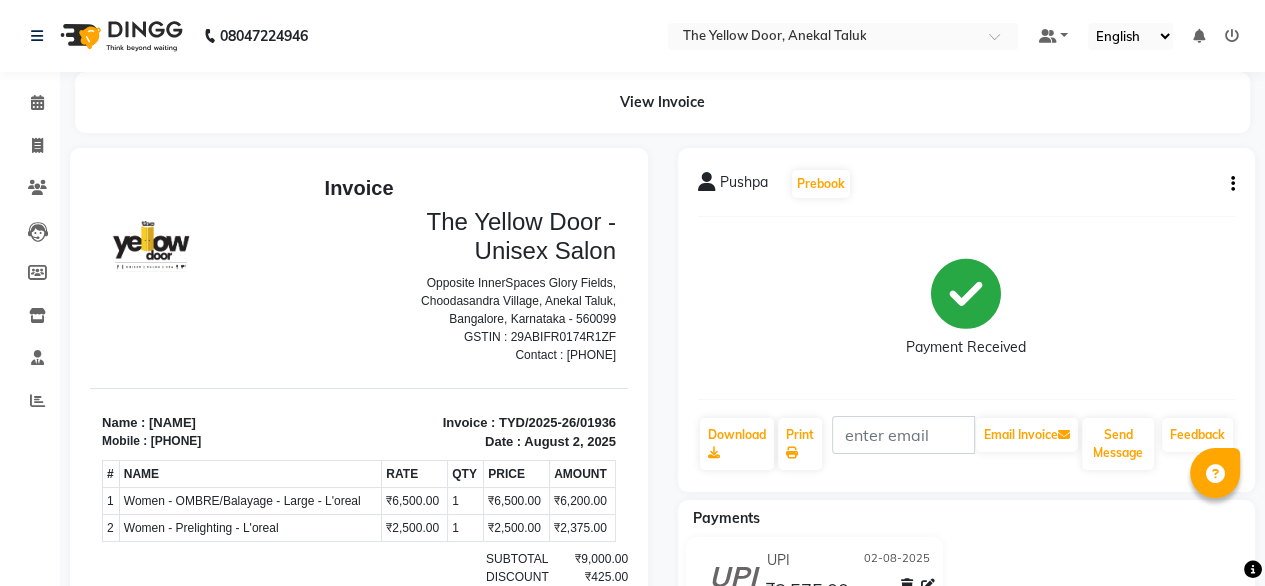 scroll, scrollTop: 16, scrollLeft: 0, axis: vertical 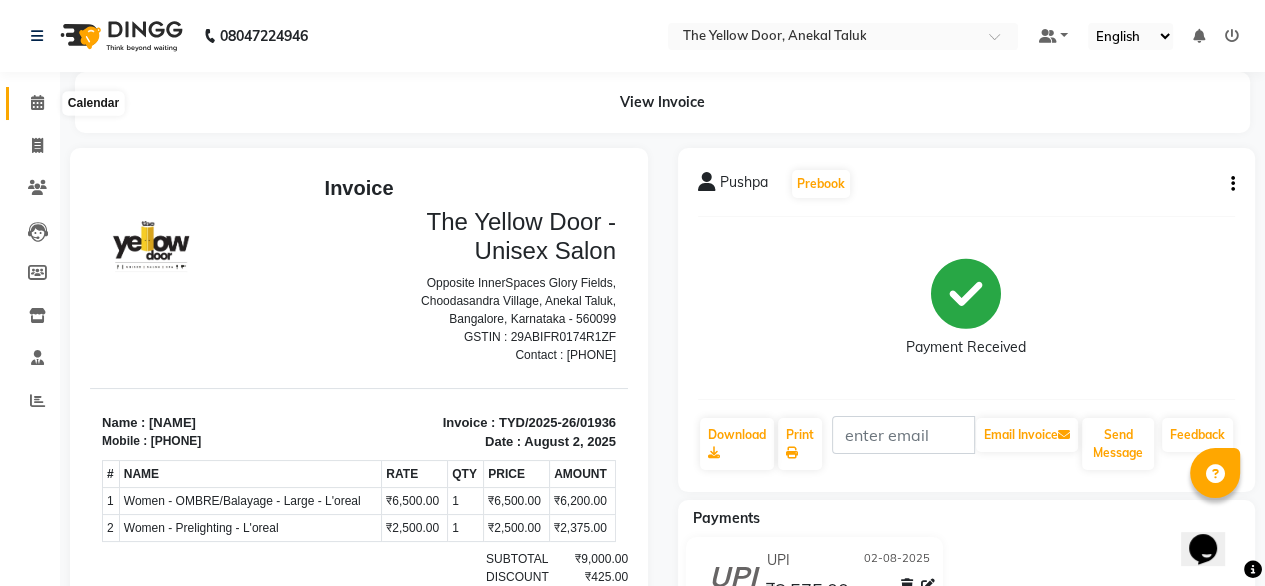 click 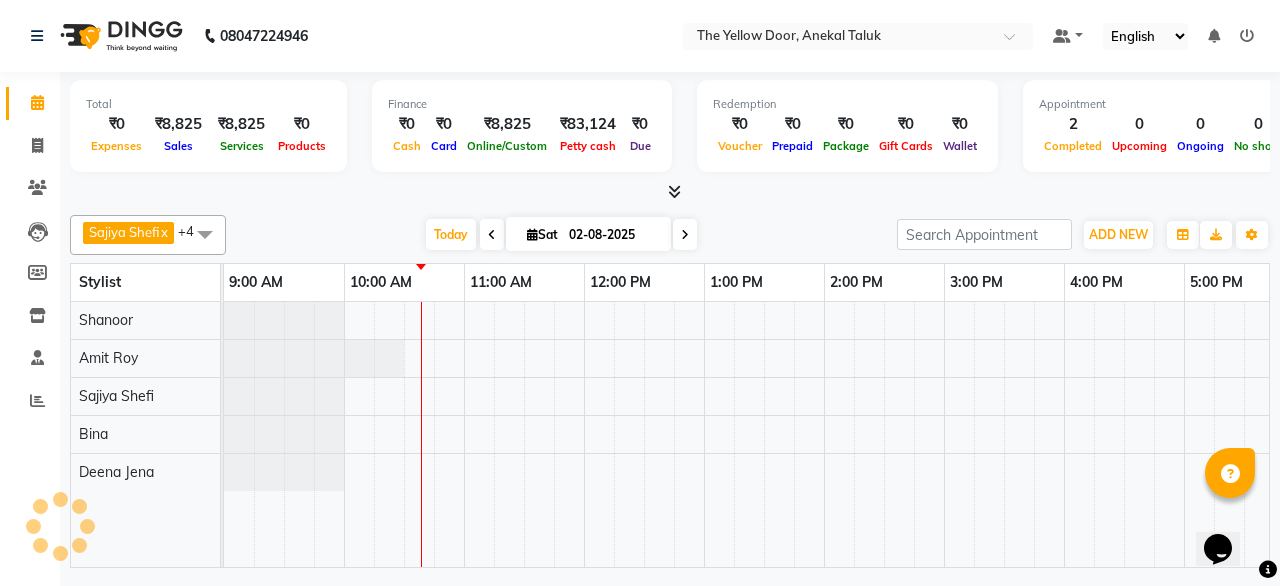 scroll, scrollTop: 0, scrollLeft: 0, axis: both 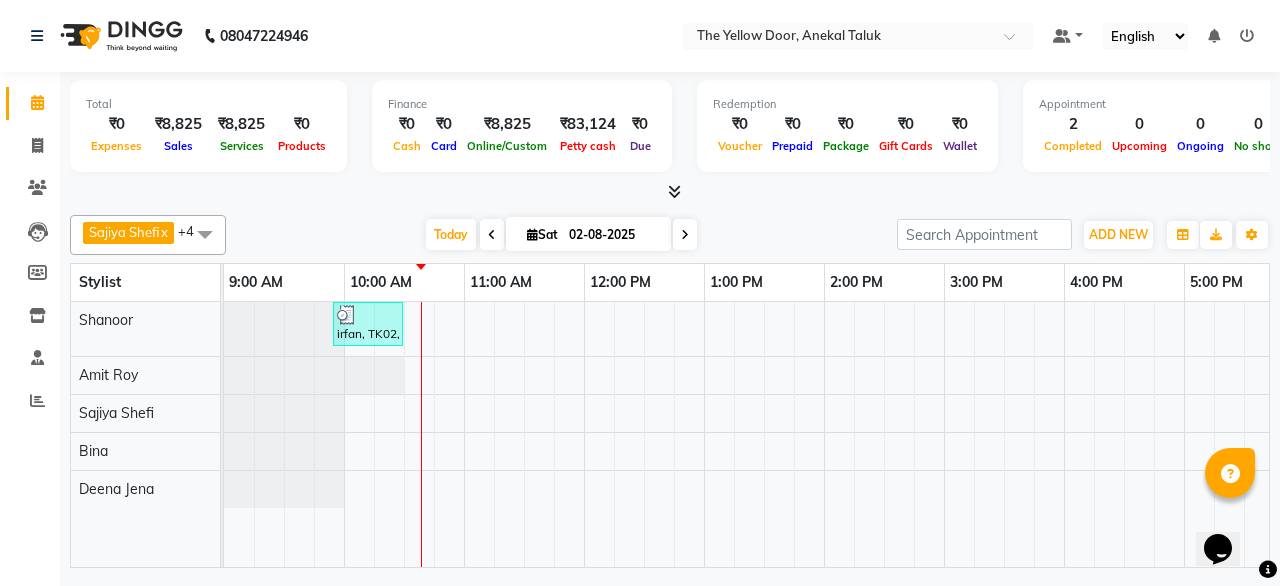 click at bounding box center [492, 234] 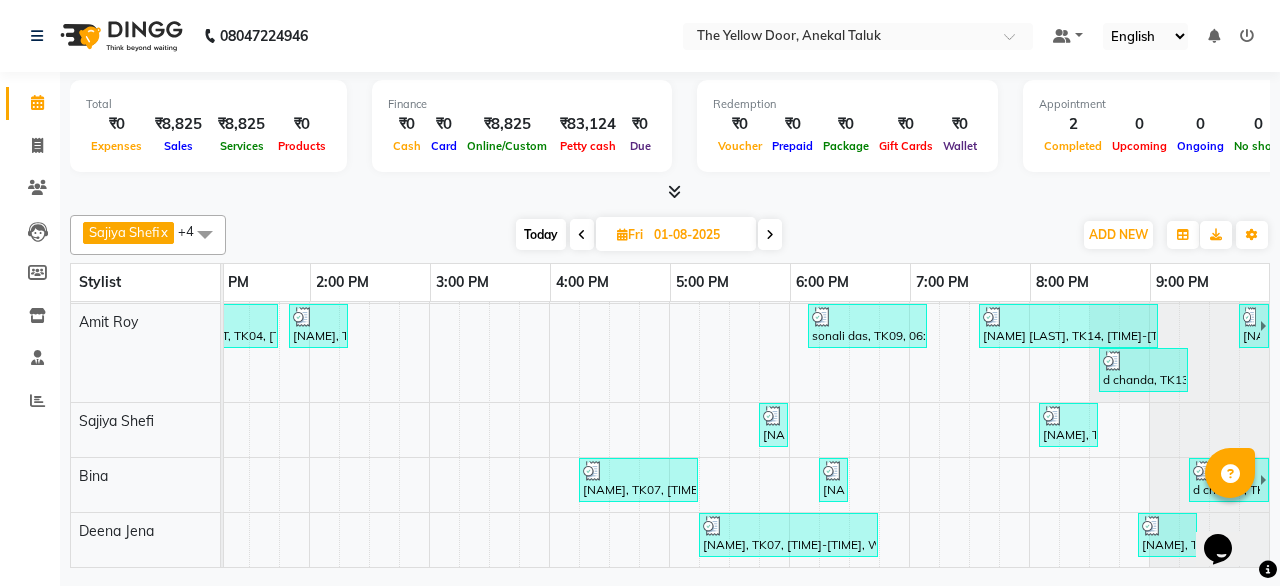 click on "Reports" 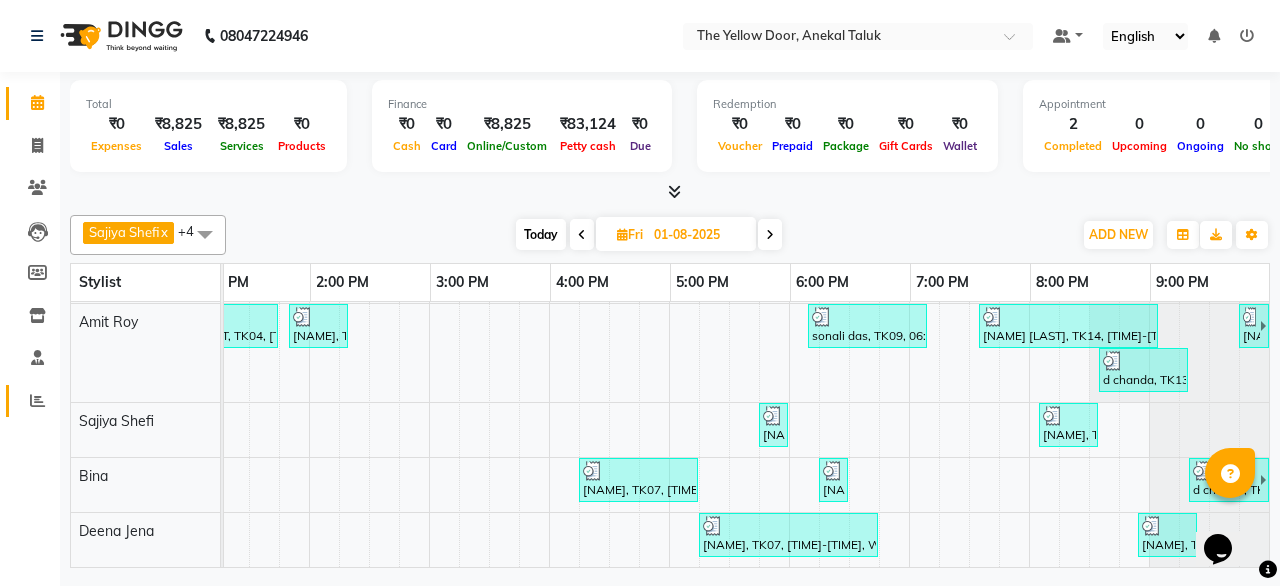 click on "Reports" 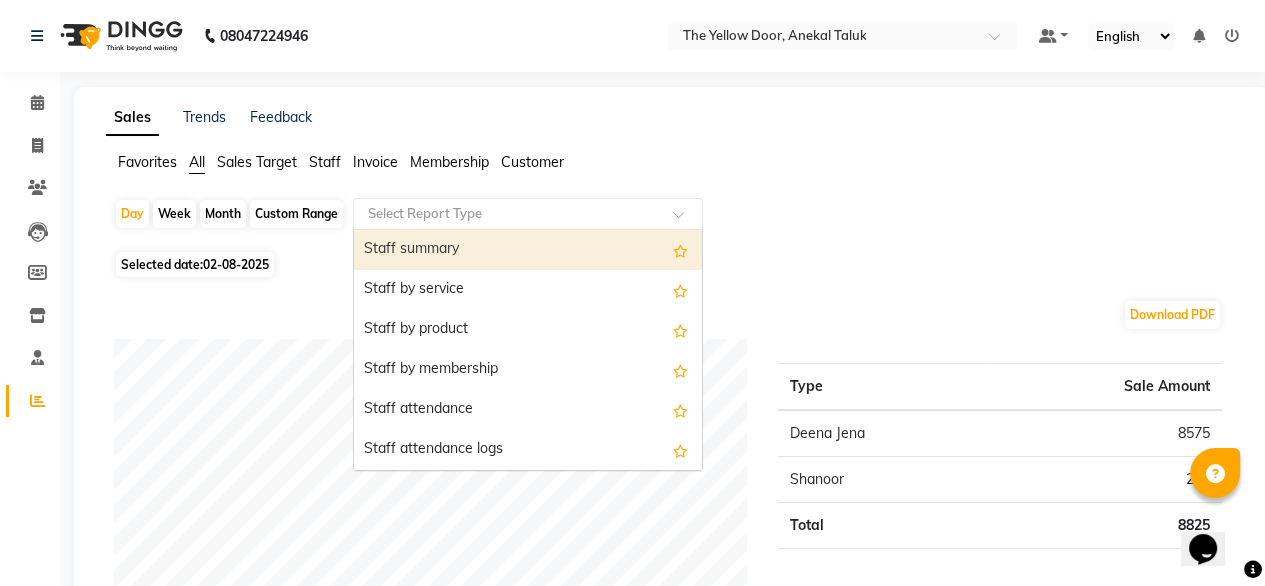 click 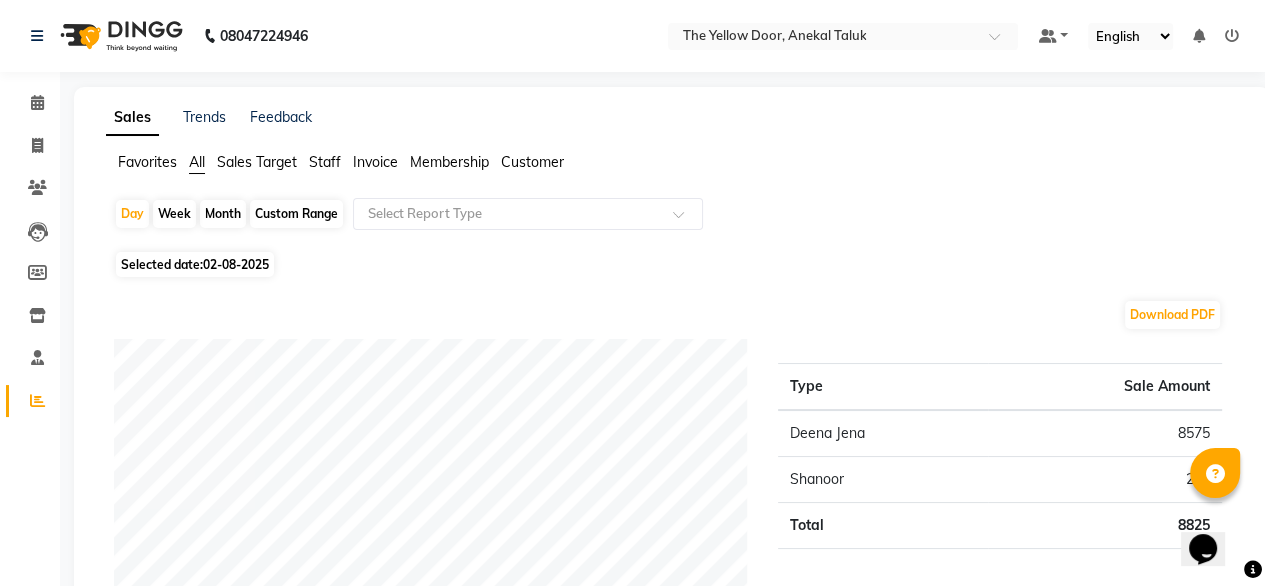 click on "Month" 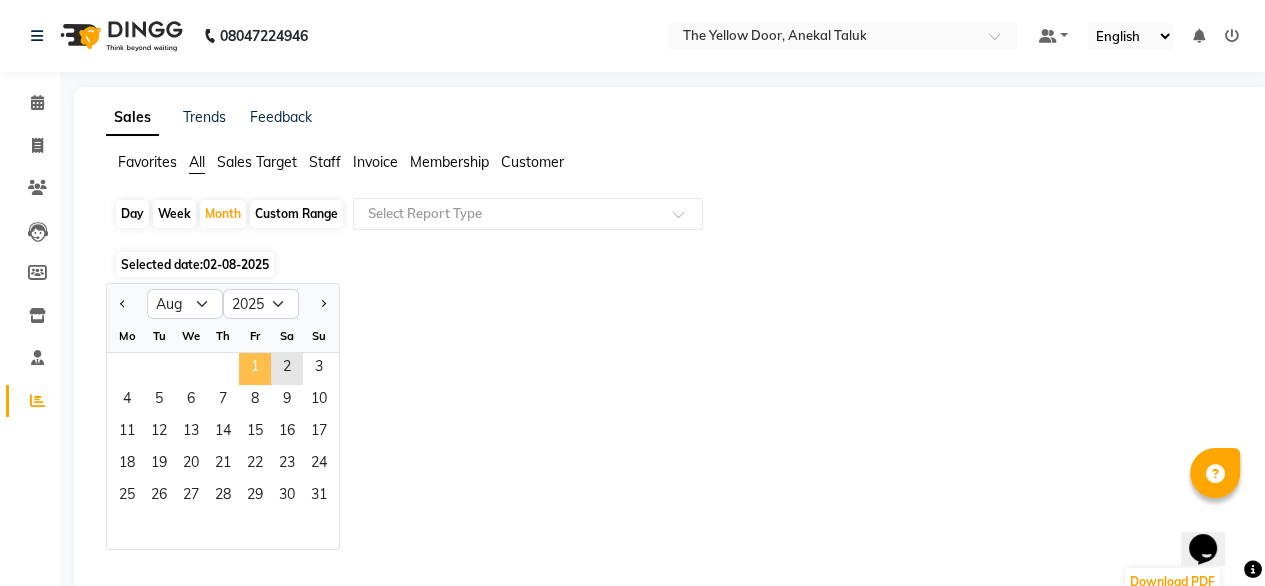 click on "1" 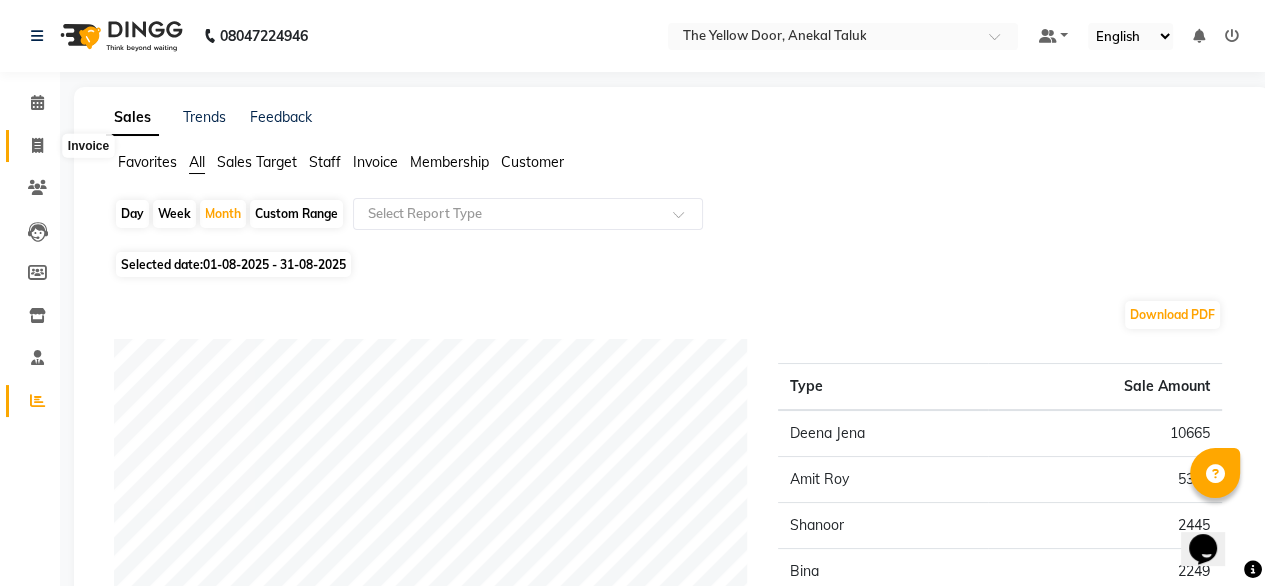 click 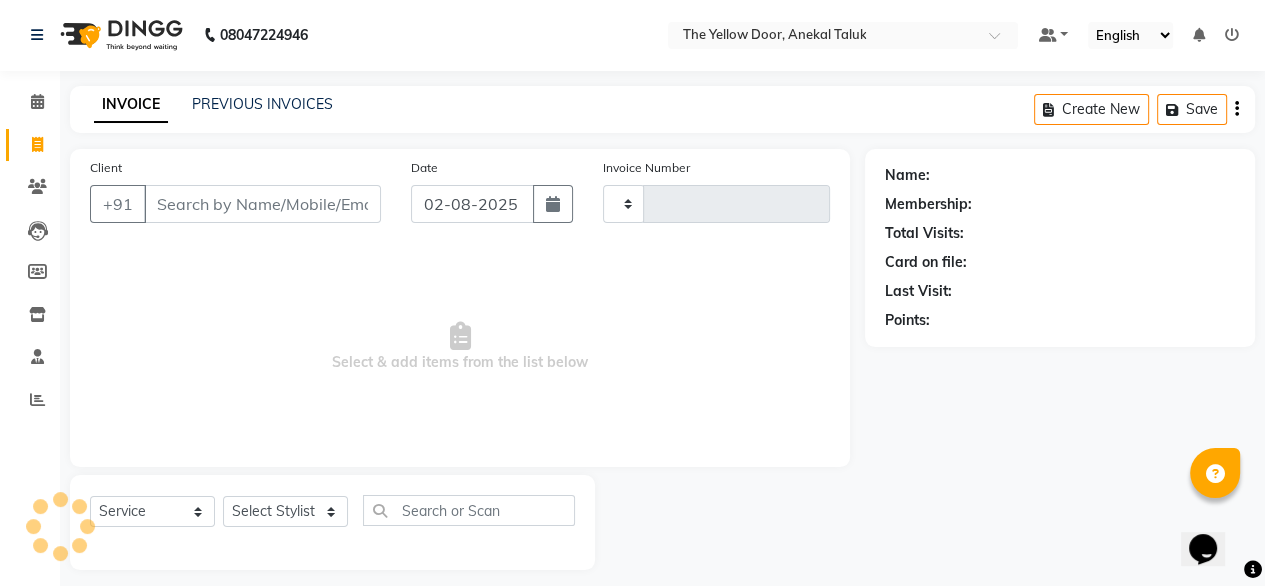 type on "01938" 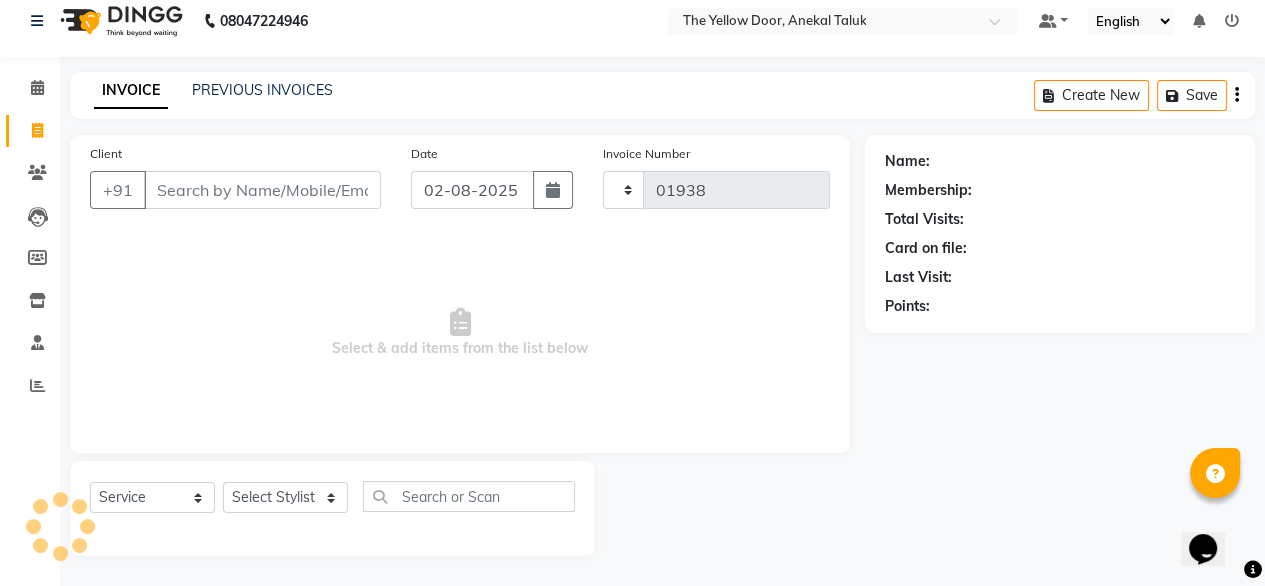 select on "5650" 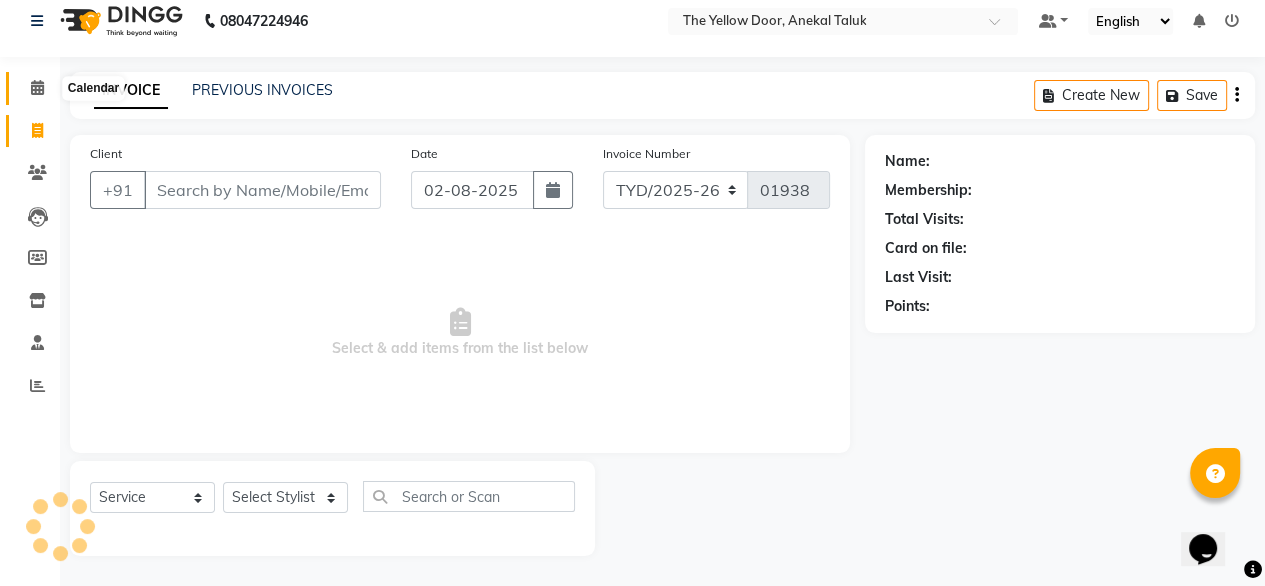 click 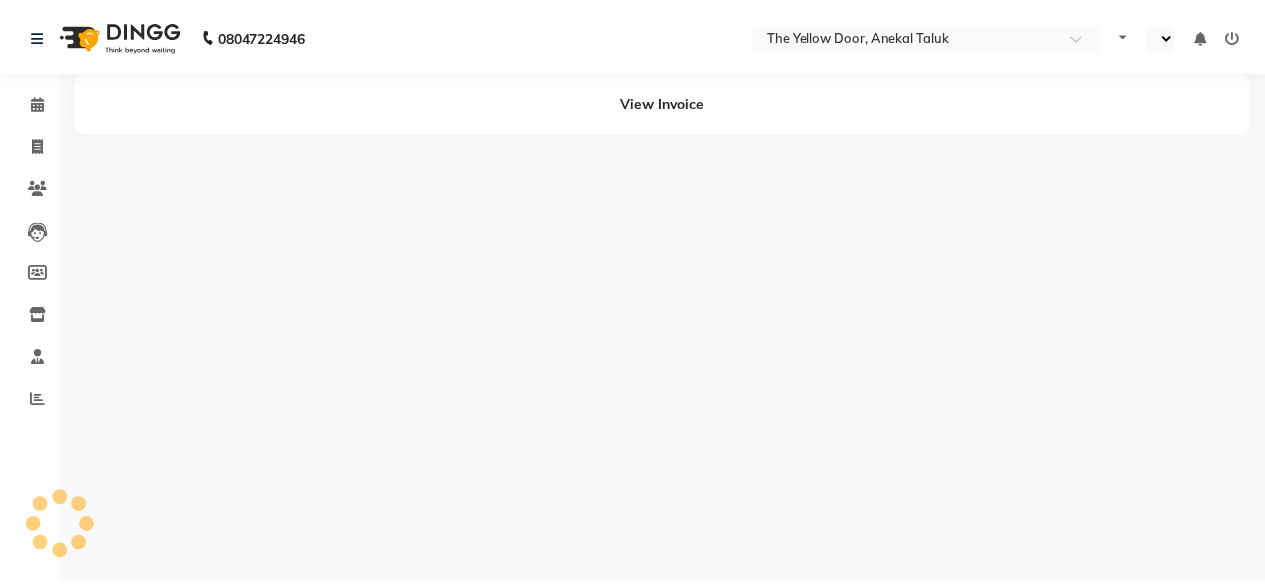 scroll, scrollTop: 0, scrollLeft: 0, axis: both 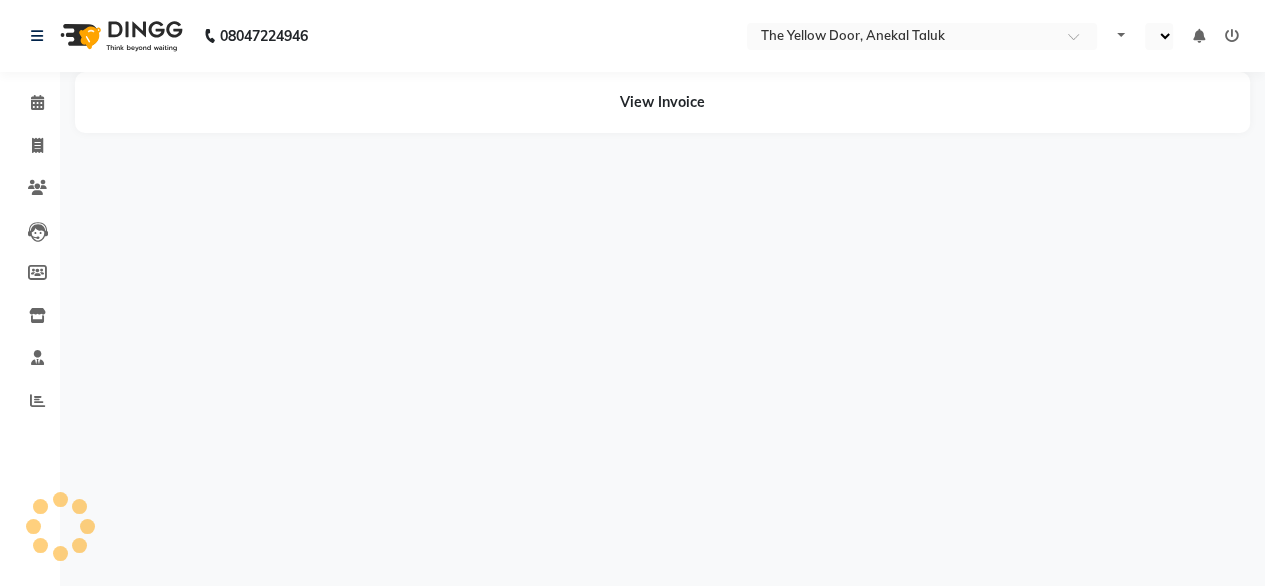 select on "en" 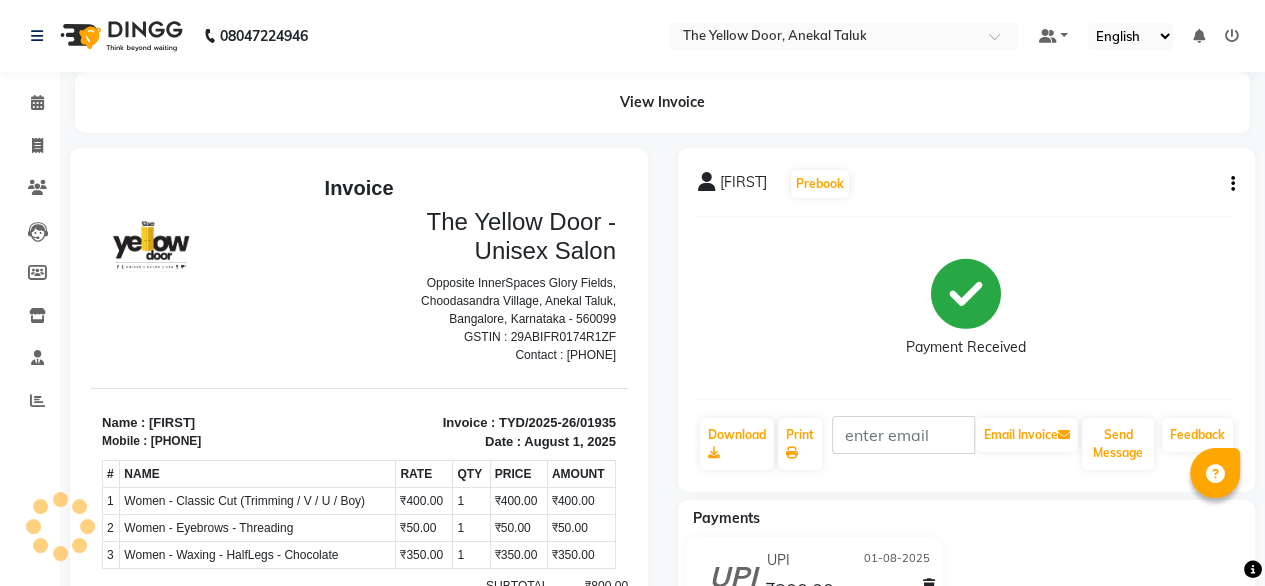 scroll, scrollTop: 0, scrollLeft: 0, axis: both 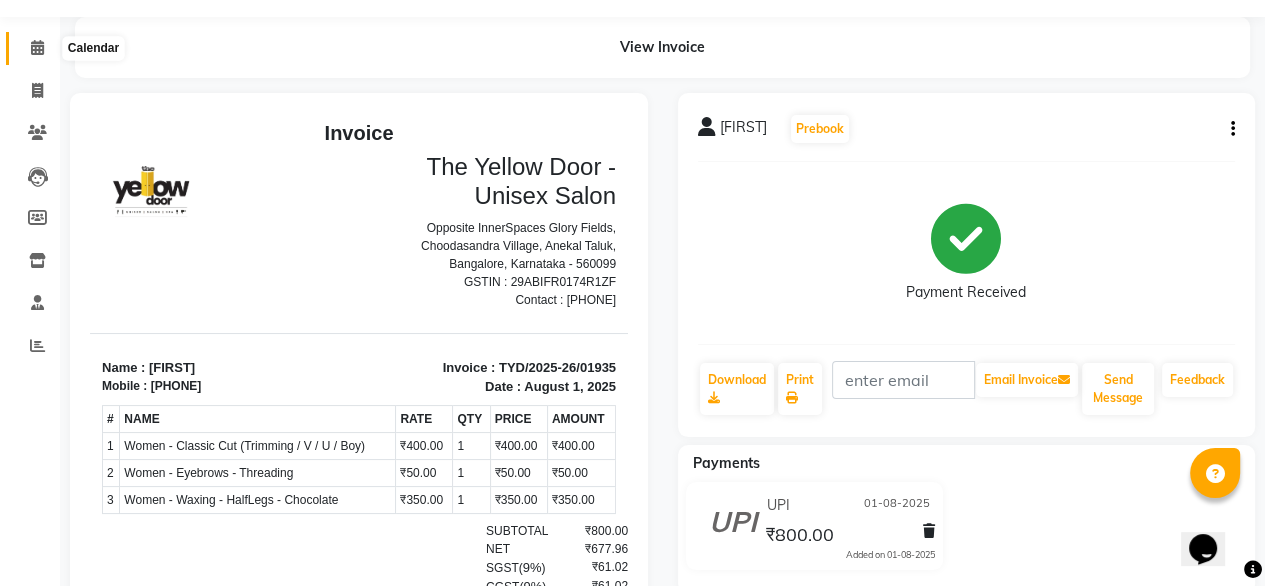 click 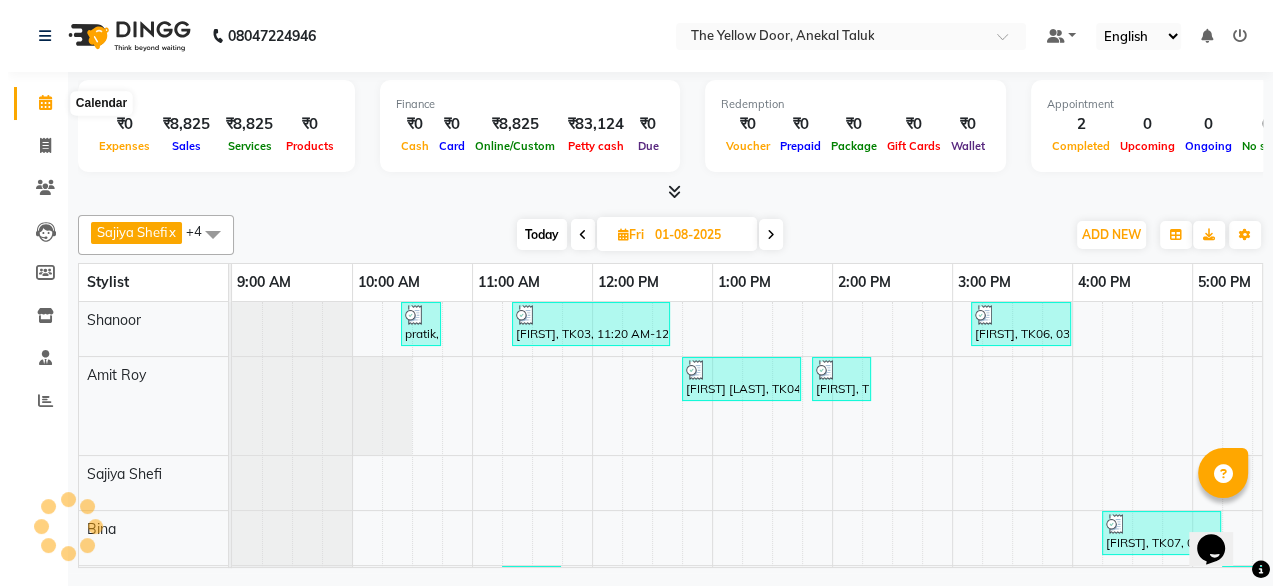 scroll, scrollTop: 0, scrollLeft: 0, axis: both 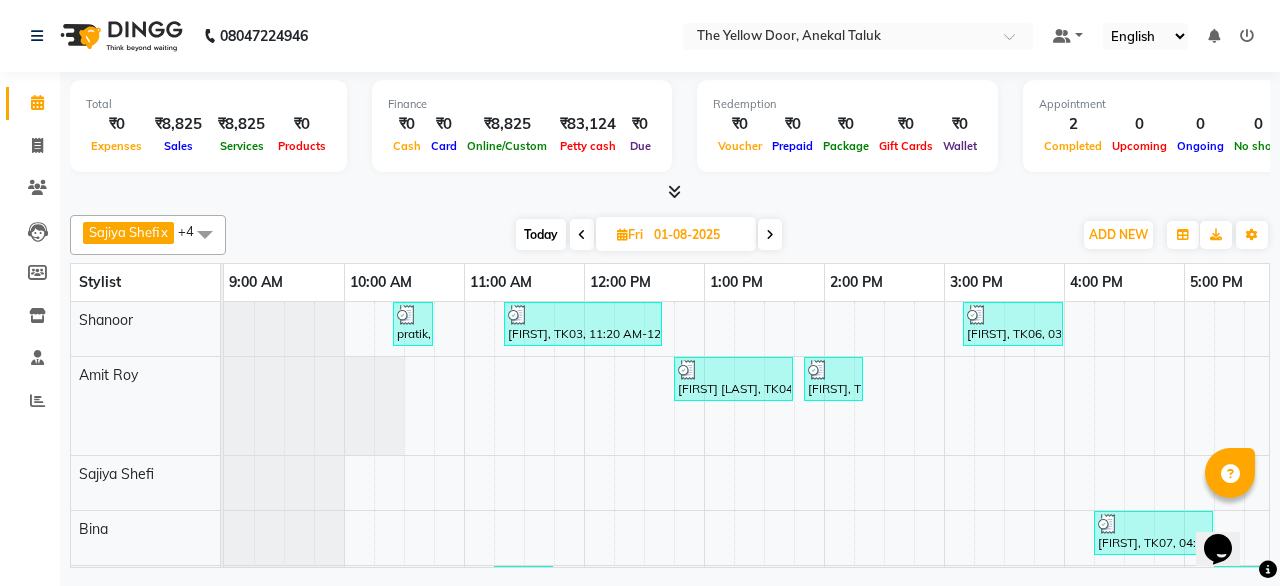 click at bounding box center (582, 235) 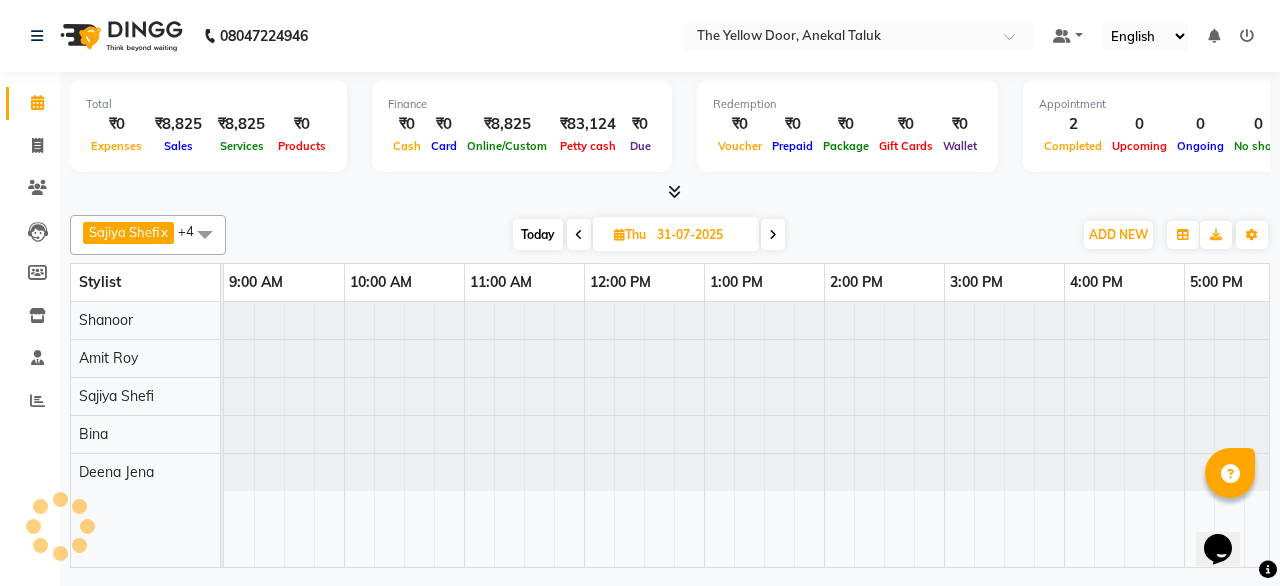 scroll, scrollTop: 0, scrollLeft: 120, axis: horizontal 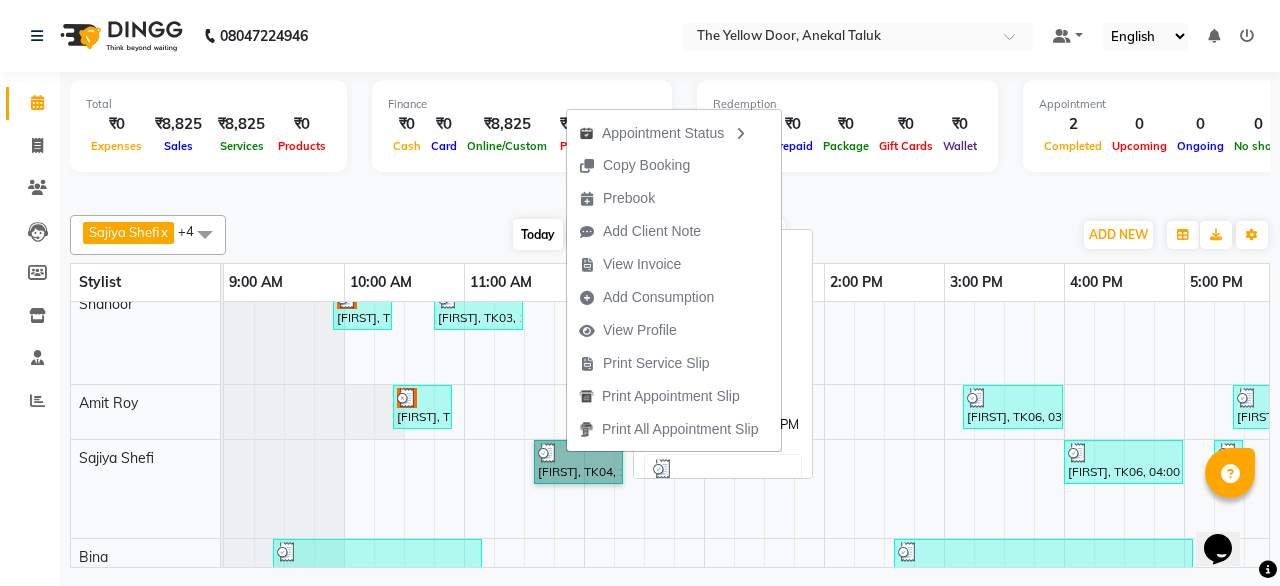 click on "monsu, TK04, 11:35 AM-12:20 PM, Women - Eyebrows - Threading,Women - Upperlips - Threading,Women - Forehead - Threading" at bounding box center [578, 462] 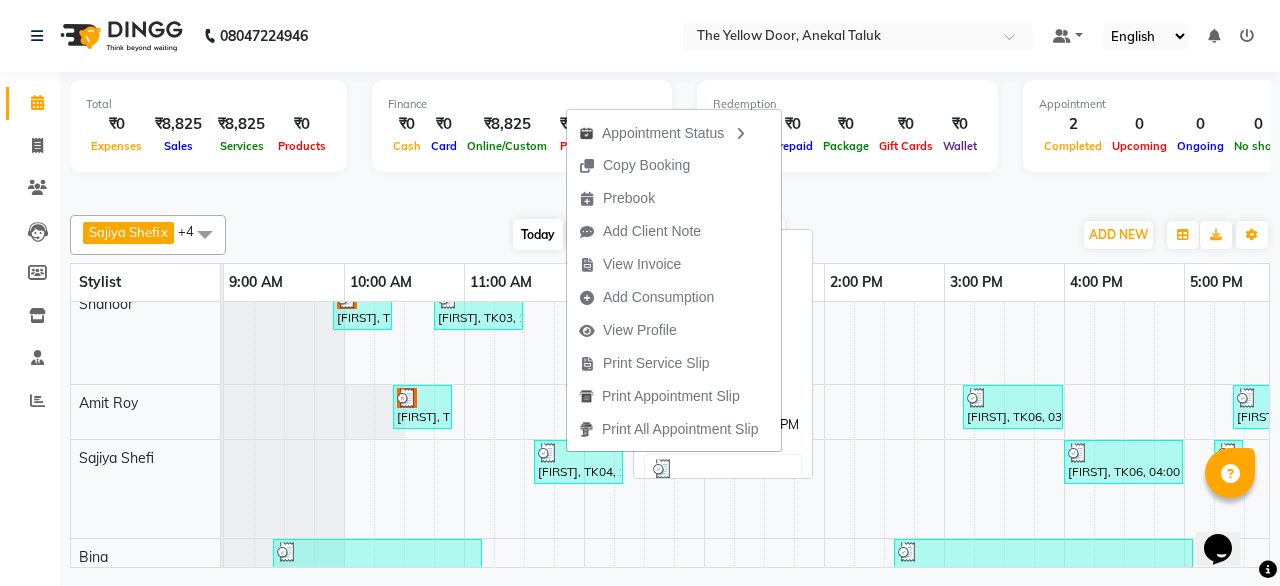 select on "3" 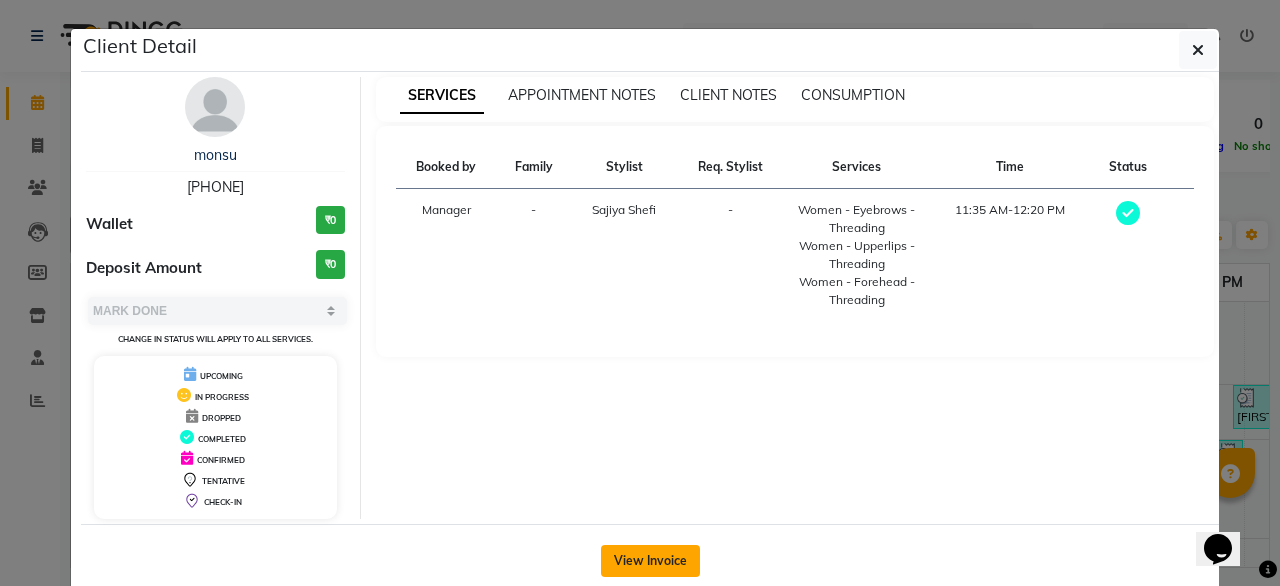 click on "View Invoice" 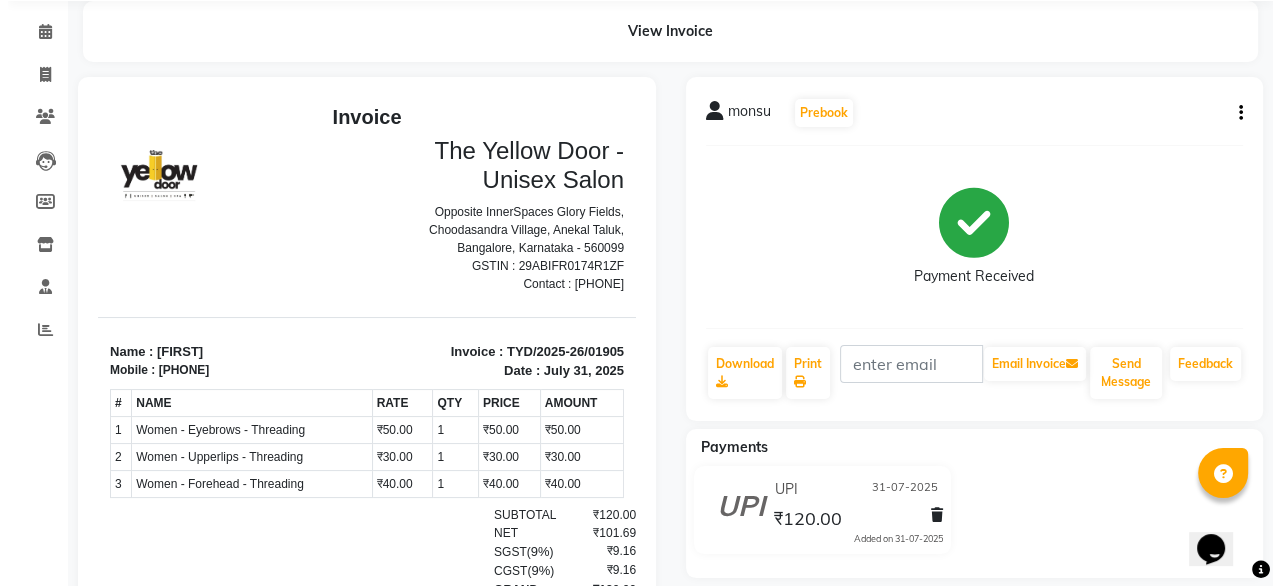 scroll, scrollTop: 0, scrollLeft: 0, axis: both 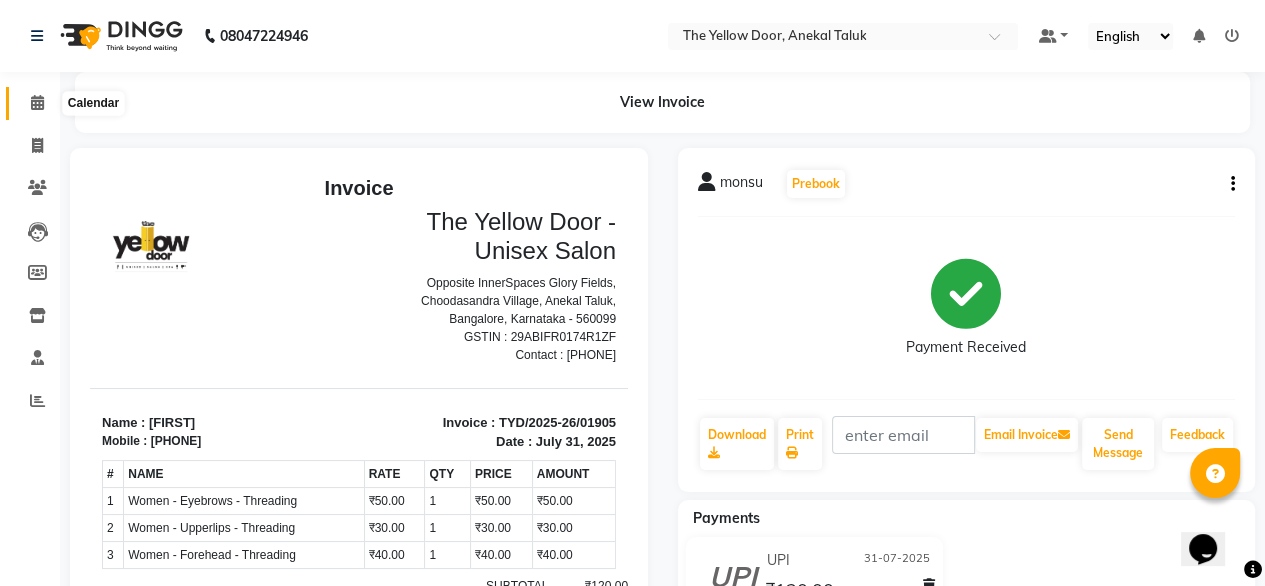 click 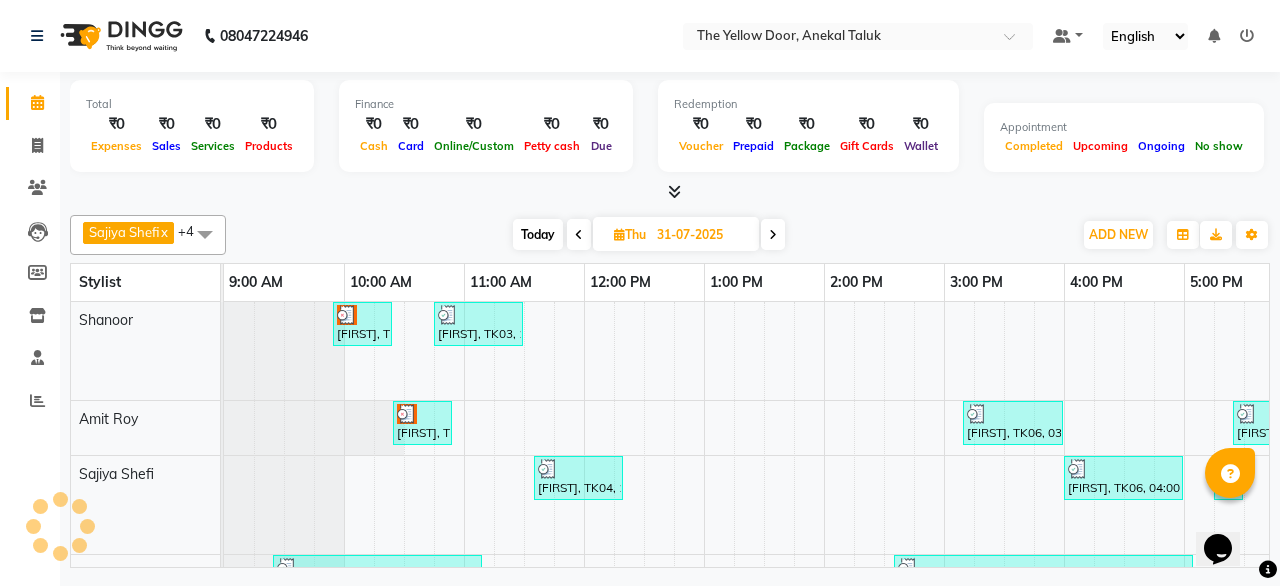 scroll, scrollTop: 0, scrollLeft: 0, axis: both 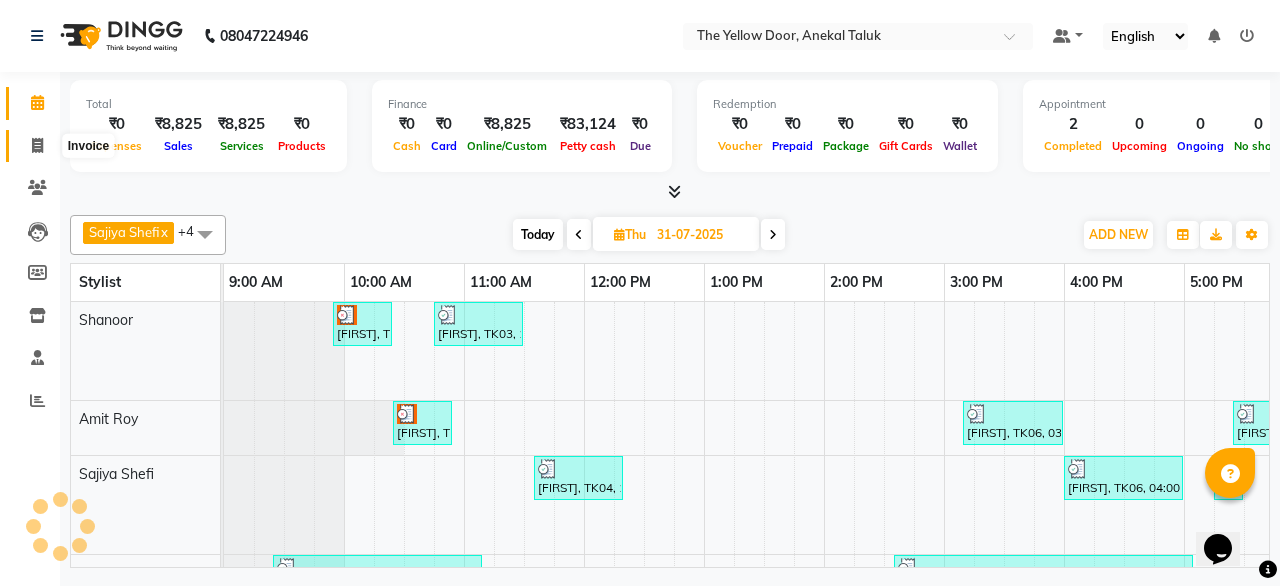 click 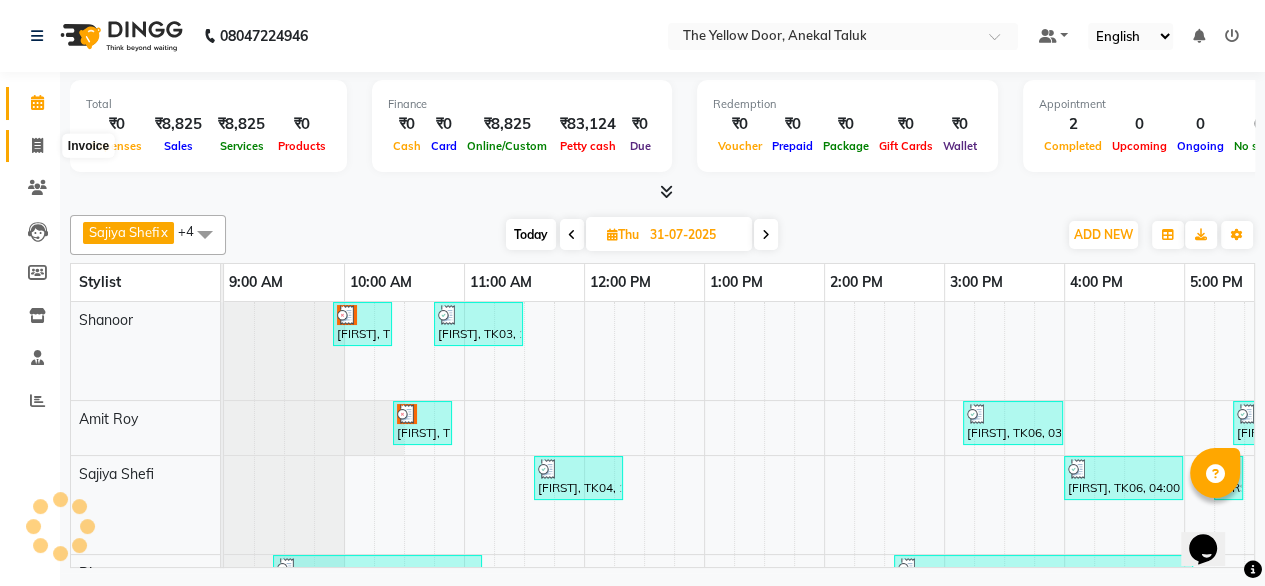 select on "service" 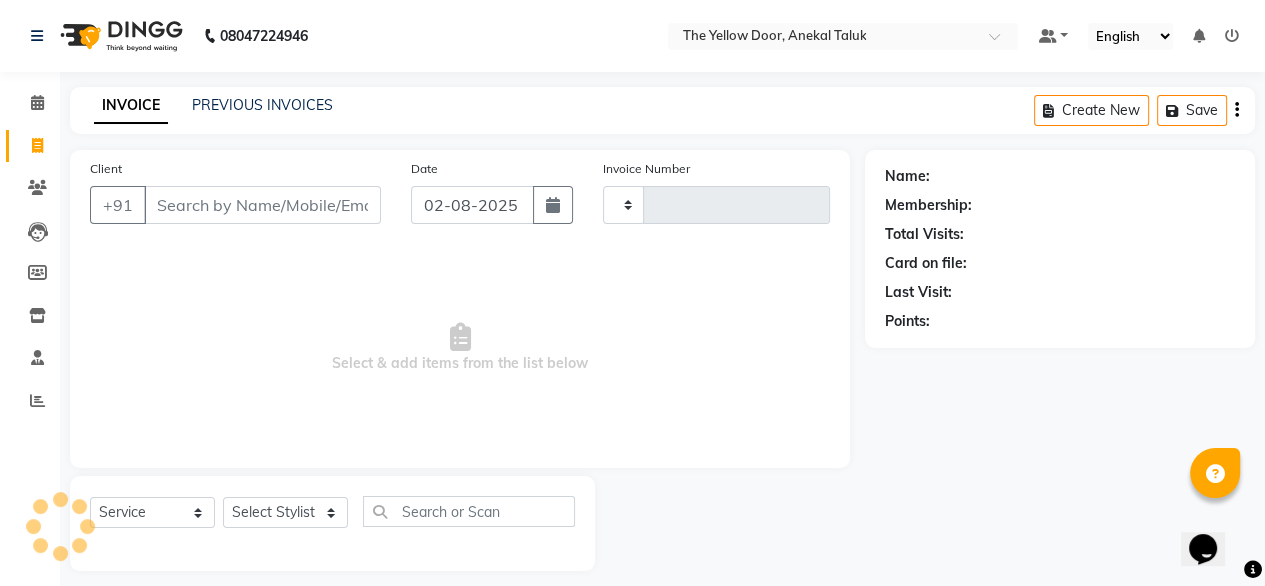click on "Client" at bounding box center (262, 205) 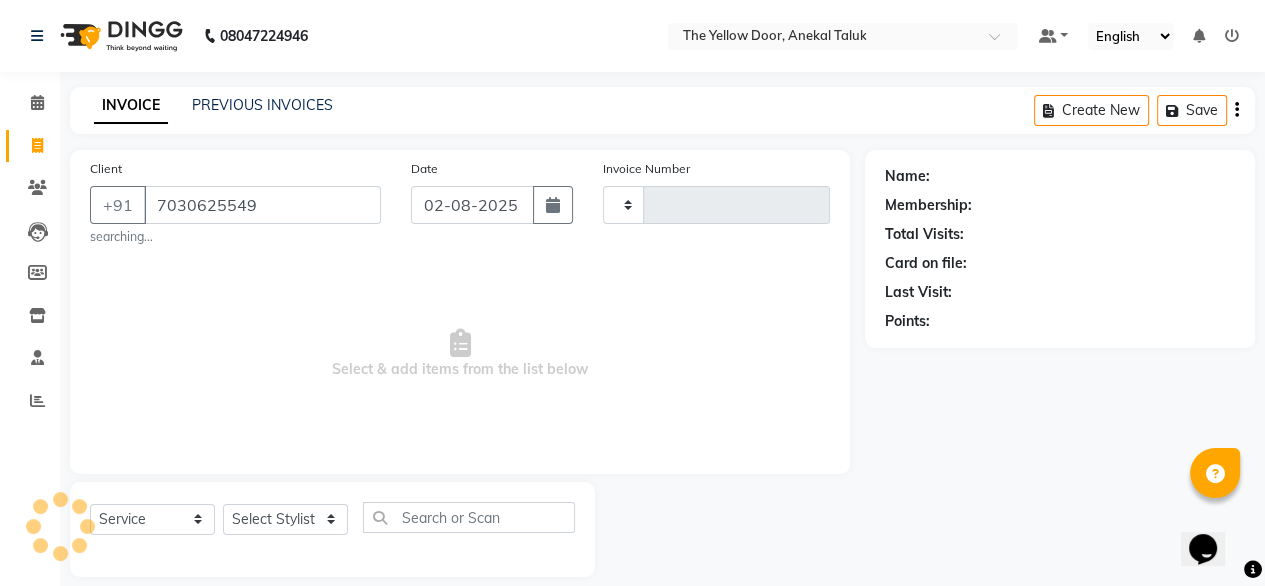 type on "7030625549" 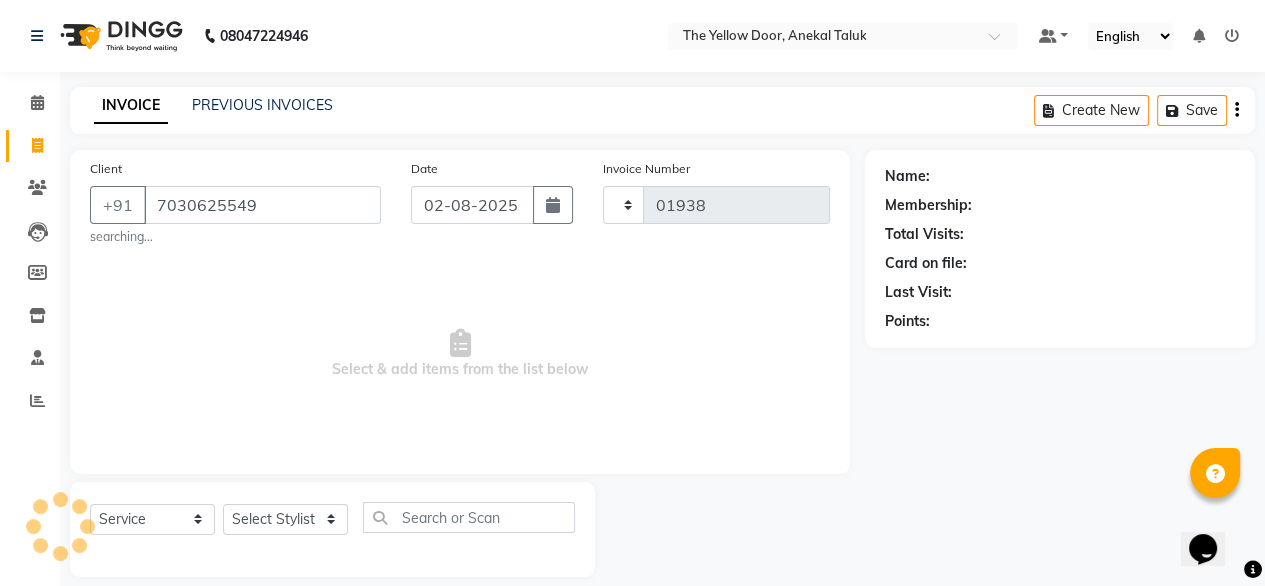 select on "5650" 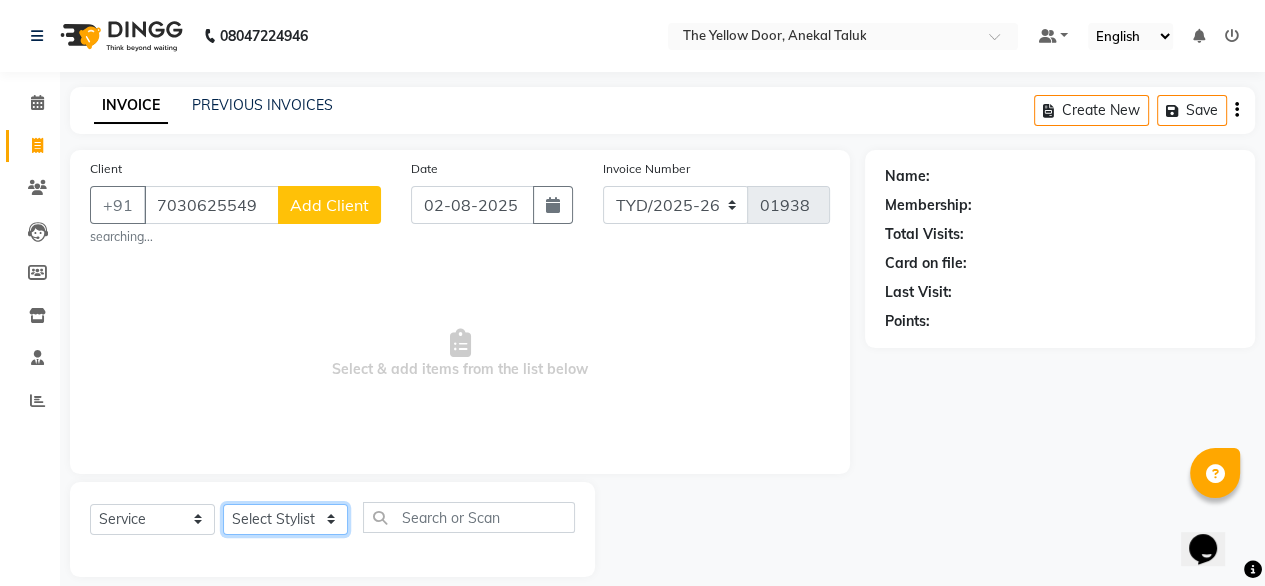 click on "Select Stylist Amit Roy Bina Deena Jena Housekeeping Manager Sajiya Shefi Shanoor Shri" 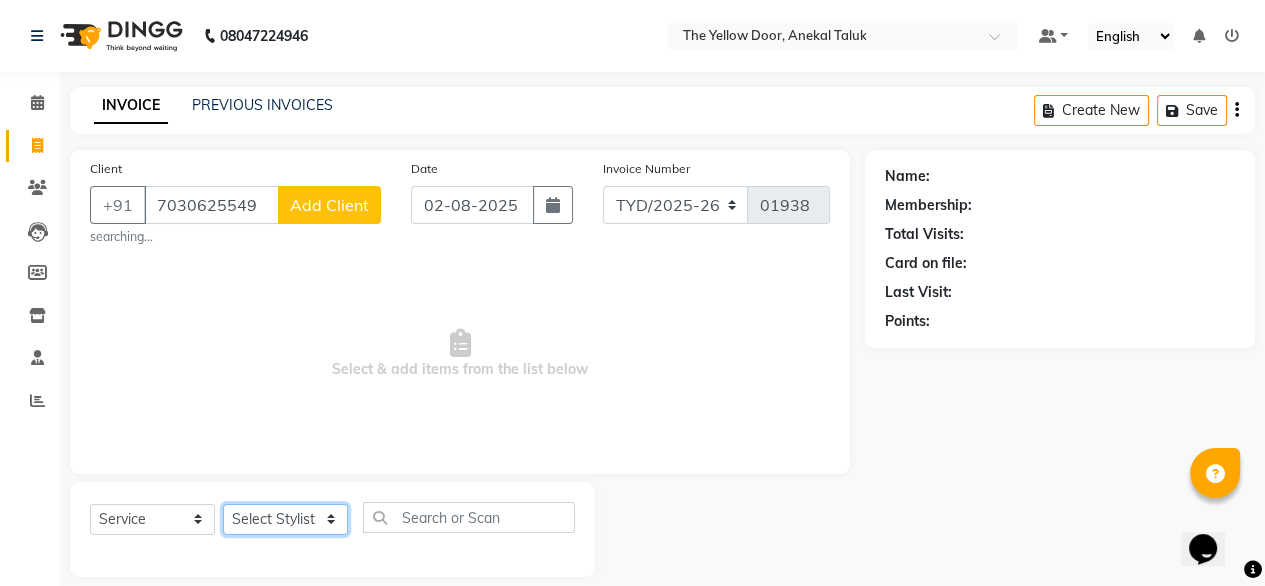 select on "51707" 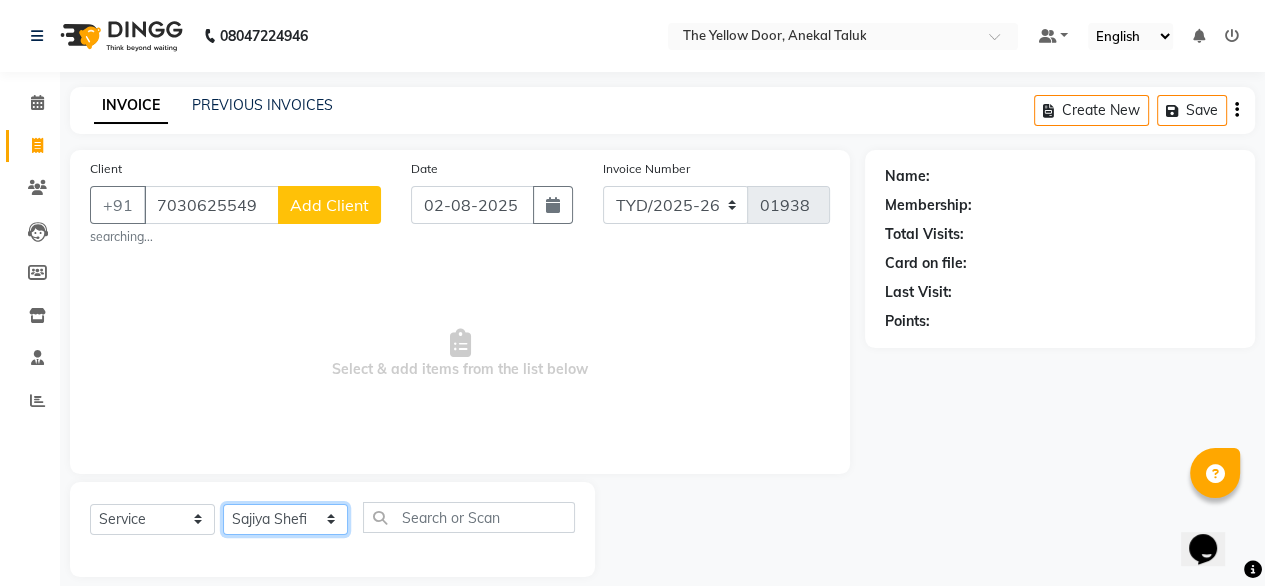 click on "Select Stylist Amit Roy Bina Deena Jena Housekeeping Manager Sajiya Shefi Shanoor Shri" 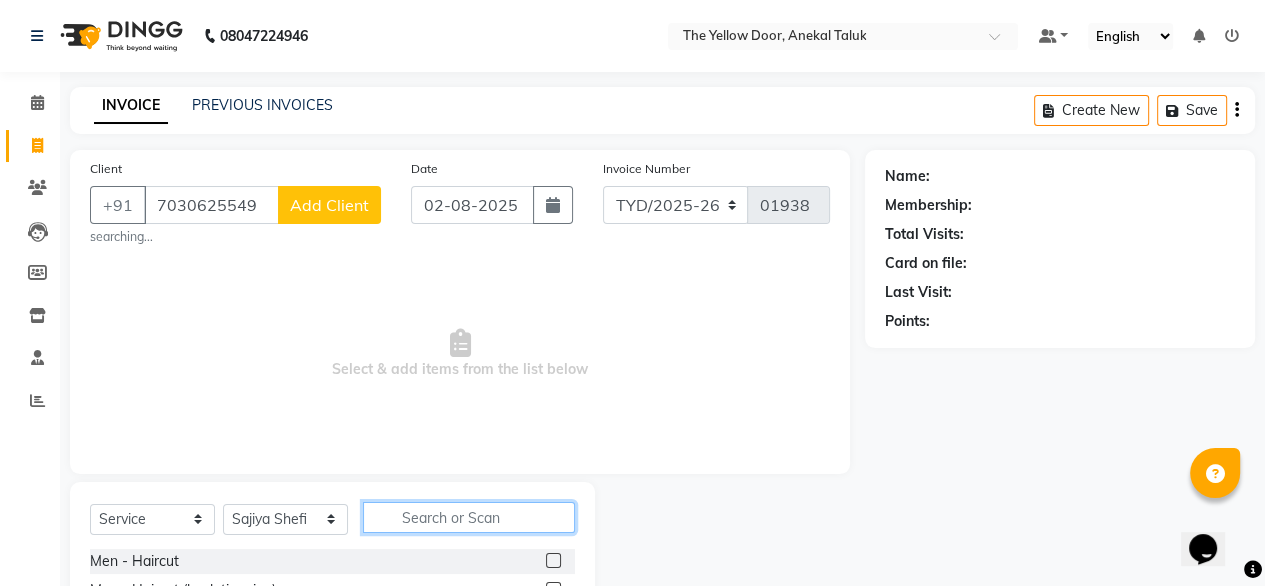 click 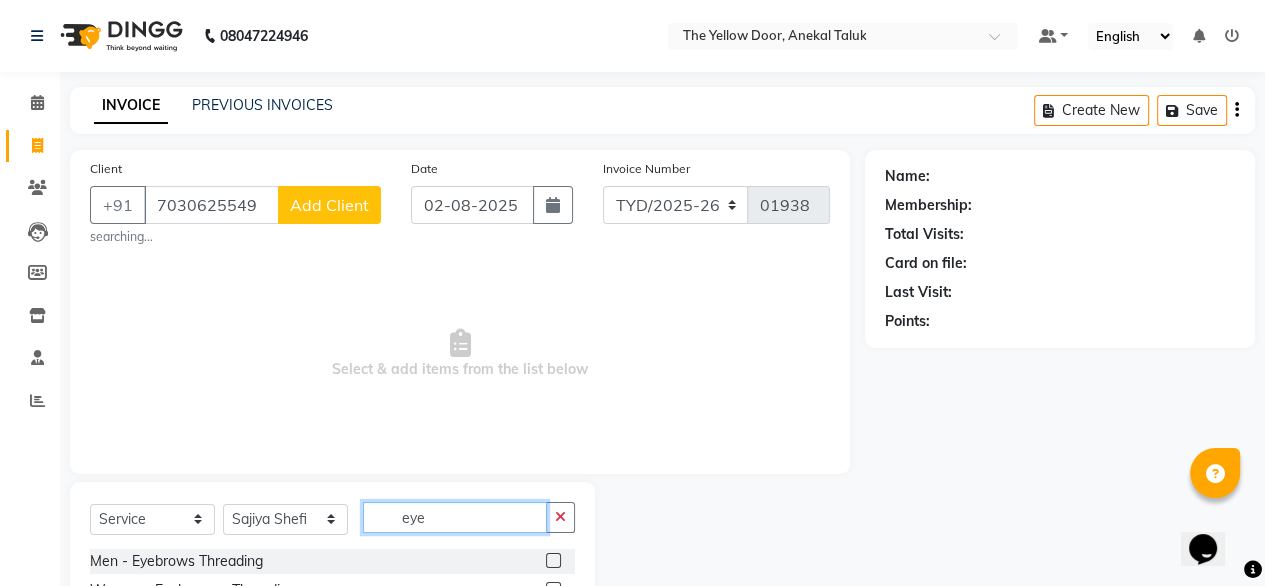 scroll, scrollTop: 80, scrollLeft: 0, axis: vertical 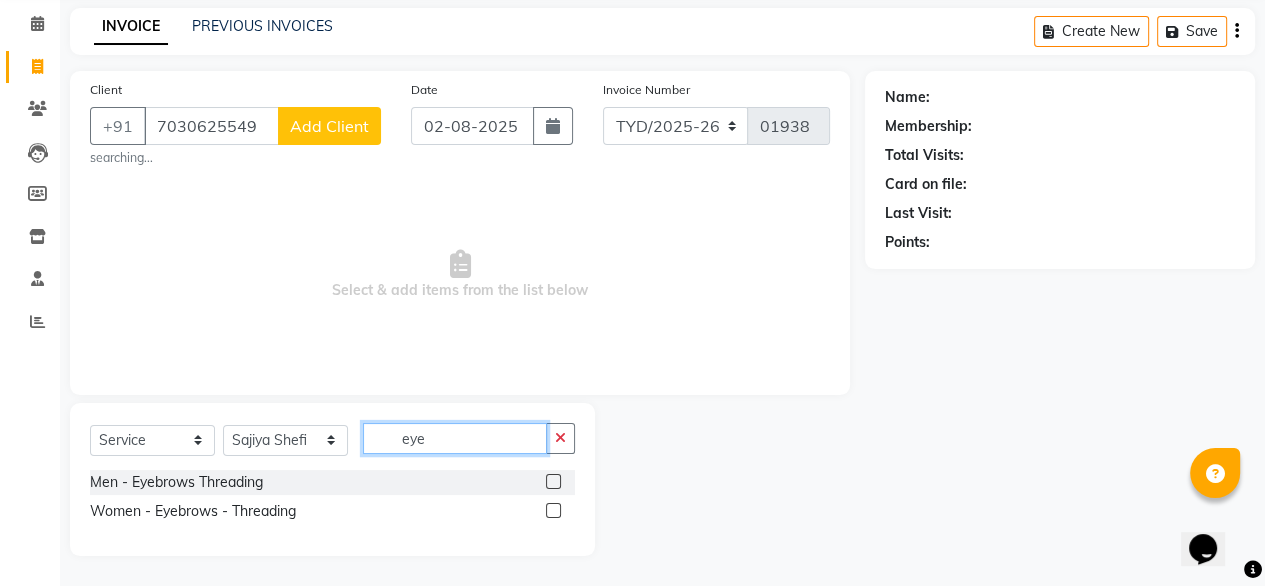 type on "eye" 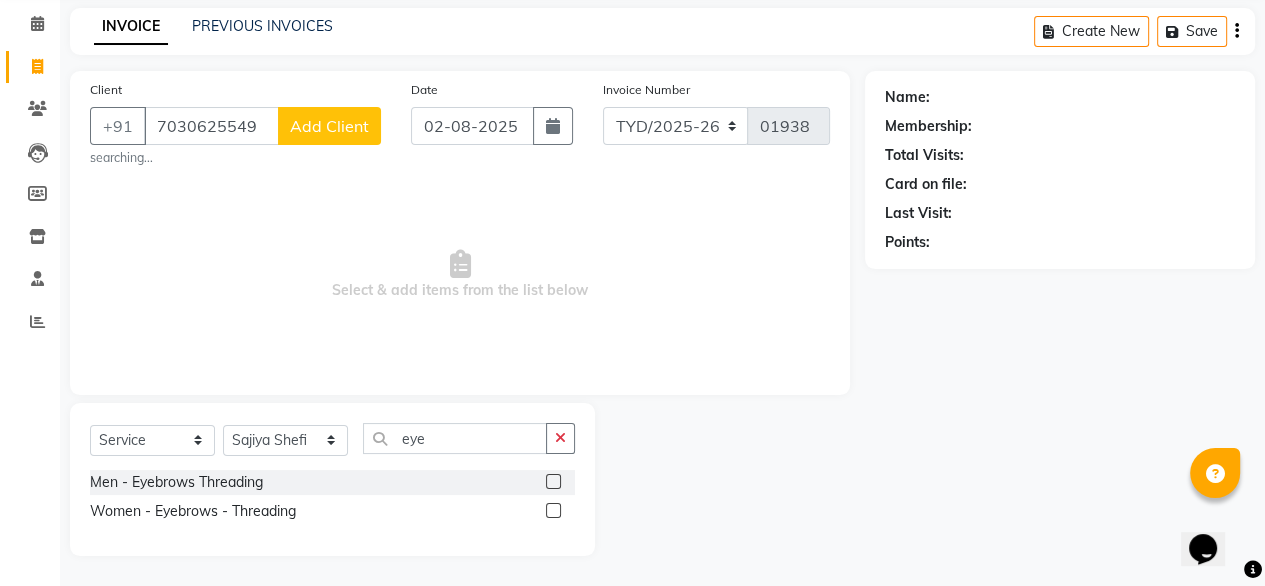 click 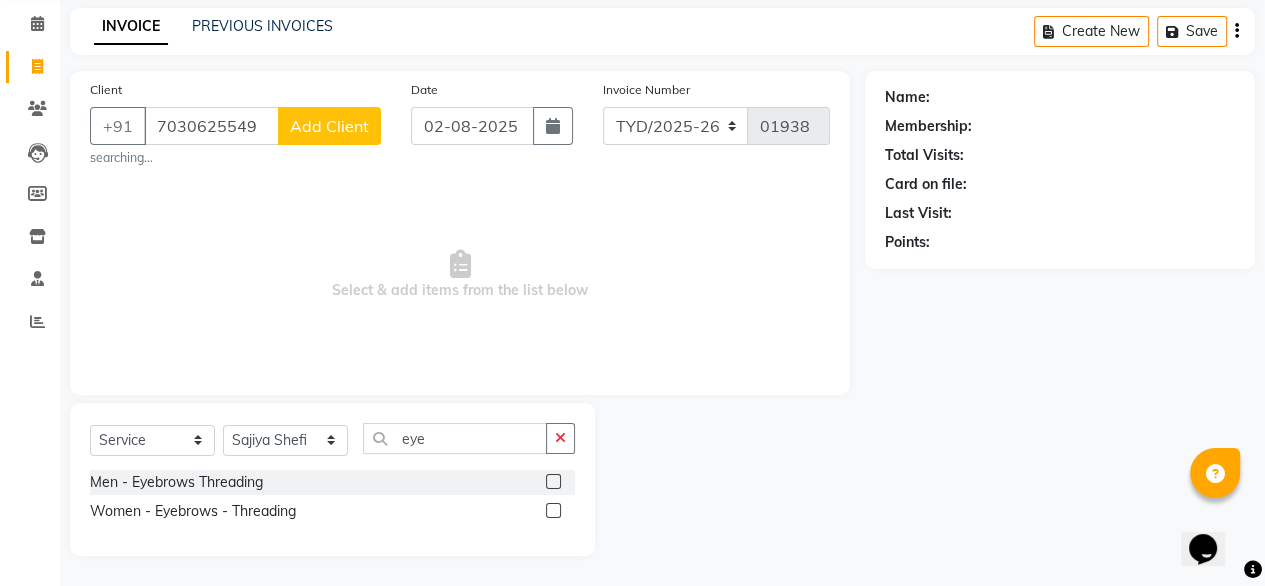 click at bounding box center [552, 511] 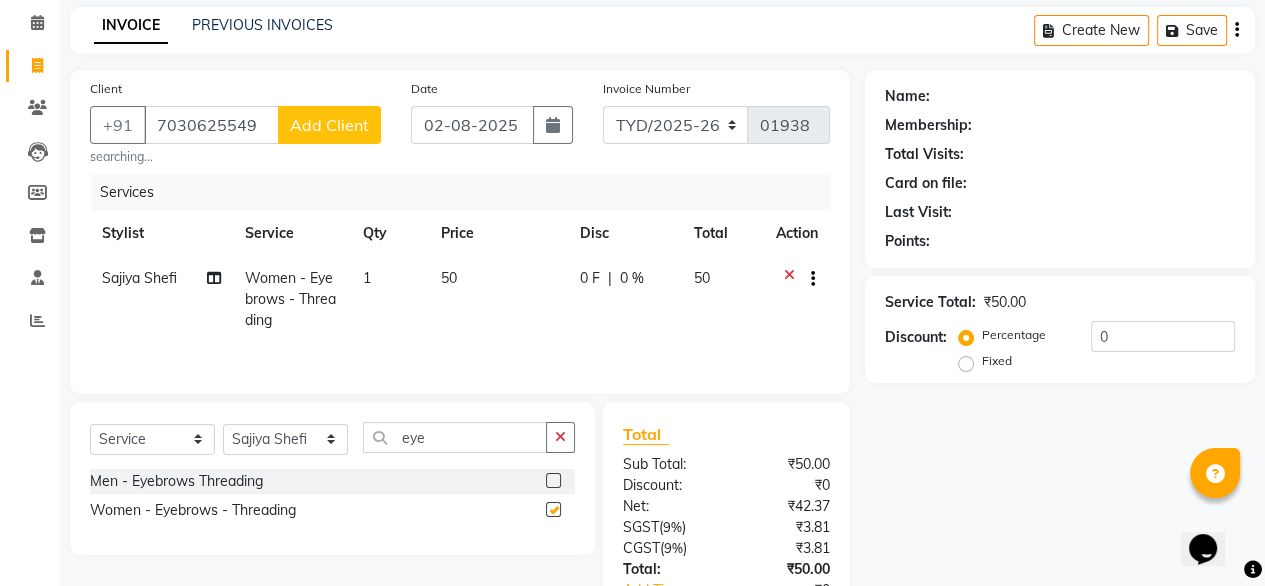 checkbox on "false" 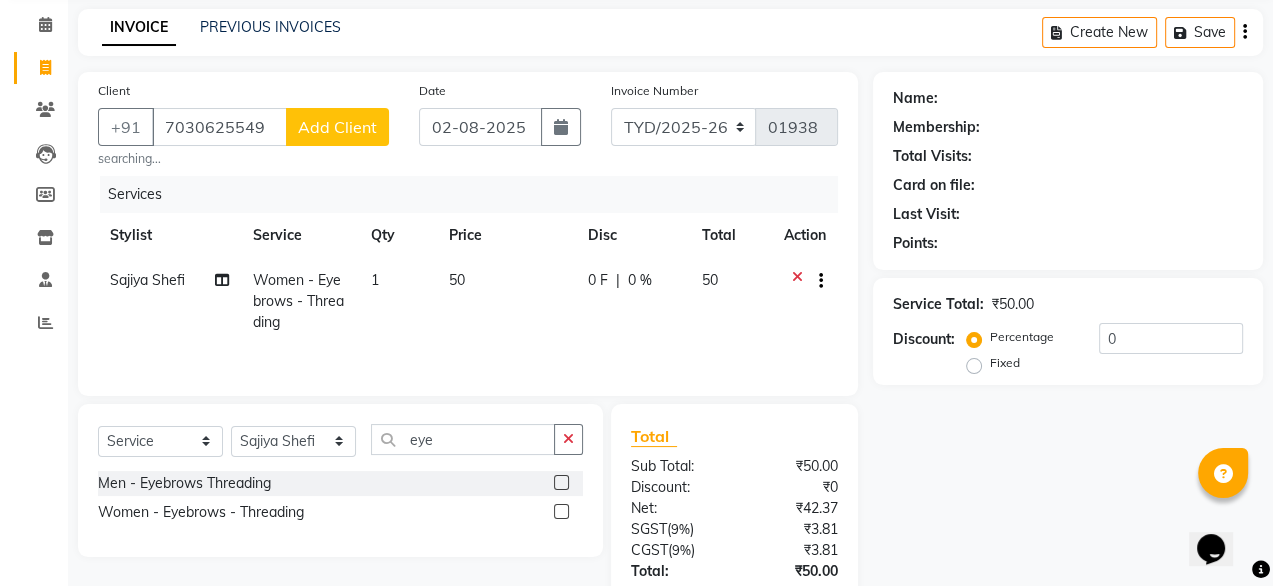 scroll, scrollTop: 21, scrollLeft: 0, axis: vertical 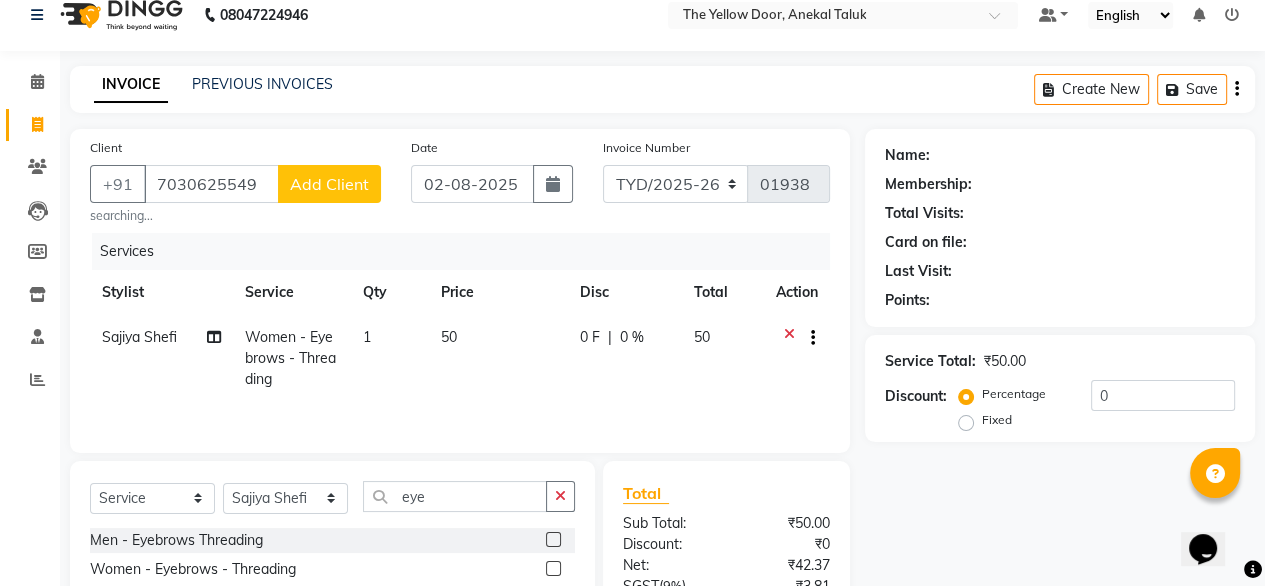 click on "Add Client" 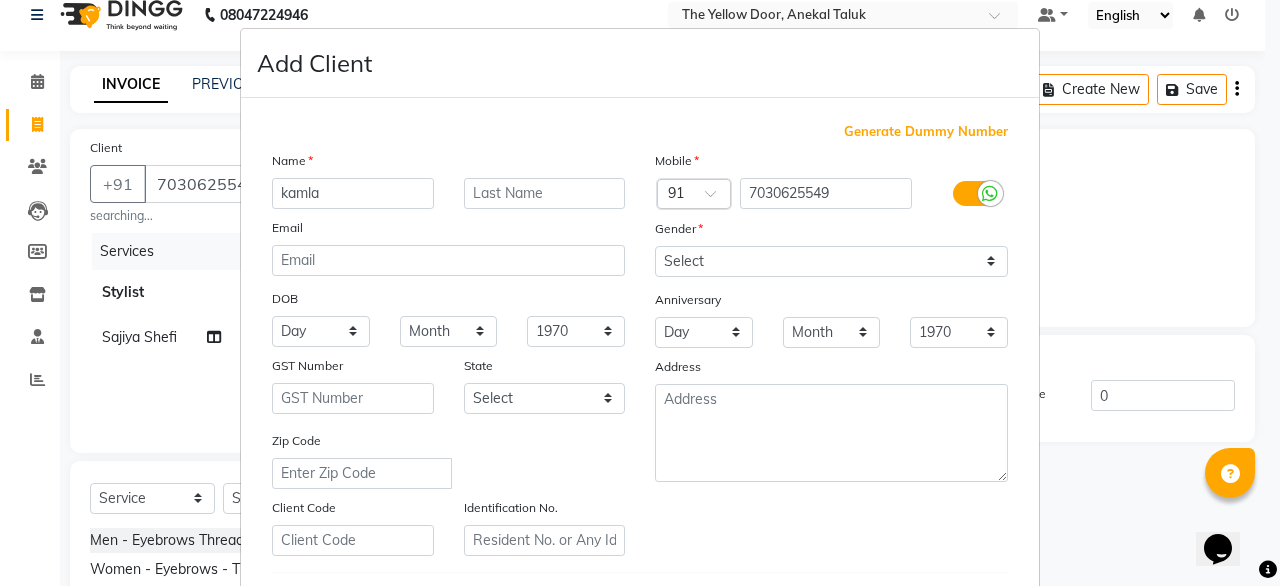 type on "kamla" 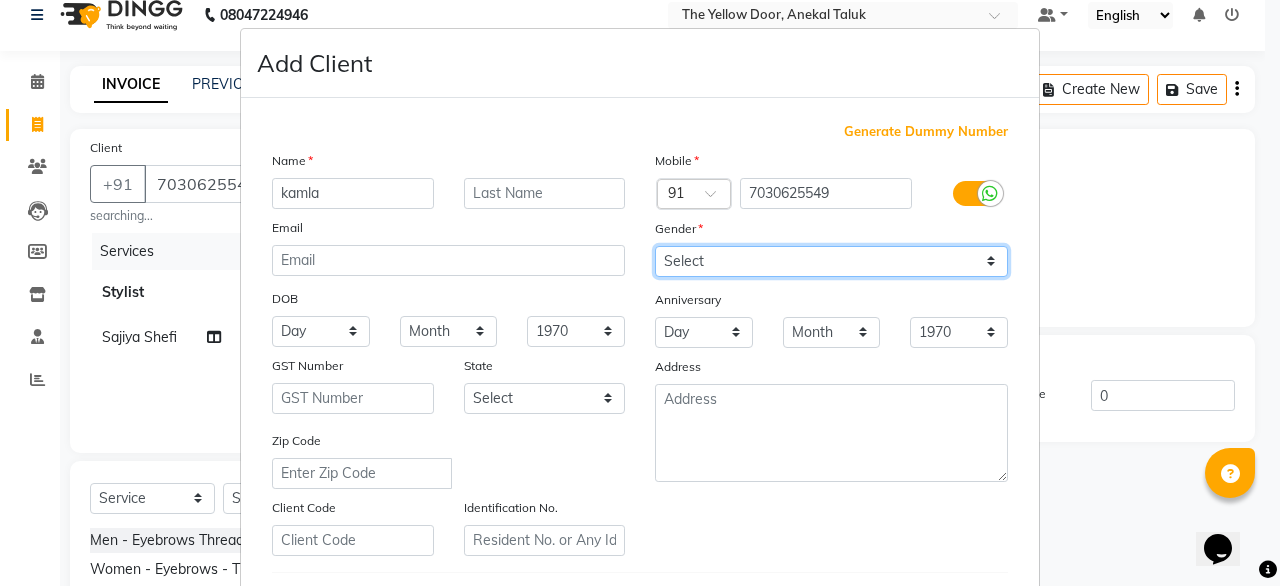 click on "Select Male Female Other Prefer Not To Say" at bounding box center [831, 261] 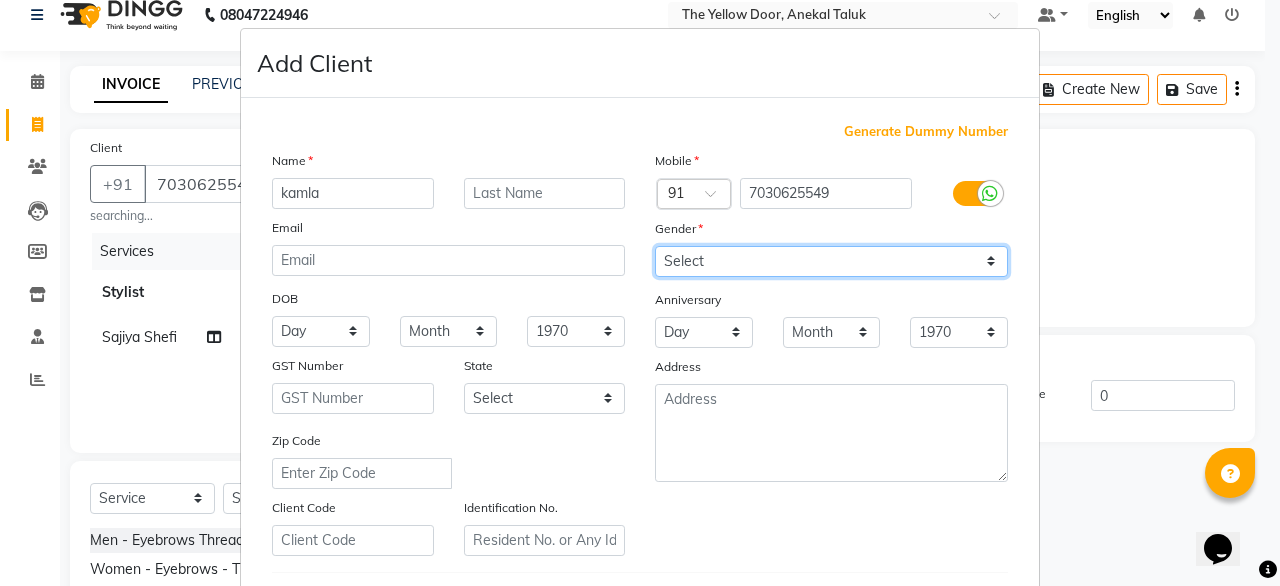 select on "female" 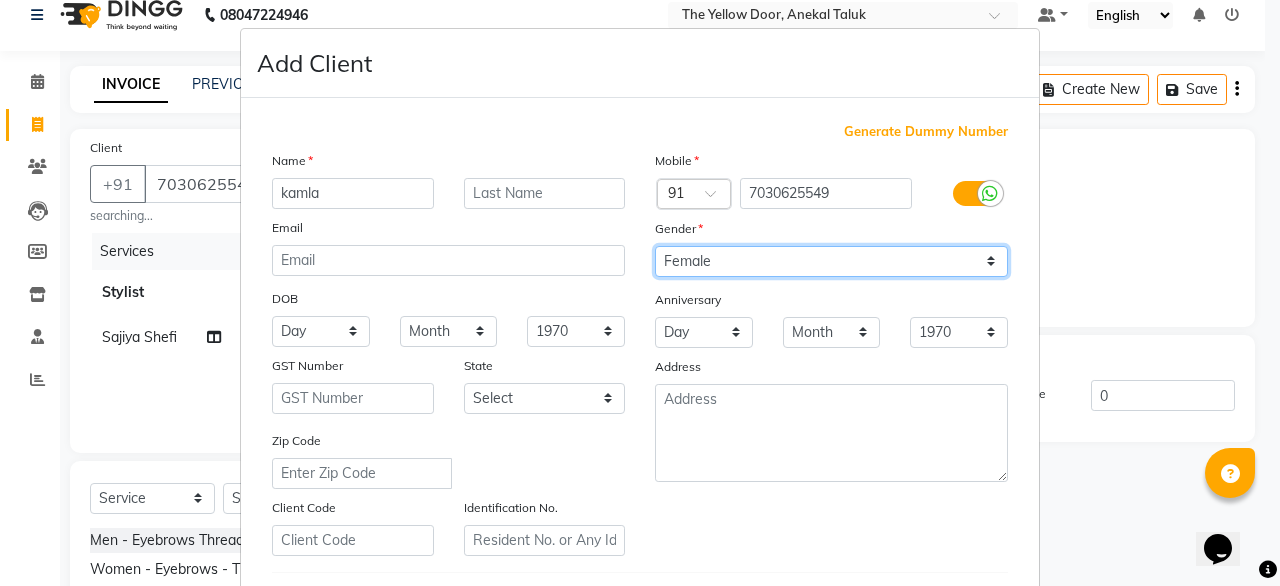 click on "Select Male Female Other Prefer Not To Say" at bounding box center (831, 261) 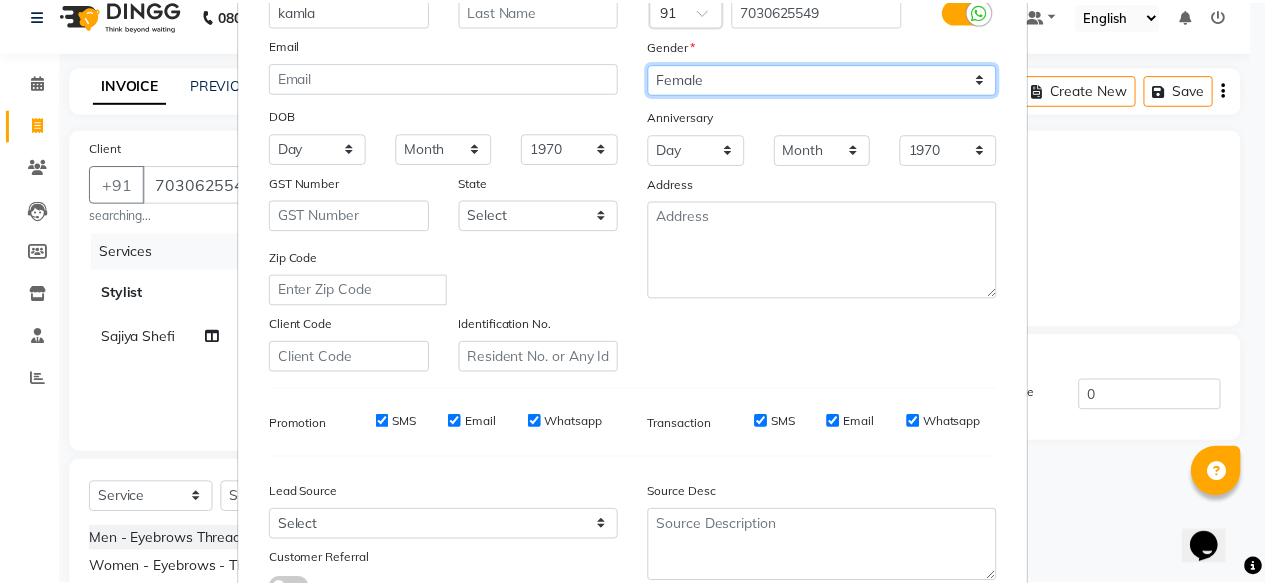 scroll, scrollTop: 347, scrollLeft: 0, axis: vertical 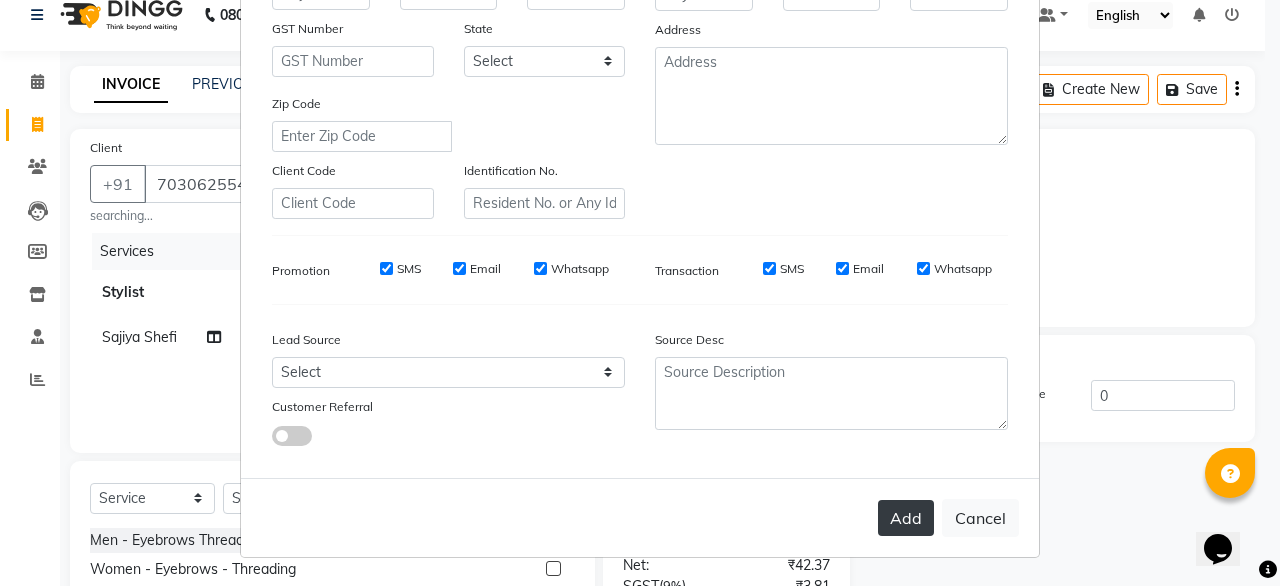 click on "Add" at bounding box center (906, 518) 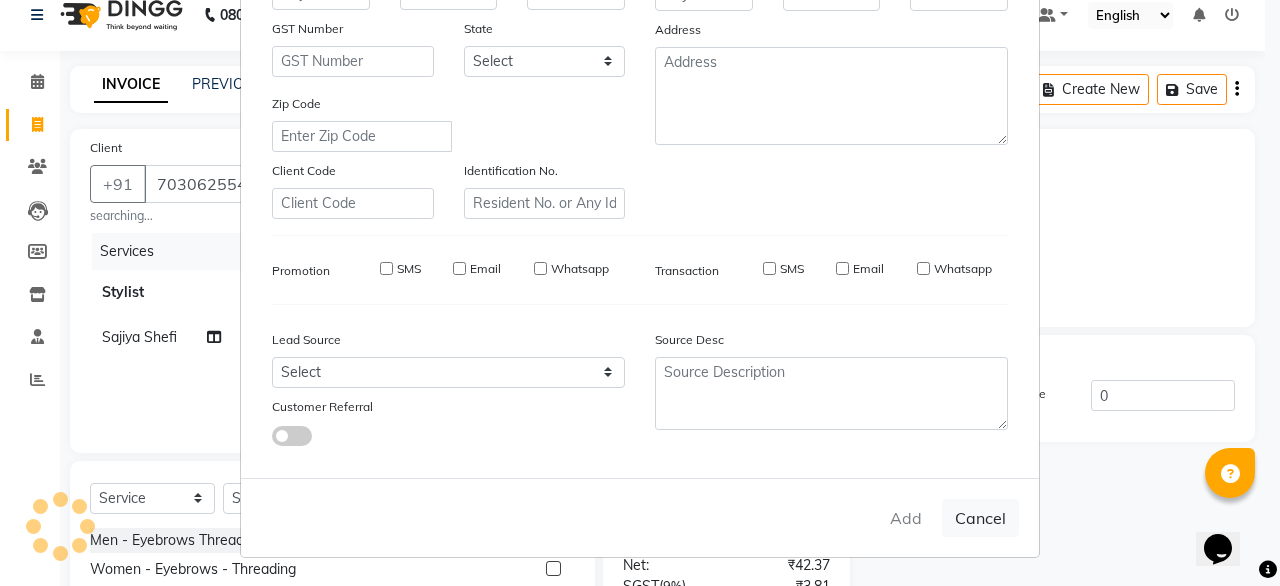type 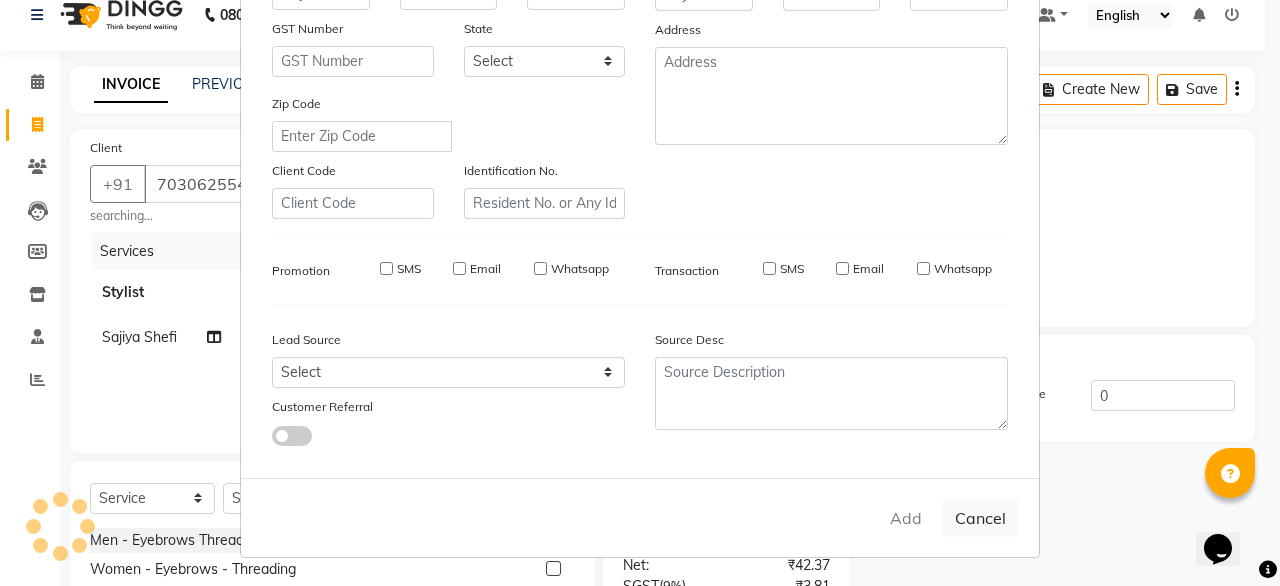 select 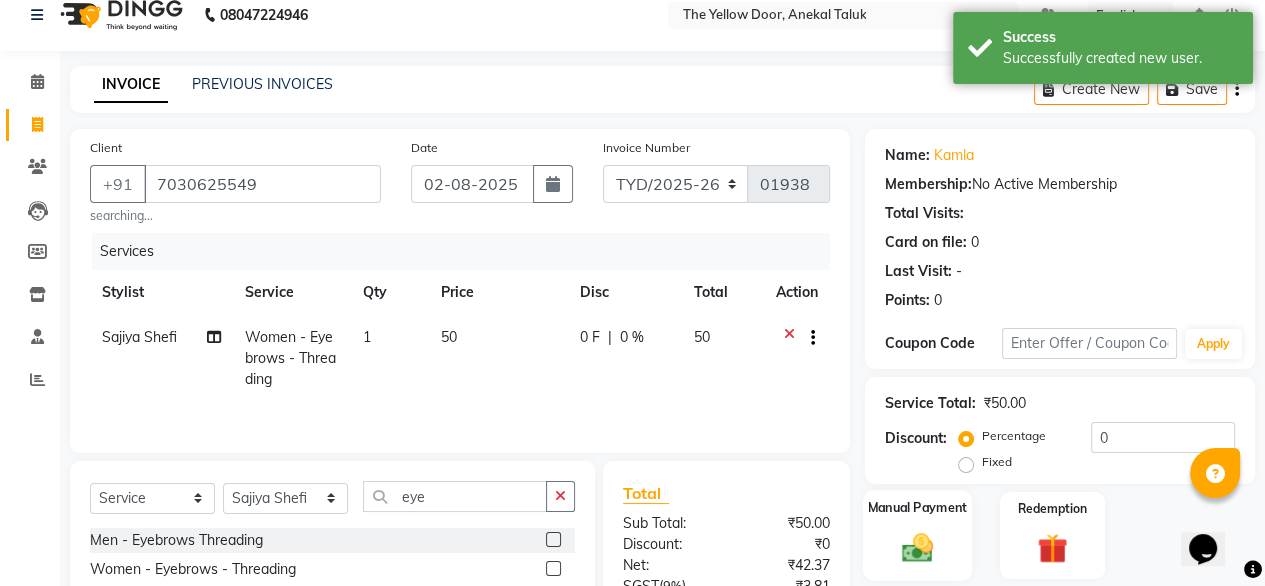 click 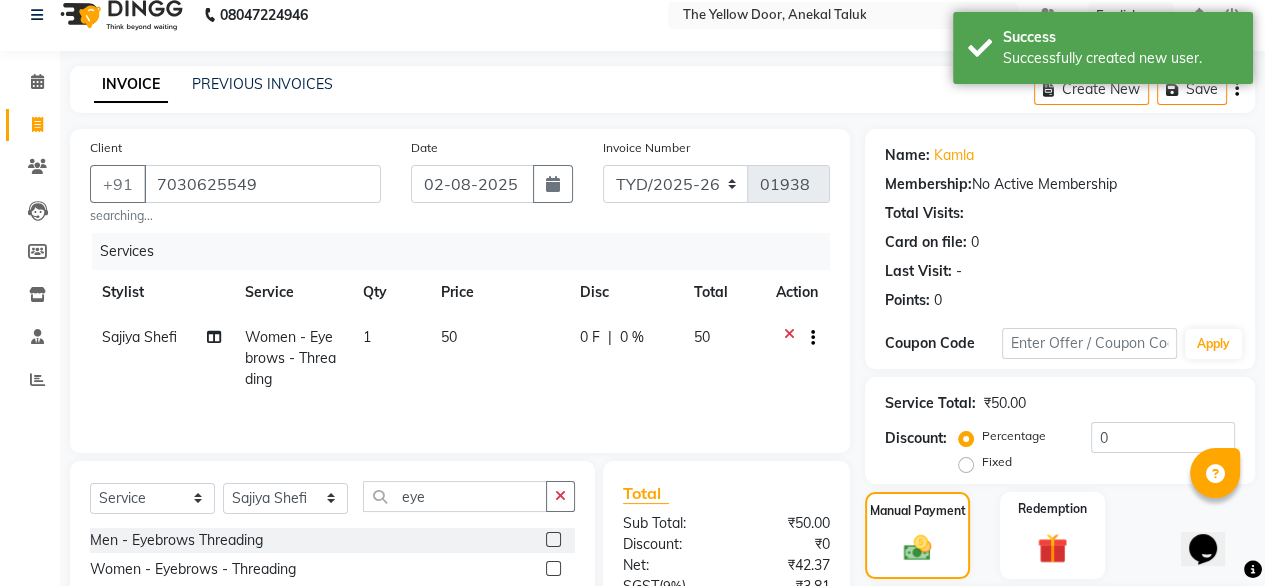 scroll, scrollTop: 221, scrollLeft: 0, axis: vertical 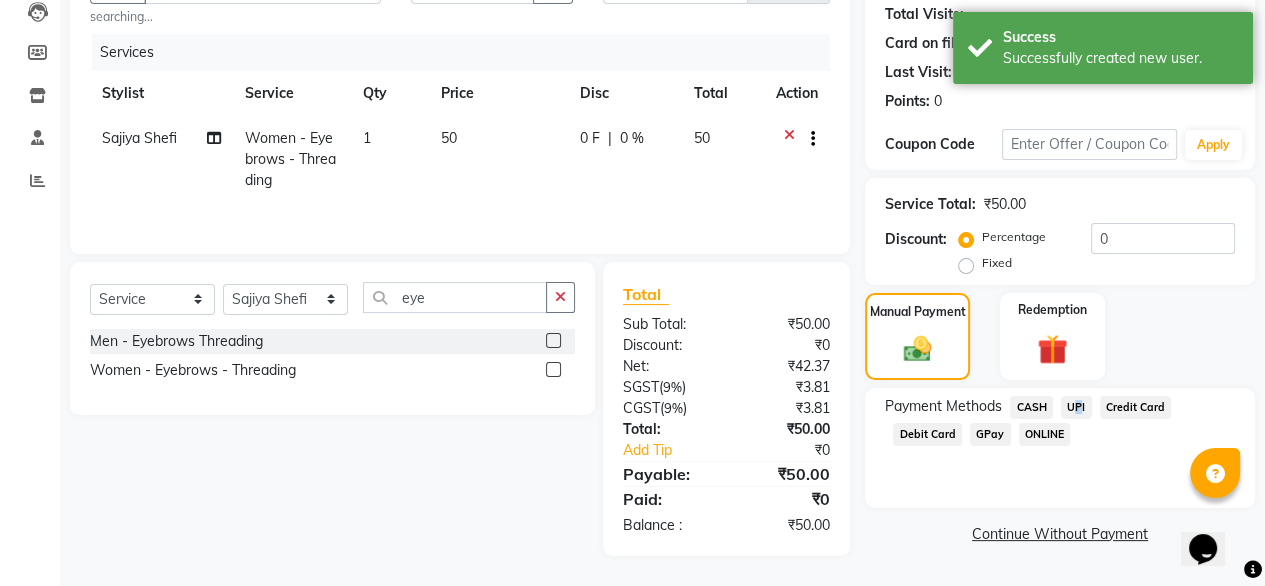 click on "UPI" 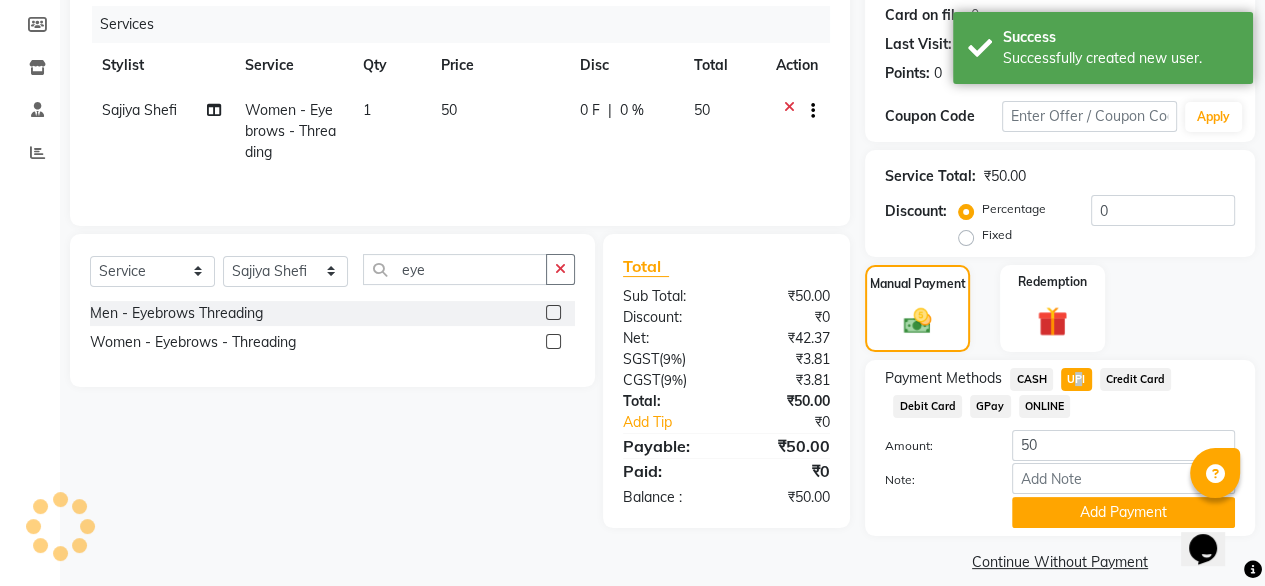 scroll, scrollTop: 272, scrollLeft: 0, axis: vertical 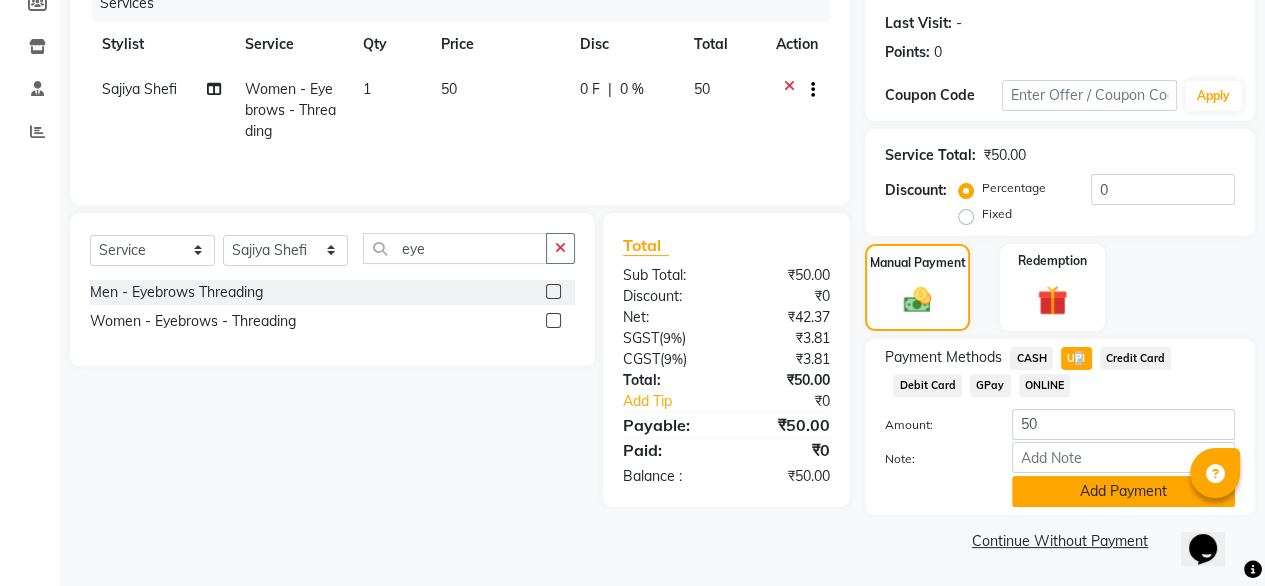 click on "Add Payment" 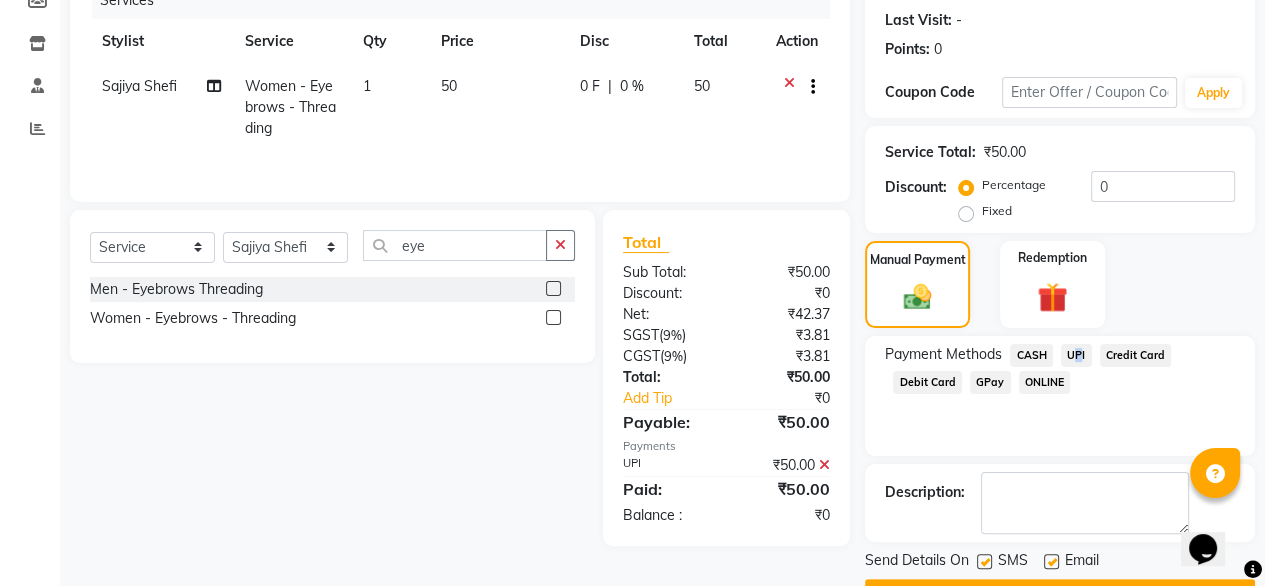 scroll, scrollTop: 325, scrollLeft: 0, axis: vertical 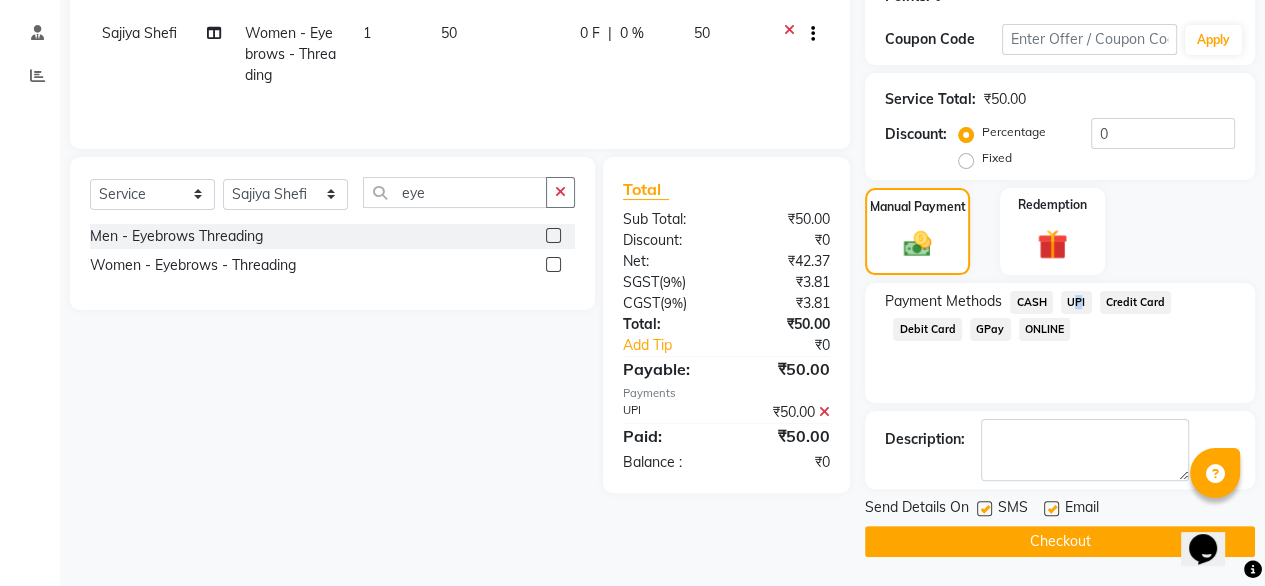 drag, startPoint x: 1033, startPoint y: 538, endPoint x: 1012, endPoint y: 532, distance: 21.84033 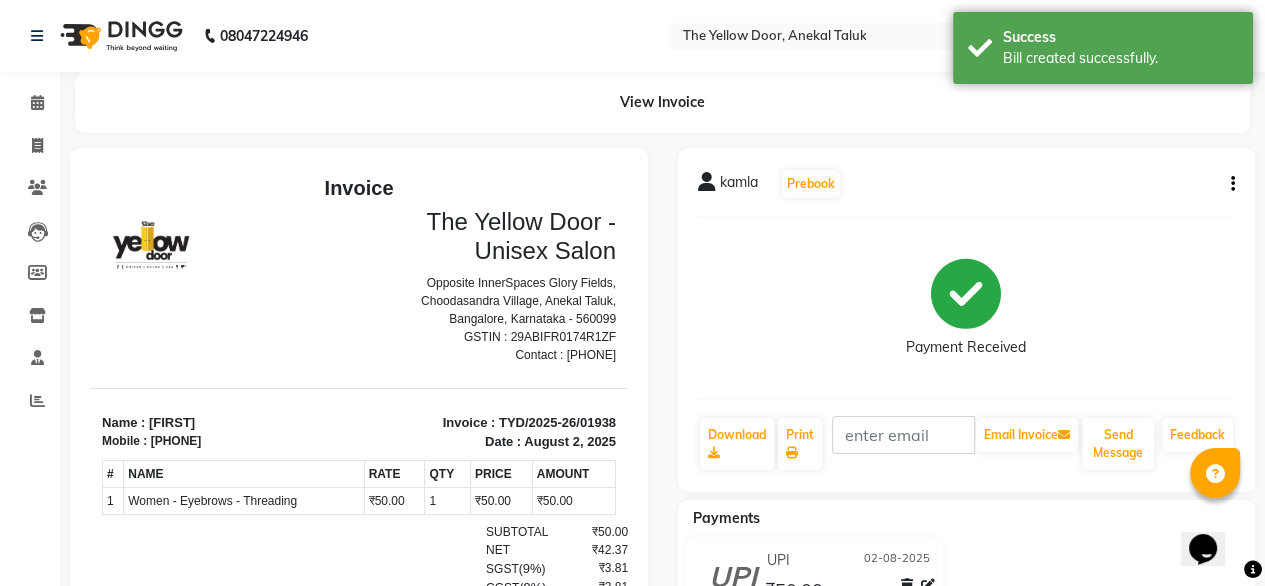 scroll, scrollTop: 0, scrollLeft: 0, axis: both 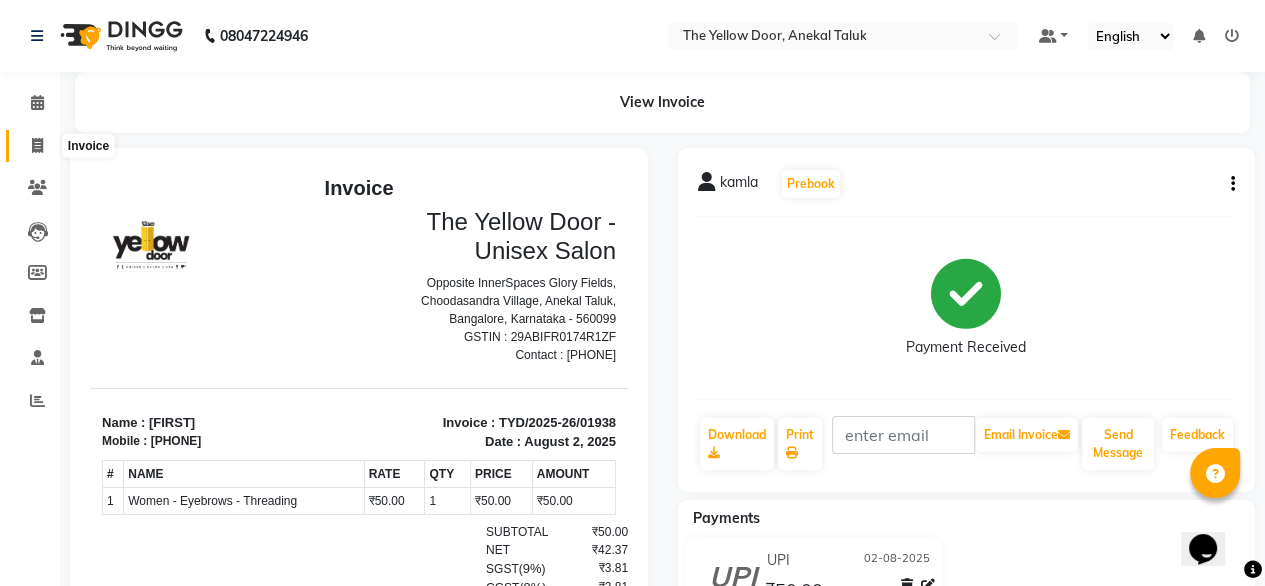 click 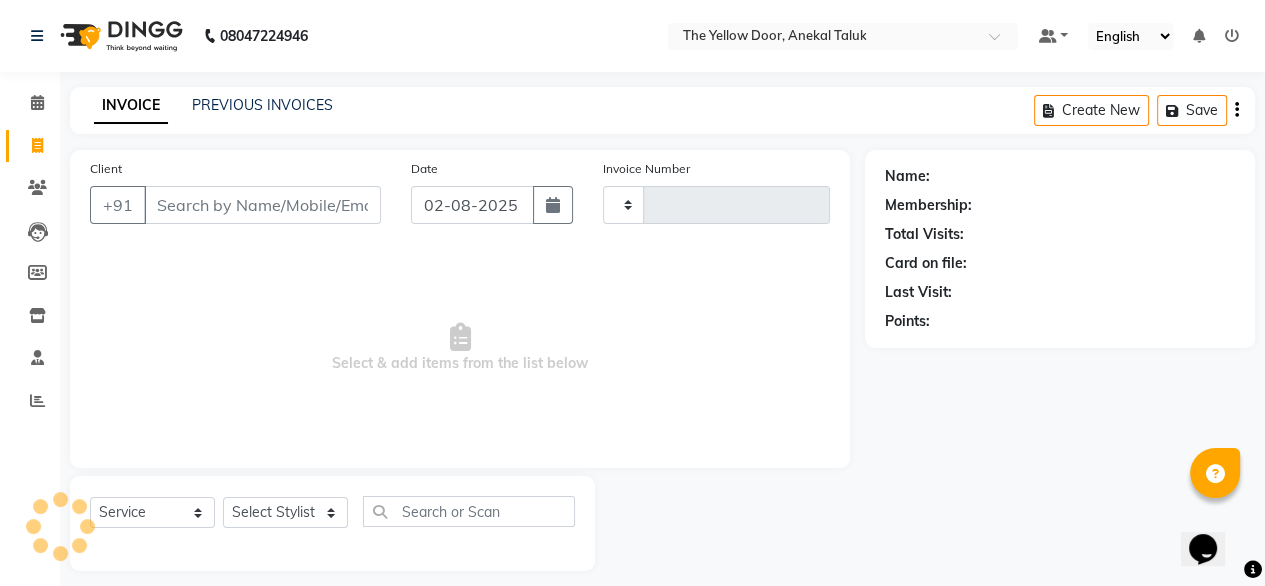scroll, scrollTop: 16, scrollLeft: 0, axis: vertical 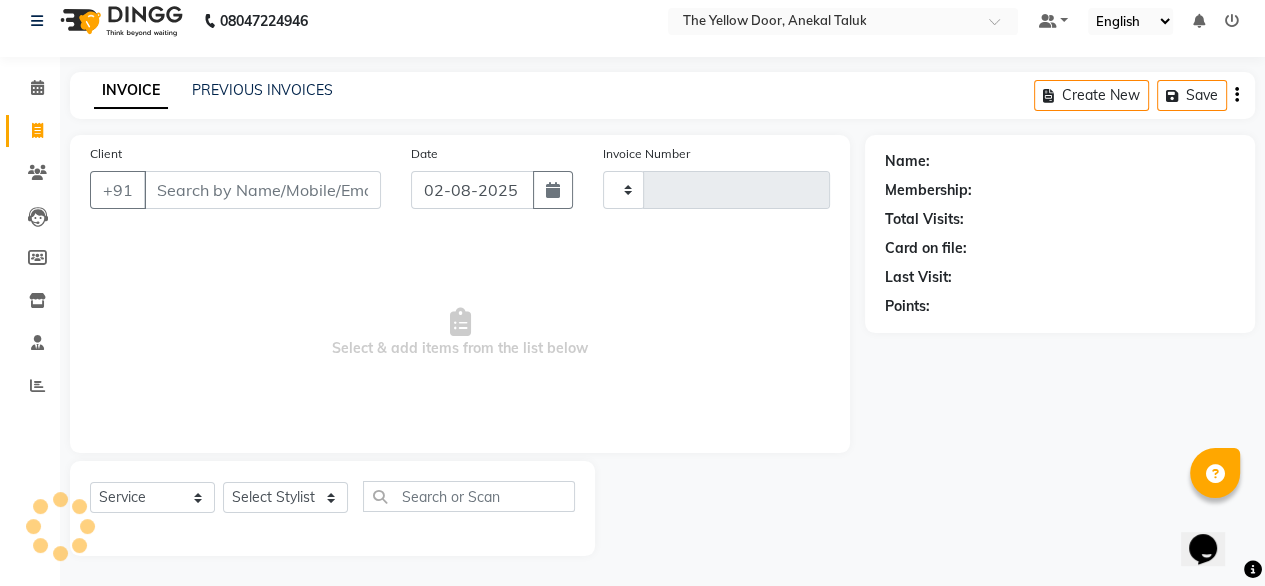type on "01939" 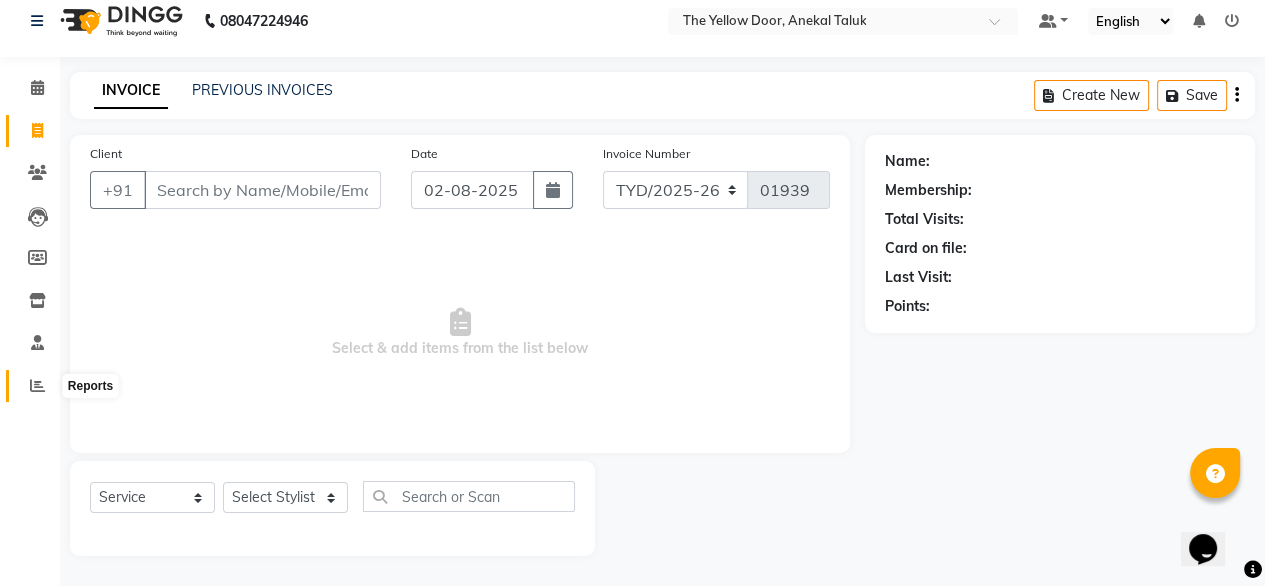 click 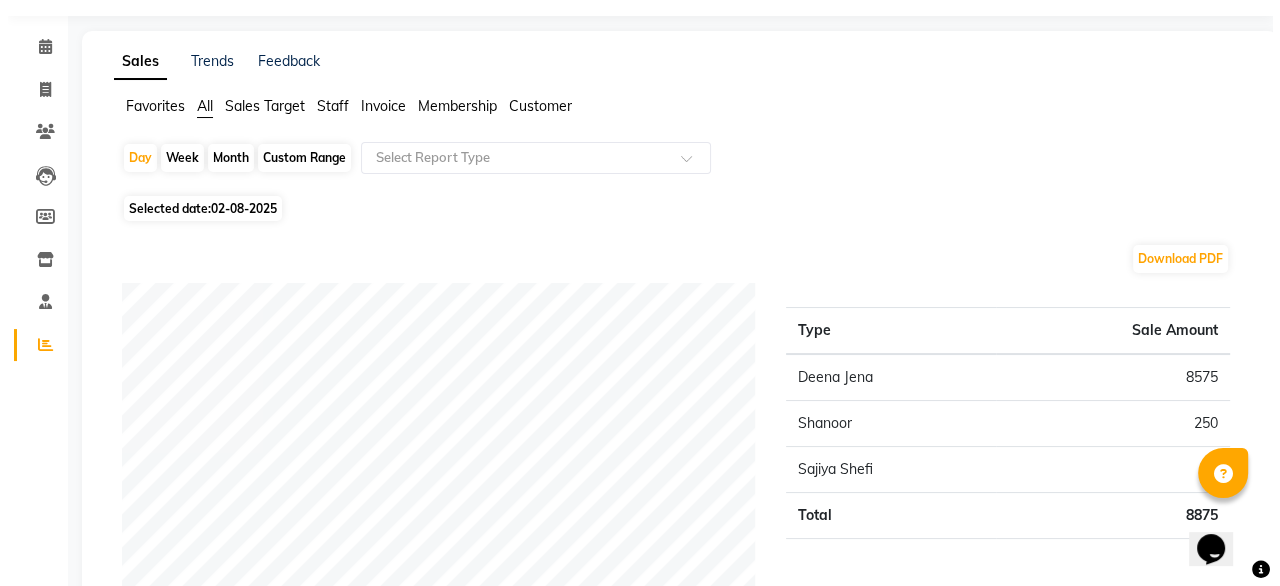 scroll, scrollTop: 0, scrollLeft: 0, axis: both 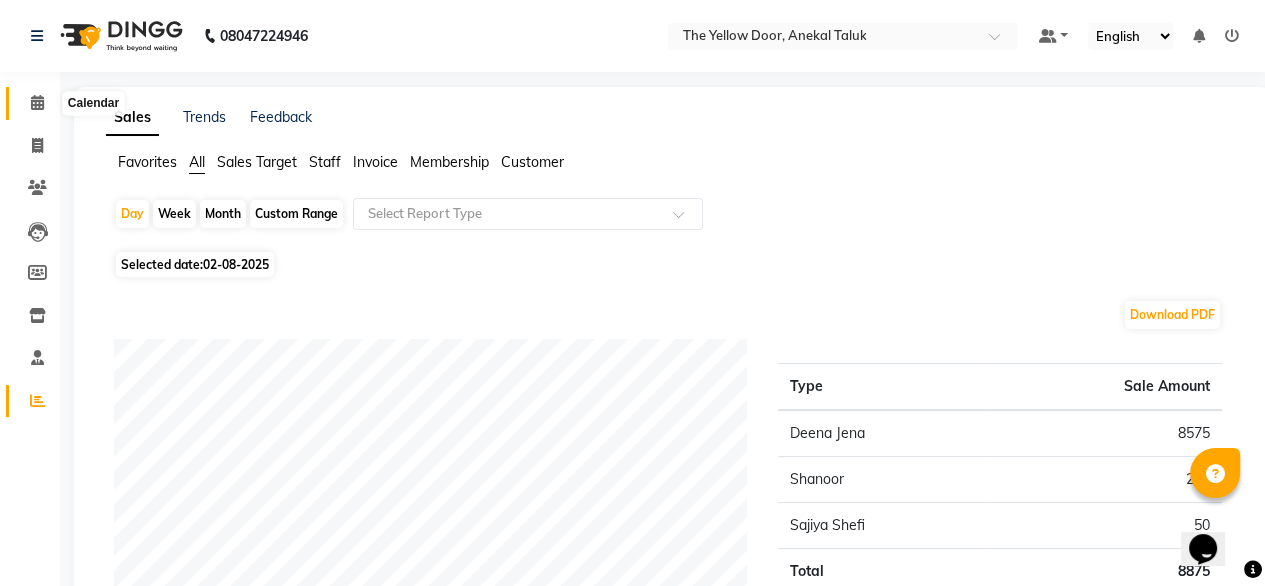 click 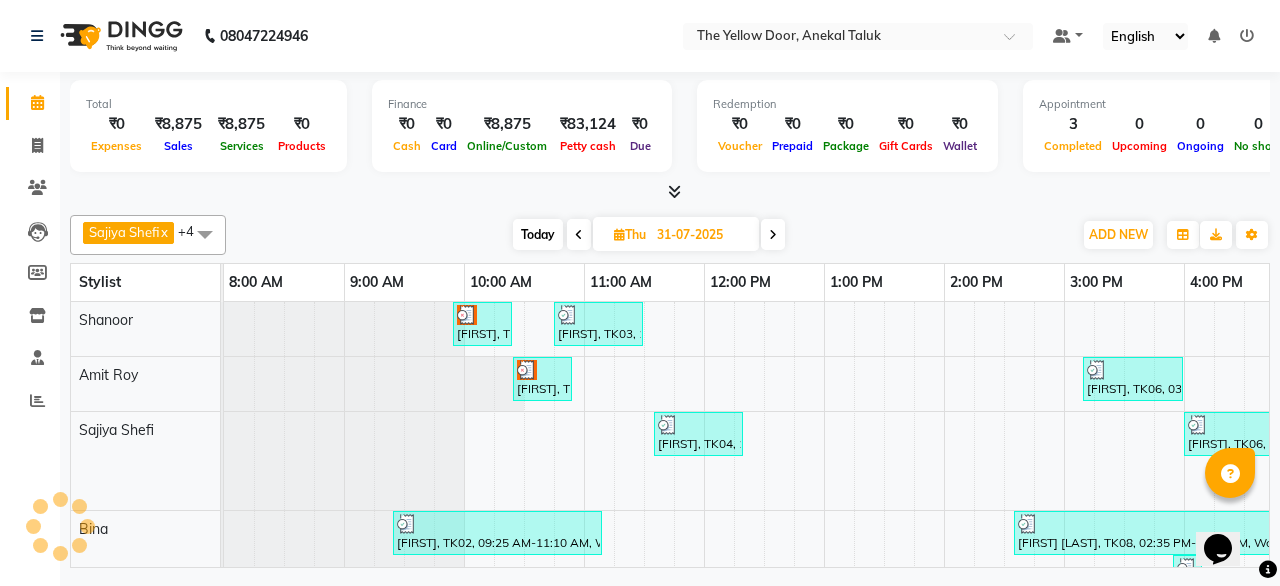 scroll, scrollTop: 0, scrollLeft: 0, axis: both 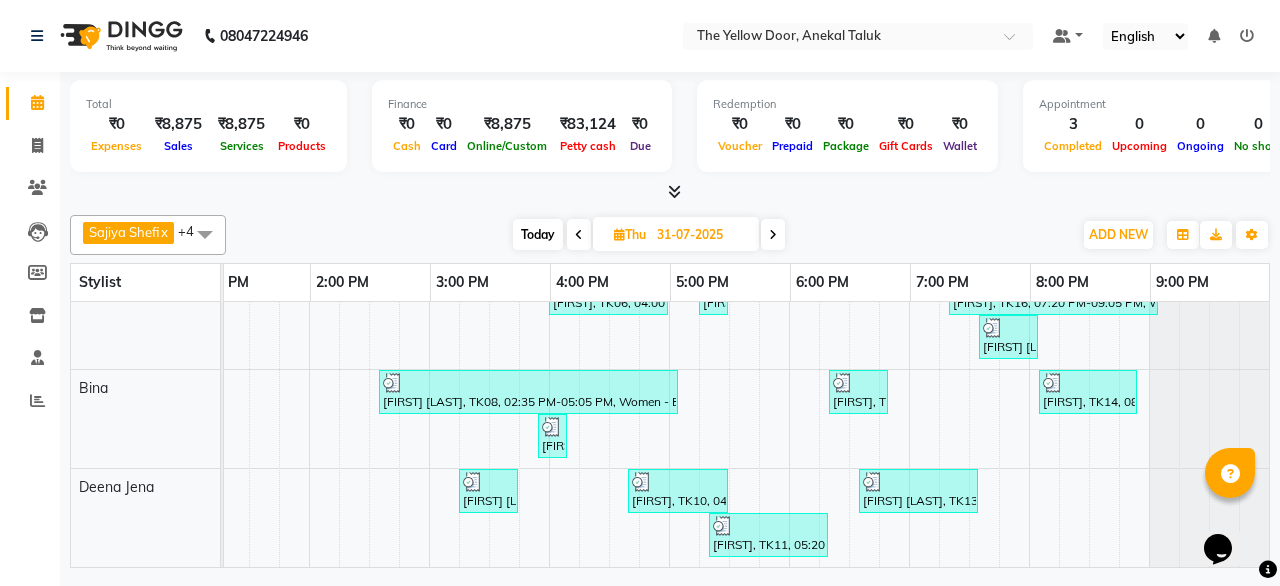 click at bounding box center [773, 234] 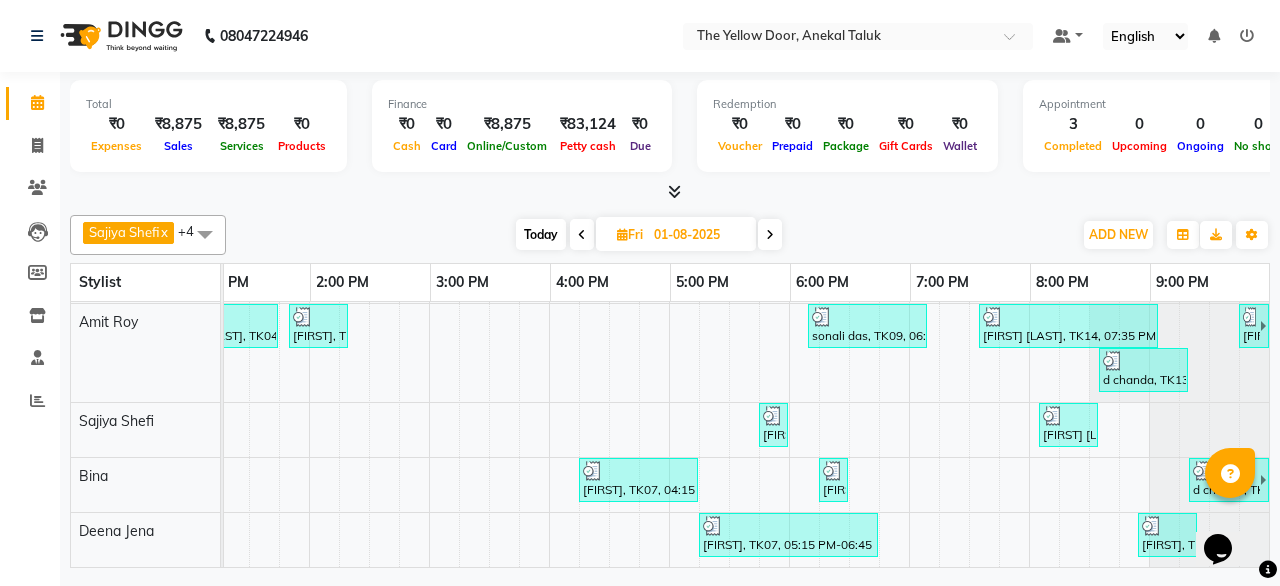 click at bounding box center [770, 234] 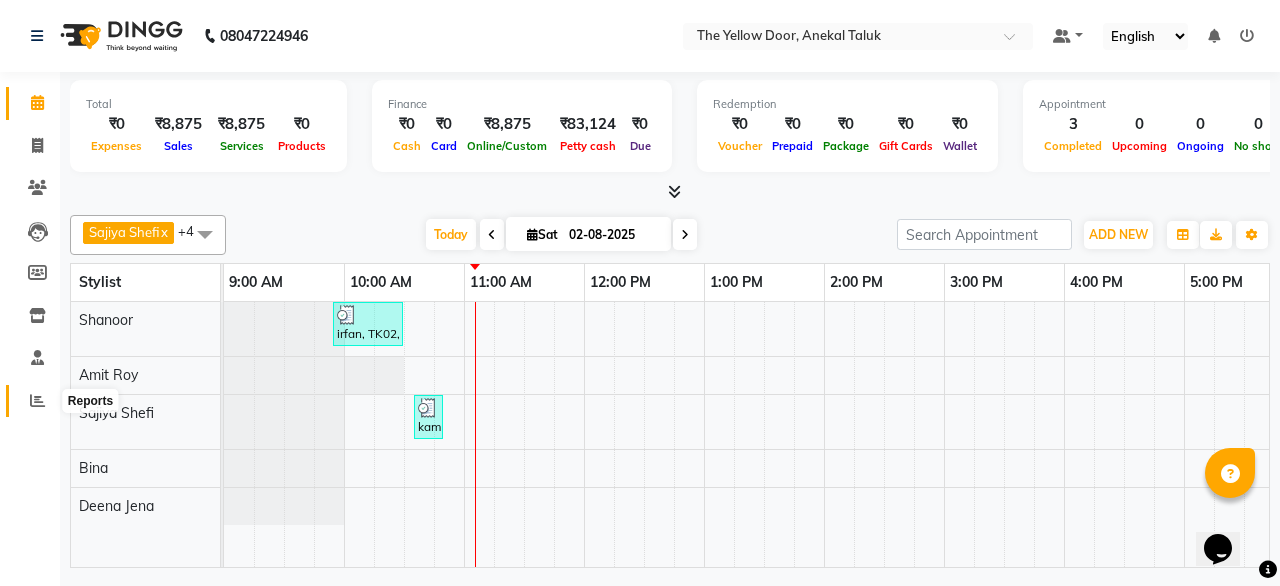 click 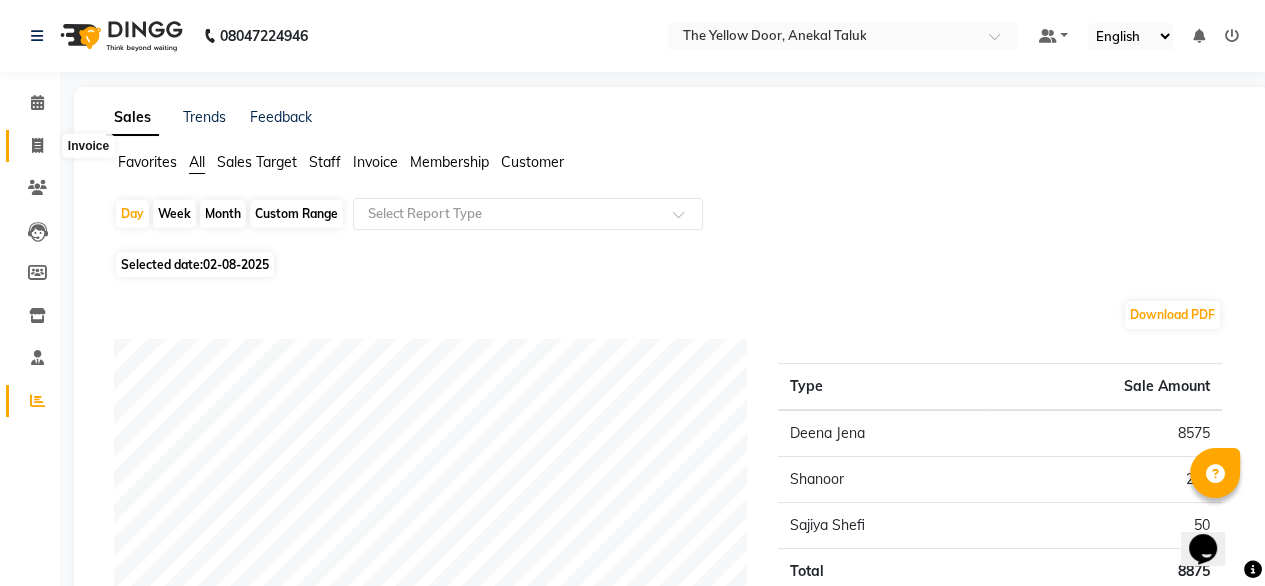 click 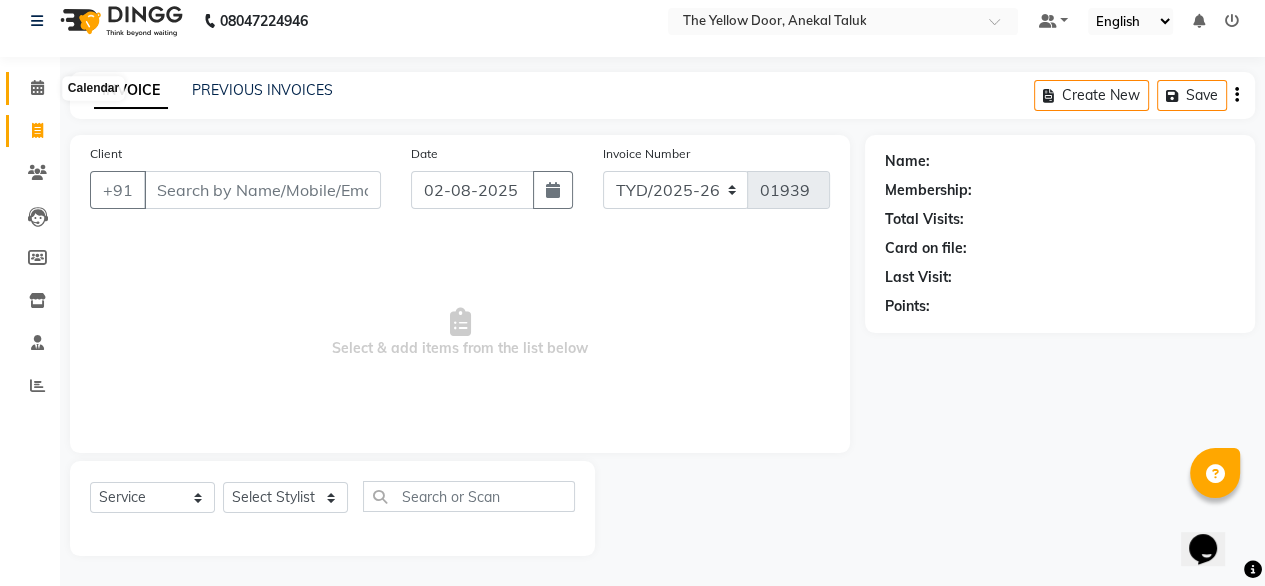 click 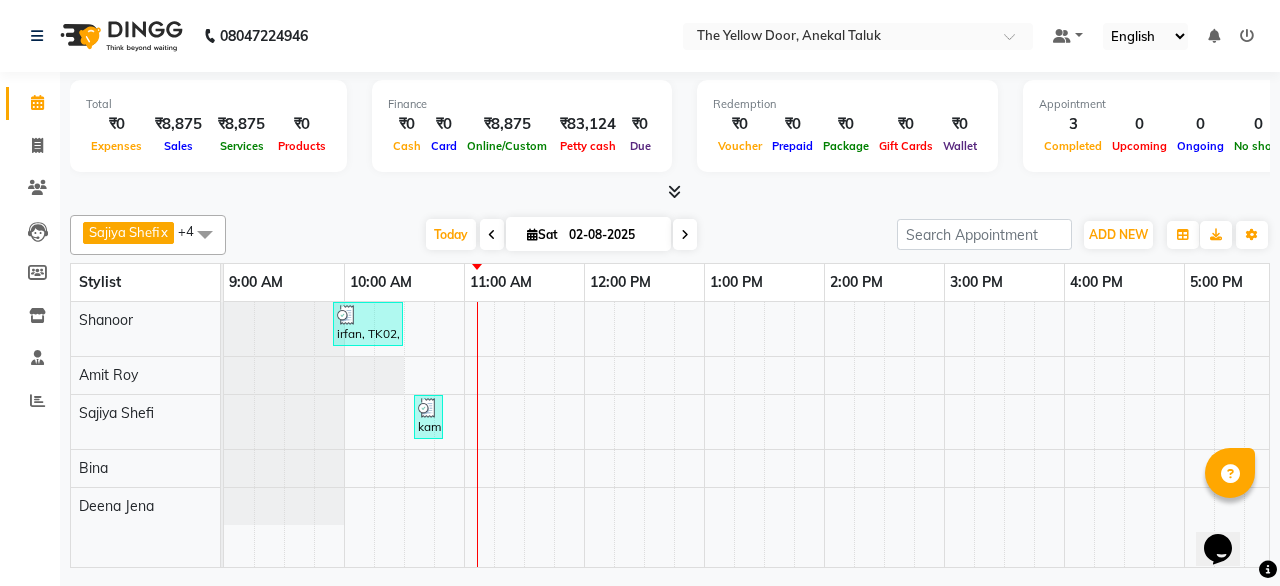 select on "service" 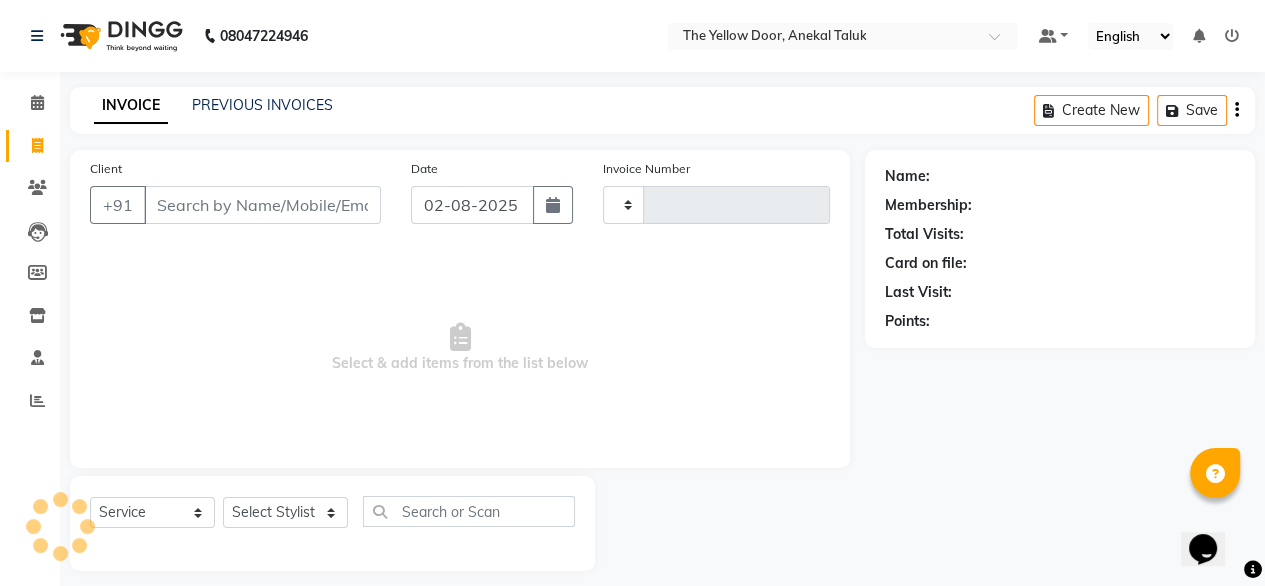 type on "01939" 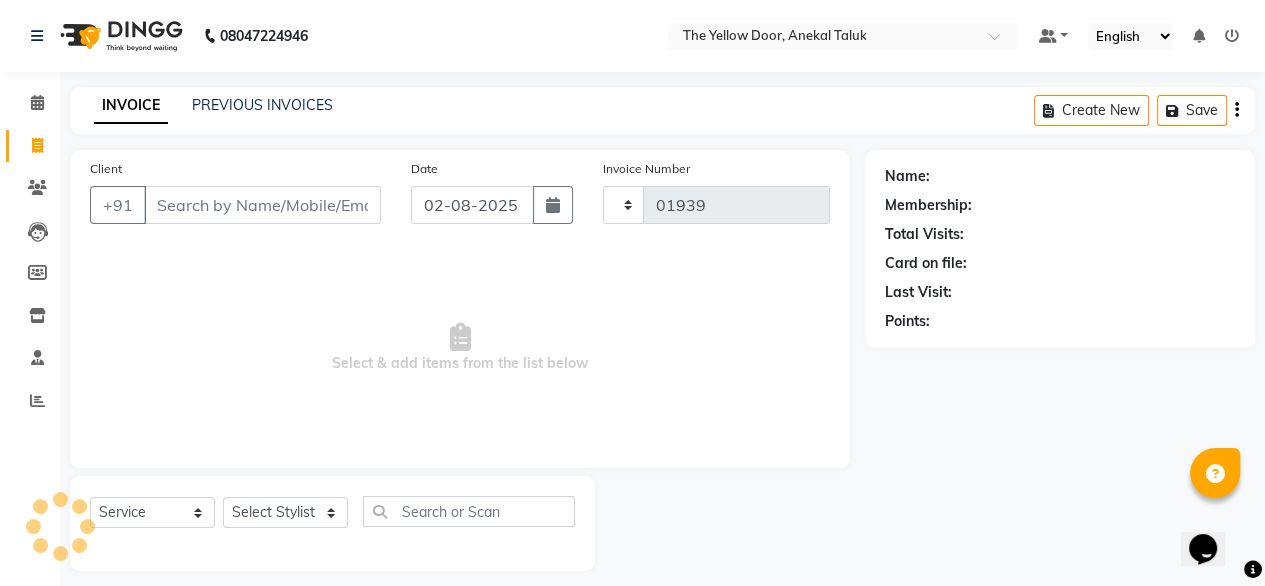 select on "5650" 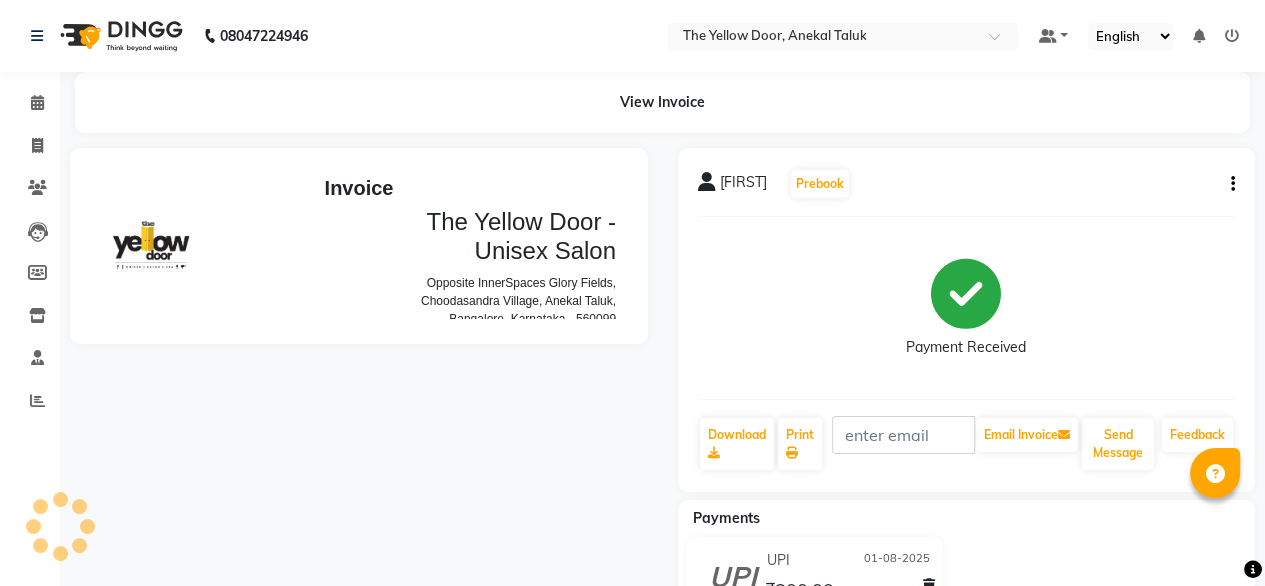 scroll, scrollTop: 0, scrollLeft: 0, axis: both 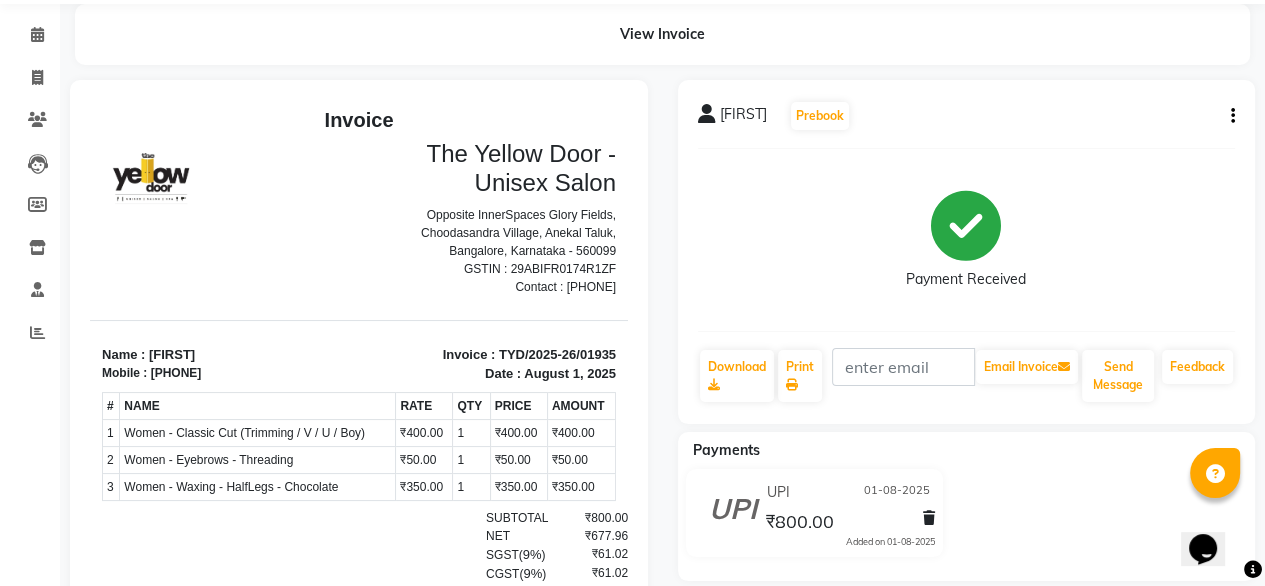click 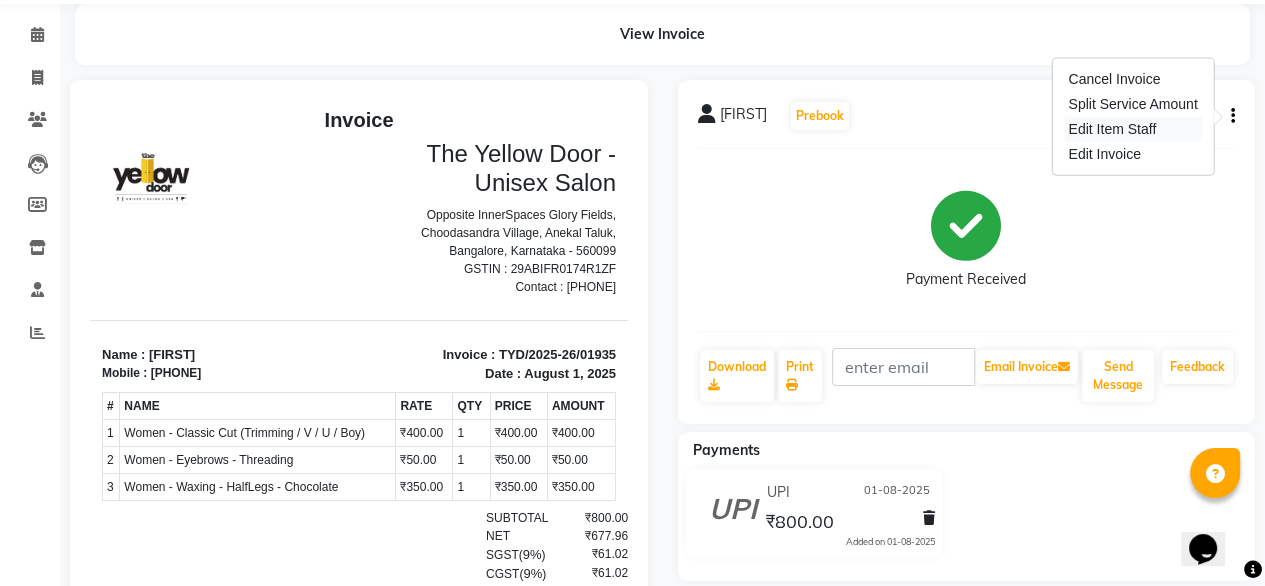 click on "Edit Item Staff" at bounding box center [1132, 129] 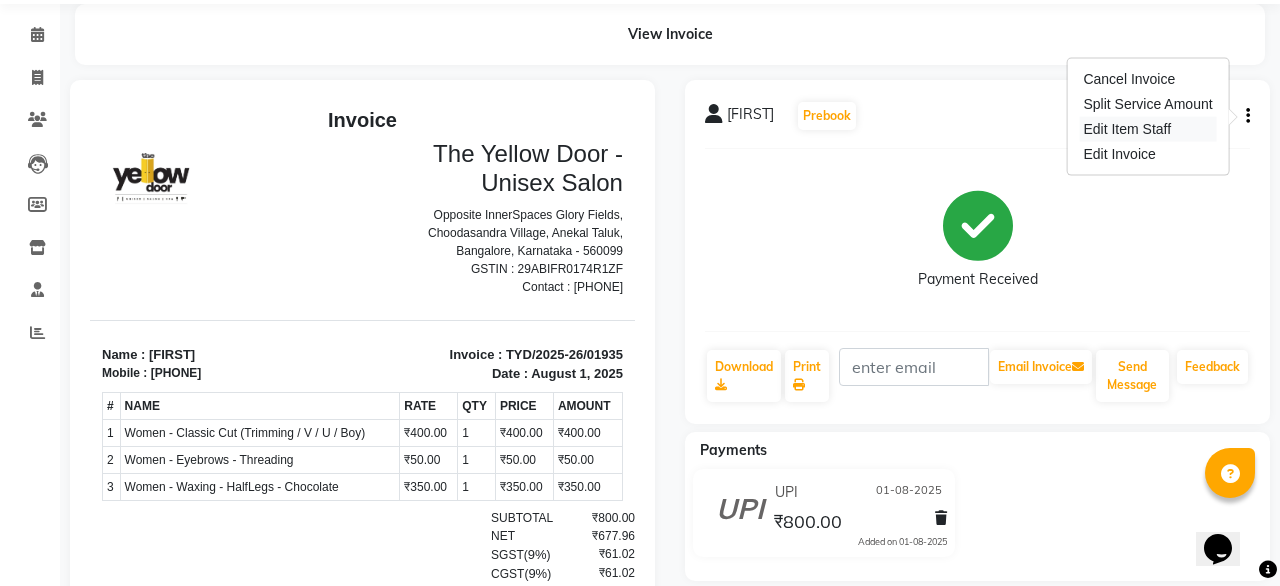 select 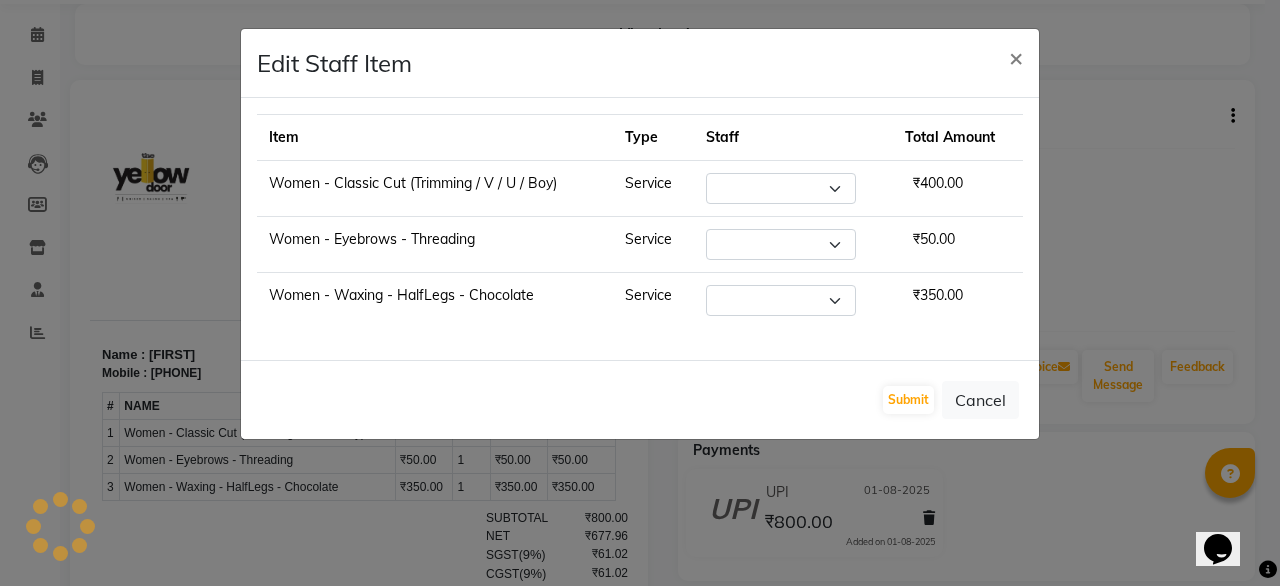 select on "41281" 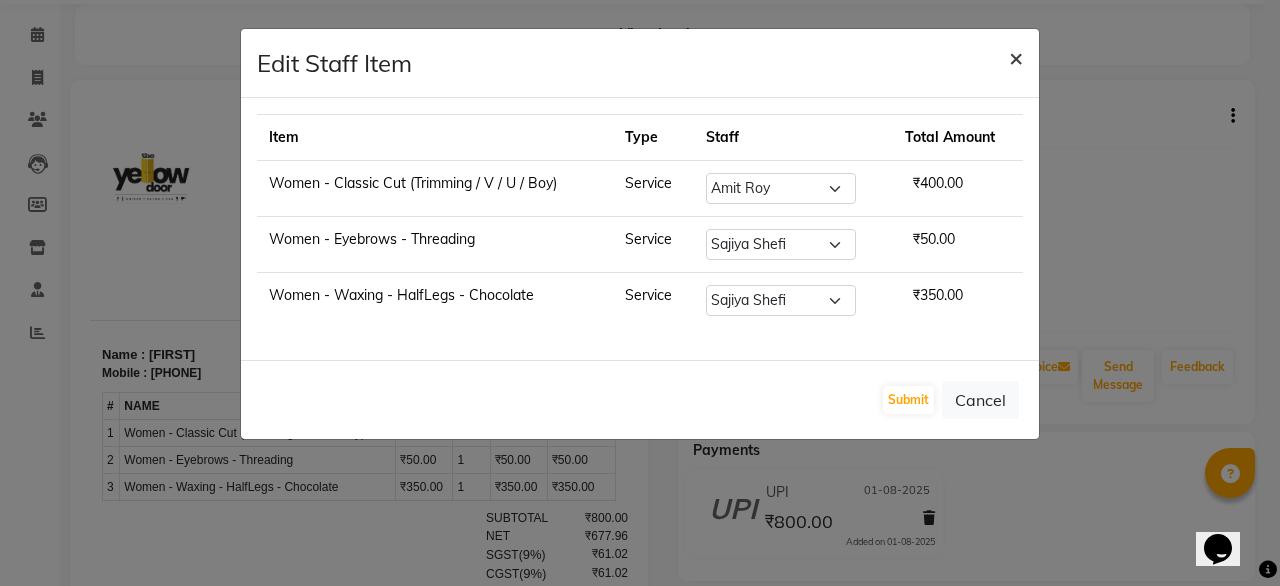 click on "×" 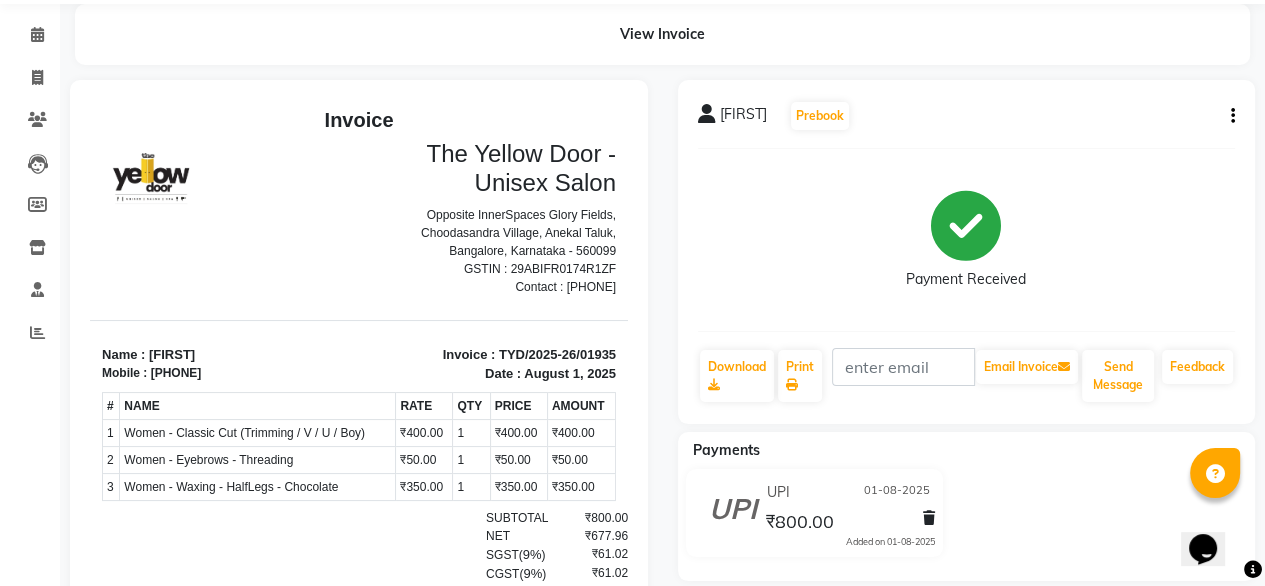 click 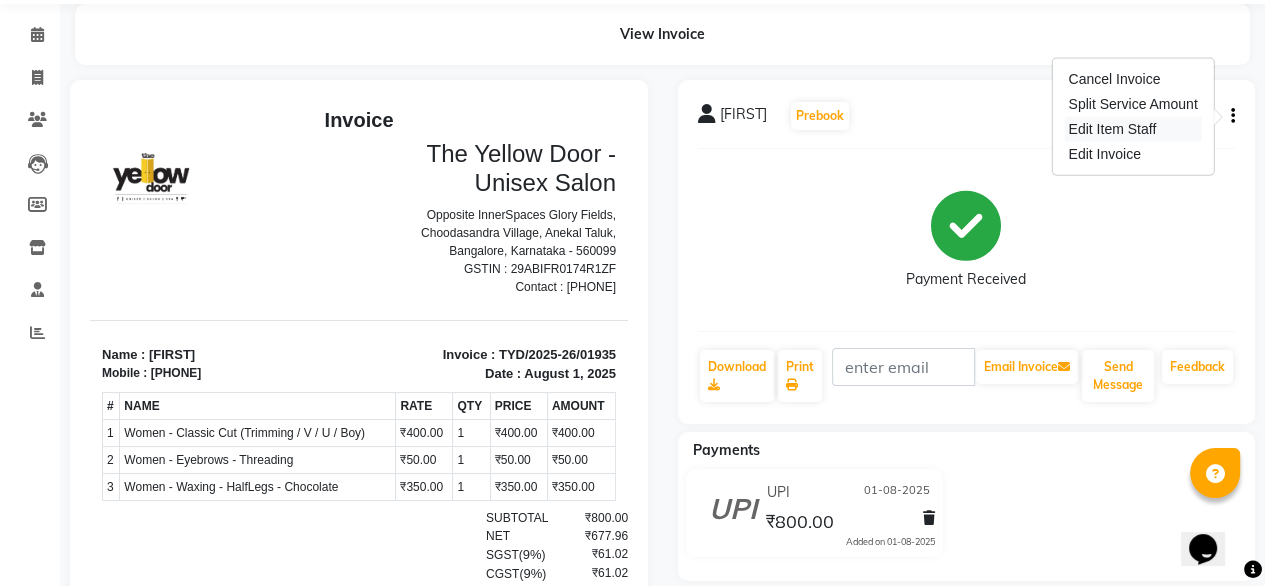 click on "Edit Item Staff" at bounding box center (1132, 129) 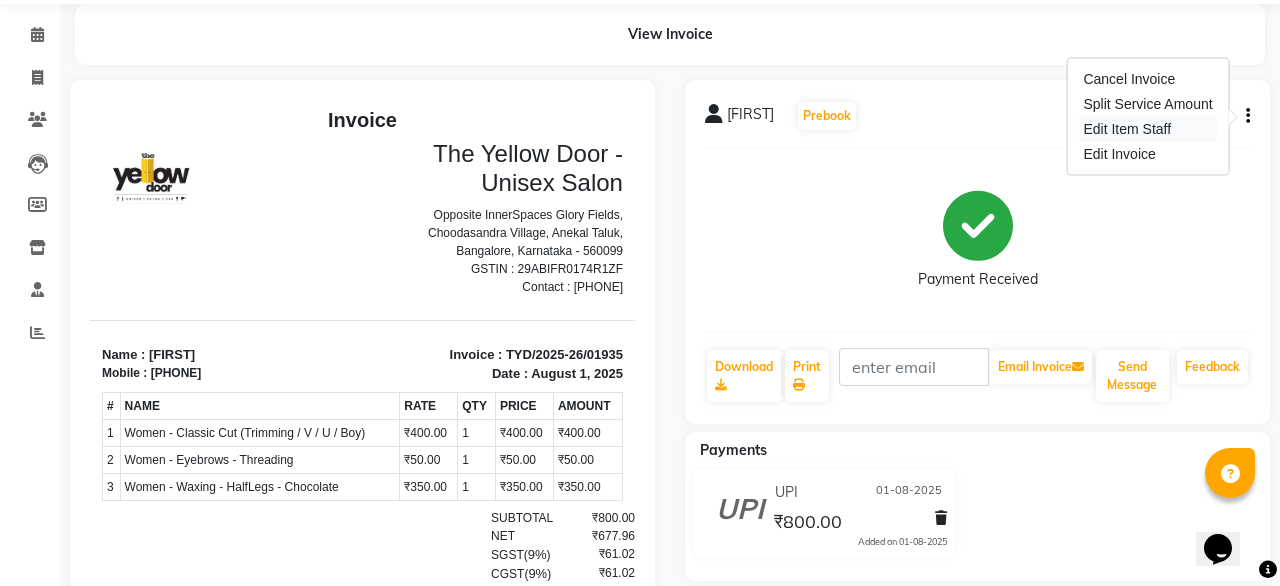 select on "41281" 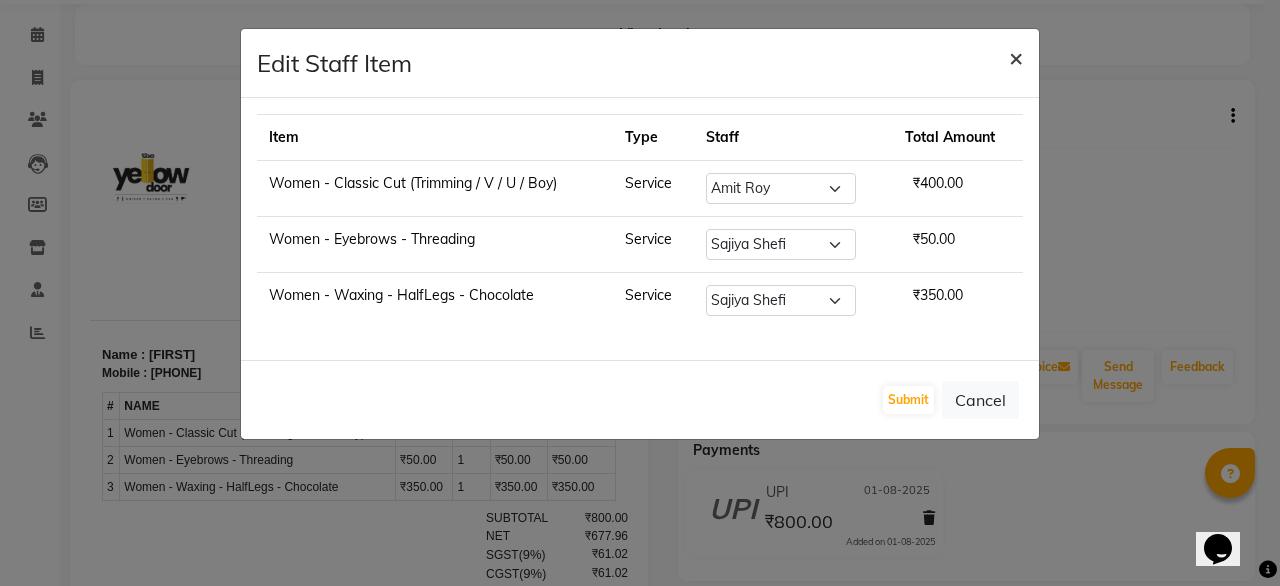 click on "×" 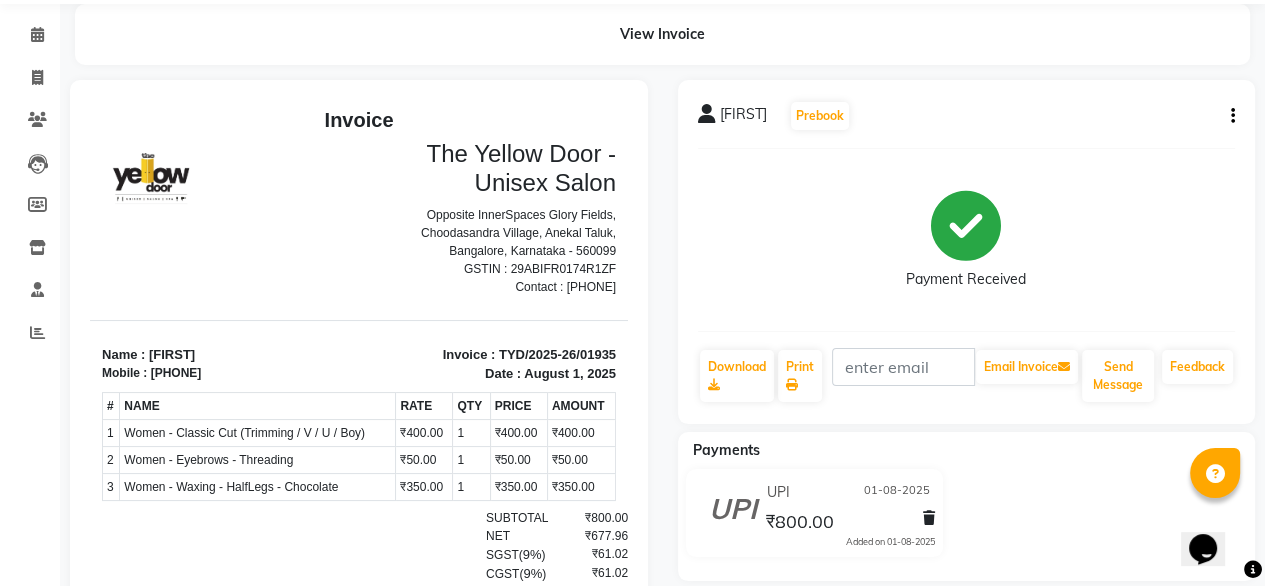 scroll, scrollTop: 0, scrollLeft: 0, axis: both 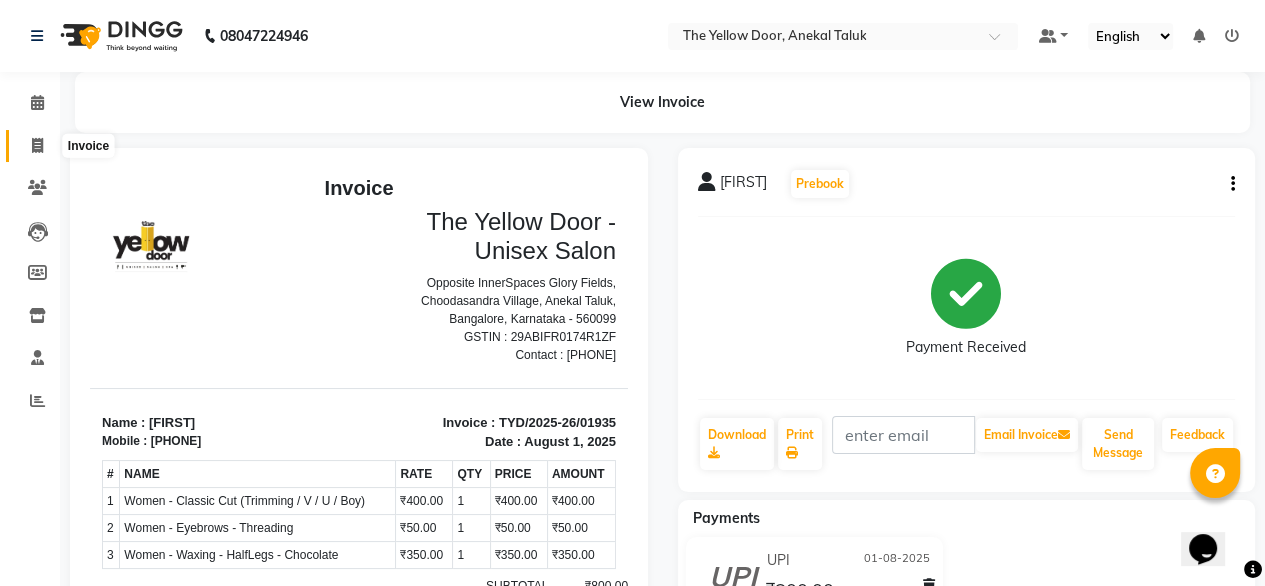 click 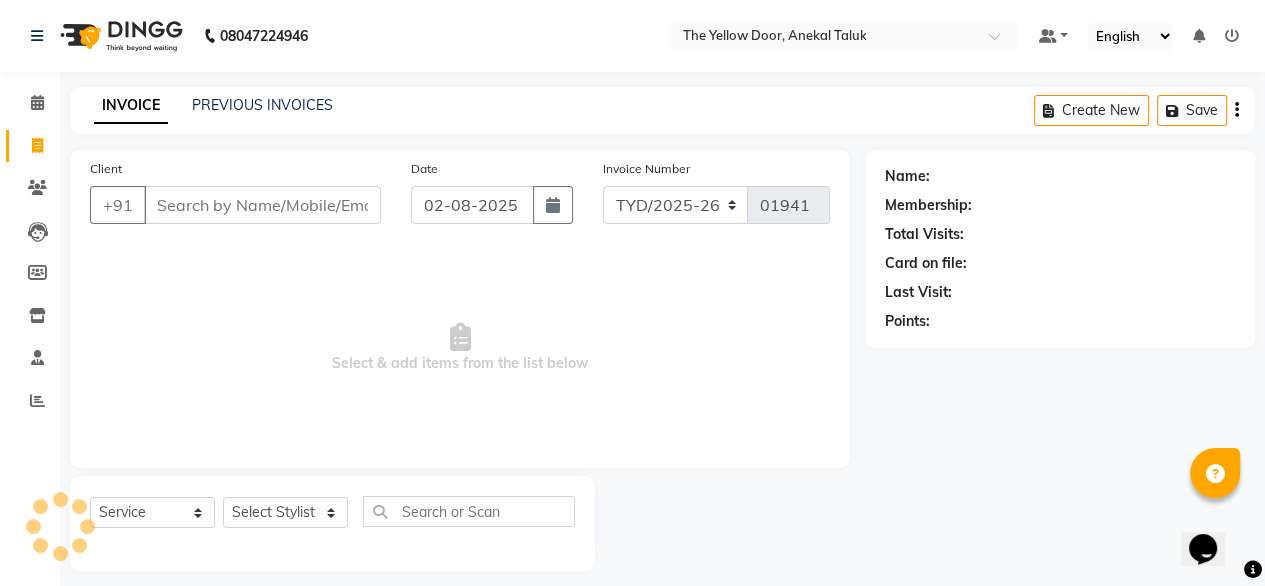 scroll, scrollTop: 16, scrollLeft: 0, axis: vertical 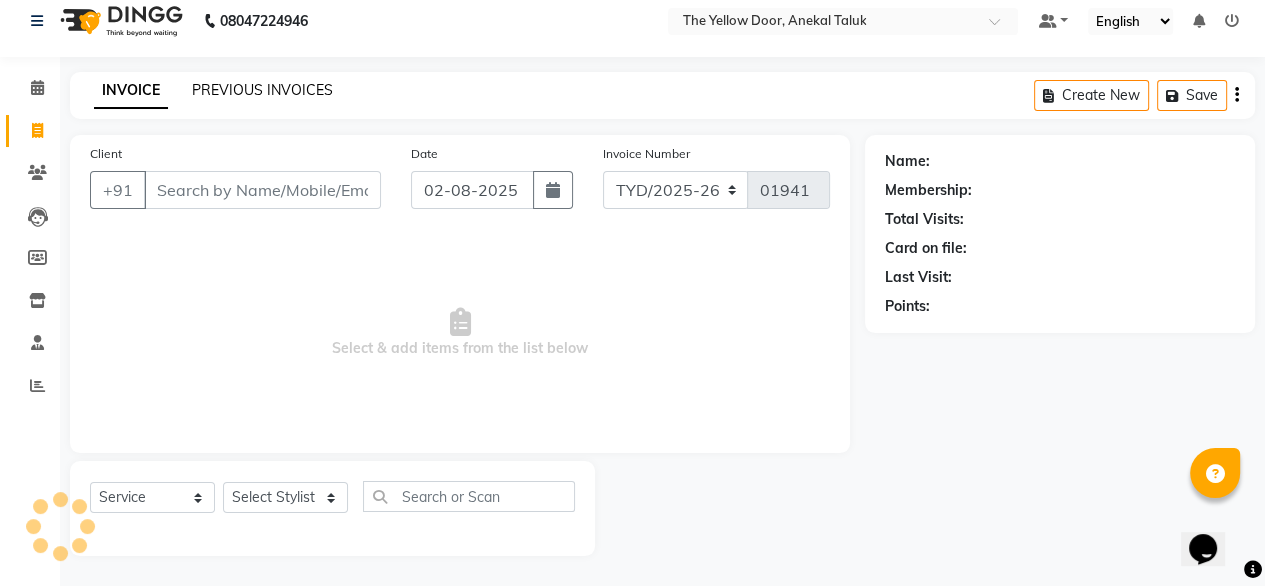 click on "PREVIOUS INVOICES" 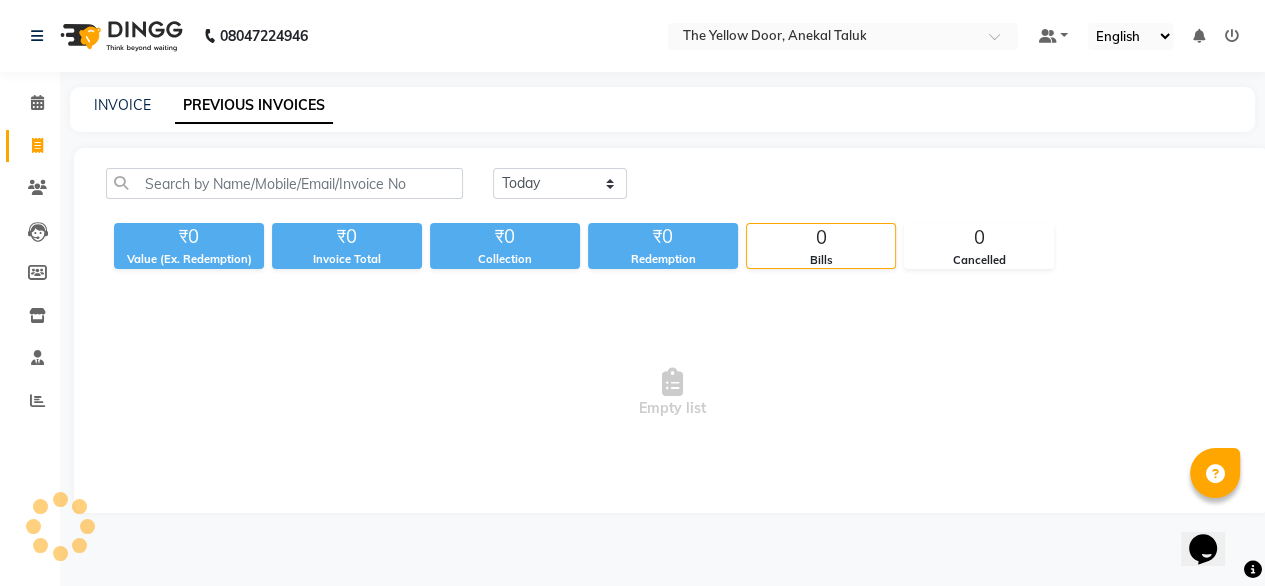 scroll, scrollTop: 0, scrollLeft: 0, axis: both 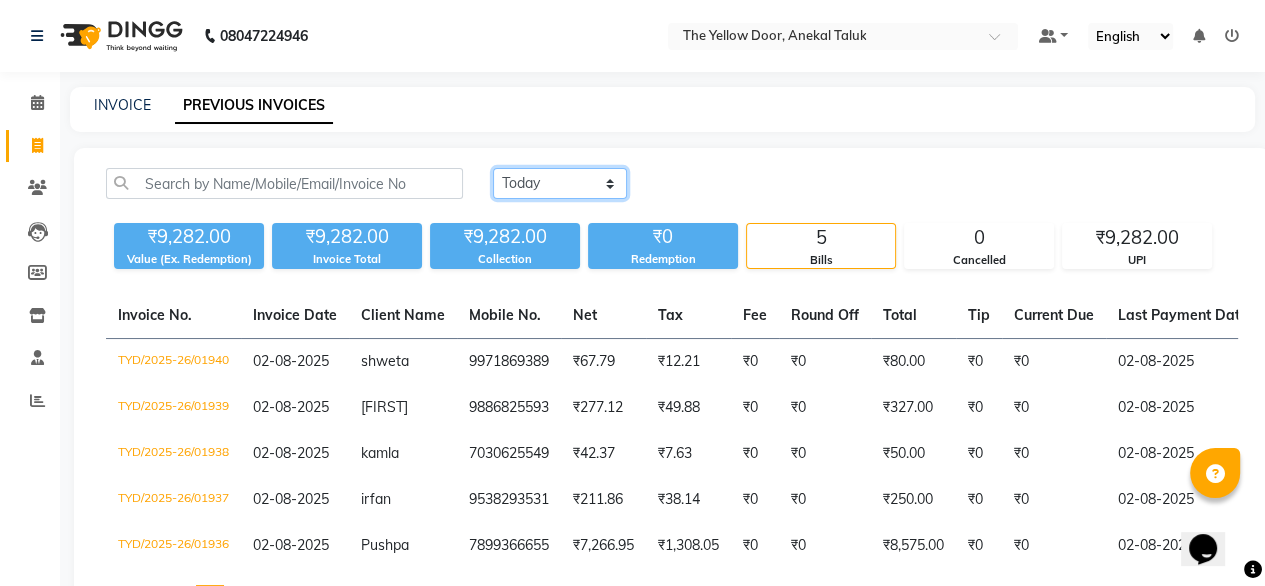 drag, startPoint x: 569, startPoint y: 175, endPoint x: 552, endPoint y: 232, distance: 59.48109 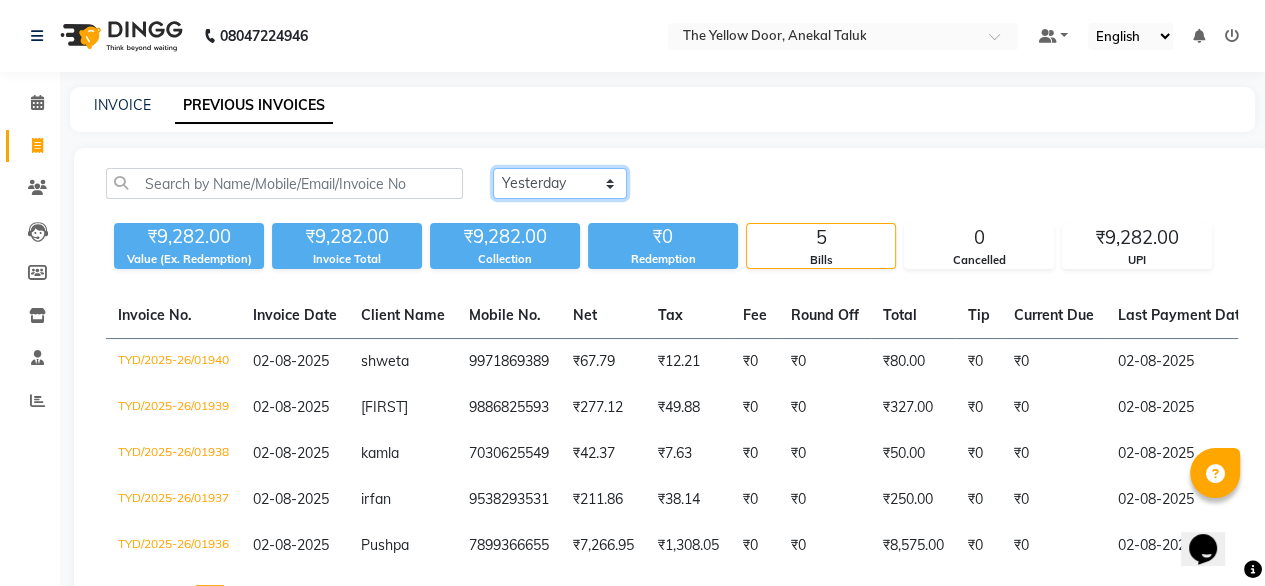click on "Today Yesterday Custom Range" 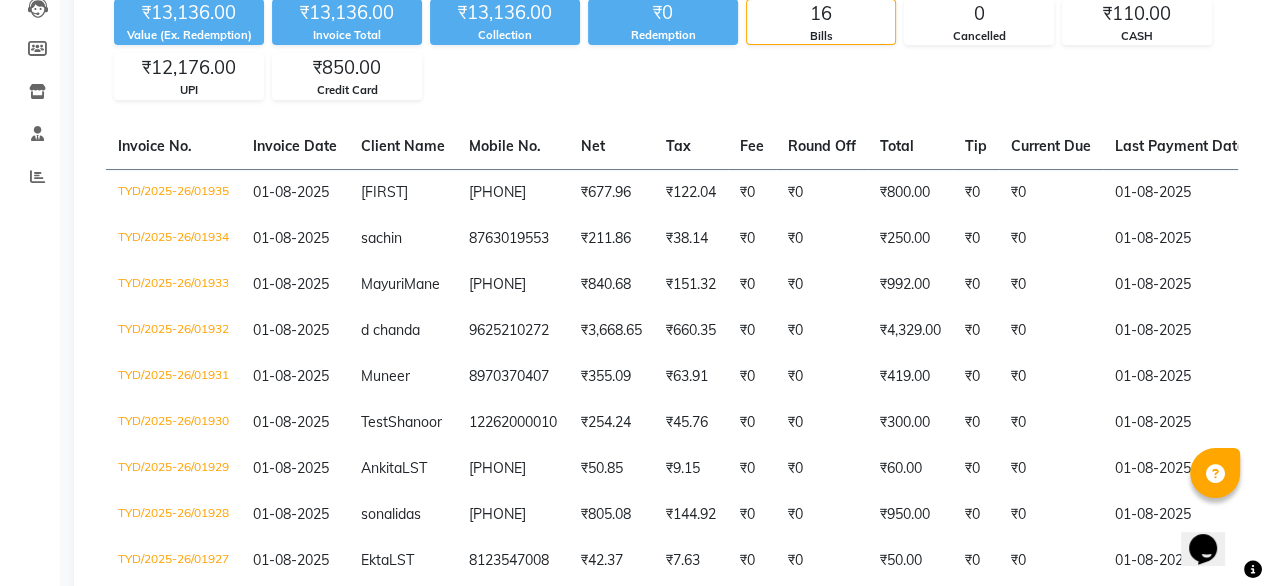 scroll, scrollTop: 226, scrollLeft: 0, axis: vertical 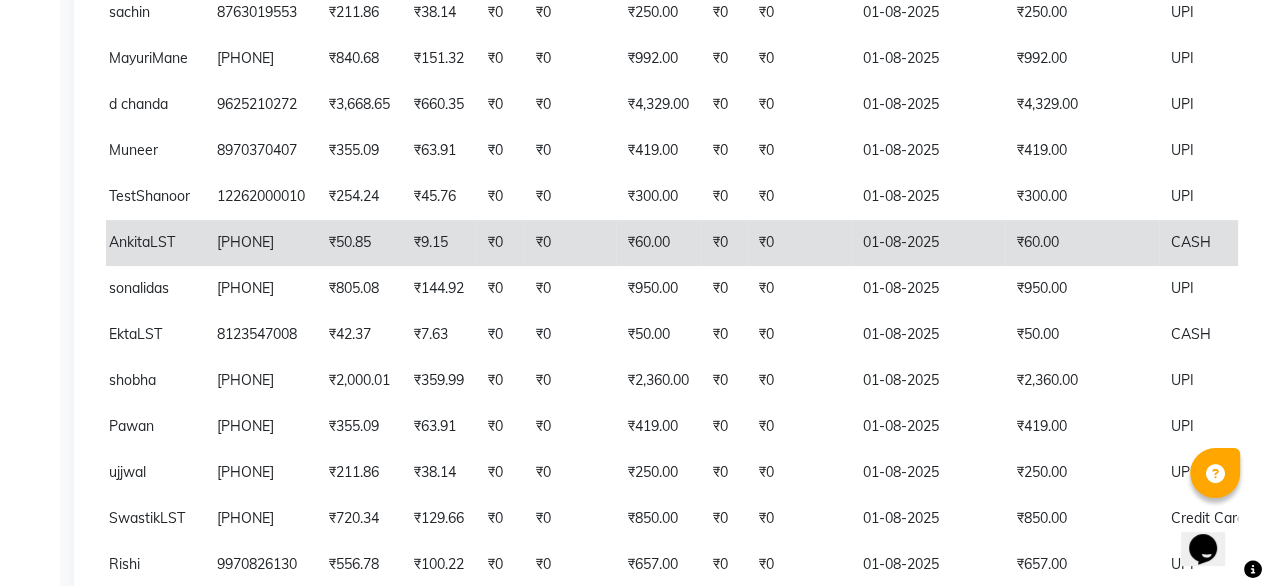 click on "₹60.00" 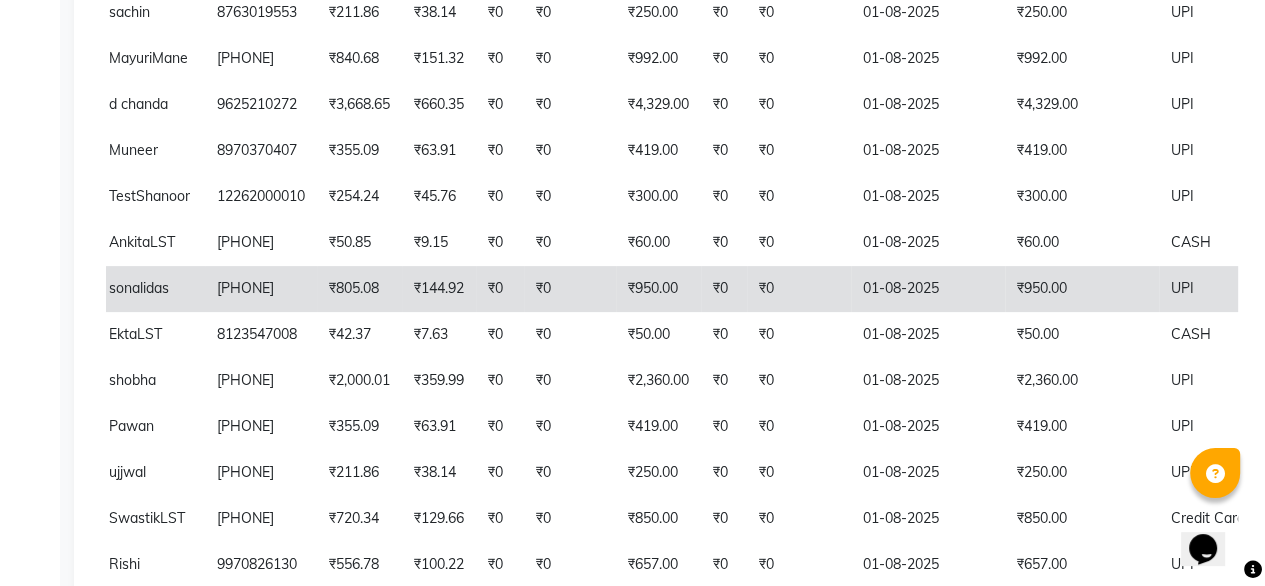 scroll, scrollTop: 0, scrollLeft: 268, axis: horizontal 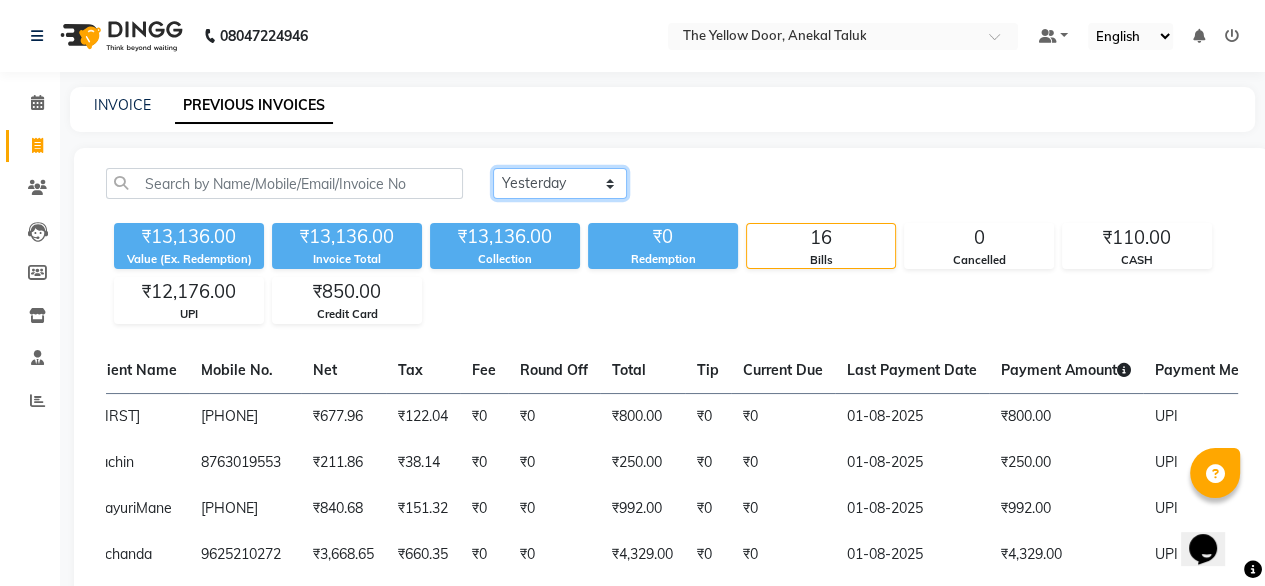 drag, startPoint x: 588, startPoint y: 184, endPoint x: 555, endPoint y: 216, distance: 45.96738 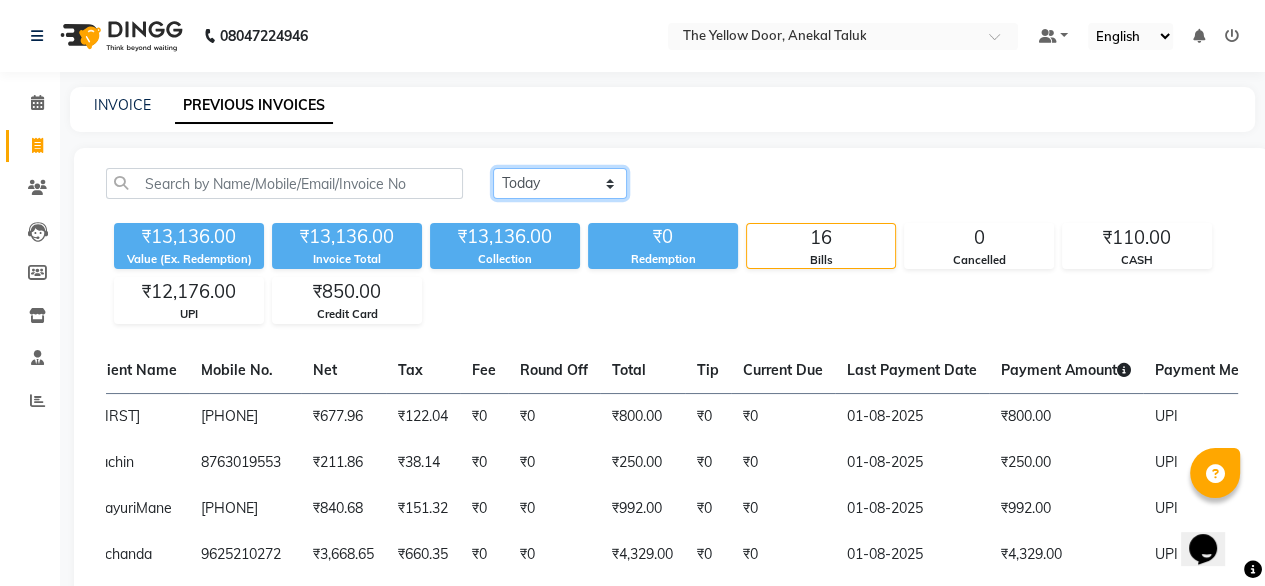 click on "Today Yesterday Custom Range" 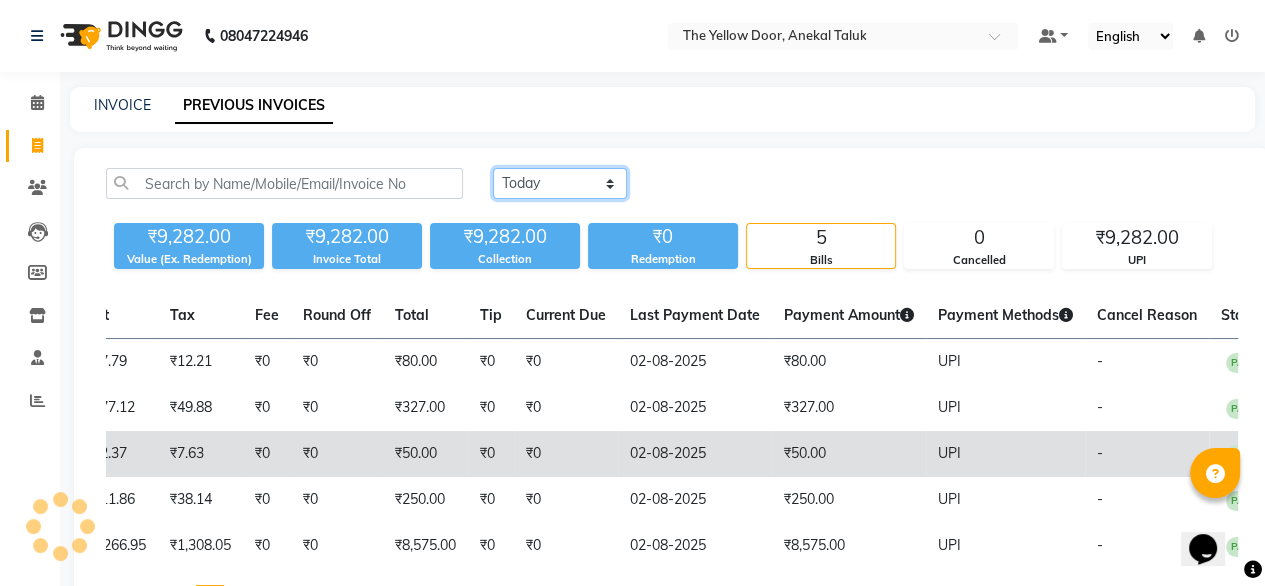 scroll, scrollTop: 0, scrollLeft: 488, axis: horizontal 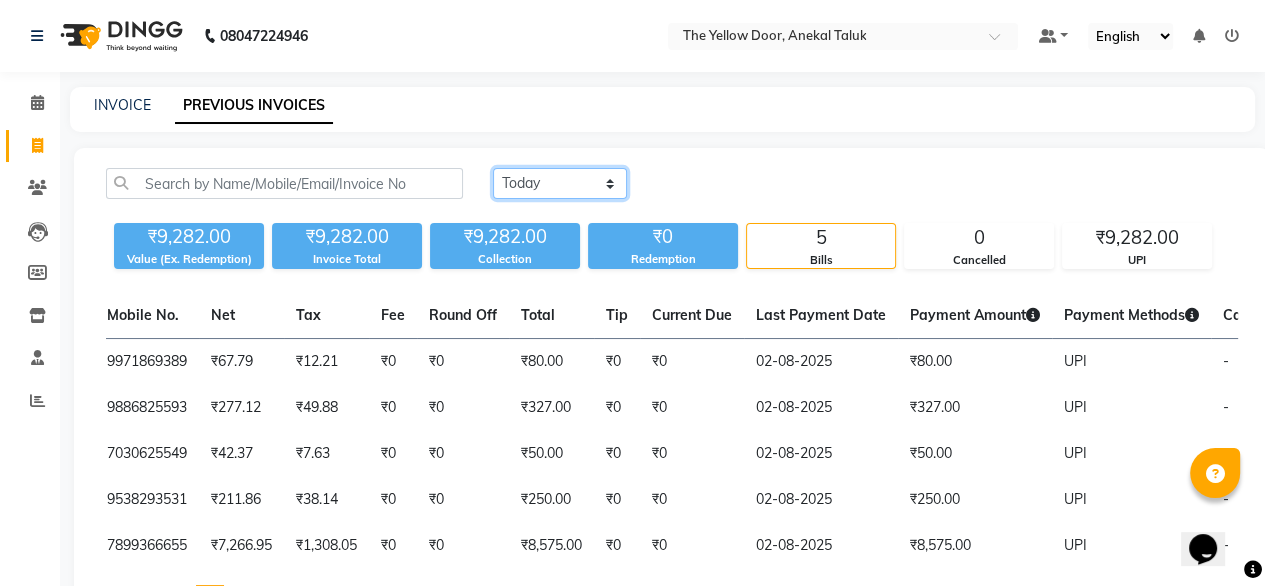 click on "Today Yesterday Custom Range" 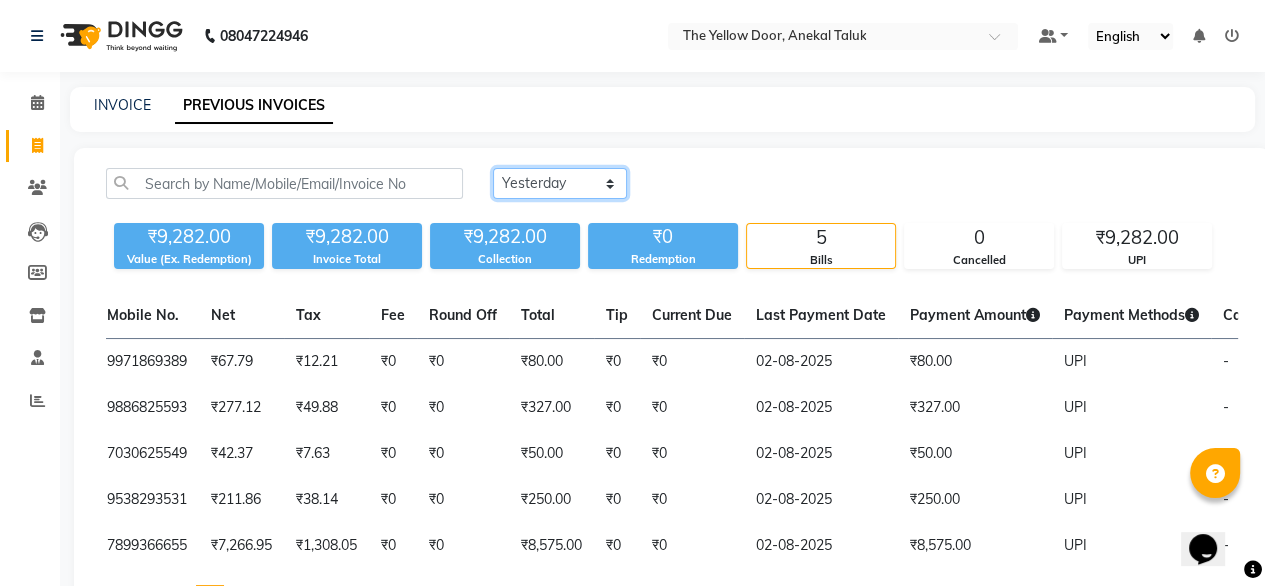 click on "Today Yesterday Custom Range" 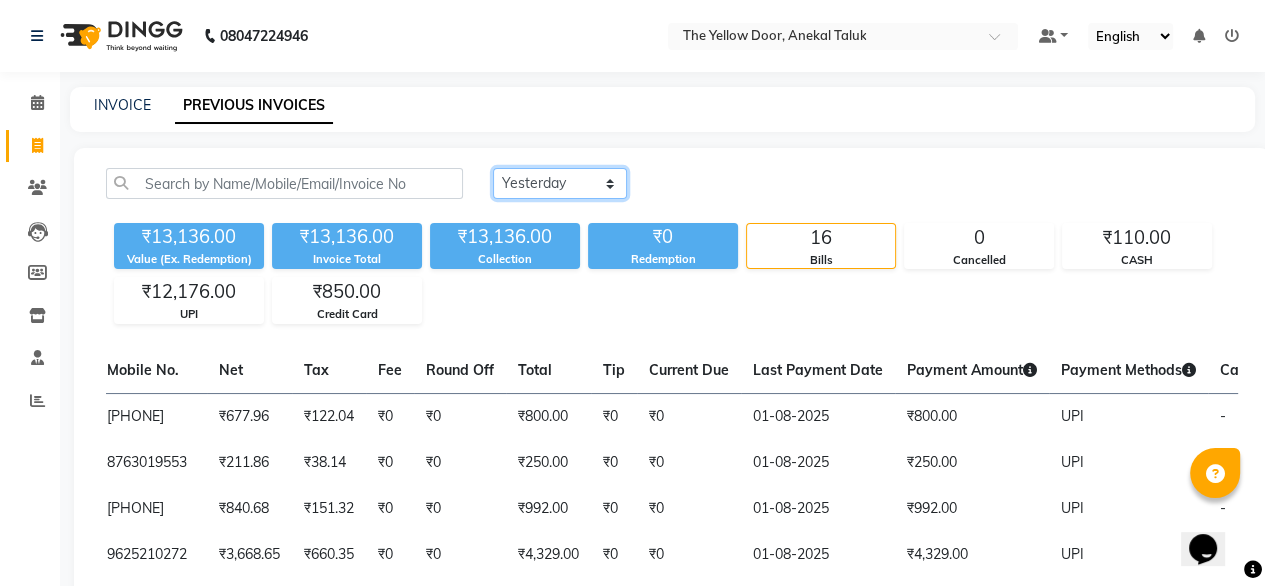 click on "Today Yesterday Custom Range" 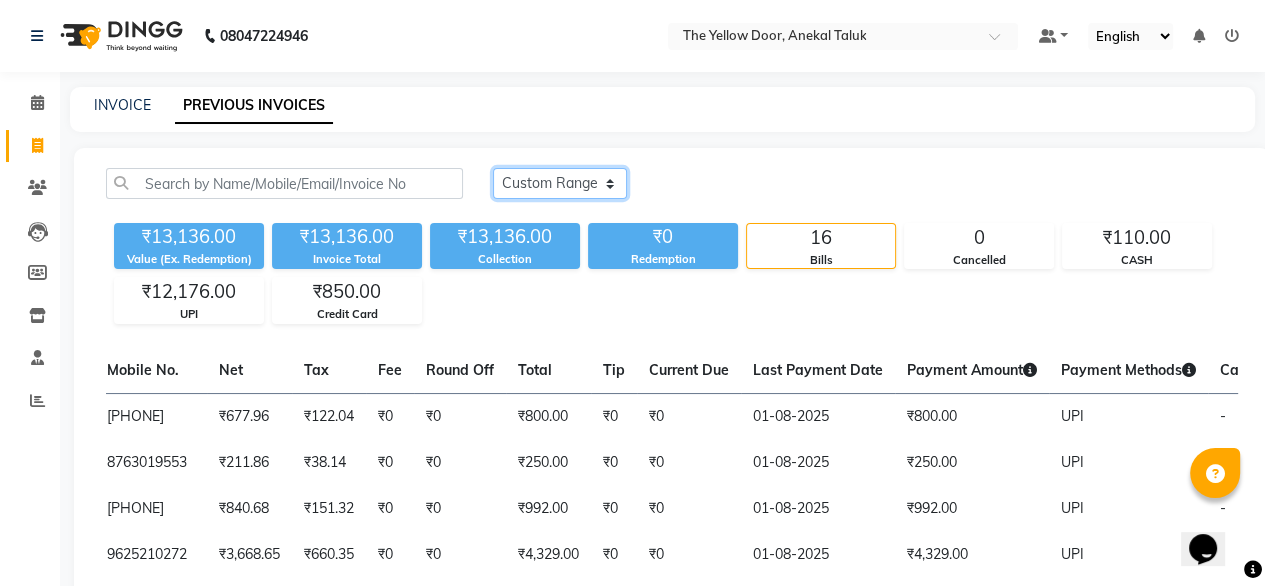 click on "Today Yesterday Custom Range" 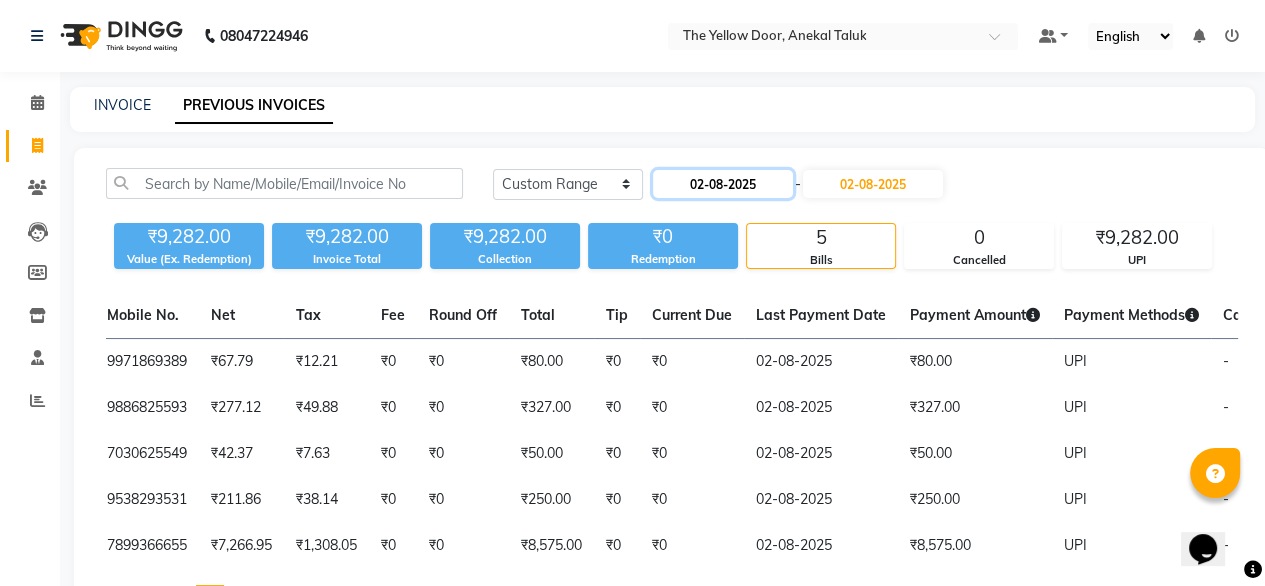 click on "02-08-2025" 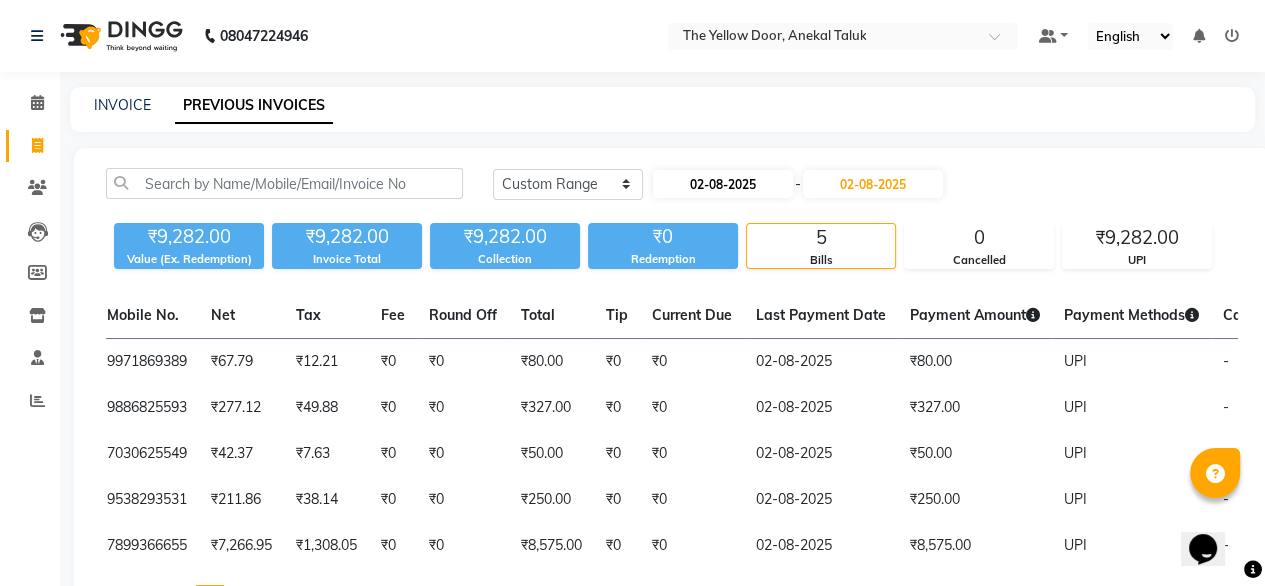 select on "8" 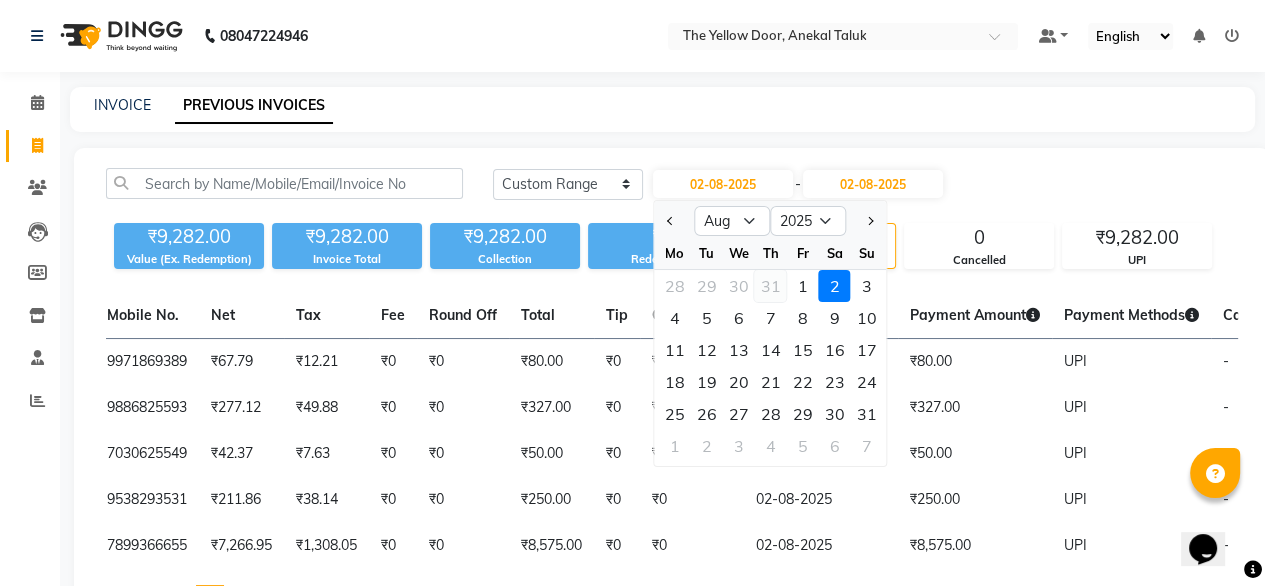 click on "31" 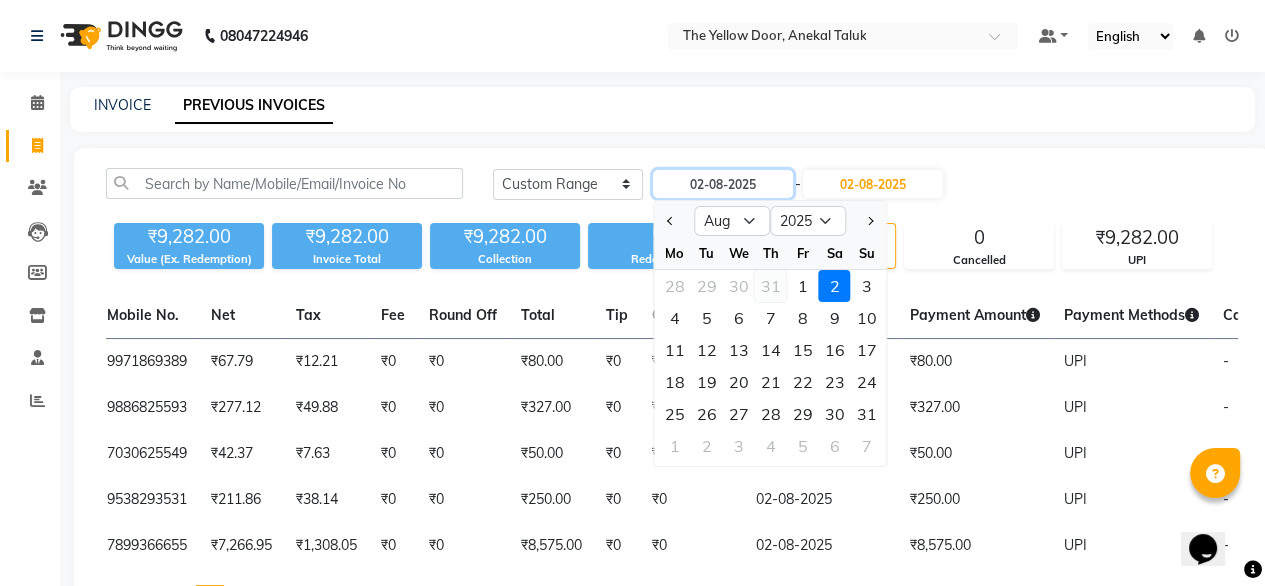 type on "31-07-2025" 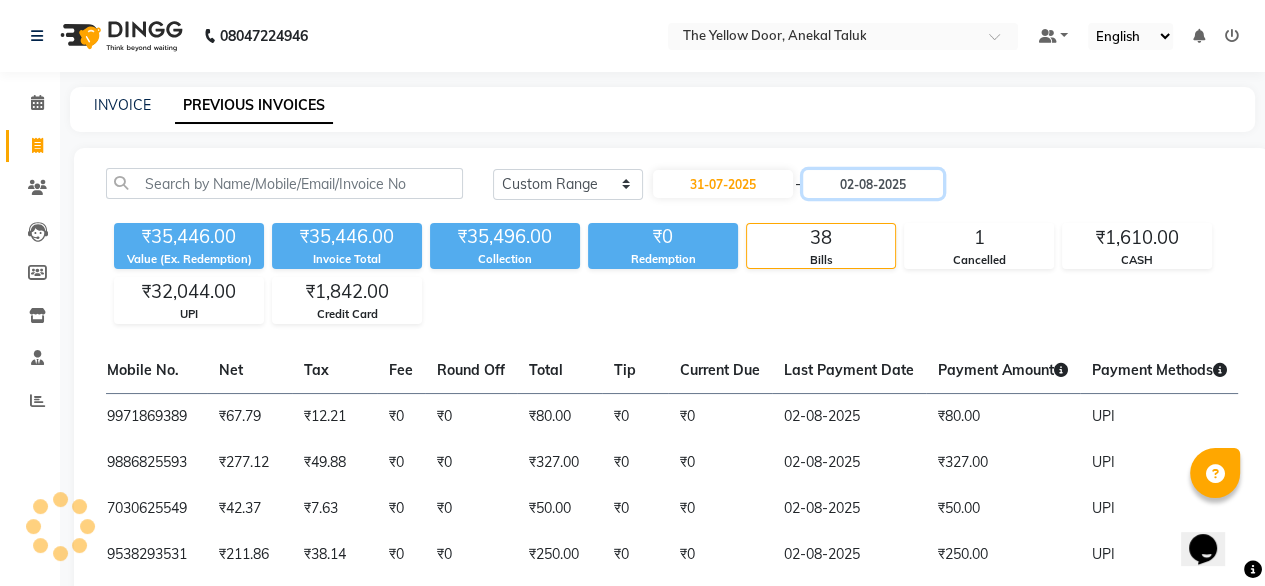 drag, startPoint x: 848, startPoint y: 181, endPoint x: 857, endPoint y: 161, distance: 21.931713 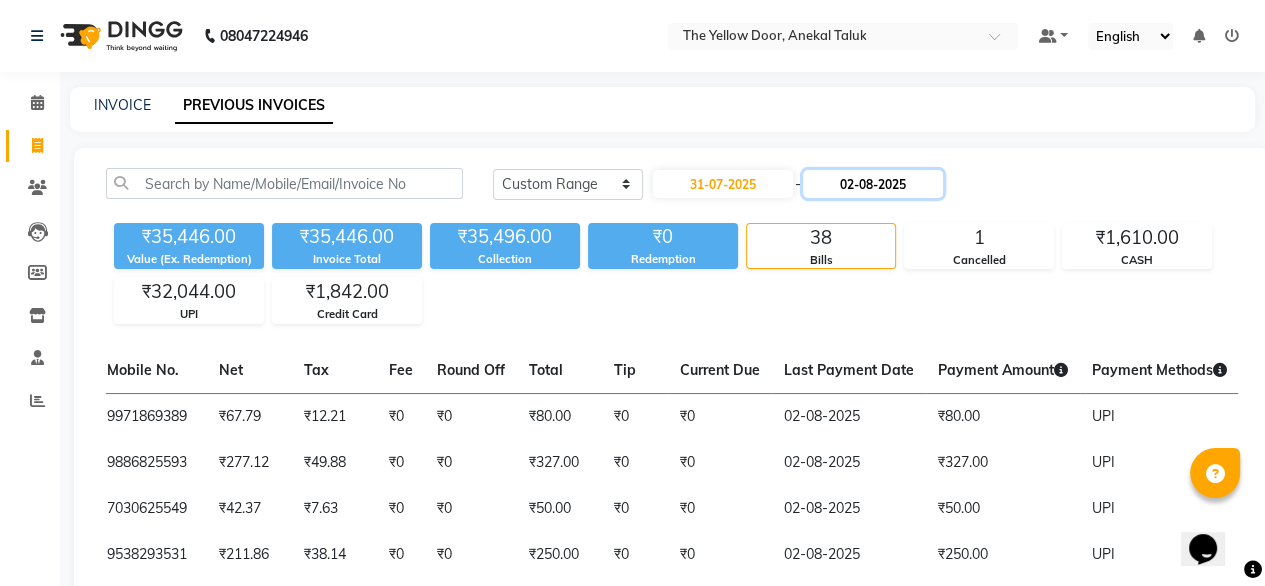 click on "02-08-2025" 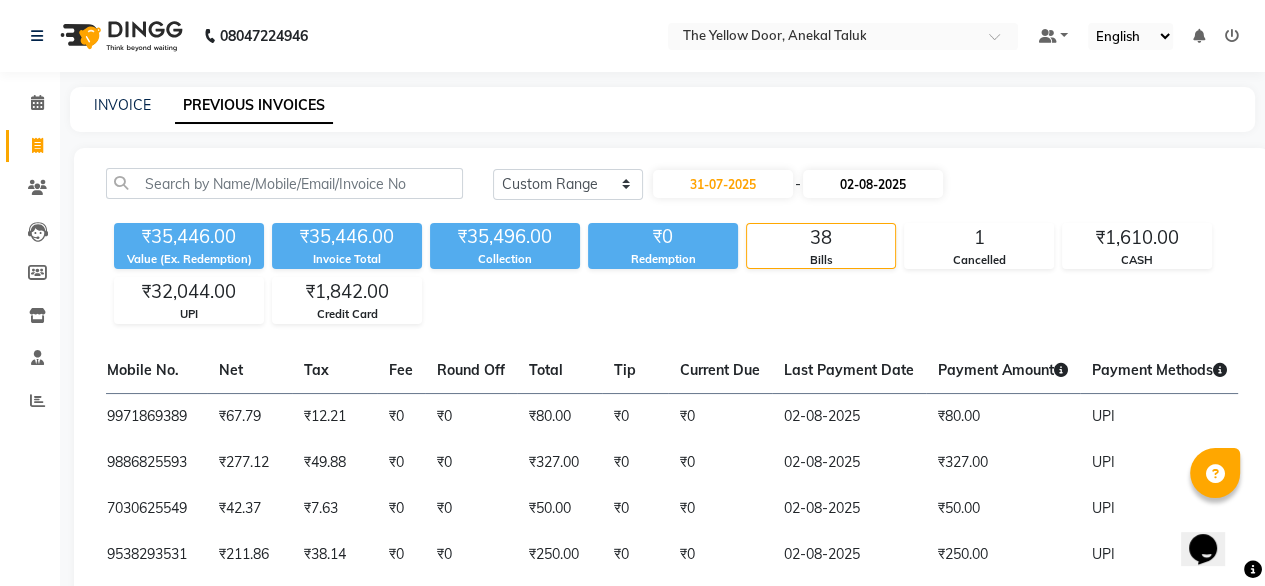select on "8" 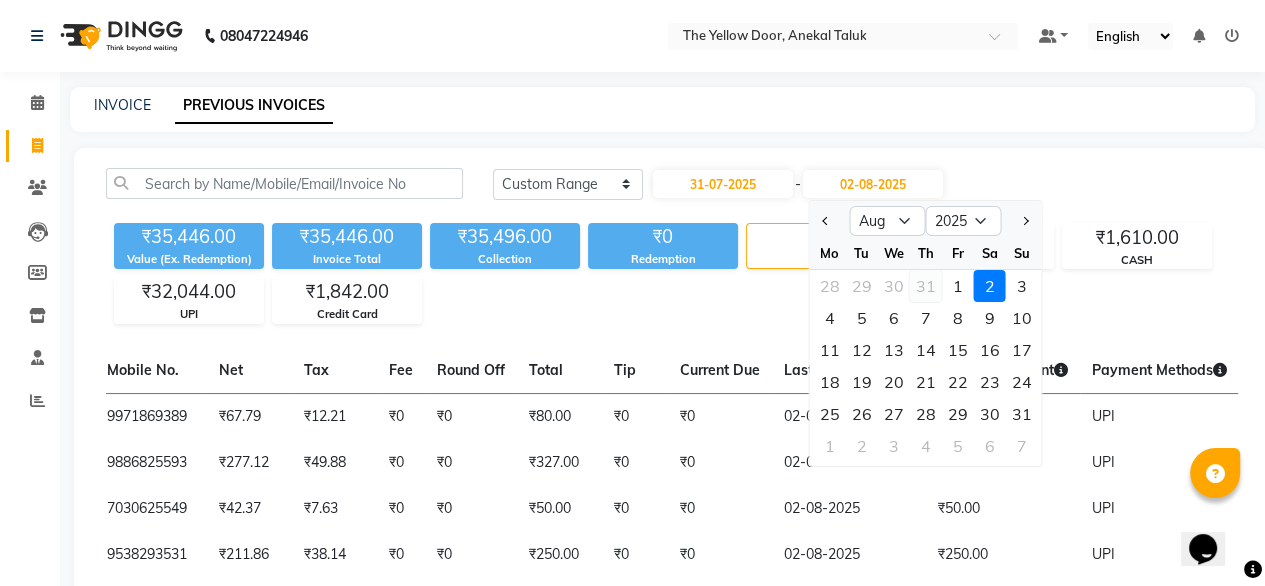 click on "31" 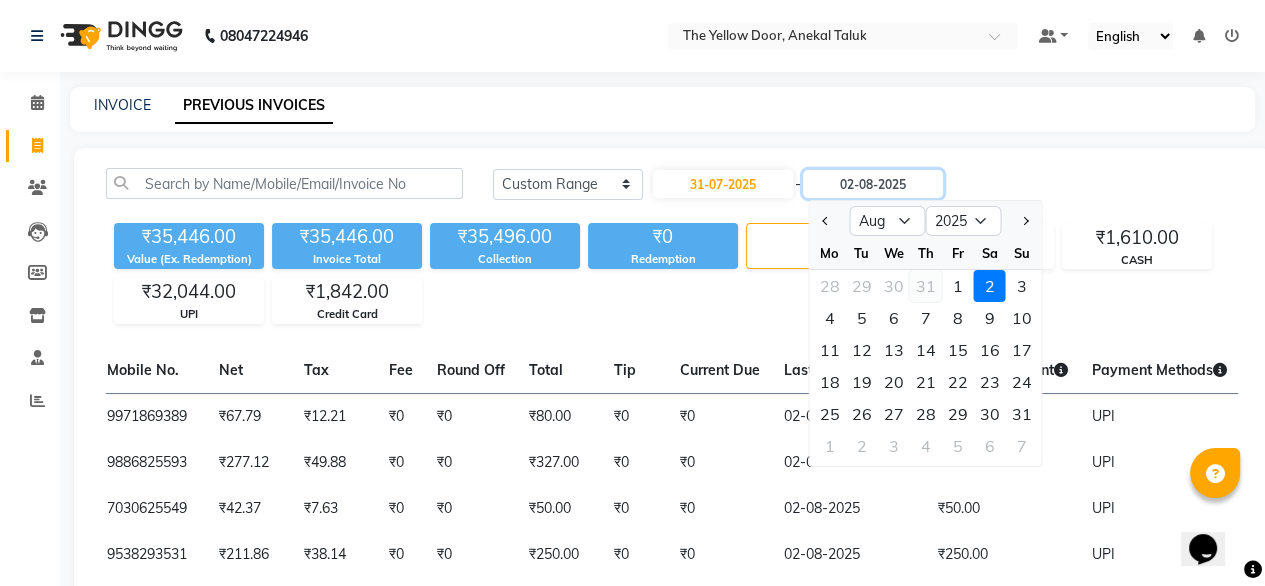 type on "31-07-2025" 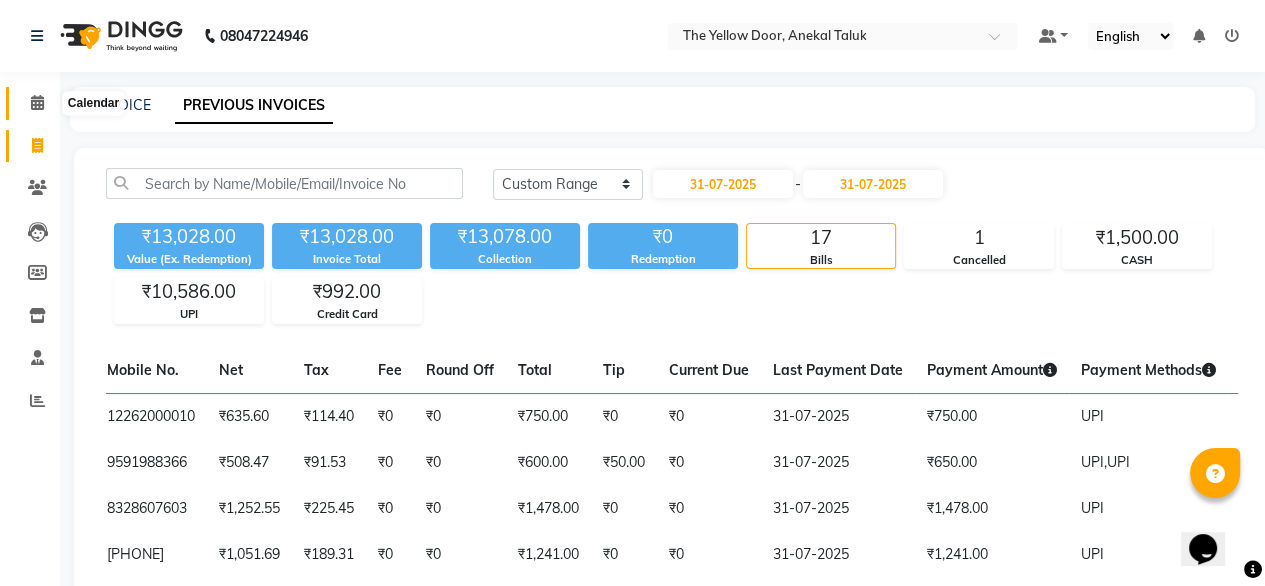 click 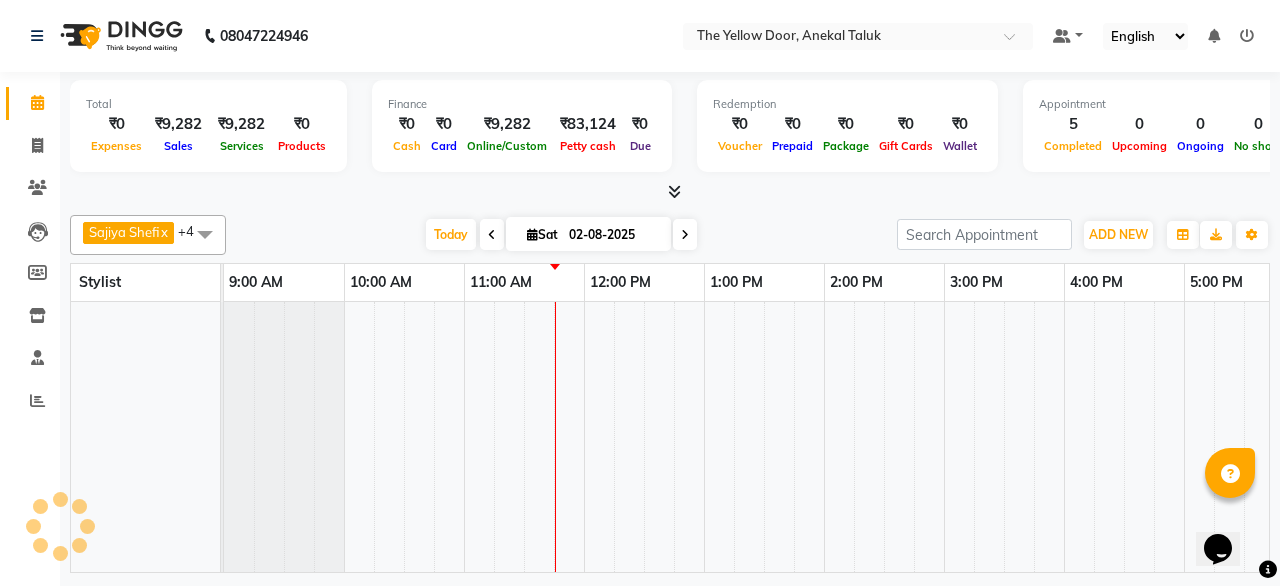 scroll, scrollTop: 0, scrollLeft: 0, axis: both 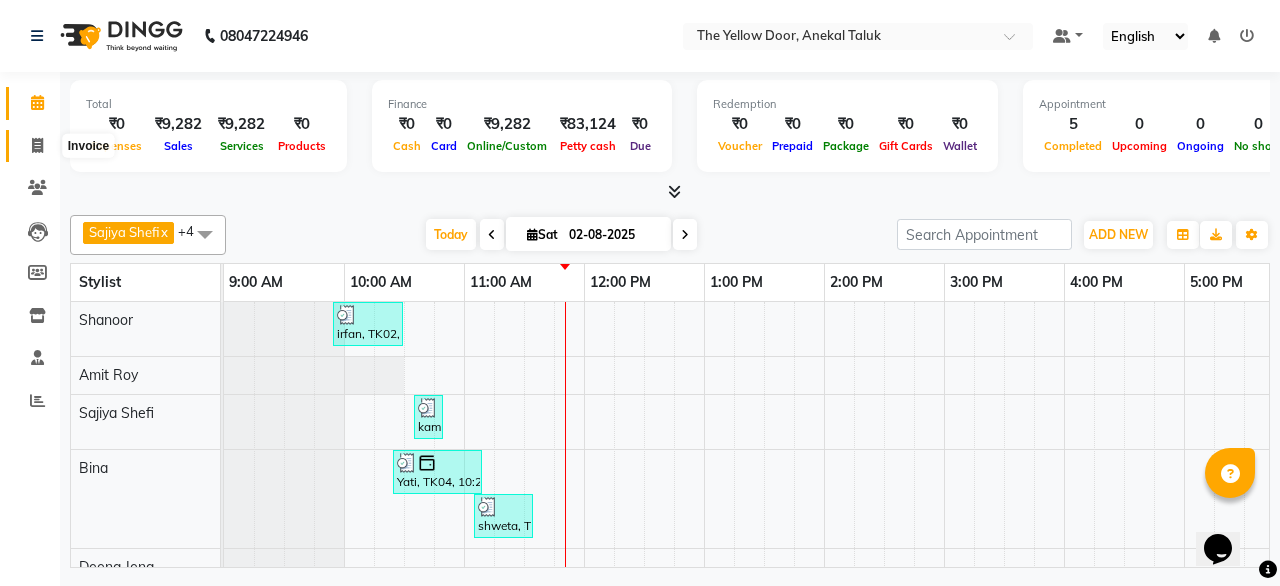 click 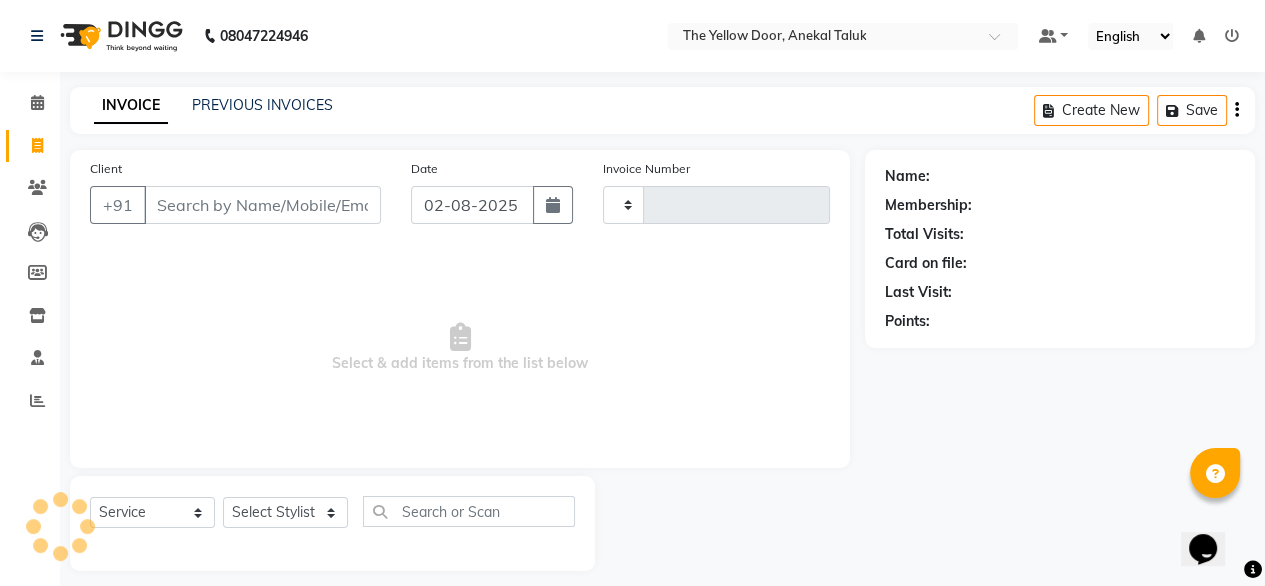 type on "01941" 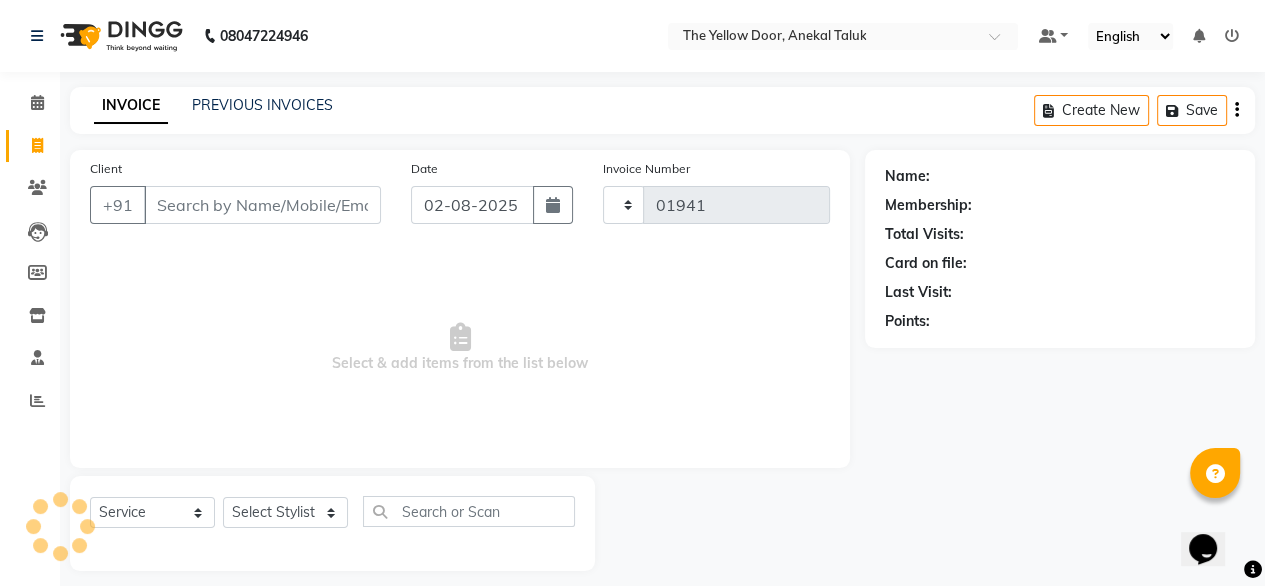 select on "5650" 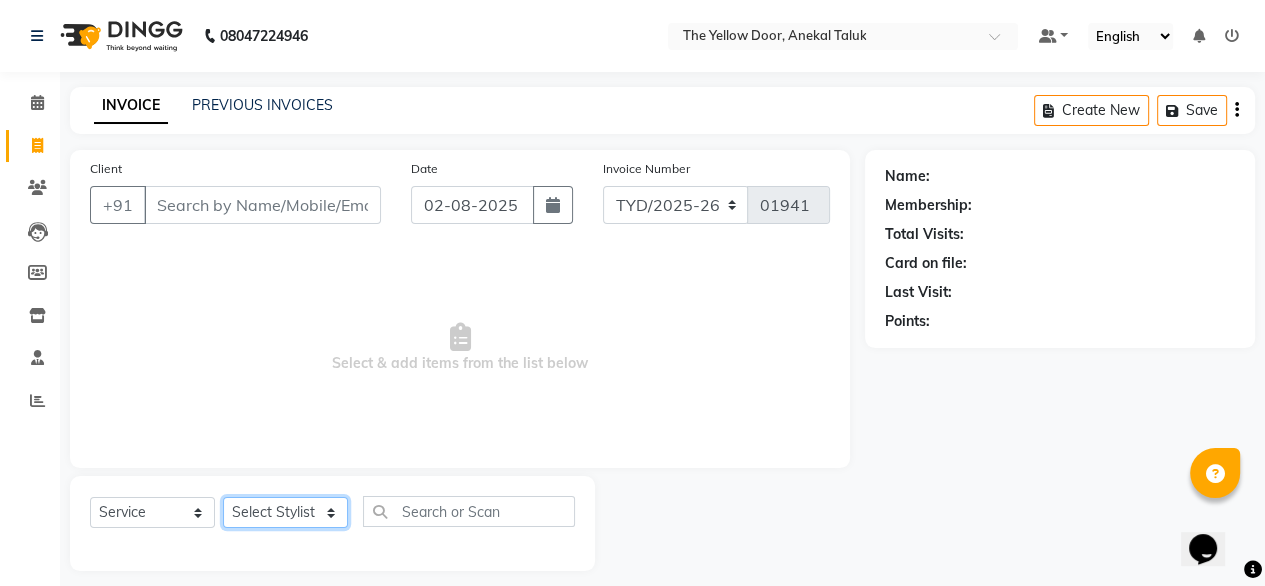 click on "Select Stylist Amit Roy Bina Deena Jena Housekeeping Manager Sajiya Shefi Shanoor Shri" 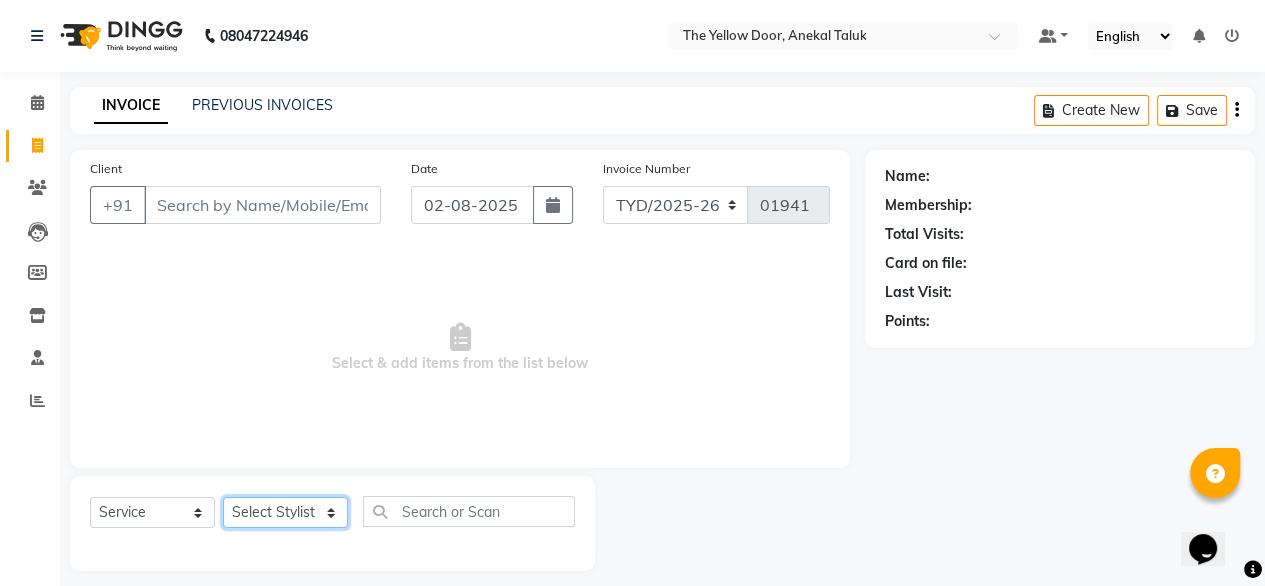 select on "51707" 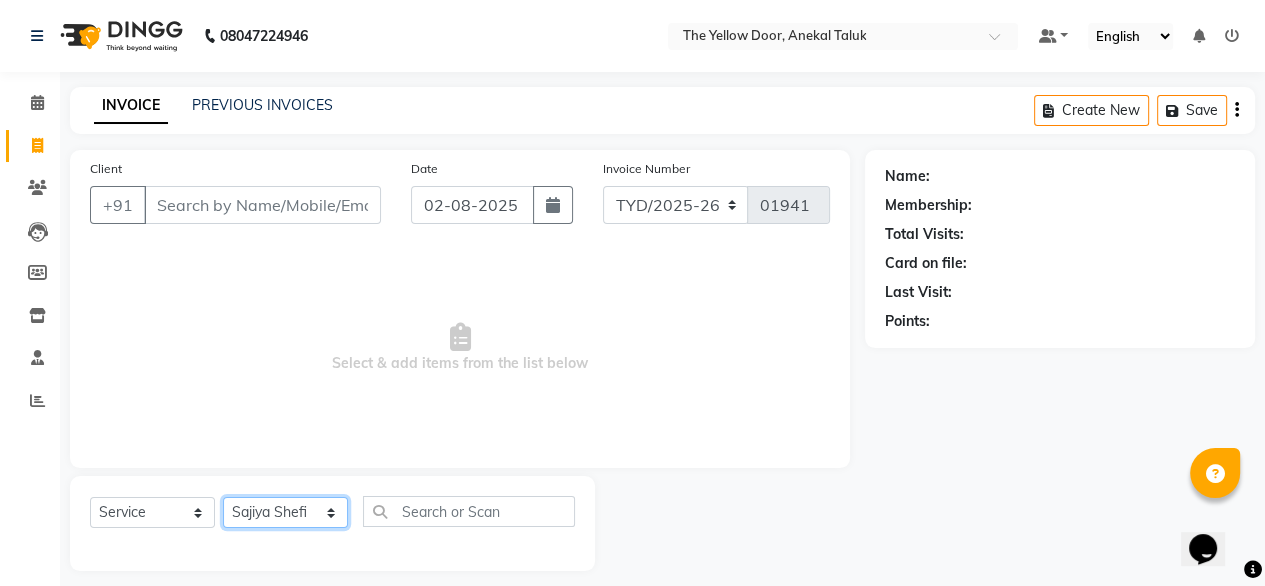 click on "Select Stylist Amit Roy Bina Deena Jena Housekeeping Manager Sajiya Shefi Shanoor Shri" 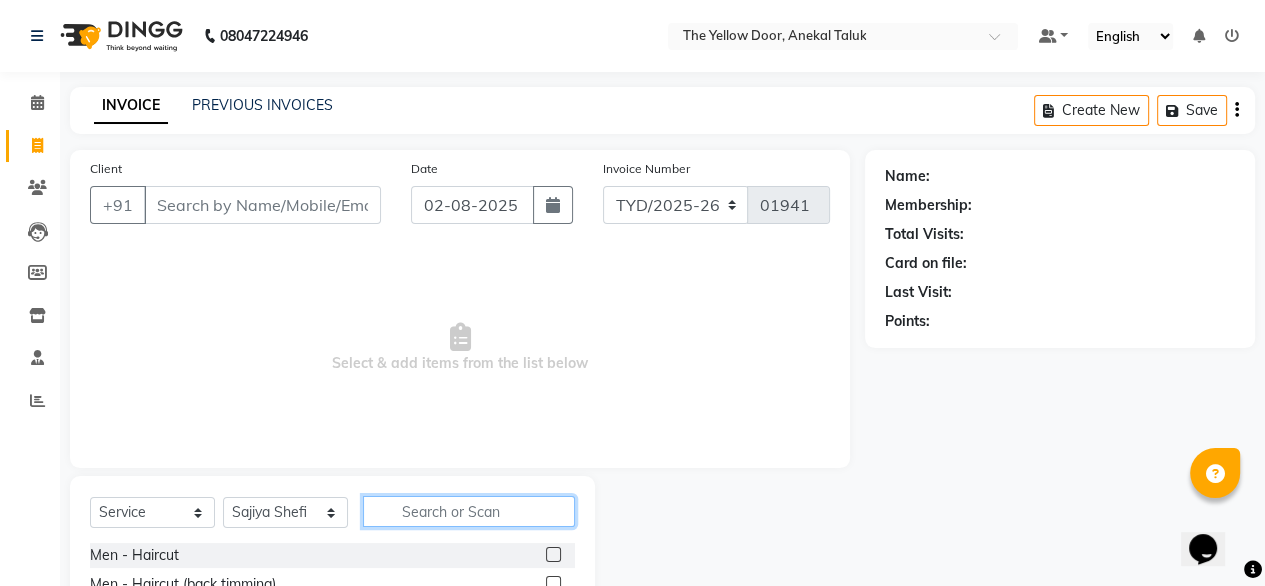 click 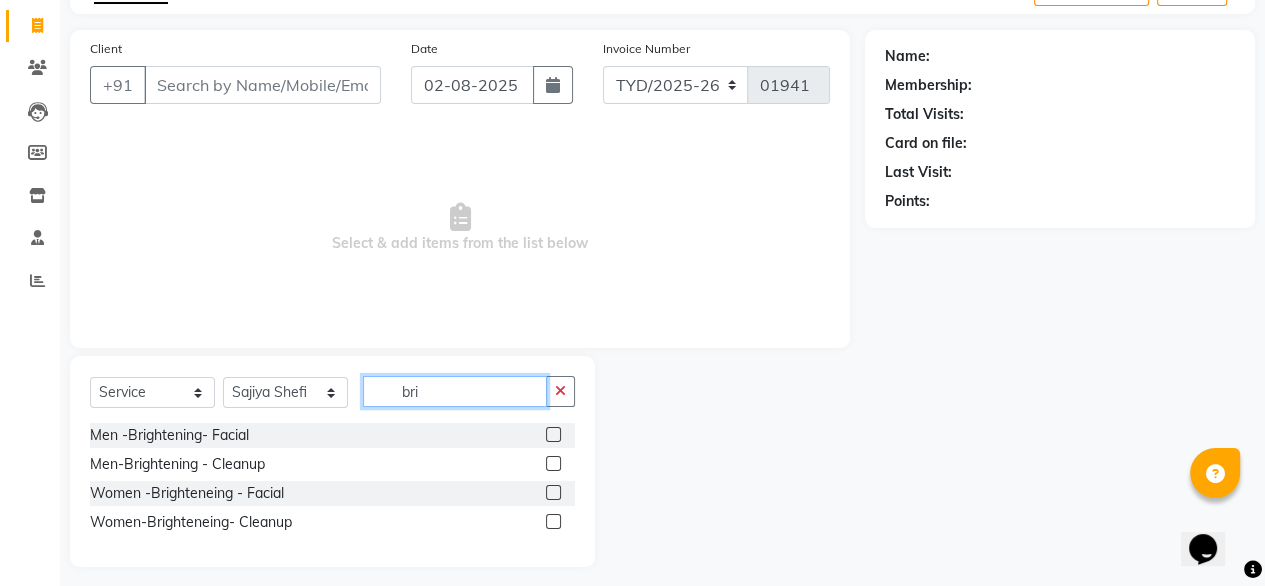 scroll, scrollTop: 132, scrollLeft: 0, axis: vertical 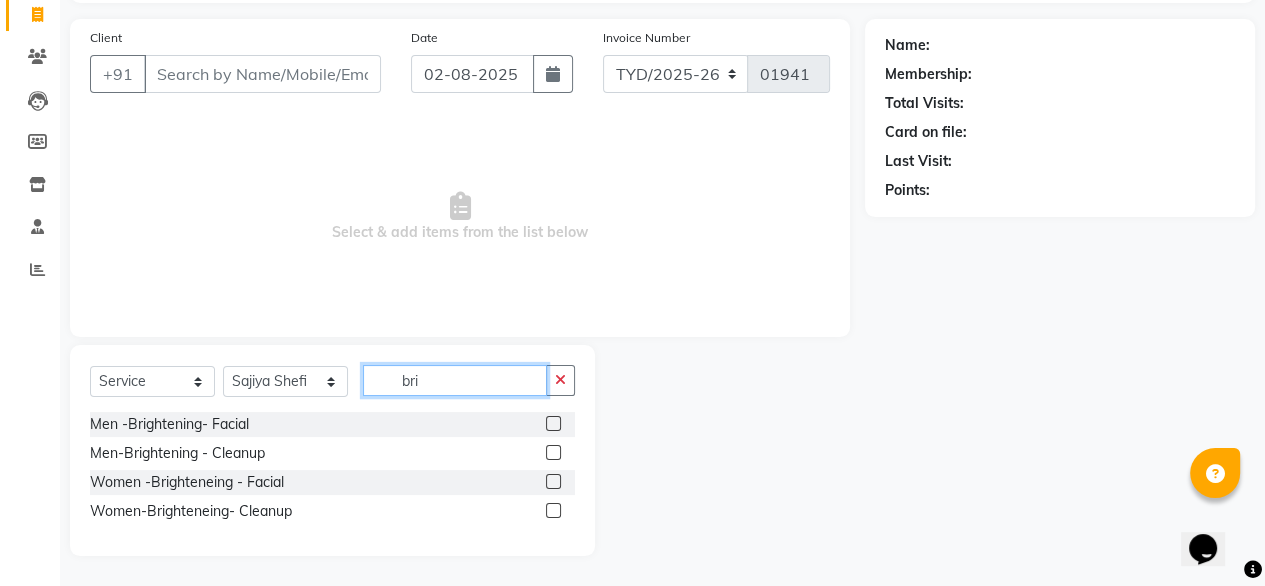 type on "bri" 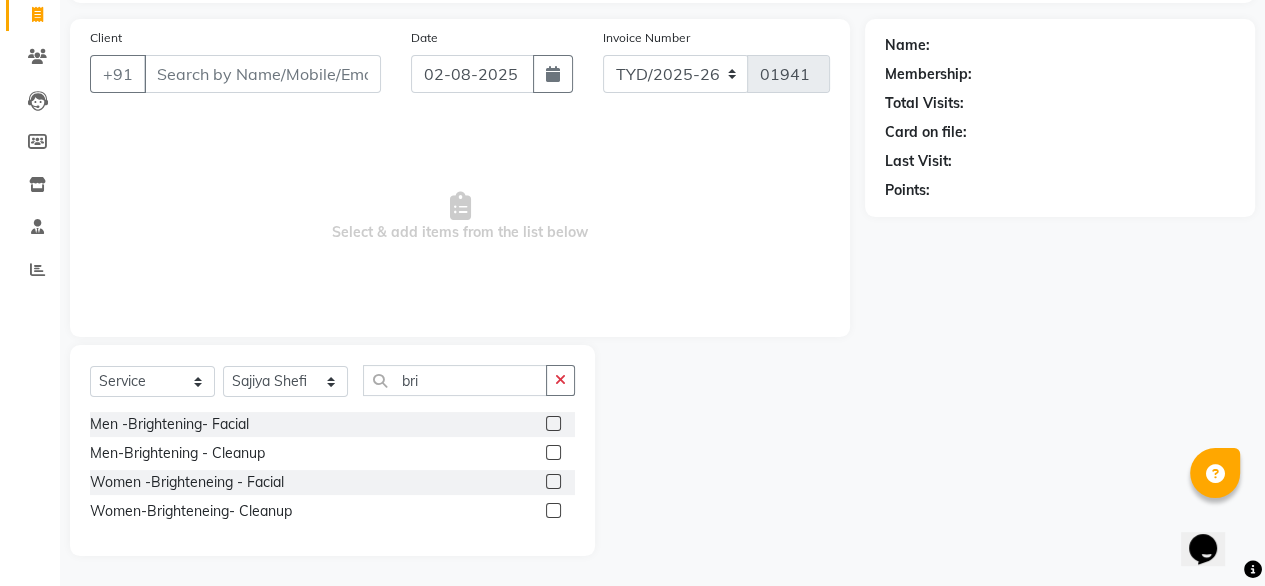 click 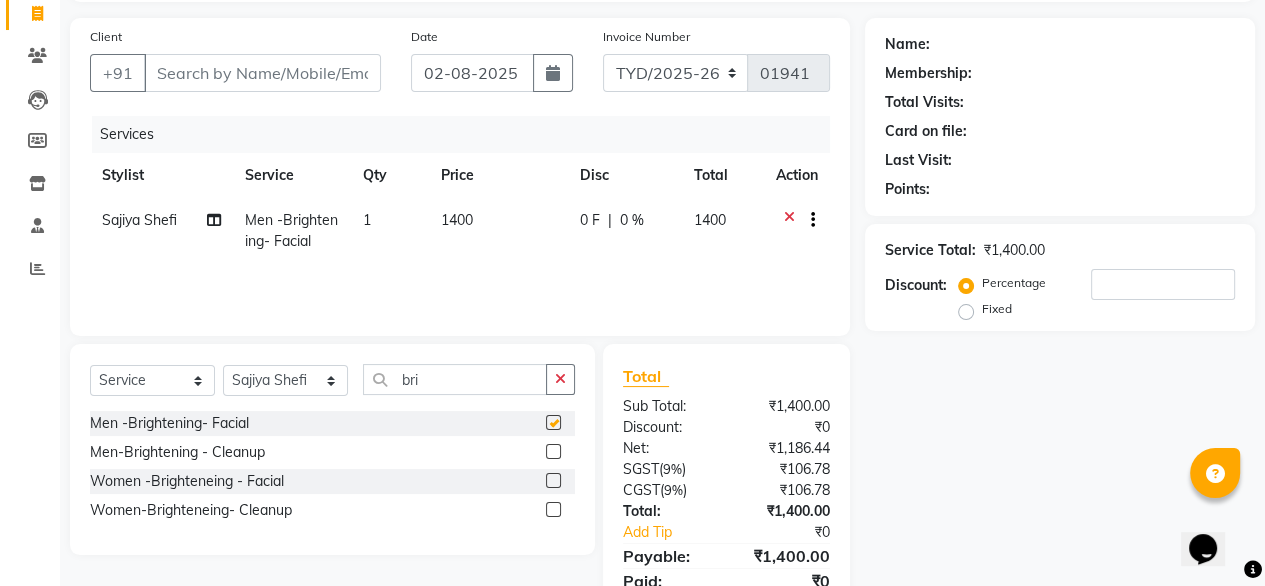 checkbox on "false" 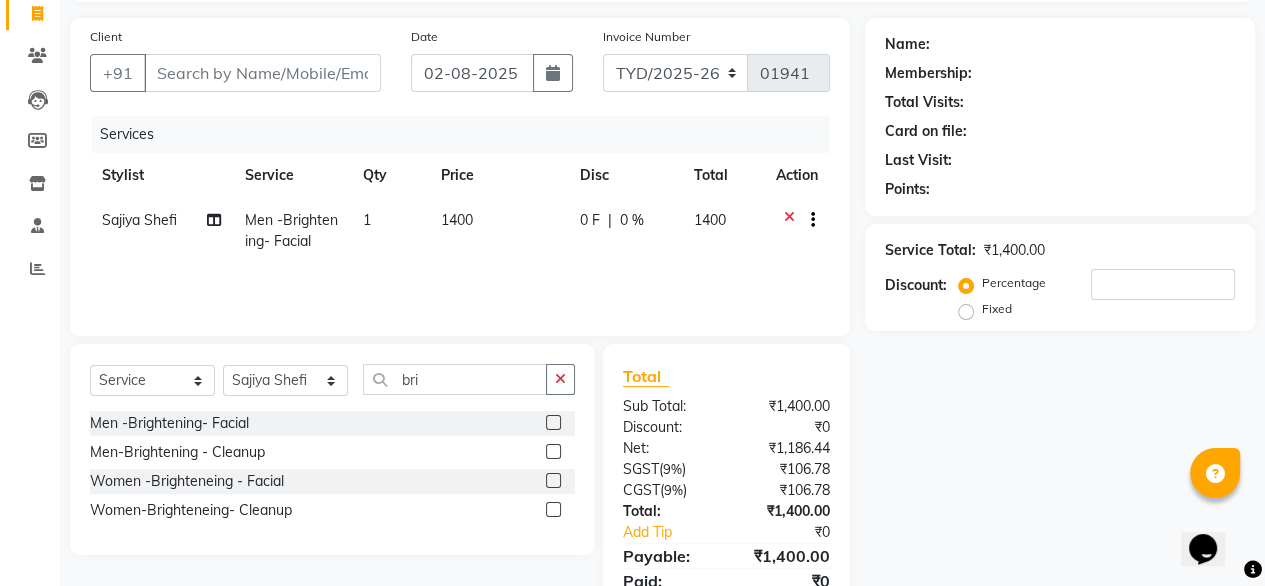 click 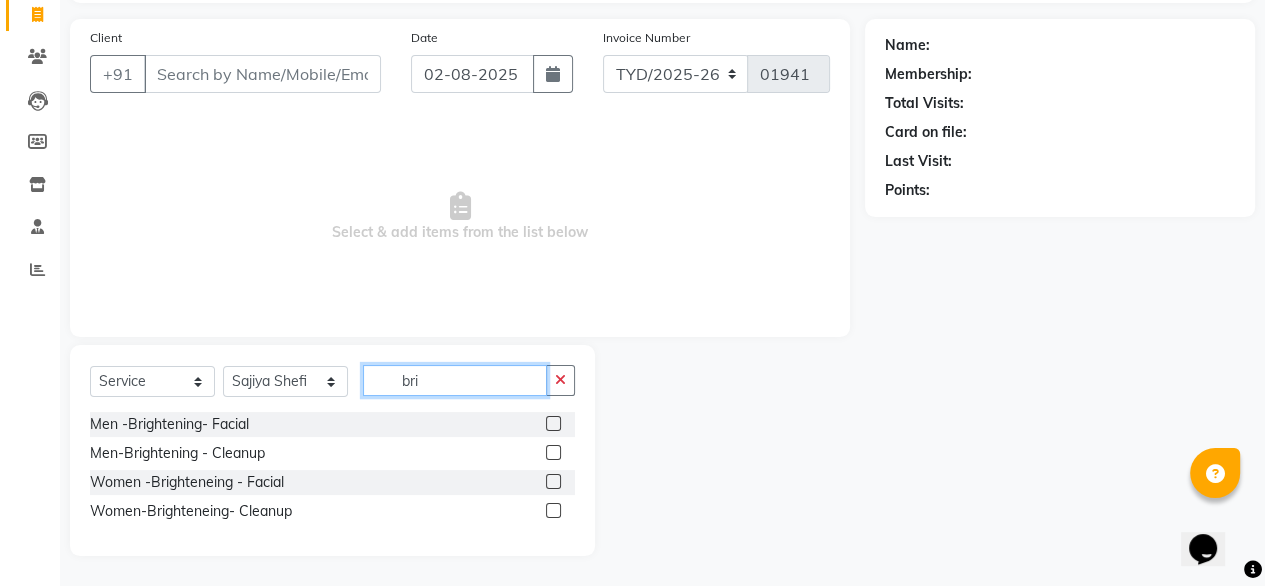 click on "bri" 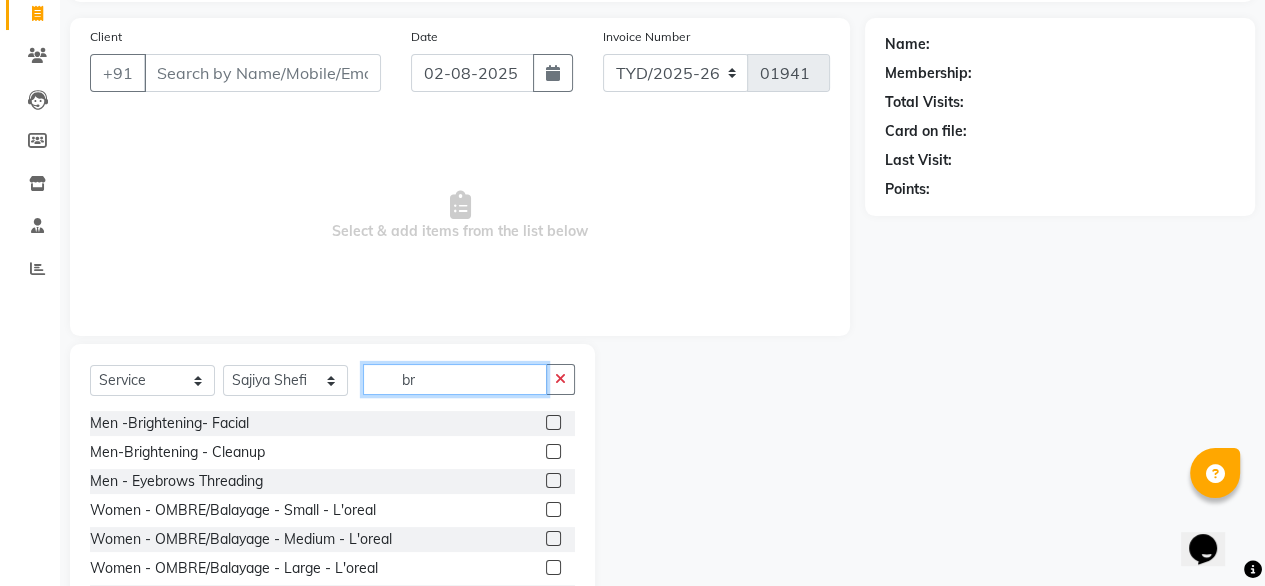 type on "b" 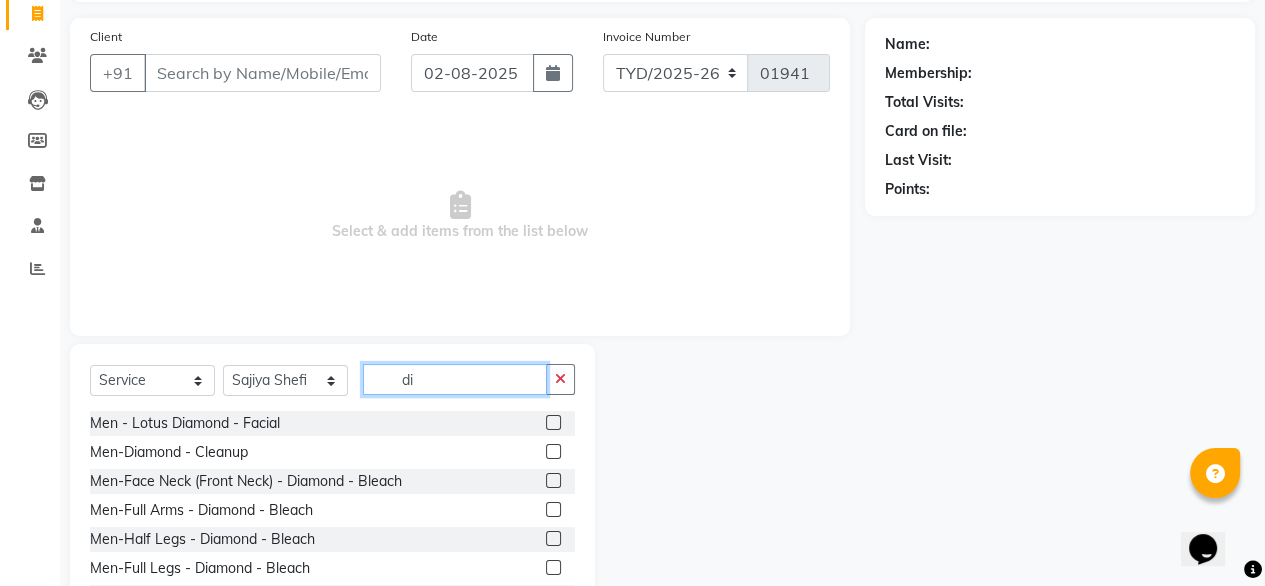 type on "di" 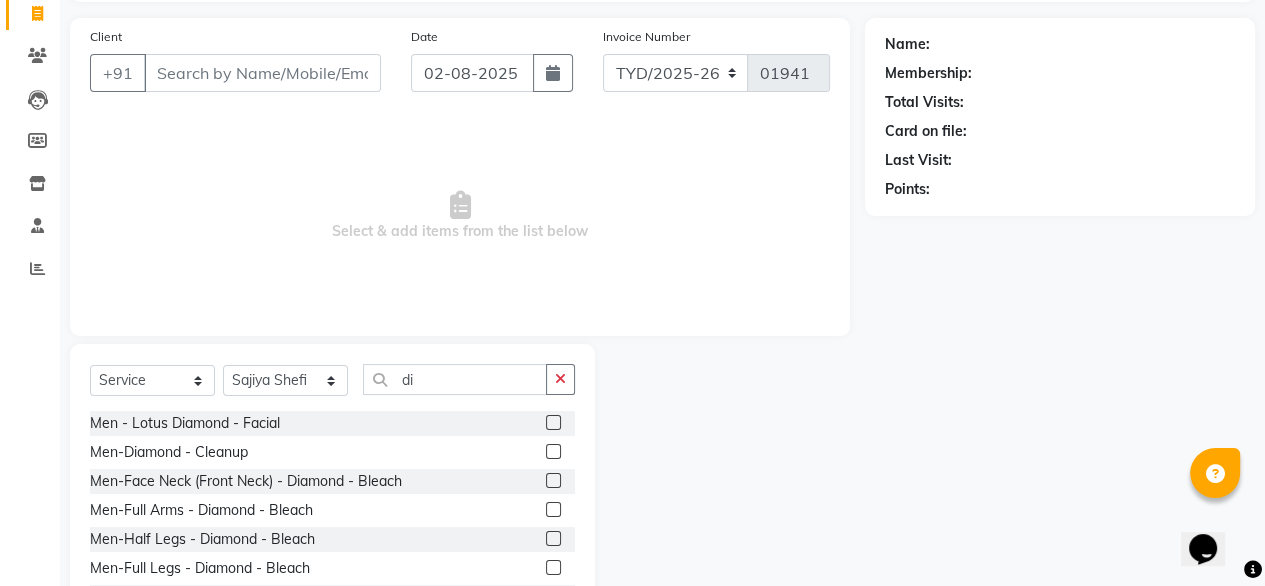 click 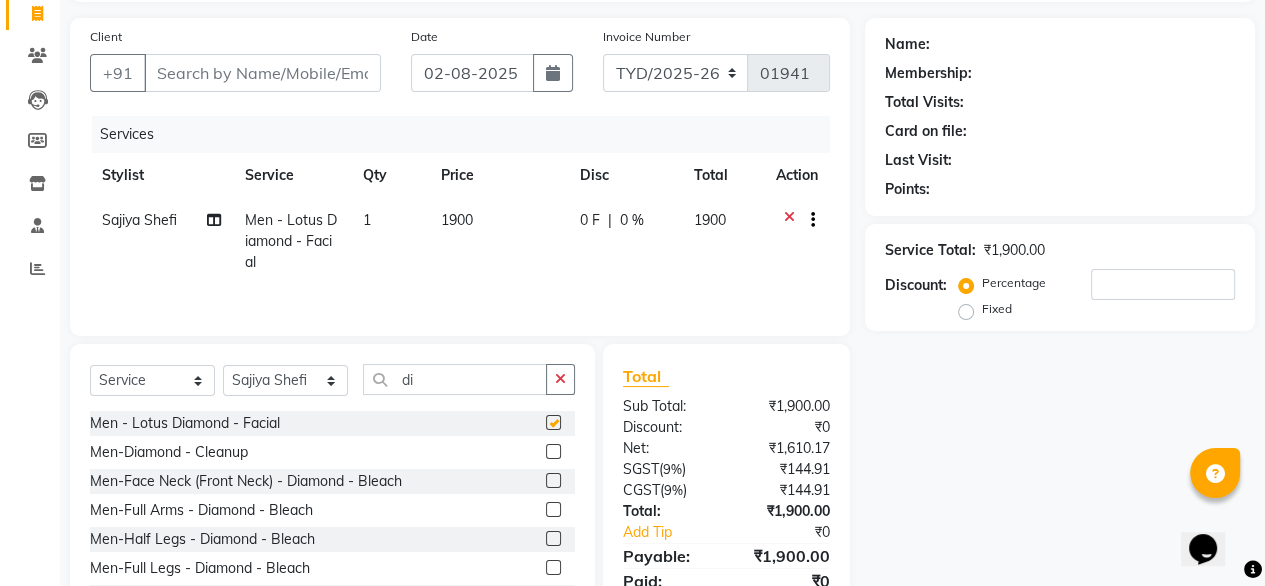 checkbox on "false" 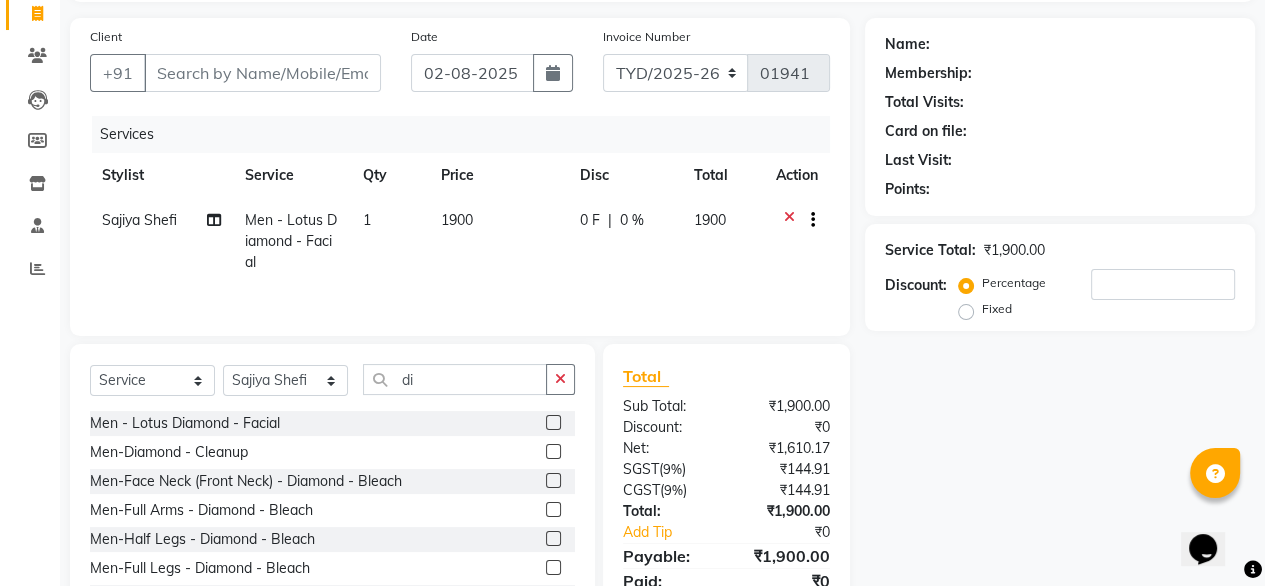 click on "Select  Service  Product  Membership  Package Voucher Prepaid Gift Card  Select Stylist Amit Roy Bina Deena Jena Housekeeping Manager Sajiya Shefi Shanoor Shri di" 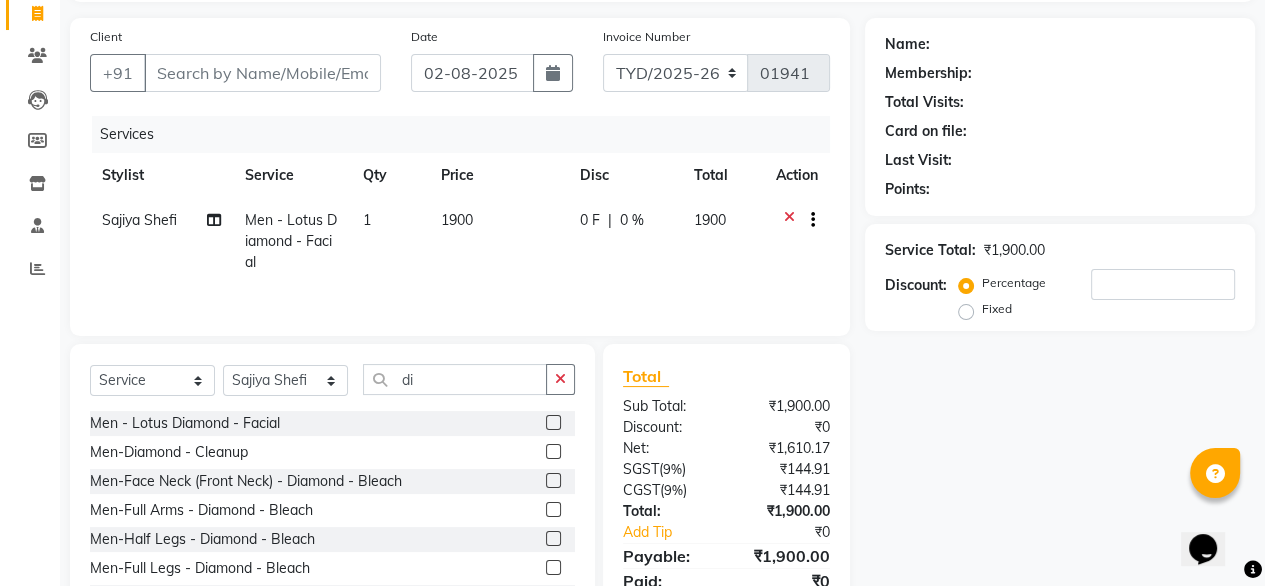 drag, startPoint x: 272, startPoint y: 398, endPoint x: 271, endPoint y: 378, distance: 20.024984 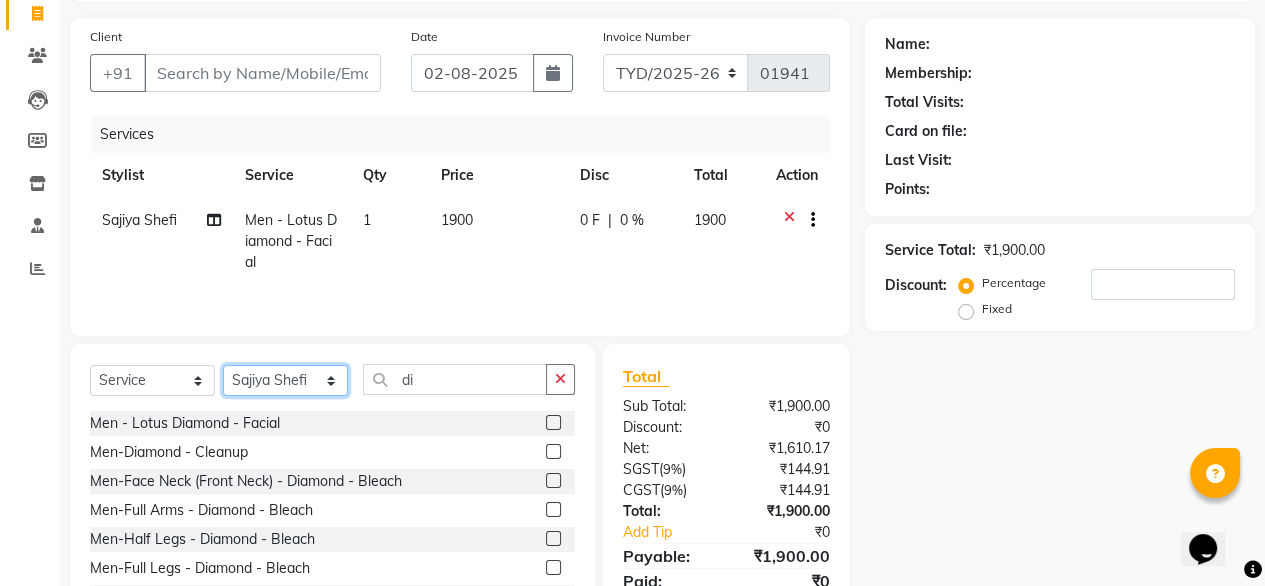 drag, startPoint x: 271, startPoint y: 378, endPoint x: 244, endPoint y: 166, distance: 213.71242 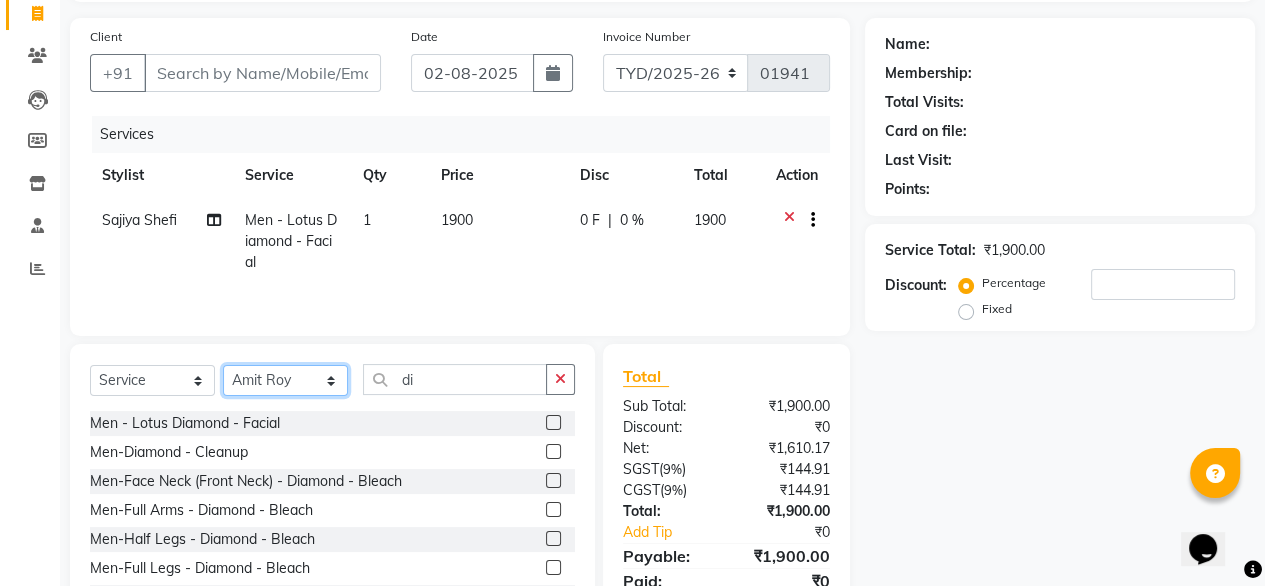click on "Select Stylist Amit Roy Bina Deena Jena Housekeeping Manager Sajiya Shefi Shanoor Shri" 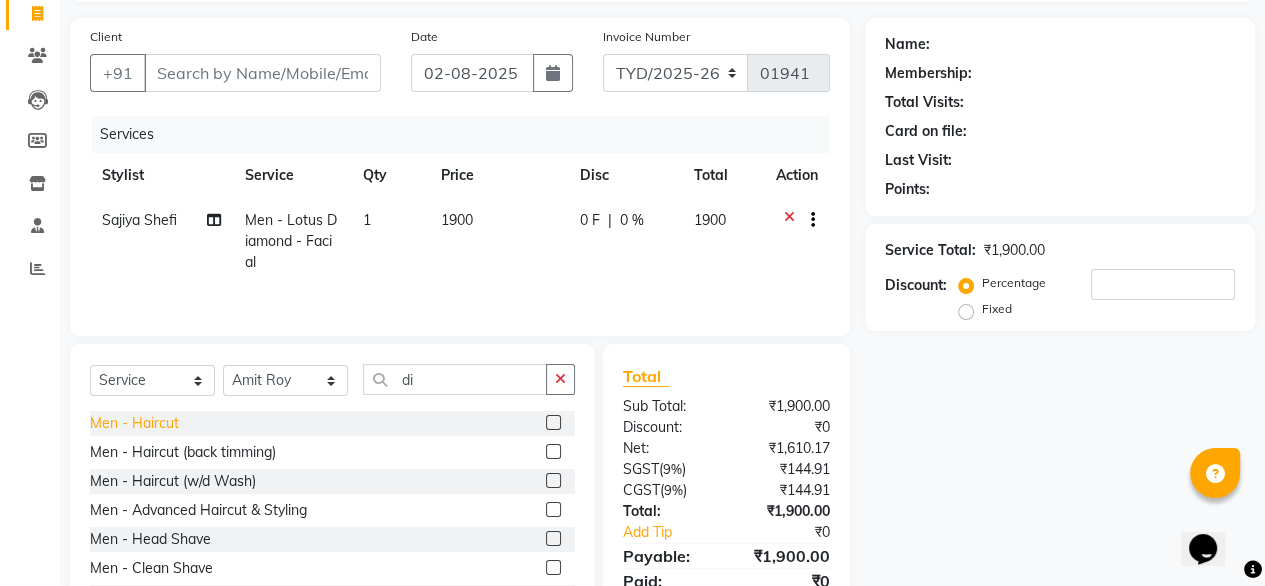 click on "Men - Haircut" 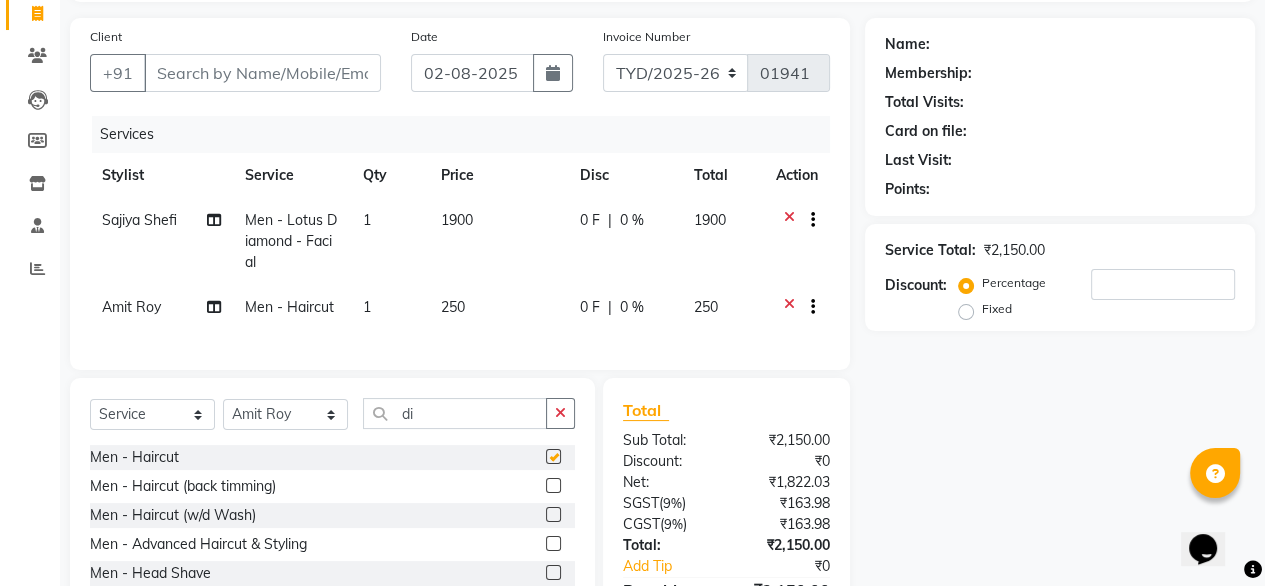 checkbox on "false" 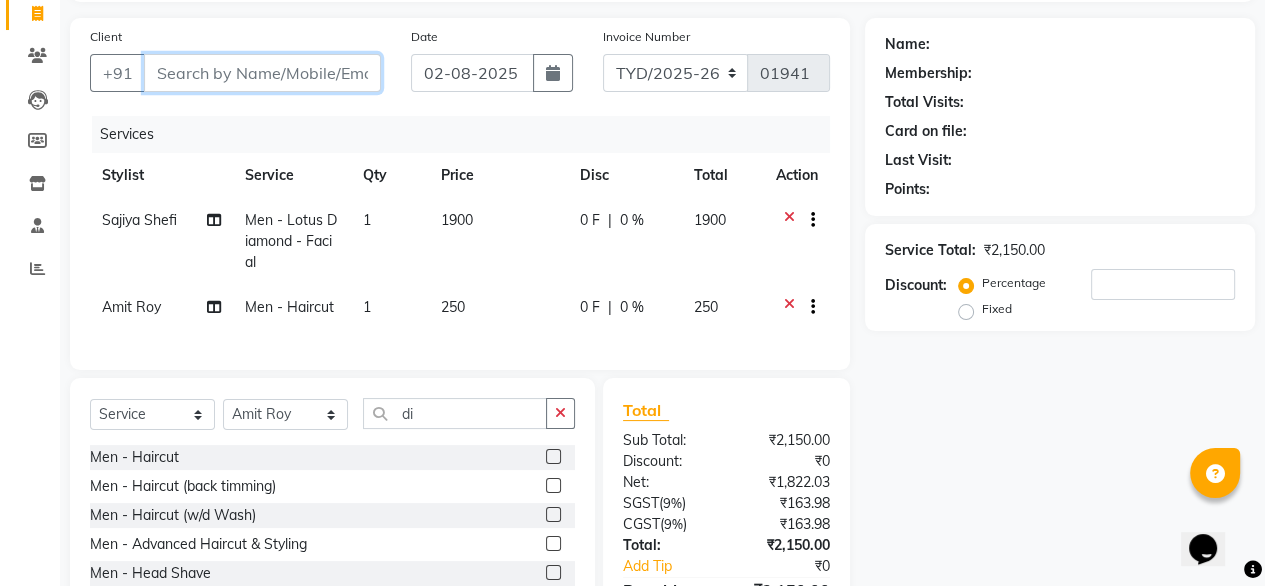 click on "Client" at bounding box center [262, 73] 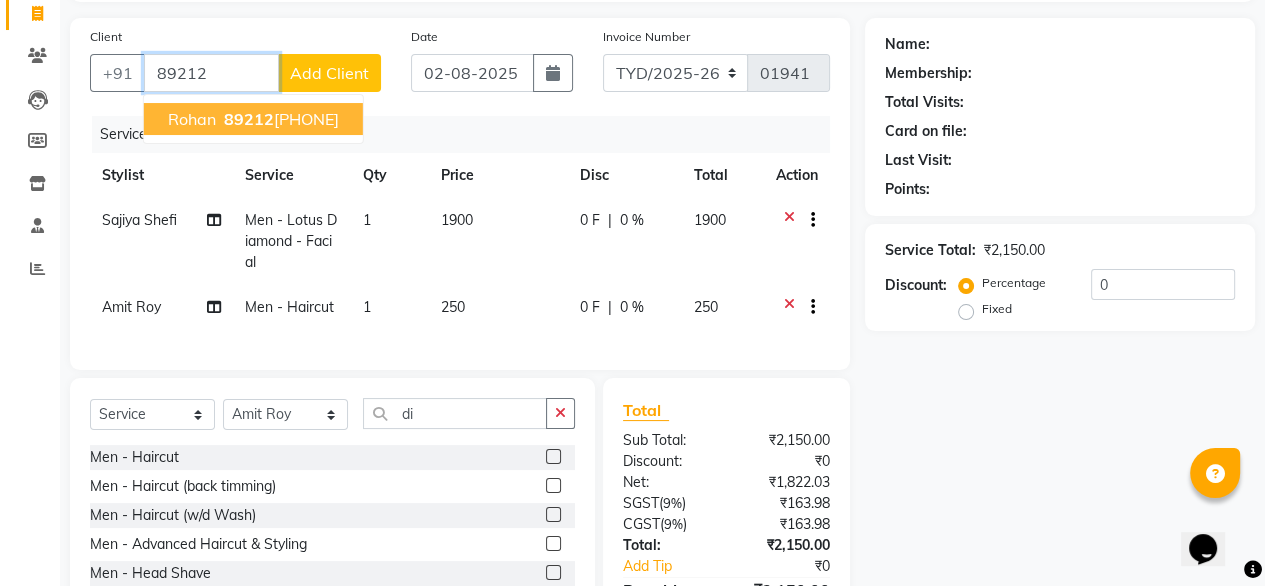 click on "Rohan   89212 51747" at bounding box center (253, 119) 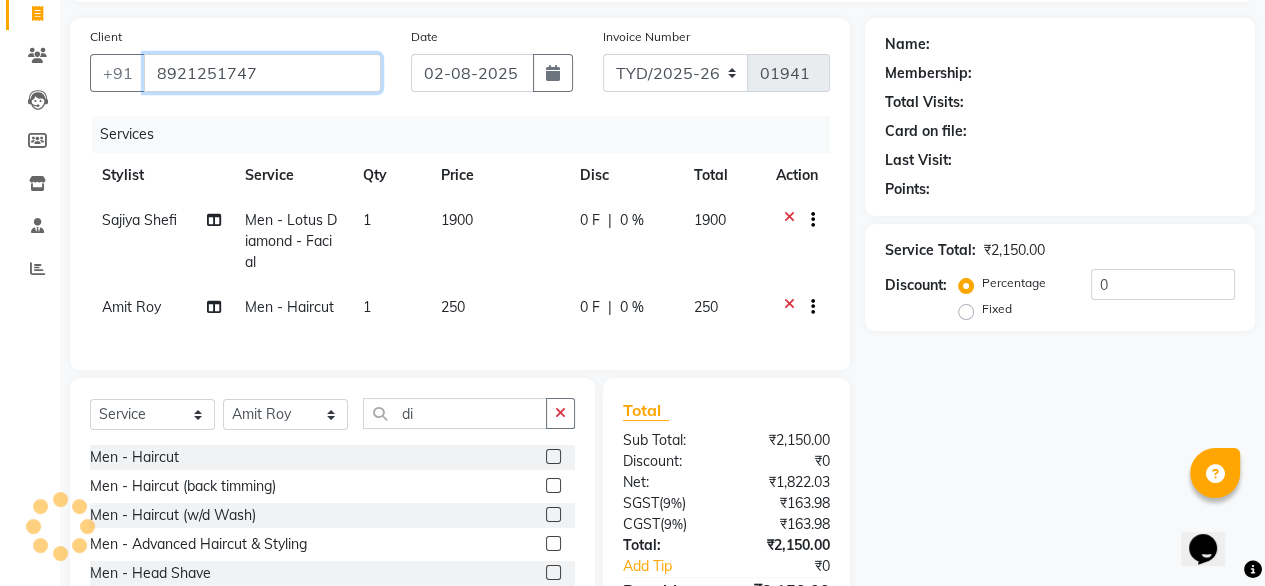 type on "8921251747" 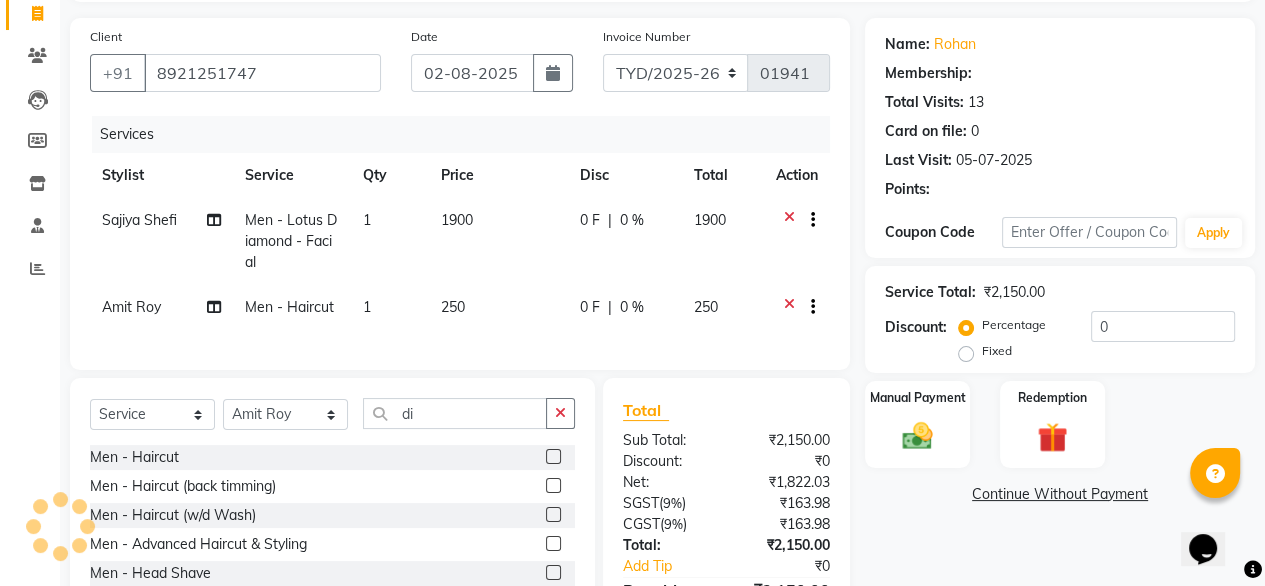 select on "1: Object" 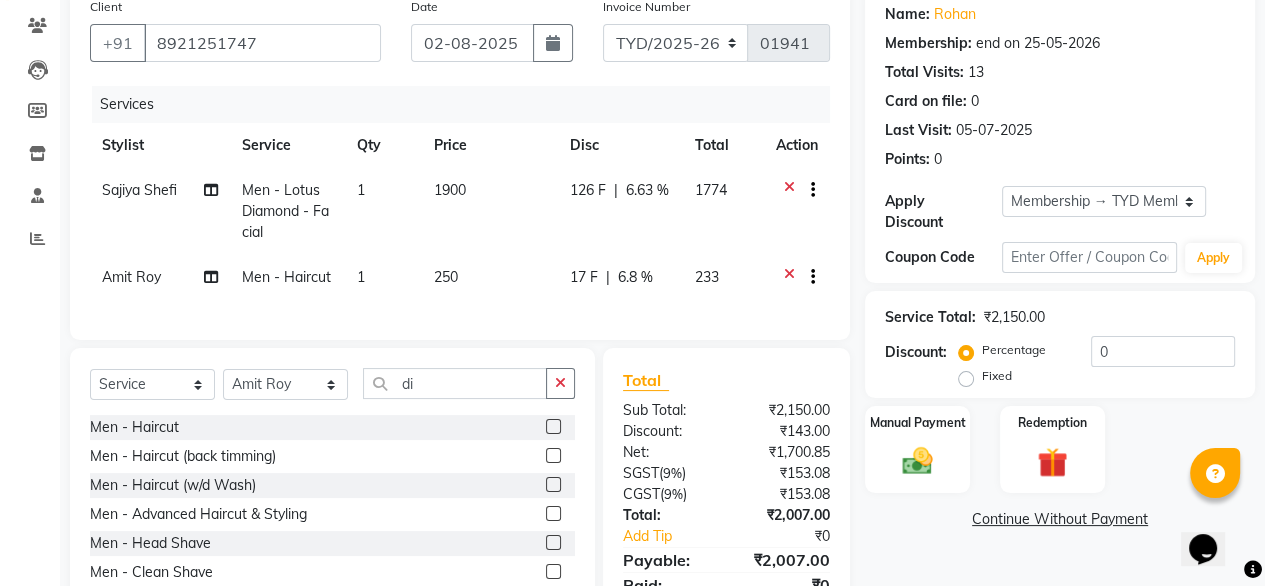 radio on "false" 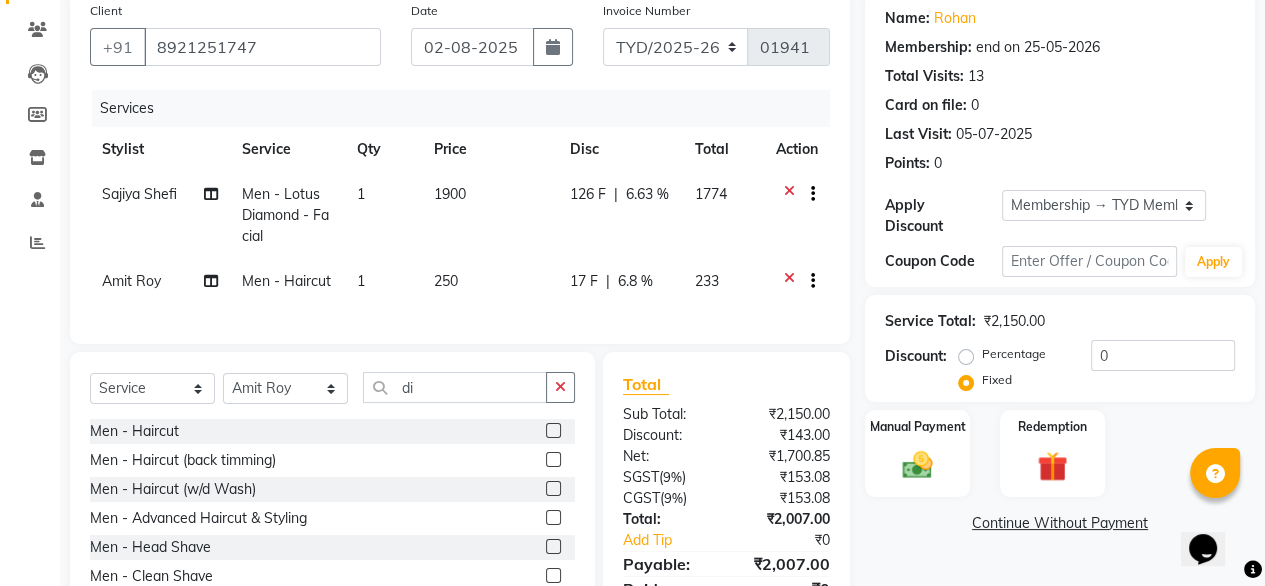 scroll, scrollTop: 265, scrollLeft: 0, axis: vertical 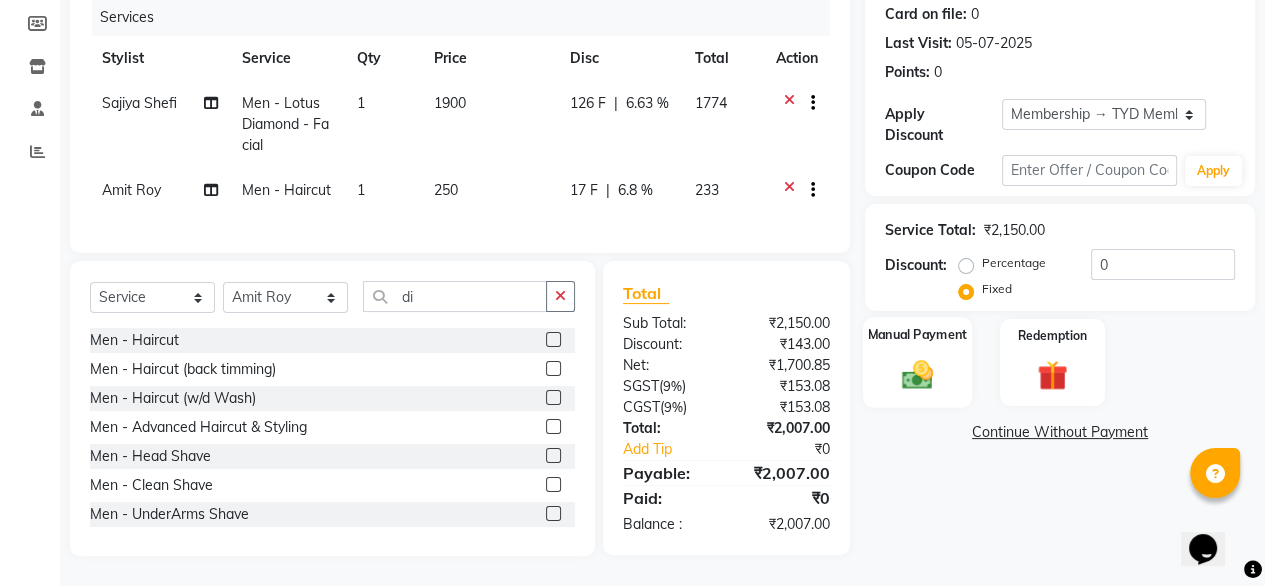 click on "Manual Payment" 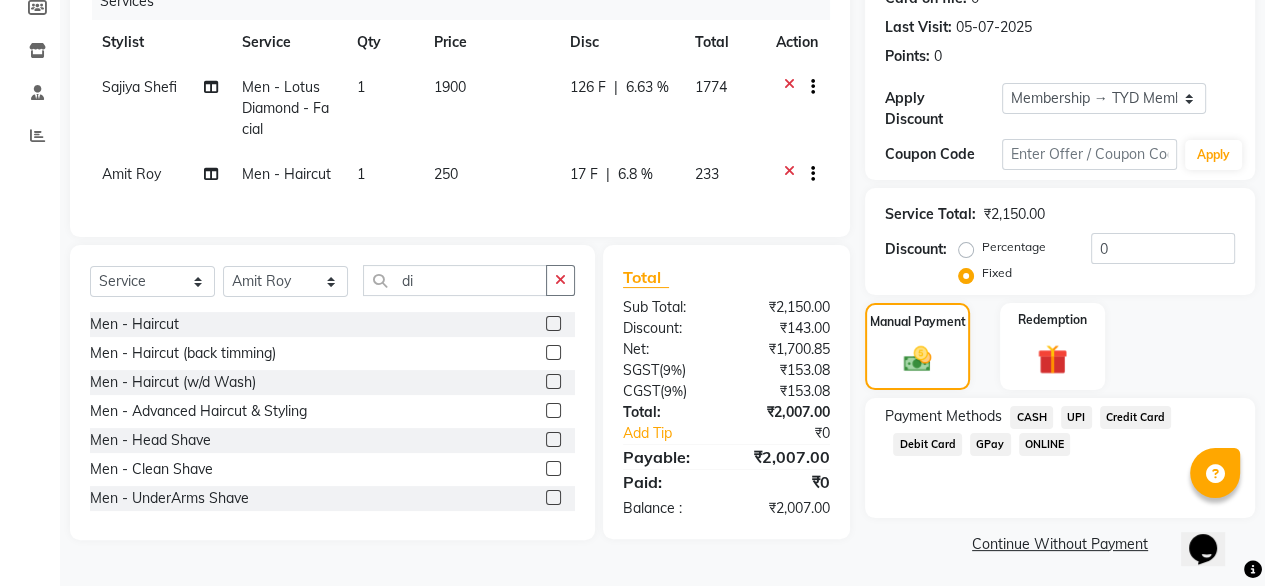 click on "UPI" 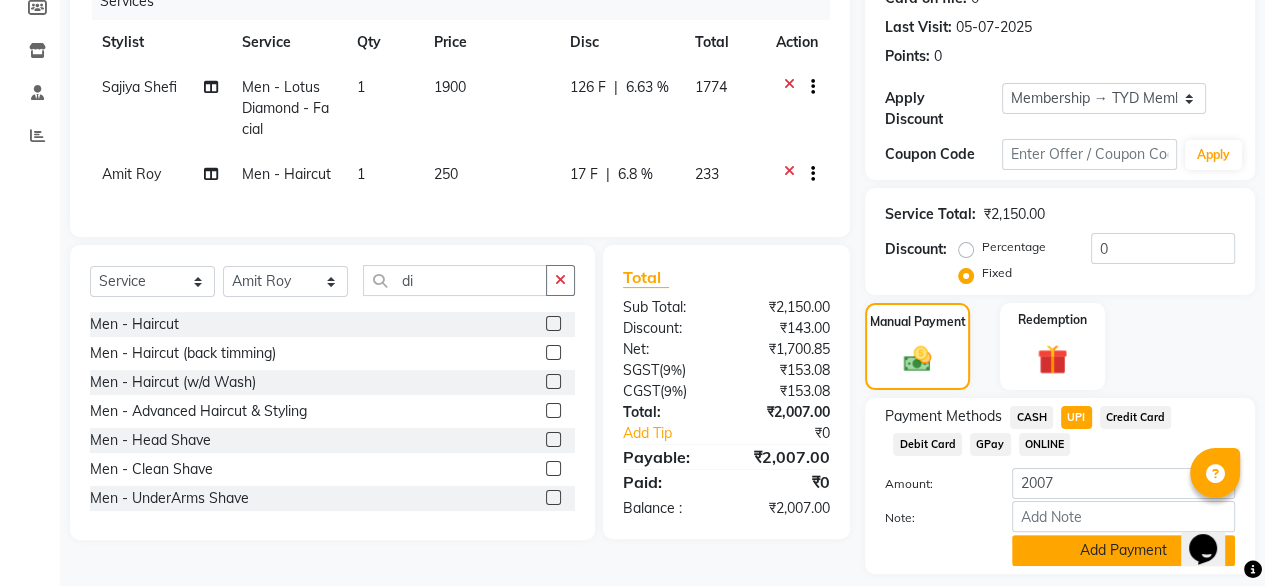 click on "Add Payment" 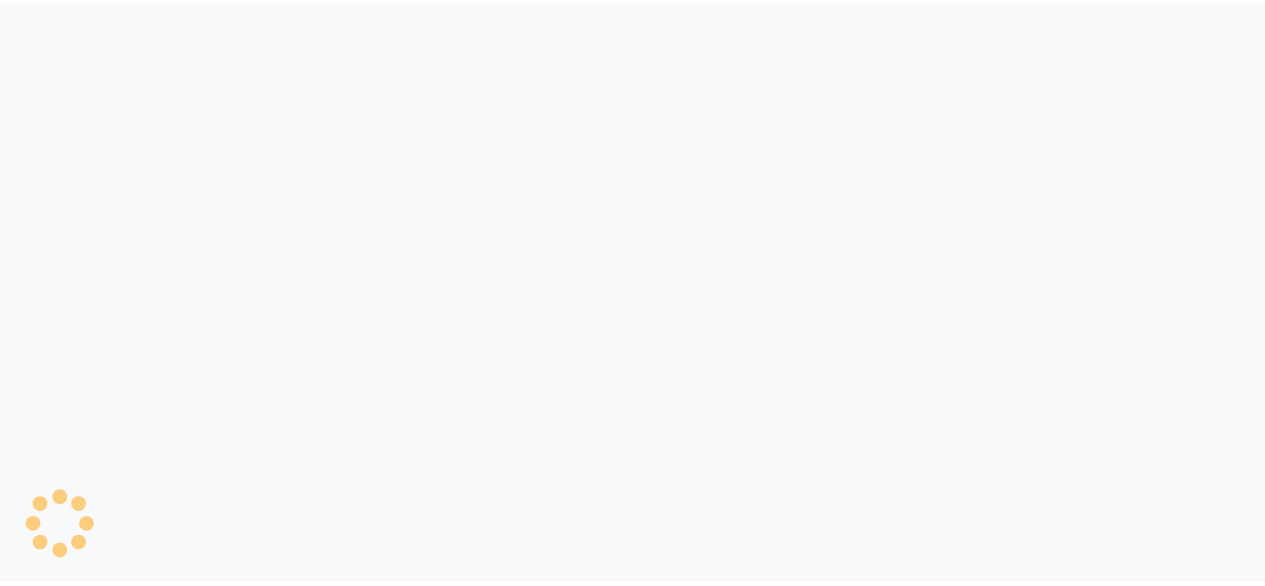 scroll, scrollTop: 0, scrollLeft: 0, axis: both 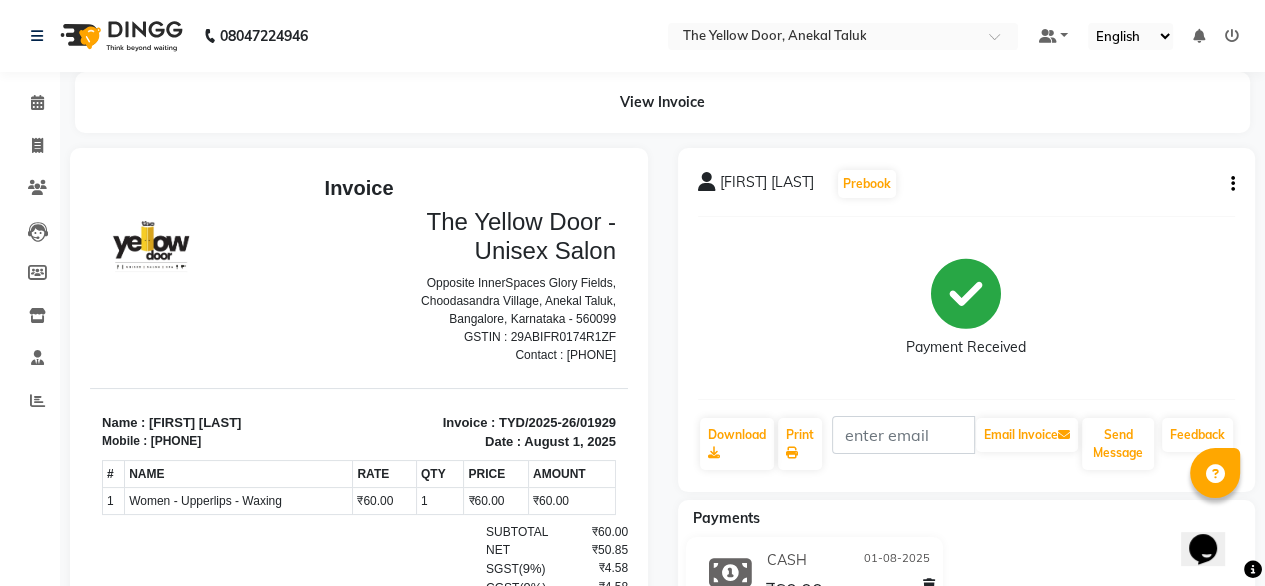 click 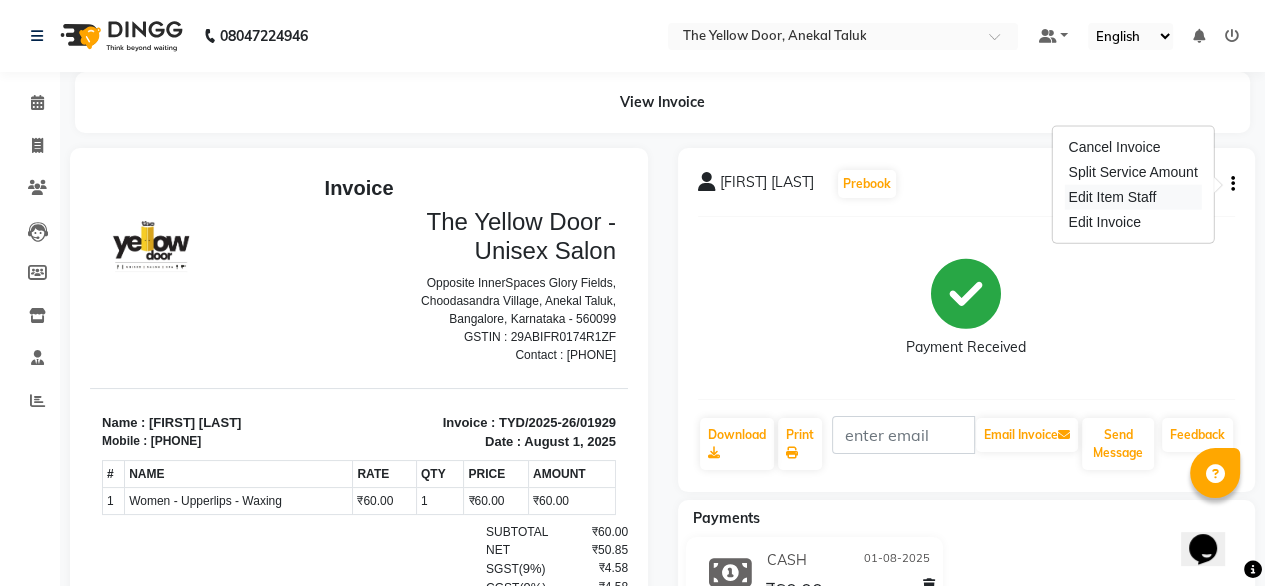 click on "Edit Item Staff" at bounding box center (1132, 197) 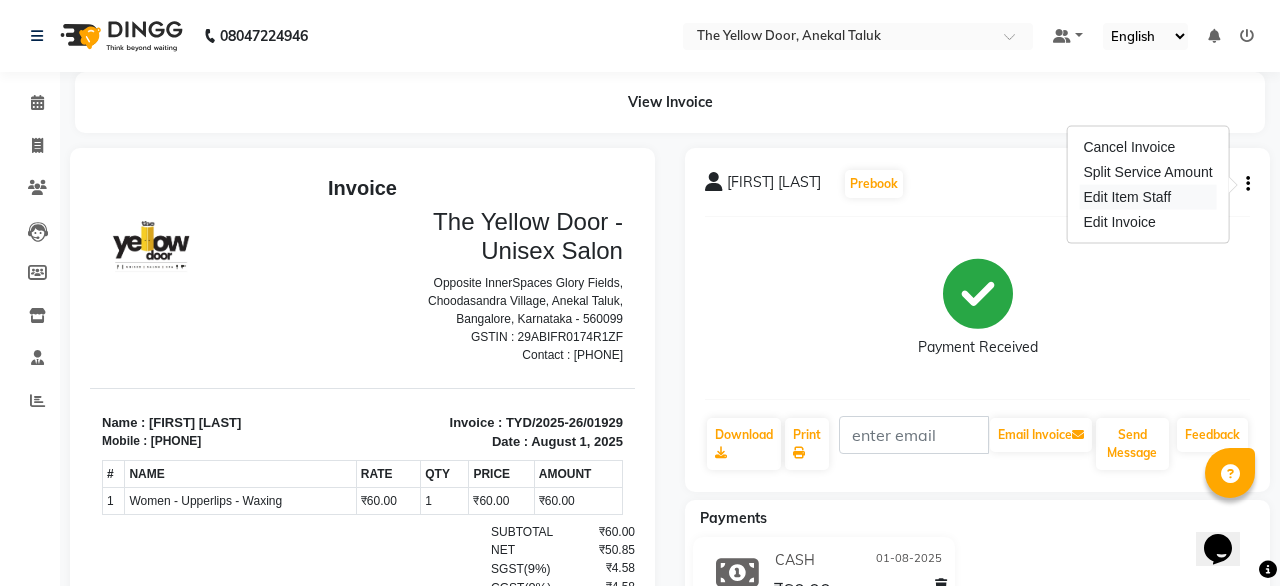 select on "67915" 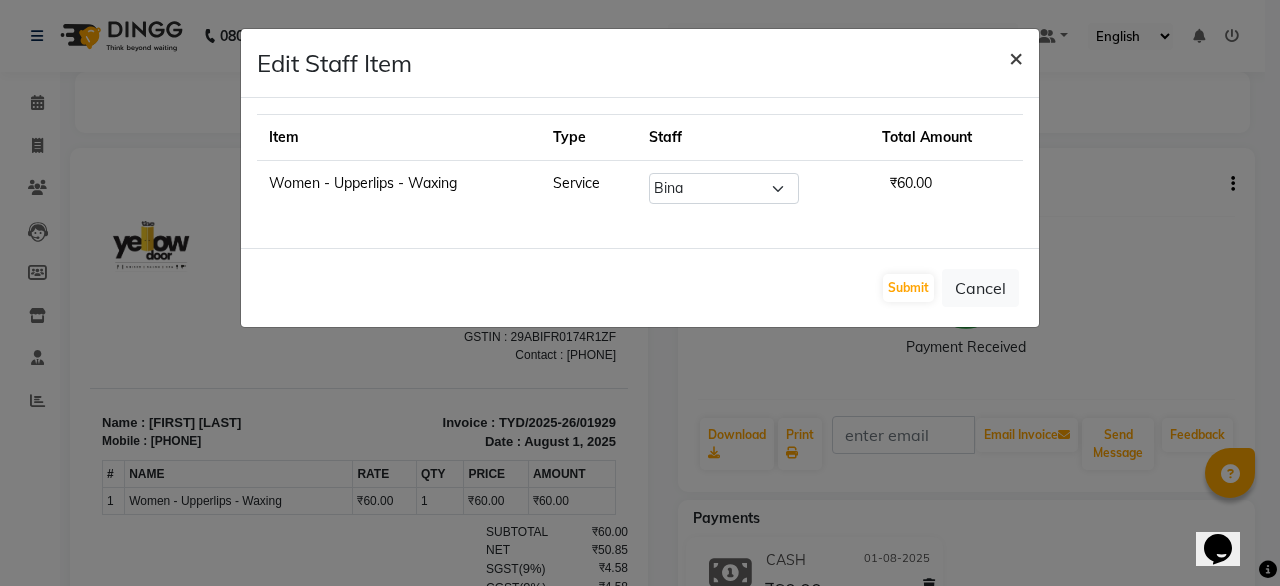 click on "×" 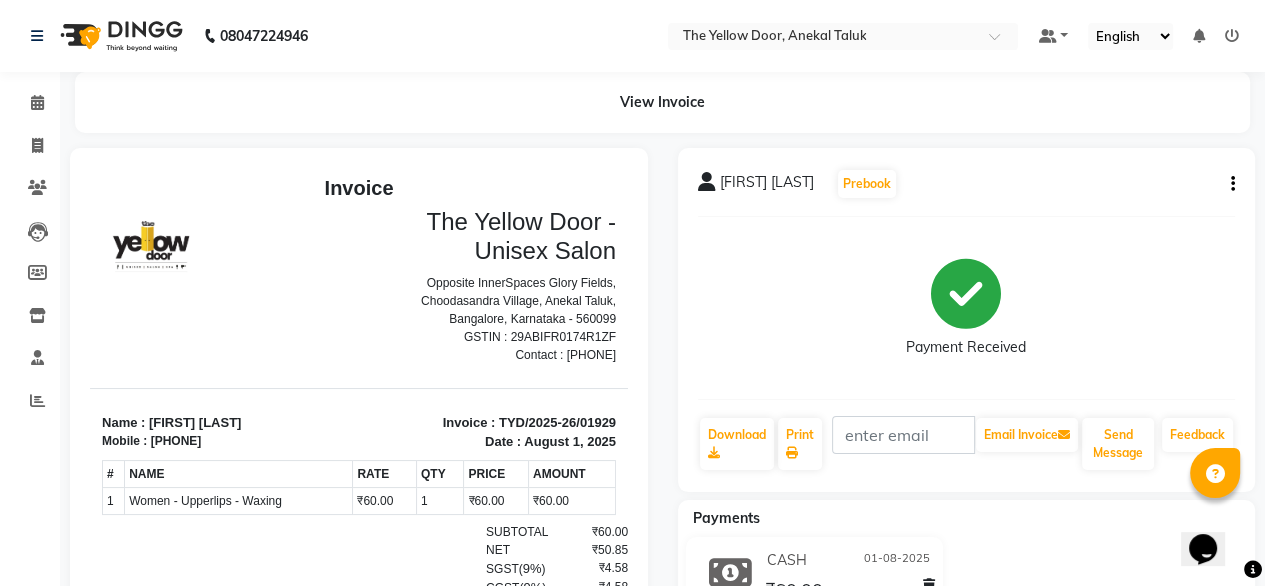 click 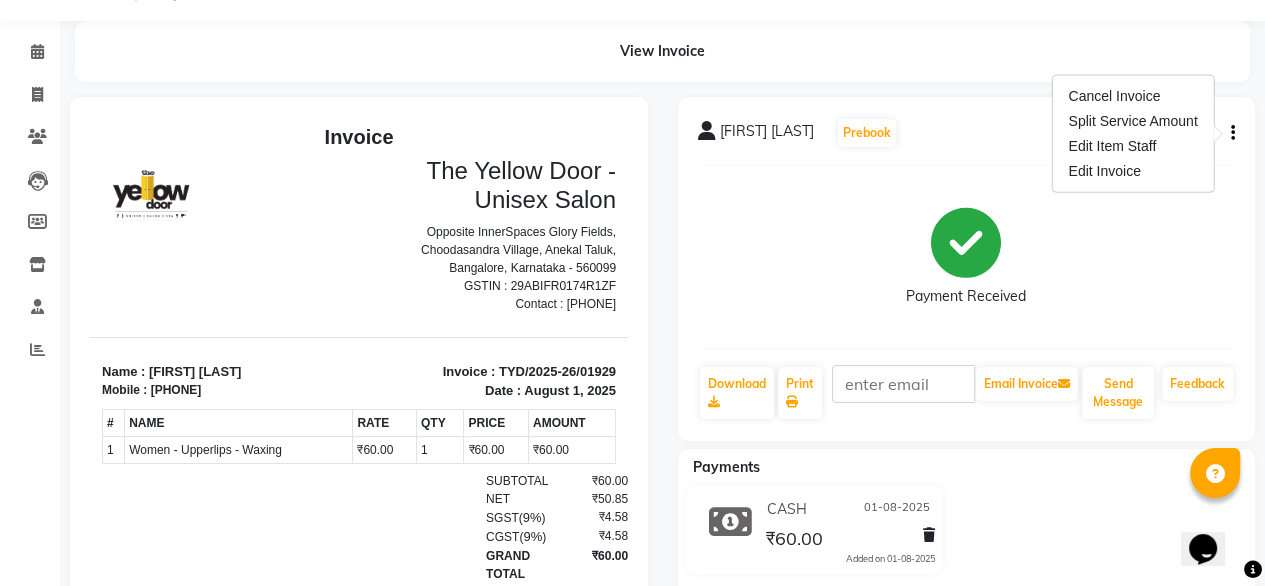 scroll, scrollTop: 100, scrollLeft: 0, axis: vertical 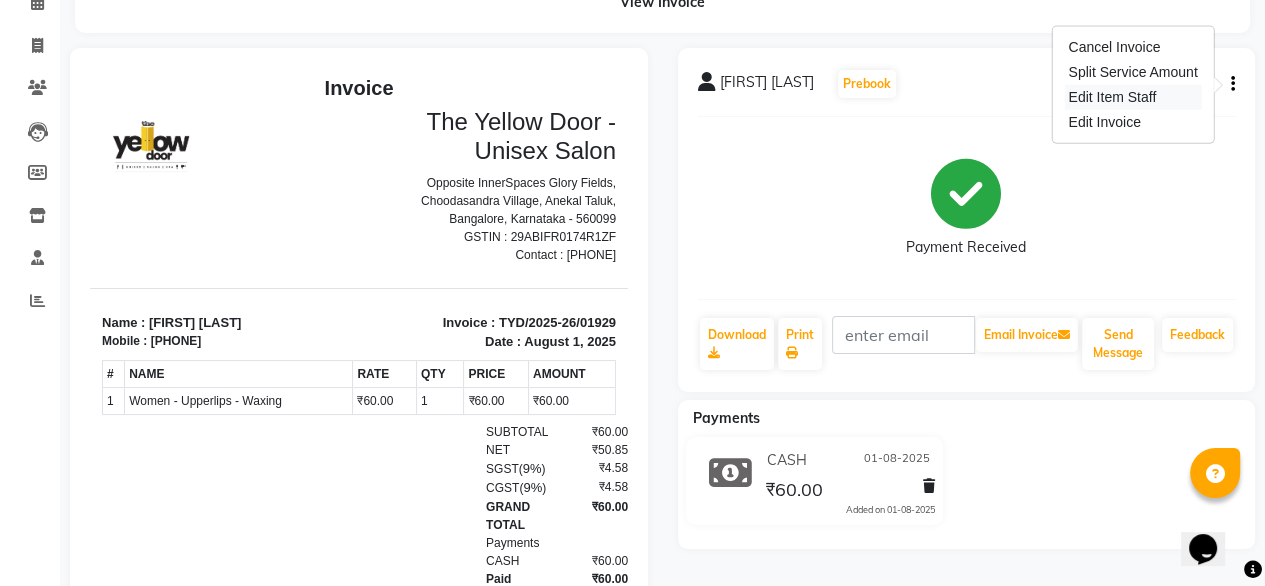click on "Edit Item Staff" at bounding box center (1132, 97) 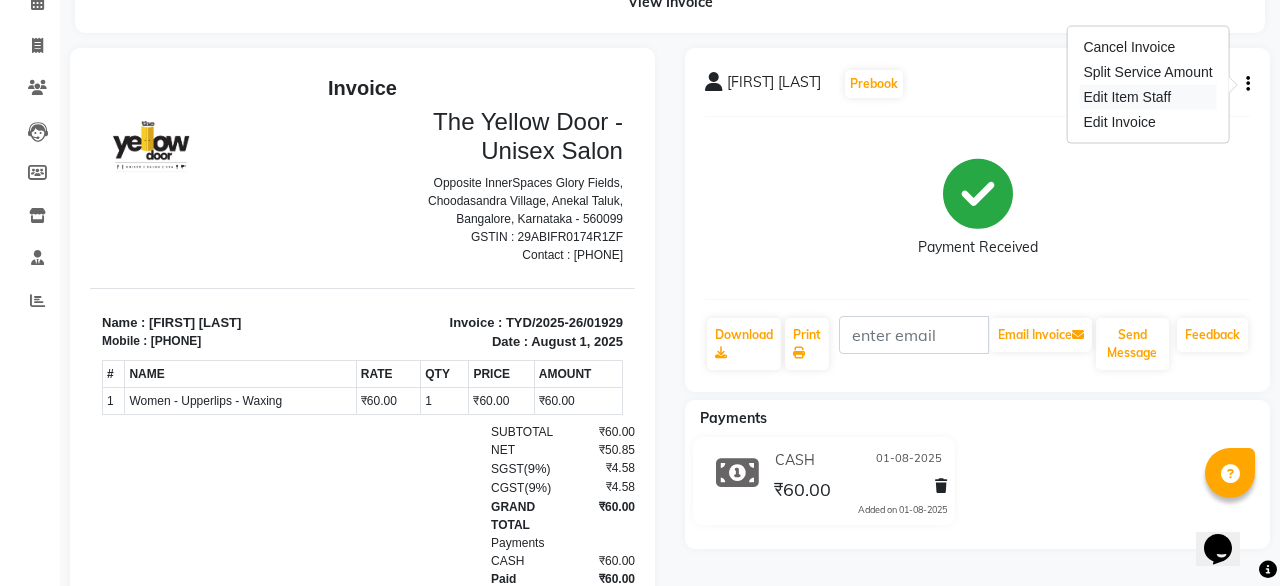 select on "67915" 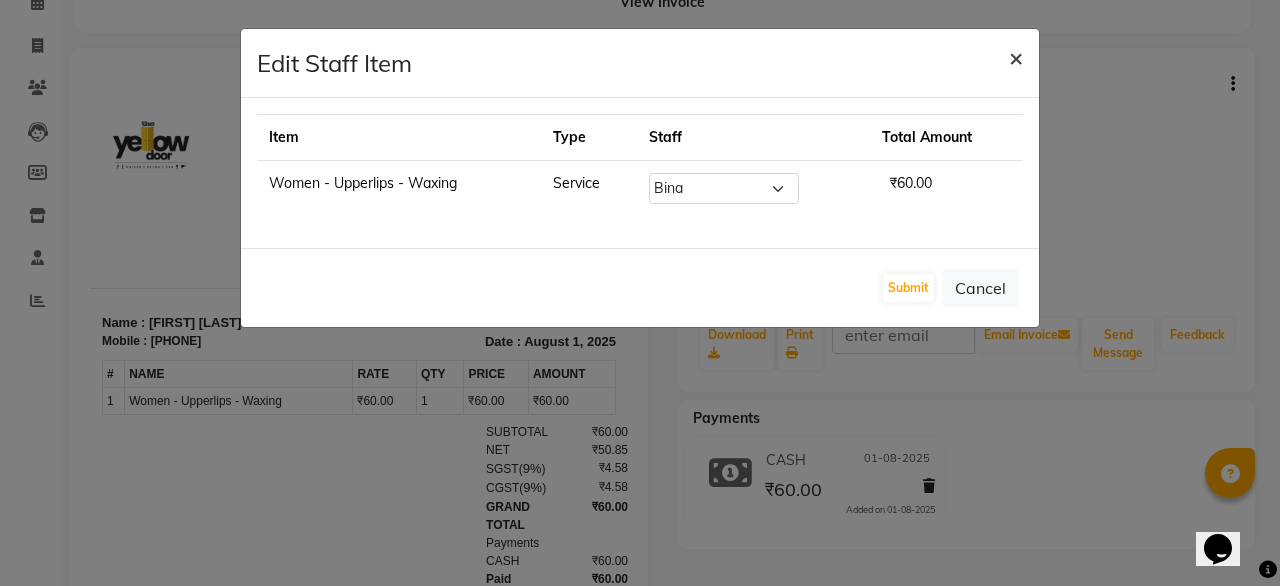 click on "×" 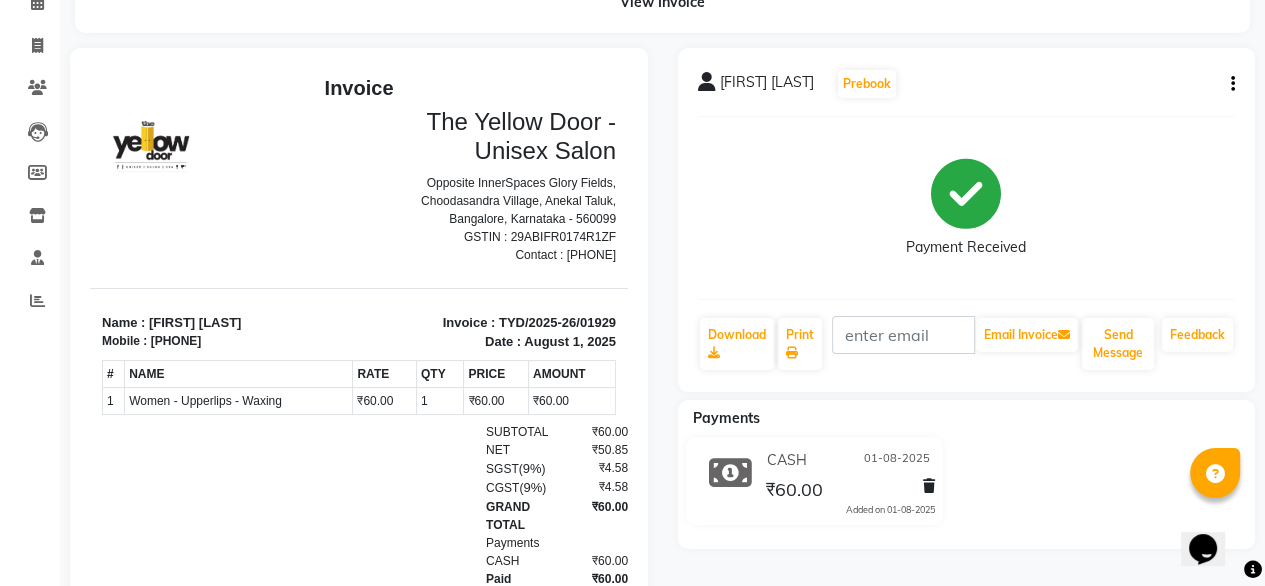 scroll, scrollTop: 16, scrollLeft: 0, axis: vertical 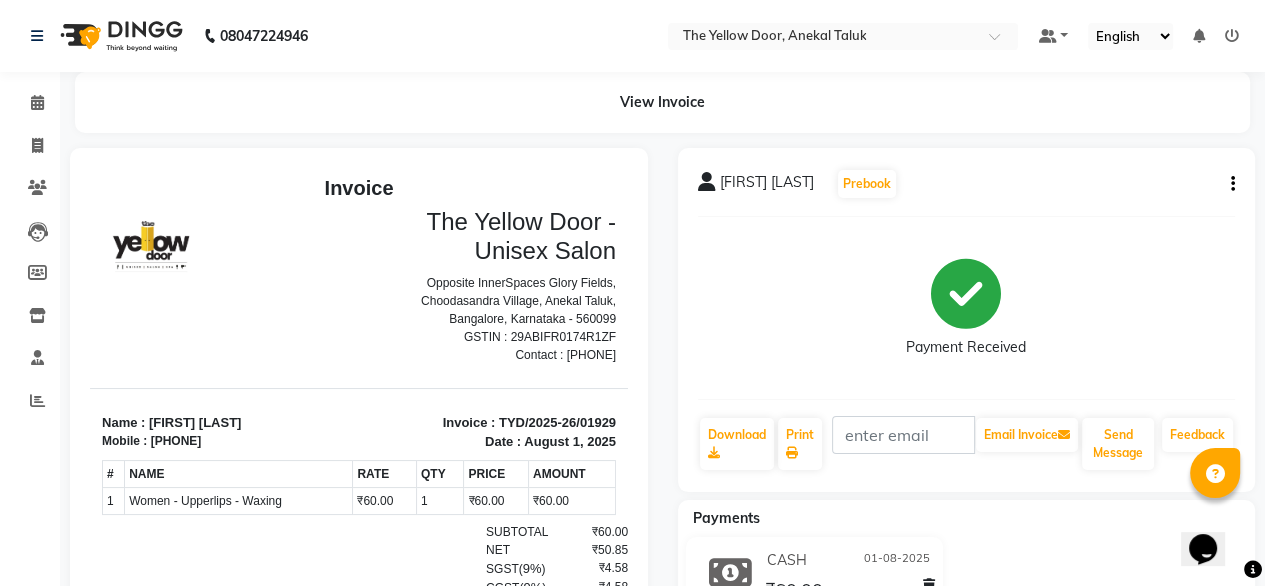 click 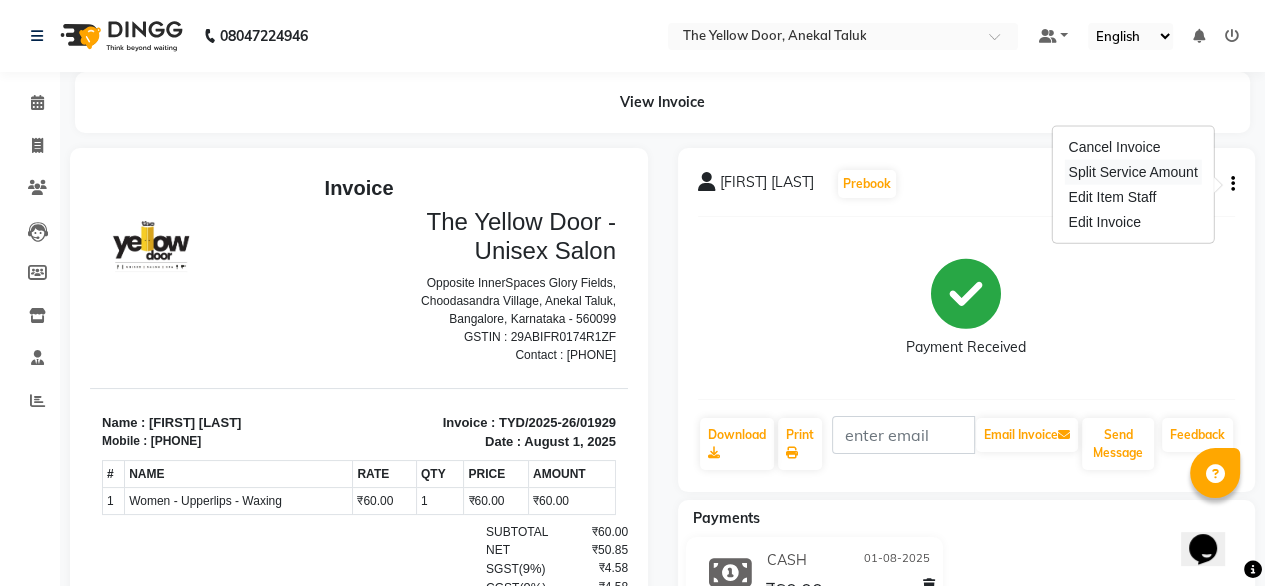 click on "Split Service Amount" at bounding box center (1132, 172) 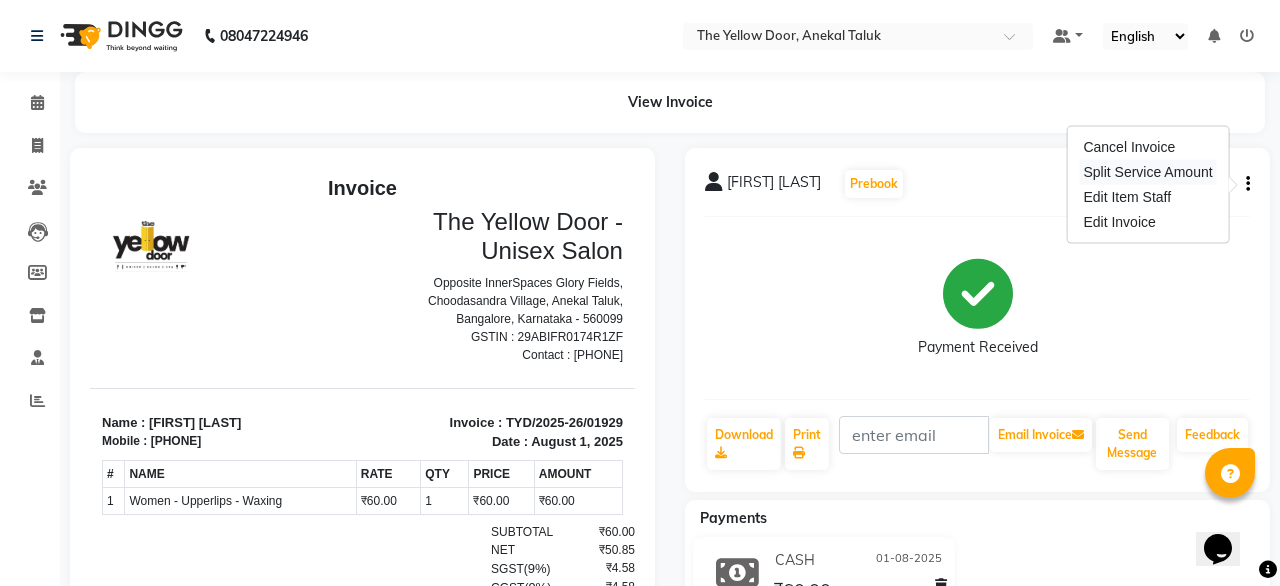 select on "67915" 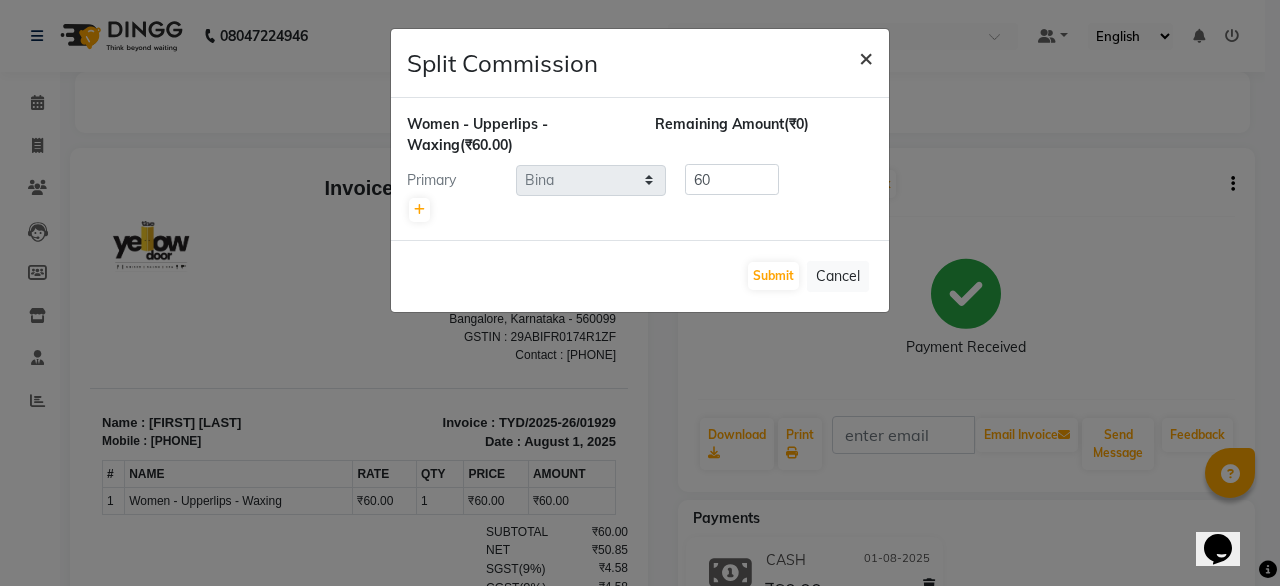 click on "×" 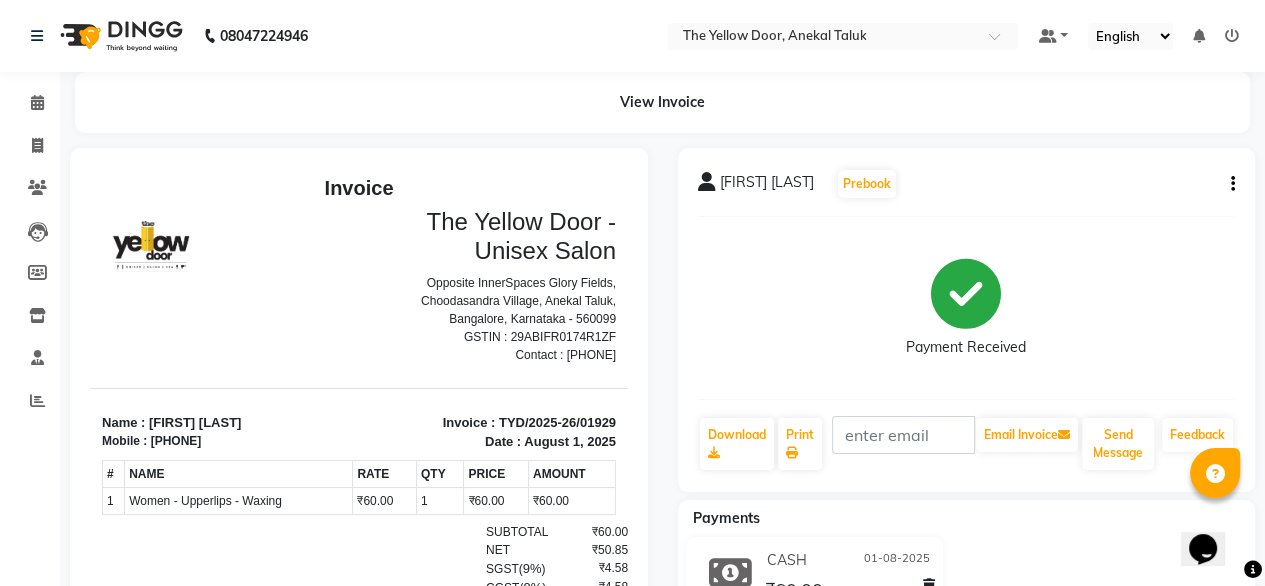 click 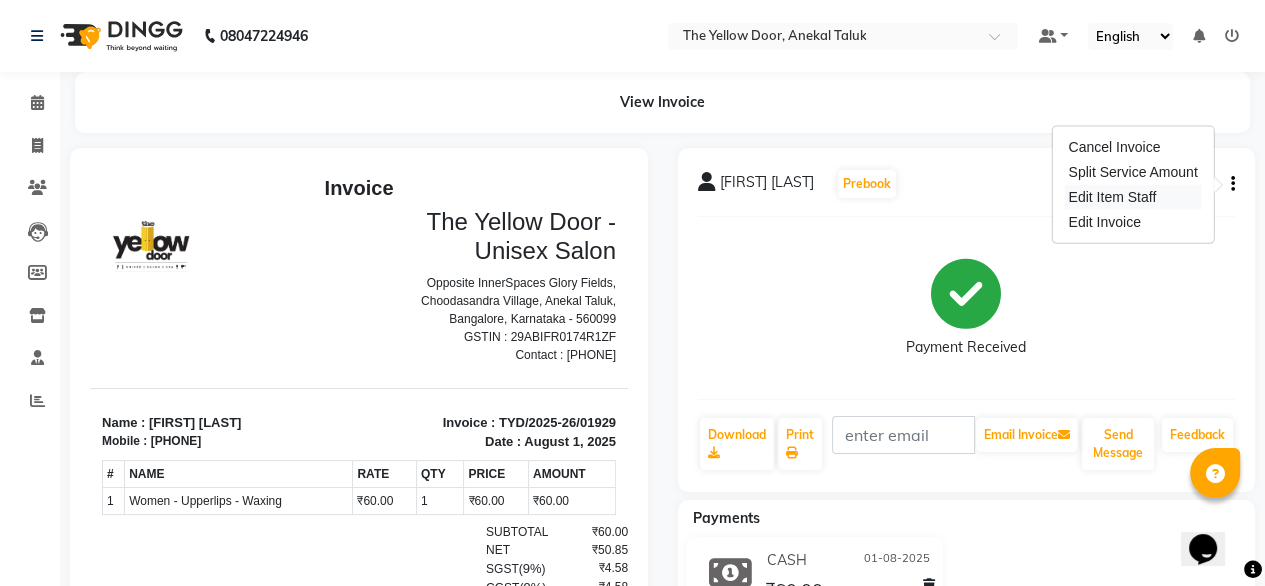 click on "Edit Item Staff" at bounding box center [1132, 197] 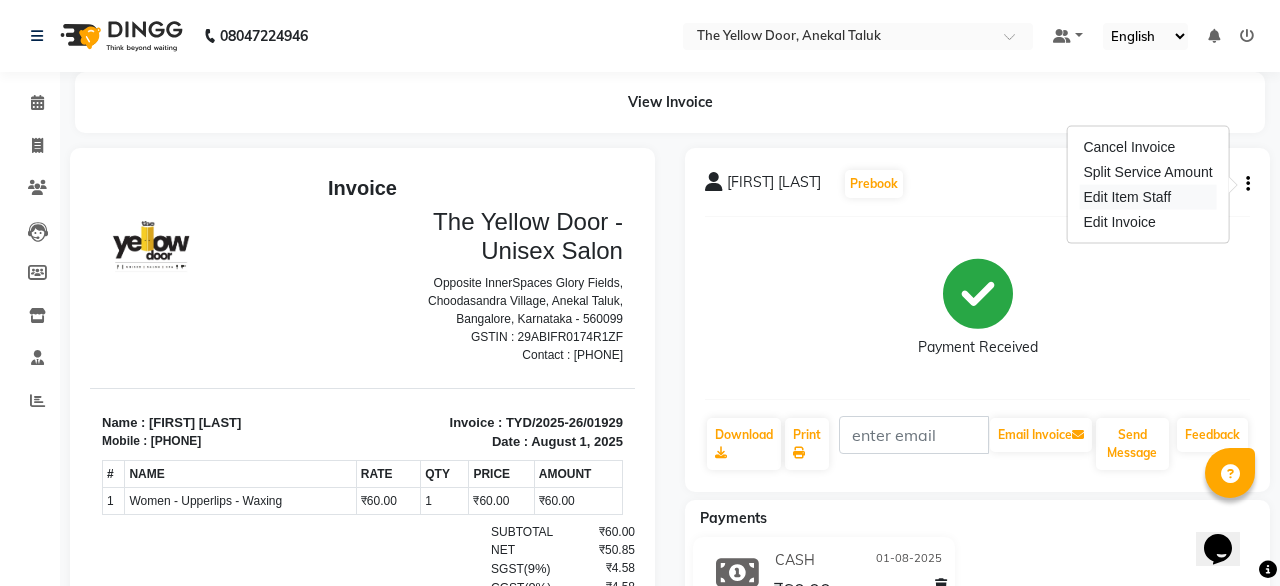 select on "67915" 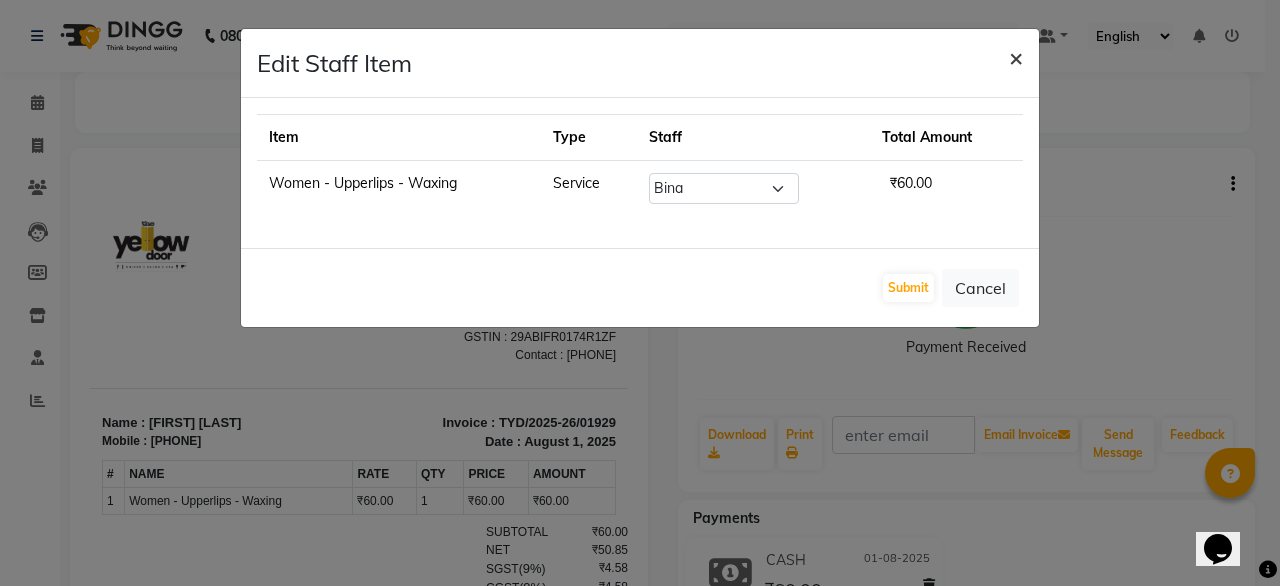 click on "×" 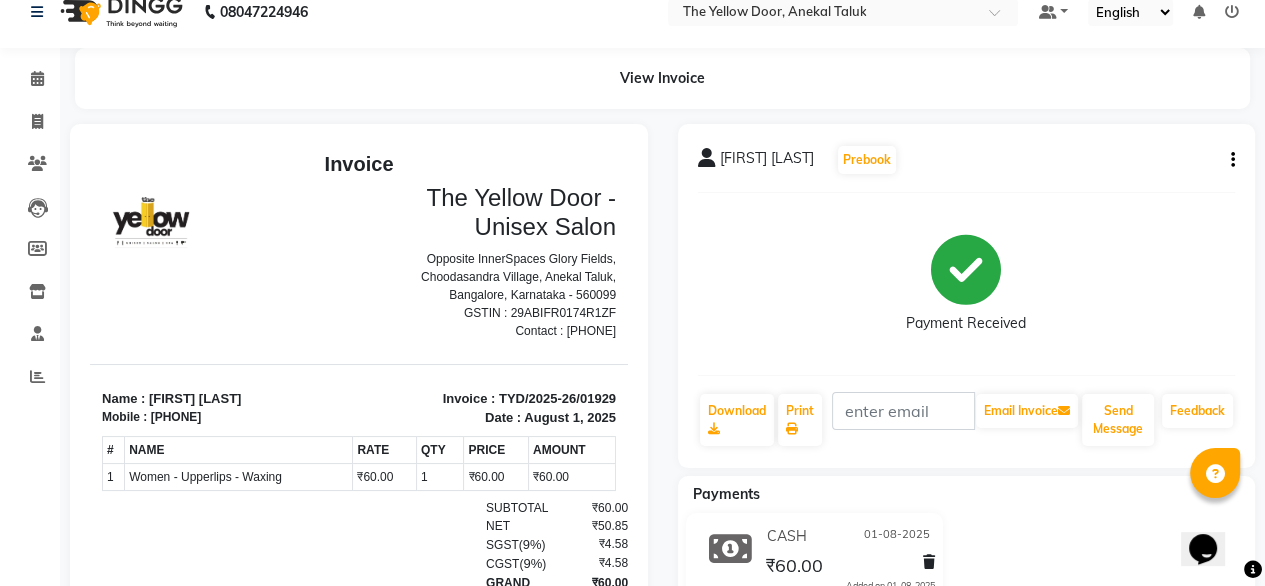 scroll, scrollTop: 20, scrollLeft: 0, axis: vertical 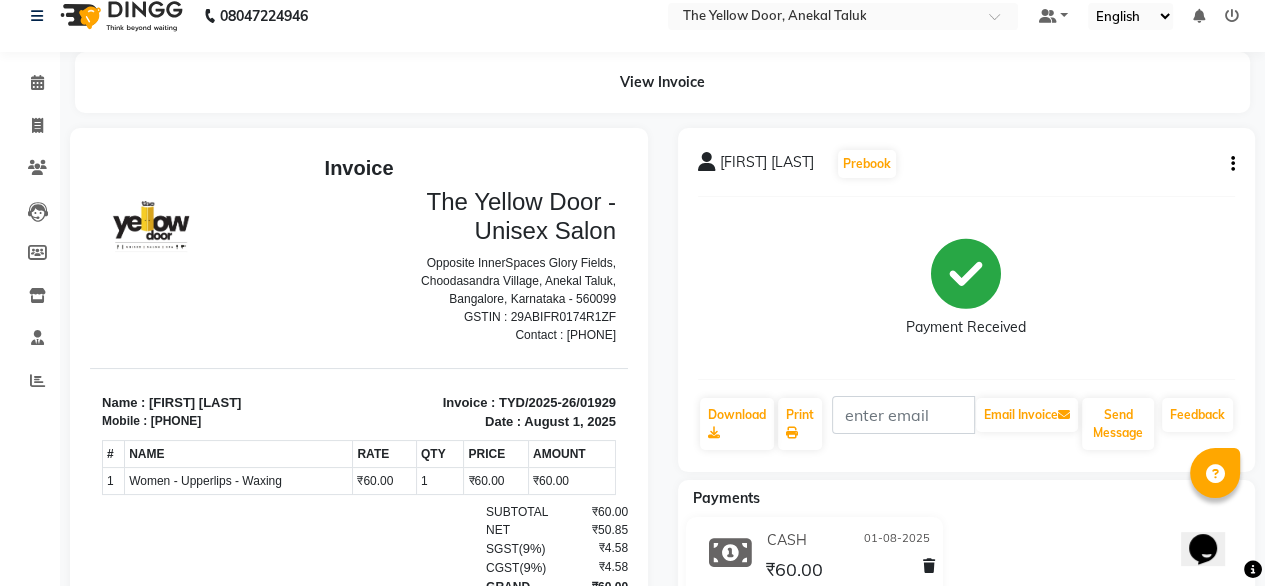 click 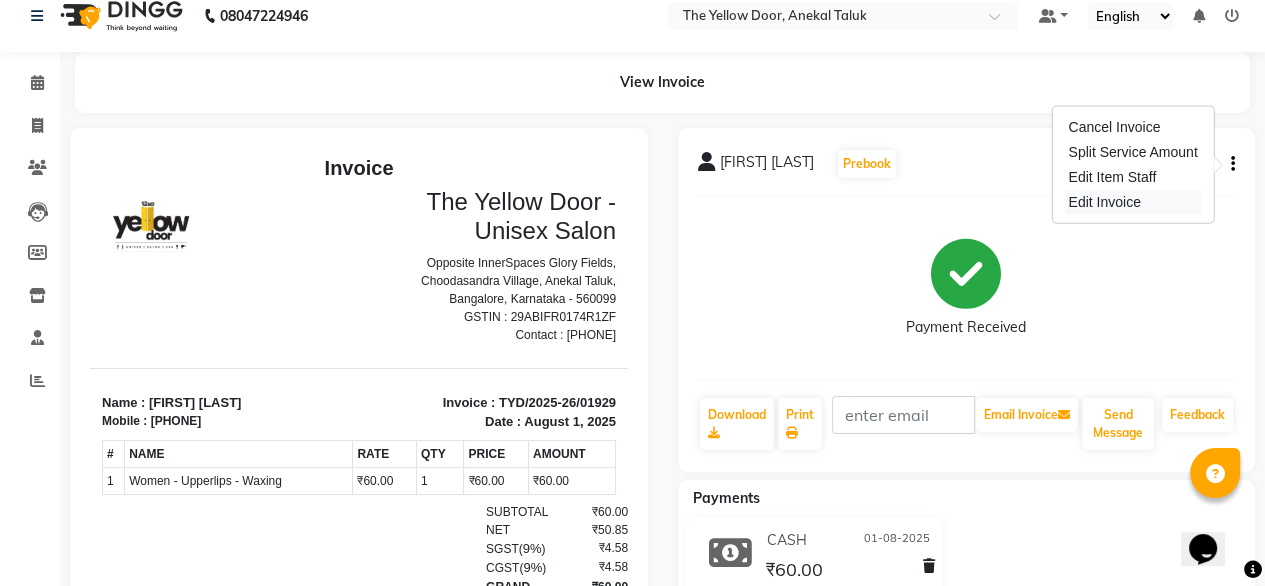 click on "Edit Invoice" at bounding box center [1132, 202] 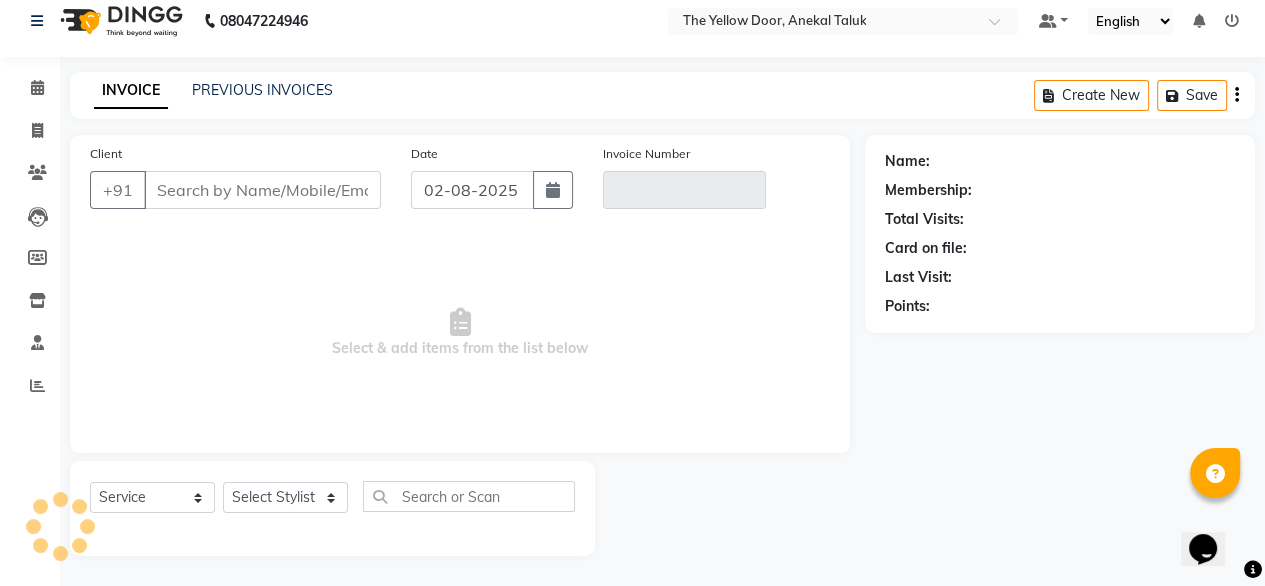 scroll, scrollTop: 16, scrollLeft: 0, axis: vertical 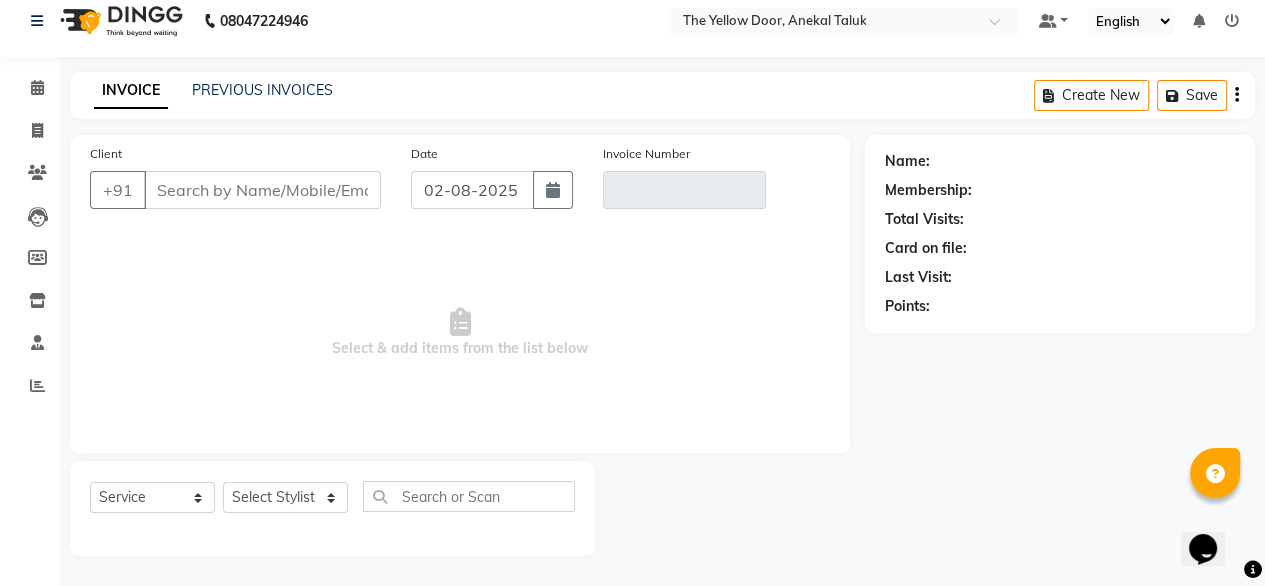 type on "[PHONE]" 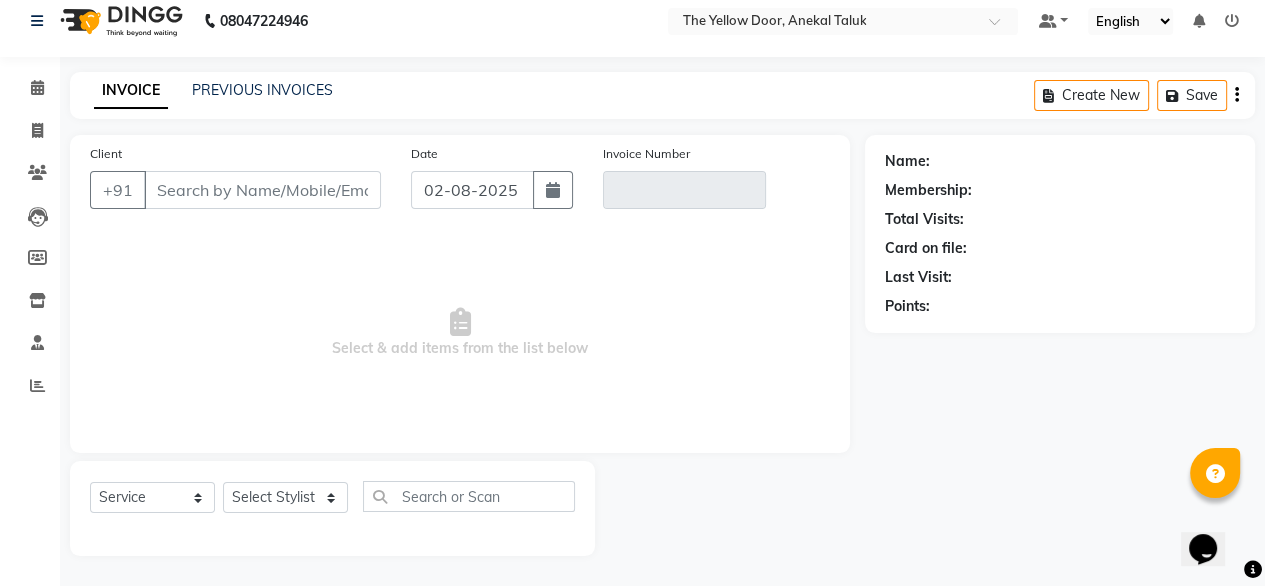 type on "TYD/2025-26/01929" 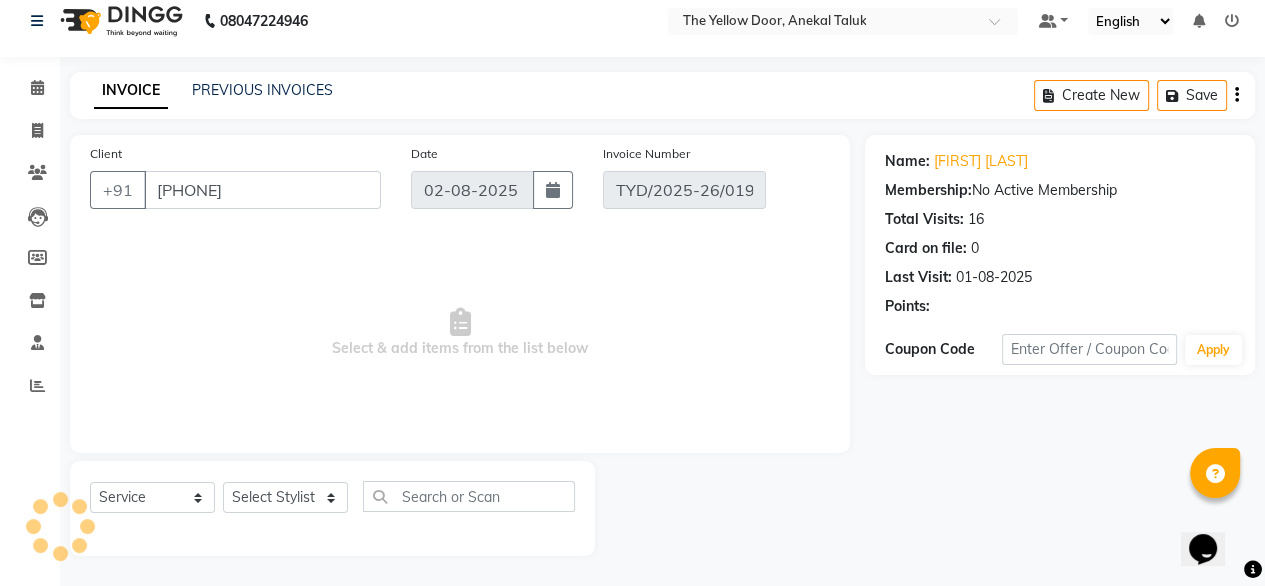 type on "01-08-2025" 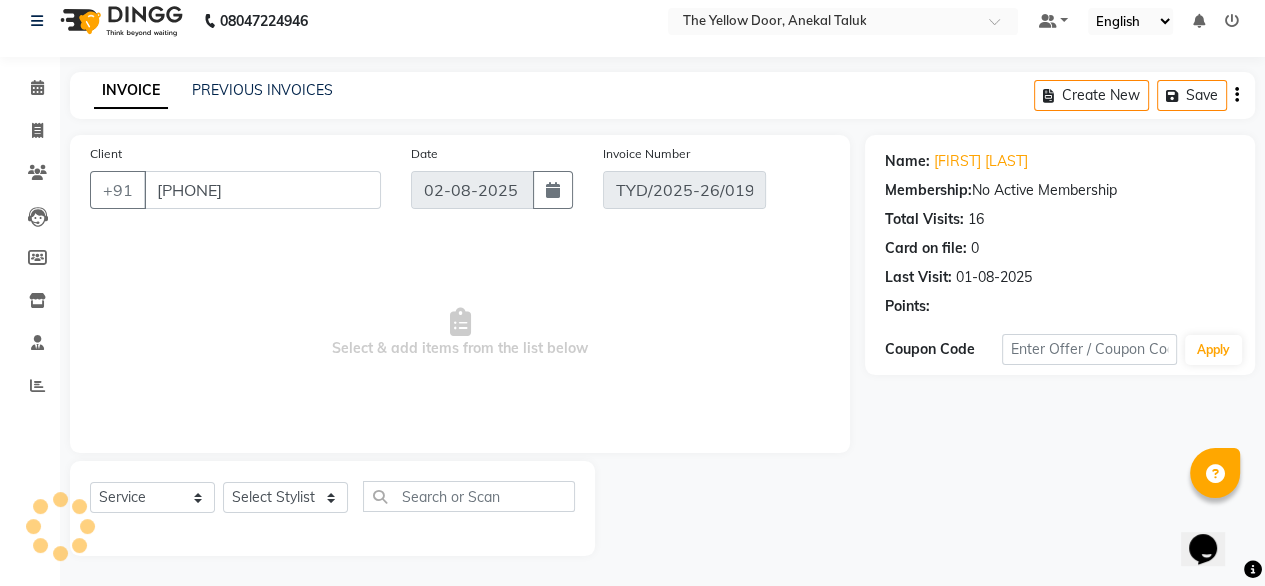 select on "select" 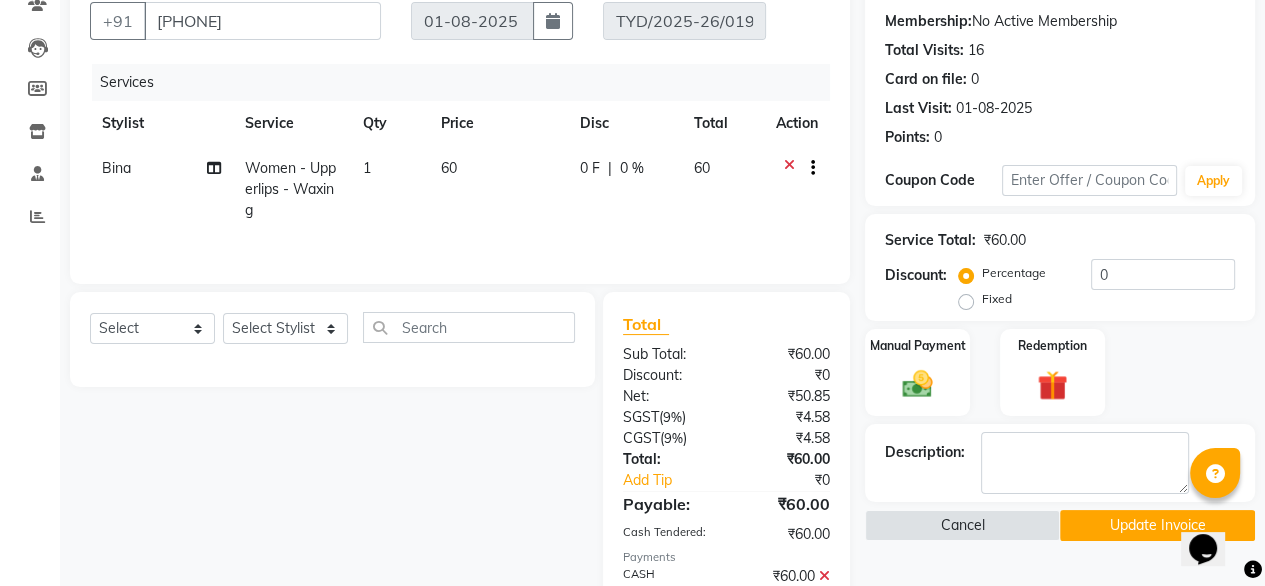 scroll, scrollTop: 286, scrollLeft: 0, axis: vertical 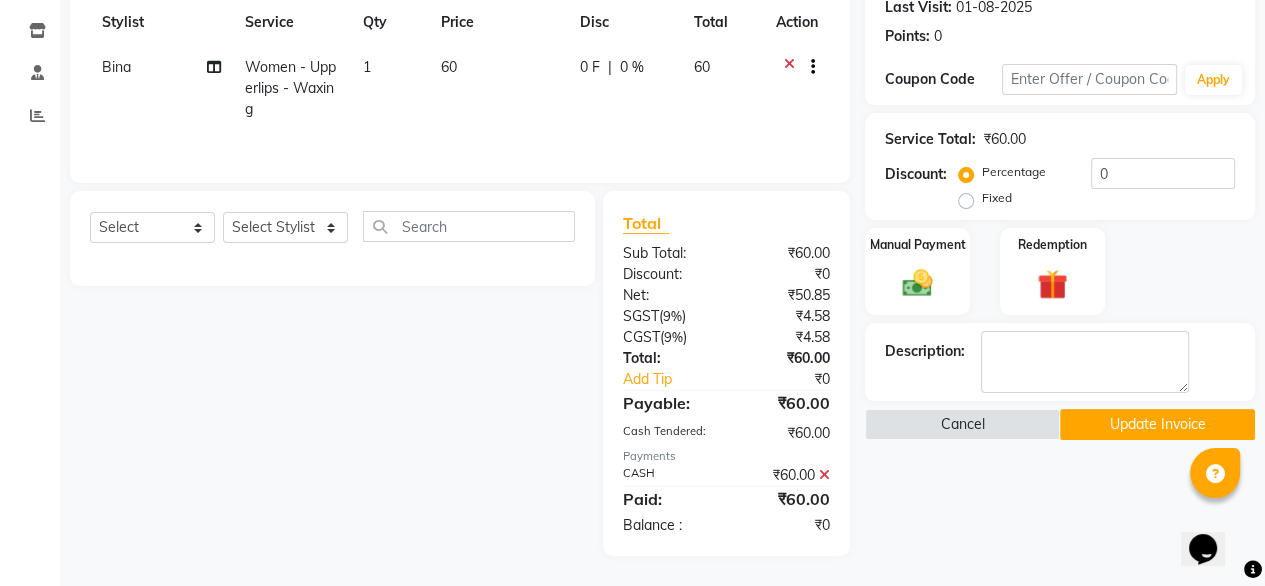 click on "₹60.00" 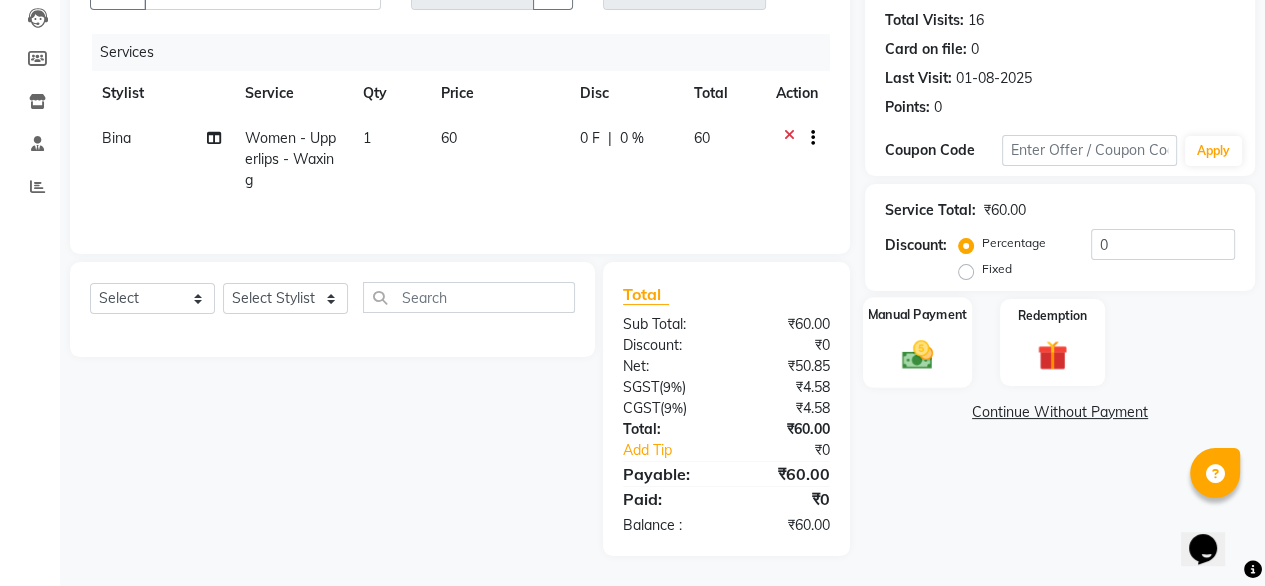 click 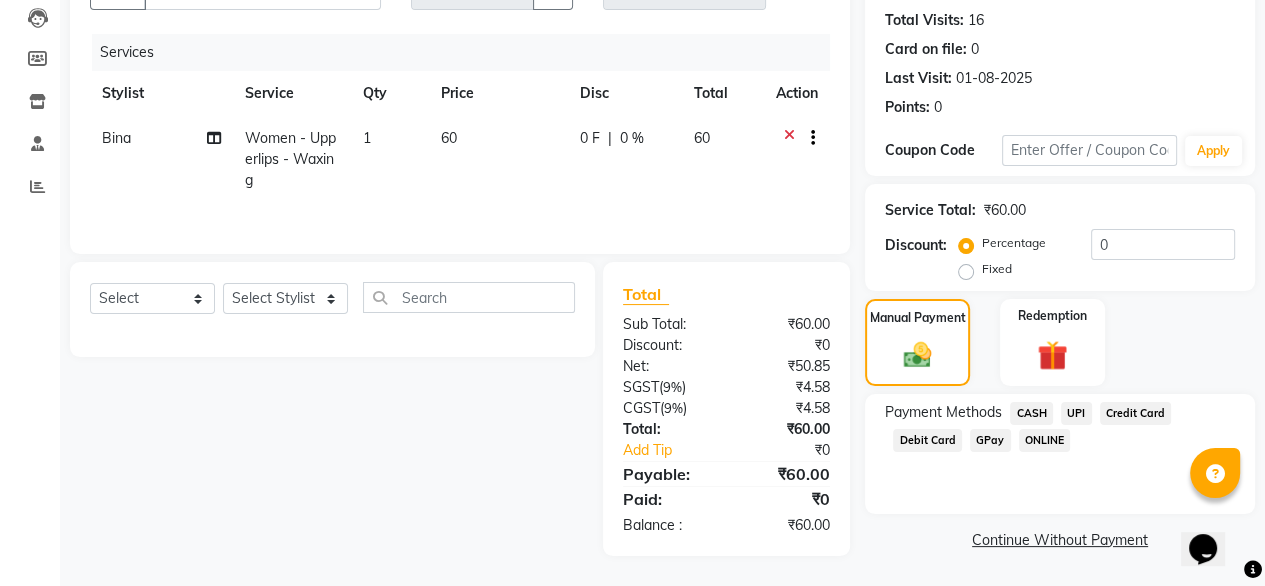 click on "CASH" 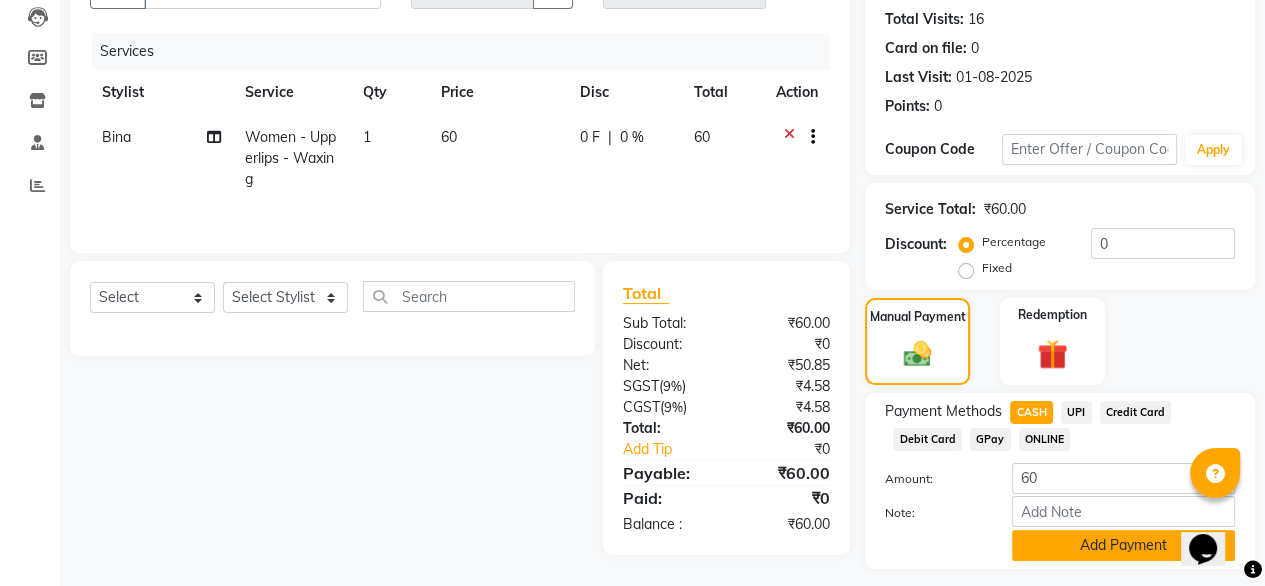scroll, scrollTop: 272, scrollLeft: 0, axis: vertical 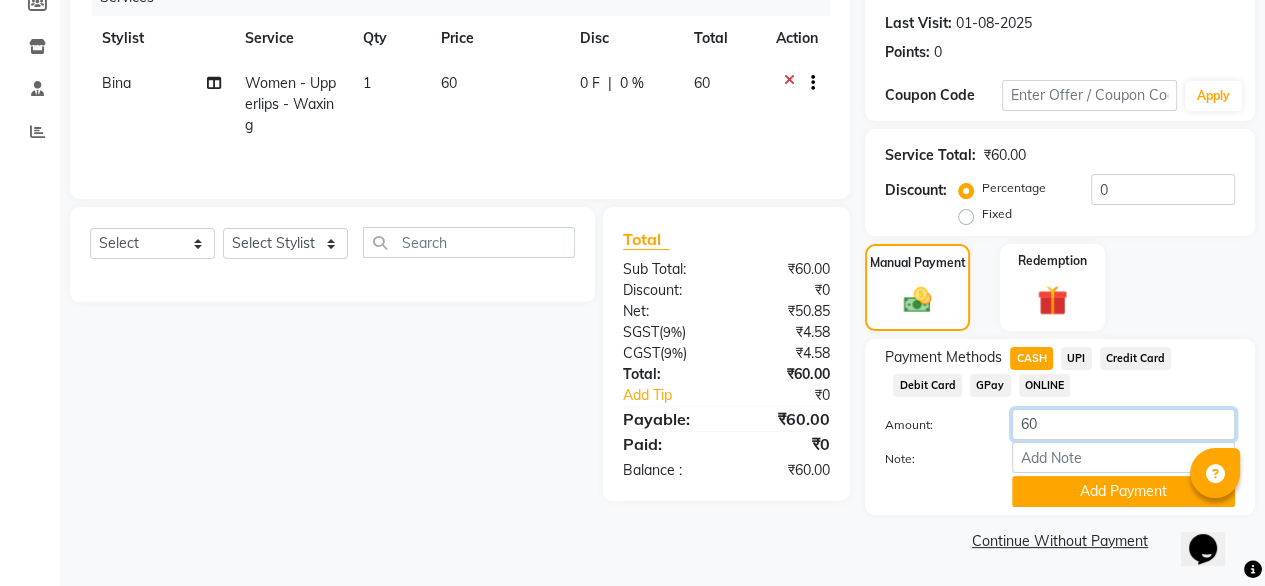 click on "60" 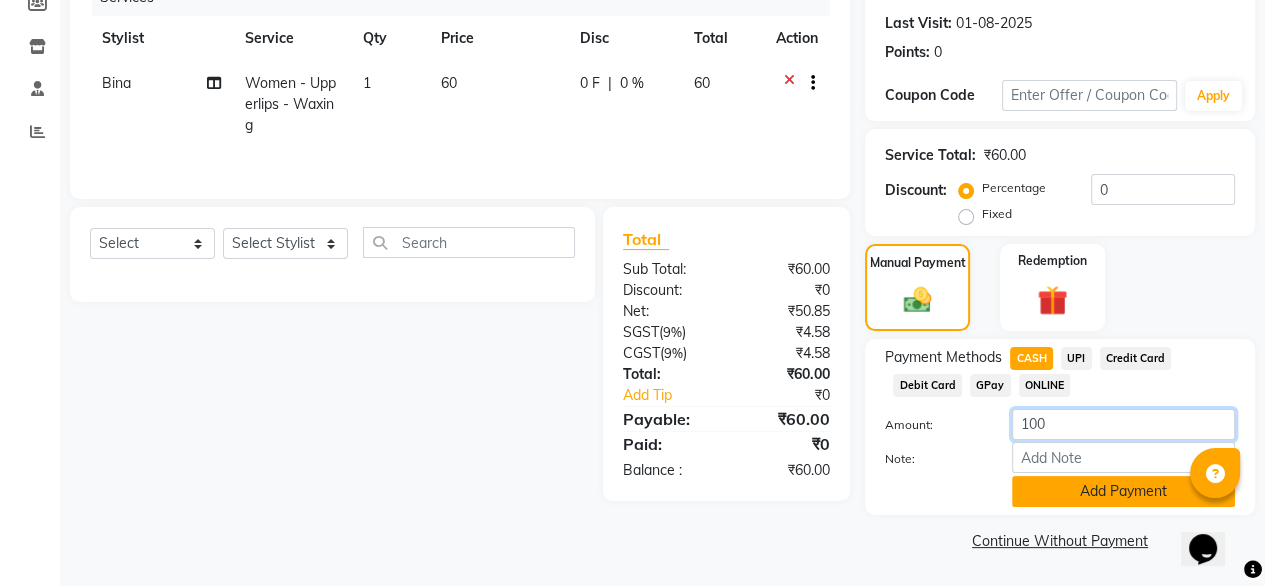 type on "100" 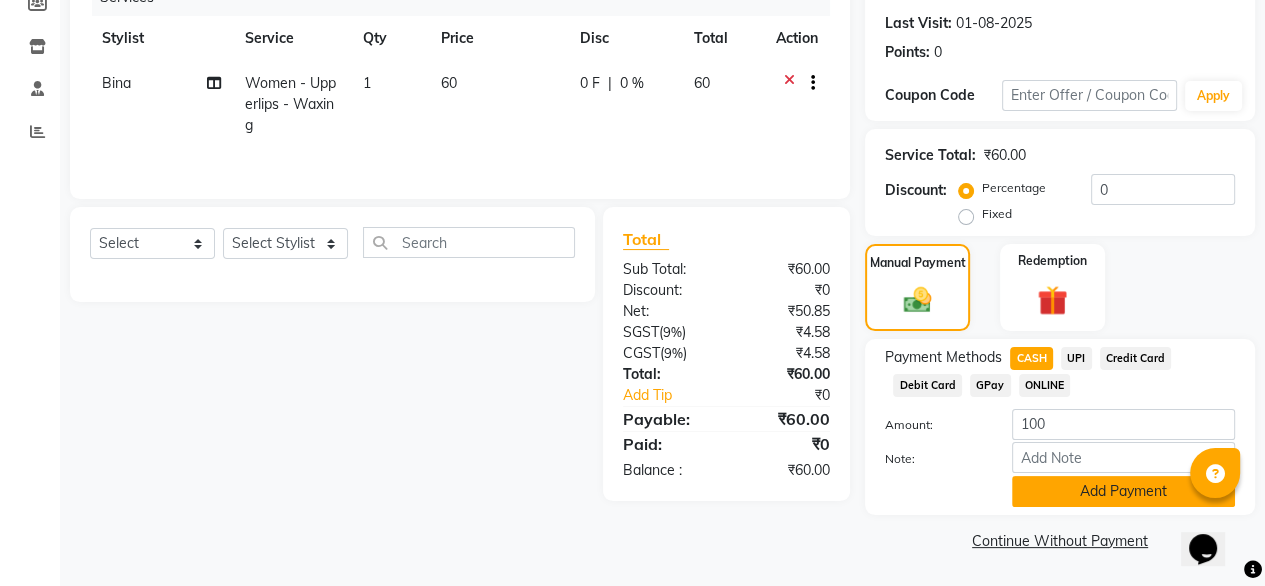 click on "Add Payment" 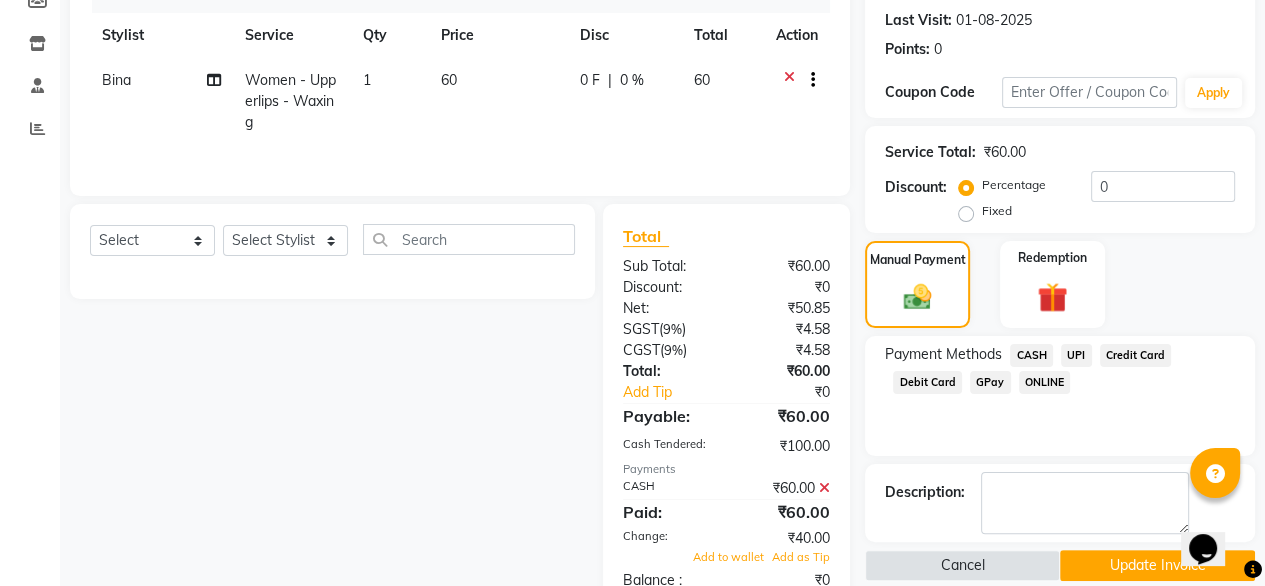 scroll, scrollTop: 328, scrollLeft: 0, axis: vertical 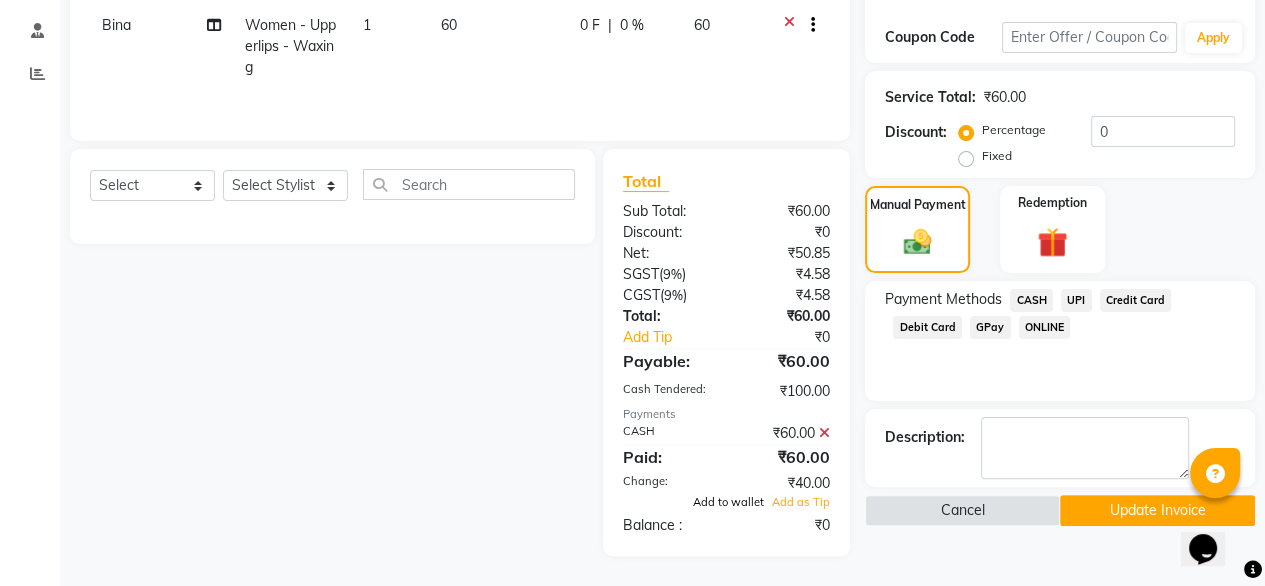 click on "Add to wallet" 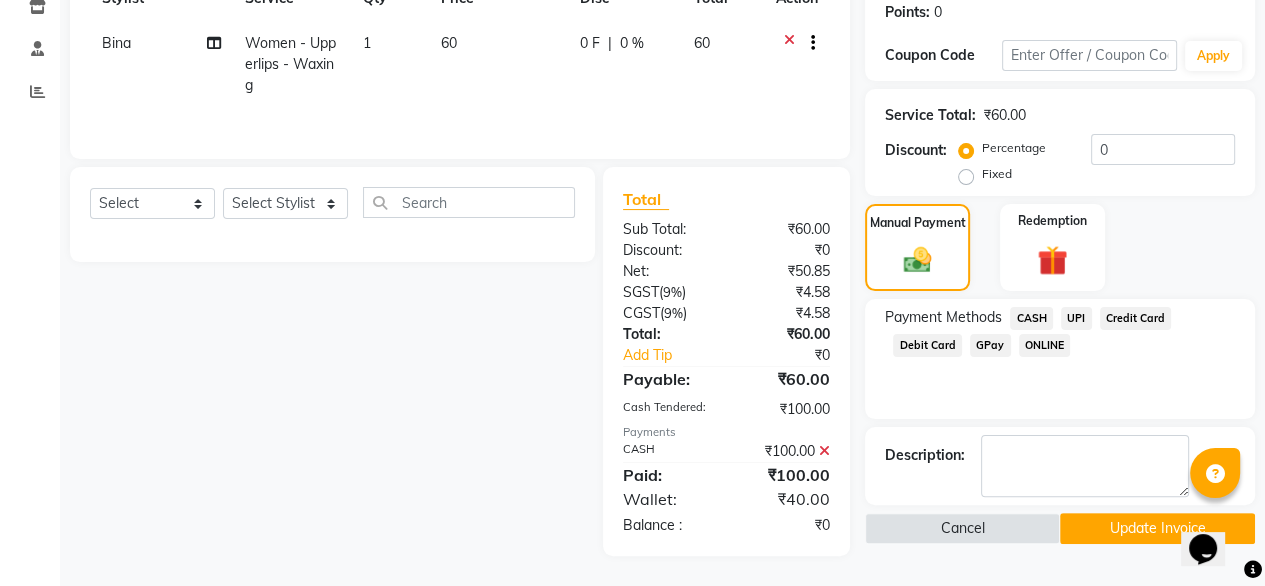 scroll, scrollTop: 310, scrollLeft: 0, axis: vertical 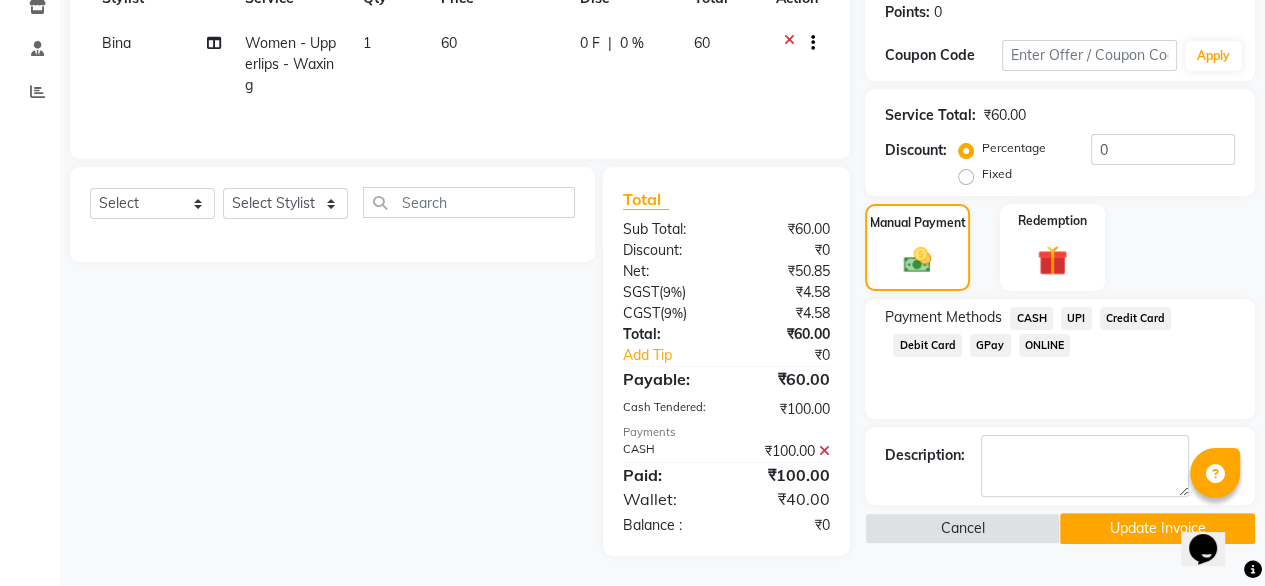 click on "Update Invoice" 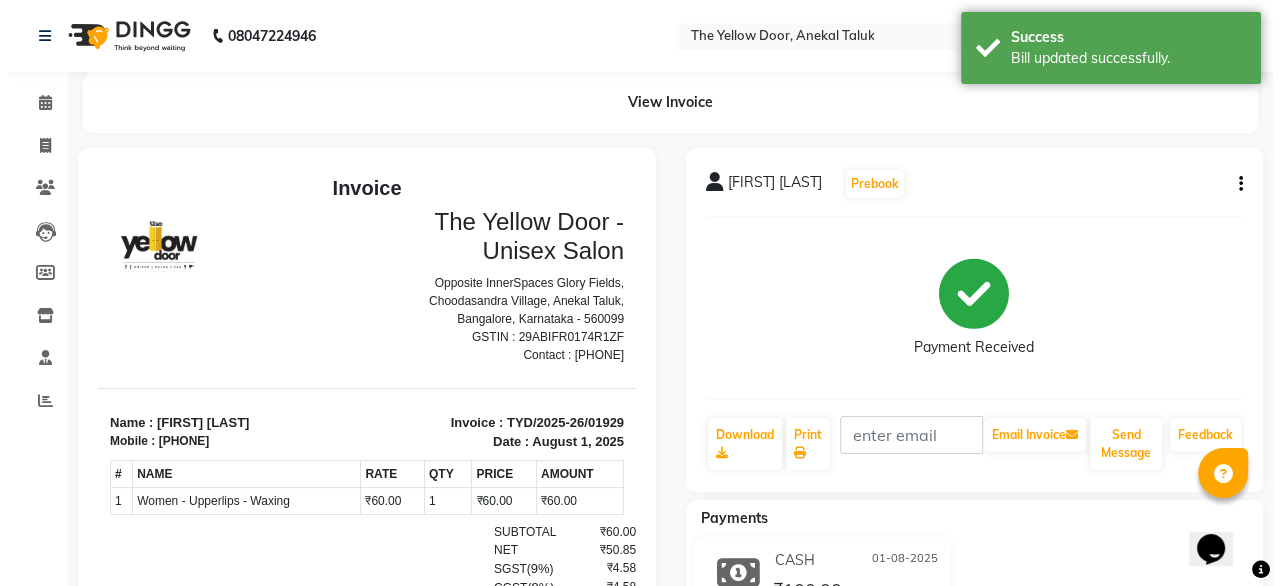 scroll, scrollTop: 0, scrollLeft: 0, axis: both 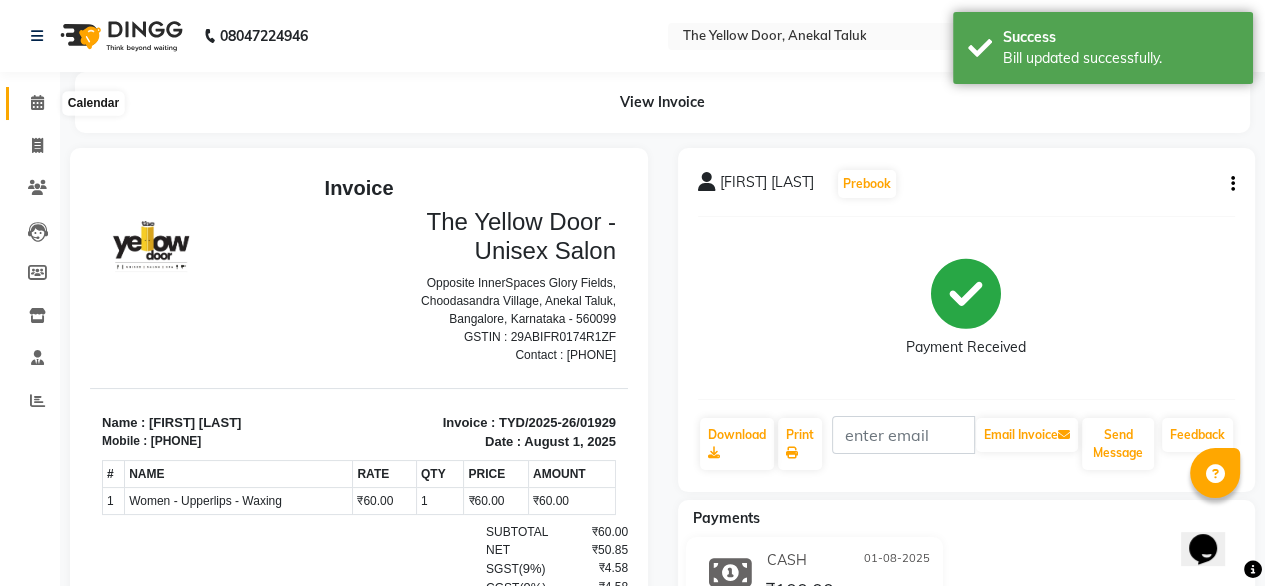 click 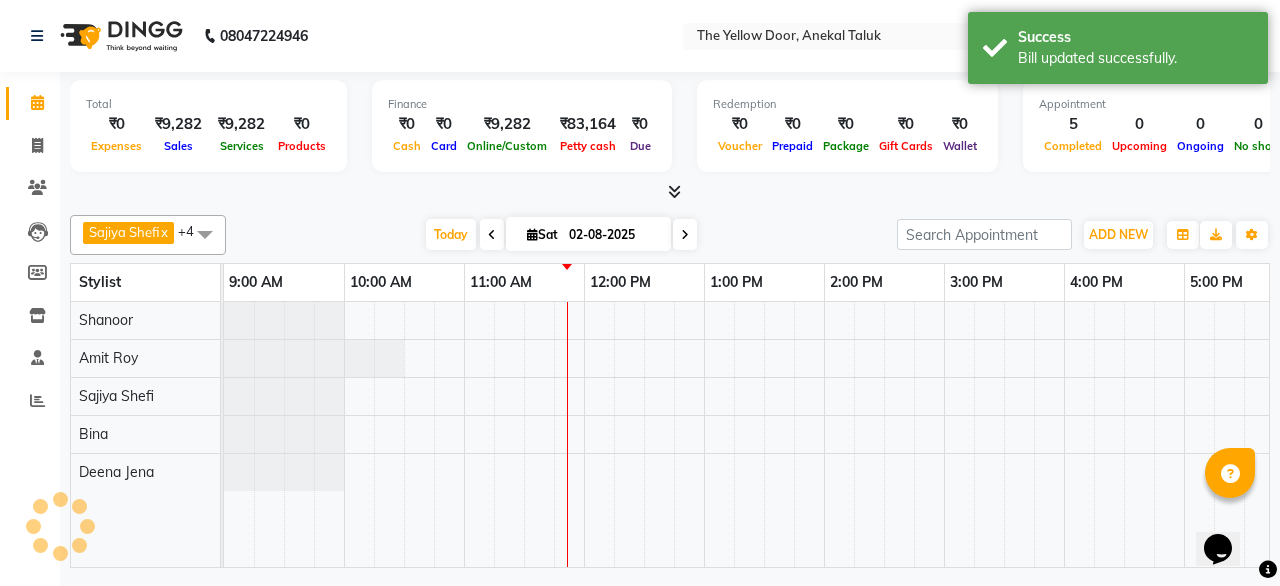 scroll, scrollTop: 0, scrollLeft: 240, axis: horizontal 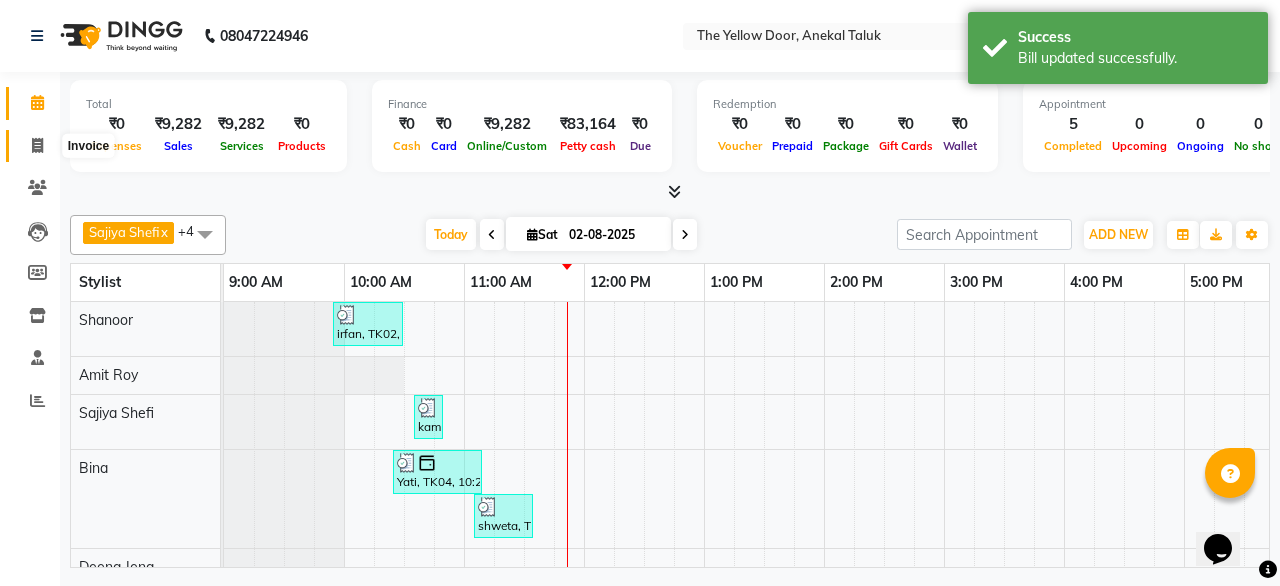 click 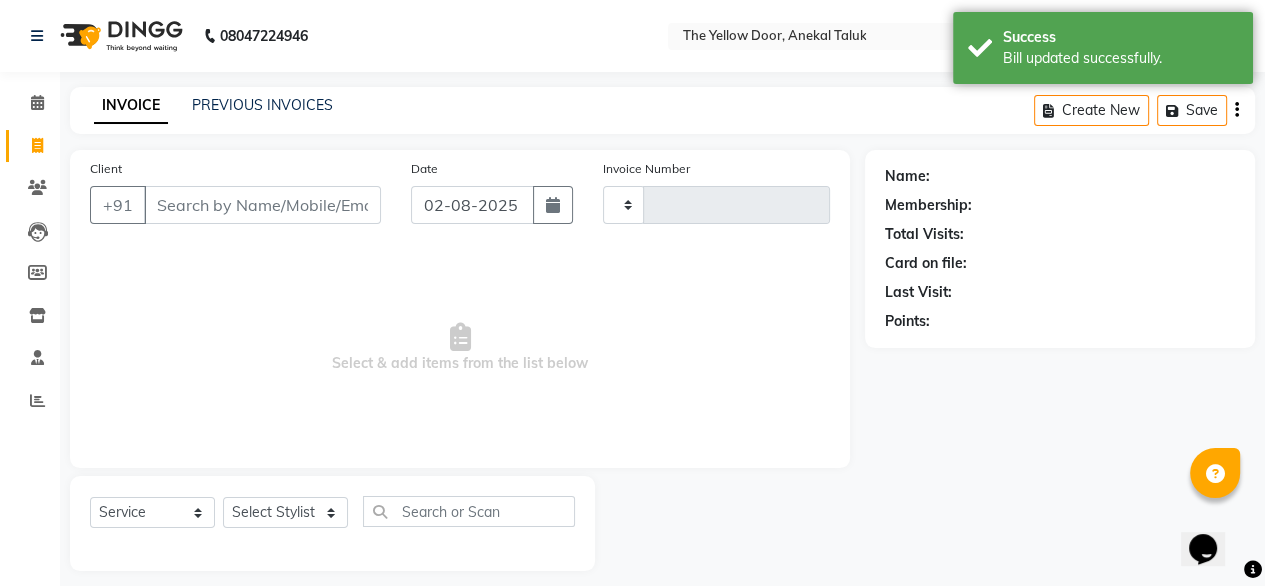 type on "01941" 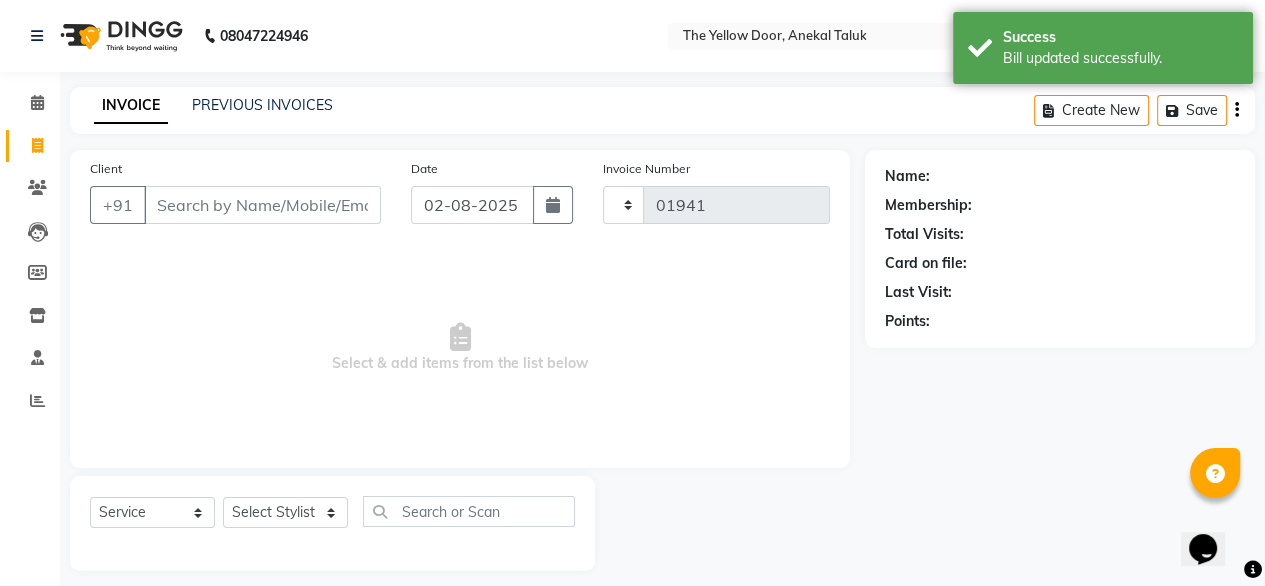 select on "5650" 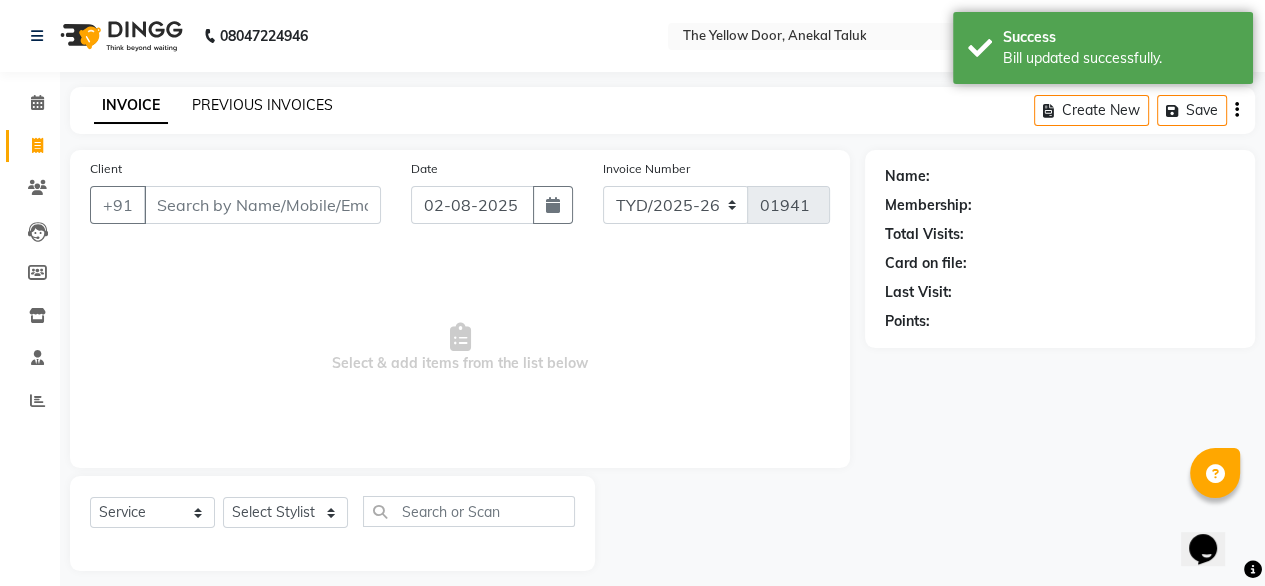 click on "PREVIOUS INVOICES" 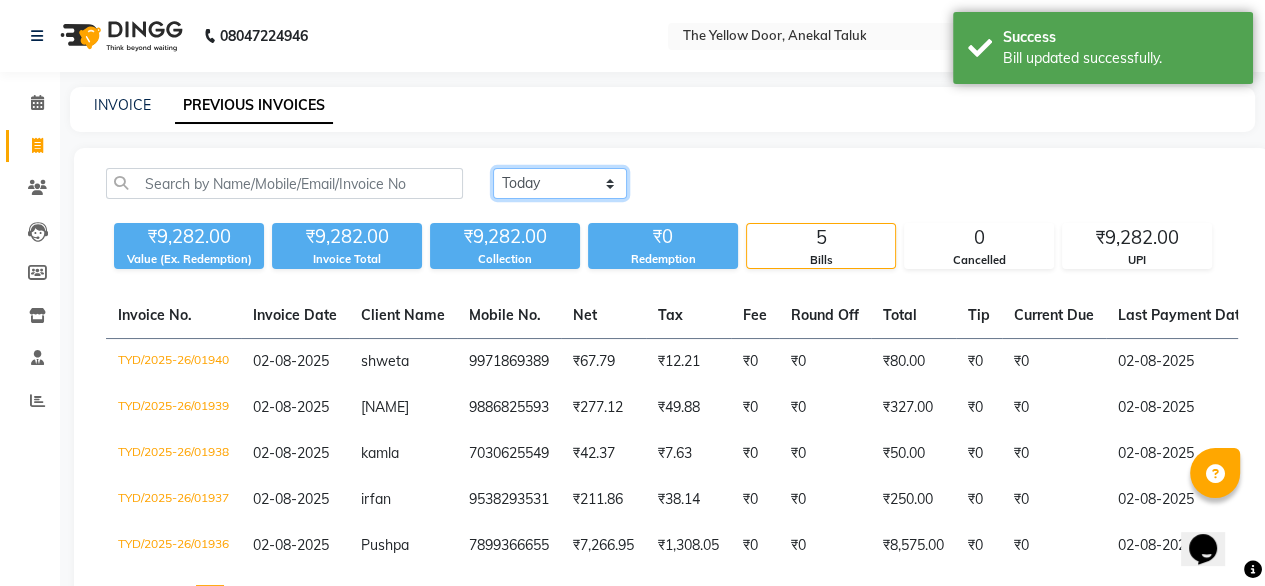 drag, startPoint x: 515, startPoint y: 177, endPoint x: 535, endPoint y: 229, distance: 55.713554 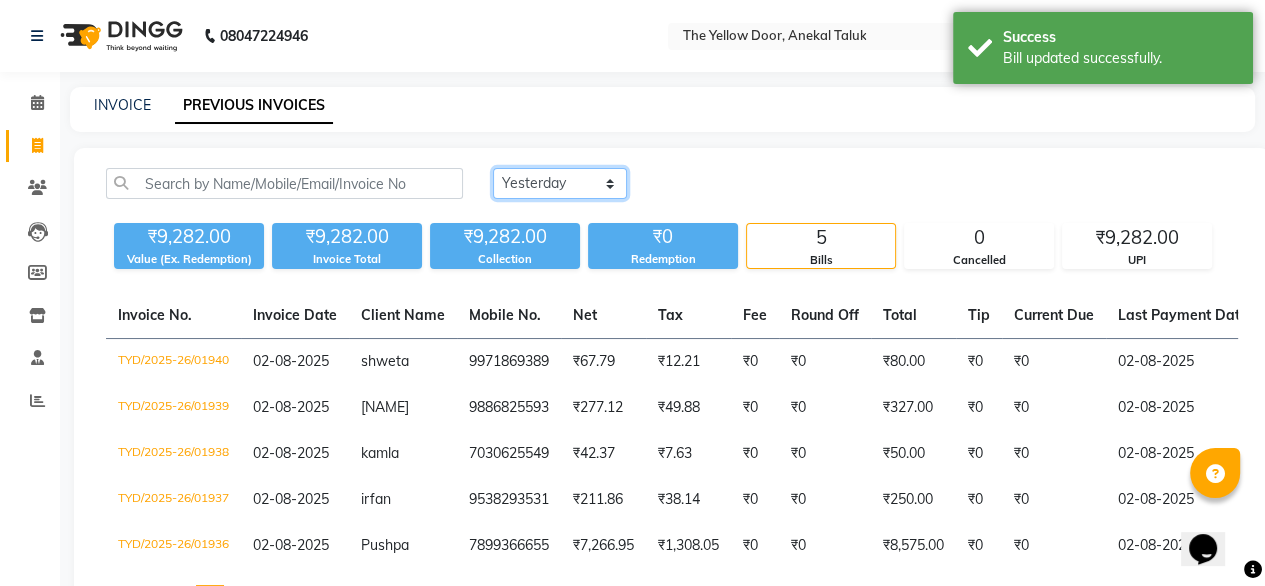 click on "Today Yesterday Custom Range" 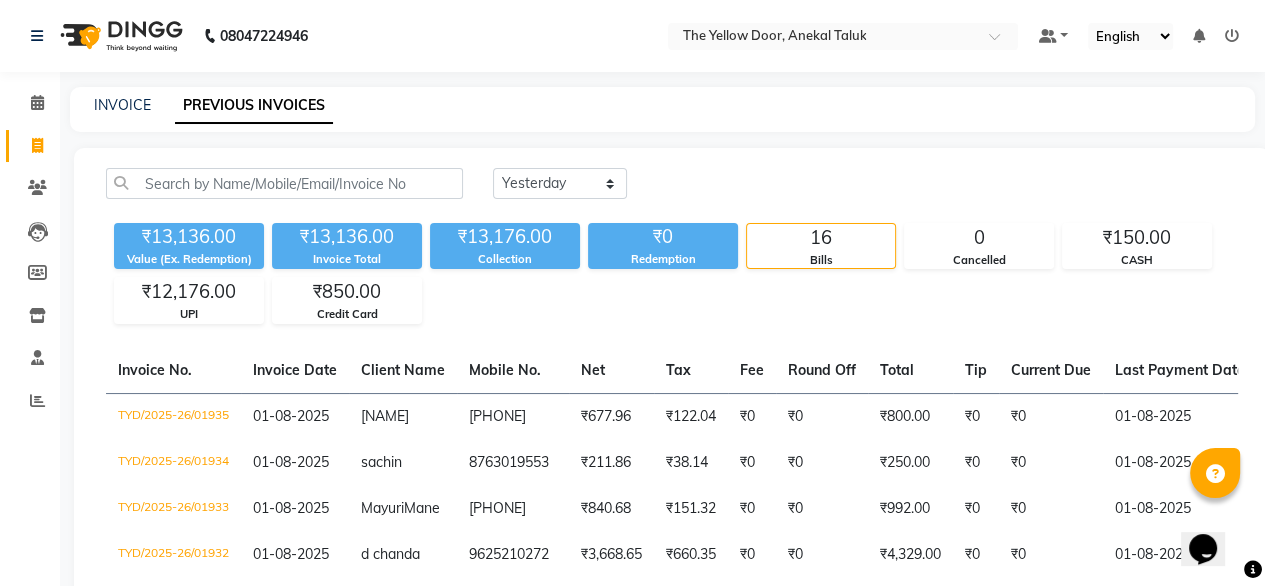 click on "Today Yesterday Custom Range" 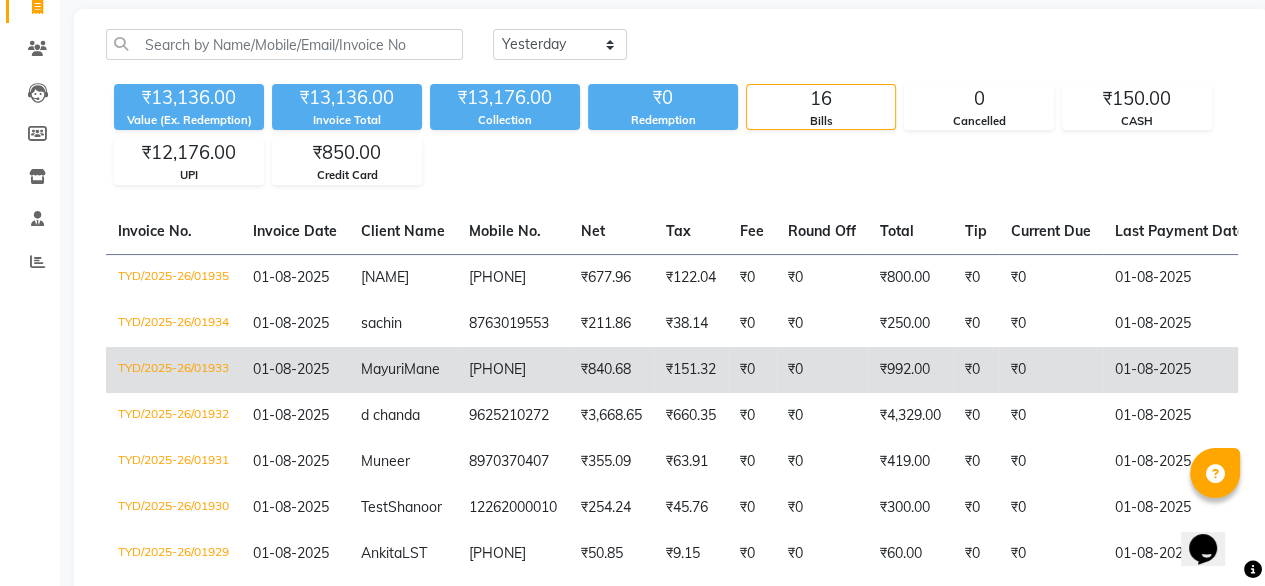 scroll, scrollTop: 200, scrollLeft: 0, axis: vertical 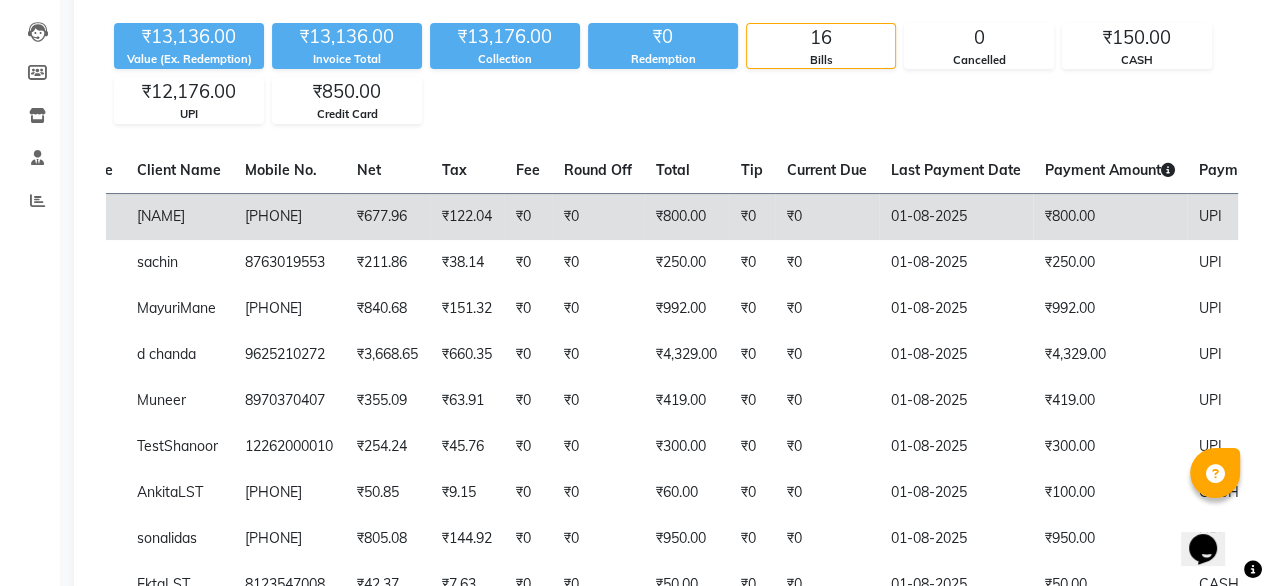 click on "01-08-2025" 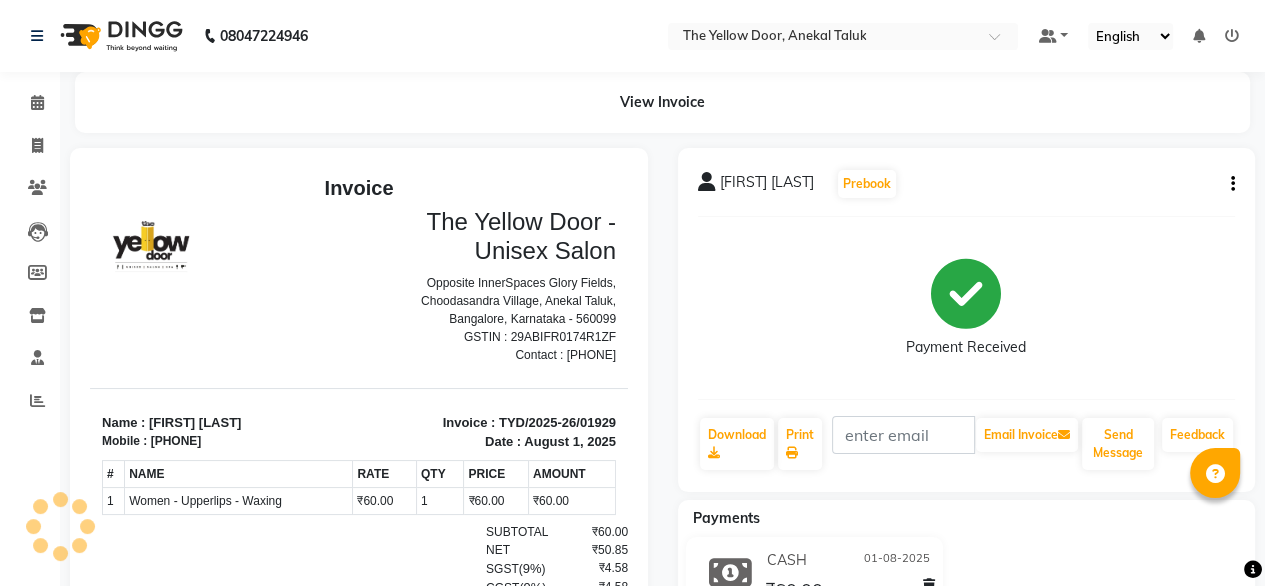 scroll, scrollTop: 0, scrollLeft: 0, axis: both 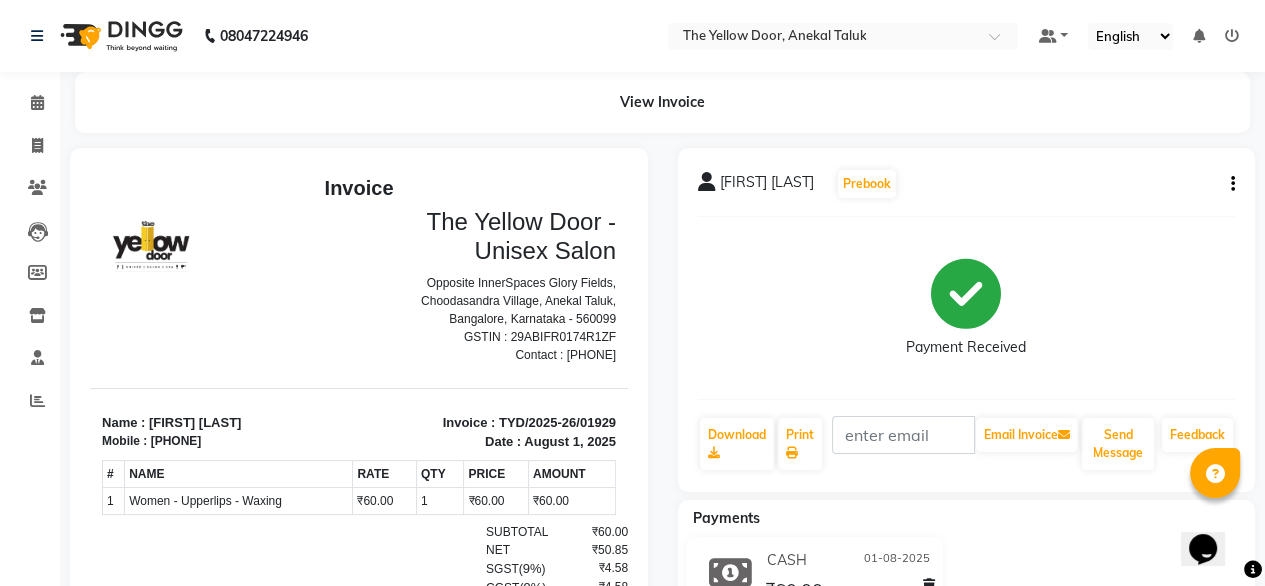 click 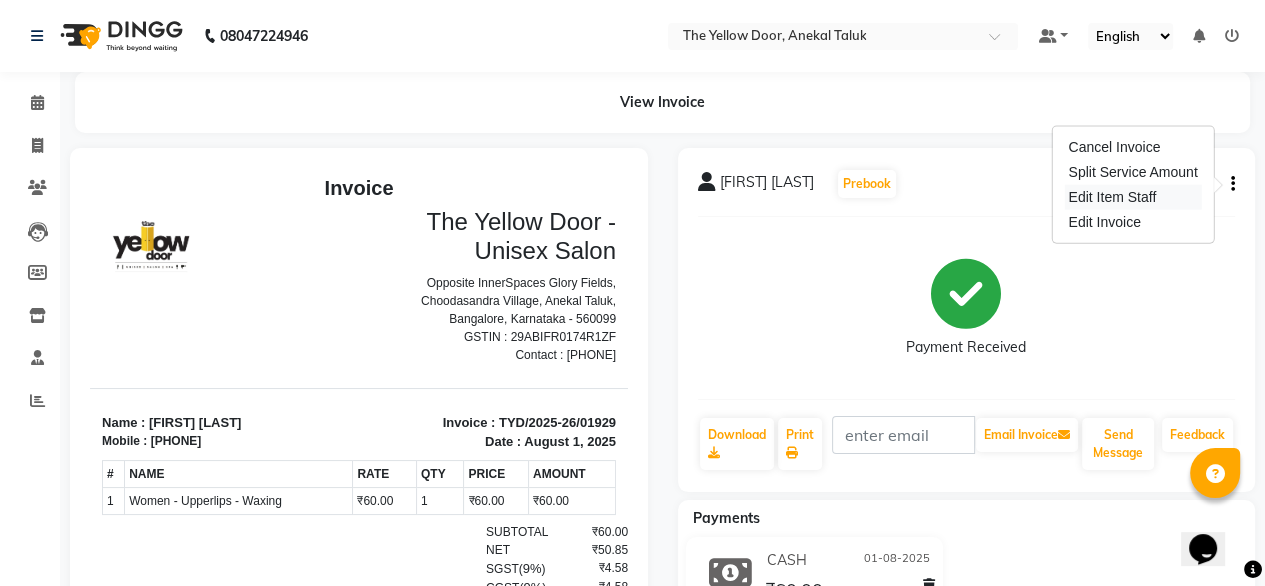 click on "Edit Item Staff" at bounding box center (1132, 197) 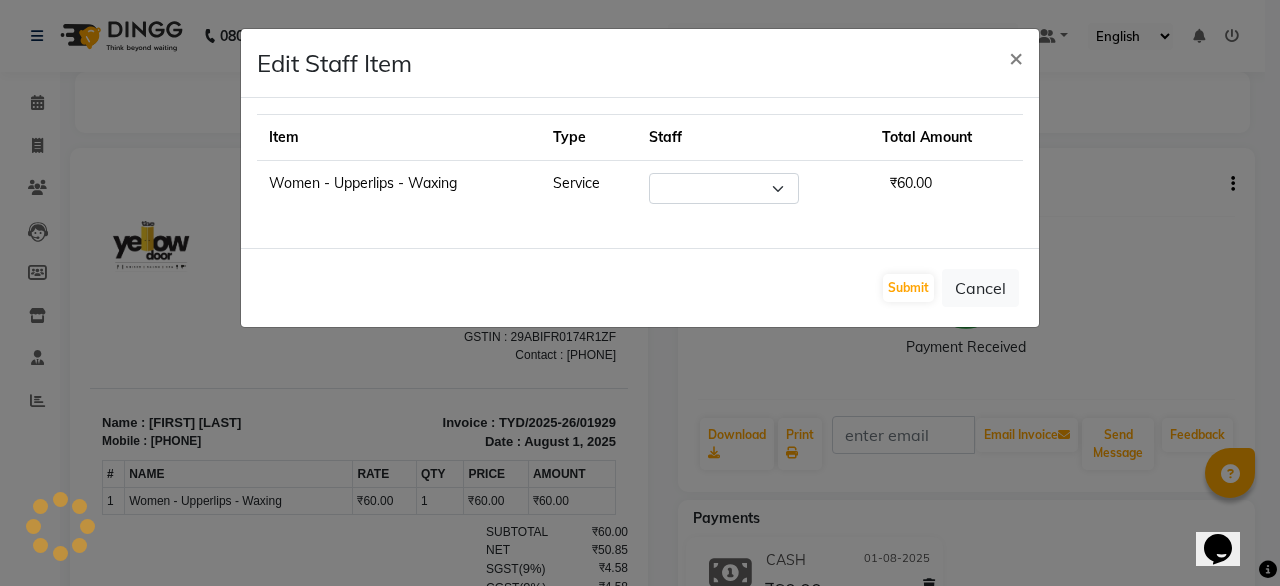 select on "67915" 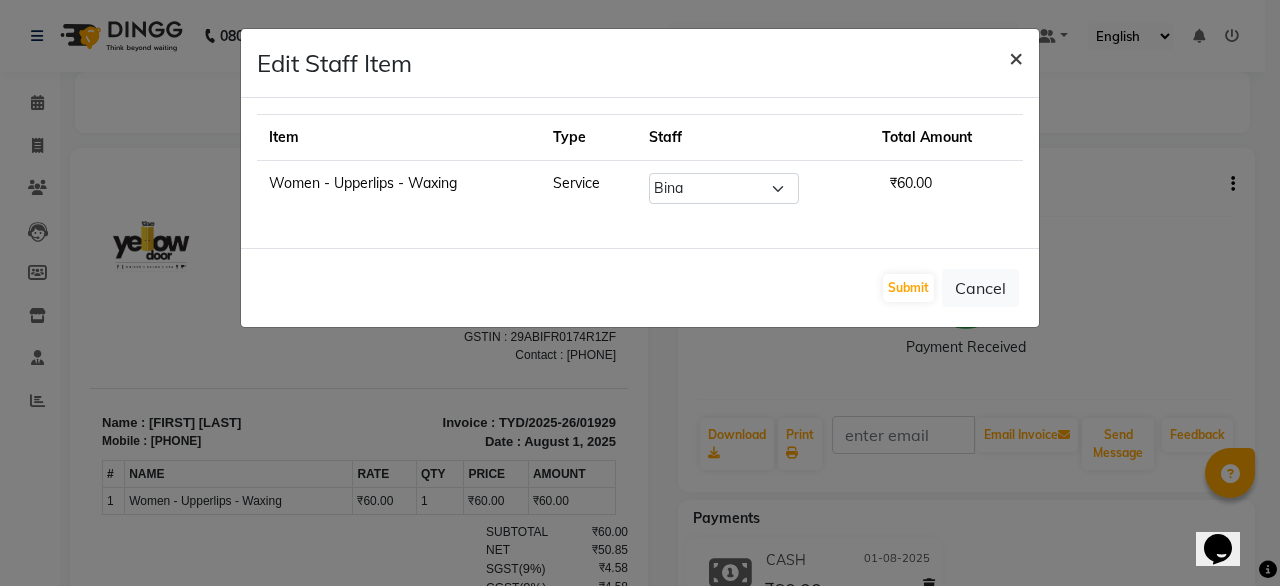 click on "×" 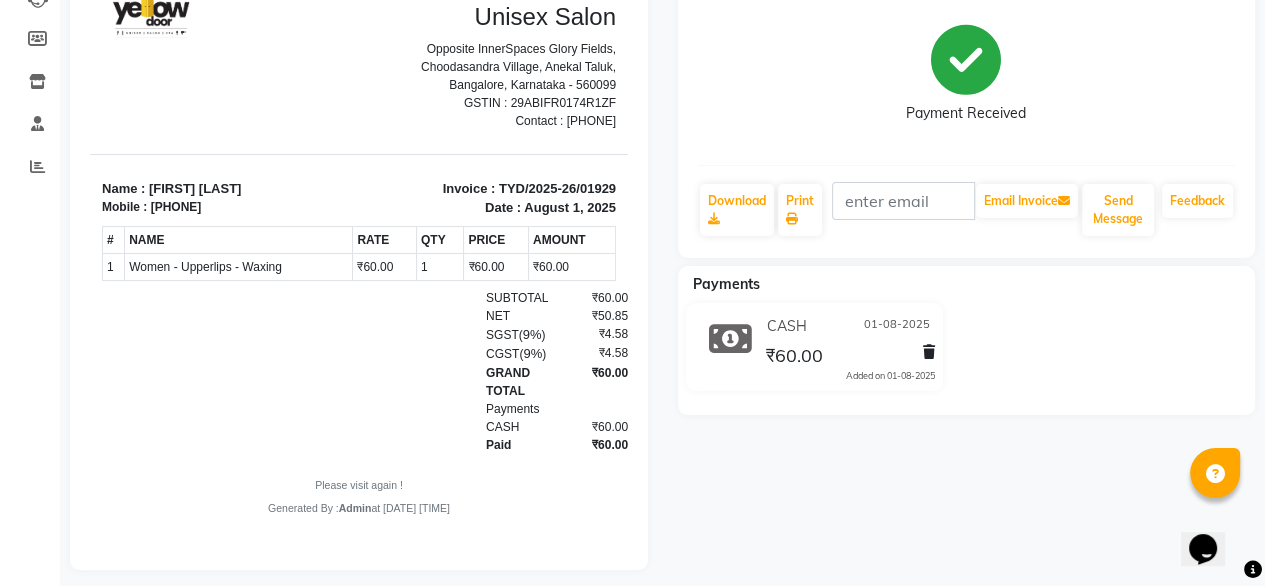 scroll, scrollTop: 239, scrollLeft: 0, axis: vertical 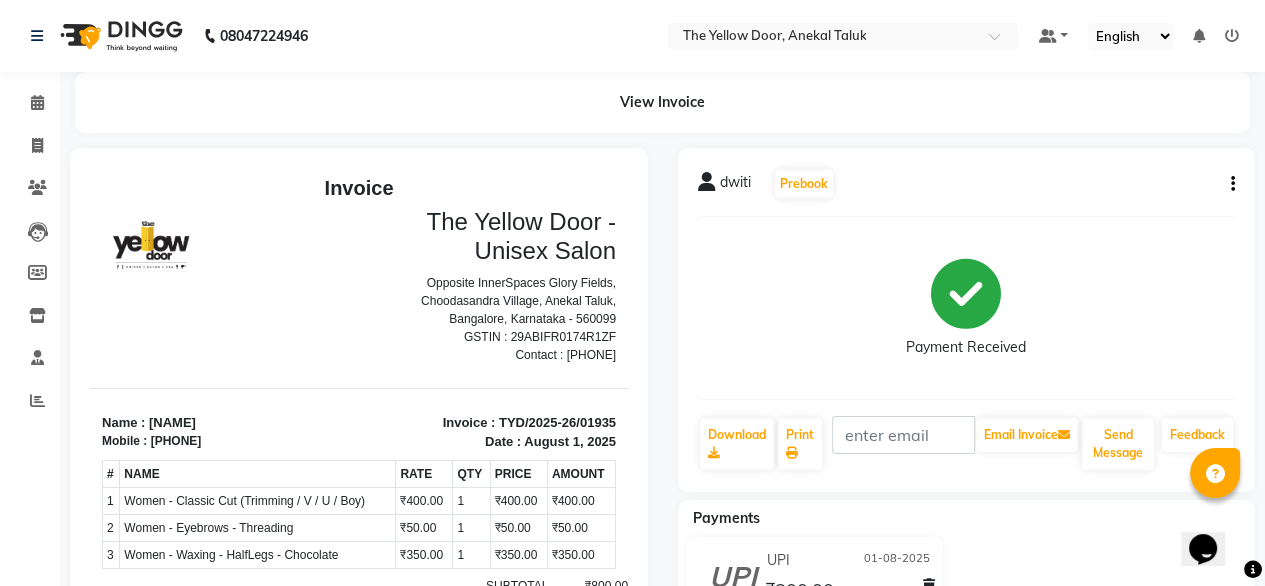 click 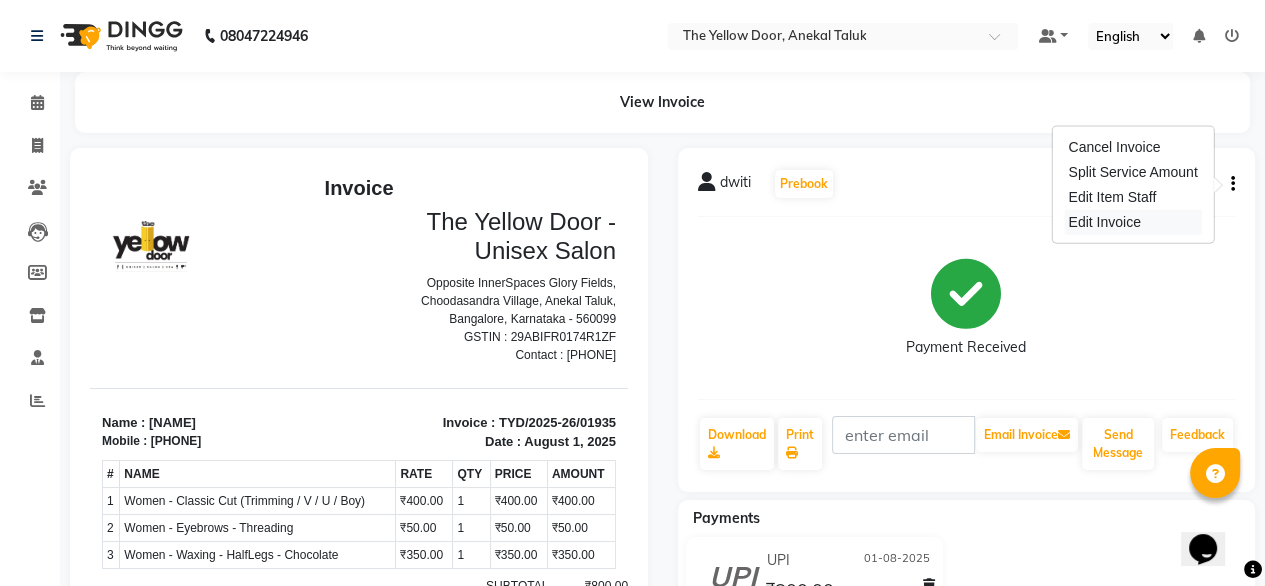 click on "Edit Invoice" at bounding box center [1132, 222] 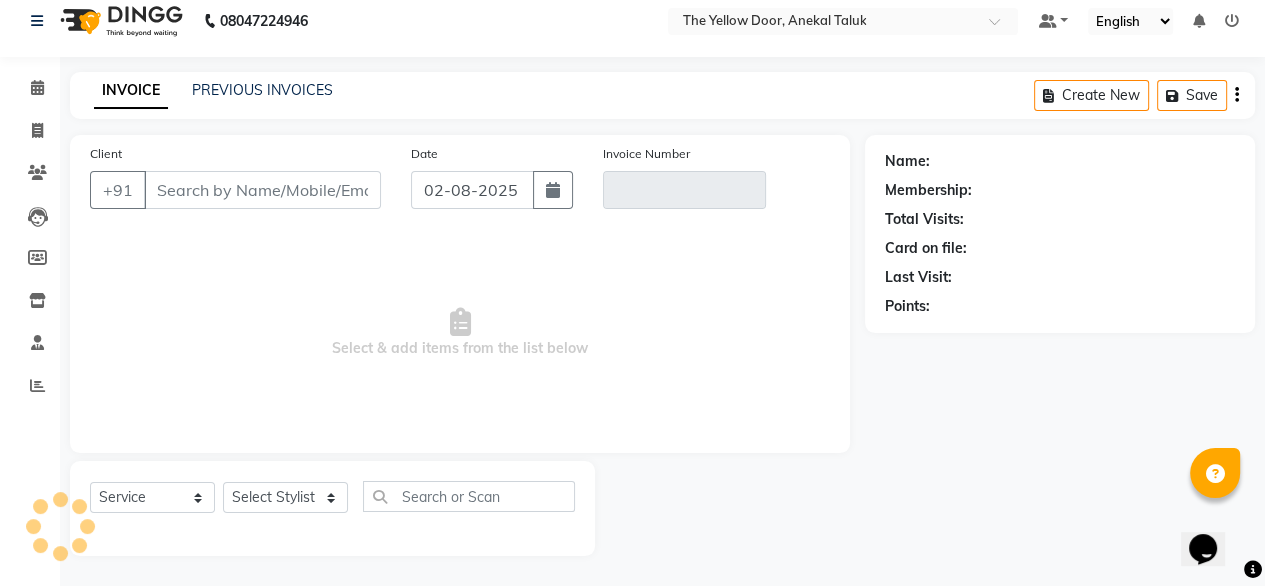 type on "[PHONE]" 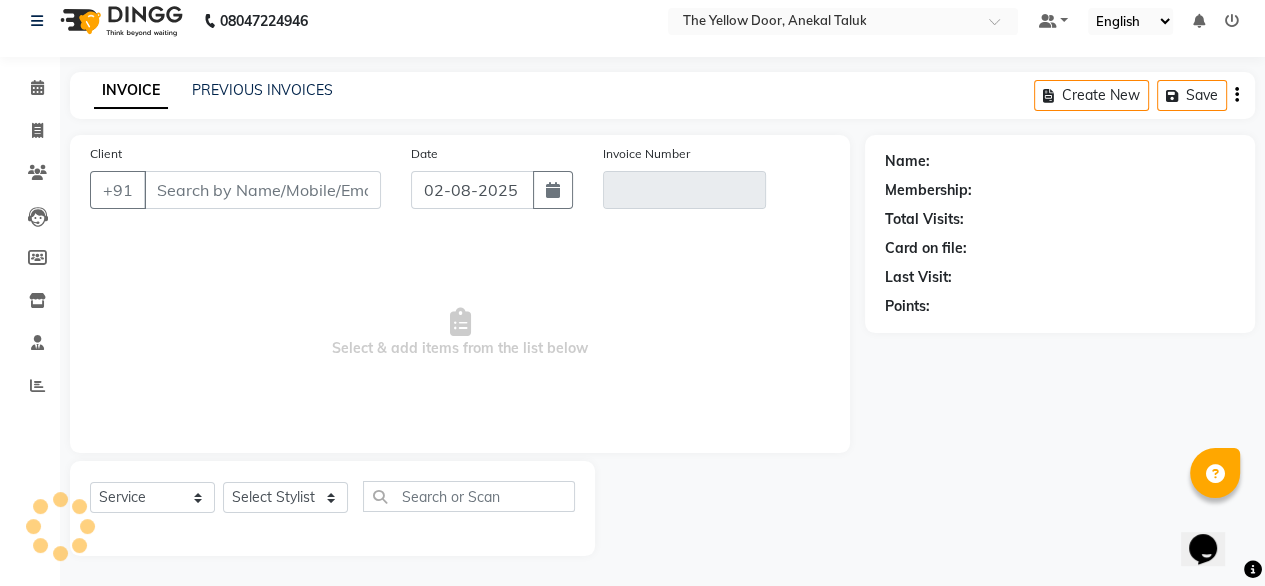 type on "TYD/2025-26/01935" 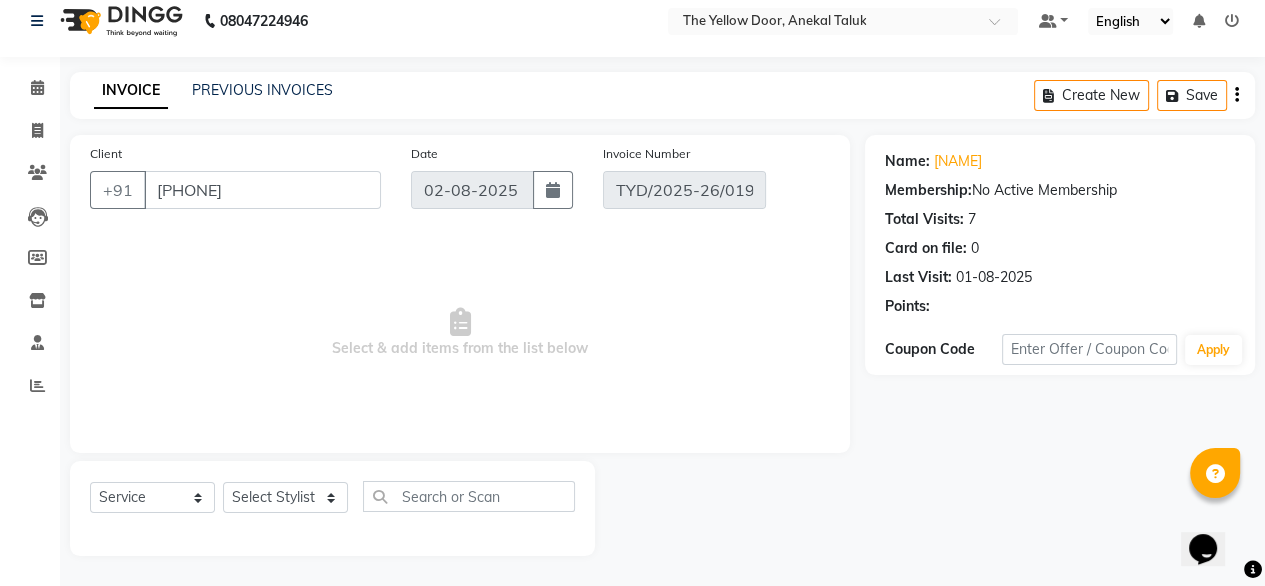 type on "01-08-2025" 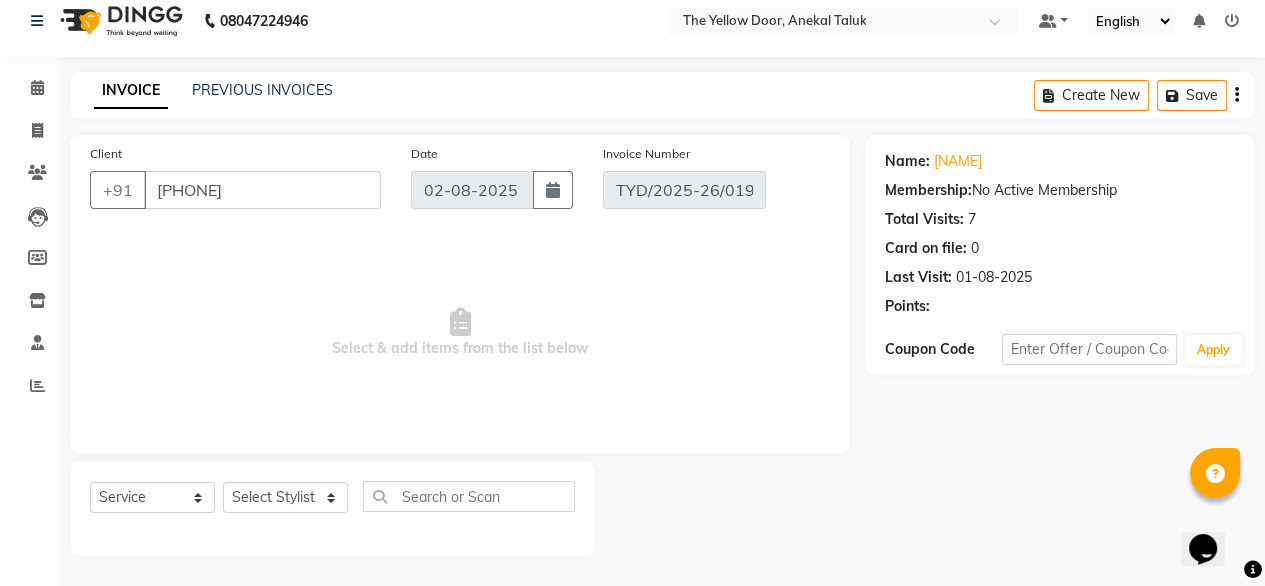 select on "select" 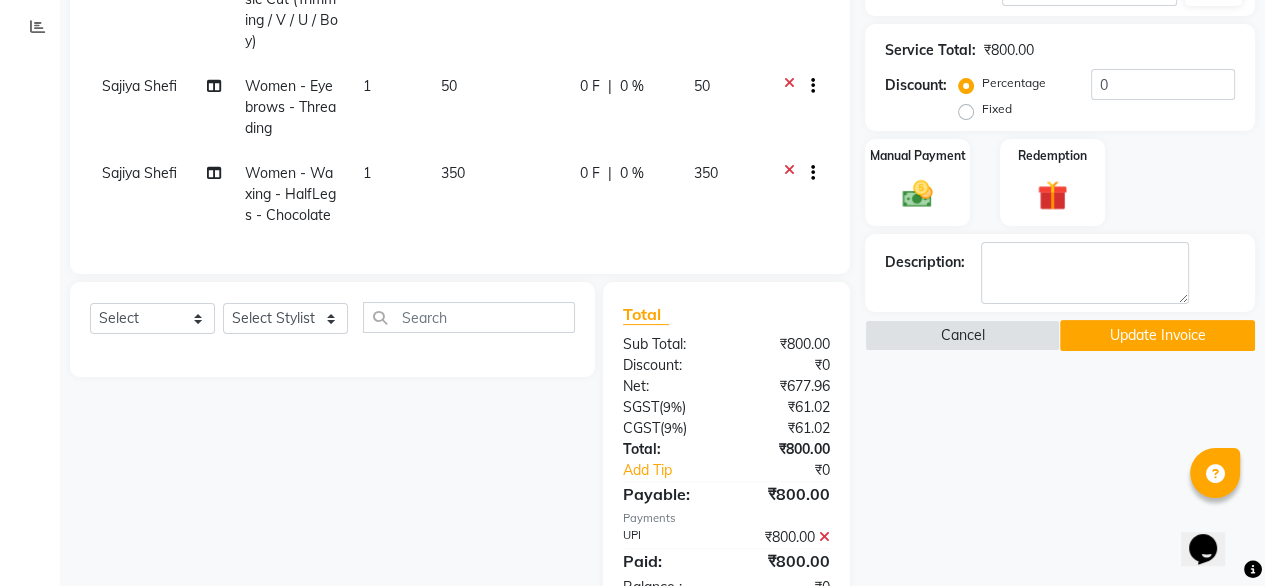 scroll, scrollTop: 452, scrollLeft: 0, axis: vertical 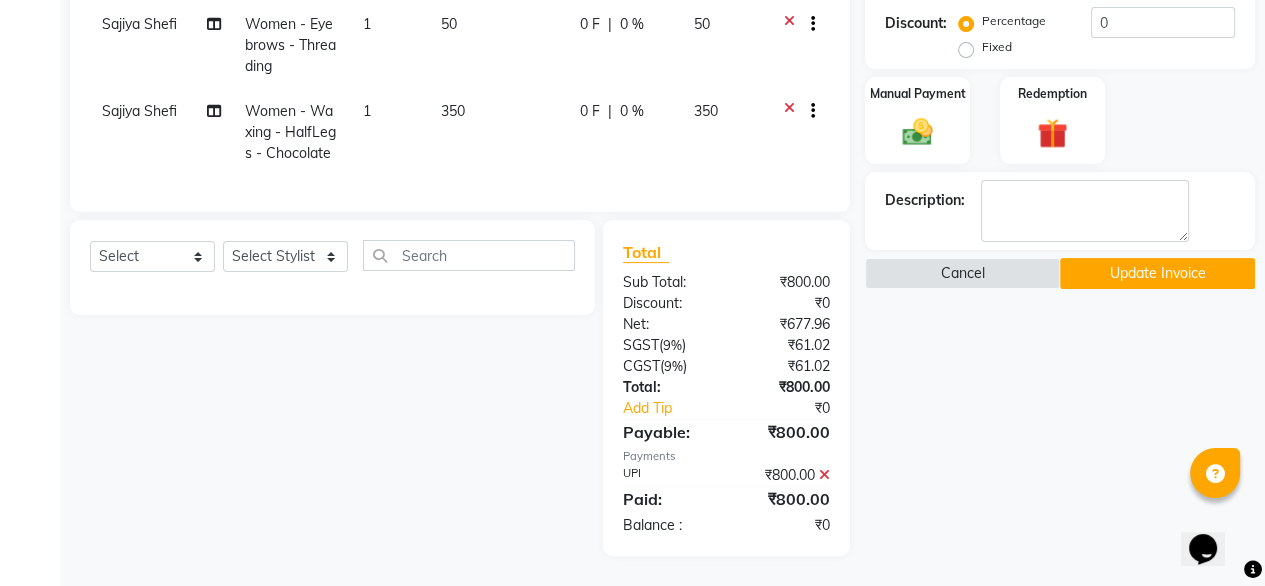 click 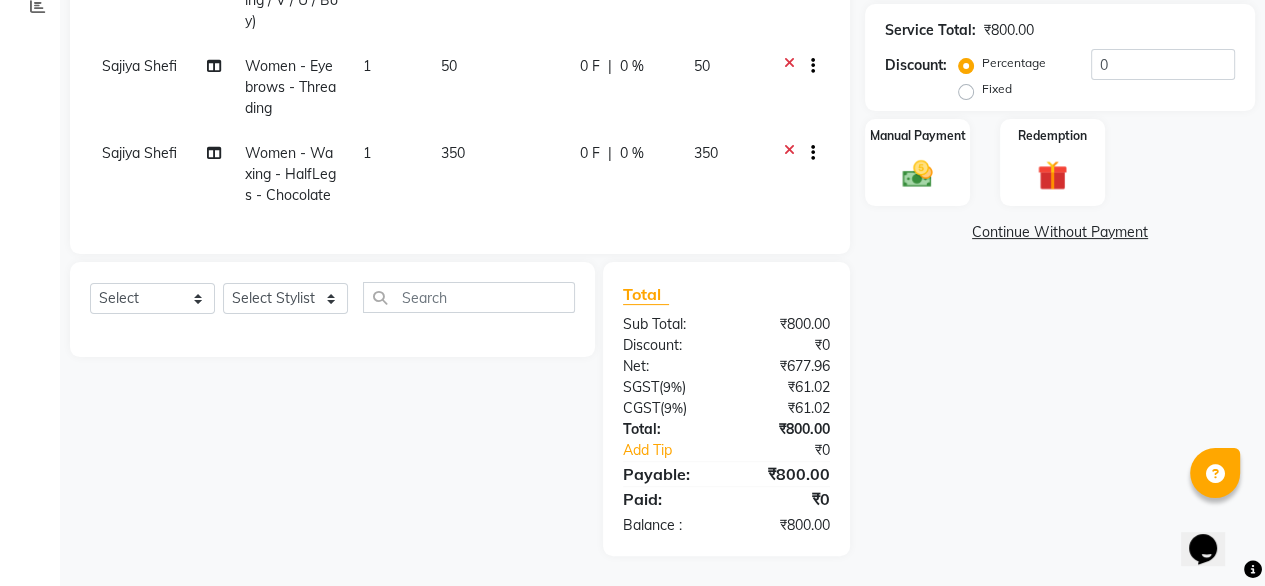scroll, scrollTop: 410, scrollLeft: 0, axis: vertical 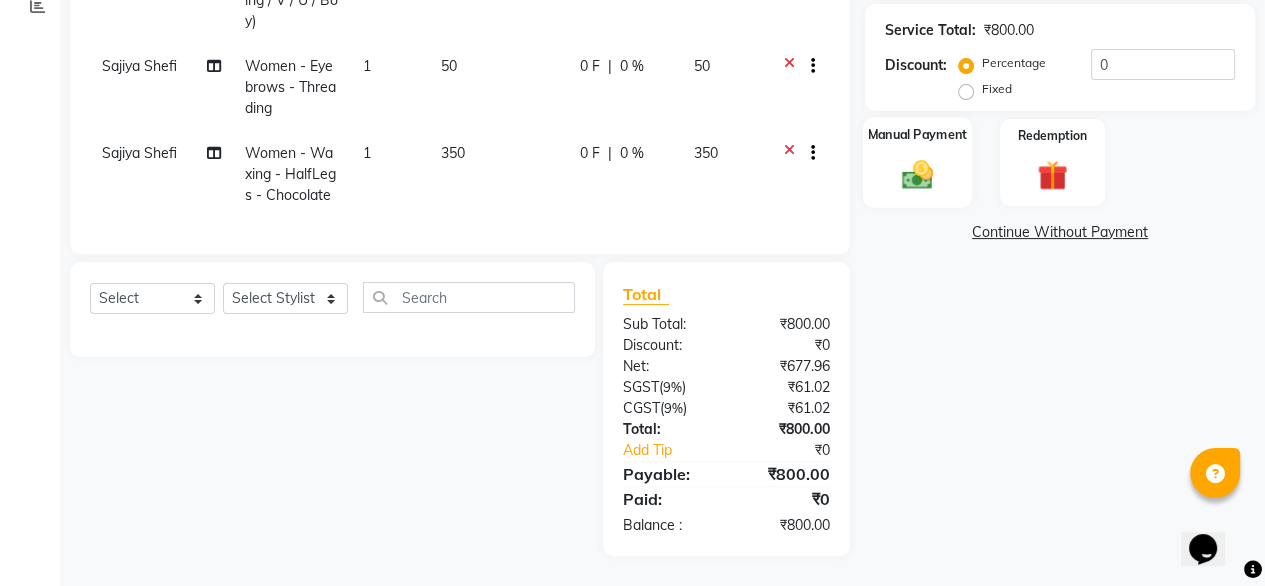 click on "Manual Payment" 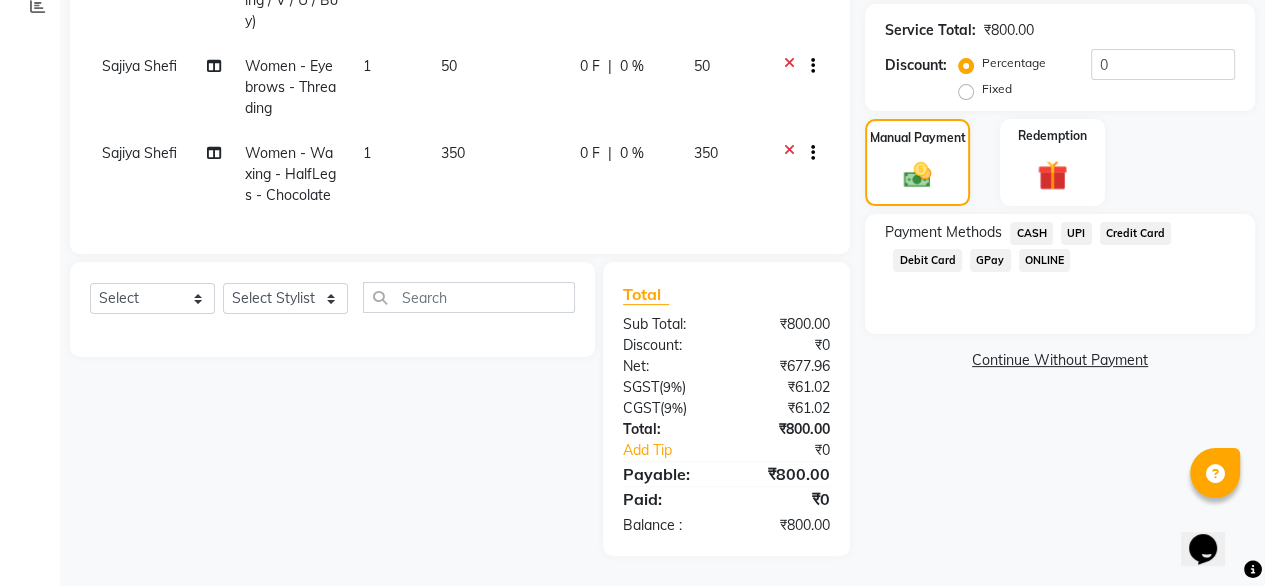 click on "UPI" 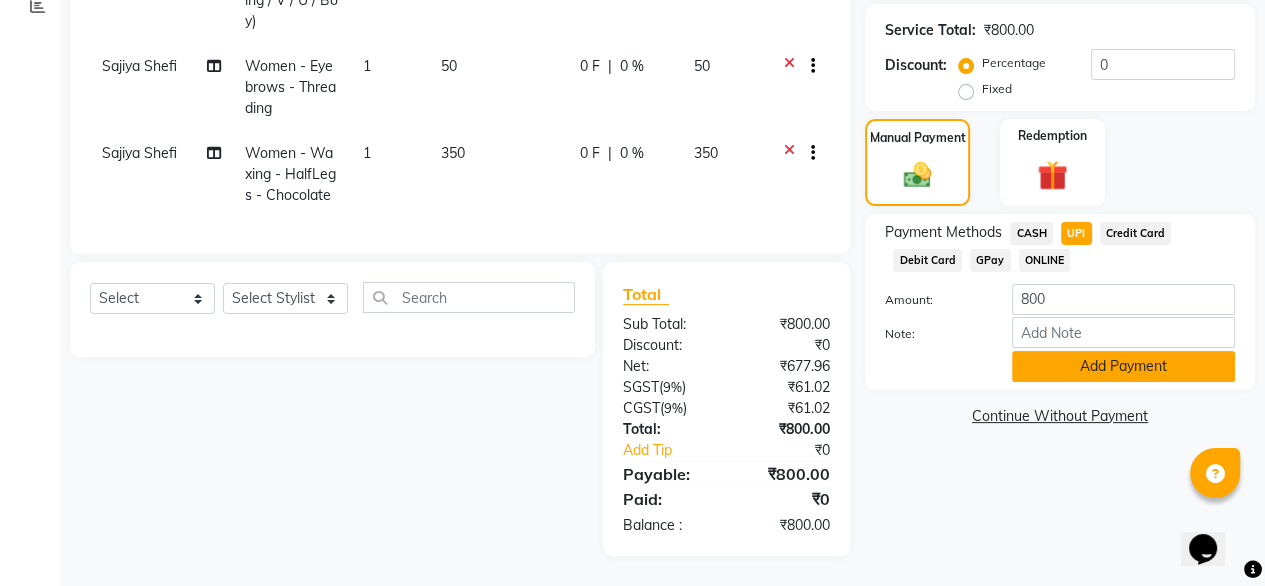 click on "Add Payment" 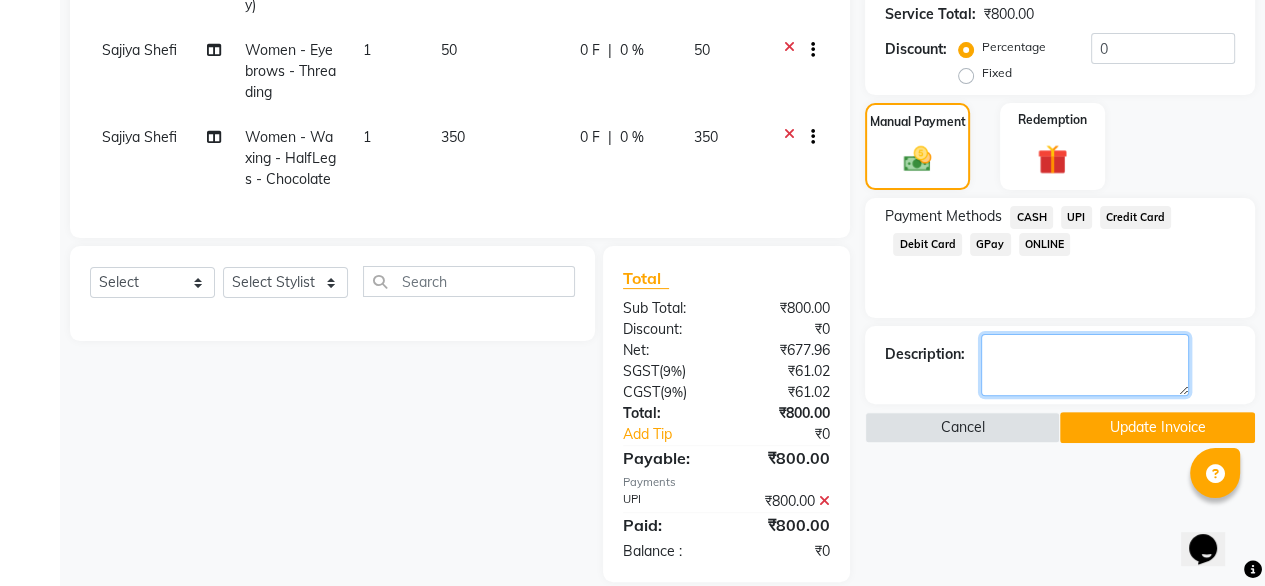 click 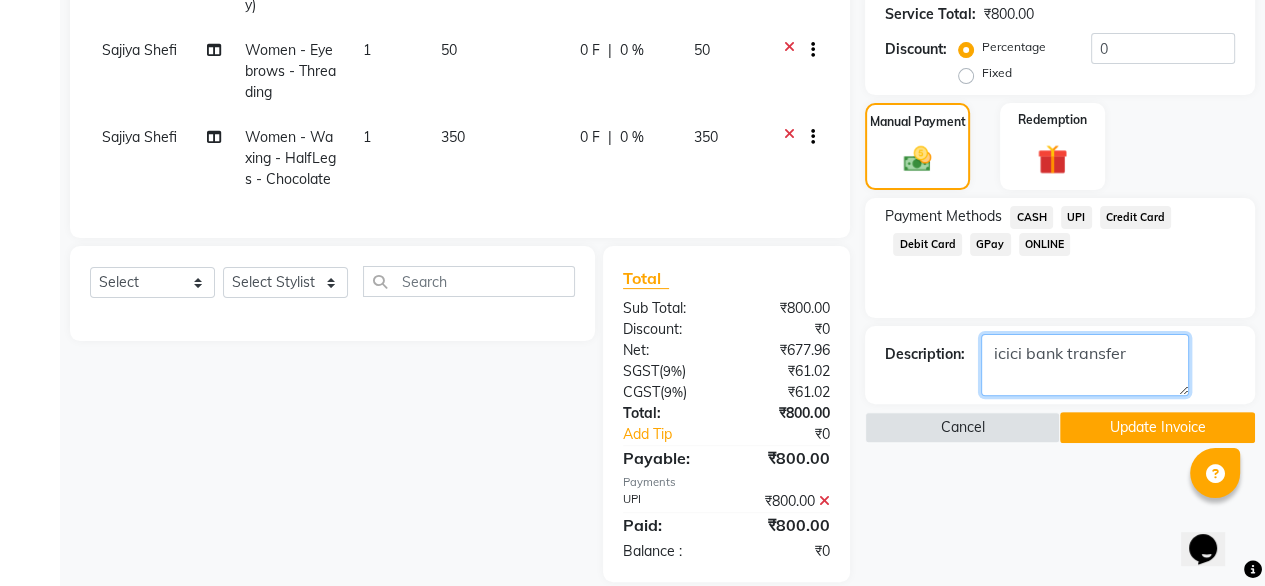 type on "icici bank transfer" 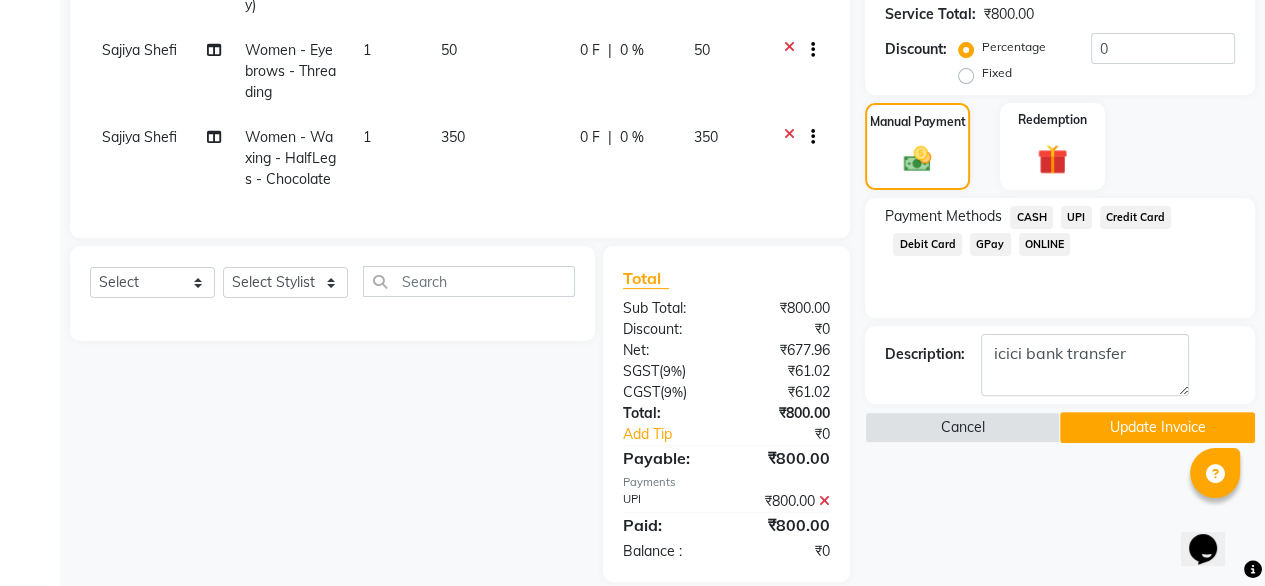 click on "Update Invoice" 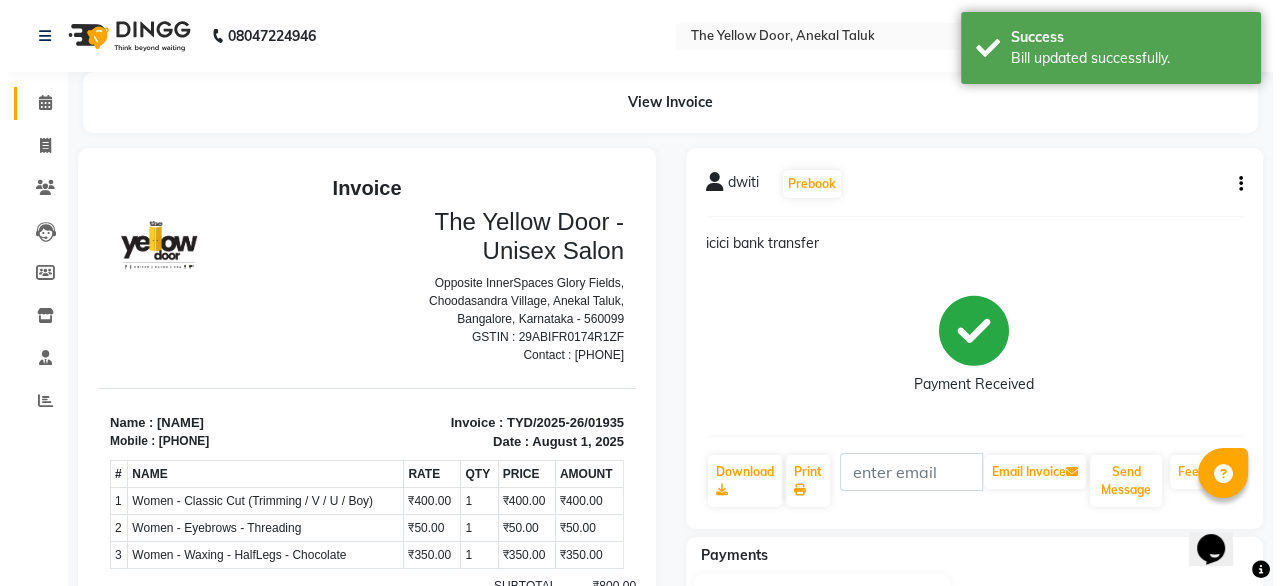 scroll, scrollTop: 0, scrollLeft: 0, axis: both 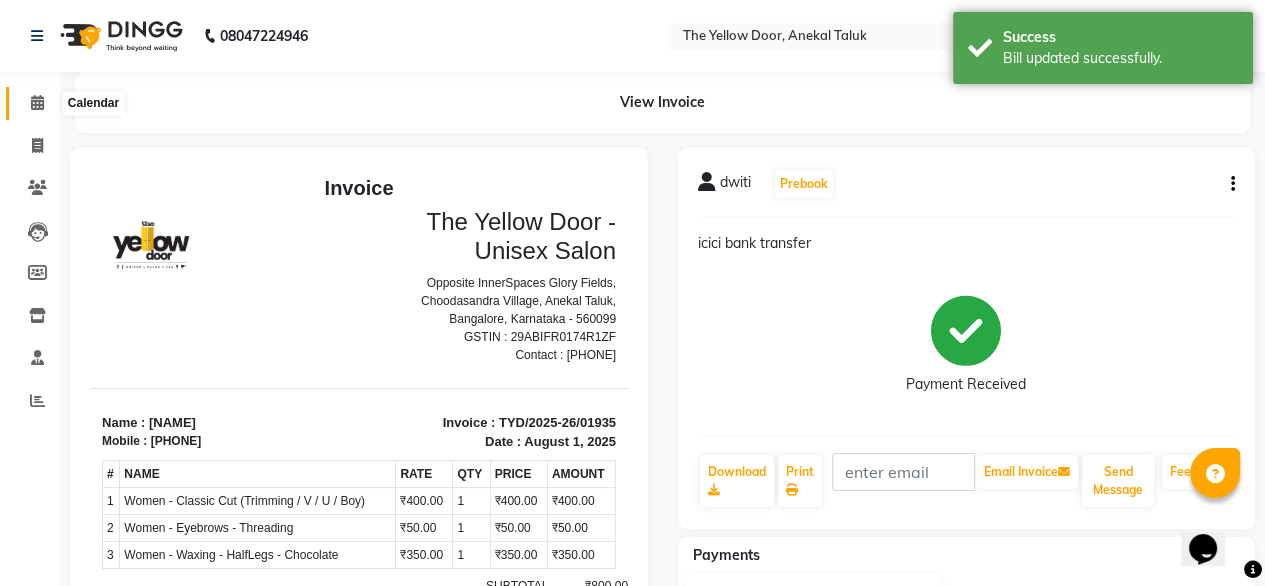 click 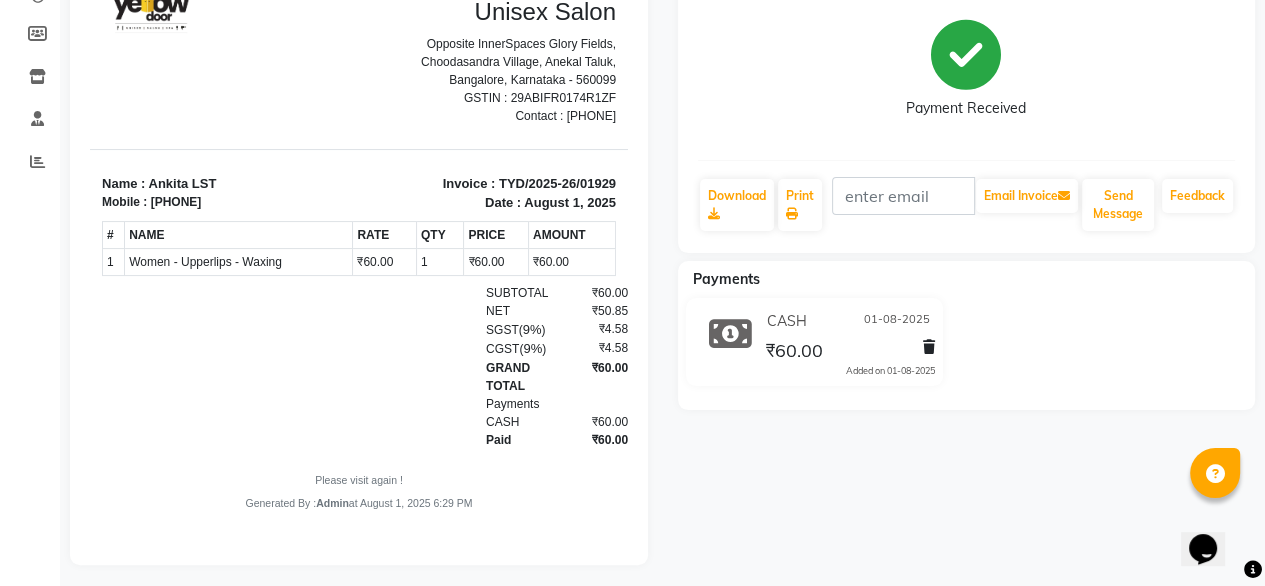 scroll, scrollTop: 16, scrollLeft: 0, axis: vertical 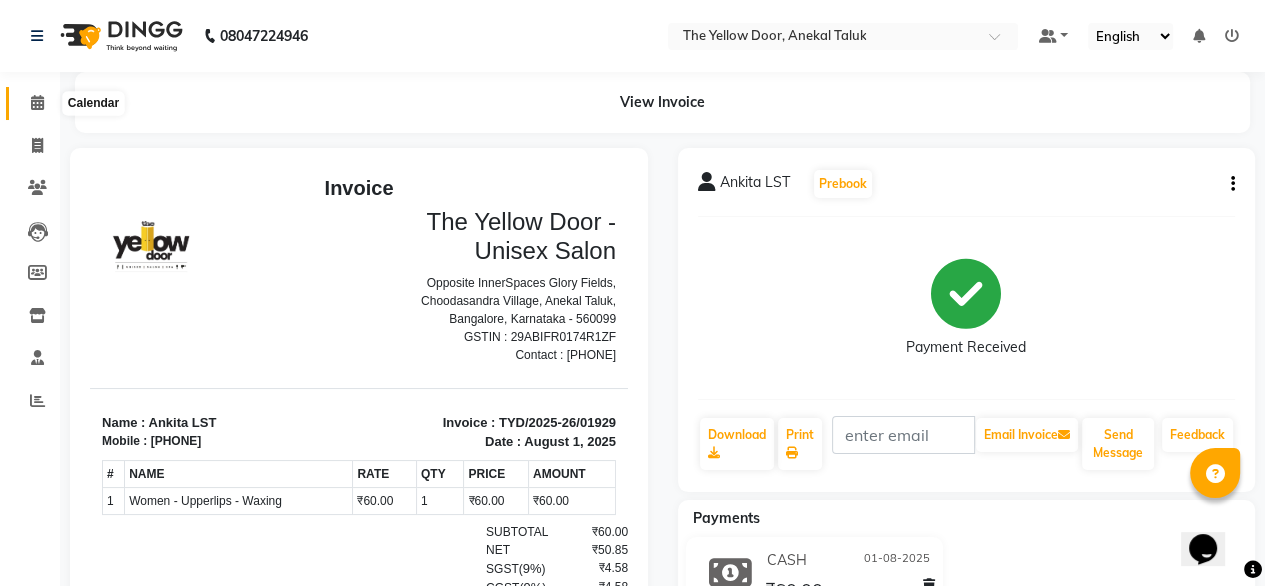 click 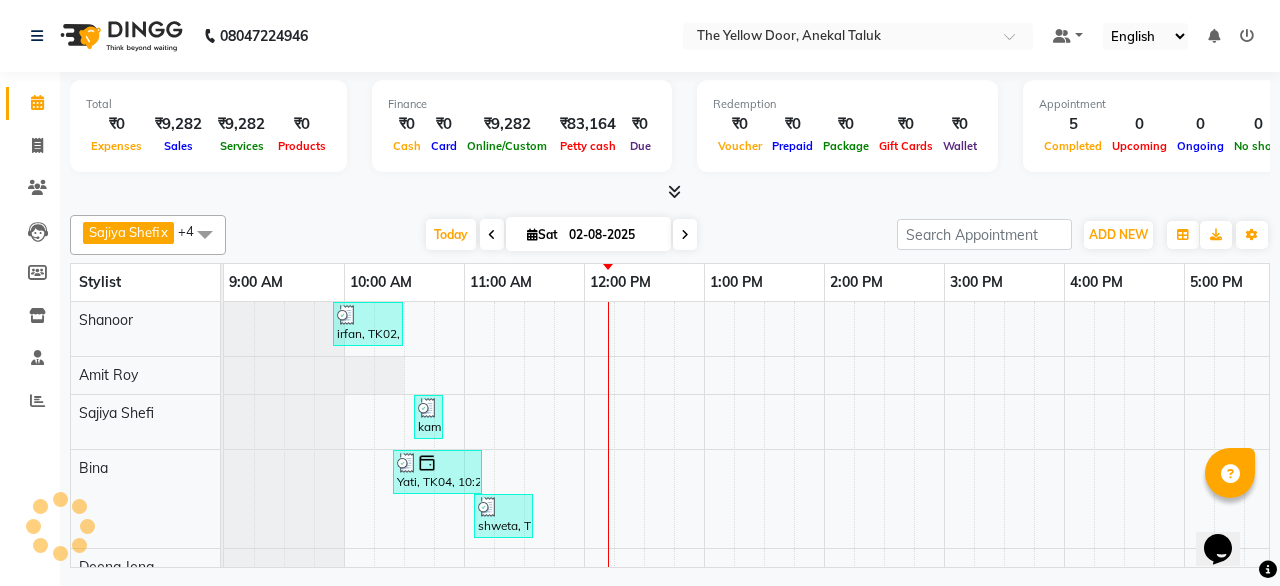 scroll, scrollTop: 0, scrollLeft: 0, axis: both 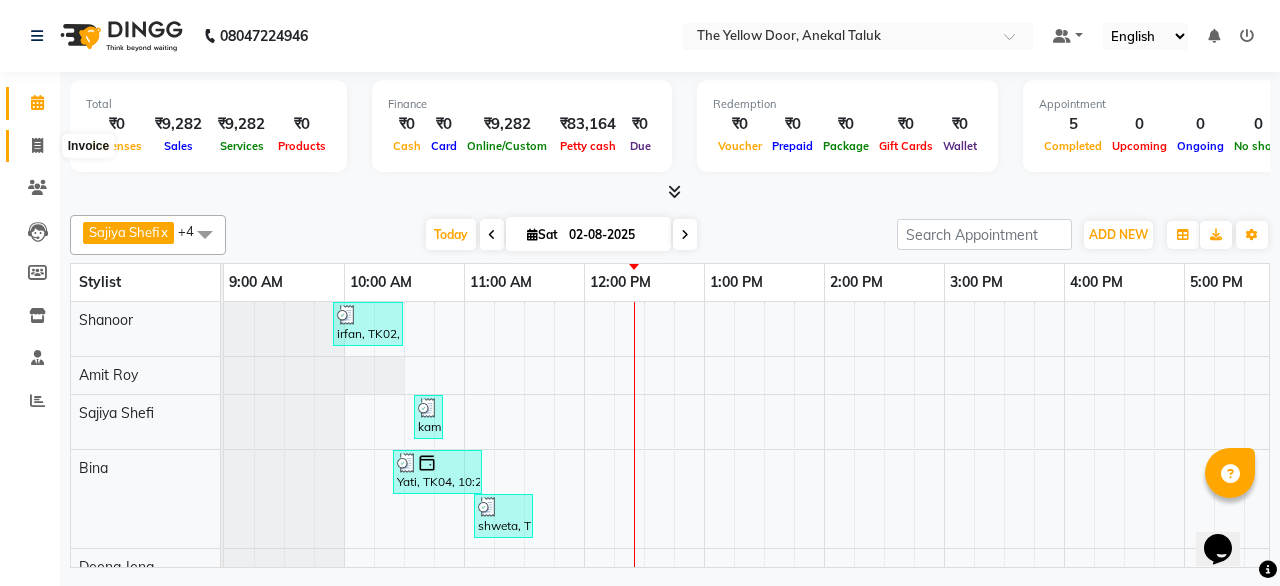 click 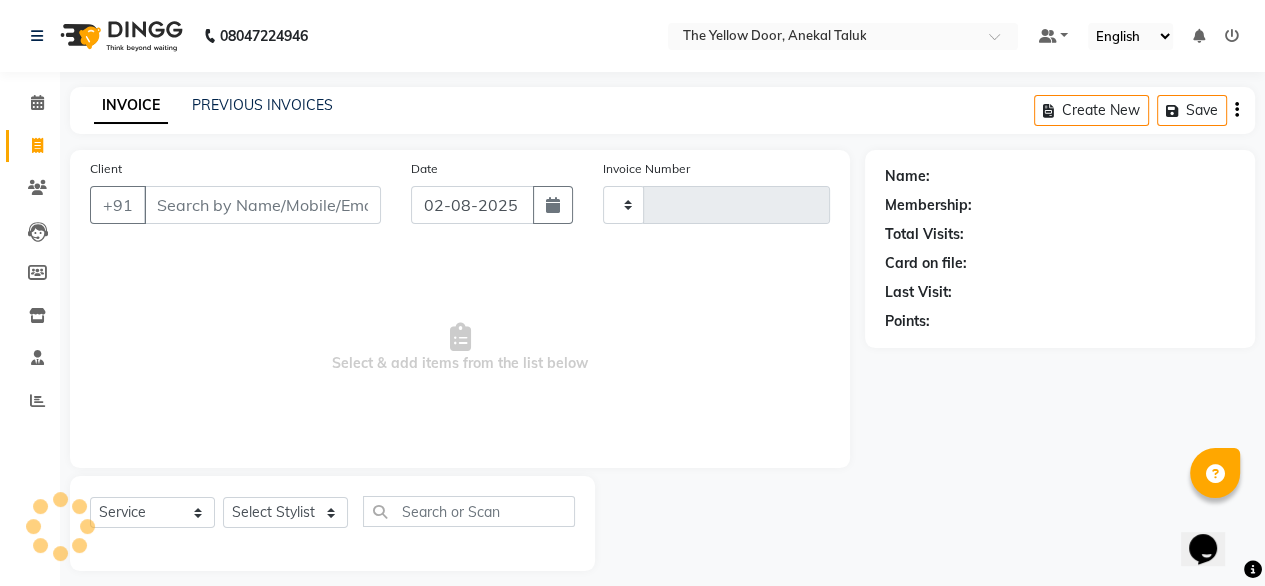 type on "01941" 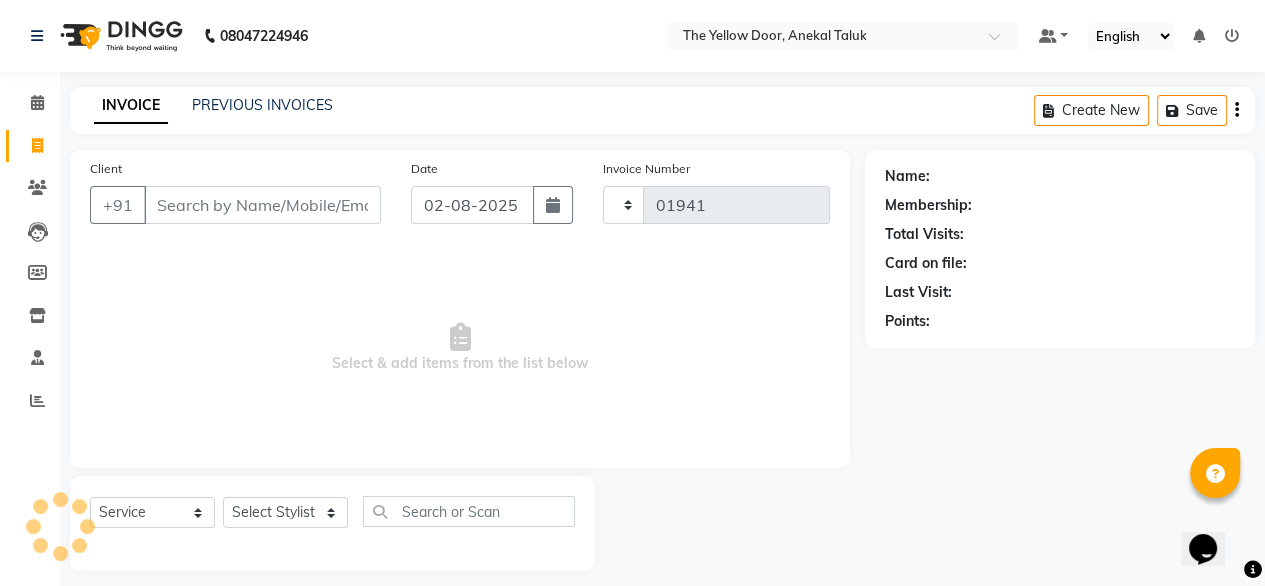 select on "5650" 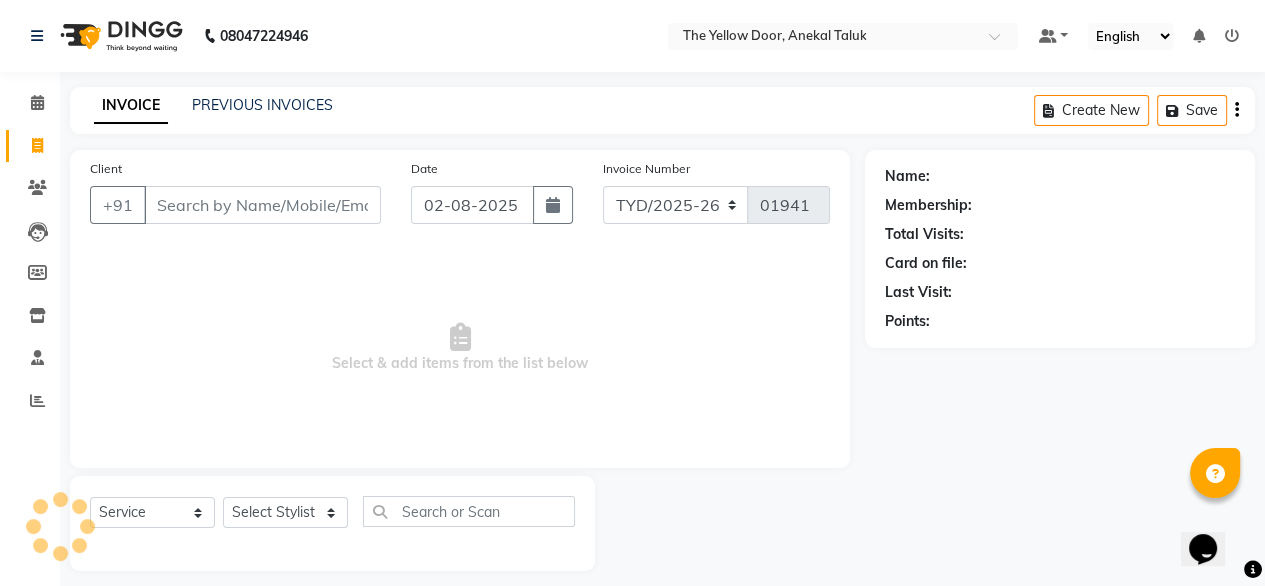 click on "Client" at bounding box center (262, 205) 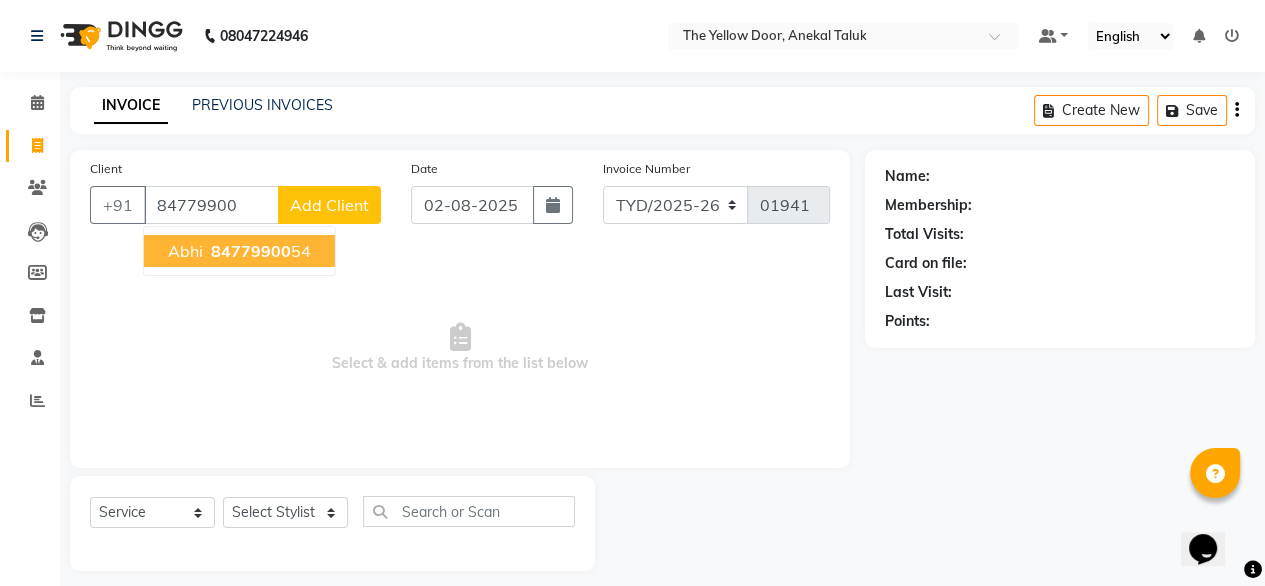 click on "84779900" at bounding box center [251, 251] 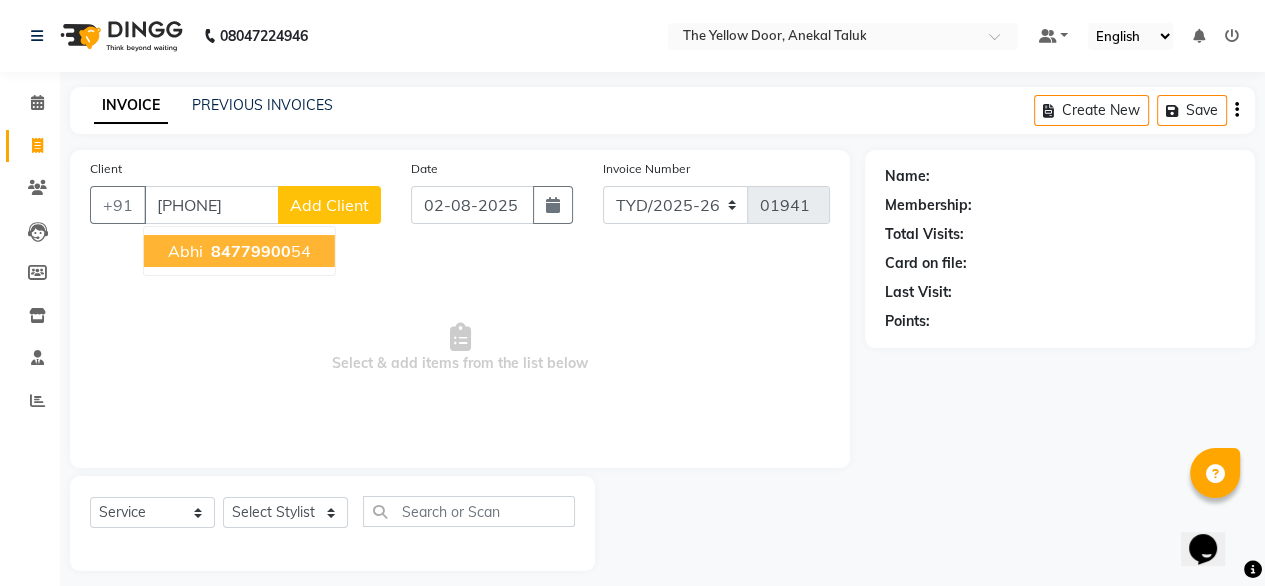 type on "[PHONE]" 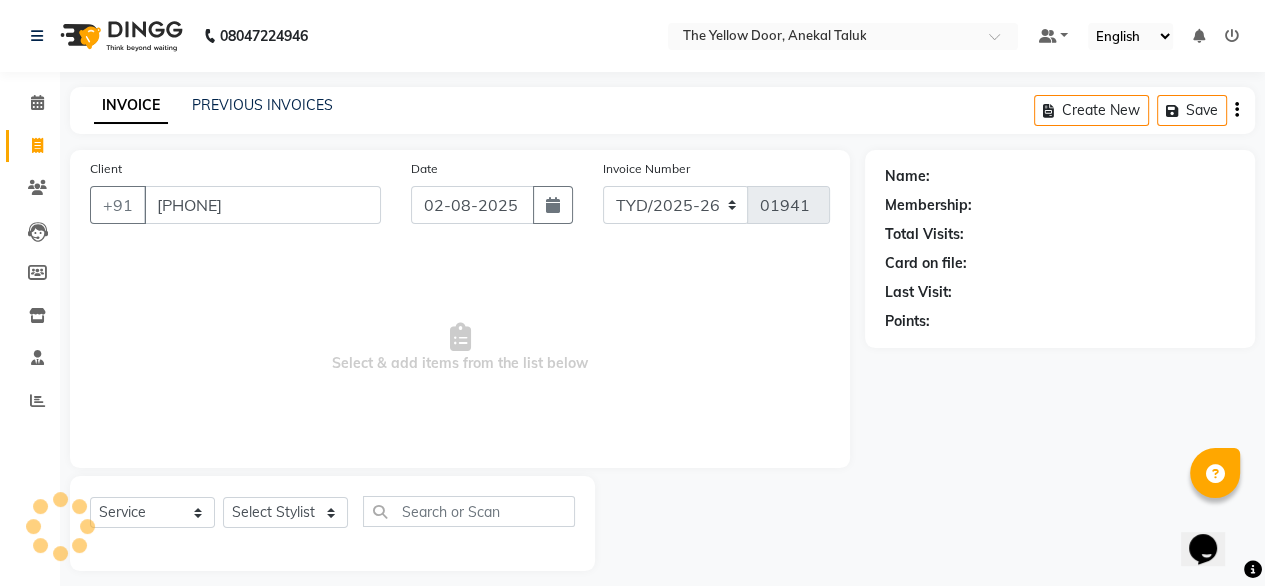 click on "Select & add items from the list below" at bounding box center [460, 348] 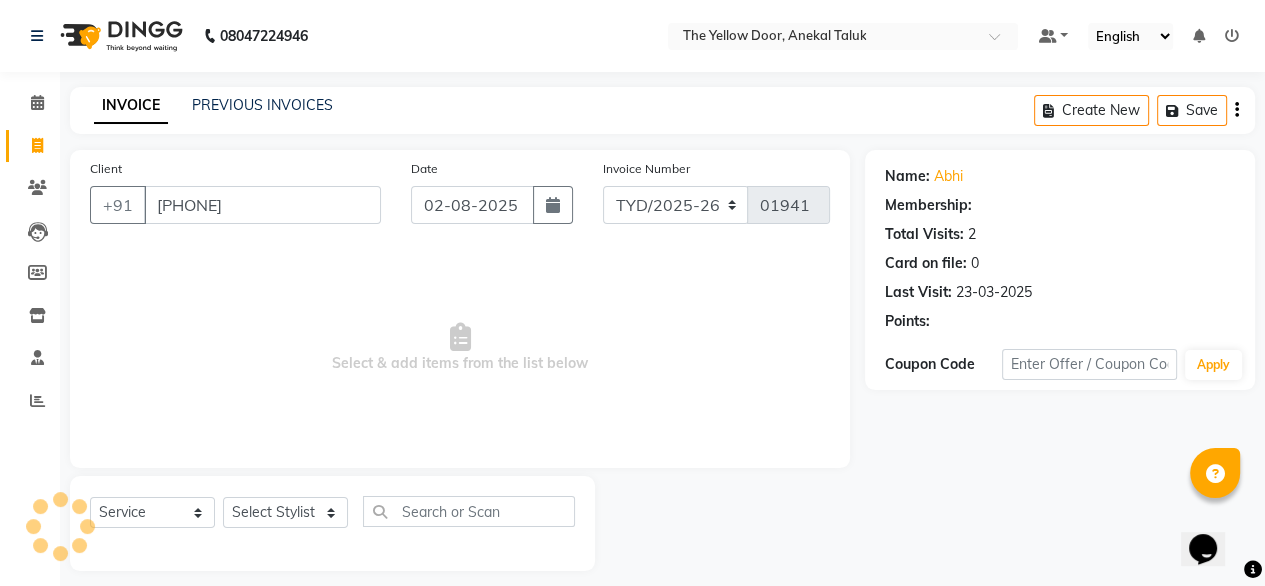 select on "1: Object" 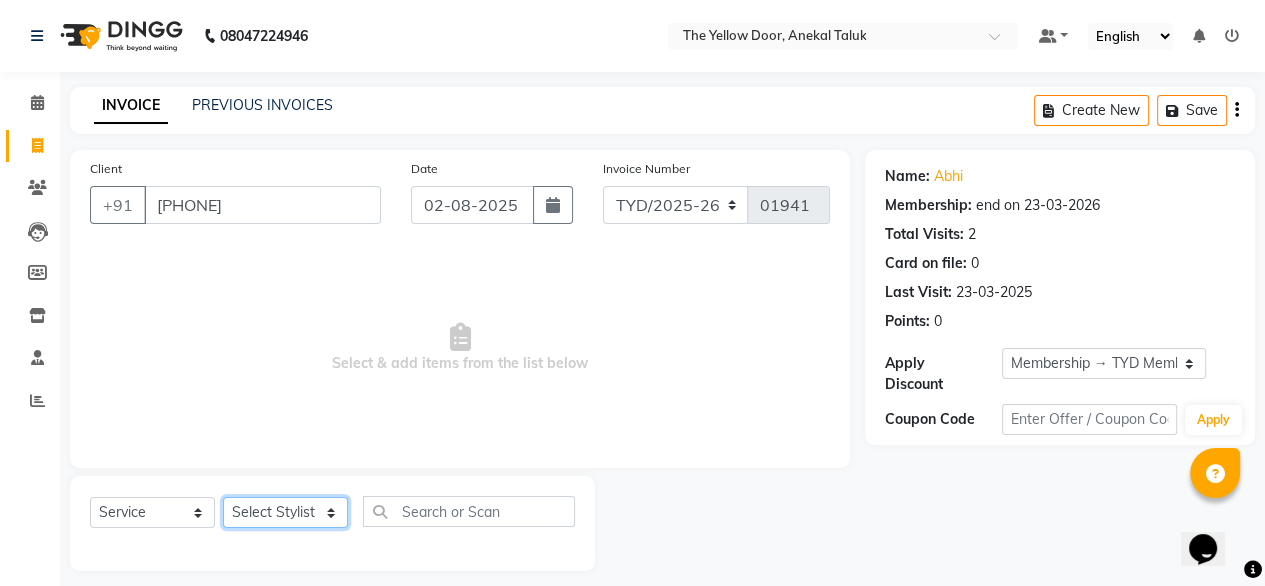 drag, startPoint x: 277, startPoint y: 520, endPoint x: 270, endPoint y: 466, distance: 54.451813 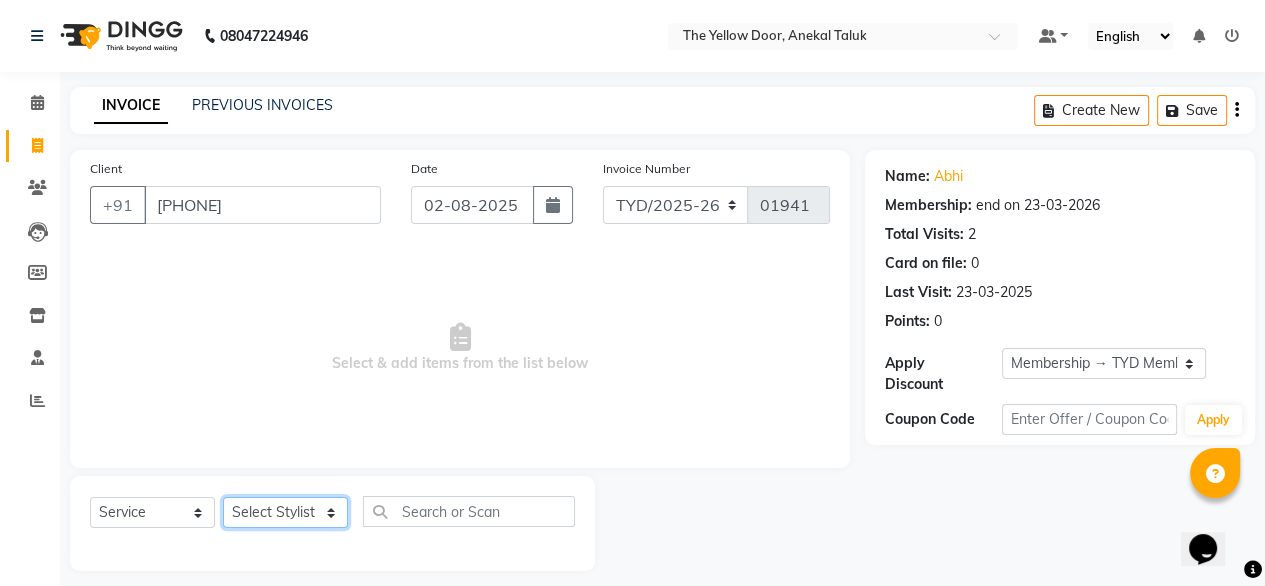 click on "Client +91 8477990054 Date 02-08-2025 Invoice Number TYD/2025-26 V/2025-26 01941  Select & add items from the list below  Select  Service  Product  Membership  Package Voucher Prepaid Gift Card  Select Stylist Amit Roy Bina Deena Jena Housekeeping Manager Sajiya Shefi Shanoor Shri" 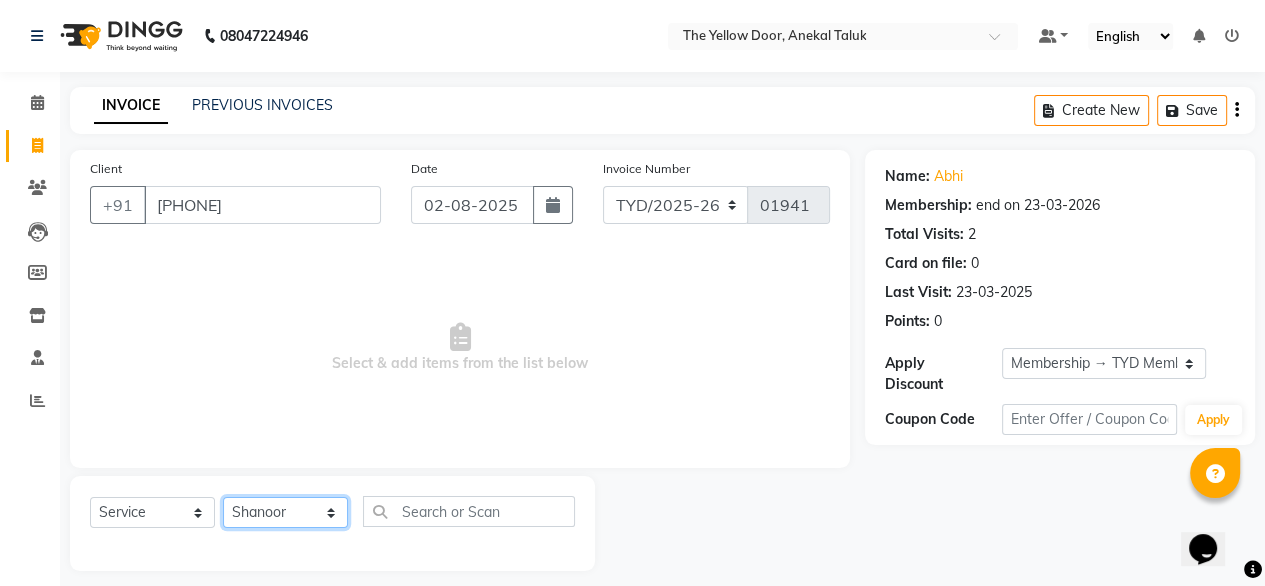 click on "Select Stylist Amit Roy Bina Deena Jena Housekeeping Manager Sajiya Shefi Shanoor Shri" 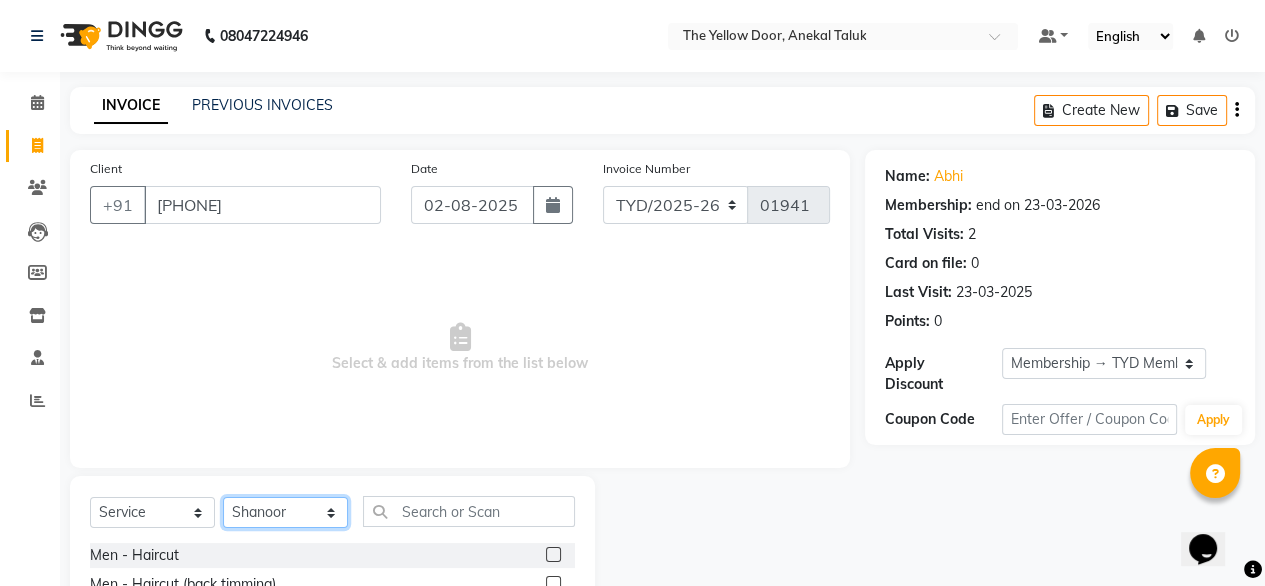 drag, startPoint x: 325, startPoint y: 520, endPoint x: 267, endPoint y: 356, distance: 173.95401 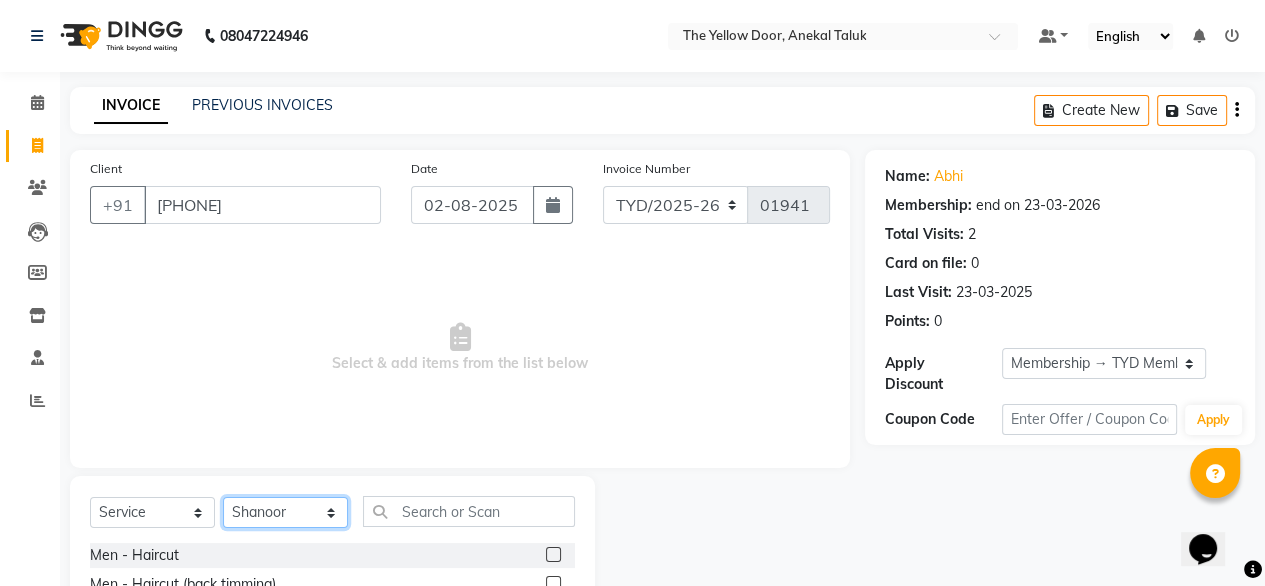 click on "Client +91 8477990054 Date 02-08-2025 Invoice Number TYD/2025-26 V/2025-26 01941  Select & add items from the list below  Select  Service  Product  Membership  Package Voucher Prepaid Gift Card  Select Stylist Amit Roy Bina Deena Jena Housekeeping Manager Sajiya Shefi Shanoor Shri Men - Haircut  Men - Haircut (back timming)  Men - Haircut (w/d Wash)   Men - Advanced Haircut & Styling  Men - Head Shave  Men - Clean Shave  Men - UnderArms Shave  Men - Hairwash  Men - Beard Trimming & Styling  Men - Hair Styling (w/o Cut)  Men-Front & Back Trimming  Baby Boy - Classic Hair Cut (0 -5 YRS)  Baby Boy - Advanced Hair Cut (0 -5 YRS)  Baby HairWash - Boy (0 - 5 YRS)  Toddler Classic Hair Cut - Boy (6 - 12 YRS)  Toddler Advanced Hair Cut - Boy (6 - 12 YRS)  Toddler HairWash - Boy (6 - 12 YRS)  Boy Head Shave/Trim  Boy Mundun  Men - Classic - Hair Spa  Men - Anti Hair Loss - Hair Spa  Men - Anti Dandruff - Hair Spa  Men - Repairing - Hair Spa  Men - Keratin - Hair Spa  Men - Foot Massage  Men - Leg Massage" 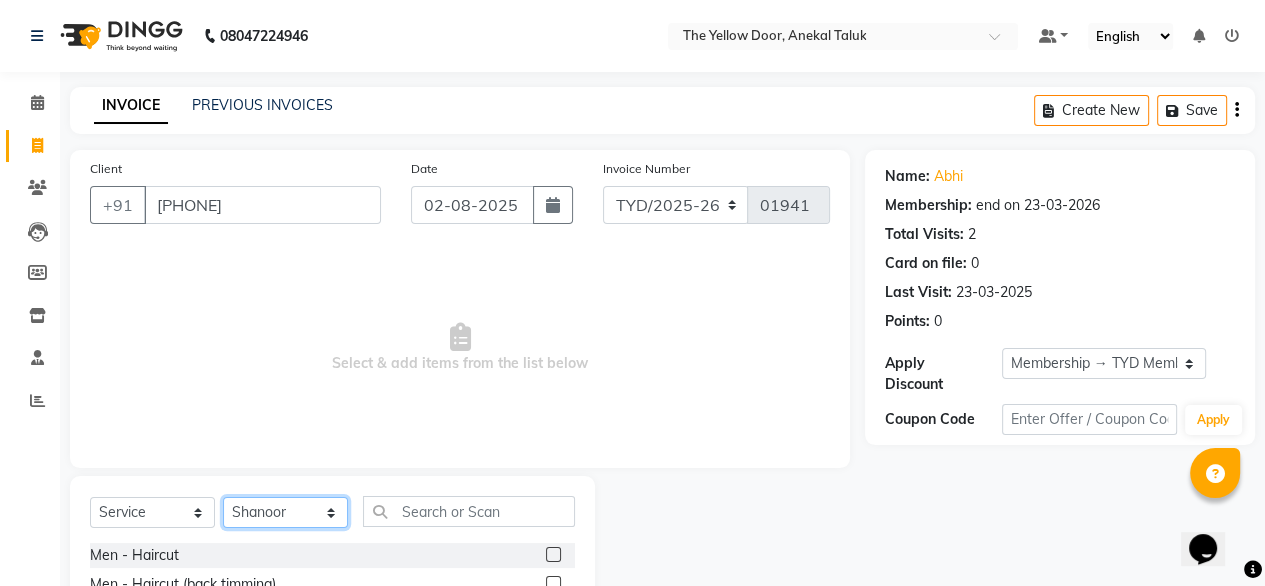 select on "71545" 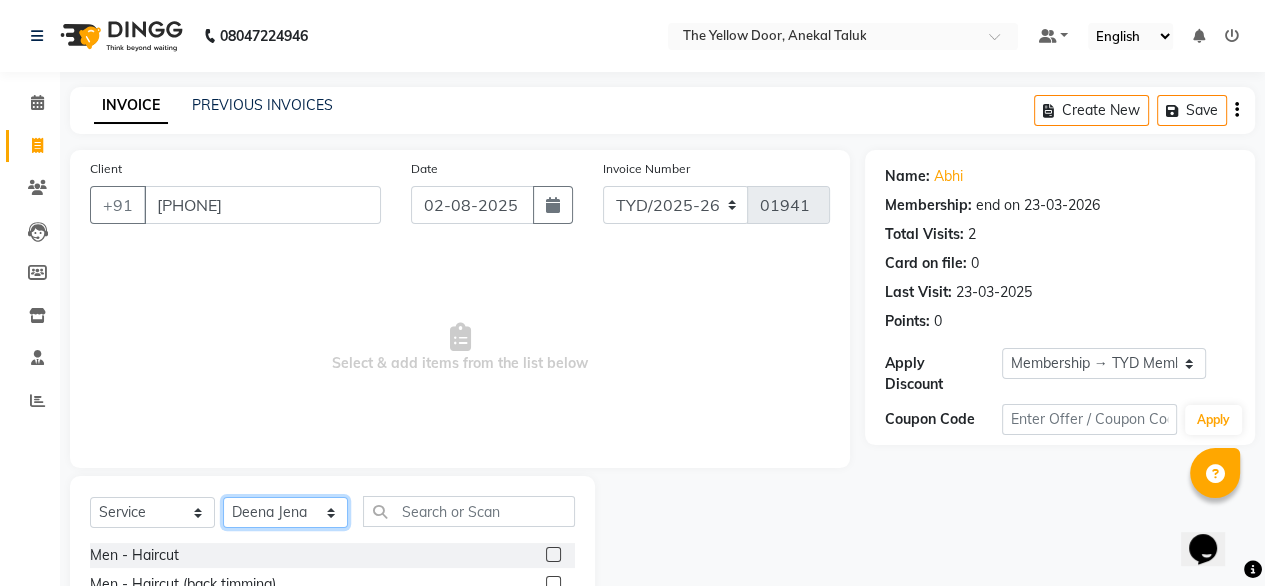 click on "Select Stylist Amit Roy Bina Deena Jena Housekeeping Manager Sajiya Shefi Shanoor Shri" 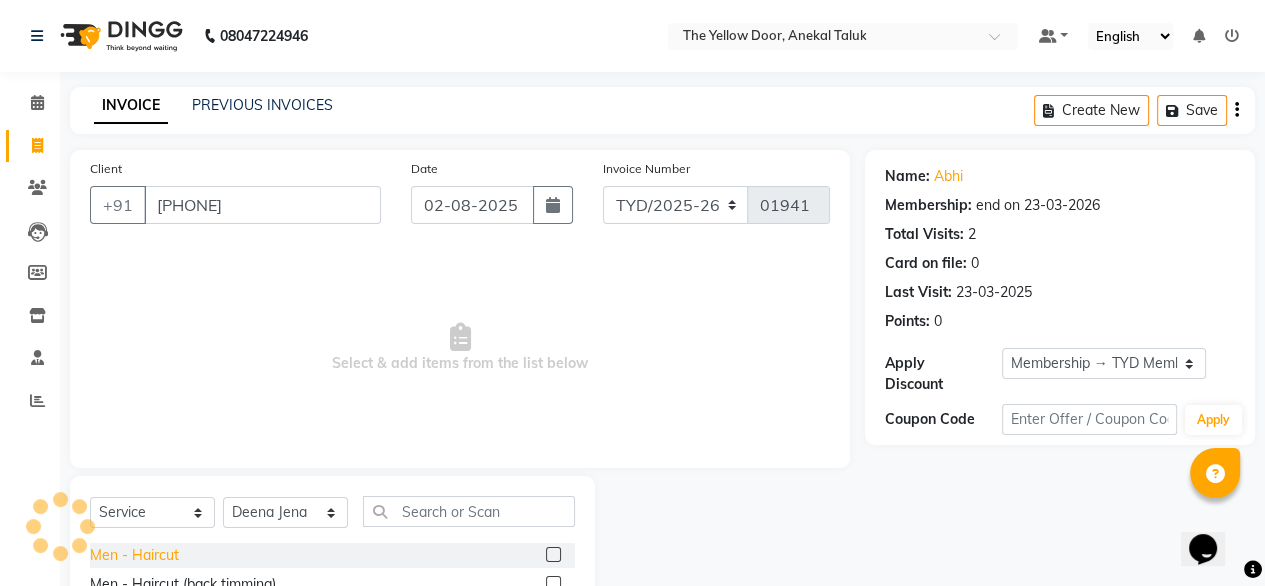 click on "Men - Haircut" 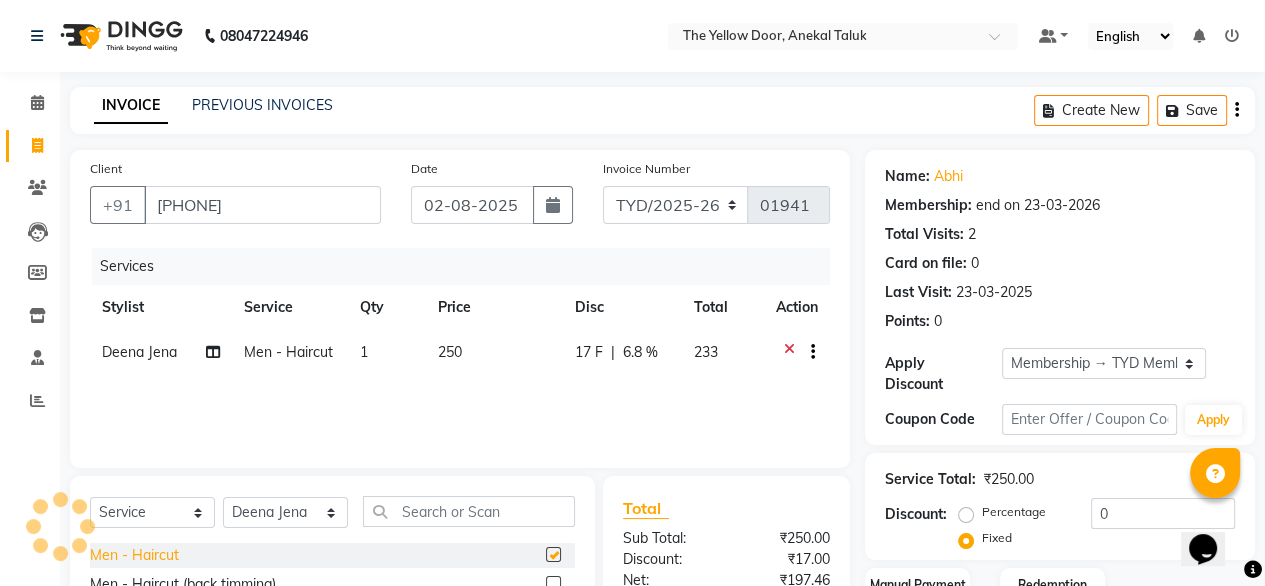 checkbox on "false" 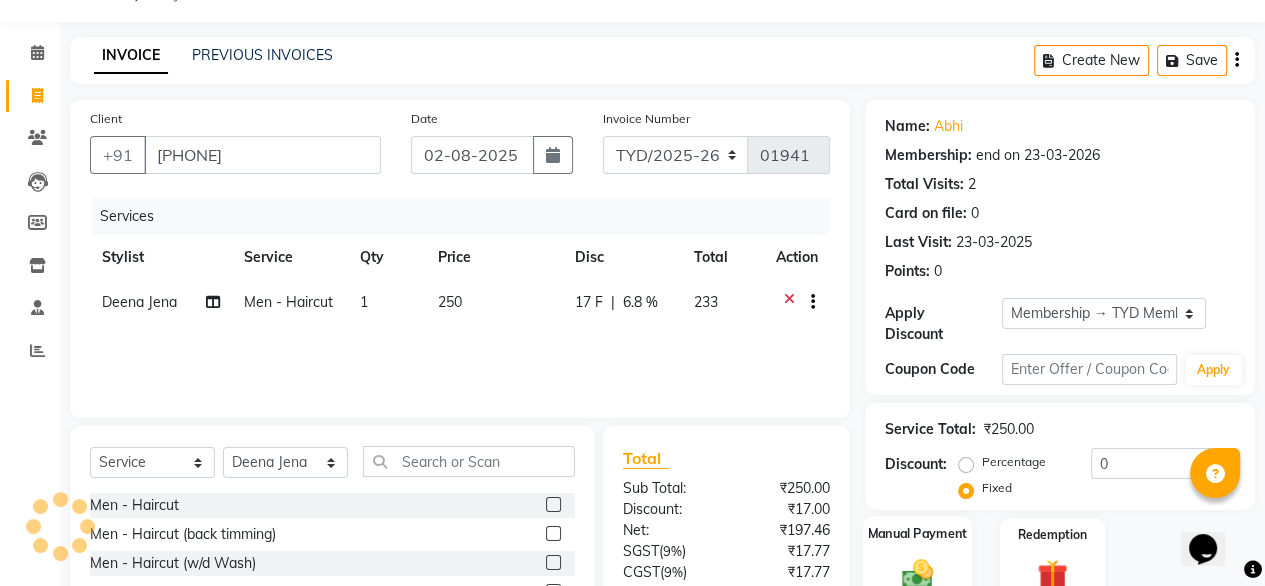 scroll, scrollTop: 52, scrollLeft: 0, axis: vertical 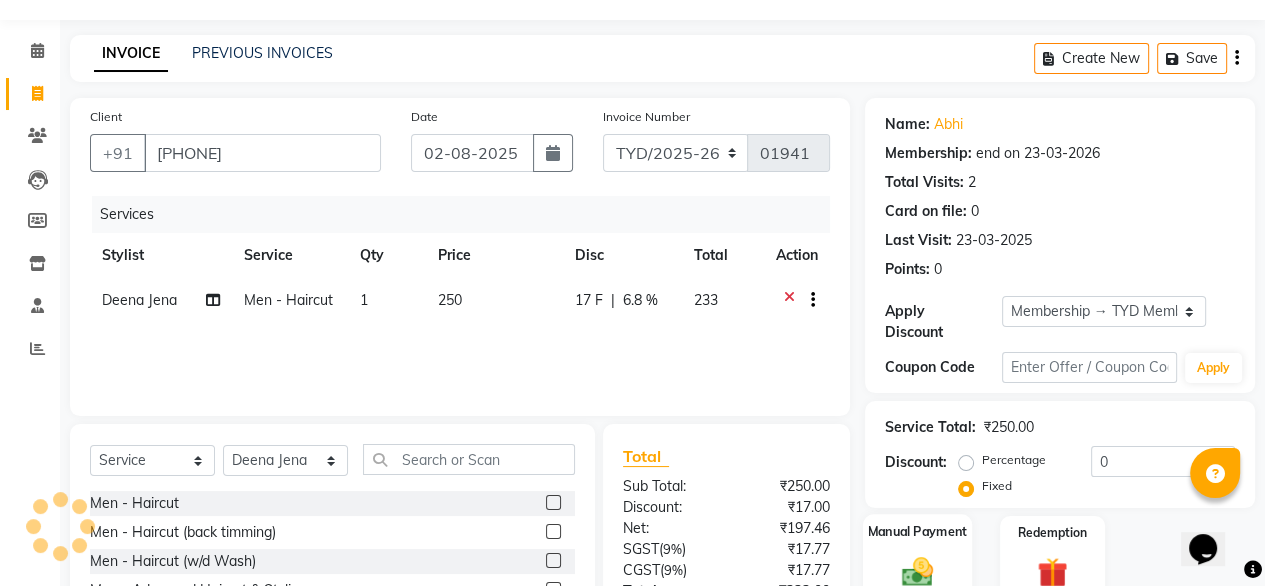 click 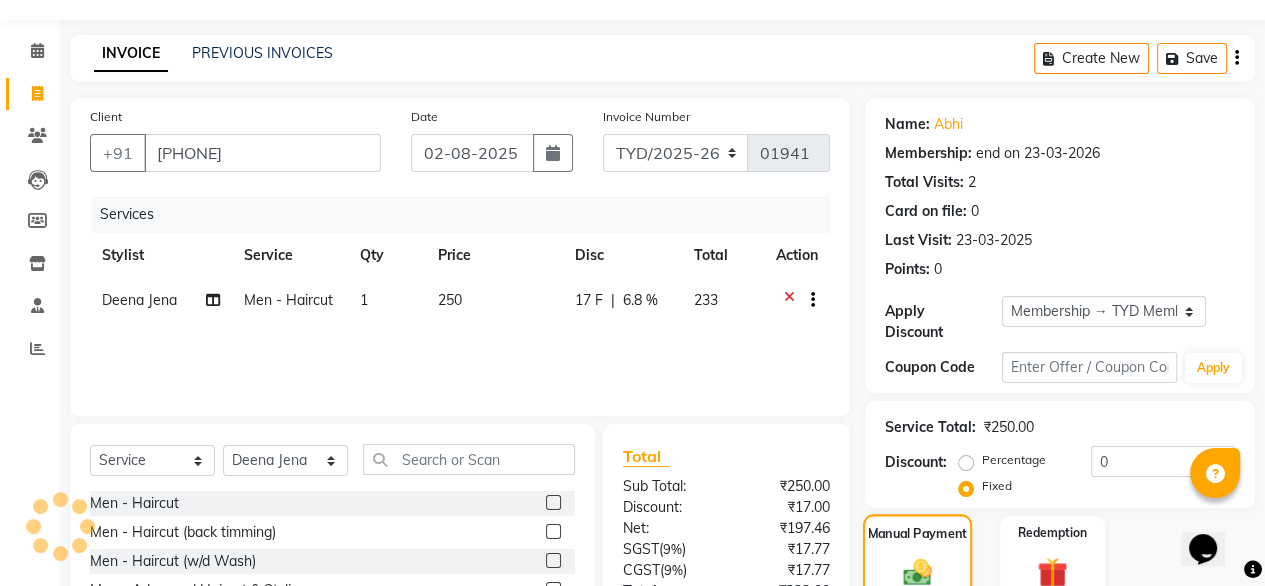scroll, scrollTop: 252, scrollLeft: 0, axis: vertical 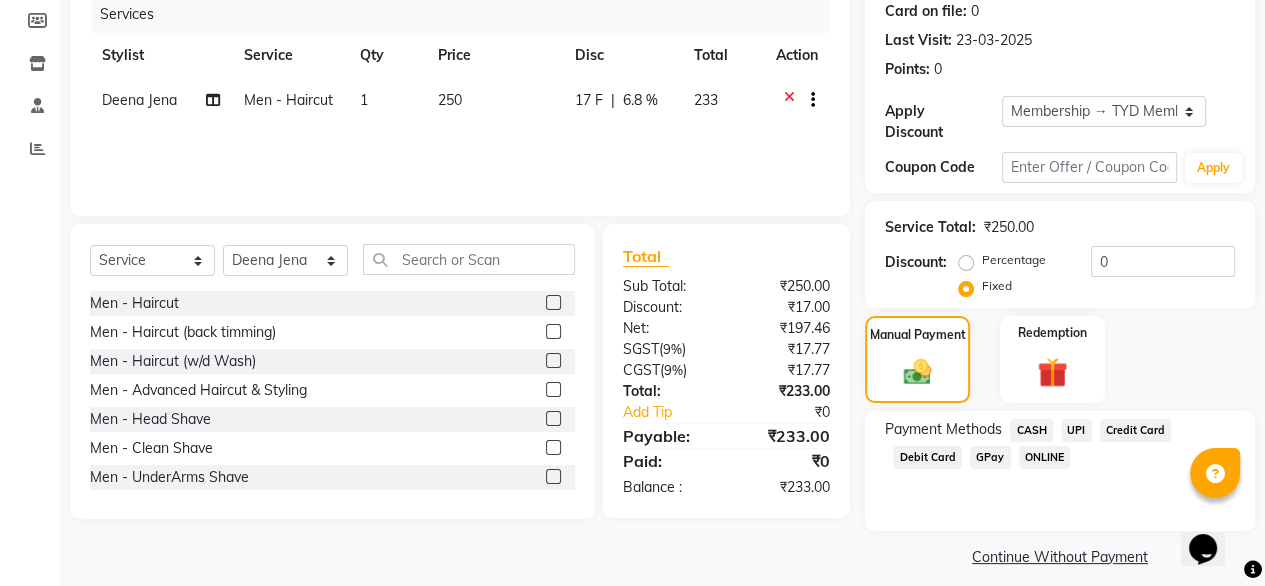 click on "UPI" 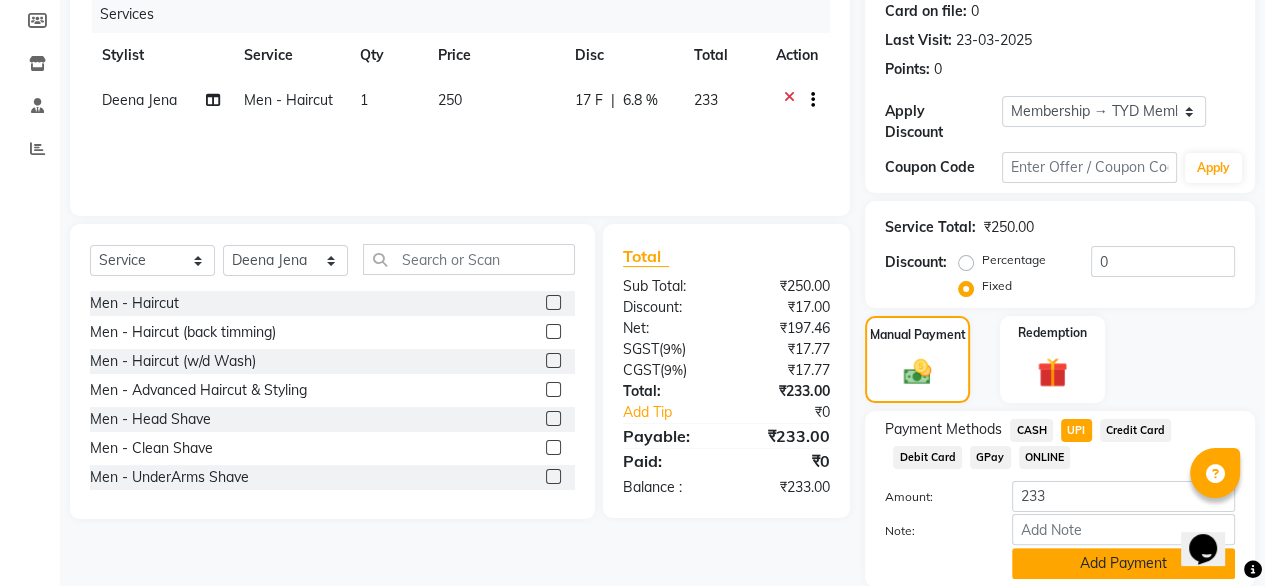 click on "Add Payment" 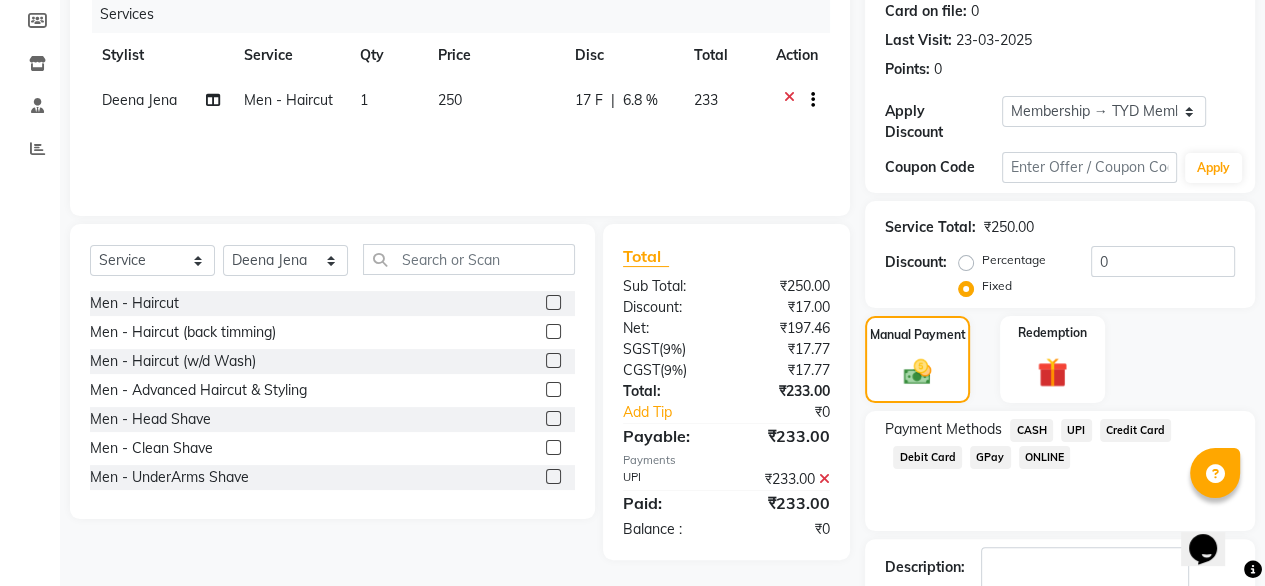 scroll, scrollTop: 364, scrollLeft: 0, axis: vertical 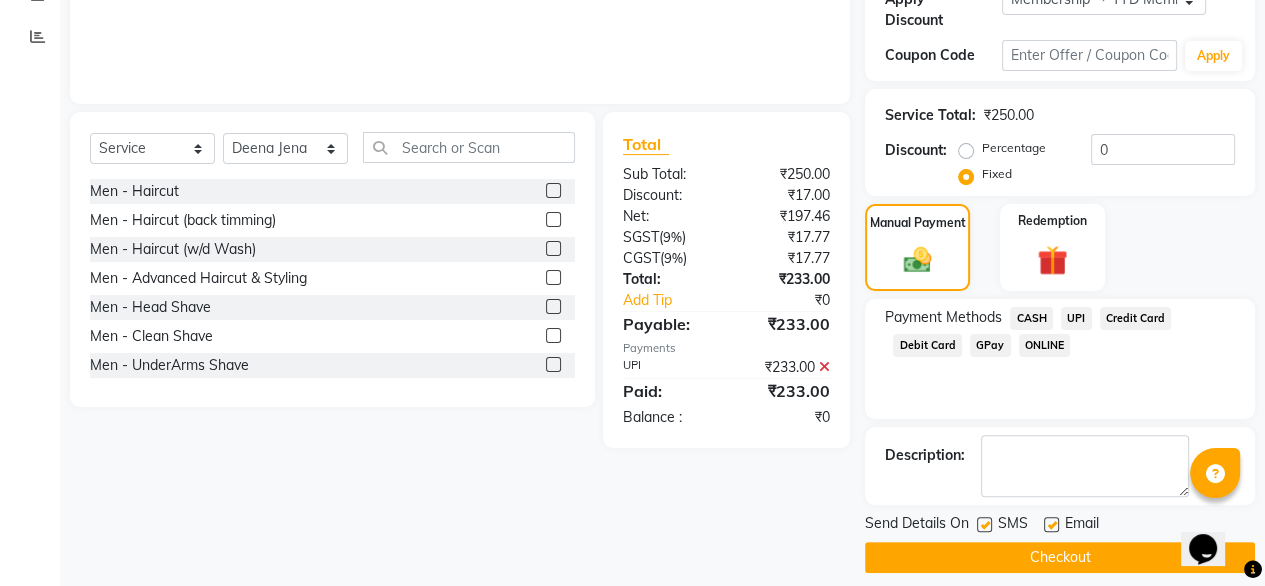 click on "Checkout" 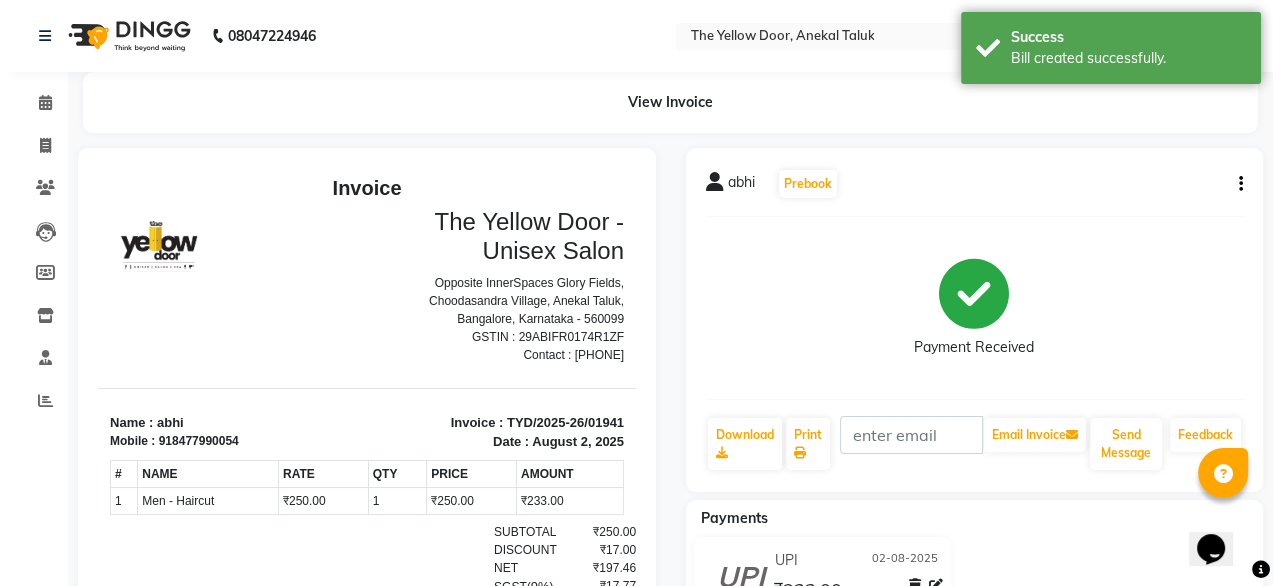 scroll, scrollTop: 0, scrollLeft: 0, axis: both 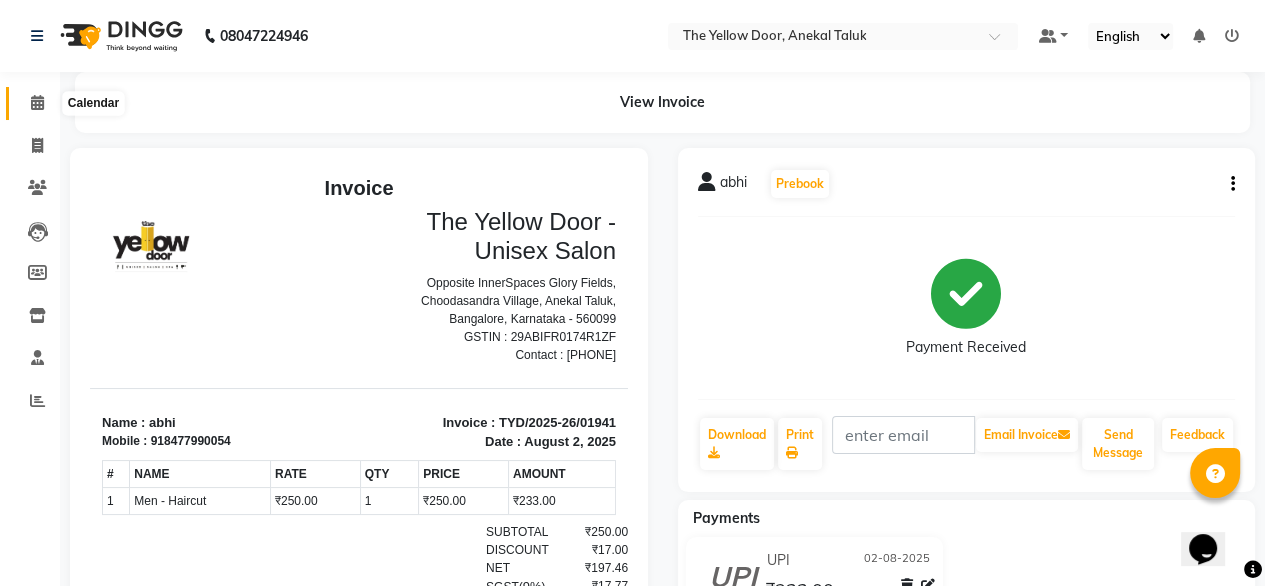 click 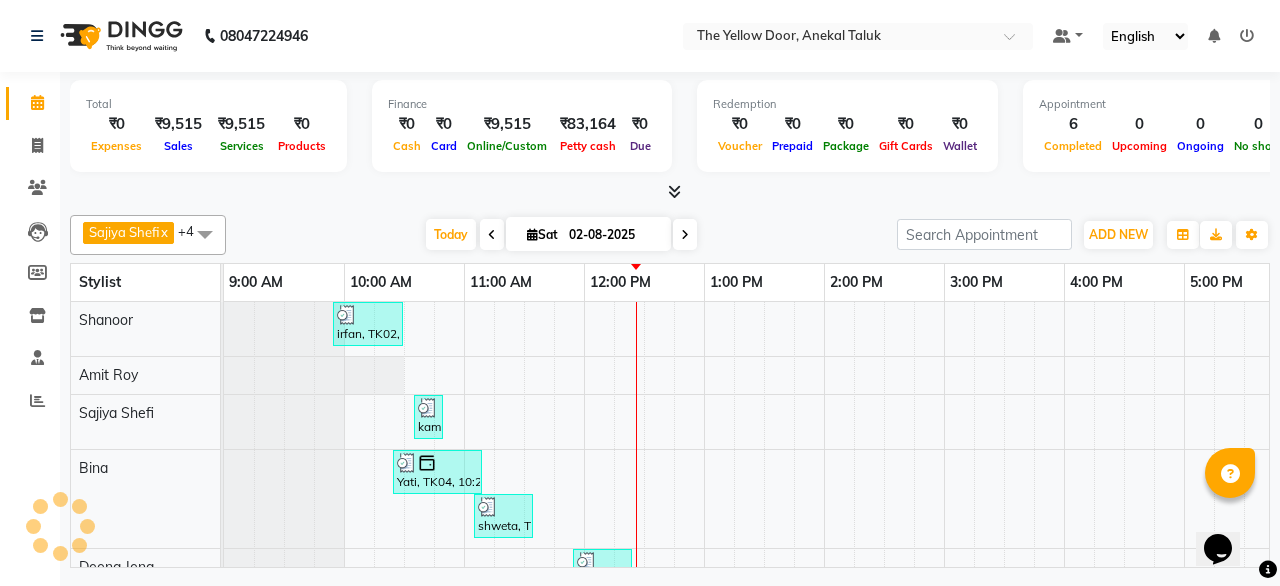 scroll, scrollTop: 0, scrollLeft: 360, axis: horizontal 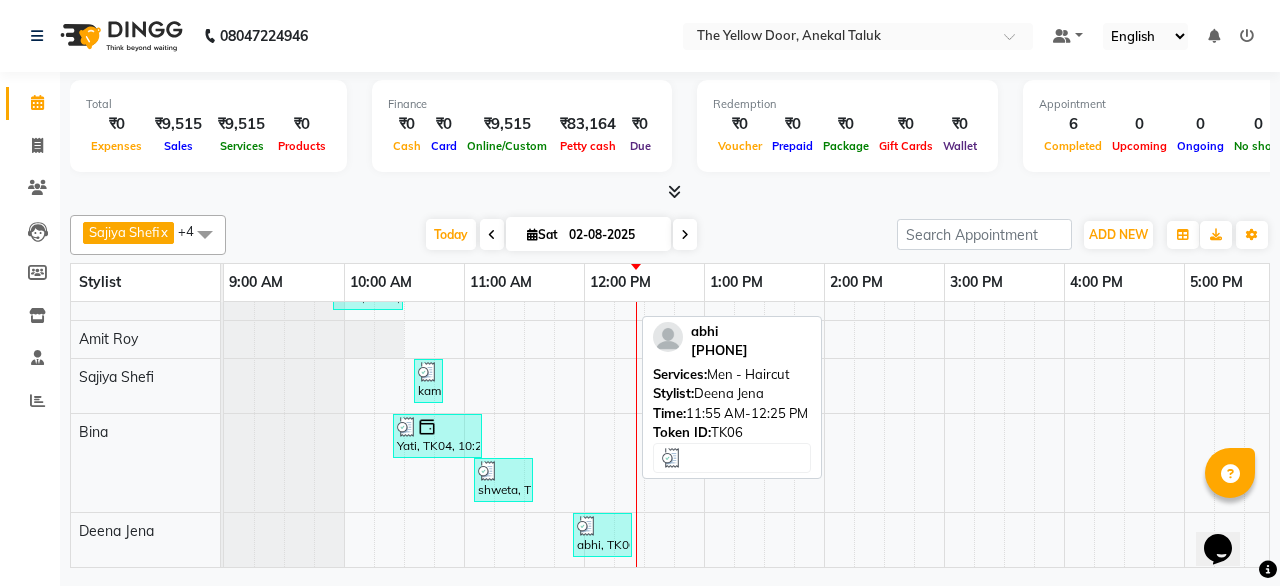 click at bounding box center (587, 526) 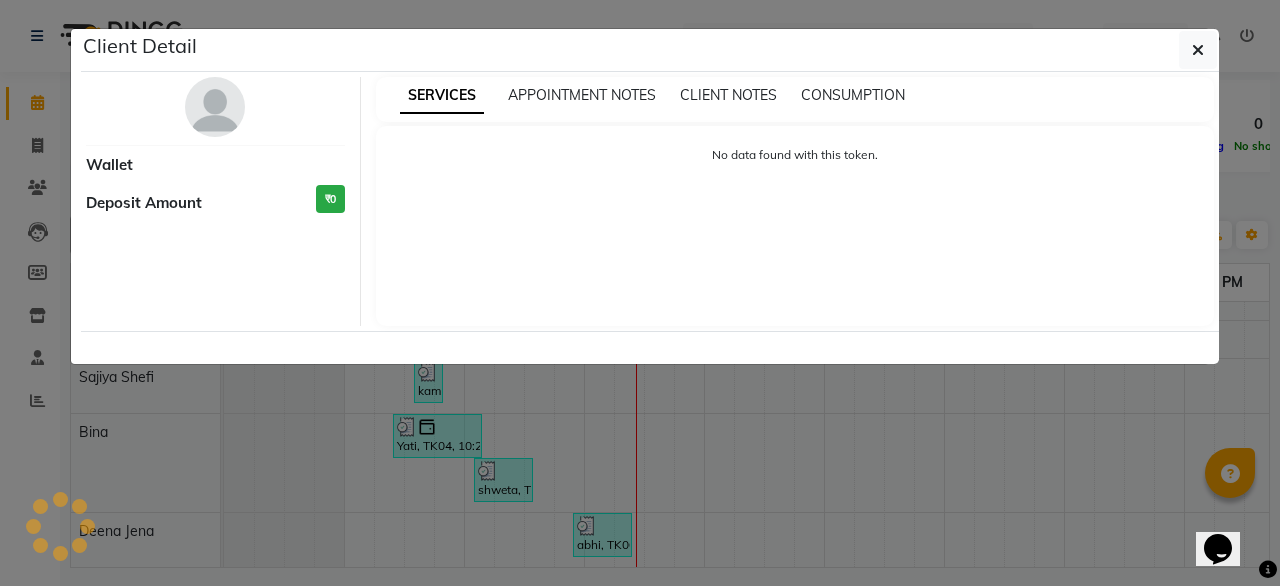 select on "3" 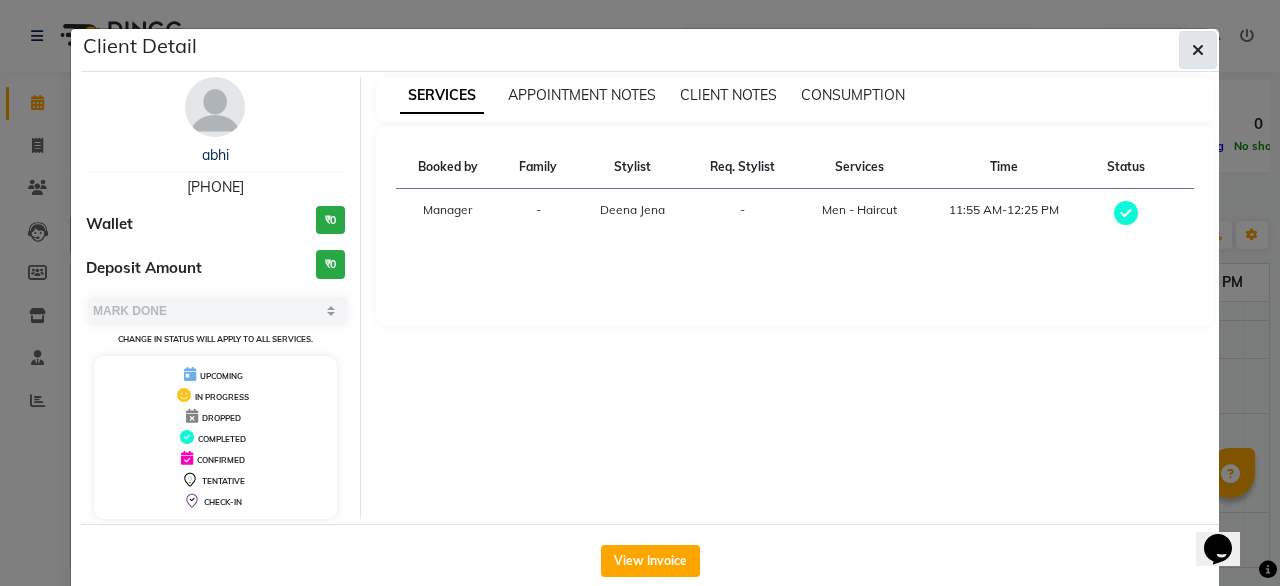 click 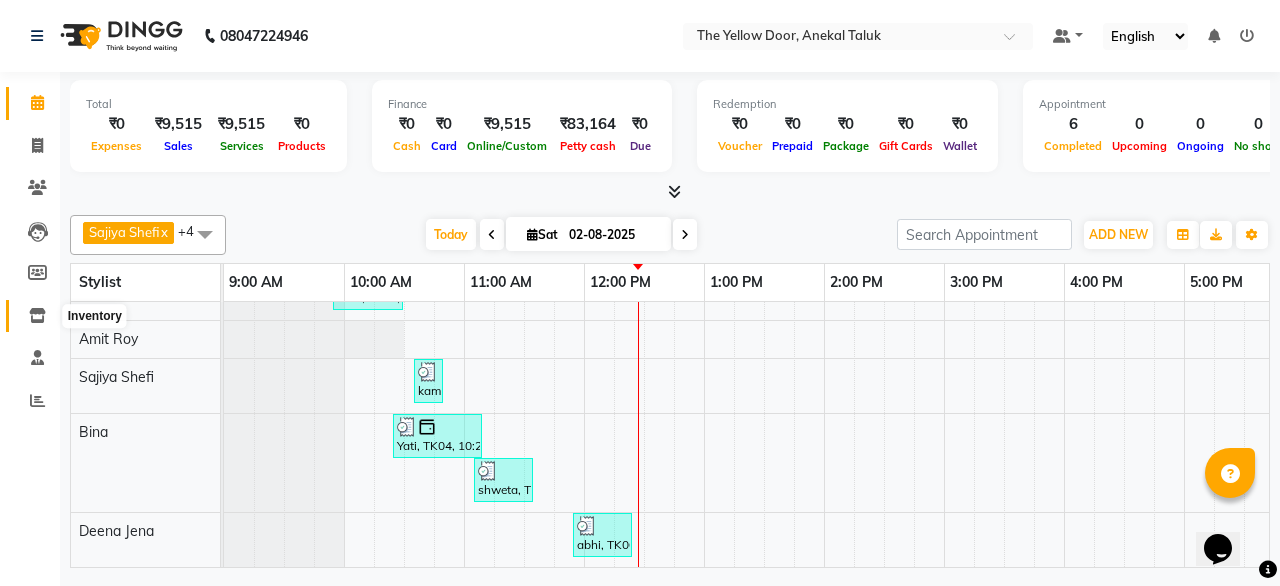 click 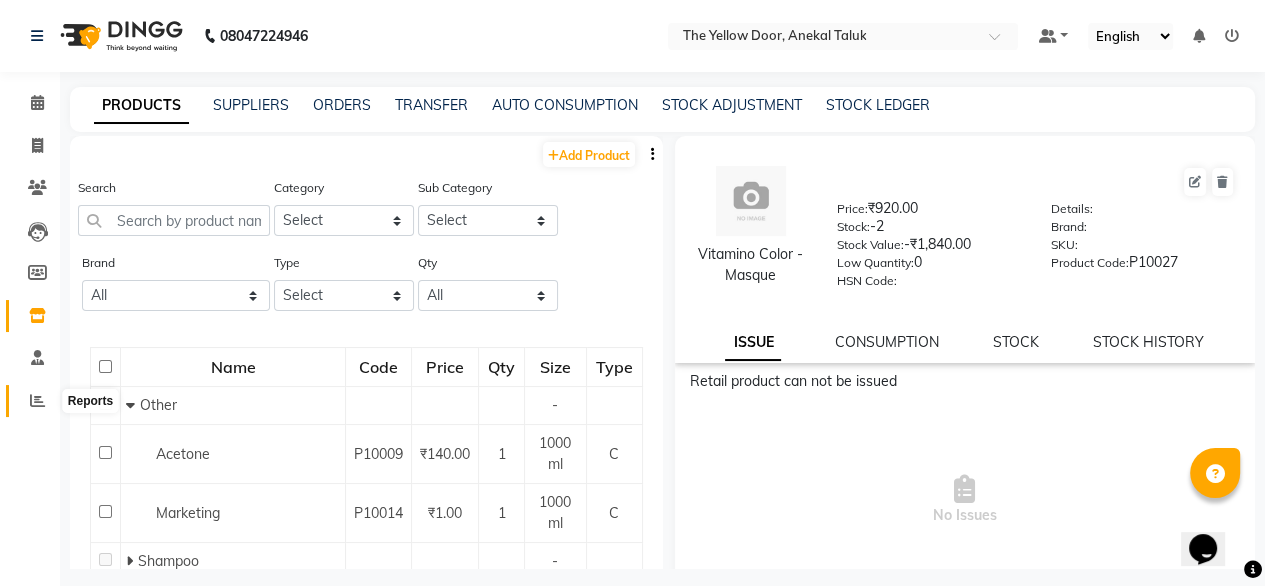 click 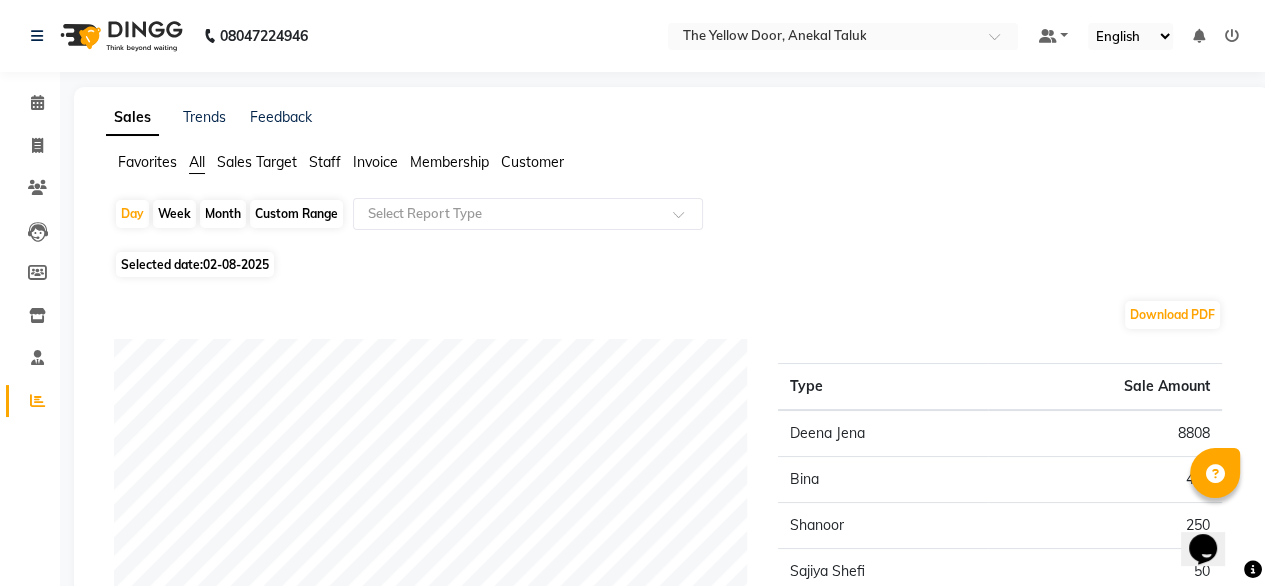 click on "Selected date:  02-08-2025" 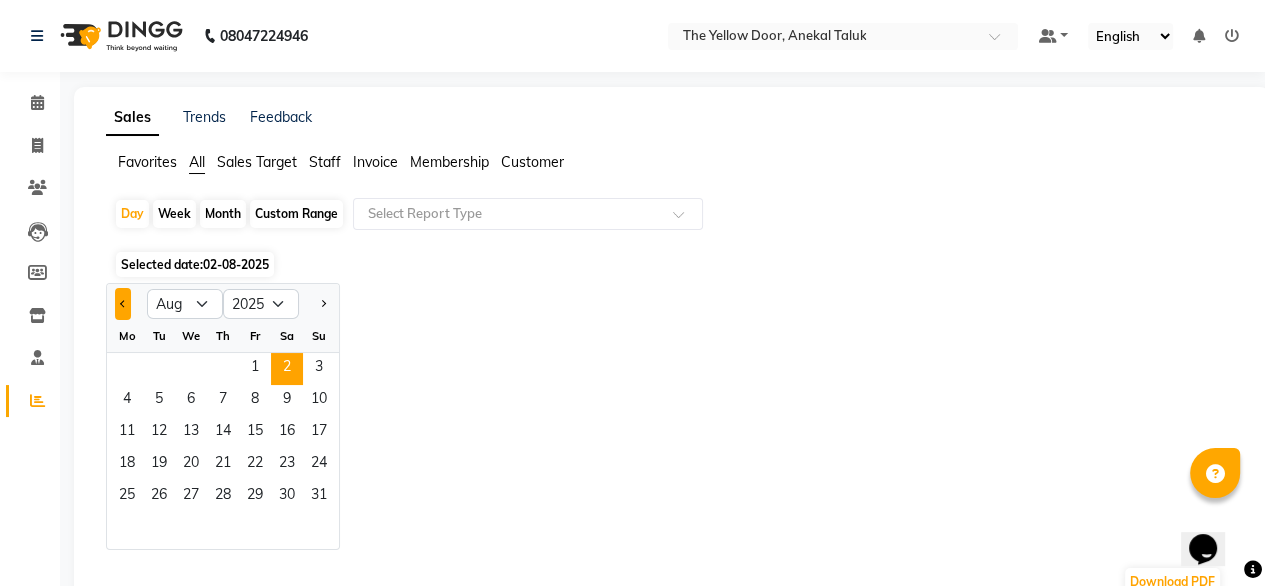 click 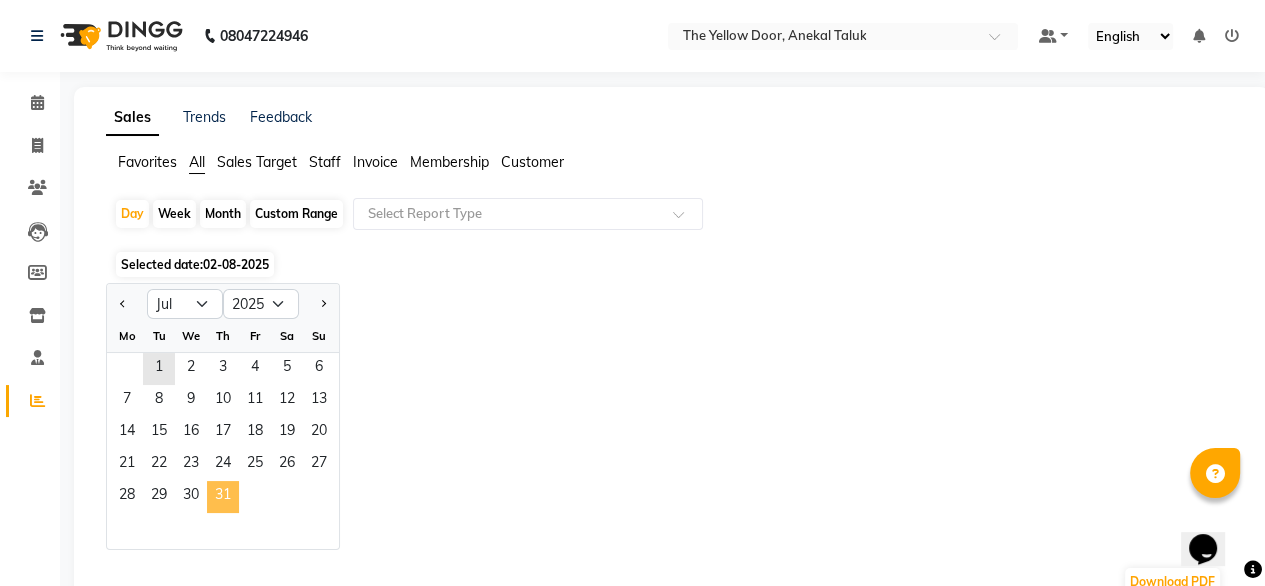 click on "31" 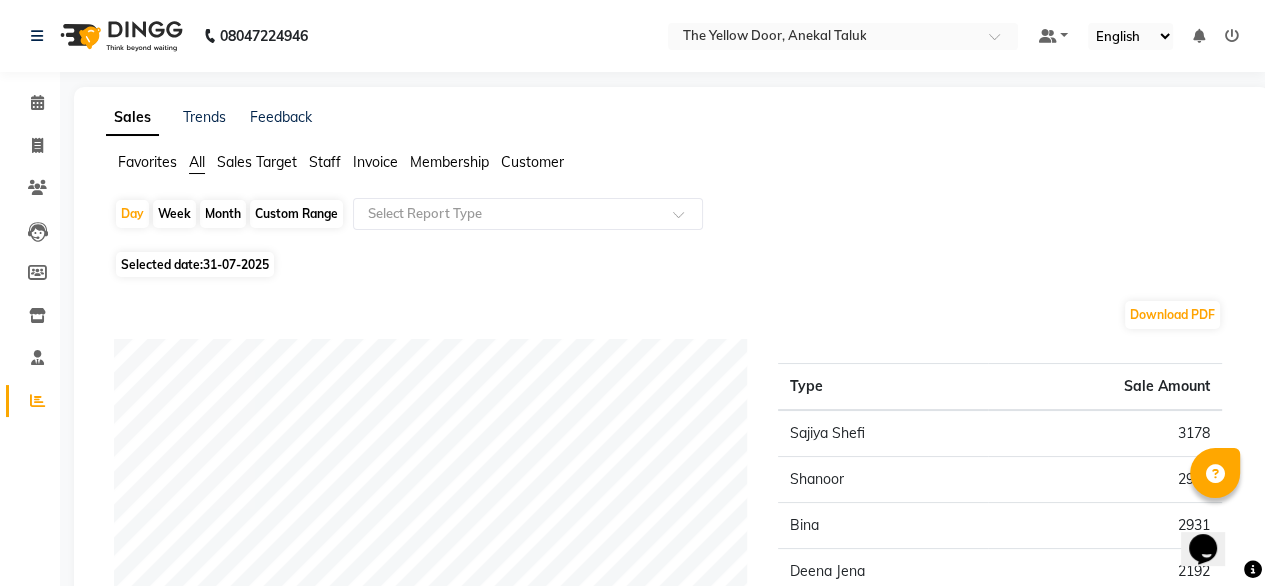 click on "Month" 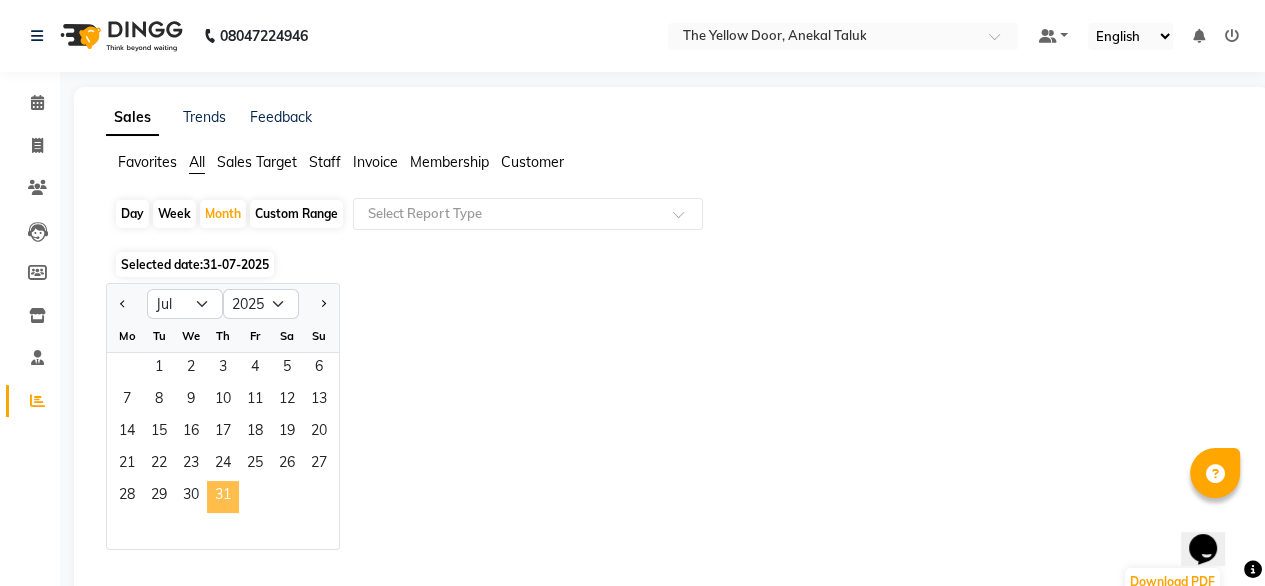 click on "31" 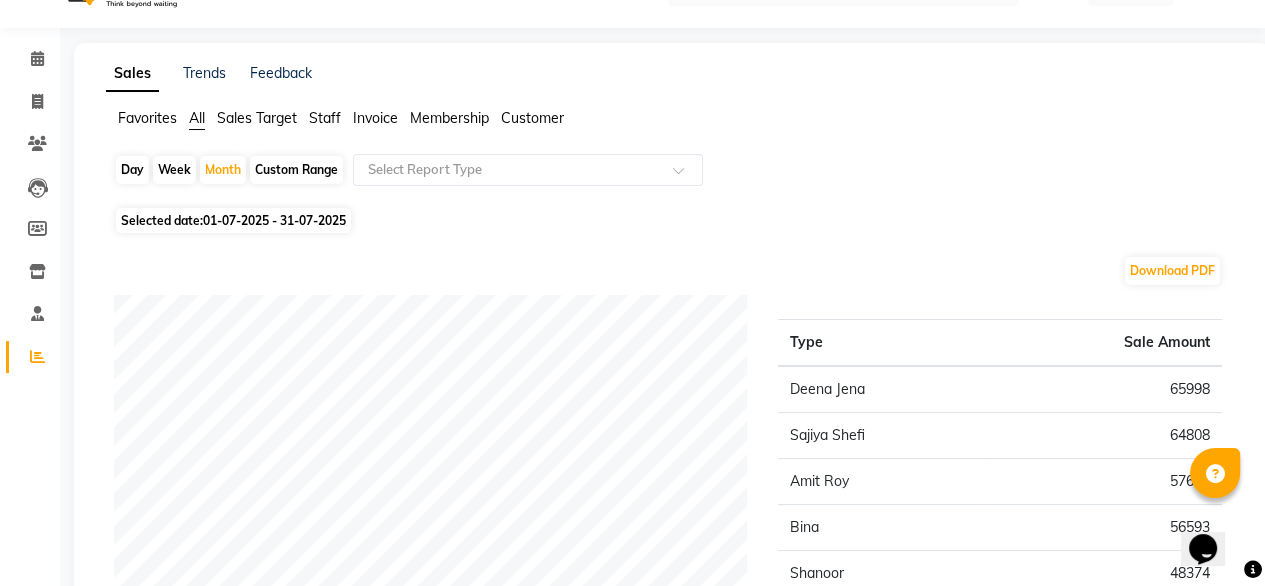 scroll, scrollTop: 39, scrollLeft: 0, axis: vertical 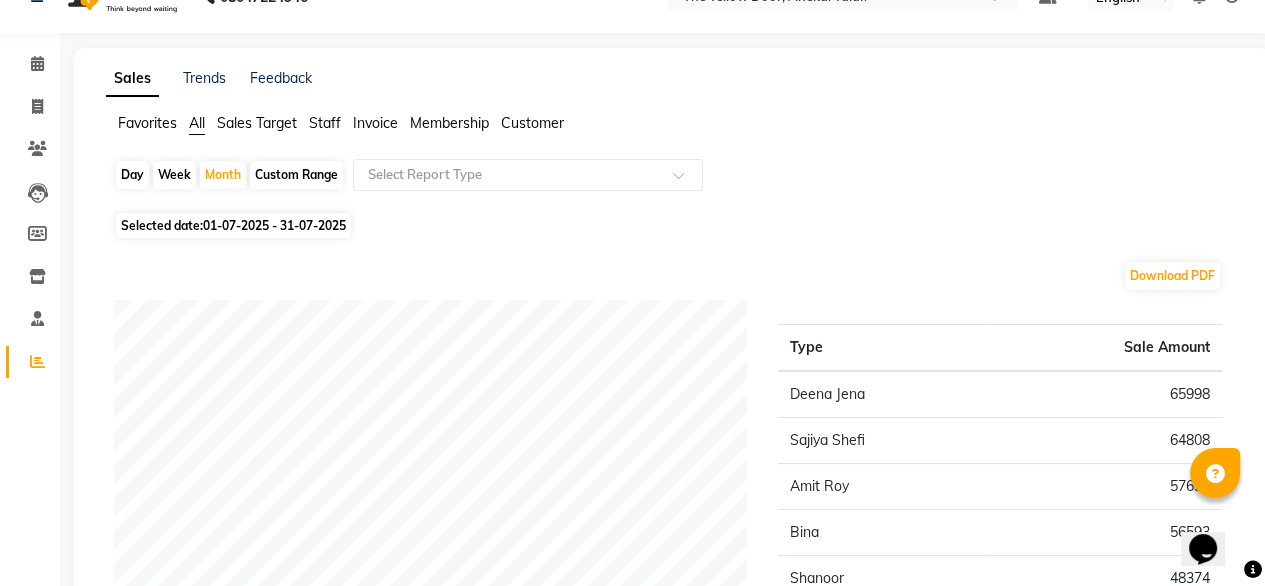 click on "Selected date:  01-07-2025 - 31-07-2025" 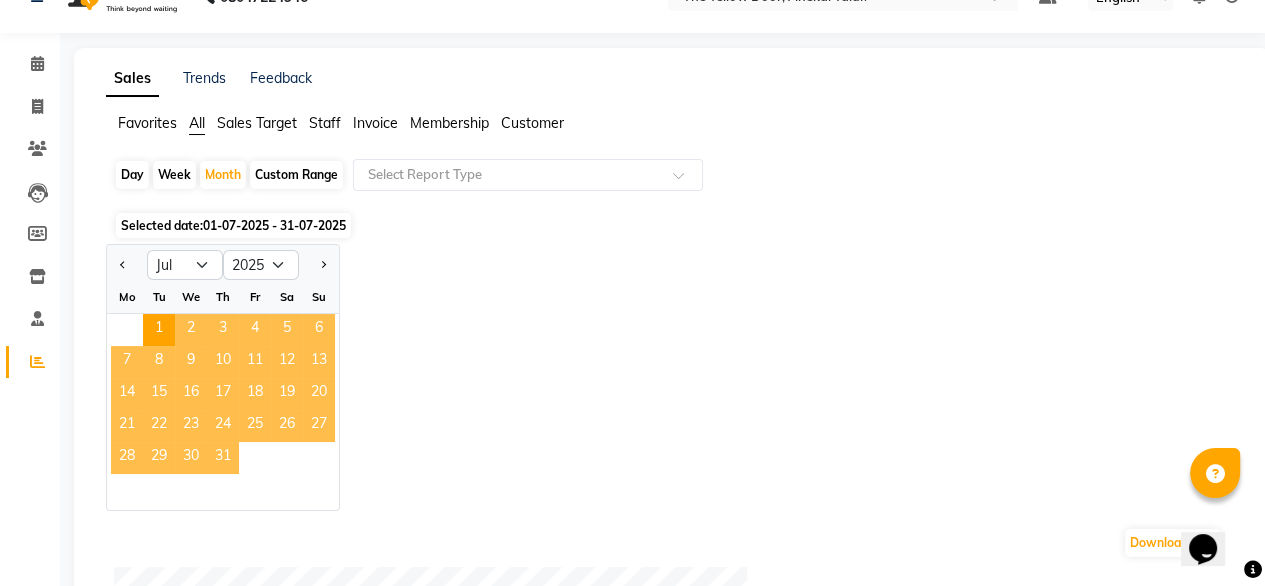 click on "31" 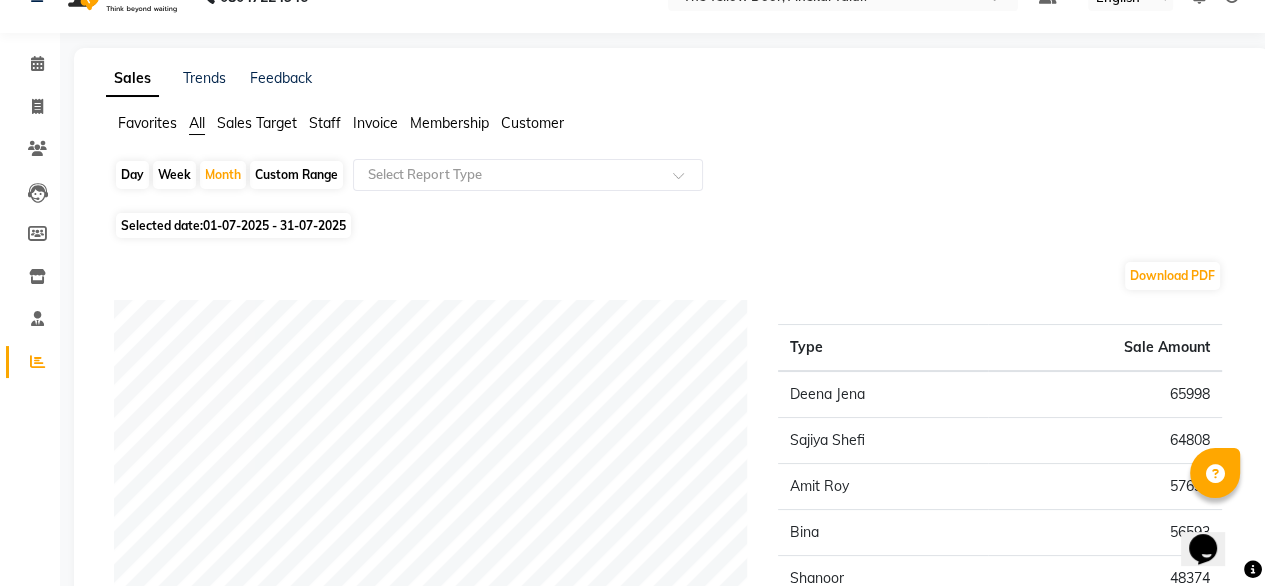 click on "01-07-2025 - 31-07-2025" 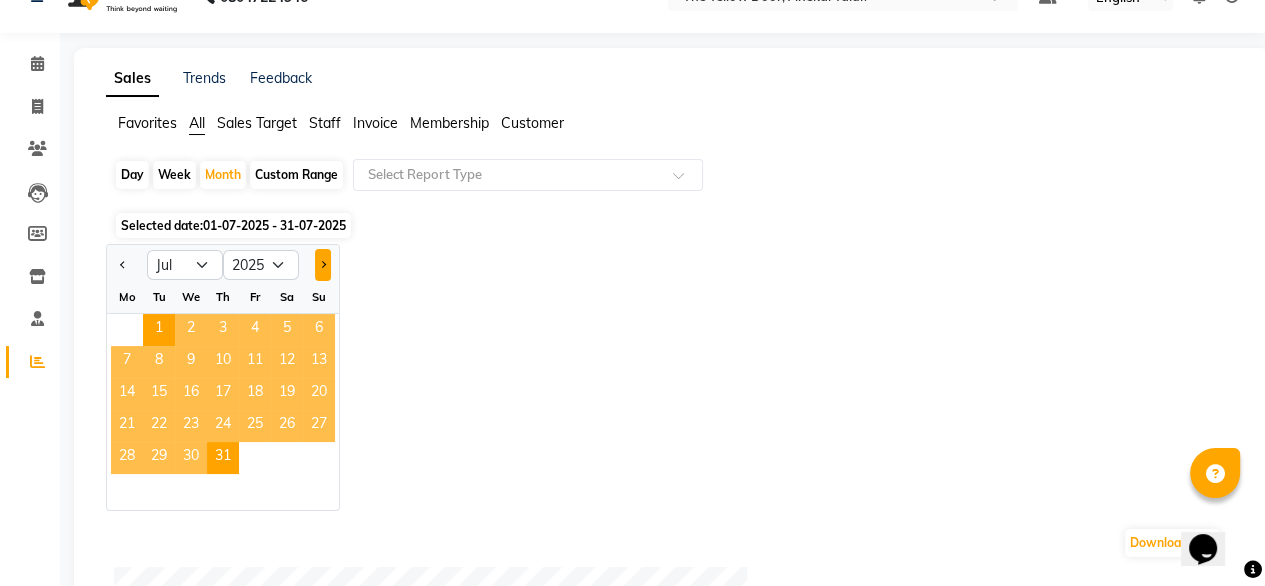 click 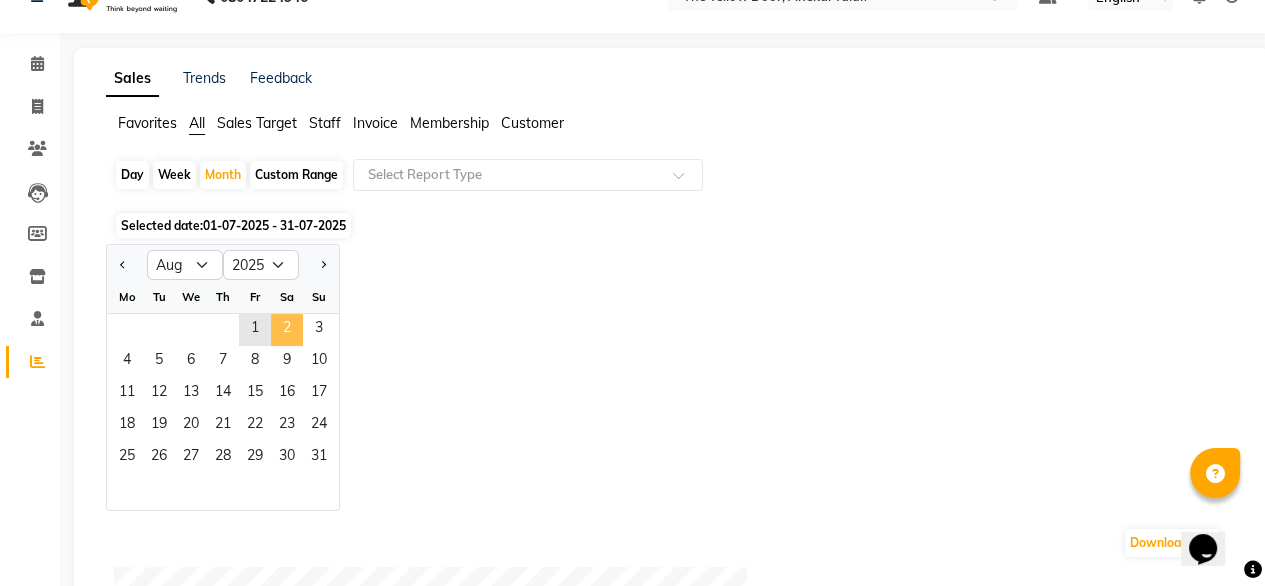 click on "2" 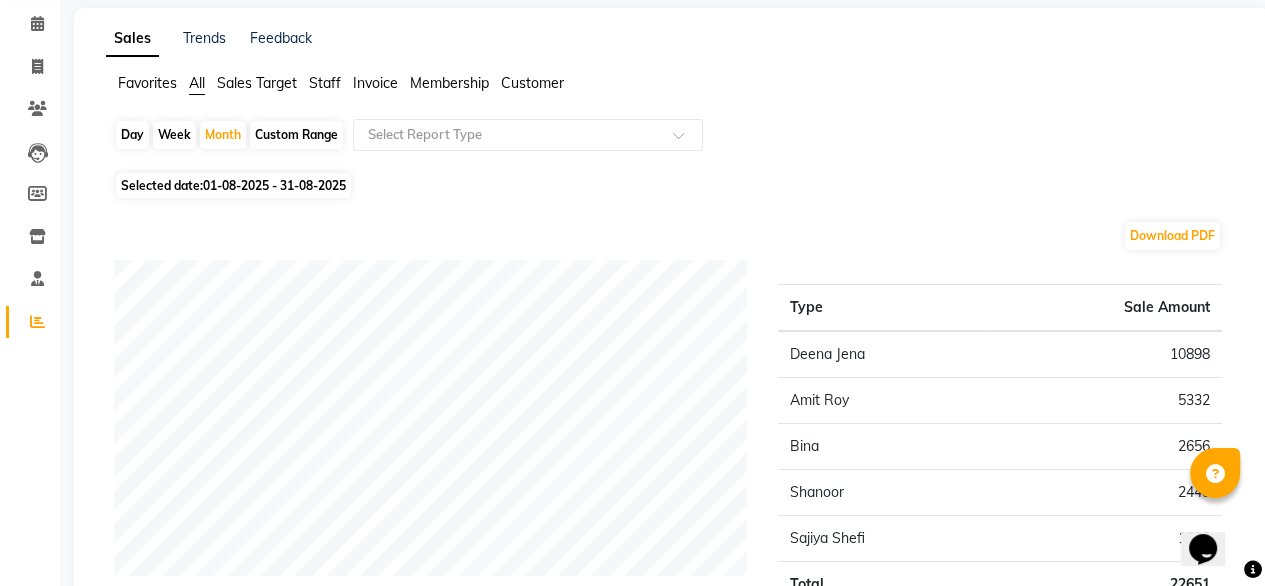scroll, scrollTop: 0, scrollLeft: 0, axis: both 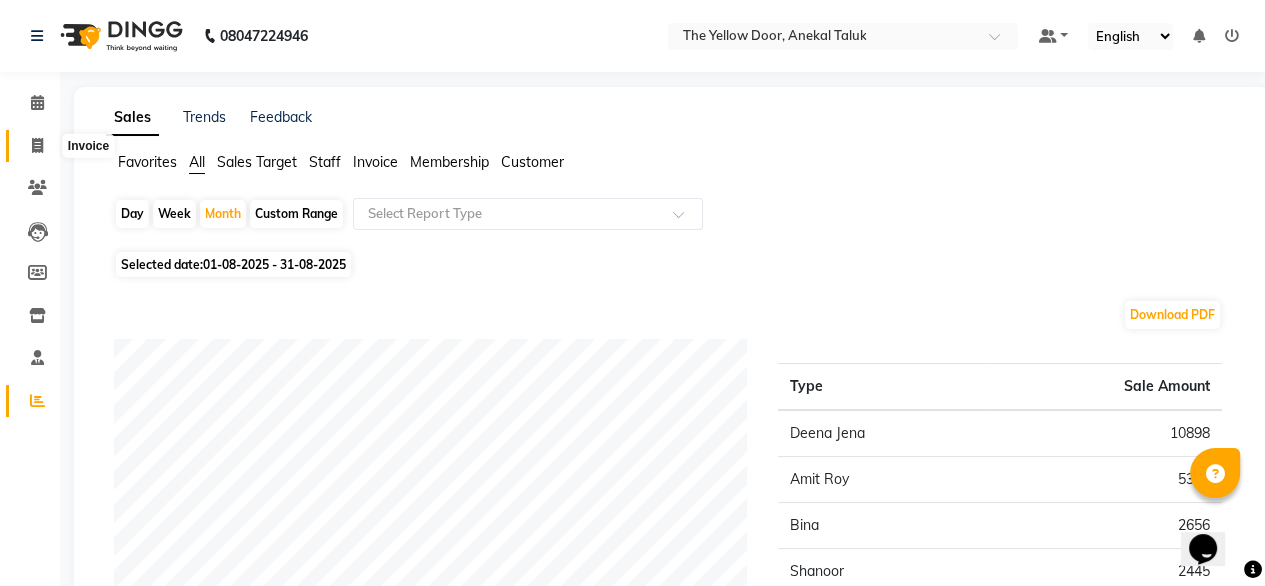 click 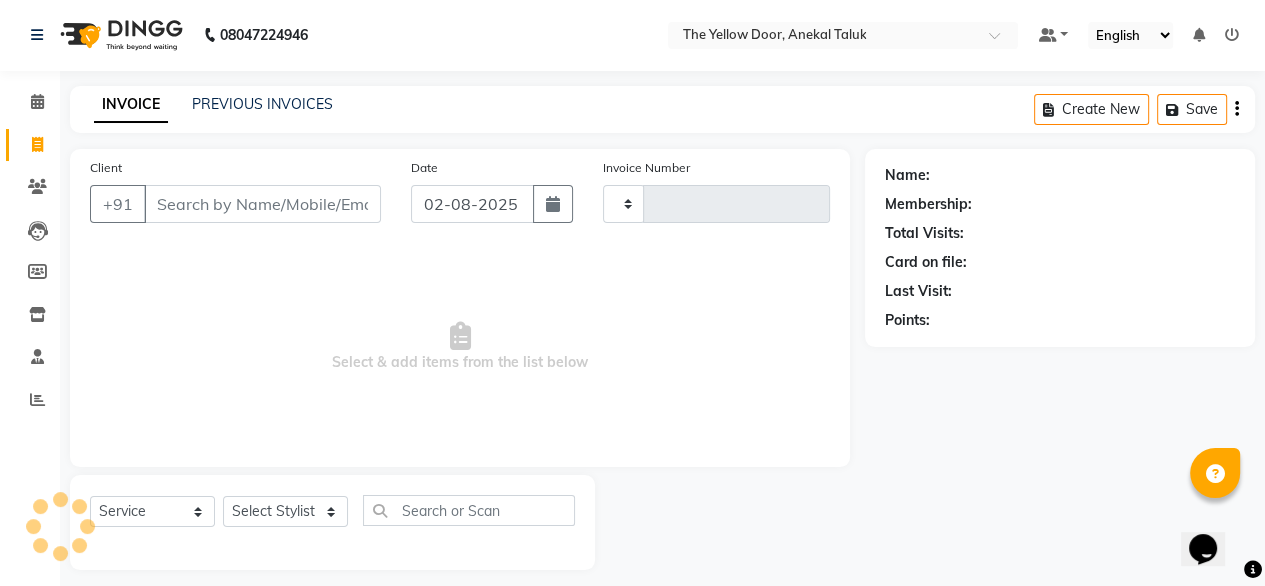 type on "01942" 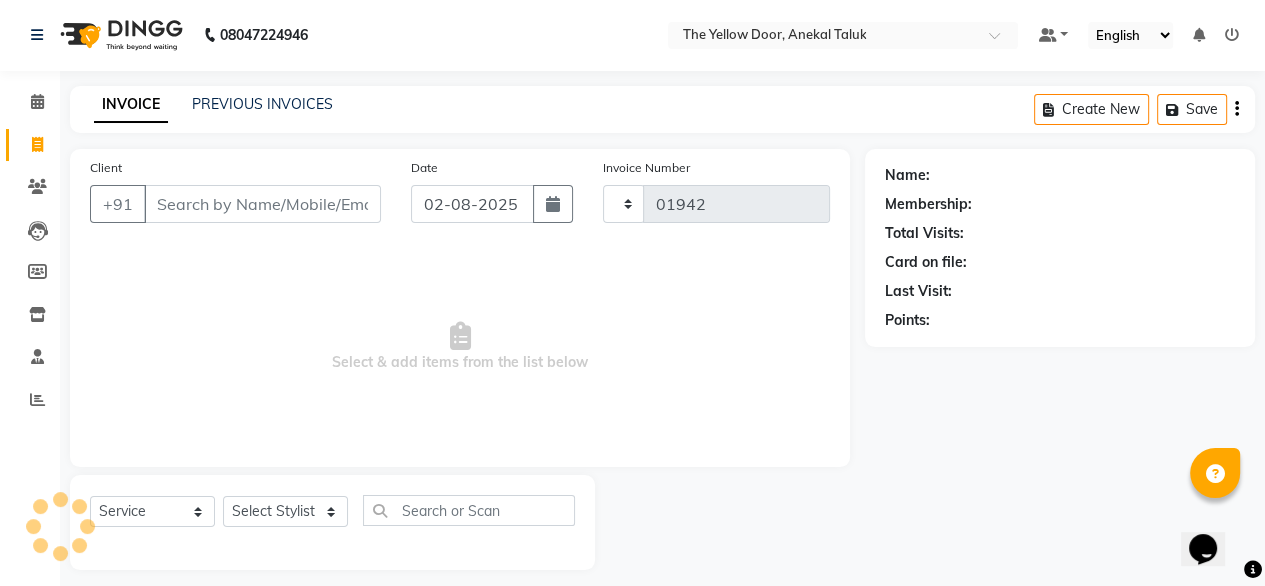 scroll, scrollTop: 16, scrollLeft: 0, axis: vertical 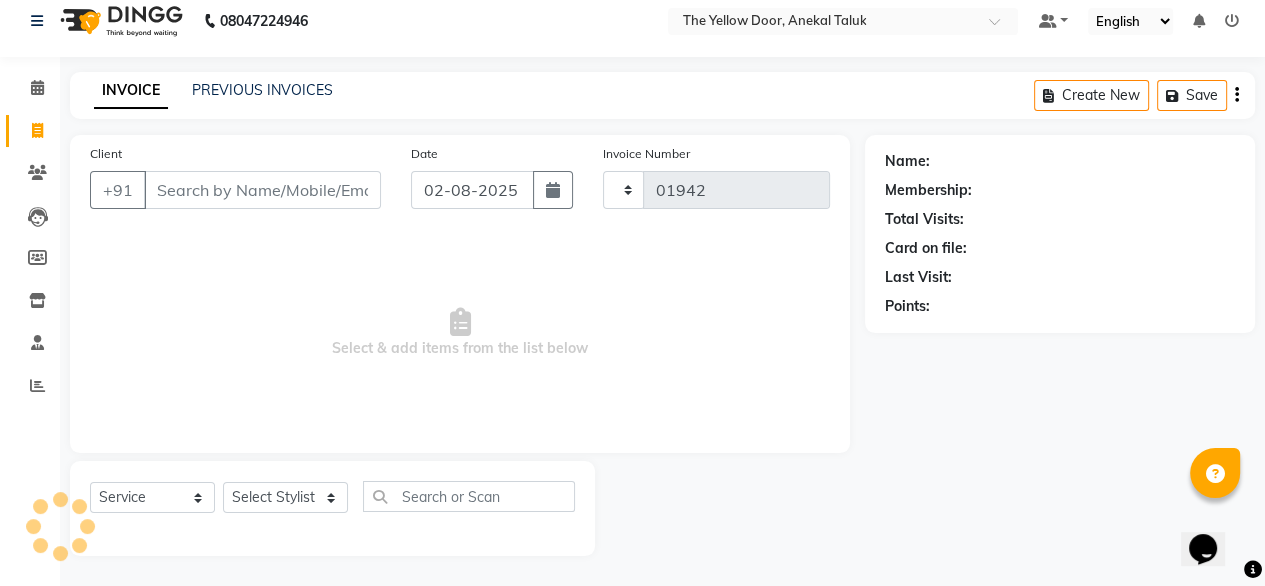select on "5650" 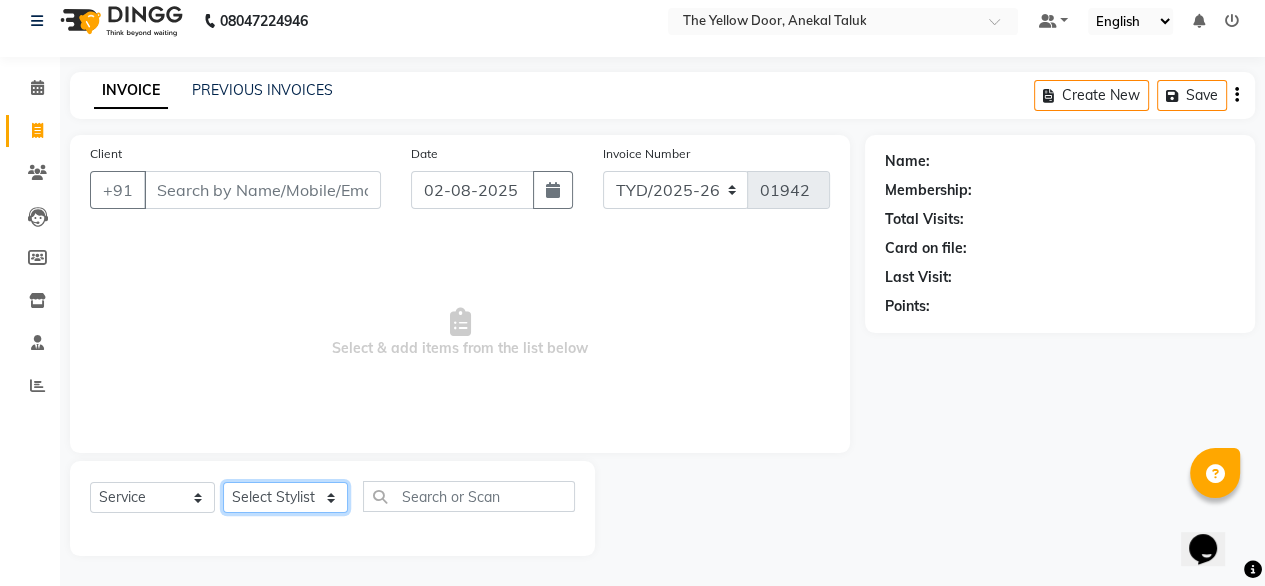 click on "Select Stylist Amit Roy Bina Deena Jena Housekeeping Manager Sajiya Shefi Shanoor Shri" 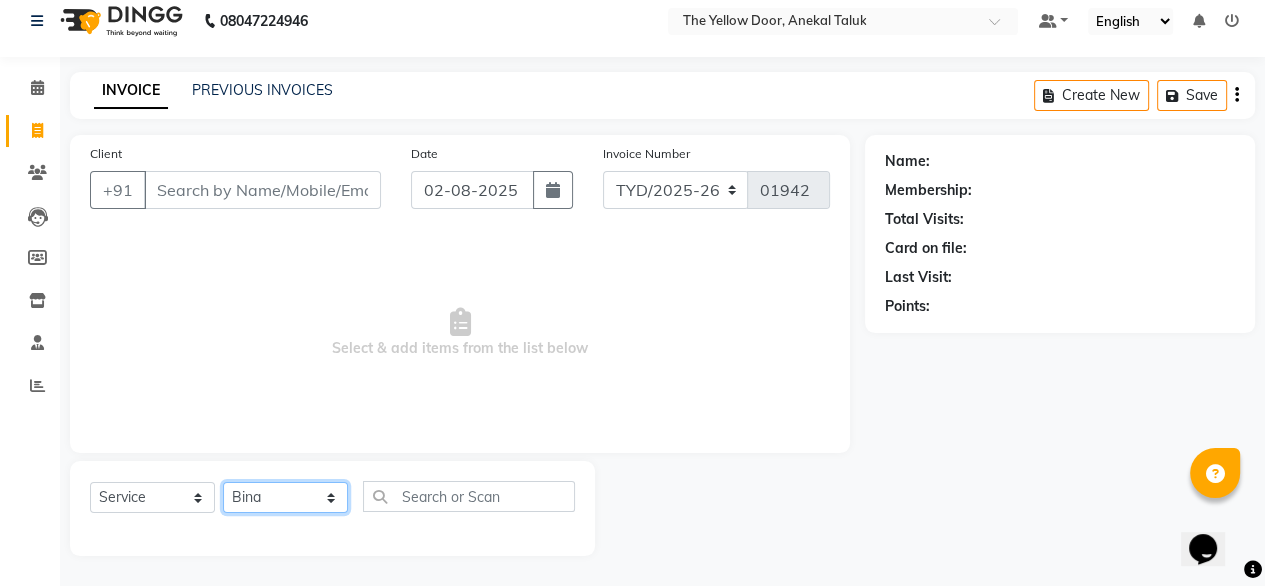 click on "Select Stylist Amit Roy Bina Deena Jena Housekeeping Manager Sajiya Shefi Shanoor Shri" 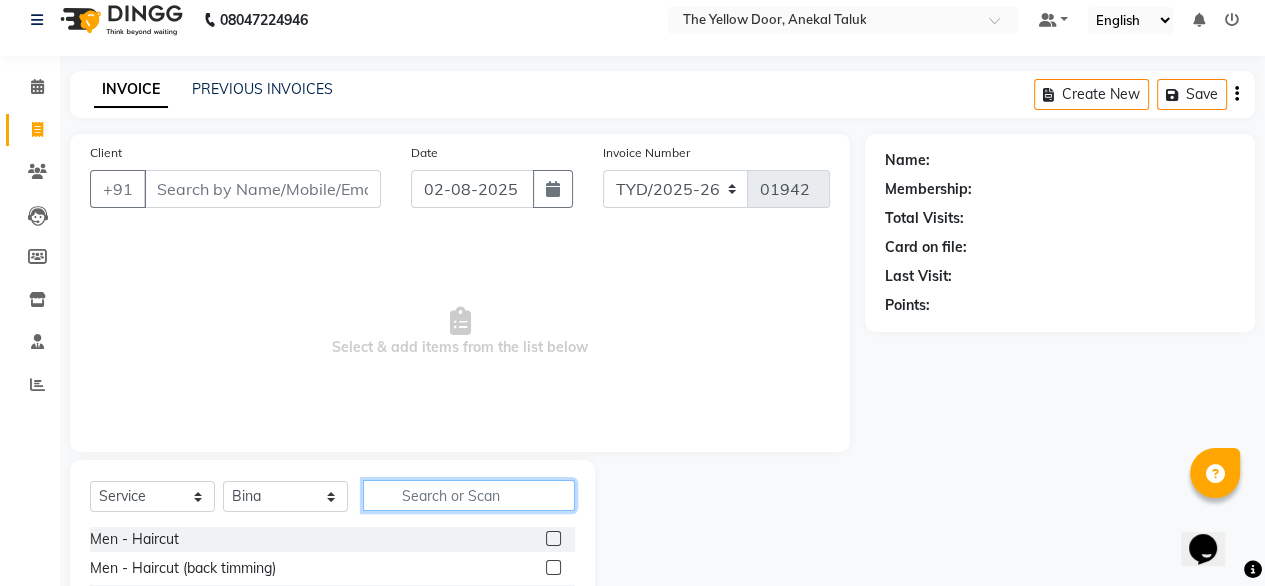 click 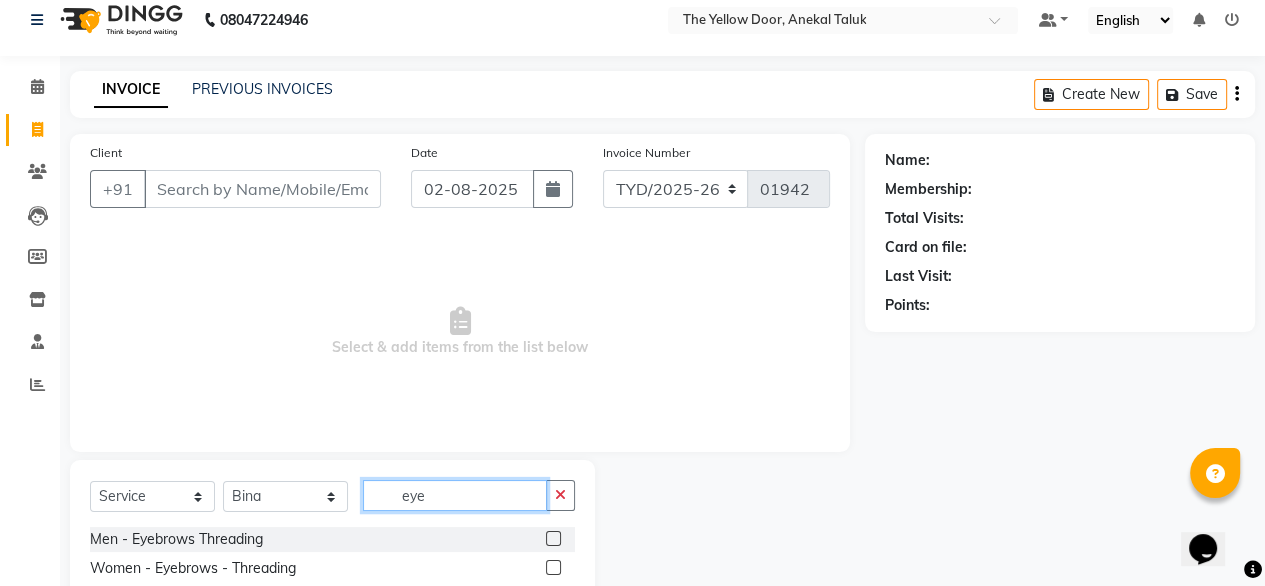type on "eye" 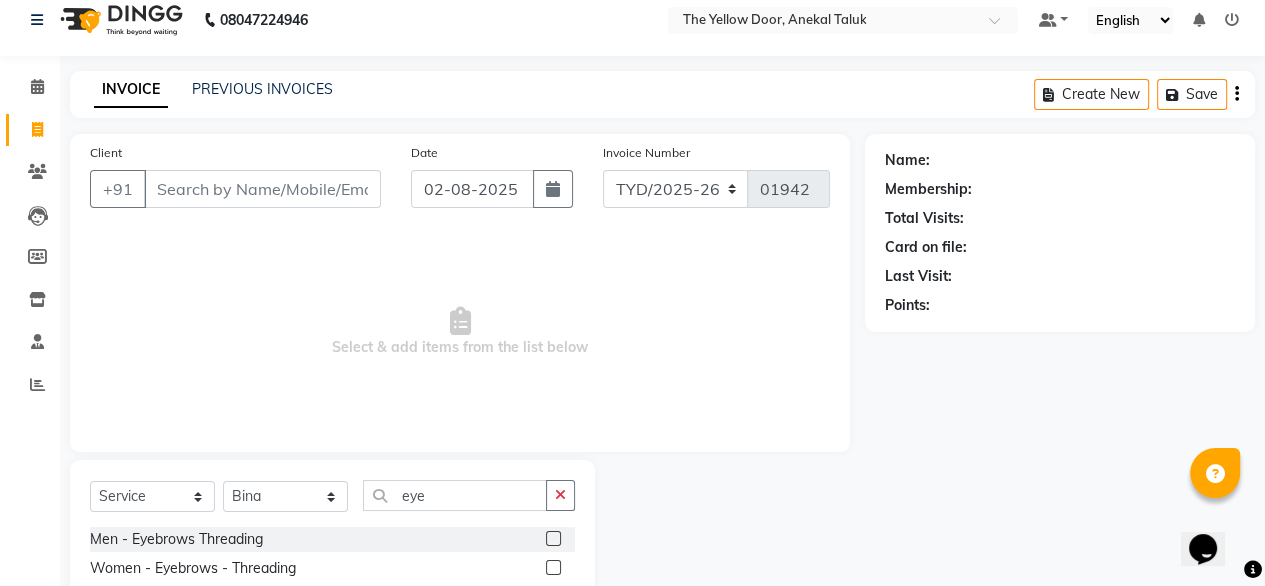 click 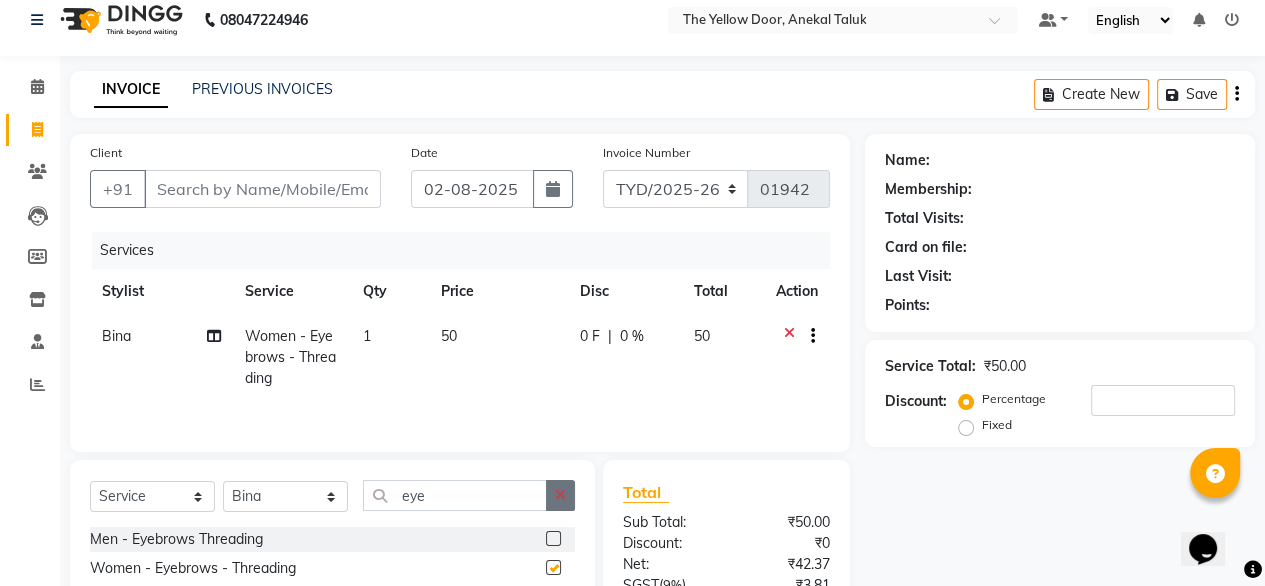 checkbox on "false" 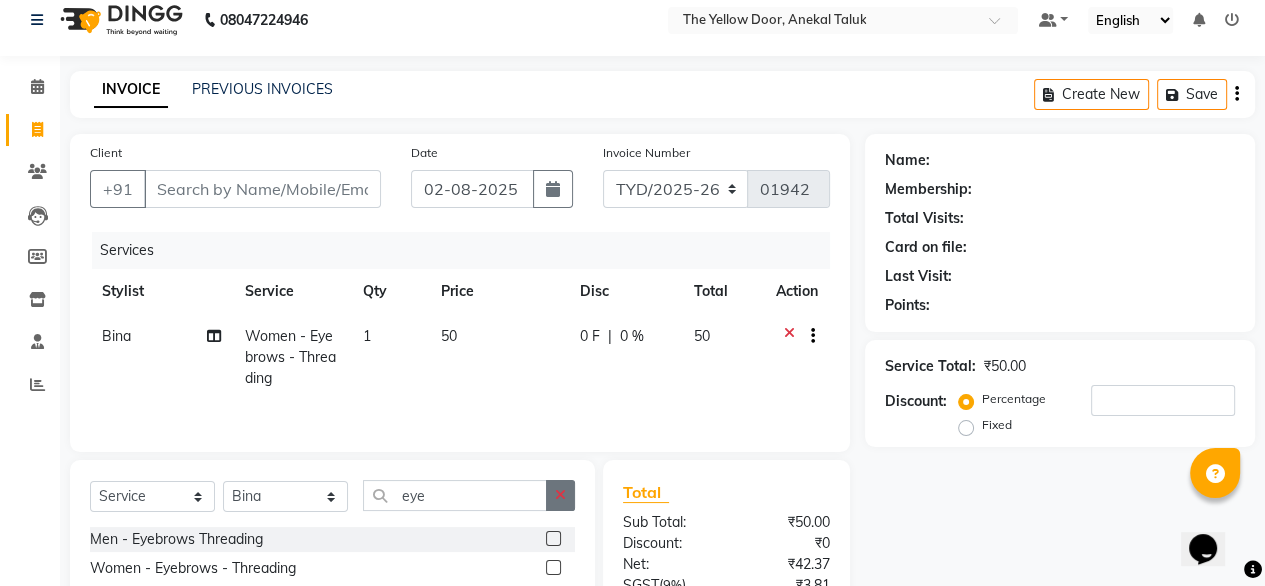 click 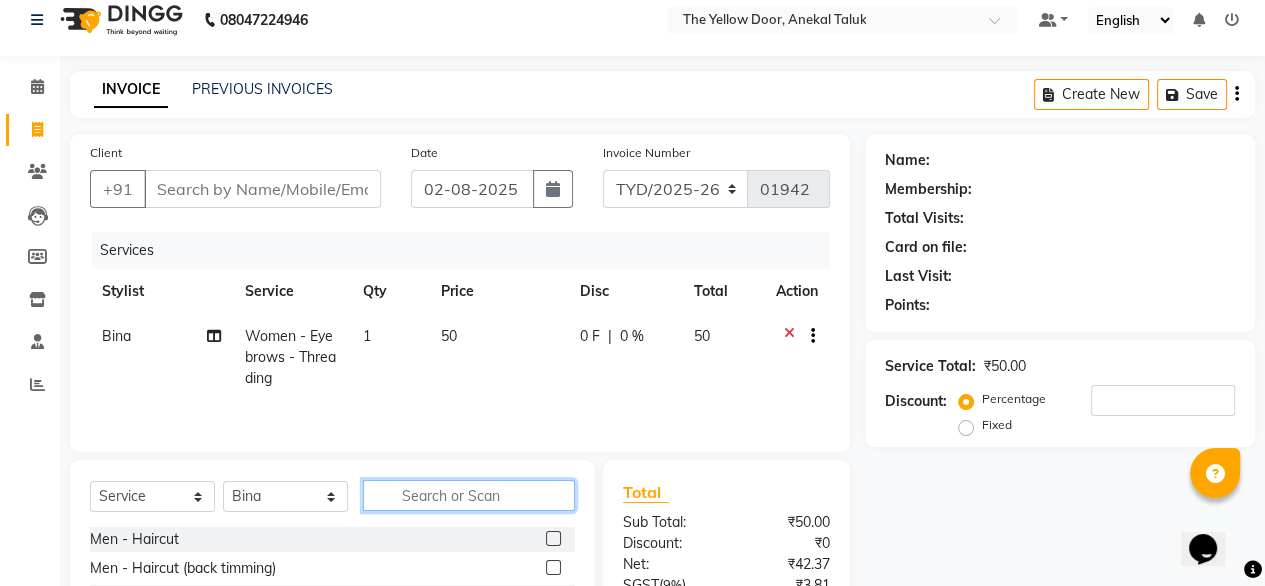 click 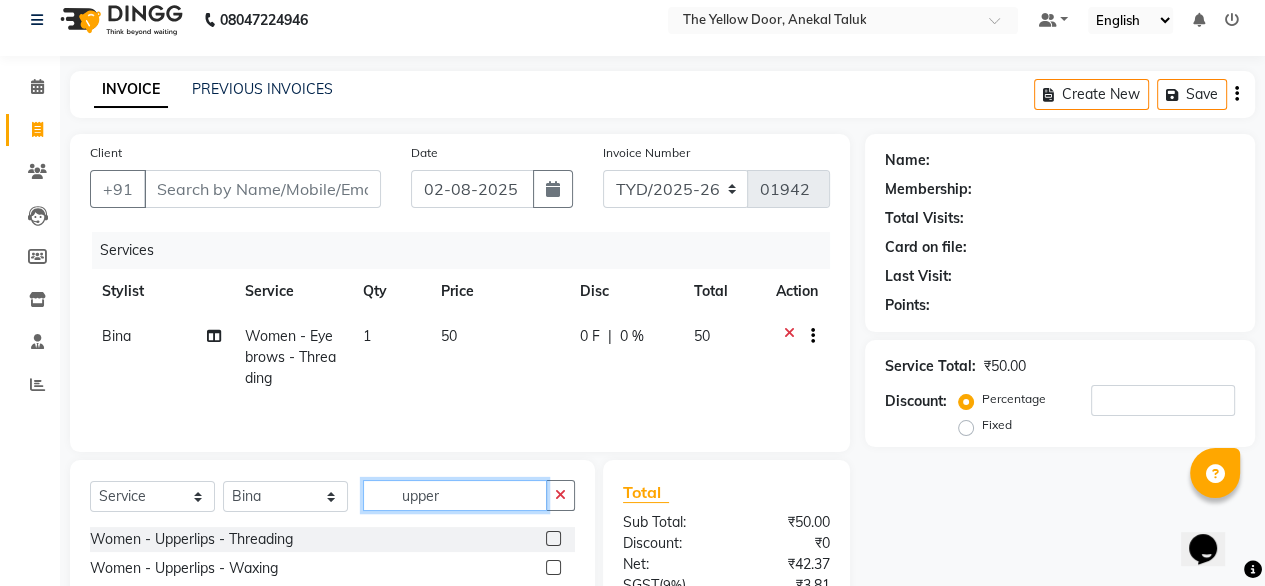 scroll, scrollTop: 124, scrollLeft: 0, axis: vertical 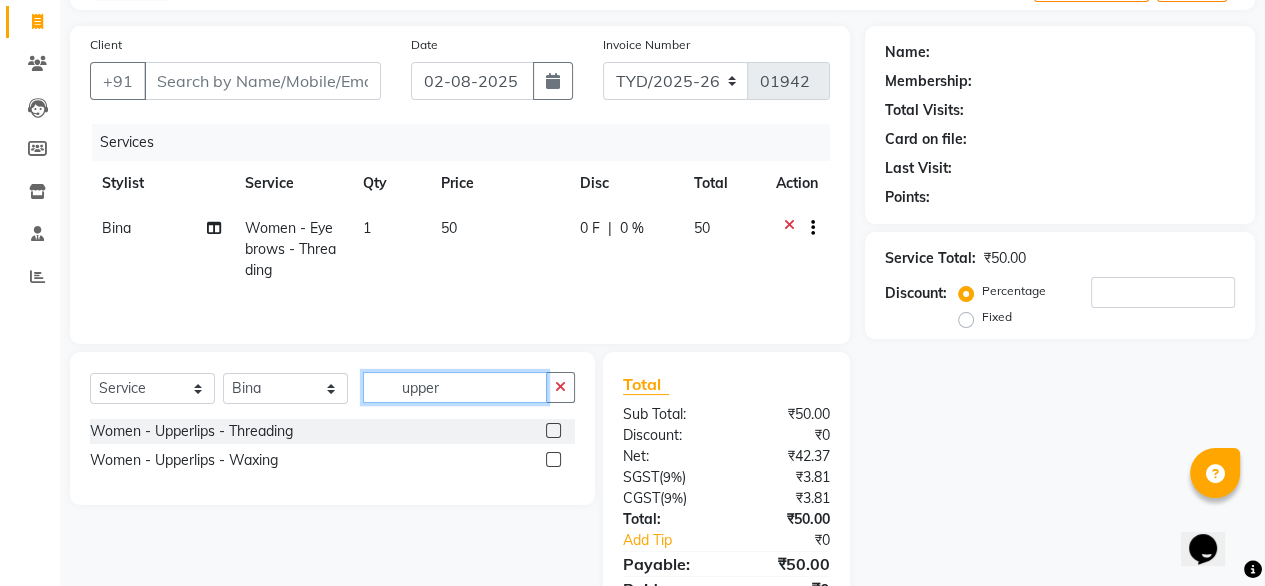 type on "upper" 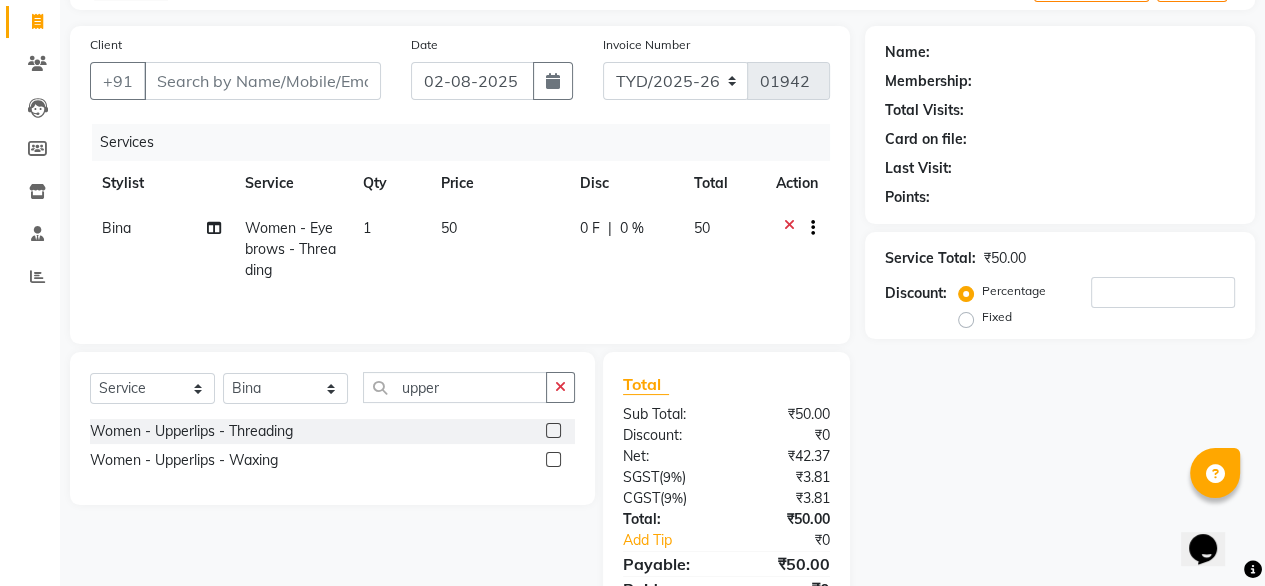 click 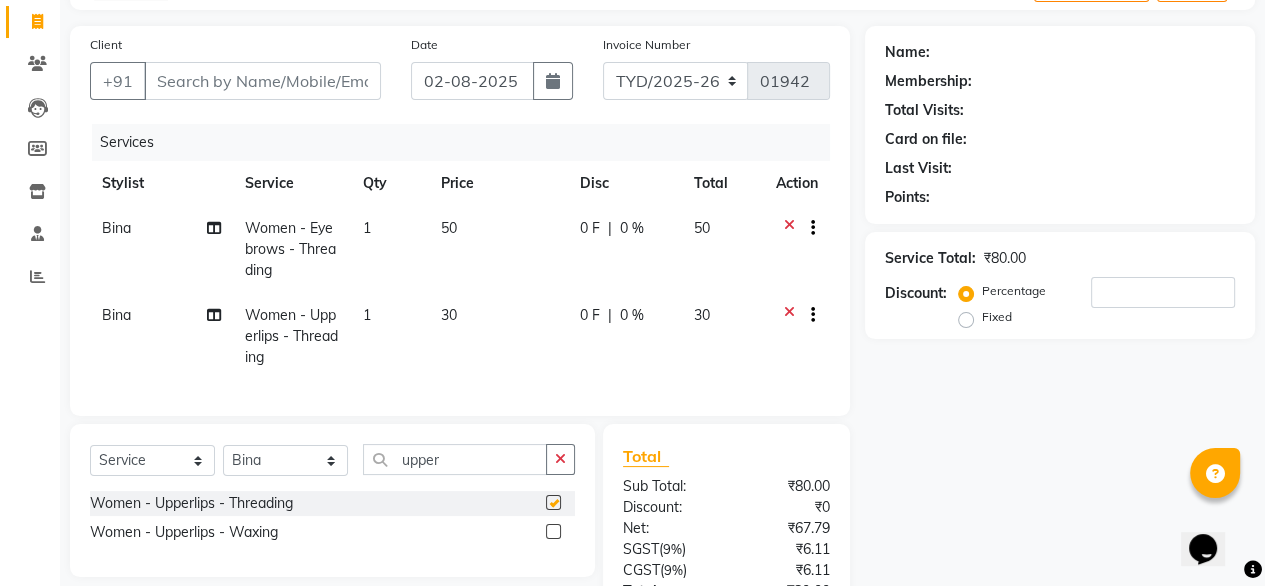 checkbox on "false" 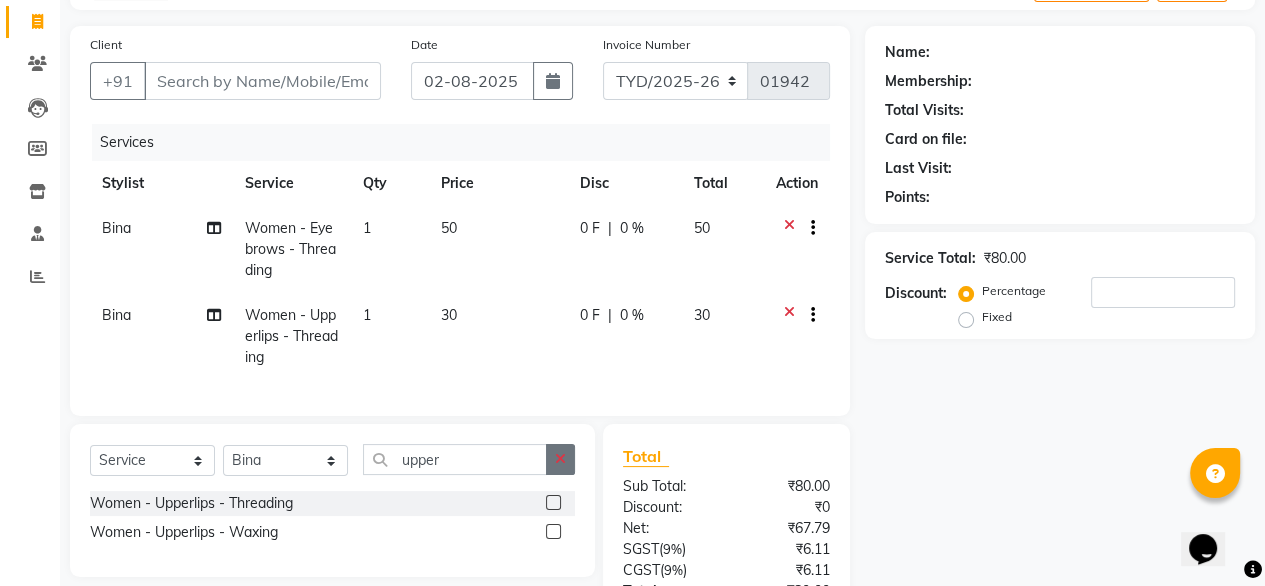click 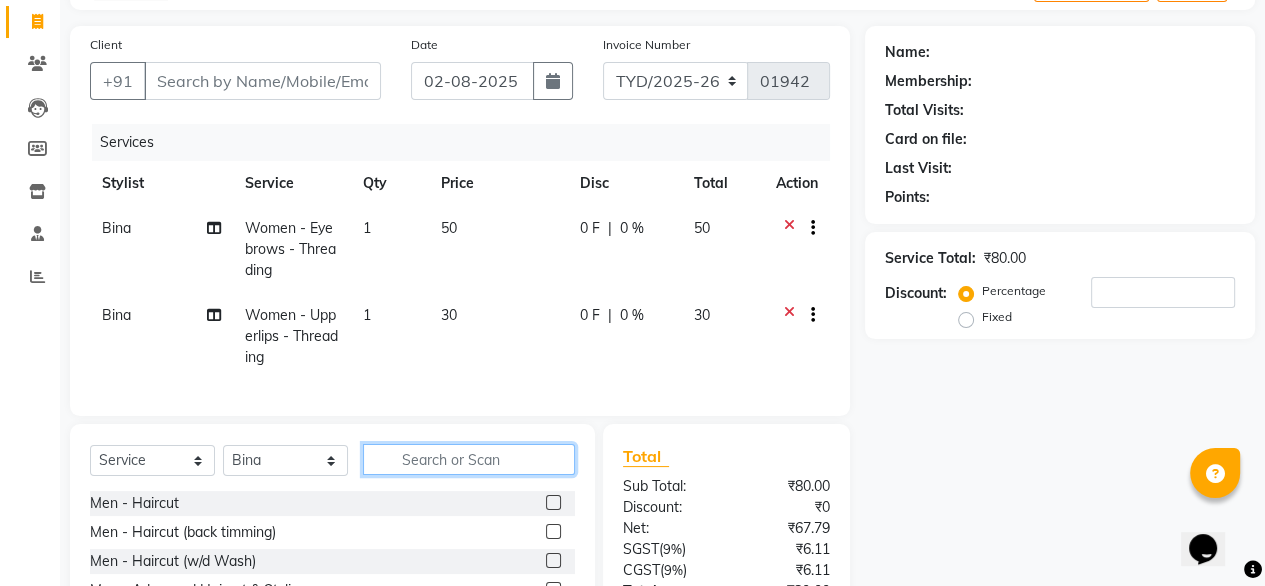 click 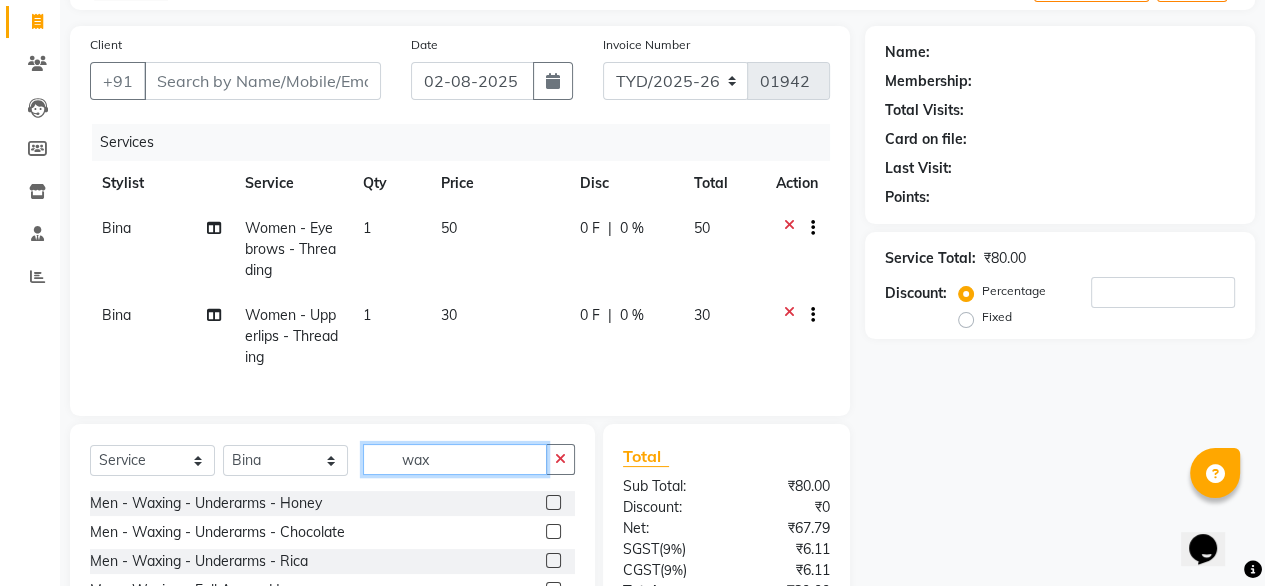 scroll, scrollTop: 303, scrollLeft: 0, axis: vertical 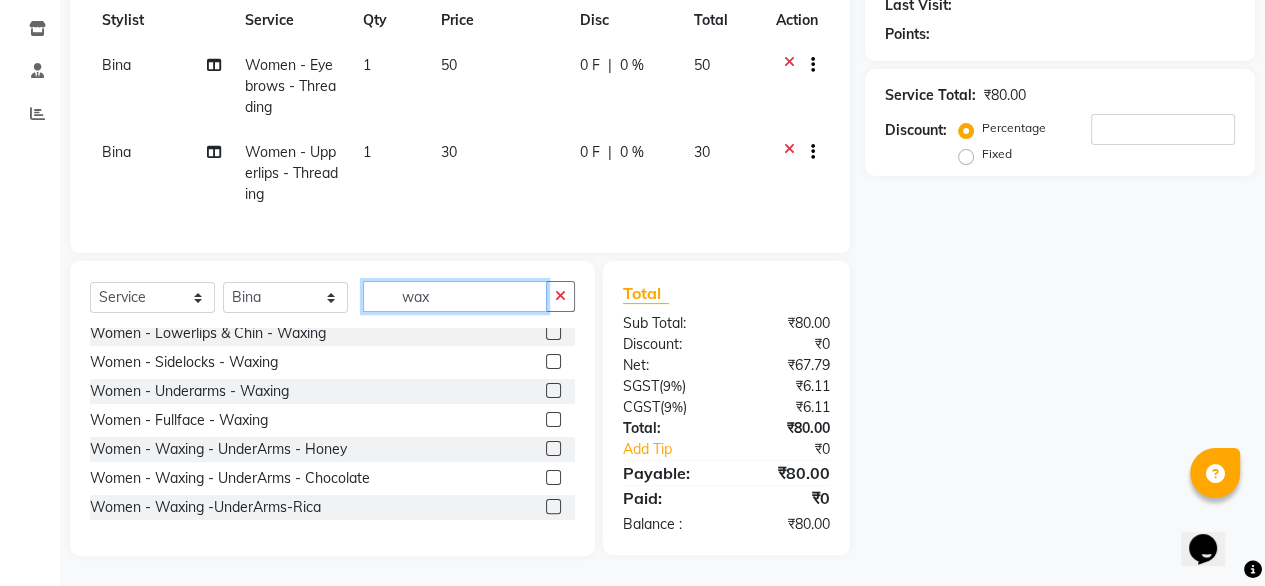 type on "wax" 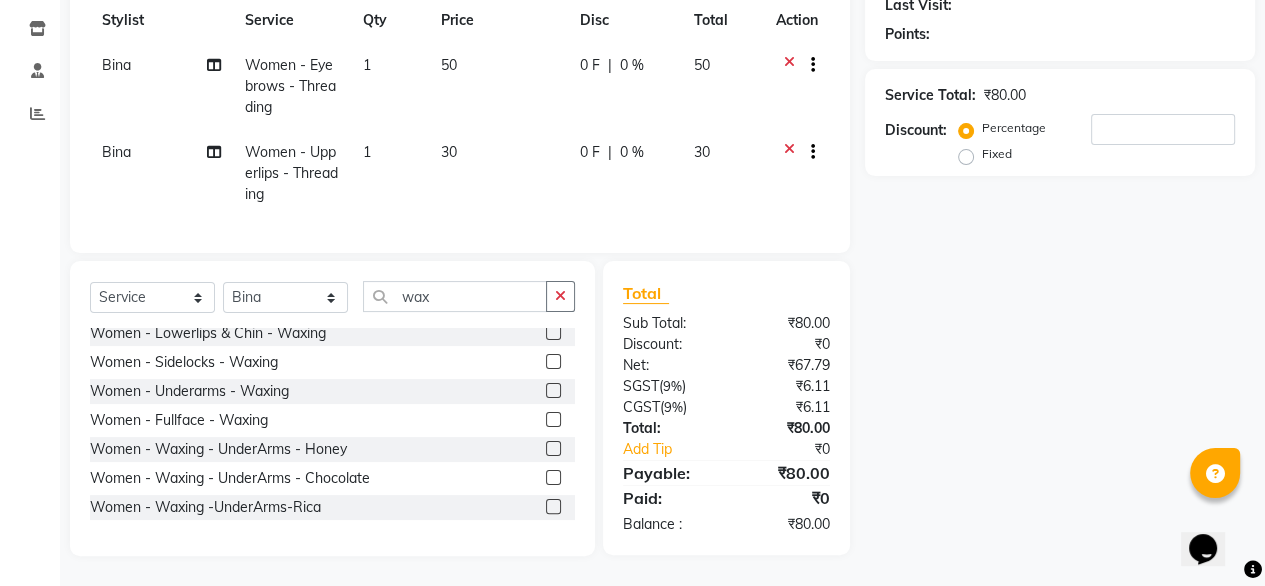 click 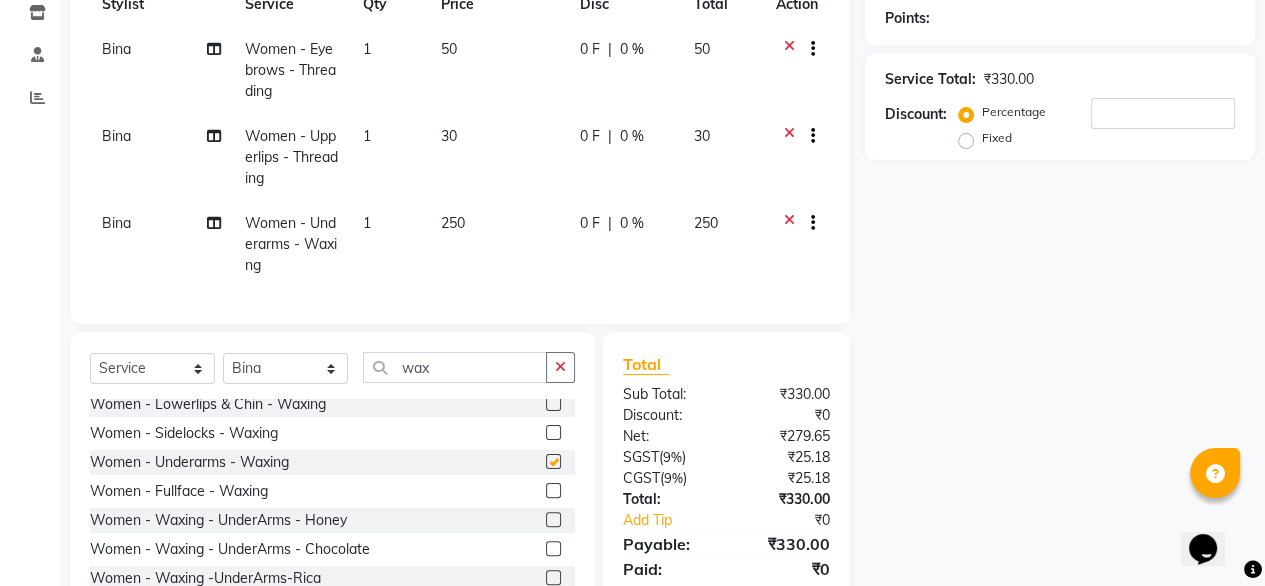 checkbox on "false" 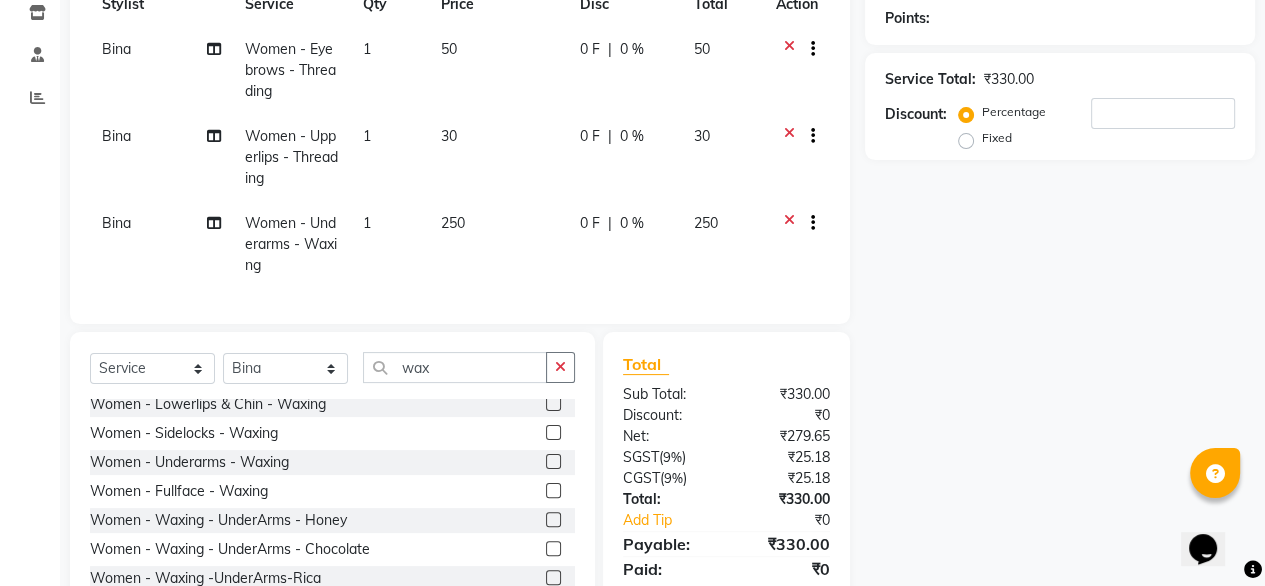 scroll, scrollTop: 390, scrollLeft: 0, axis: vertical 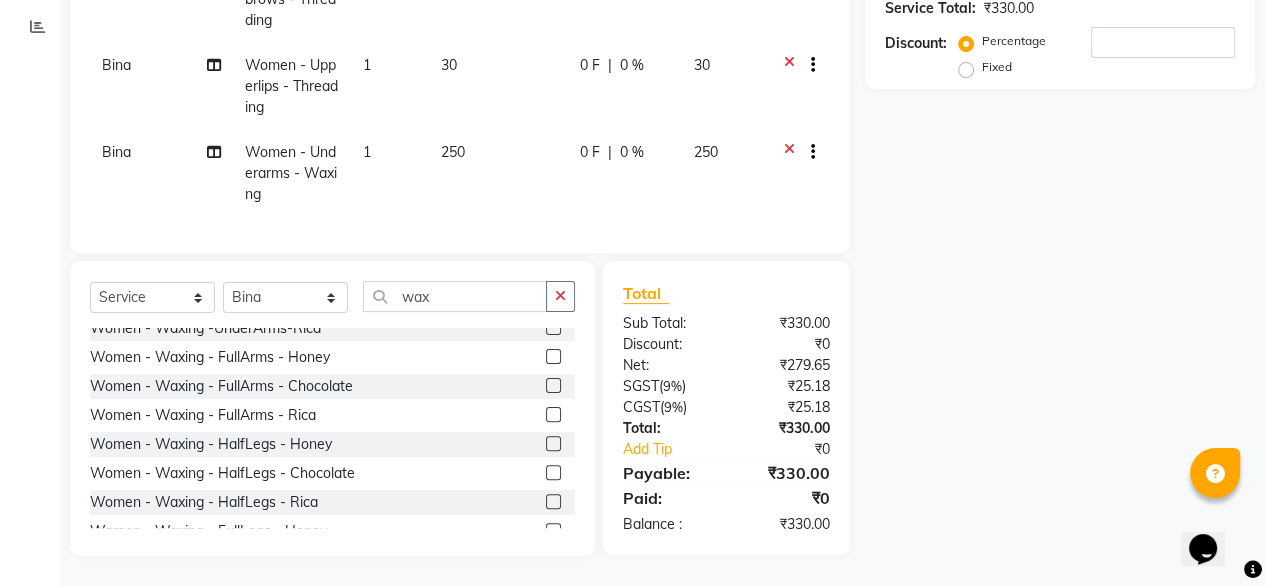 click 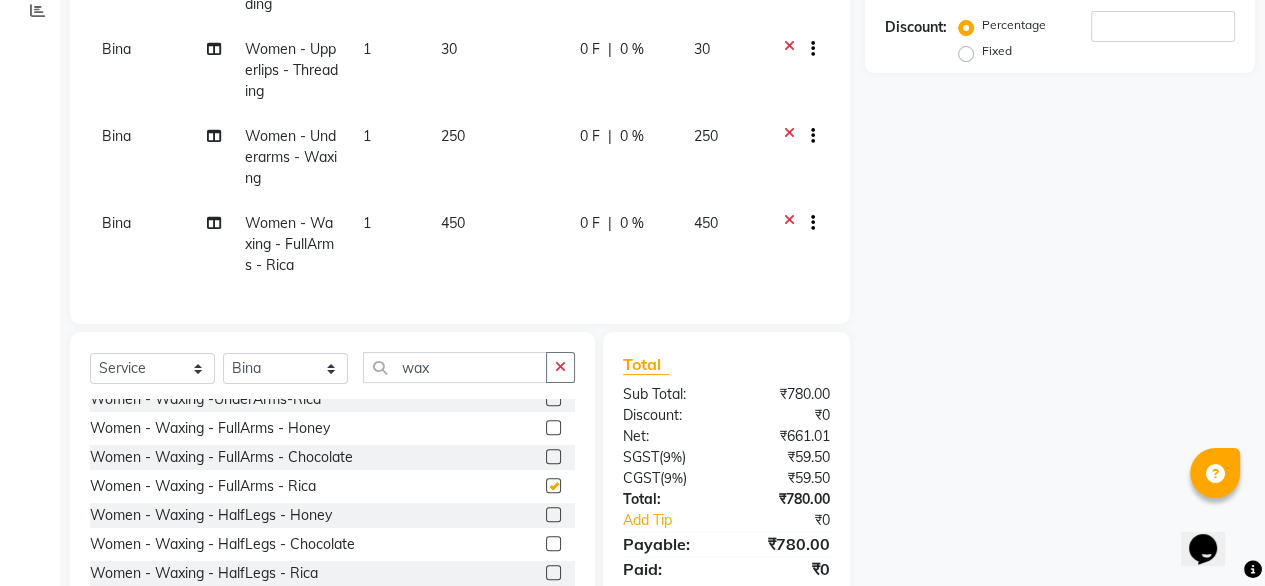 checkbox on "false" 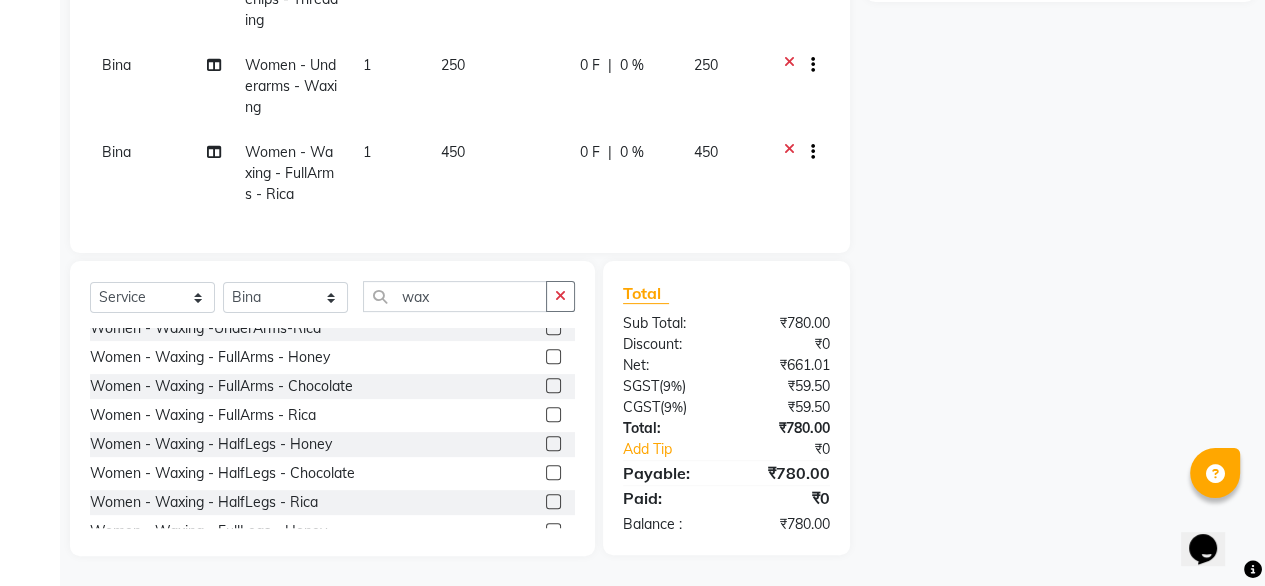 scroll, scrollTop: 477, scrollLeft: 0, axis: vertical 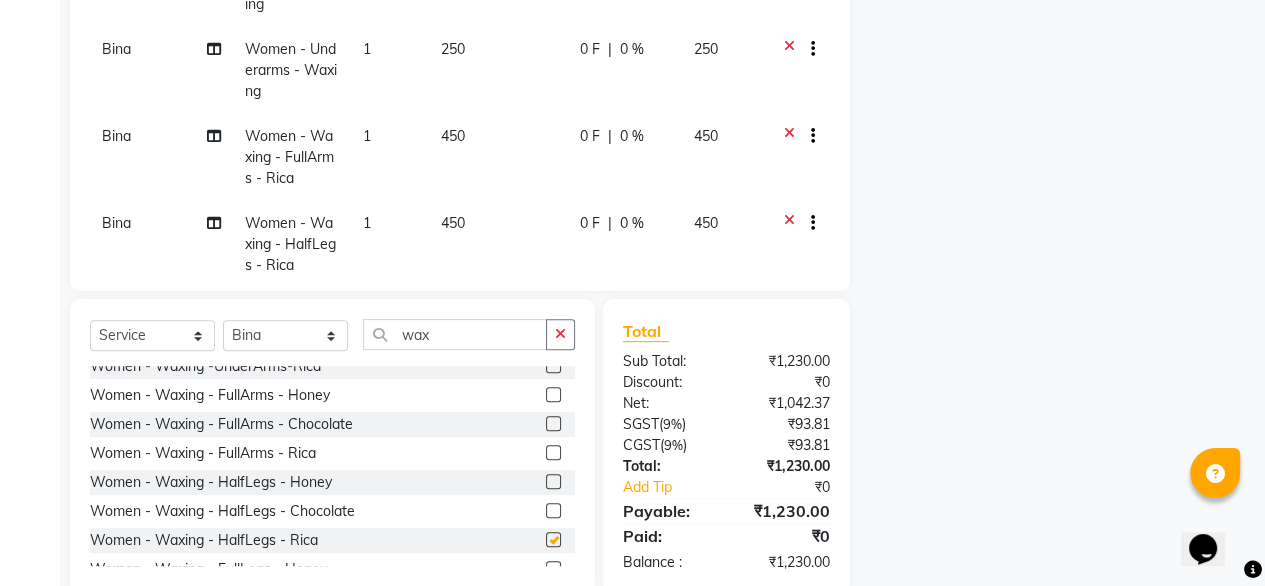 checkbox on "false" 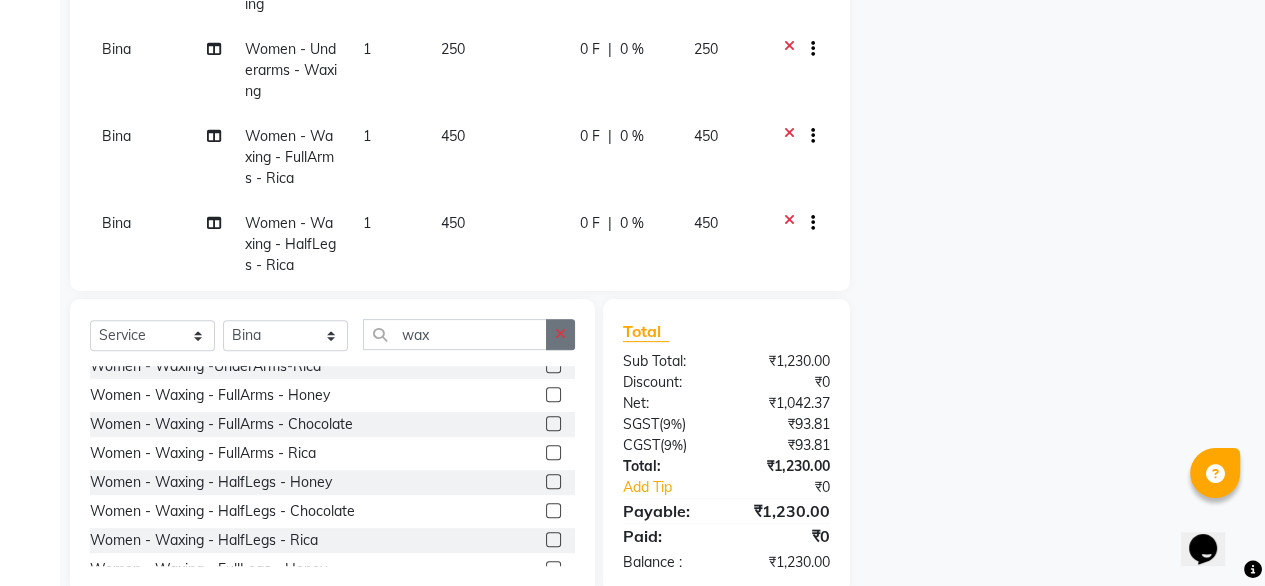 click 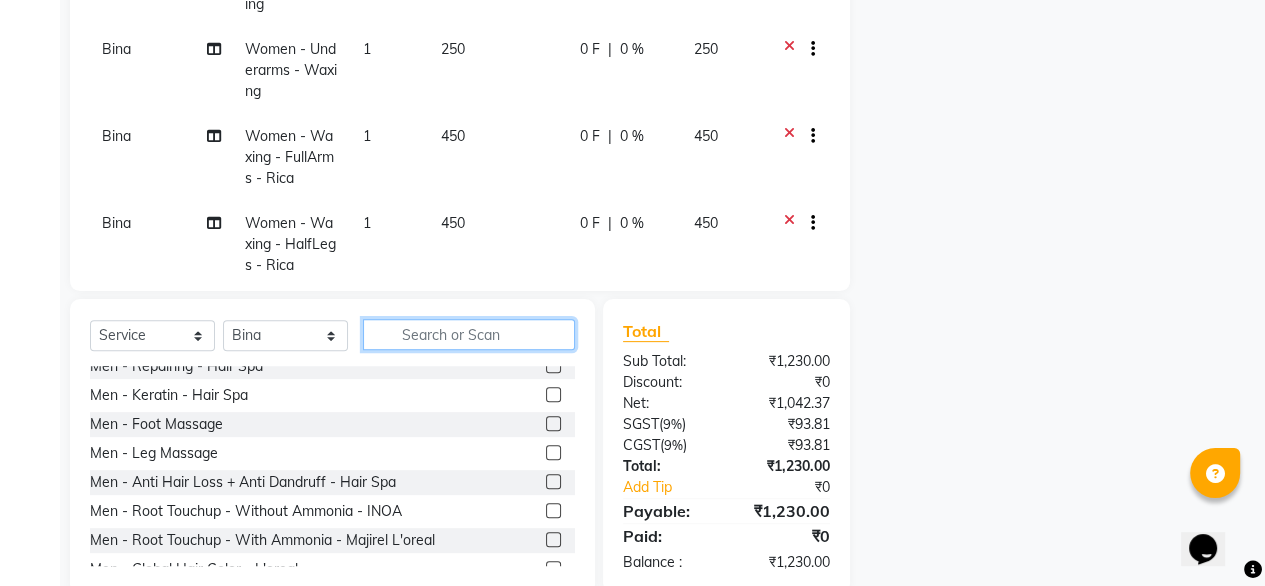 click 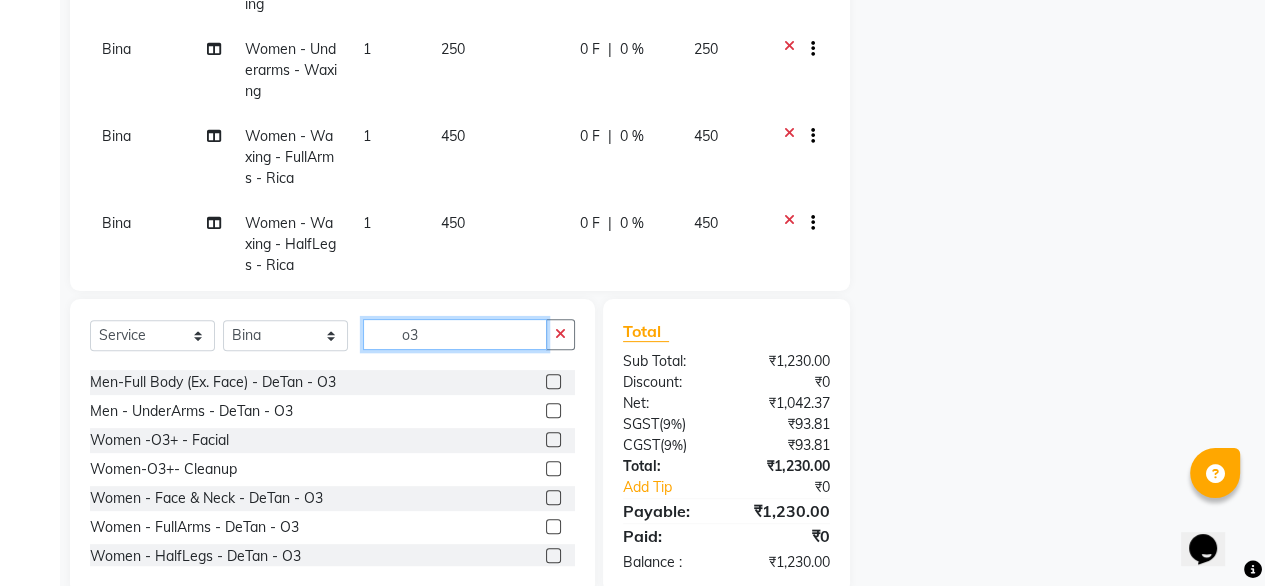 scroll, scrollTop: 169, scrollLeft: 0, axis: vertical 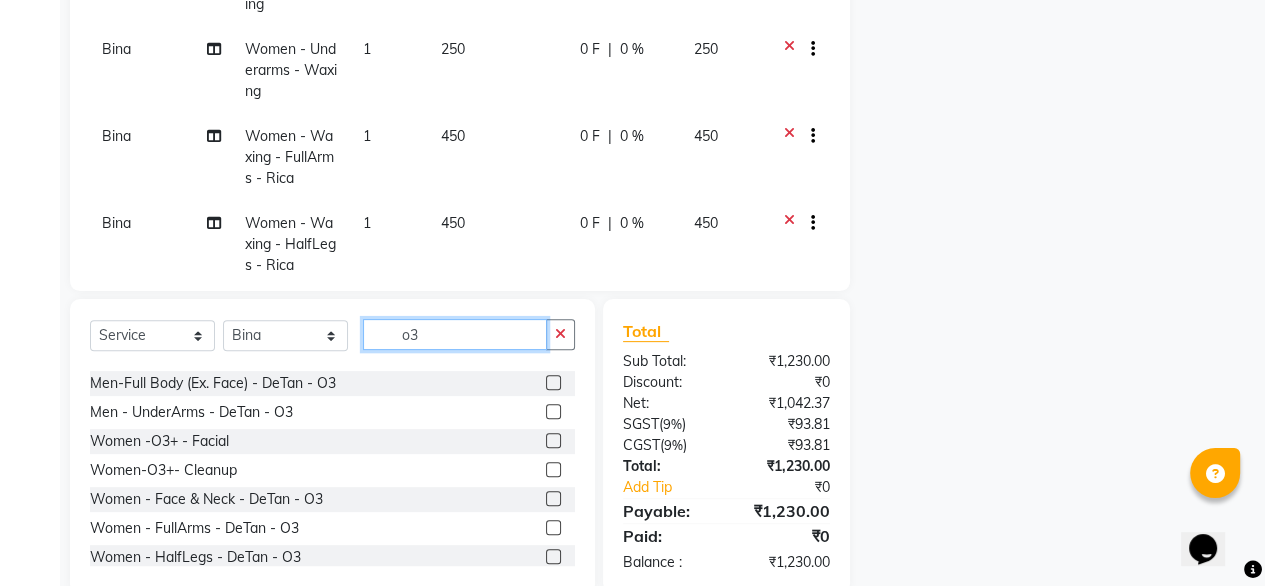 type on "o3" 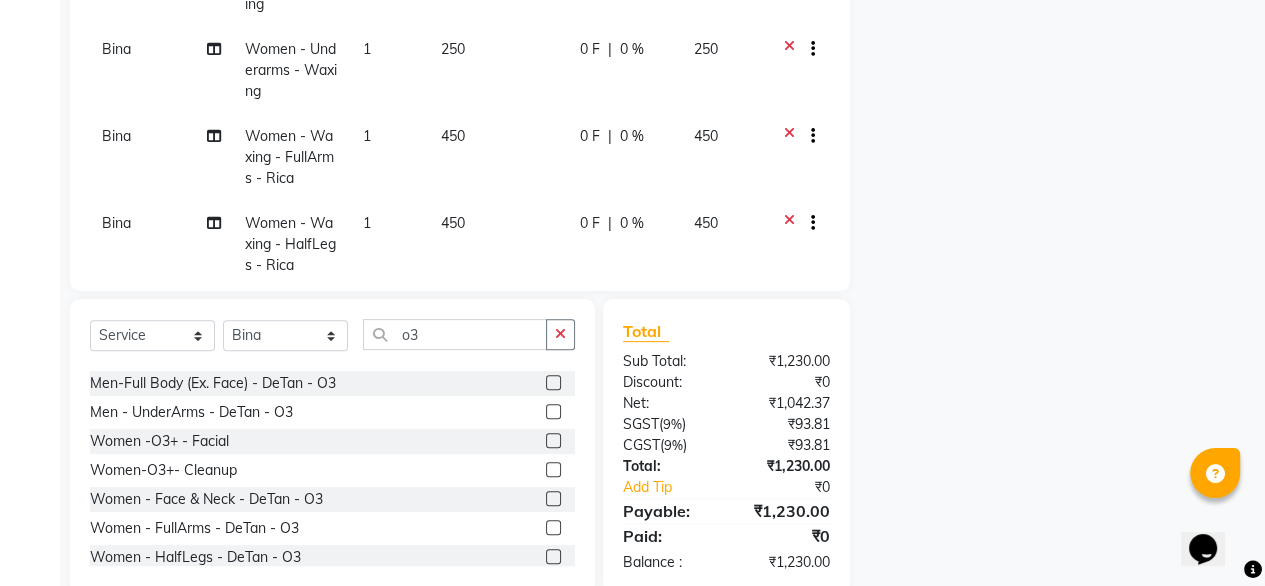 click 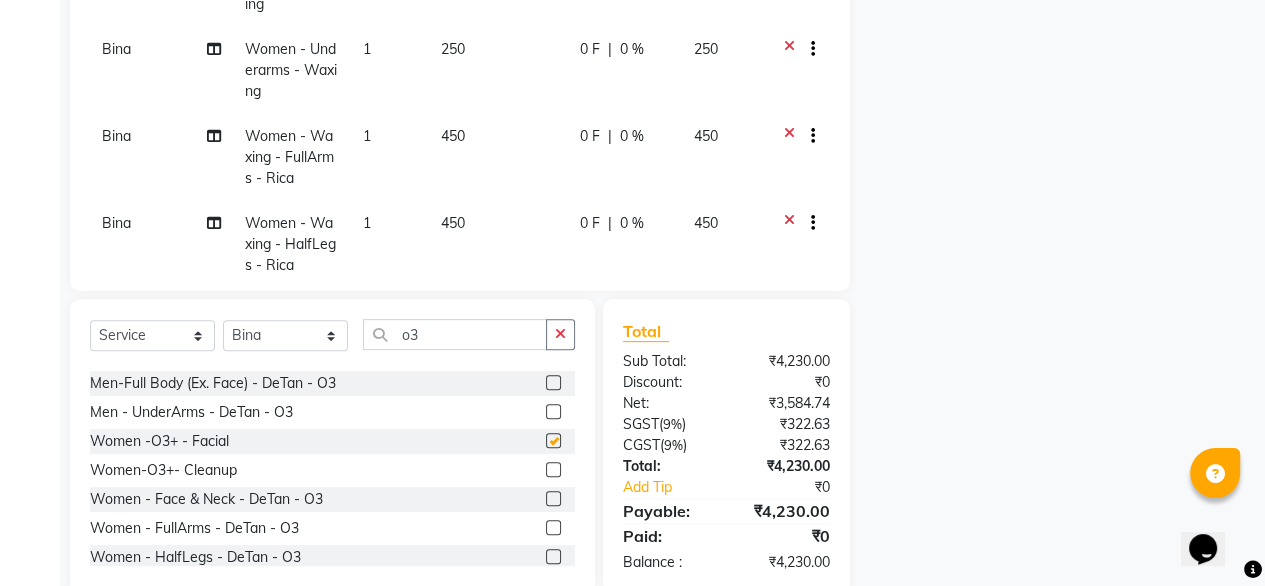 checkbox on "false" 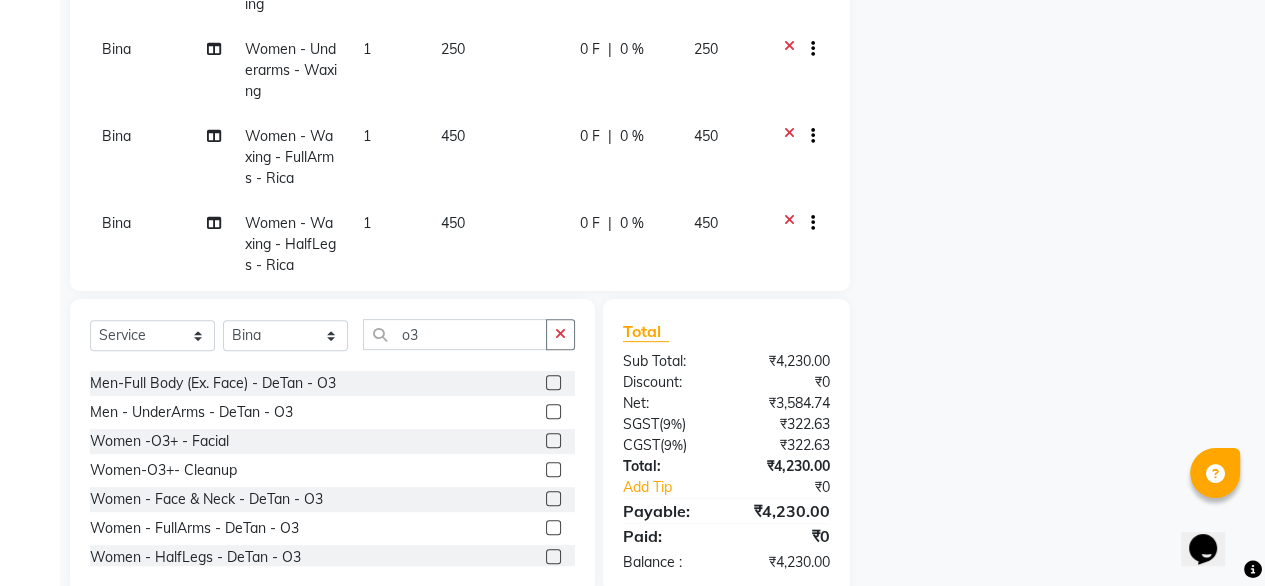 scroll, scrollTop: 114, scrollLeft: 0, axis: vertical 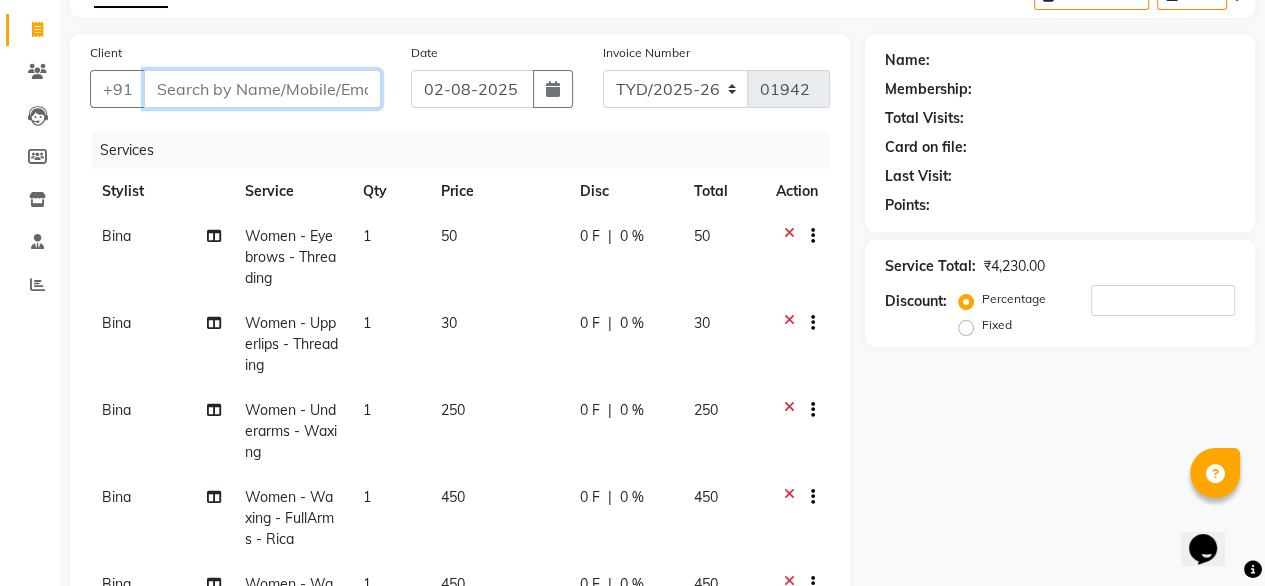 click on "Client" at bounding box center (262, 89) 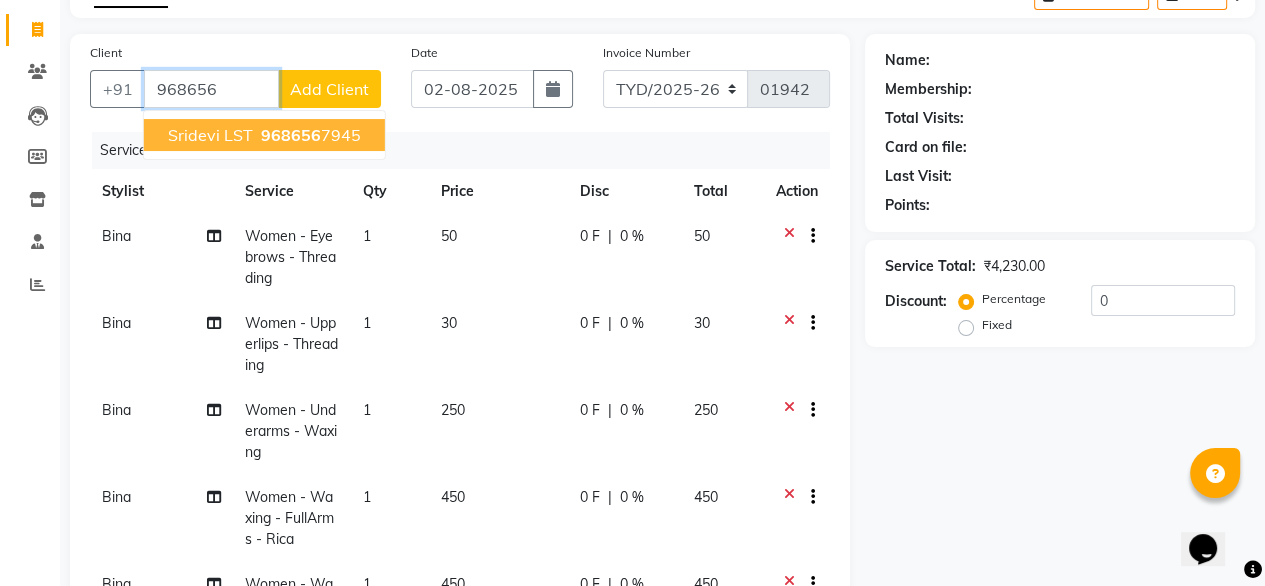 click on "968656" at bounding box center [291, 135] 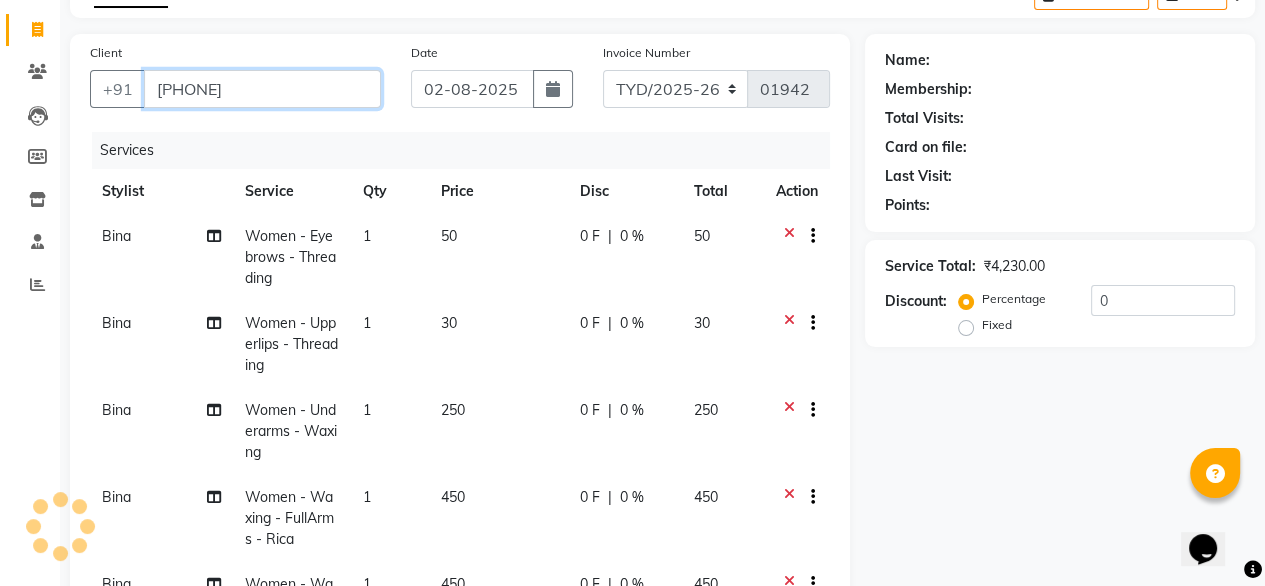 type on "[PHONE]" 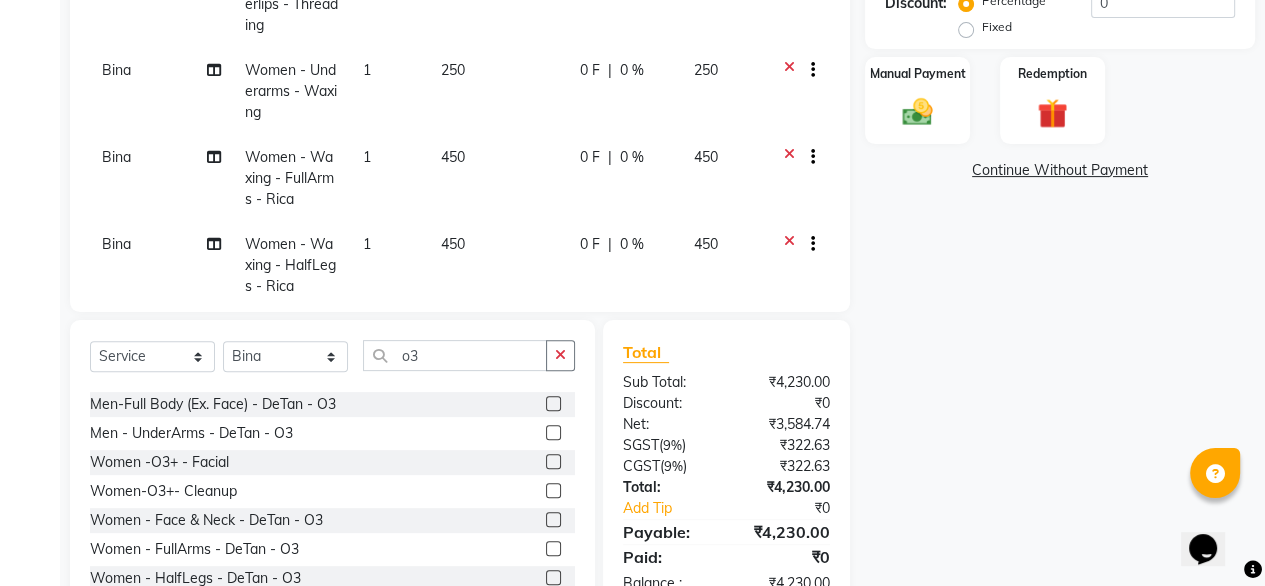 scroll, scrollTop: 516, scrollLeft: 0, axis: vertical 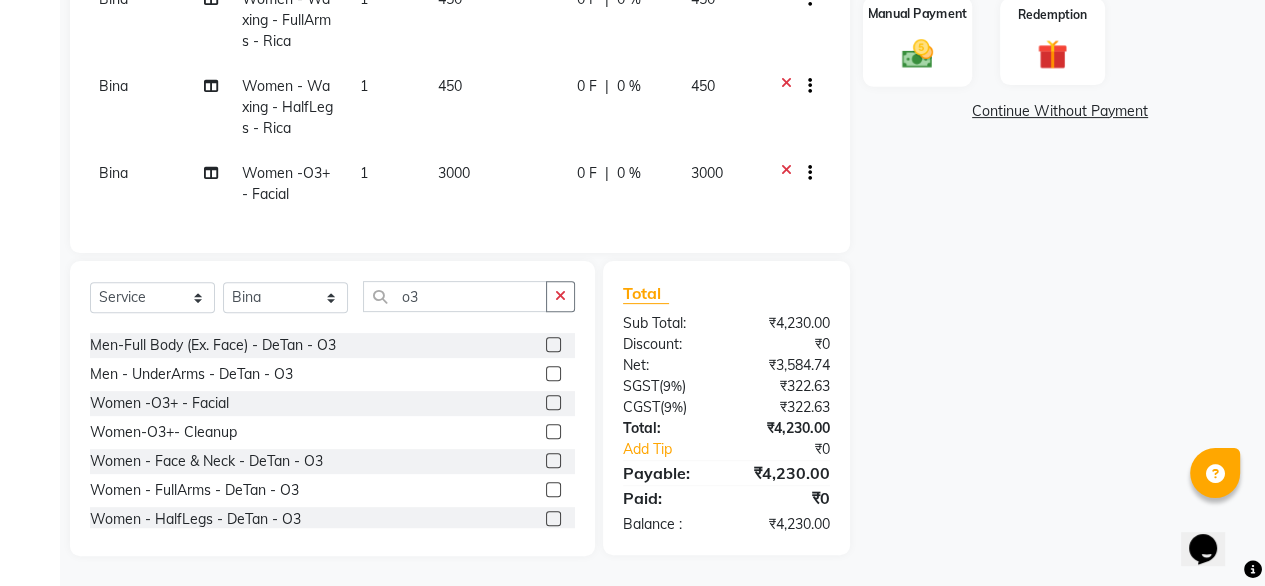 click 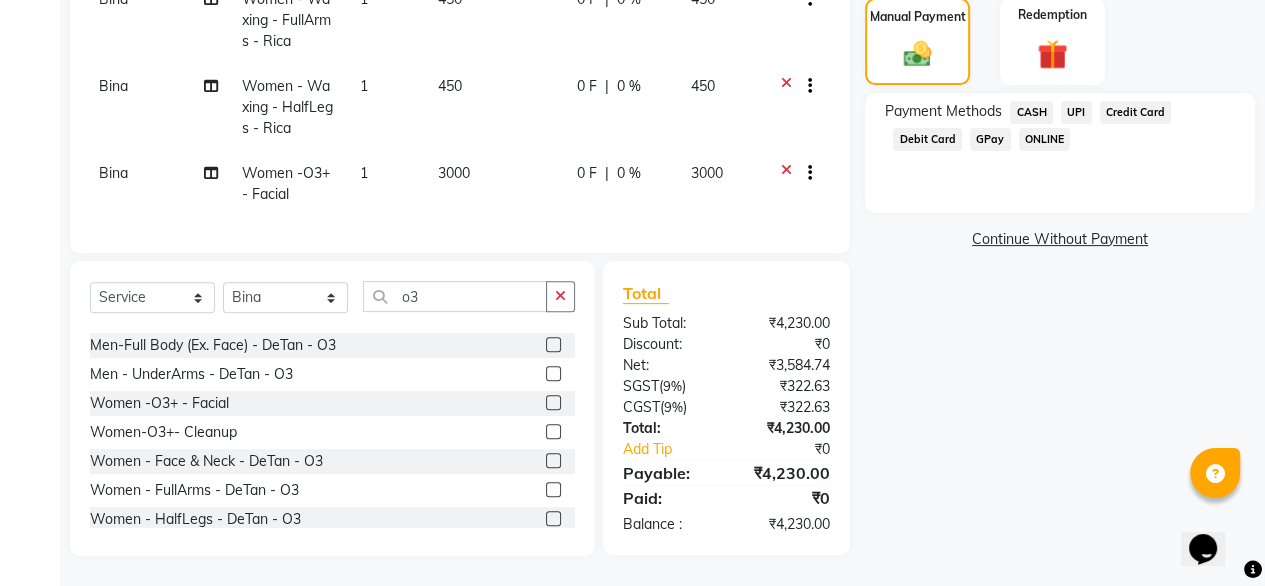 click on "UPI" 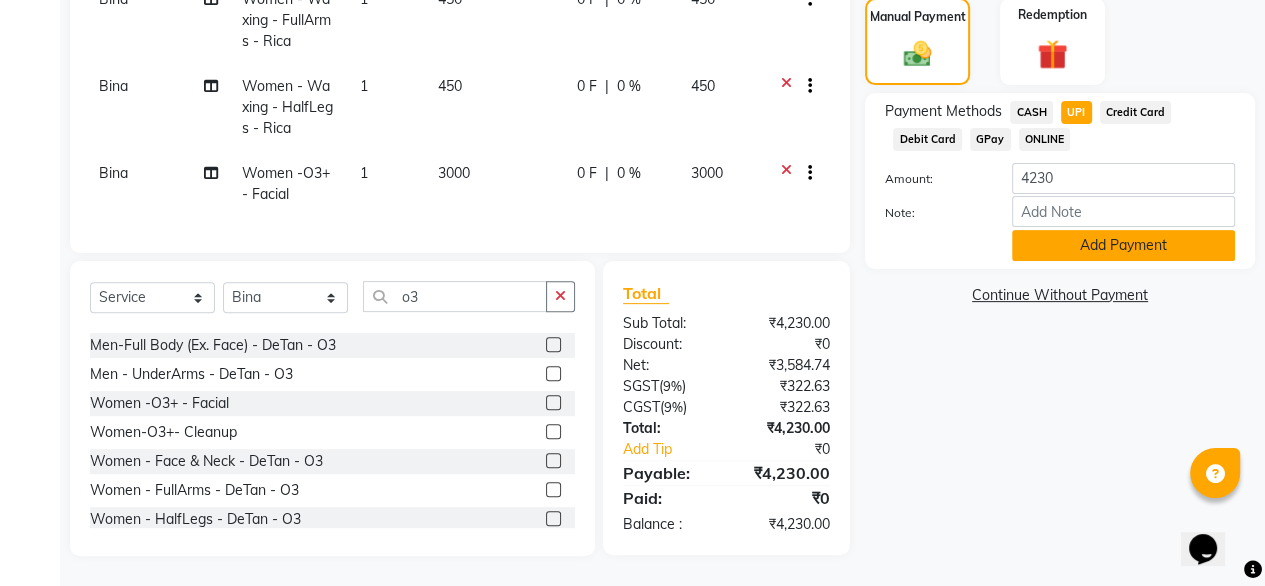 click on "Add Payment" 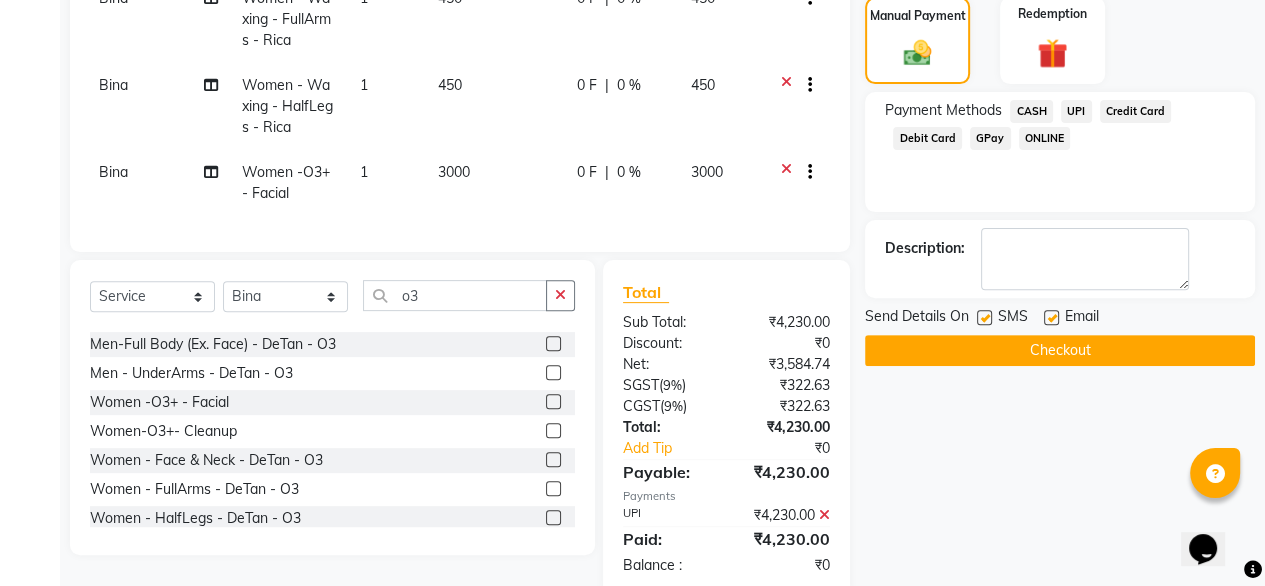 scroll, scrollTop: 556, scrollLeft: 0, axis: vertical 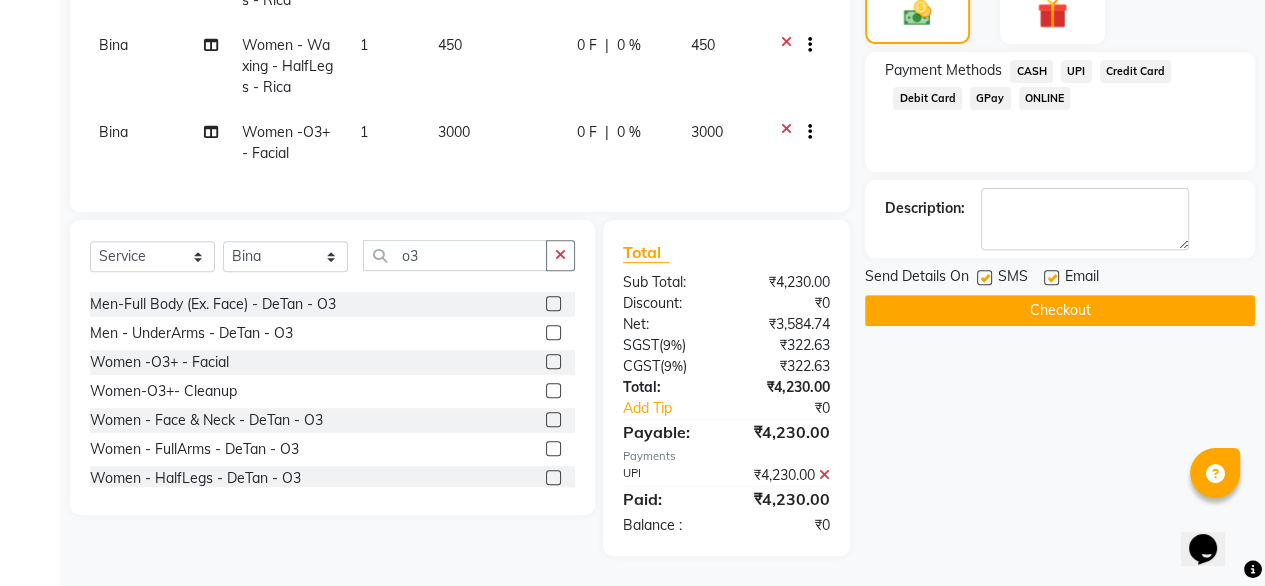 click 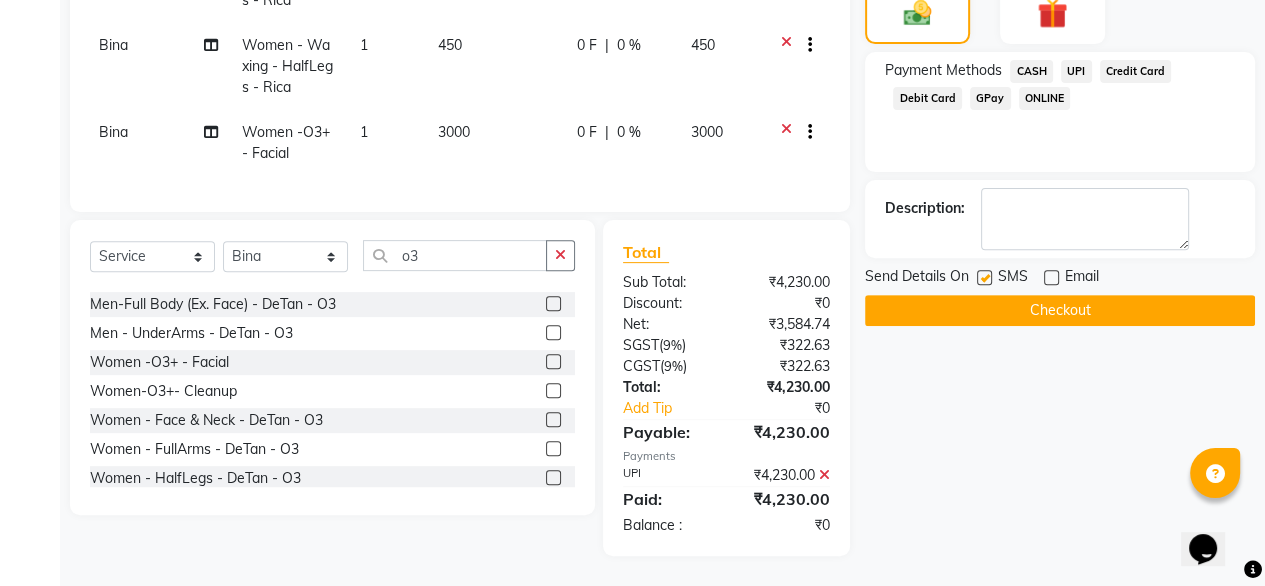 scroll, scrollTop: 0, scrollLeft: 3, axis: horizontal 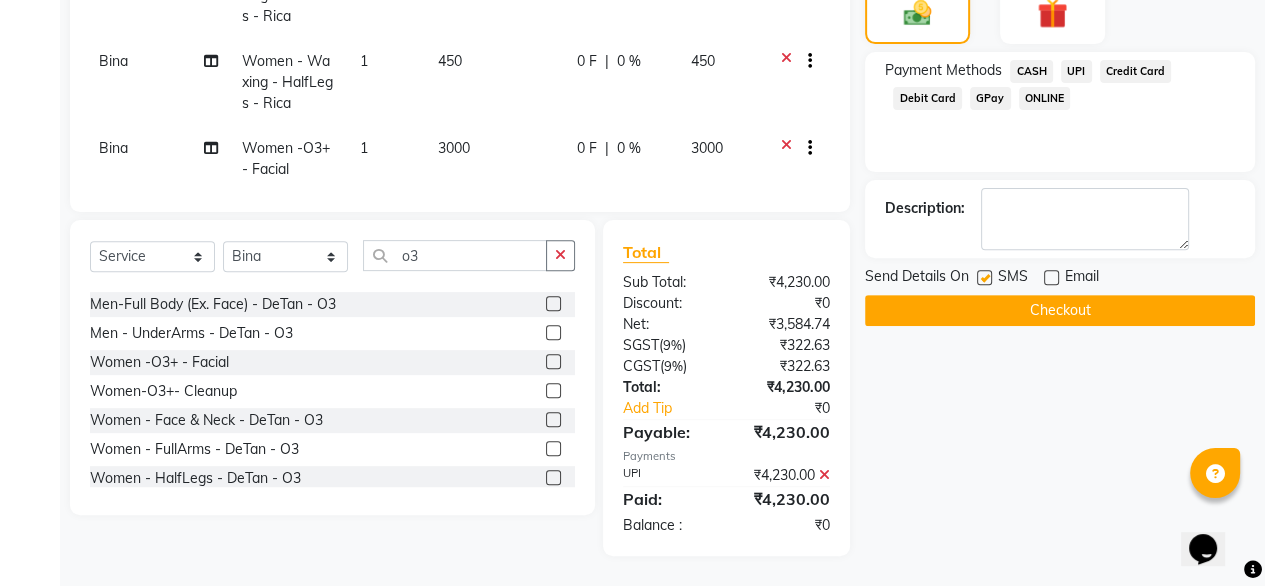 click on "Checkout" 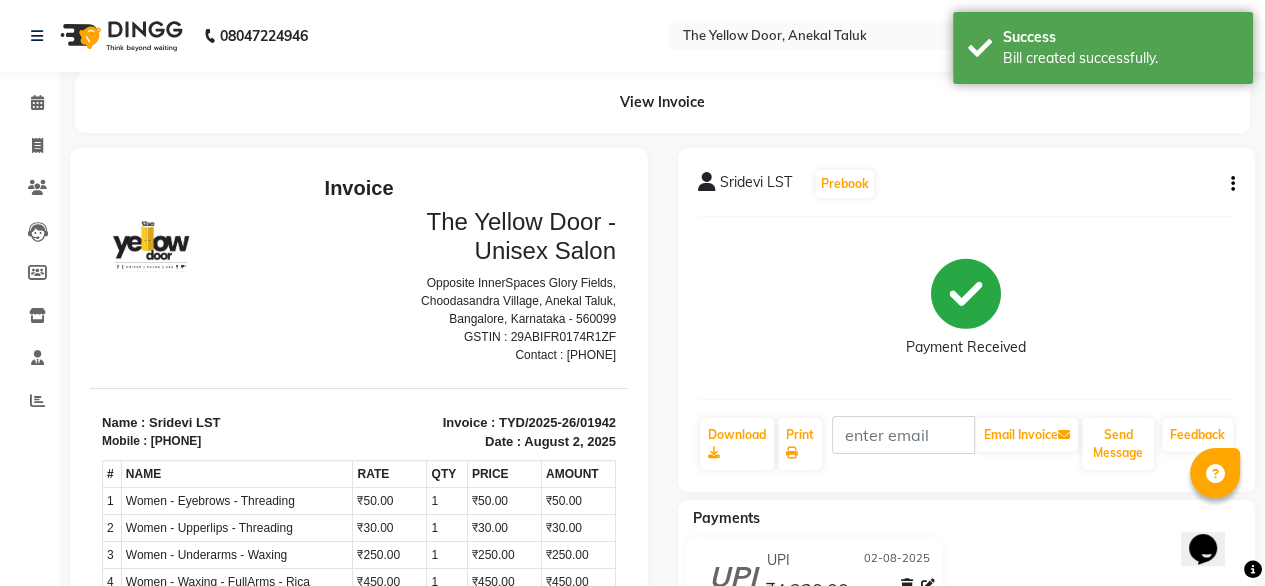 scroll, scrollTop: 0, scrollLeft: 0, axis: both 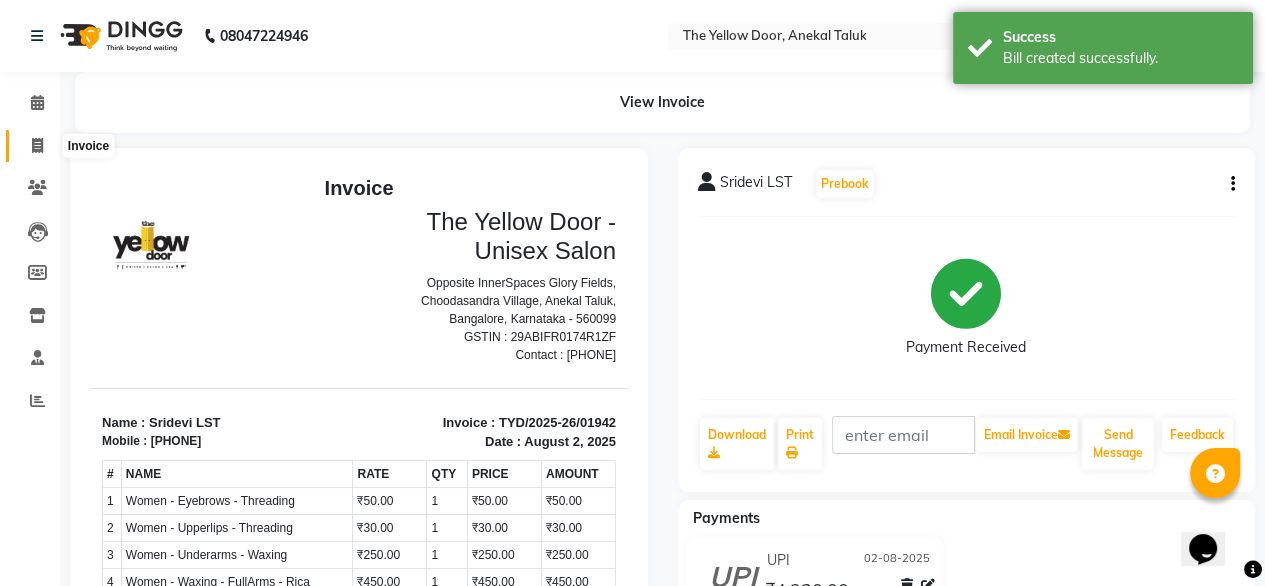 click 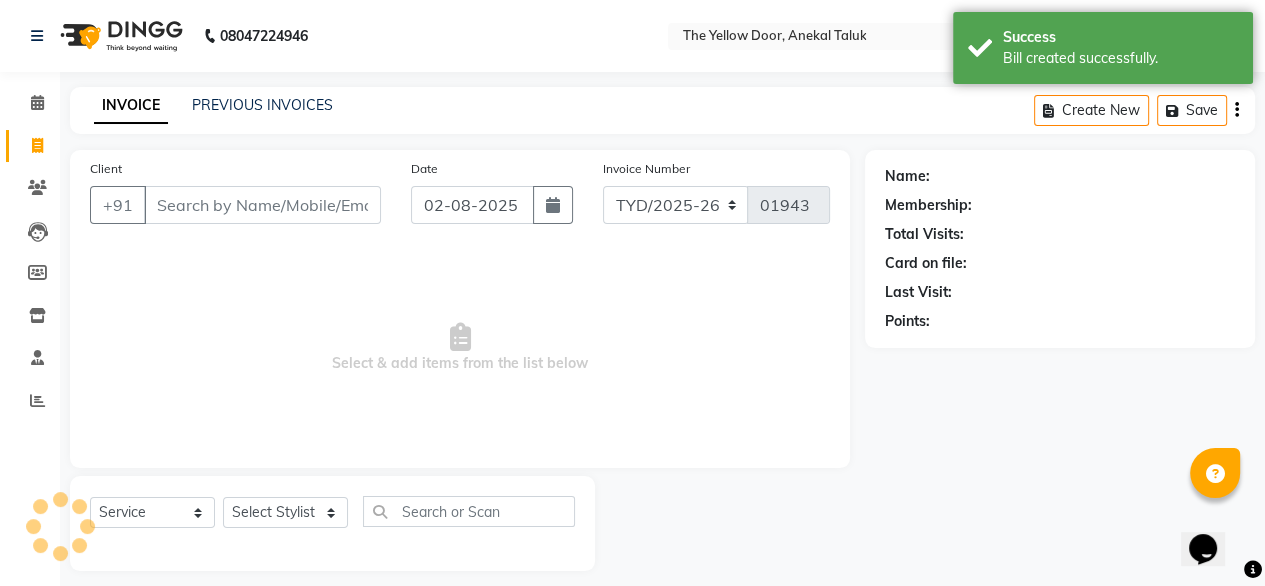 scroll, scrollTop: 16, scrollLeft: 0, axis: vertical 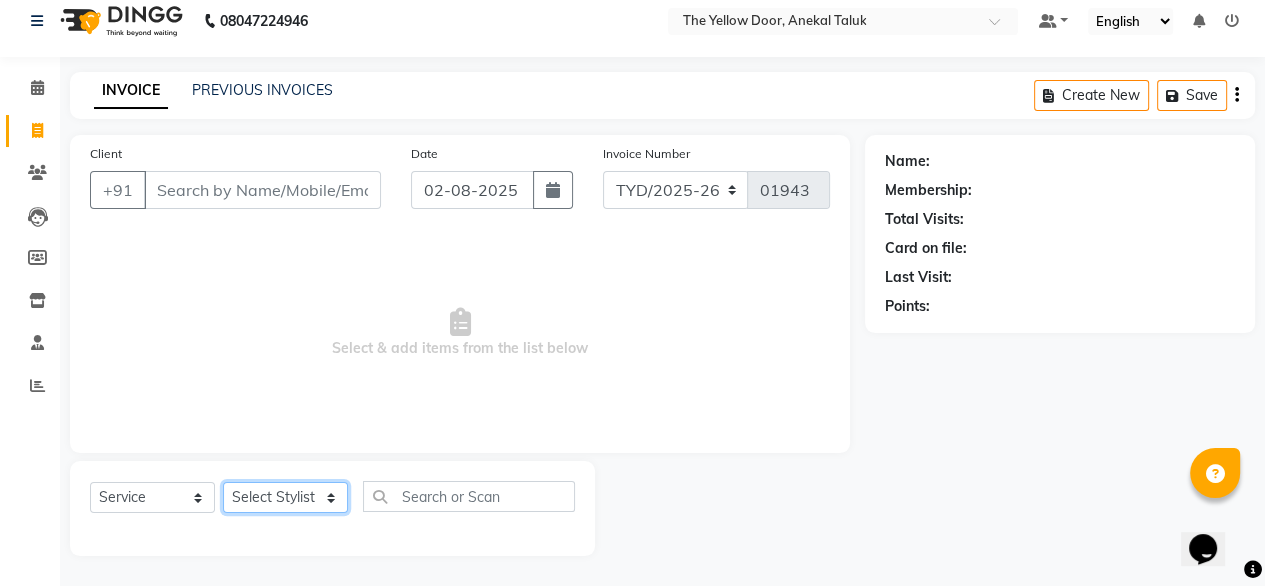 click on "Select Stylist Amit Roy Bina Deena Jena Housekeeping Manager Sajiya Shefi Shanoor Shri" 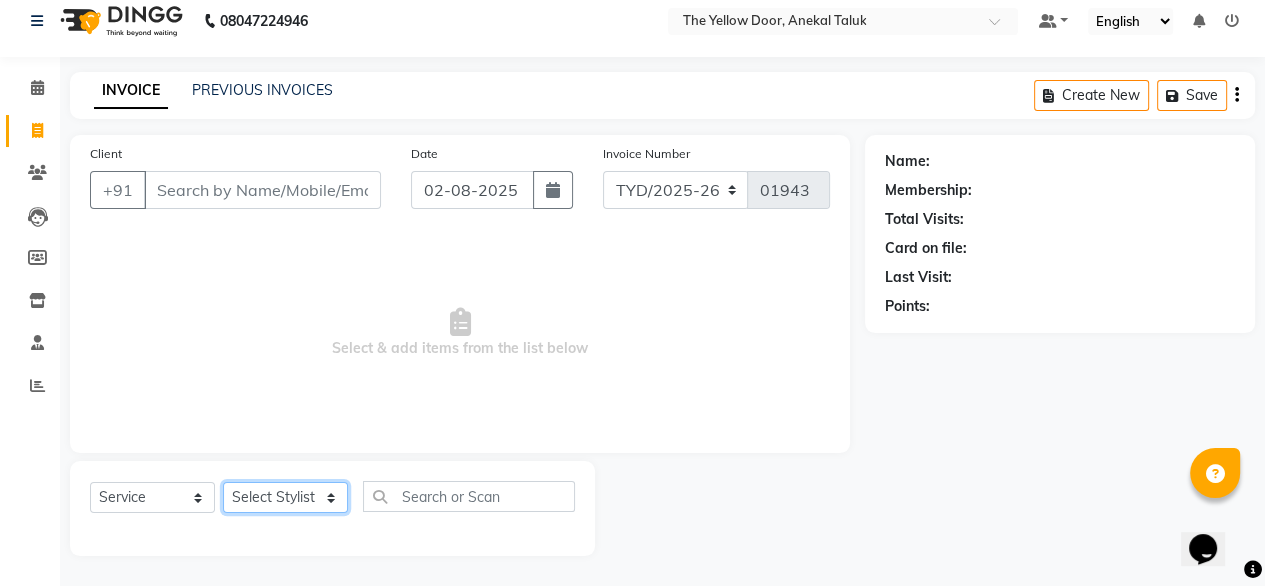 select on "67915" 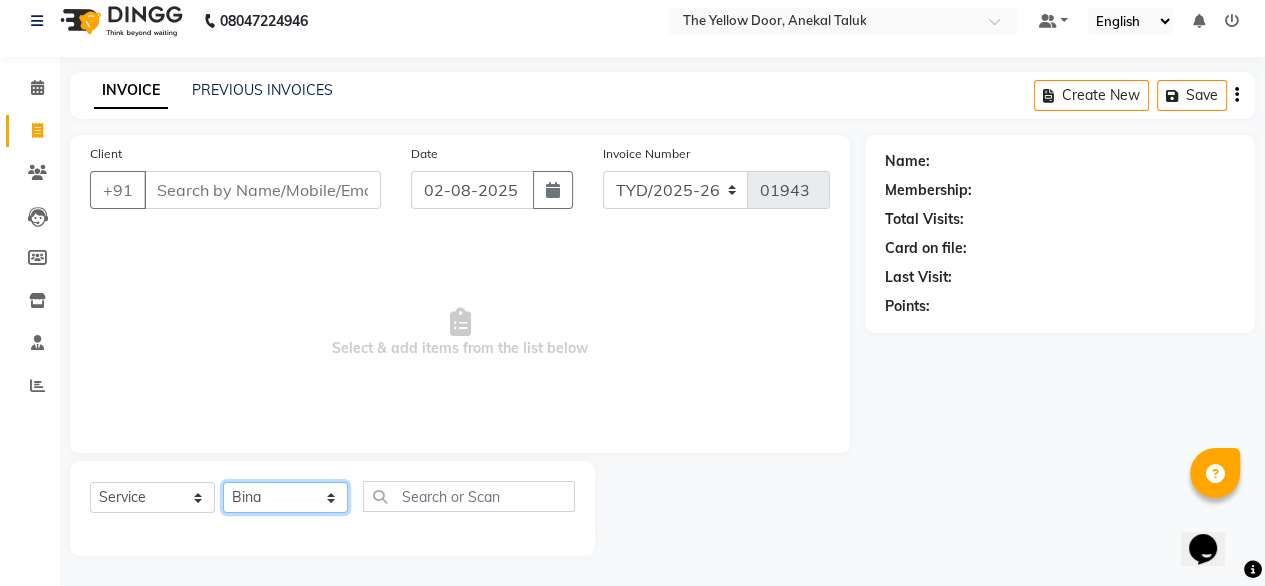 click on "Select Stylist Amit Roy Bina Deena Jena Housekeeping Manager Sajiya Shefi Shanoor Shri" 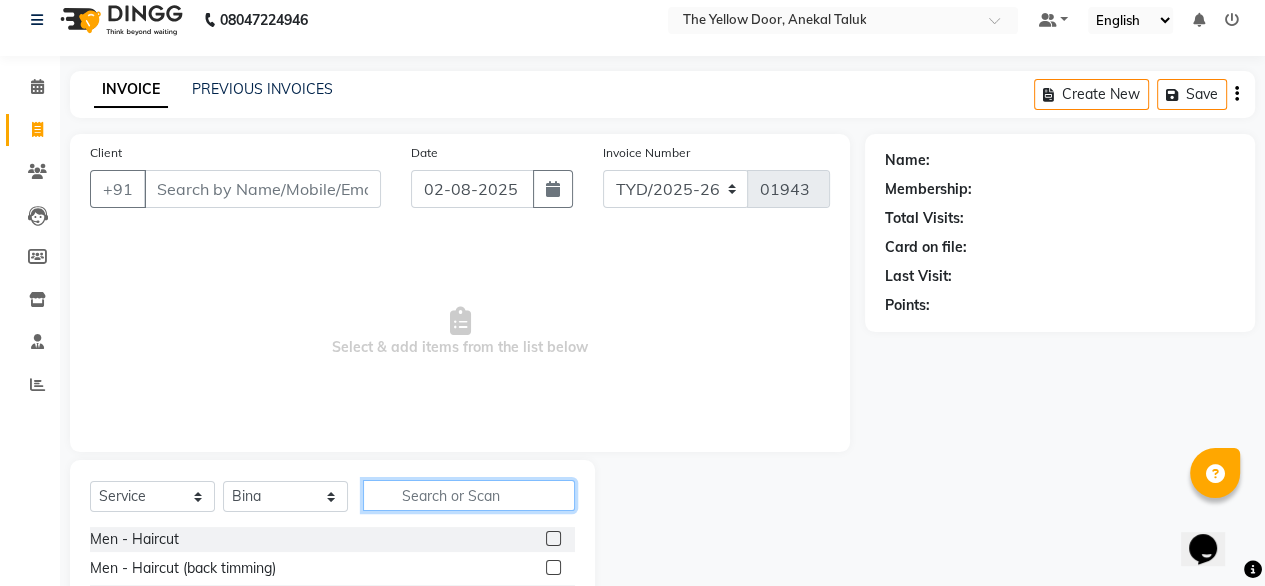 click 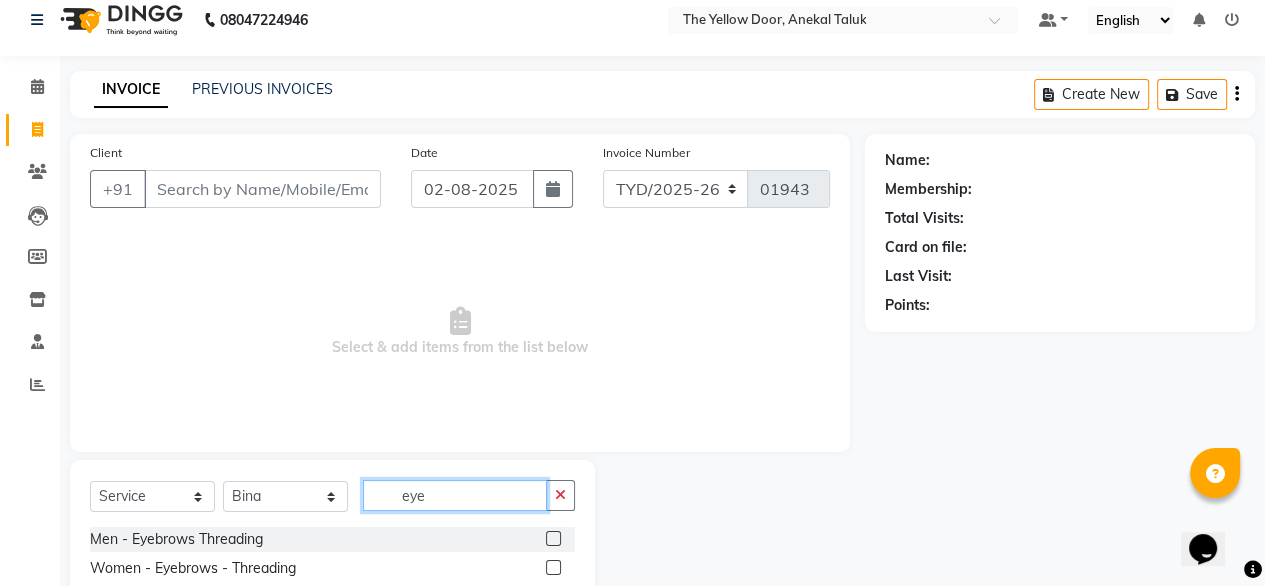 scroll, scrollTop: 48, scrollLeft: 0, axis: vertical 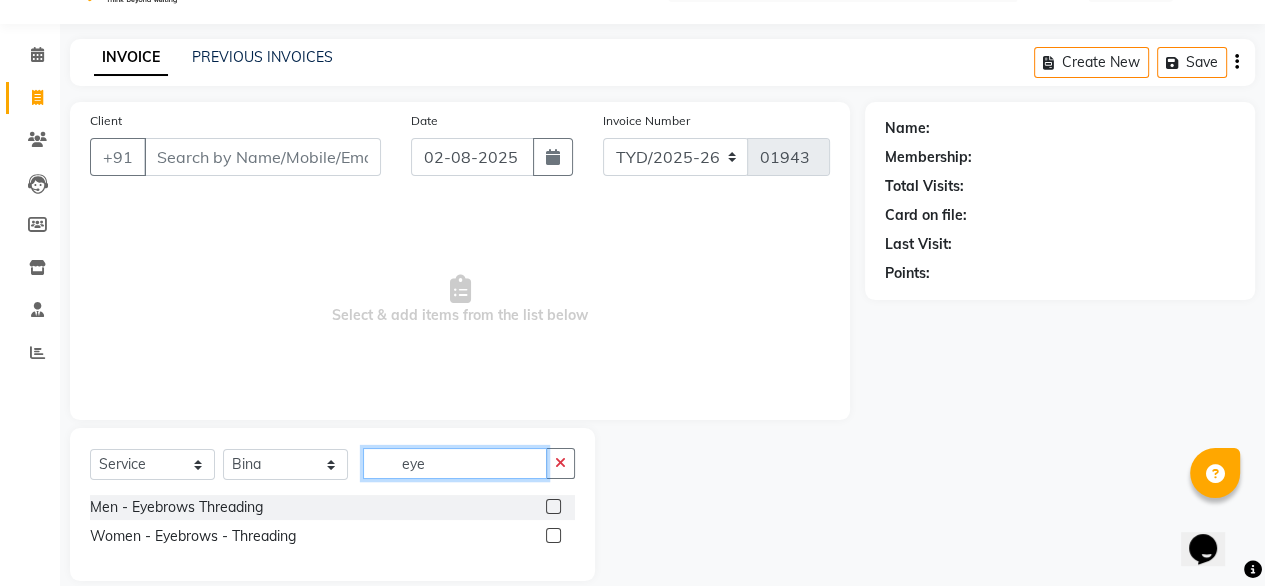 type on "eye" 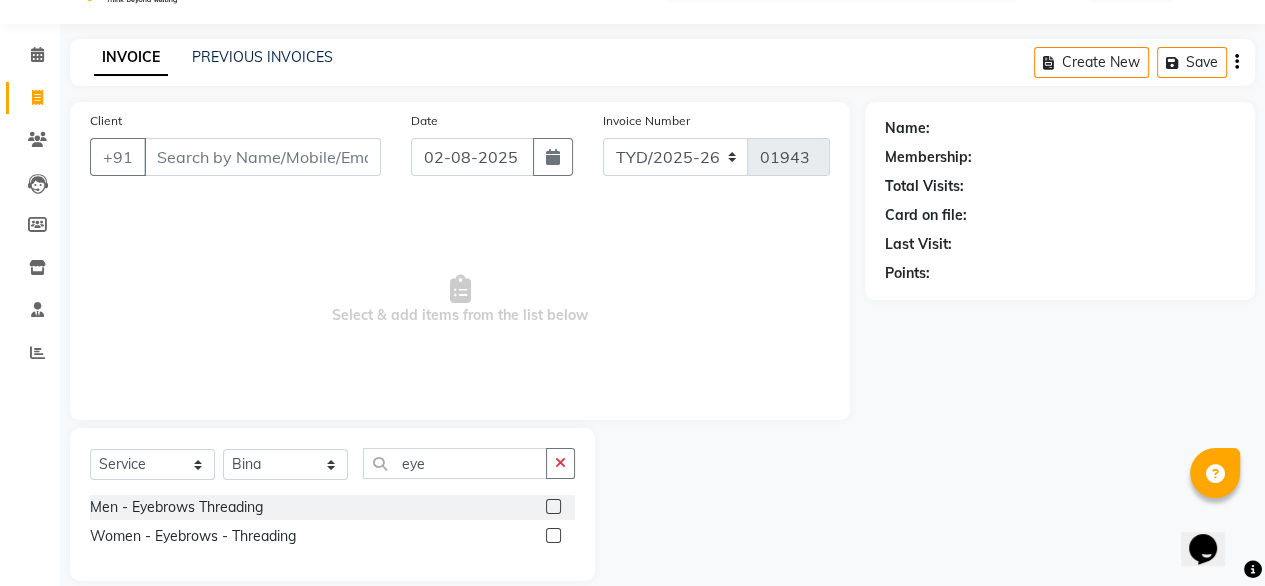 click 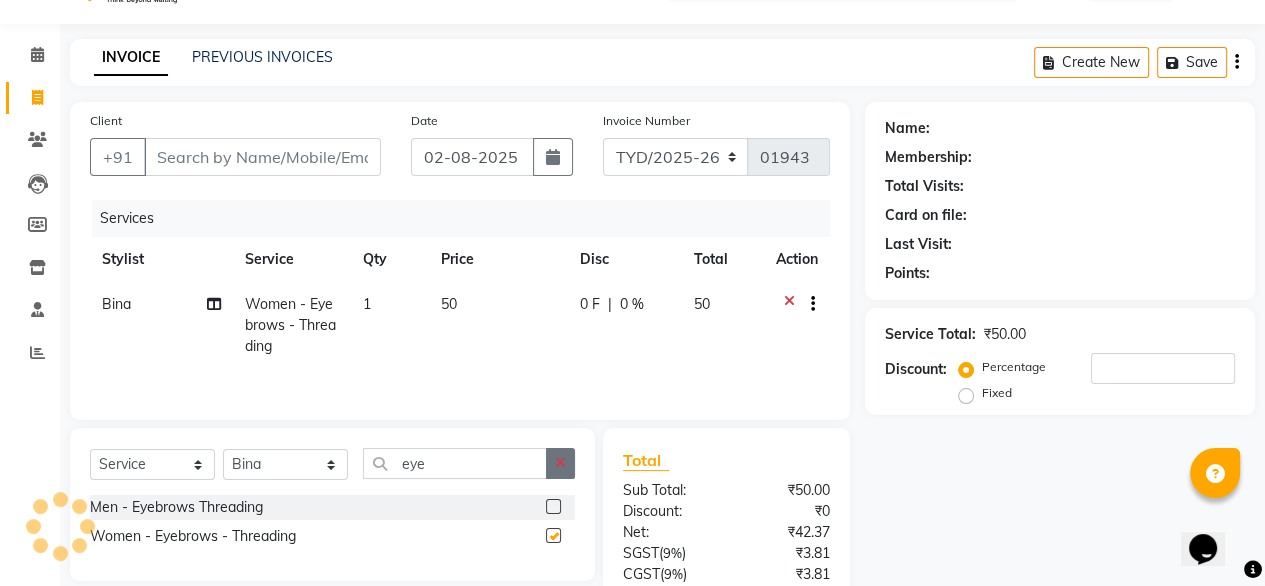 checkbox on "false" 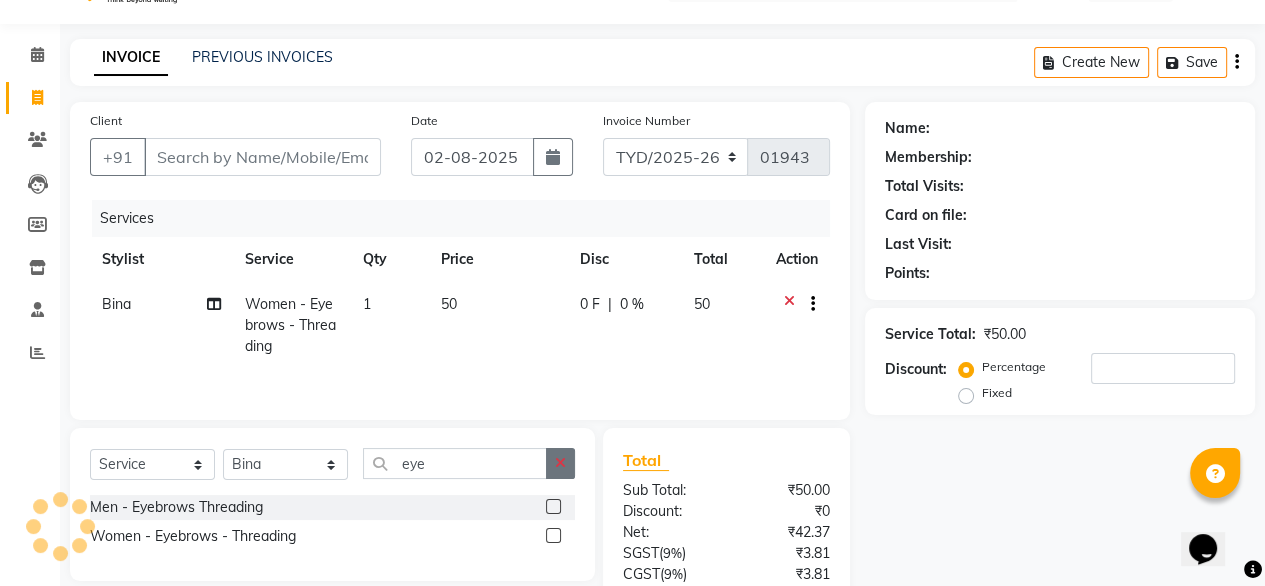 click 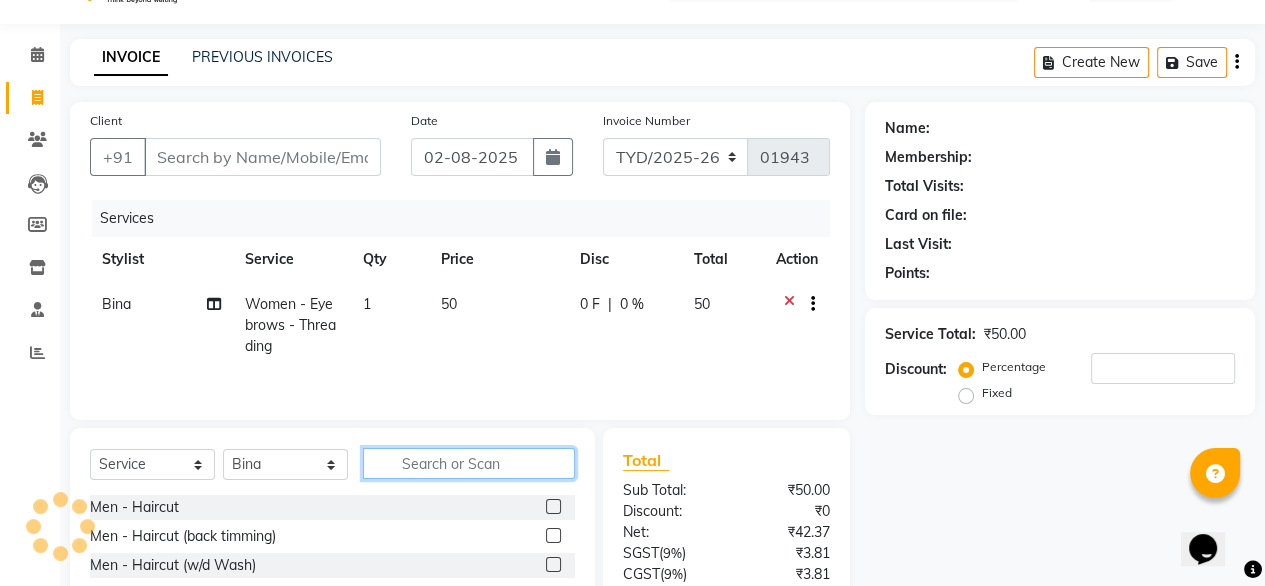 click 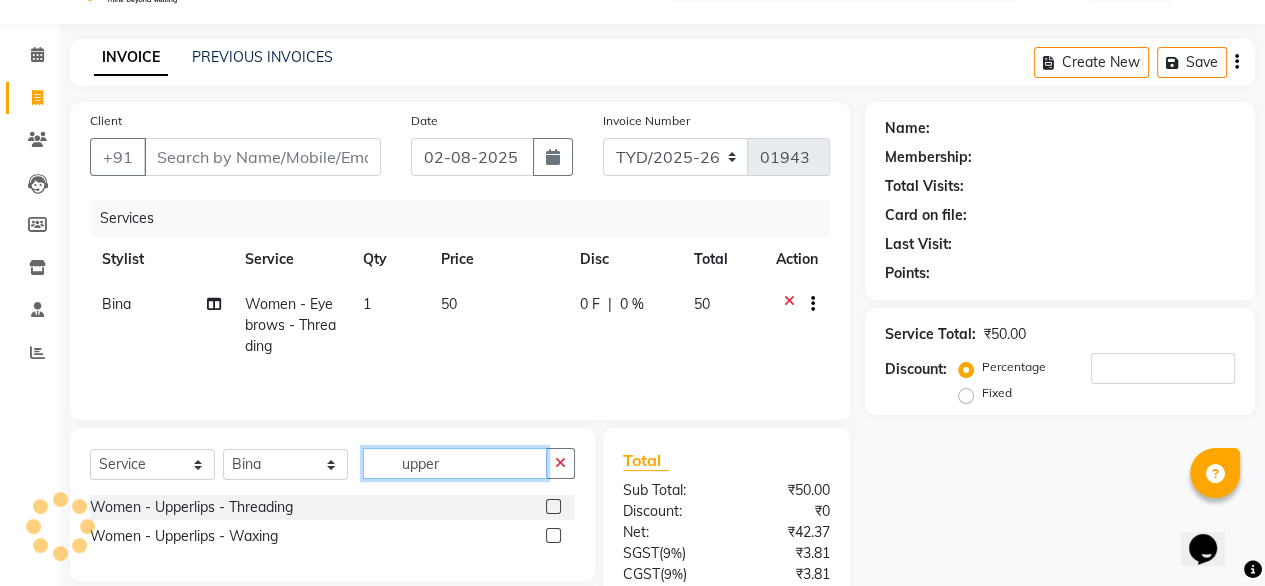type on "upper" 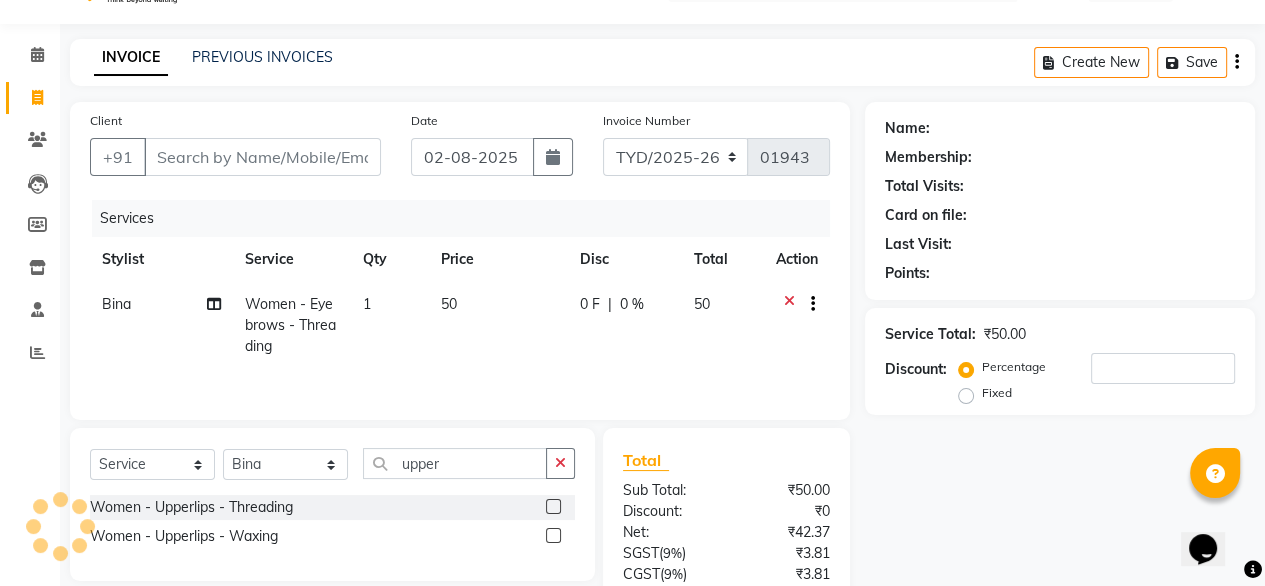 click 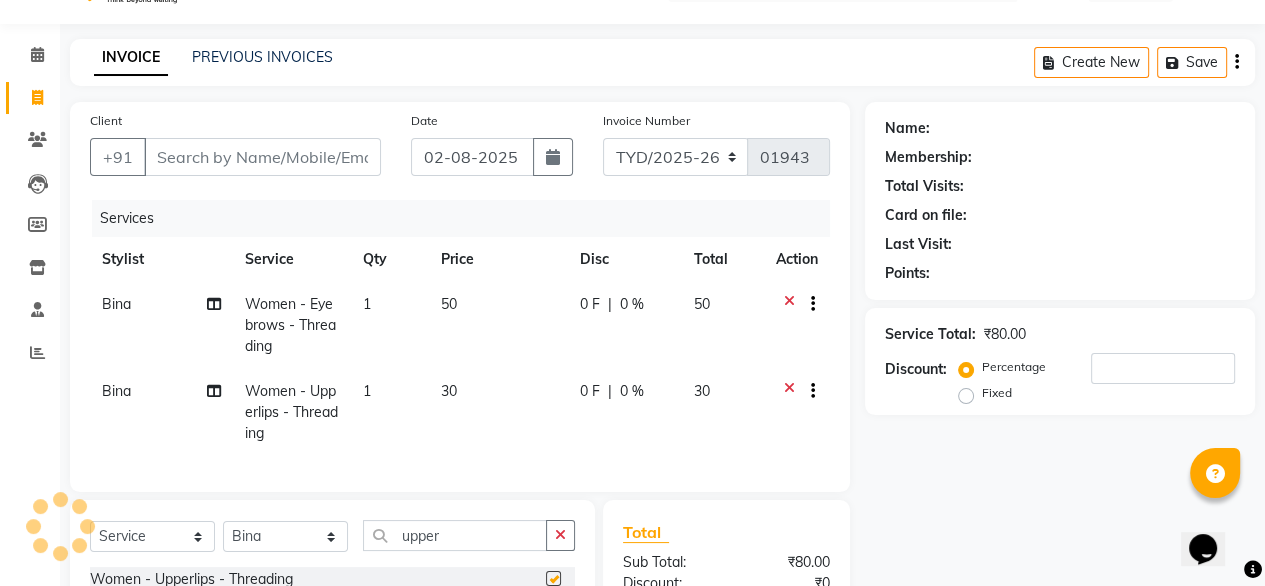 checkbox on "false" 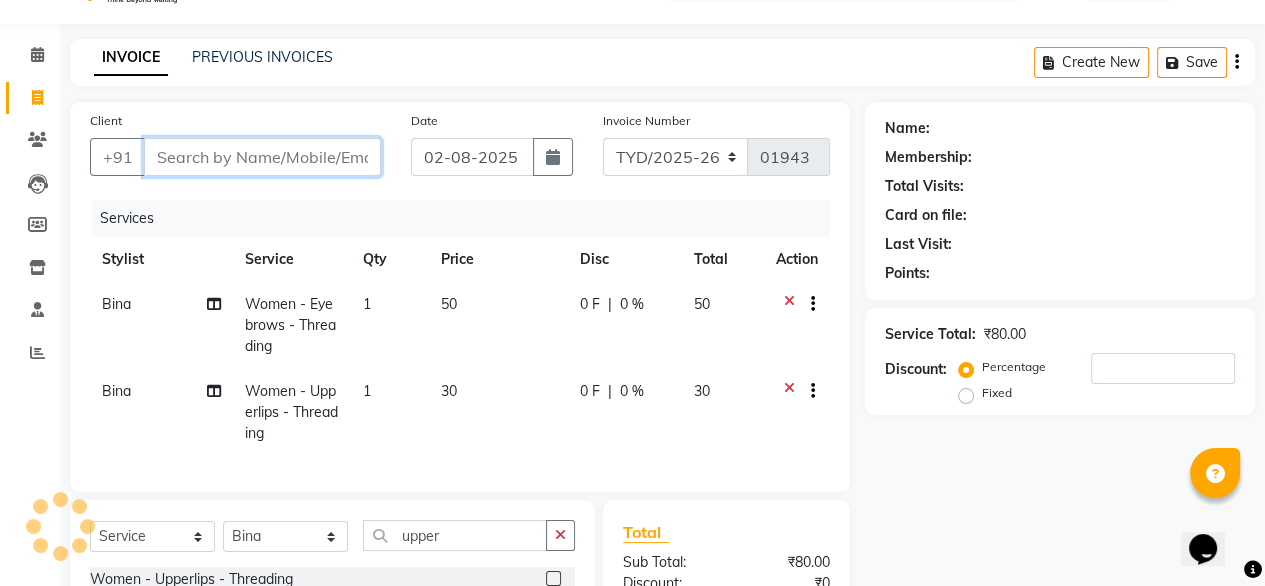 click on "Client" at bounding box center (262, 157) 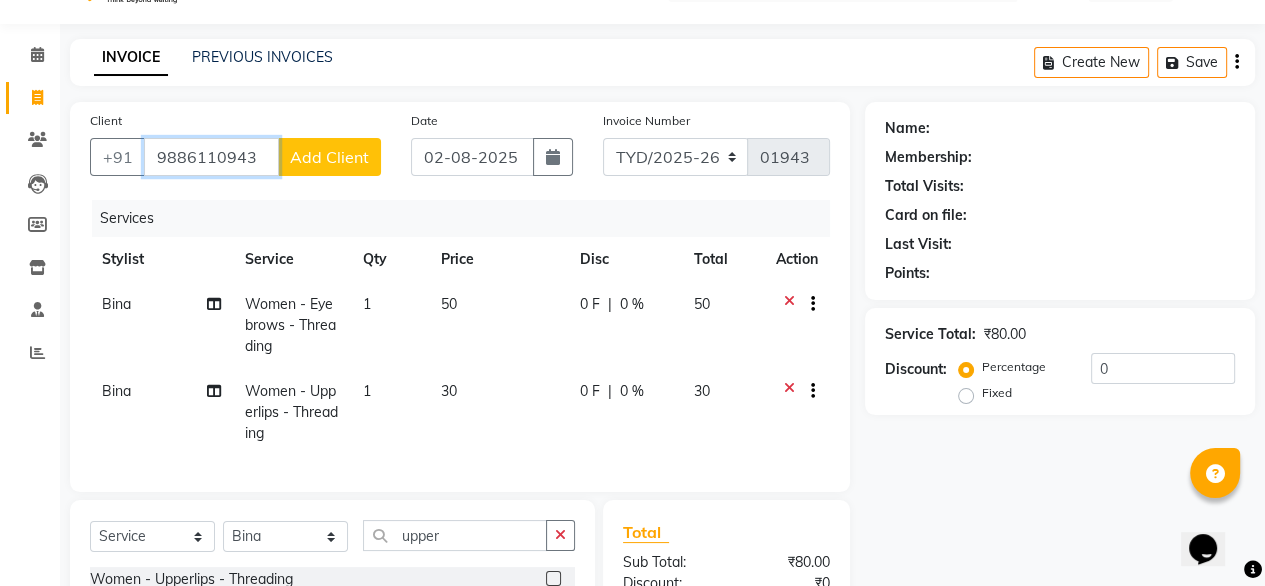 click on "9886110943" at bounding box center [211, 157] 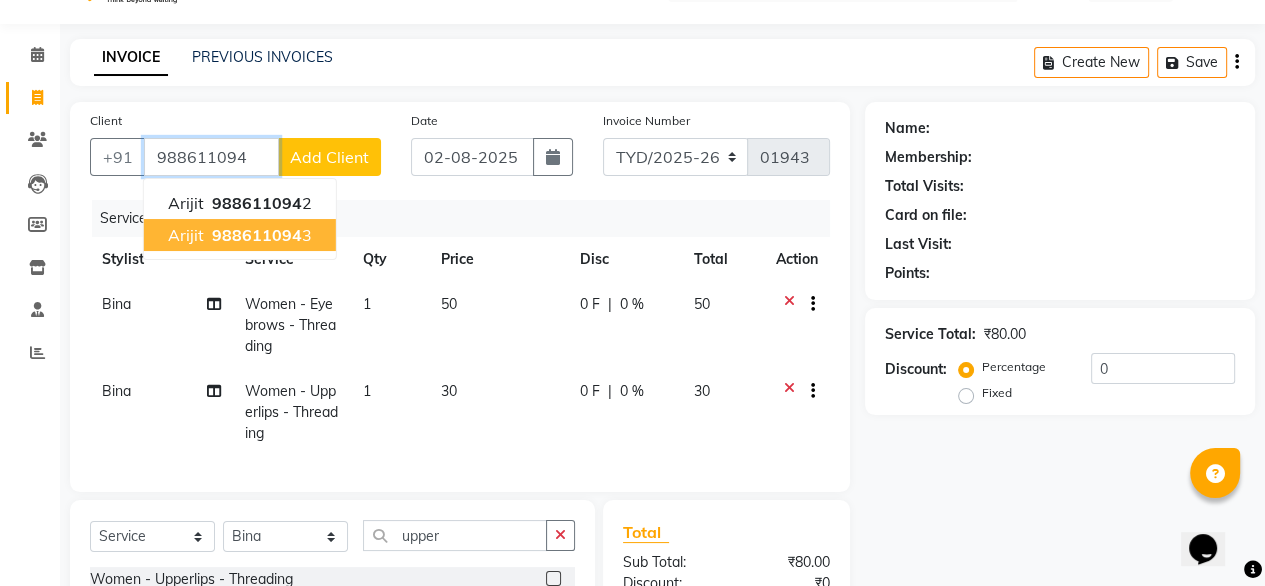 click on "arijit   988611094 3" at bounding box center (240, 235) 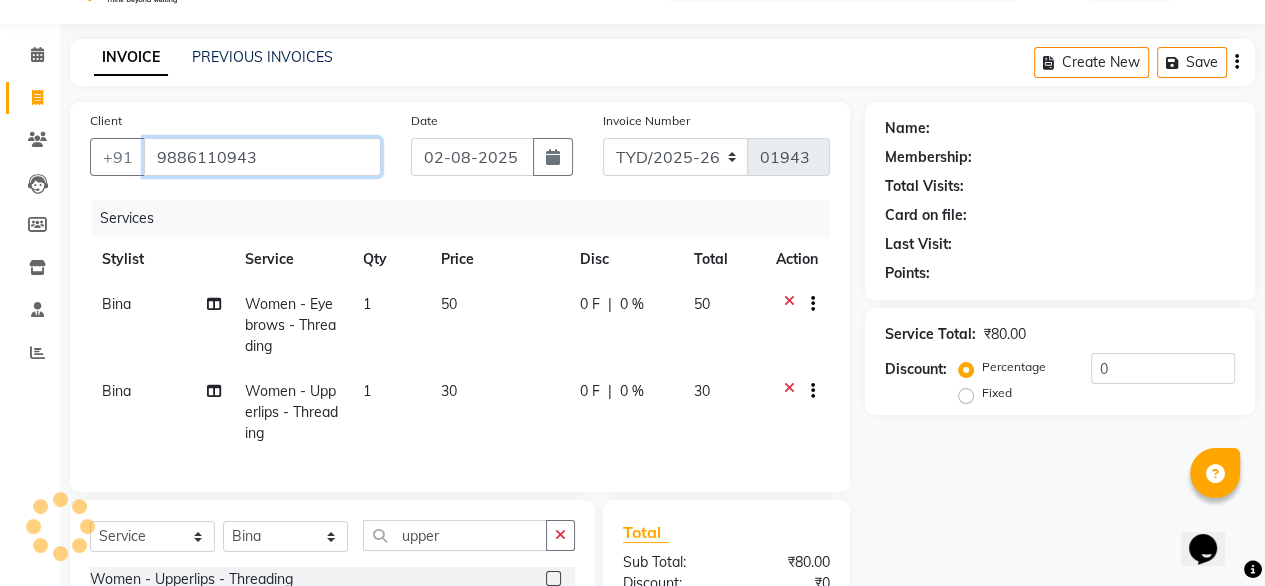 type on "9886110943" 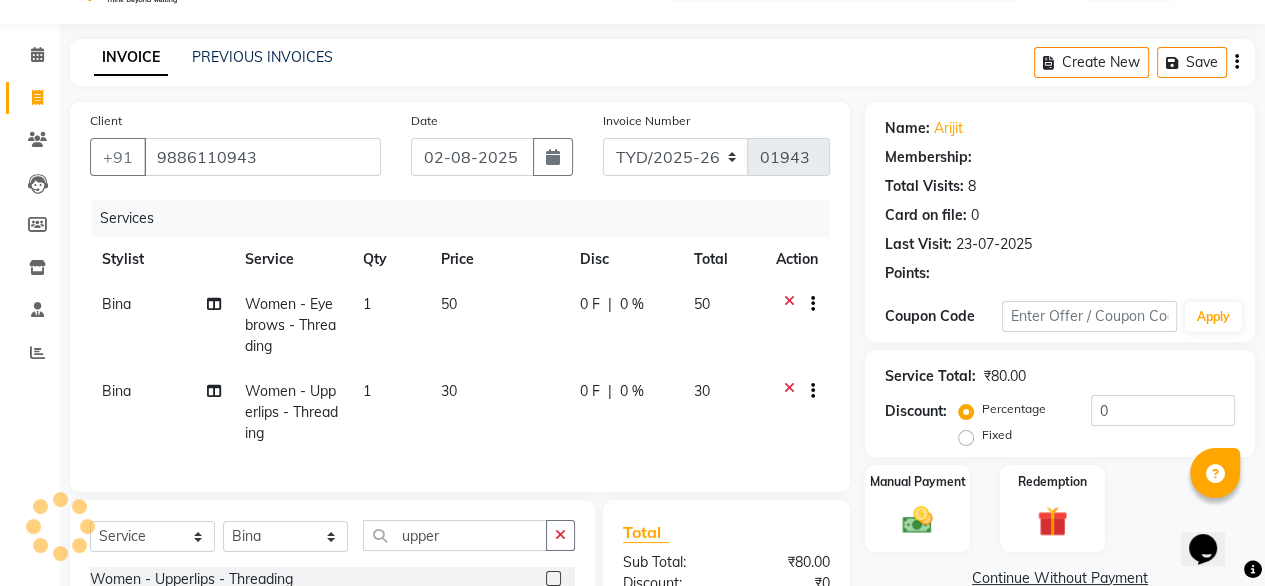 select on "1: Object" 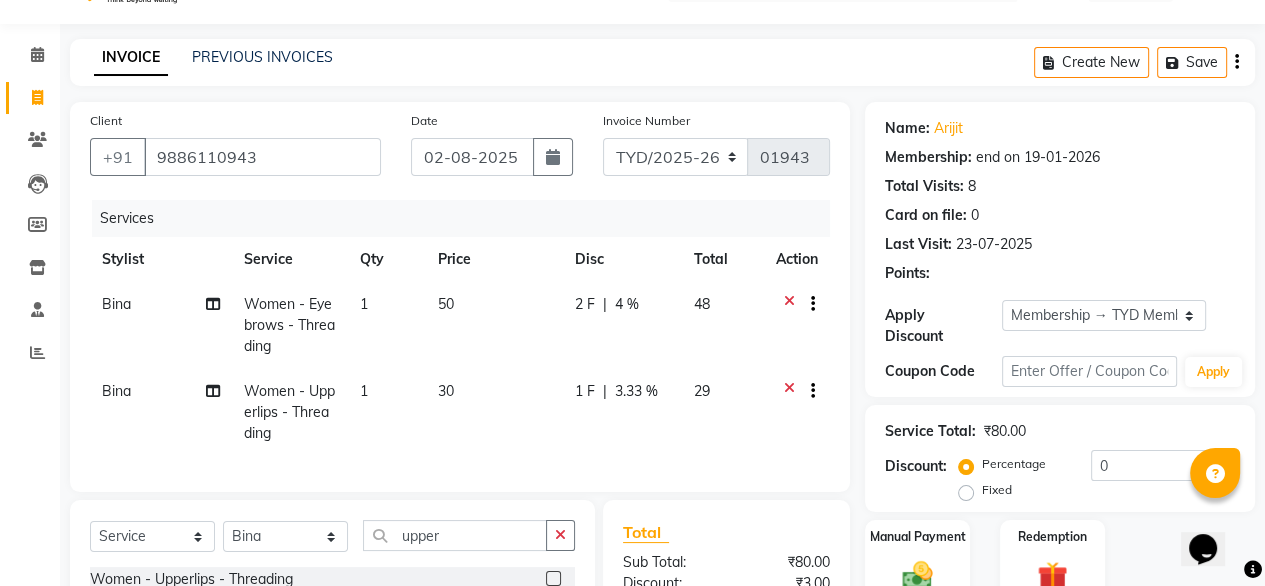 radio on "false" 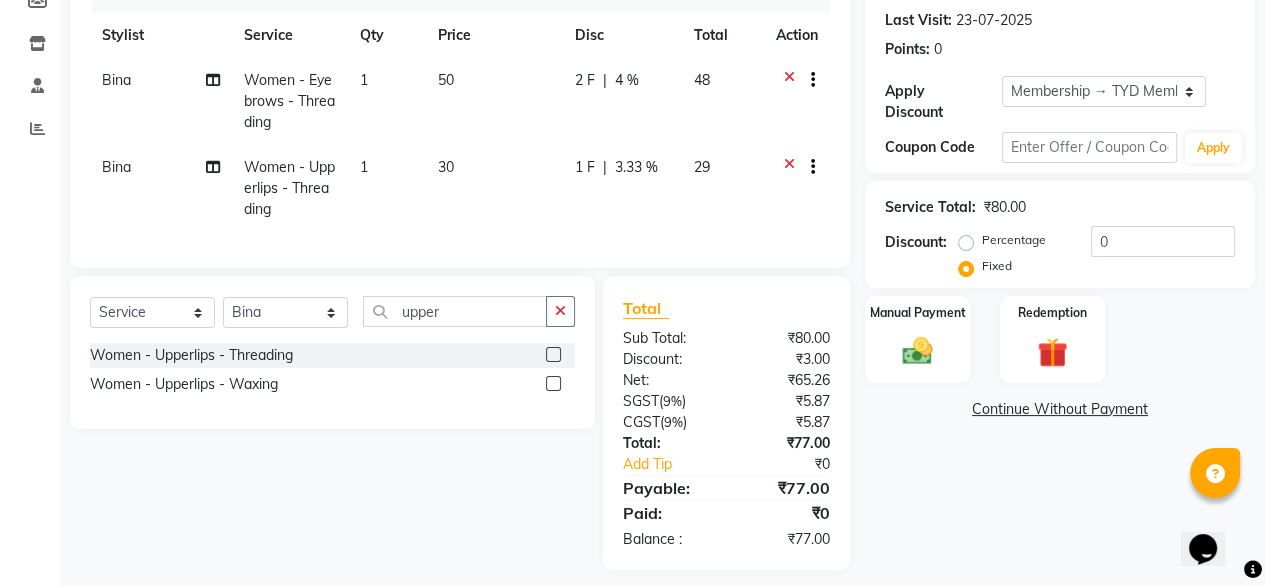 scroll, scrollTop: 302, scrollLeft: 0, axis: vertical 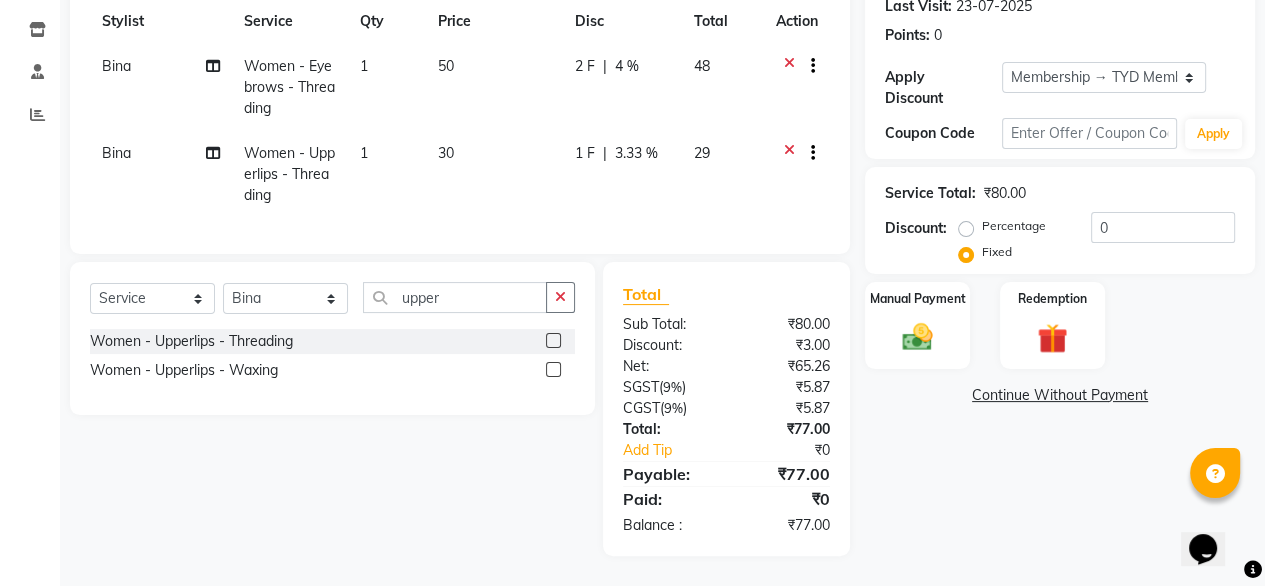 click on "Manual Payment Redemption" 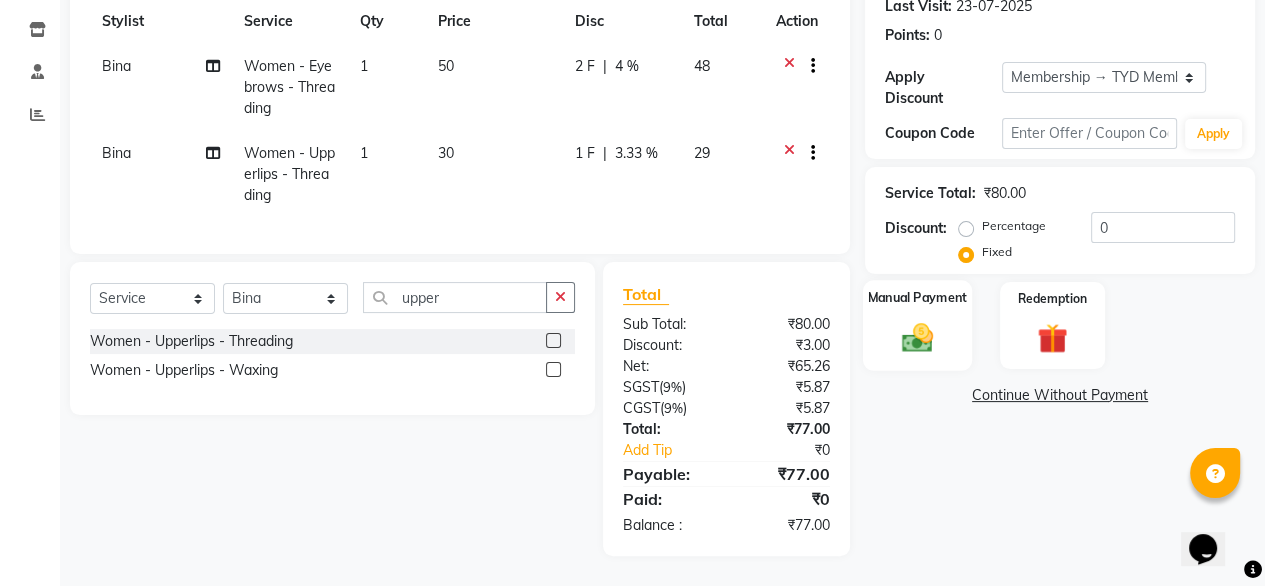 click 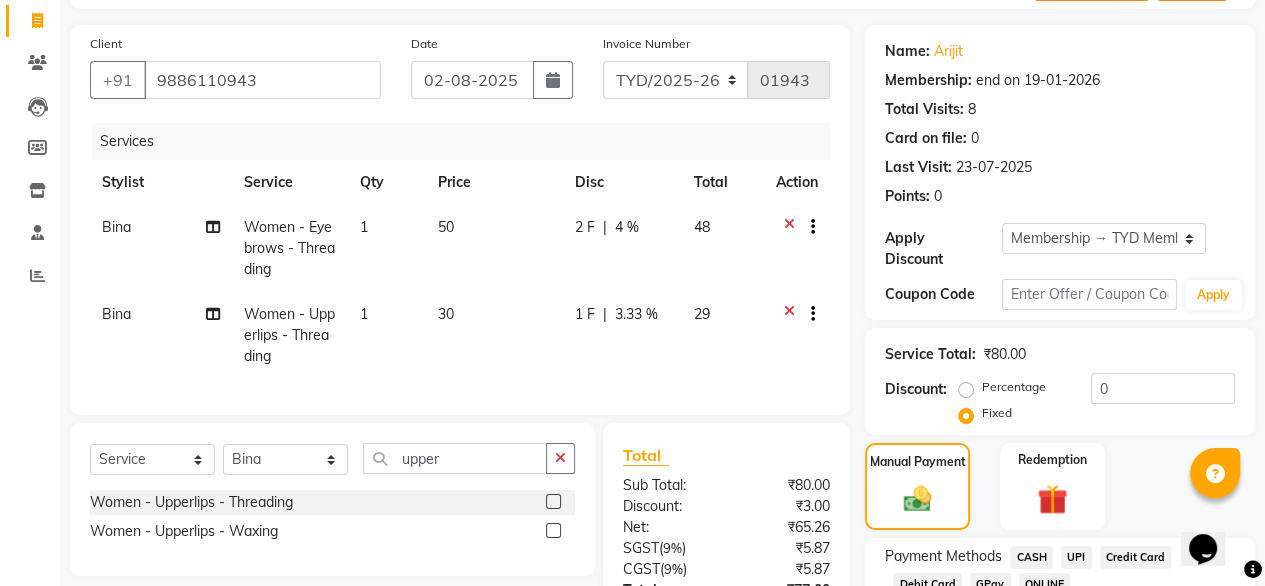 scroll, scrollTop: 302, scrollLeft: 0, axis: vertical 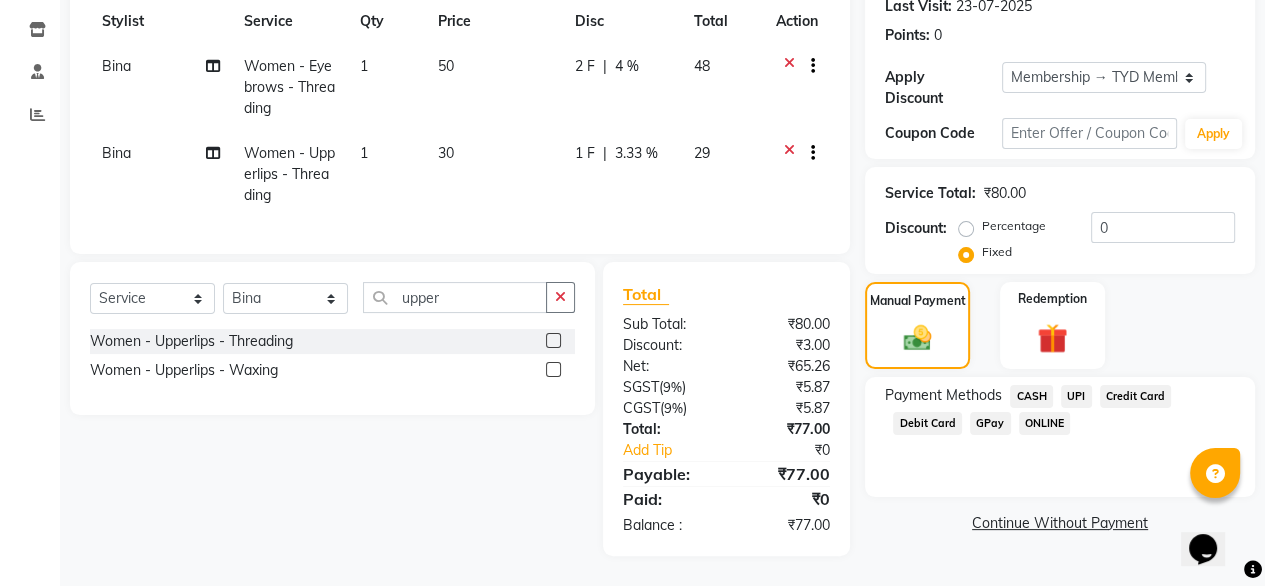 click on "UPI" 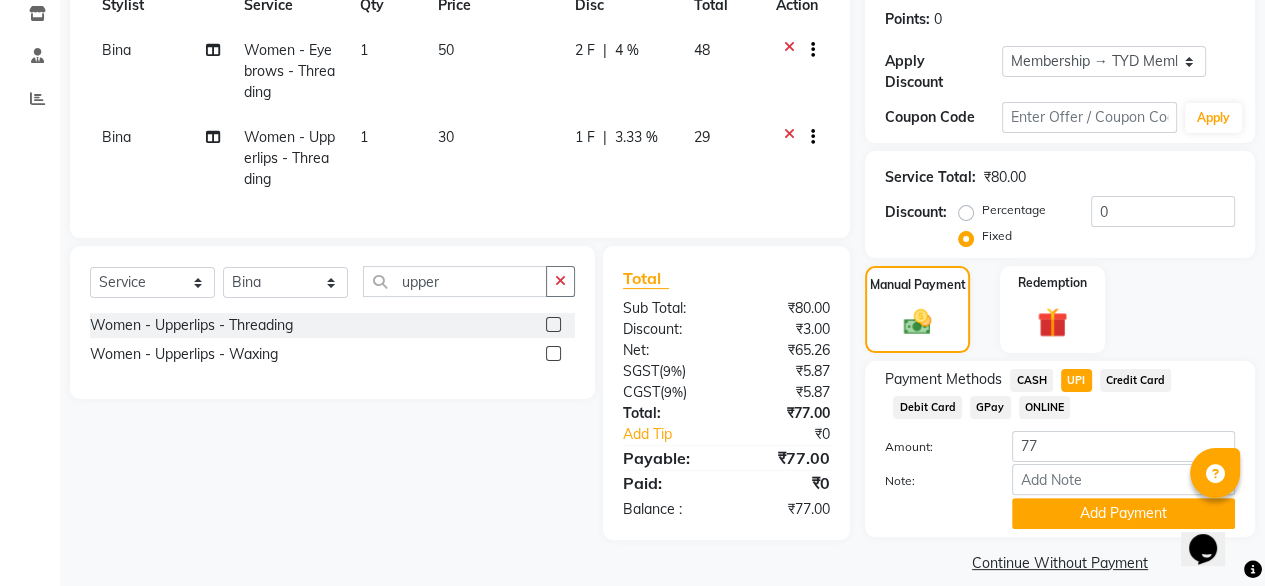click on "UPI" 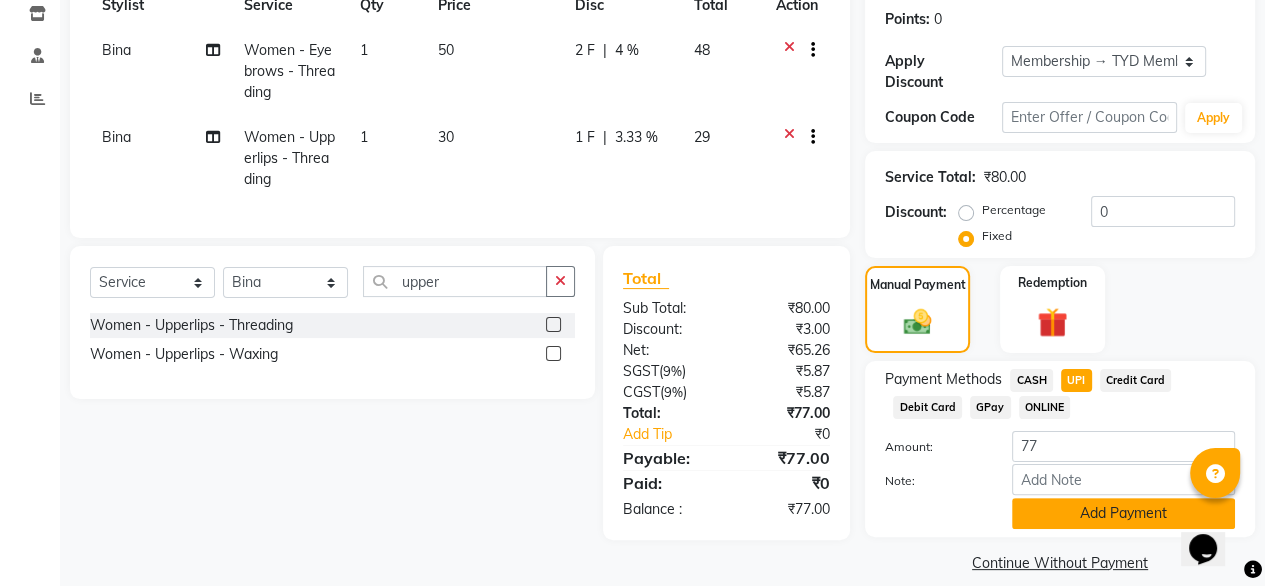 click on "Add Payment" 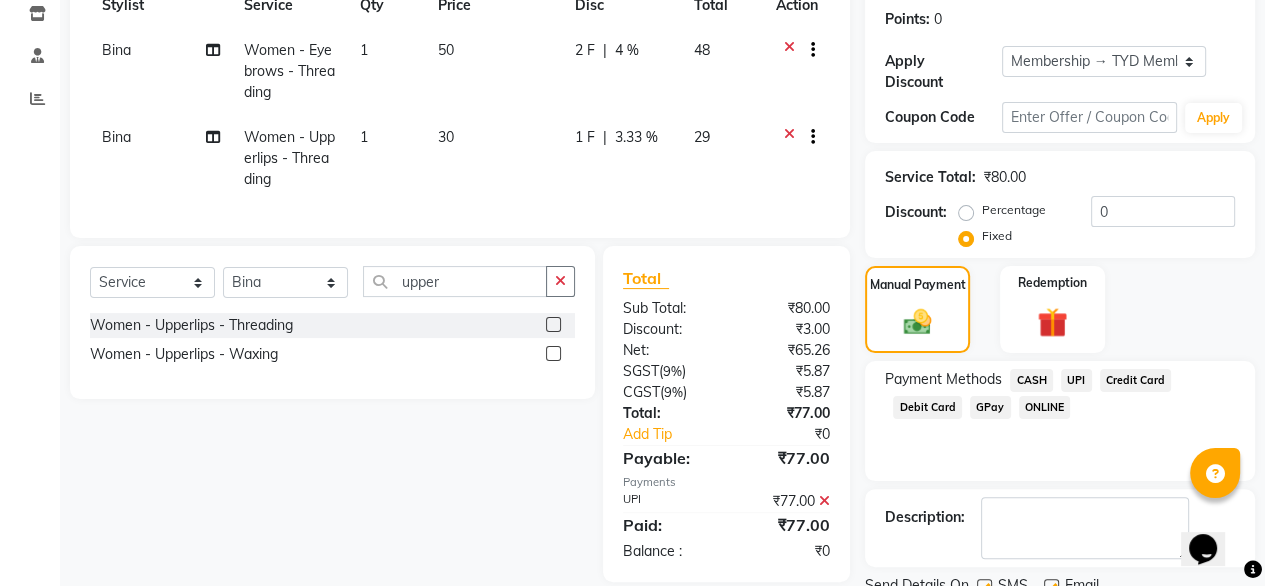 scroll, scrollTop: 364, scrollLeft: 0, axis: vertical 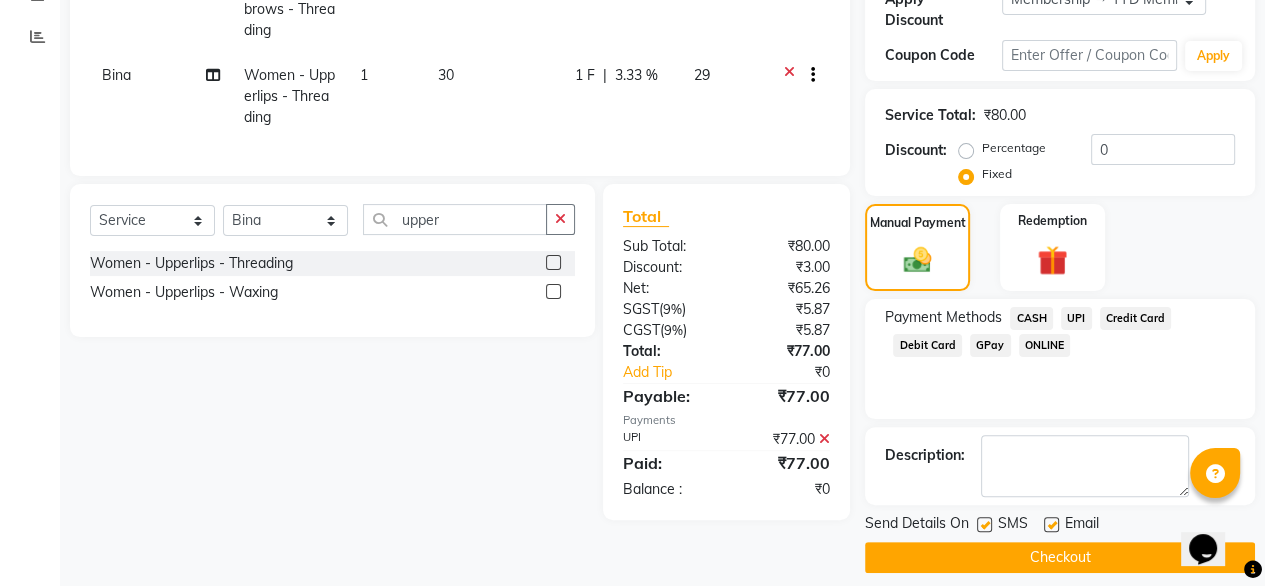 click on "Checkout" 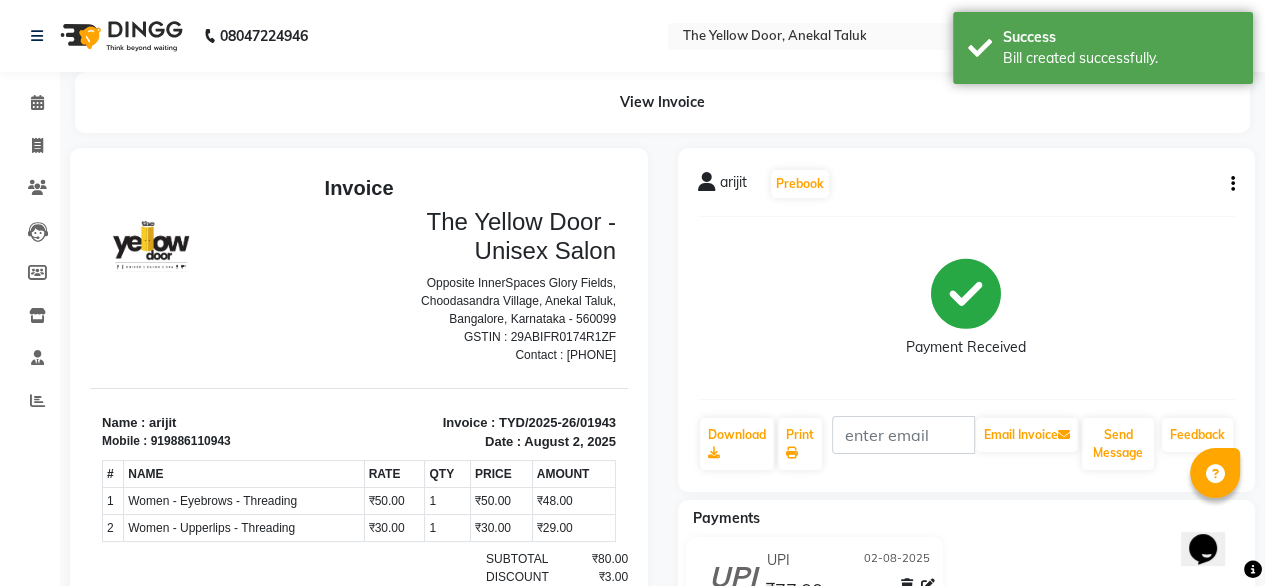 scroll, scrollTop: 0, scrollLeft: 0, axis: both 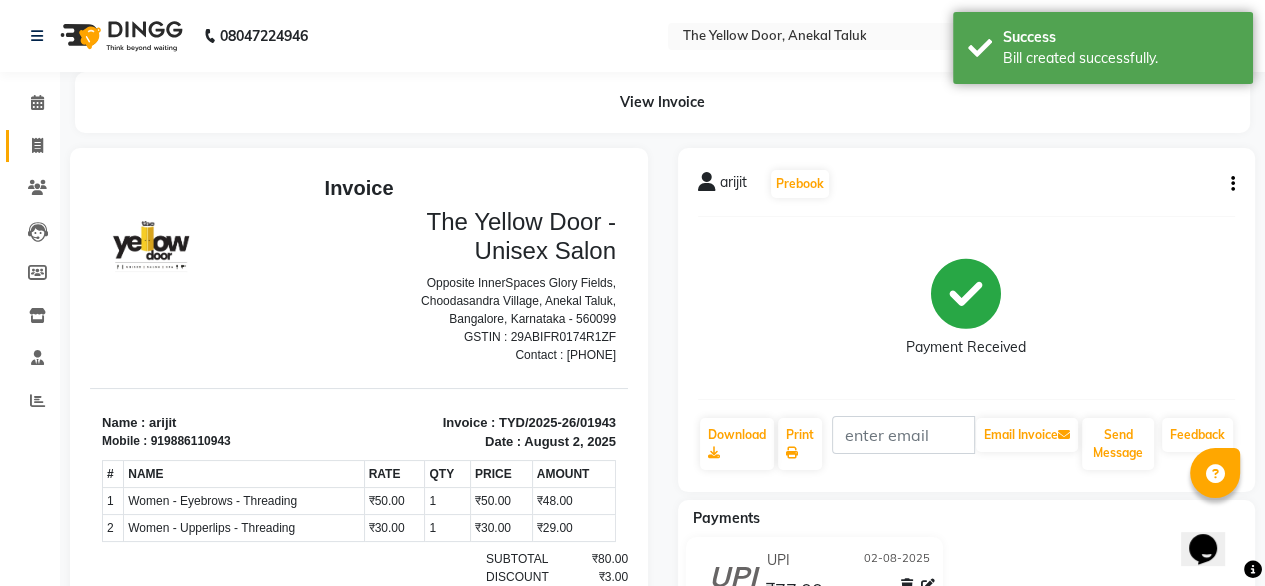 click on "Invoice" 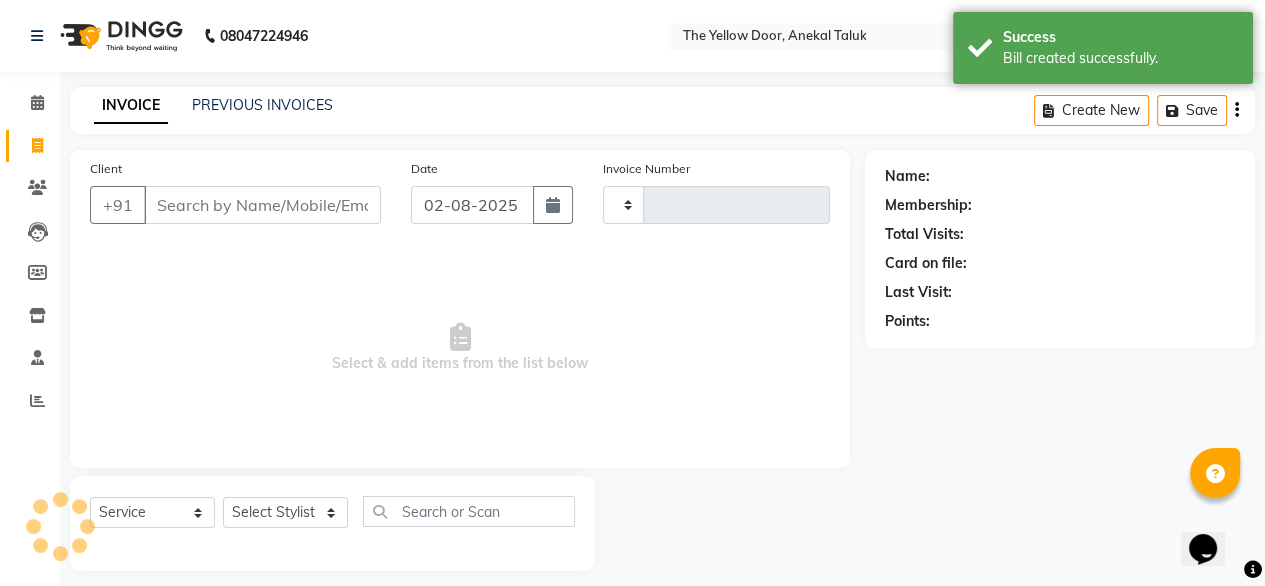 scroll, scrollTop: 16, scrollLeft: 0, axis: vertical 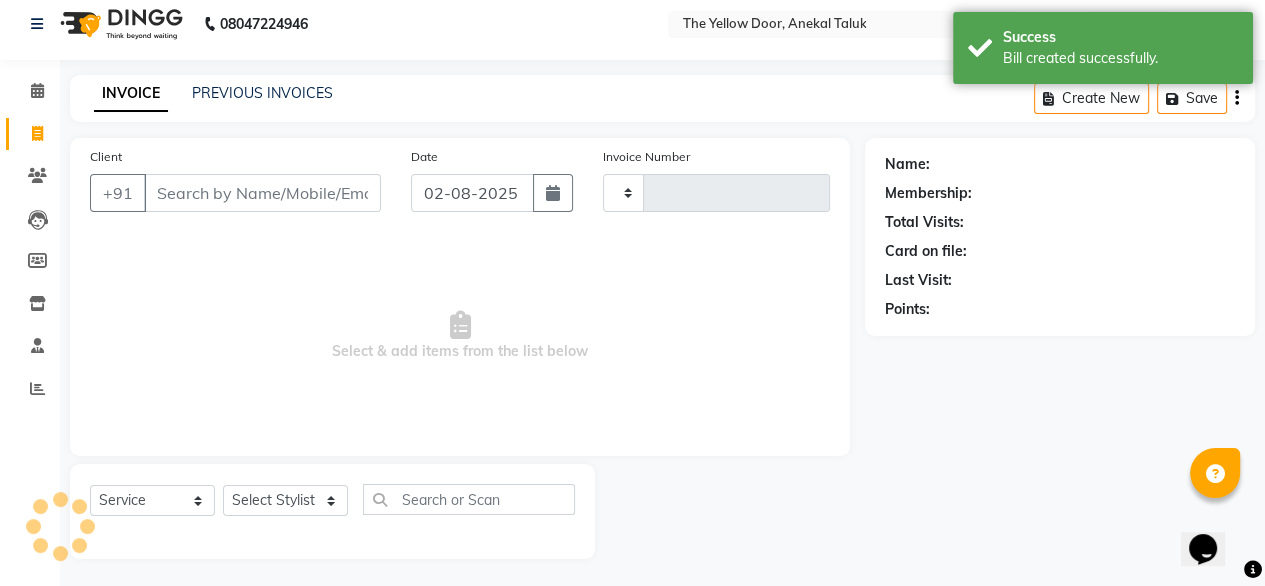 type on "01944" 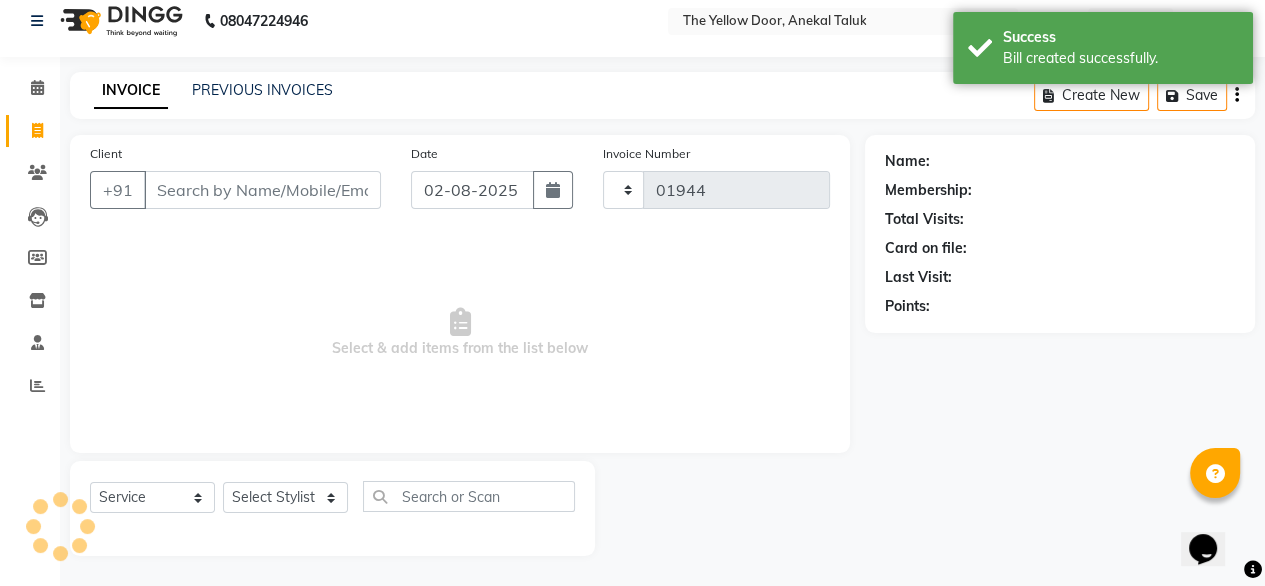 select on "5650" 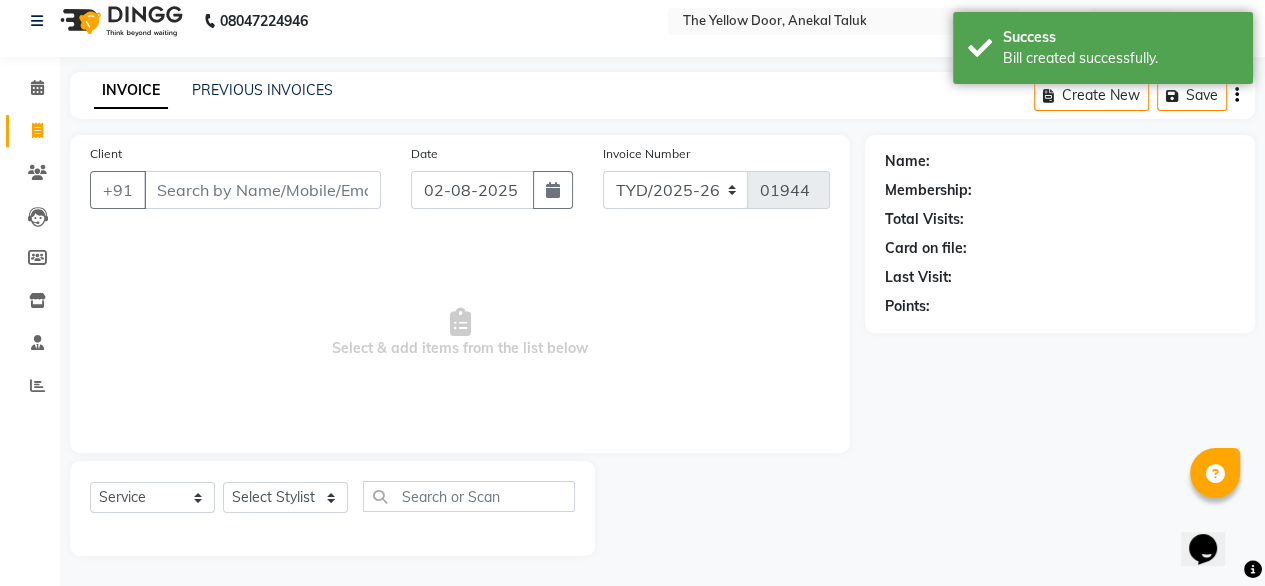 click on "Client" at bounding box center (262, 190) 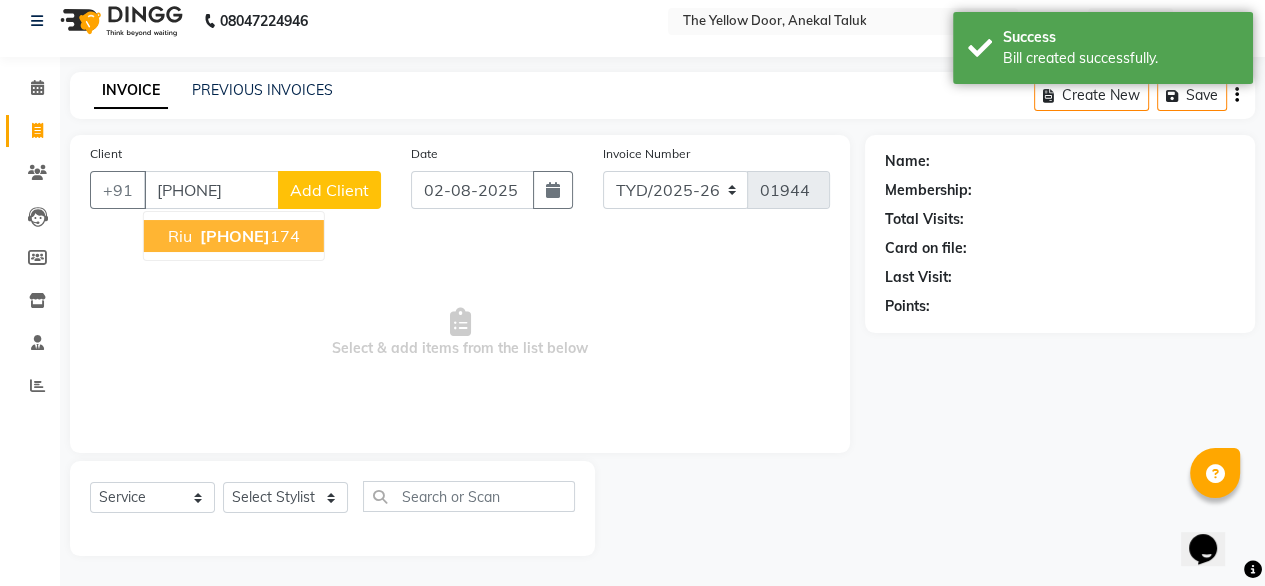 click on "9008174" at bounding box center [235, 236] 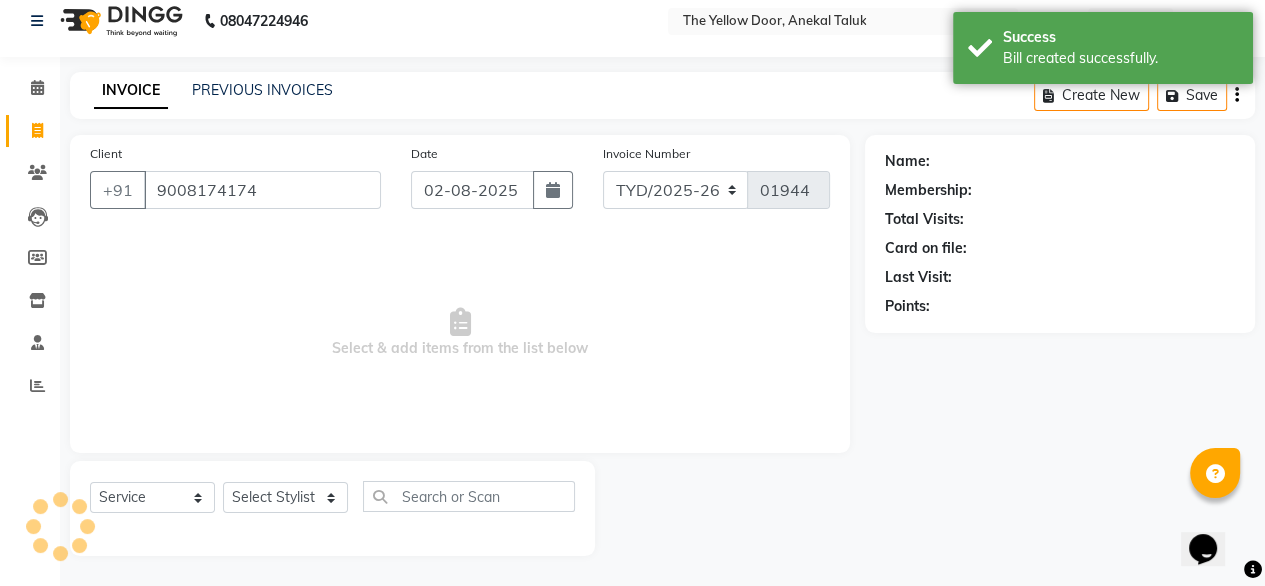 type on "9008174174" 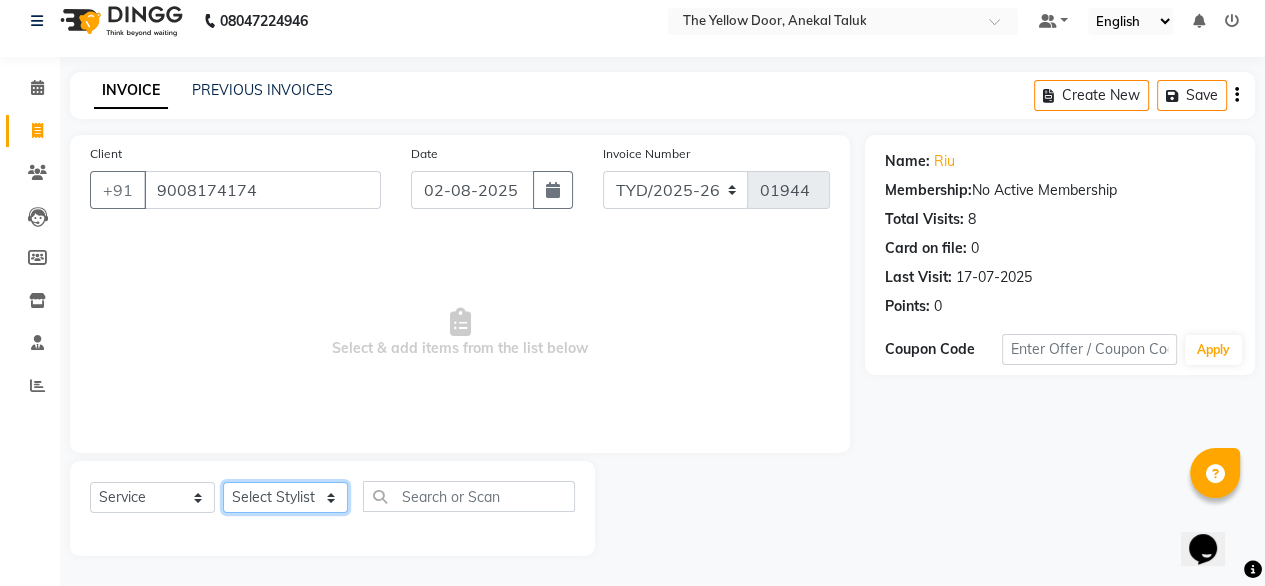 drag, startPoint x: 271, startPoint y: 493, endPoint x: 252, endPoint y: 329, distance: 165.09694 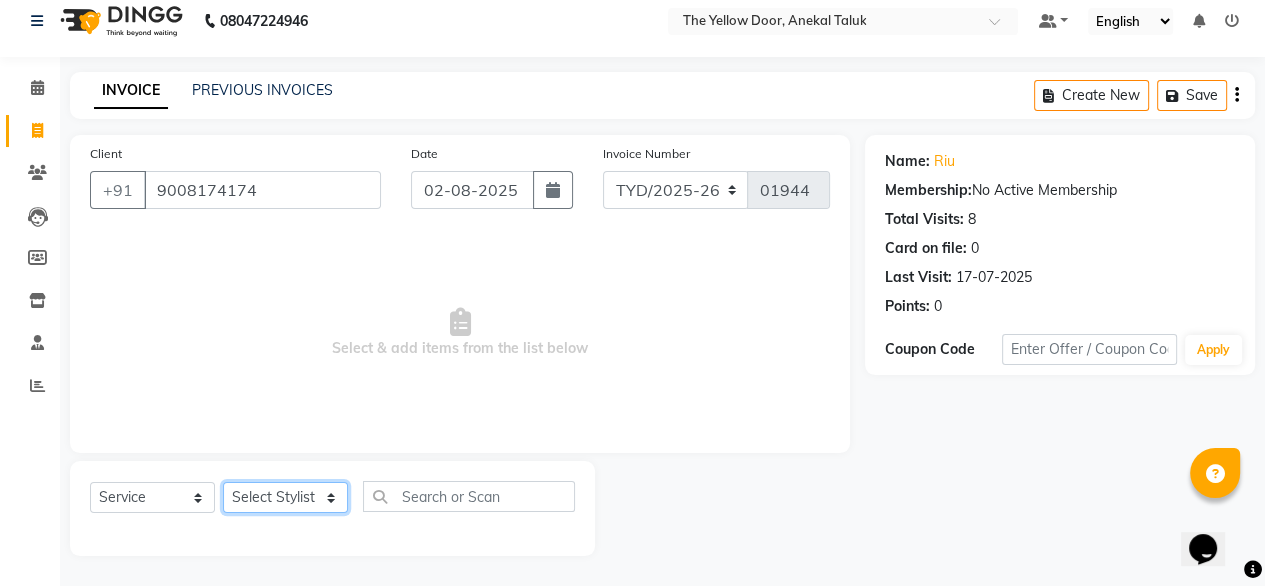 click on "Client +91 9008174174 Date 02-08-2025 Invoice Number TYD/2025-26 V/2025-26 01944  Select & add items from the list below  Select  Service  Product  Membership  Package Voucher Prepaid Gift Card  Select Stylist Amit Roy Bina Deena Jena Housekeeping Manager Sajiya Shefi Shanoor Shri" 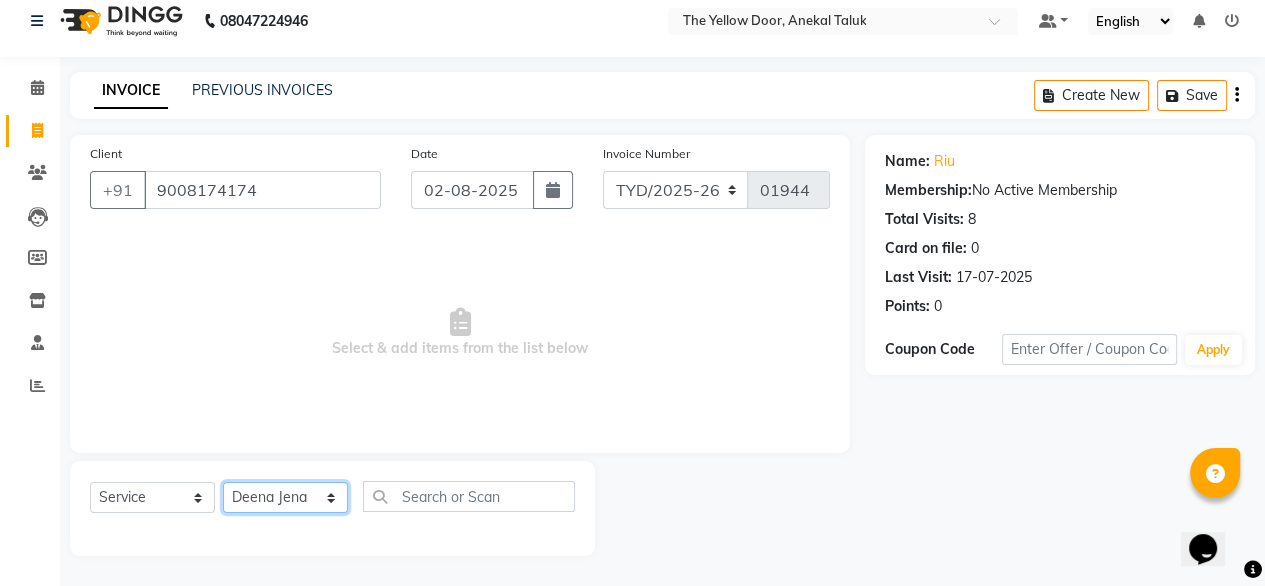 click on "Select Stylist Amit Roy Bina Deena Jena Housekeeping Manager Sajiya Shefi Shanoor Shri" 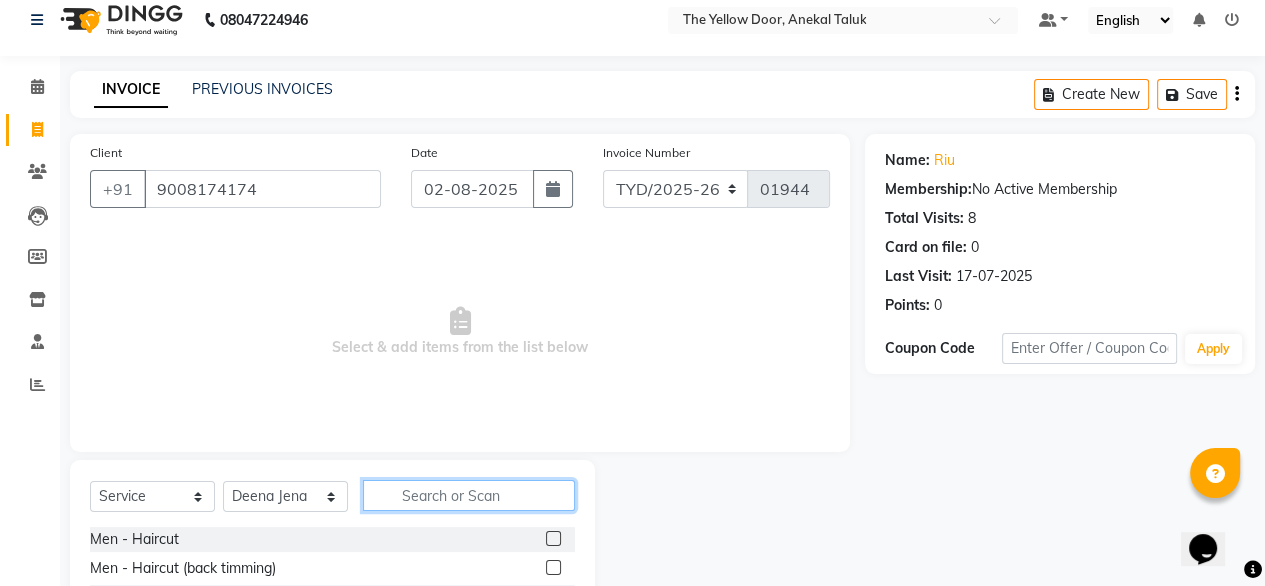 click 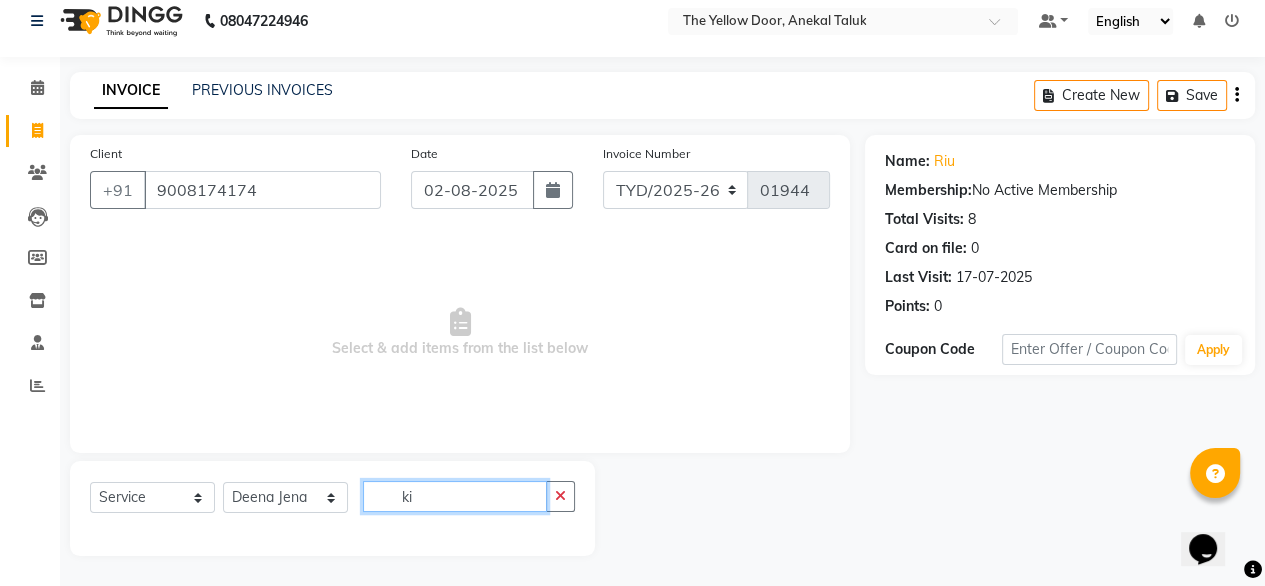 type on "k" 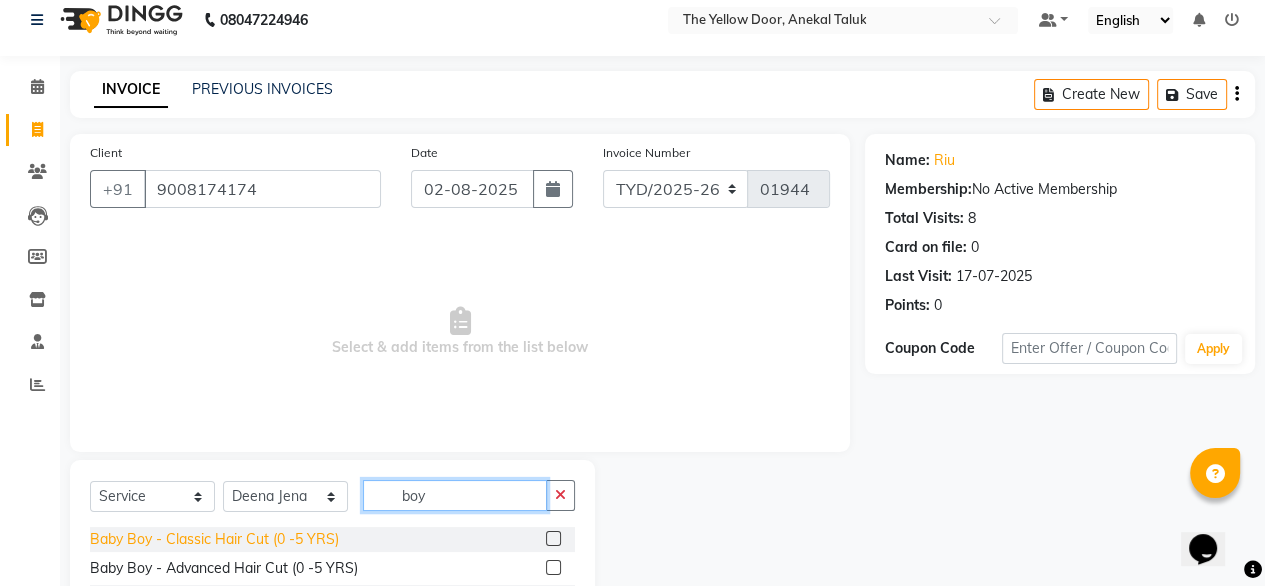 scroll, scrollTop: 60, scrollLeft: 0, axis: vertical 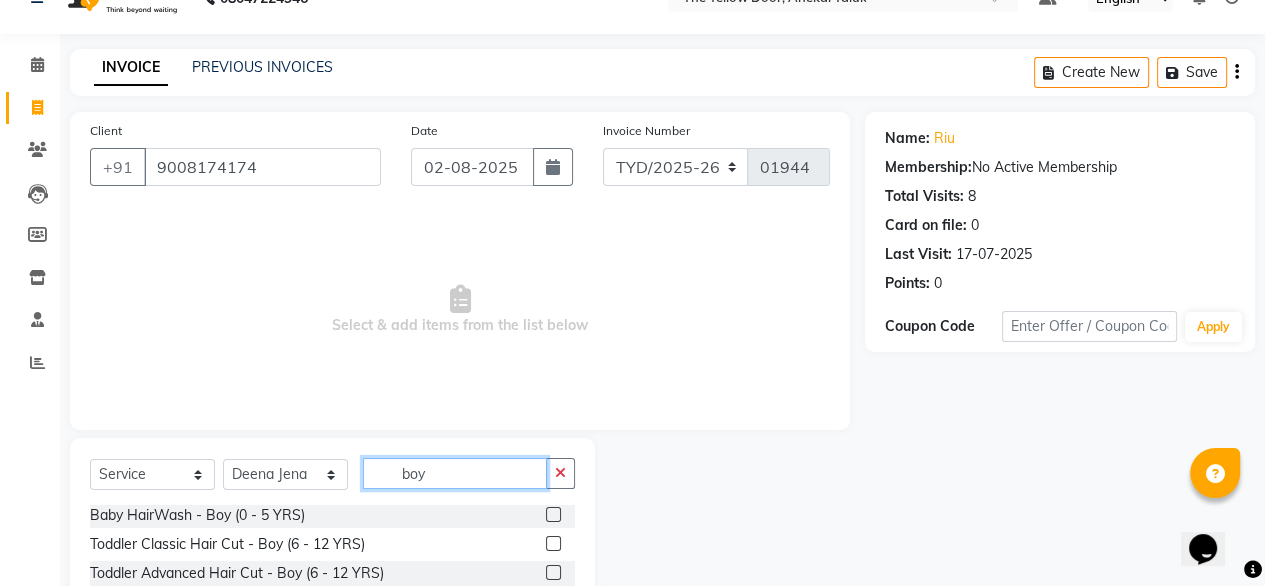 type on "boy" 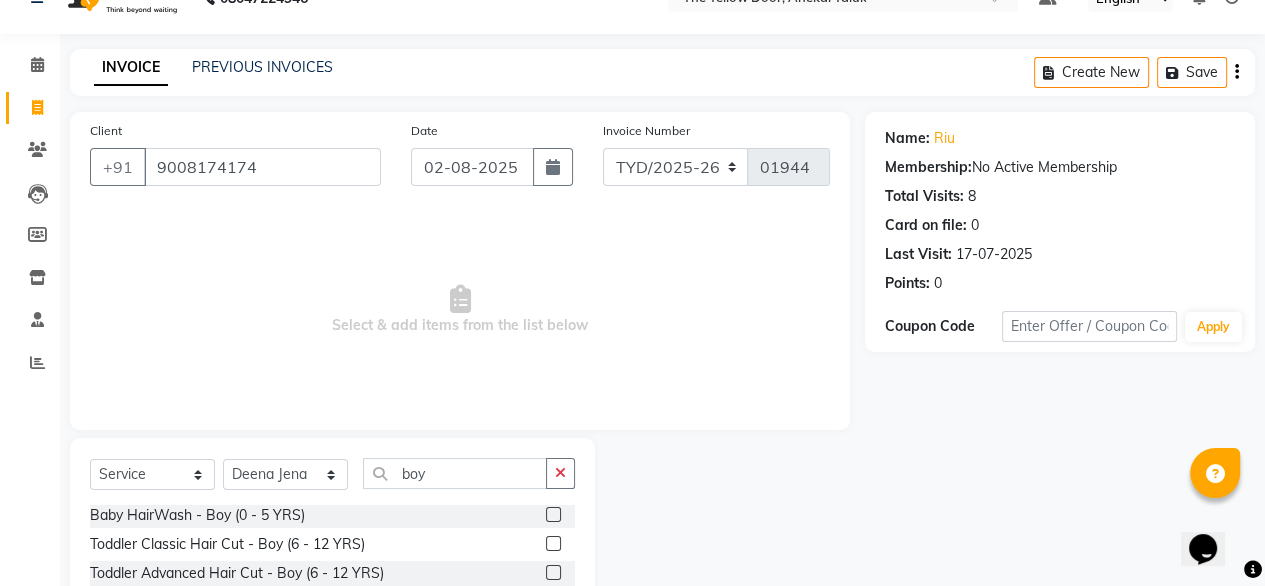 click on "Toddler Classic Hair Cut - Boy (6 - 12 YRS)" 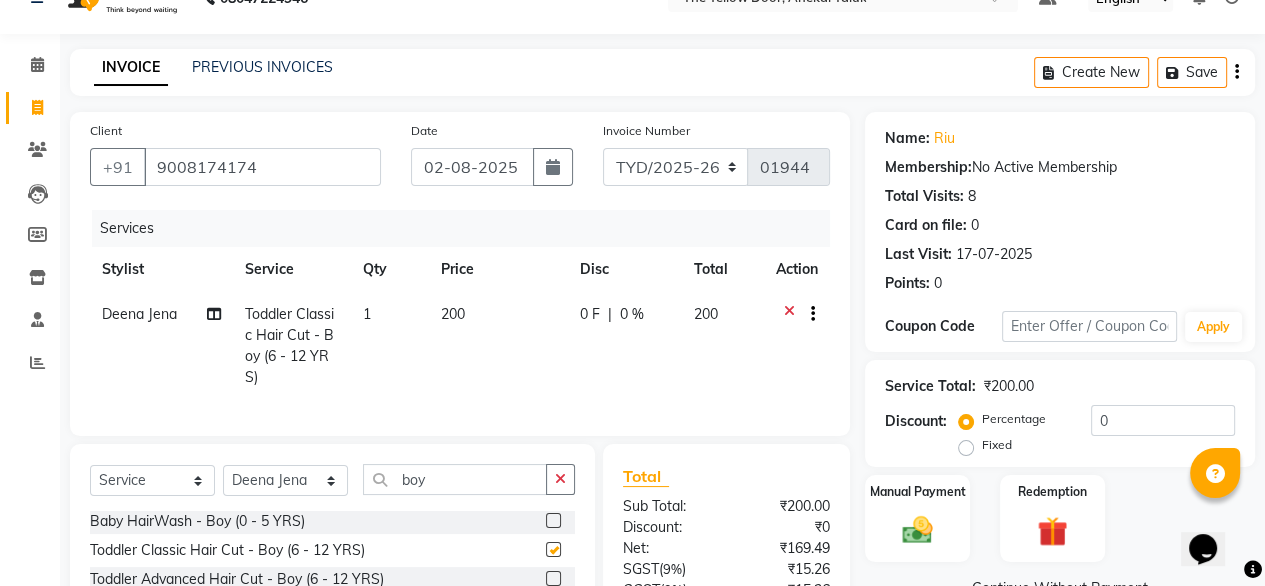 checkbox on "false" 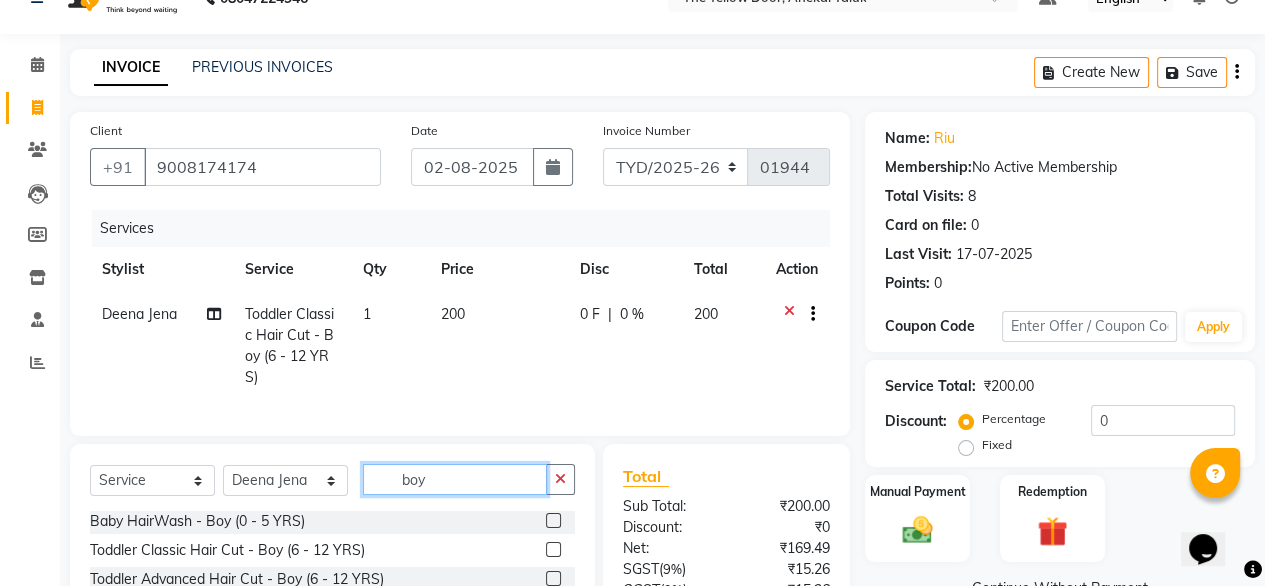 click on "boy" 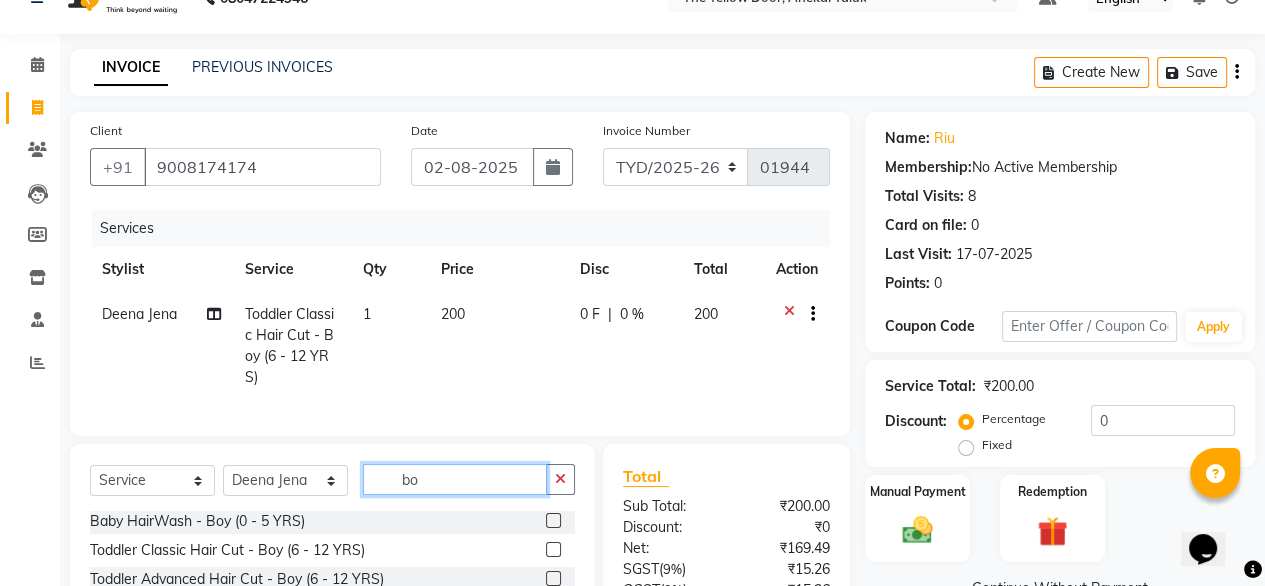 type on "b" 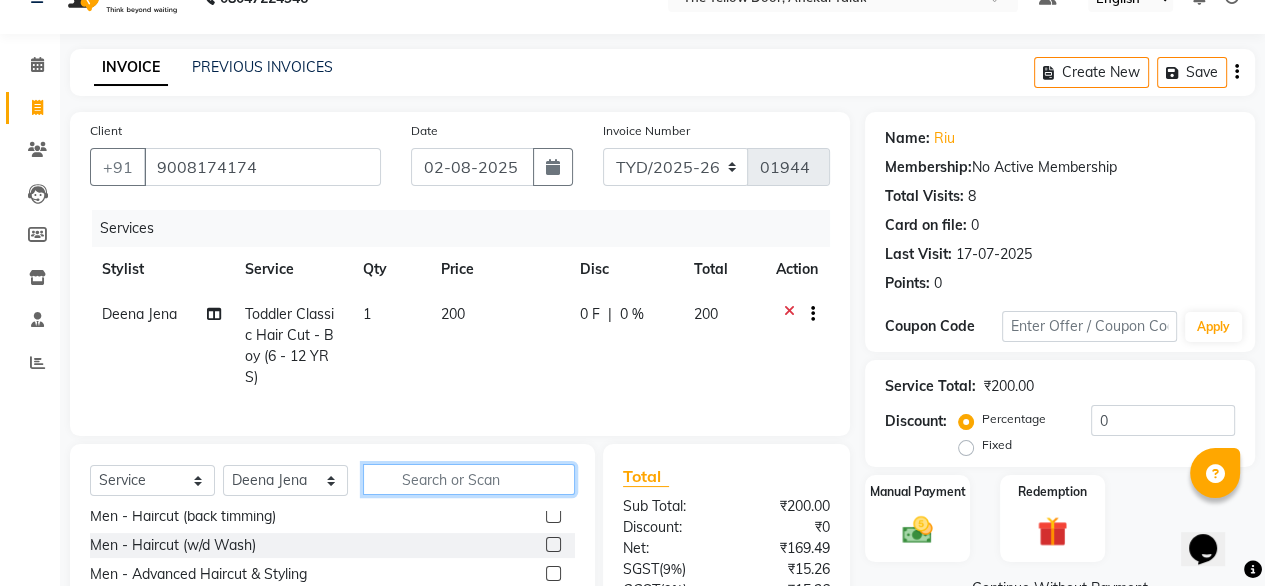 scroll, scrollTop: 0, scrollLeft: 0, axis: both 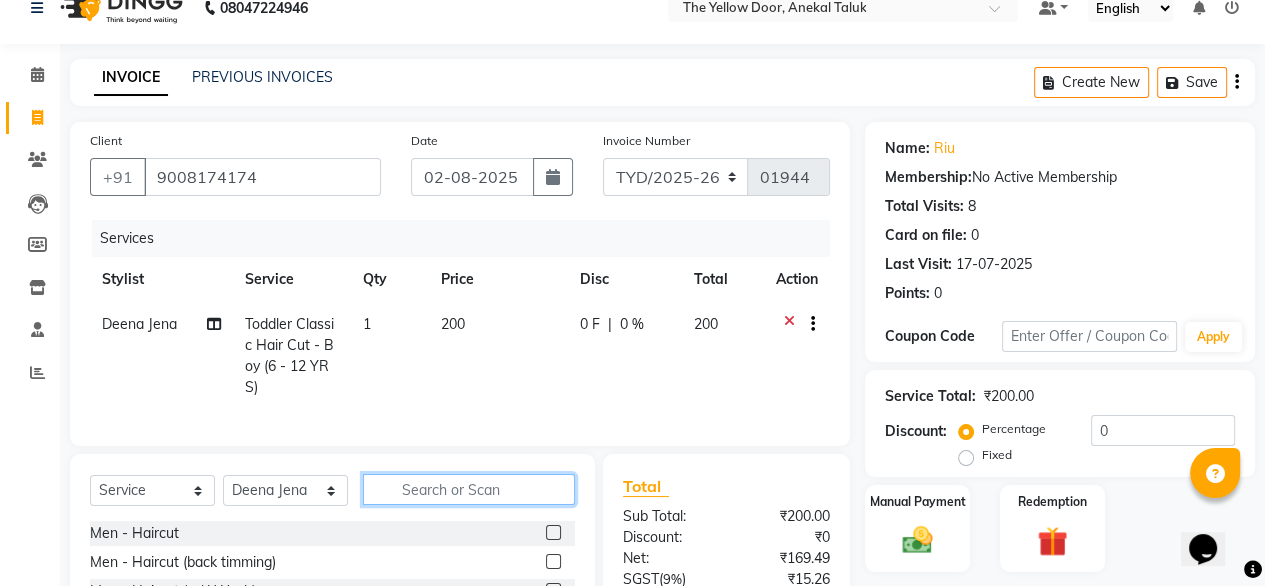 type 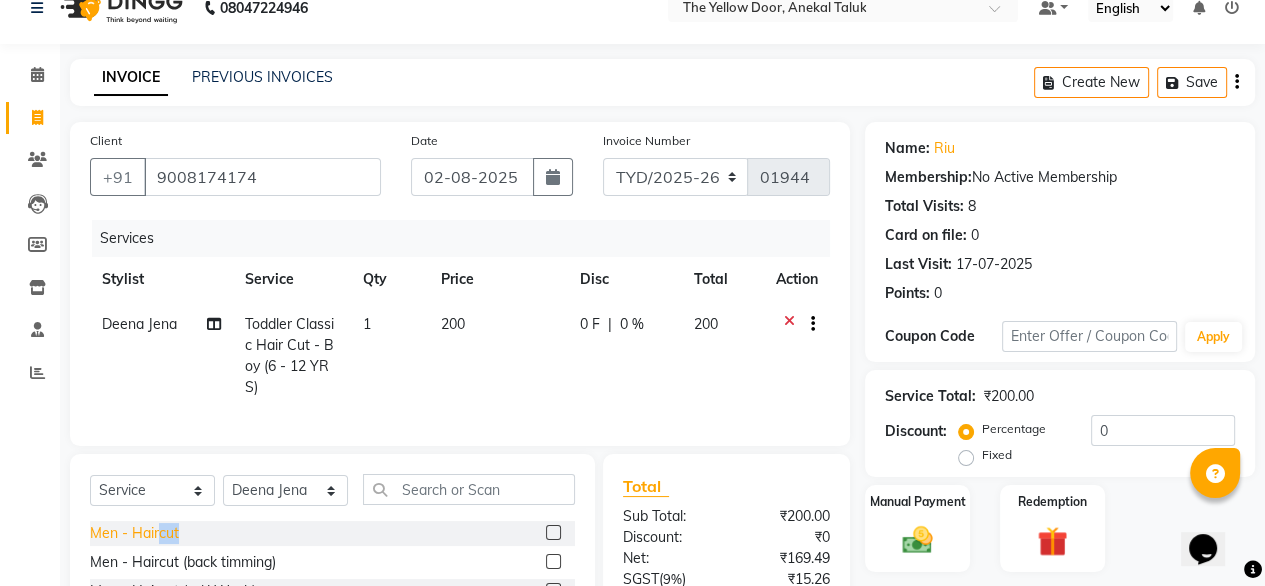 drag, startPoint x: 194, startPoint y: 548, endPoint x: 156, endPoint y: 549, distance: 38.013157 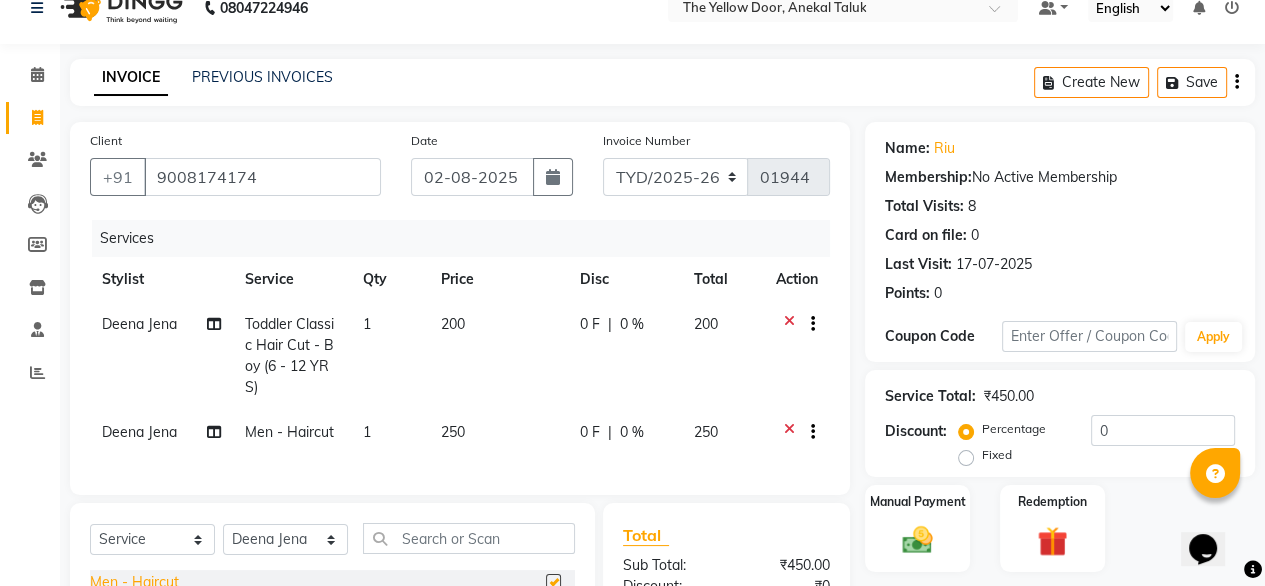 checkbox on "false" 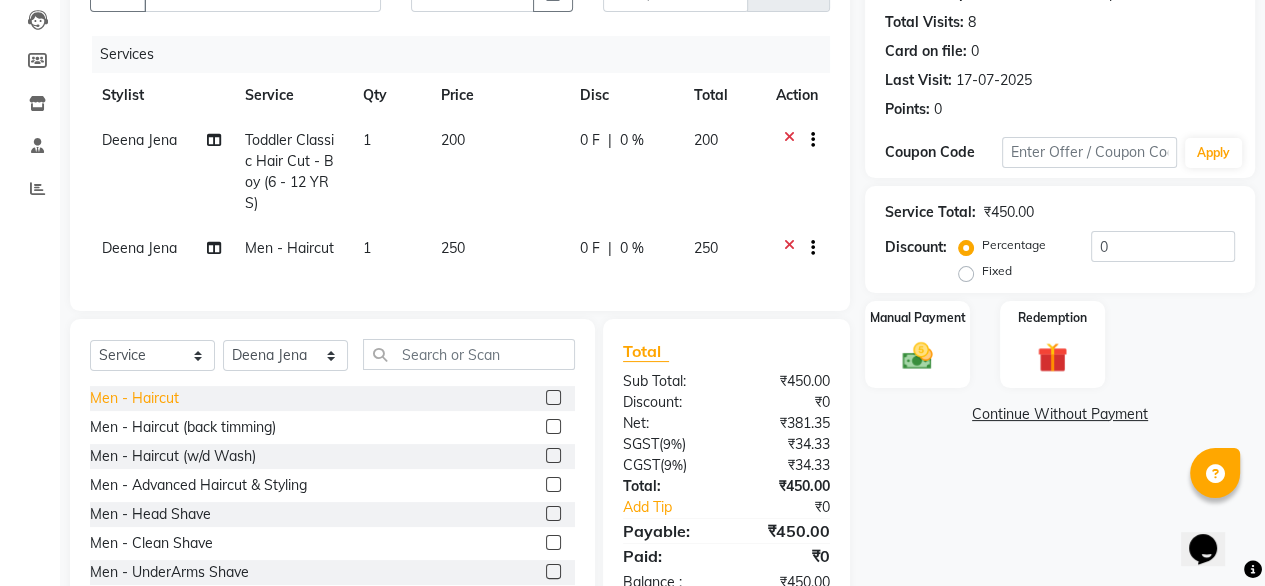 scroll, scrollTop: 214, scrollLeft: 0, axis: vertical 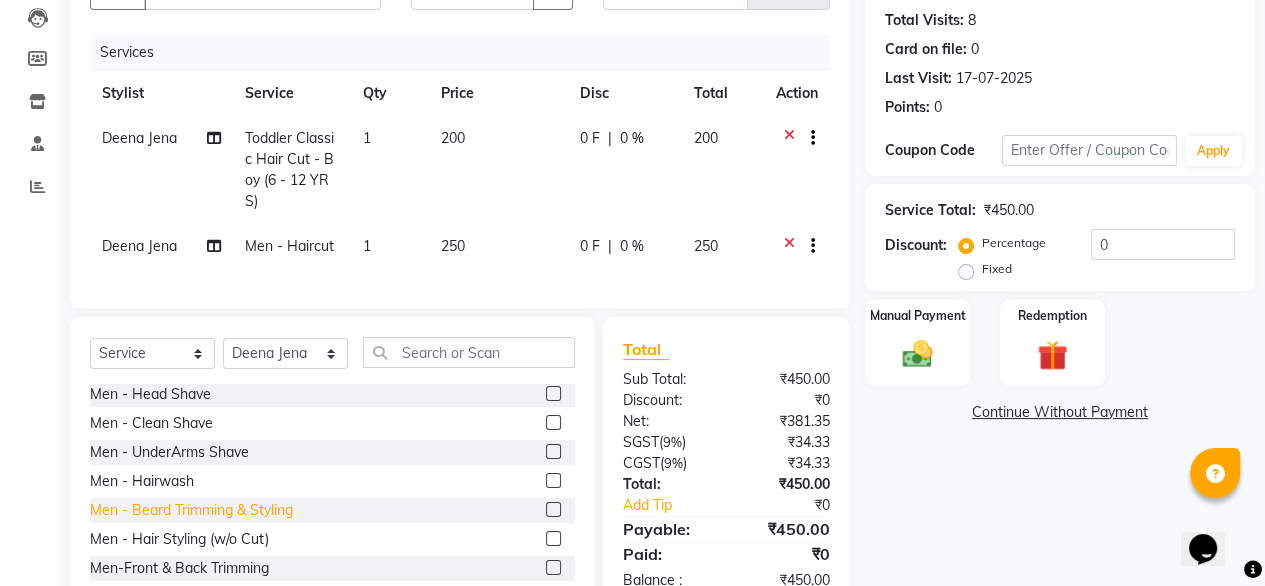 click on "Men - Beard Trimming & Styling" 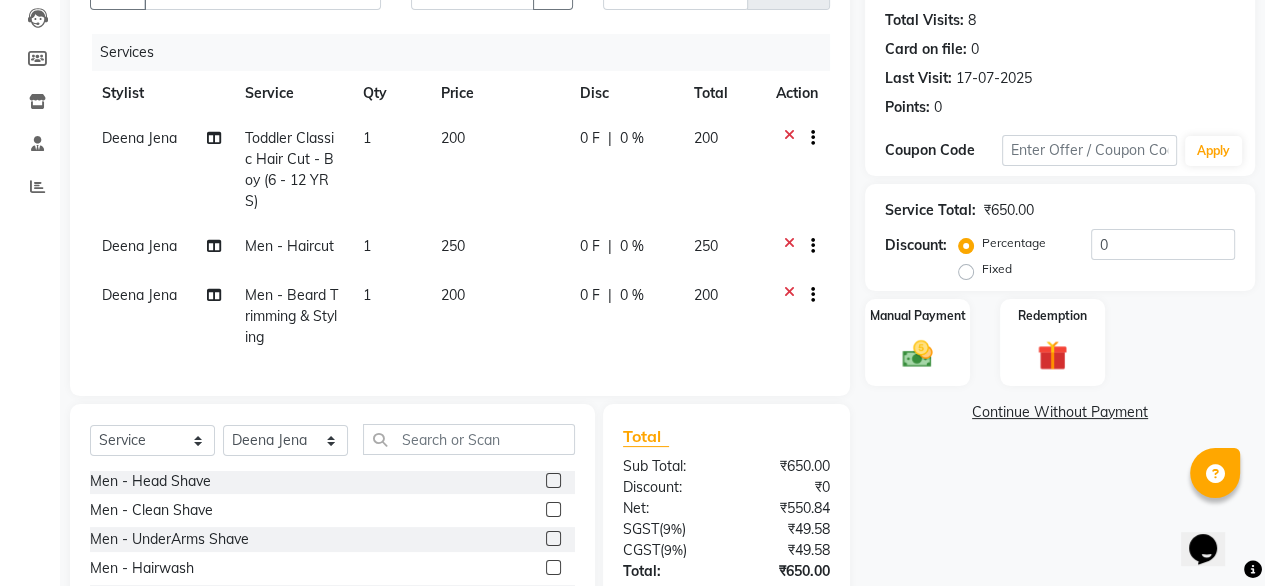 checkbox on "false" 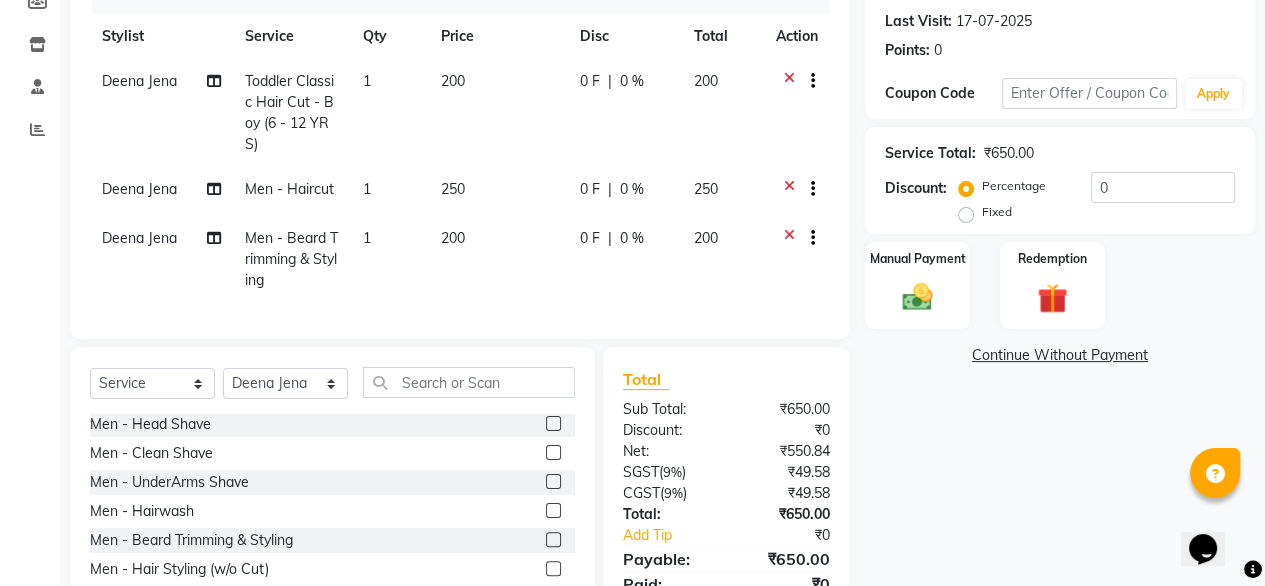 scroll, scrollTop: 373, scrollLeft: 0, axis: vertical 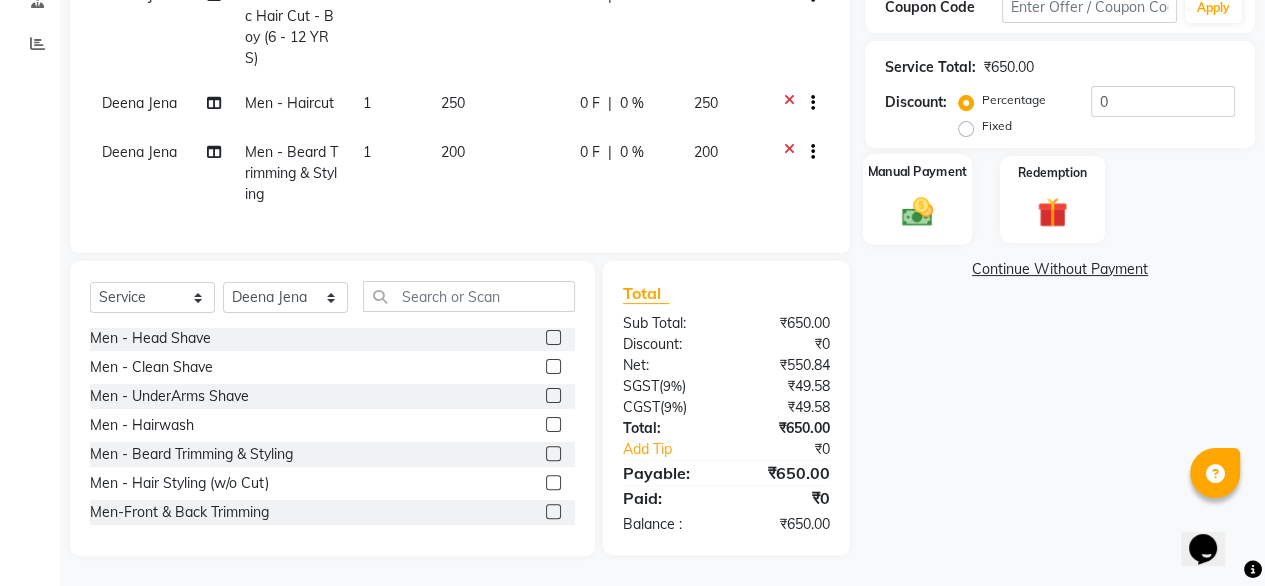 click on "Manual Payment" 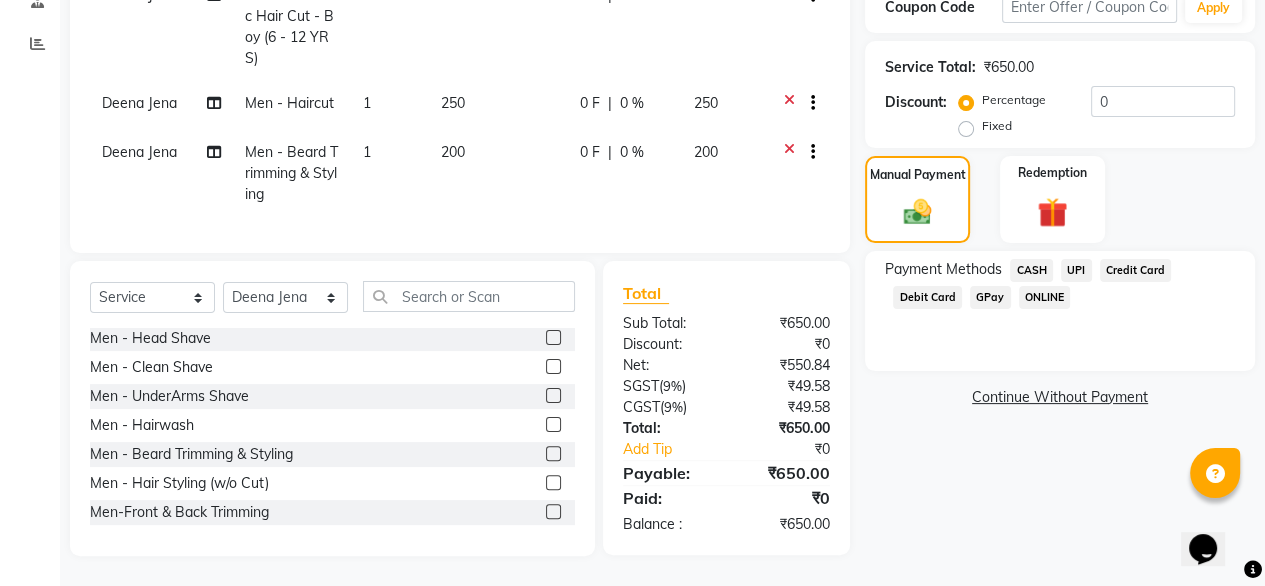 click on "UPI" 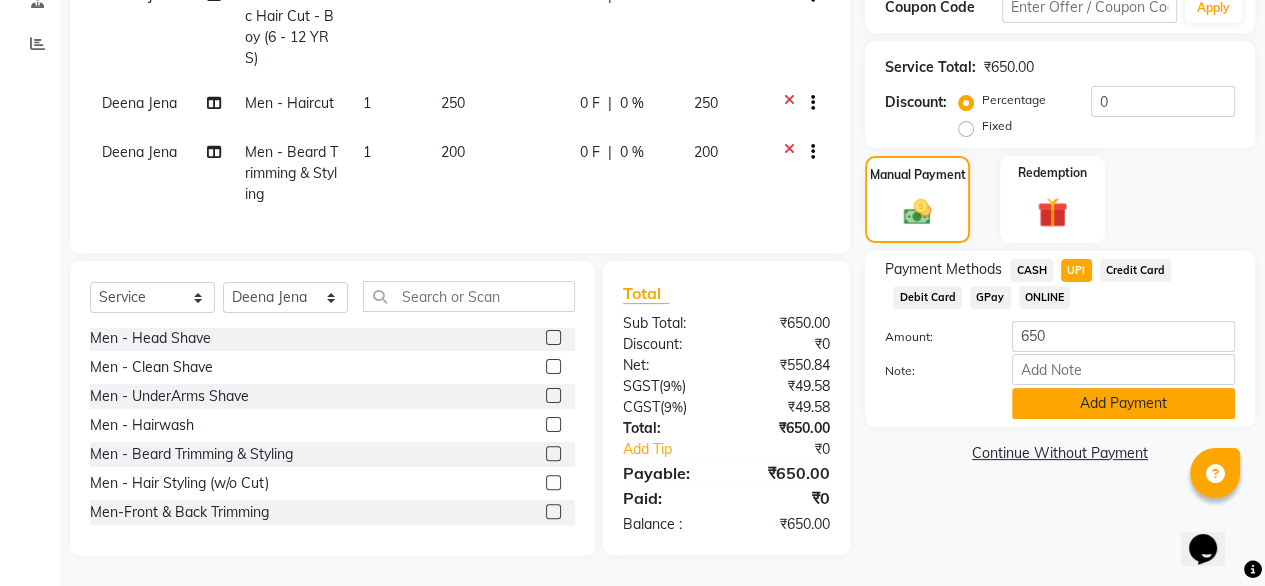 click on "Add Payment" 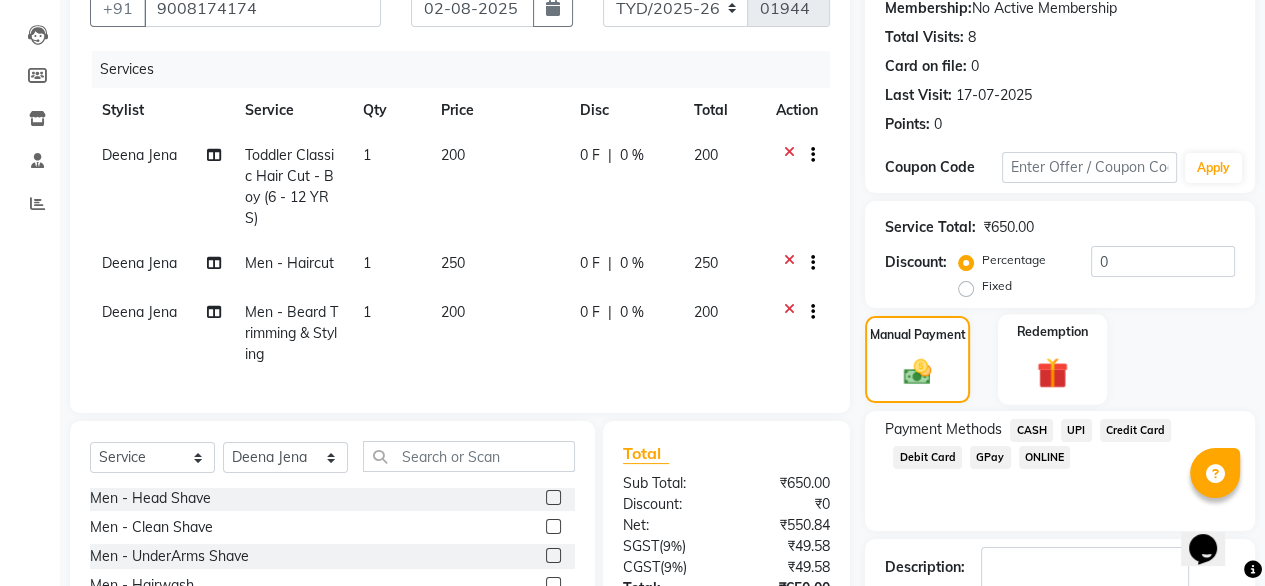 scroll, scrollTop: 414, scrollLeft: 0, axis: vertical 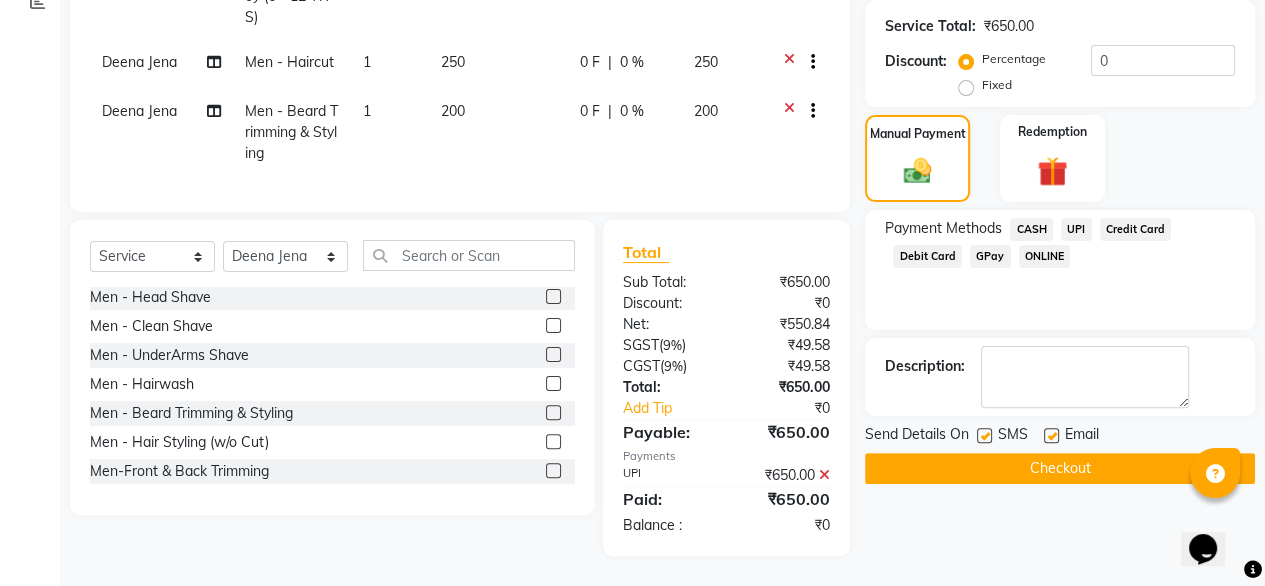 click on "Checkout" 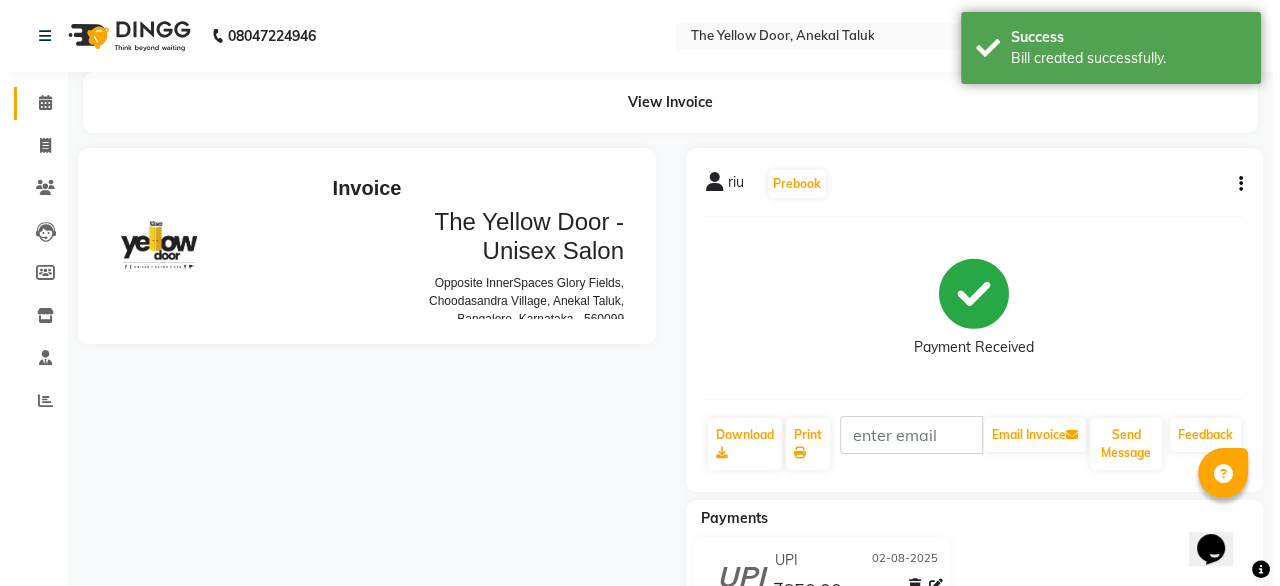 scroll, scrollTop: 0, scrollLeft: 0, axis: both 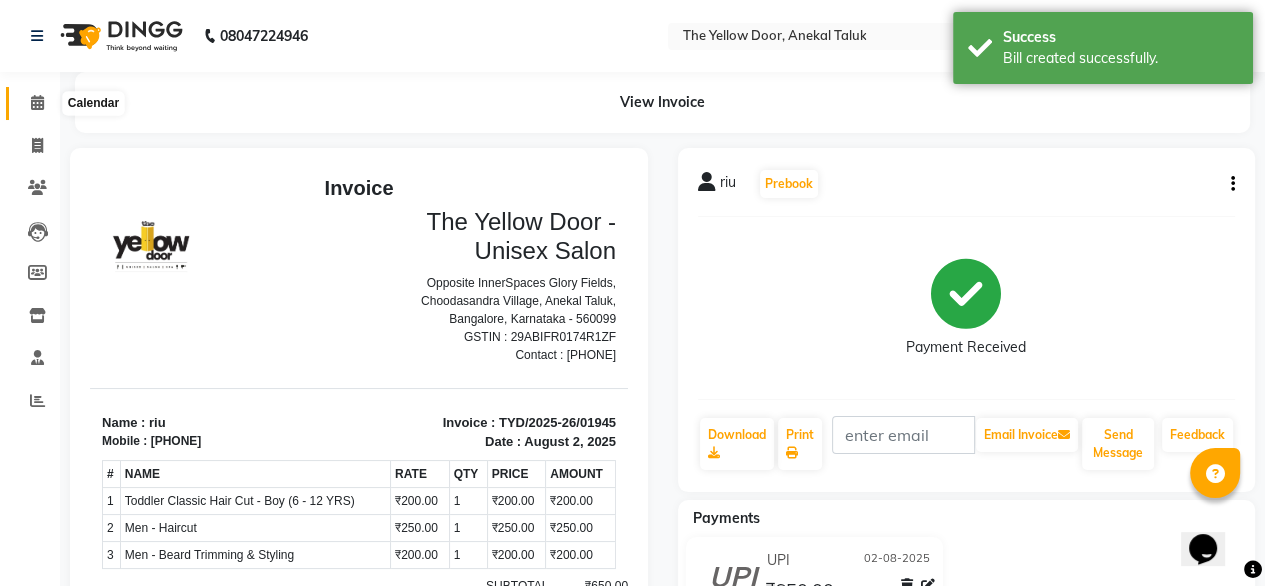 click 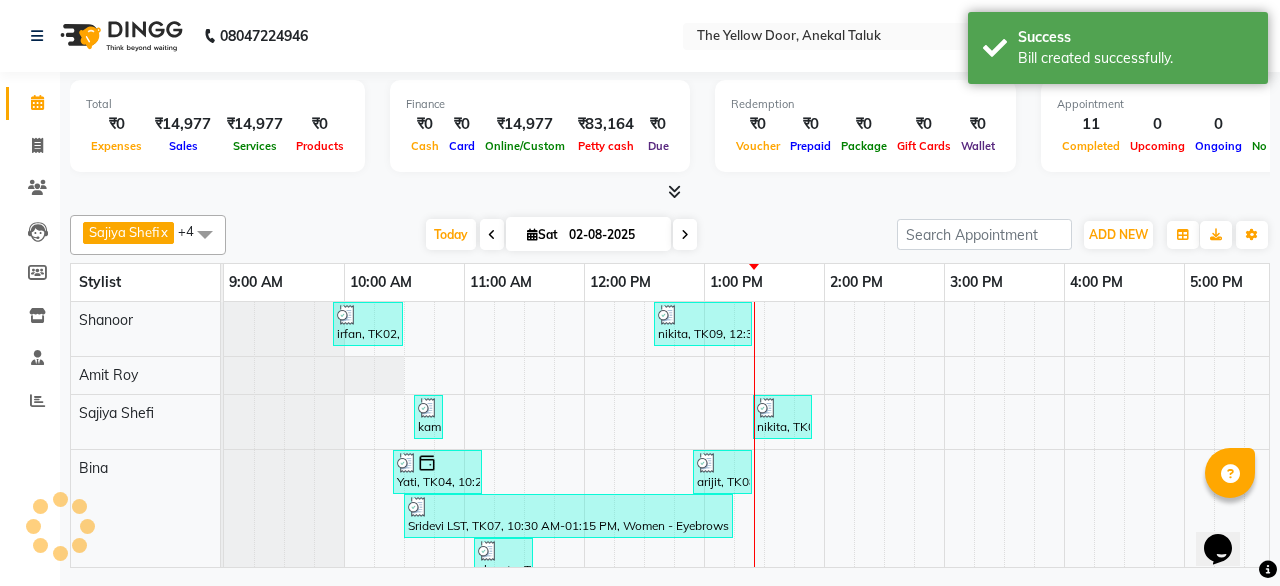 scroll, scrollTop: 0, scrollLeft: 0, axis: both 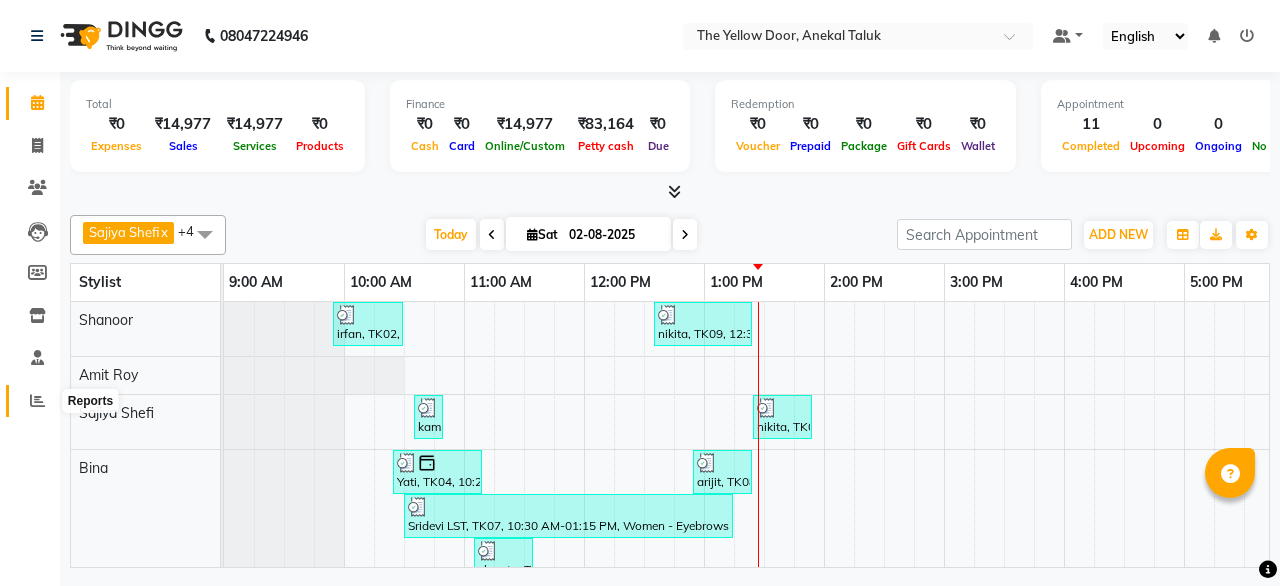 click 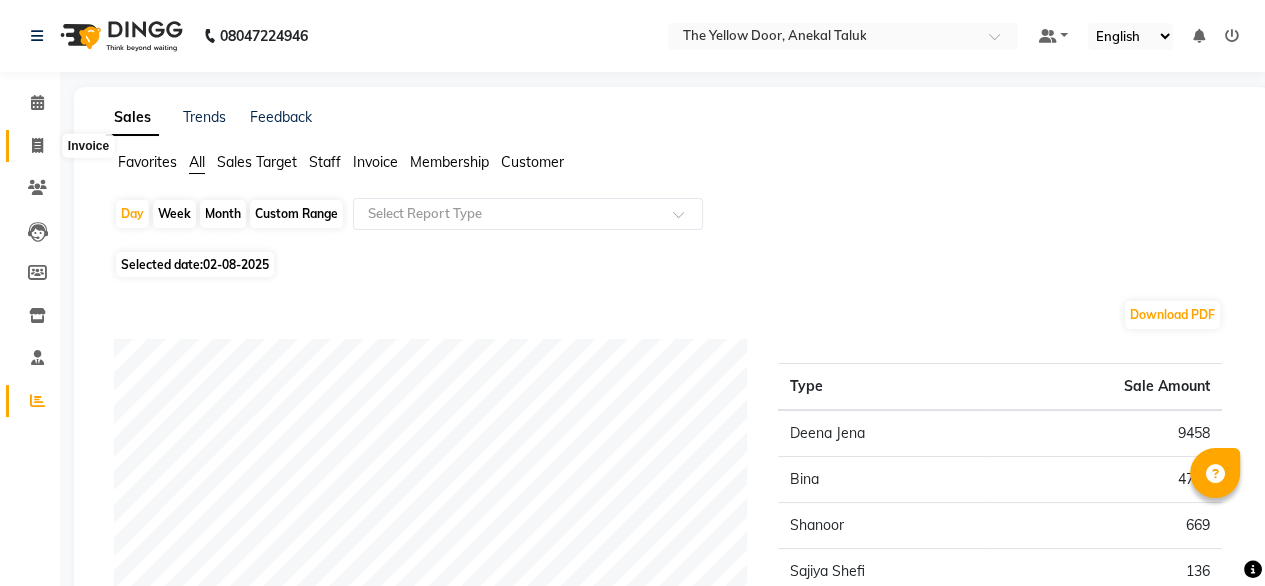 click 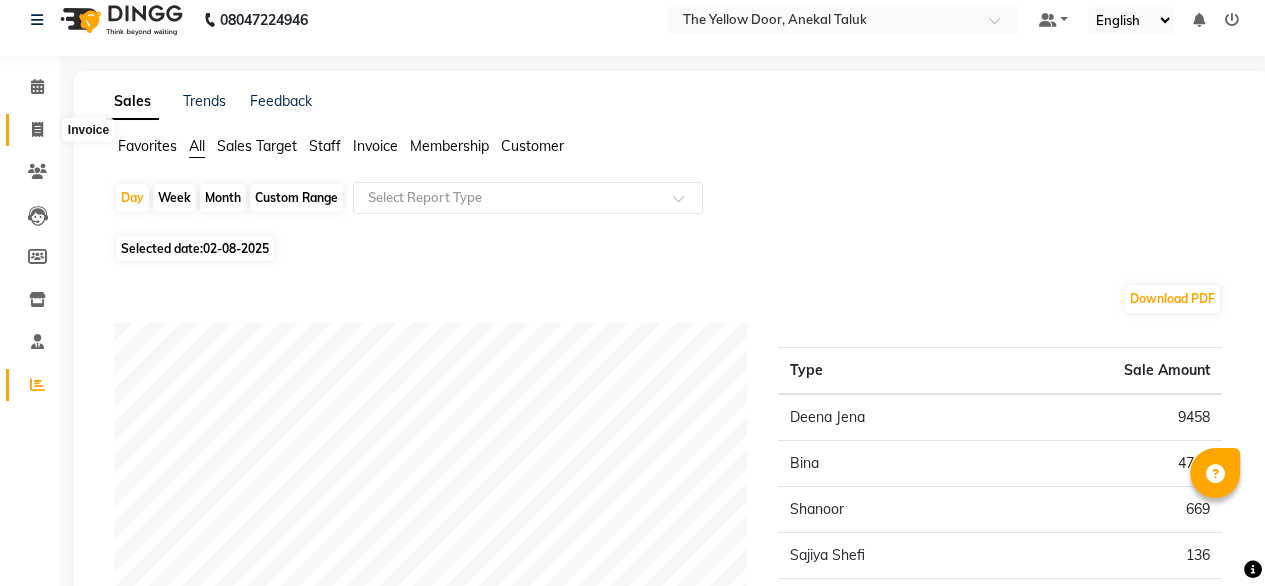 select on "service" 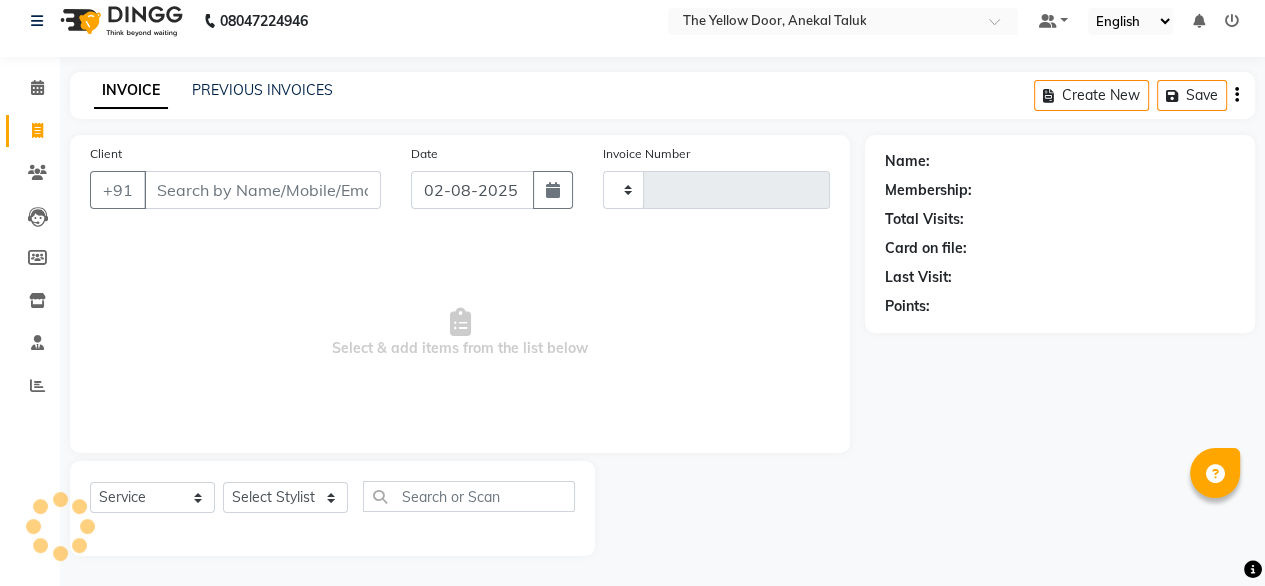 type on "01946" 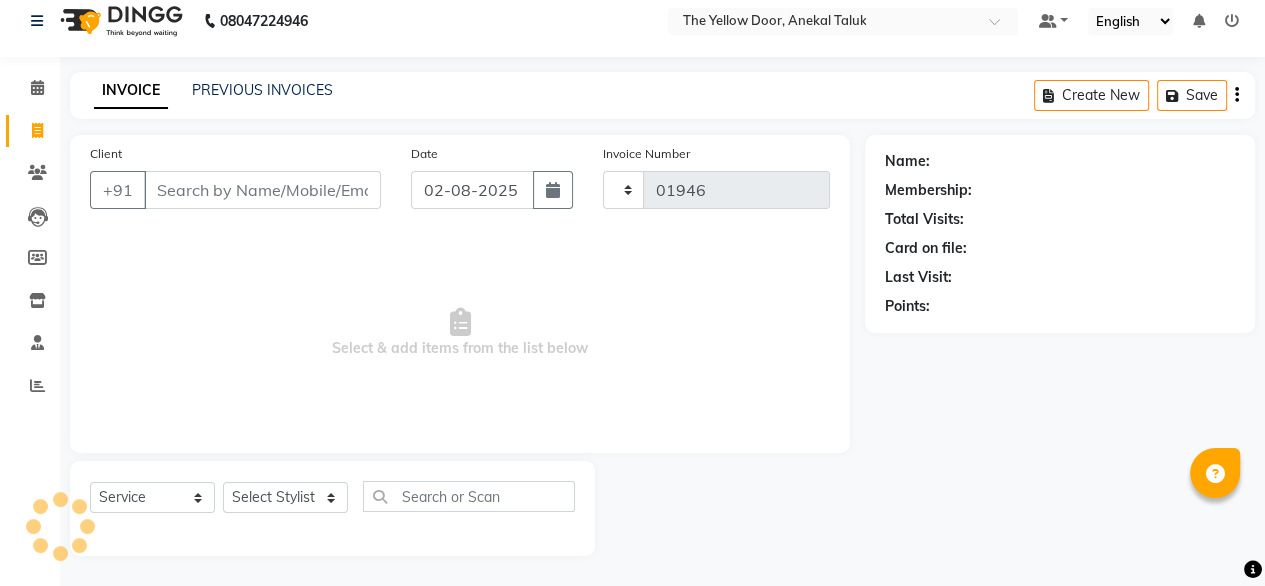 select on "5650" 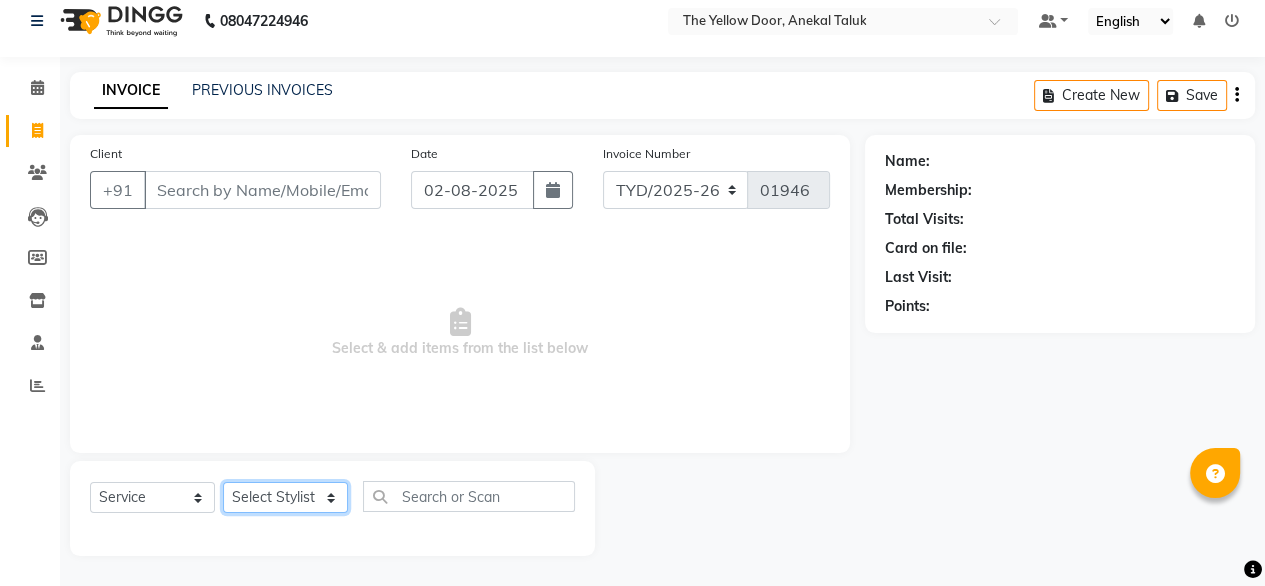 click on "Select Stylist Amit Roy Bina Deena Jena Housekeeping Manager Sajiya Shefi Shanoor Shri" 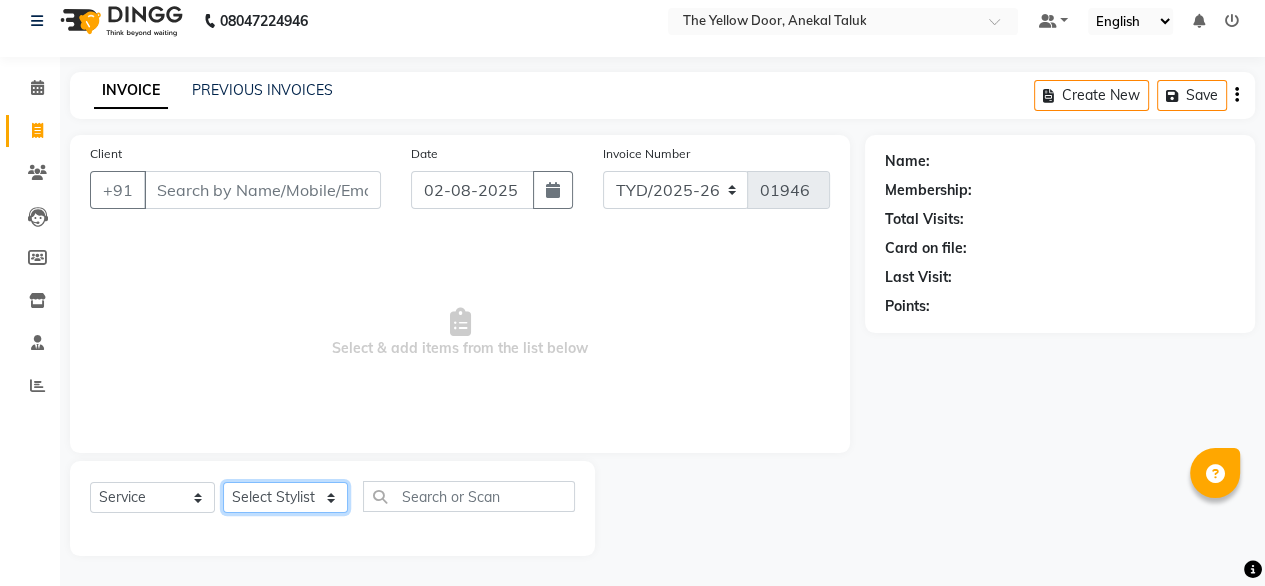 select on "51707" 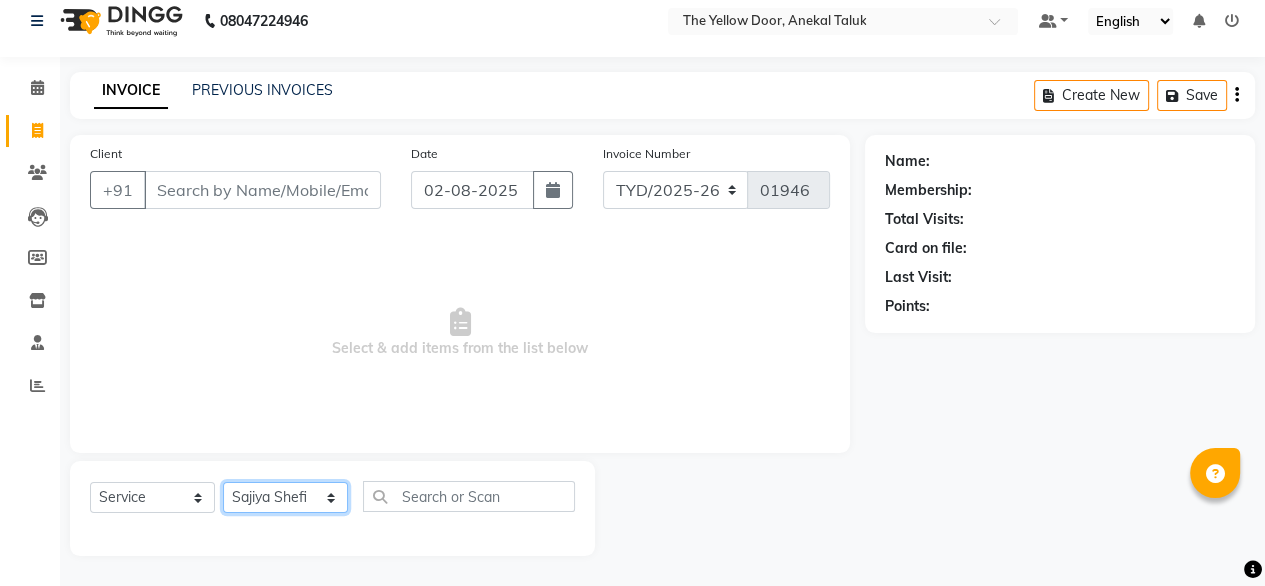 click on "Select Stylist Amit Roy Bina Deena Jena Housekeeping Manager Sajiya Shefi Shanoor Shri" 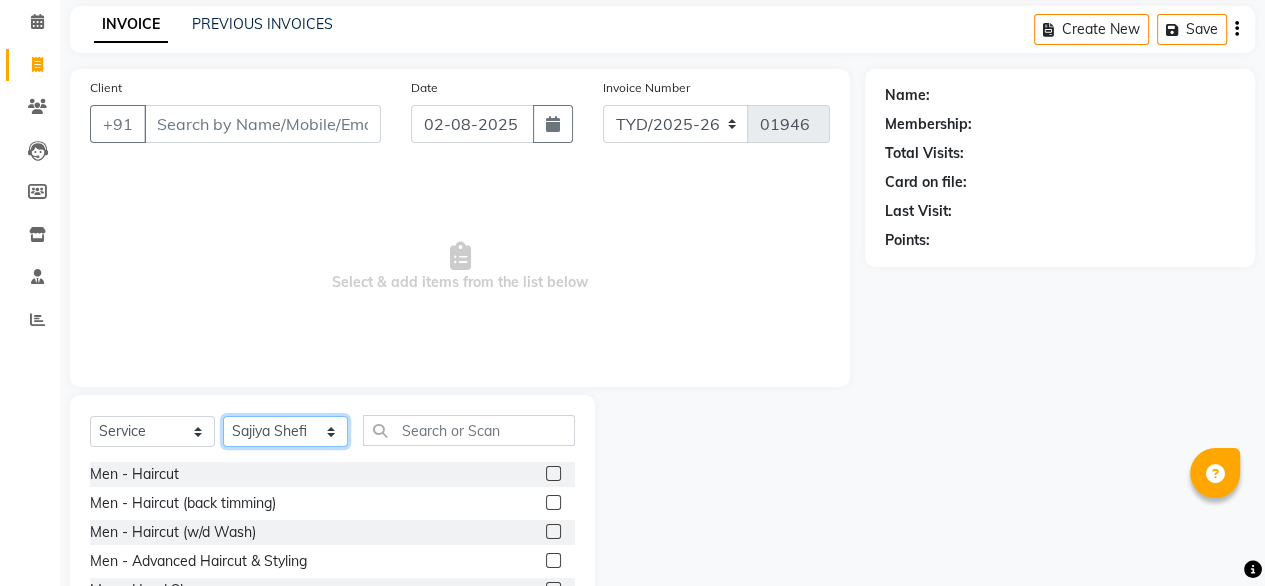 scroll, scrollTop: 116, scrollLeft: 0, axis: vertical 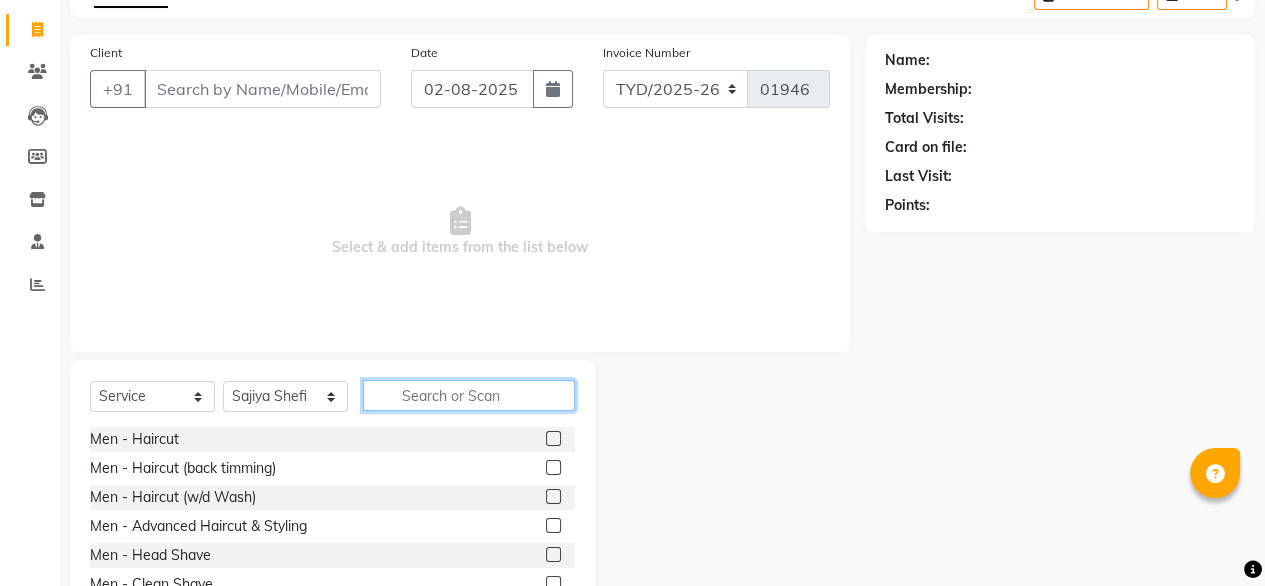 click 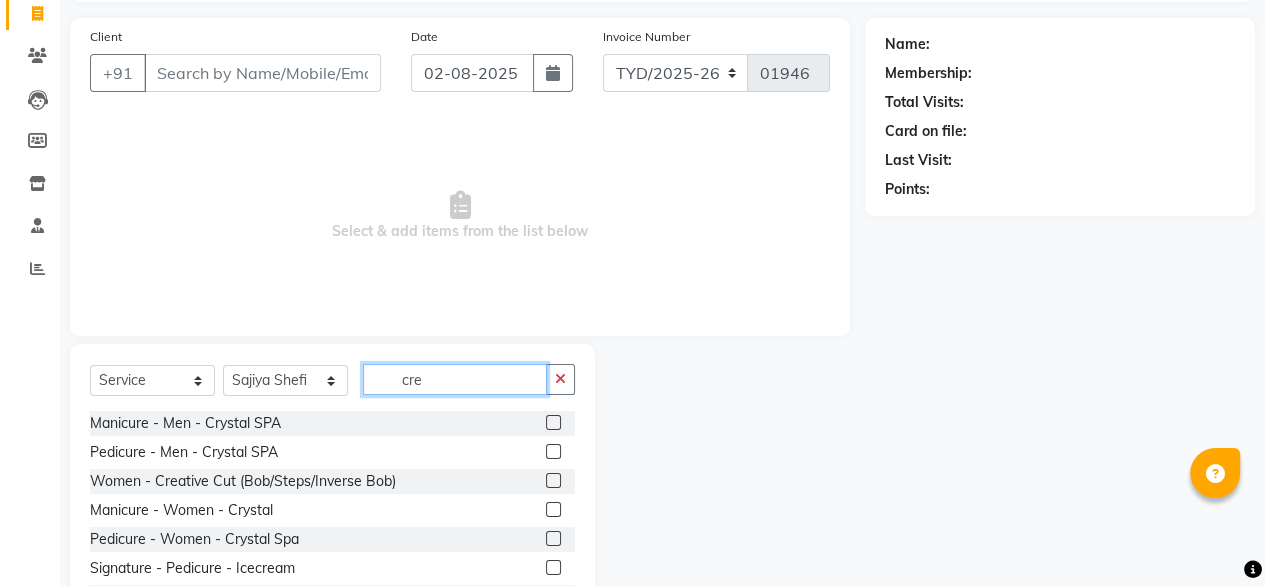 scroll, scrollTop: 103, scrollLeft: 0, axis: vertical 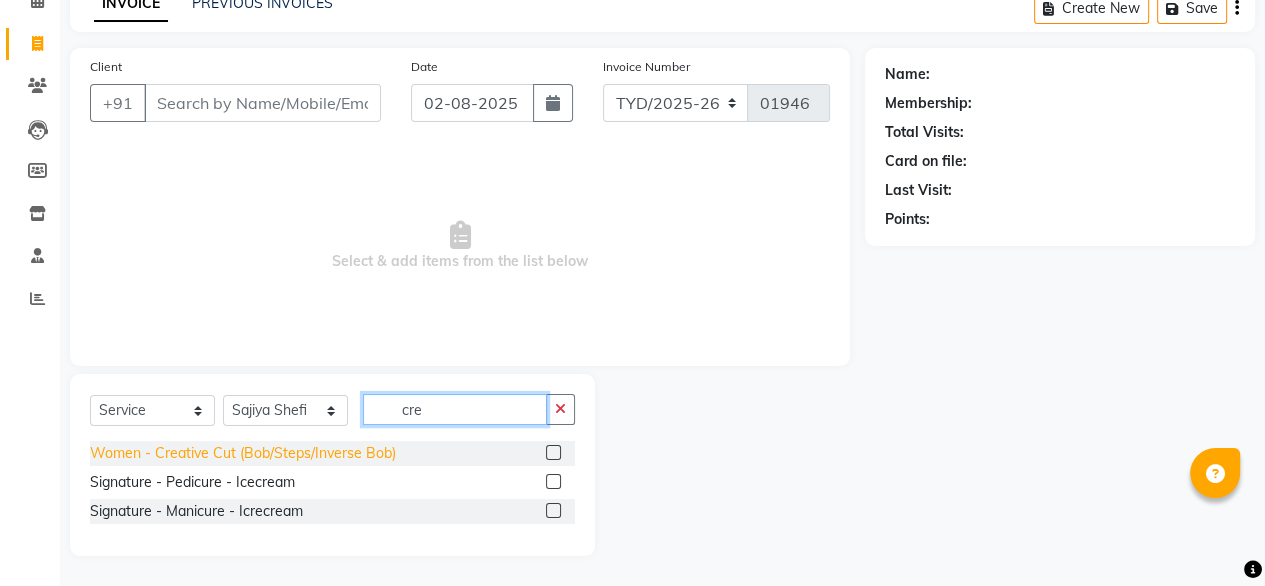 type on "cre" 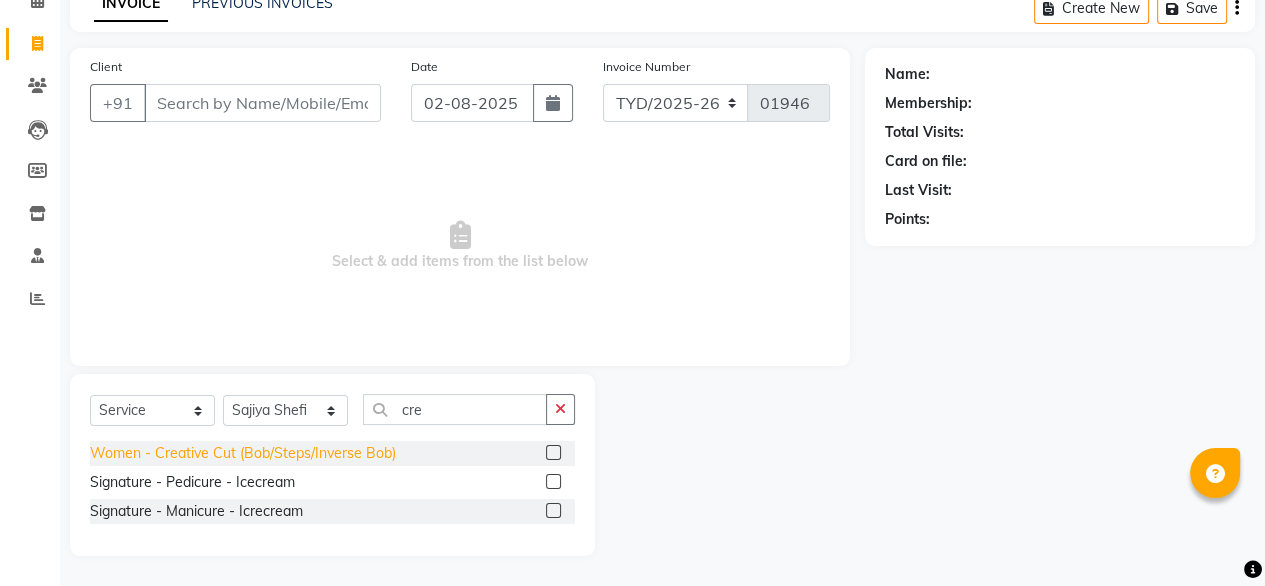click on "Women - Creative Cut (Bob/Steps/Inverse Bob)" 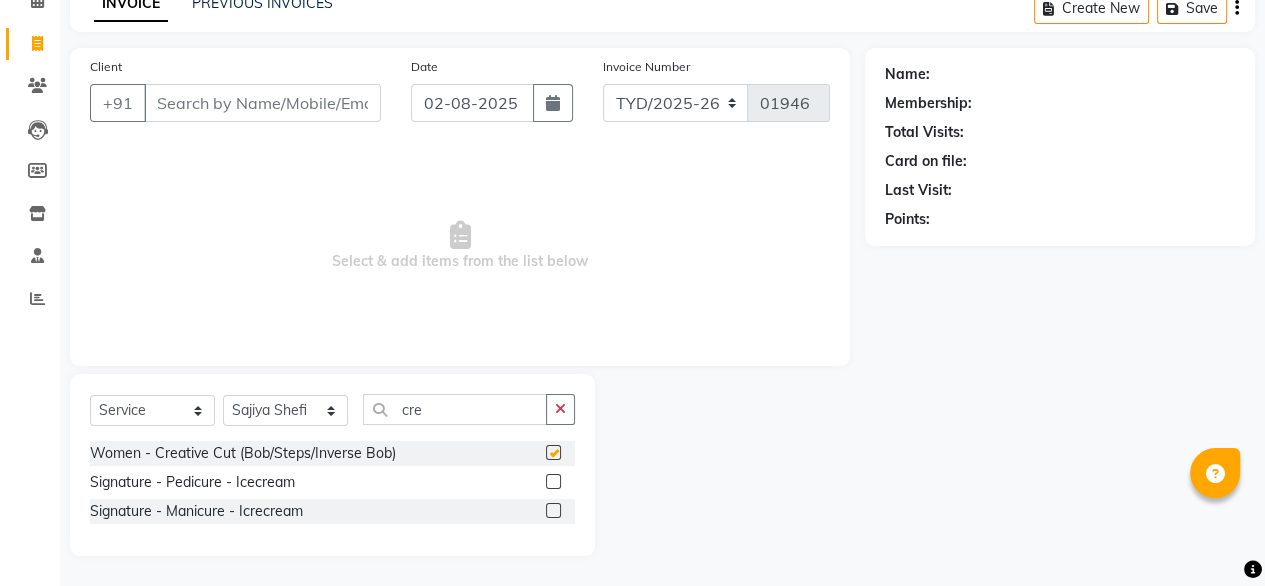 checkbox on "false" 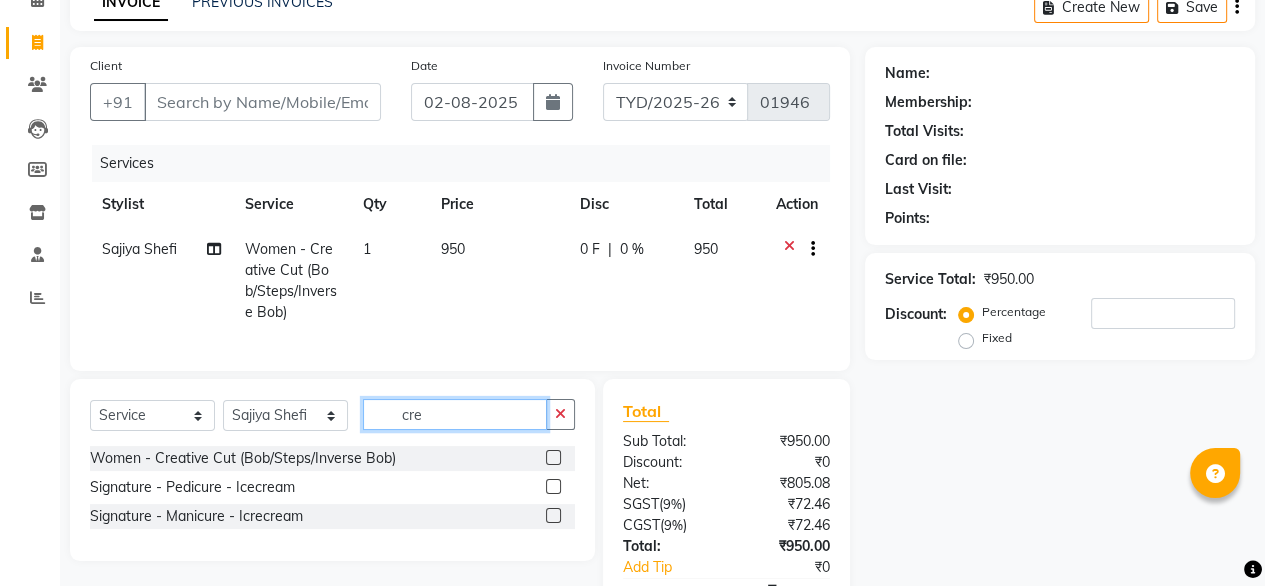 click on "cre" 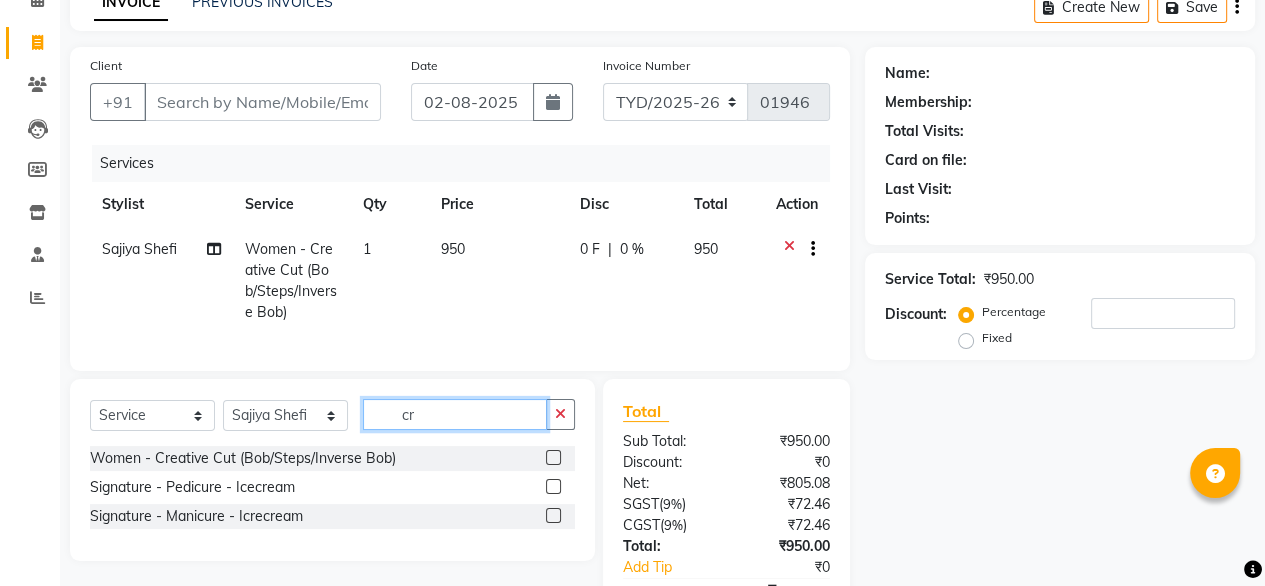 type on "c" 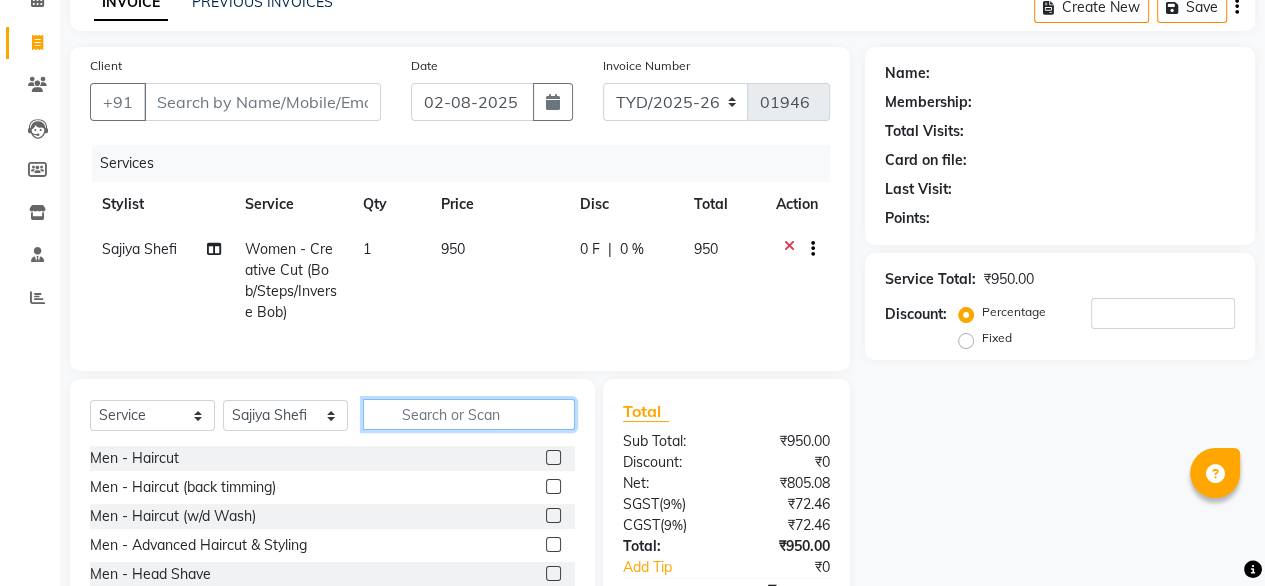 type 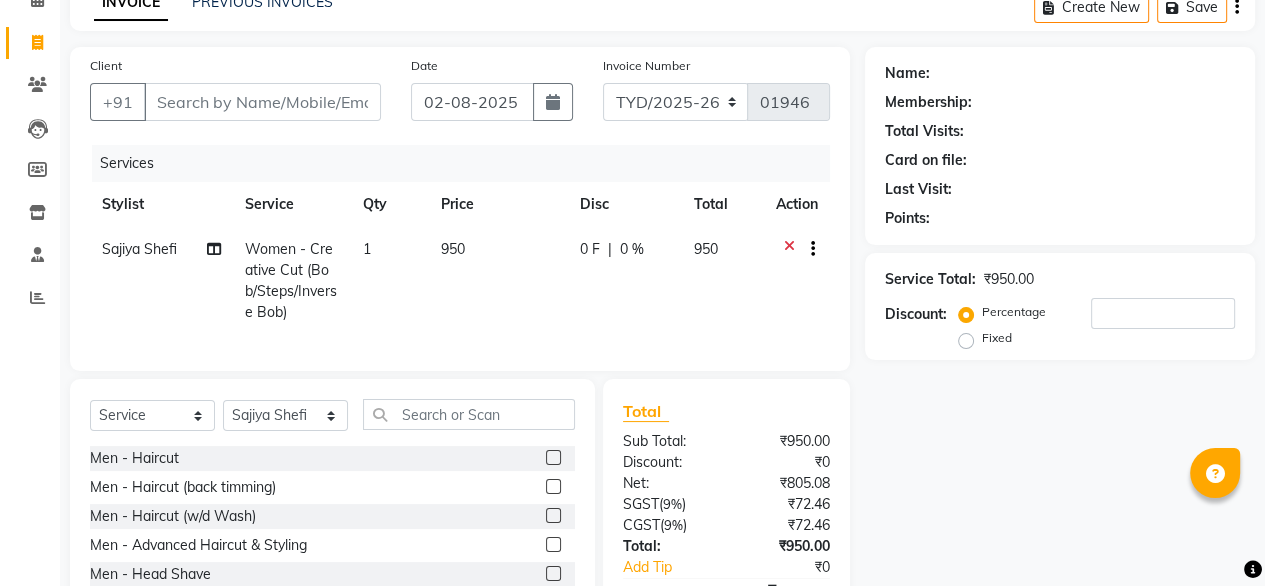 click on "Sajiya Shefi" 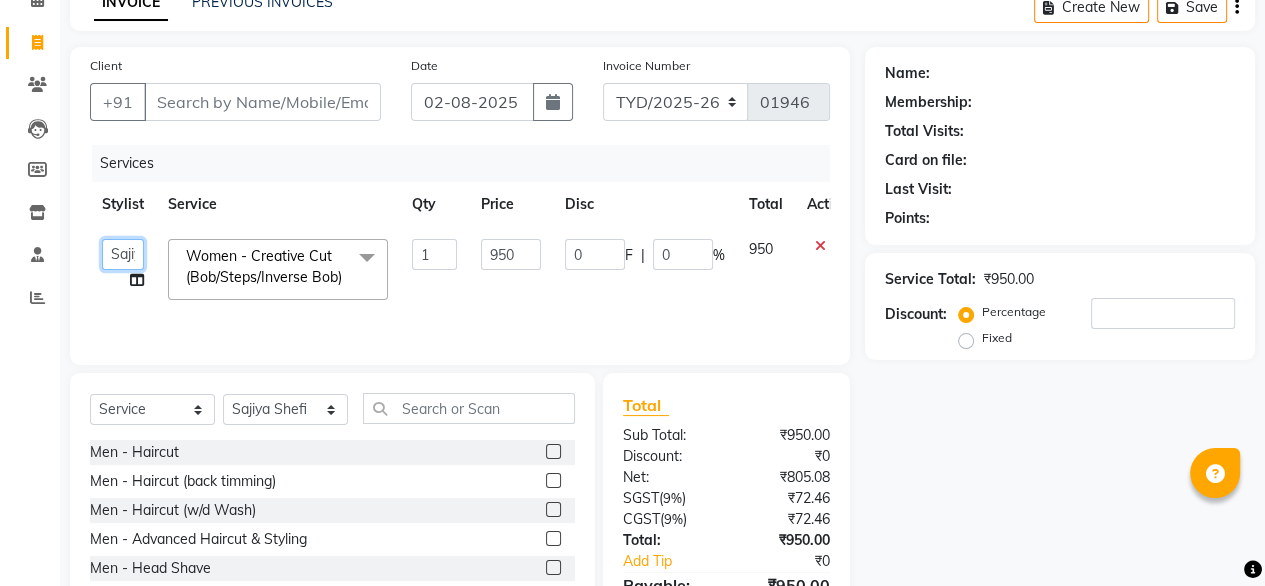click on "Amit Roy   Bina   Deena Jena   Housekeeping   Manager   Sajiya Shefi   Shanoor   Shri" 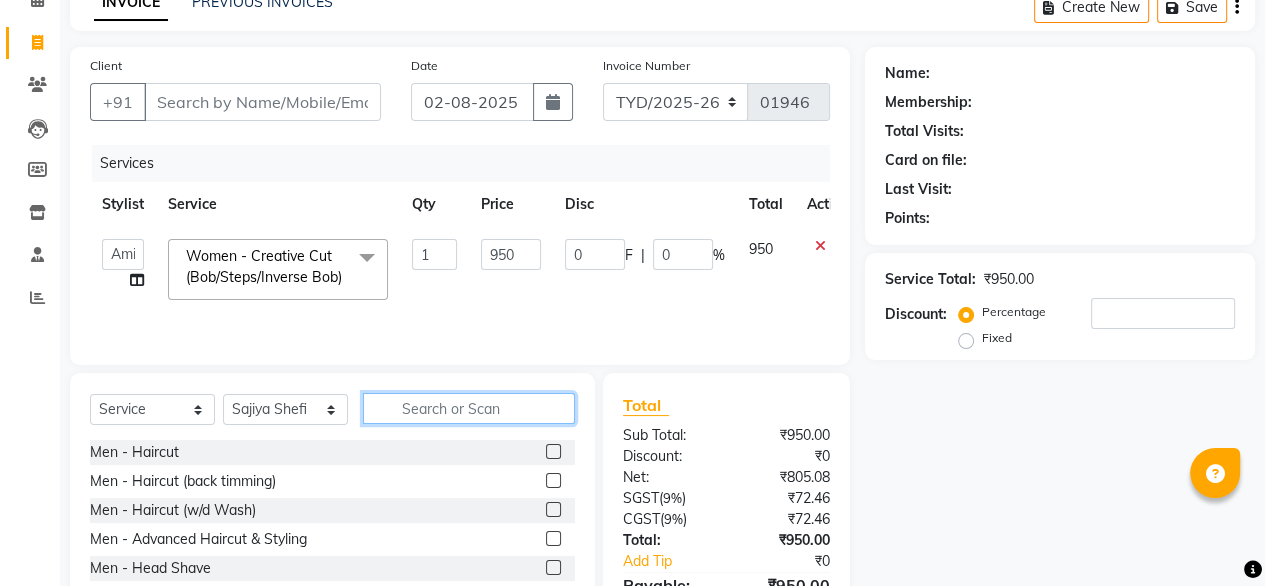 click 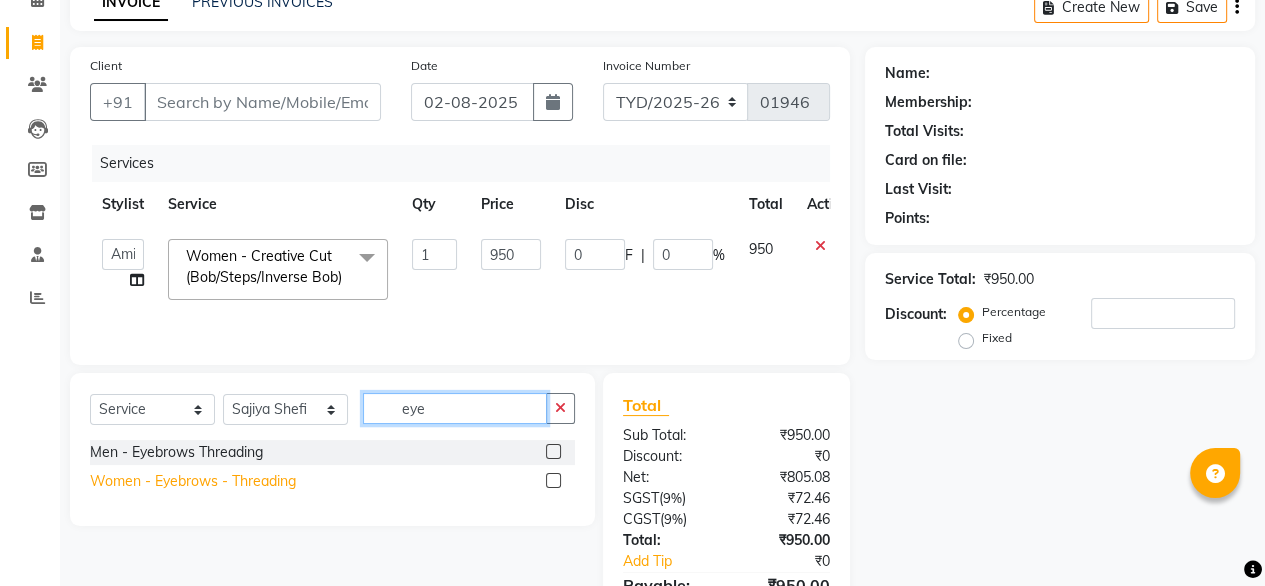 type on "eye" 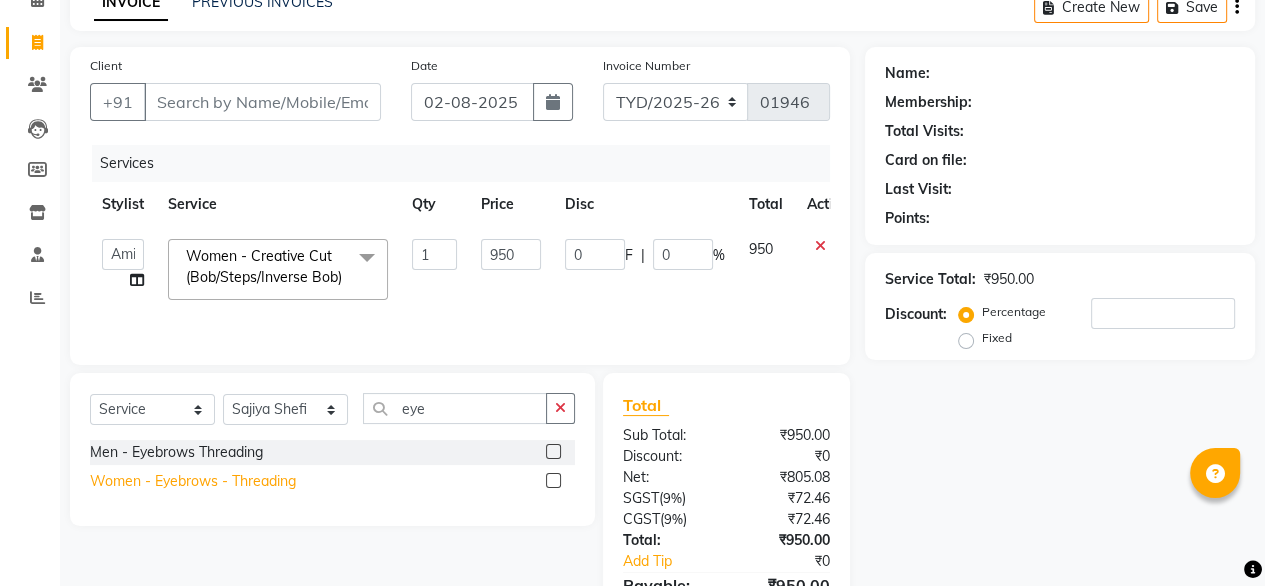 click on "Women - Eyebrows - Threading" 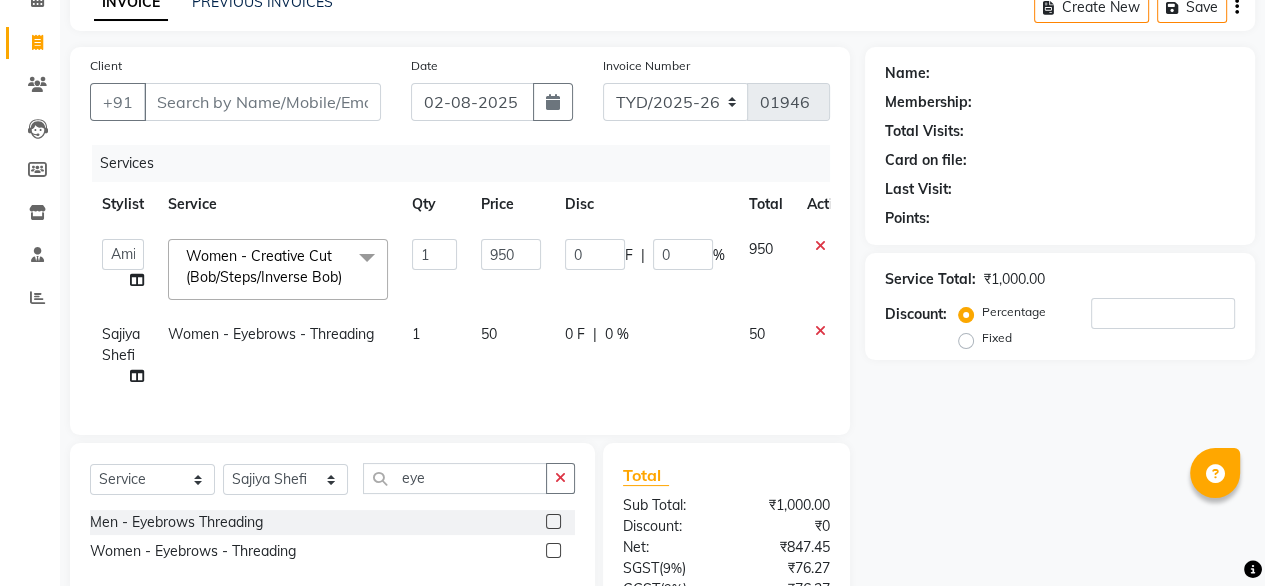scroll, scrollTop: 203, scrollLeft: 0, axis: vertical 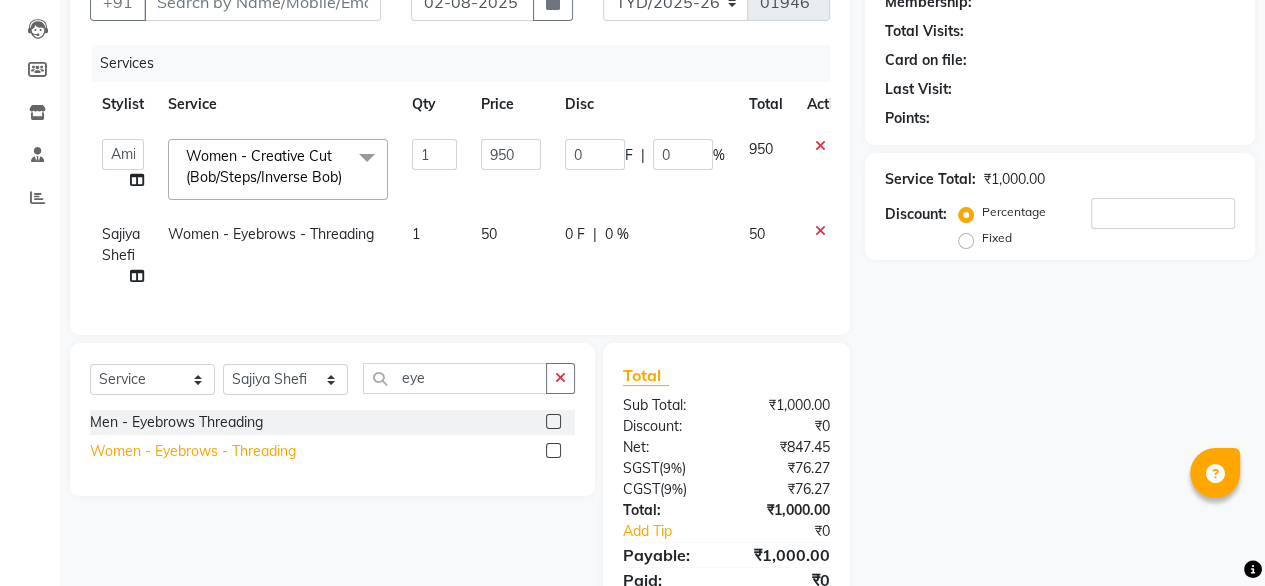 click on "Women - Eyebrows - Threading" 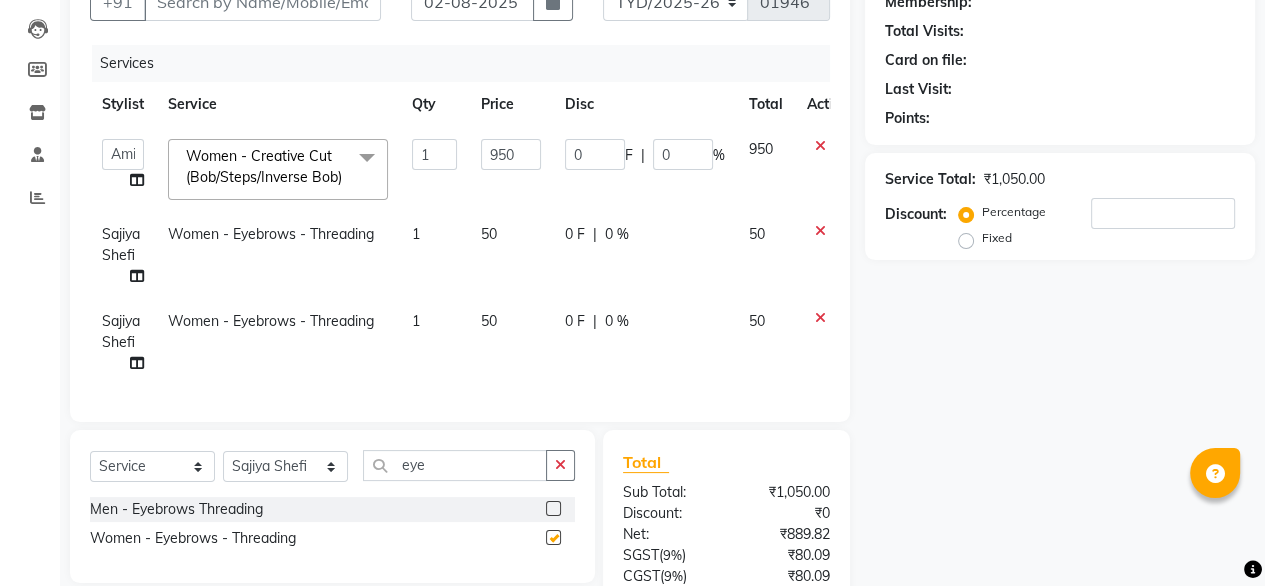 checkbox on "false" 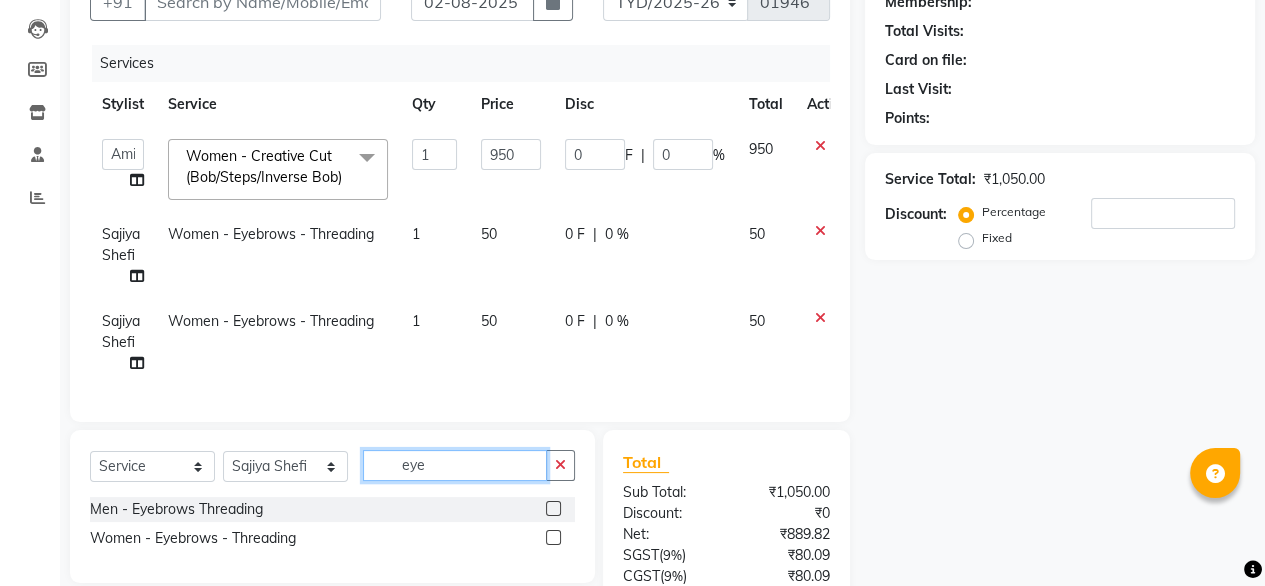 click on "eye" 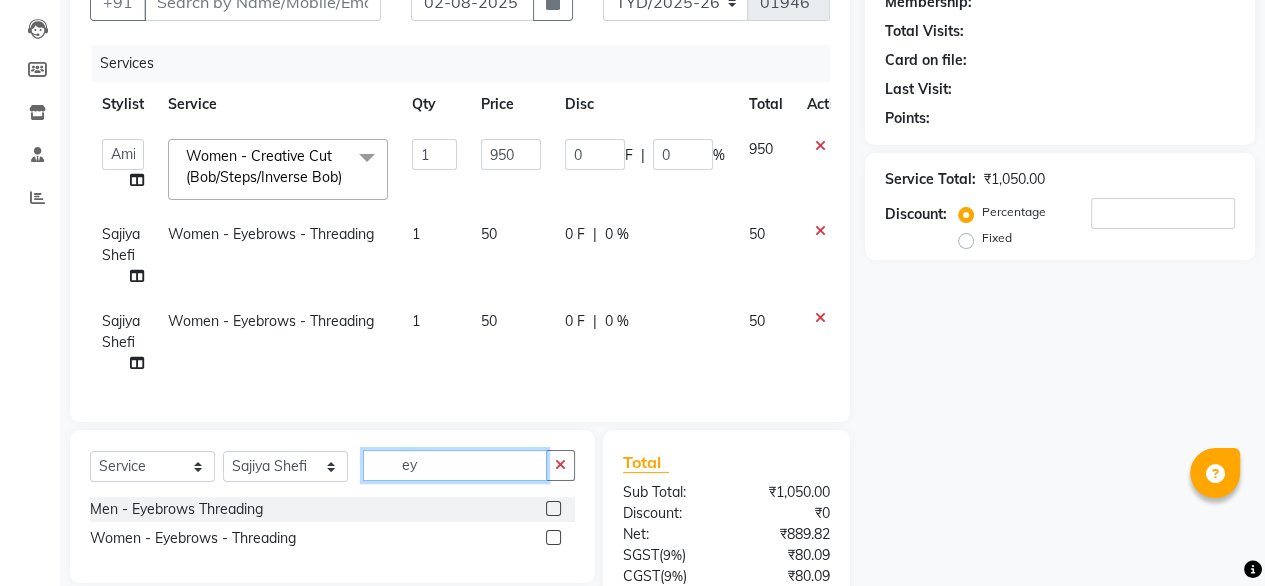 type on "e" 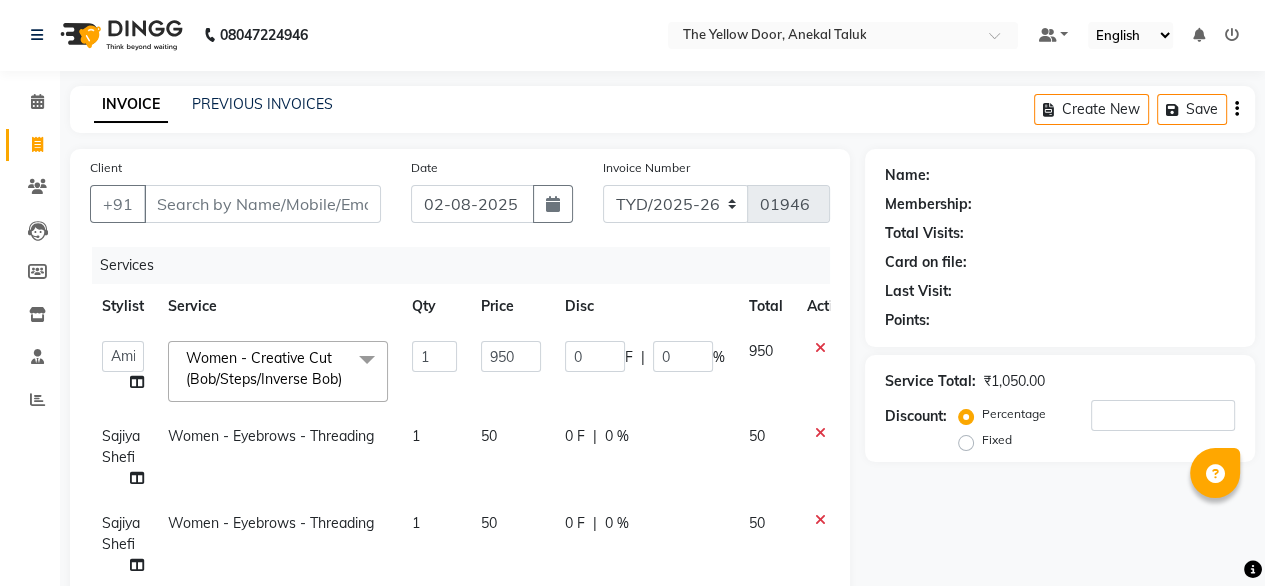 scroll, scrollTop: 0, scrollLeft: 0, axis: both 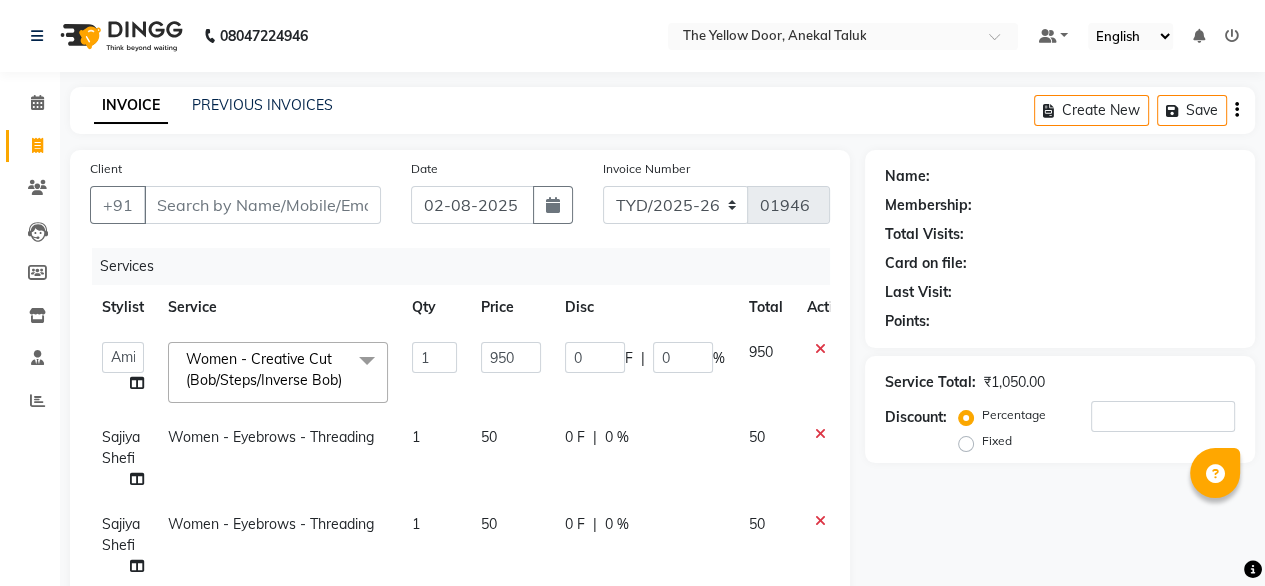 type 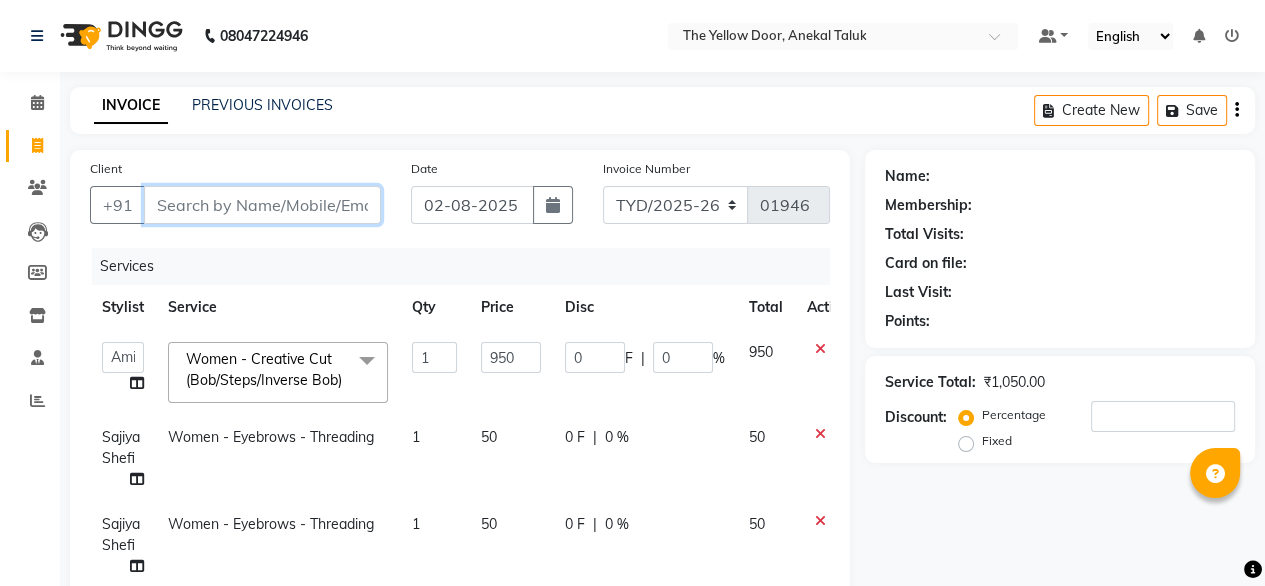 click on "Client" at bounding box center (262, 205) 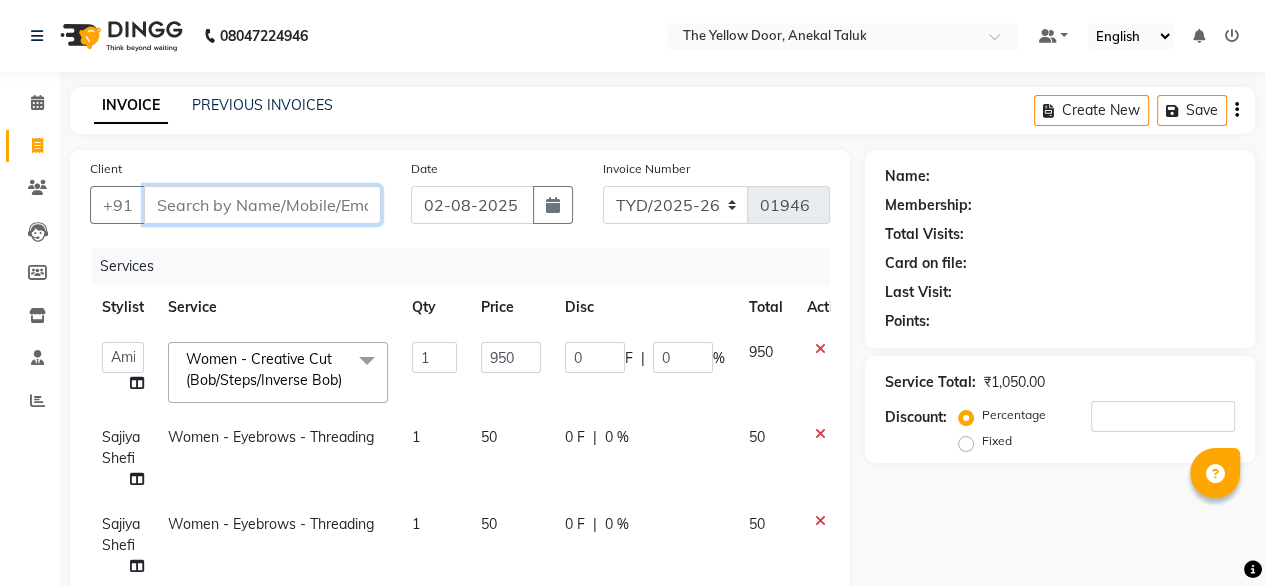 type on "8" 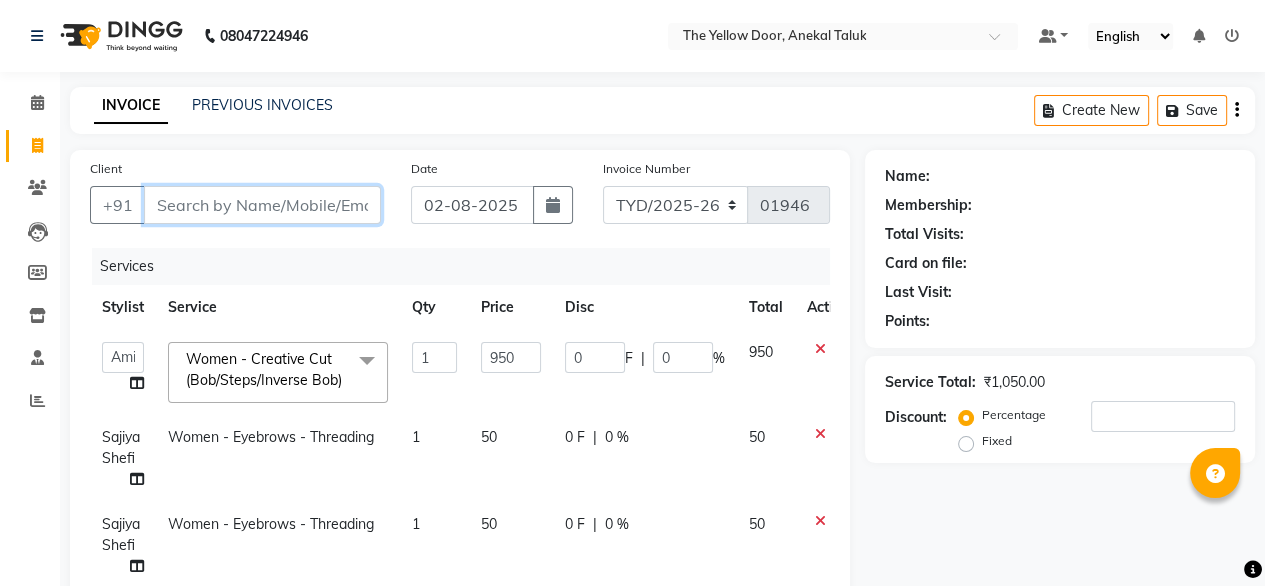 type on "0" 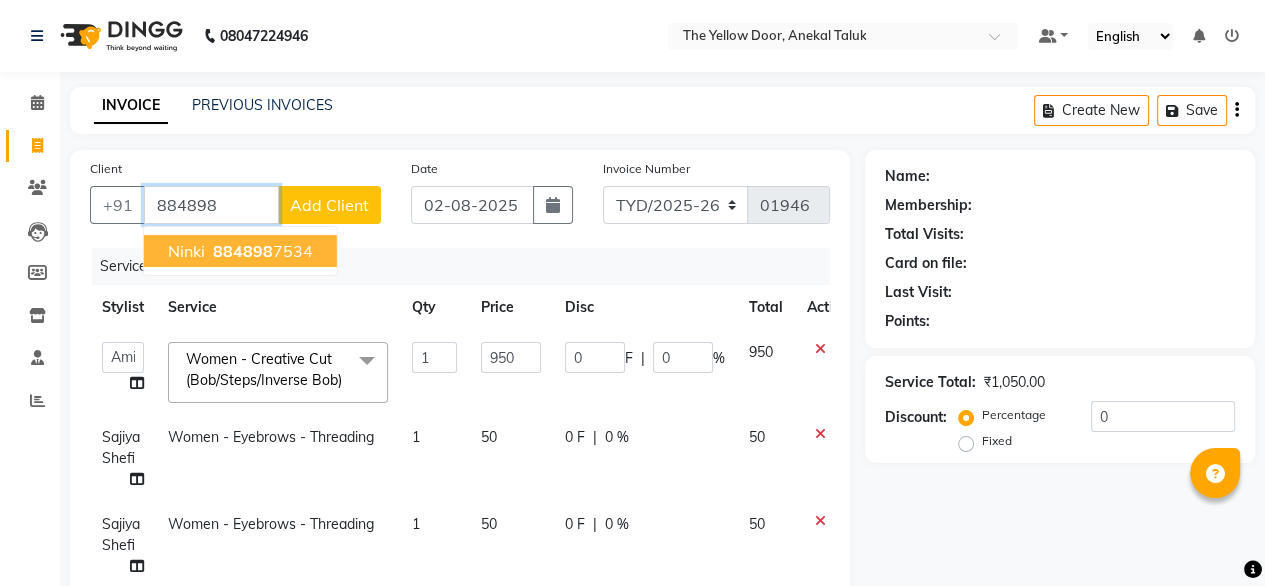 click on "ninki" at bounding box center [186, 251] 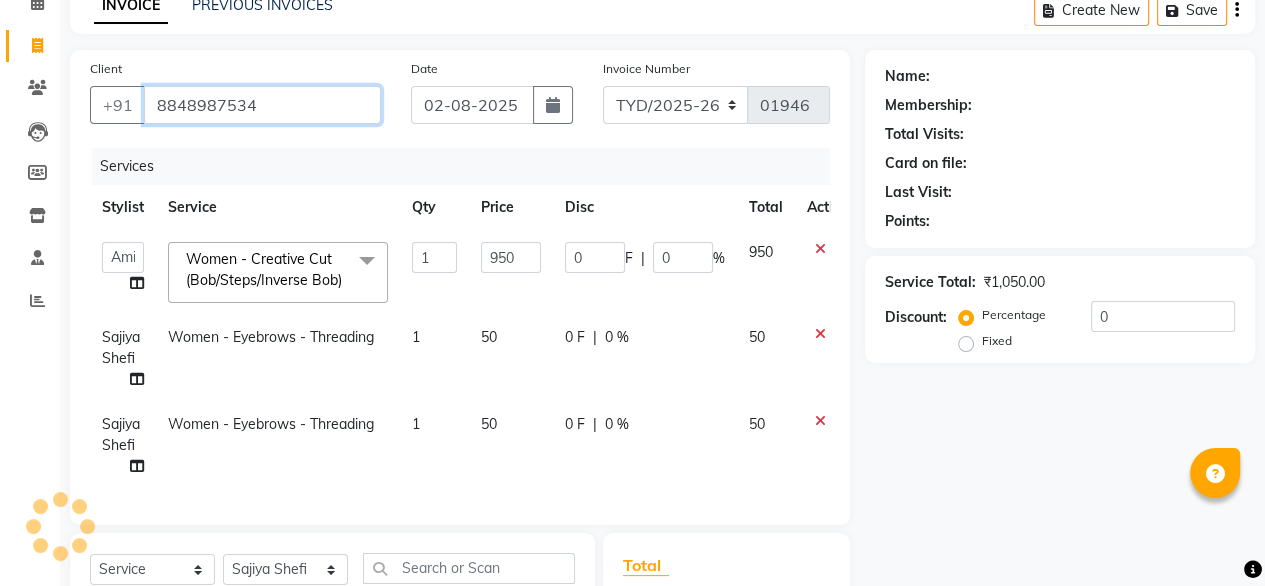 type on "8848987534" 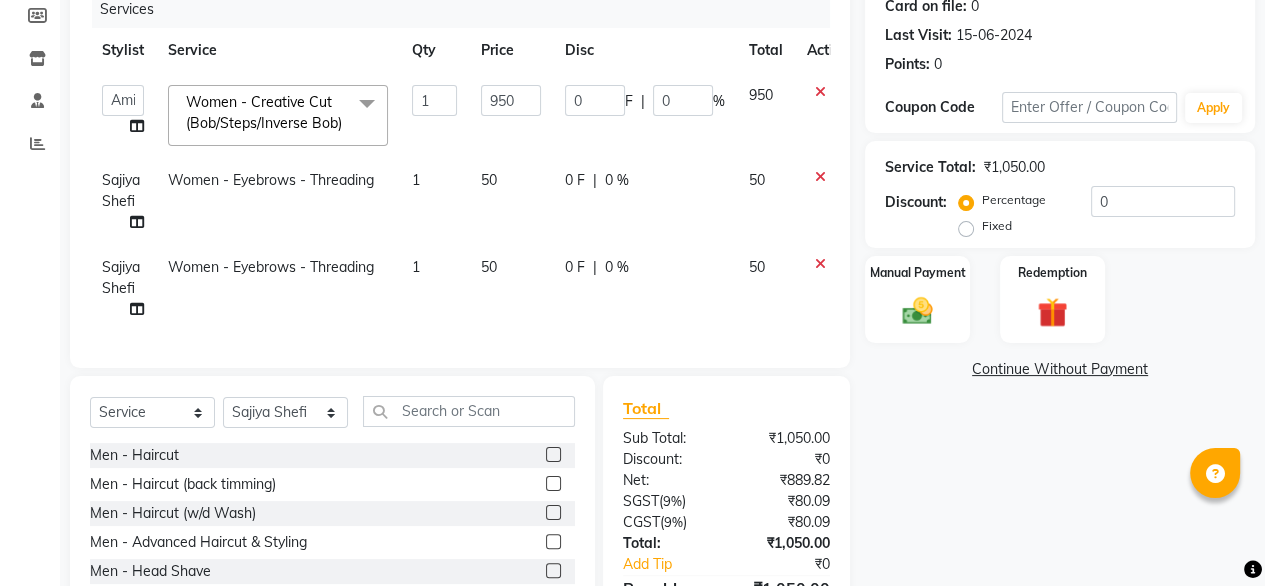 scroll, scrollTop: 409, scrollLeft: 0, axis: vertical 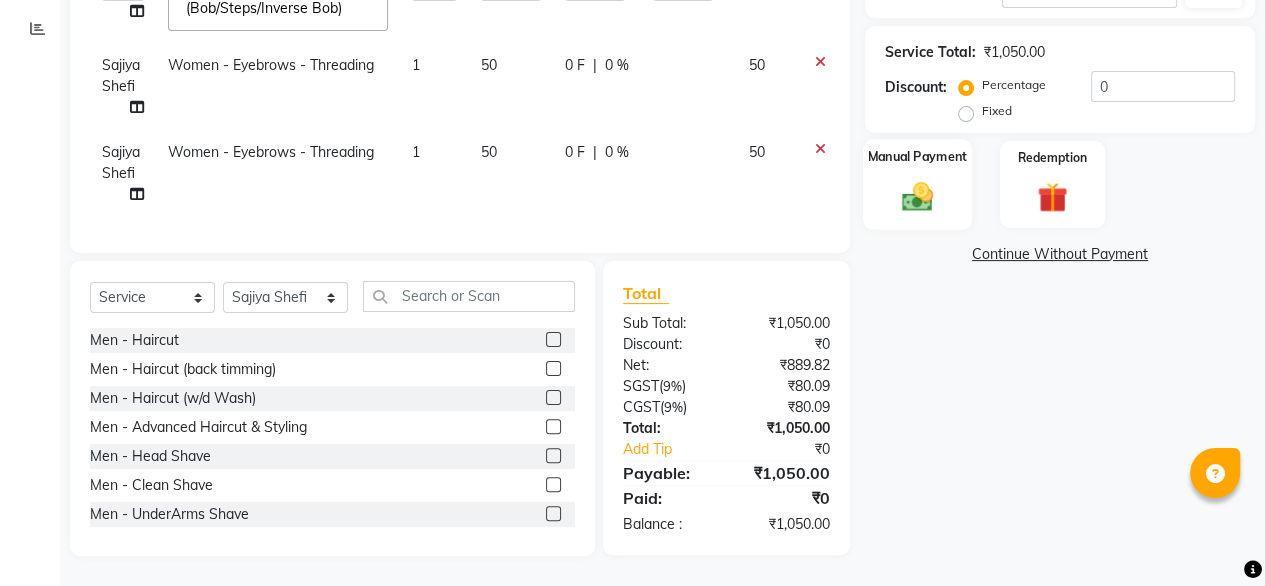click 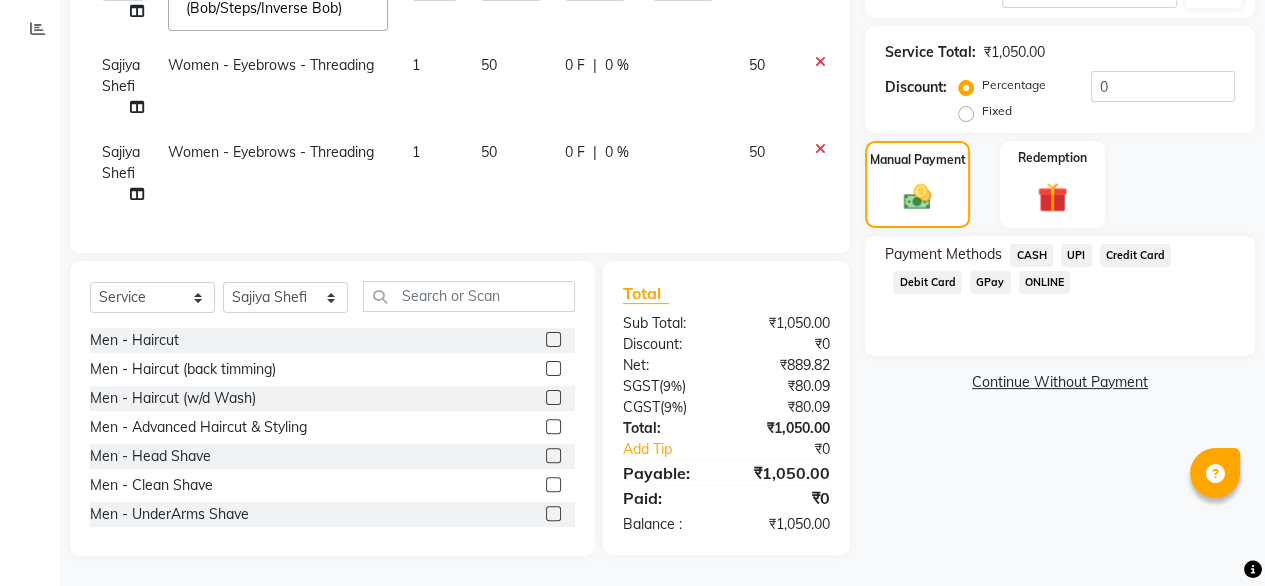 click on "UPI" 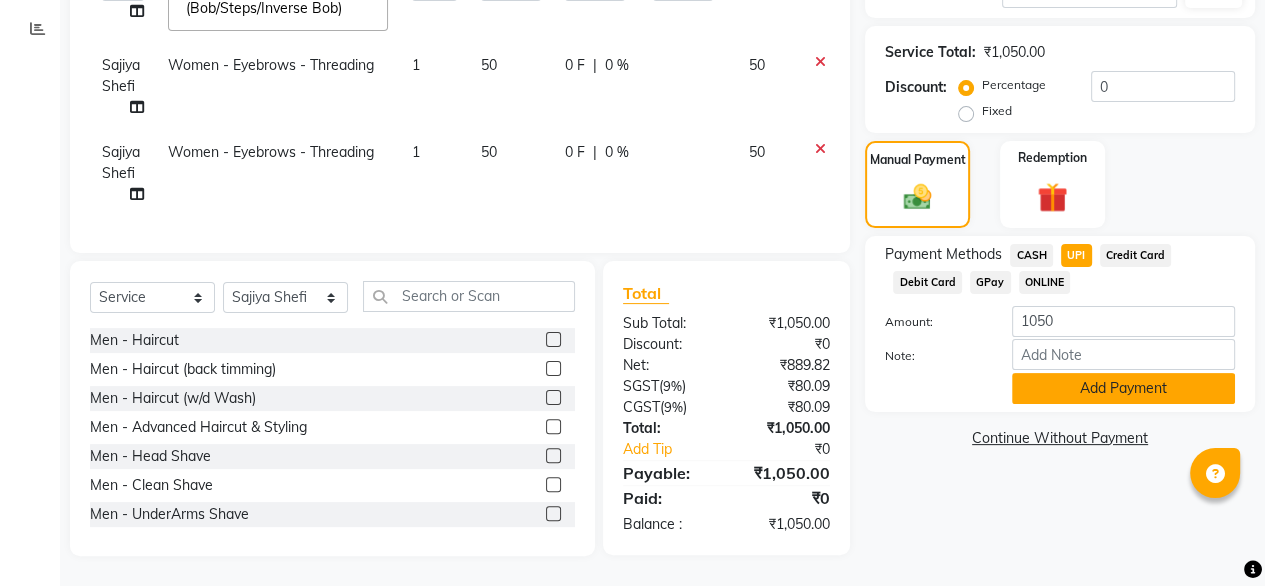 click on "Add Payment" 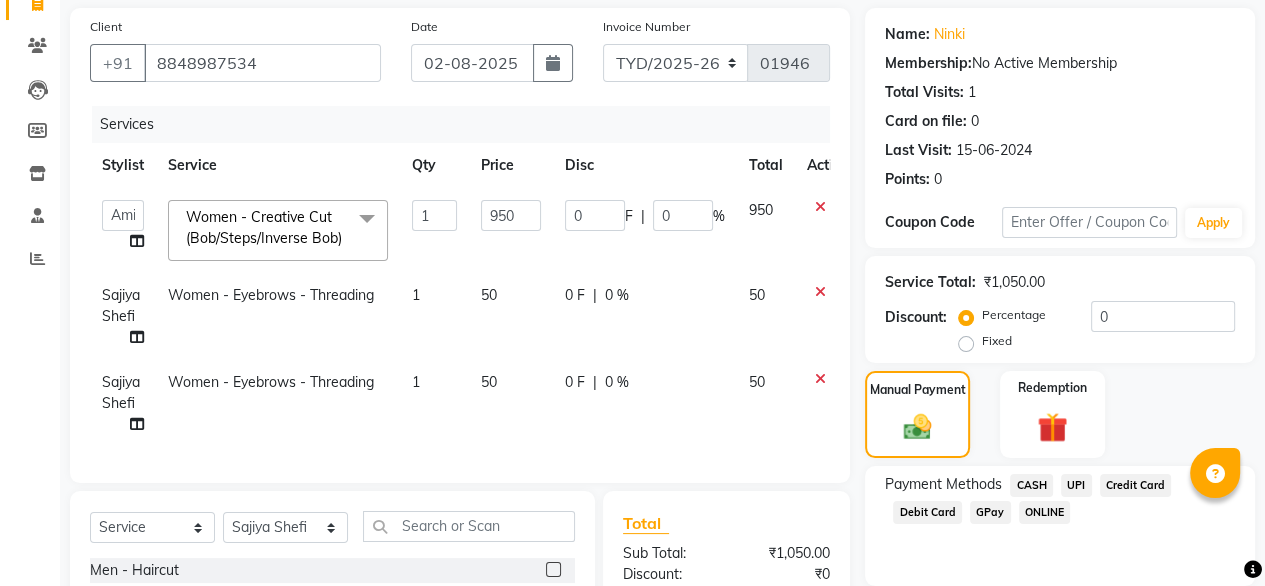 scroll, scrollTop: 449, scrollLeft: 0, axis: vertical 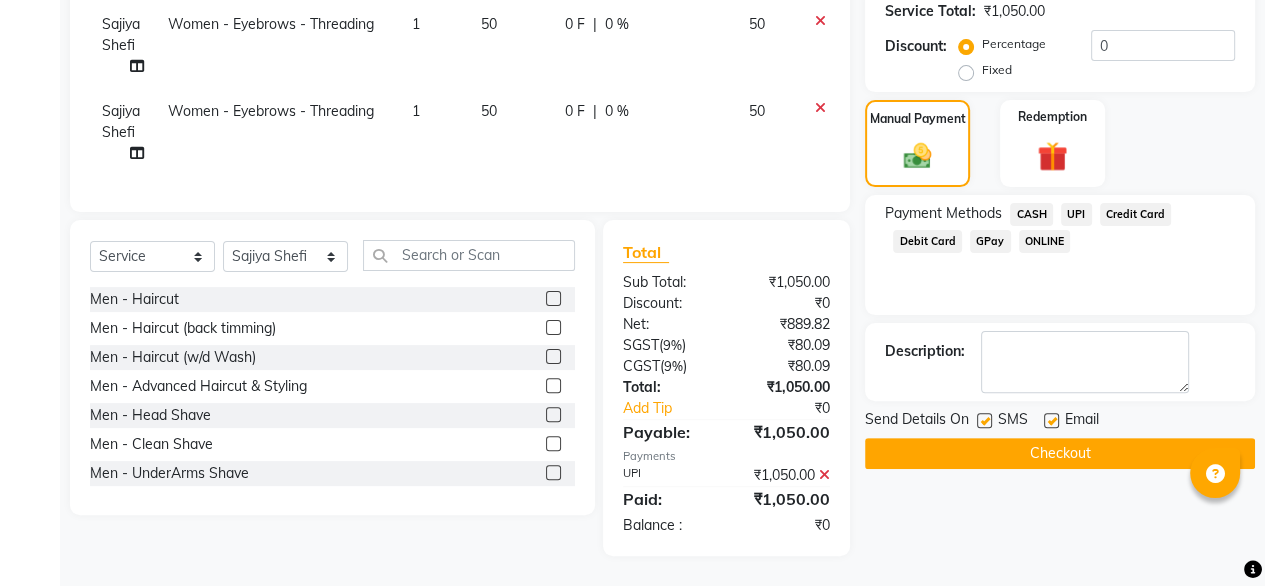 click on "Checkout" 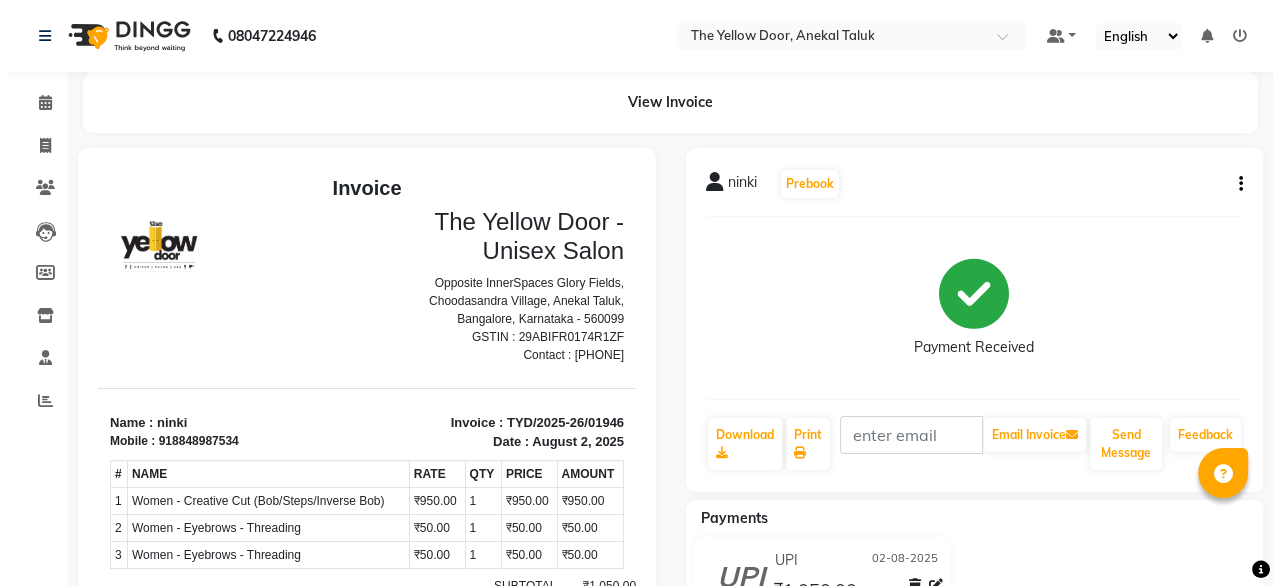 scroll, scrollTop: 0, scrollLeft: 0, axis: both 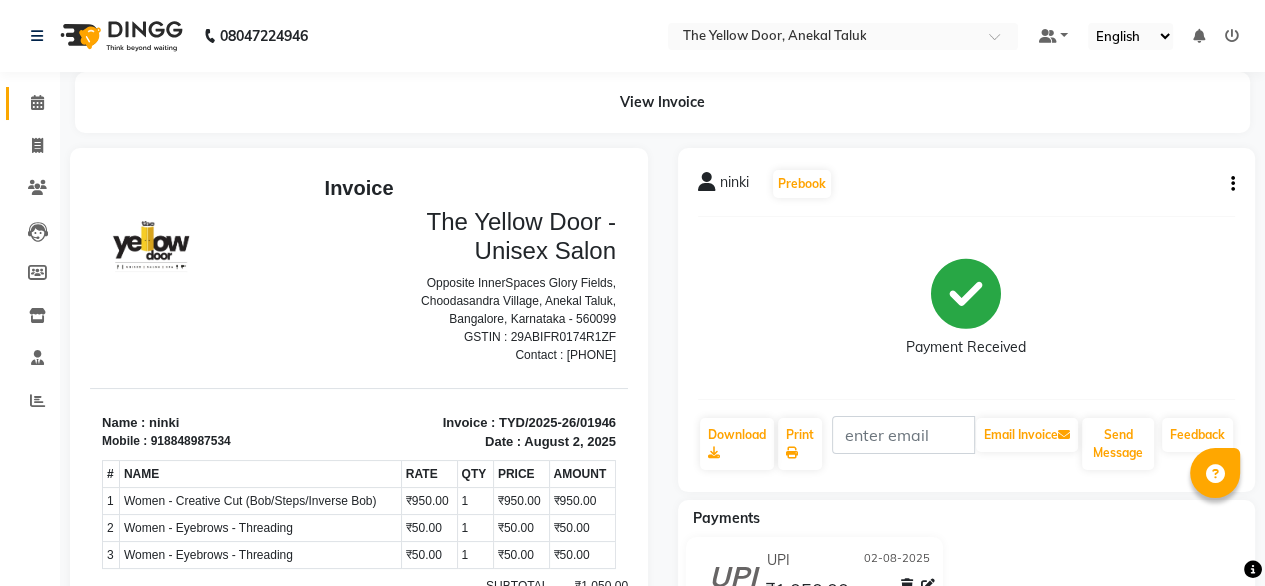click 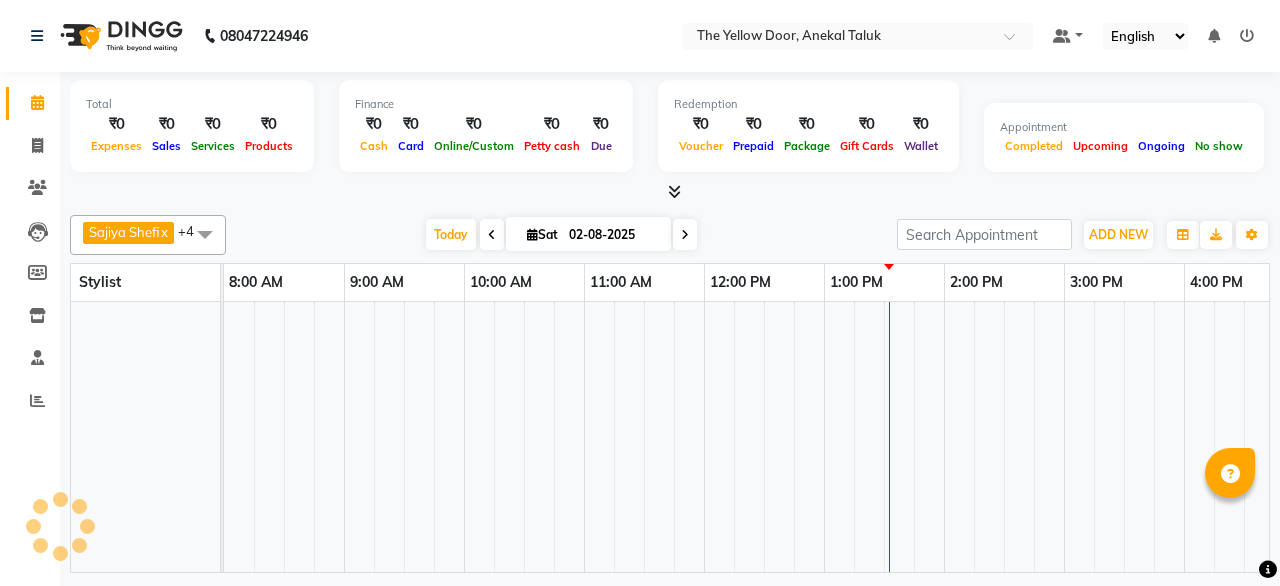 scroll, scrollTop: 0, scrollLeft: 0, axis: both 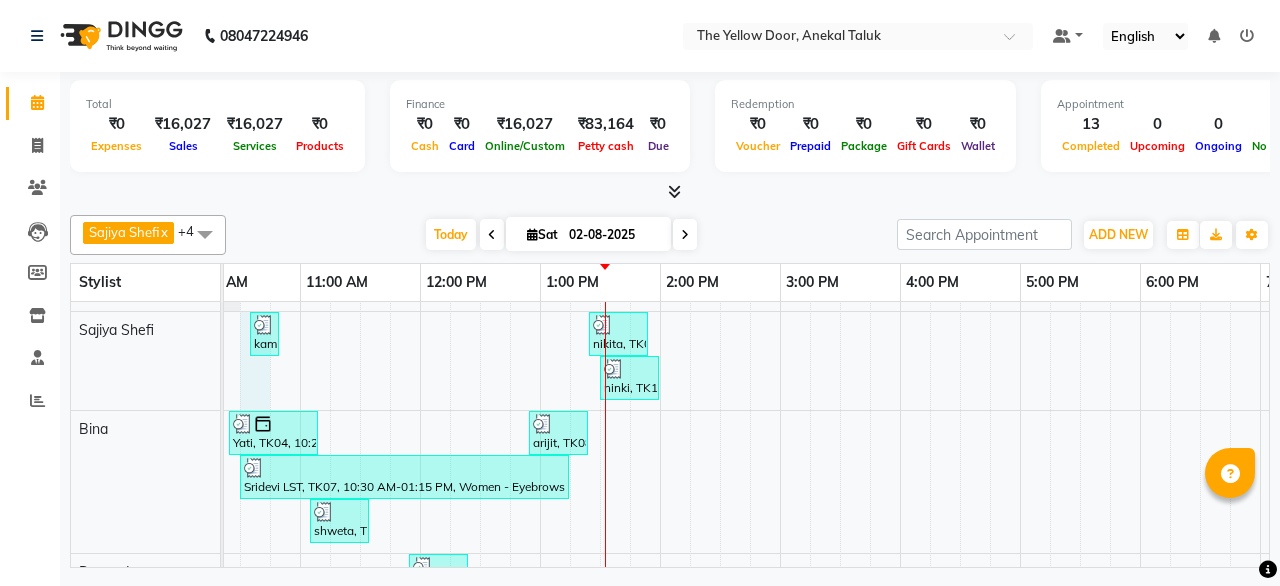 click on "irfan, TK02, 09:55 AM-10:30 AM, Men - Beard Trimming & Styling,Men - Cheeks Threading     nikita, TK09, 12:35 PM-01:25 PM, Men - Haircut,Men - Beard Trimming & Styling     ninki, TK11, 12:30 PM-01:30 PM, Women - Creative Cut (Bob/Steps/Inverse Bob)     kamla, TK03, 10:35 AM-10:50 AM, Women - Eyebrows - Threading     nikita, TK09, 01:25 PM-01:55 PM, Women - Forehead - Threading,Women - Eyebrows - Threading     ninki, TK11, 01:30 PM-02:00 PM, Women - Eyebrows - Threading,Women - Eyebrows - Threading     Yati, TK04, 10:25 AM-11:10 AM, Women - Eyebrows - Threading,Women - Hairwash (Upto Large)     arijit, TK08, 12:55 PM-01:25 PM, Women - Eyebrows - Threading,Women - Upperlips - Threading     Sridevi  LST, TK07, 10:30 AM-01:15 PM, Women - Eyebrows - Threading,Women - Upperlips - Threading,Women - Underarms - Waxing,Women - Waxing - FullArms - Rica,Women - Waxing - HalfLegs - Rica,Women -O3+ - Facial     shweta, TK05, 11:05 AM-11:35 AM, Women - Eyebrows - Threading,Women - Upperlips - Threading" at bounding box center (840, 427) 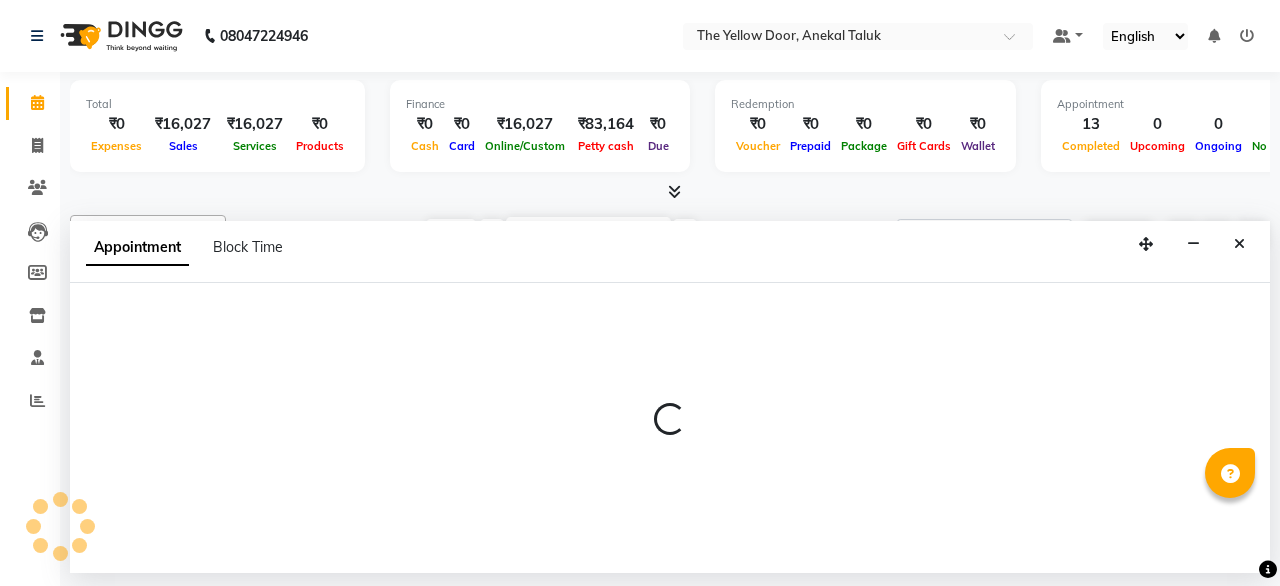 select on "51707" 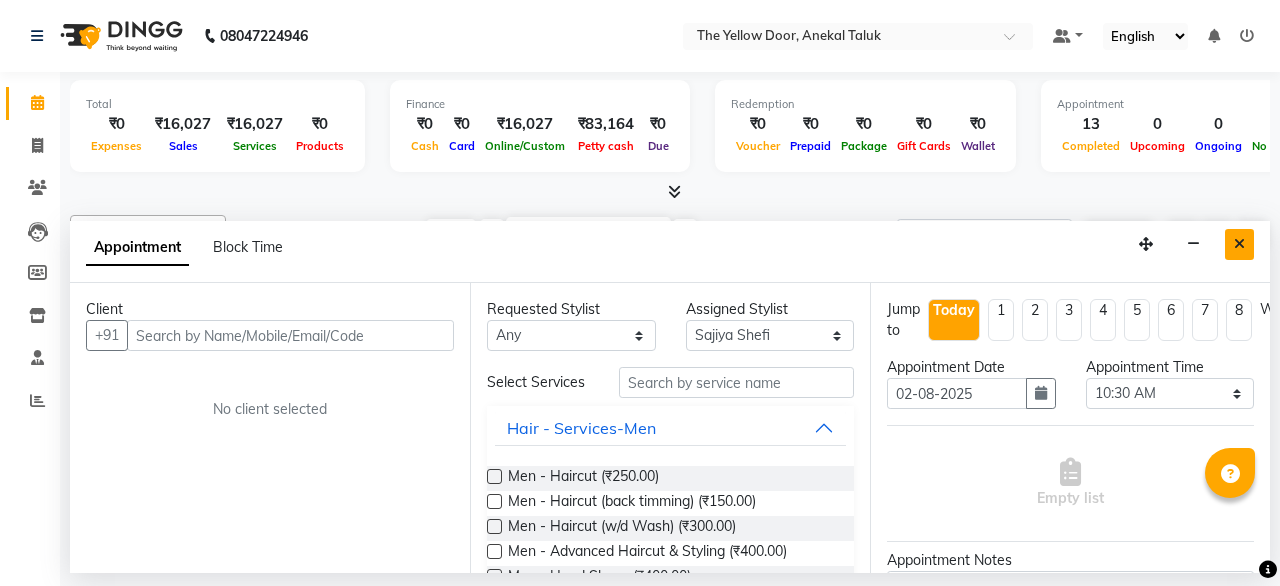 click at bounding box center (1239, 244) 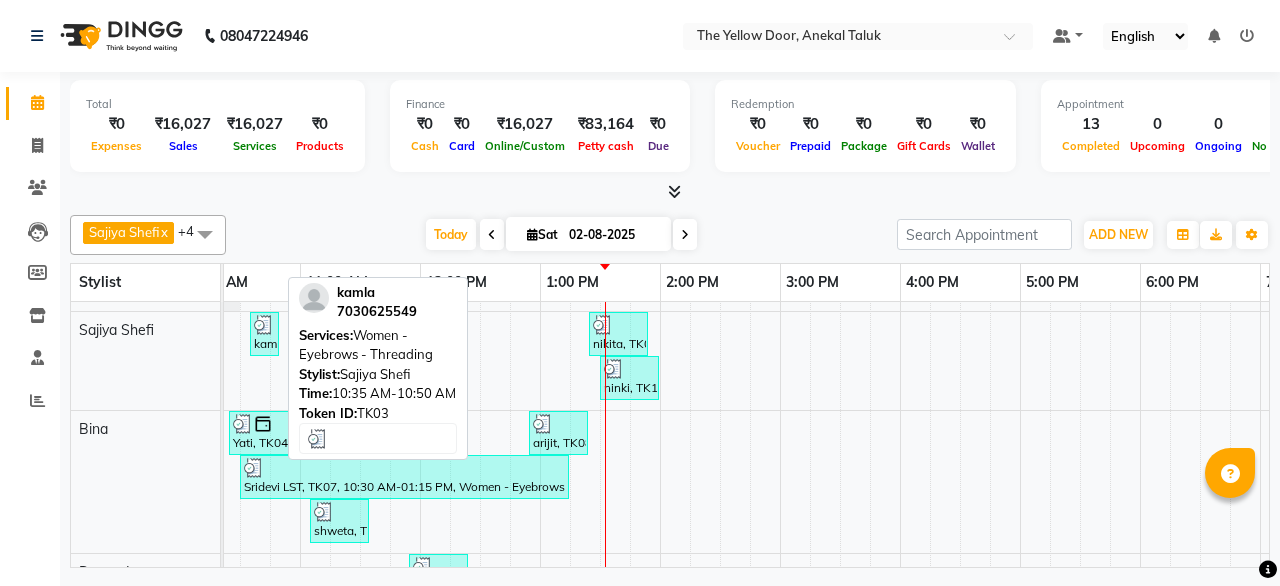 click on "kamla, TK03, 10:35 AM-10:50 AM, Women - Eyebrows - Threading" at bounding box center [264, 334] 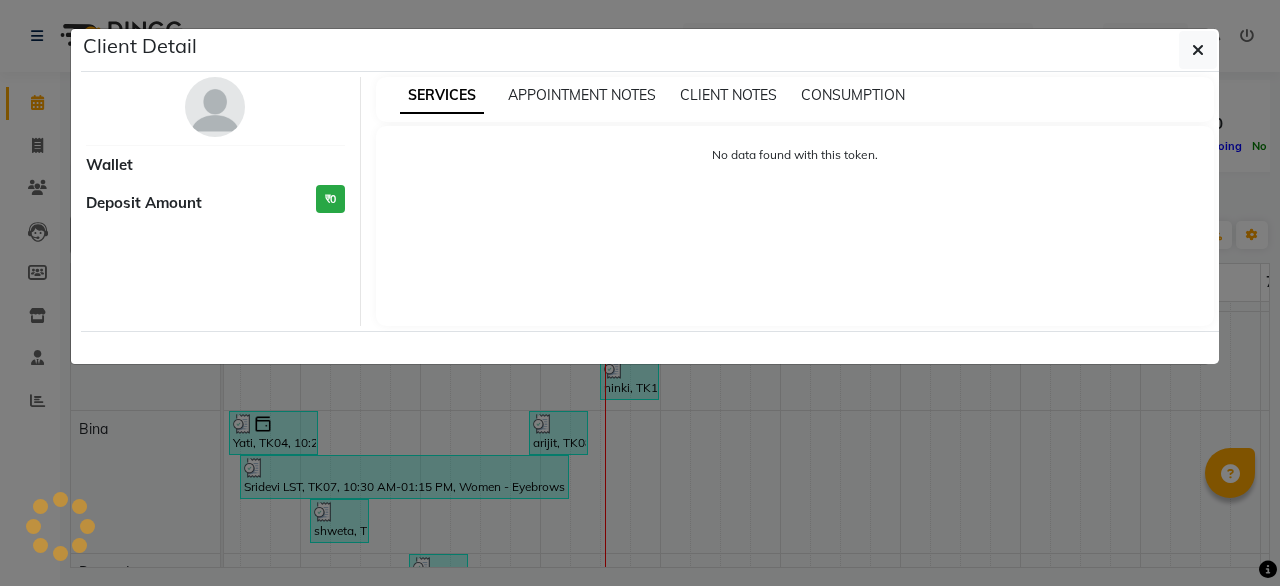 select on "3" 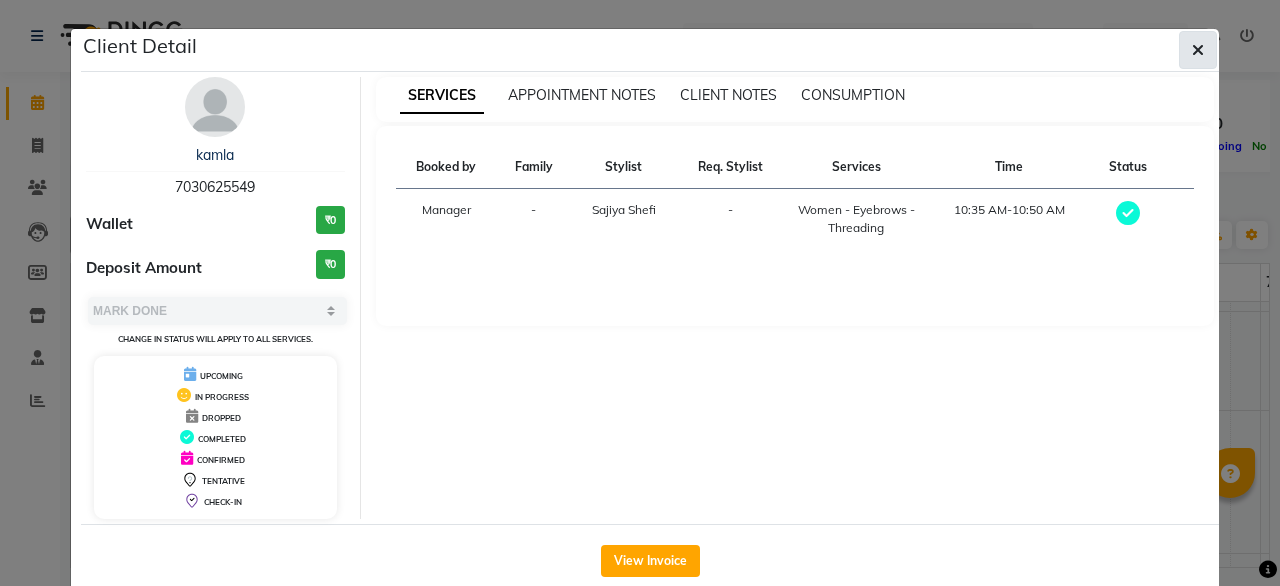 click 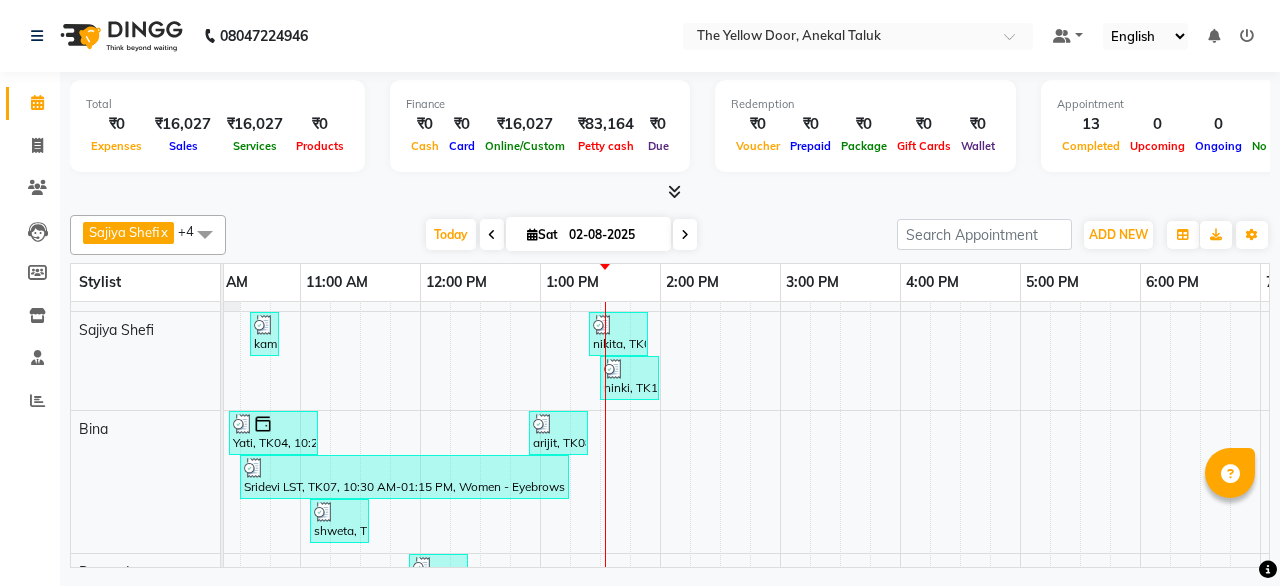 scroll, scrollTop: 100, scrollLeft: 24, axis: both 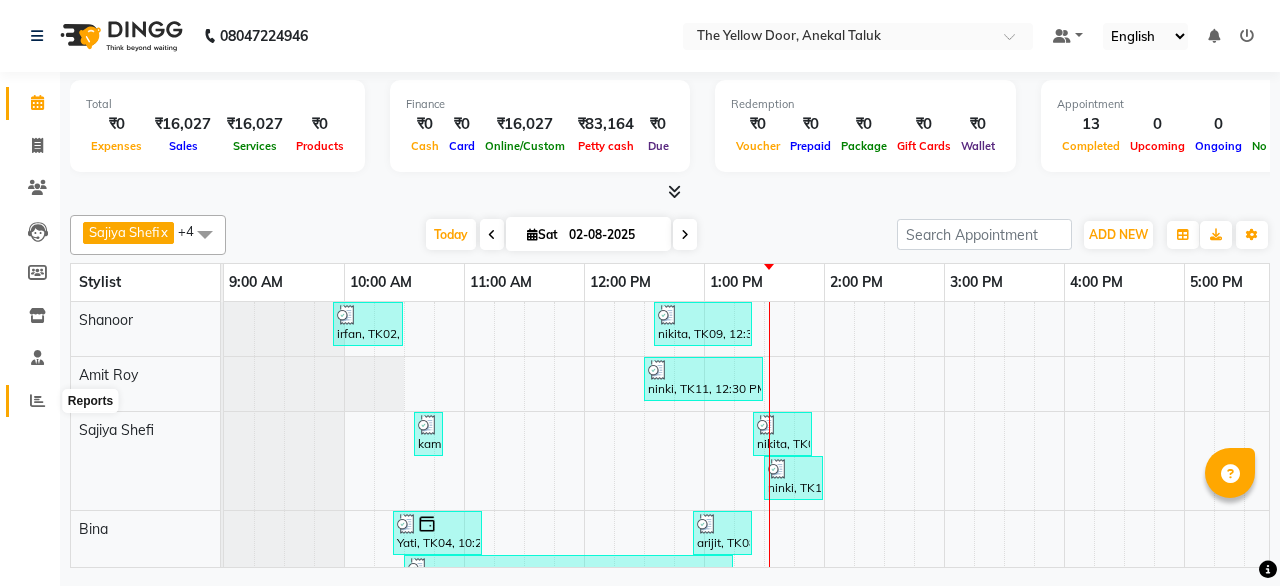 click 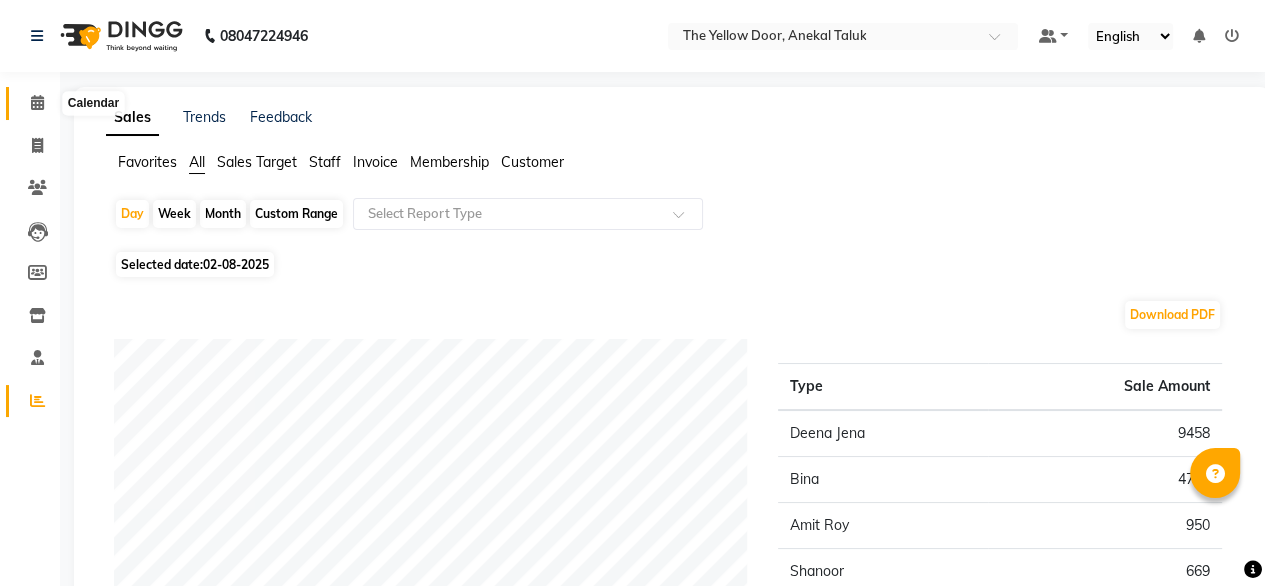 click 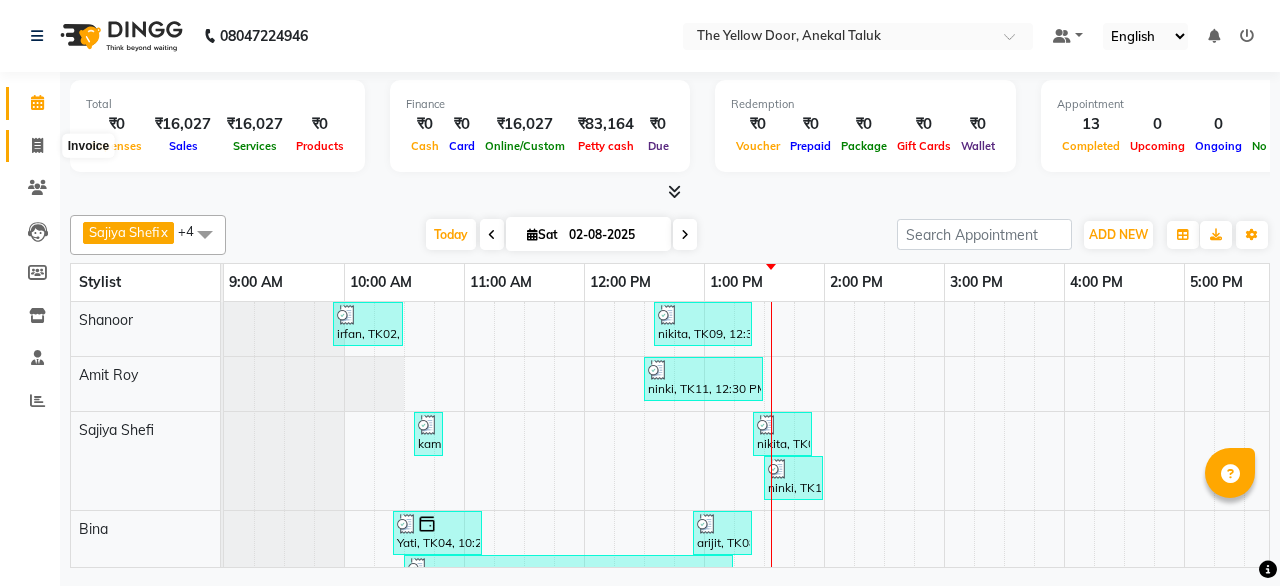 click 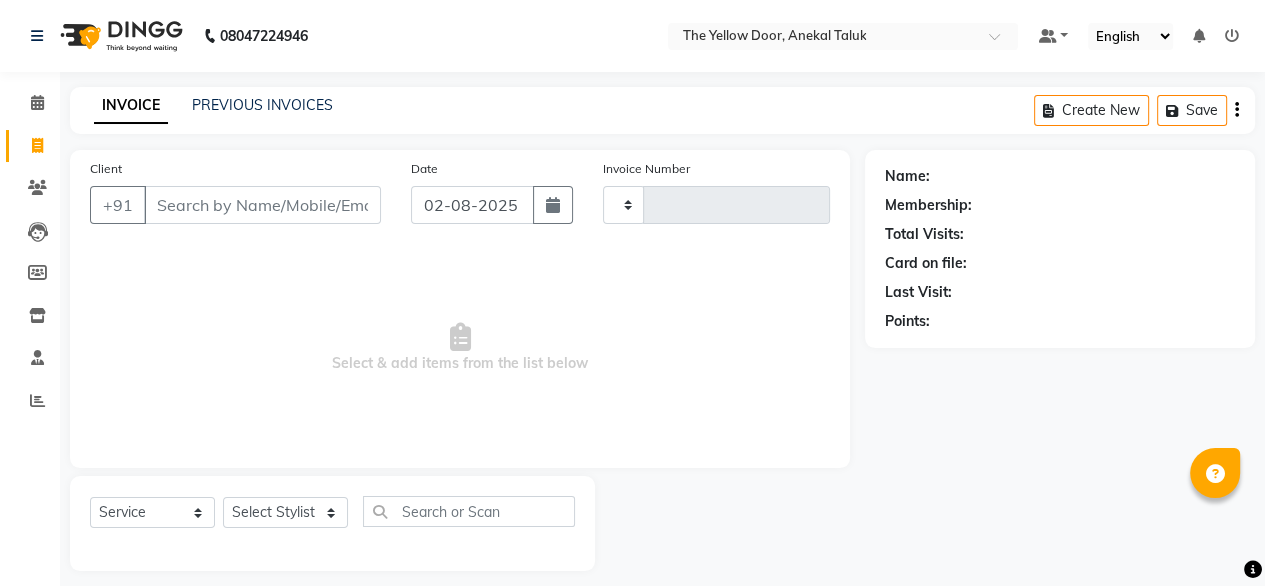 type on "01947" 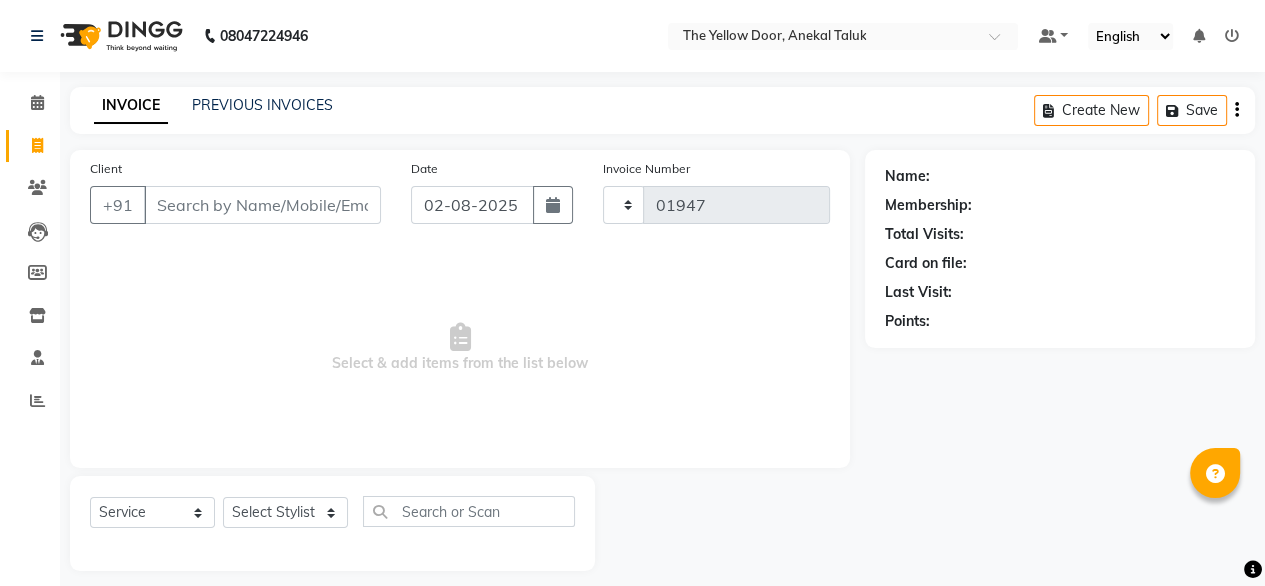 select on "5650" 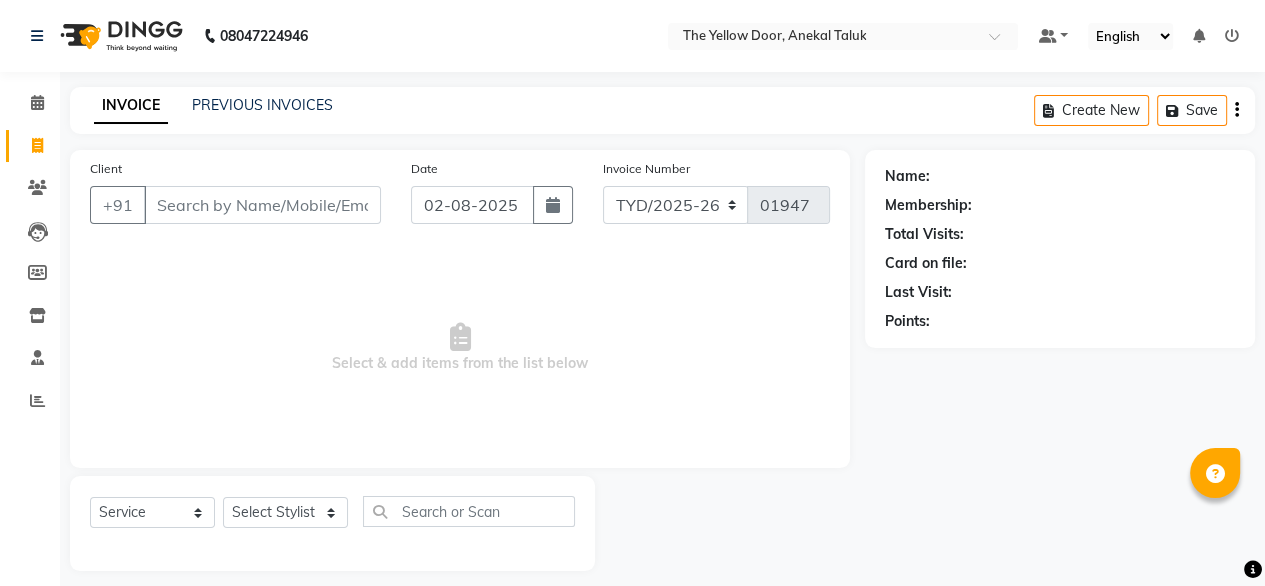 click on "Invoice" 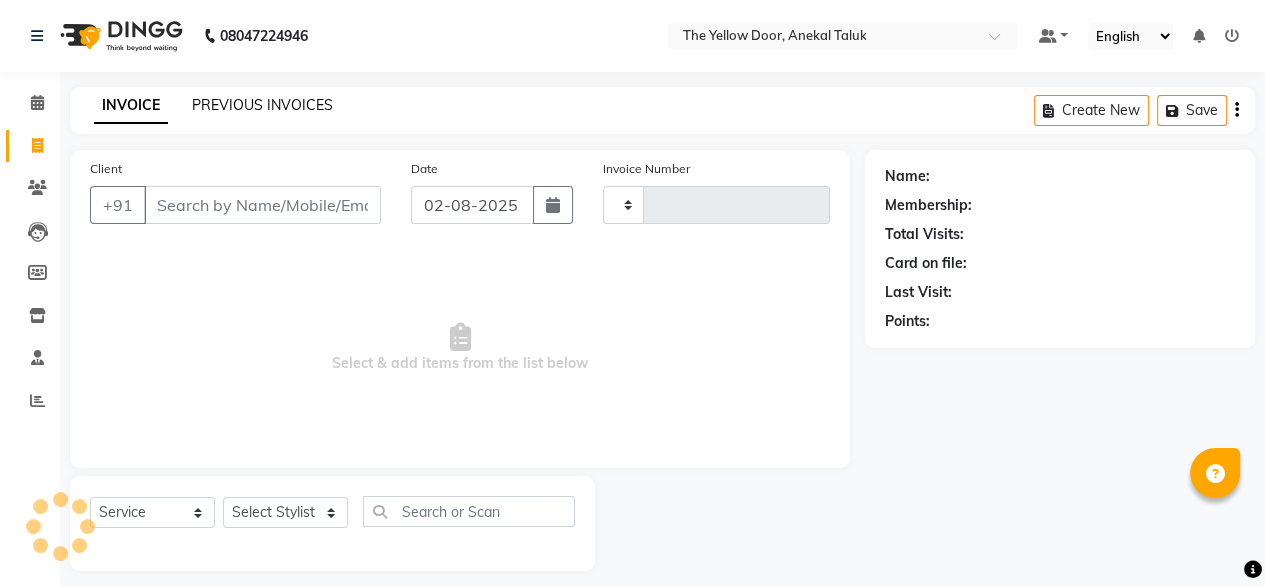scroll, scrollTop: 16, scrollLeft: 0, axis: vertical 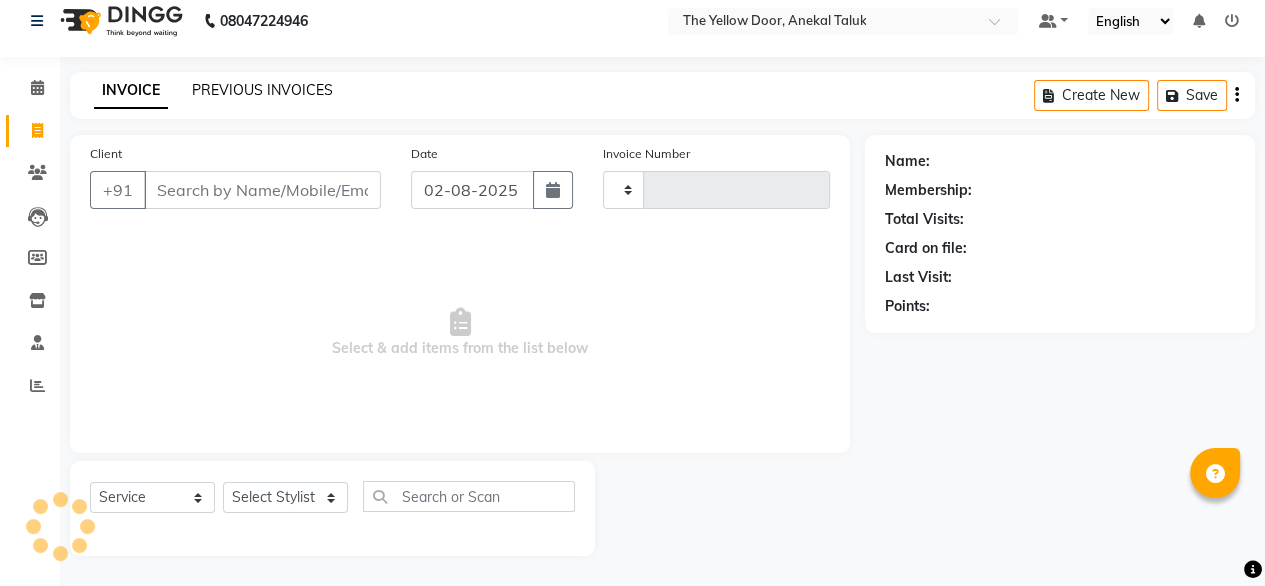 type on "01947" 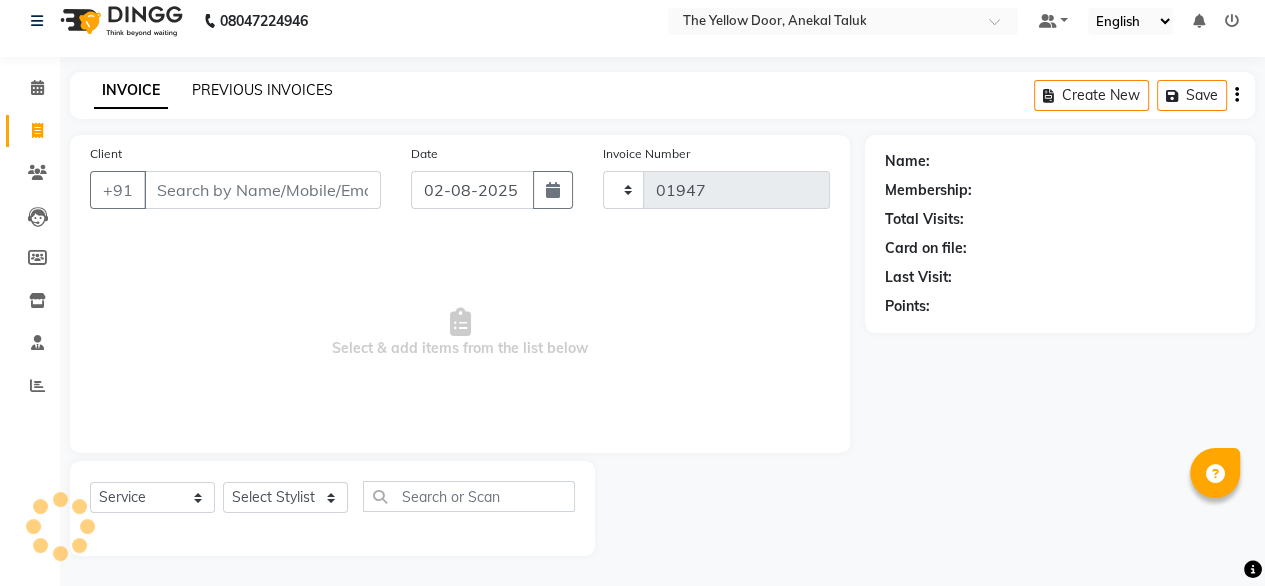 select on "5650" 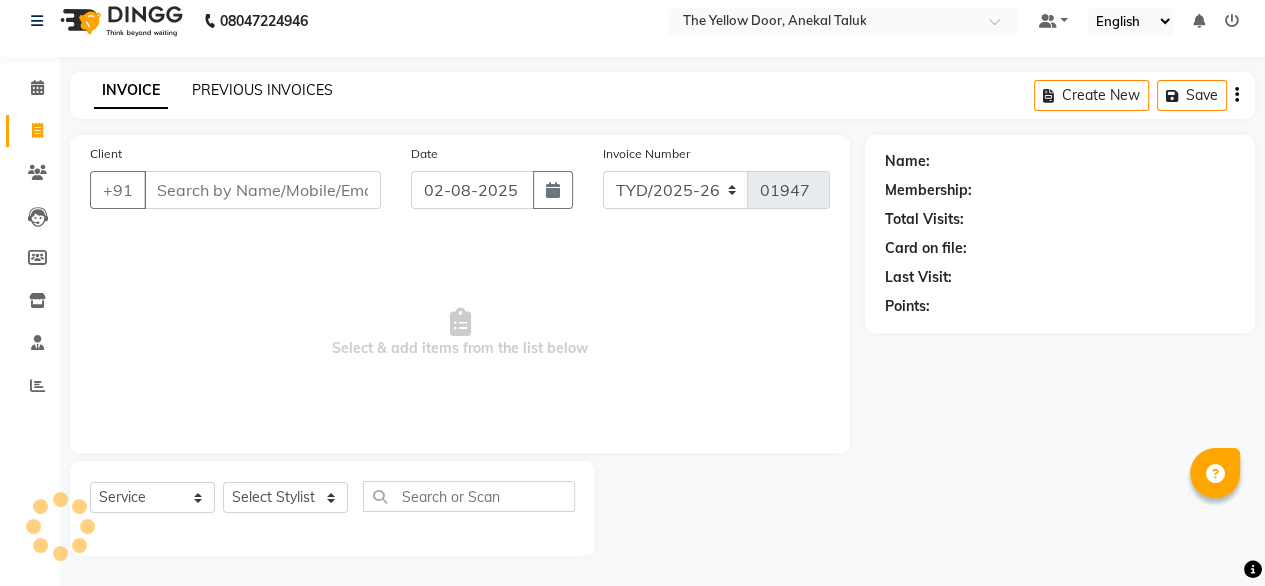 click on "PREVIOUS INVOICES" 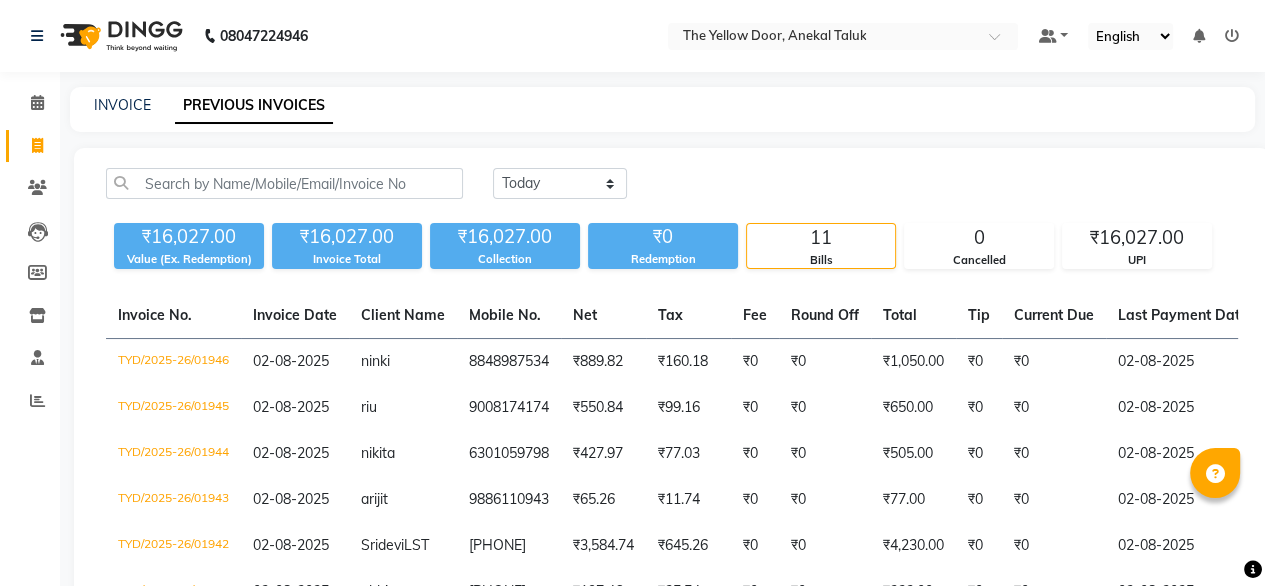 click on "INVOICE PREVIOUS INVOICES" 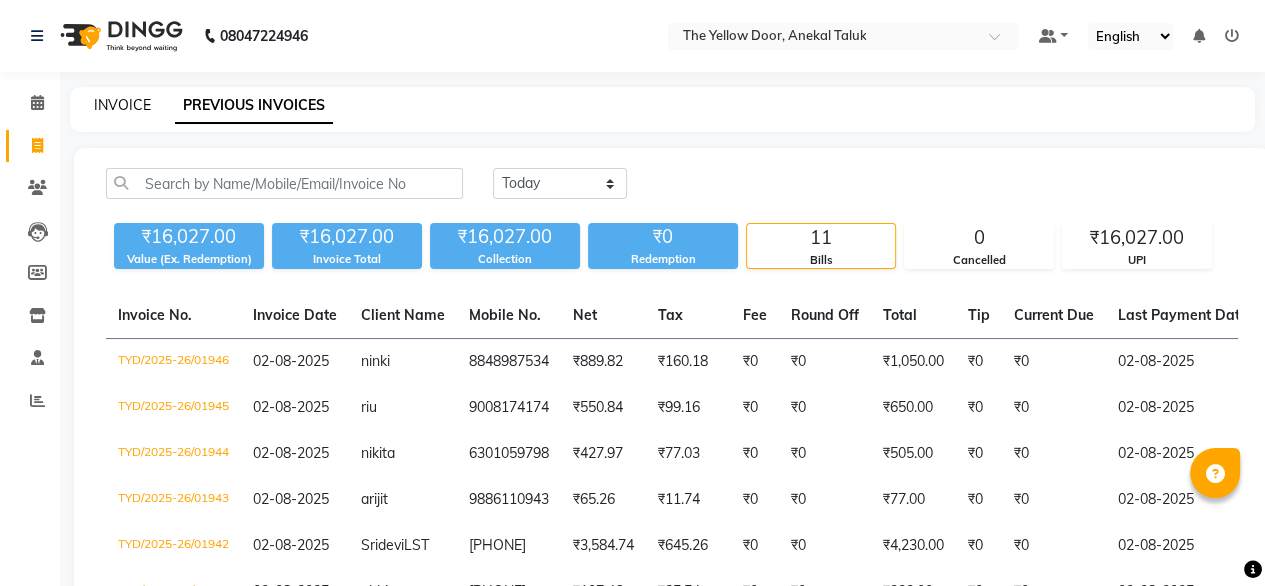 click on "INVOICE" 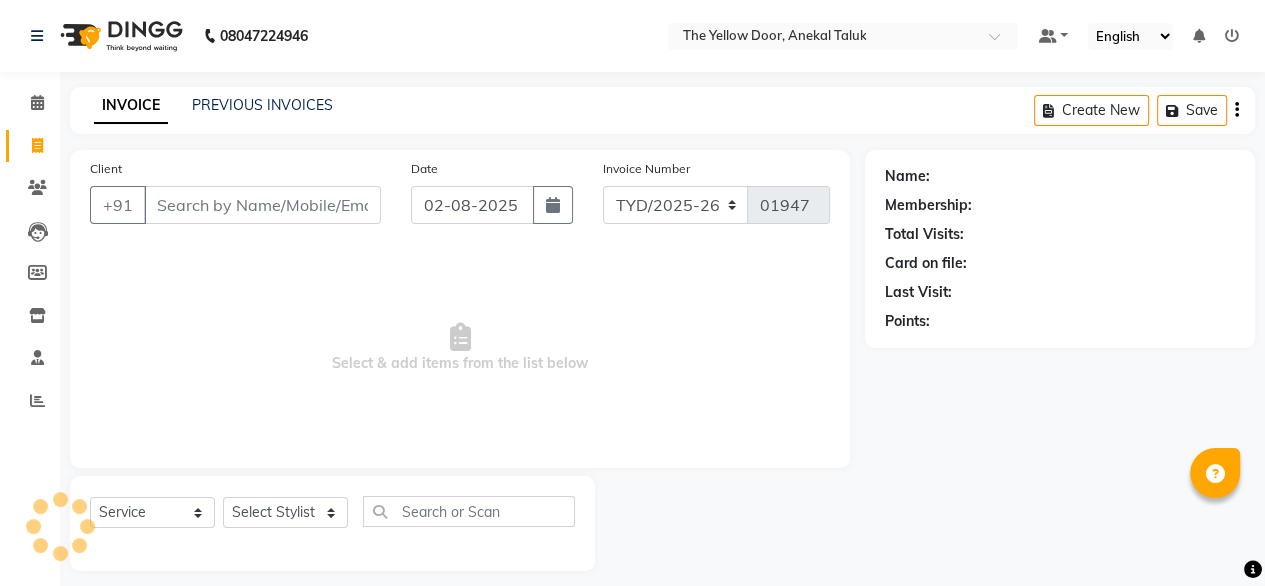 scroll, scrollTop: 16, scrollLeft: 0, axis: vertical 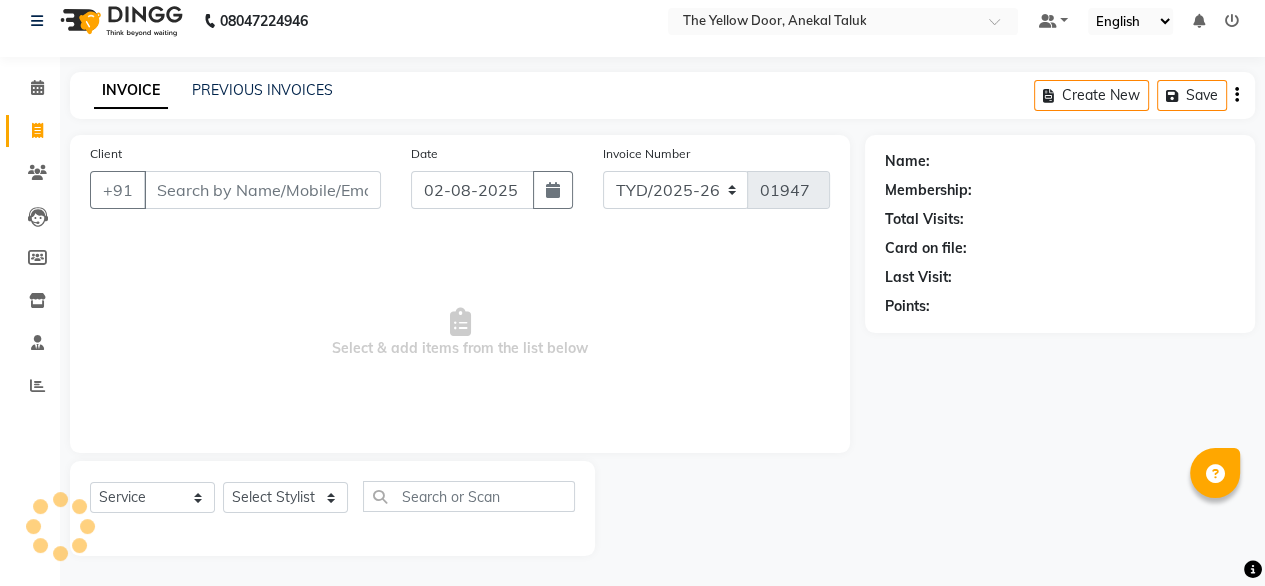 click on "Client" at bounding box center (262, 190) 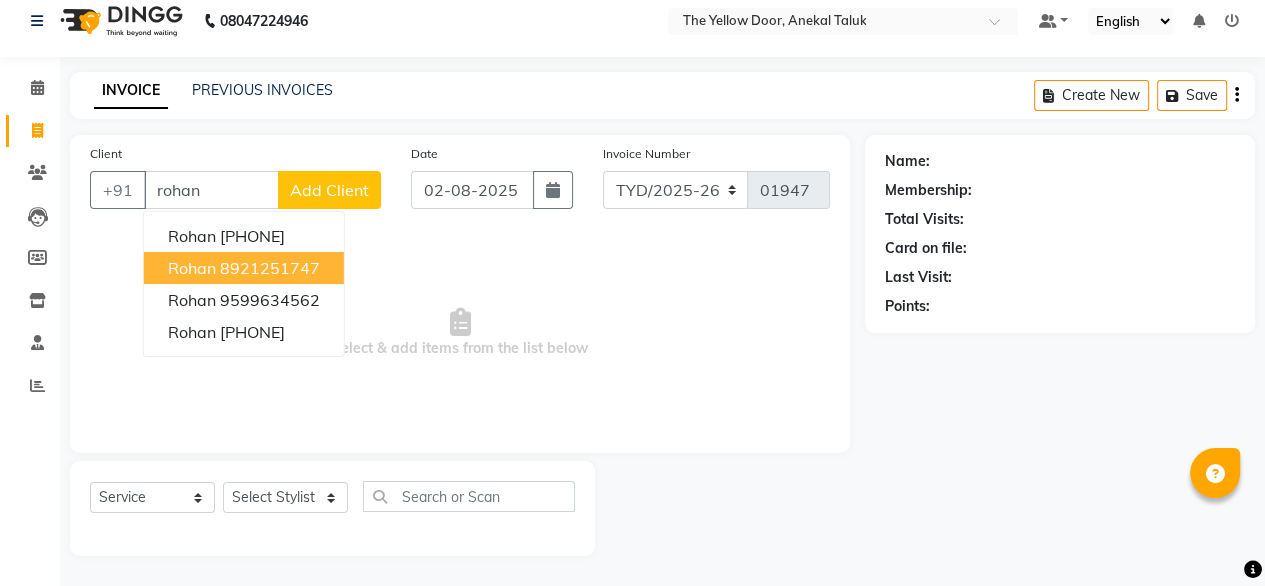 click on "8921251747" at bounding box center (270, 268) 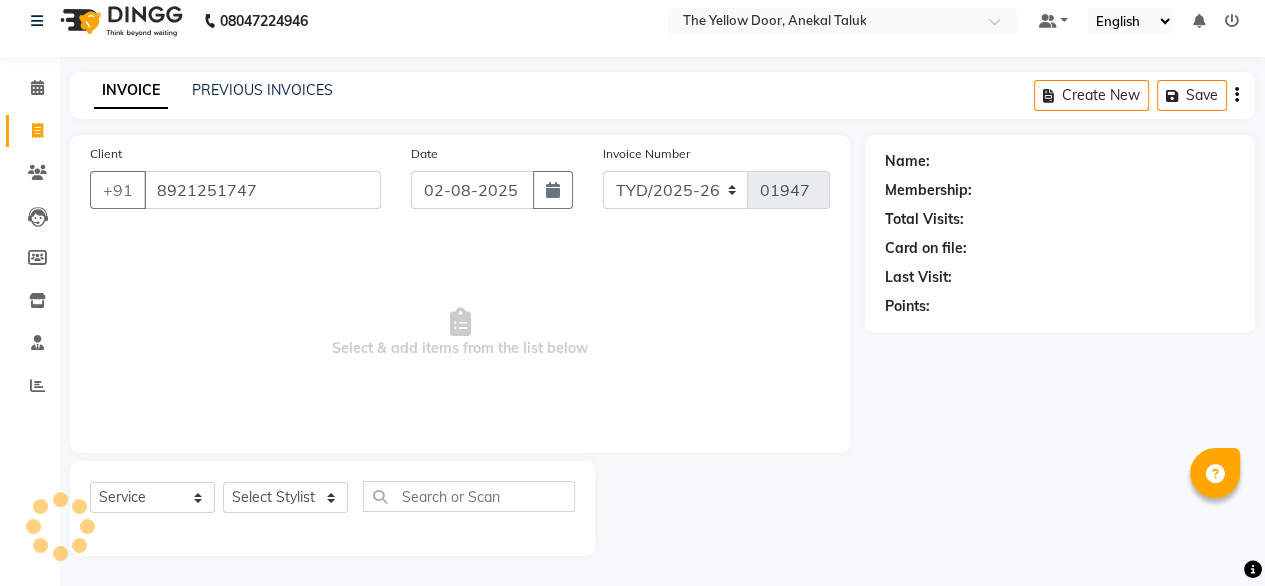 type on "8921251747" 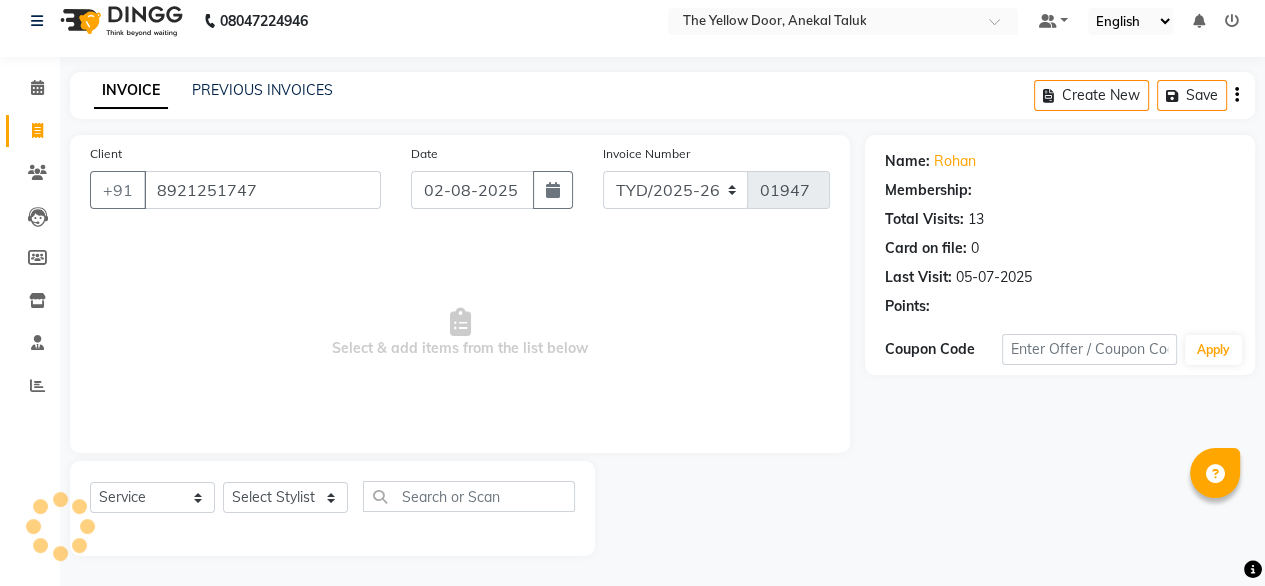 select on "1: Object" 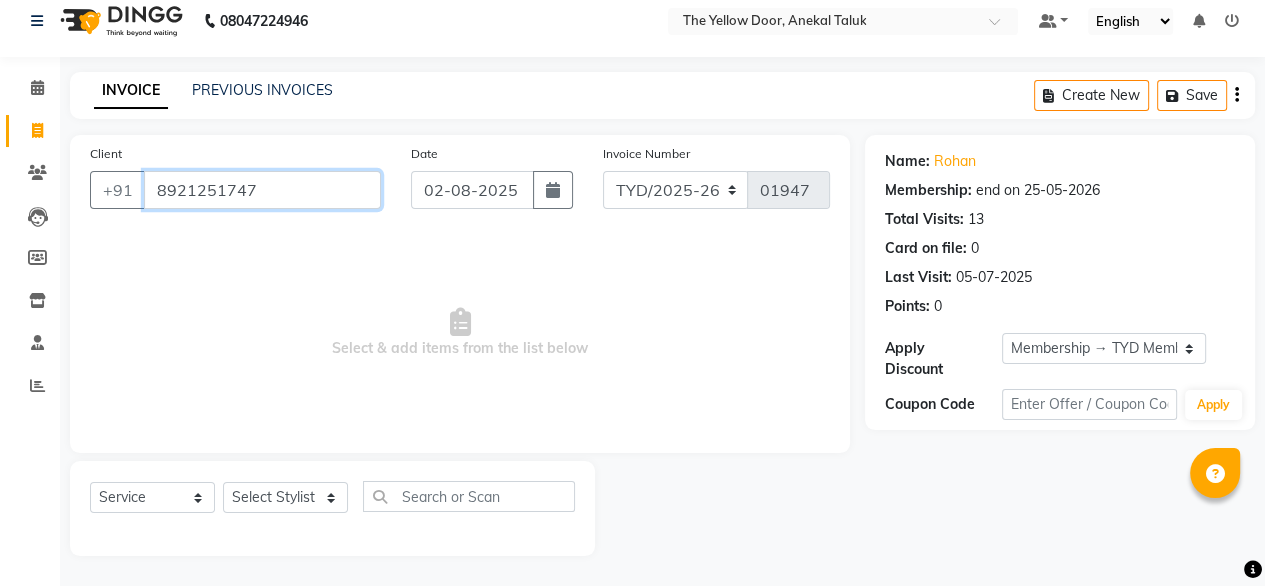 click on "8921251747" at bounding box center (262, 190) 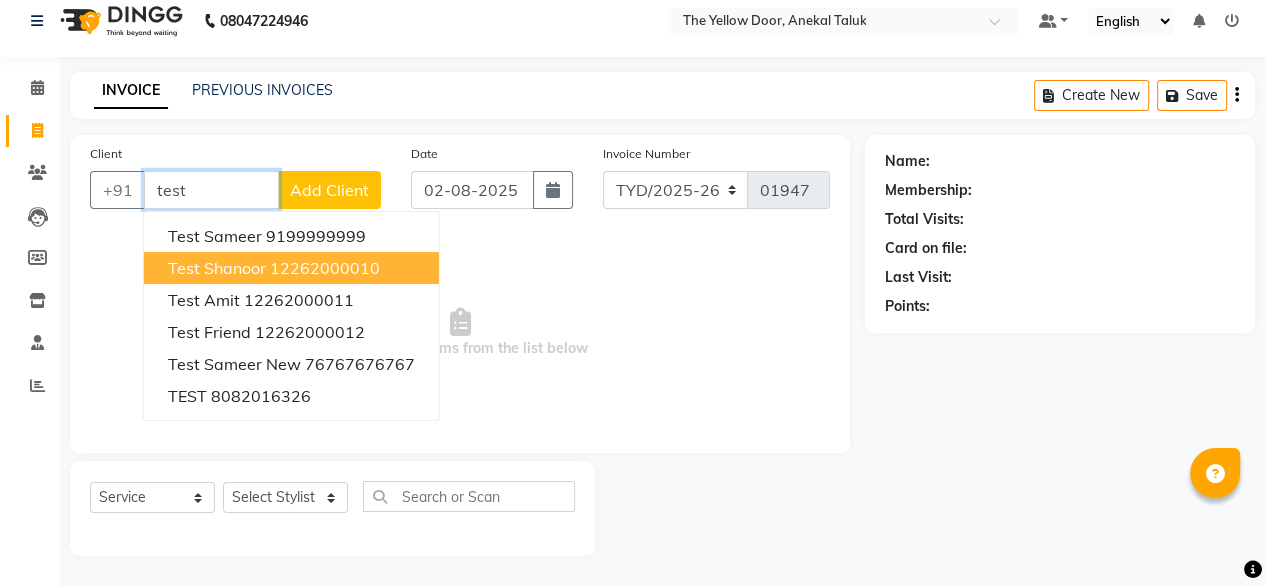 click on "Test Shanoor  12262000010" at bounding box center [291, 268] 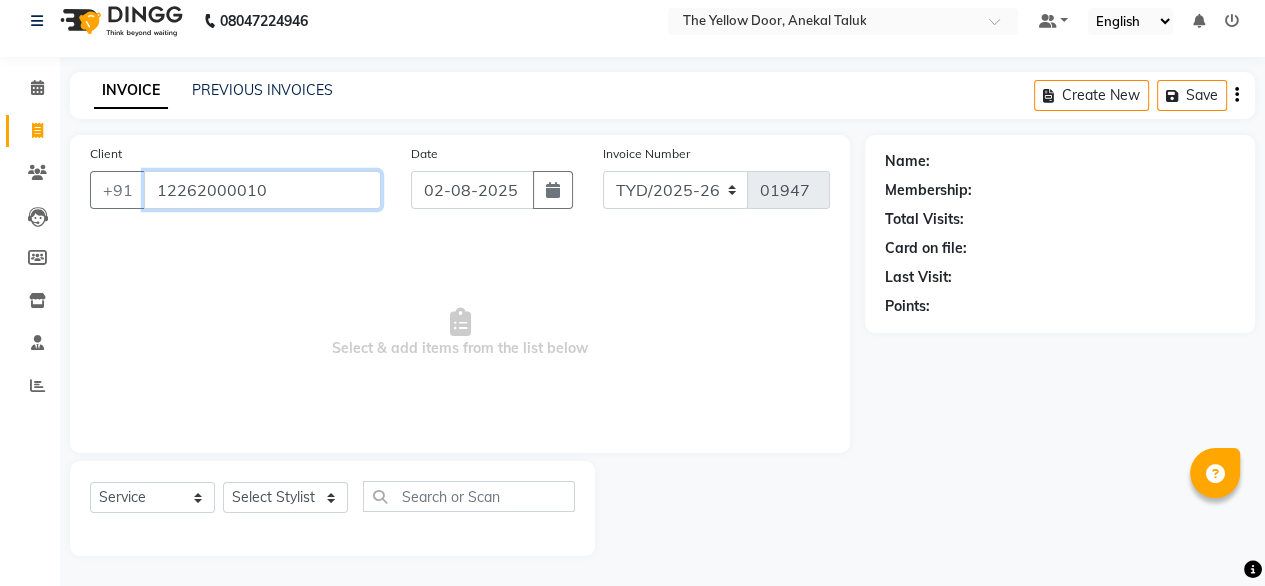 type on "12262000010" 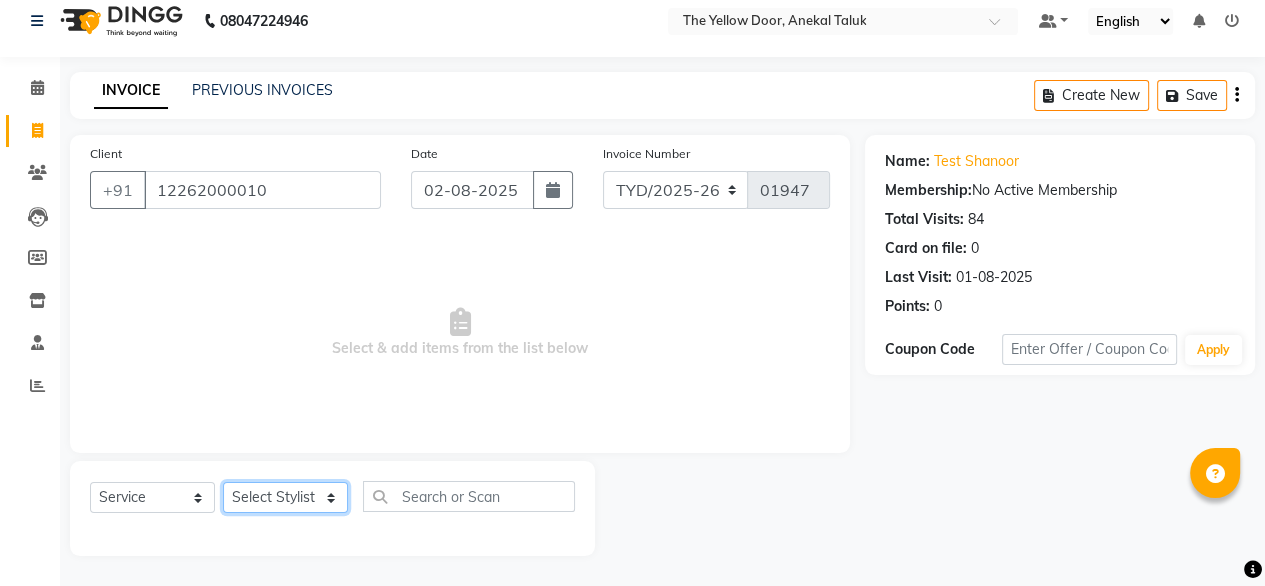 click on "Select Stylist Amit Roy Bina Deena Jena Housekeeping Manager Sajiya Shefi Shanoor Shri" 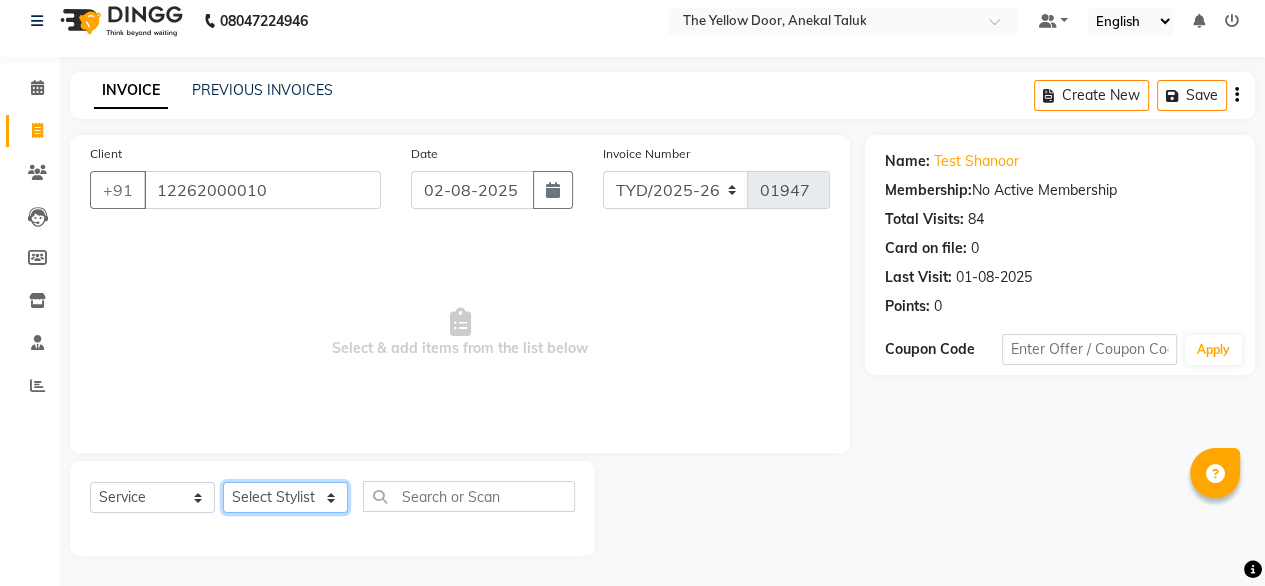 select on "51707" 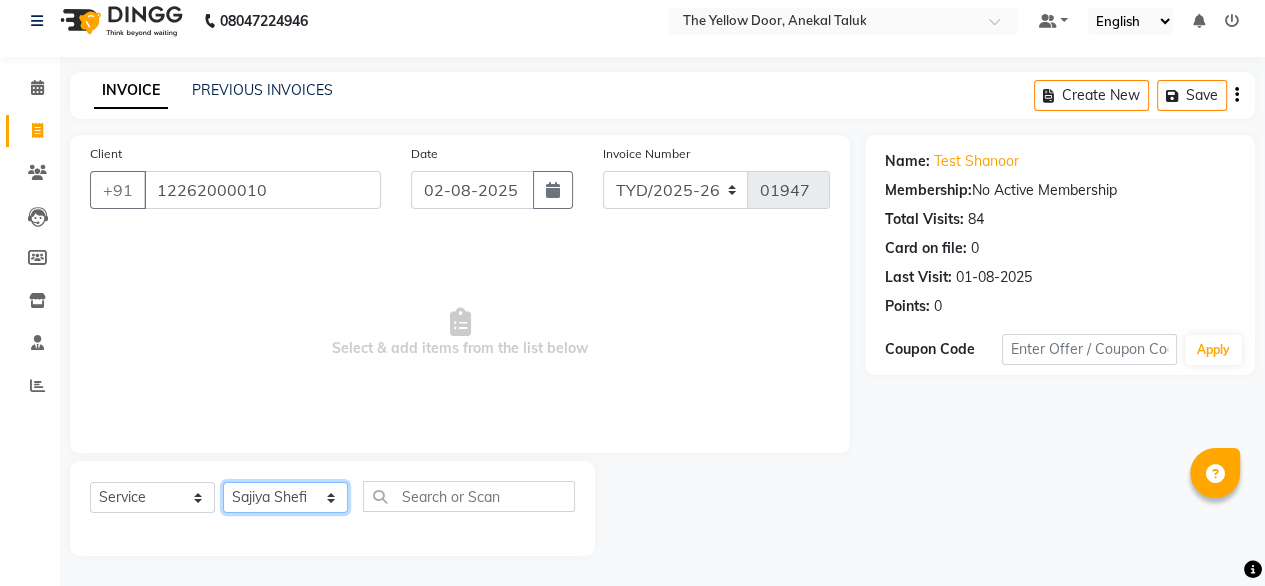 click on "Select Stylist Amit Roy Bina Deena Jena Housekeeping Manager Sajiya Shefi Shanoor Shri" 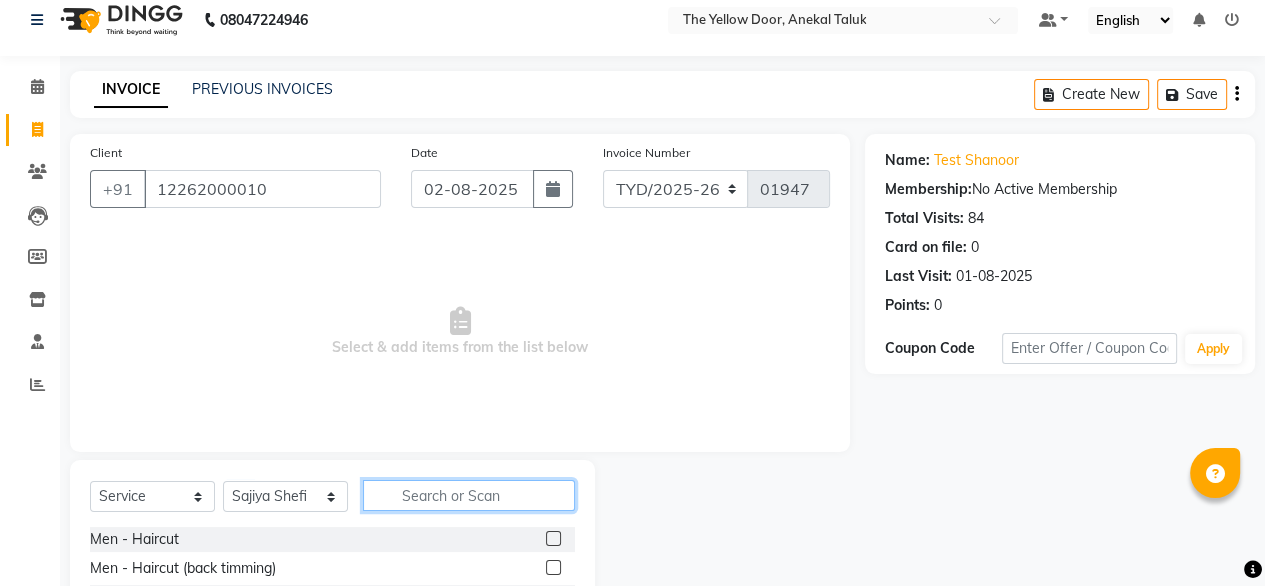 click 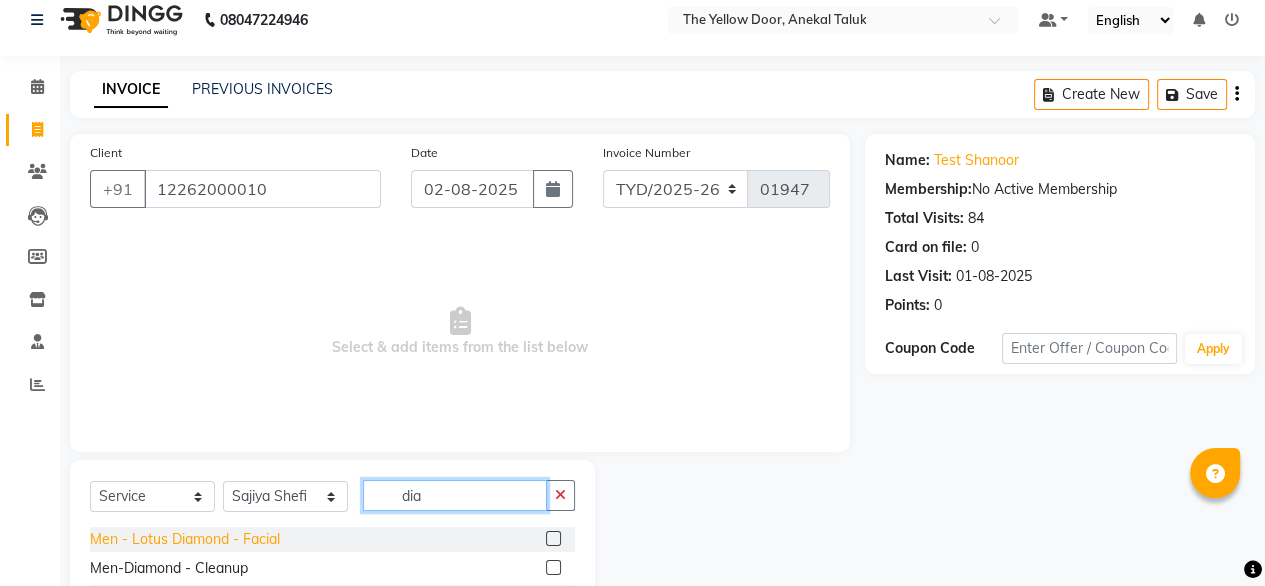 type on "dia" 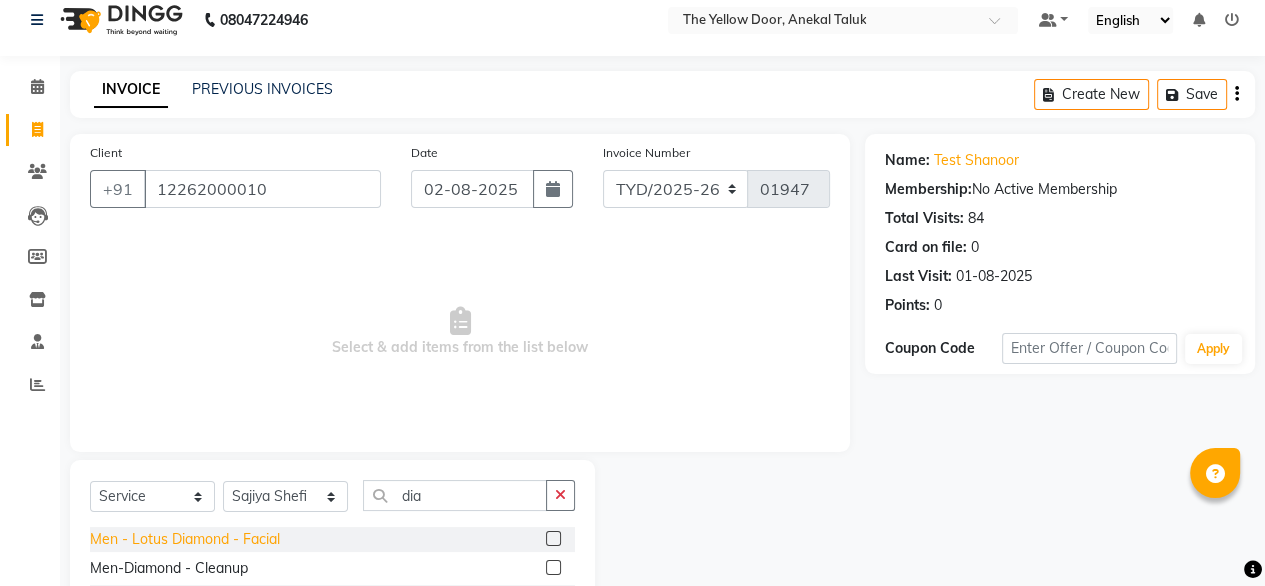 drag, startPoint x: 139, startPoint y: 538, endPoint x: 180, endPoint y: 536, distance: 41.04875 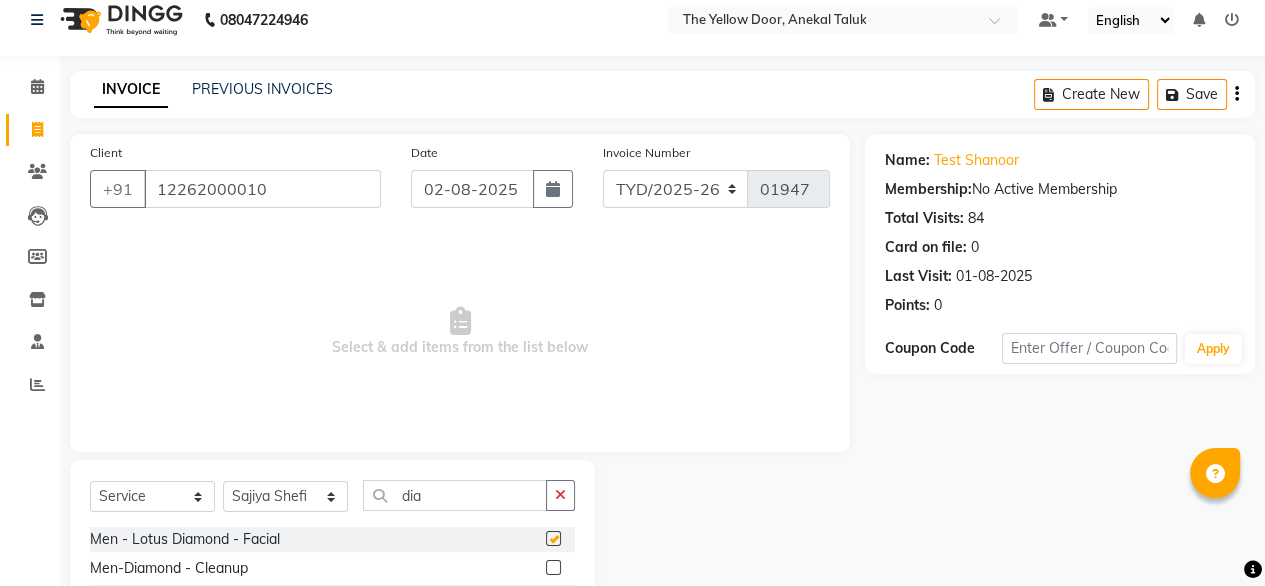 checkbox on "false" 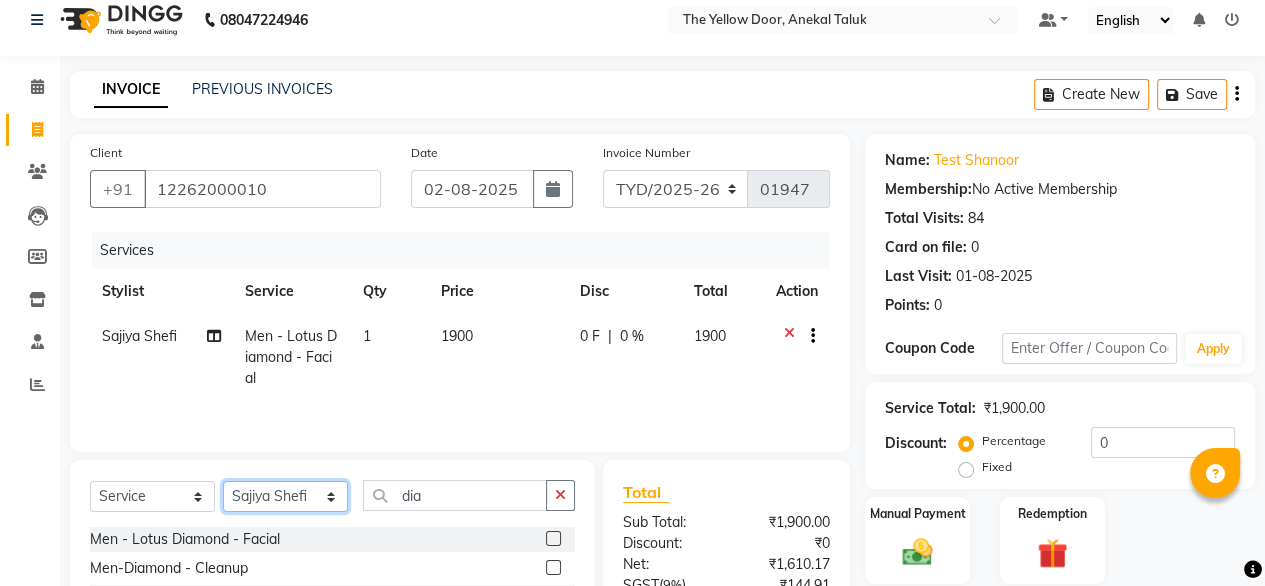 click on "Select Stylist Amit Roy Bina Deena Jena Housekeeping Manager Sajiya Shefi Shanoor Shri" 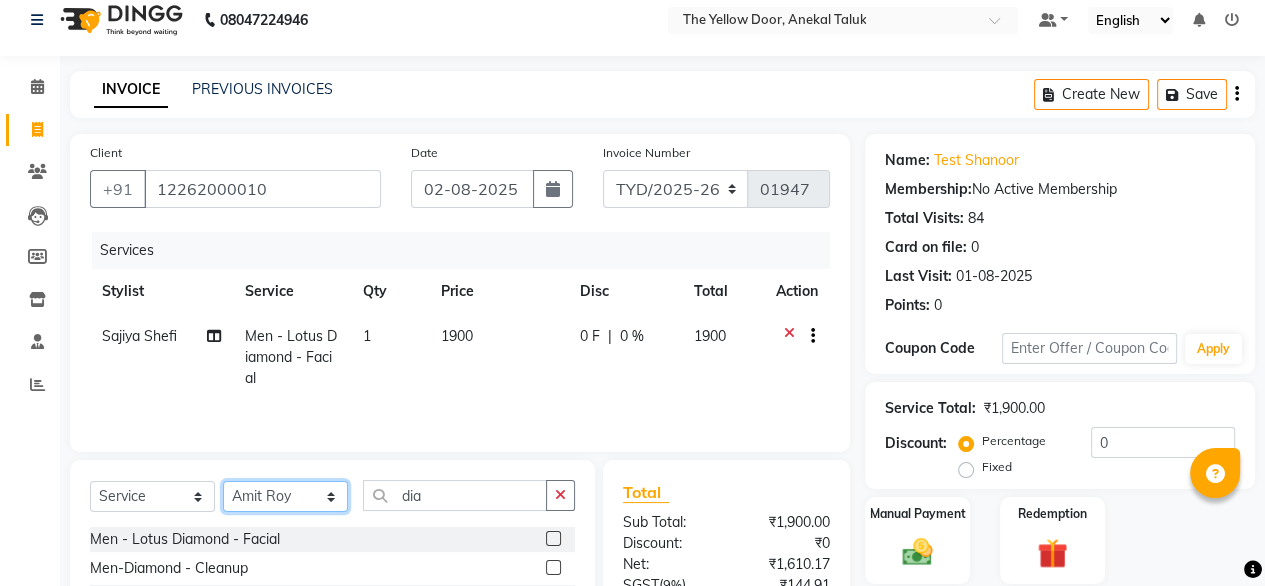 click on "Select Stylist Amit Roy Bina Deena Jena Housekeeping Manager Sajiya Shefi Shanoor Shri" 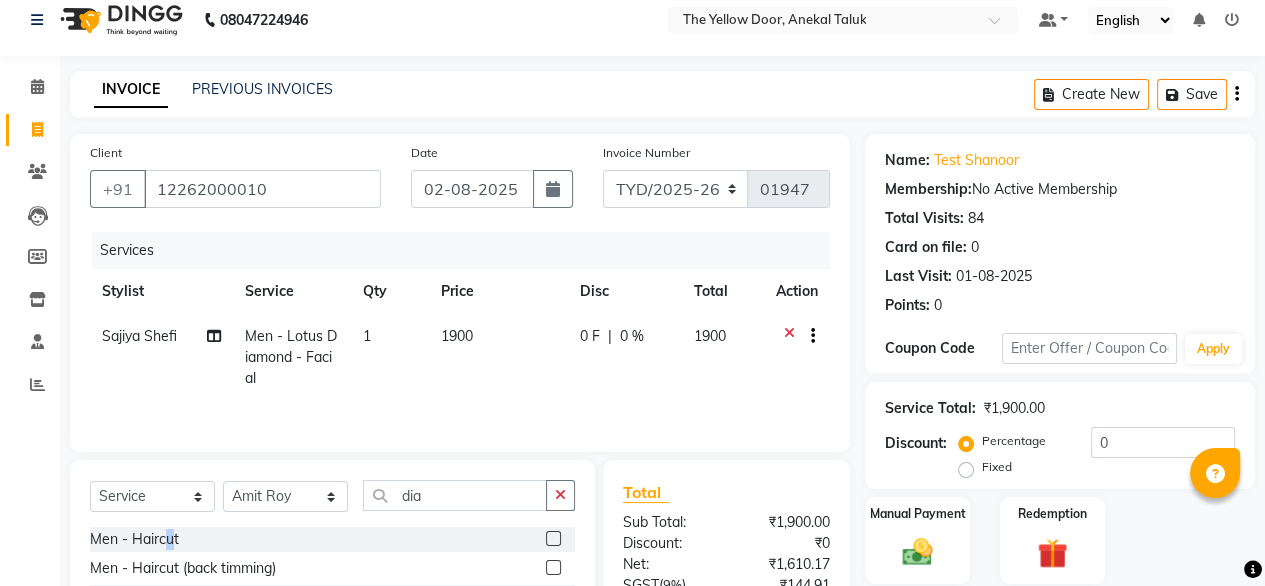 click on "Men - Haircut" 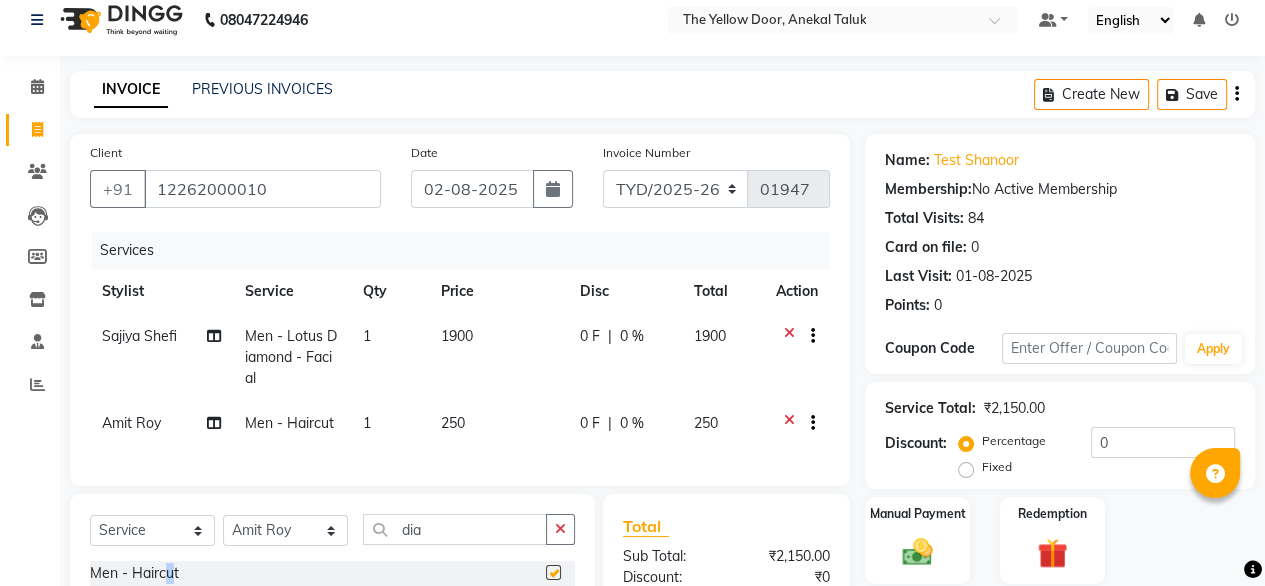 checkbox on "false" 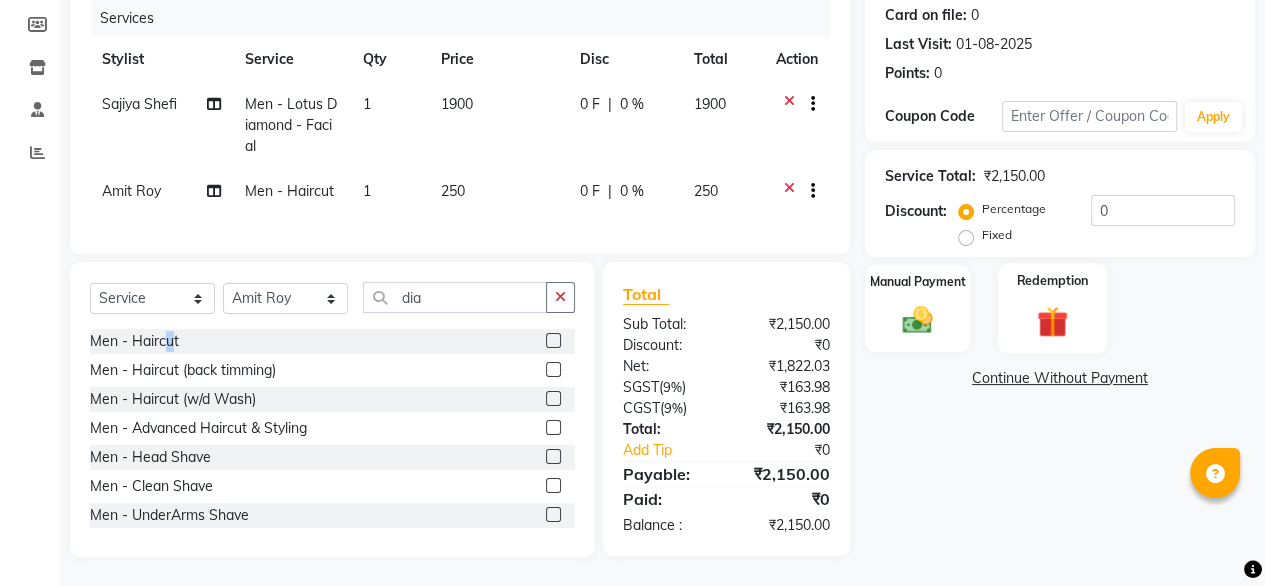 scroll, scrollTop: 265, scrollLeft: 0, axis: vertical 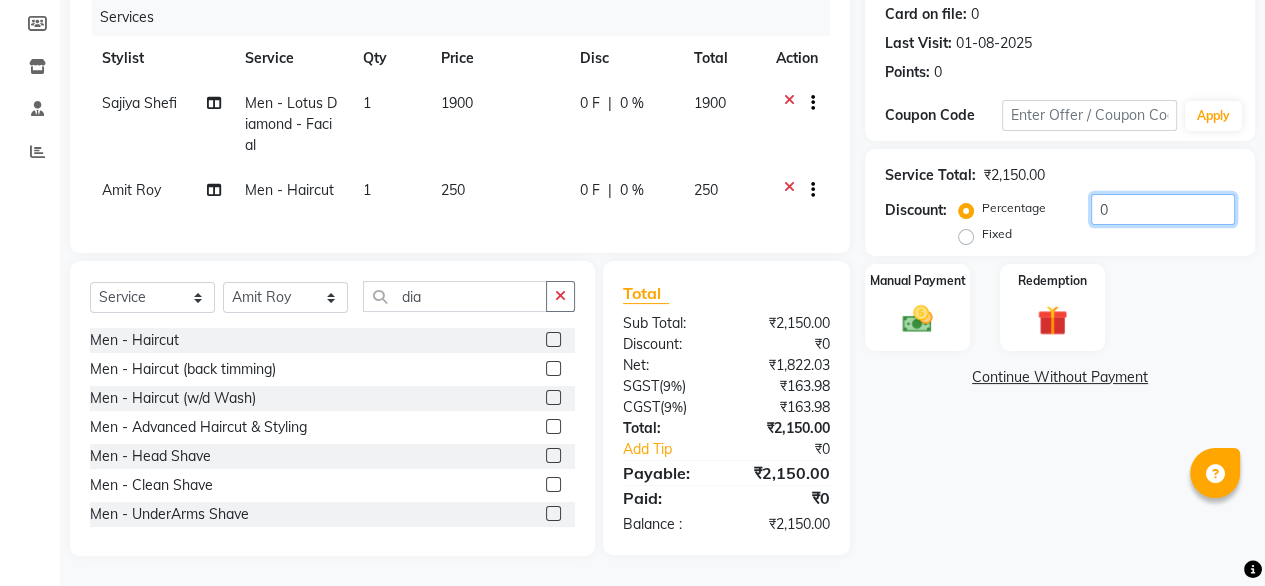 click on "0" 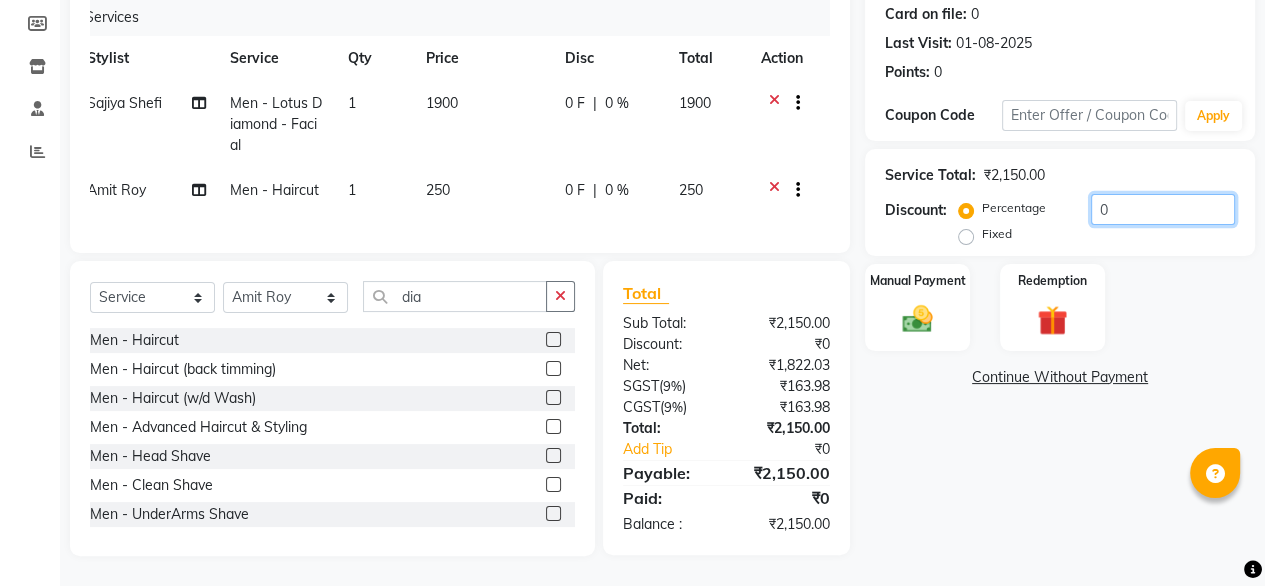scroll, scrollTop: 0, scrollLeft: 14, axis: horizontal 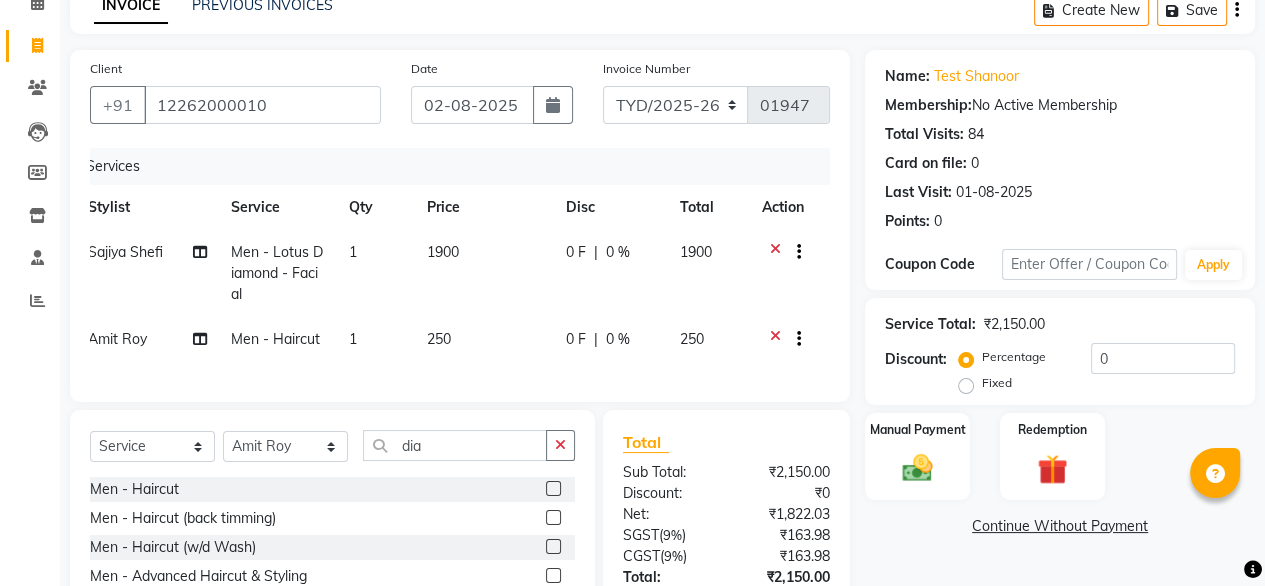 click on "1900" 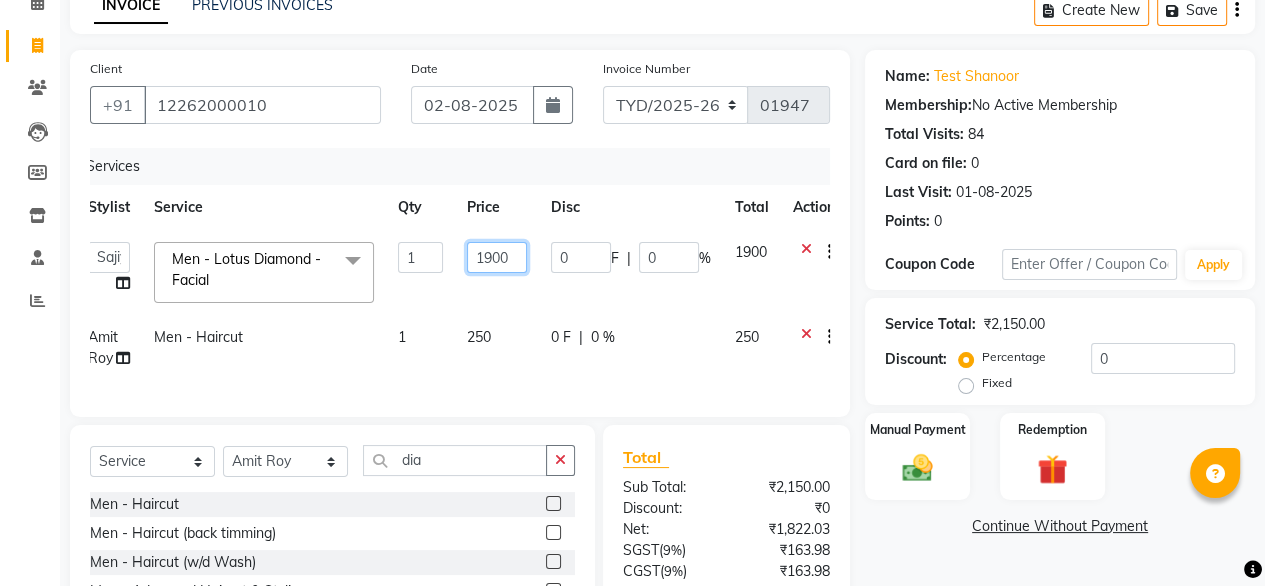 click on "1900" 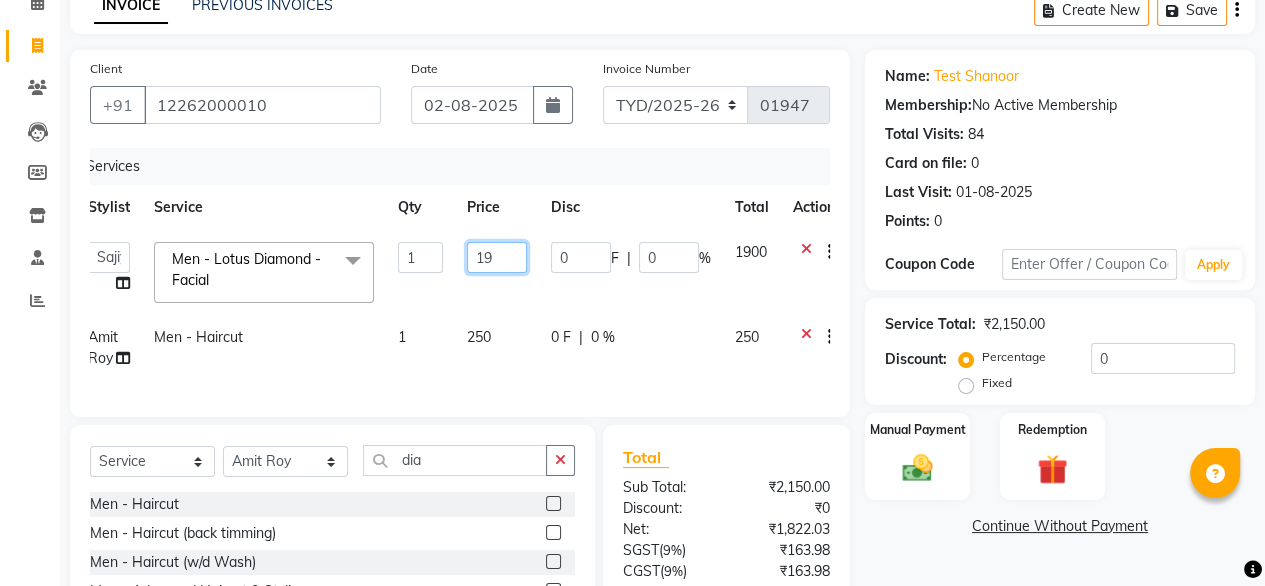 type on "1" 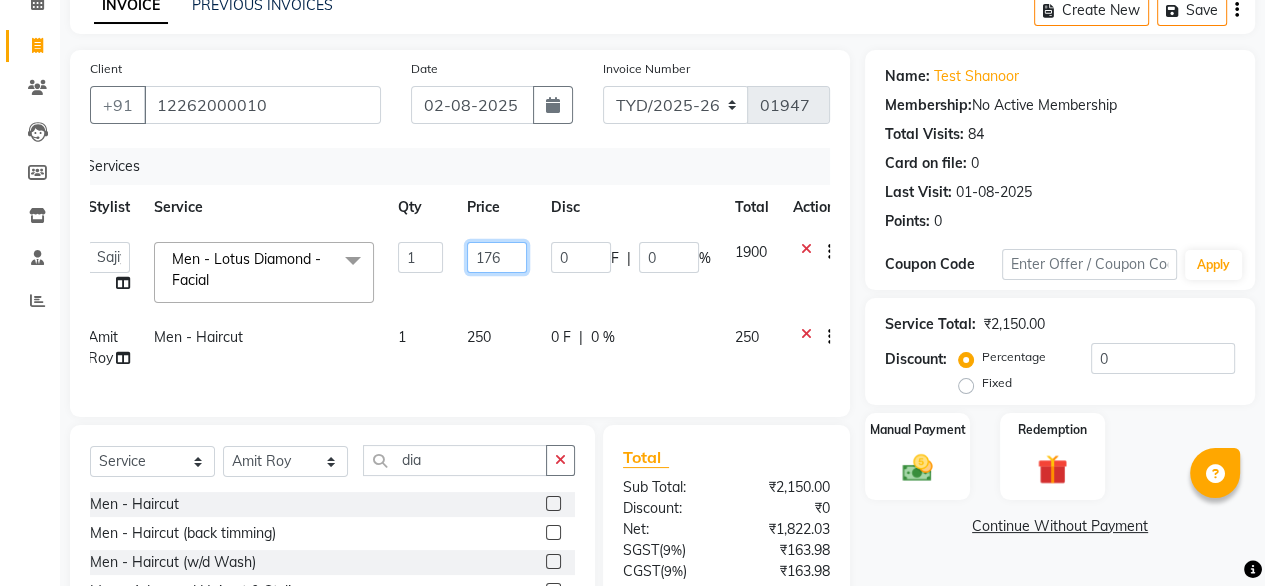 type on "1767" 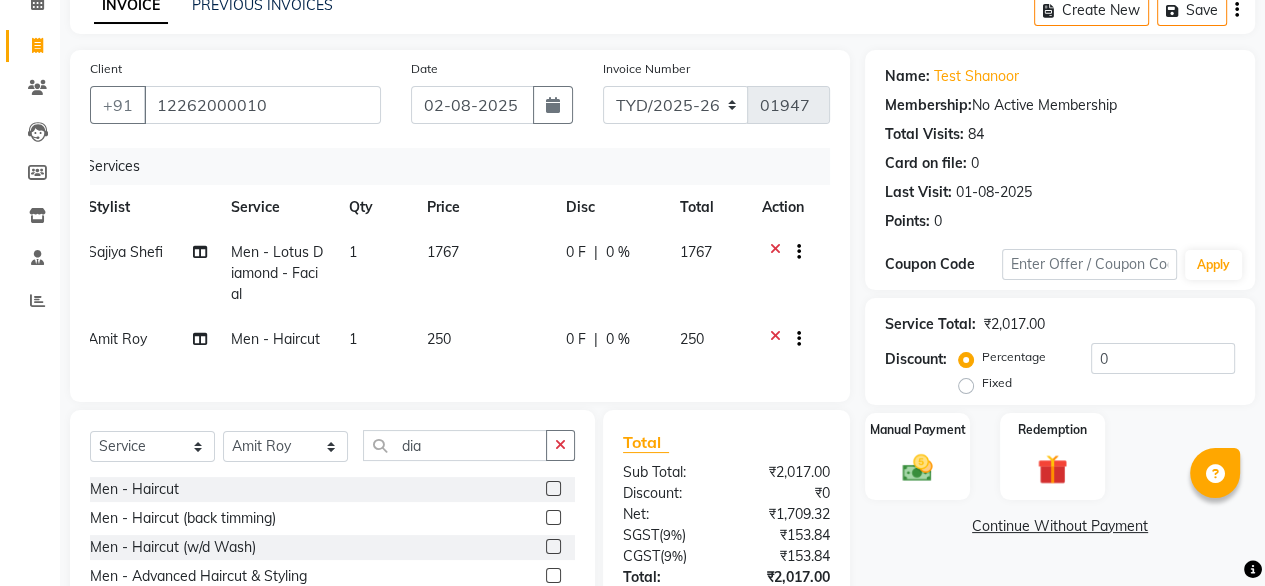 click on "Client +91 12262000010 Date 02-08-2025 Invoice Number TYD/2025-26 V/2025-26 01947 Services Stylist Service Qty Price Disc Total Action Sajiya Shefi Men - Lotus Diamond - Facial 1 1767 0 F | 0 % 1767 Amit Roy Men - Haircut 1 250 0 F | 0 % 250" 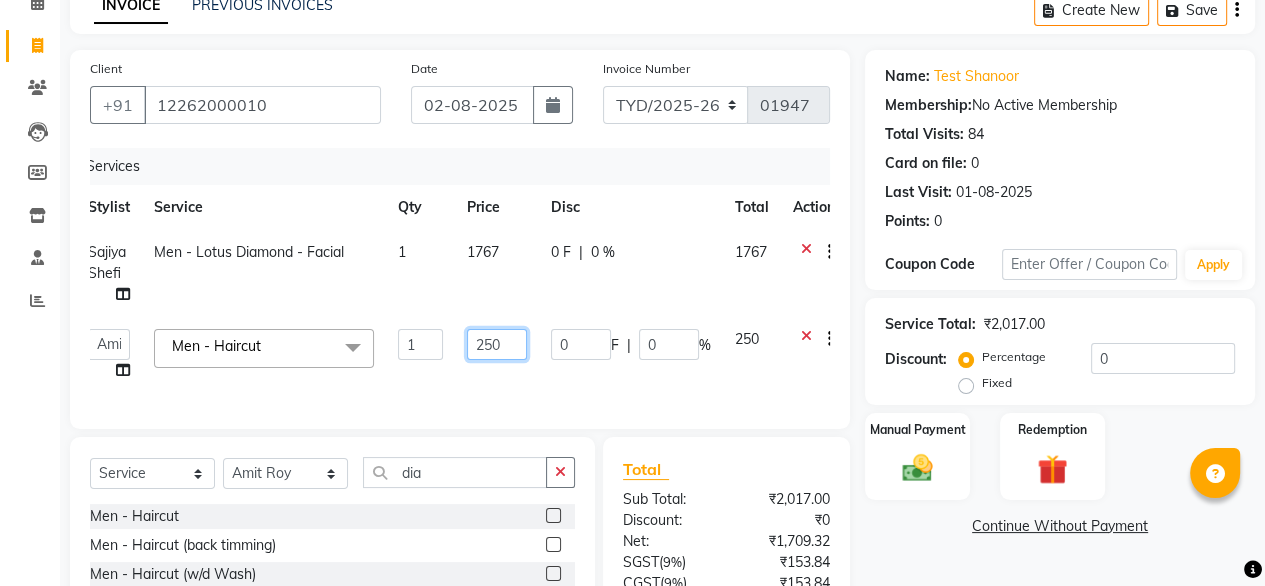 click on "250" 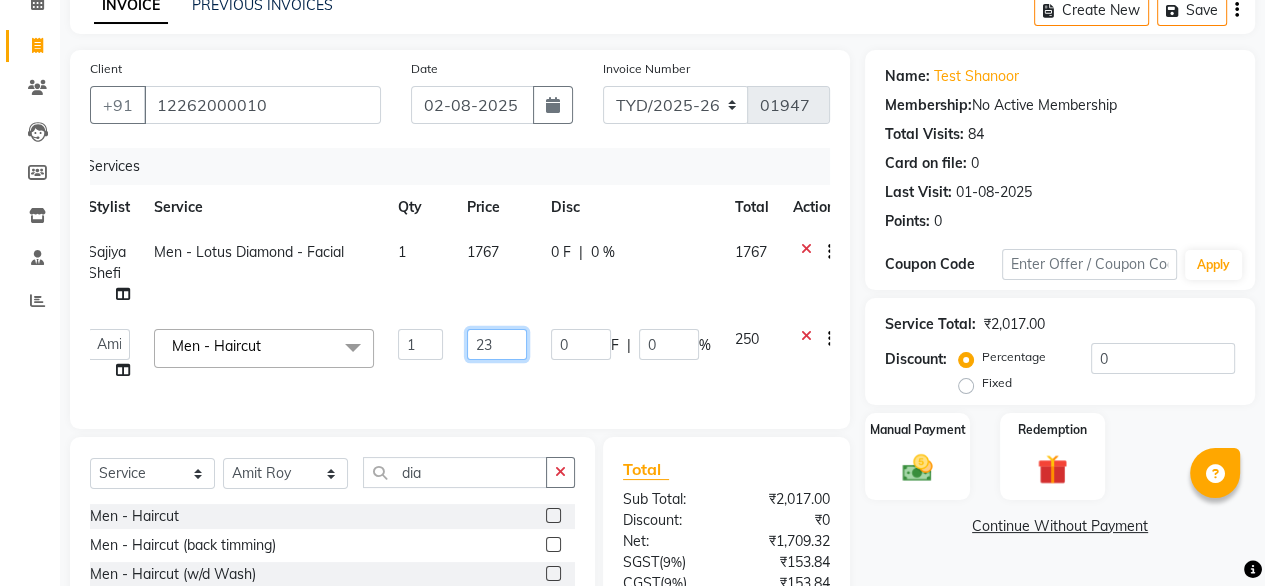 type on "233" 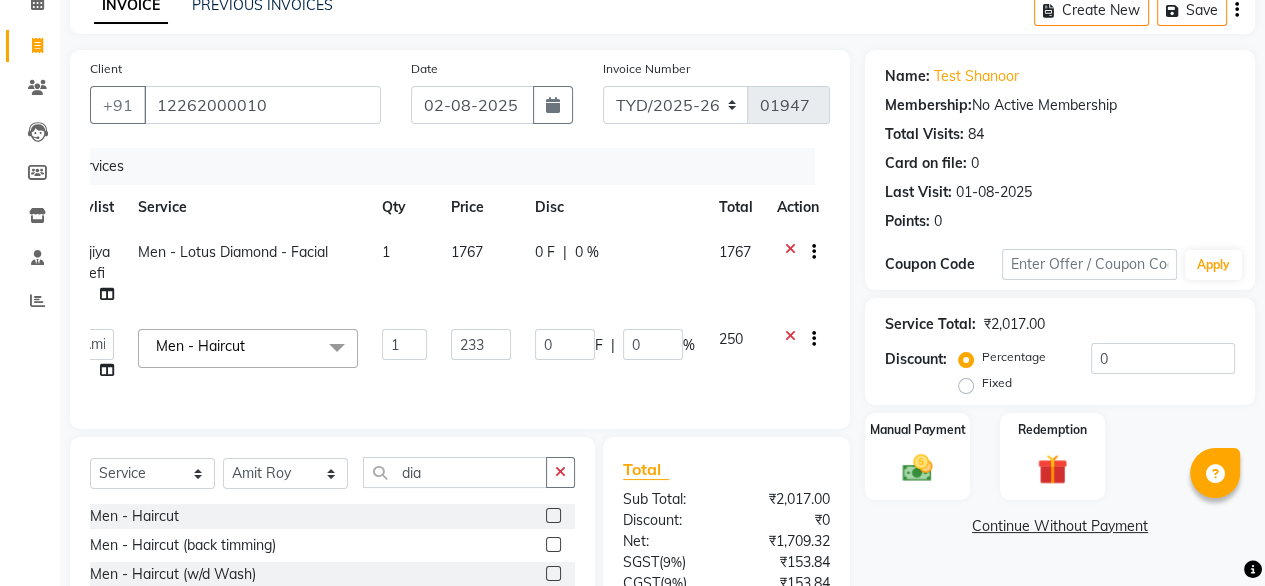 scroll, scrollTop: 0, scrollLeft: 15, axis: horizontal 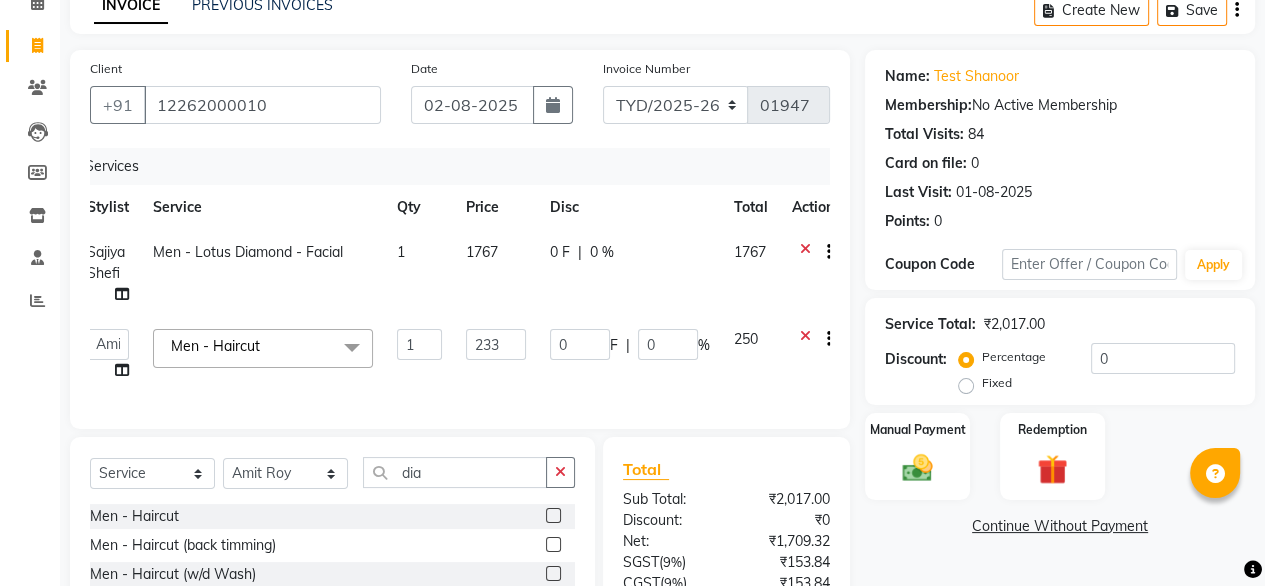 click on "Total Sub Total: ₹2,017.00 Discount: ₹0 Net: ₹1,709.32 SGST  ( 9% ) ₹153.84 CGST  ( 9% ) ₹153.84 Total: ₹2,017.00 Add Tip ₹0 Payable: ₹2,017.00 Paid: ₹0 Balance   : ₹2,017.00" 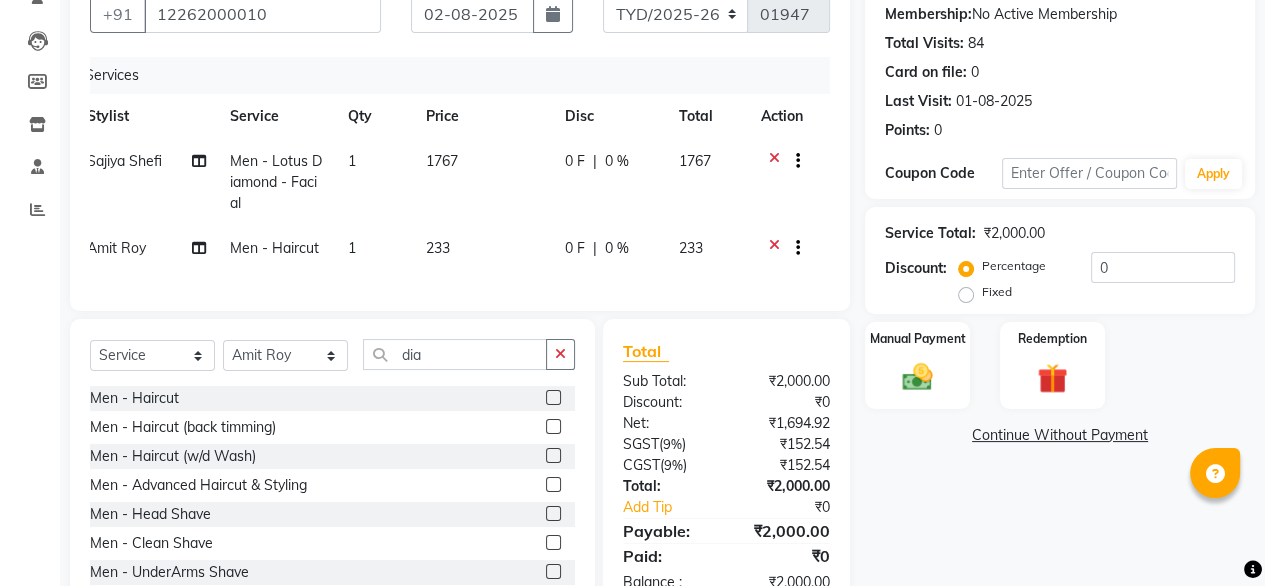 scroll, scrollTop: 265, scrollLeft: 0, axis: vertical 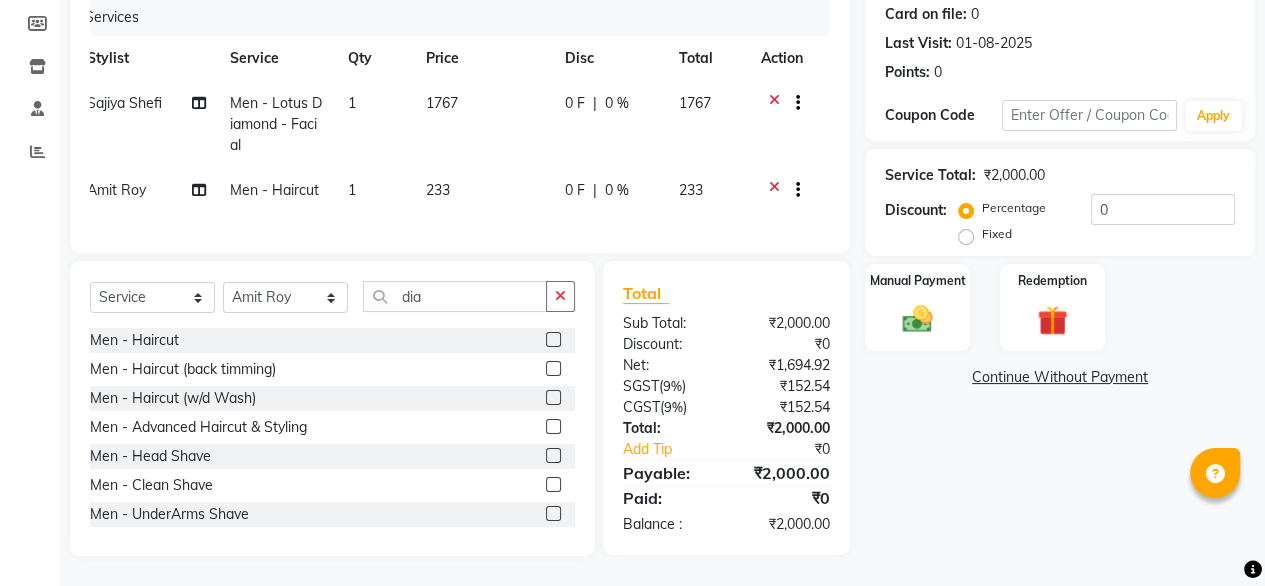 click on "1767" 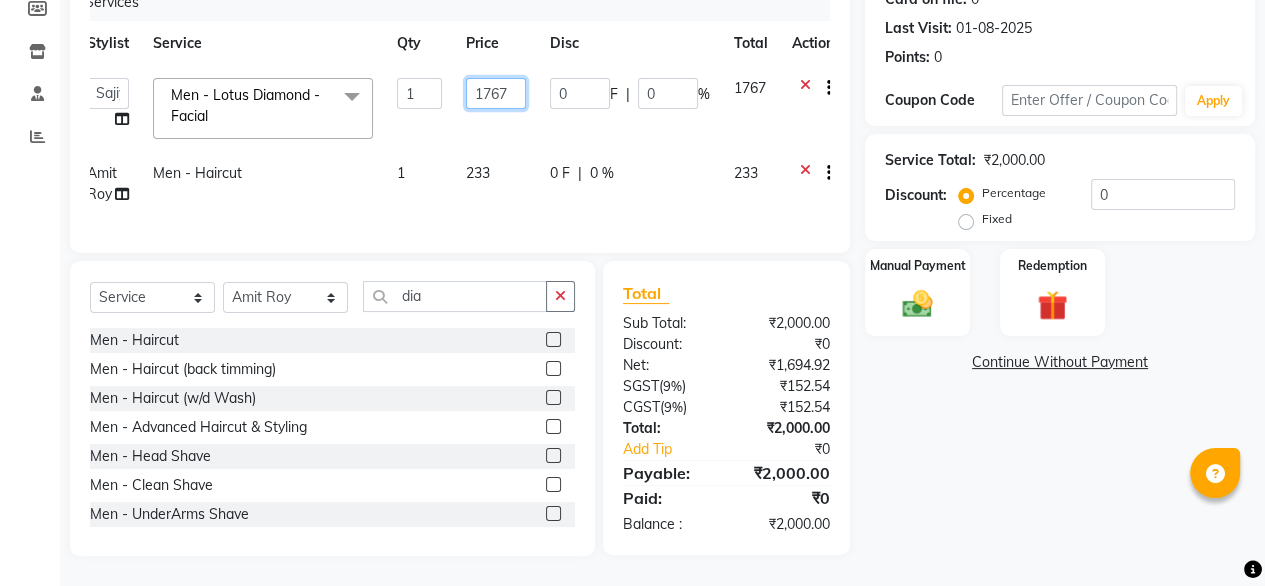 click on "1767" 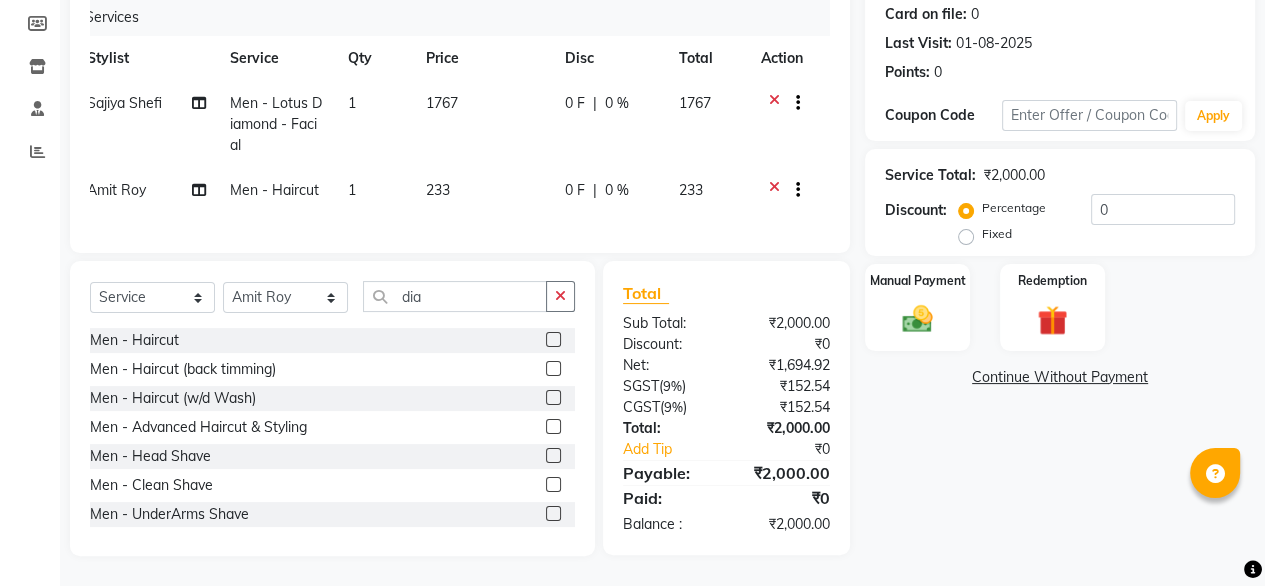 click on "1767" 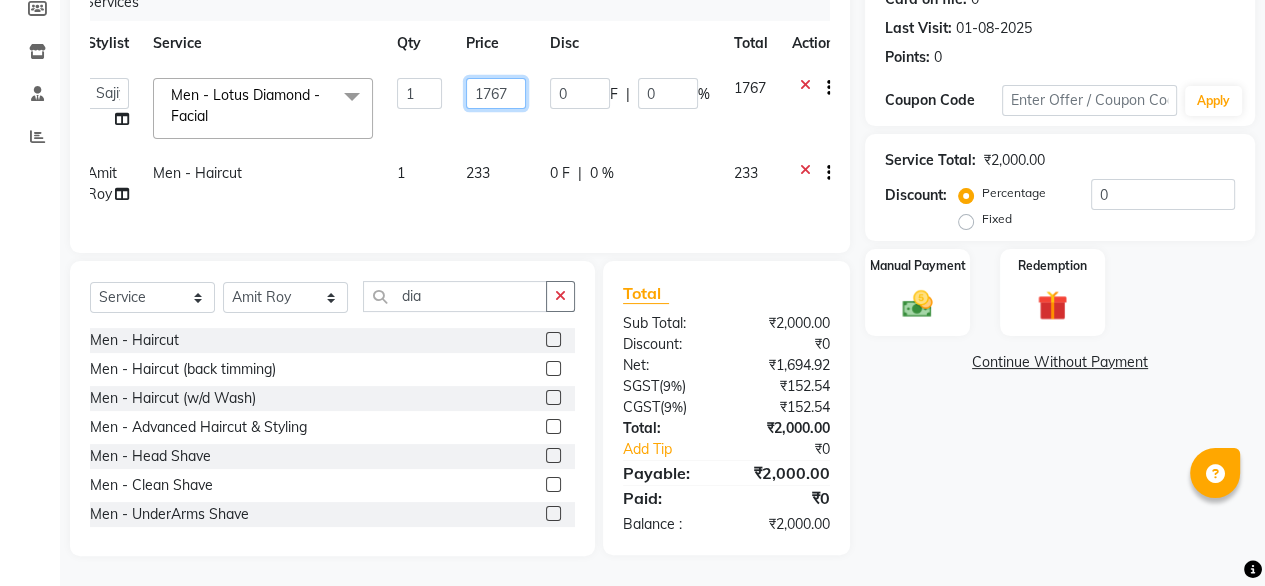 click on "1767" 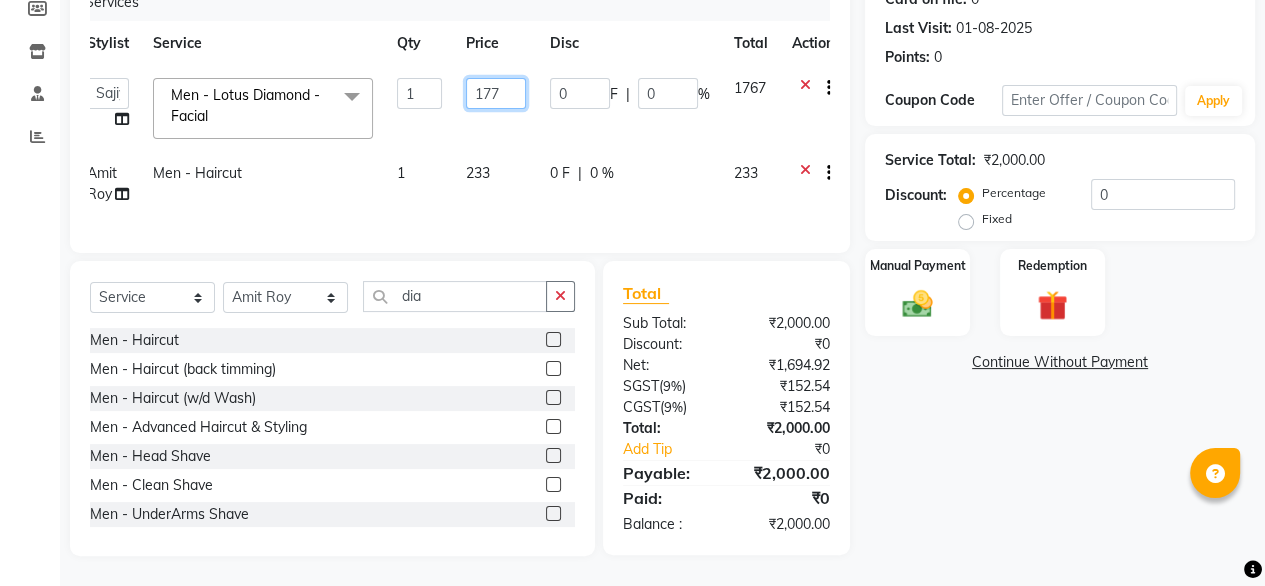 type on "1774" 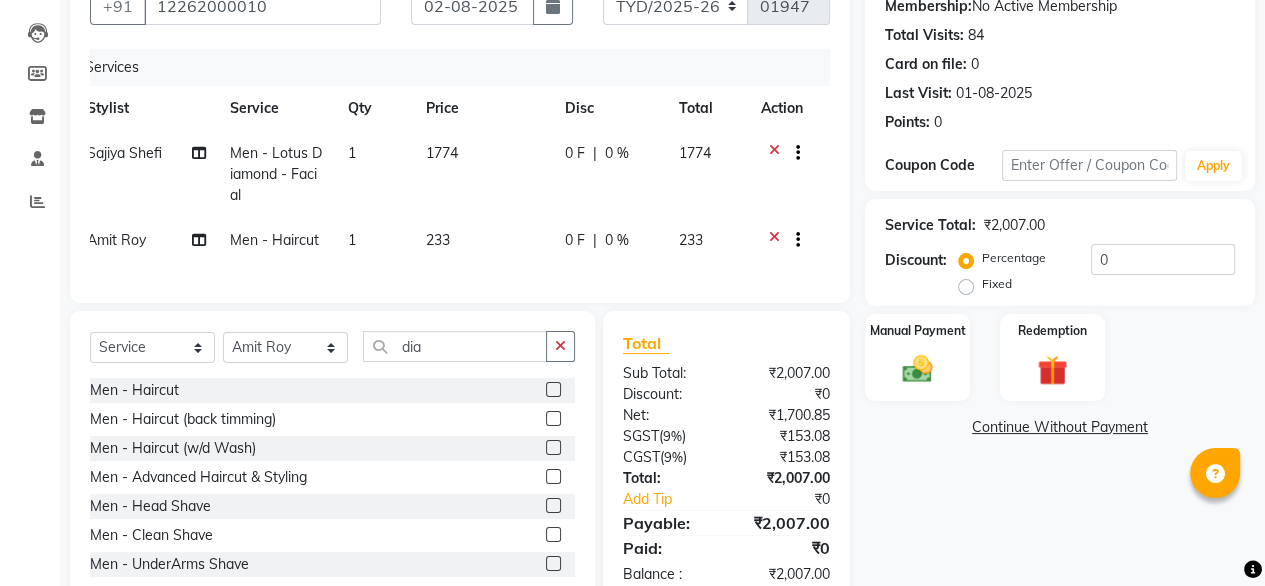 click on "Total Sub Total: ₹2,007.00 Discount: ₹0 Net: ₹1,700.85 SGST  ( 9% ) ₹153.08 CGST  ( 9% ) ₹153.08 Total: ₹2,007.00 Add Tip ₹0 Payable: ₹2,007.00 Paid: ₹0 Balance   : ₹2,007.00" 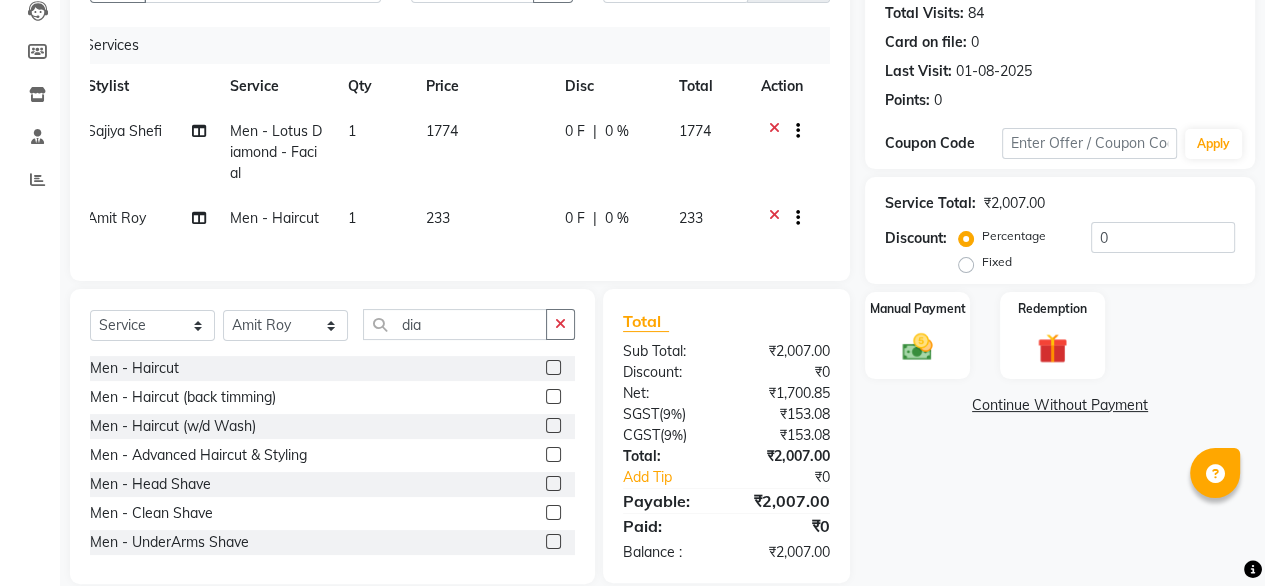 scroll, scrollTop: 265, scrollLeft: 0, axis: vertical 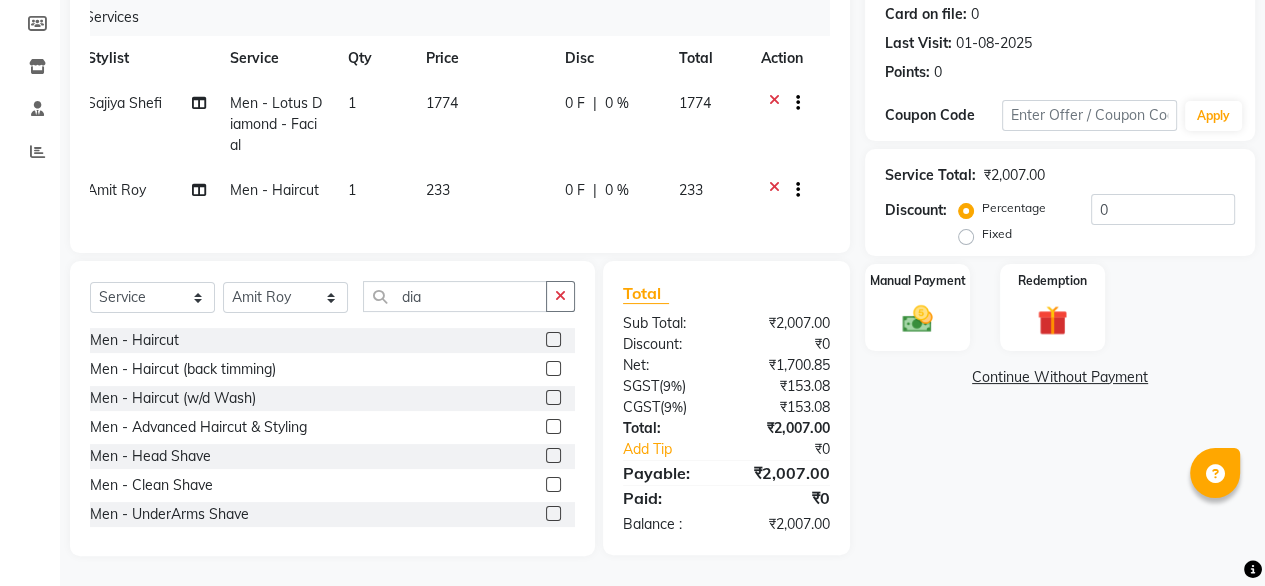 click on "Name: Test Shanoor Membership:  No Active Membership  Total Visits:  84 Card on file:  0 Last Visit:   01-08-2025 Points:   0  Coupon Code Apply Service Total:  ₹2,007.00  Discount:  Percentage   Fixed  0 Manual Payment Redemption  Continue Without Payment" 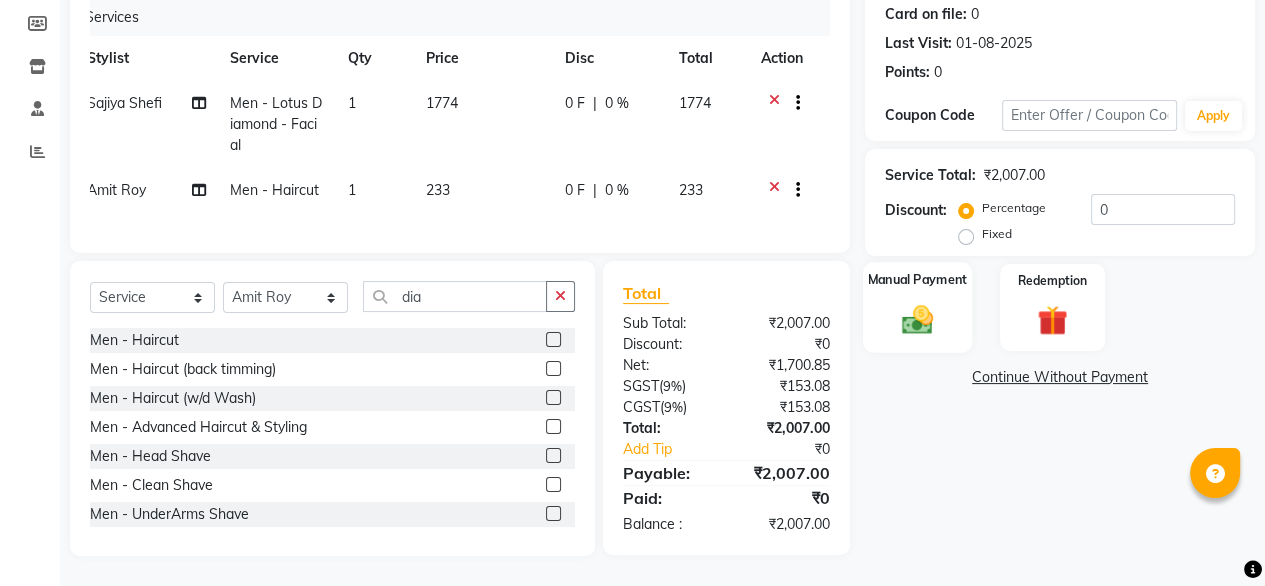 click on "Manual Payment" 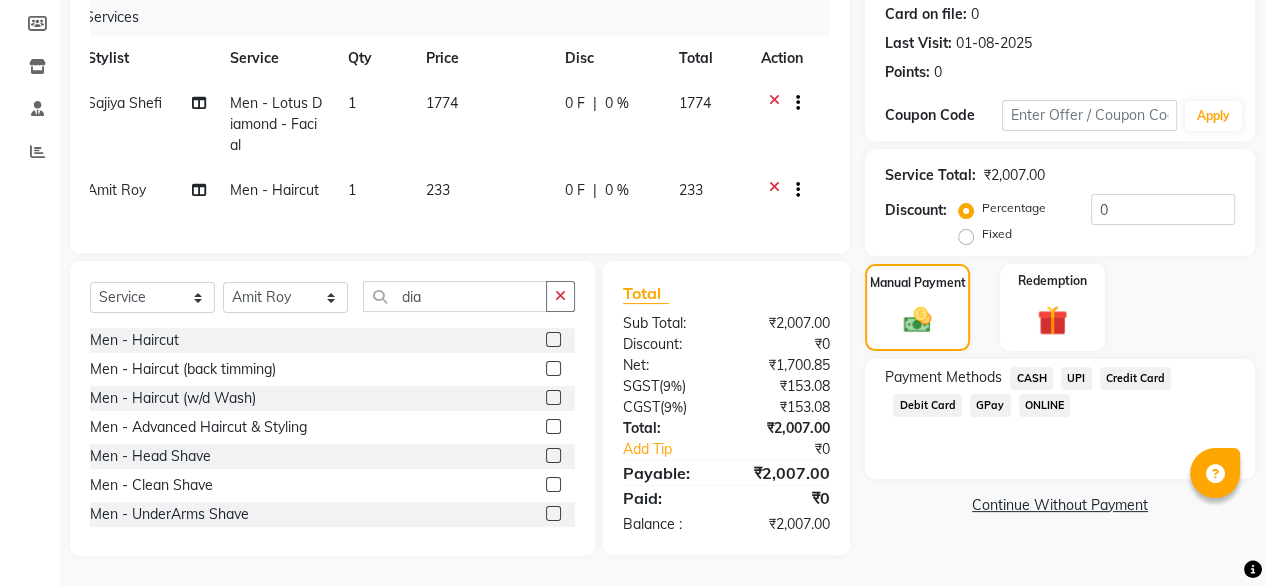 click on "UPI" 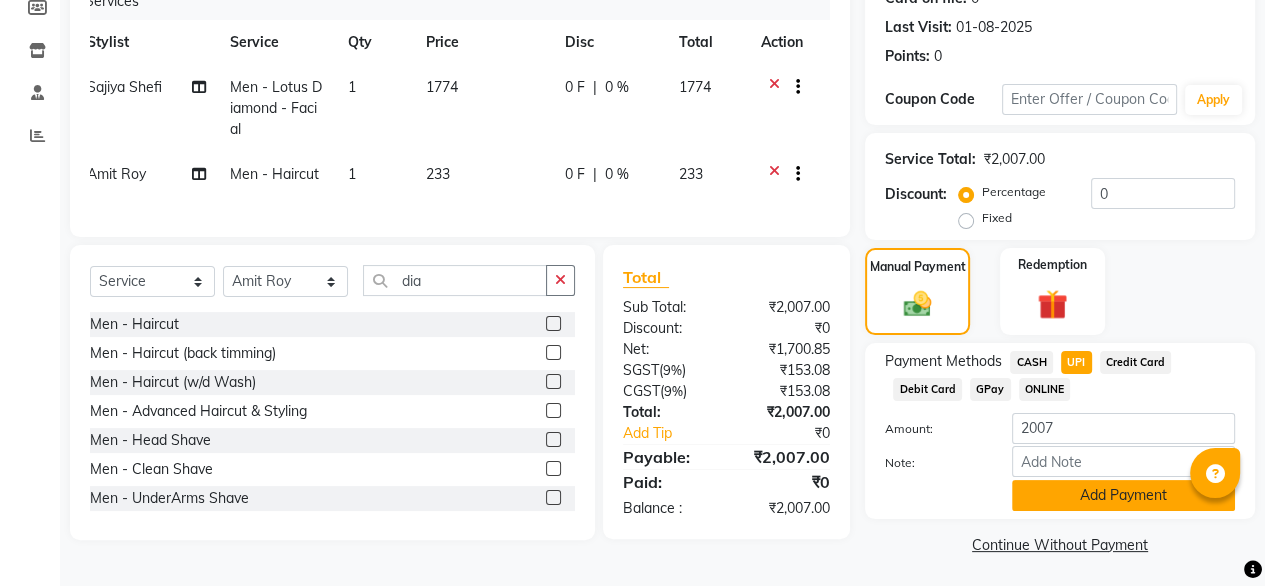 click on "Add Payment" 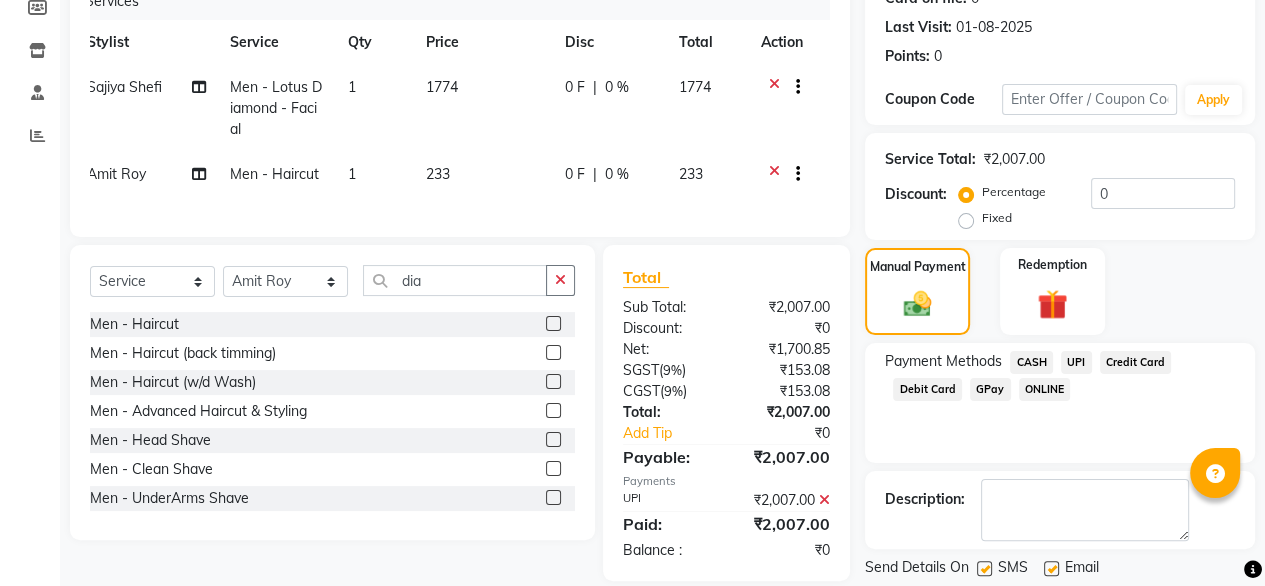 scroll, scrollTop: 325, scrollLeft: 0, axis: vertical 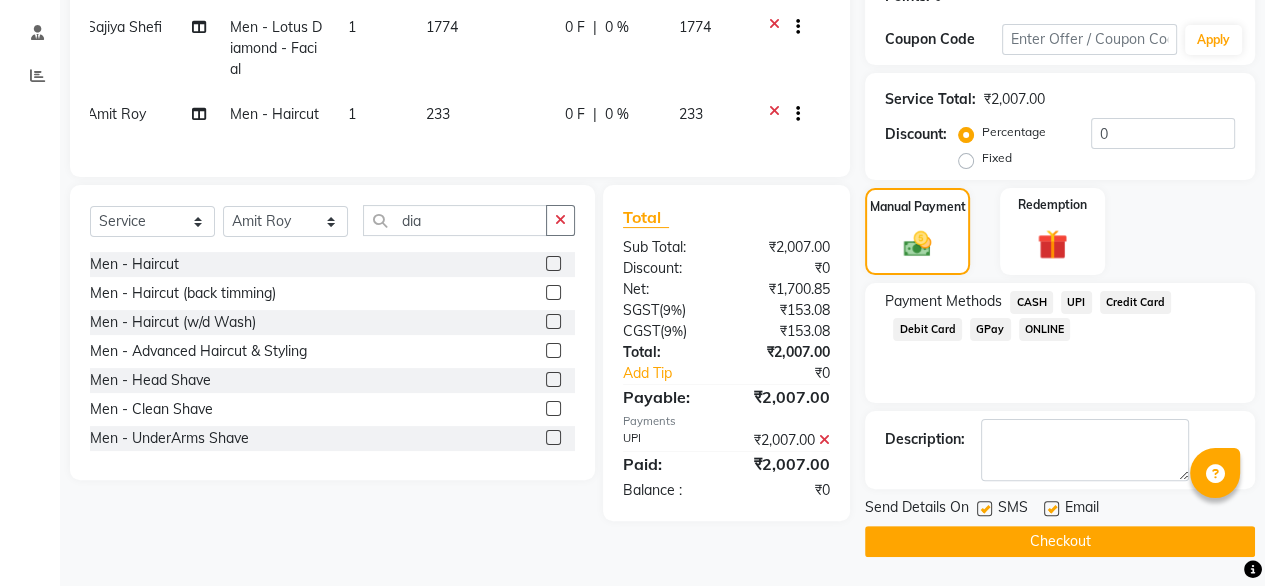 click on "Checkout" 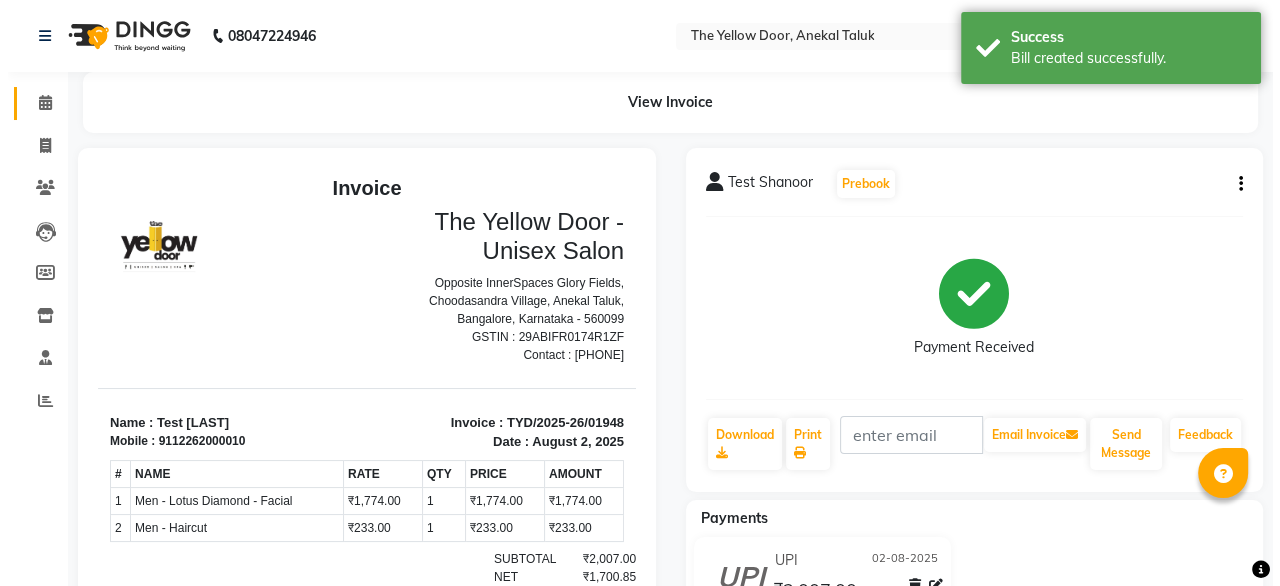 scroll, scrollTop: 0, scrollLeft: 0, axis: both 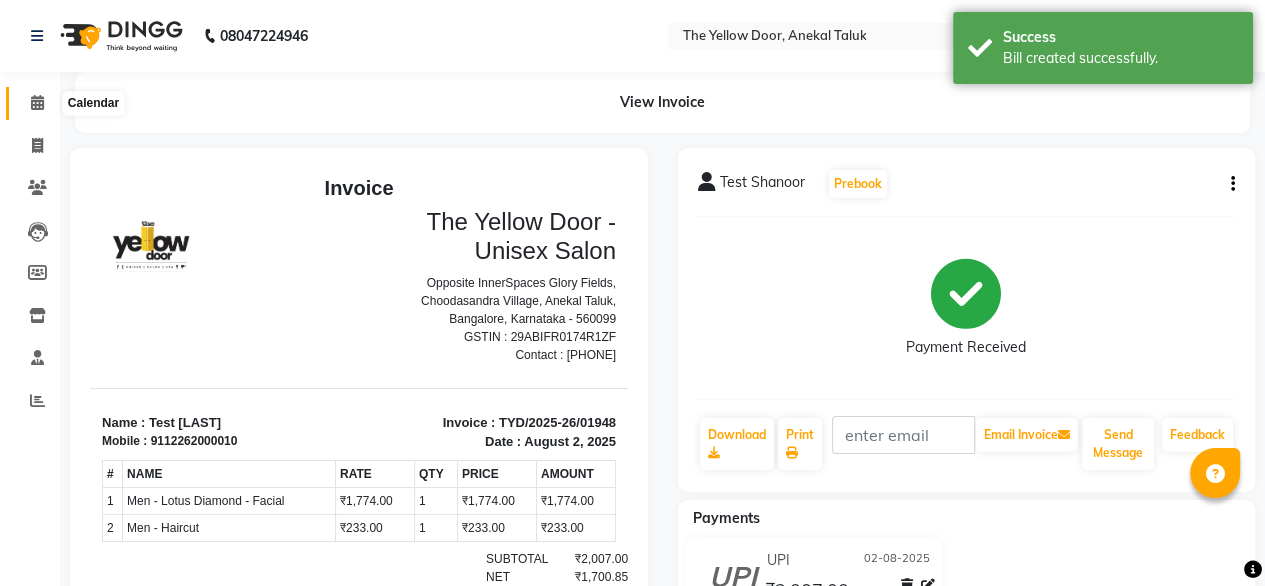 click 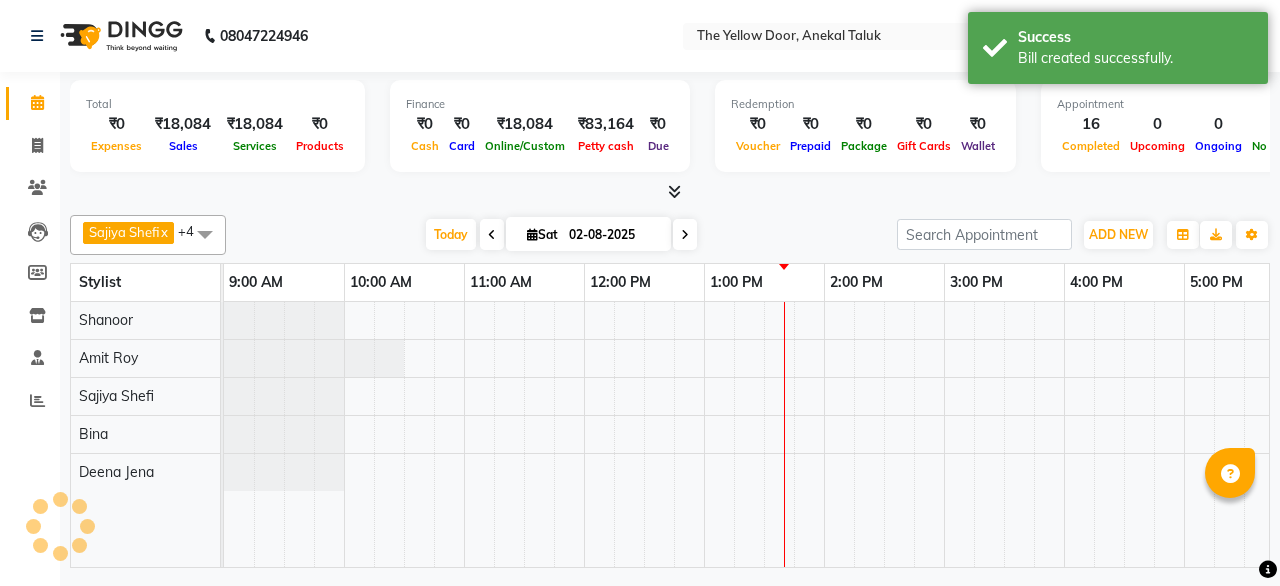 scroll, scrollTop: 0, scrollLeft: 0, axis: both 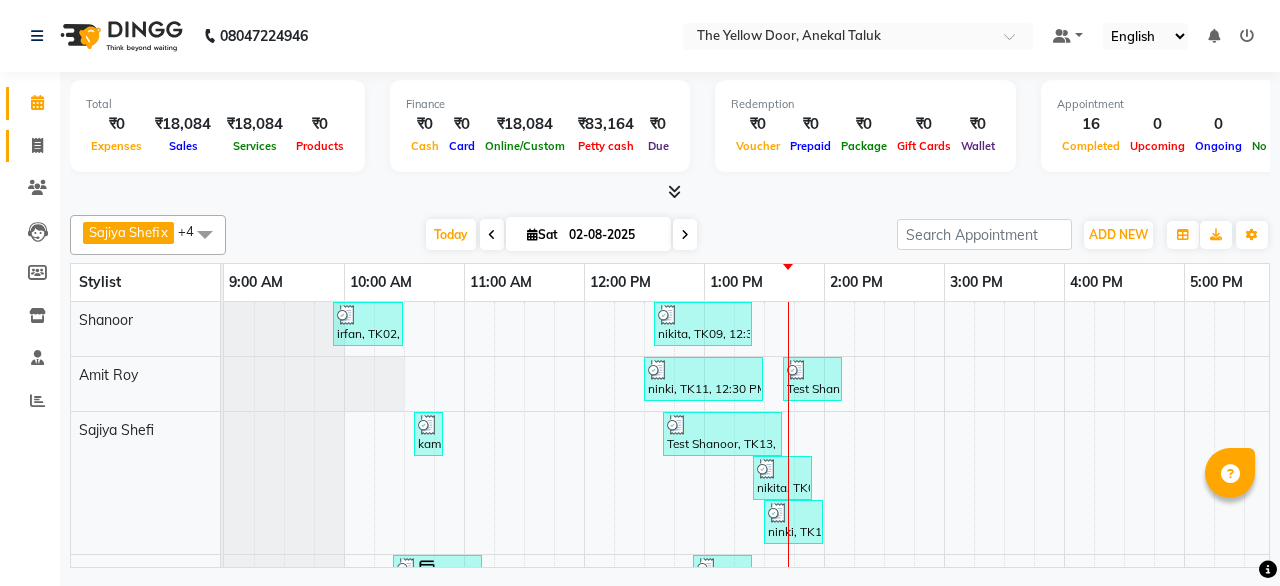 drag, startPoint x: 22, startPoint y: 125, endPoint x: 30, endPoint y: 139, distance: 16.124516 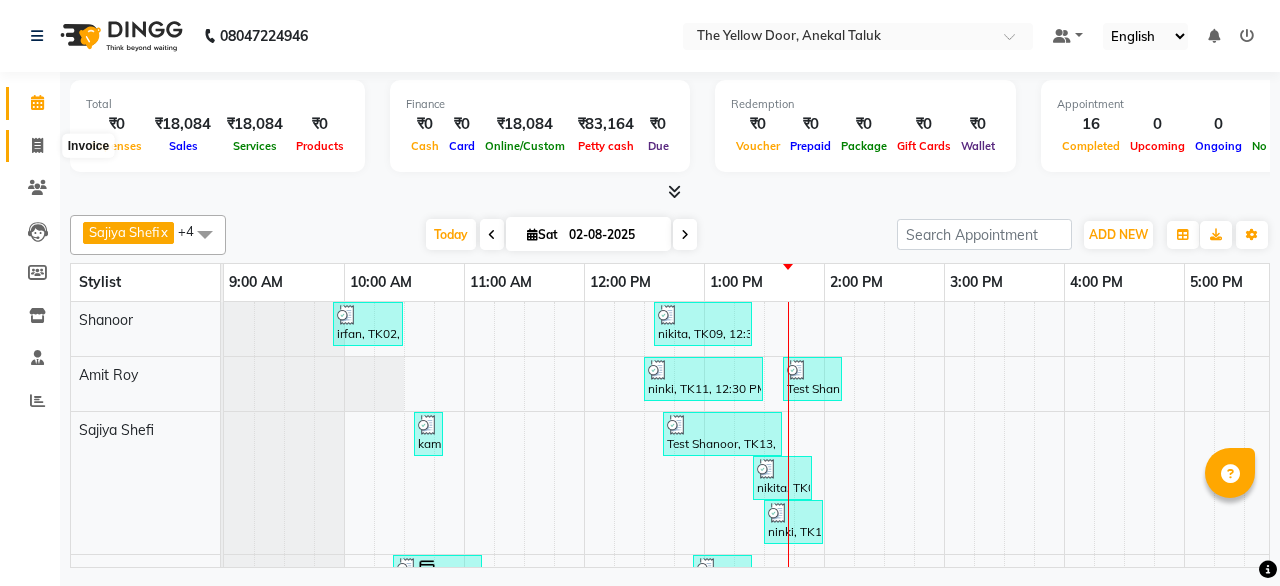 click 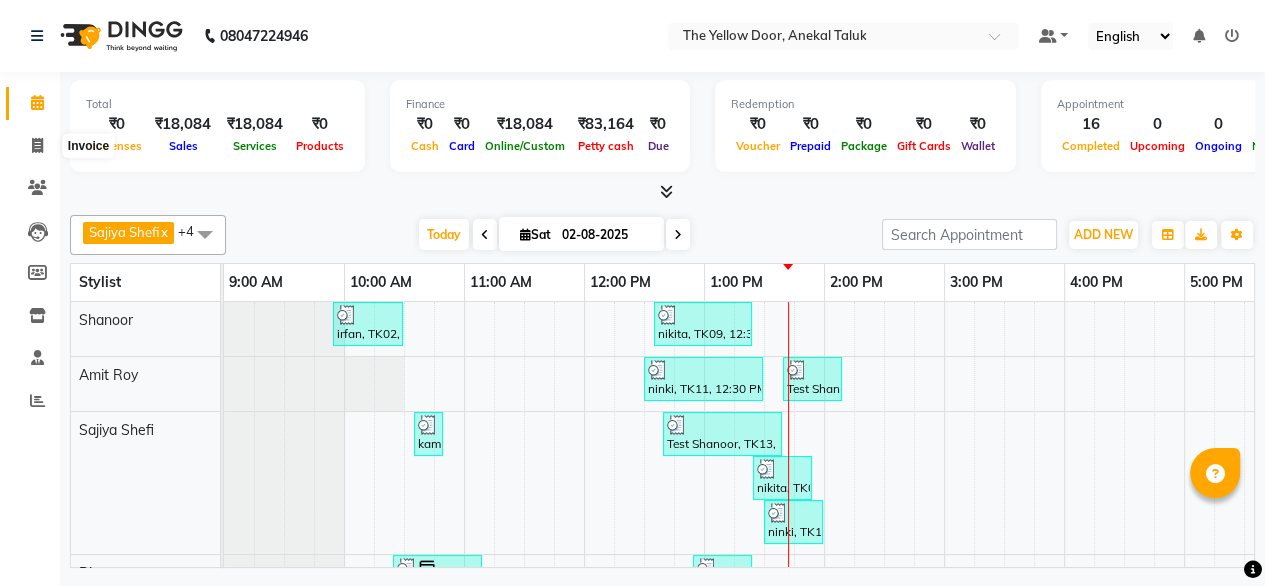 select on "service" 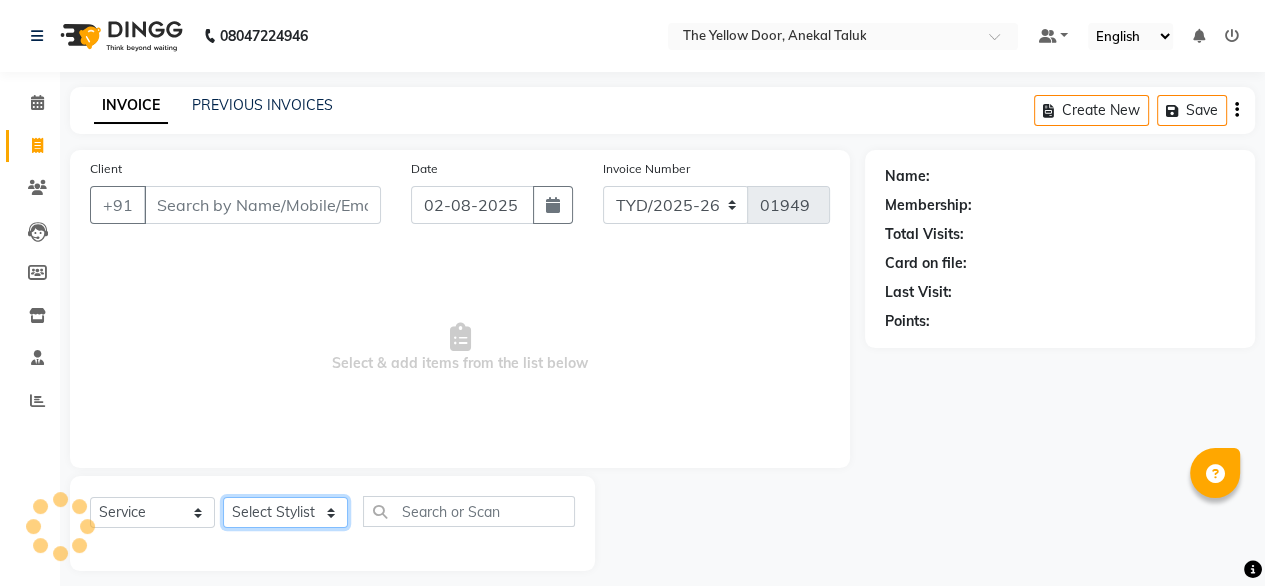 click on "Select Stylist Amit Roy Bina Deena Jena Housekeeping Manager Sajiya Shefi Shanoor Shri" 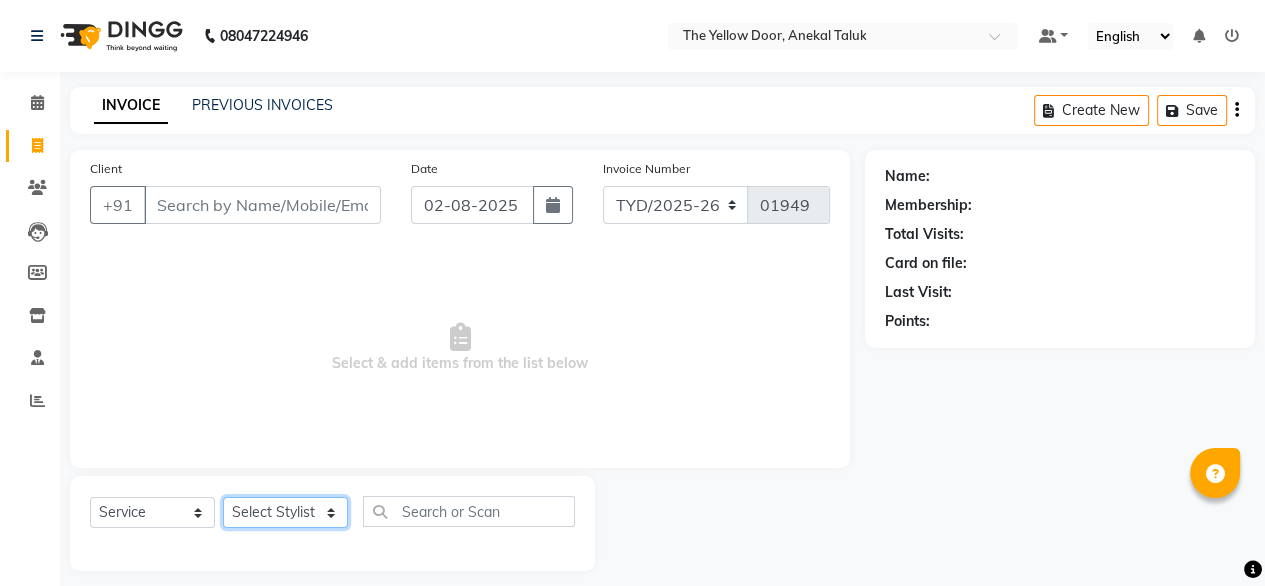 select on "36569" 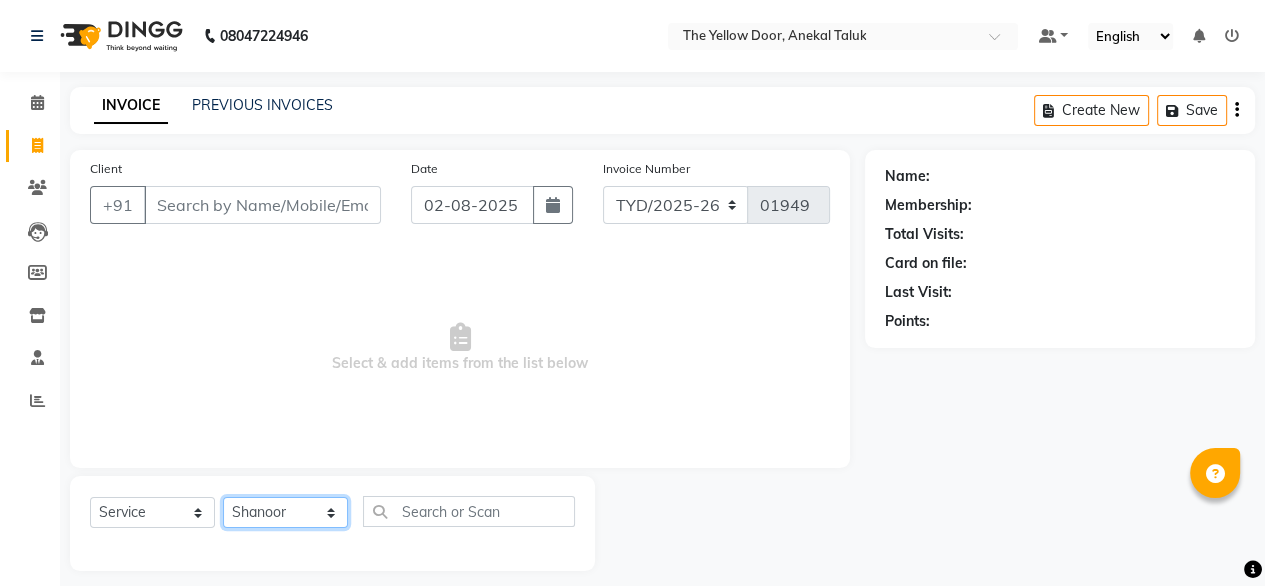 click on "Select Stylist Amit Roy Bina Deena Jena Housekeeping Manager Sajiya Shefi Shanoor Shri" 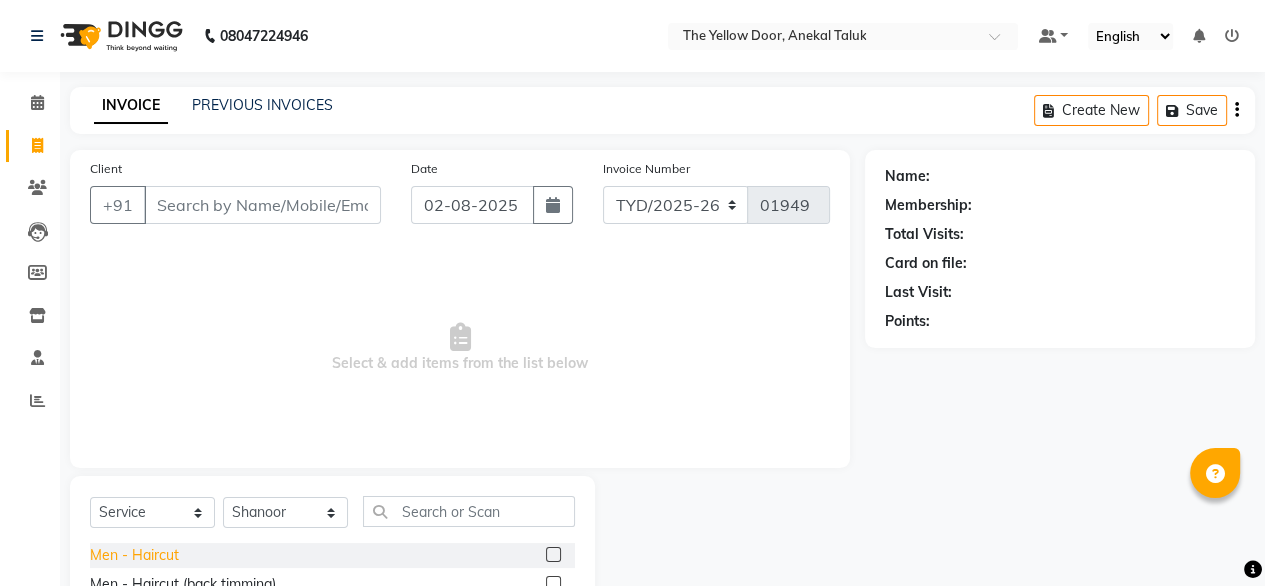 click on "Men - Haircut" 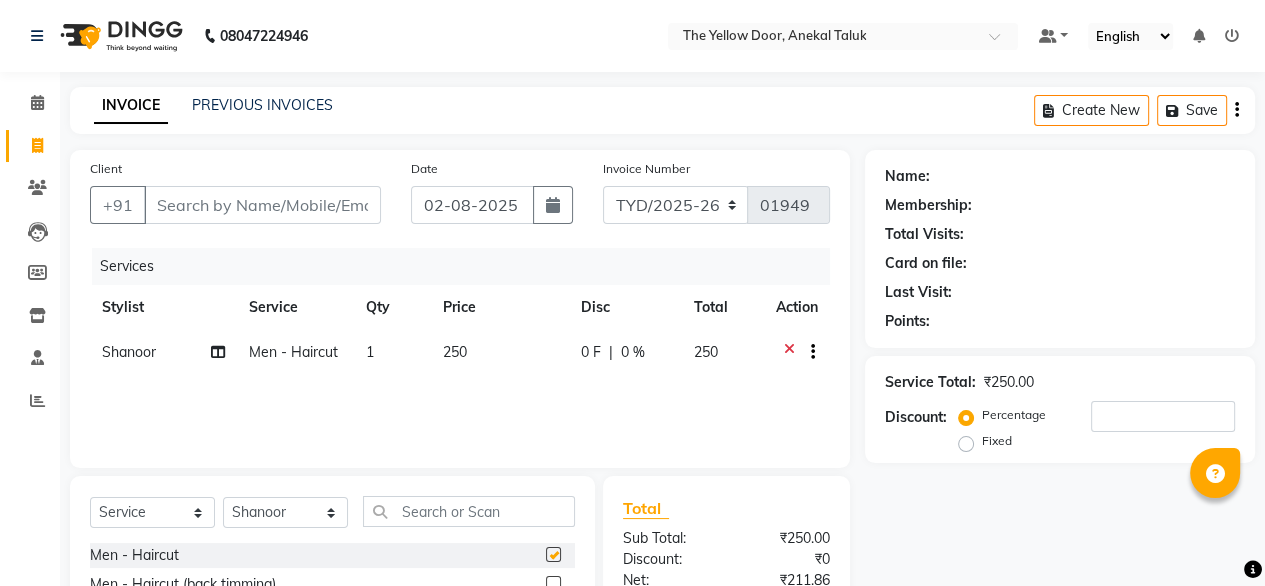 checkbox on "false" 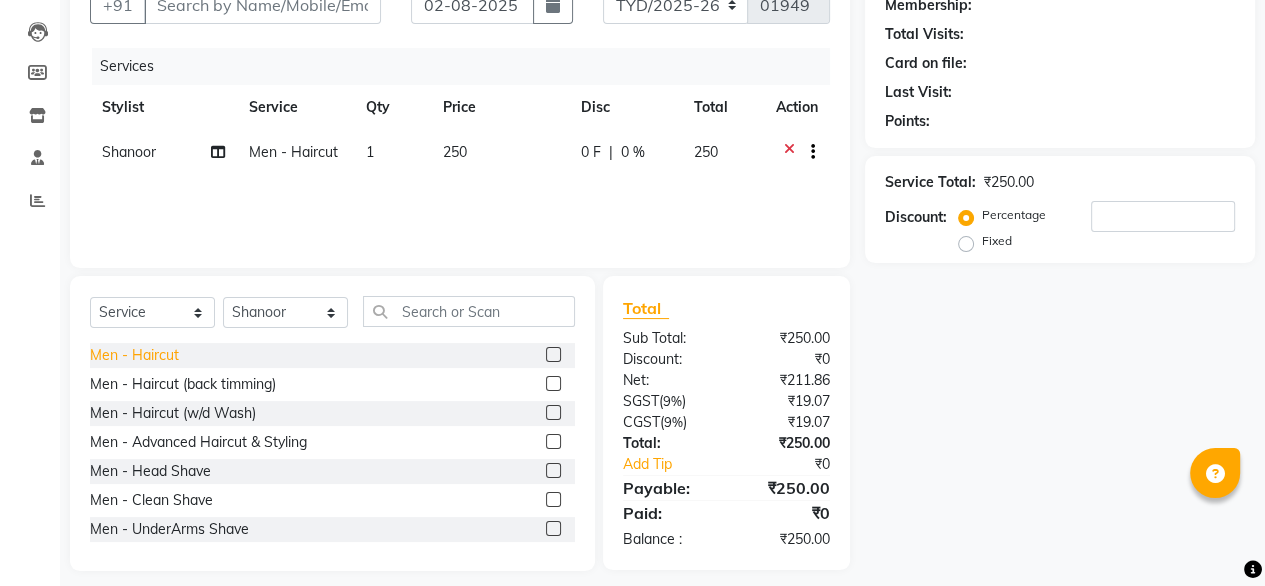 scroll, scrollTop: 216, scrollLeft: 0, axis: vertical 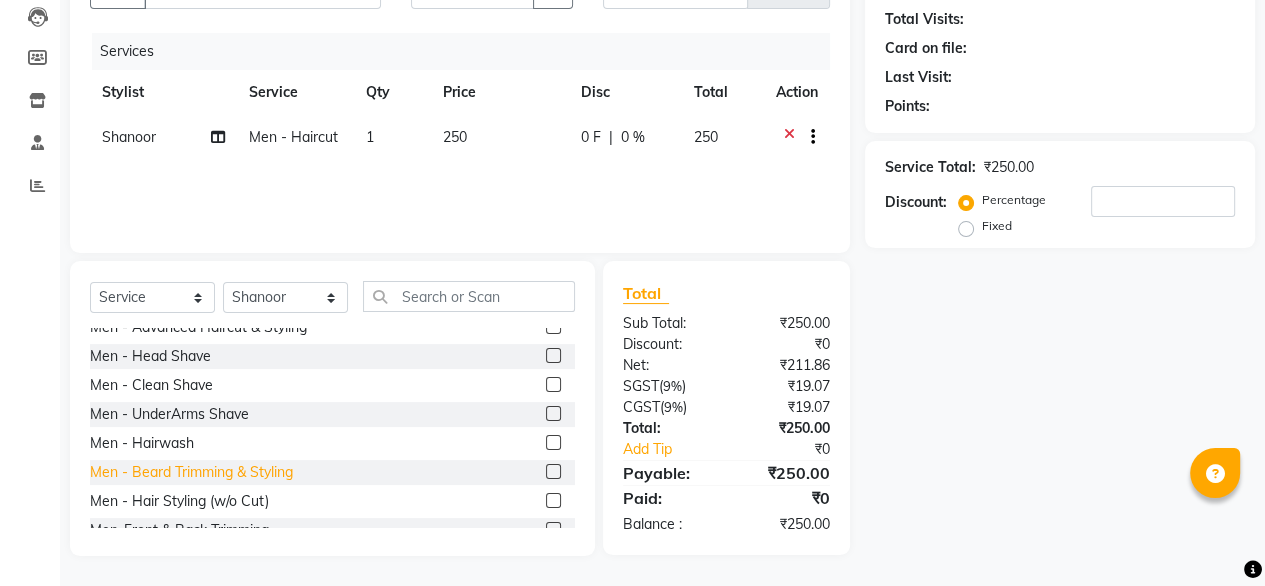 click on "Men - Beard Trimming & Styling" 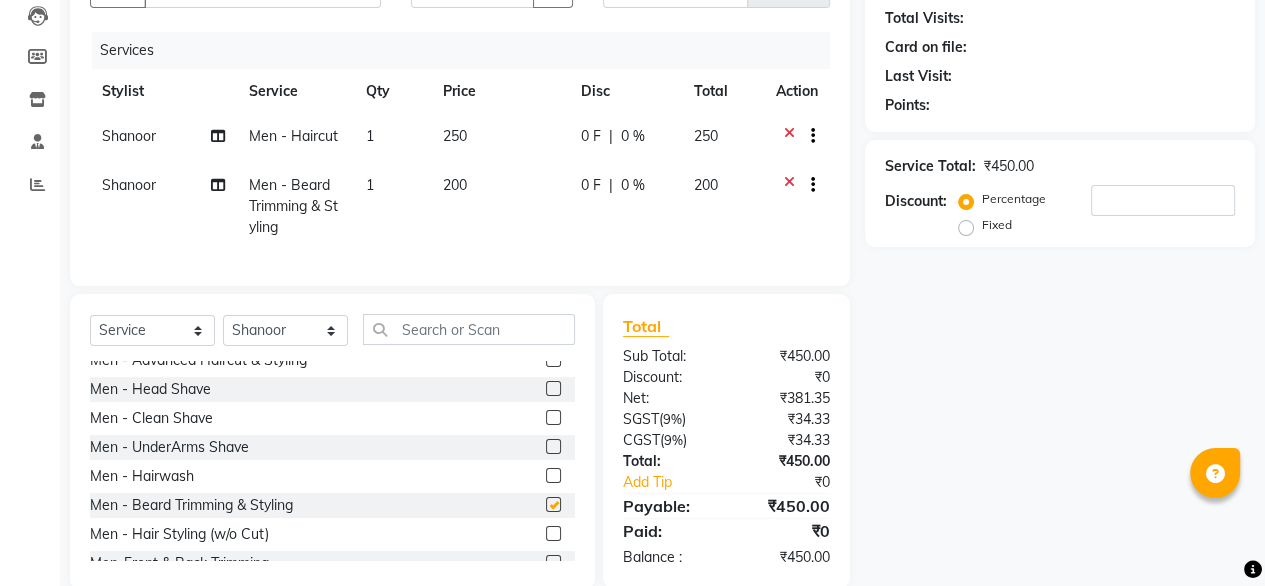 checkbox on "false" 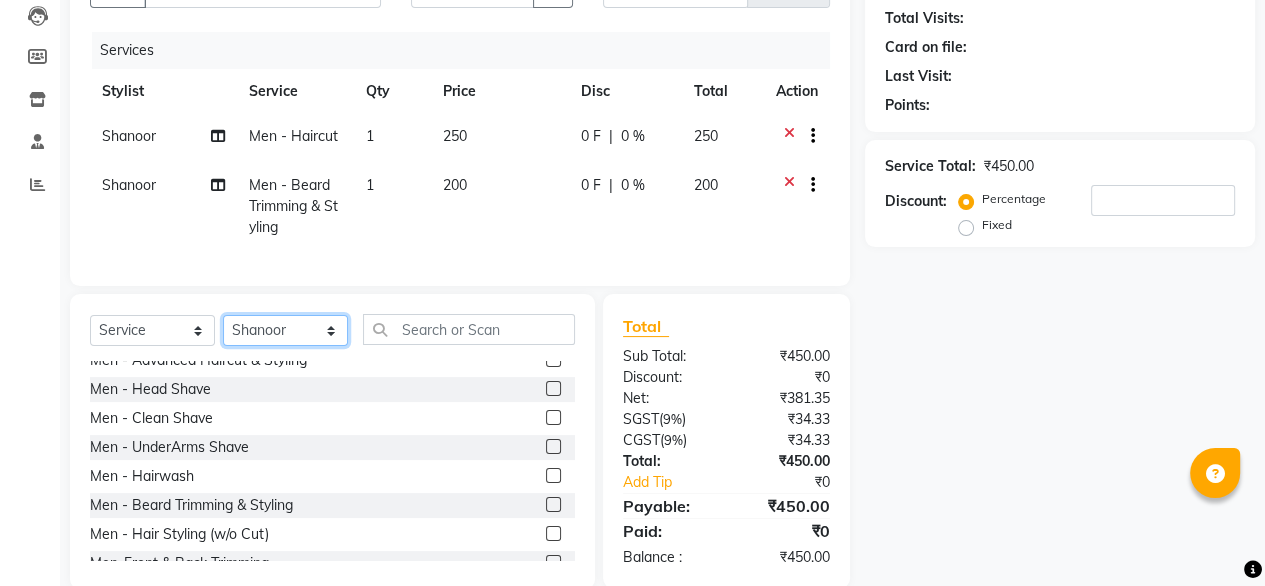 click on "Select Stylist Amit Roy Bina Deena Jena Housekeeping Manager Sajiya Shefi Shanoor Shri" 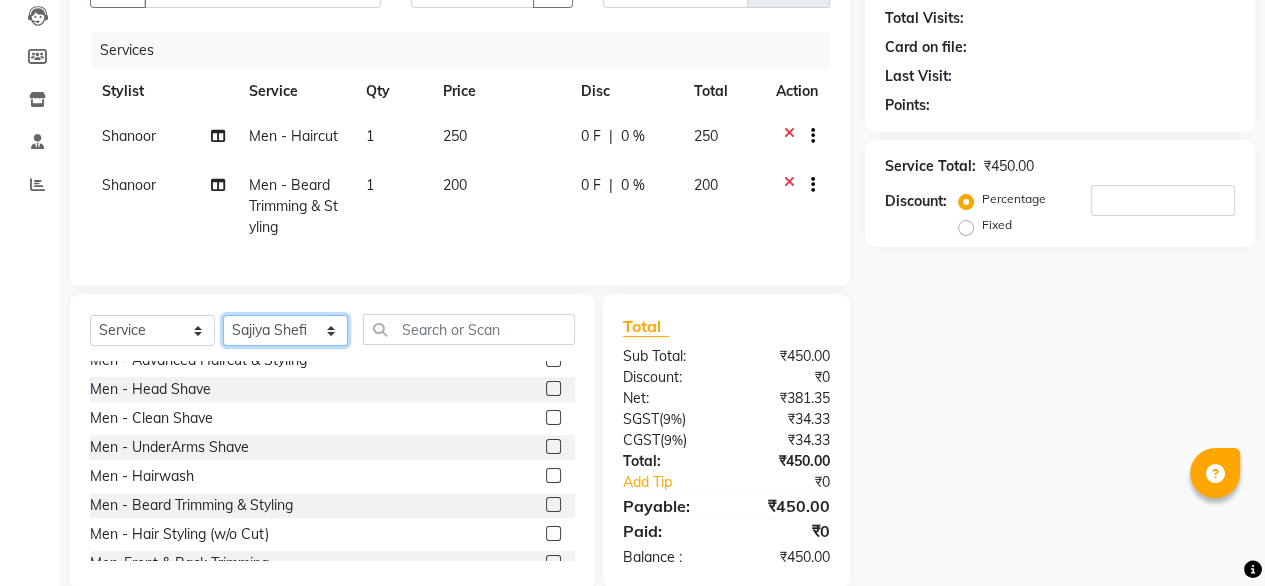 click on "Select Stylist Amit Roy Bina Deena Jena Housekeeping Manager Sajiya Shefi Shanoor Shri" 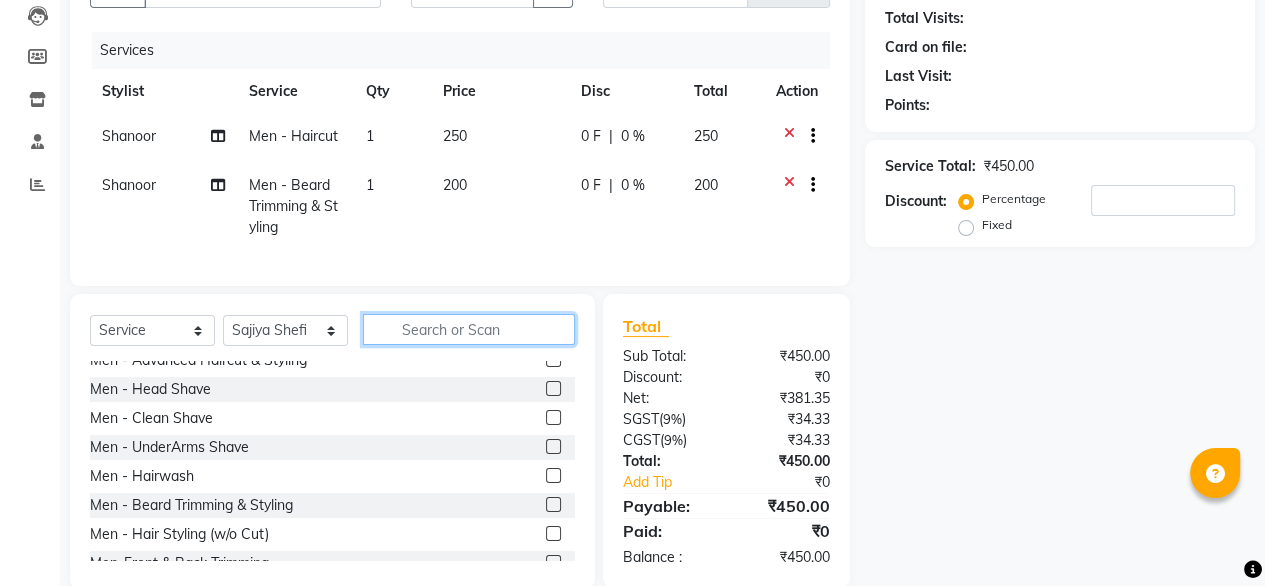 click 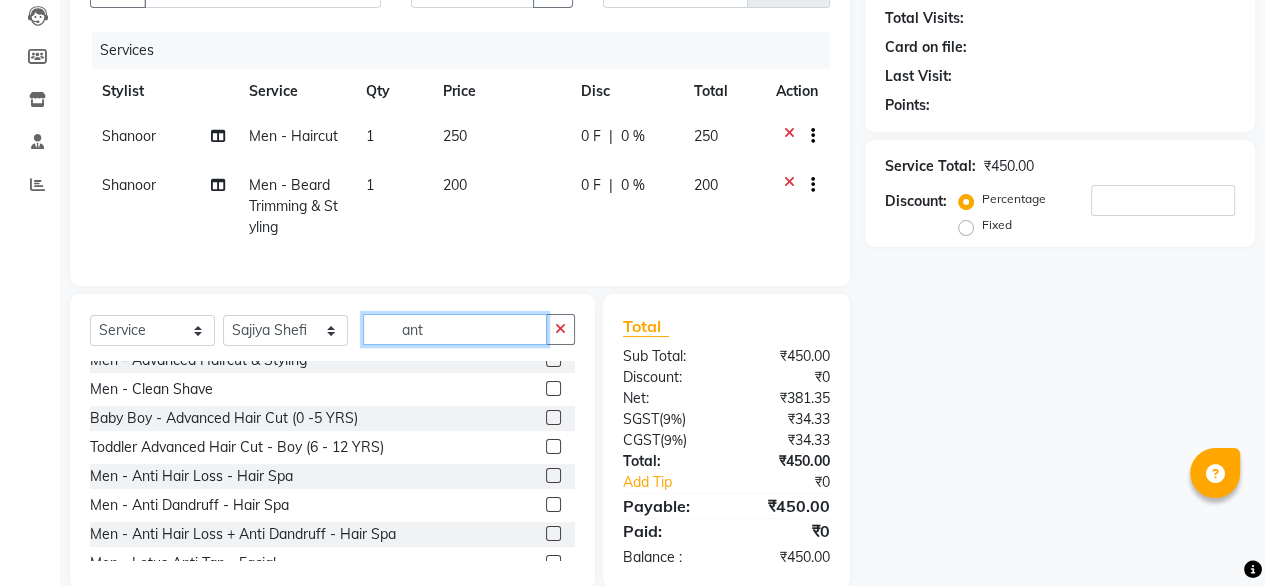 scroll, scrollTop: 0, scrollLeft: 0, axis: both 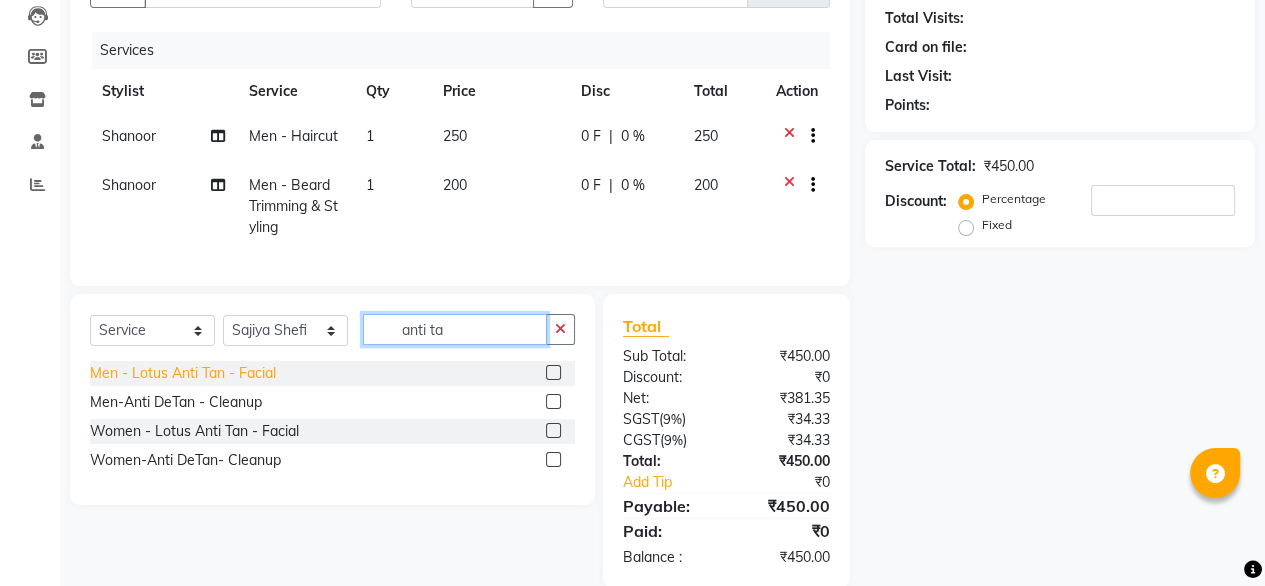 type on "anti ta" 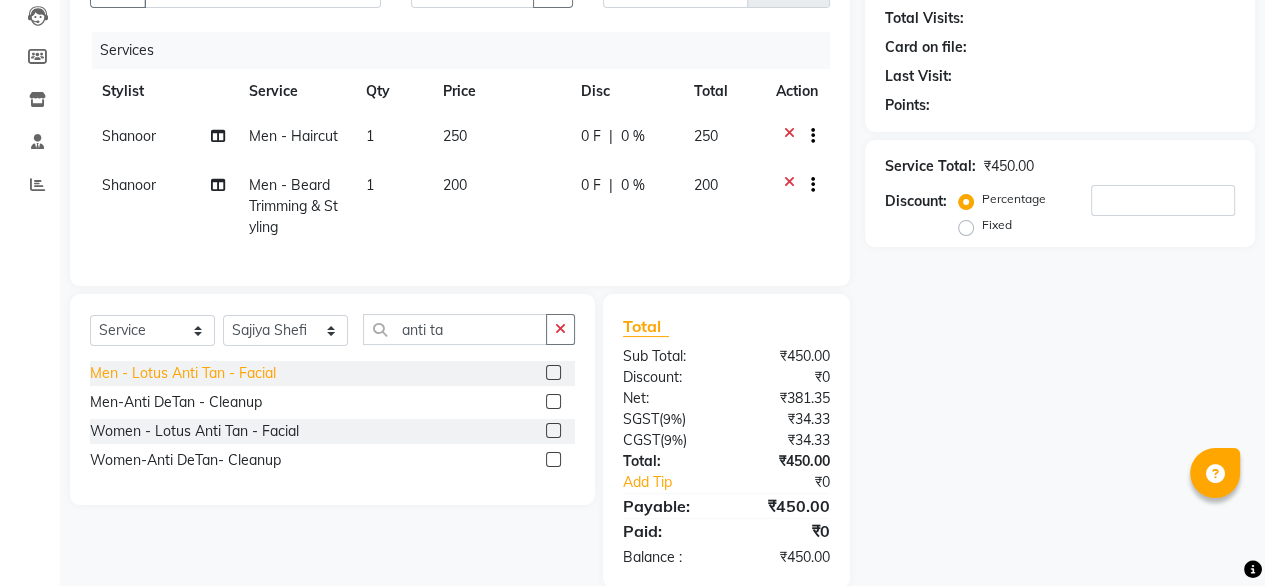 click on "Men - Lotus Anti Tan - Facial" 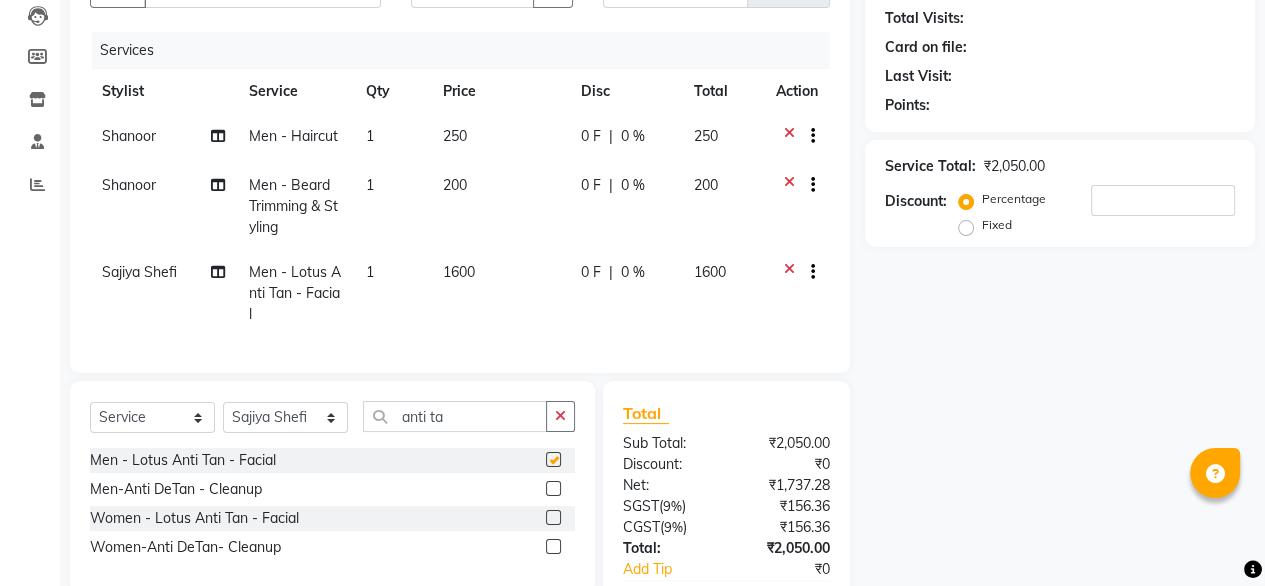 checkbox on "false" 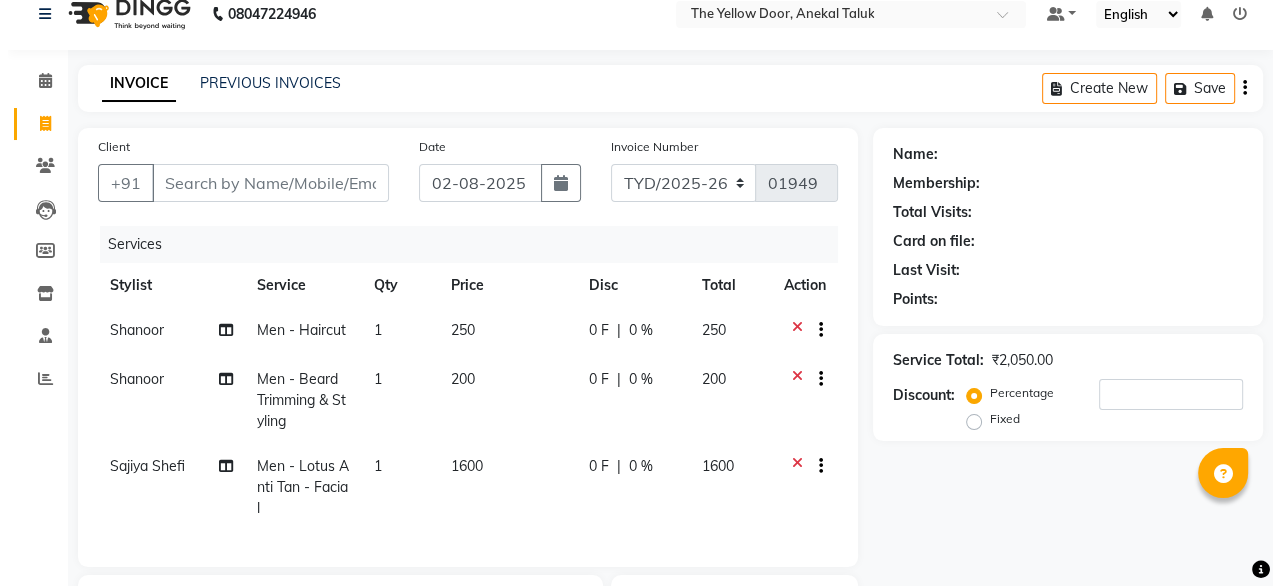 scroll, scrollTop: 16, scrollLeft: 0, axis: vertical 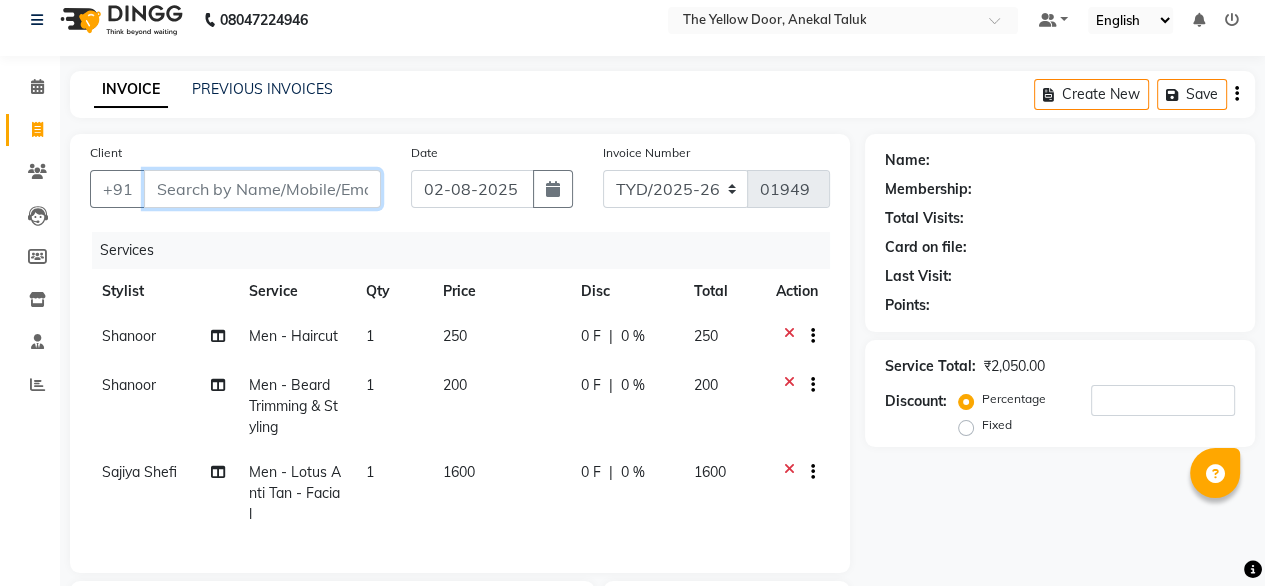 click on "Client" at bounding box center [262, 189] 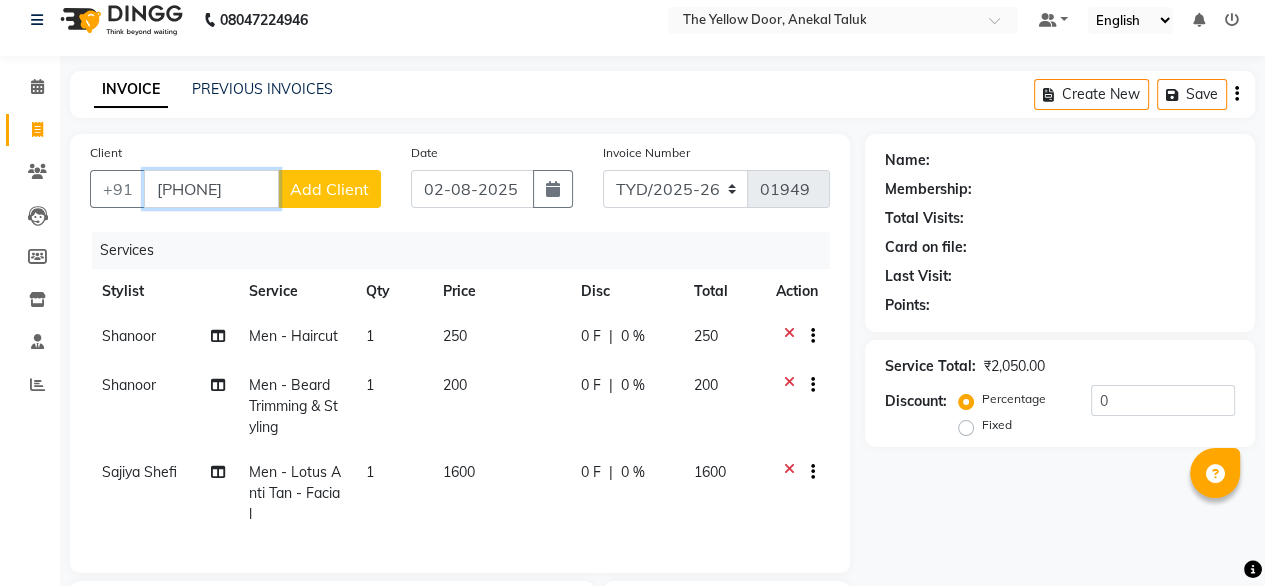 type on "[PHONE]" 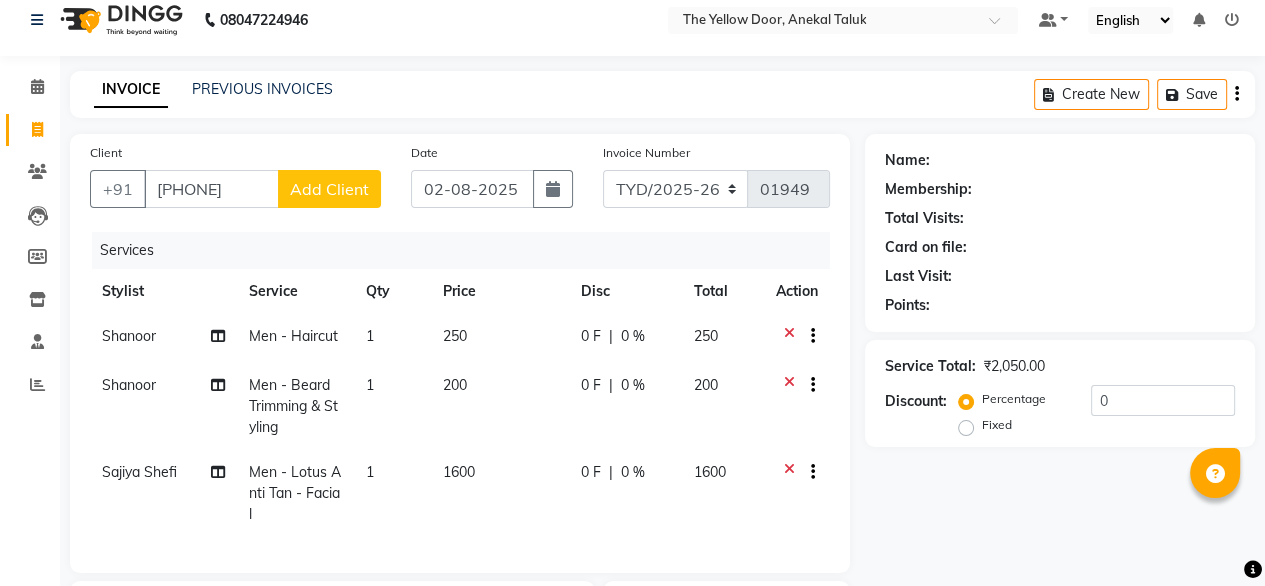 click on "Add Client" 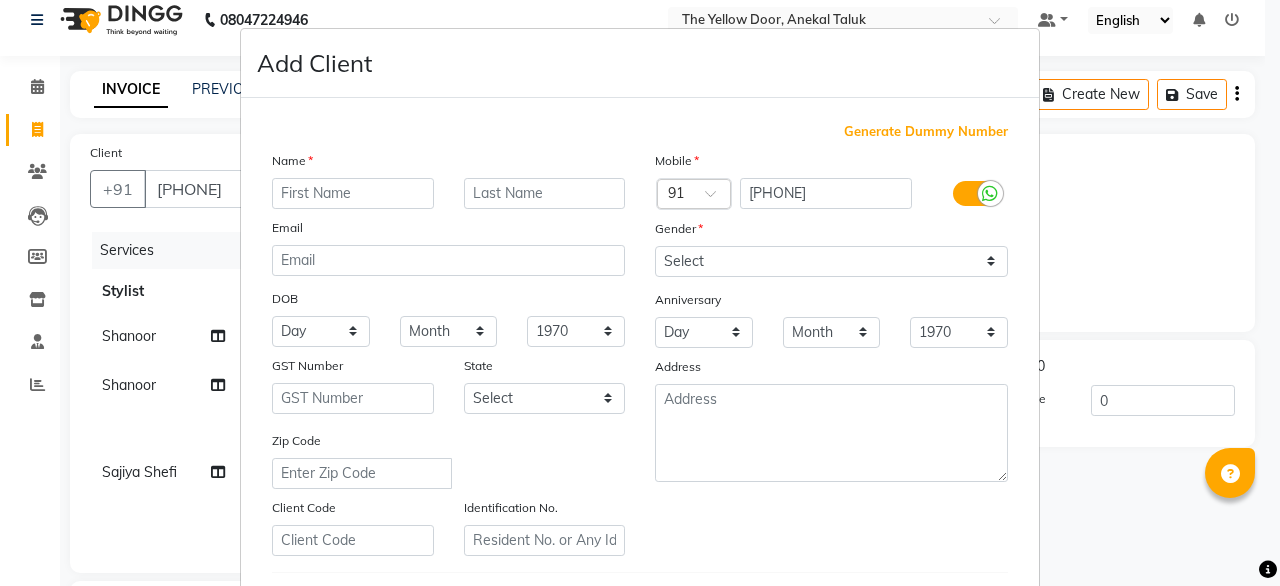 click at bounding box center (353, 193) 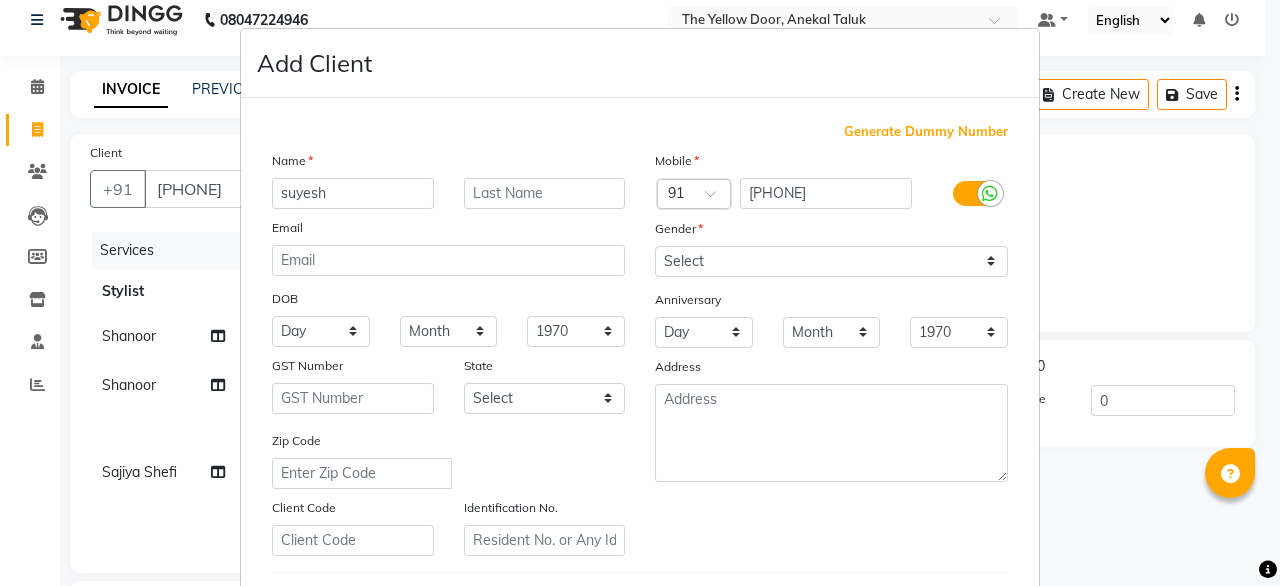 type on "suyesh" 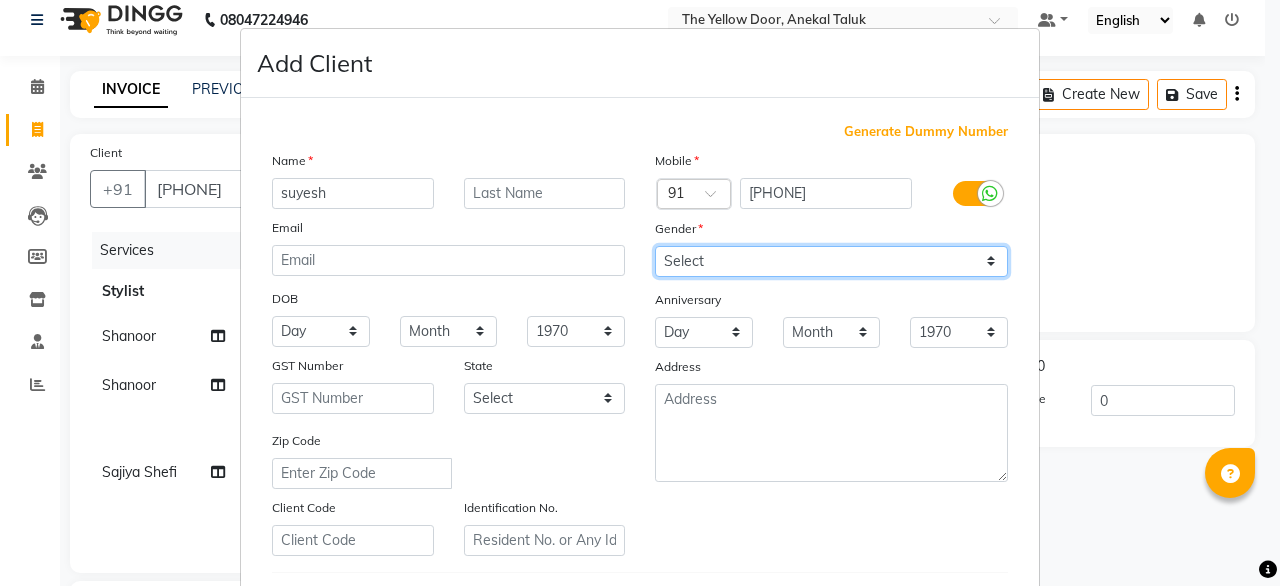 click on "Select Male Female Other Prefer Not To Say" at bounding box center (831, 261) 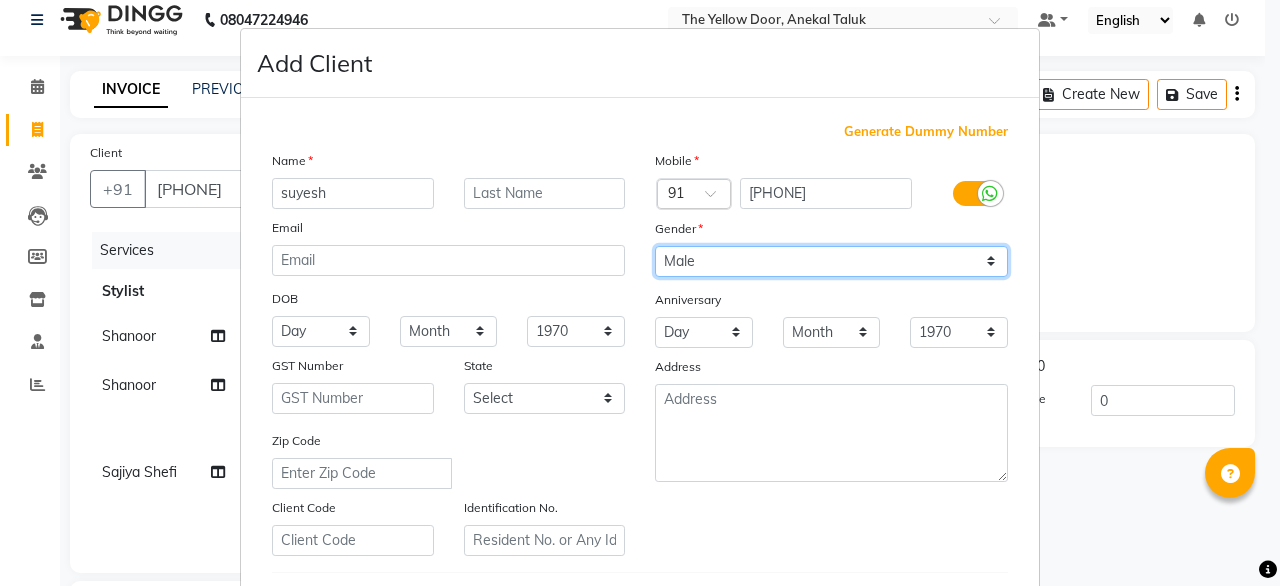 click on "Select Male Female Other Prefer Not To Say" at bounding box center (831, 261) 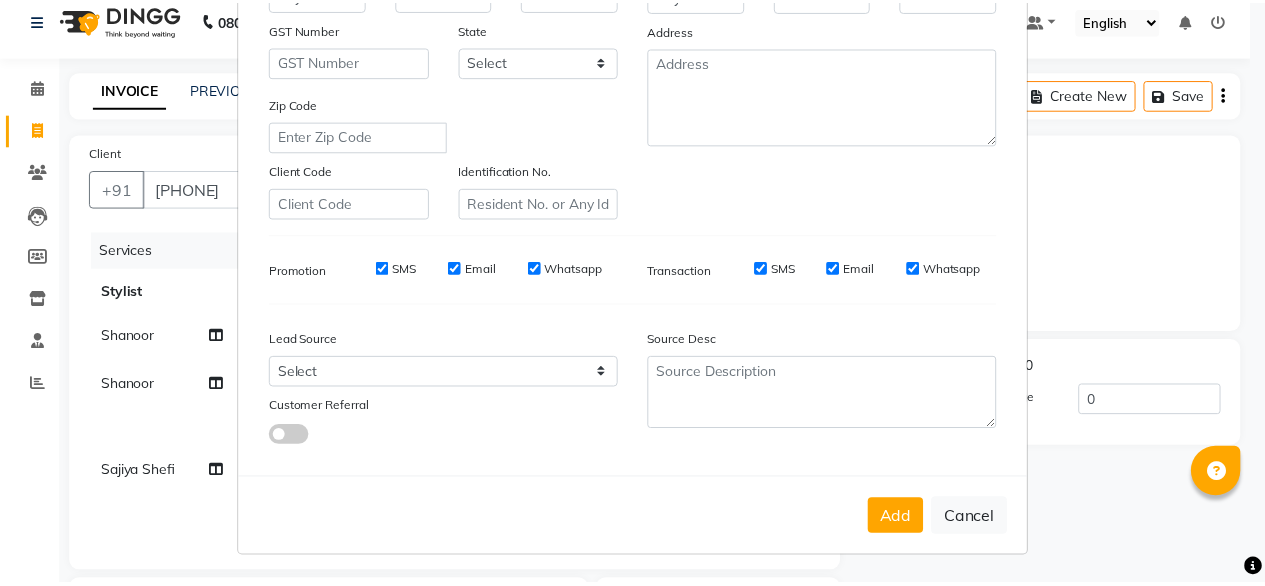 scroll, scrollTop: 347, scrollLeft: 0, axis: vertical 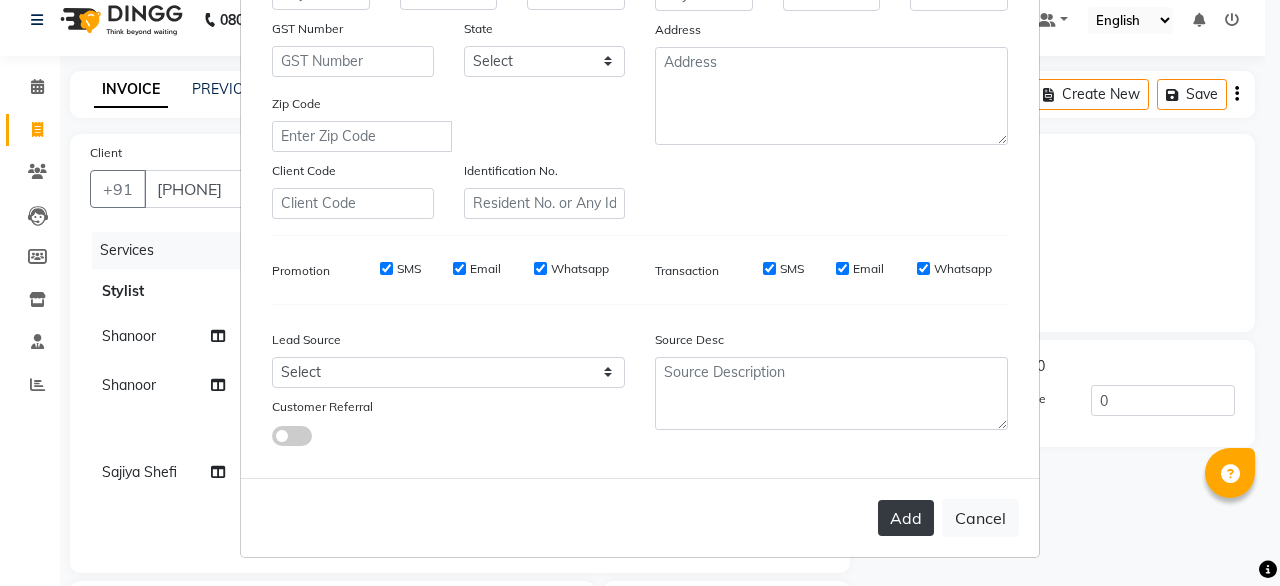 click on "Add" at bounding box center [906, 518] 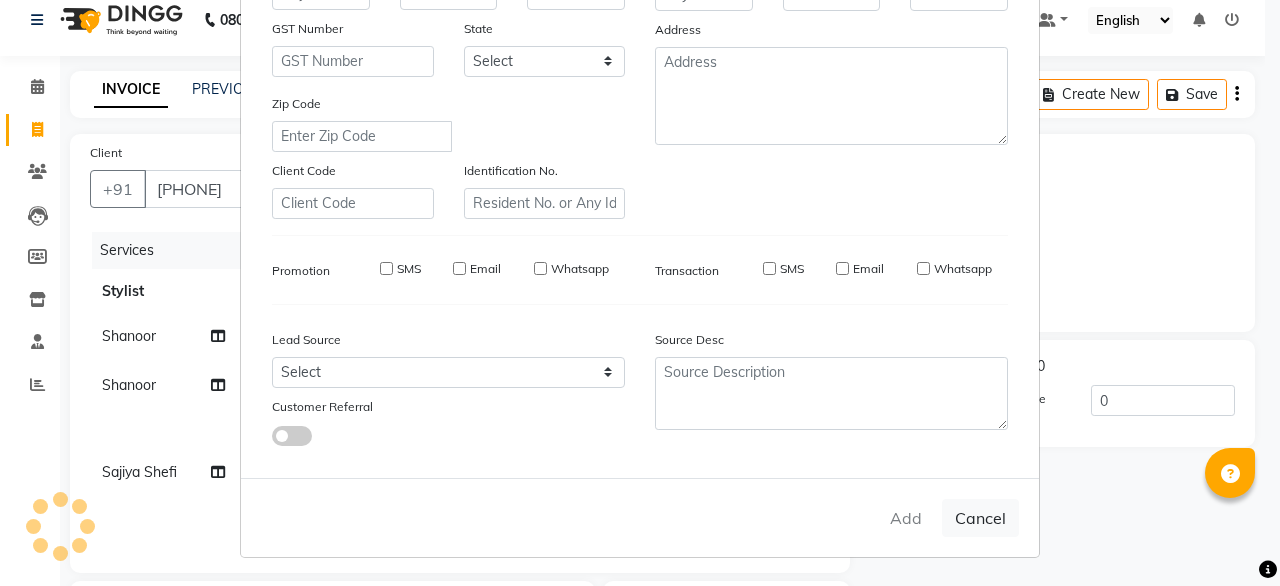 type 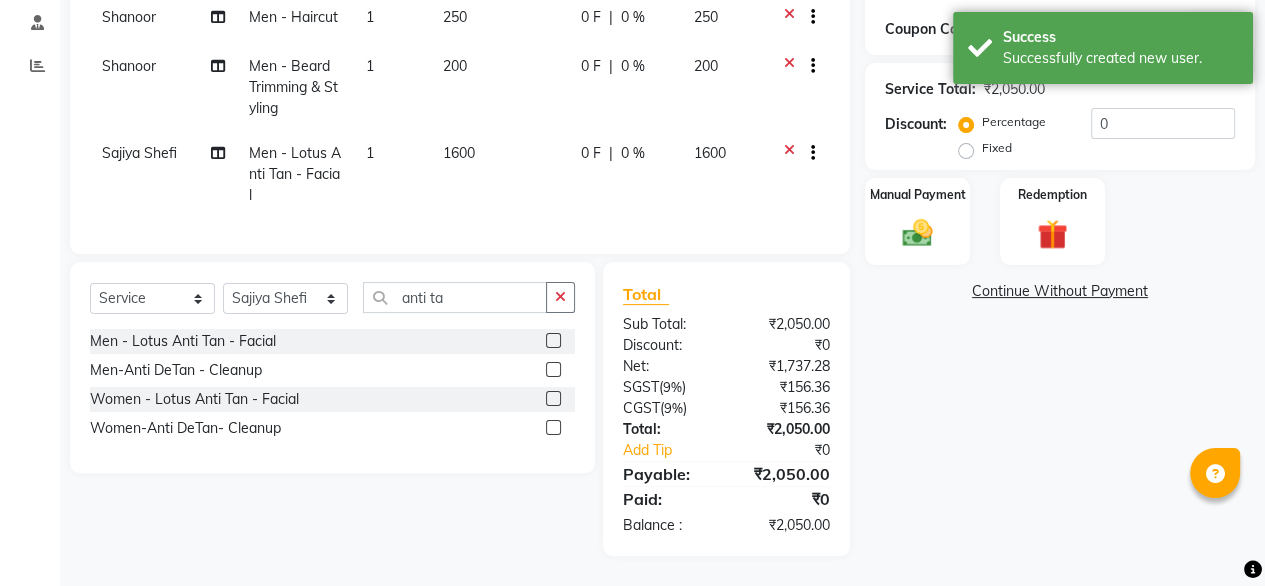 scroll, scrollTop: 351, scrollLeft: 0, axis: vertical 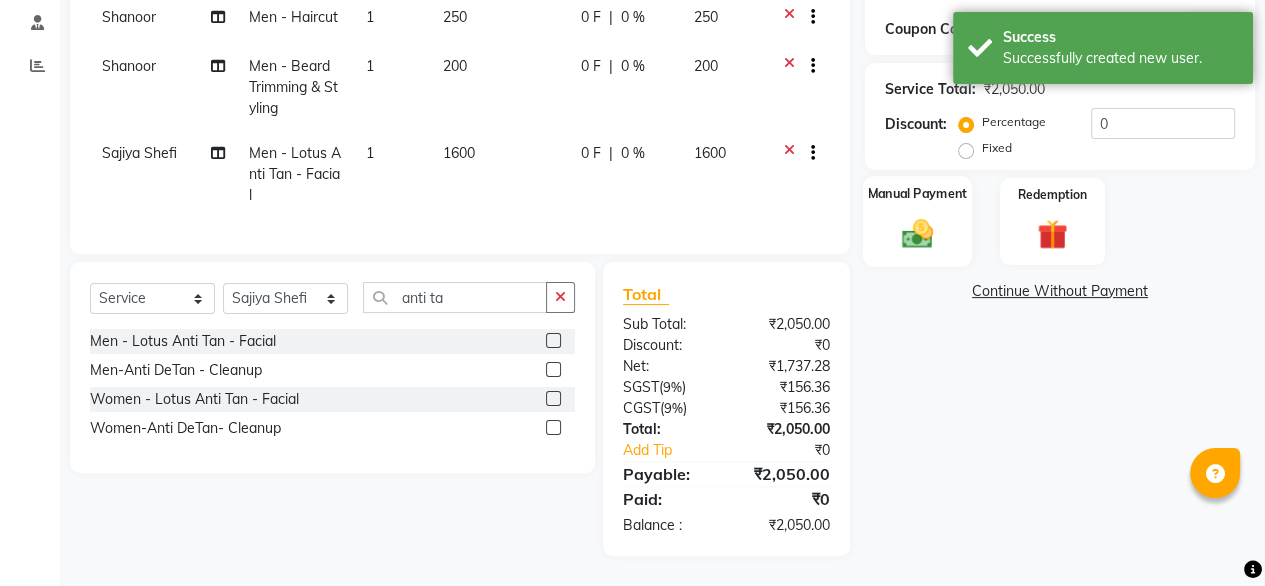click on "Manual Payment" 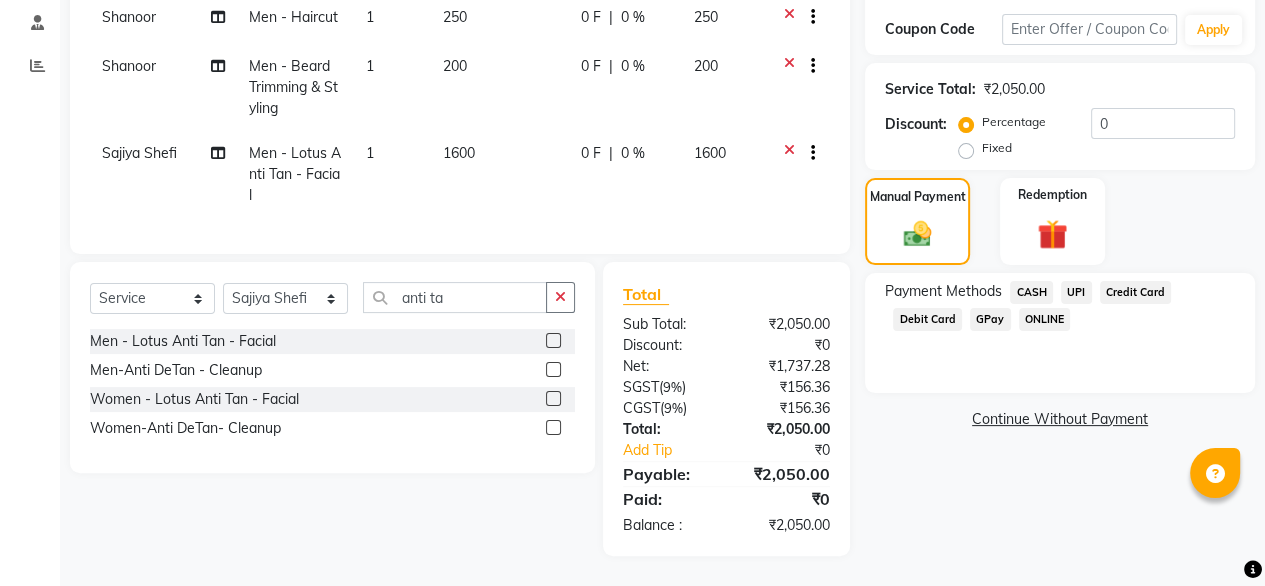 click on "UPI" 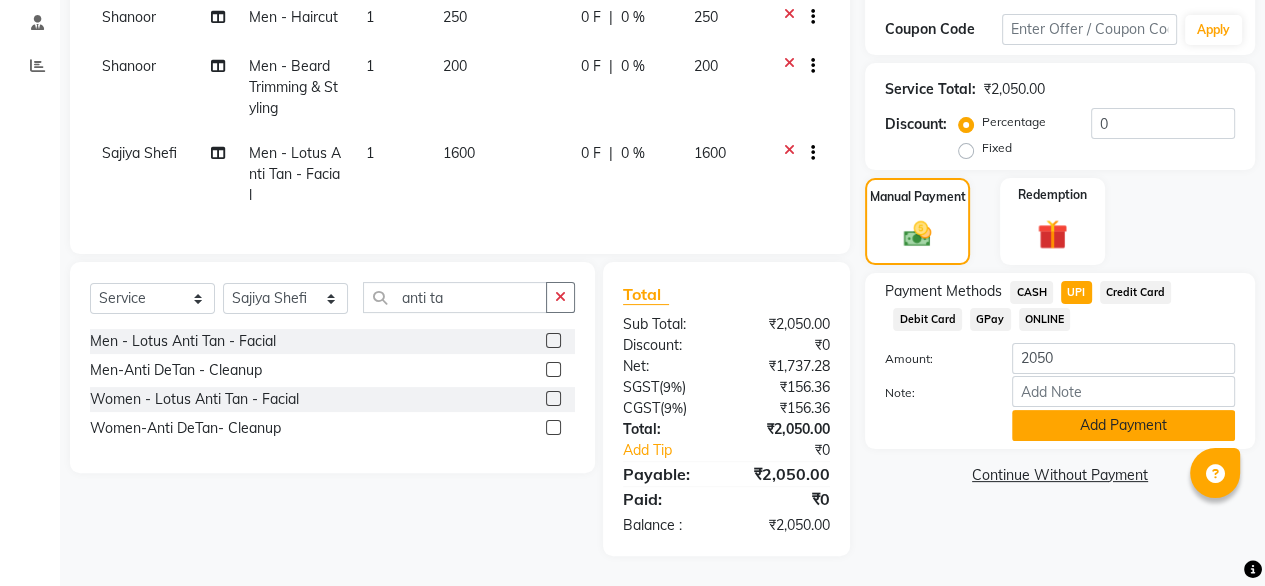 click on "Add Payment" 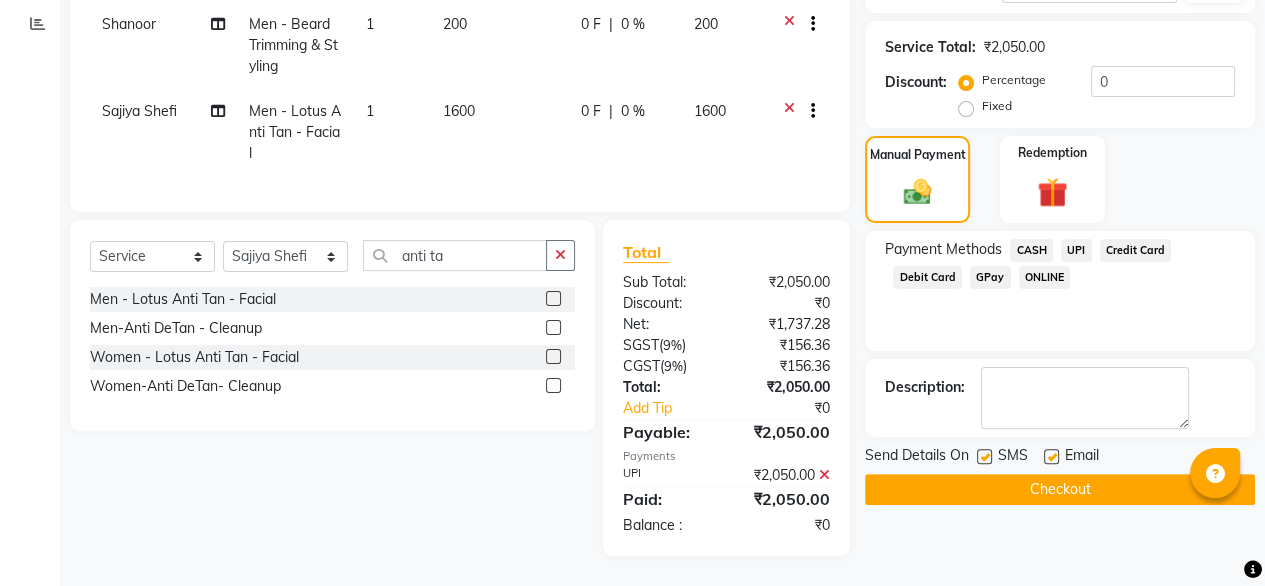 scroll, scrollTop: 392, scrollLeft: 0, axis: vertical 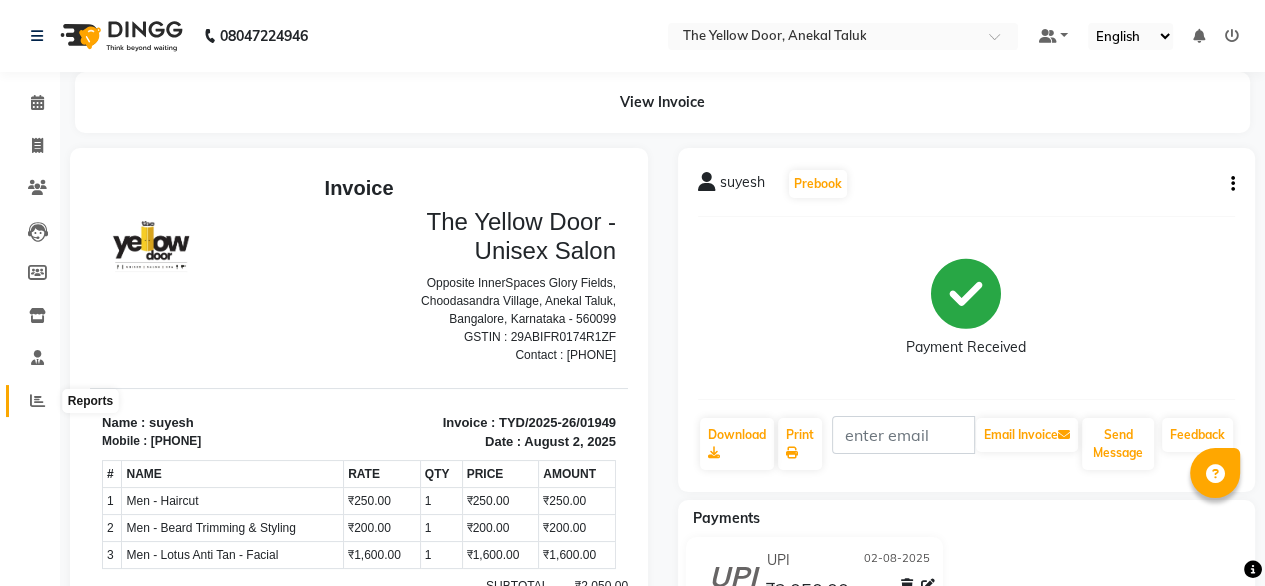 click 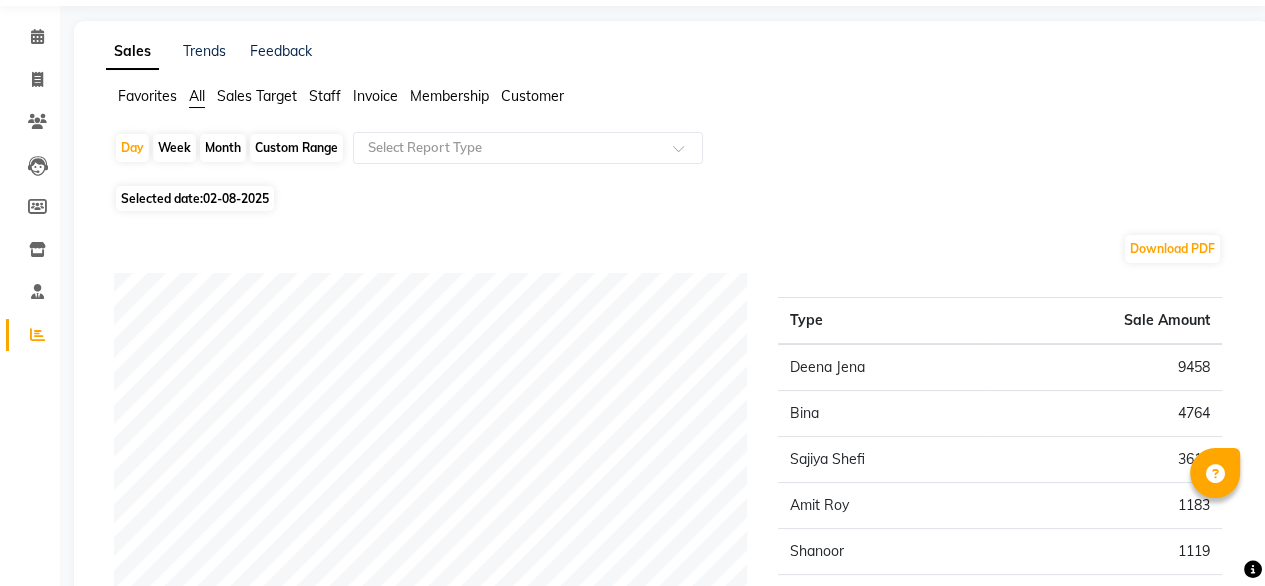 scroll, scrollTop: 0, scrollLeft: 0, axis: both 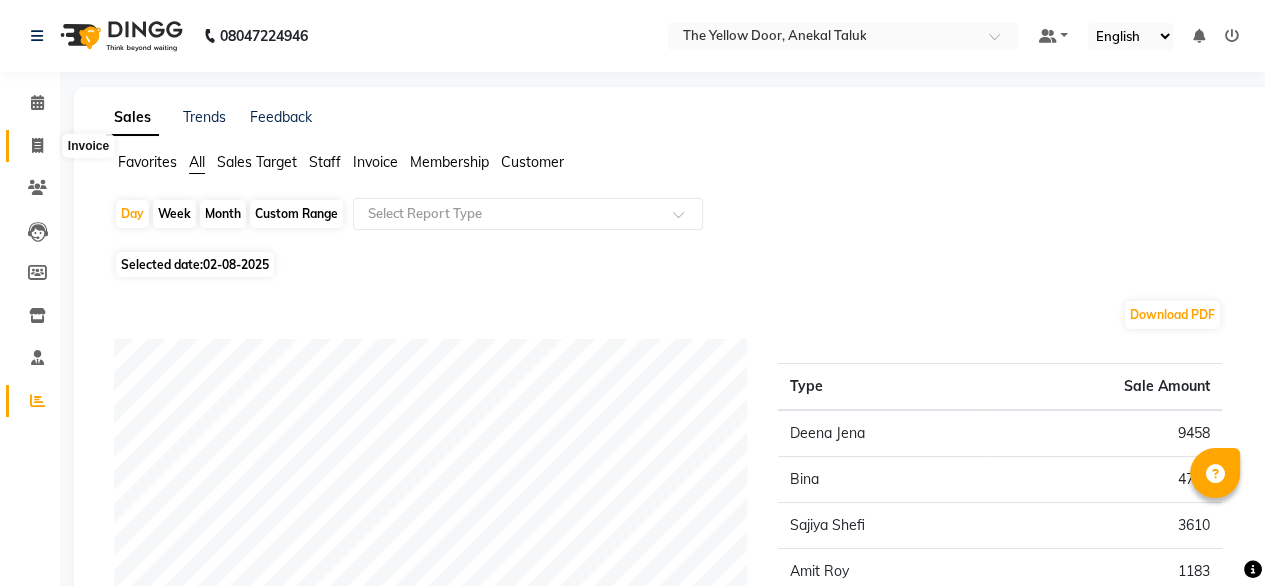 click 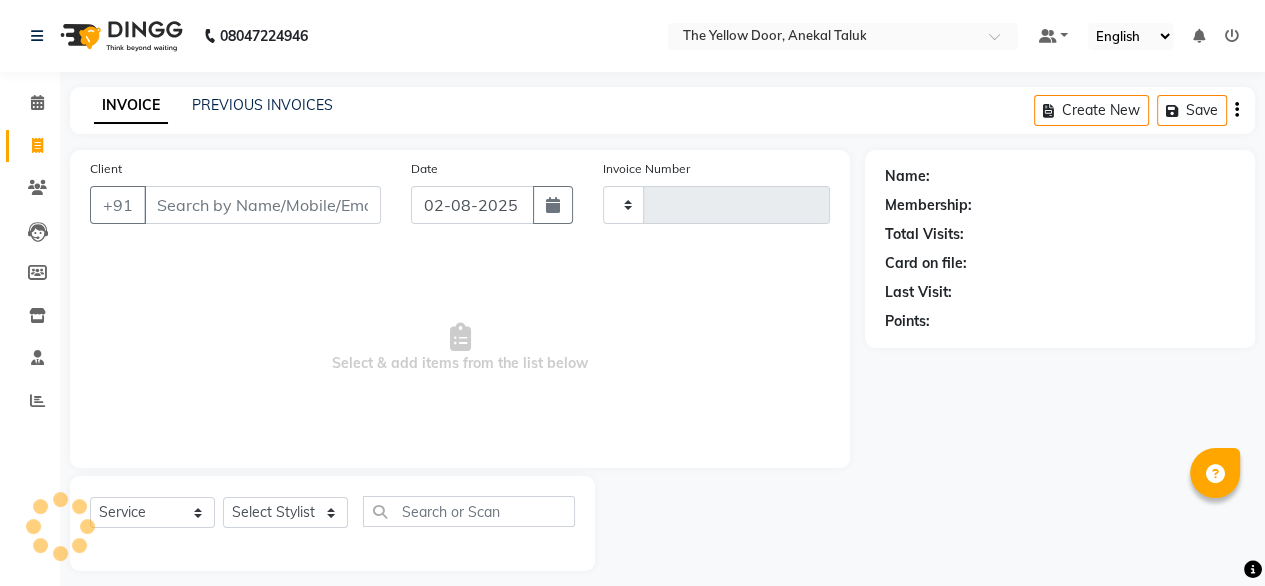 scroll, scrollTop: 16, scrollLeft: 0, axis: vertical 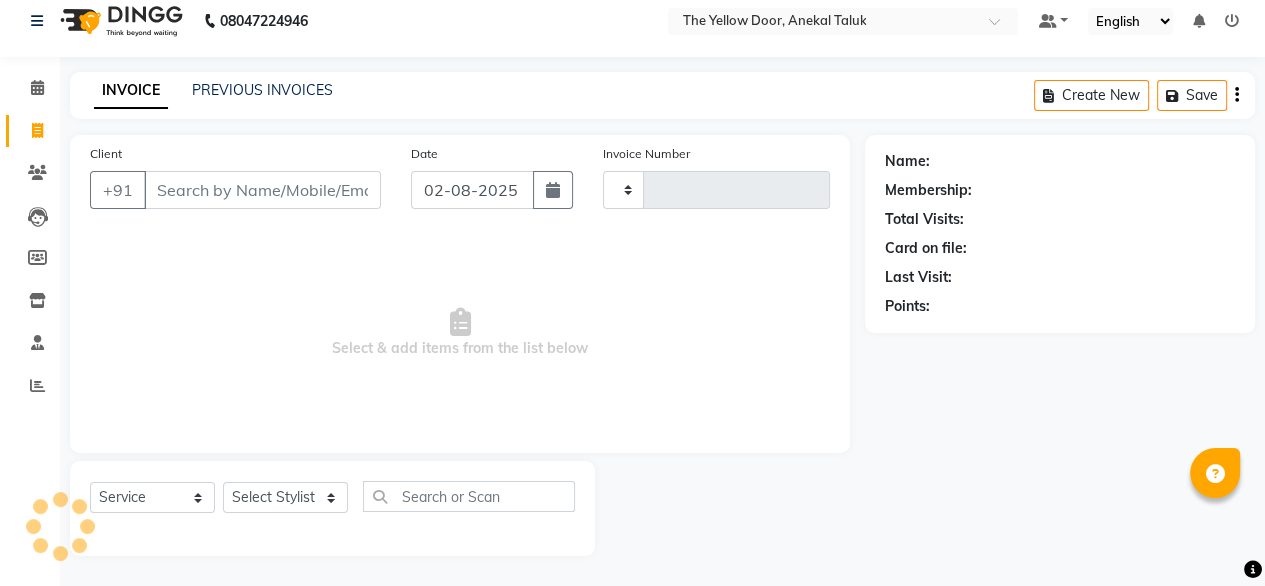 type on "01950" 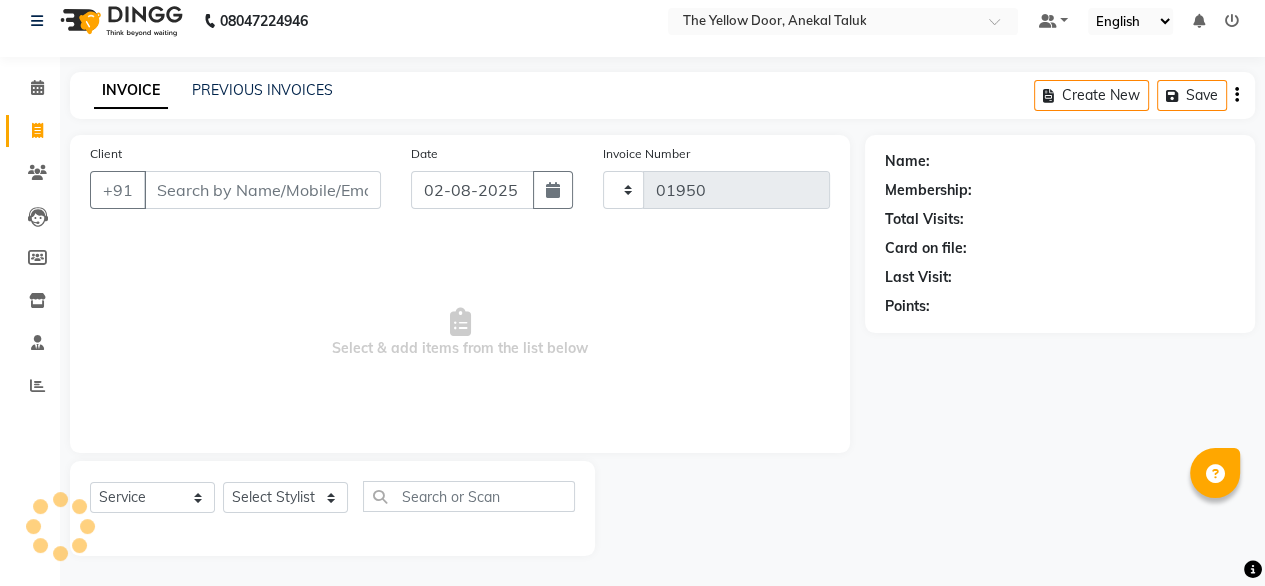select on "5650" 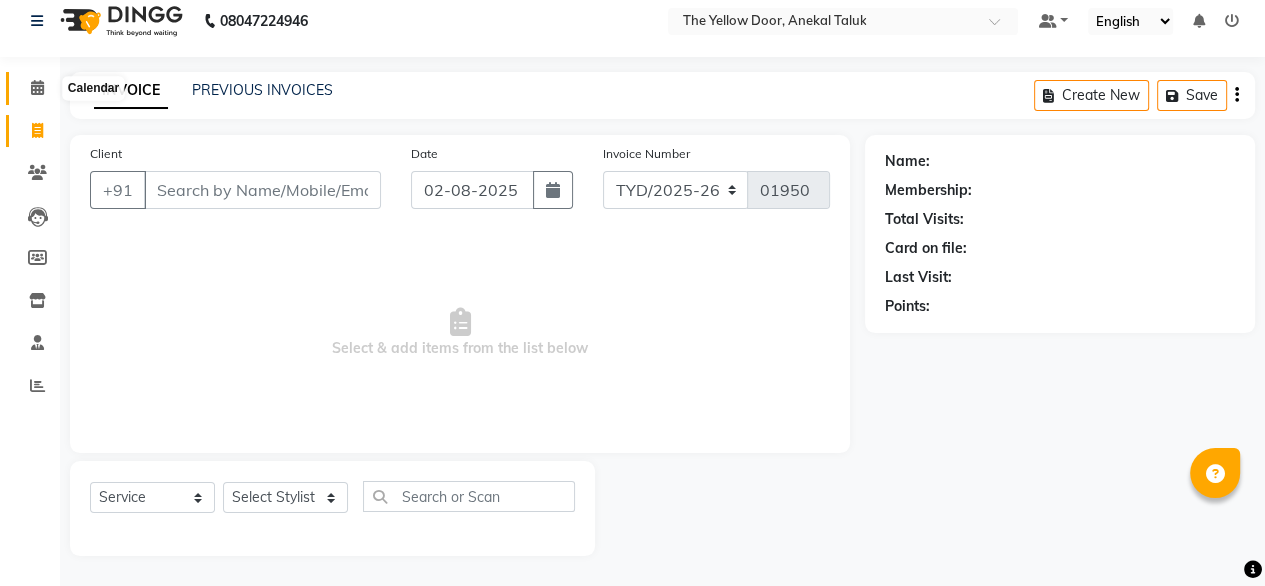 click 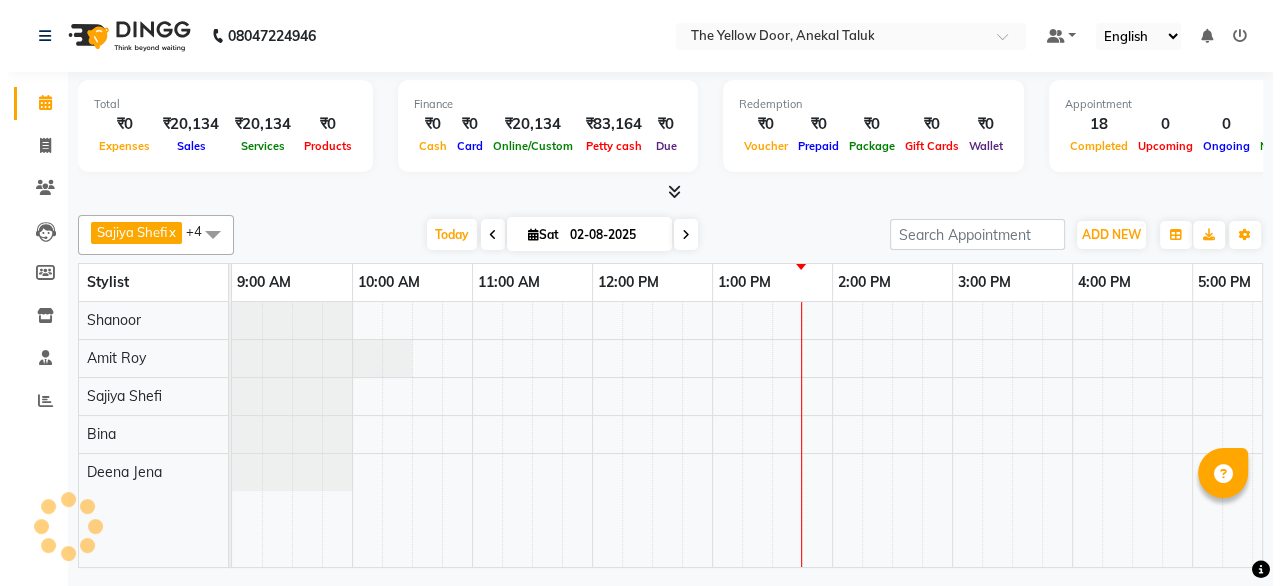 scroll, scrollTop: 0, scrollLeft: 0, axis: both 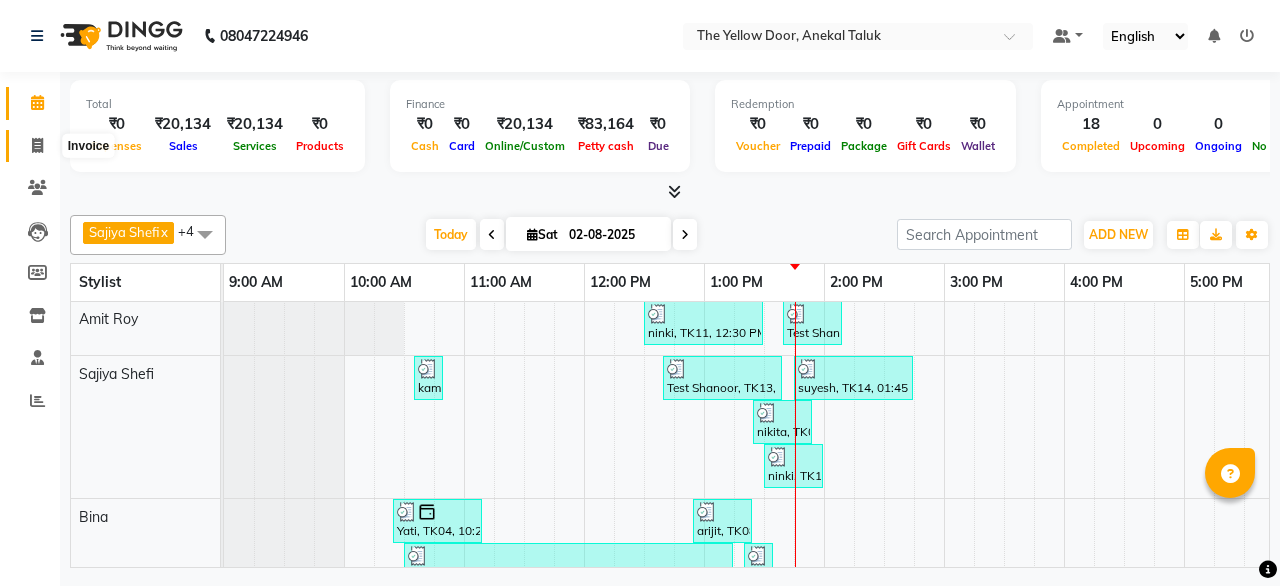 click 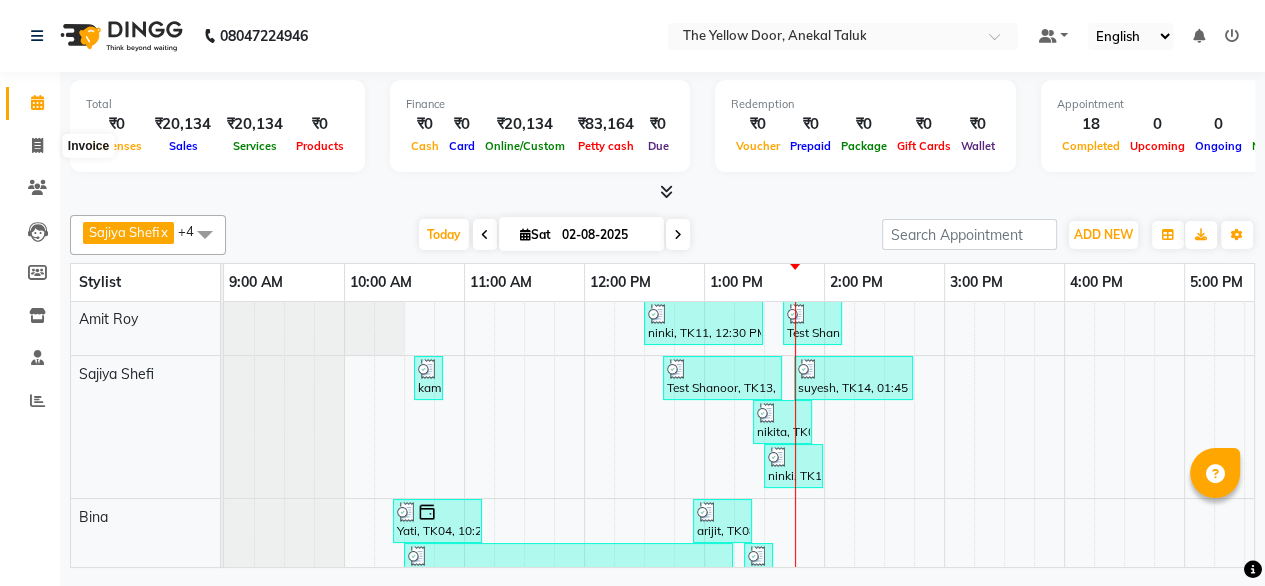 select on "service" 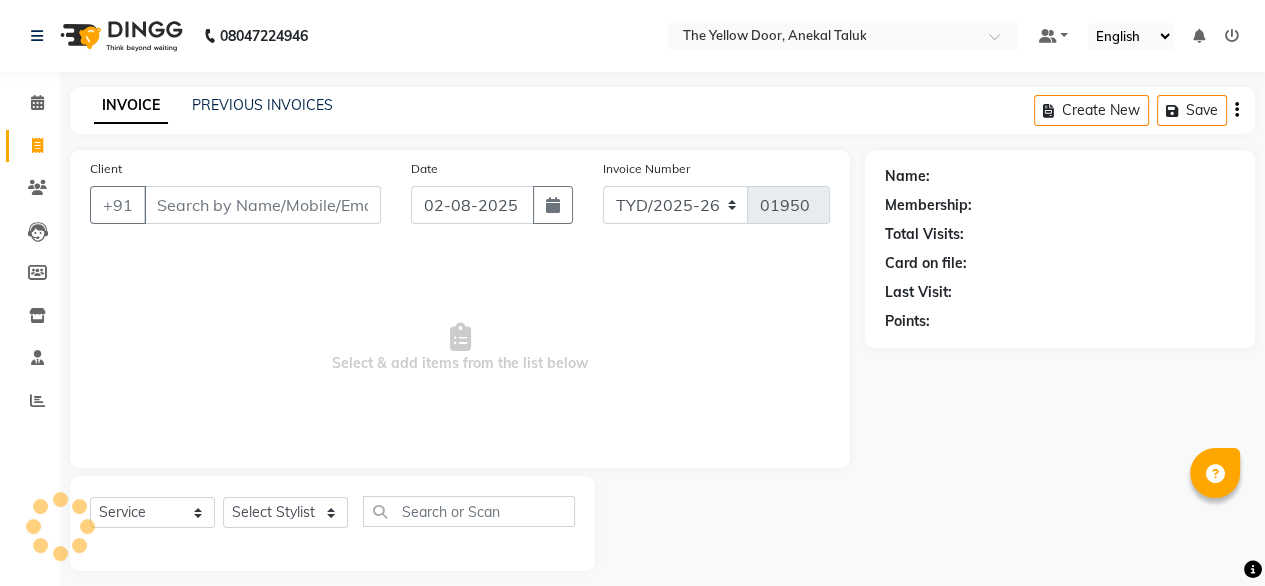 click on "08047224946 Select Location × The Yellow Door, Anekal Taluk Default Panel My Panel English ENGLISH Español العربية मराठी हिंदी ગુજરાતી தமிழ் 中文 Notifications nothing to show ☀ The Yellow Door, Anekal Taluk  Calendar  Invoice  Clients  Leads   Members  Inventory  Staff  Reports Completed InProgress Upcoming Dropped Tentative Check-In Confirm Bookings Segments Page Builder INVOICE PREVIOUS INVOICES Create New   Save  Client +91 Date 02-08-2025 Invoice Number TYD/2025-26 V/2025-26 01950  Select & add items from the list below  Select  Service  Product  Membership  Package Voucher Prepaid Gift Card  Select Stylist Amit Roy Bina Deena Jena Housekeeping Manager Sajiya Shefi Shanoor Shri Name: Membership: Total Visits: Card on file: Last Visit:  Points:" at bounding box center (632, 300) 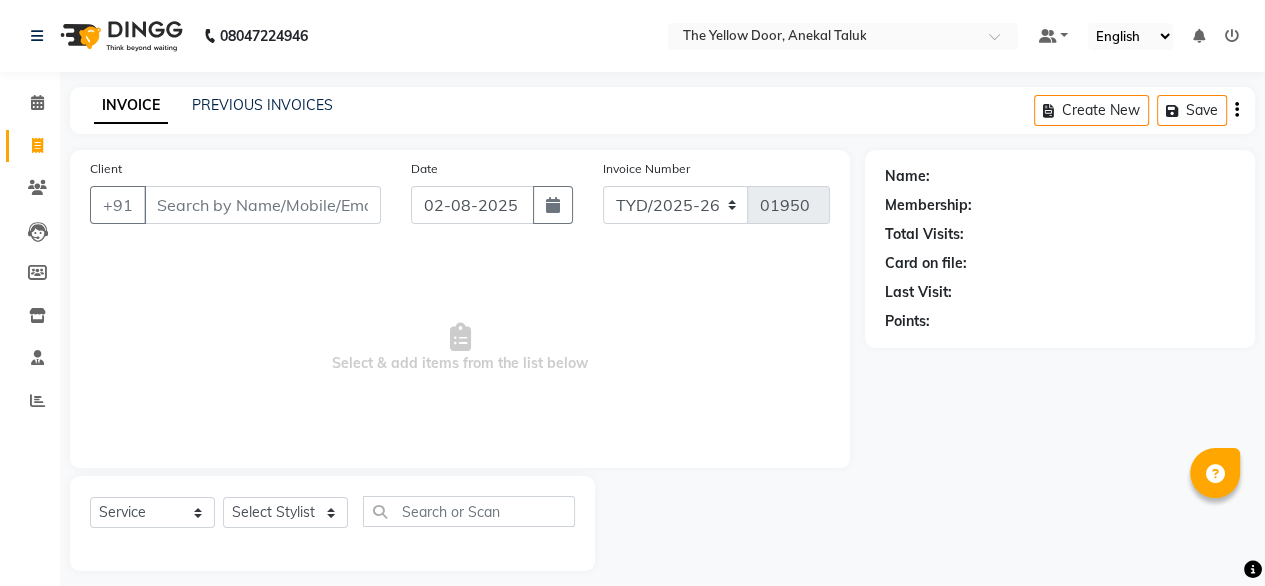 click on "INVOICE PREVIOUS INVOICES Create New   Save" 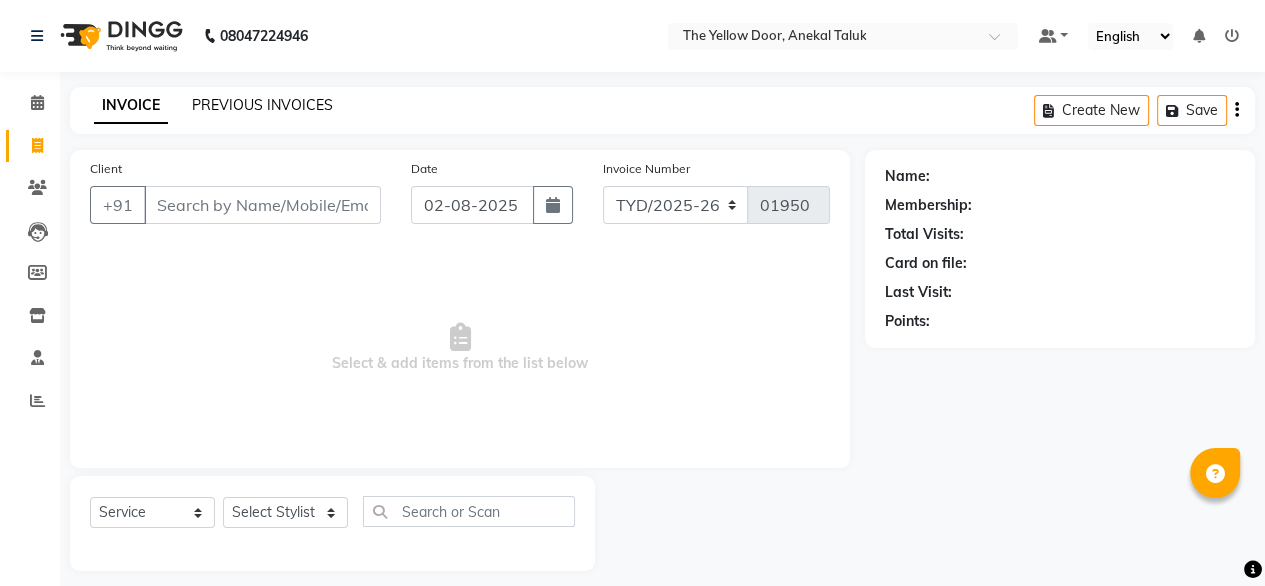 click on "PREVIOUS INVOICES" 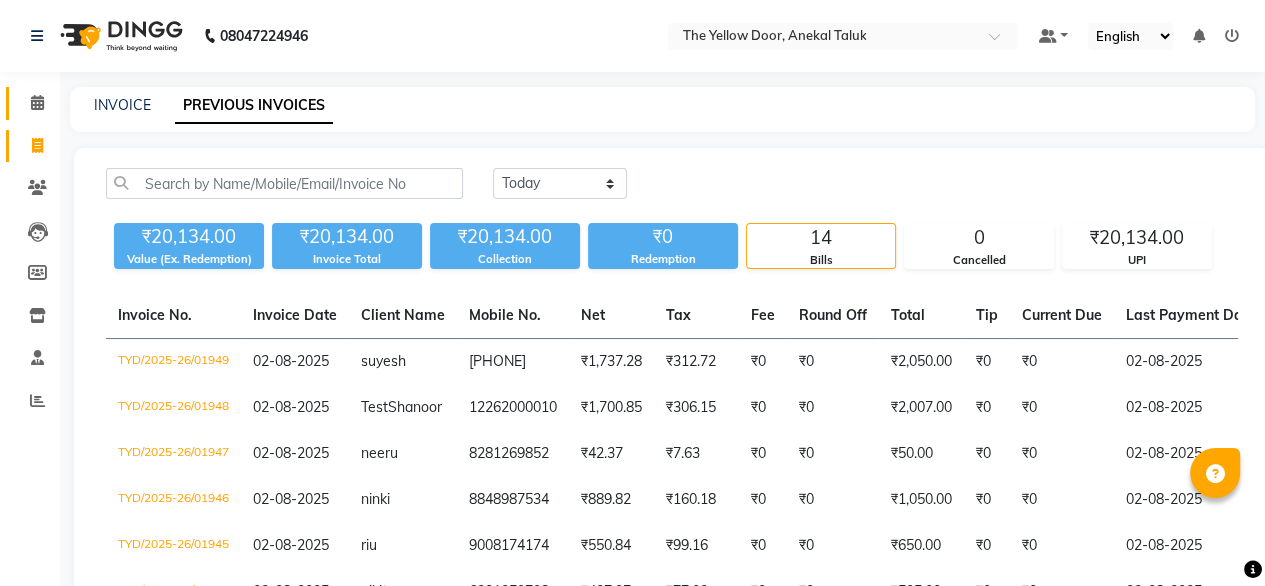 click 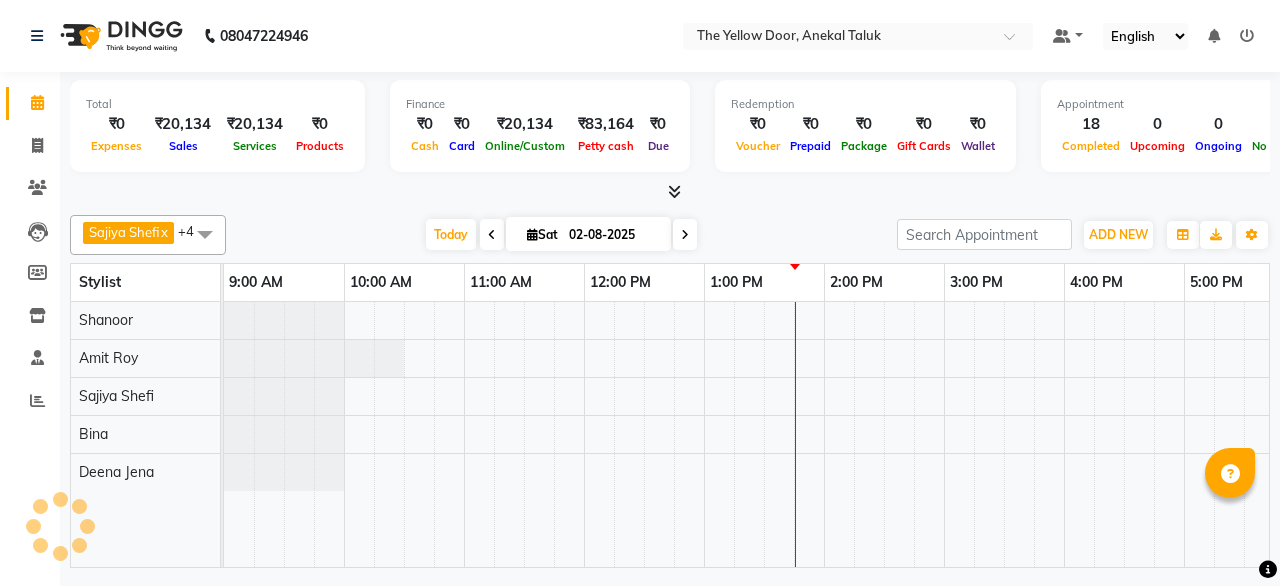 scroll, scrollTop: 0, scrollLeft: 480, axis: horizontal 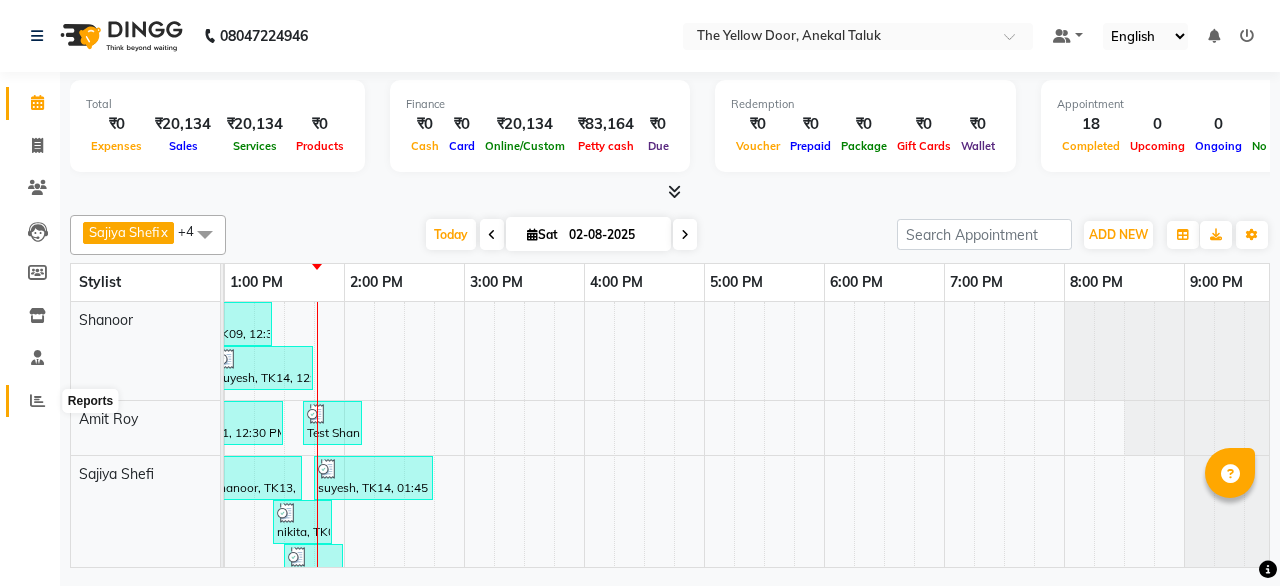 click 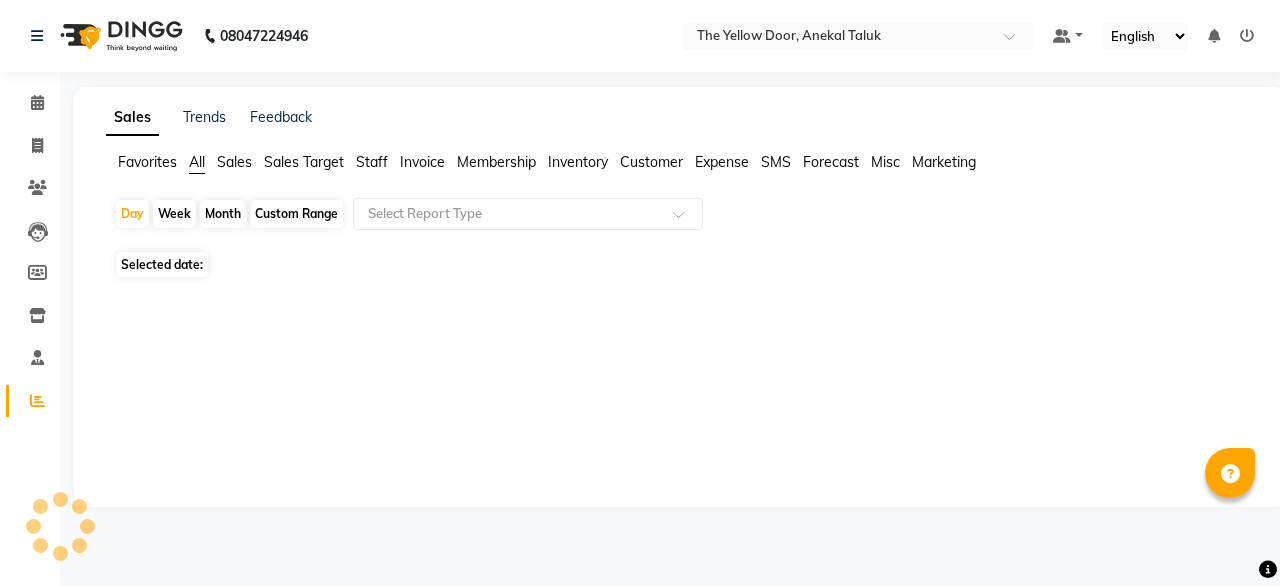 click 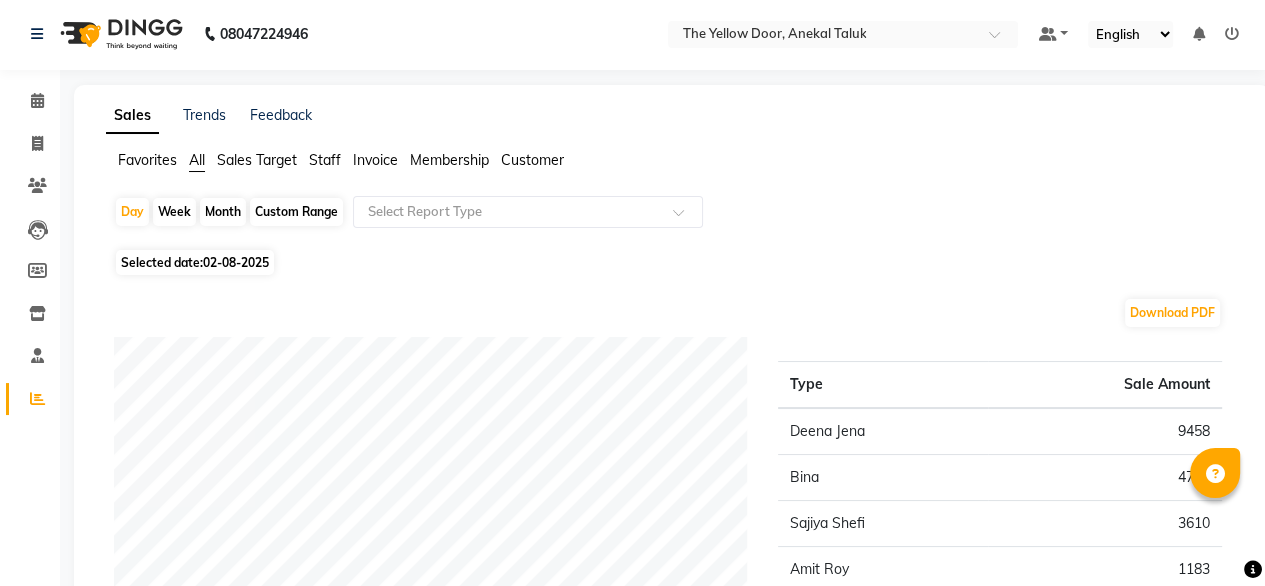 scroll, scrollTop: 0, scrollLeft: 0, axis: both 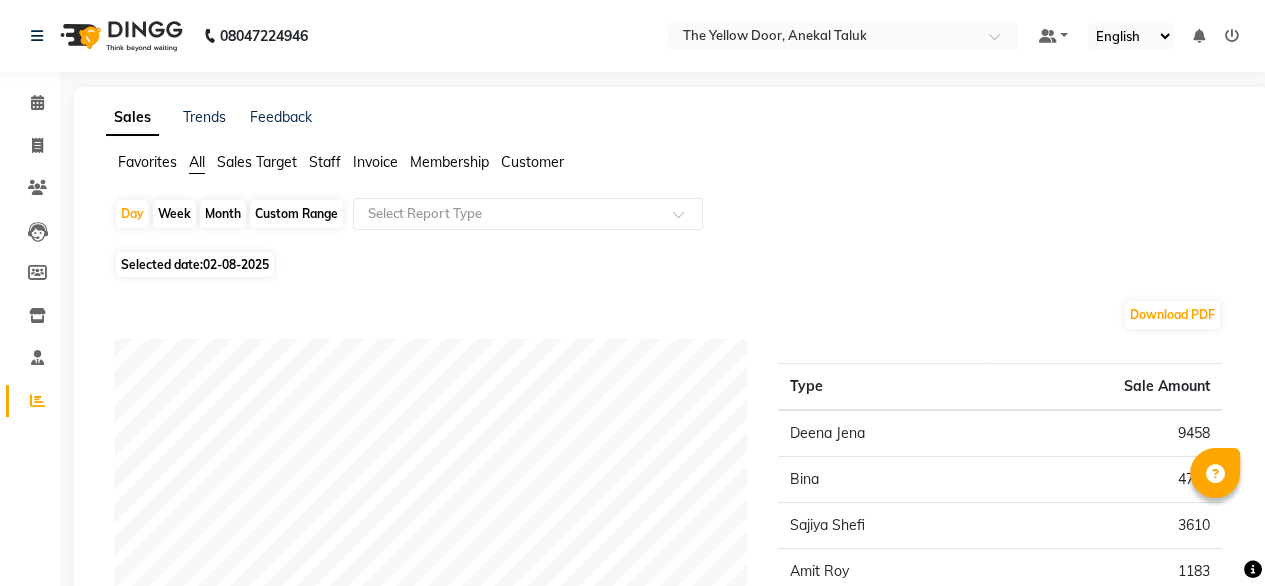 click on "Month" 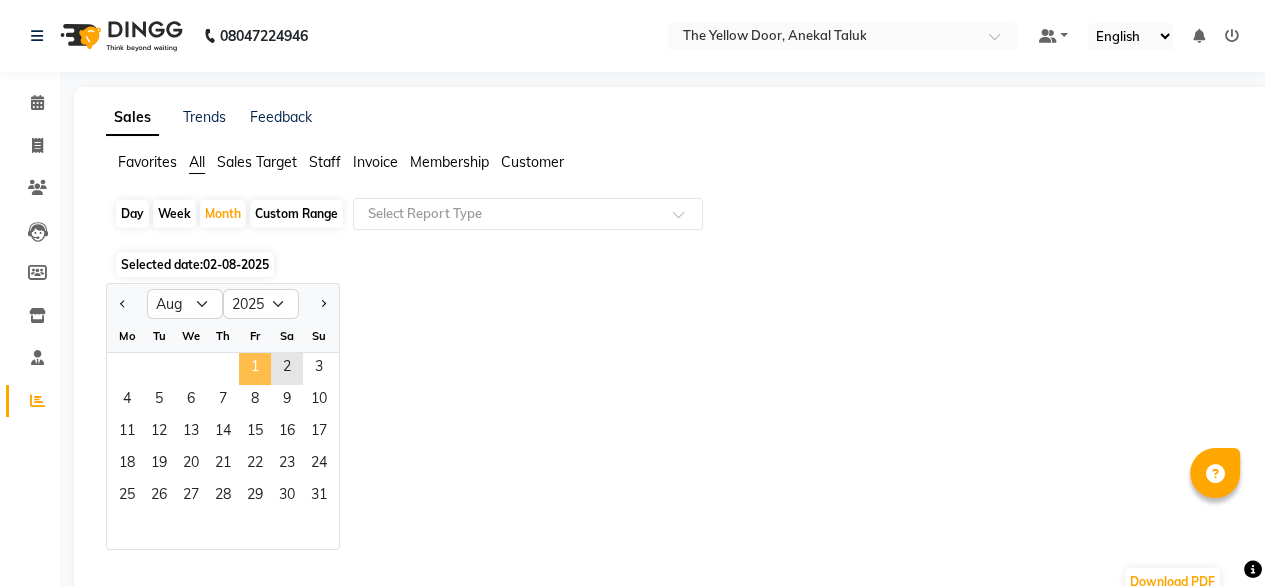 click on "1" 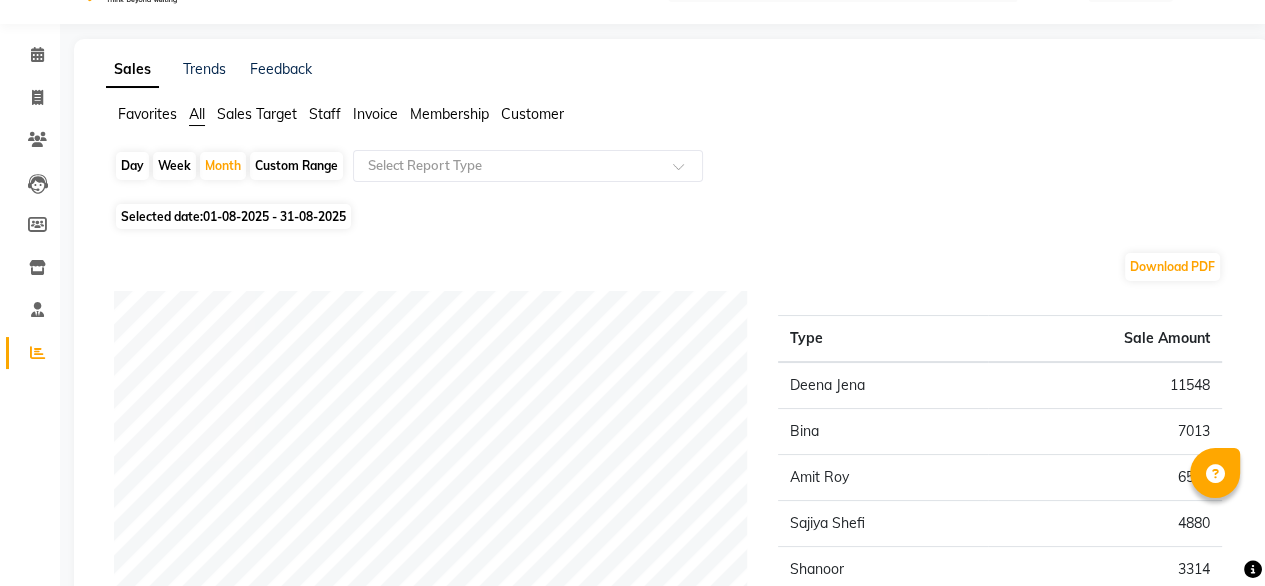 scroll, scrollTop: 0, scrollLeft: 0, axis: both 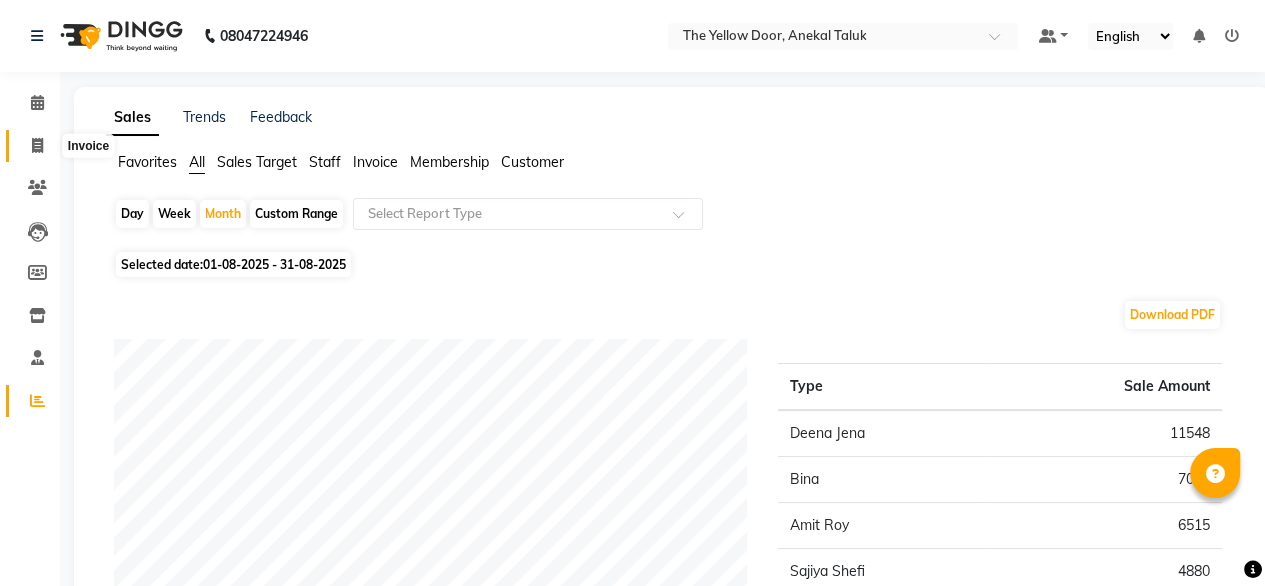 click 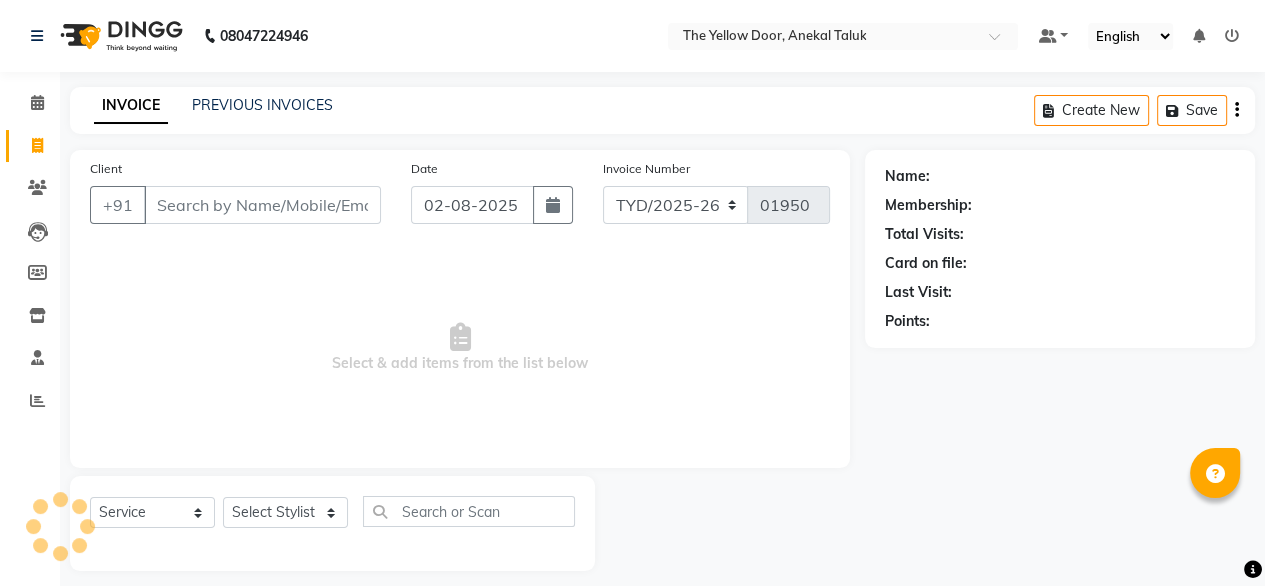 scroll, scrollTop: 16, scrollLeft: 0, axis: vertical 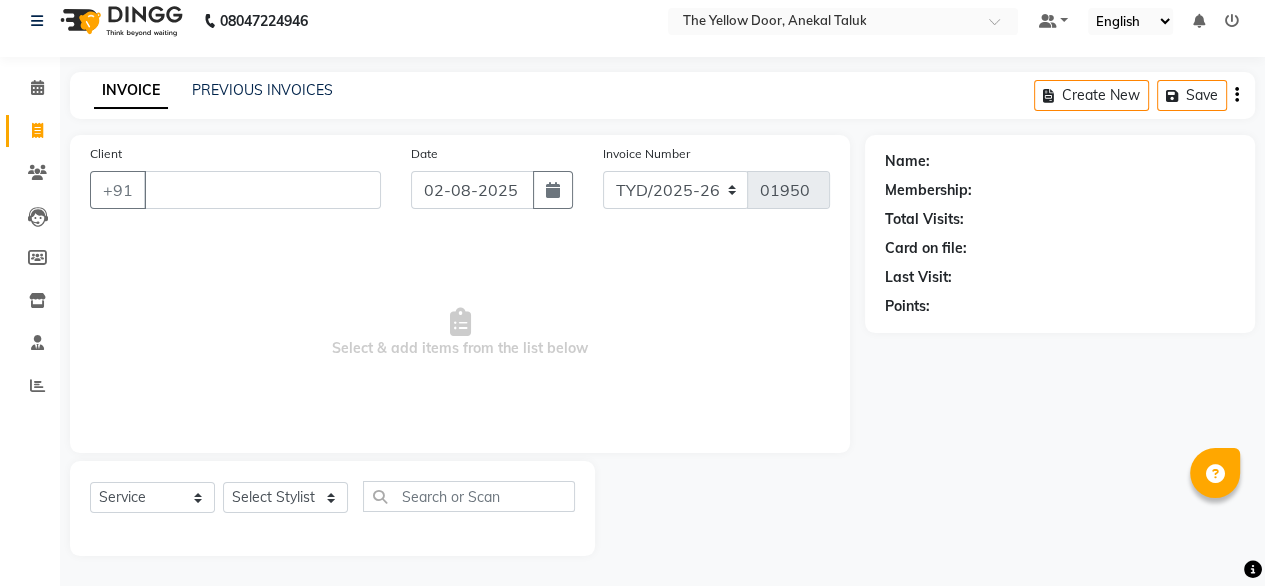 type 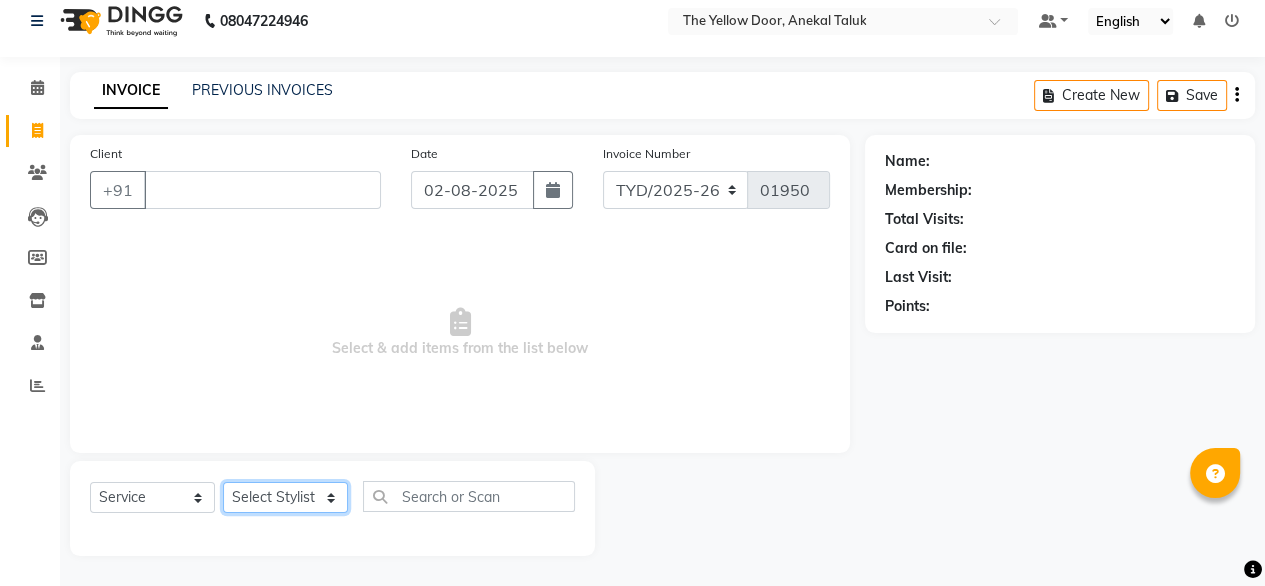 click on "Select Stylist Amit Roy Bina Deena Jena Housekeeping Manager Sajiya Shefi Shanoor Shri" 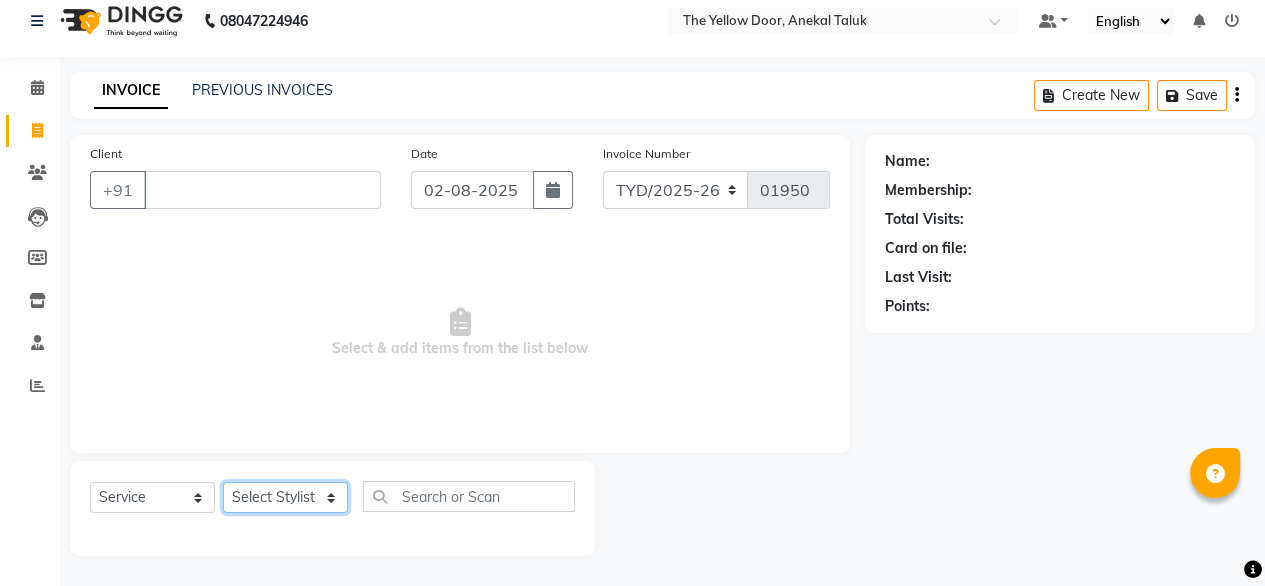 select on "41281" 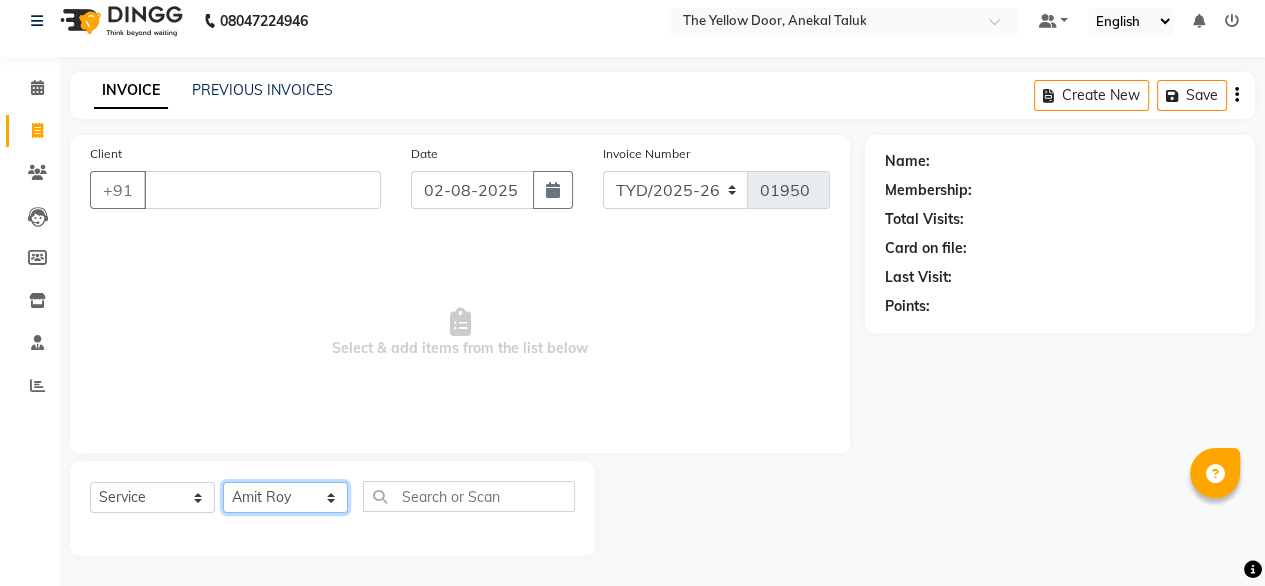 click on "Select Stylist Amit Roy Bina Deena Jena Housekeeping Manager Sajiya Shefi Shanoor Shri" 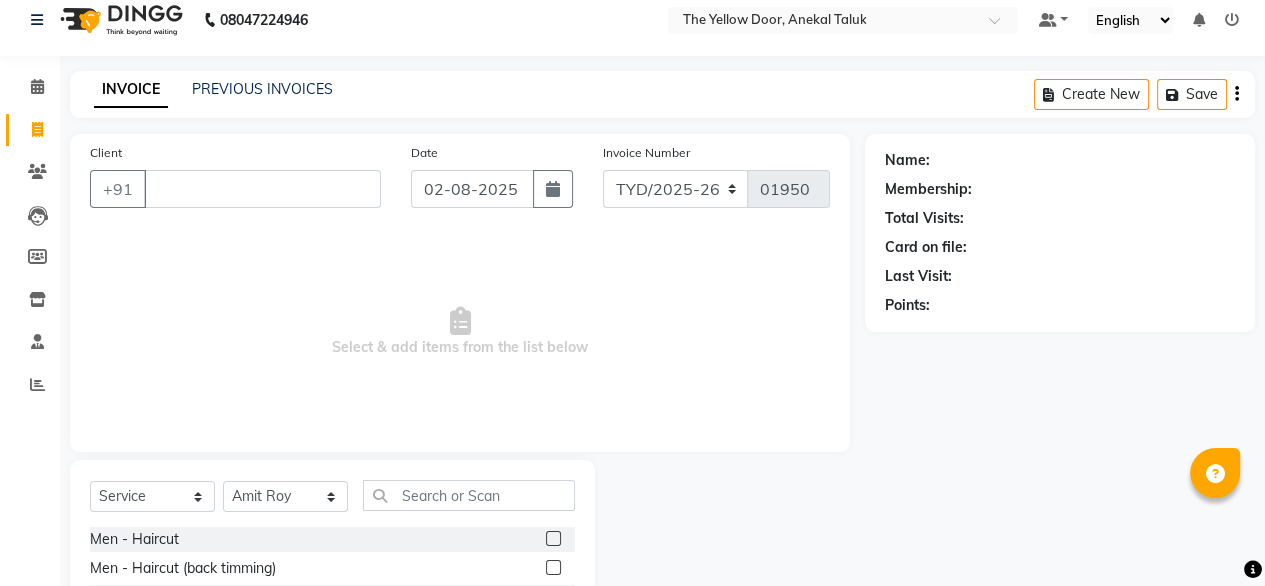 click 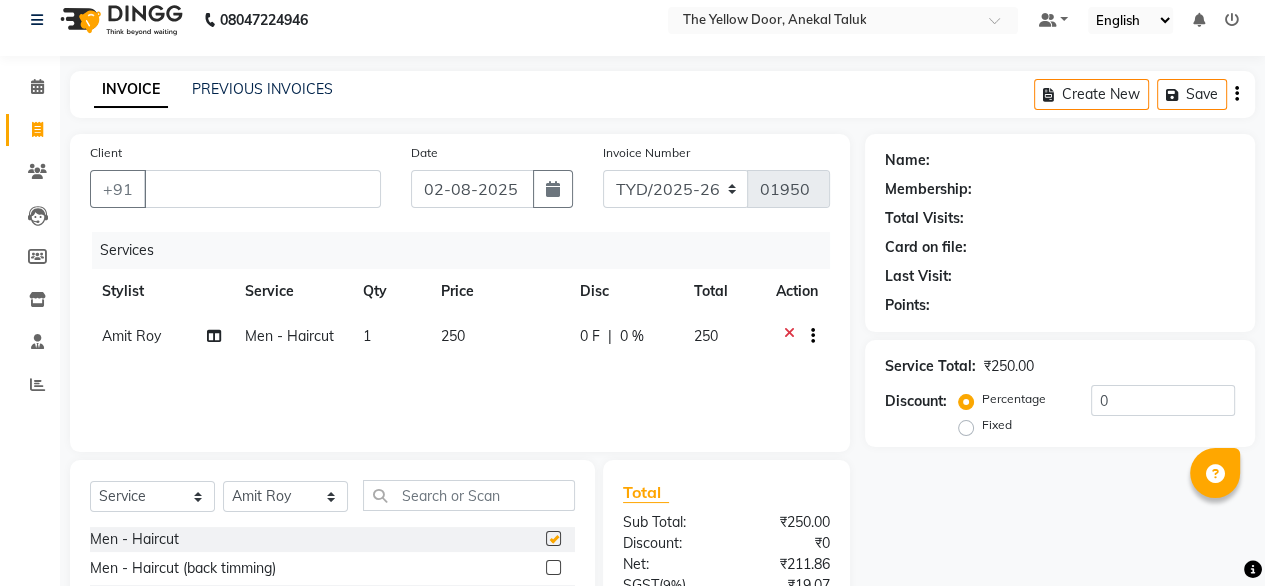 checkbox on "false" 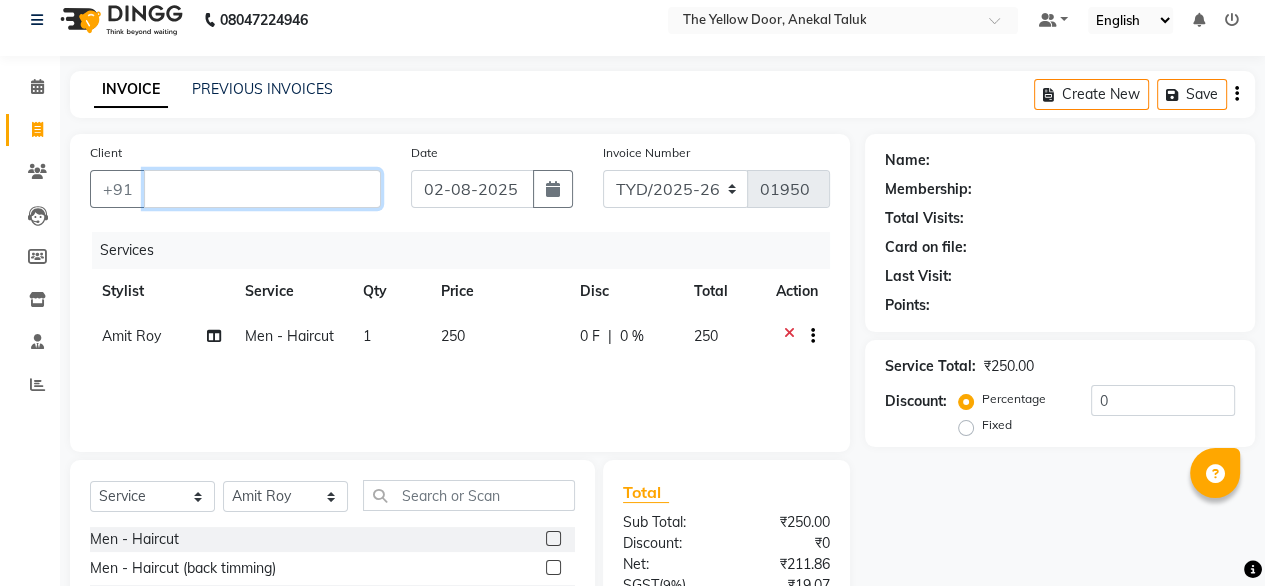 click on "Client" at bounding box center (262, 189) 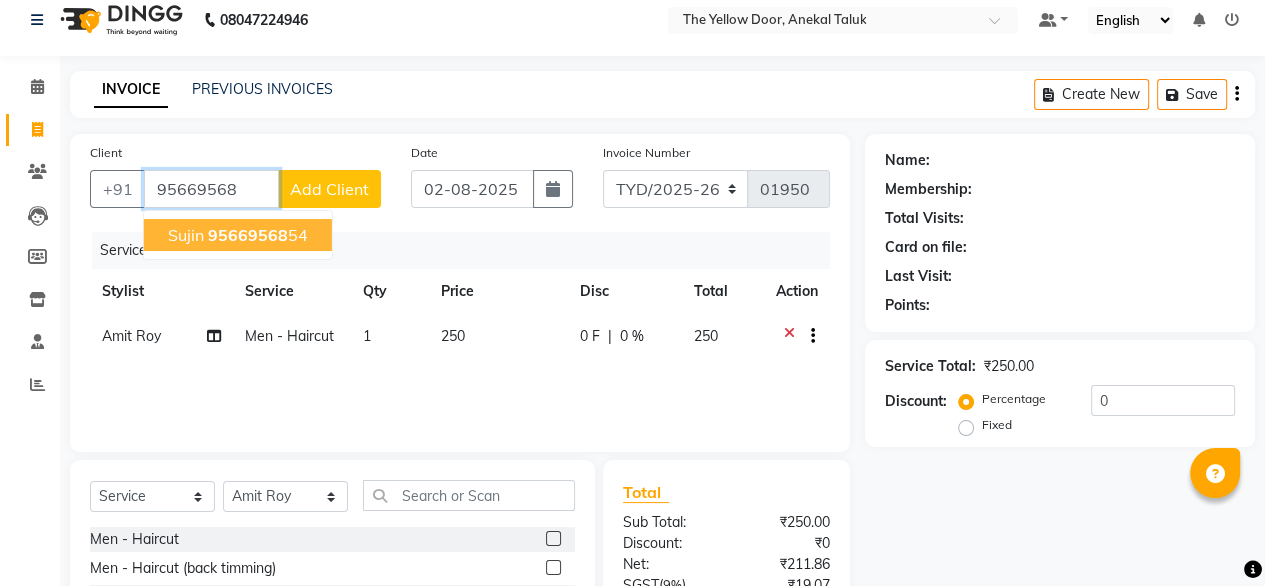 click on "95669568" 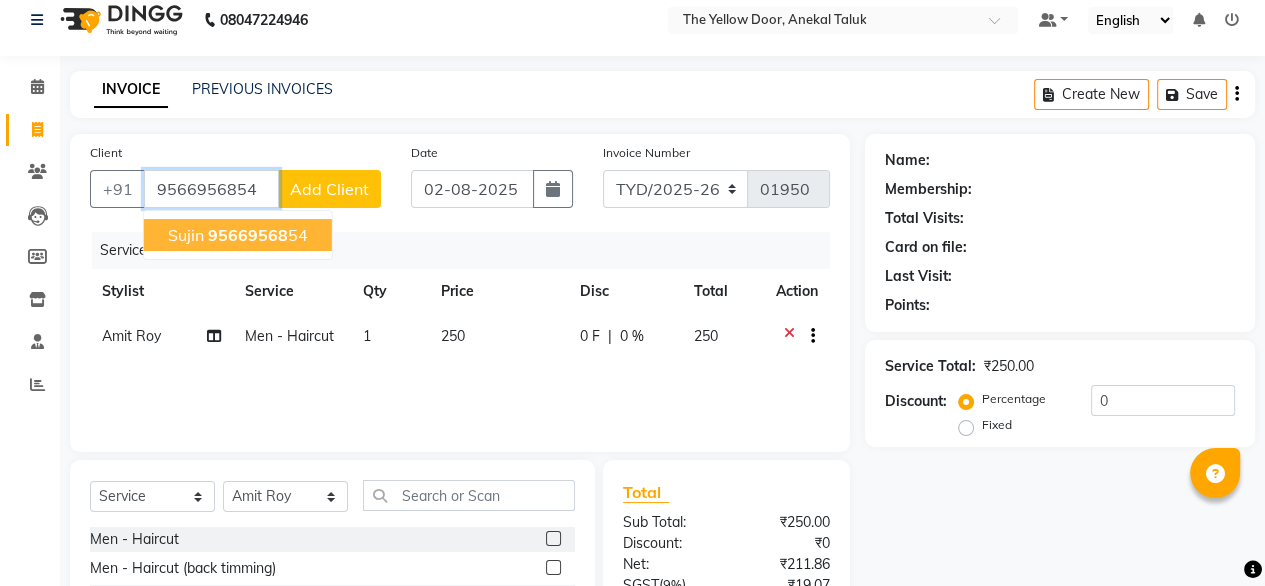 type on "9566956854" 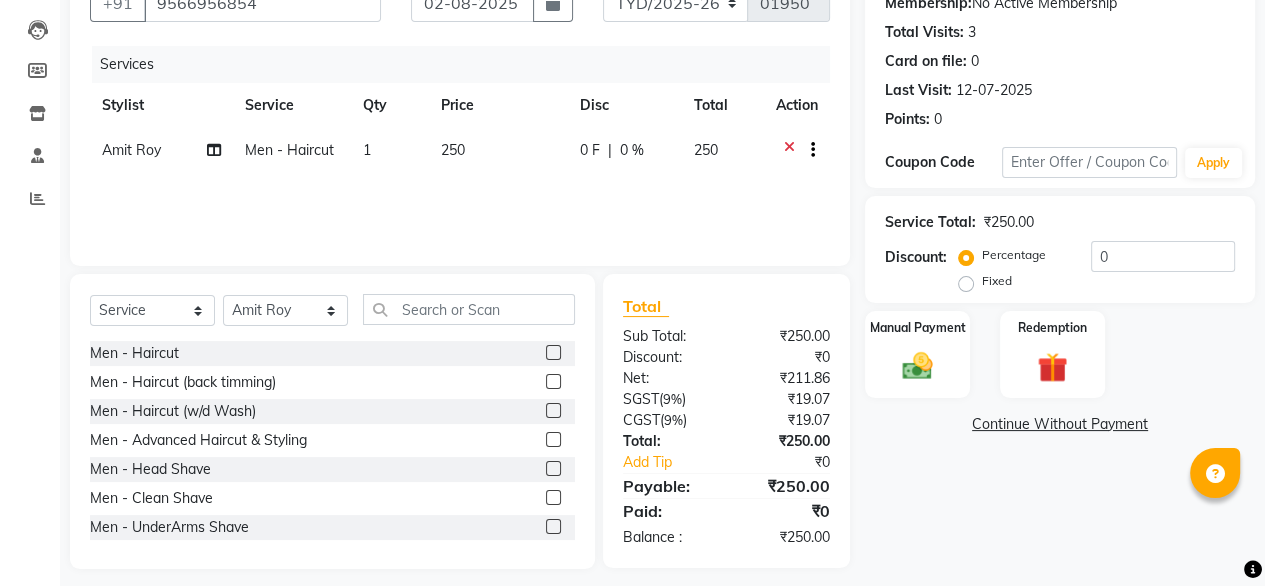 scroll, scrollTop: 216, scrollLeft: 0, axis: vertical 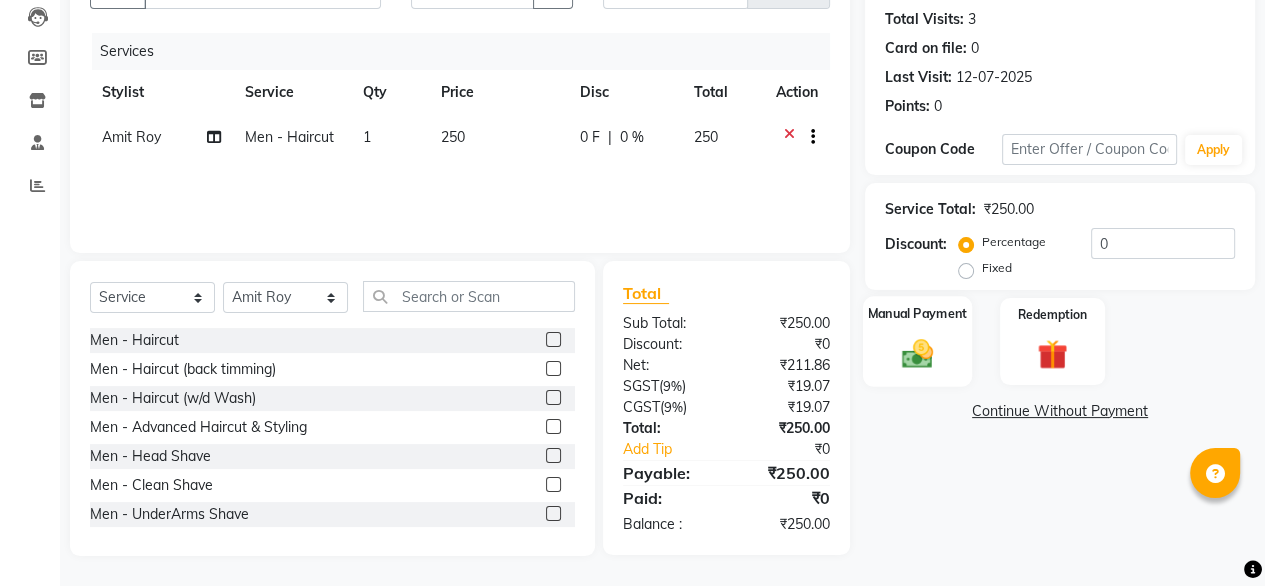 click 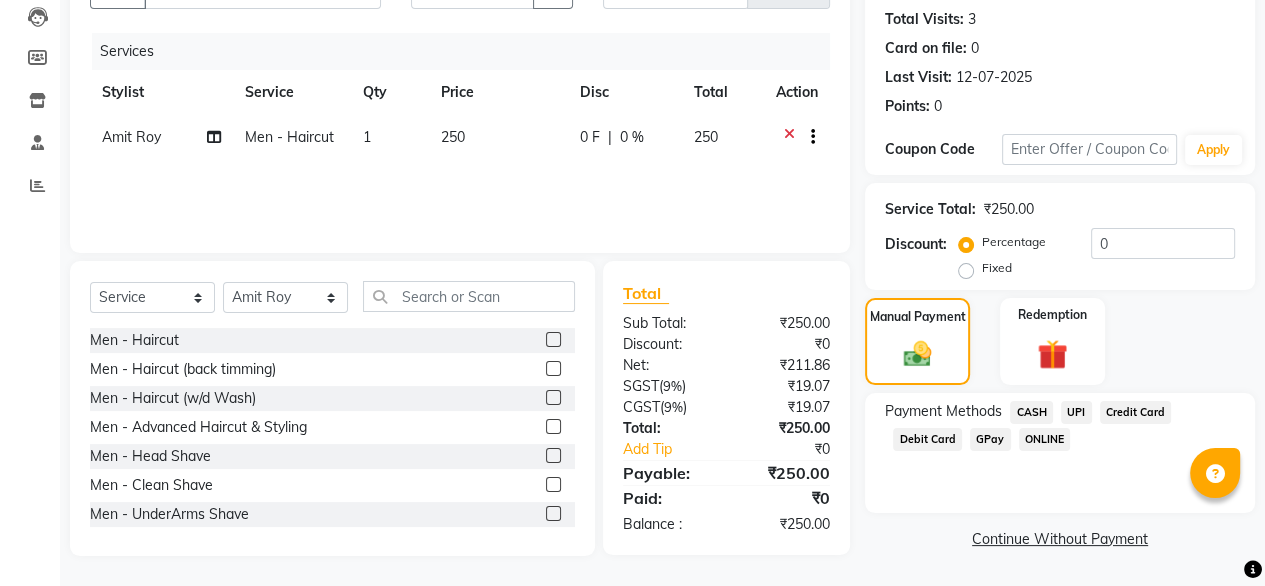 click on "UPI" 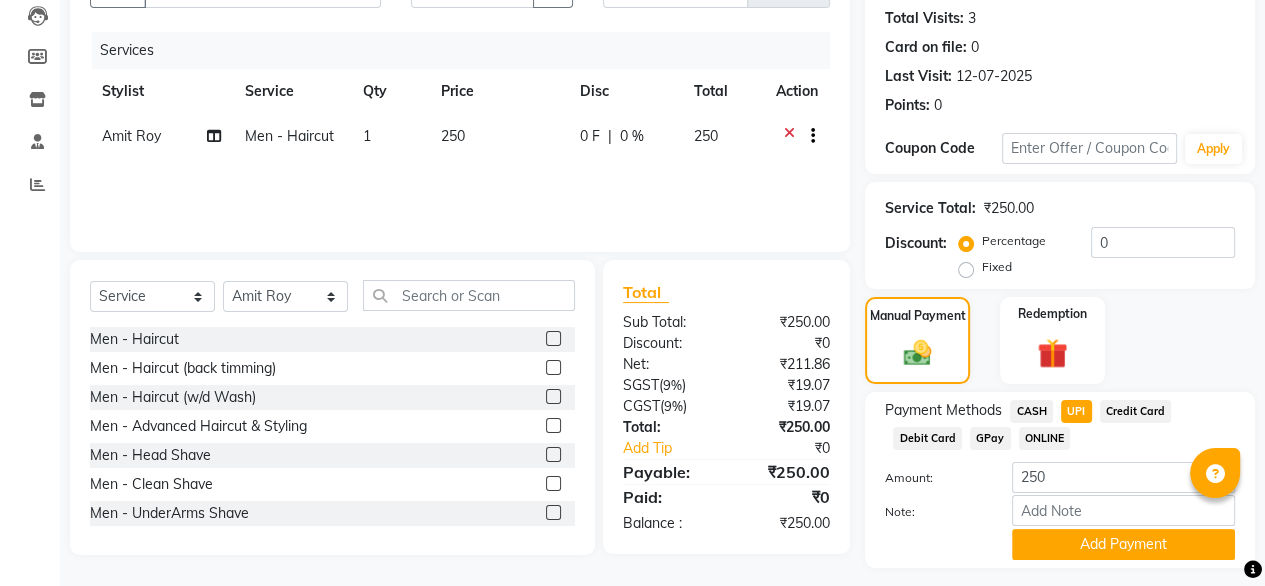 scroll, scrollTop: 272, scrollLeft: 0, axis: vertical 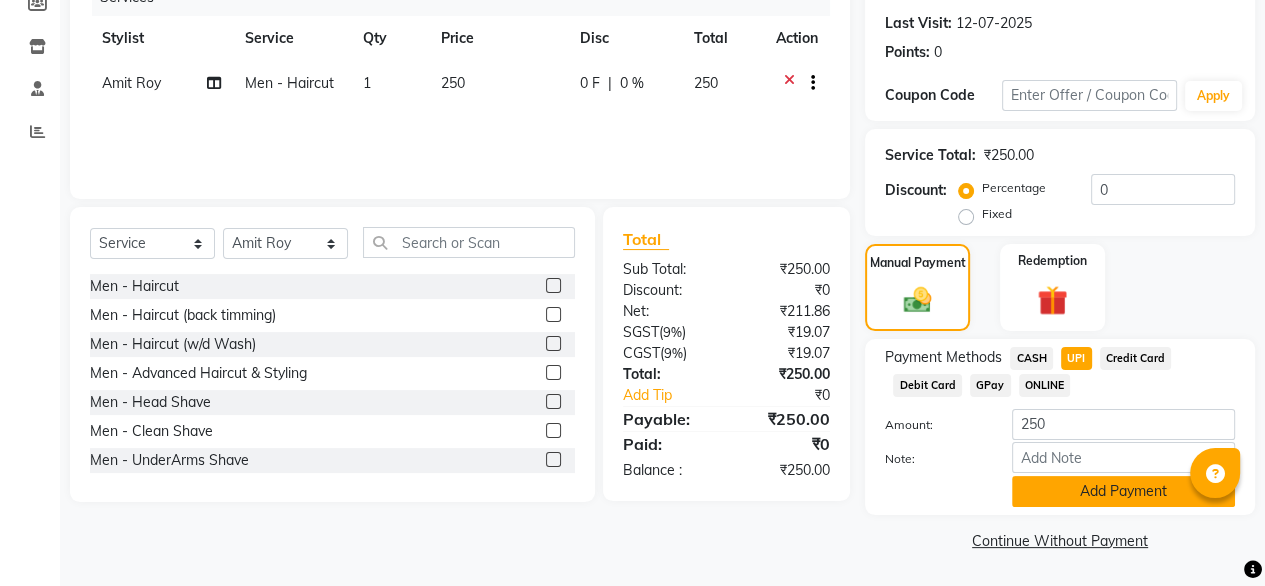 click on "Add Payment" 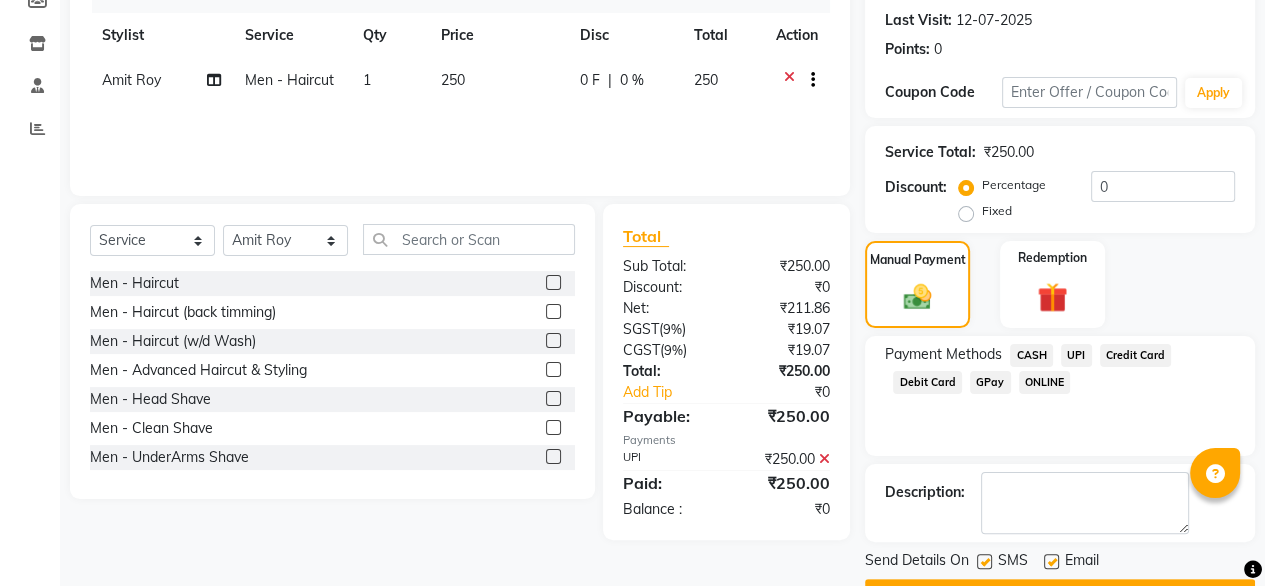 scroll, scrollTop: 325, scrollLeft: 0, axis: vertical 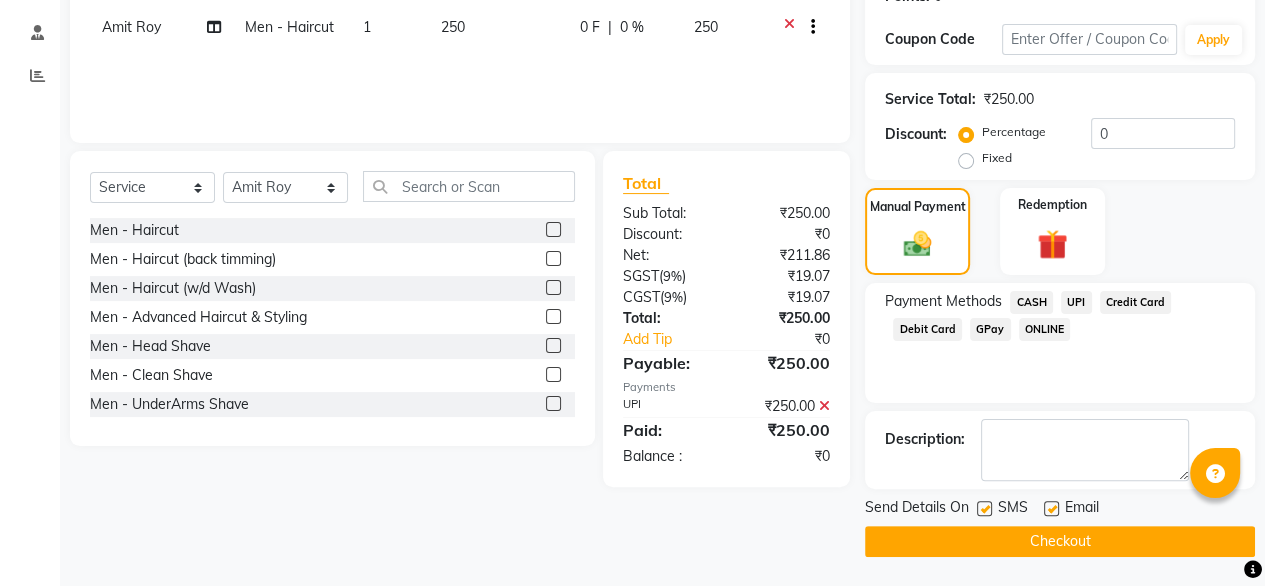 click 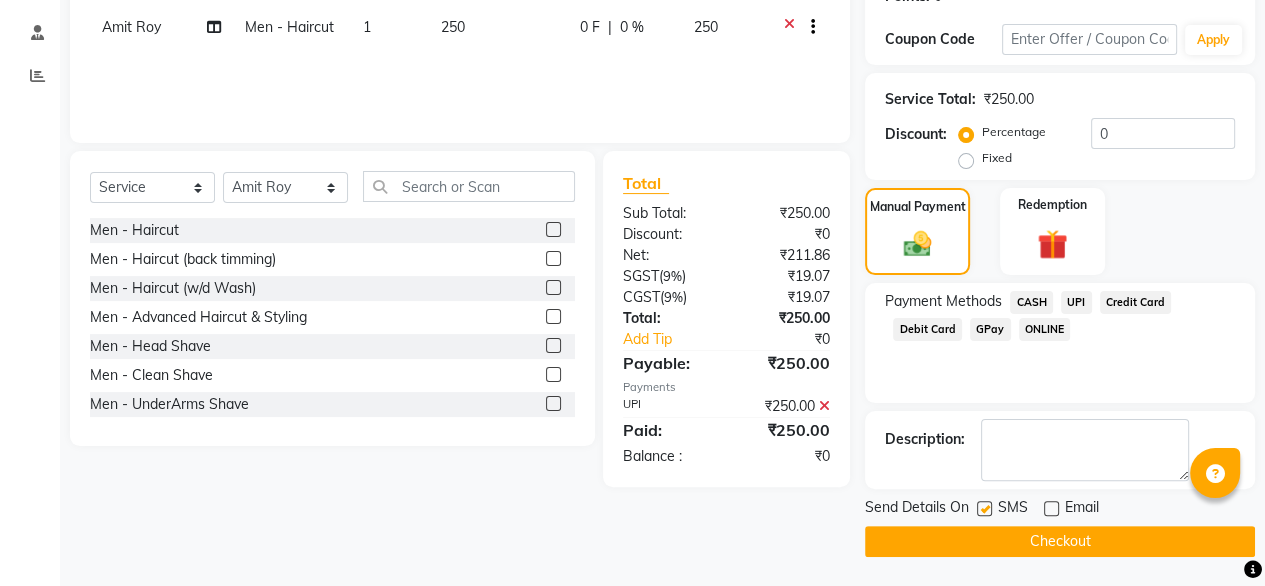 click on "Checkout" 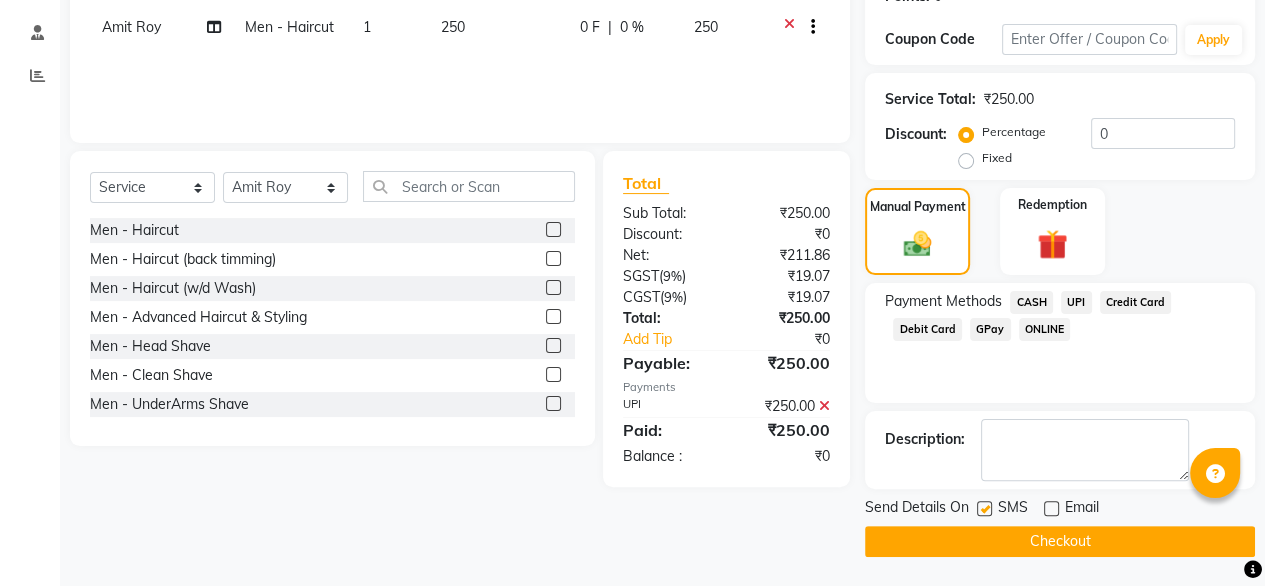 click on "Checkout" 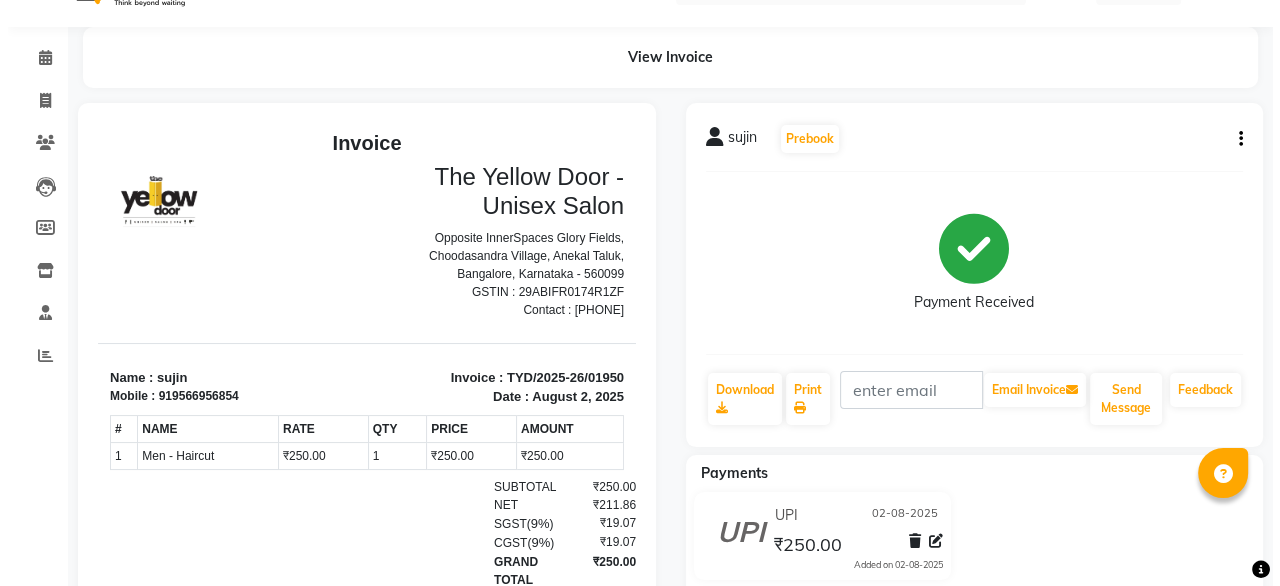 scroll, scrollTop: 0, scrollLeft: 0, axis: both 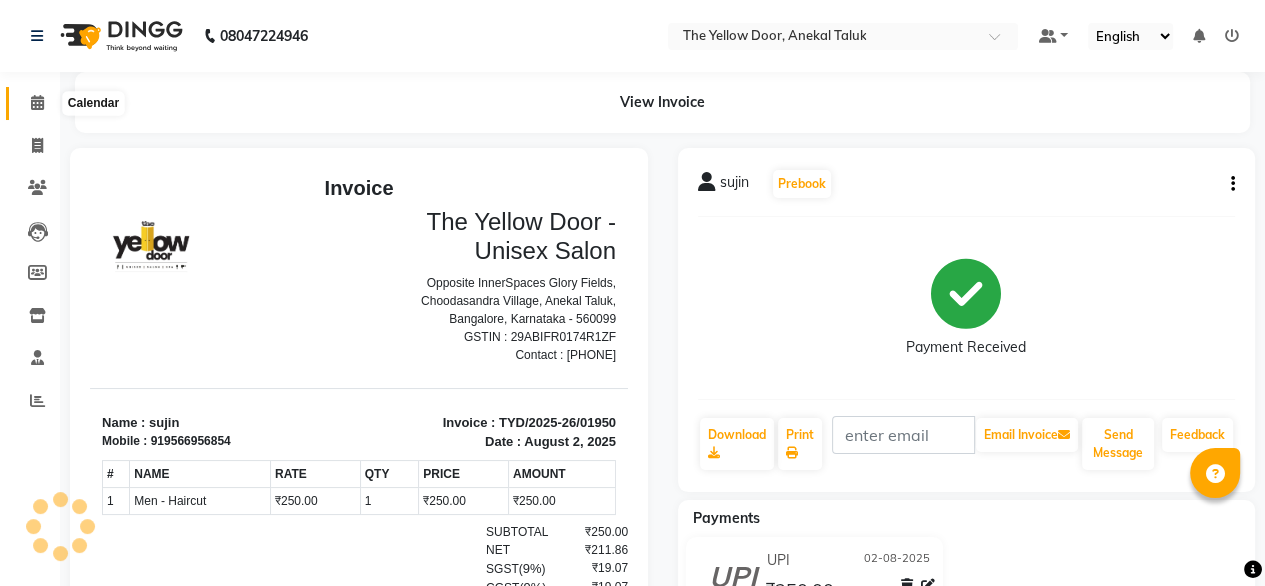 click 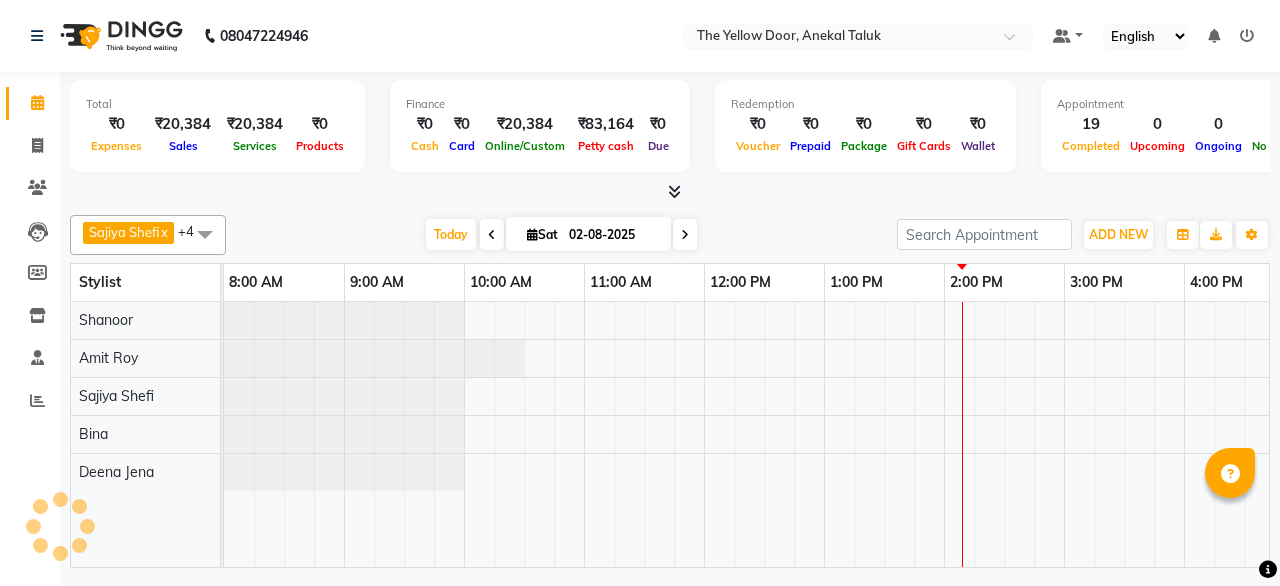 scroll, scrollTop: 0, scrollLeft: 394, axis: horizontal 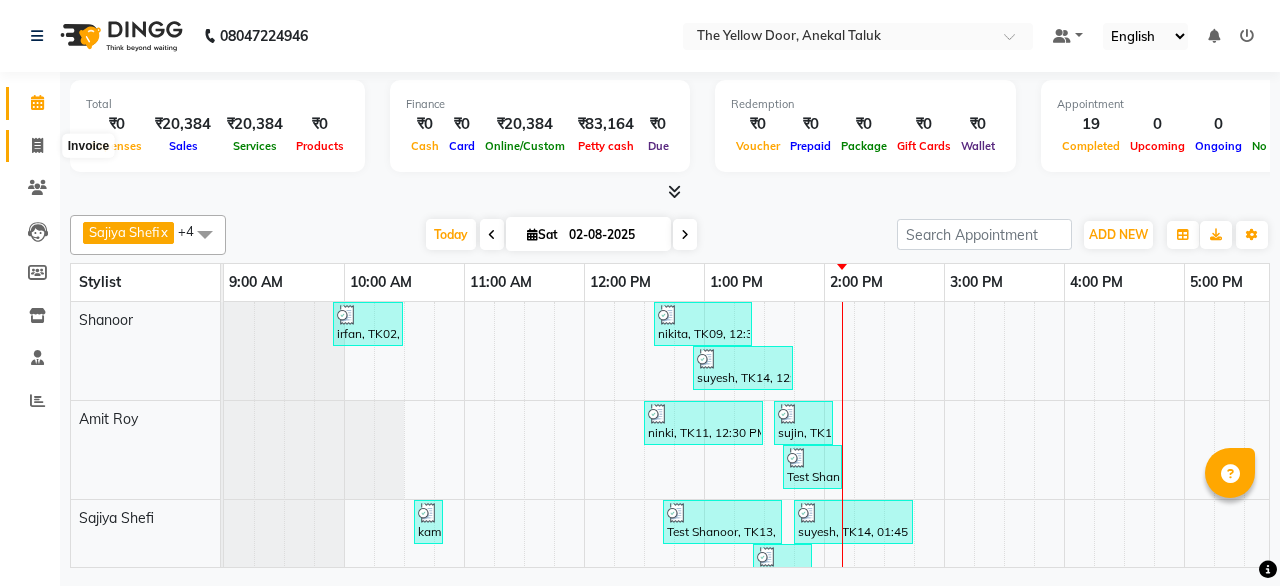 click 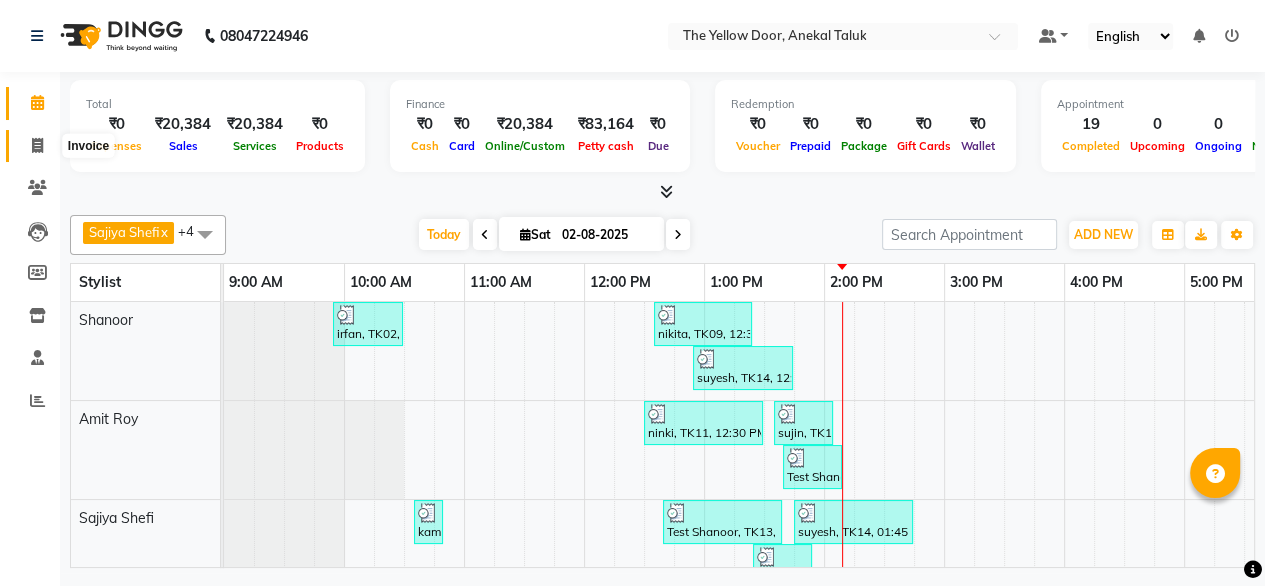 select on "service" 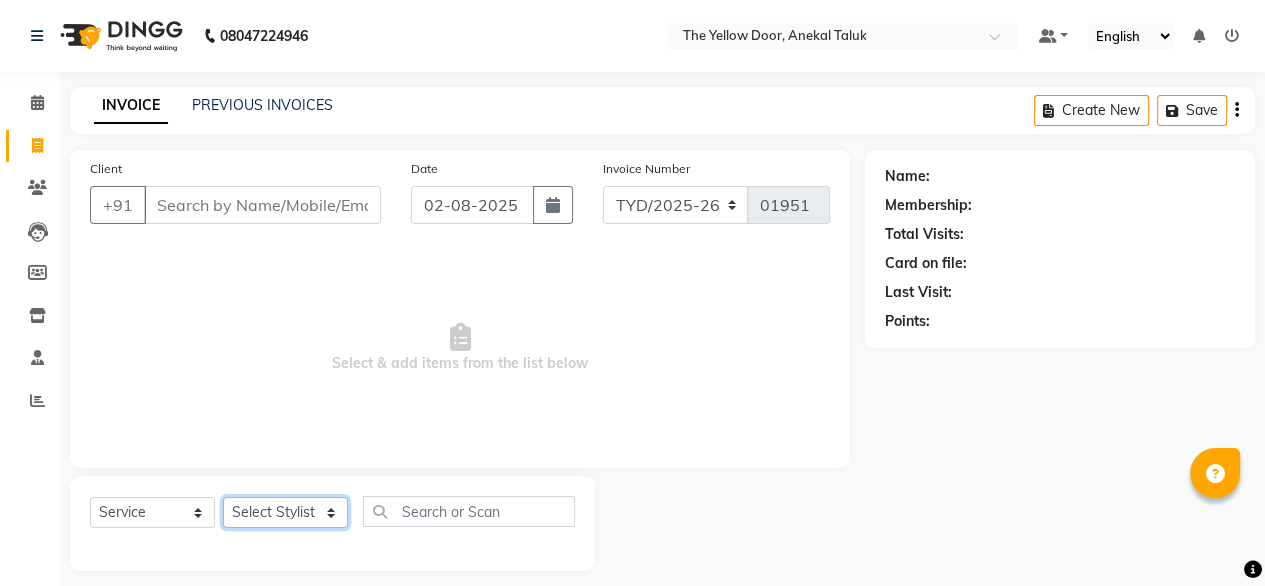 drag, startPoint x: 326, startPoint y: 522, endPoint x: 248, endPoint y: 458, distance: 100.89599 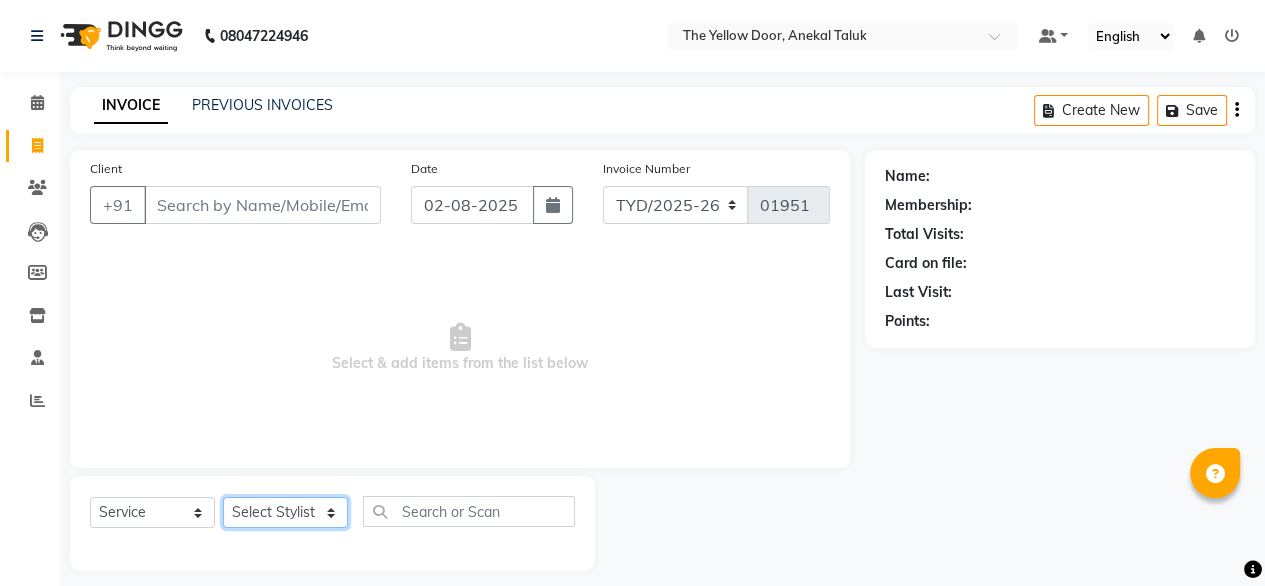 click on "Client +91 Date 02-08-2025 Invoice Number TYD/2025-26 V/2025-26 01951  Select & add items from the list below  Select  Service  Product  Membership  Package Voucher Prepaid Gift Card  Select Stylist Amit Roy Bina Deena Jena Housekeeping Manager Sajiya Shefi Shanoor Shri" 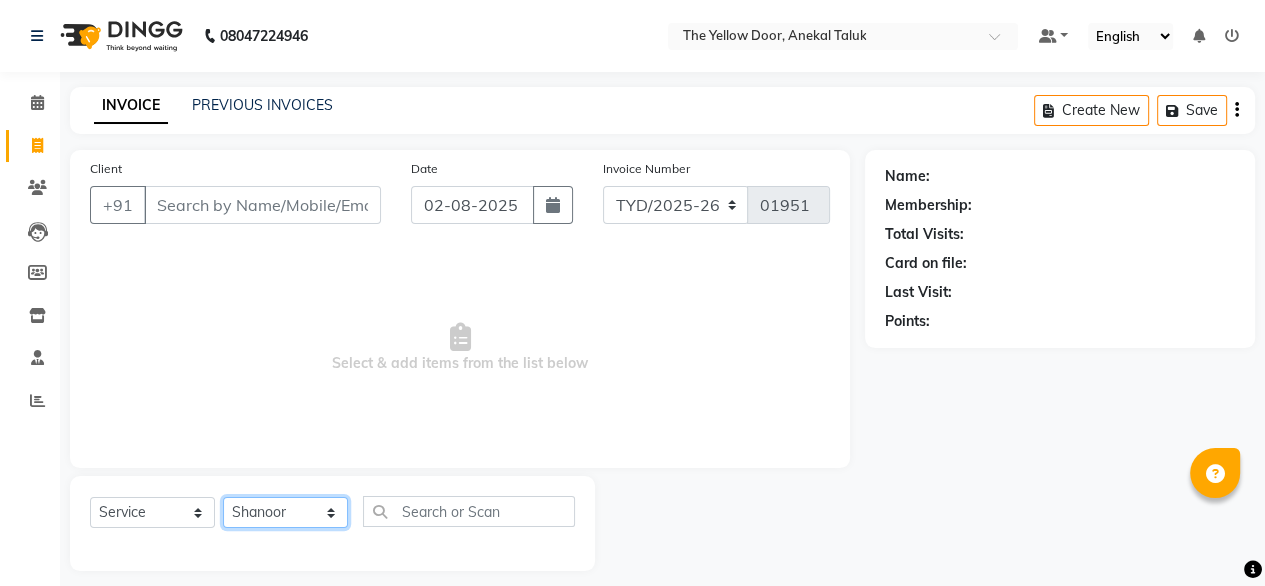 click on "Select Stylist Amit Roy Bina Deena Jena Housekeeping Manager Sajiya Shefi Shanoor Shri" 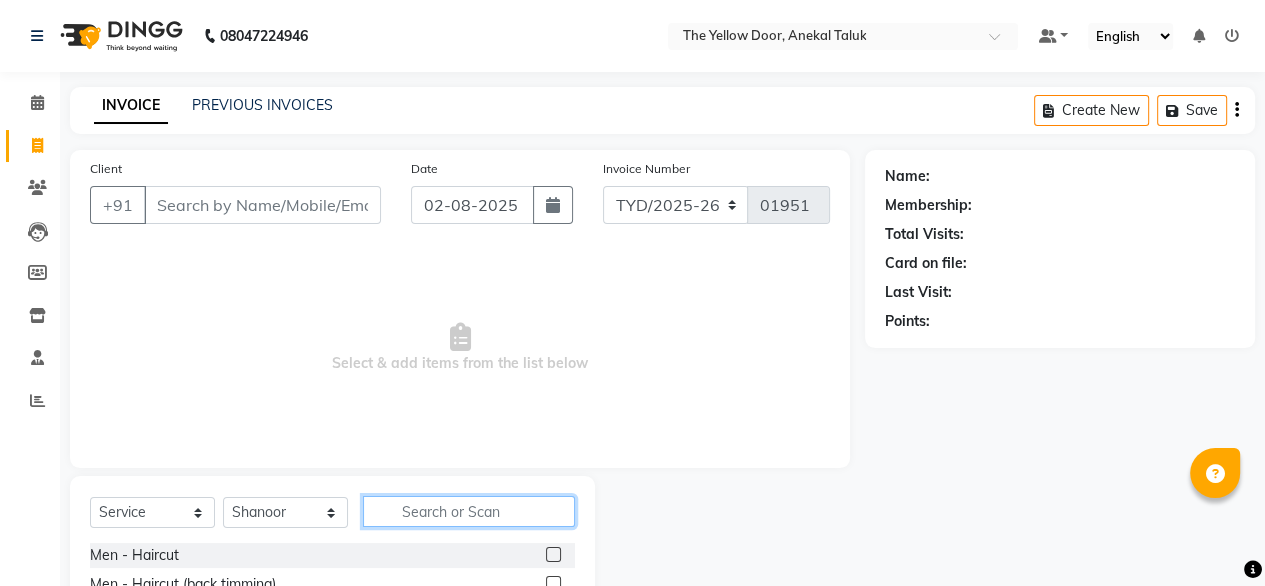 click 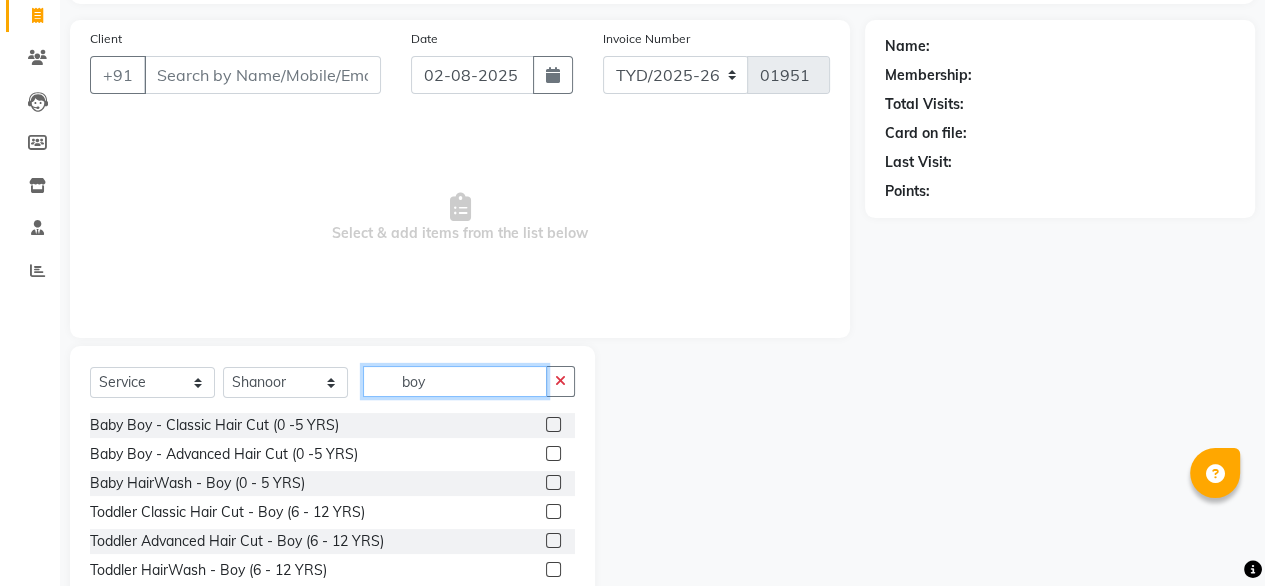 scroll, scrollTop: 132, scrollLeft: 0, axis: vertical 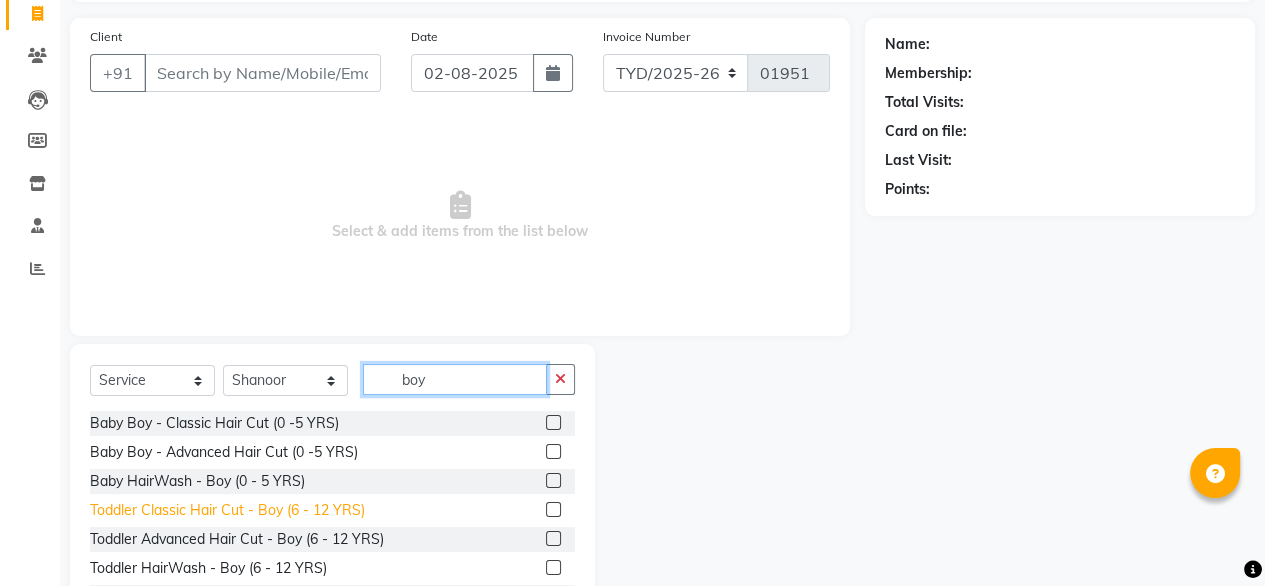 type on "boy" 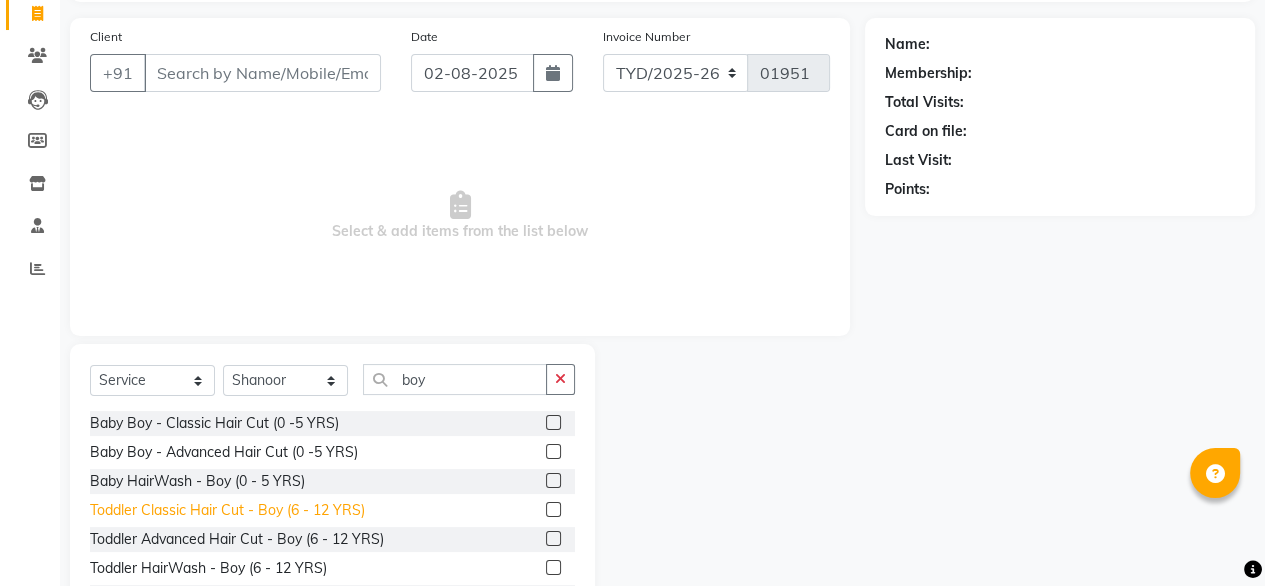 click on "Toddler Classic Hair Cut - Boy (6 - 12 YRS)" 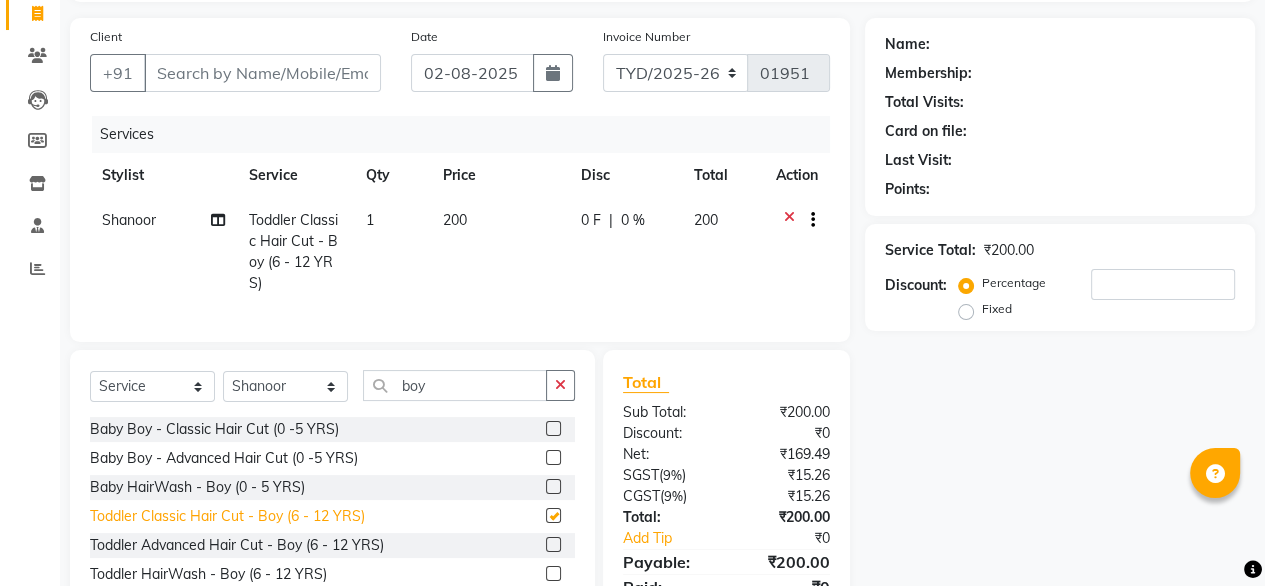 checkbox on "false" 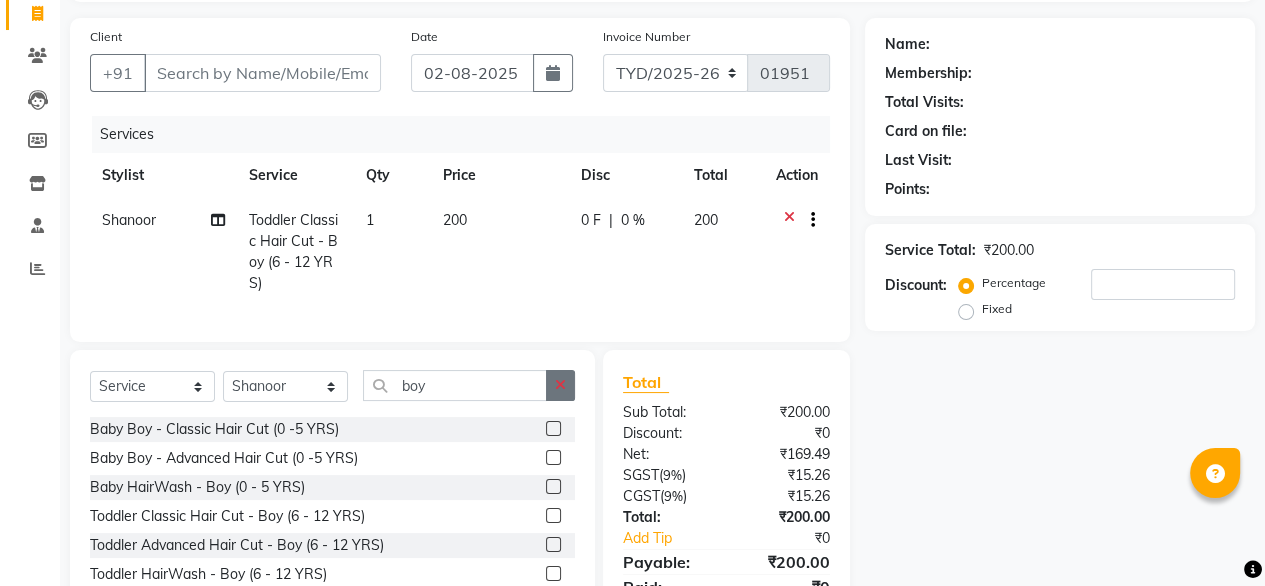 click 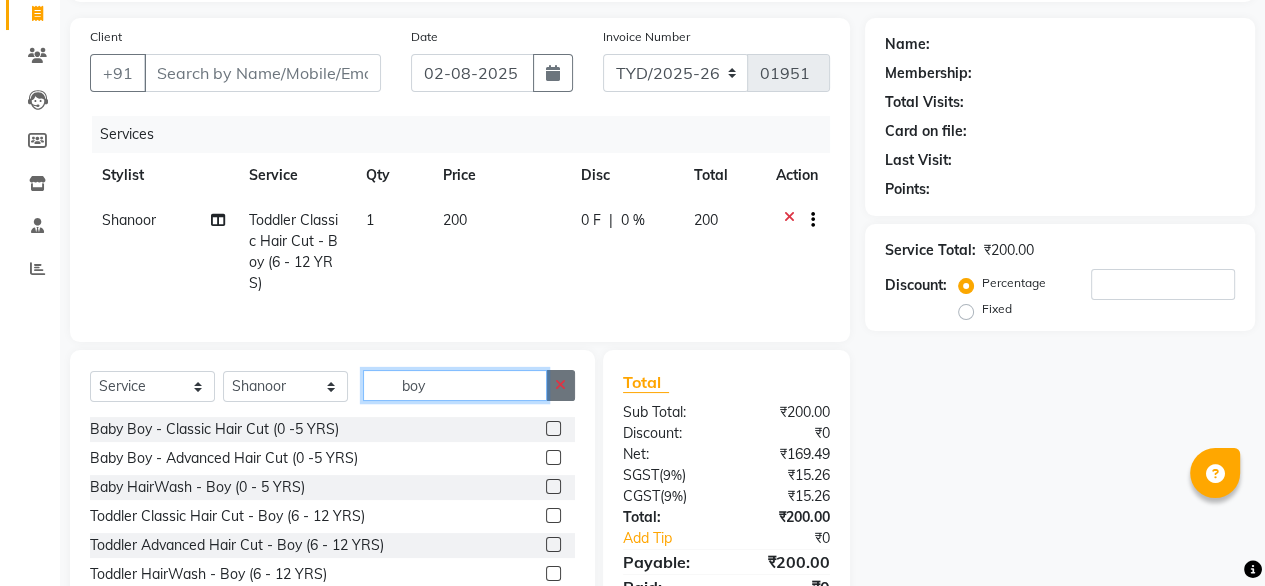 type 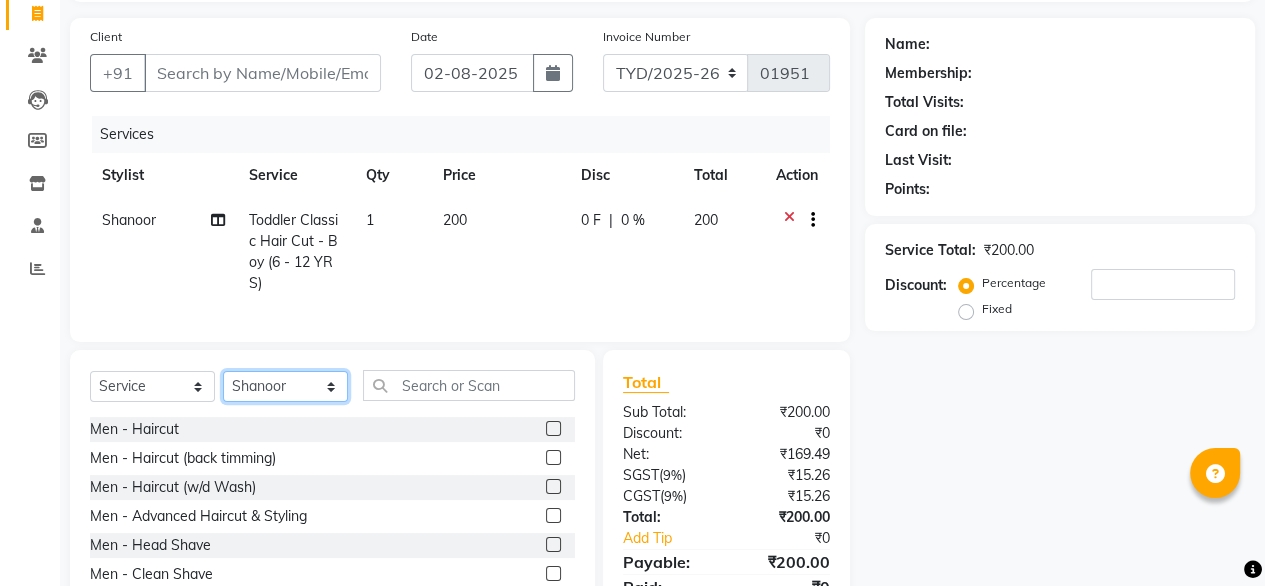 drag, startPoint x: 322, startPoint y: 405, endPoint x: 313, endPoint y: 394, distance: 14.21267 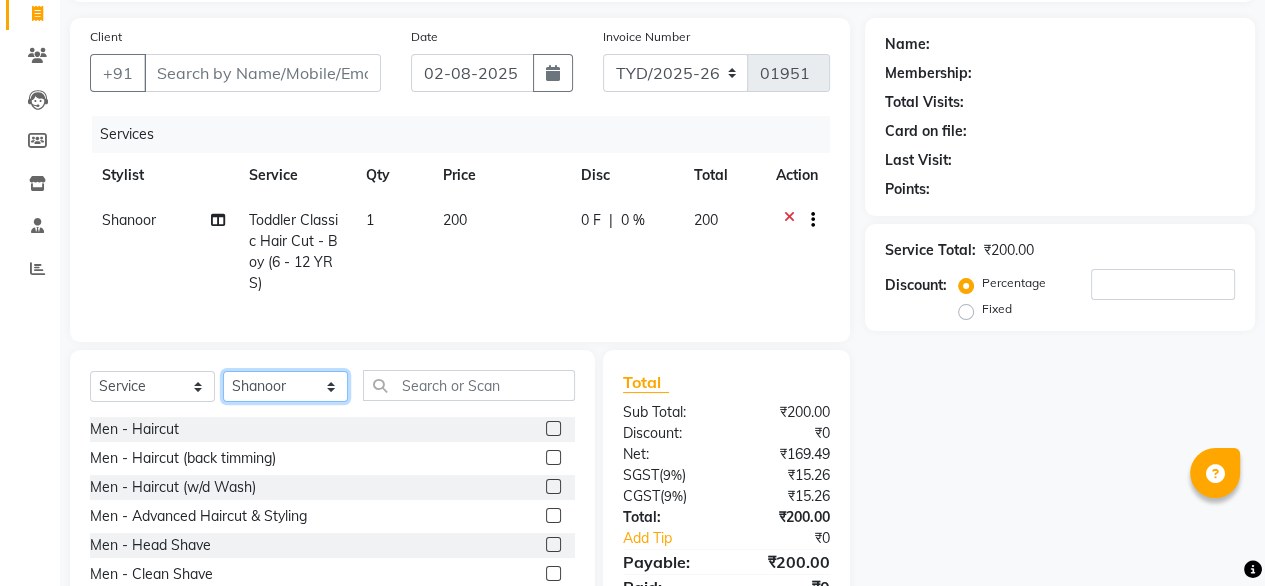 select on "71545" 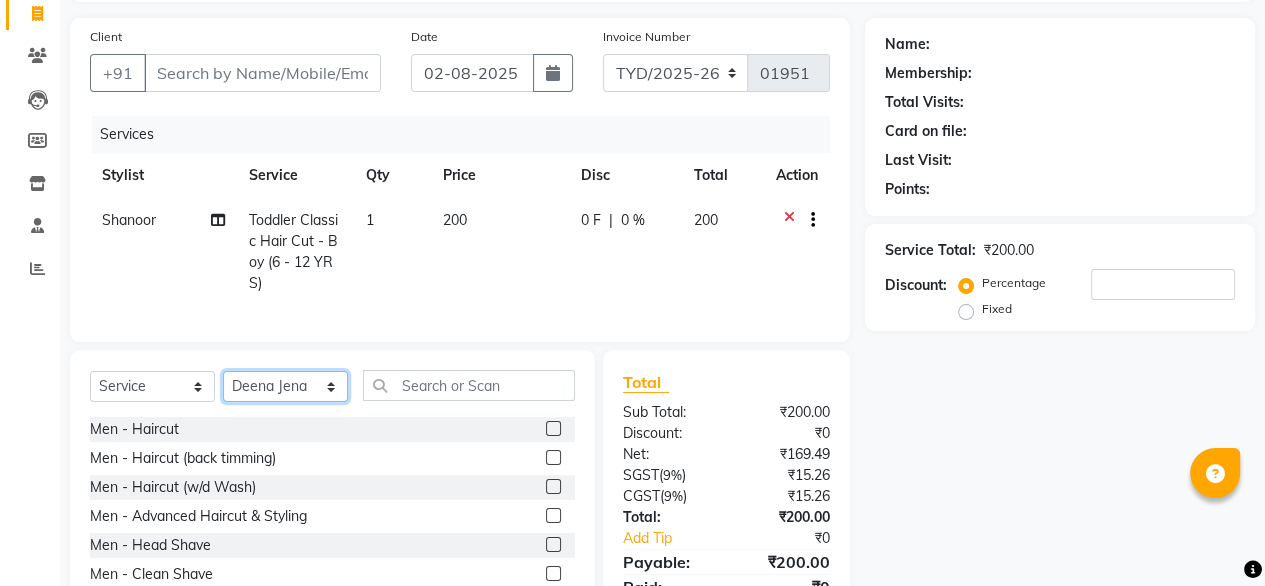 click on "Select Stylist Amit Roy Bina Deena Jena Housekeeping Manager Sajiya Shefi Shanoor Shri" 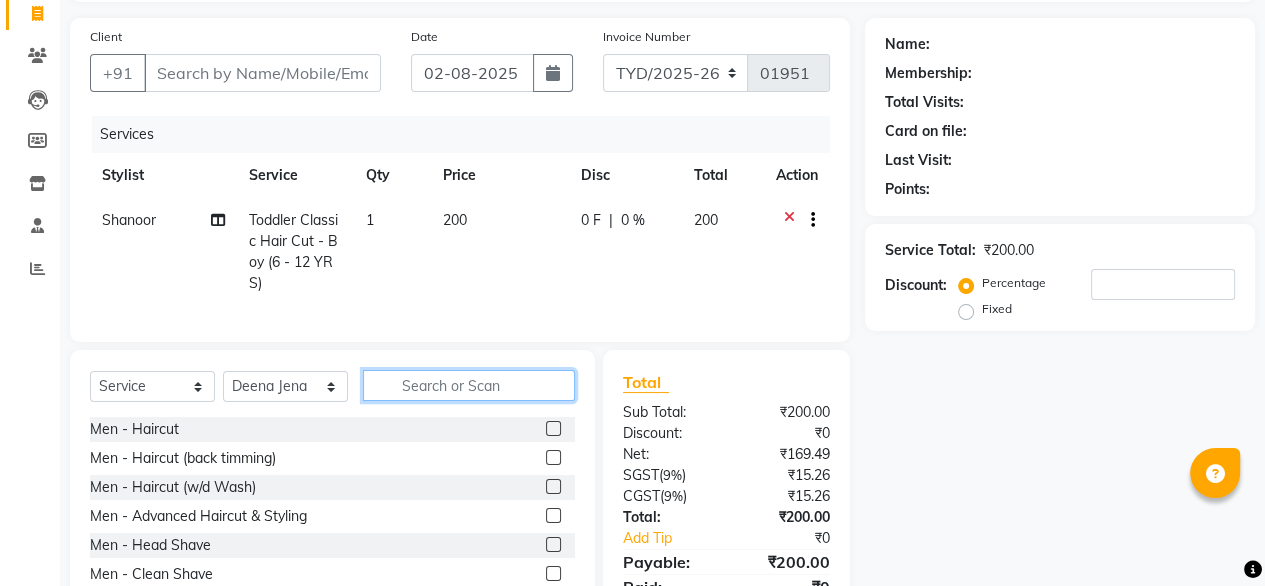 click 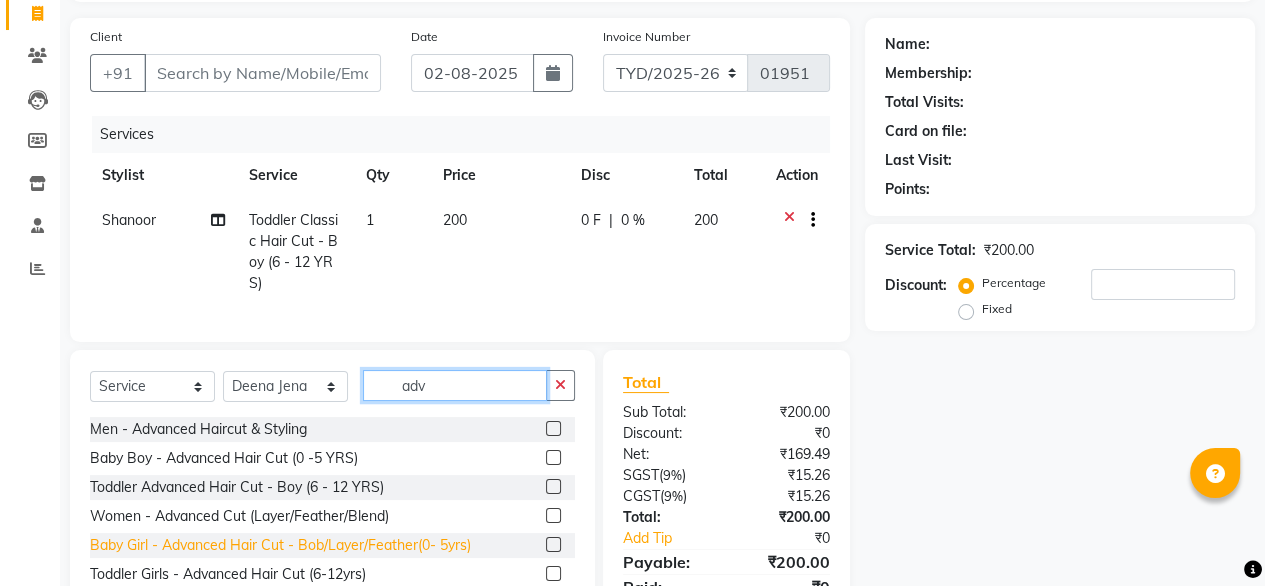 type on "adv" 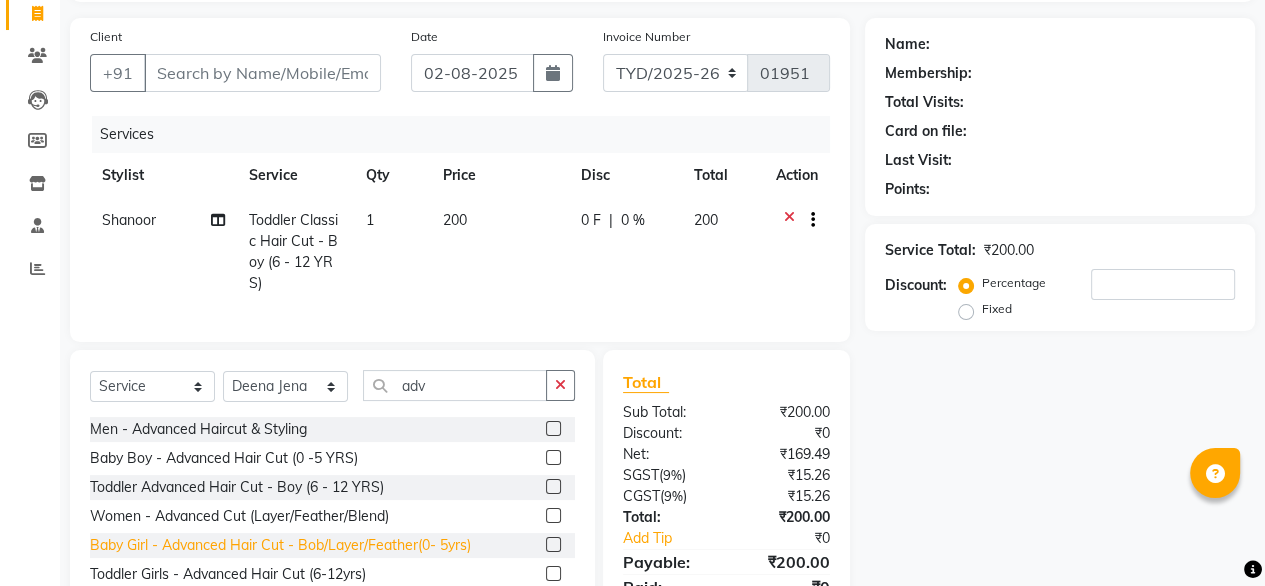 click on "Baby Girl - Advanced Hair Cut - Bob/Layer/Feather(0- 5yrs)" 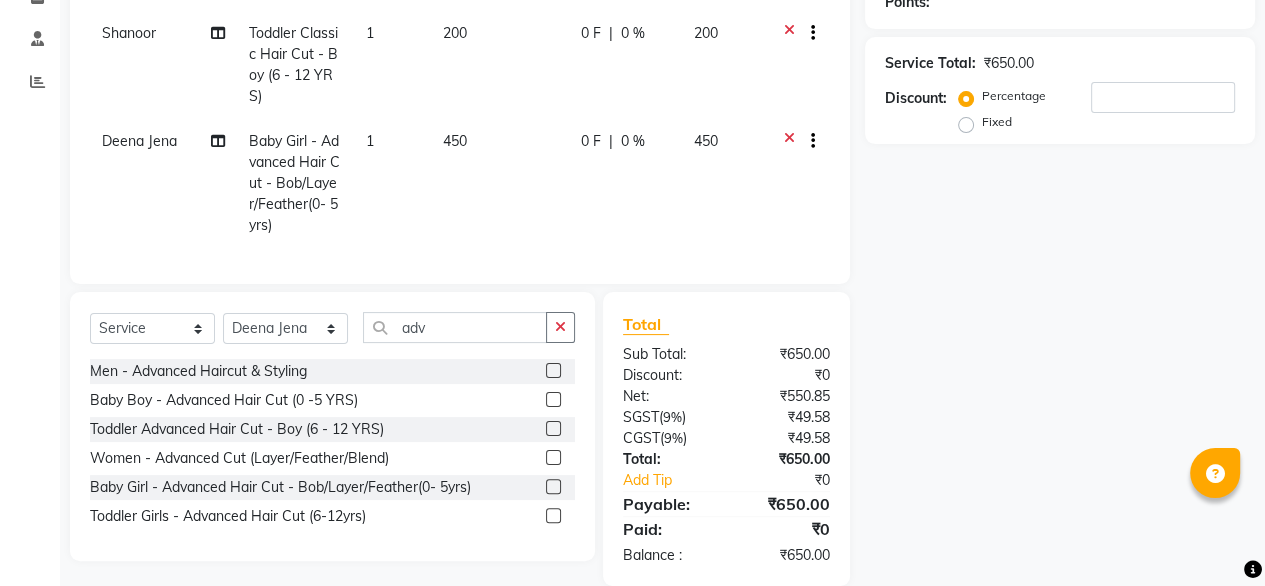 scroll, scrollTop: 332, scrollLeft: 0, axis: vertical 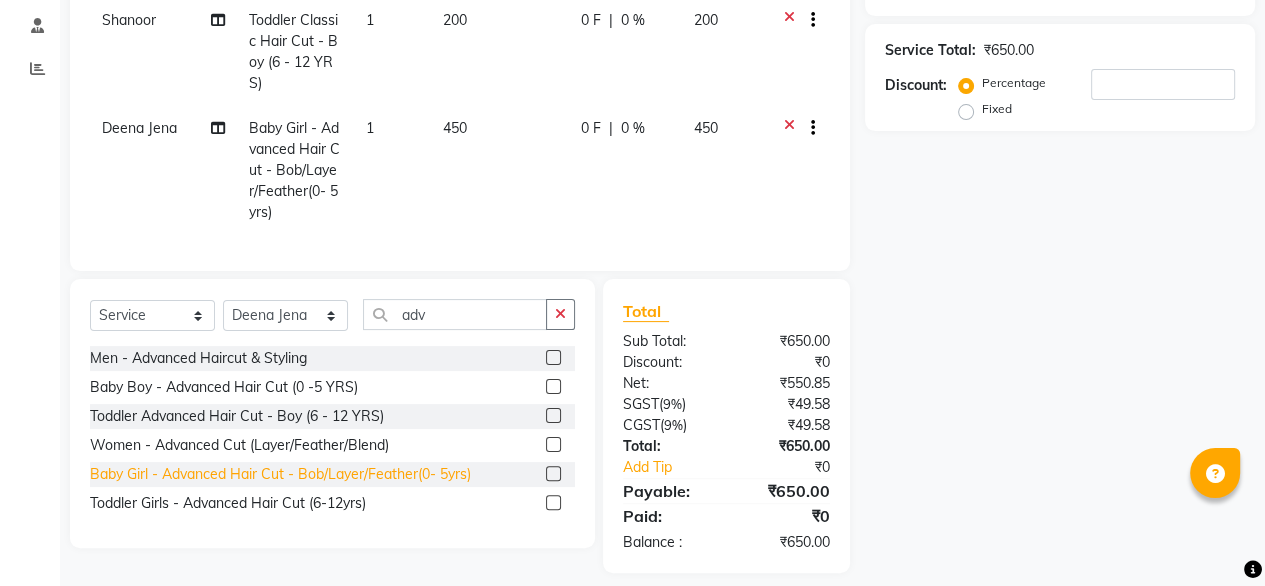 click on "Baby Girl - Advanced Hair Cut - Bob/Layer/Feather(0- 5yrs)" 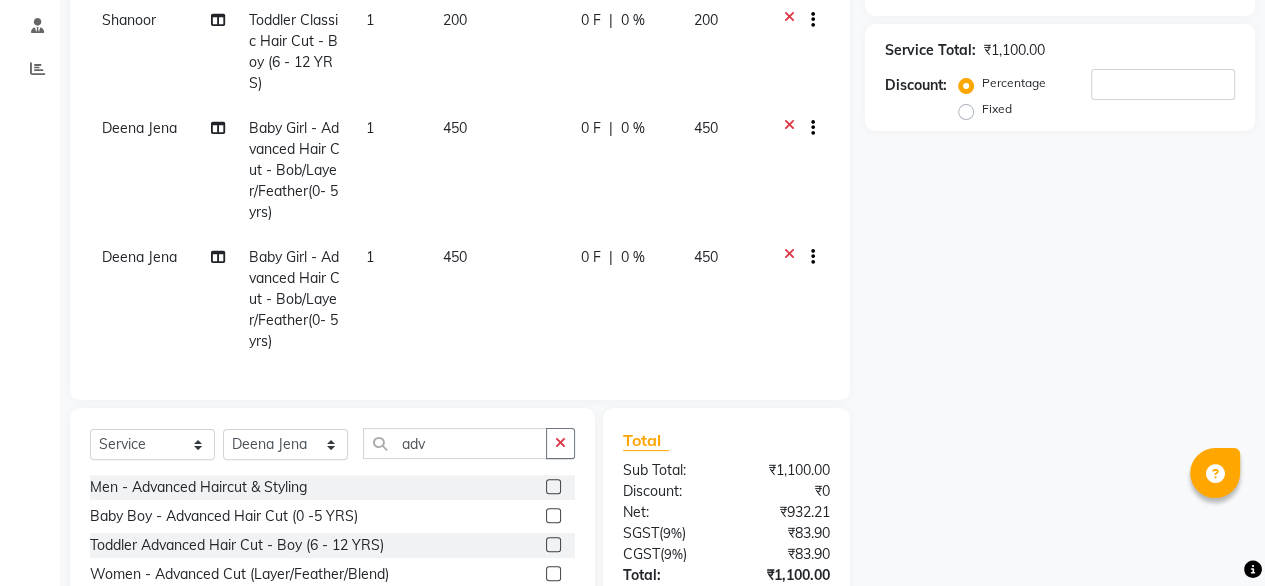 checkbox on "false" 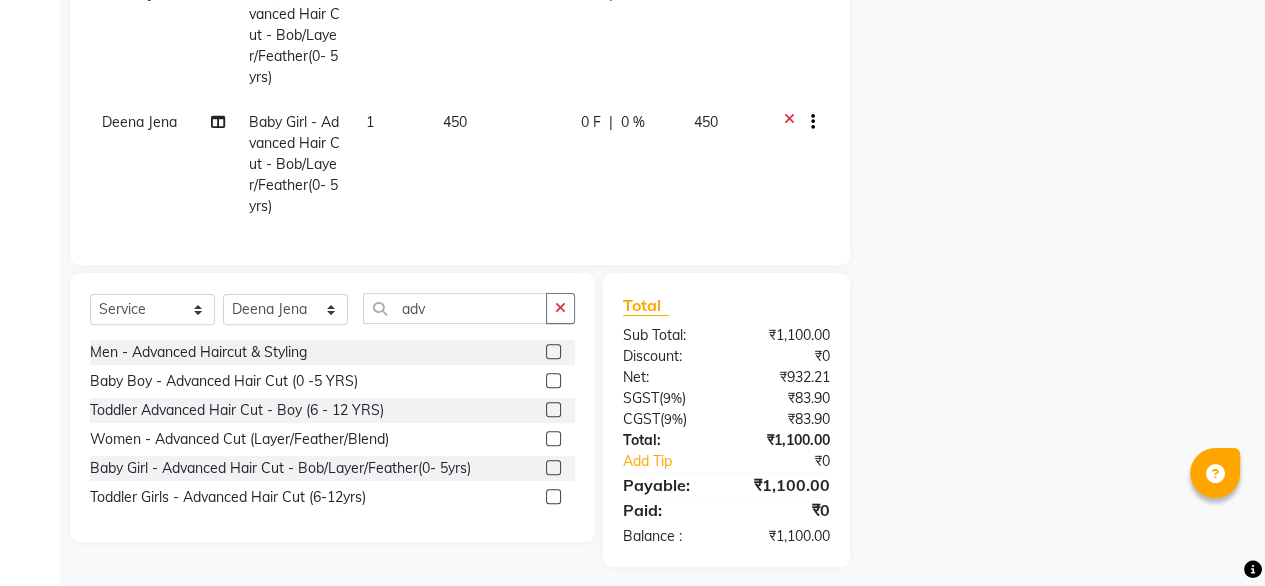 scroll, scrollTop: 494, scrollLeft: 0, axis: vertical 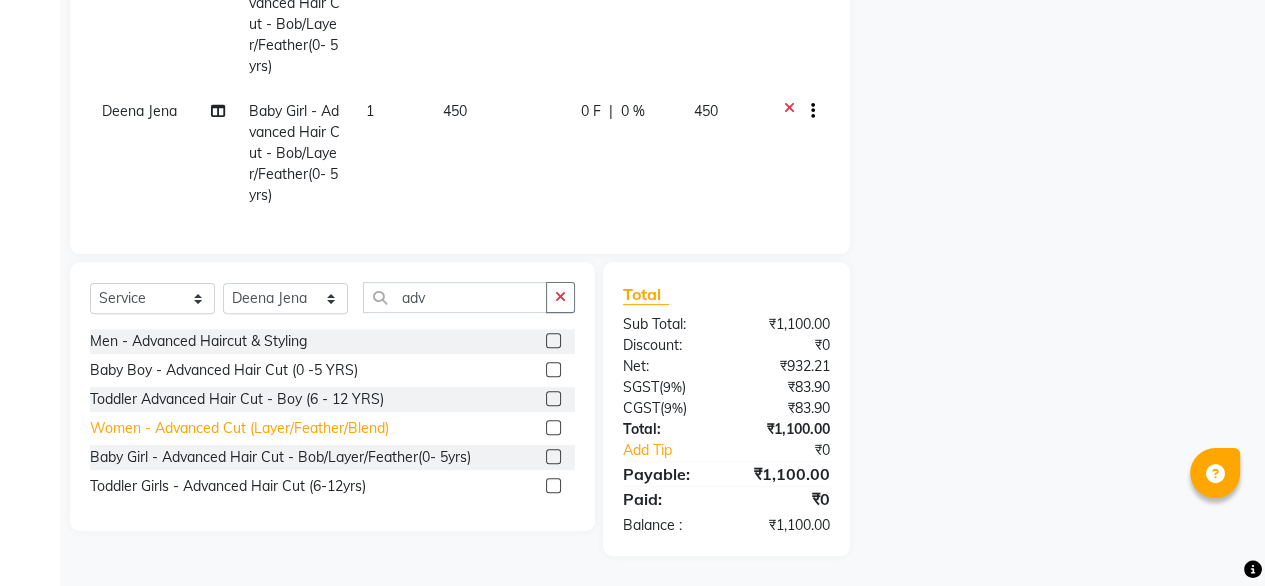 click on "Women - Advanced Cut (Layer/Feather/Blend)" 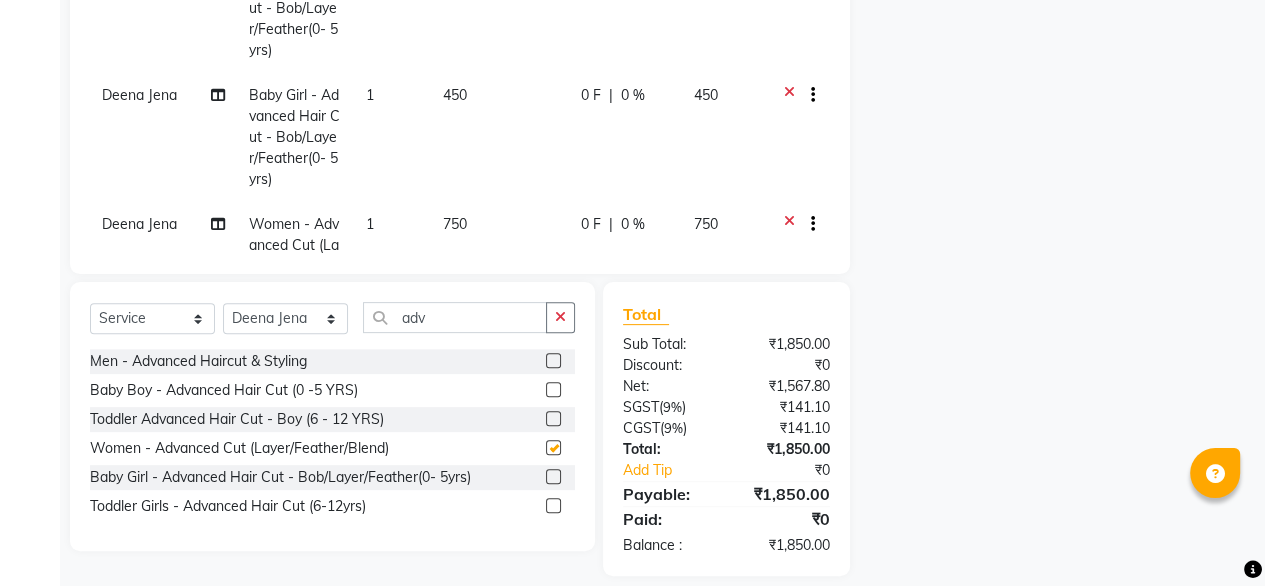 checkbox on "false" 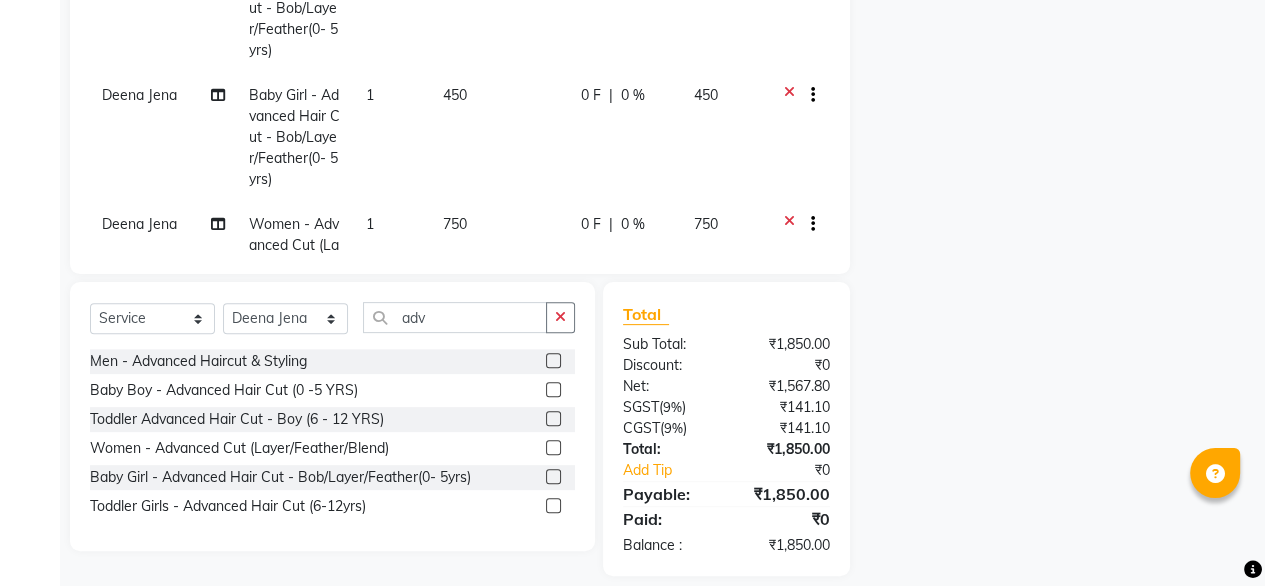 click 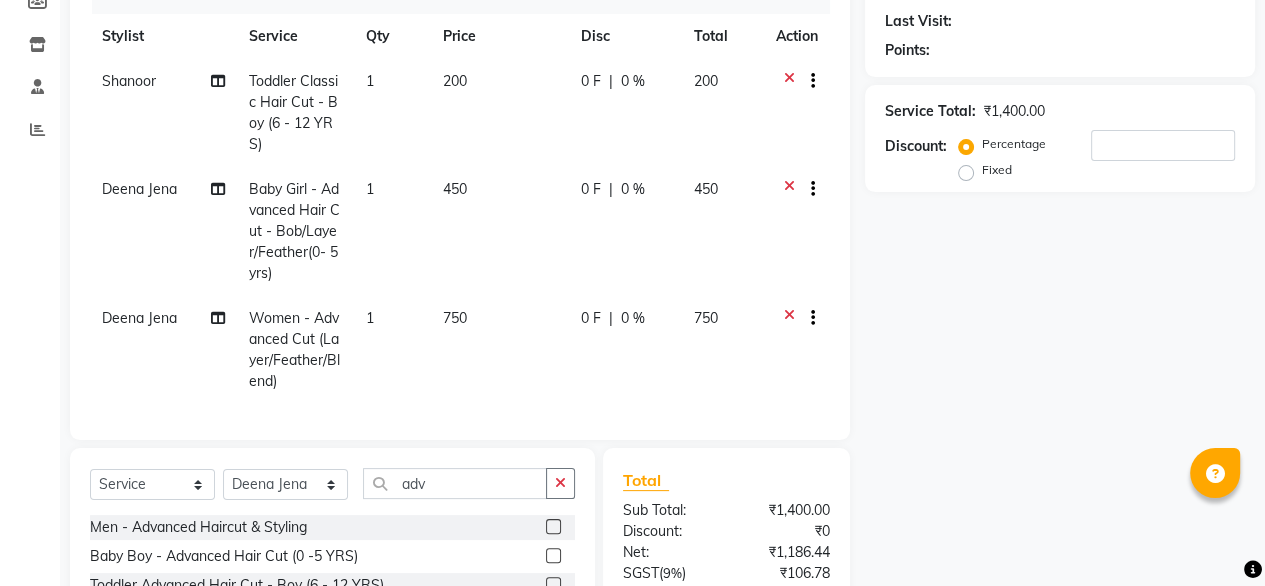scroll, scrollTop: 258, scrollLeft: 0, axis: vertical 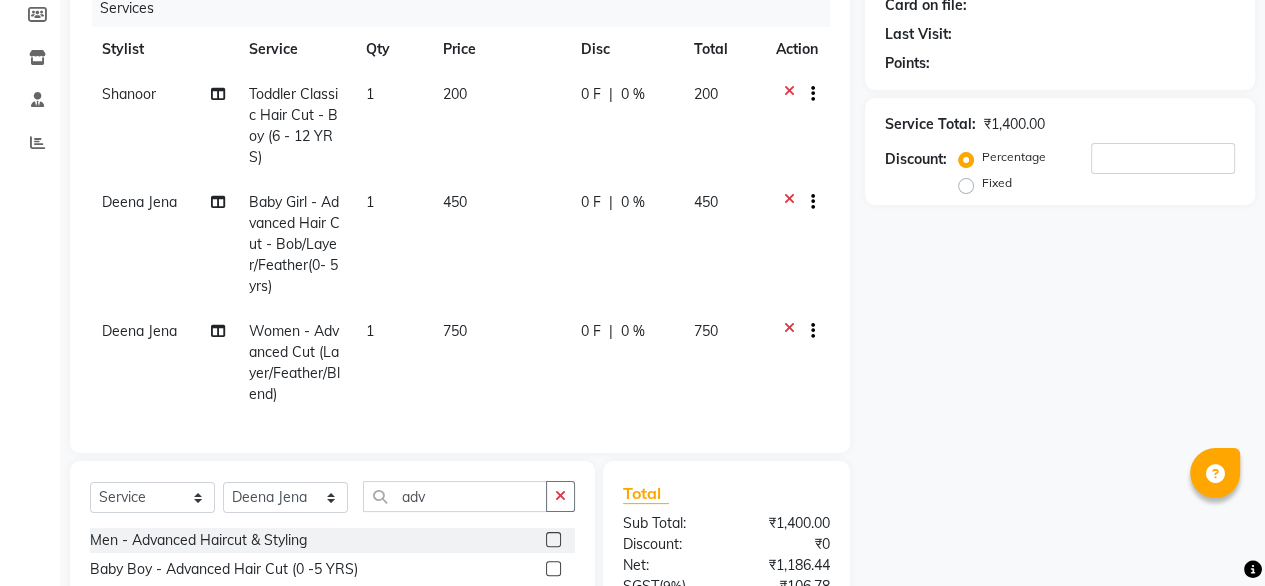 click 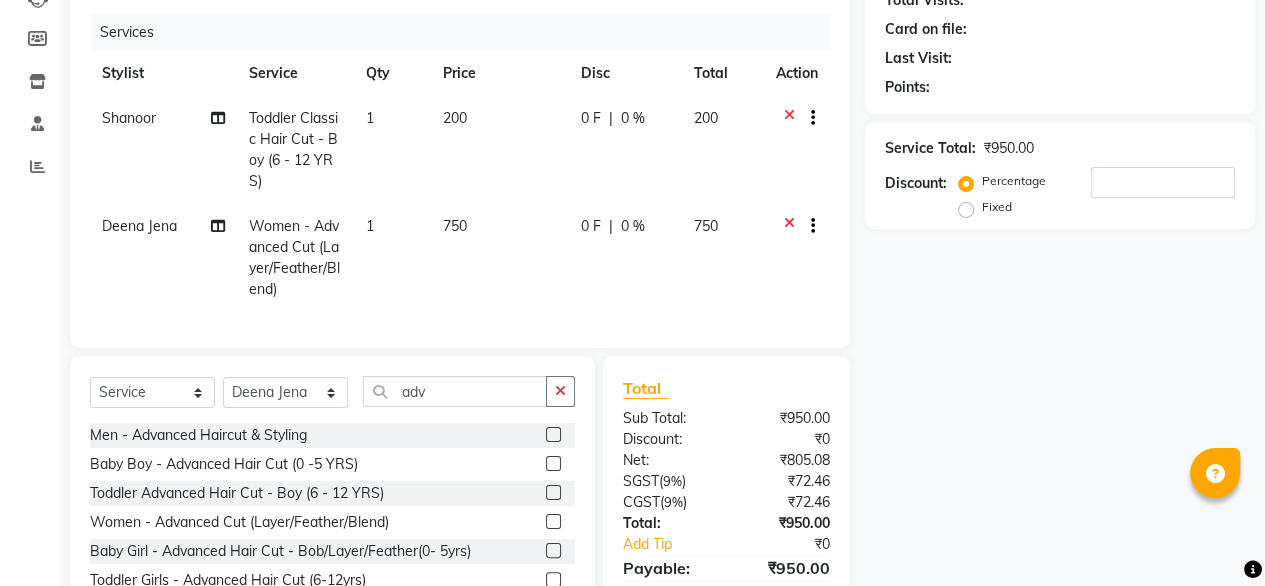 scroll, scrollTop: 344, scrollLeft: 0, axis: vertical 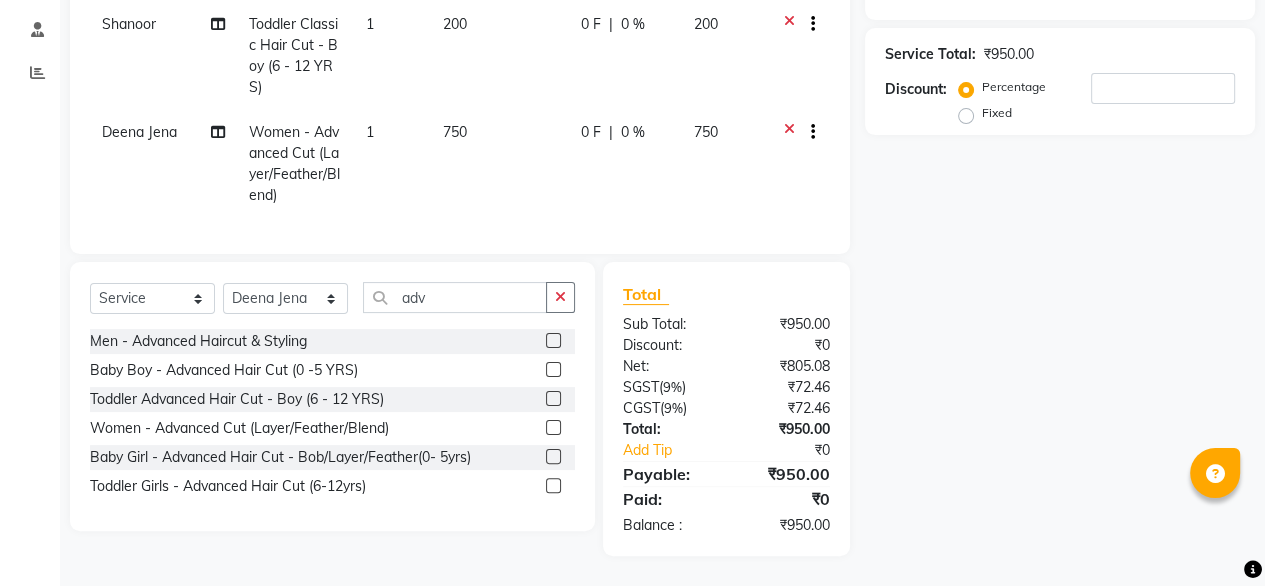 click on "Women - Advanced Cut (Layer/Feather/Blend)" 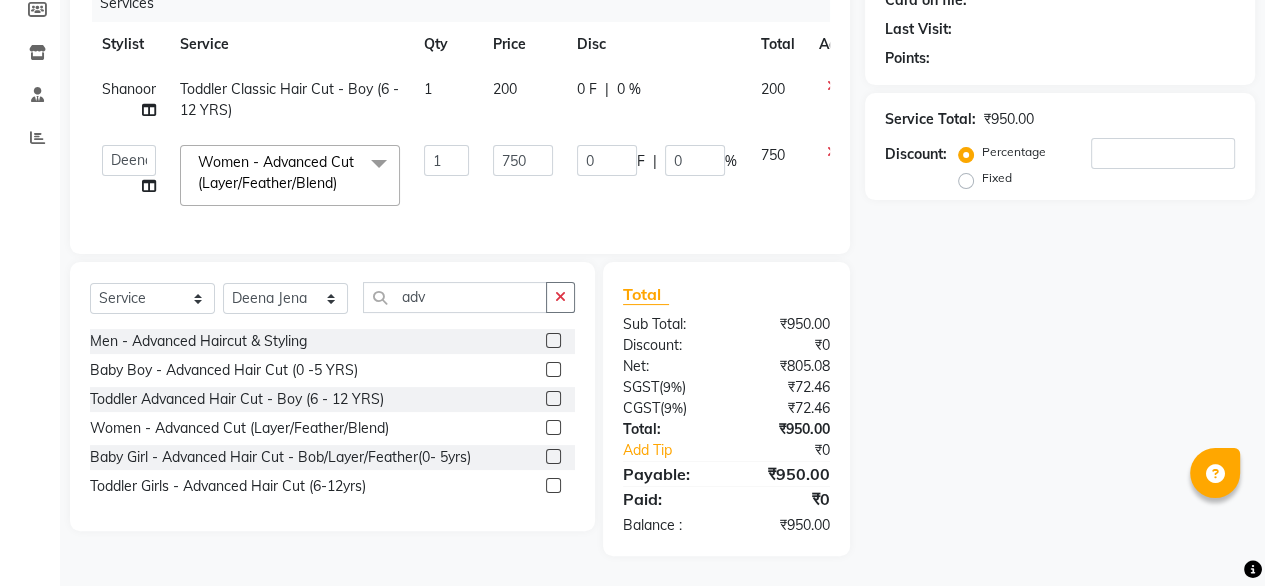 scroll, scrollTop: 278, scrollLeft: 0, axis: vertical 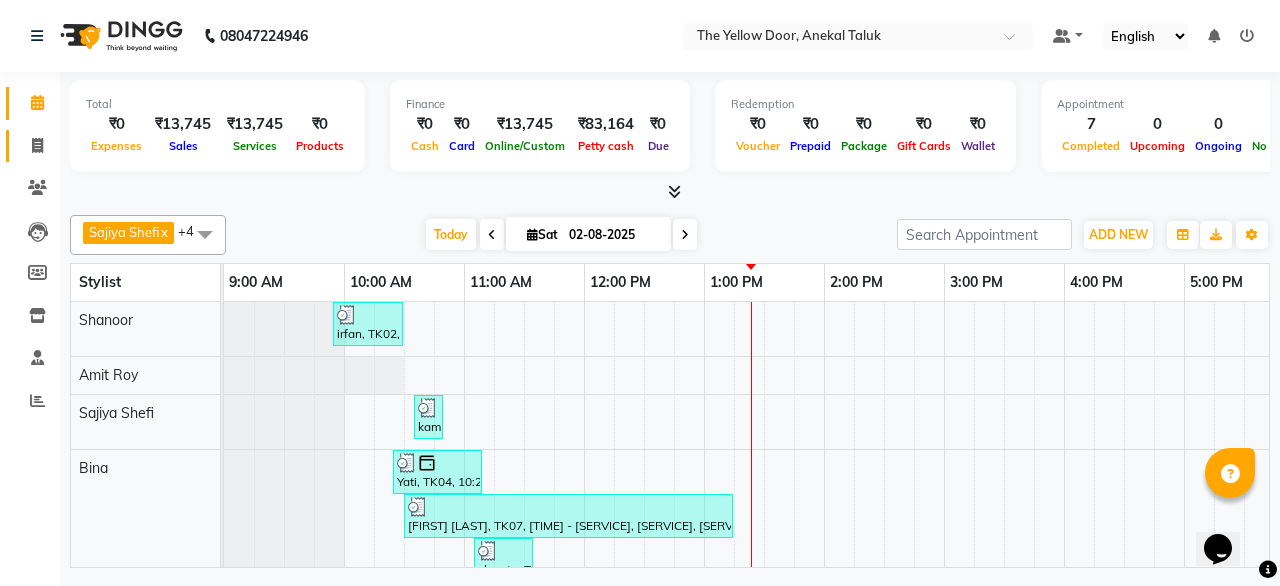 click on "Invoice" 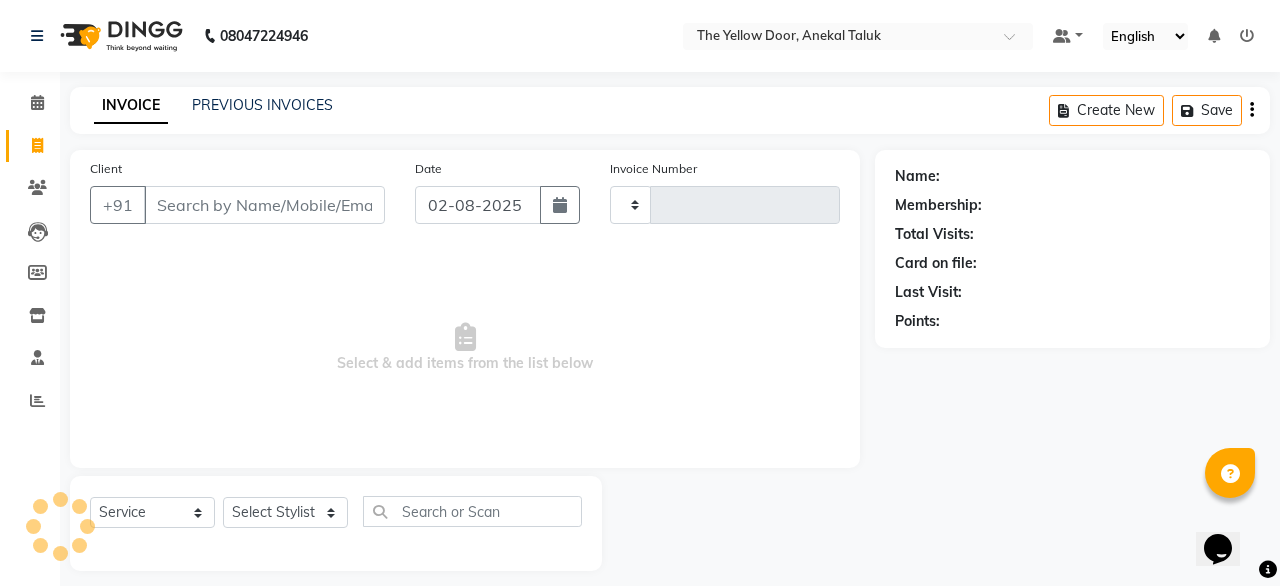 type on "01943" 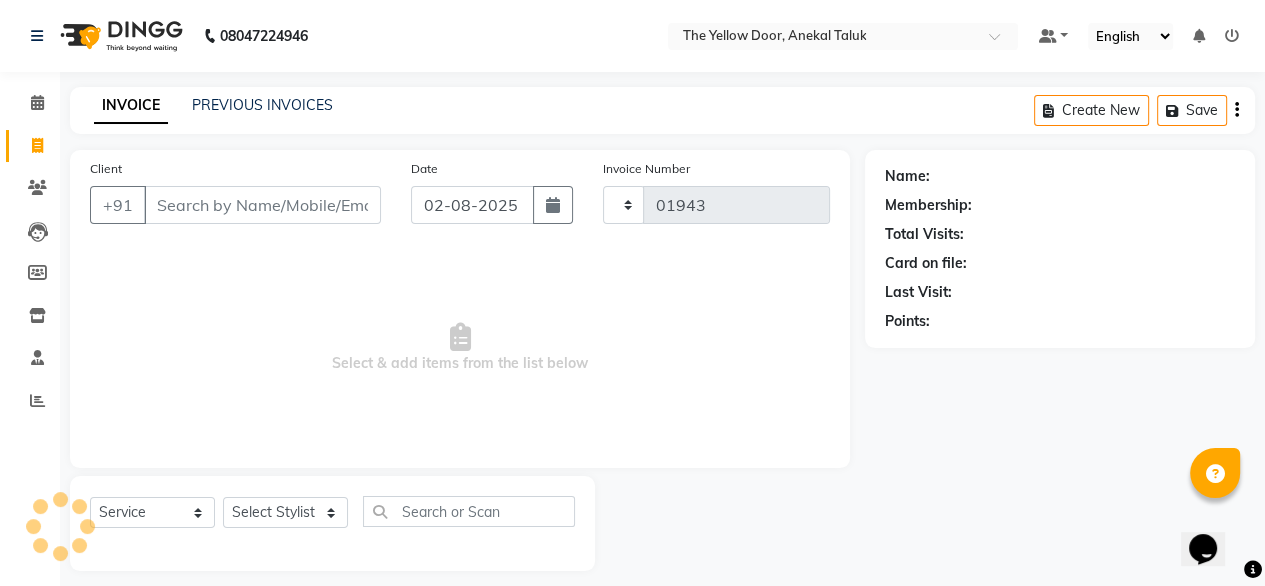select on "5650" 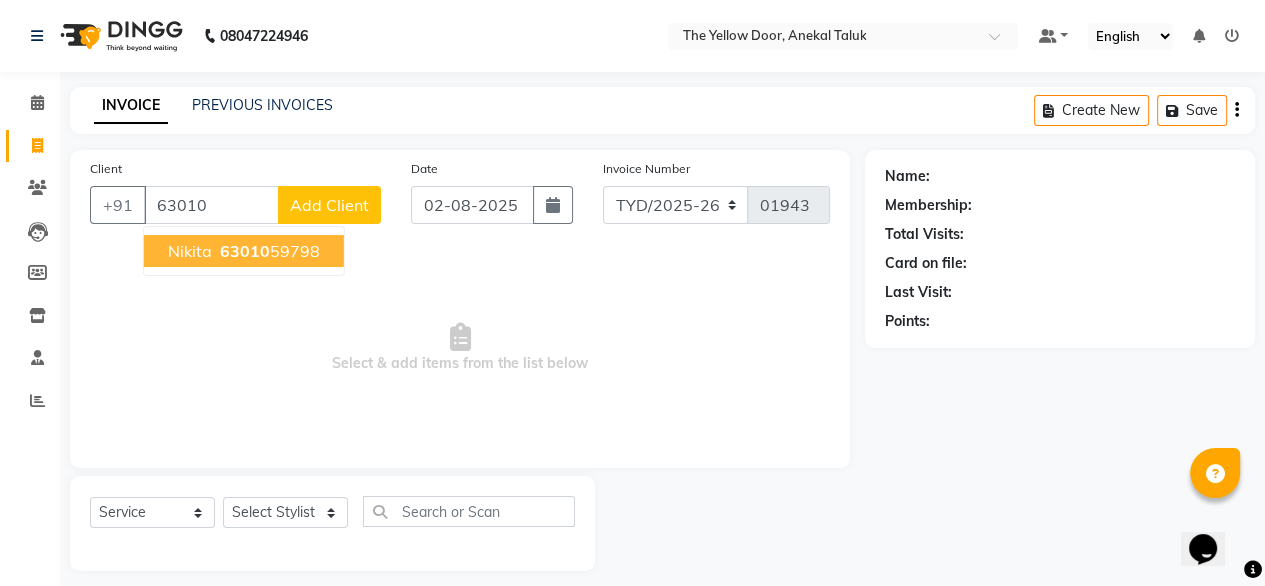 click on "nikita" at bounding box center [190, 251] 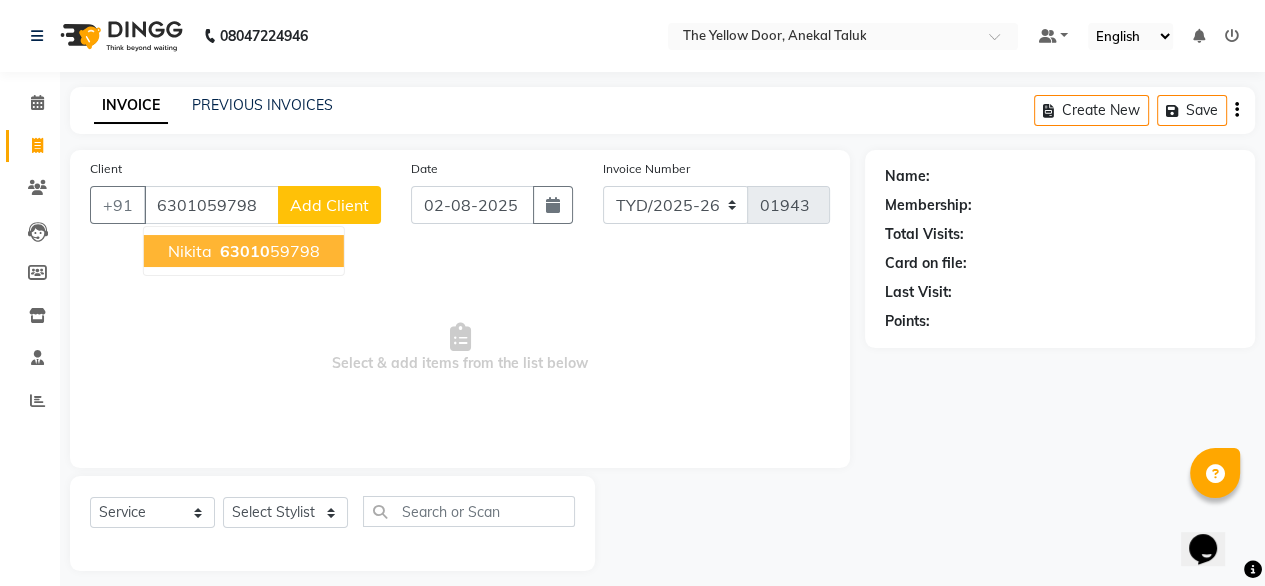 type on "6301059798" 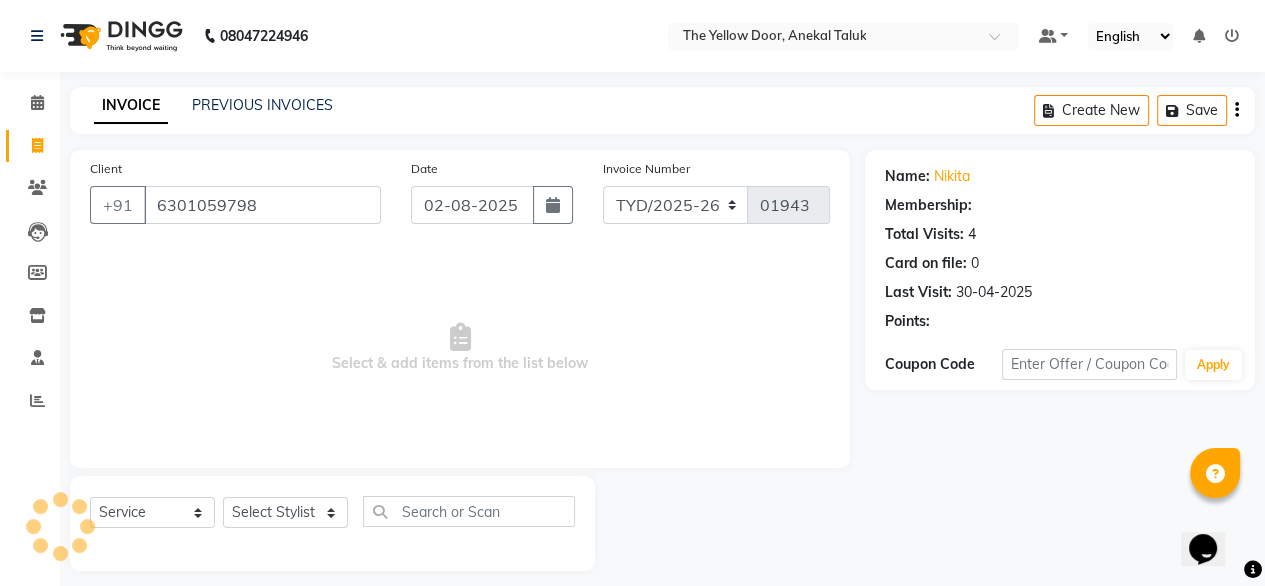 select on "1: Object" 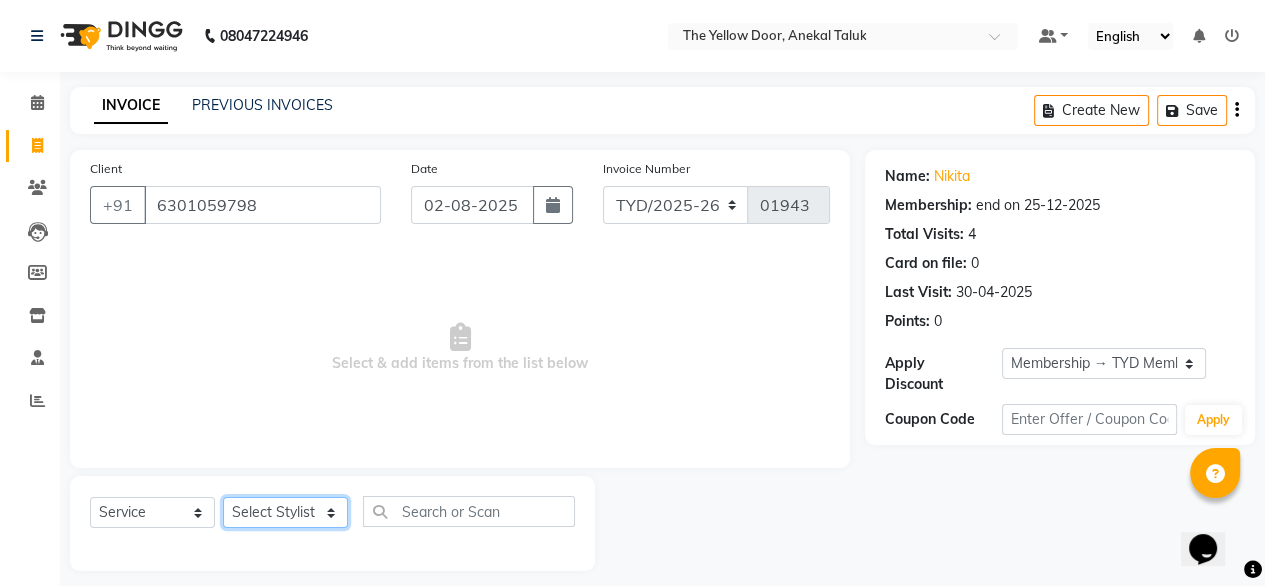 drag, startPoint x: 328, startPoint y: 514, endPoint x: 284, endPoint y: 449, distance: 78.492035 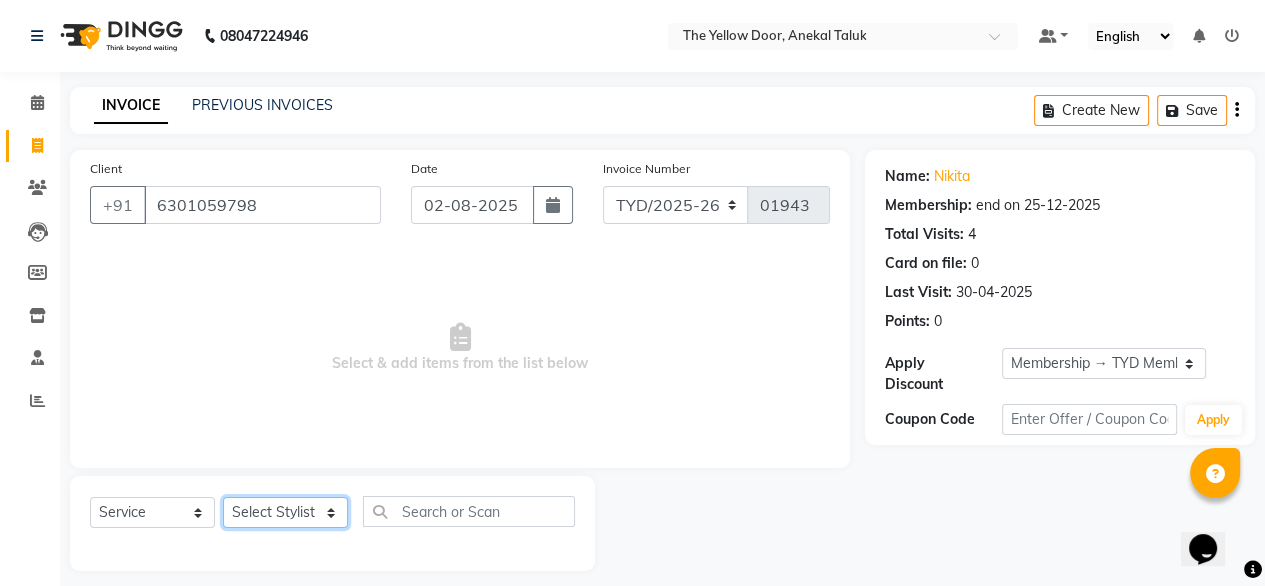 click on "Client +91 [PHONE] Date [DATE] Invoice Number TYD/[YEAR] V/[YEAR] 01943 Select & add items from the list below Select Service Product Membership Package Voucher Prepaid Gift Card Select Stylist [FIRST] [LAST] [FIRST] [LAST] [FIRST] [LAST] Housekeeping Manager [FIRST] [LAST] [FIRST] [LAST]" 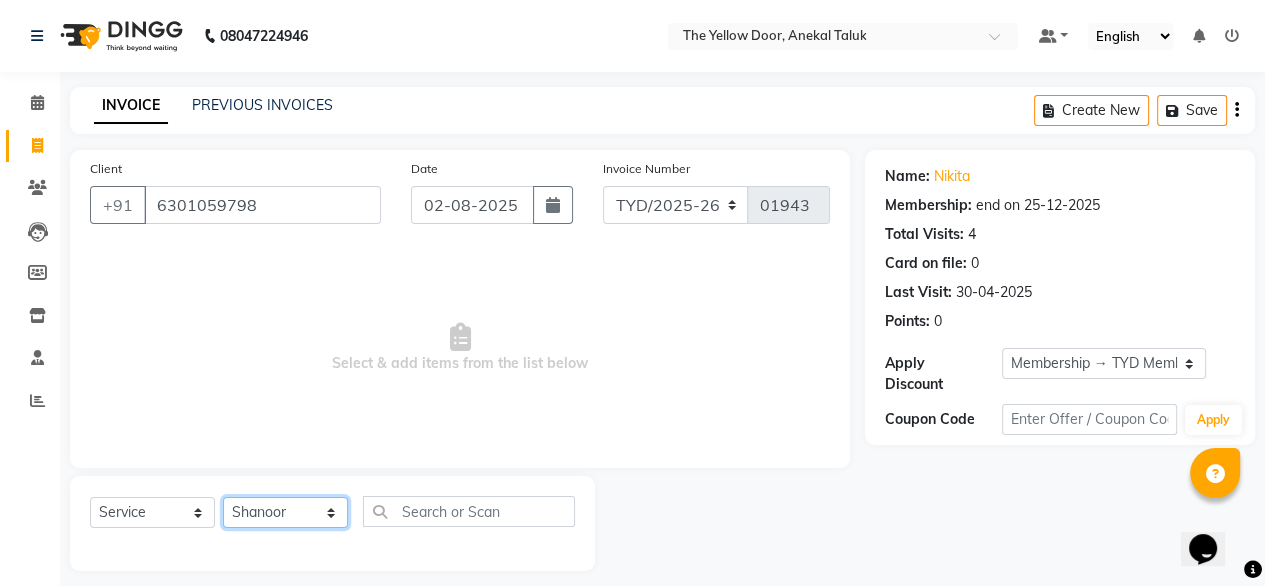 click on "Select Stylist Amit Roy Bina Deena Jena Housekeeping Manager Sajiya Shefi Shanoor Shri" 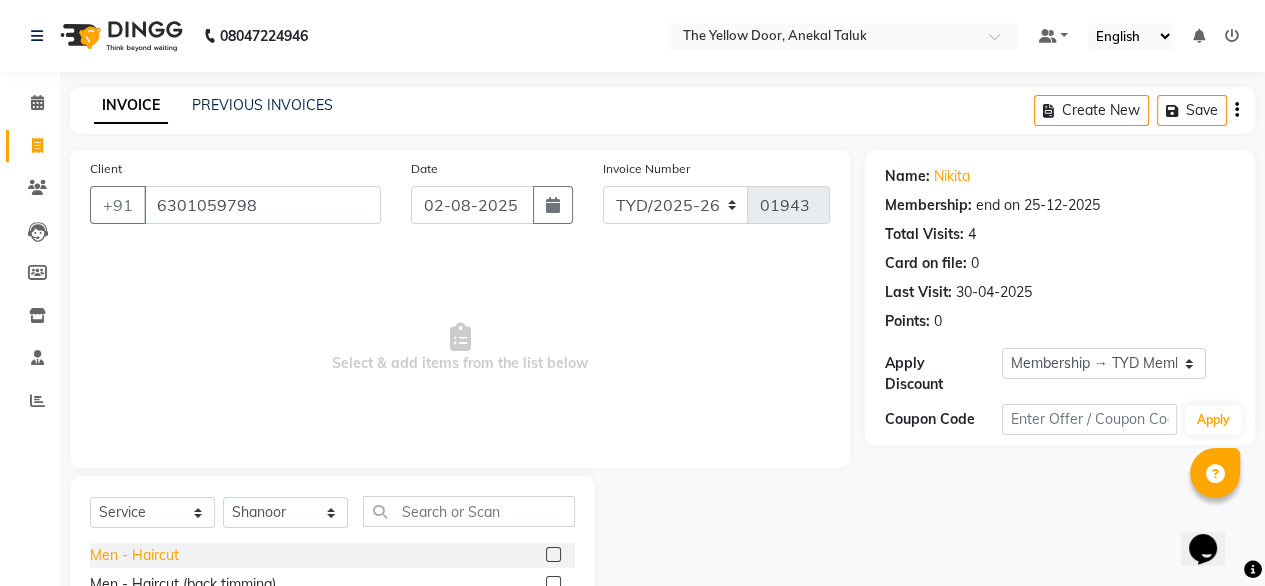 click on "Men - Haircut" 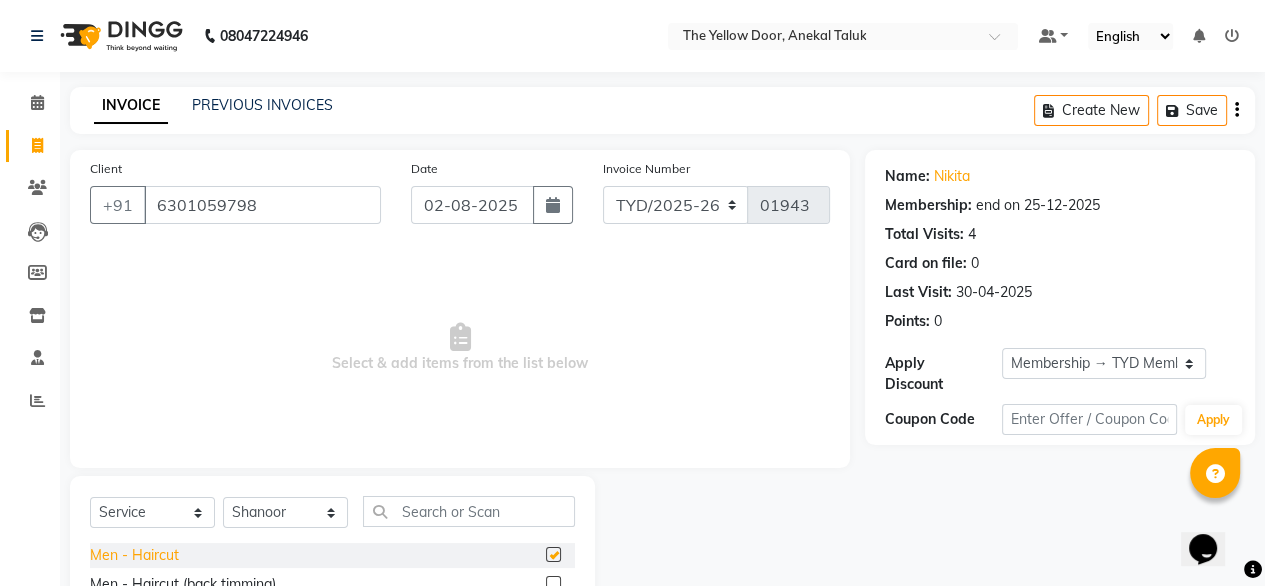 checkbox on "false" 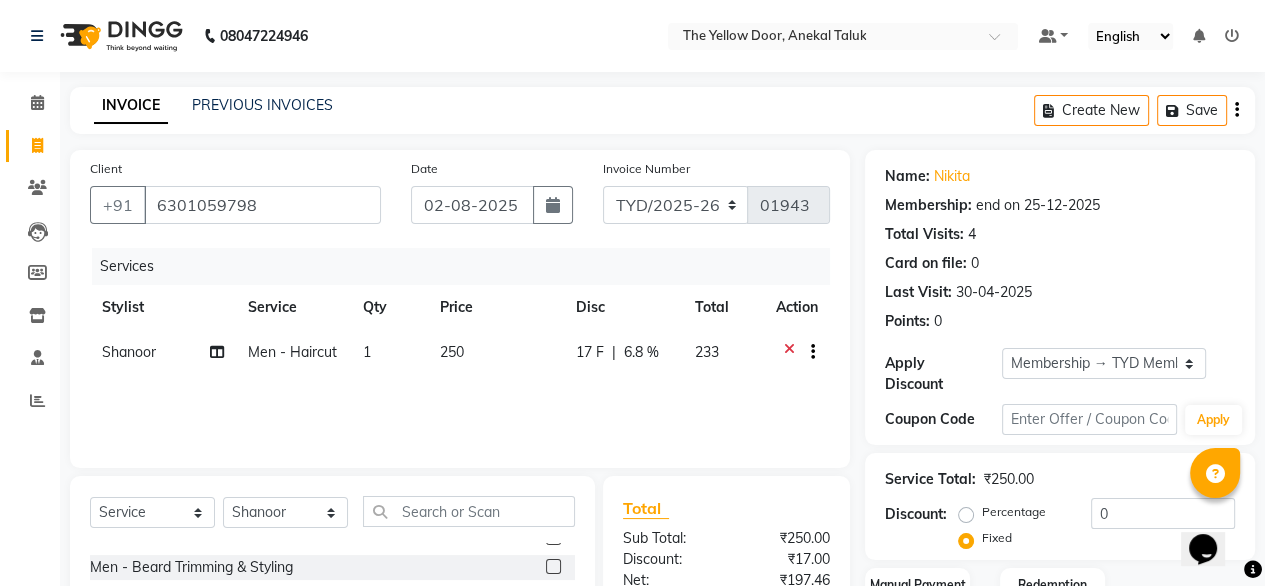 scroll, scrollTop: 224, scrollLeft: 0, axis: vertical 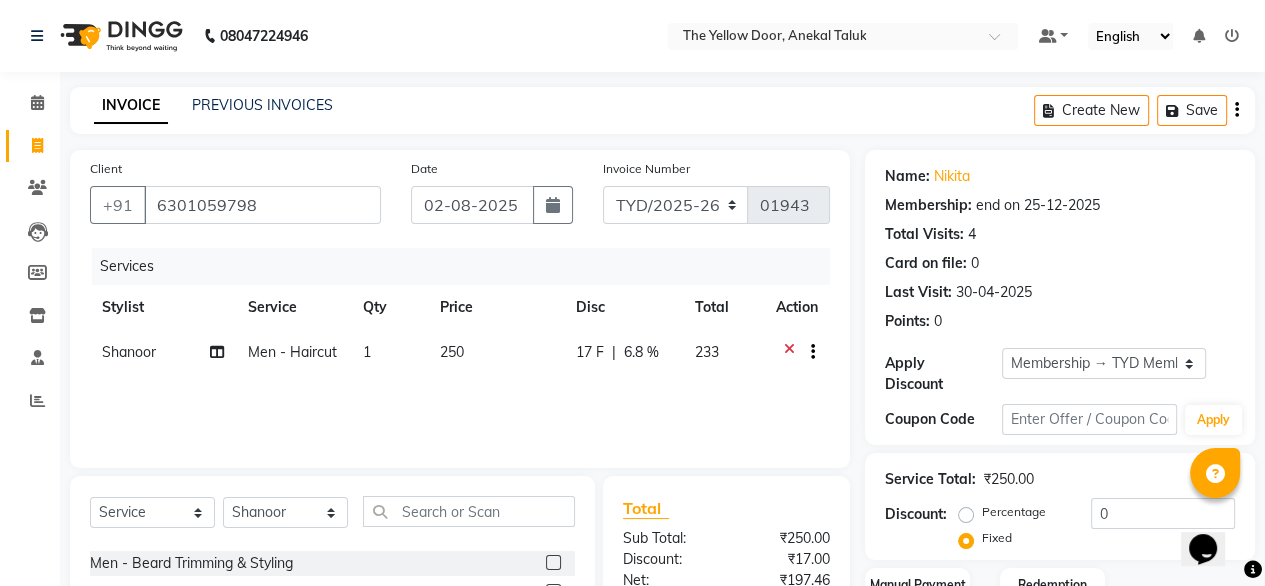 click on "Men - Beard Trimming & Styling" 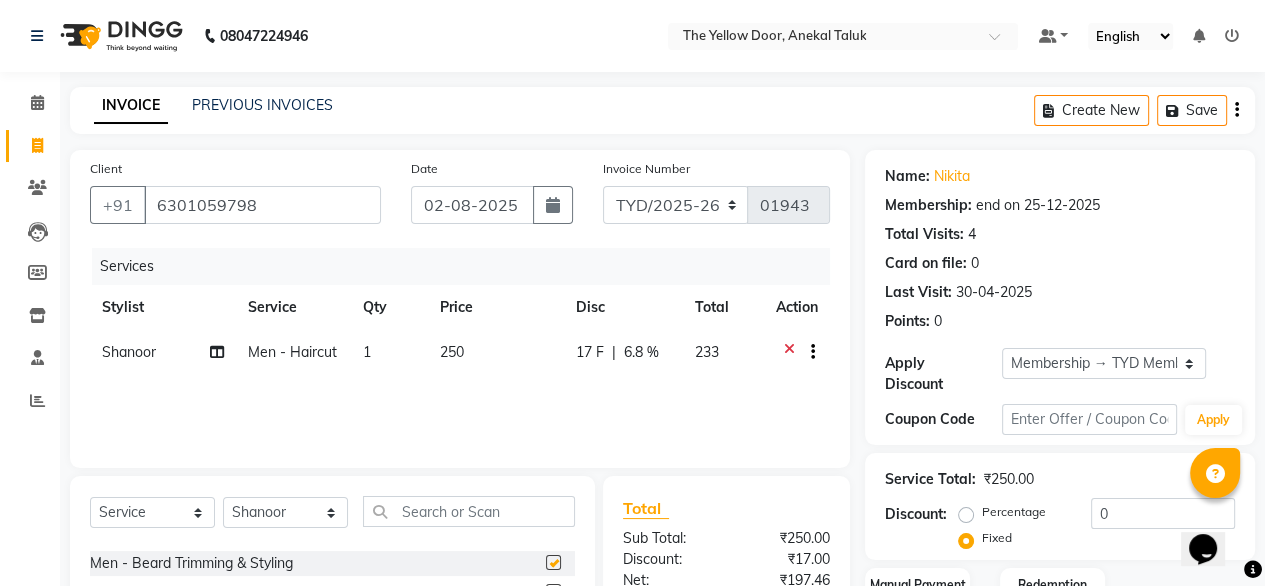 checkbox on "false" 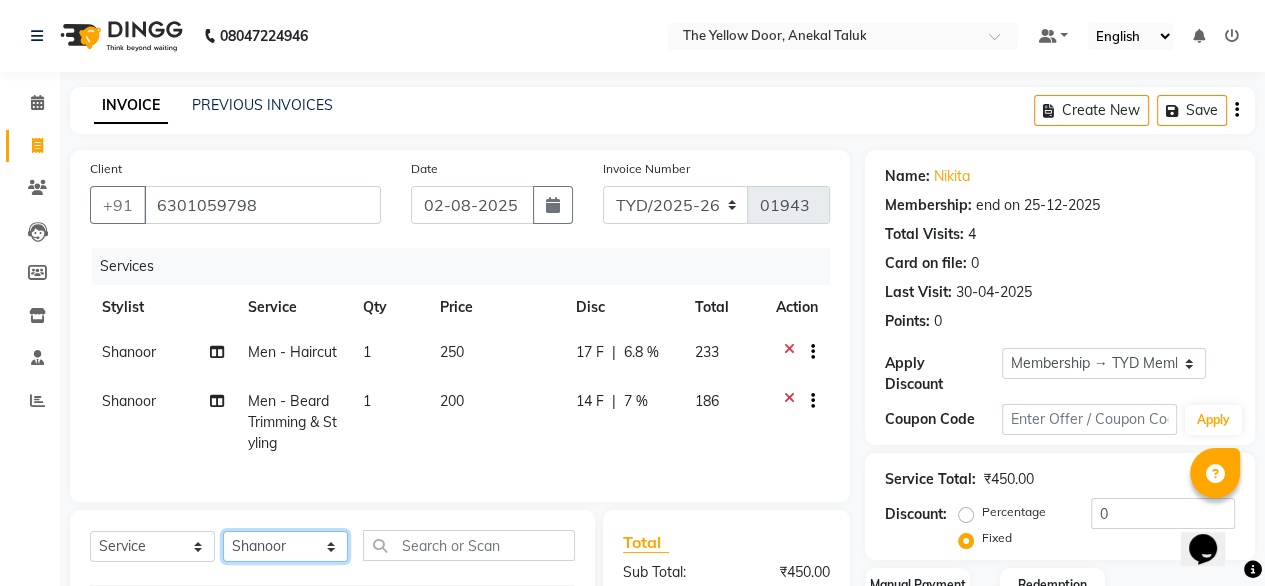 drag, startPoint x: 300, startPoint y: 565, endPoint x: 297, endPoint y: 476, distance: 89.050545 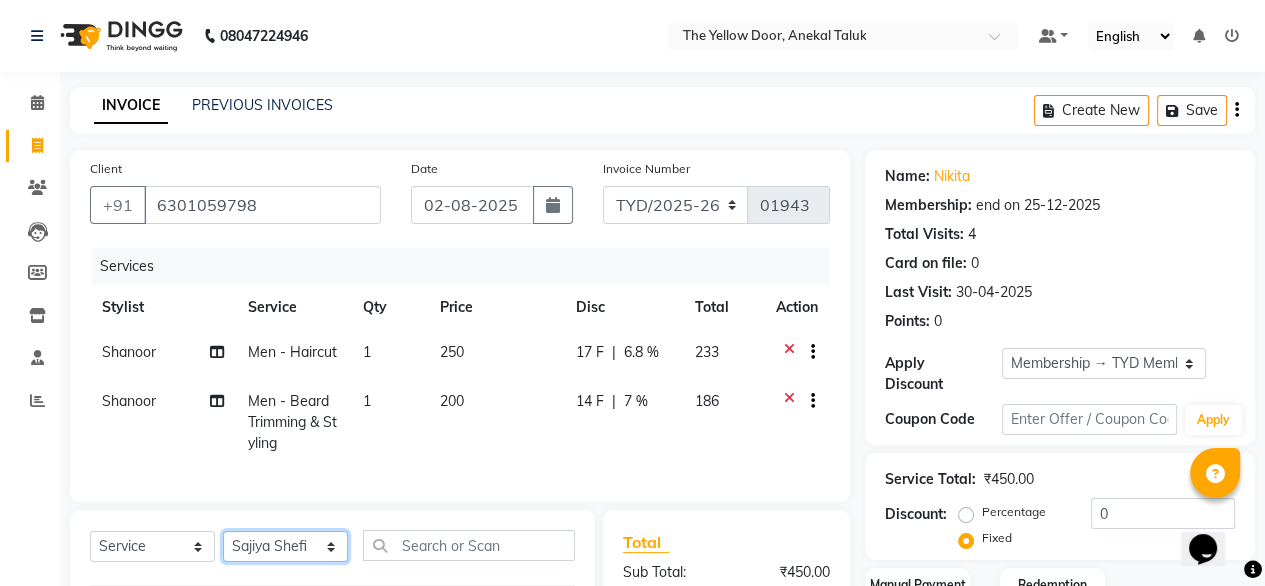click on "Select Stylist Amit Roy Bina Deena Jena Housekeeping Manager Sajiya Shefi Shanoor Shri" 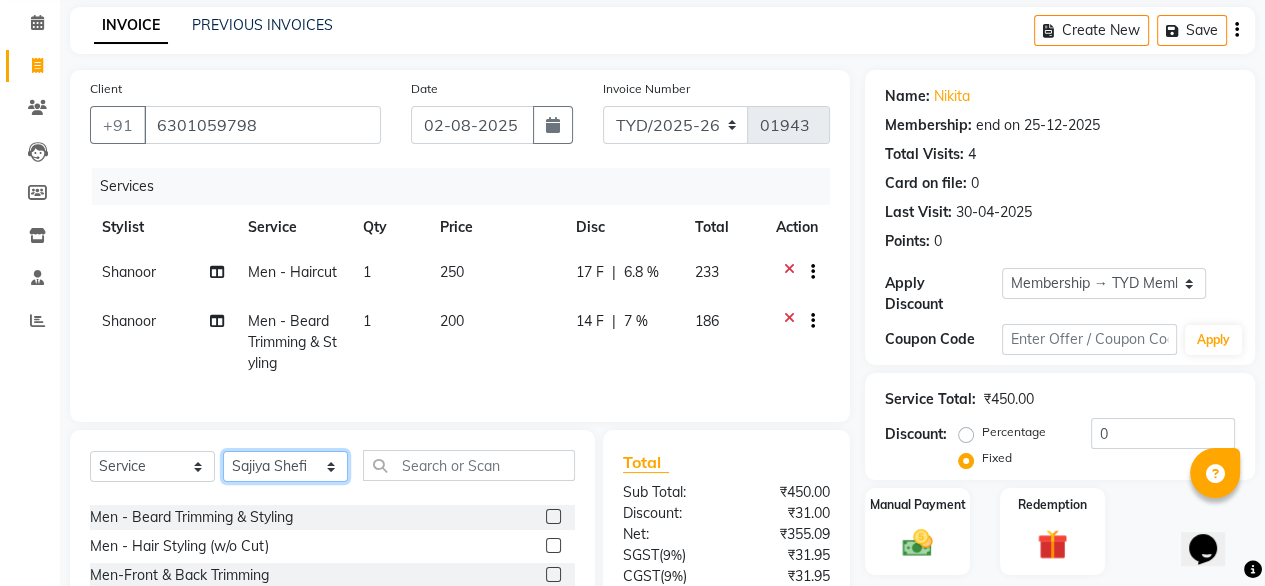scroll, scrollTop: 82, scrollLeft: 0, axis: vertical 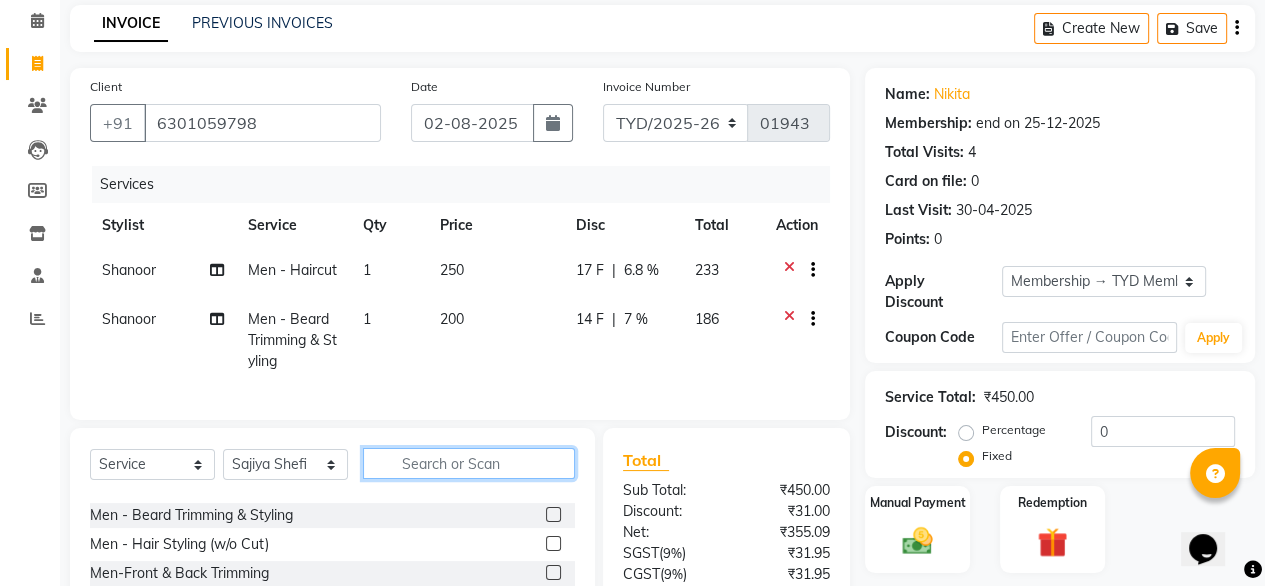 click 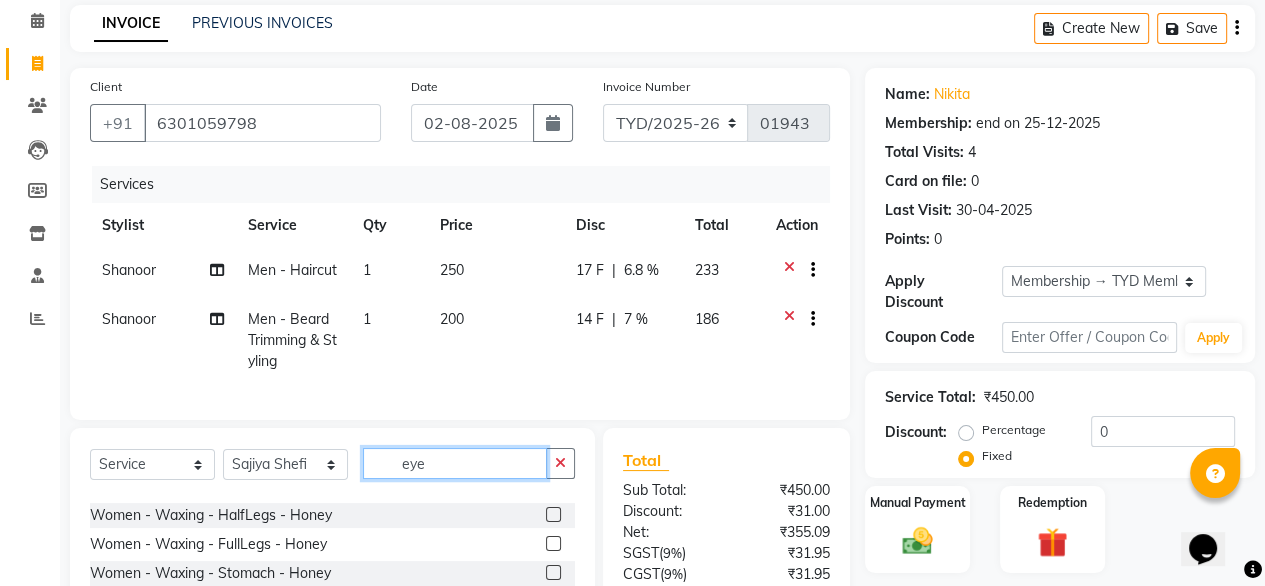scroll, scrollTop: 0, scrollLeft: 0, axis: both 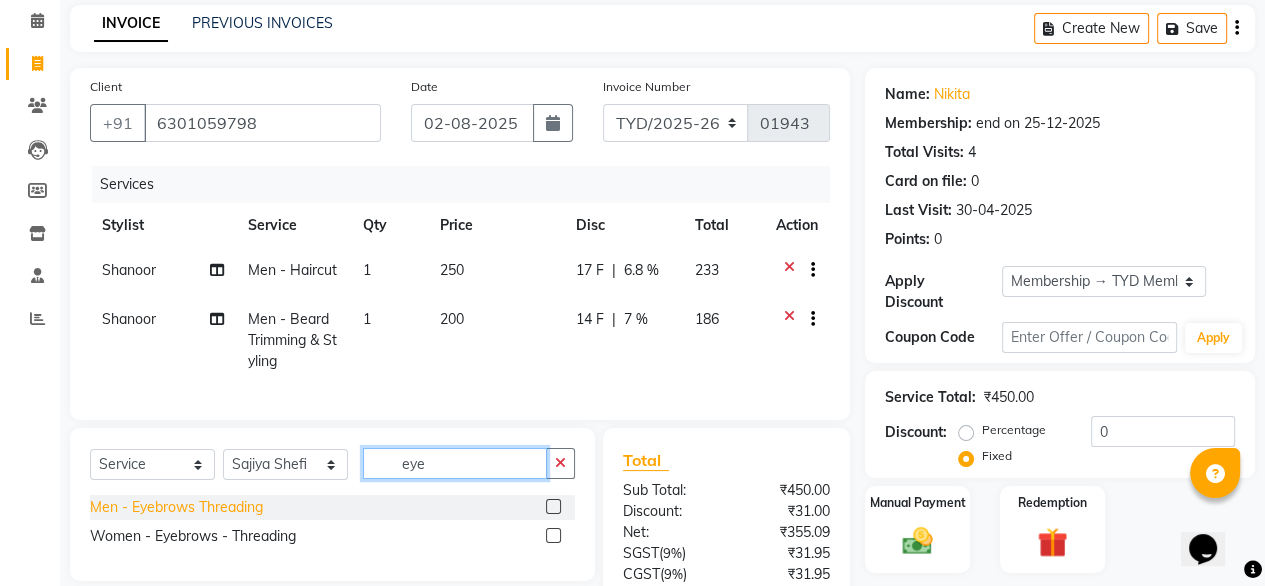 type on "eye" 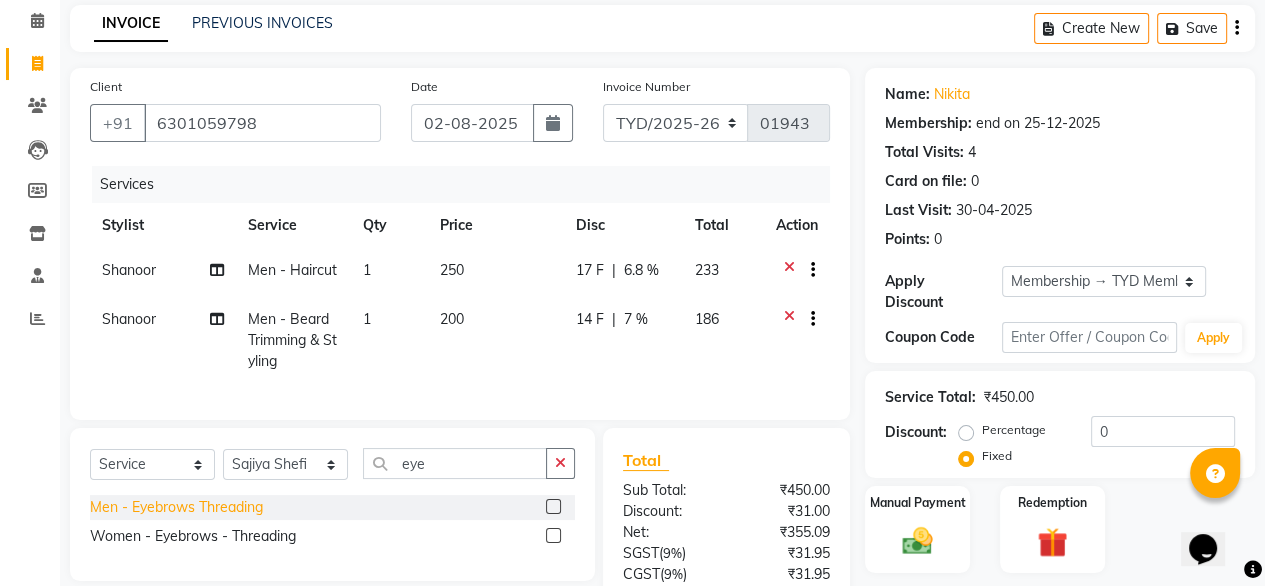 click on "Men - Eyebrows Threading" 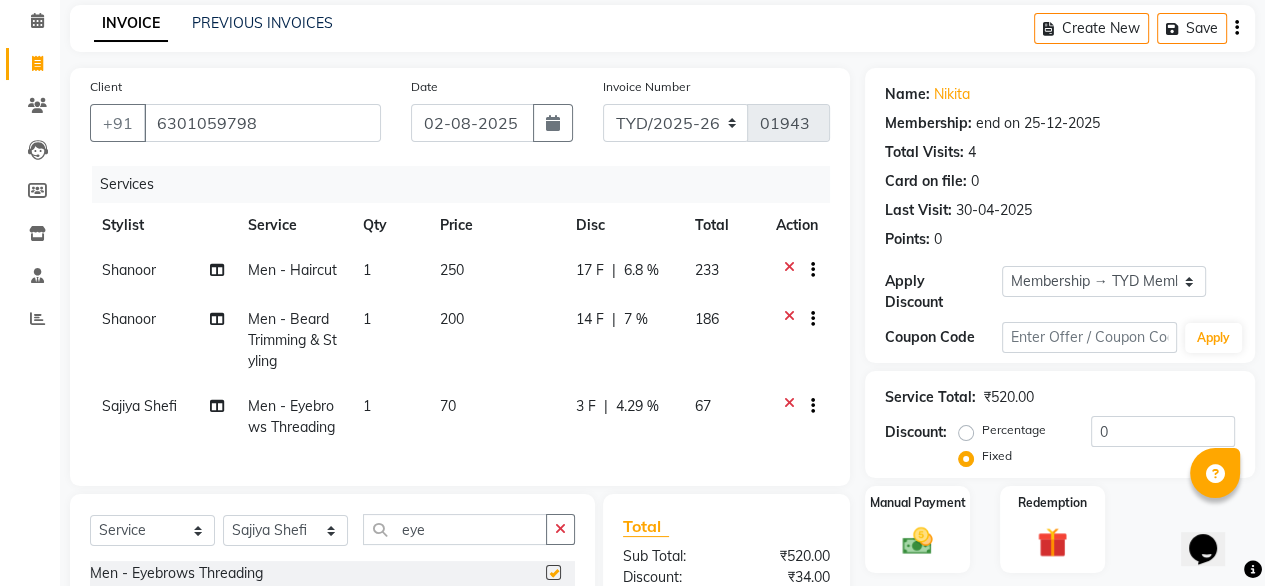 checkbox on "false" 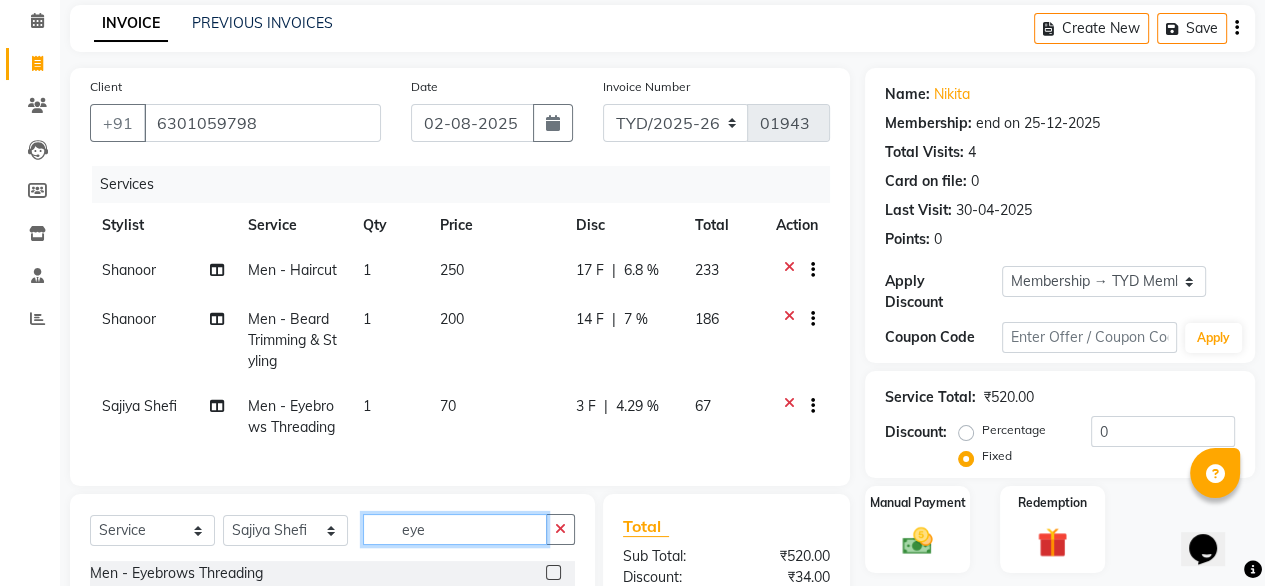 click on "eye" 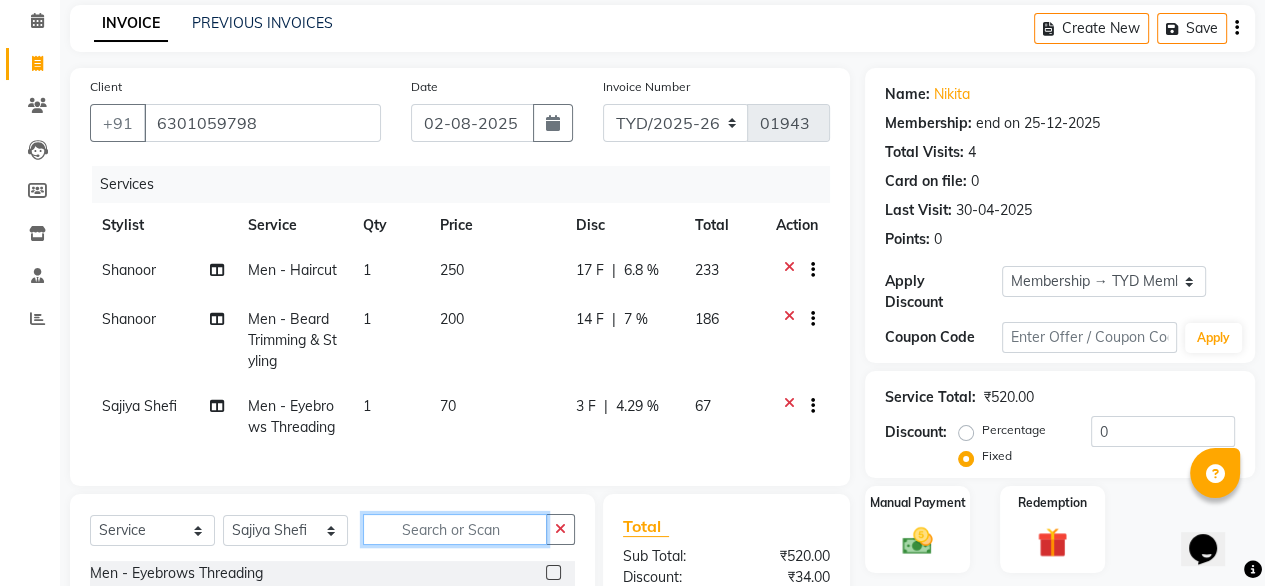 click 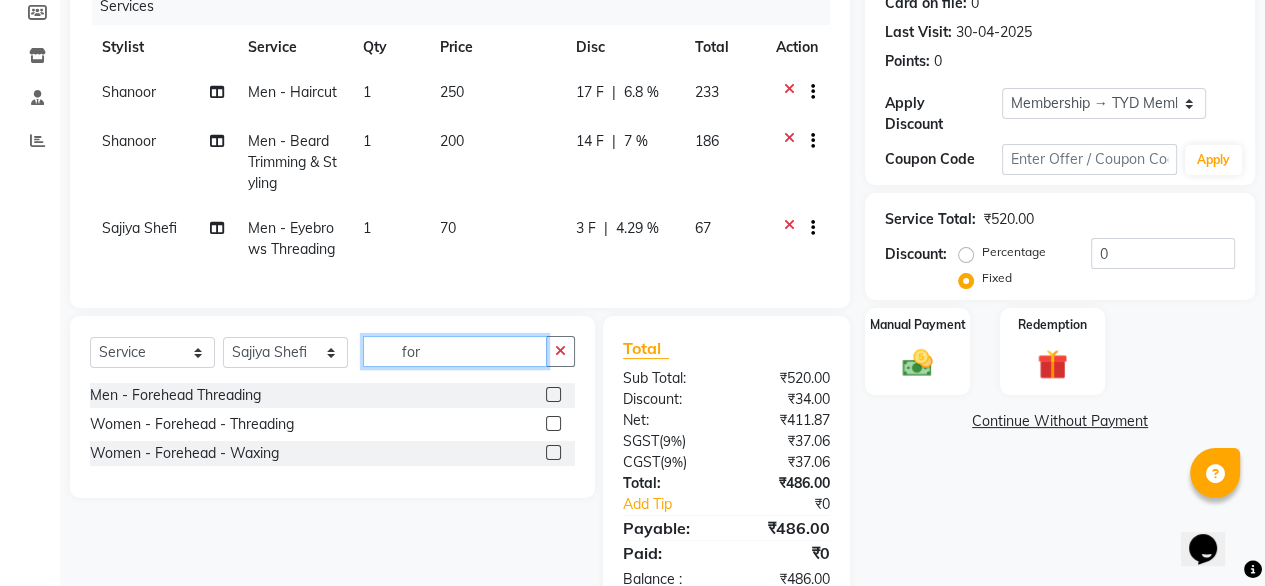 scroll, scrollTop: 270, scrollLeft: 0, axis: vertical 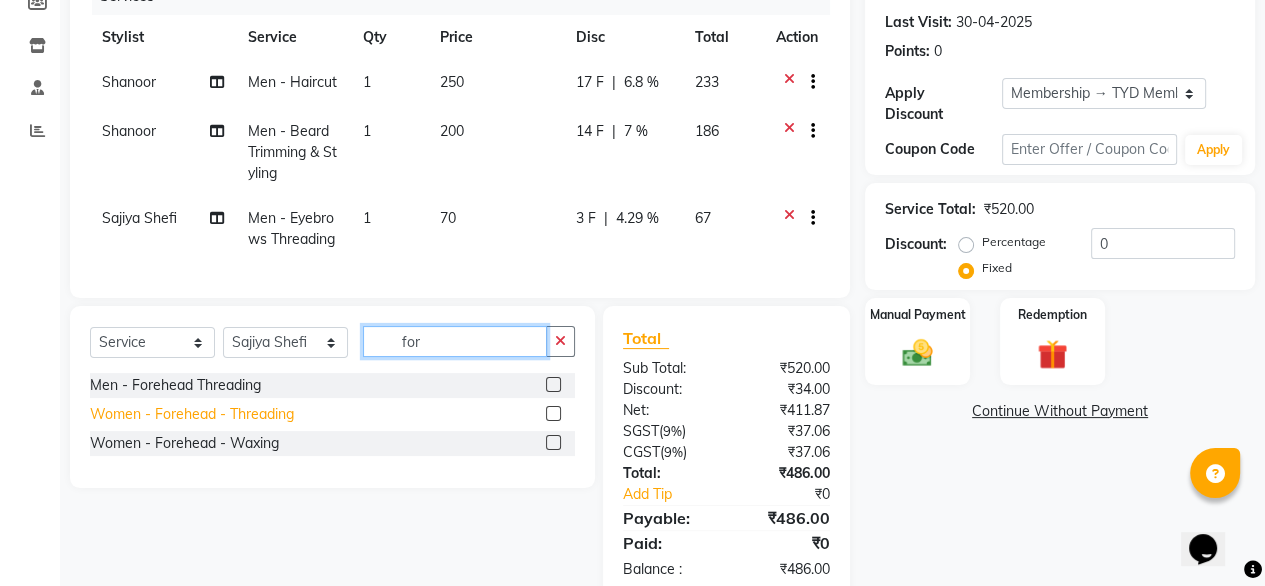 type on "for" 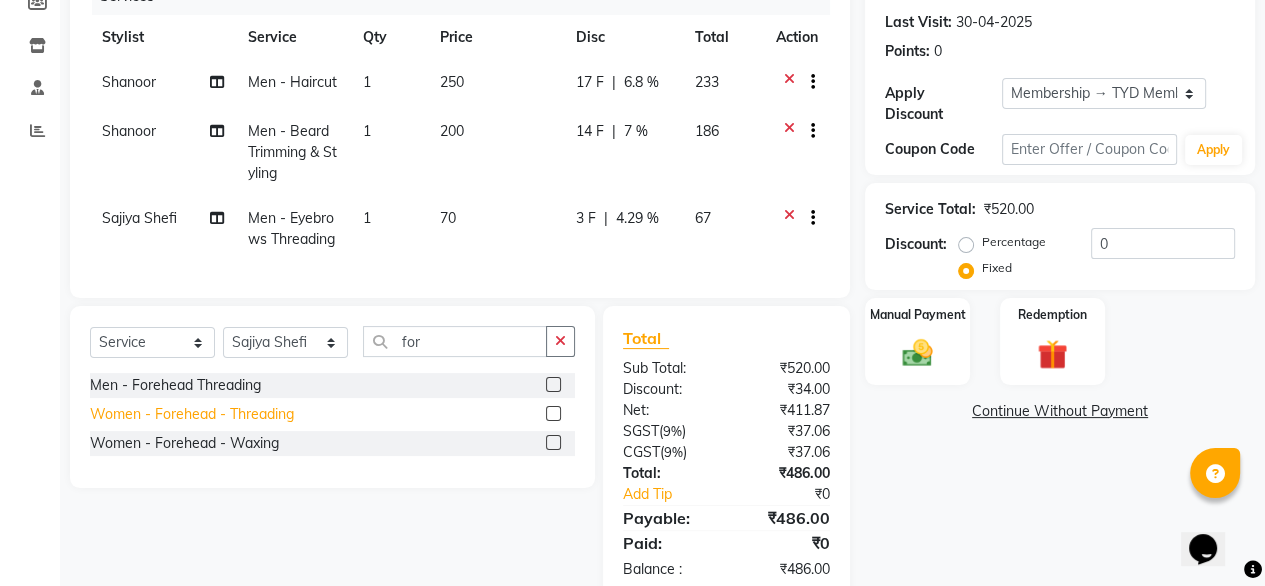 click on "Women - Forehead - Threading" 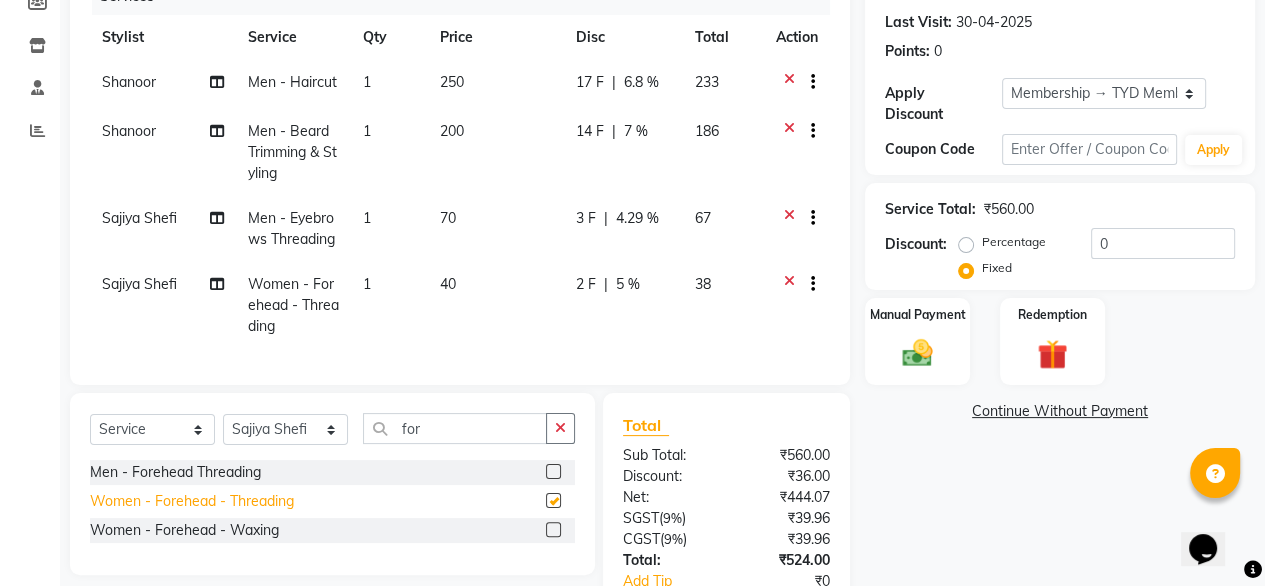 checkbox on "false" 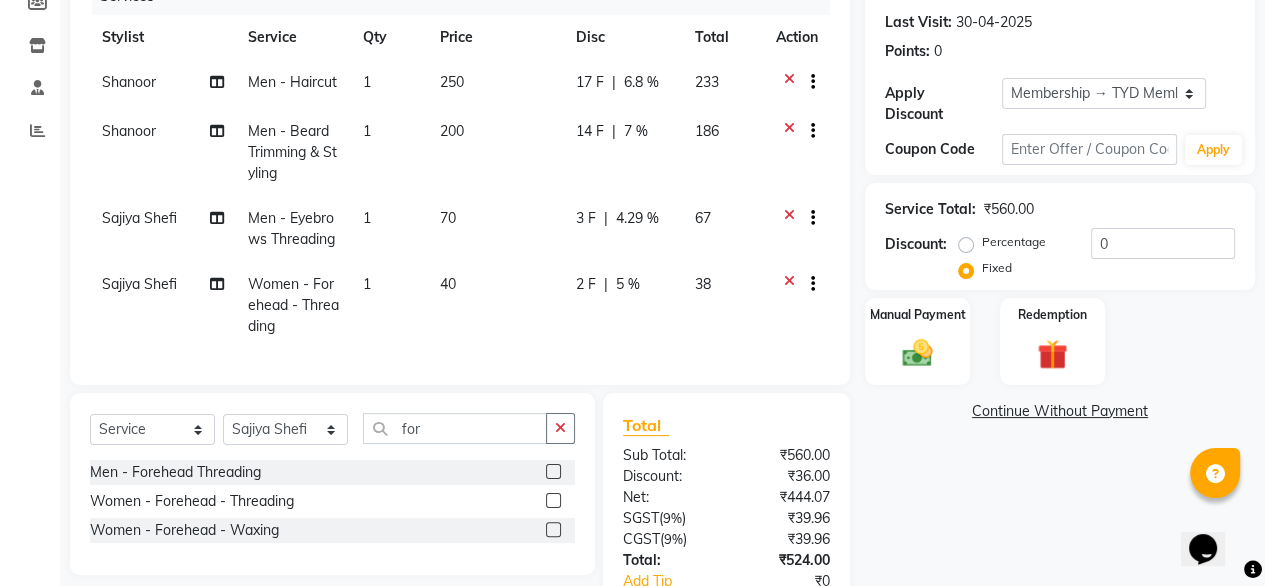 click 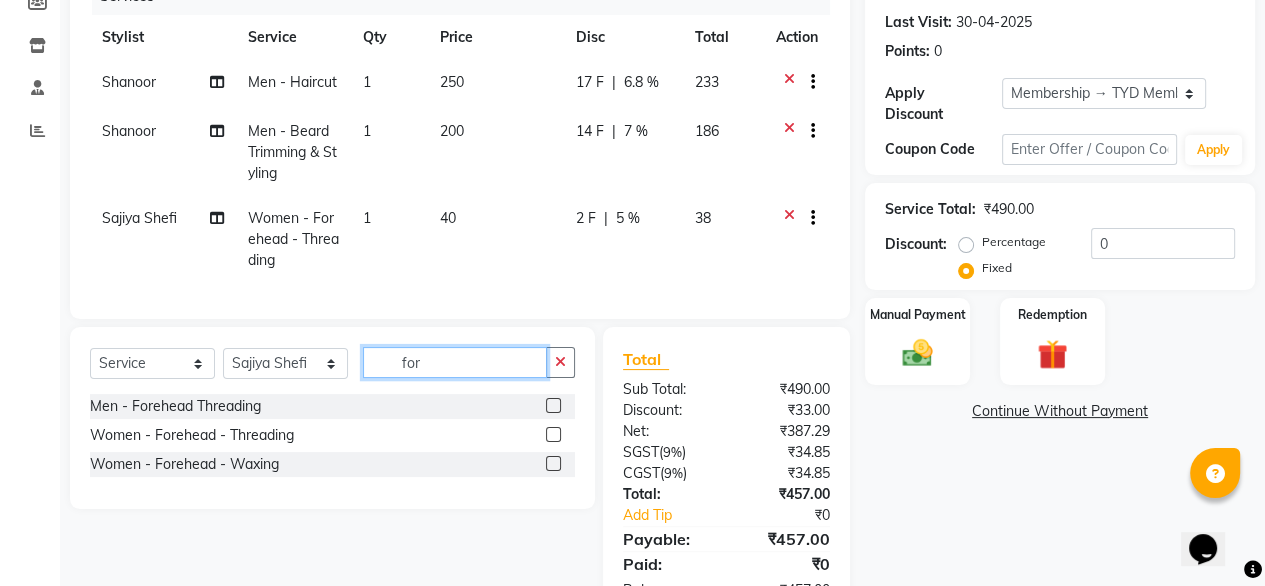 click on "for" 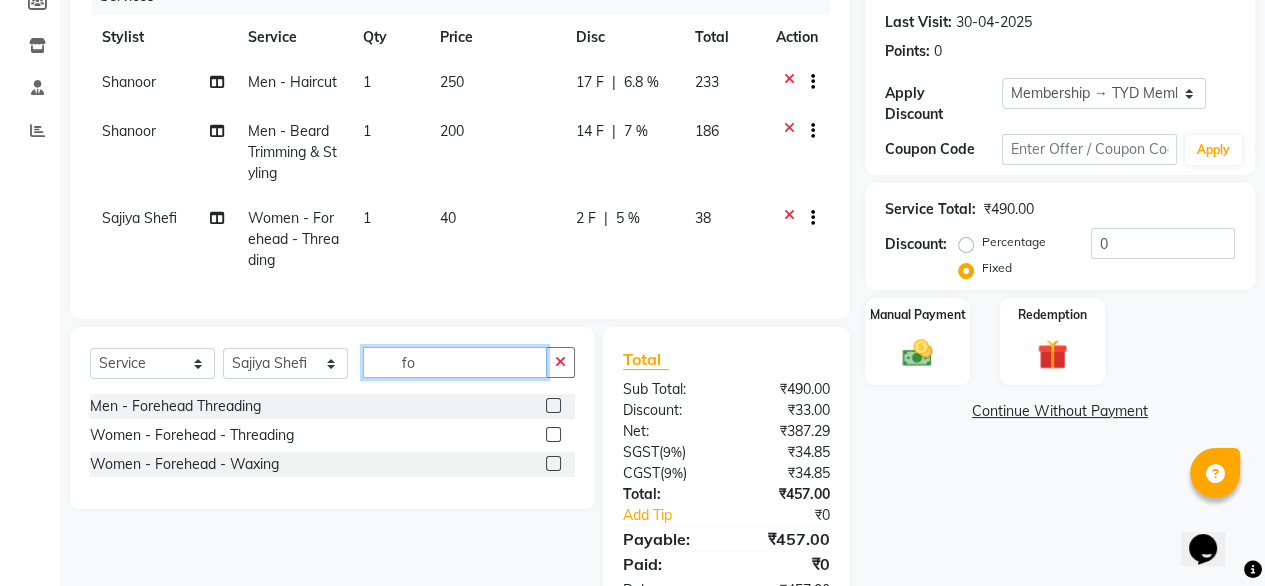 type on "f" 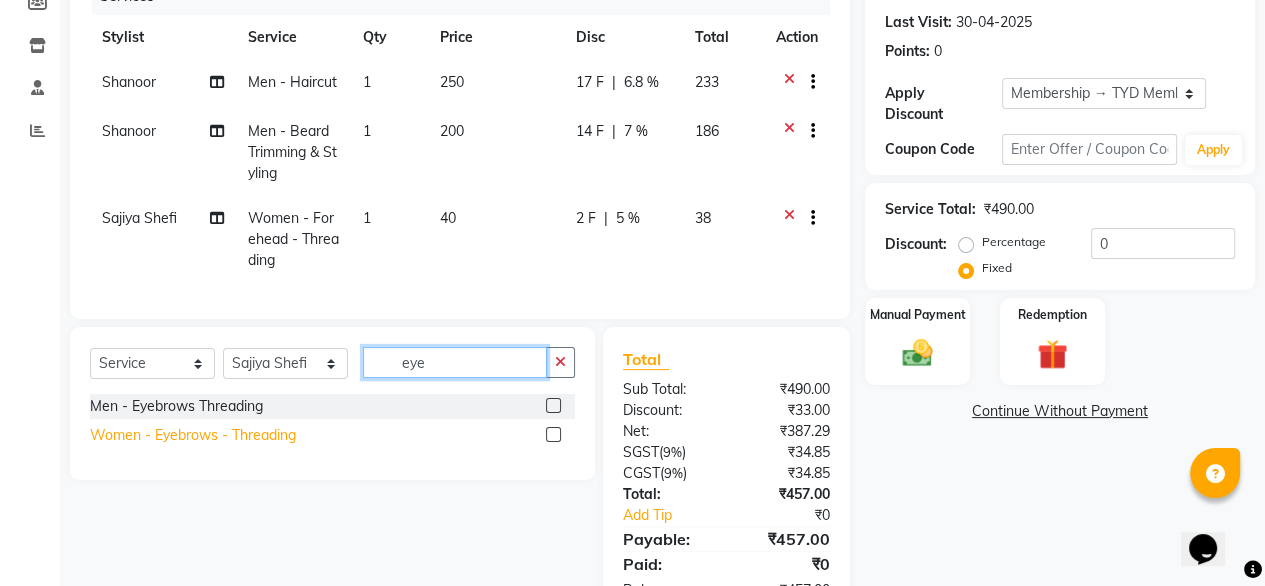 type on "eye" 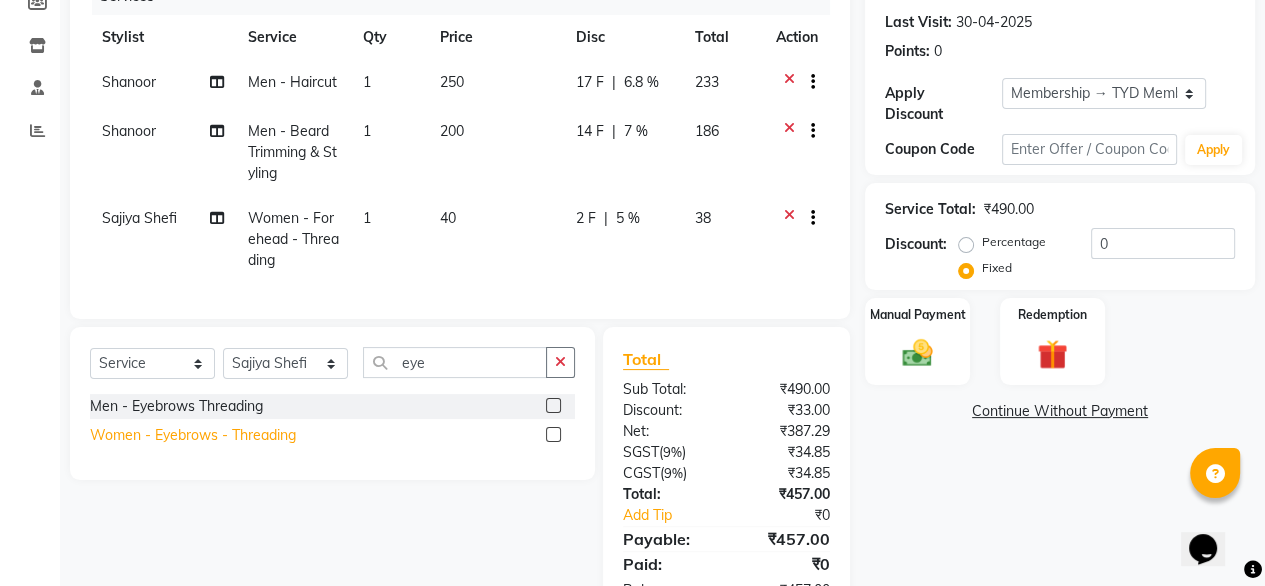 click on "Women - Eyebrows - Threading" 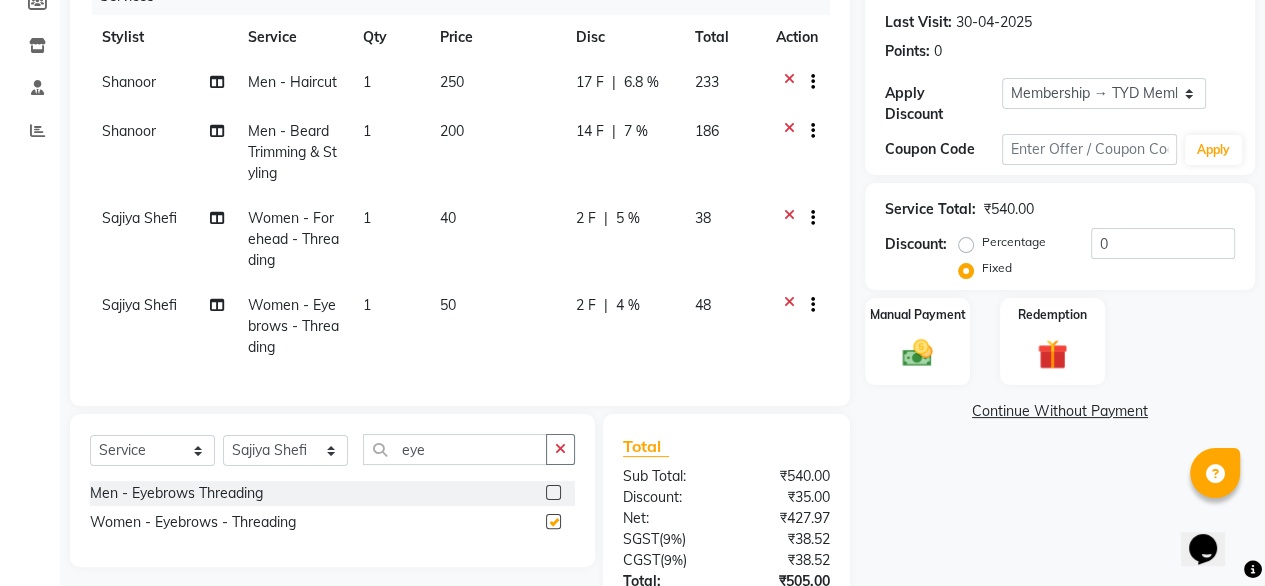 checkbox on "false" 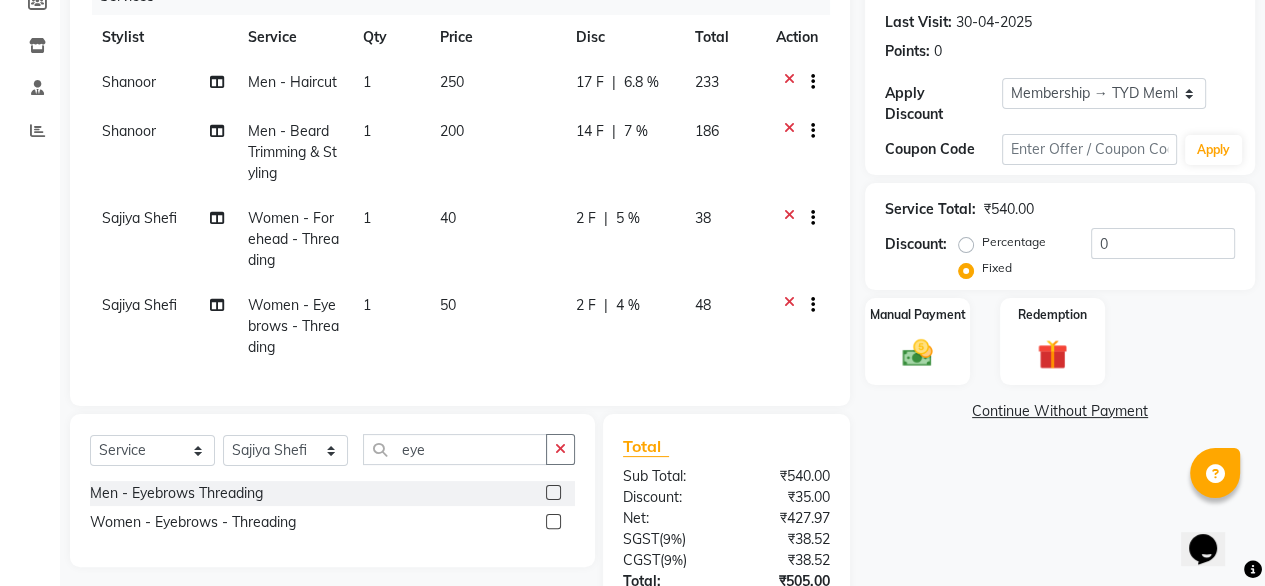 scroll, scrollTop: 438, scrollLeft: 0, axis: vertical 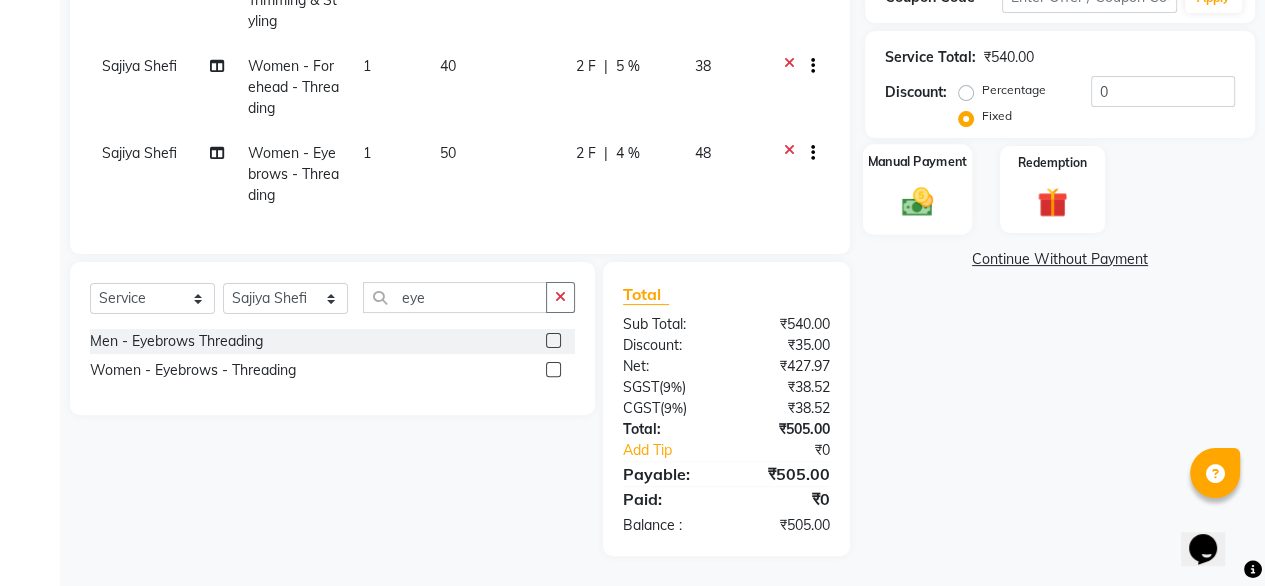 click 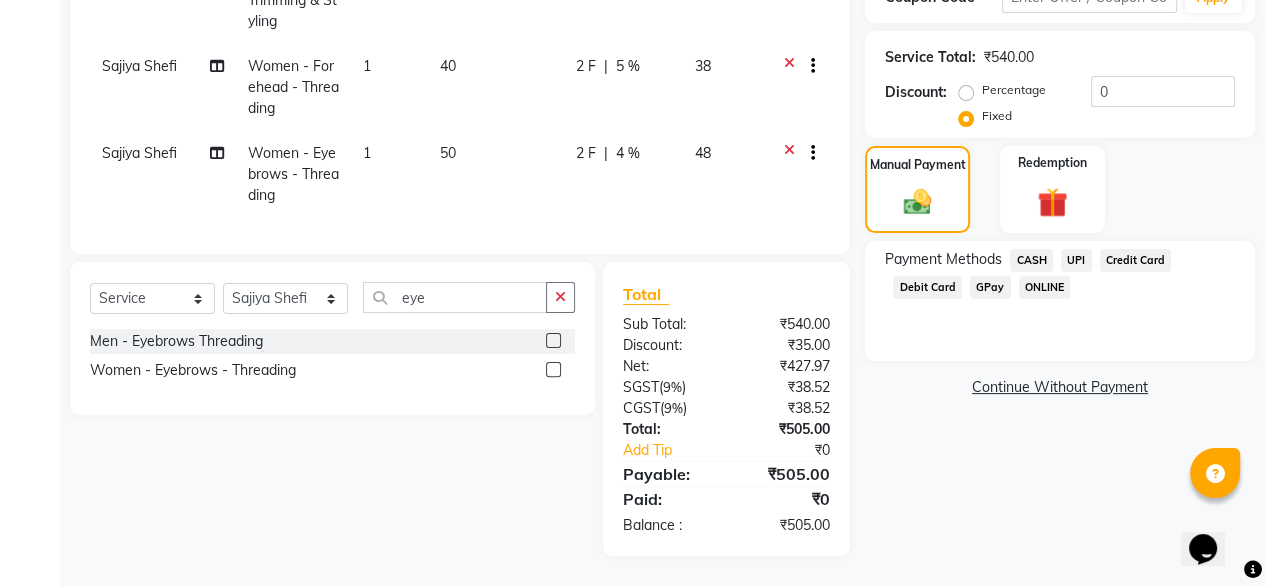 click on "UPI" 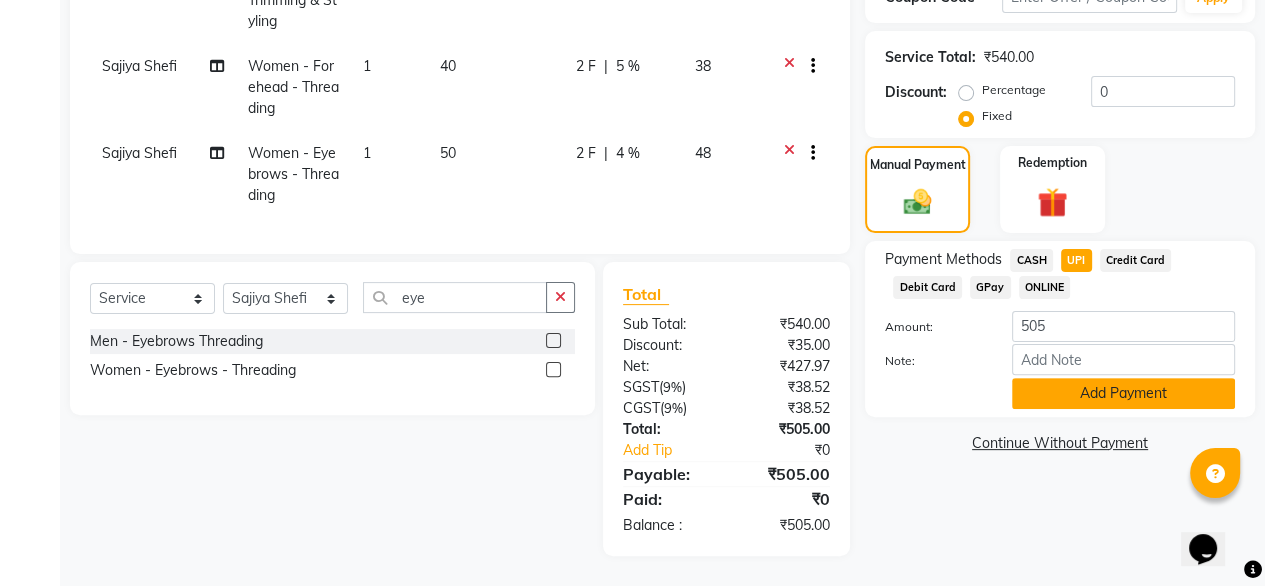 click on "Add Payment" 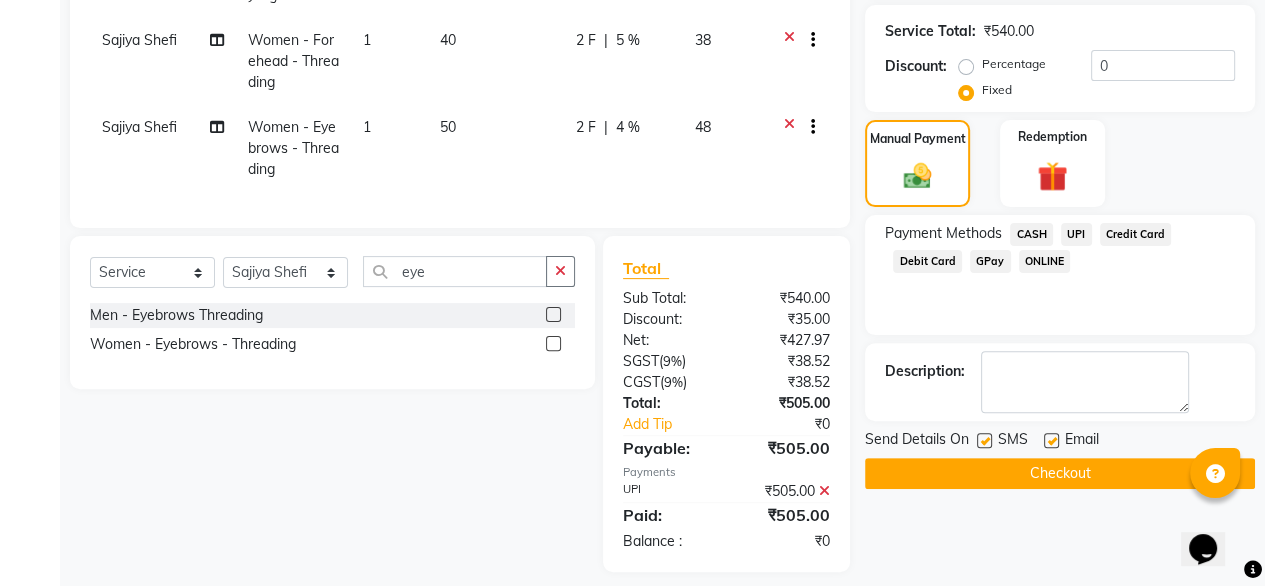 scroll, scrollTop: 449, scrollLeft: 0, axis: vertical 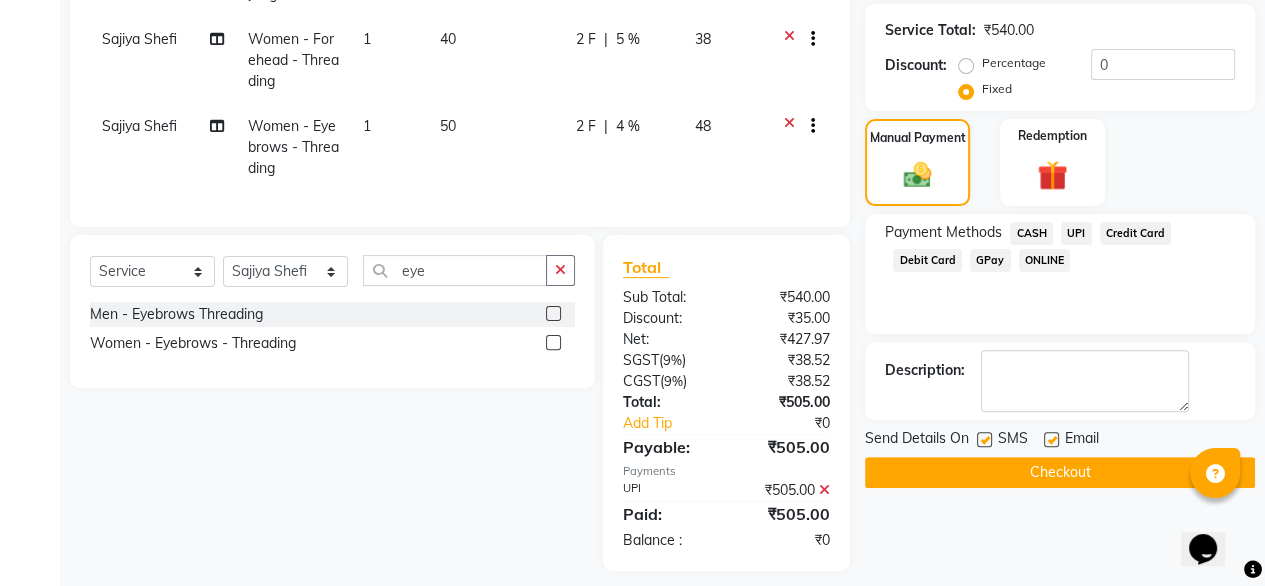 click on "Checkout" 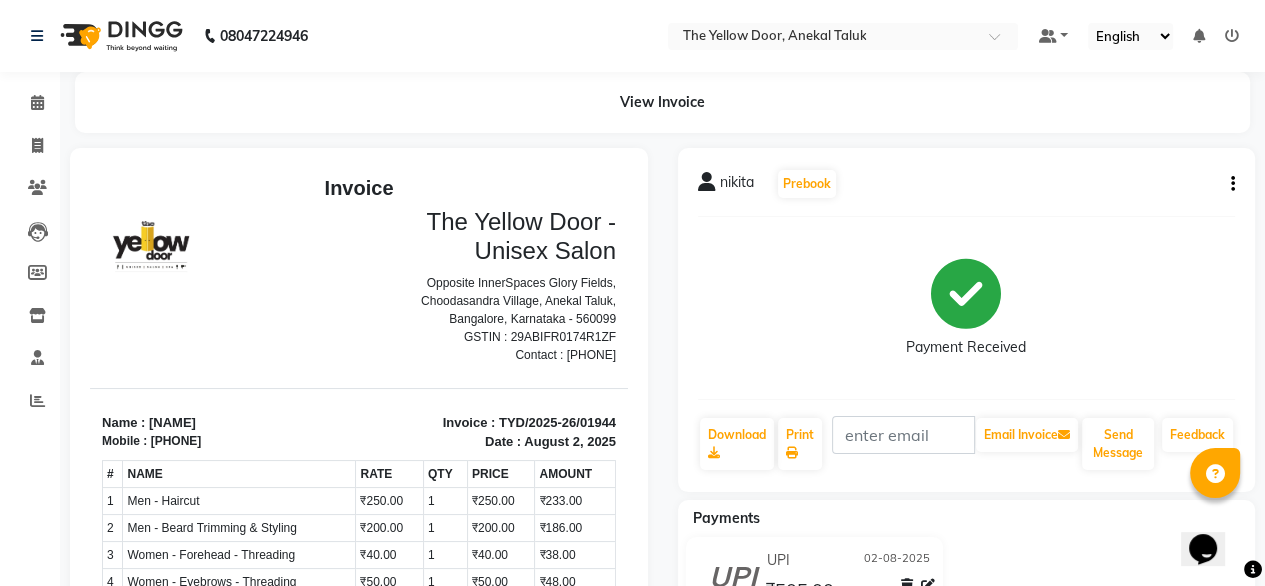 scroll, scrollTop: 0, scrollLeft: 0, axis: both 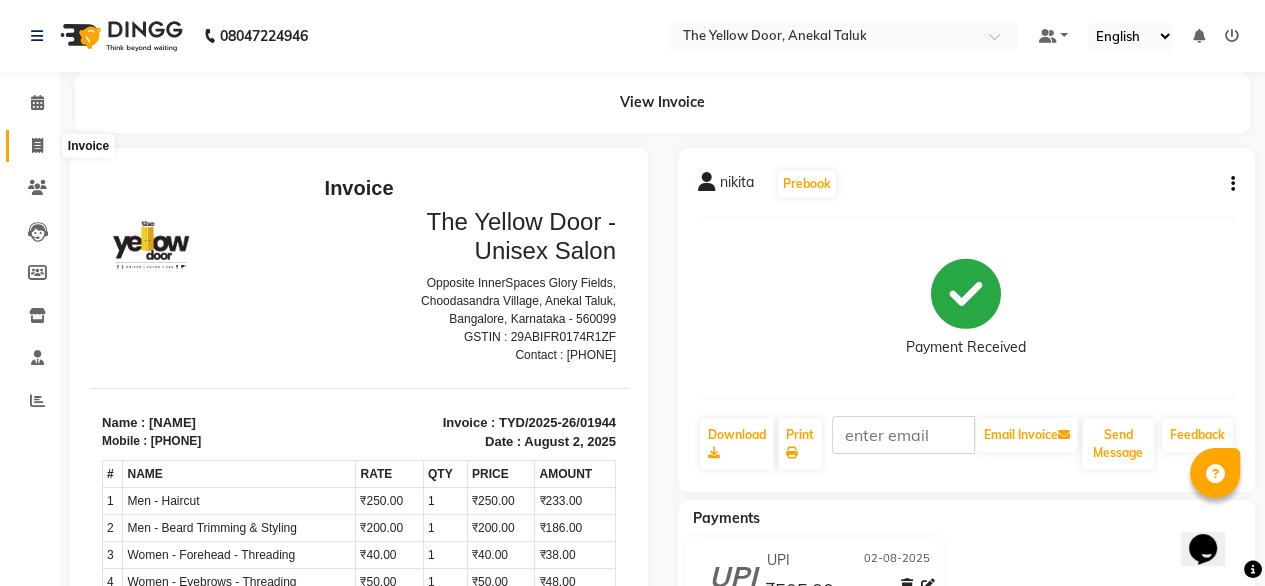 click 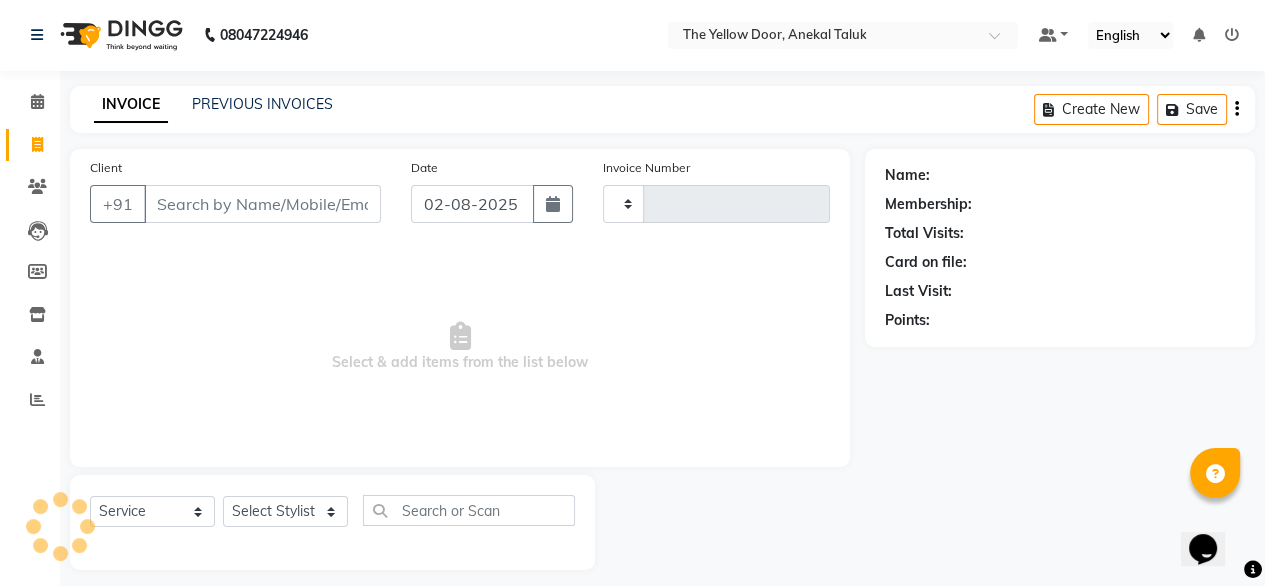 type on "01947" 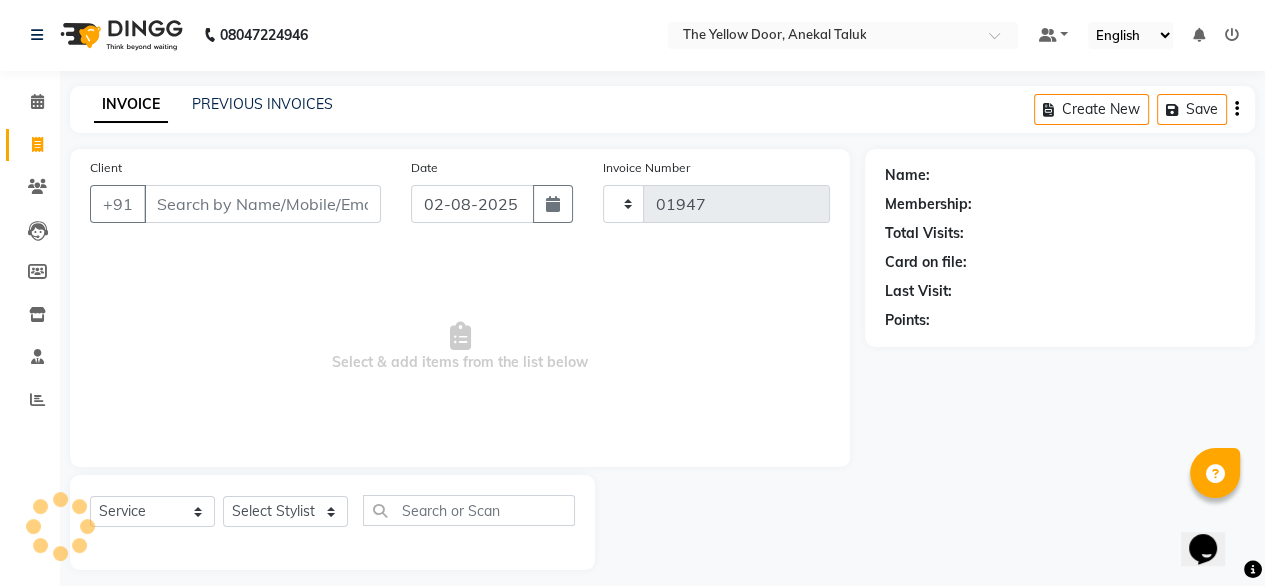 scroll, scrollTop: 16, scrollLeft: 0, axis: vertical 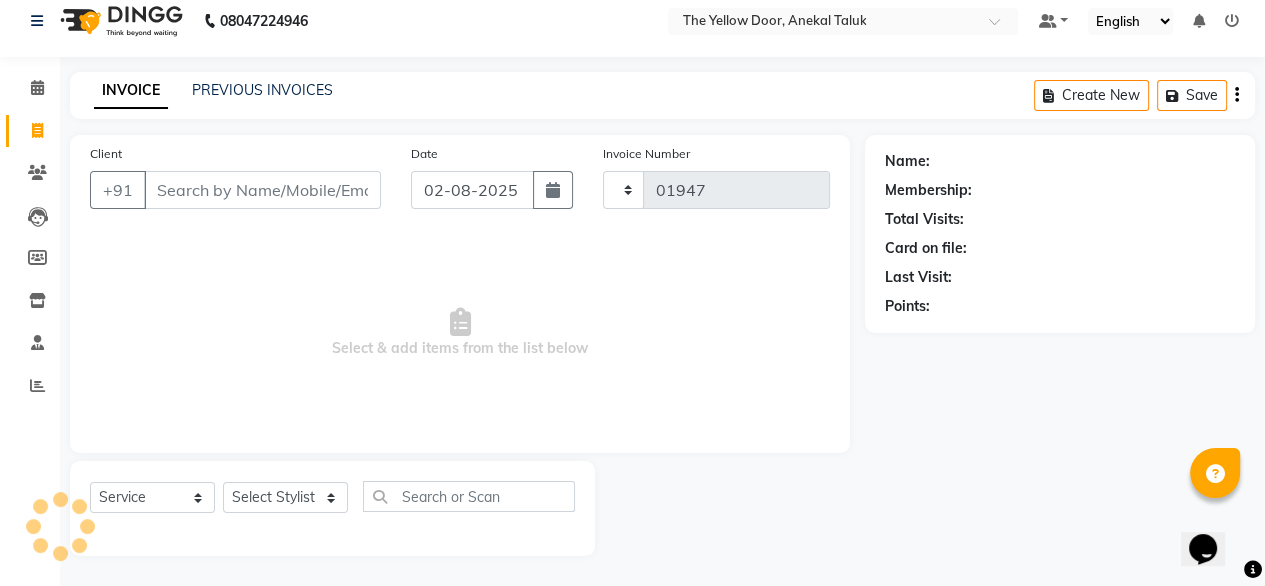select on "5650" 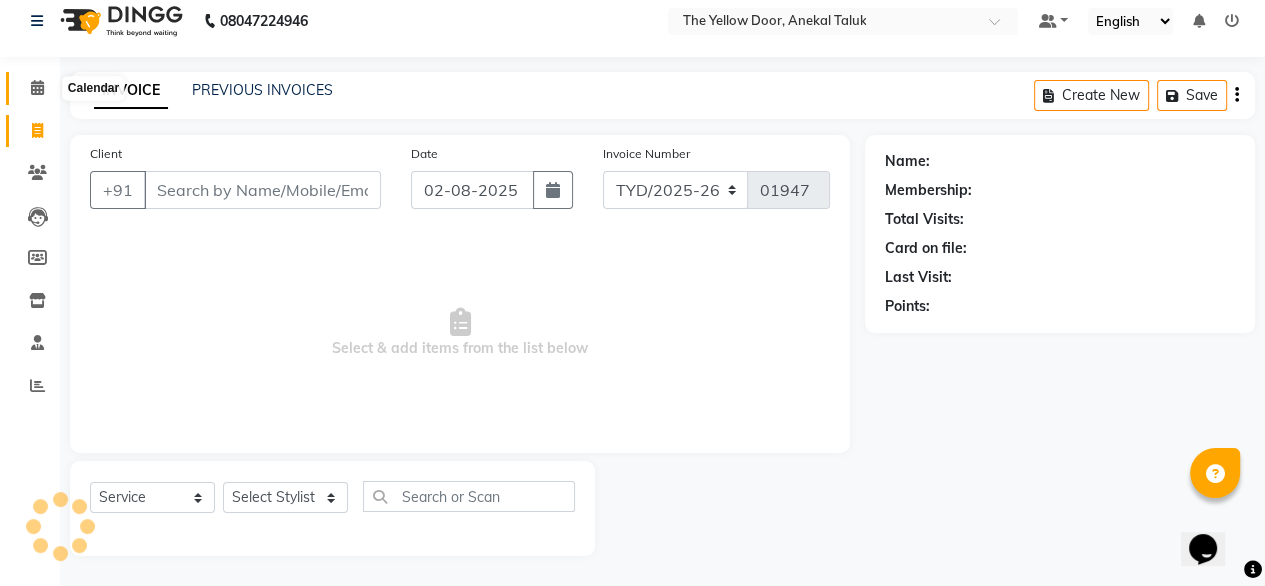 click 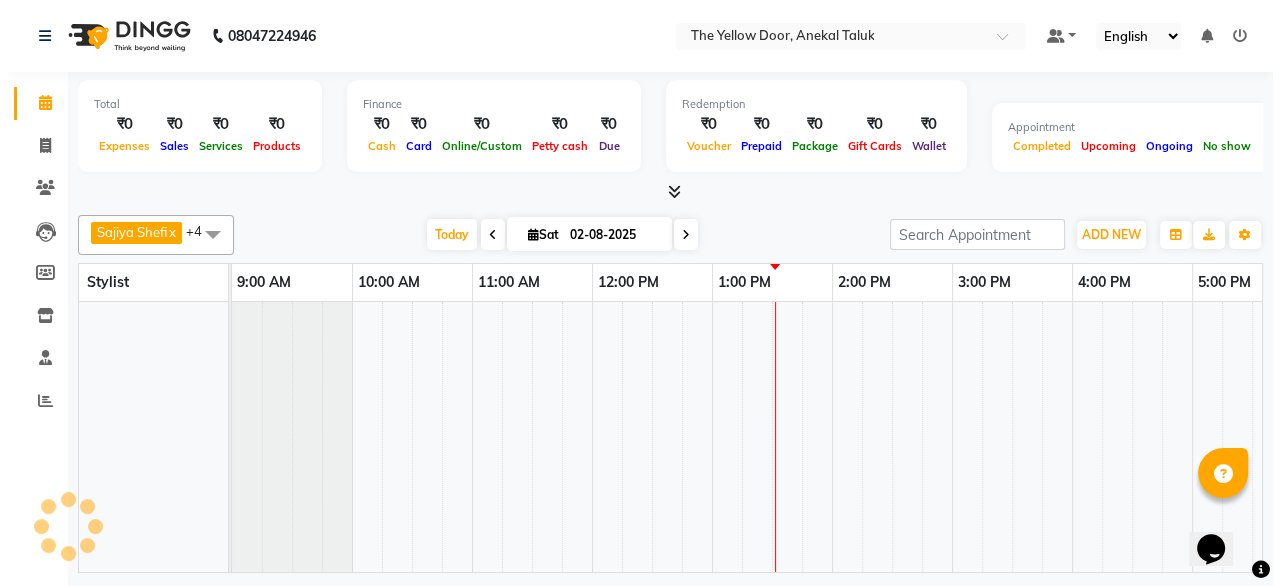scroll, scrollTop: 0, scrollLeft: 0, axis: both 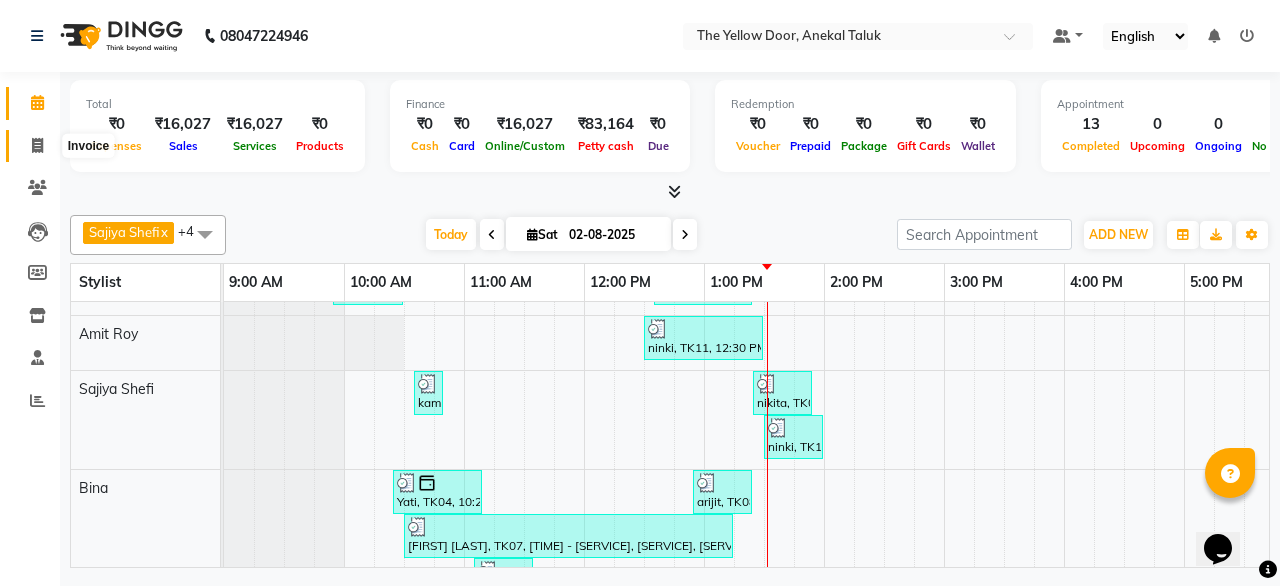 click 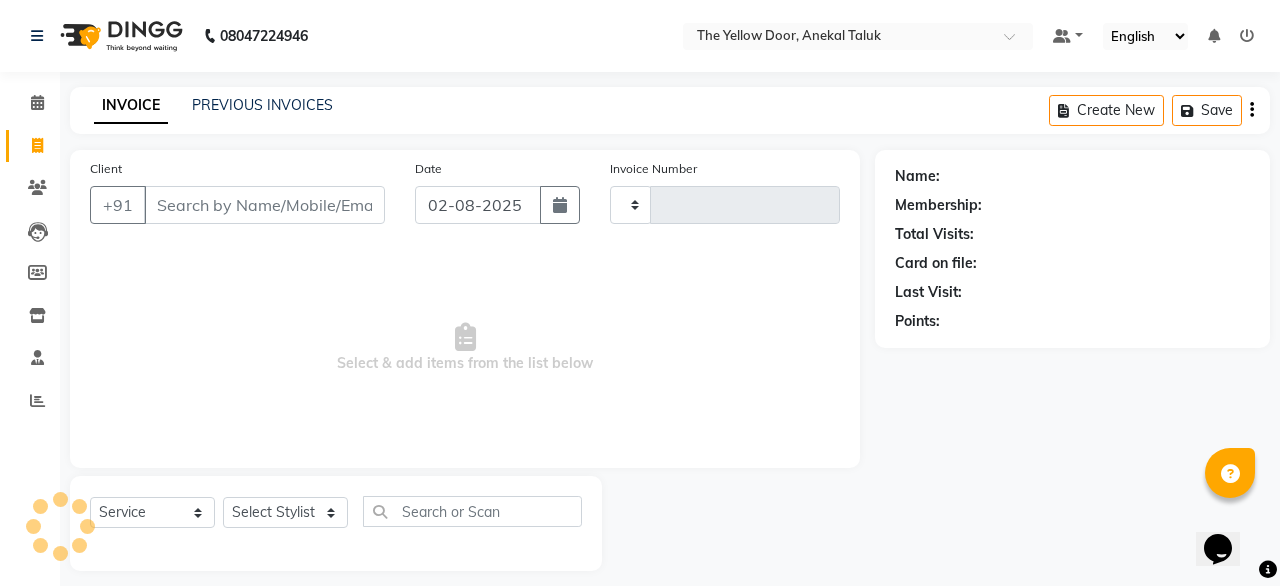 type on "01947" 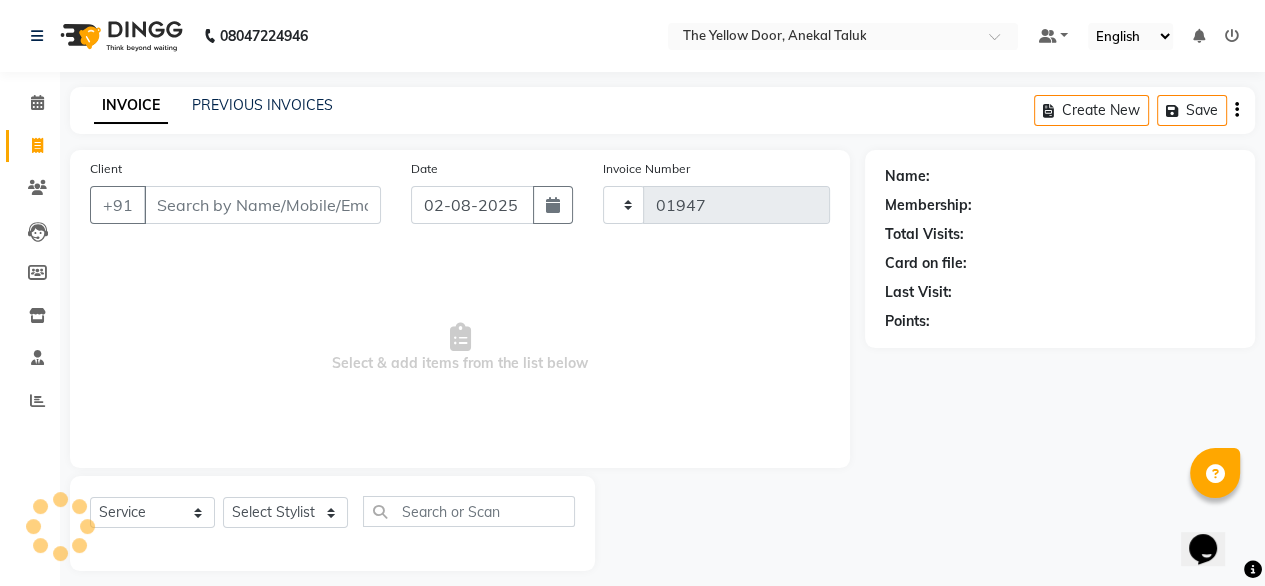 select on "5650" 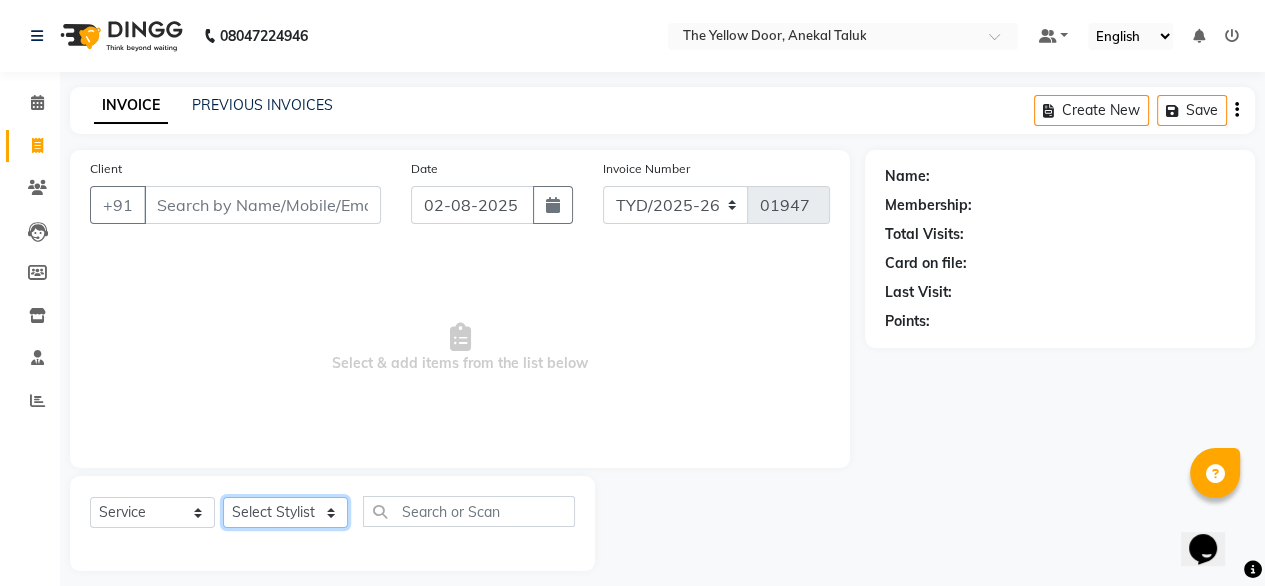 drag, startPoint x: 317, startPoint y: 501, endPoint x: 283, endPoint y: 439, distance: 70.71068 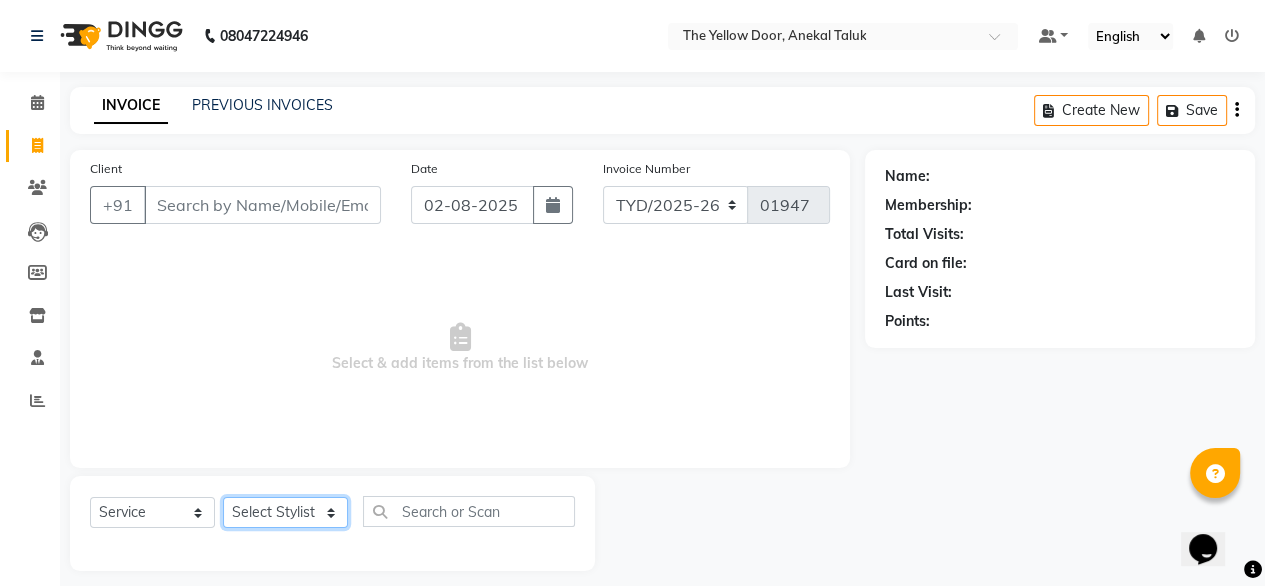 click on "Client +91 [PHONE] Date [DATE] Invoice Number TYD/[YEAR] V/[YEAR] 01947 Select & add items from the list below Select Service Product Membership Package Voucher Prepaid Gift Card Select Stylist [FIRST] [LAST] [FIRST] [LAST] [FIRST] [LAST] Housekeeping Manager [FIRST] [LAST] [FIRST] [LAST]" 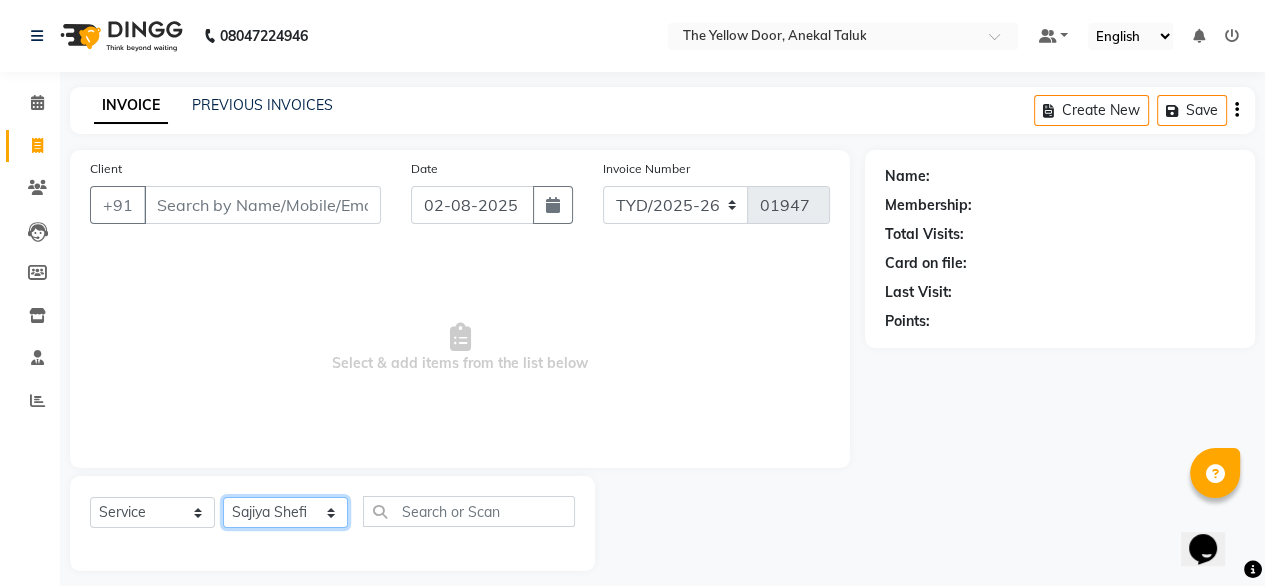 click on "Select Stylist Amit Roy Bina Deena Jena Housekeeping Manager Sajiya Shefi Shanoor Shri" 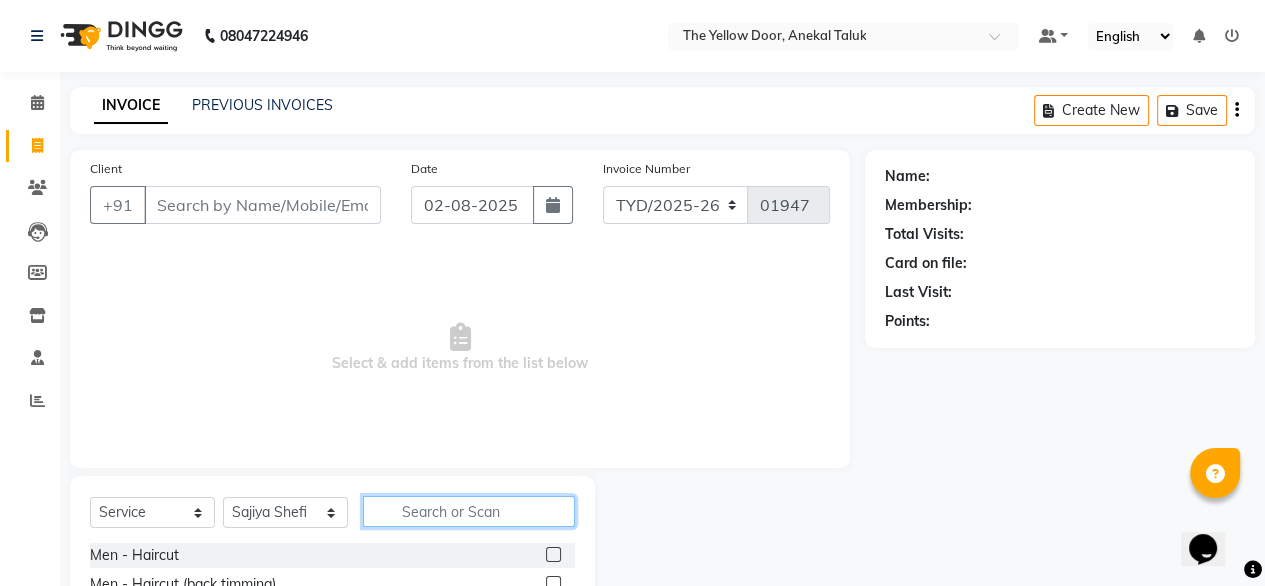 click 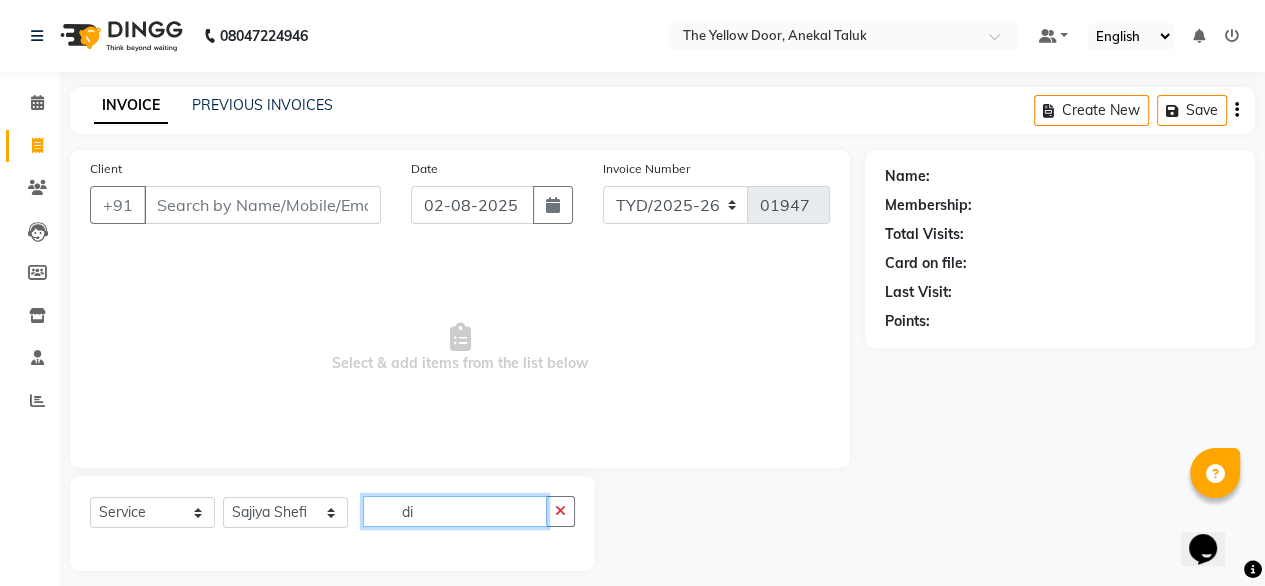 type on "d" 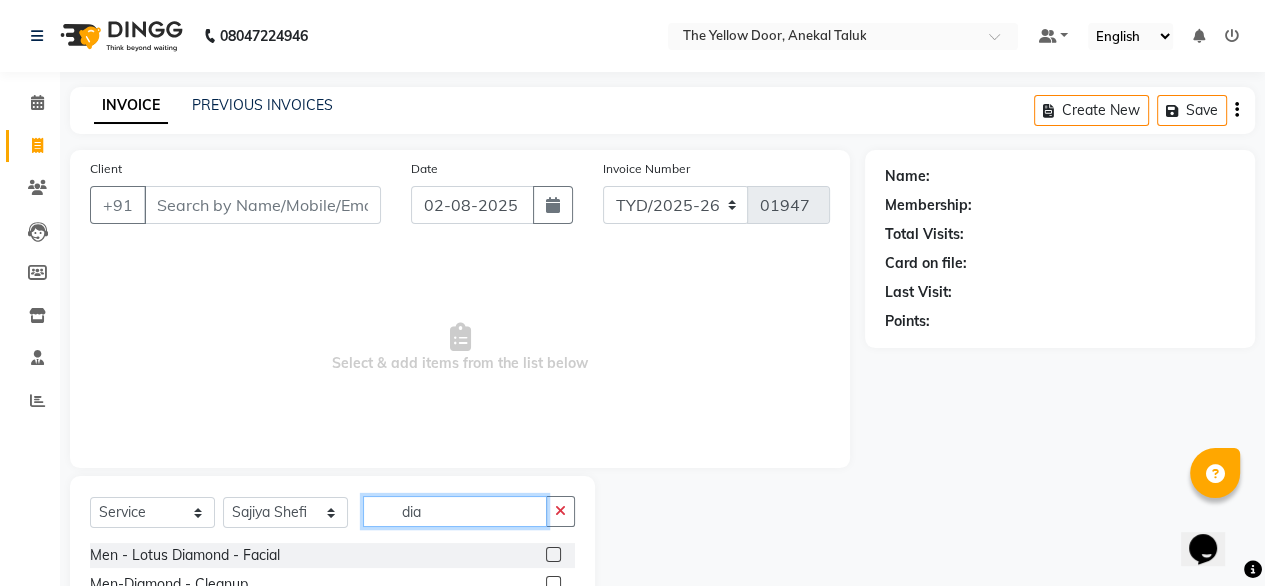 scroll, scrollTop: 24, scrollLeft: 0, axis: vertical 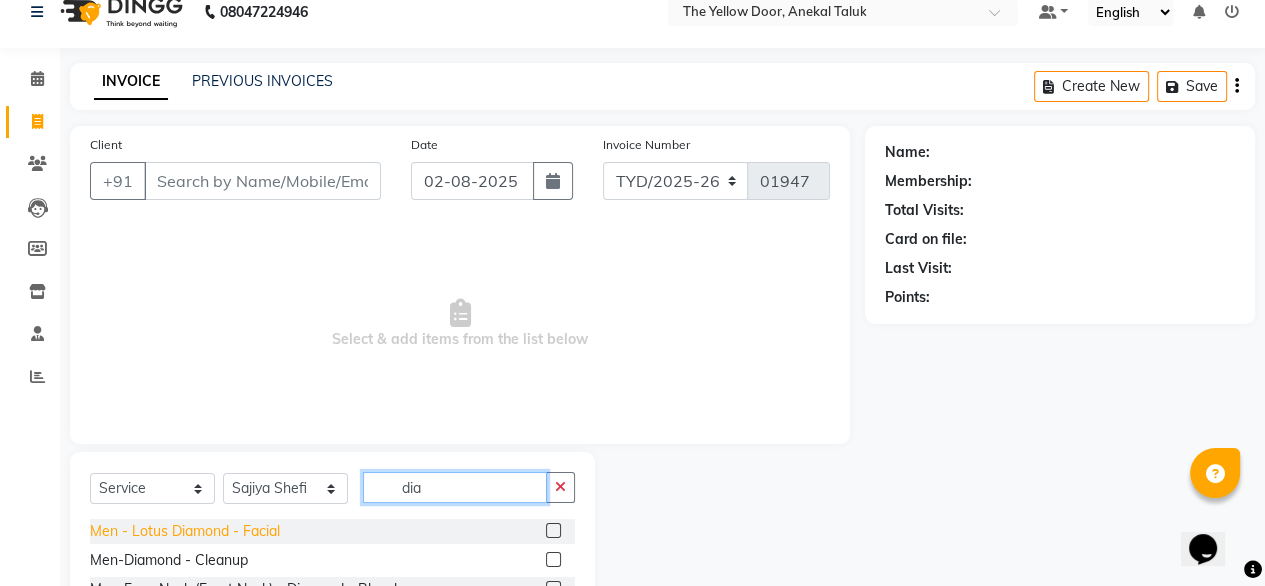 type on "dia" 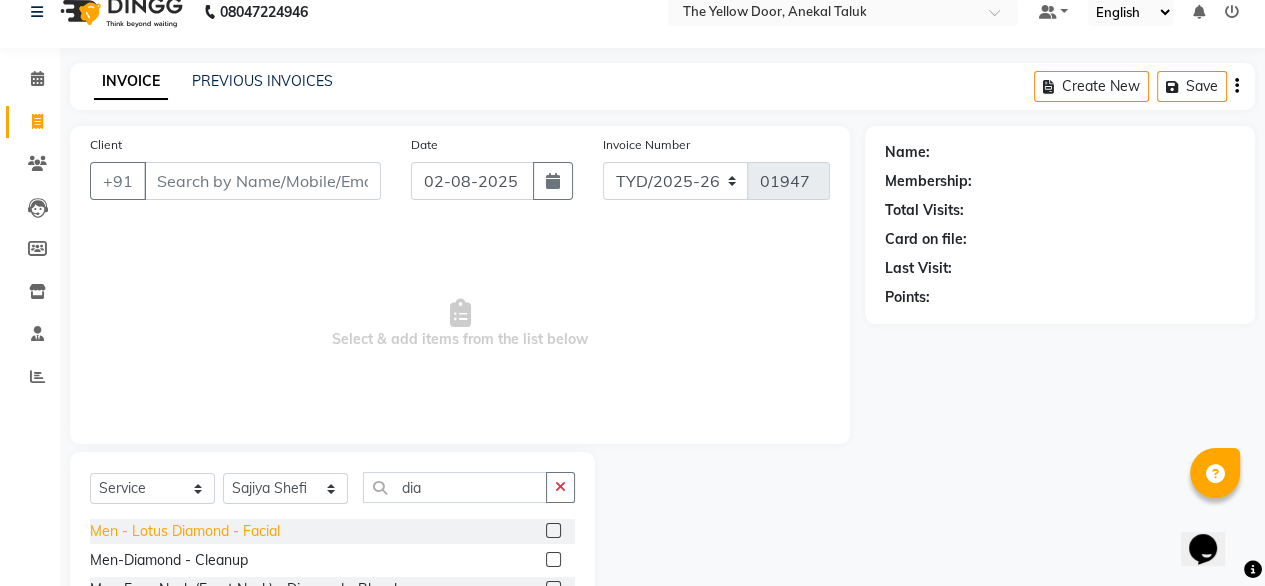 click on "Men - Lotus Diamond - Facial" 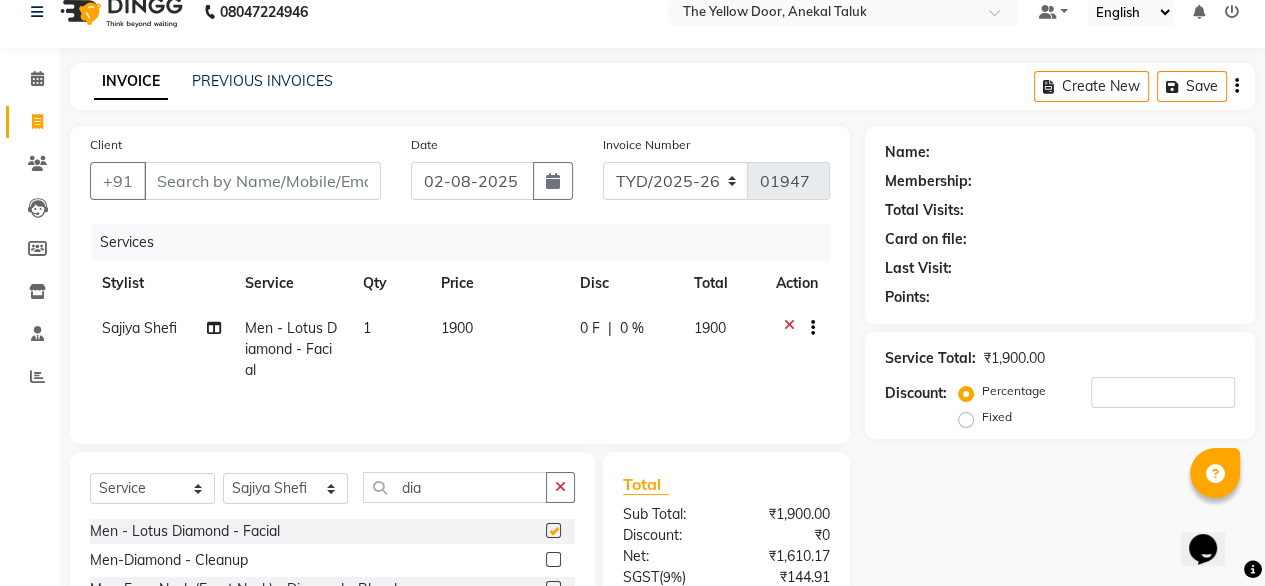 checkbox on "false" 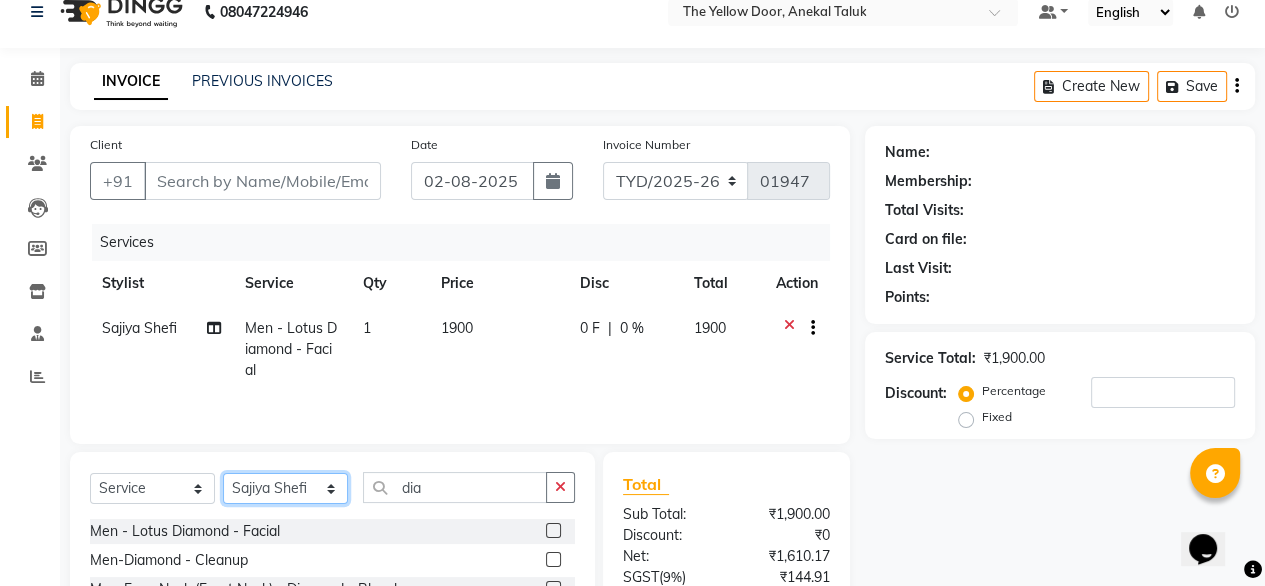 drag, startPoint x: 302, startPoint y: 492, endPoint x: 270, endPoint y: 428, distance: 71.55418 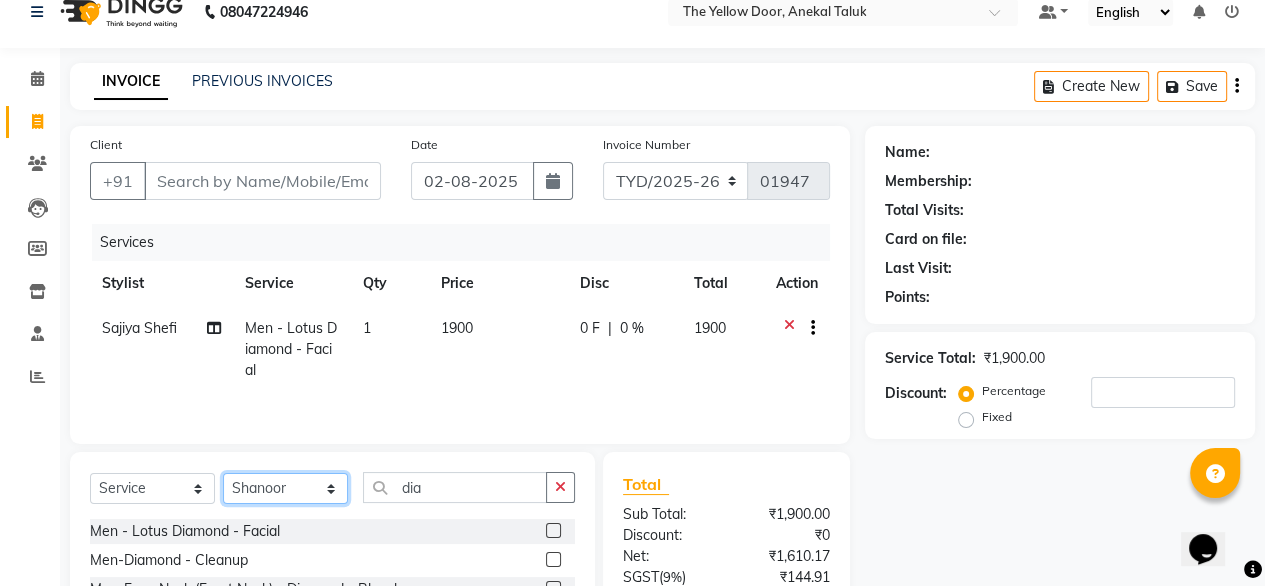 click on "Select Stylist Amit Roy Bina Deena Jena Housekeeping Manager Sajiya Shefi Shanoor Shri" 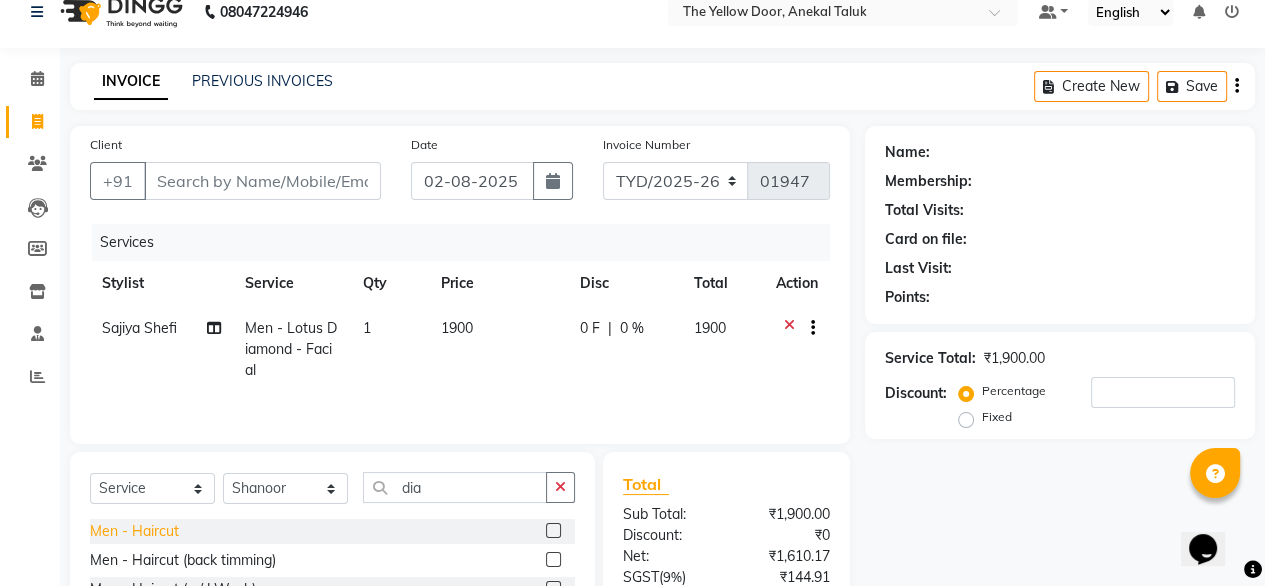 click on "Men - Haircut" 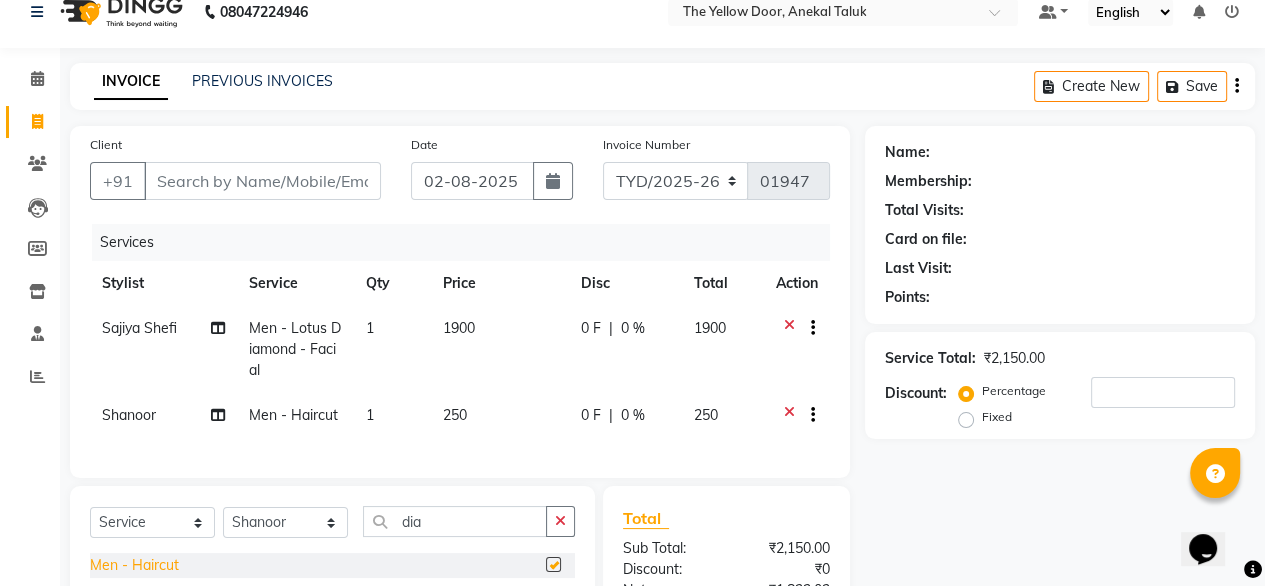 checkbox on "false" 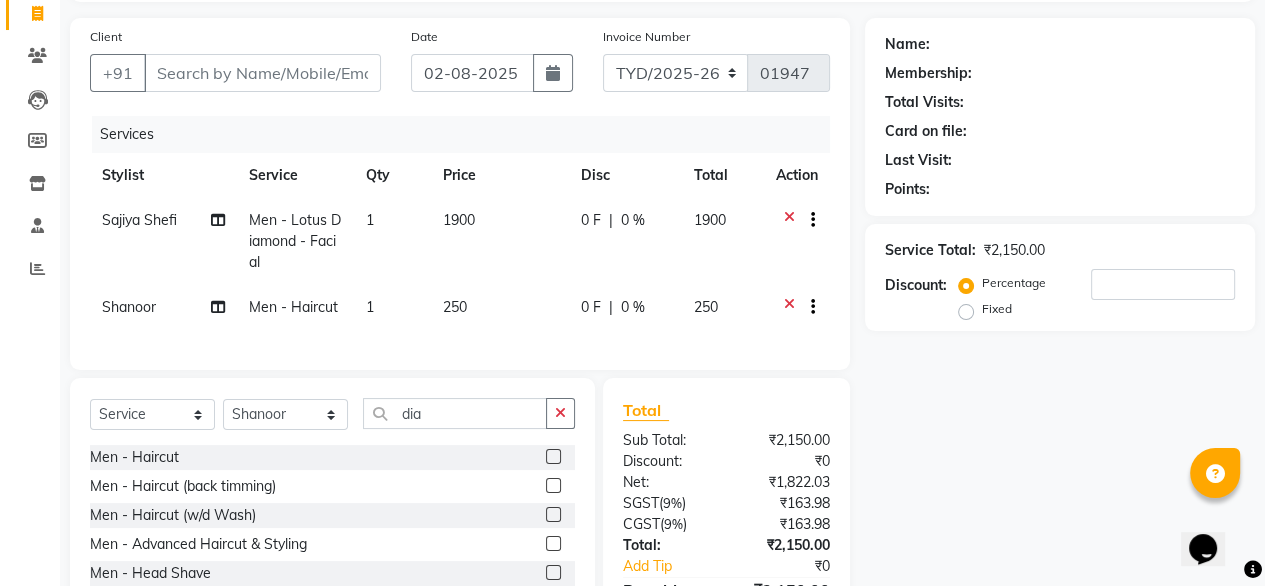scroll, scrollTop: 136, scrollLeft: 0, axis: vertical 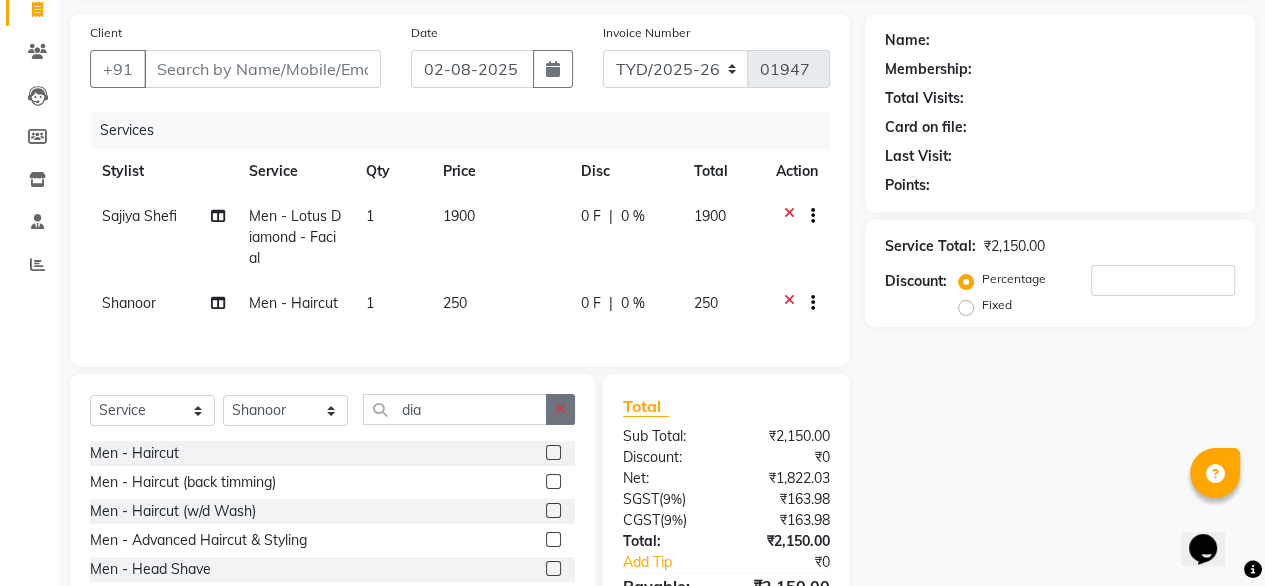 click 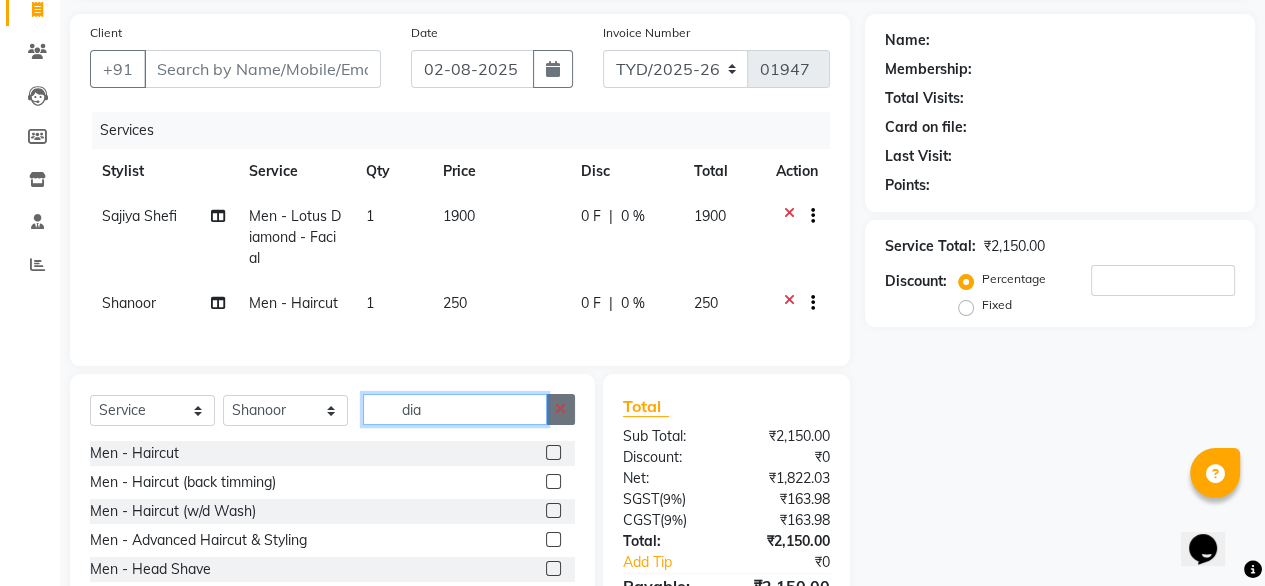 type 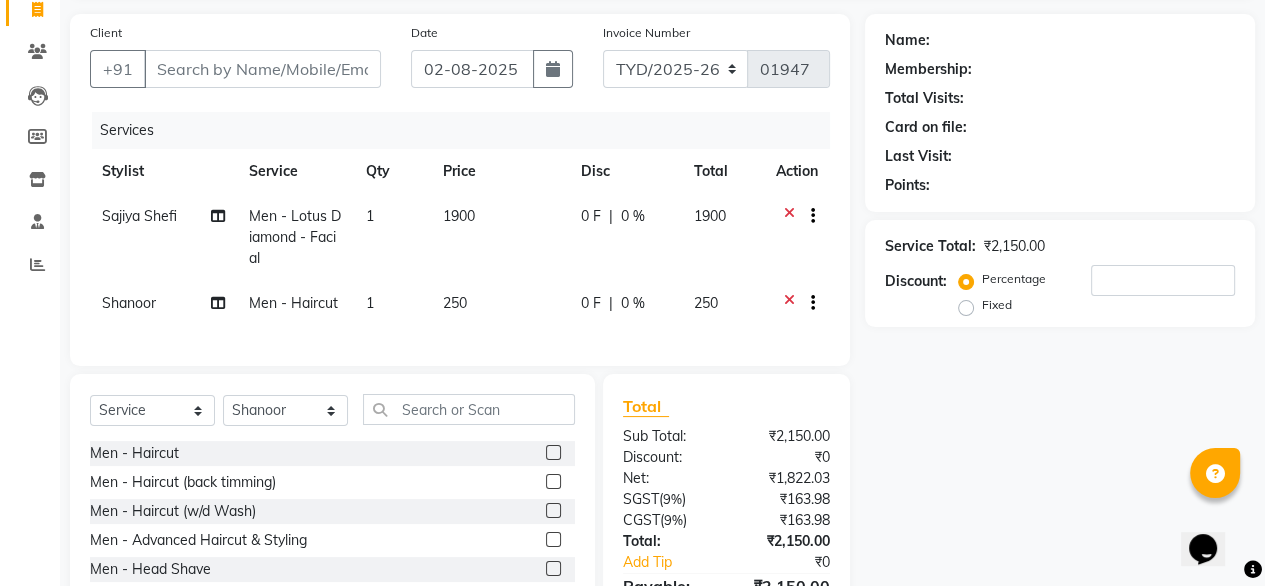 click 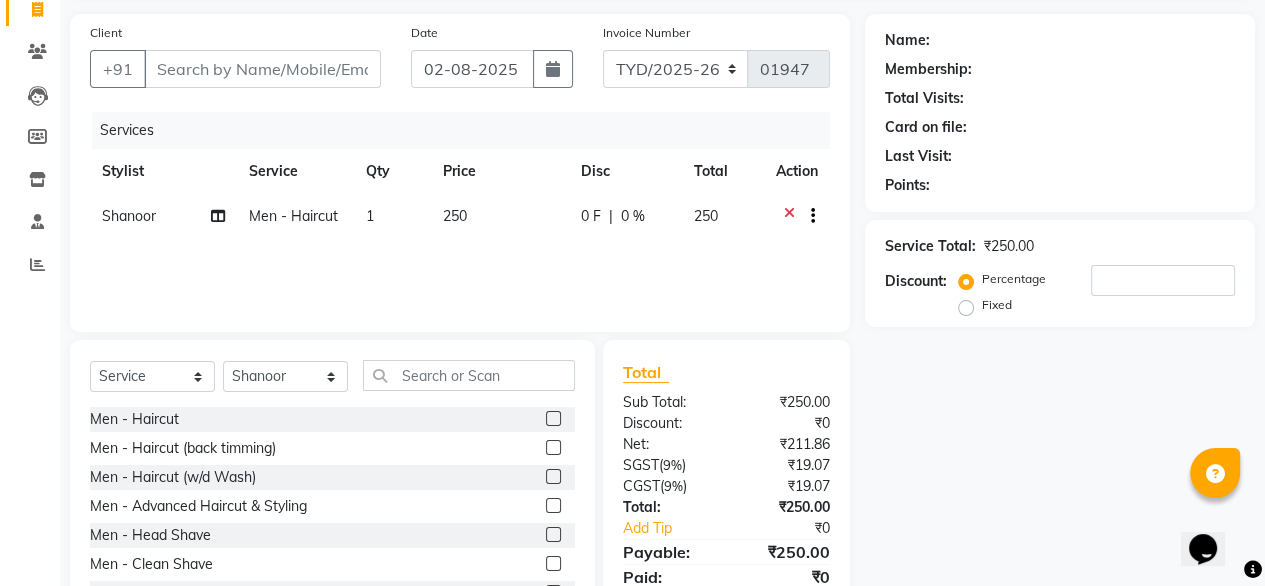 click 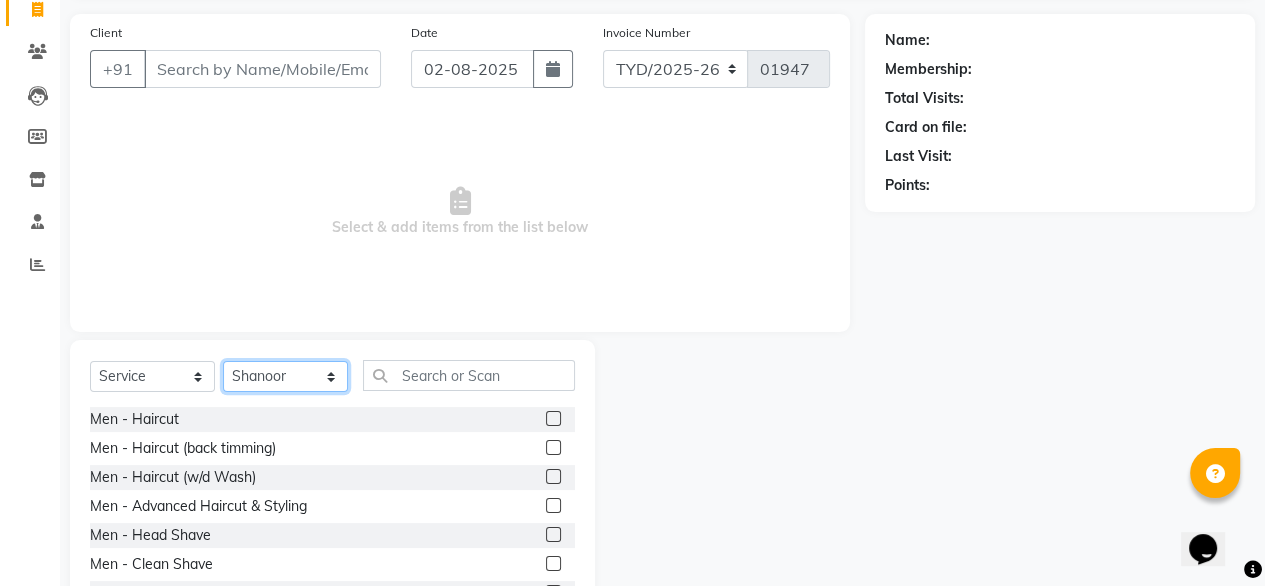 click on "Select Stylist Amit Roy Bina Deena Jena Housekeeping Manager Sajiya Shefi Shanoor Shri" 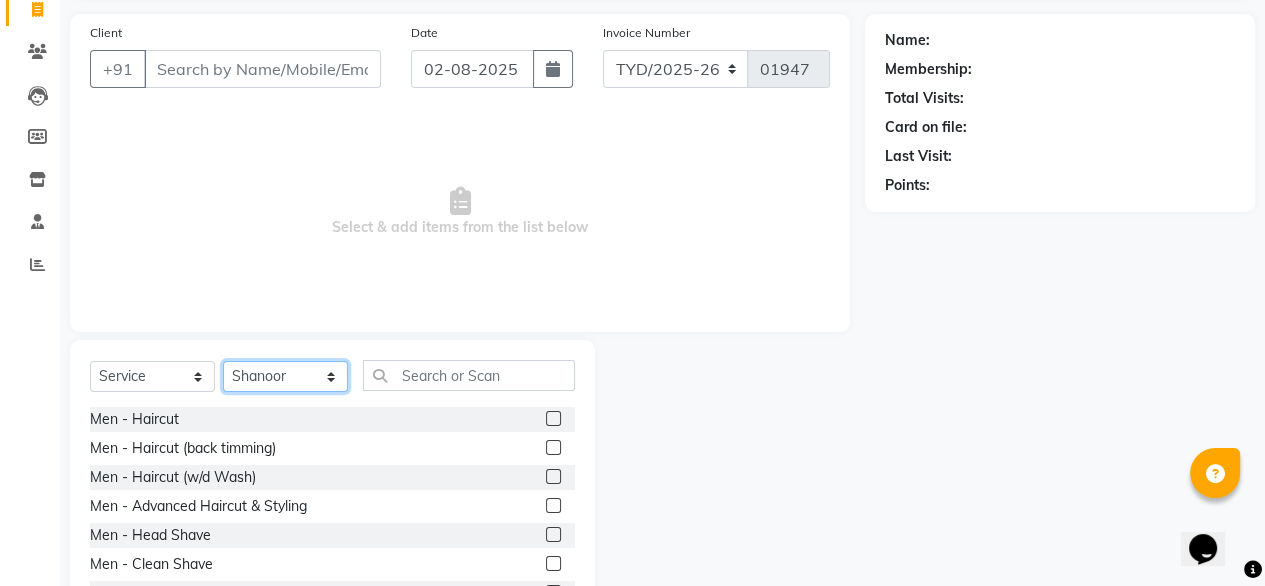 select on "67915" 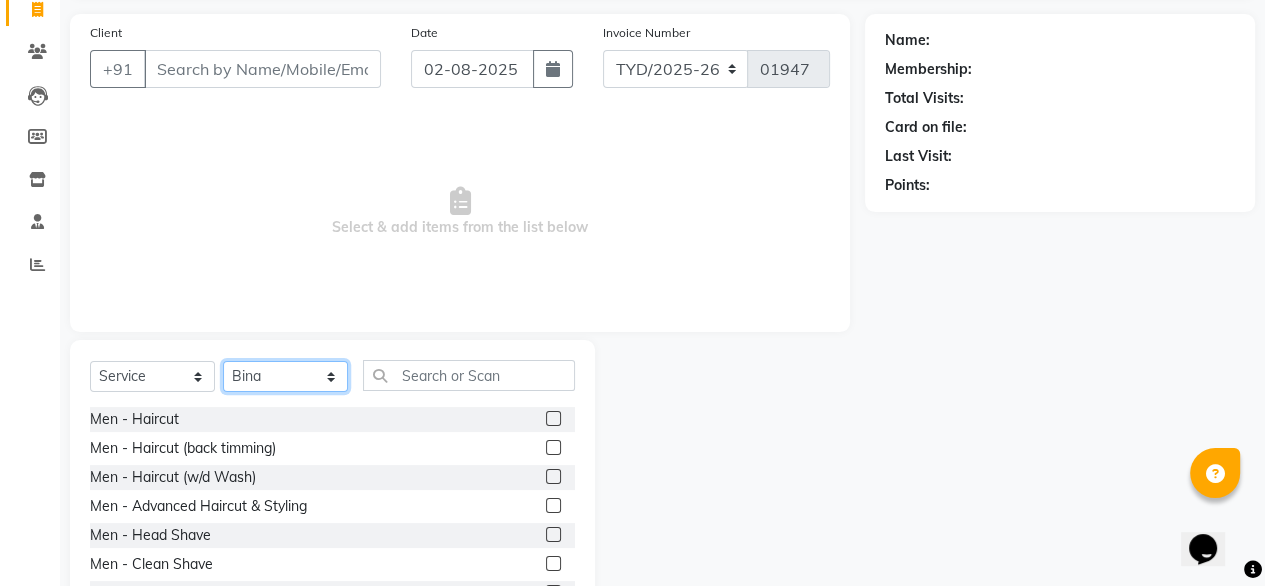 click on "Select Stylist Amit Roy Bina Deena Jena Housekeeping Manager Sajiya Shefi Shanoor Shri" 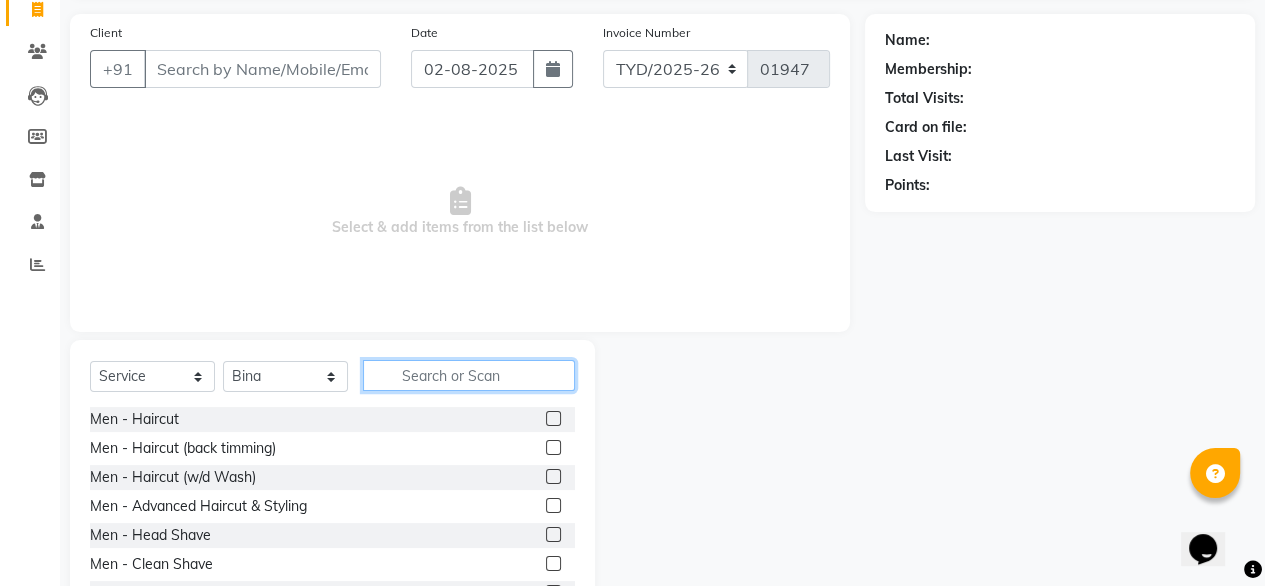 click 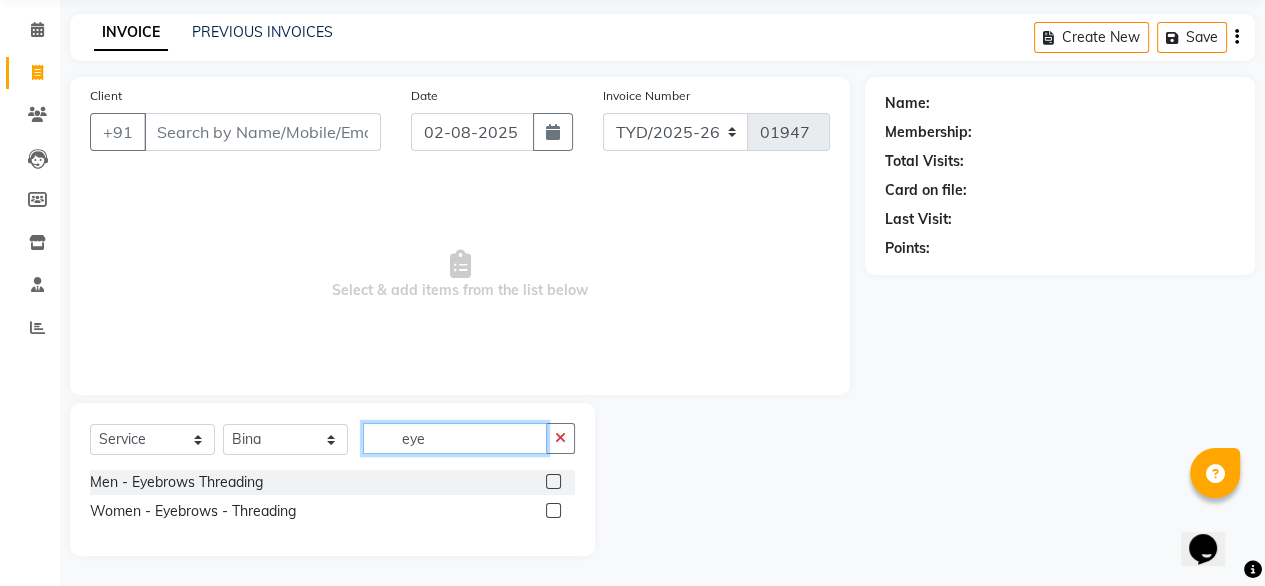 scroll, scrollTop: 74, scrollLeft: 0, axis: vertical 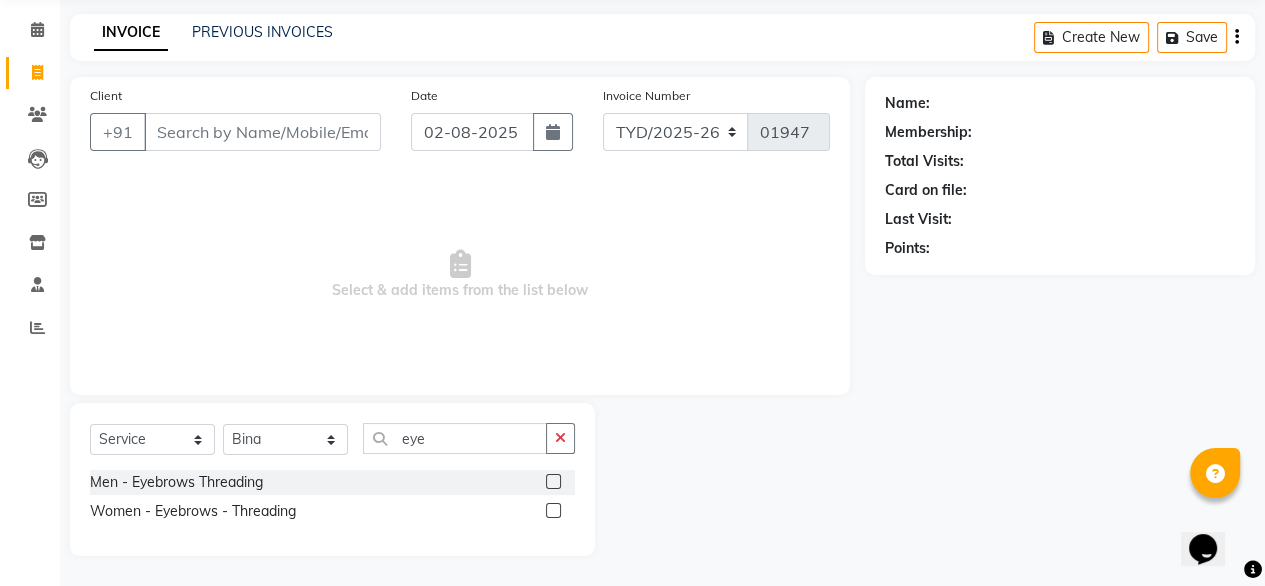 click 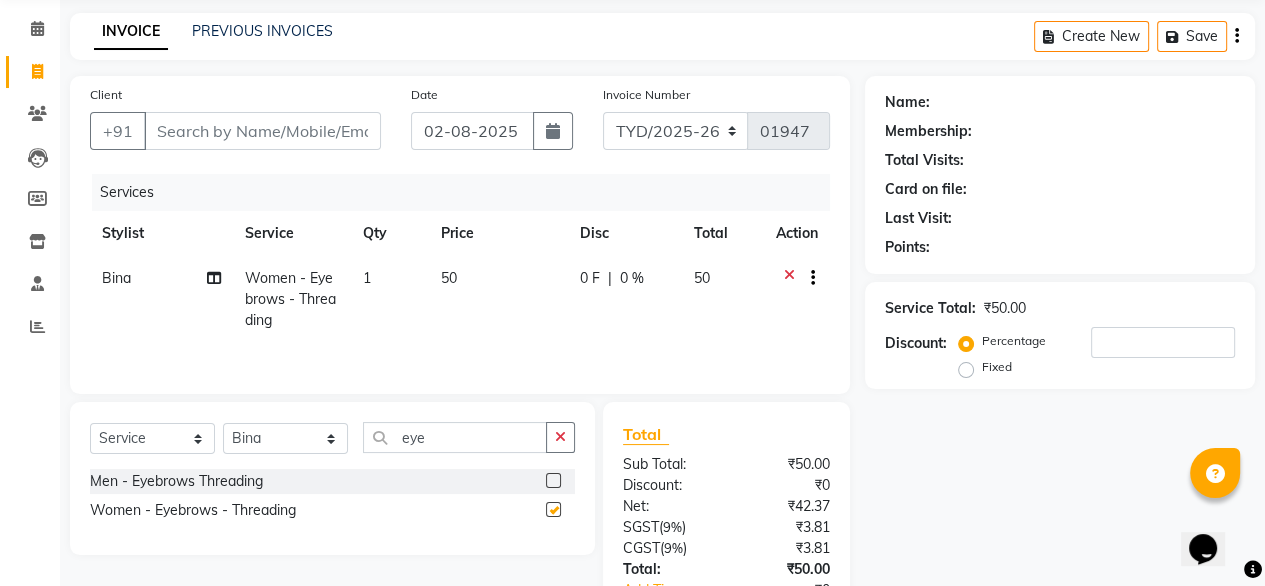 checkbox on "false" 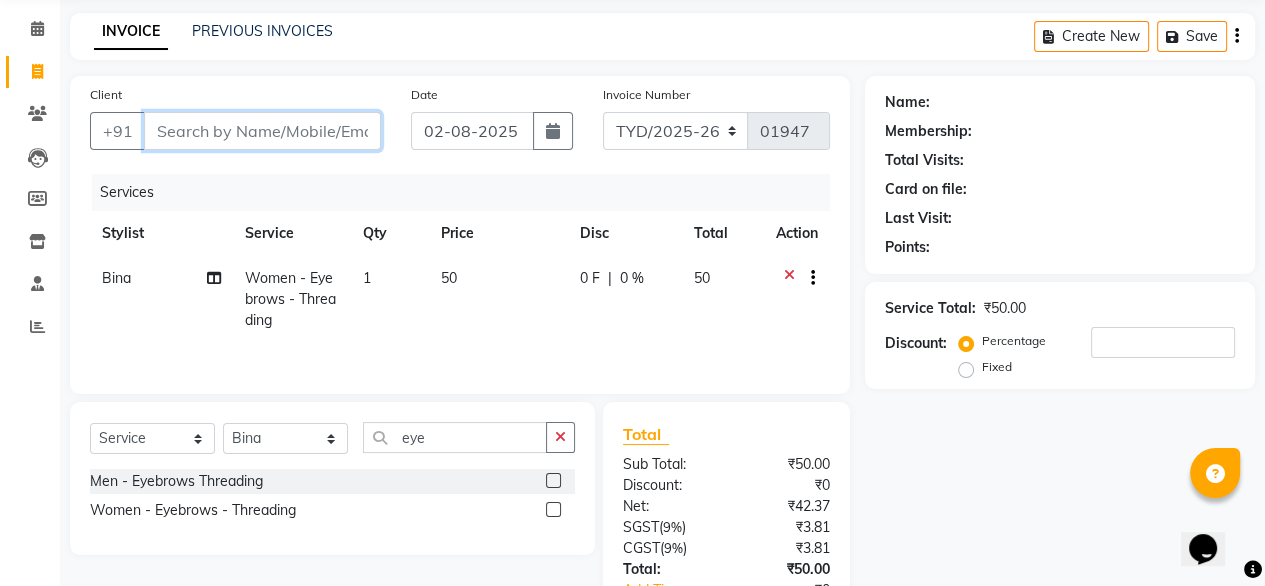click on "Client" at bounding box center [262, 131] 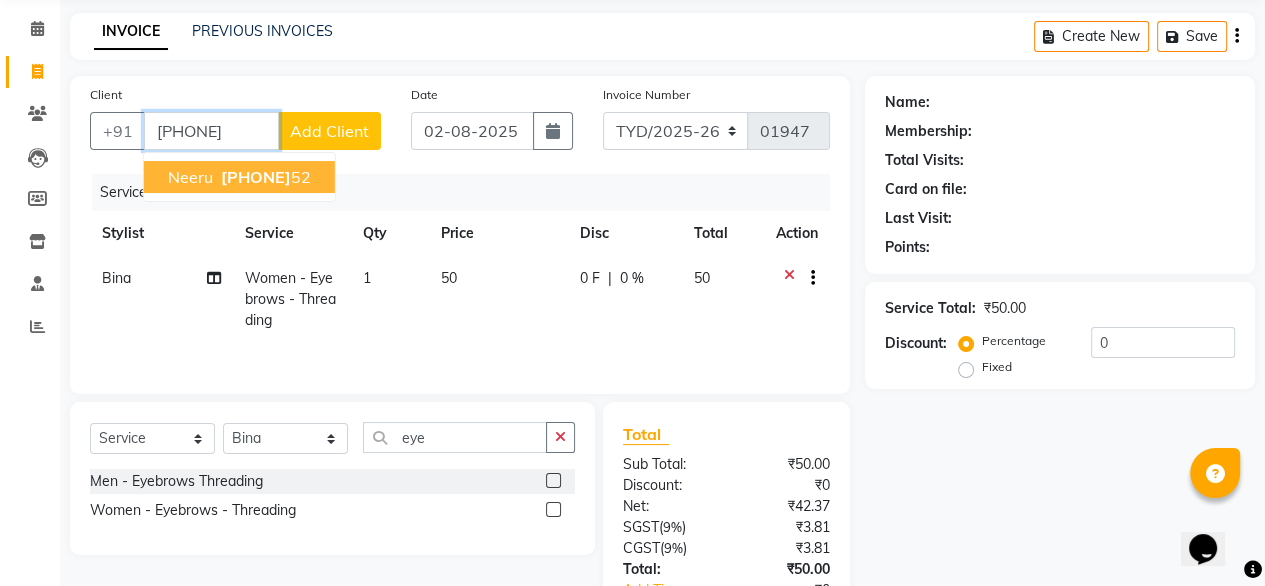 click on "[PHONE]" at bounding box center [256, 177] 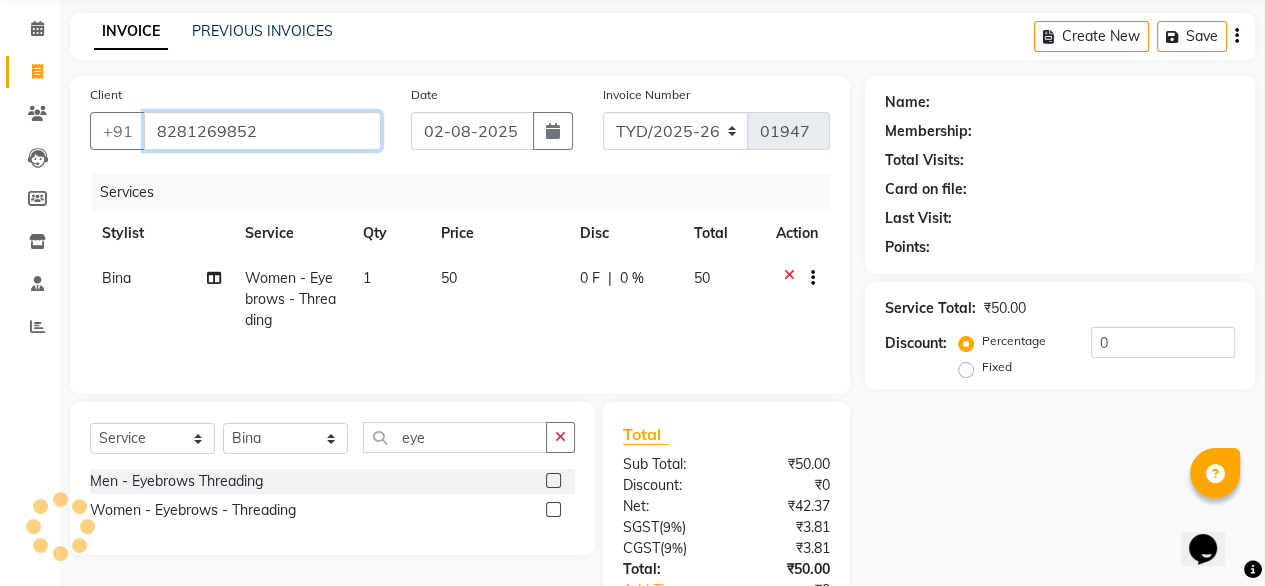type on "8281269852" 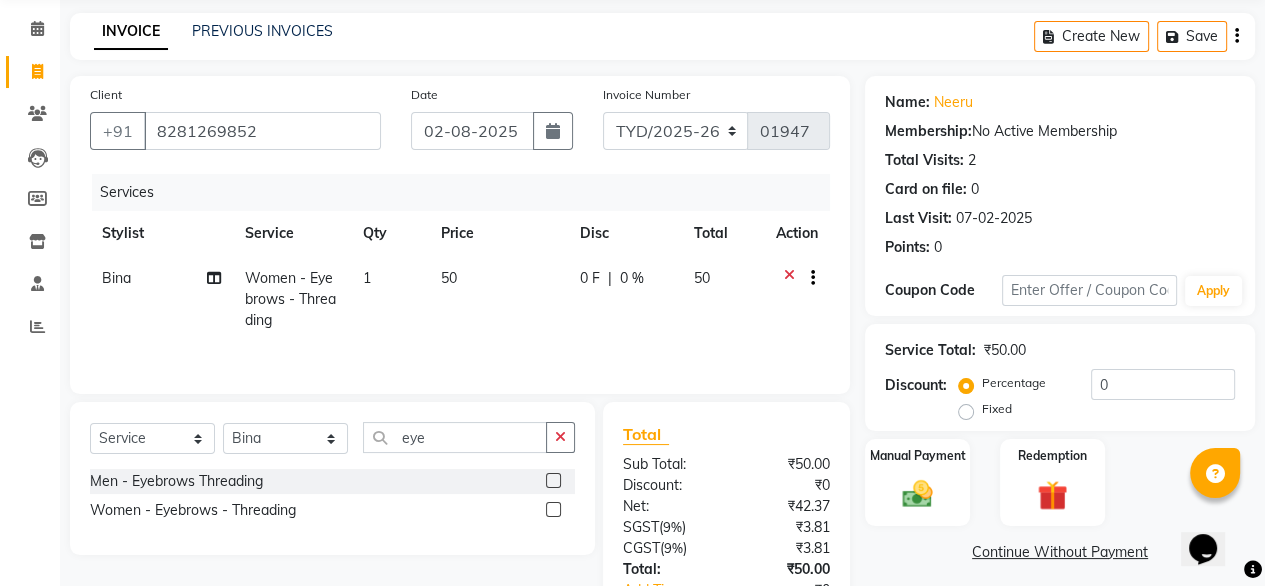 scroll, scrollTop: 215, scrollLeft: 0, axis: vertical 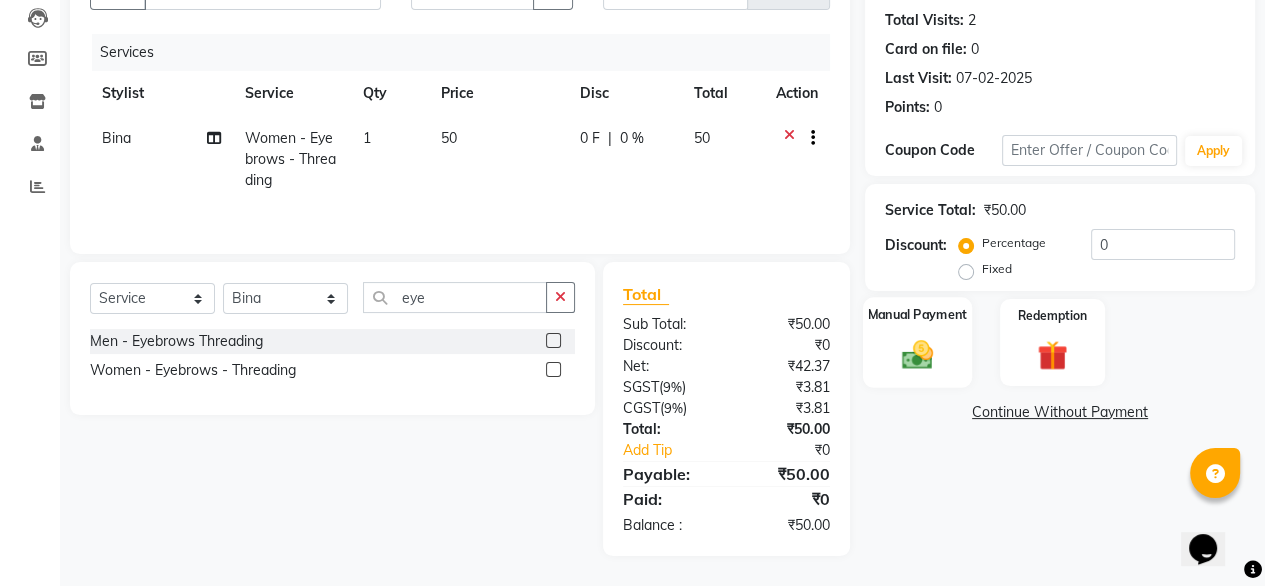 click 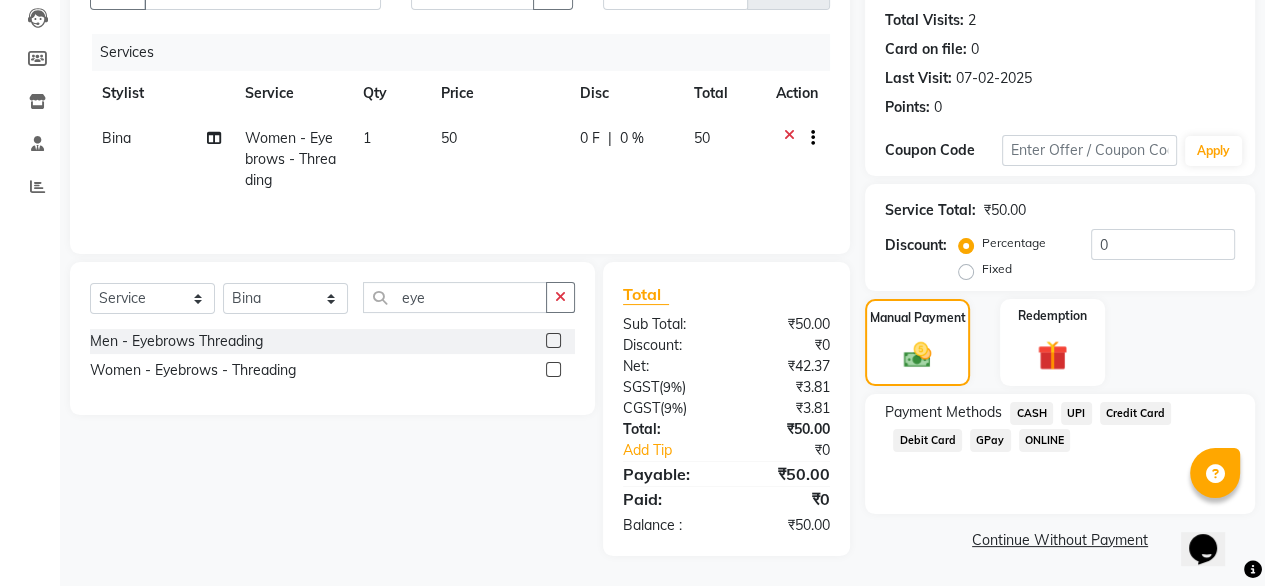 click on "UPI" 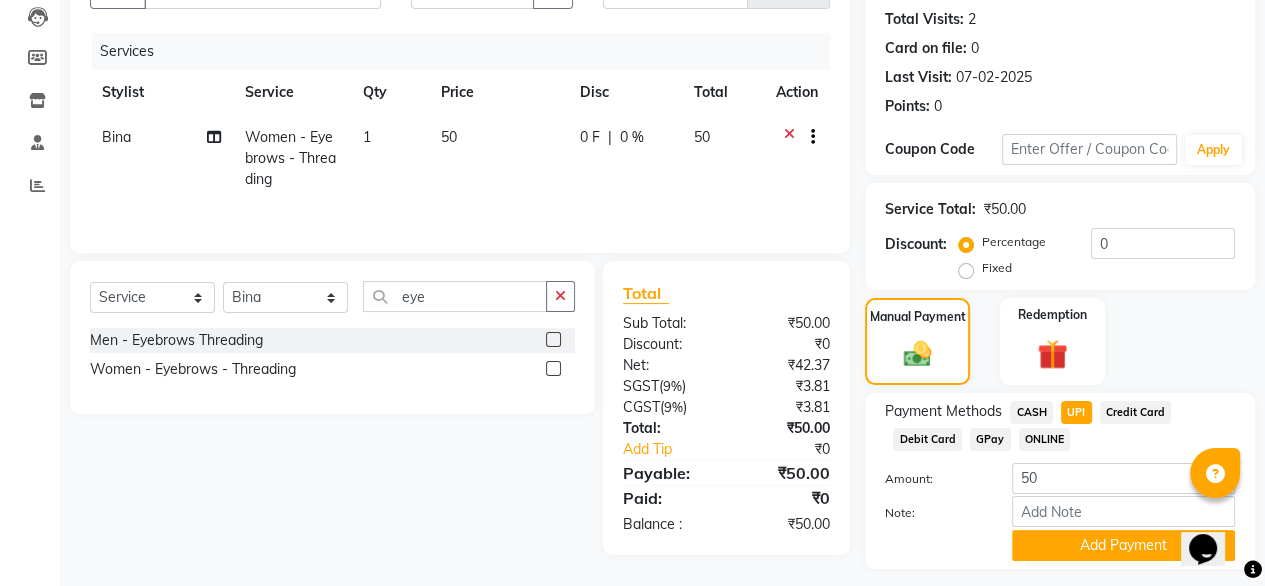 scroll, scrollTop: 272, scrollLeft: 0, axis: vertical 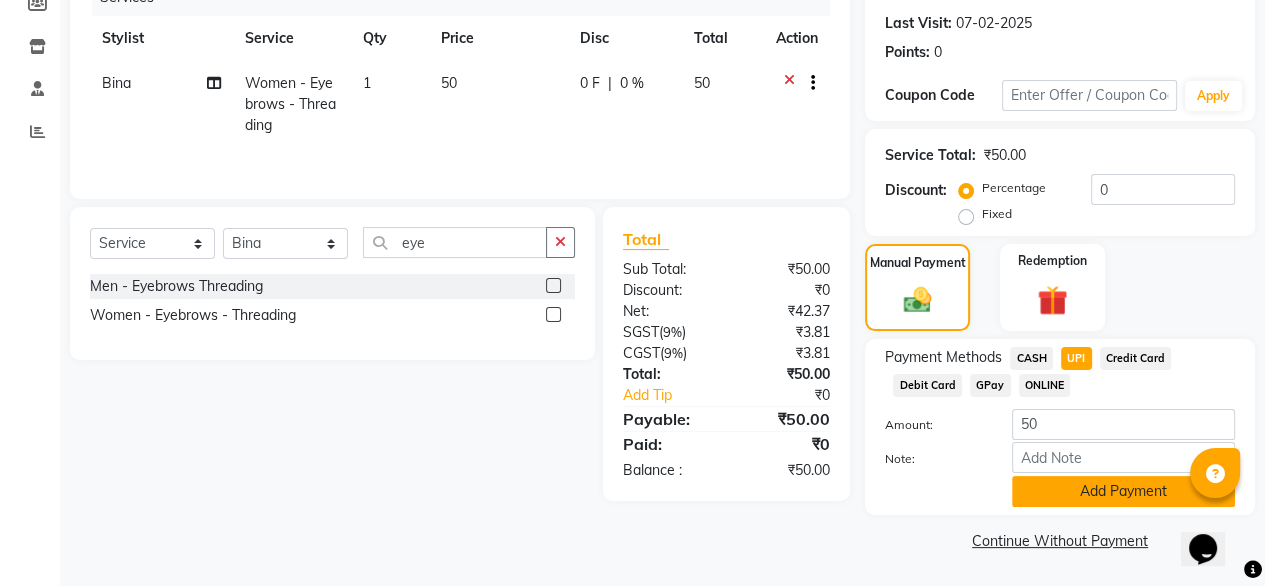 click on "Add Payment" 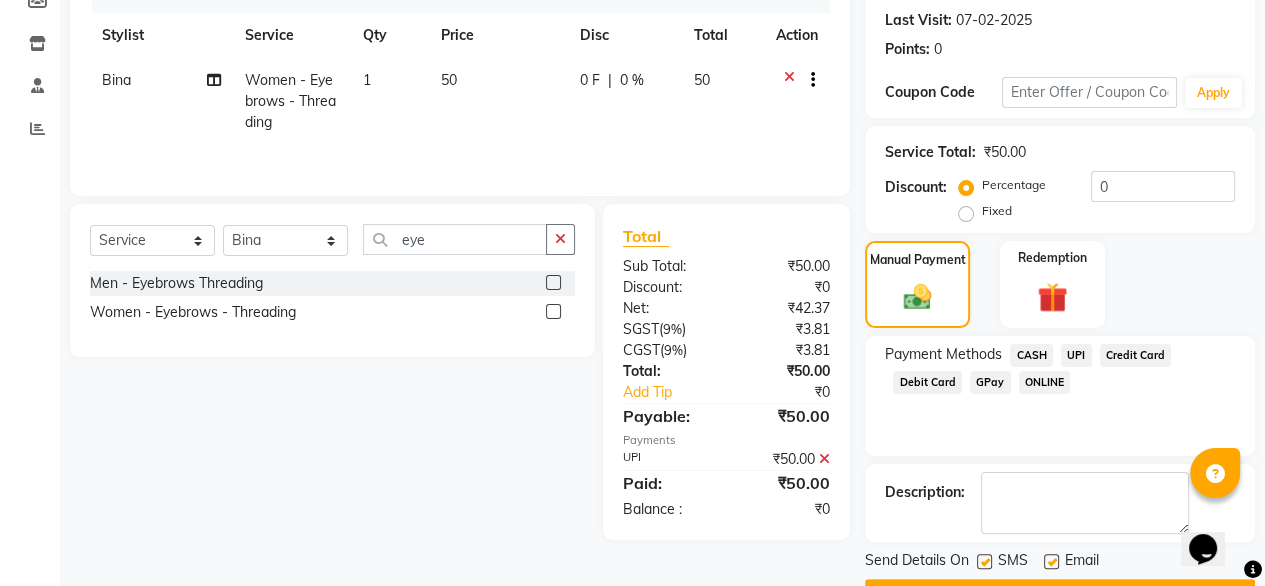 scroll, scrollTop: 325, scrollLeft: 0, axis: vertical 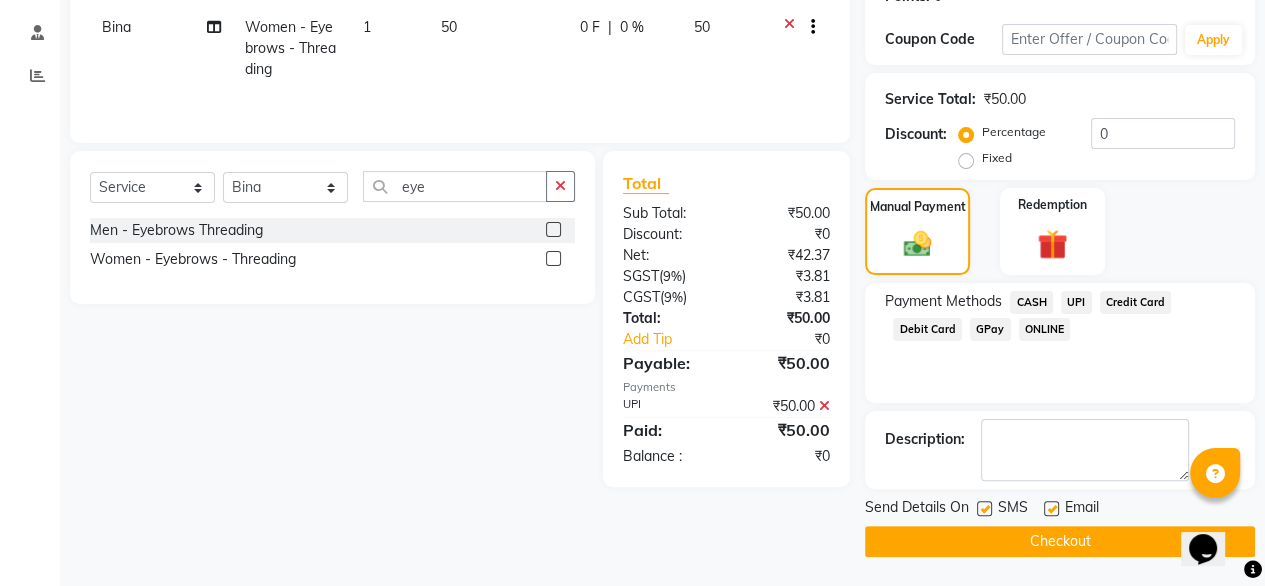 click 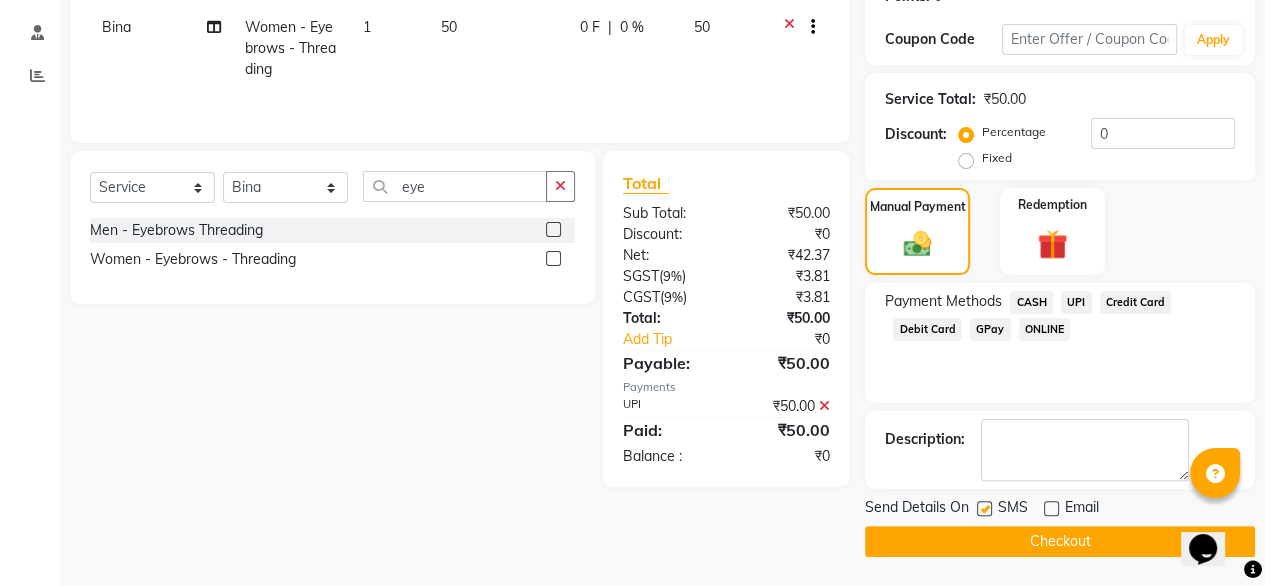click on "Checkout" 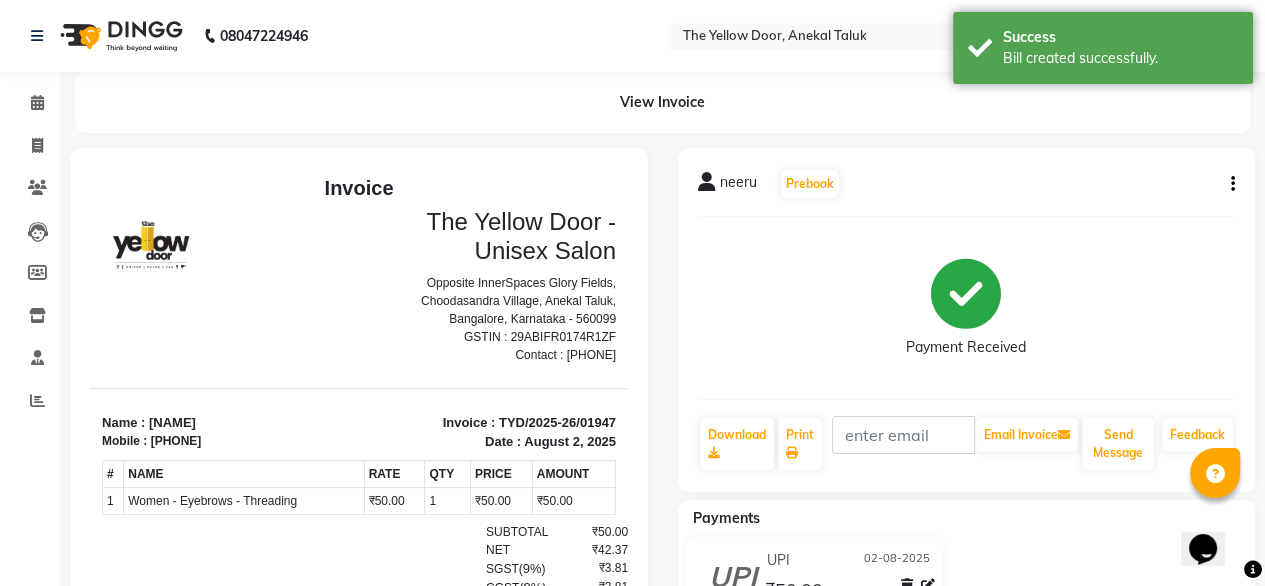 scroll, scrollTop: 0, scrollLeft: 0, axis: both 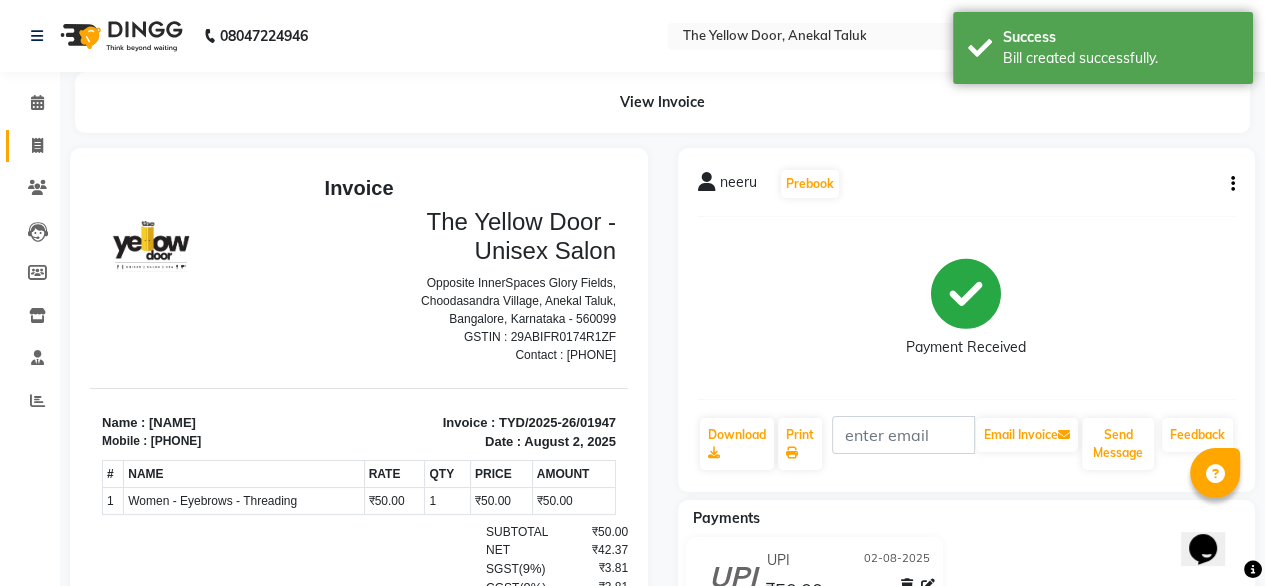 click on "Invoice" 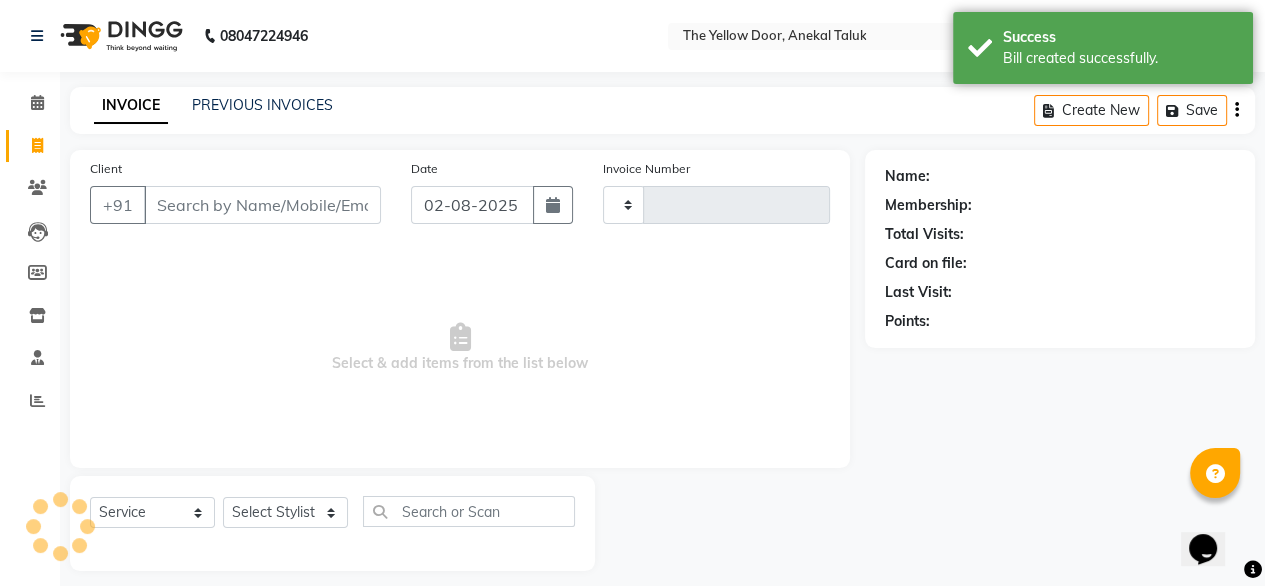scroll, scrollTop: 16, scrollLeft: 0, axis: vertical 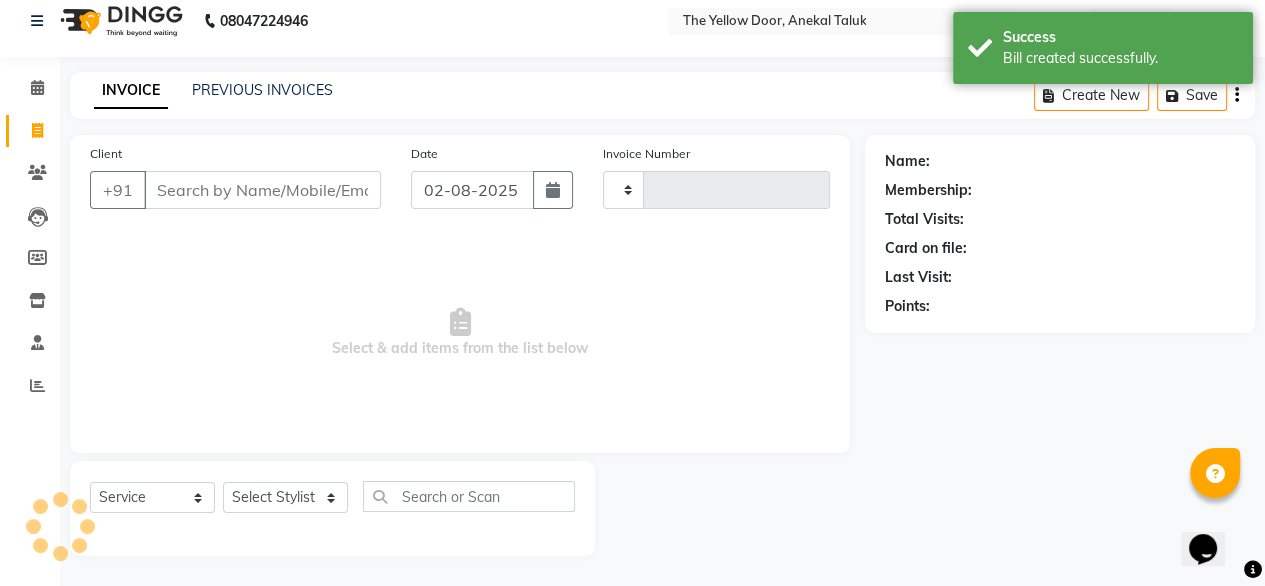 type on "01948" 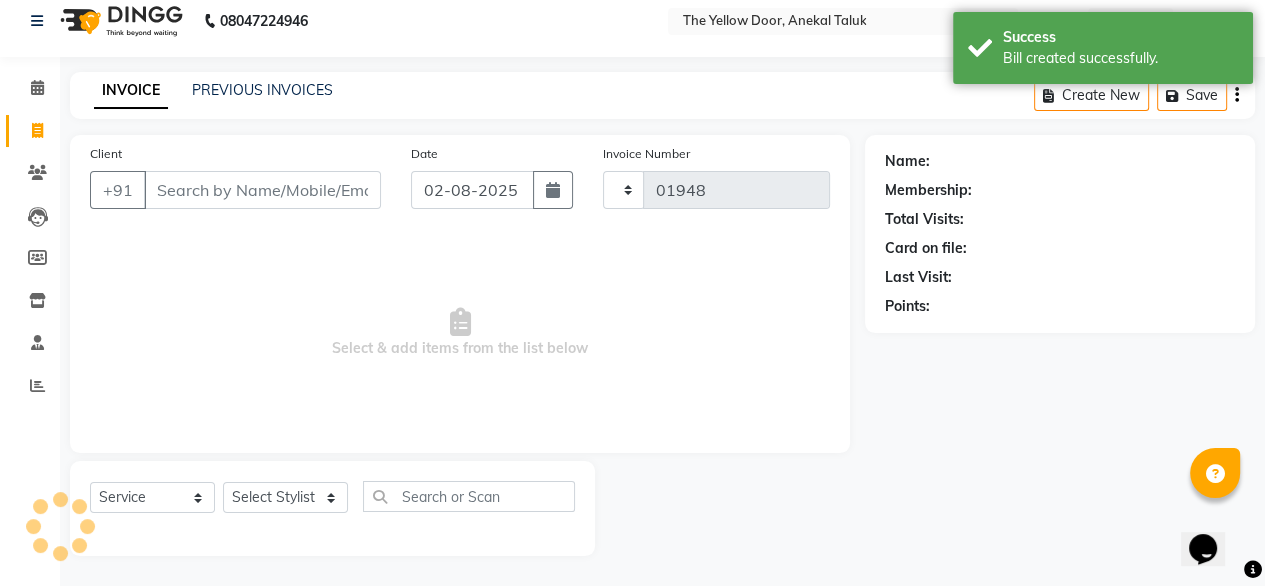 select on "5650" 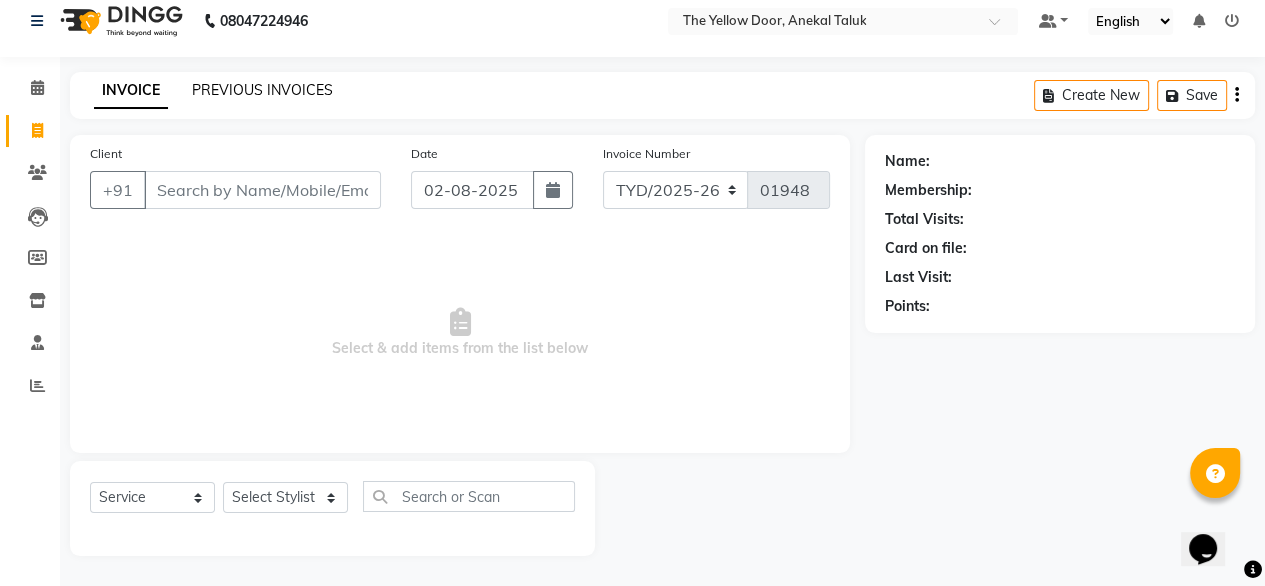click on "PREVIOUS INVOICES" 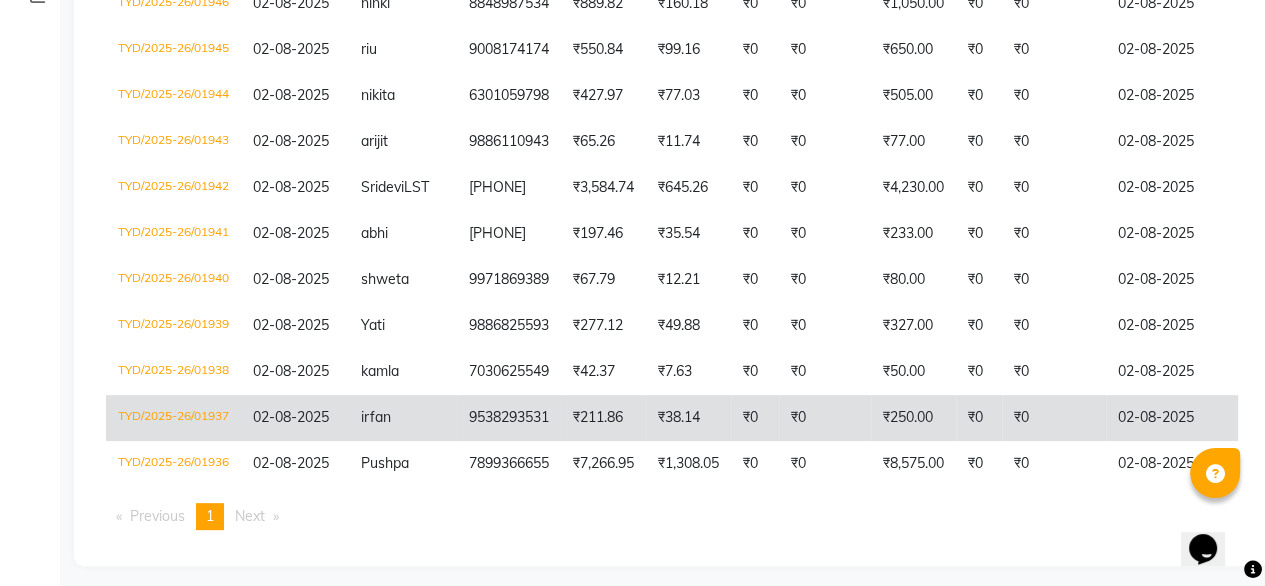 scroll, scrollTop: 432, scrollLeft: 0, axis: vertical 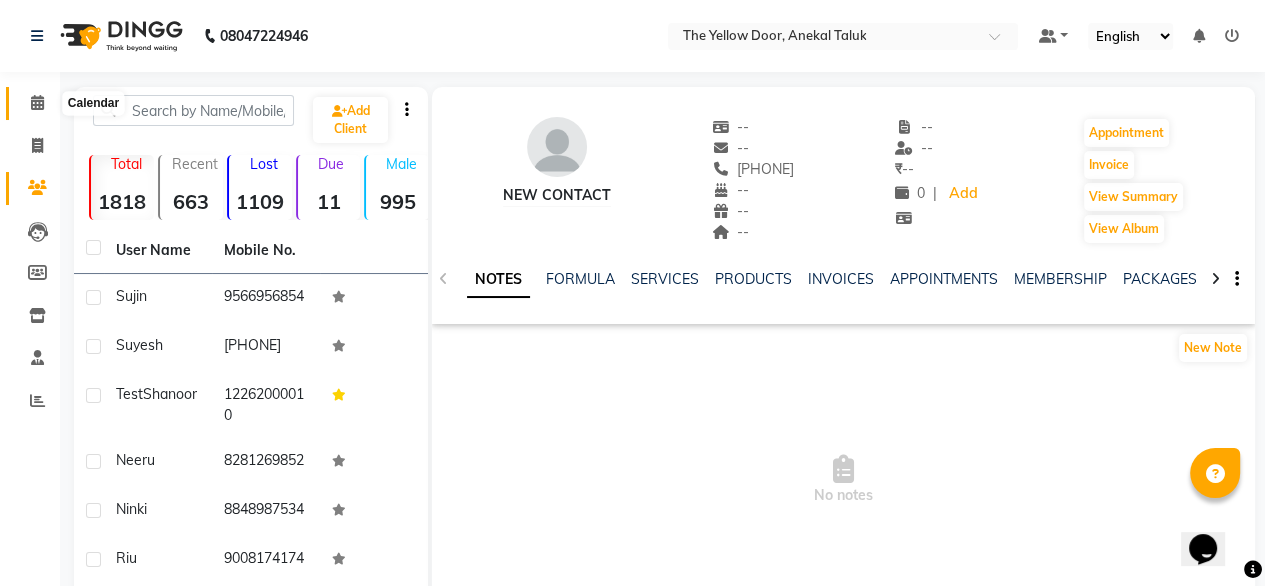 click 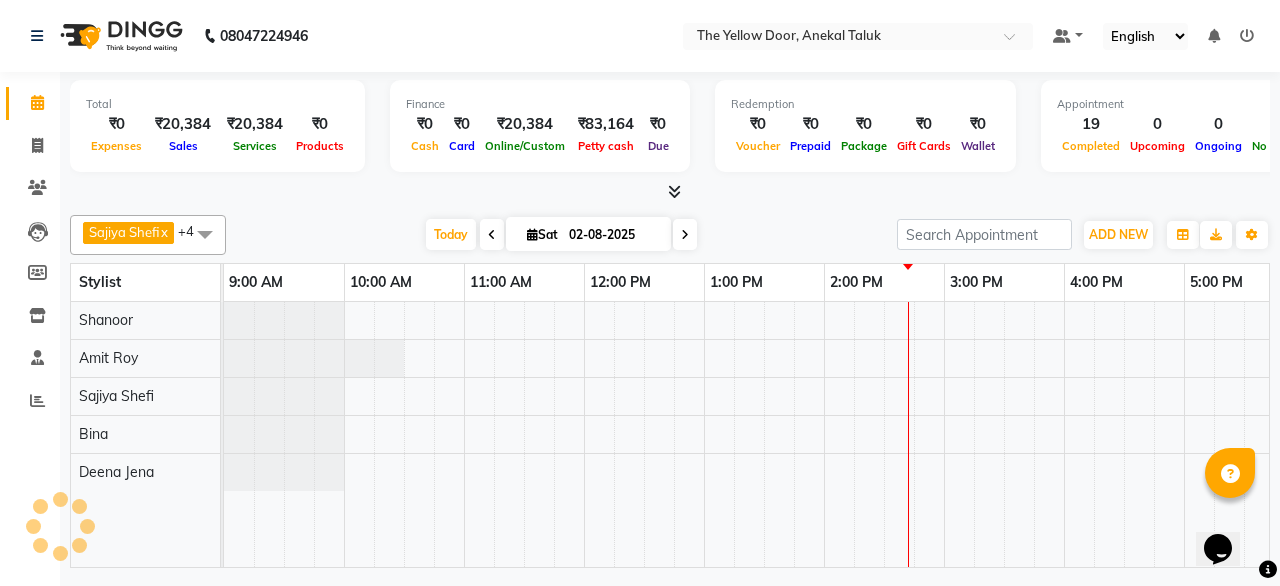 scroll, scrollTop: 0, scrollLeft: 0, axis: both 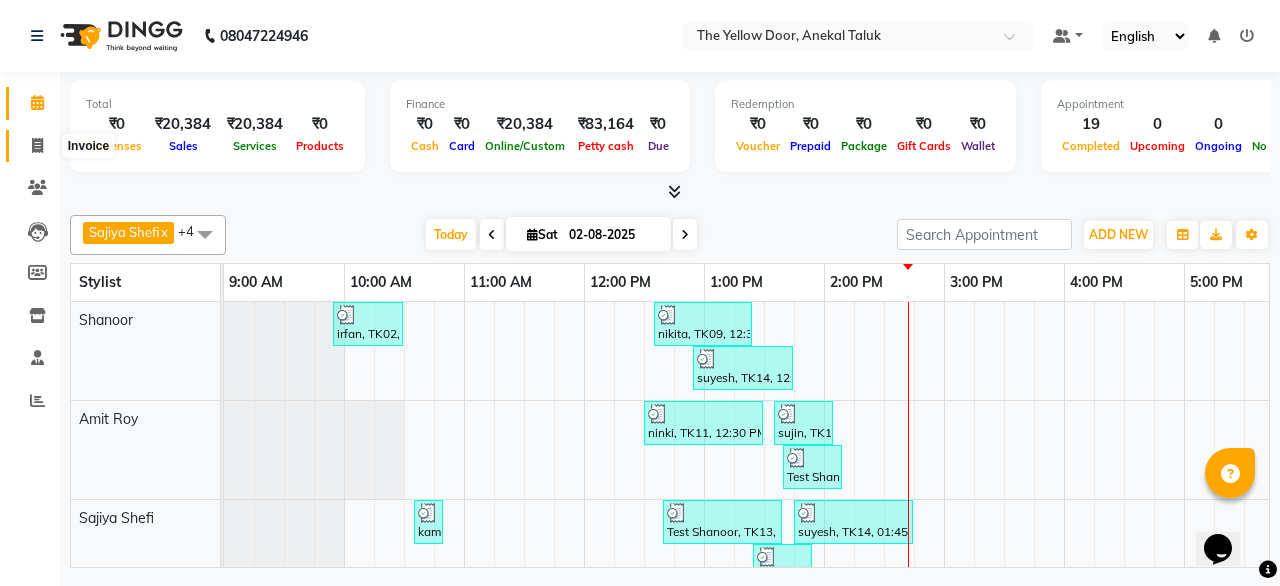 click 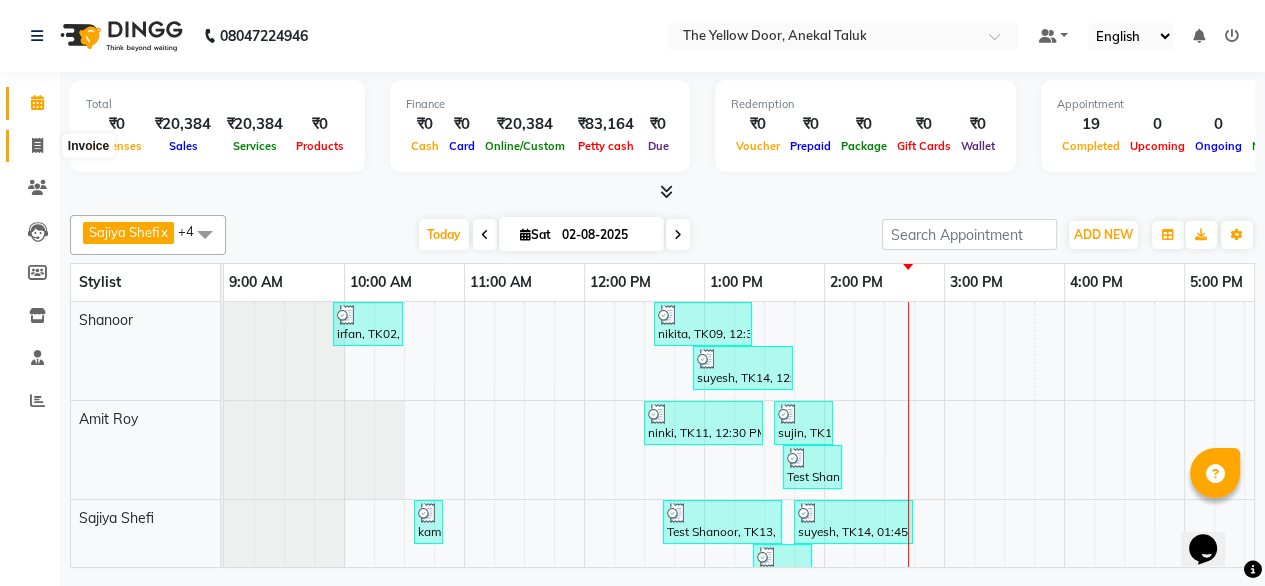 select on "service" 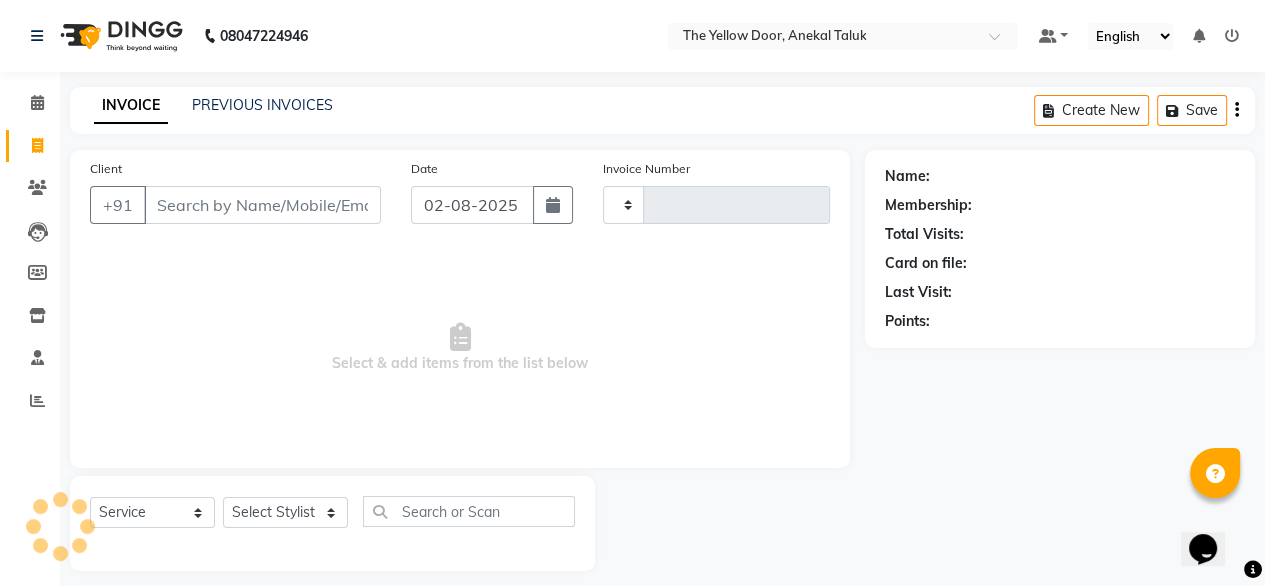type on "01951" 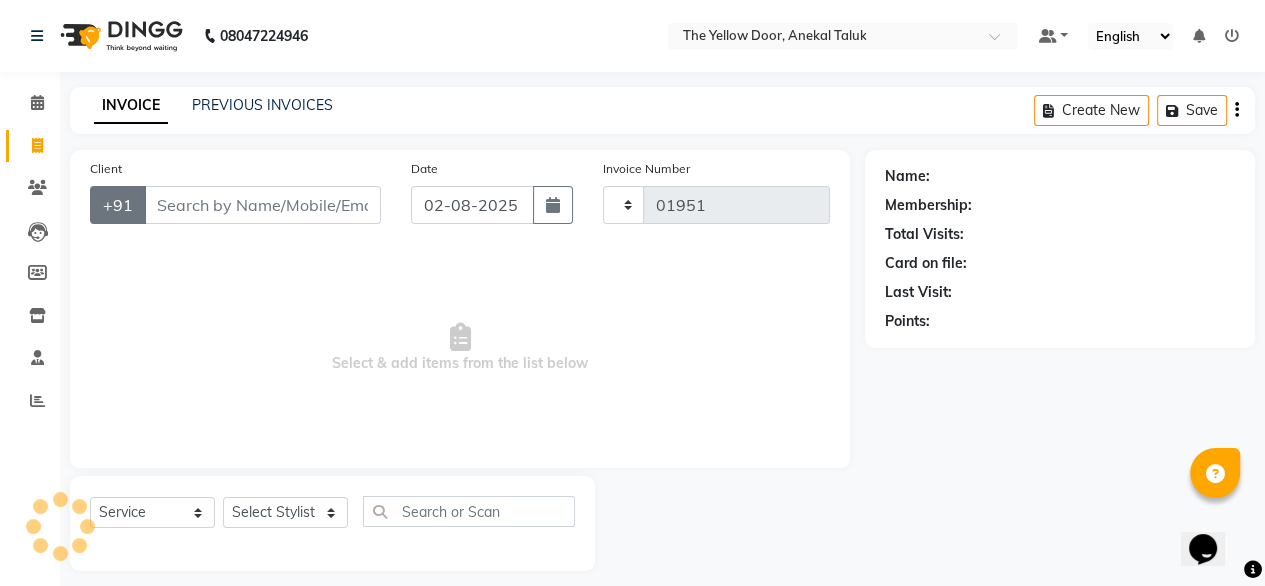 select on "5650" 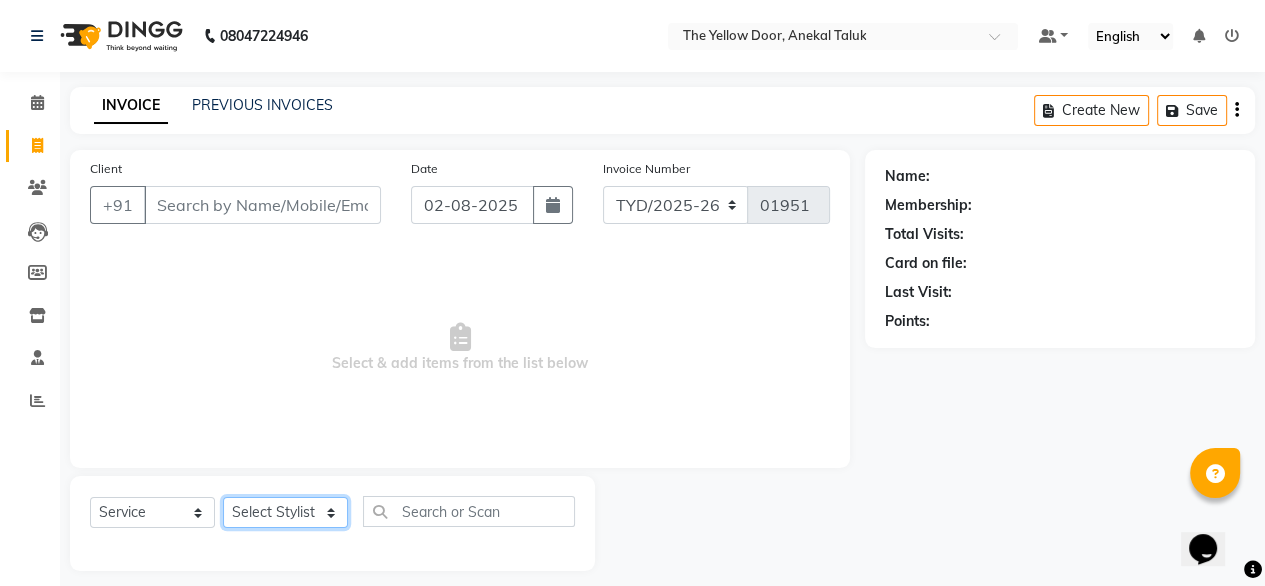 click on "Select Stylist Amit Roy Bina Deena Jena Housekeeping Manager Sajiya Shefi Shanoor Shri" 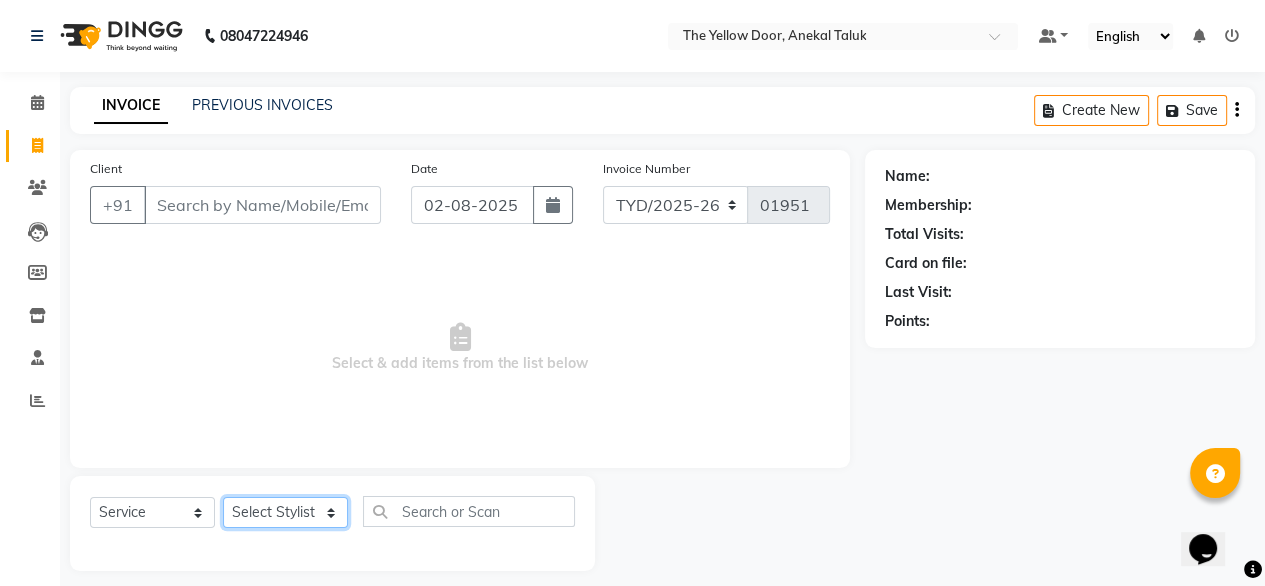 select on "67915" 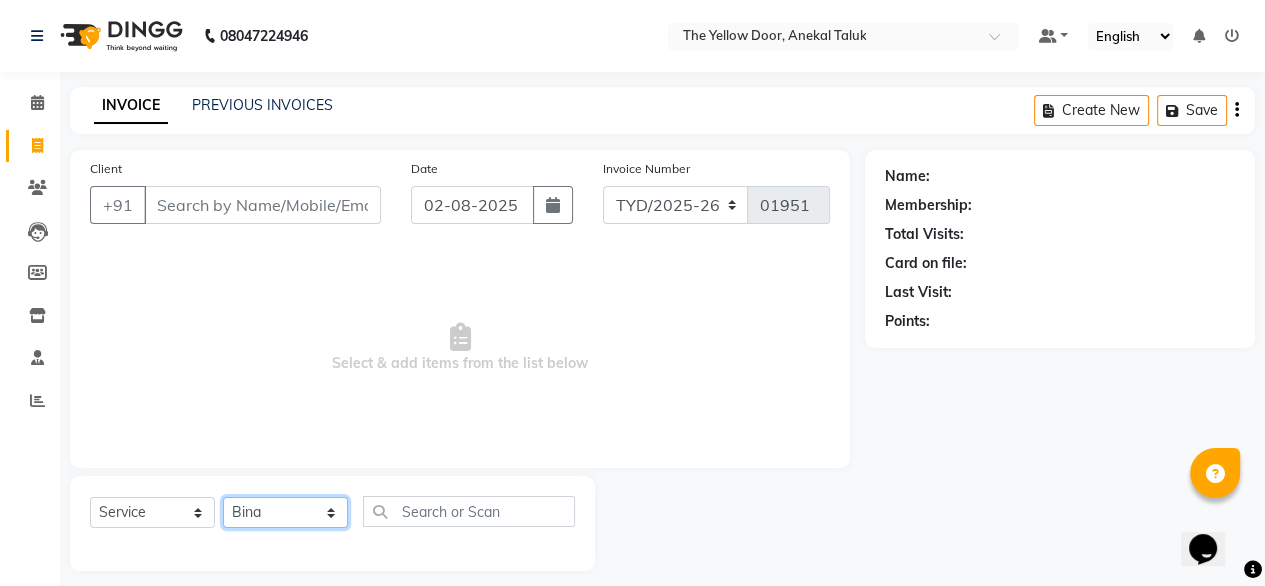 click on "Select Stylist Amit Roy Bina Deena Jena Housekeeping Manager Sajiya Shefi Shanoor Shri" 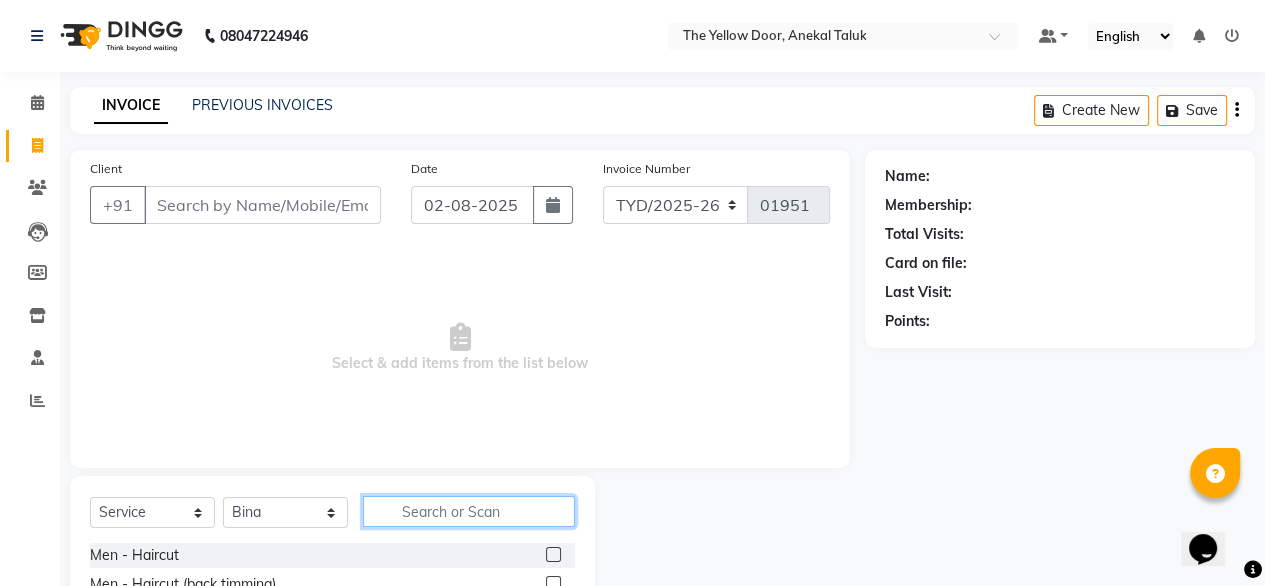 click 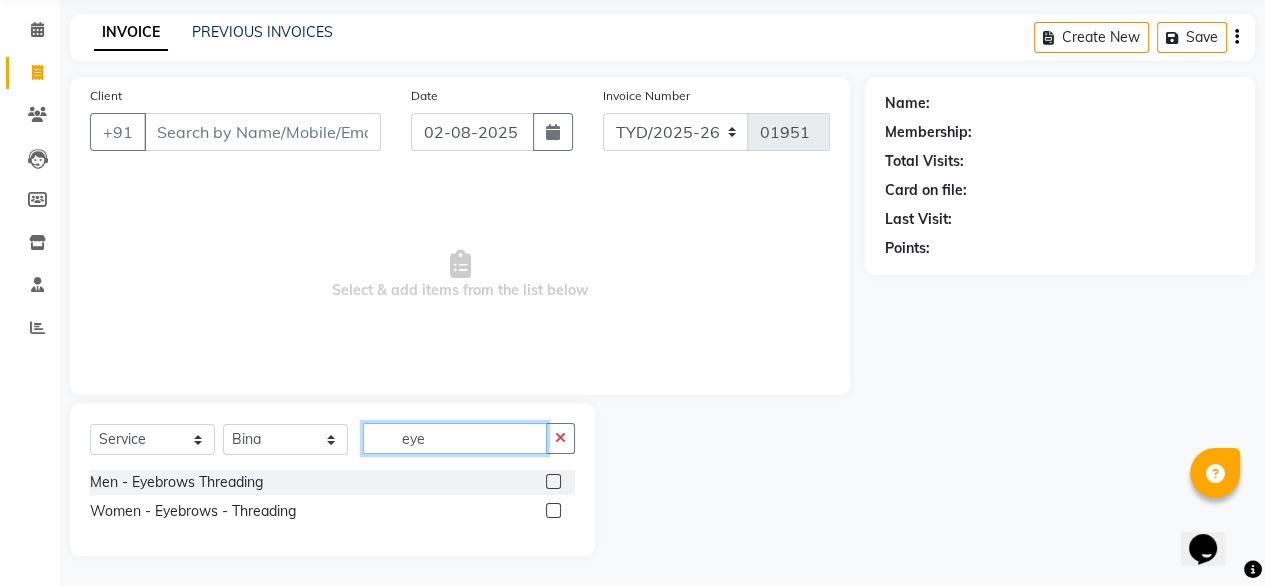 scroll, scrollTop: 72, scrollLeft: 0, axis: vertical 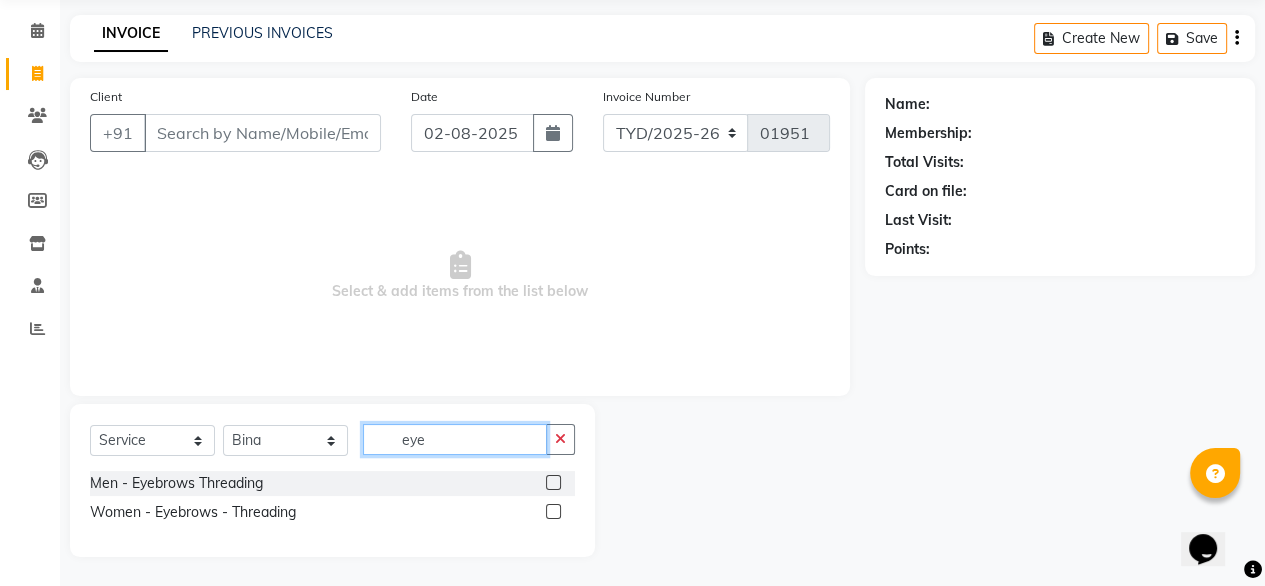 type on "eye" 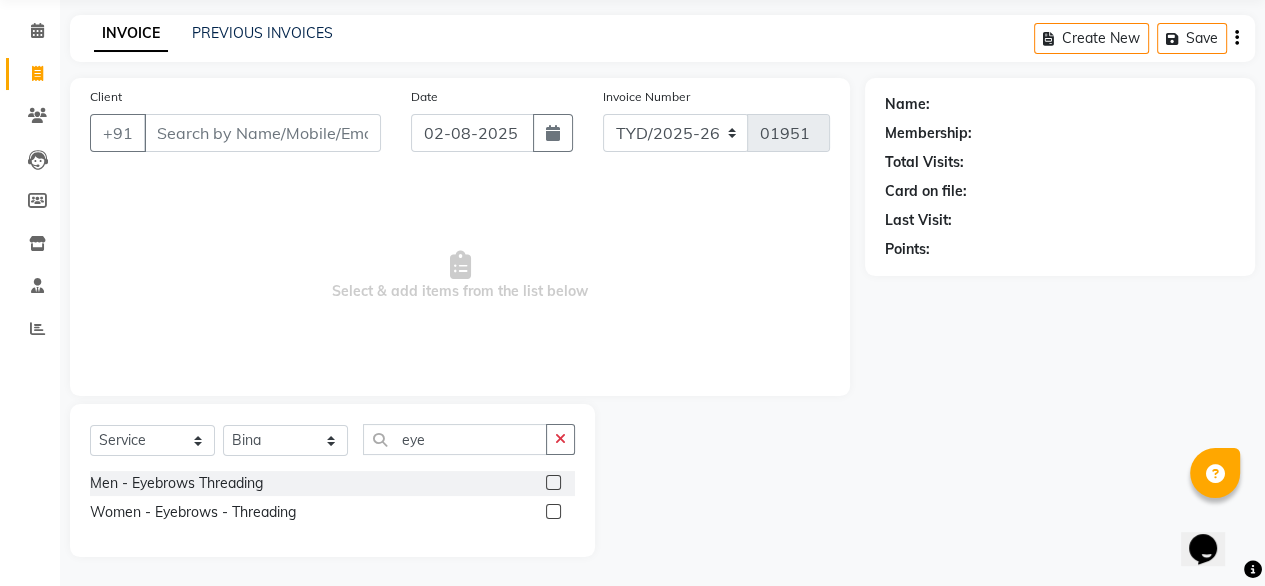 click 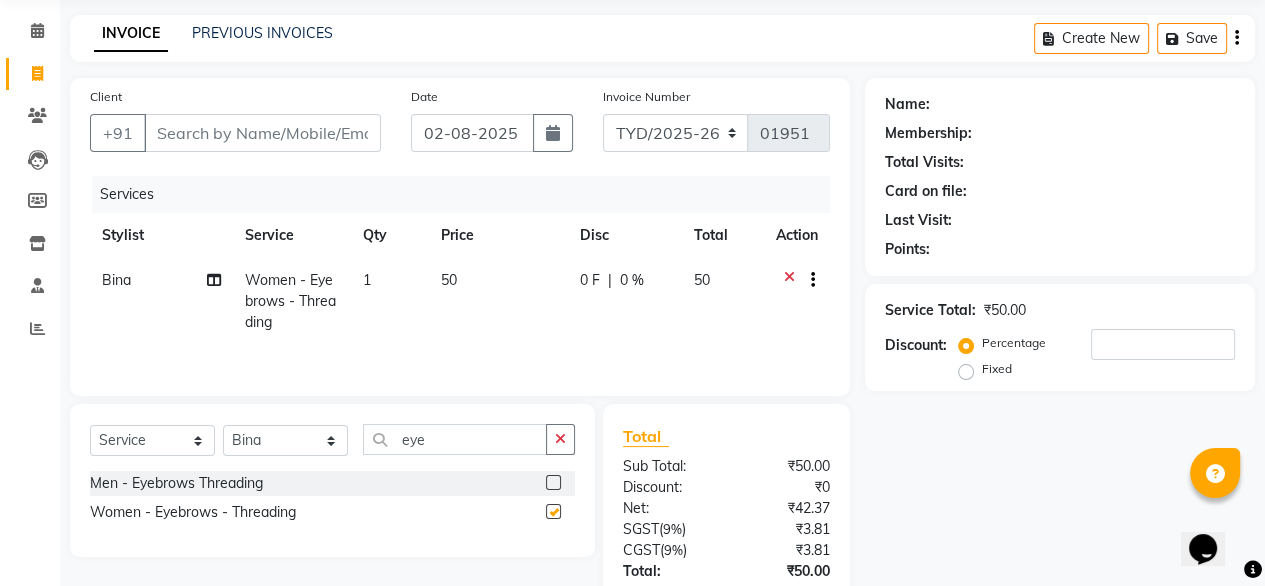 checkbox on "false" 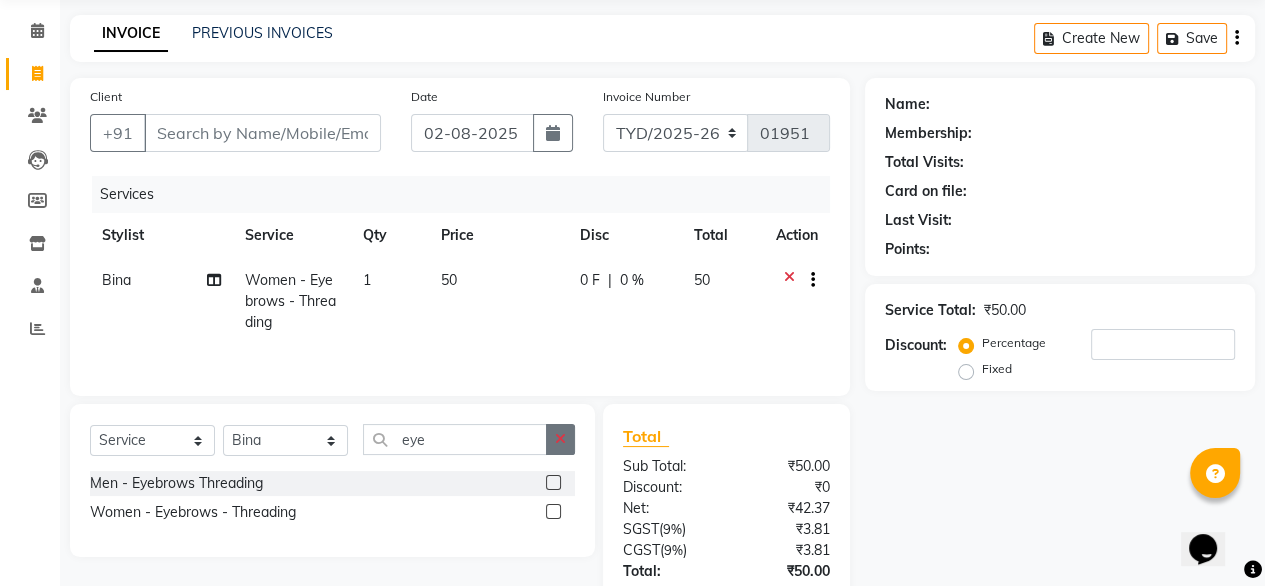click 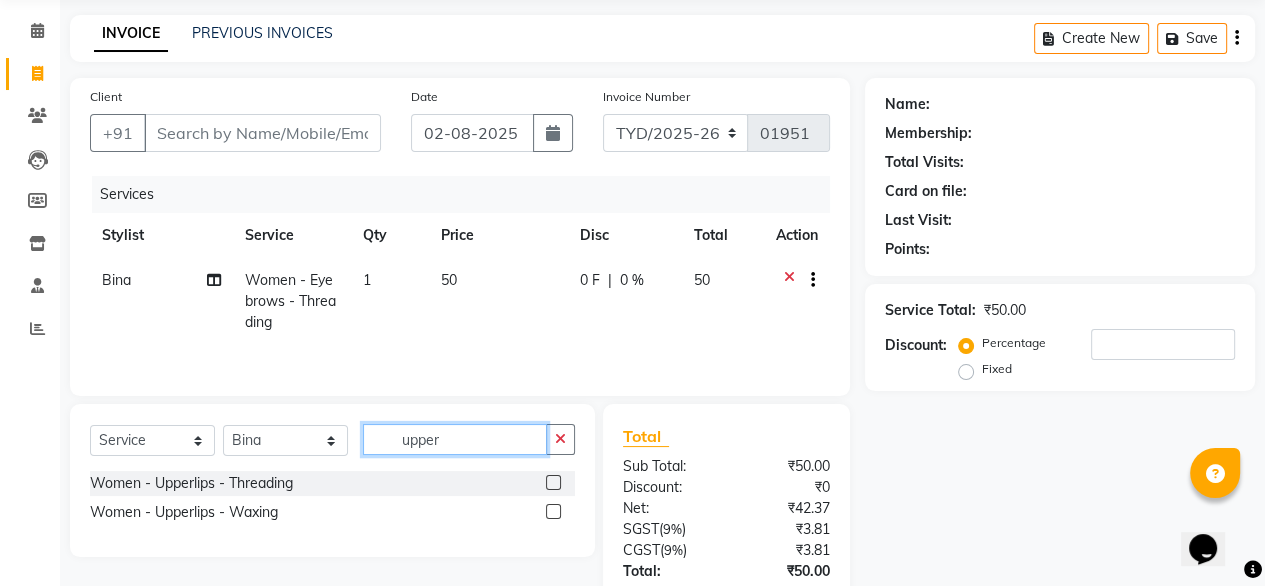 type on "upper" 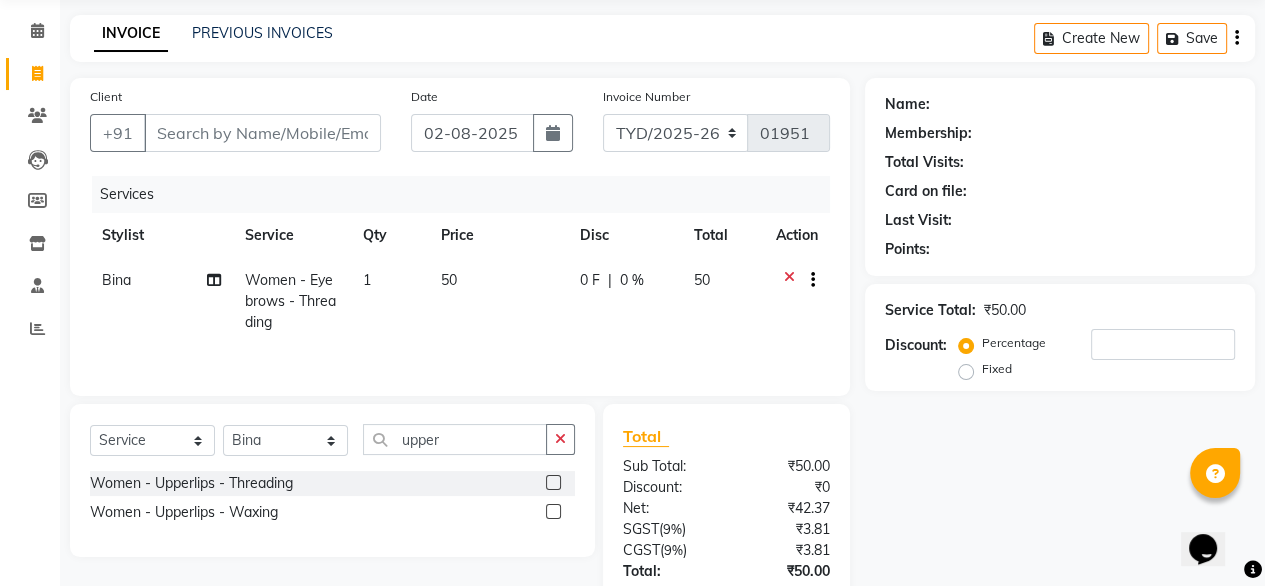 click 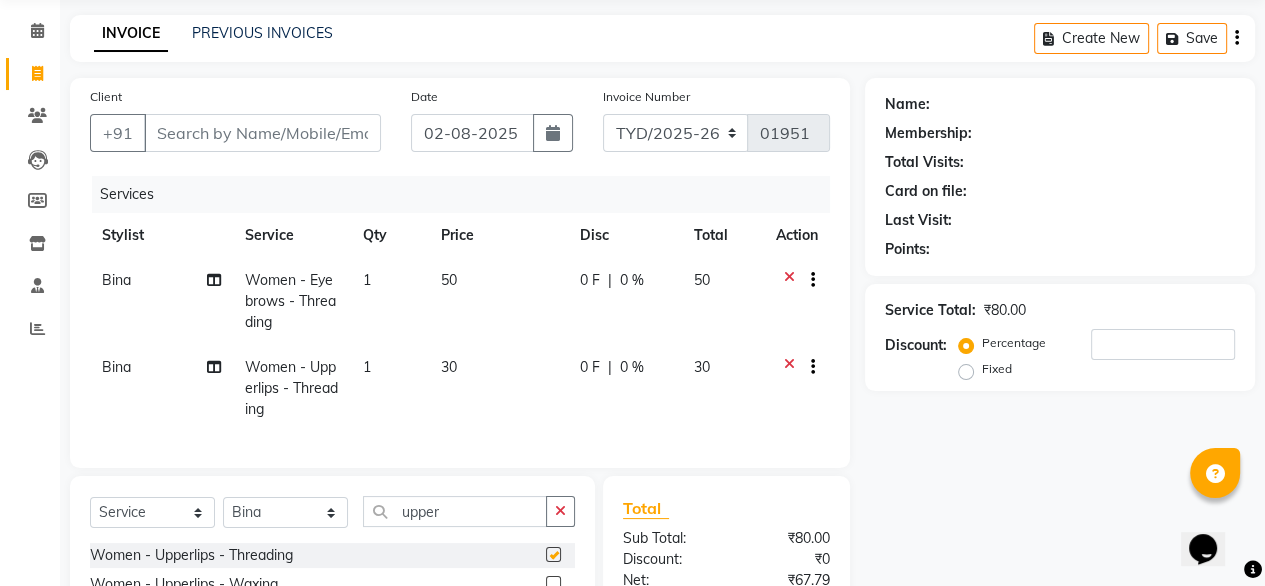 checkbox on "false" 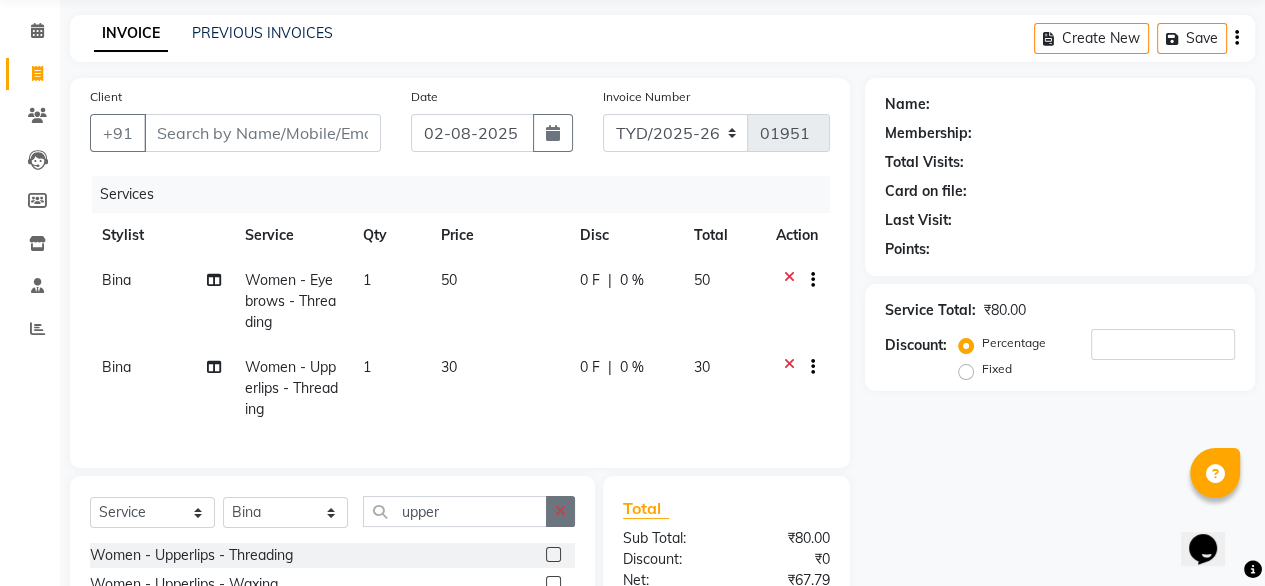 click 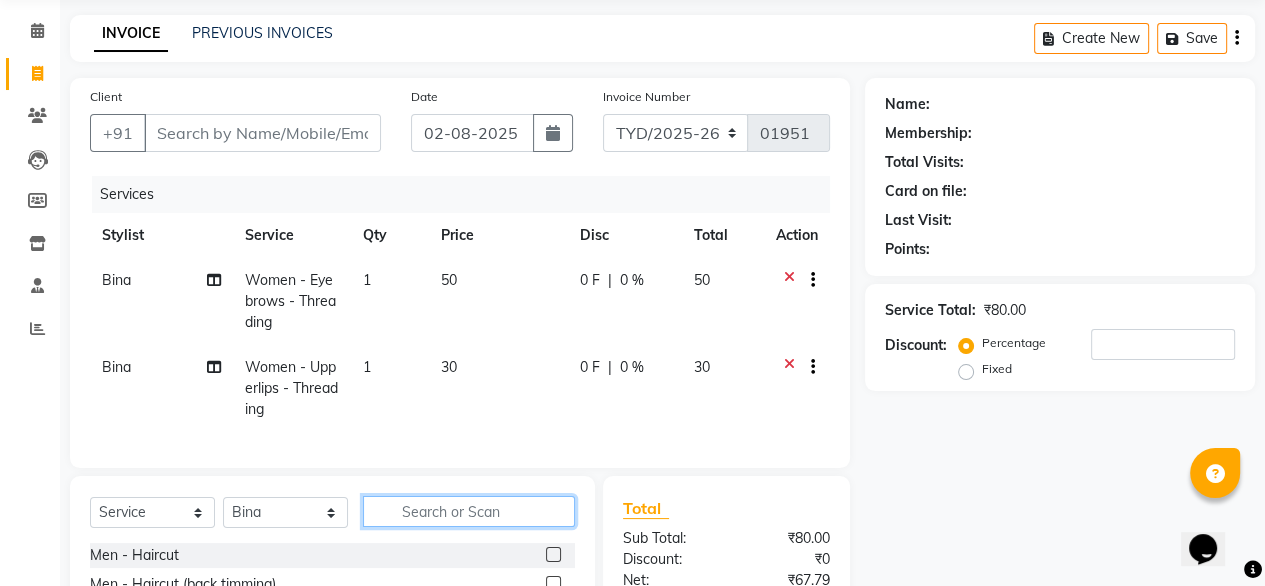 click 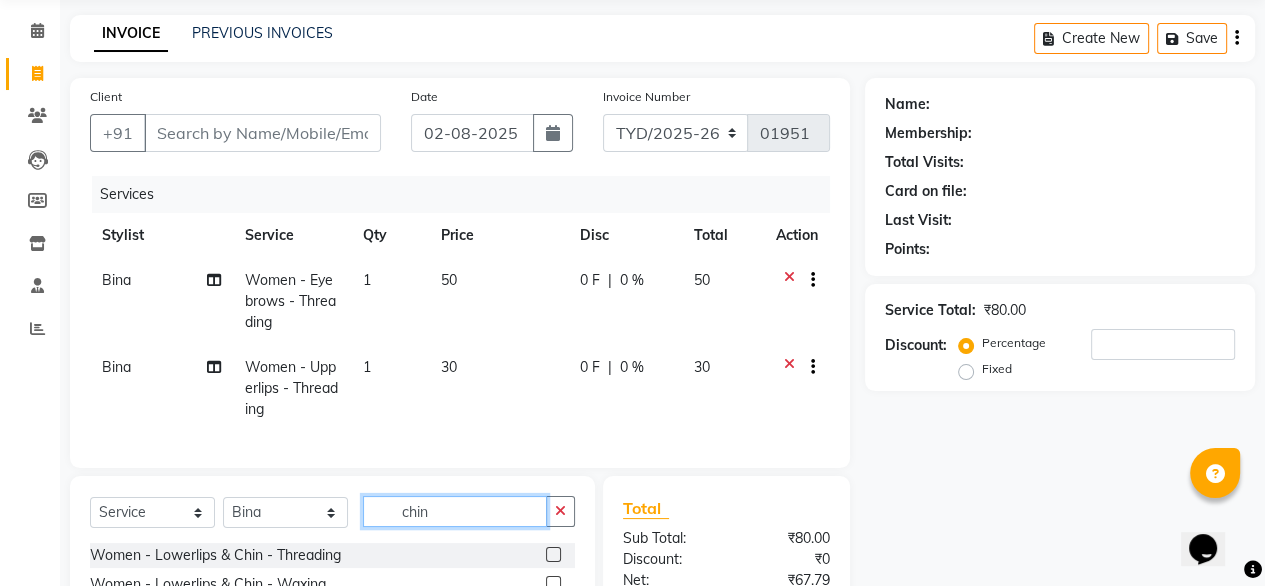 scroll, scrollTop: 236, scrollLeft: 0, axis: vertical 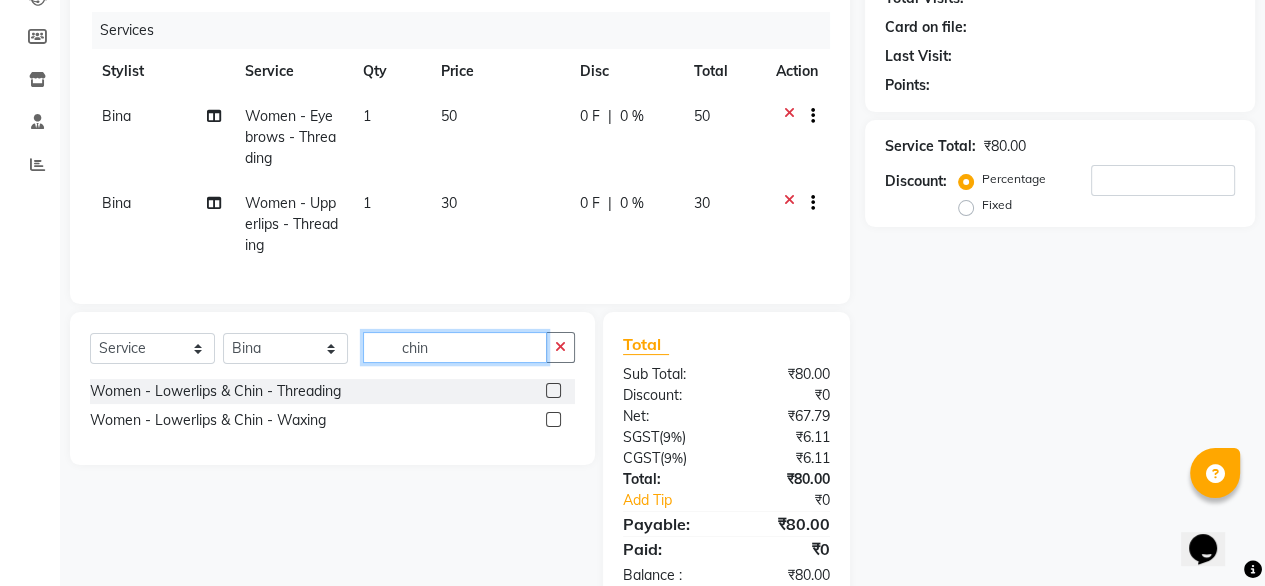 type on "chin" 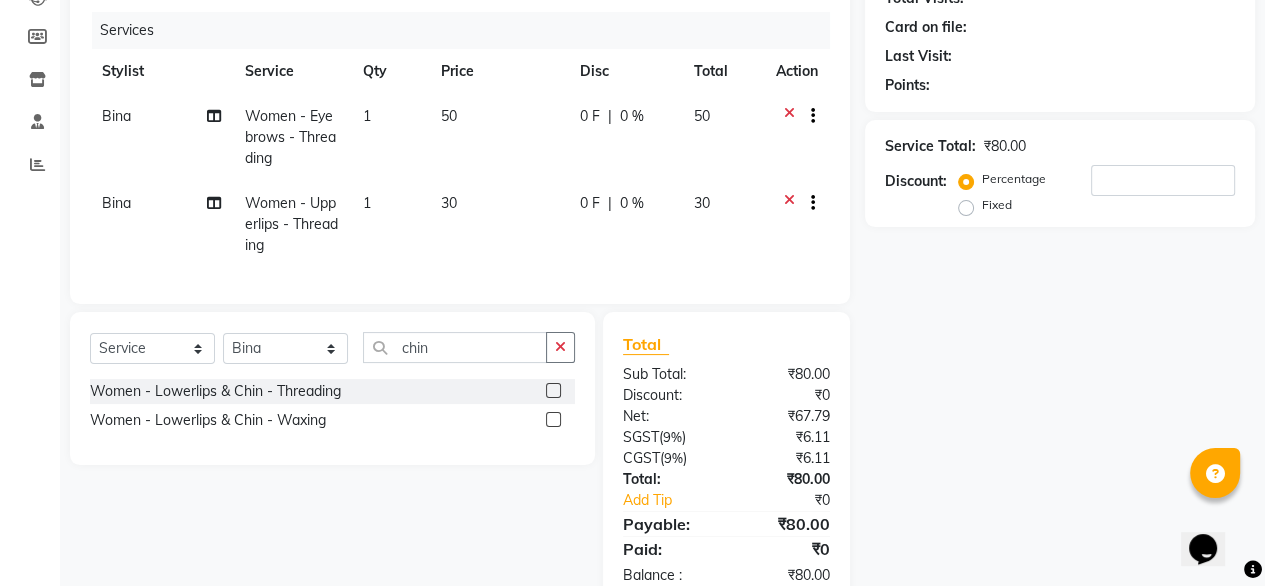 click 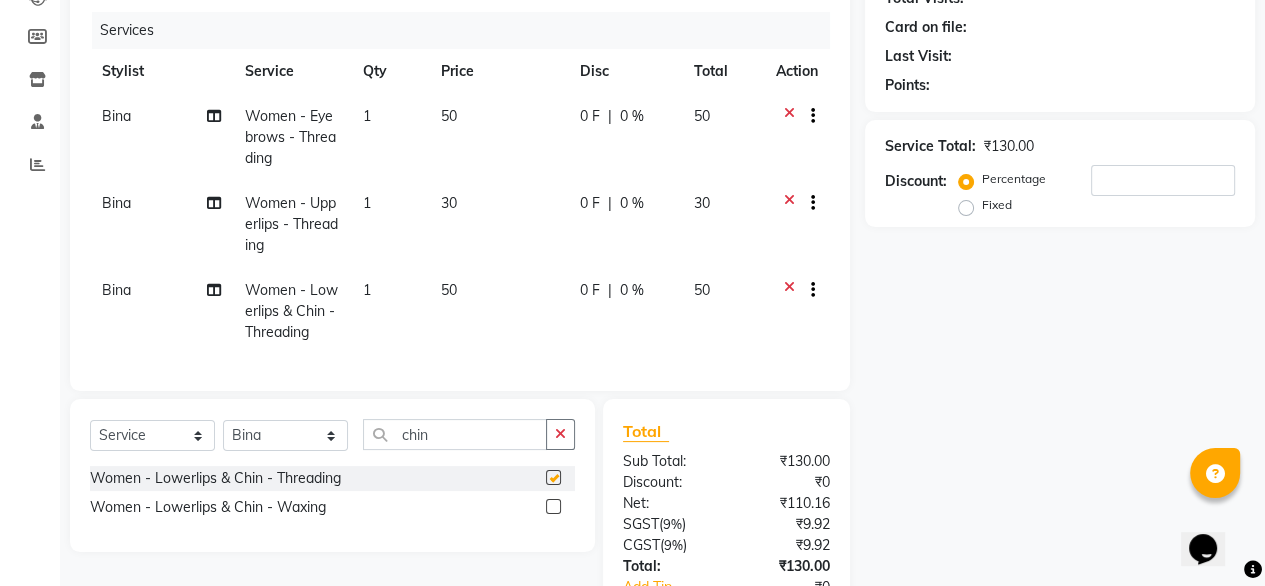 checkbox on "false" 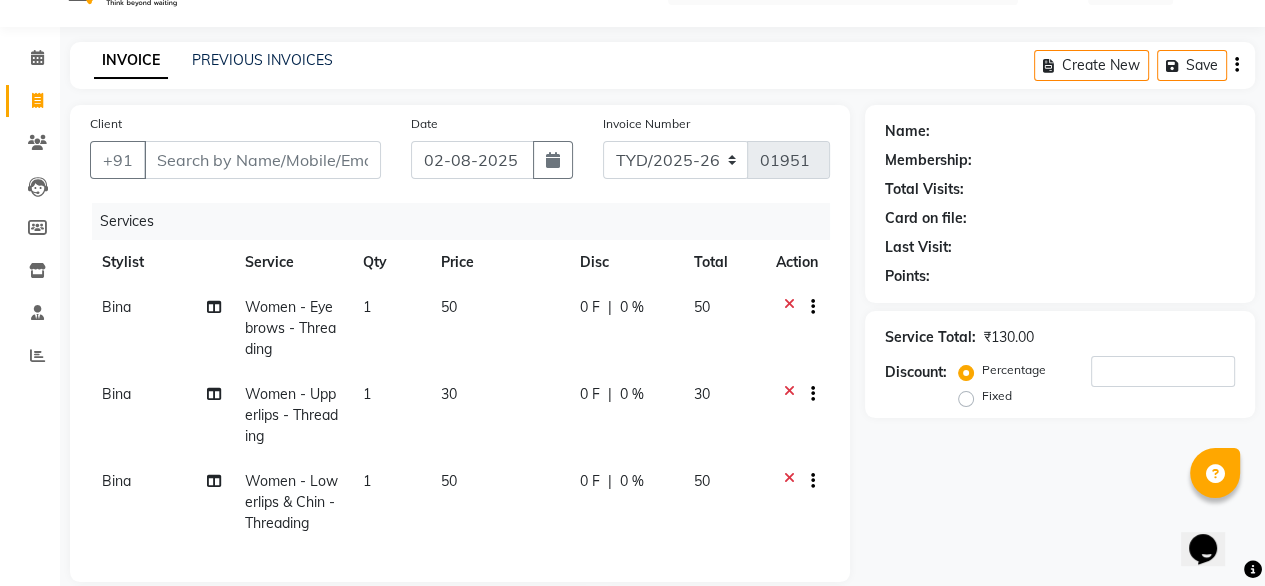 scroll, scrollTop: 44, scrollLeft: 0, axis: vertical 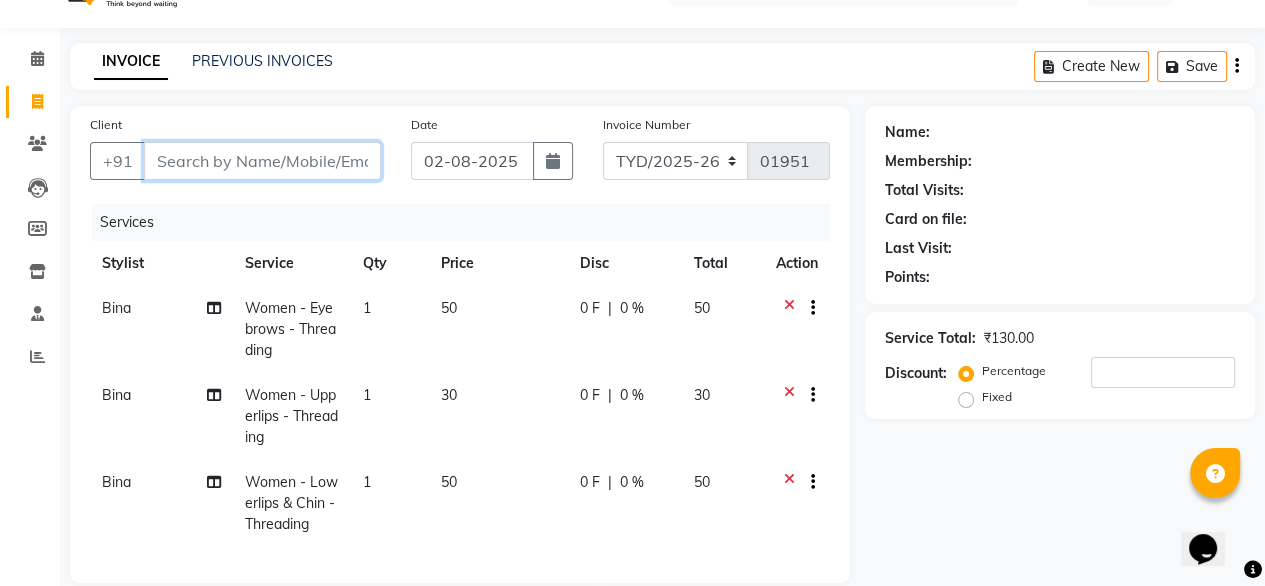 click on "Client" at bounding box center (262, 161) 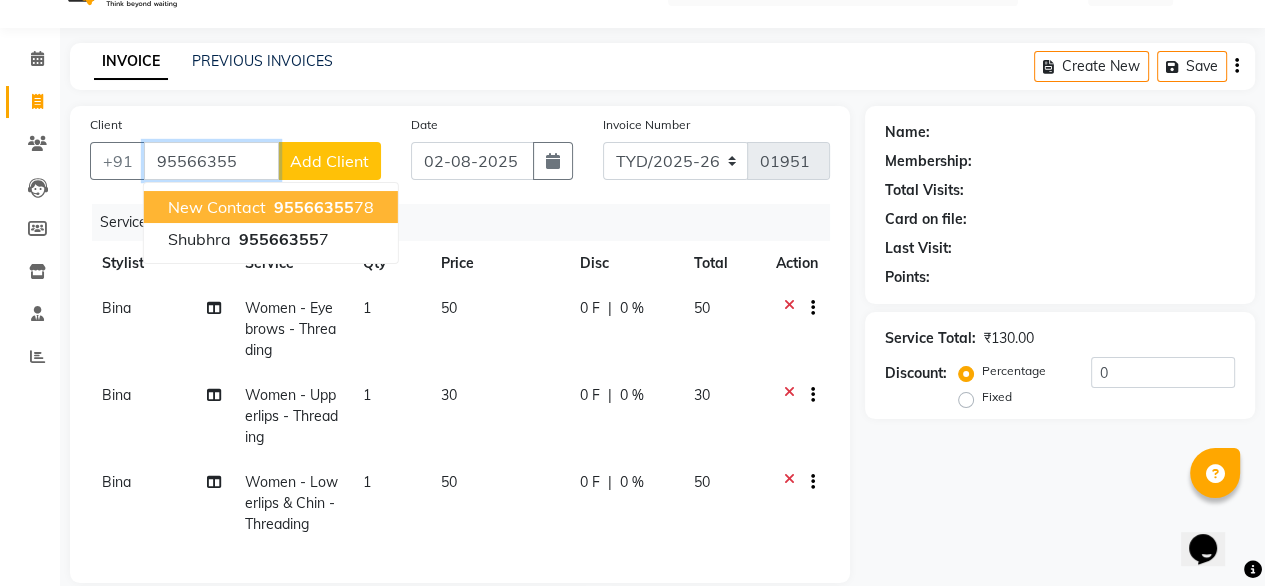 click on "95566355" at bounding box center (314, 207) 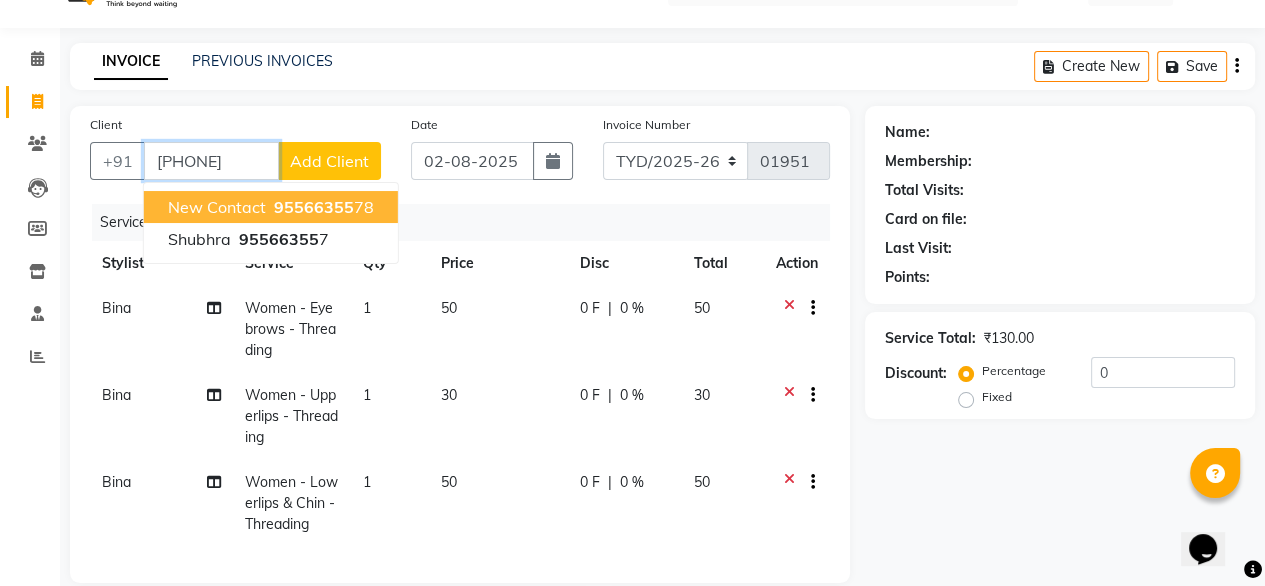 type on "[PHONE]" 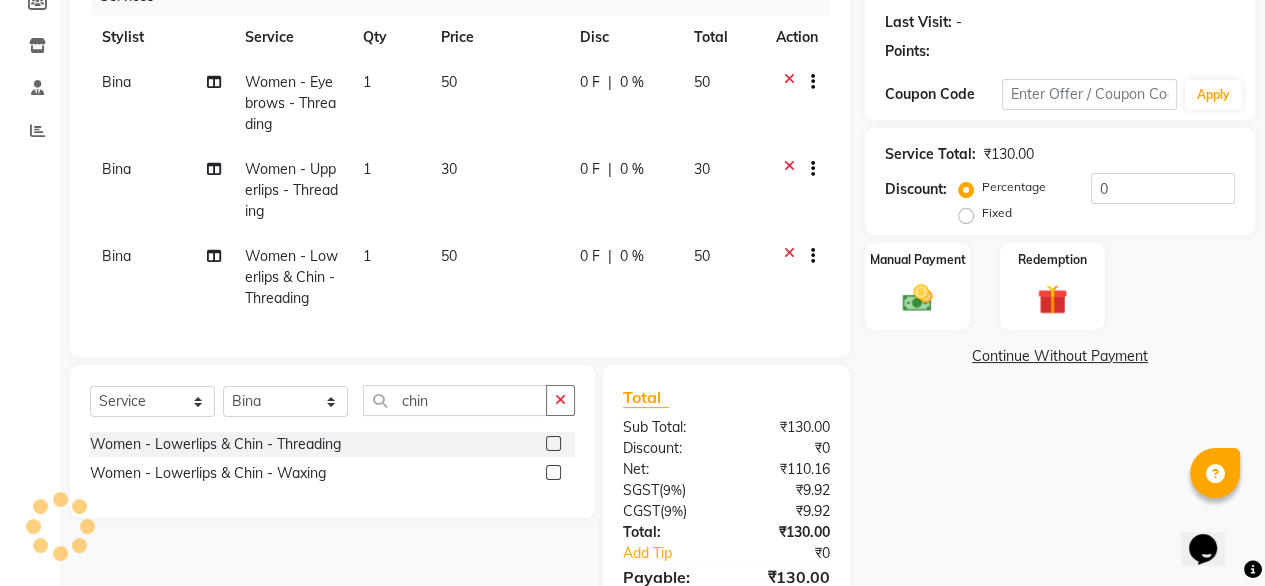 scroll, scrollTop: 389, scrollLeft: 0, axis: vertical 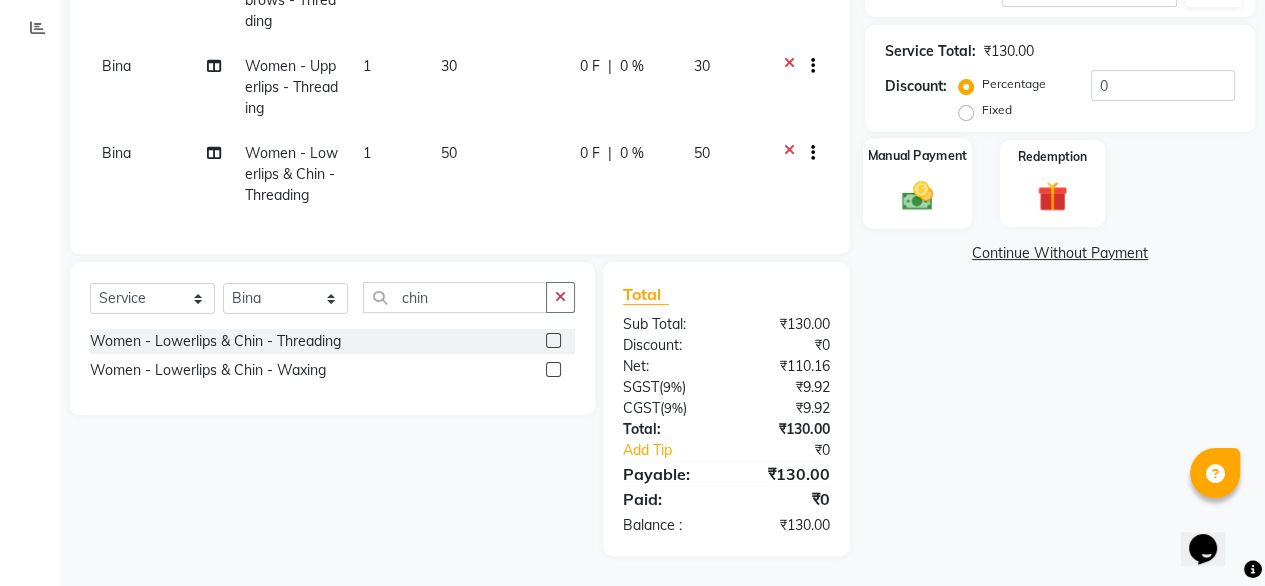 click on "Manual Payment" 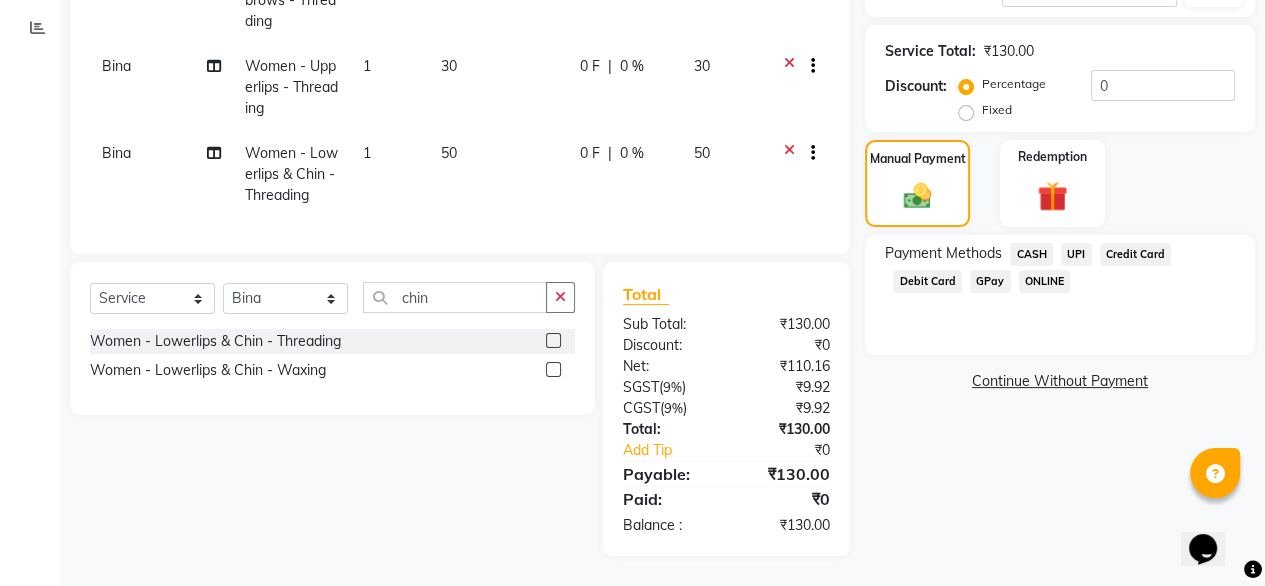 click on "UPI" 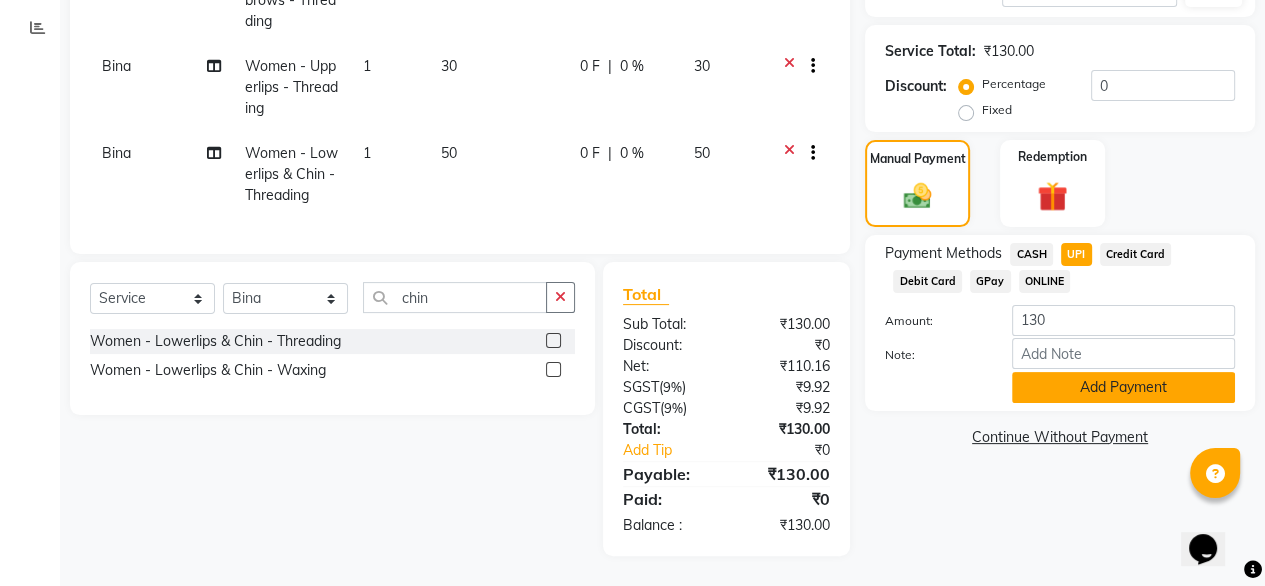 click on "Add Payment" 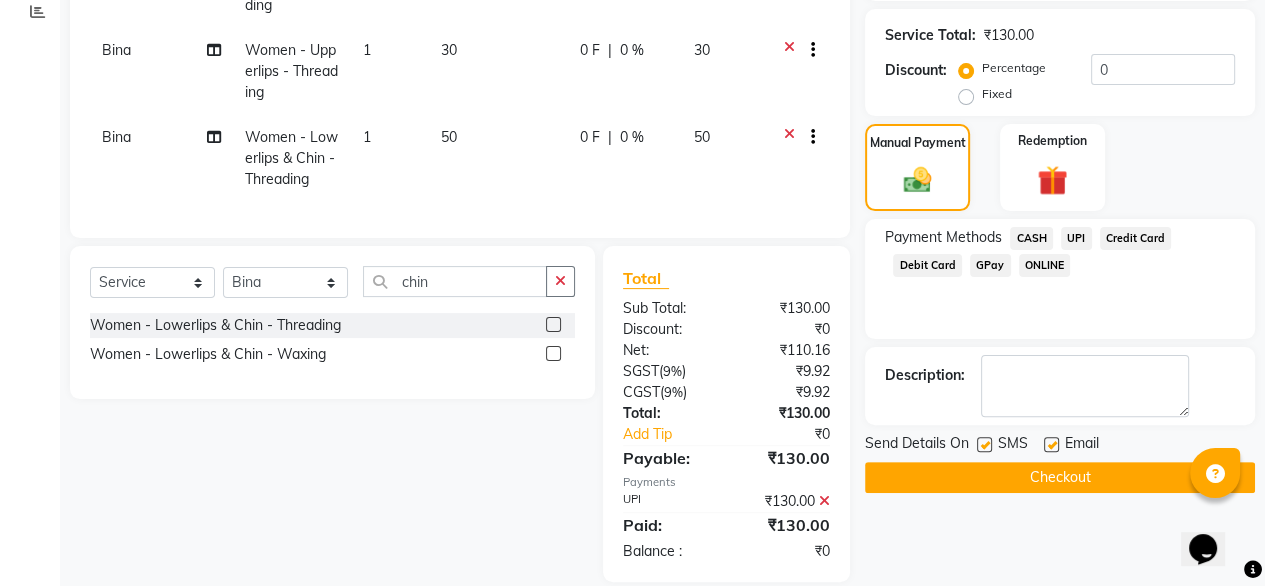 click 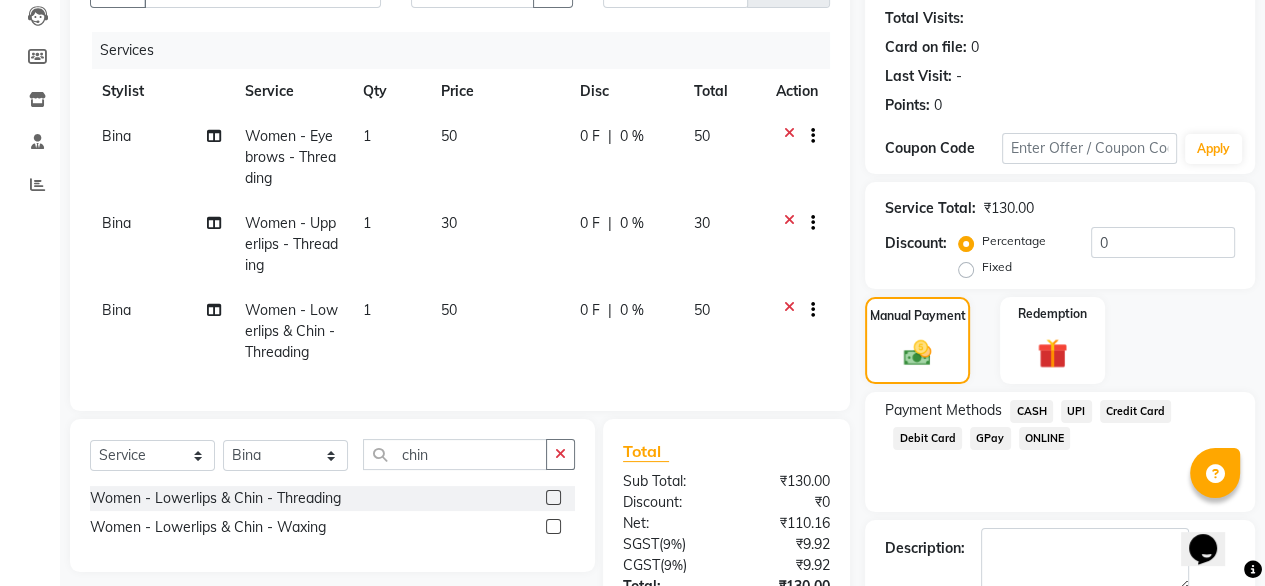 scroll, scrollTop: 160, scrollLeft: 0, axis: vertical 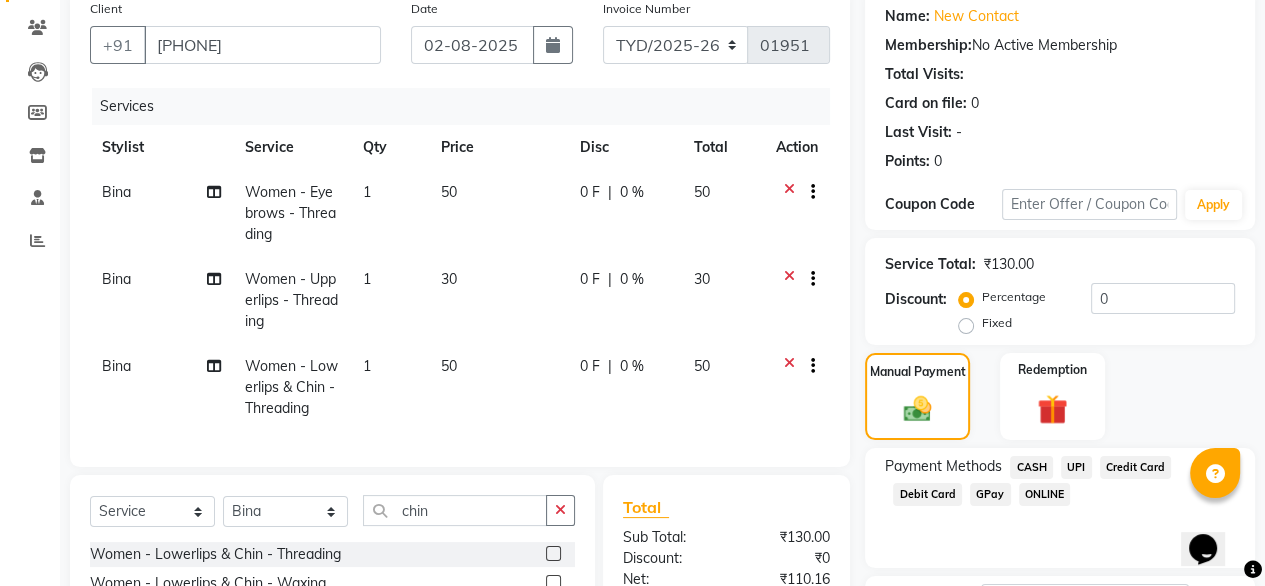 click on "1" 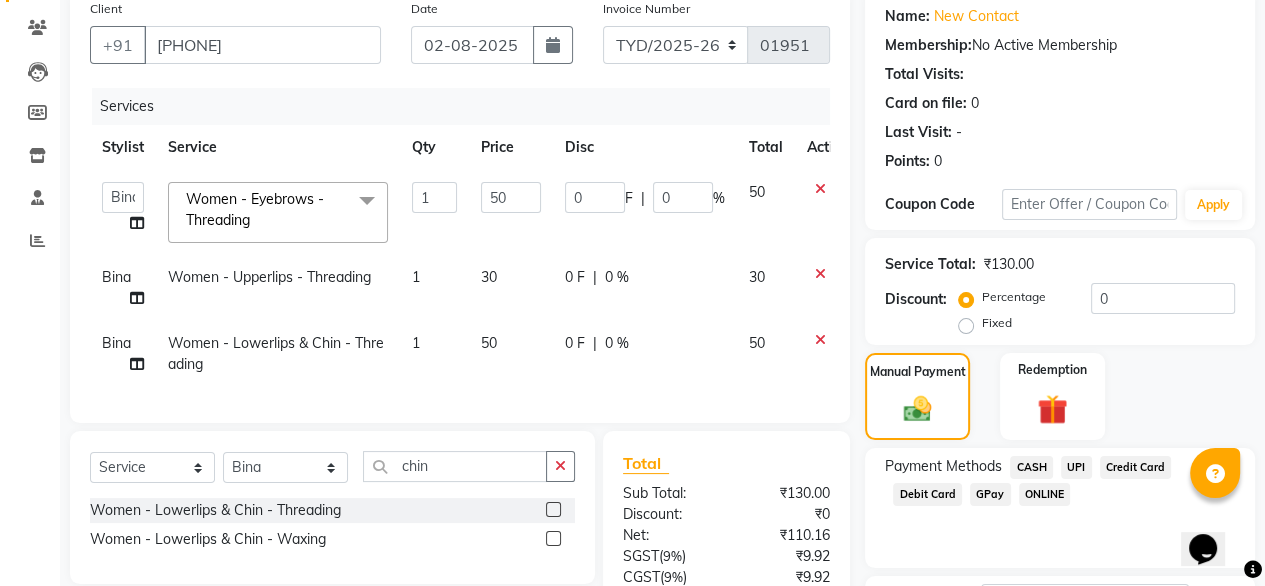 scroll, scrollTop: 386, scrollLeft: 0, axis: vertical 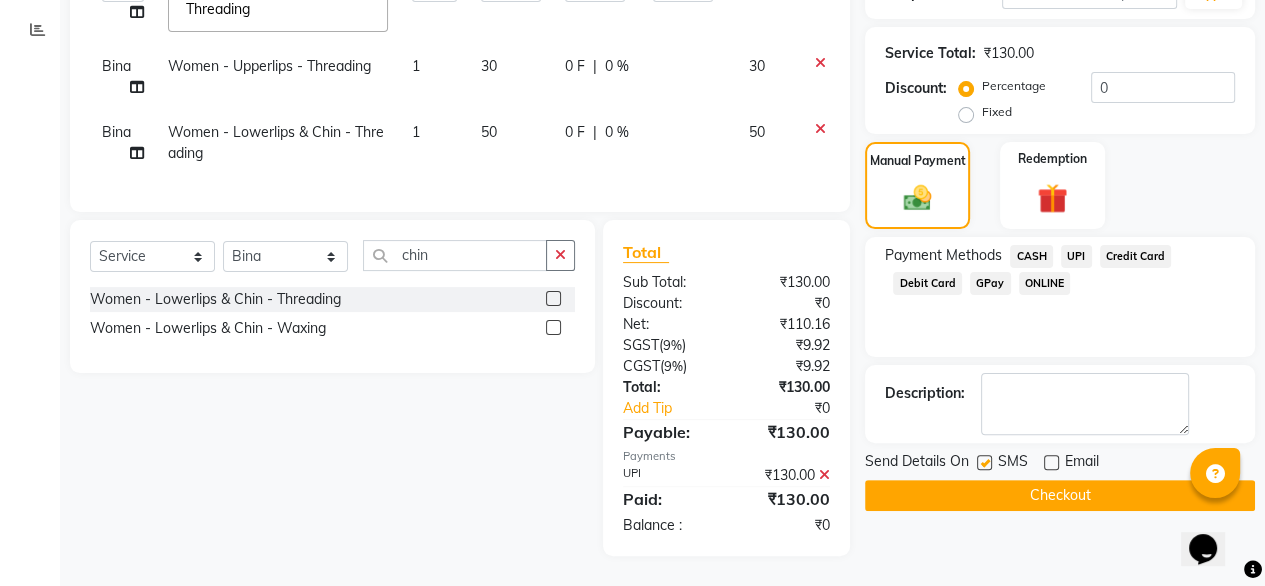 click on "Checkout" 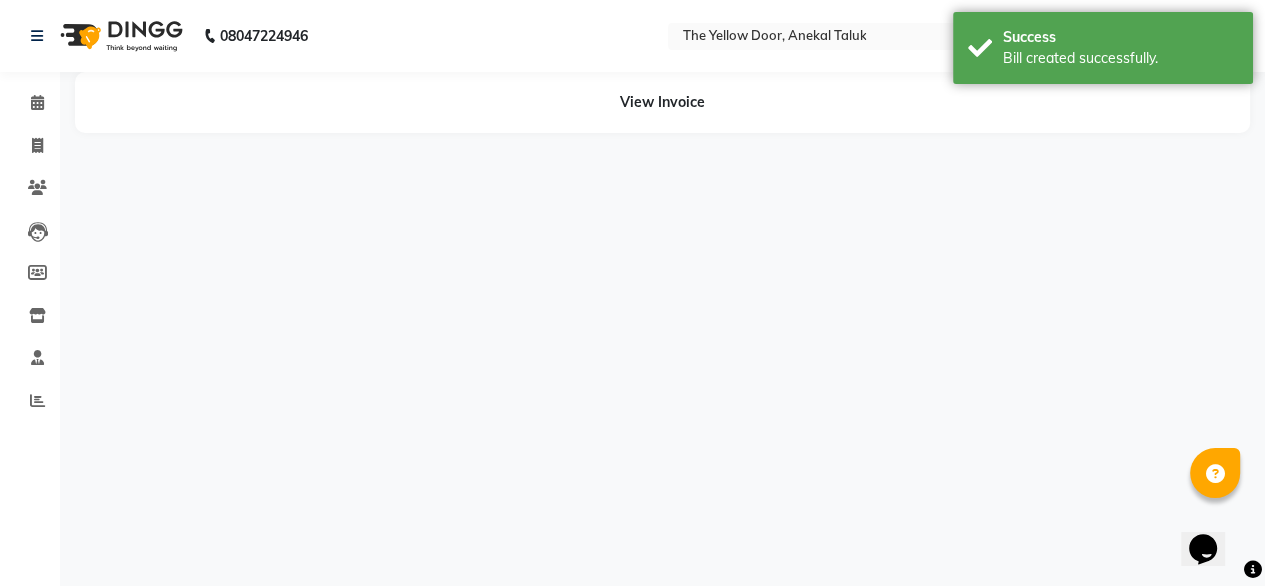 scroll, scrollTop: 0, scrollLeft: 0, axis: both 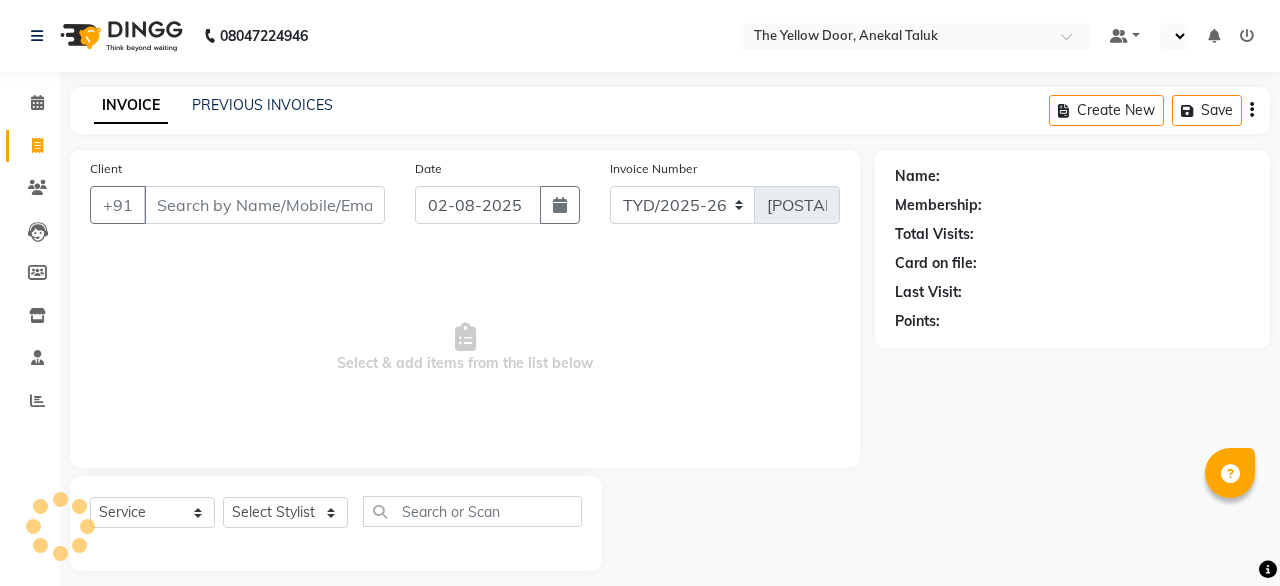 select on "service" 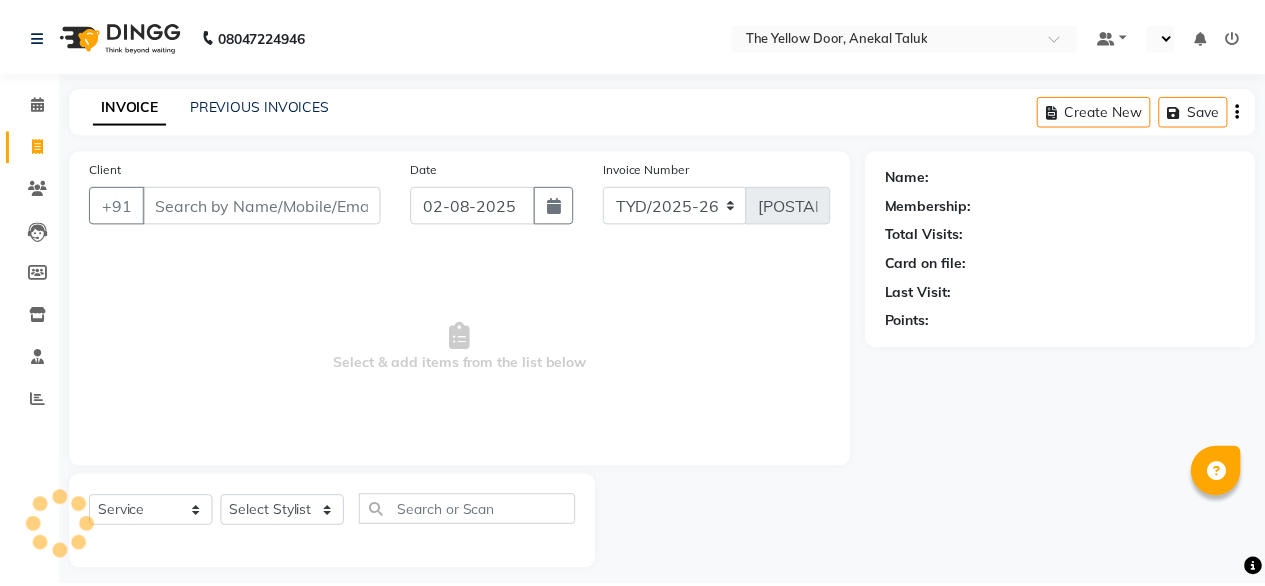 scroll, scrollTop: 0, scrollLeft: 0, axis: both 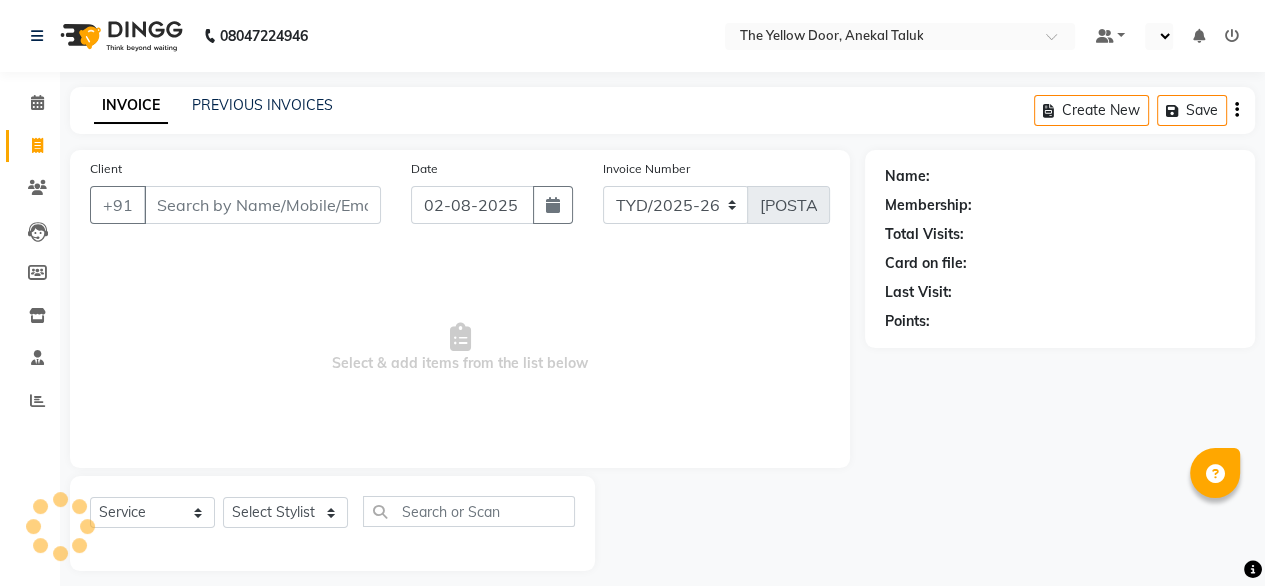 select on "en" 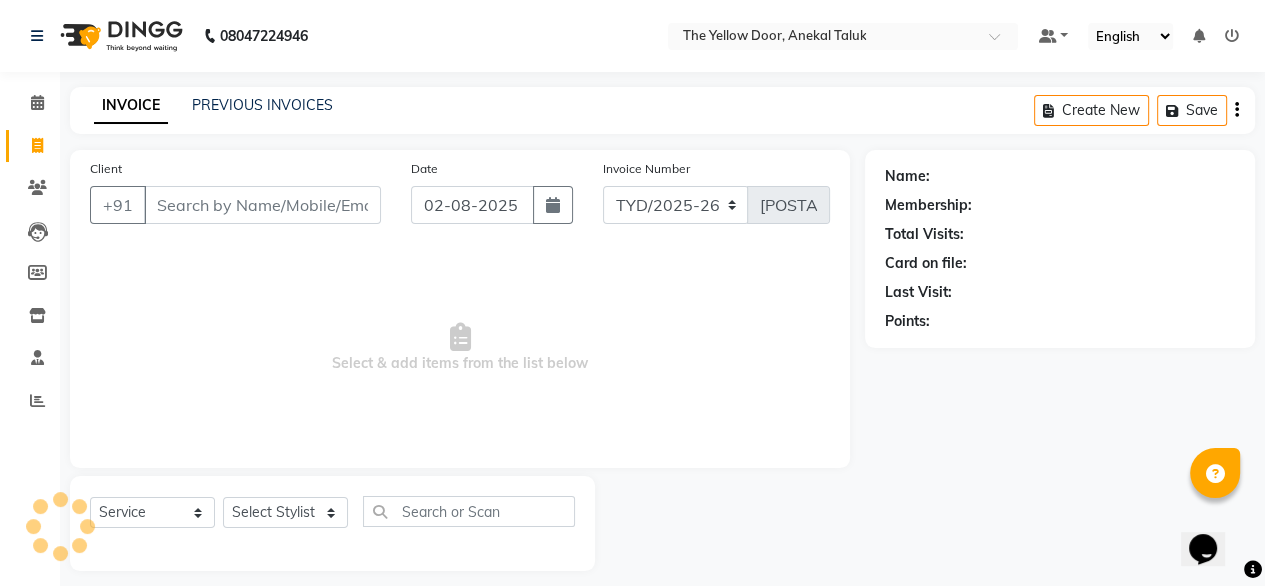scroll, scrollTop: 0, scrollLeft: 0, axis: both 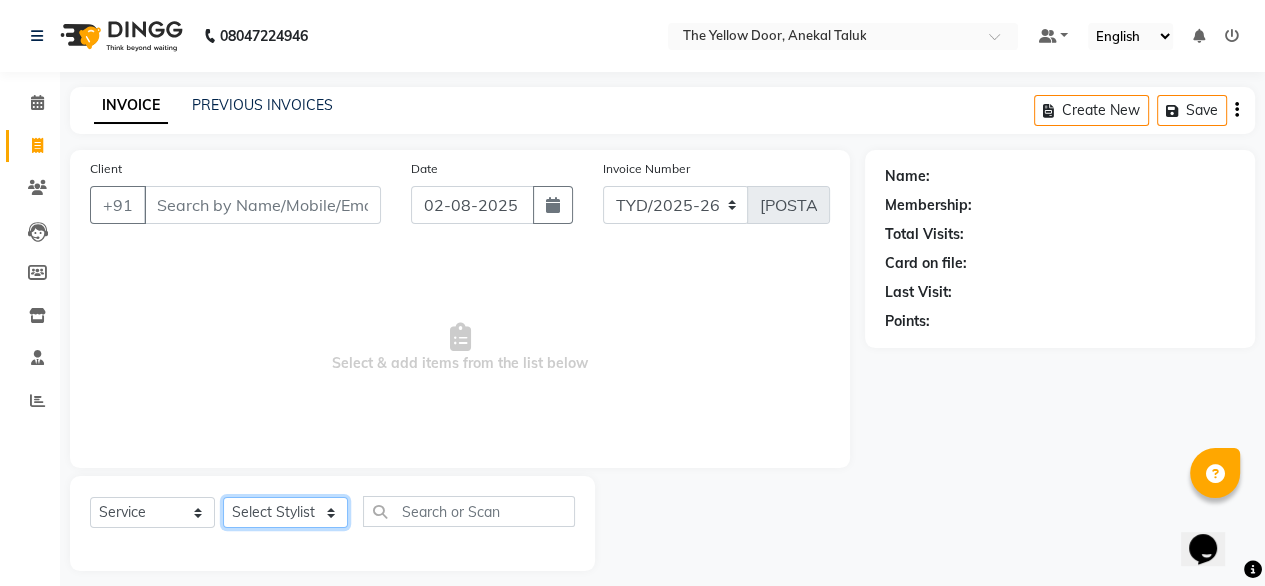 click on "Select Stylist Amit Roy Bina Deena Jena Housekeeping Manager Sajiya Shefi Shanoor Shri" 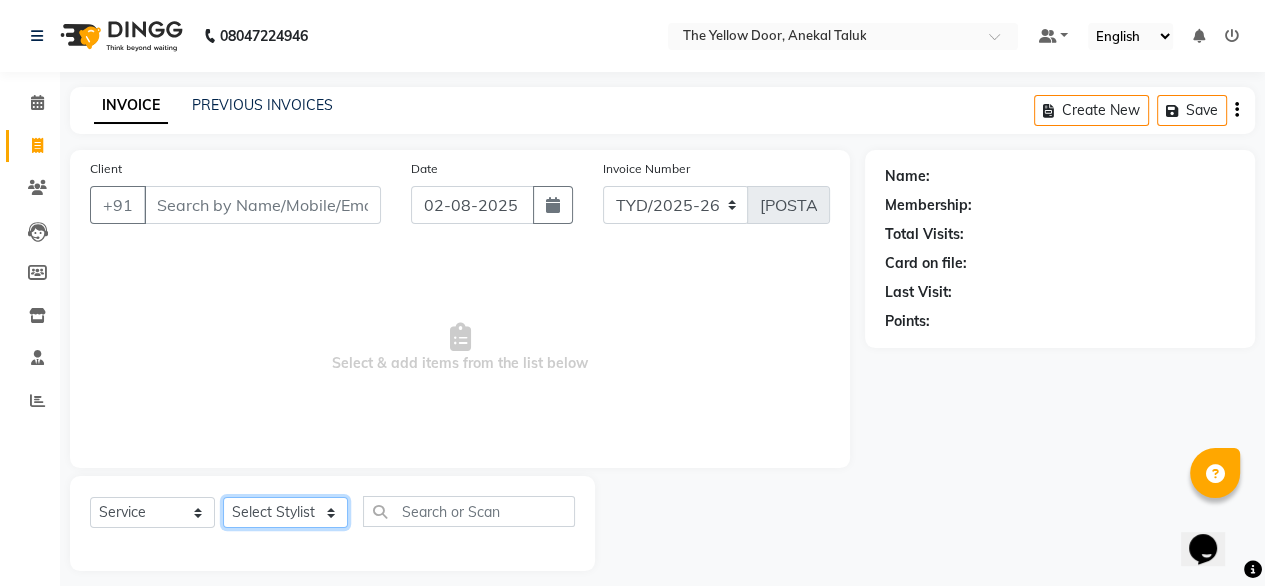 select on "71545" 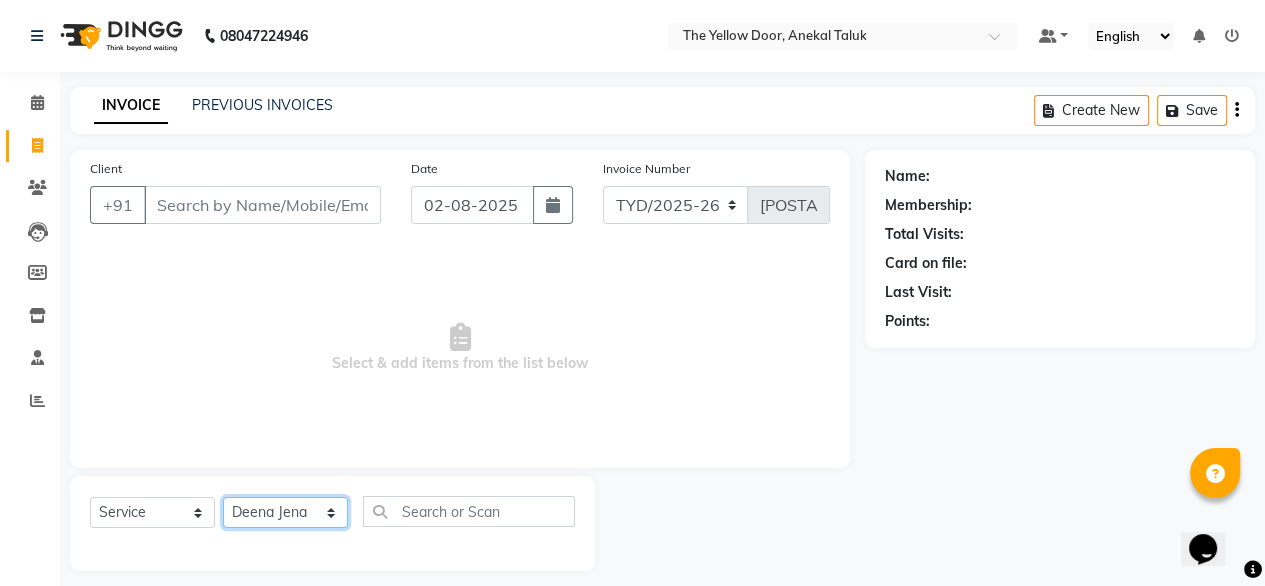 click on "Select Stylist Amit Roy Bina Deena Jena Housekeeping Manager Sajiya Shefi Shanoor Shri" 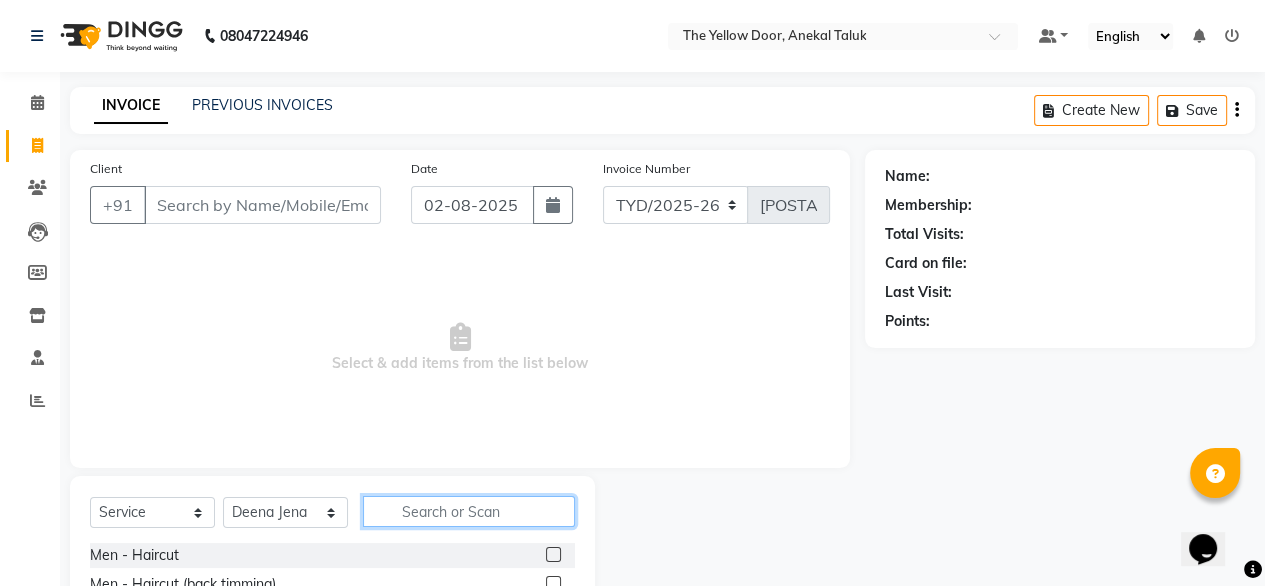 click 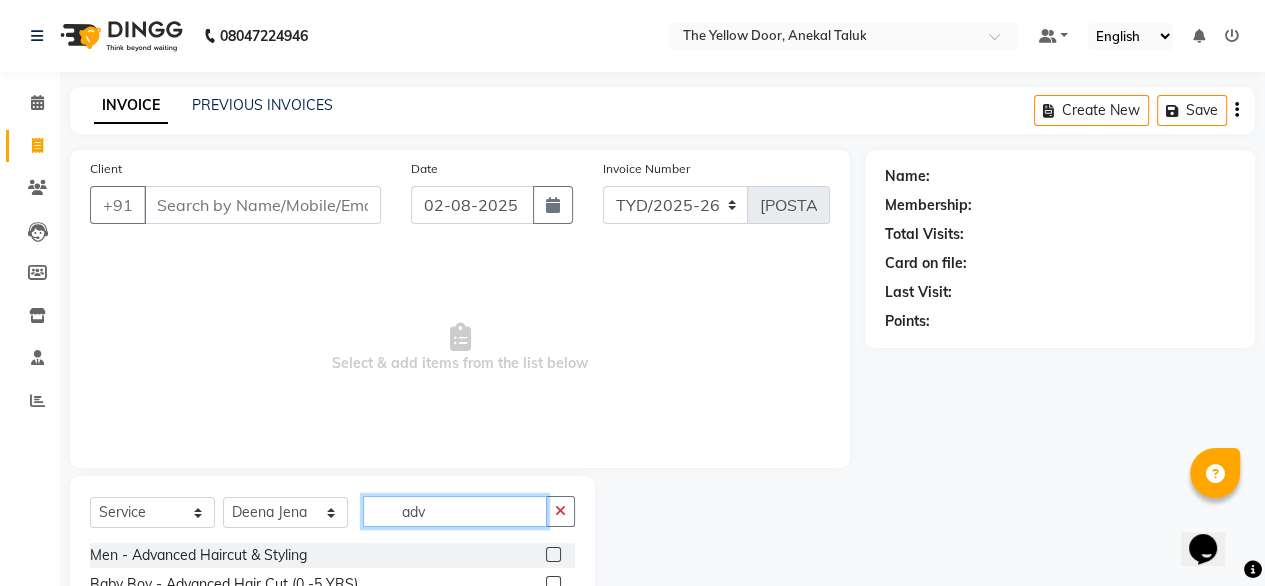 scroll, scrollTop: 190, scrollLeft: 0, axis: vertical 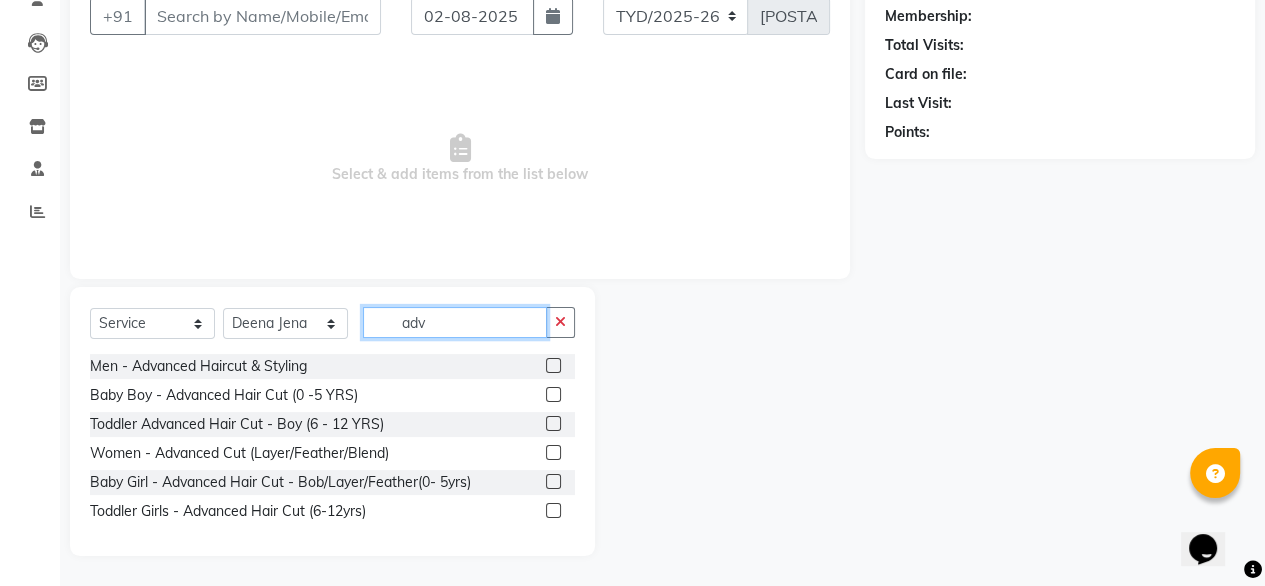 type on "adv" 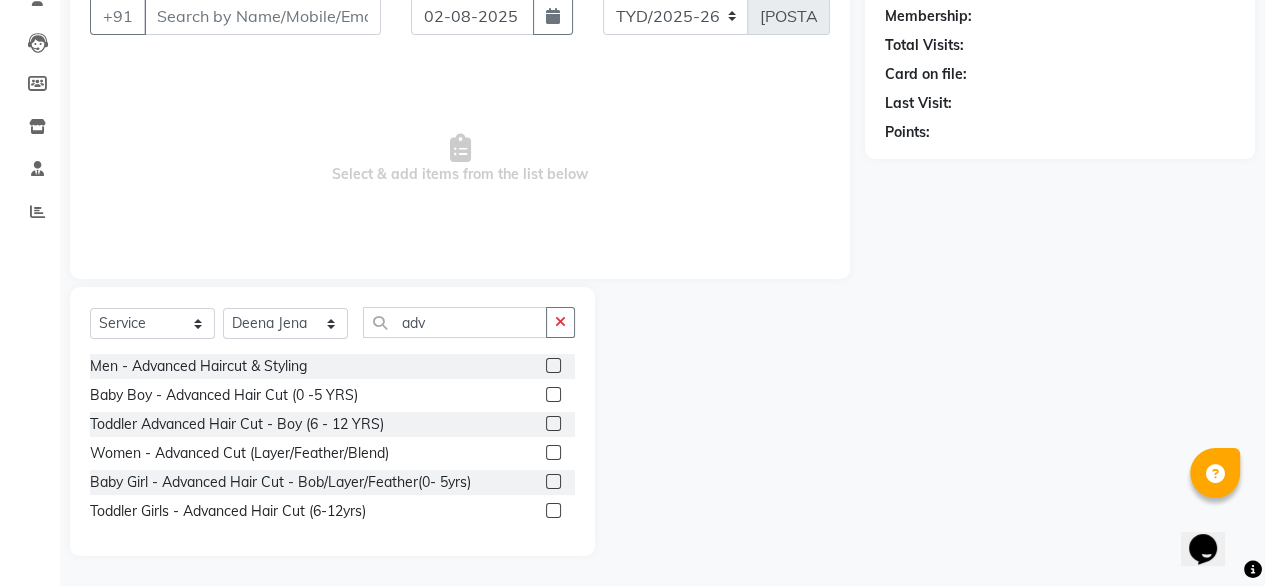 click 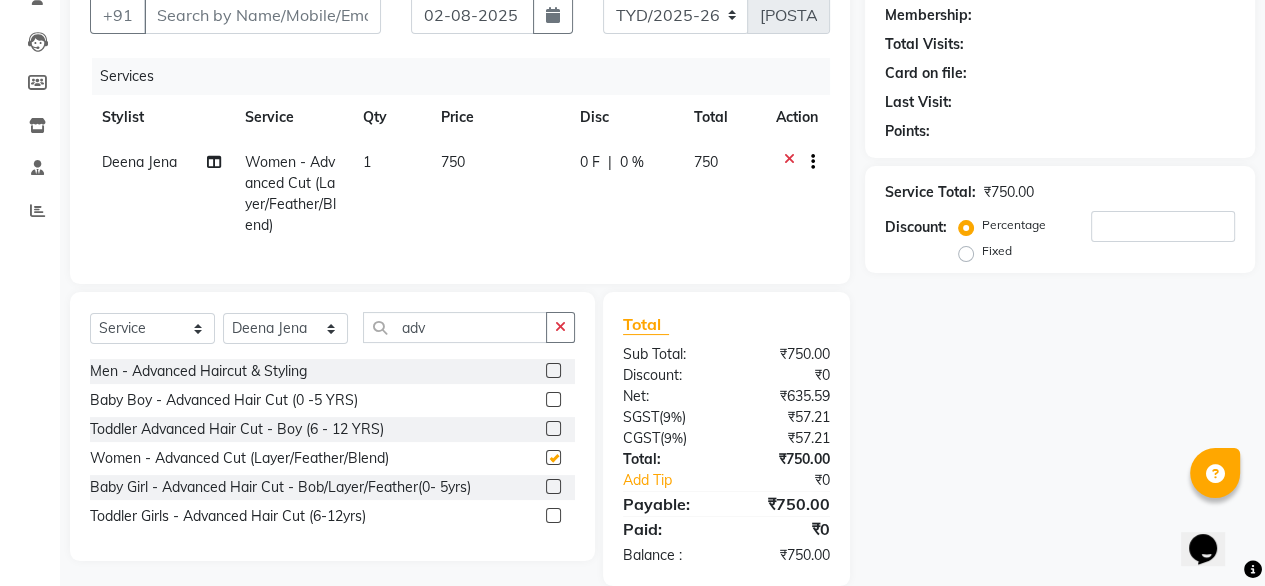 checkbox on "false" 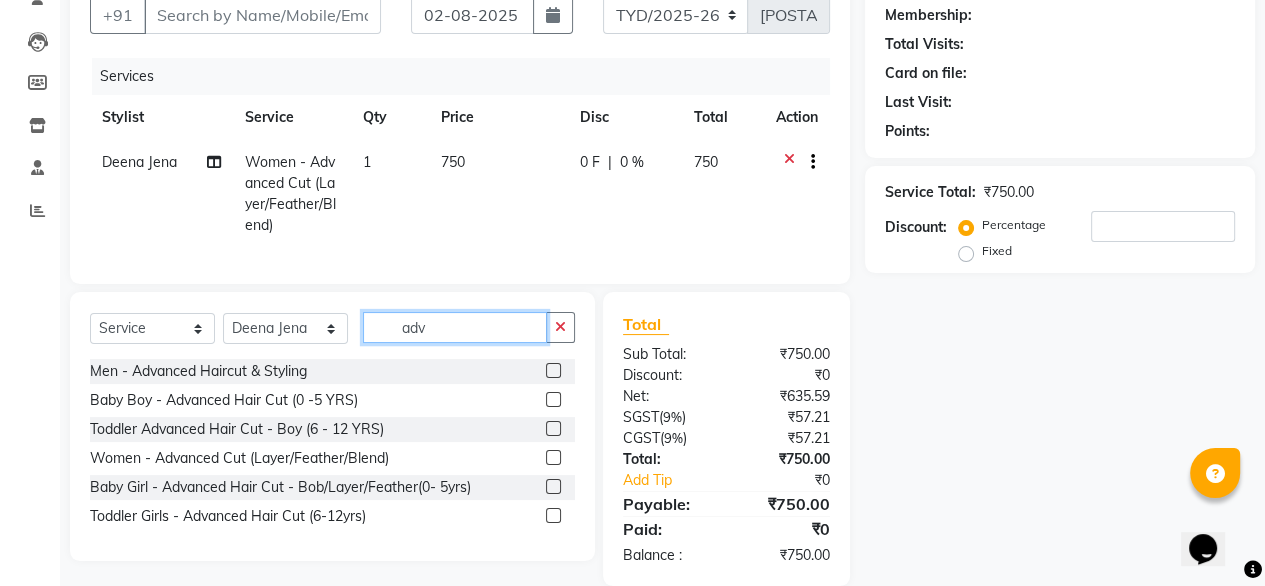 click on "adv" 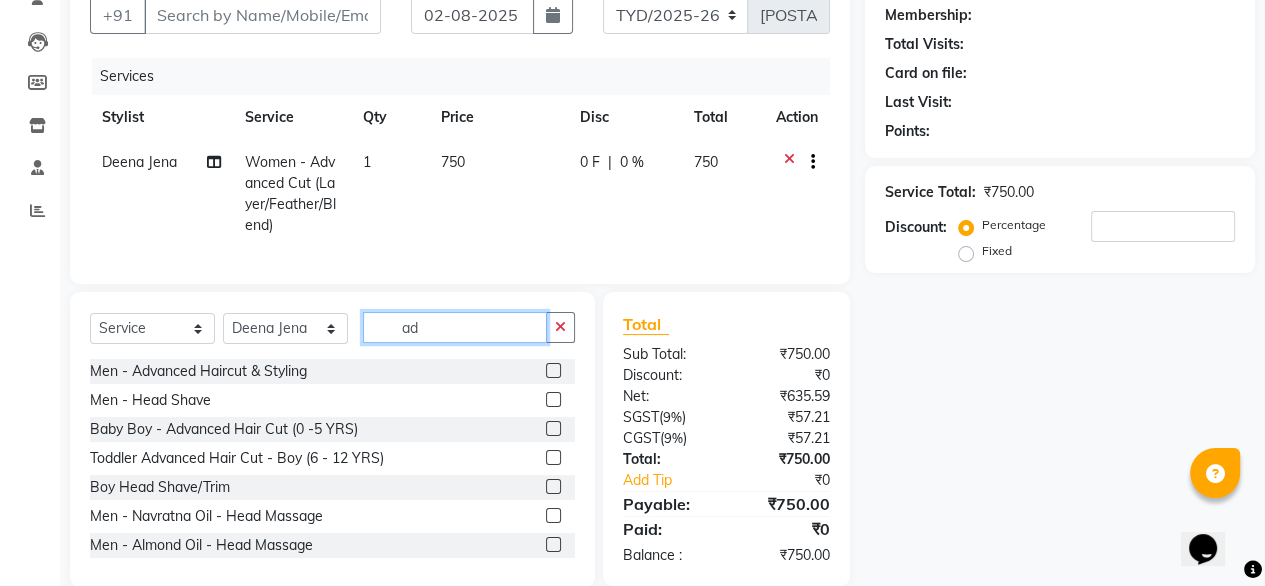 type on "a" 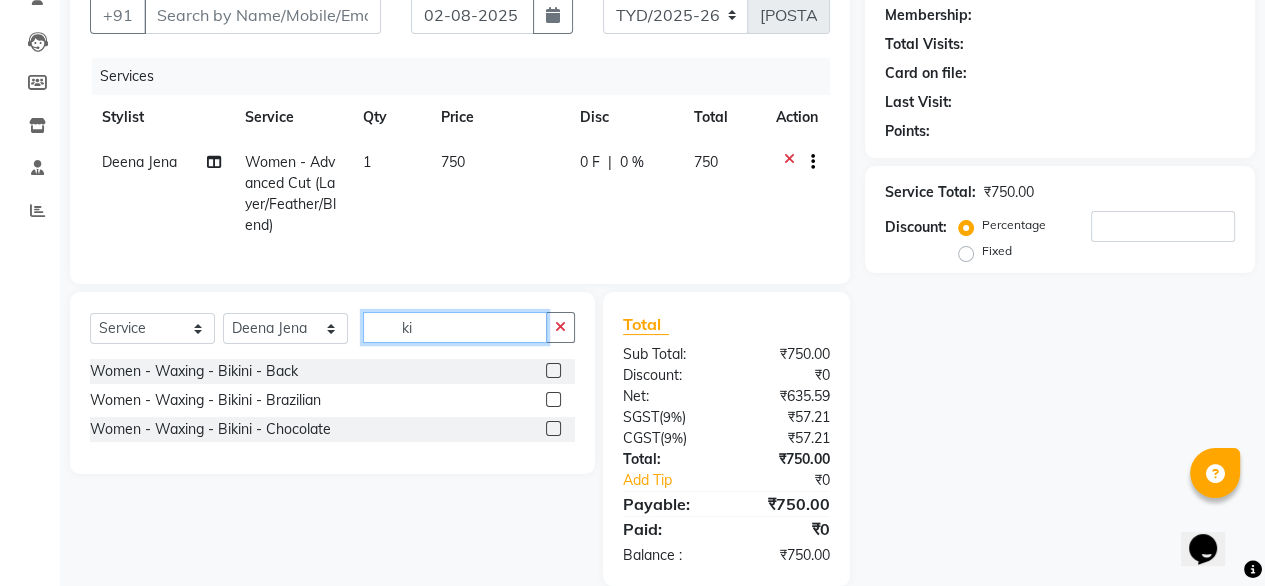 type on "k" 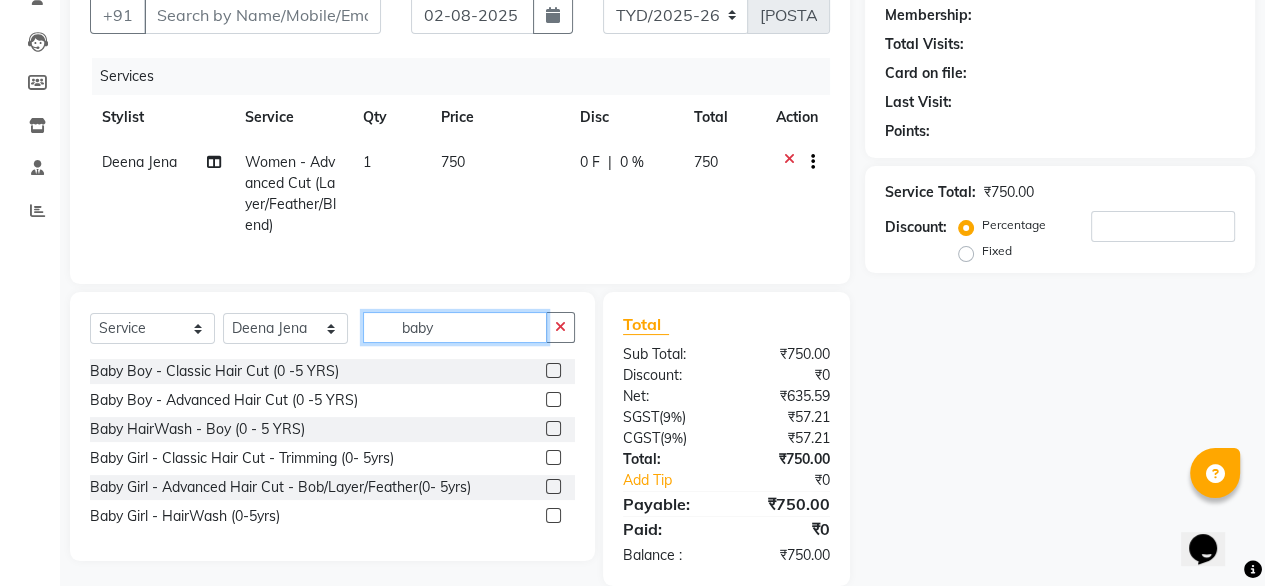 type on "baby" 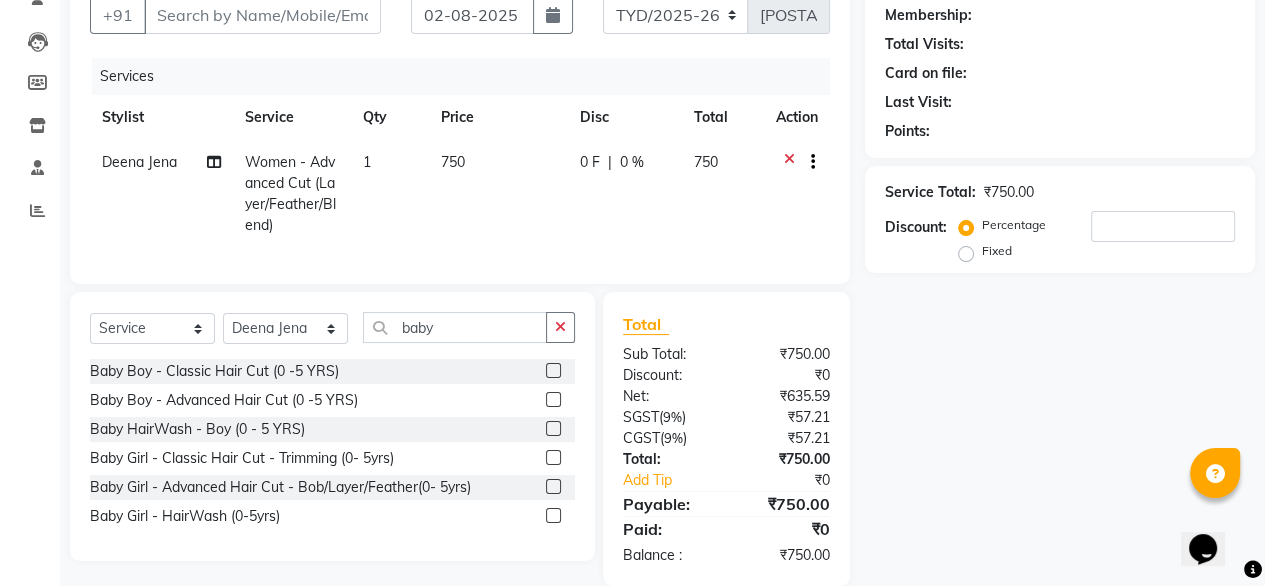 click 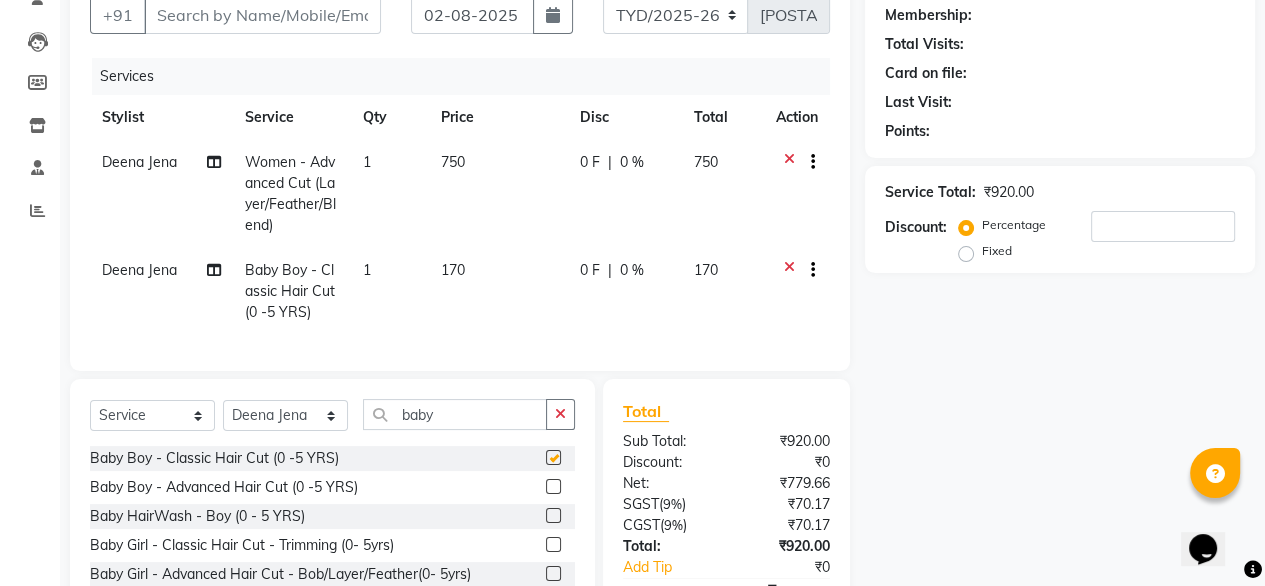 checkbox on "false" 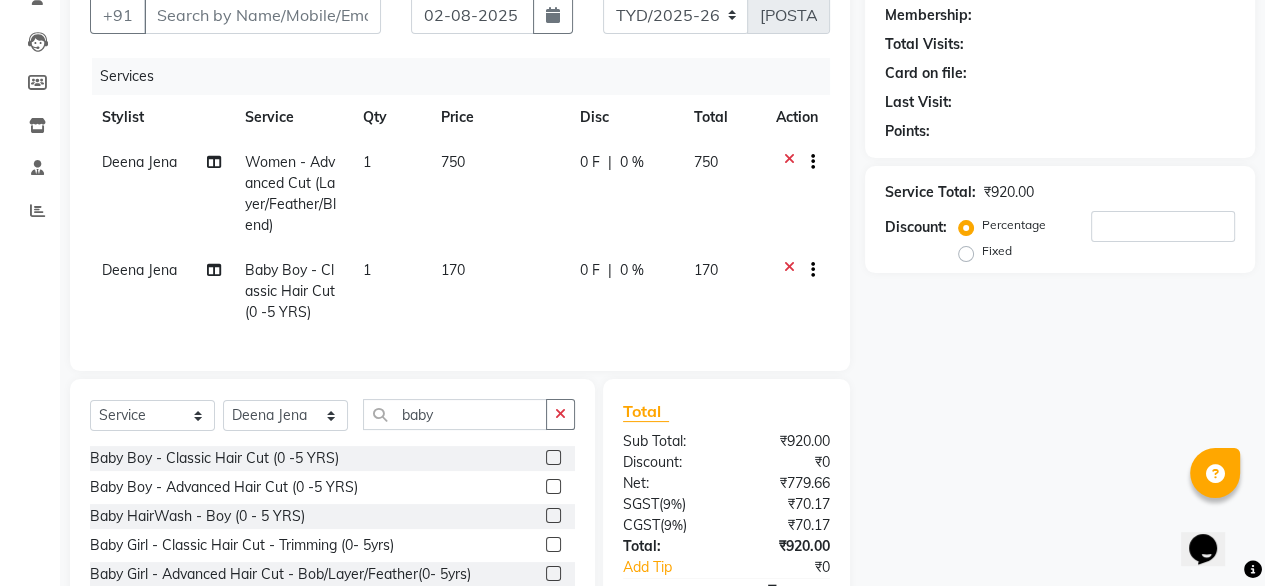 click 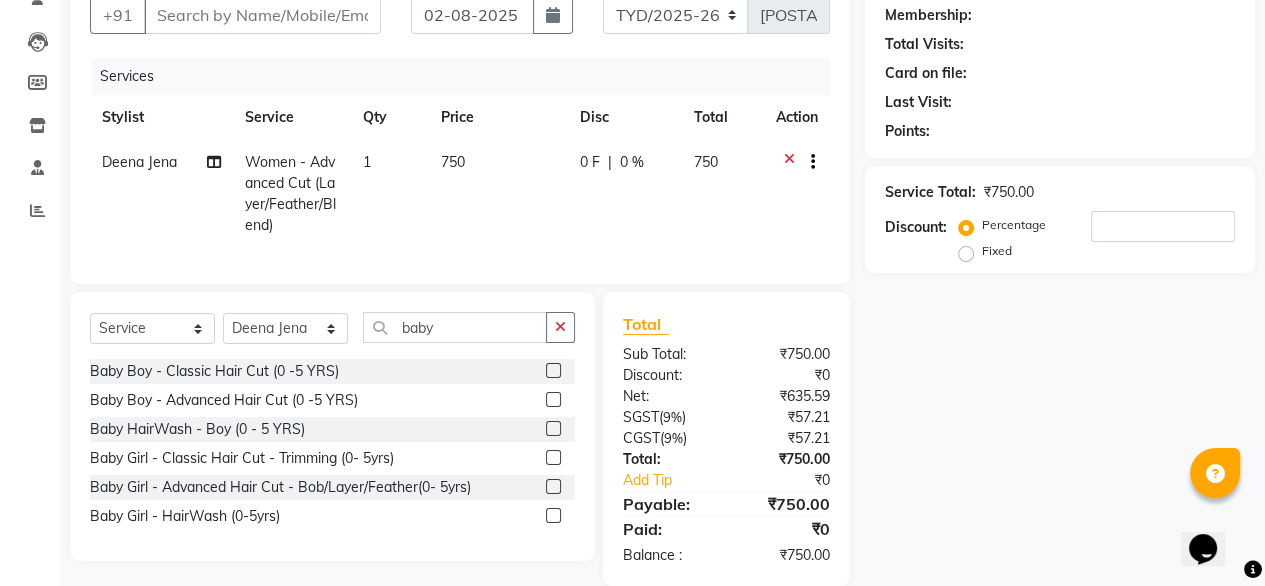 click 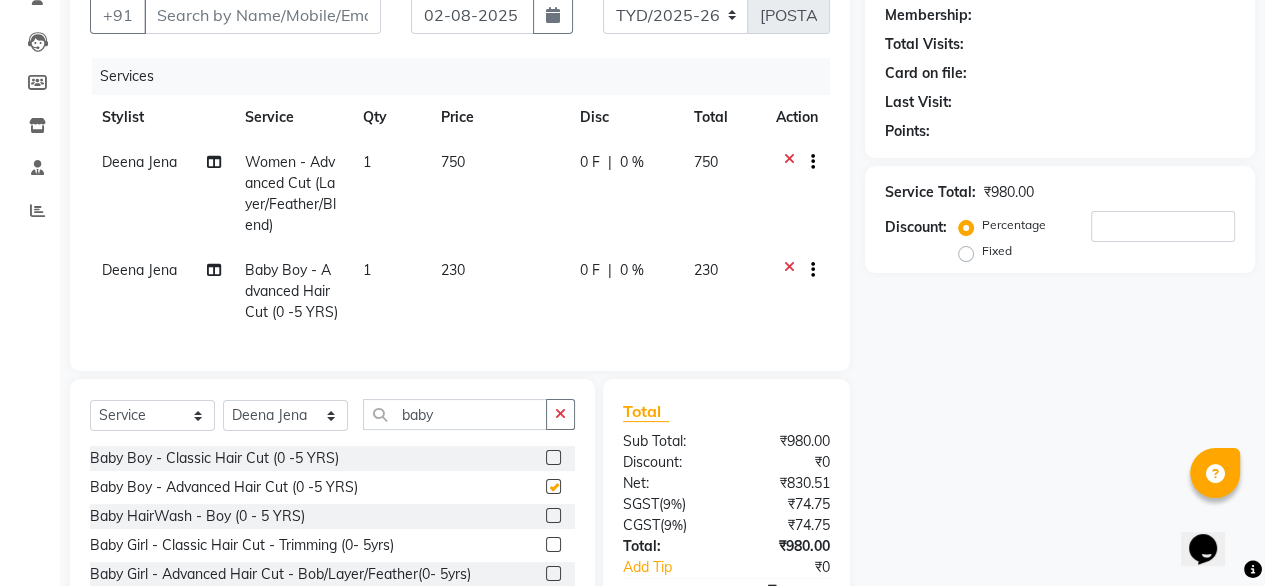 checkbox on "false" 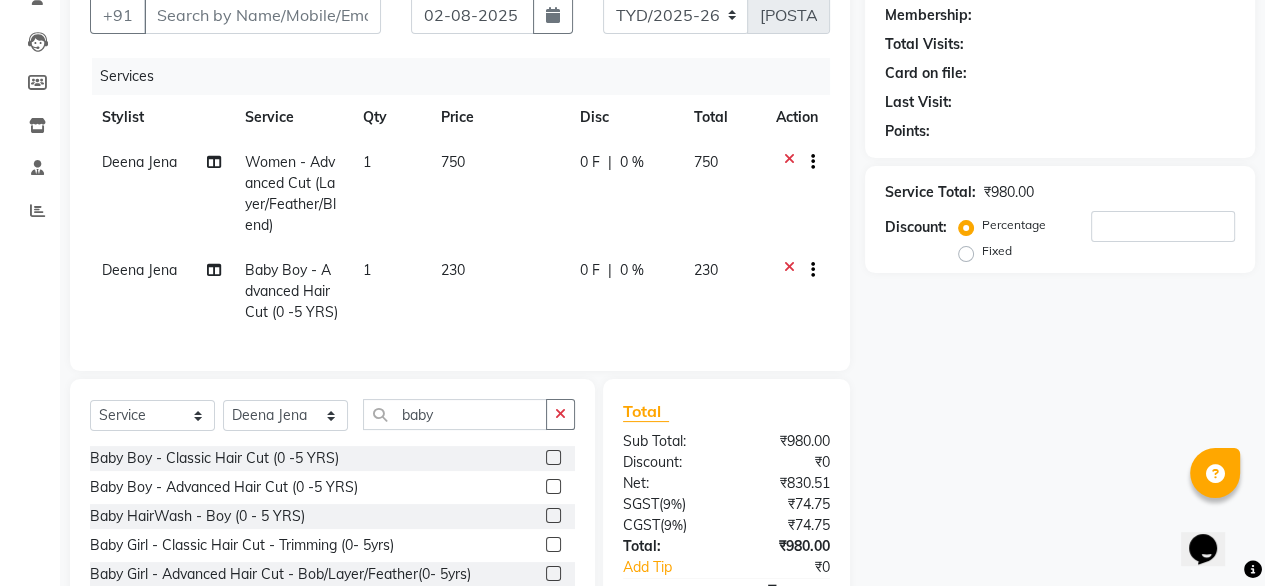 click 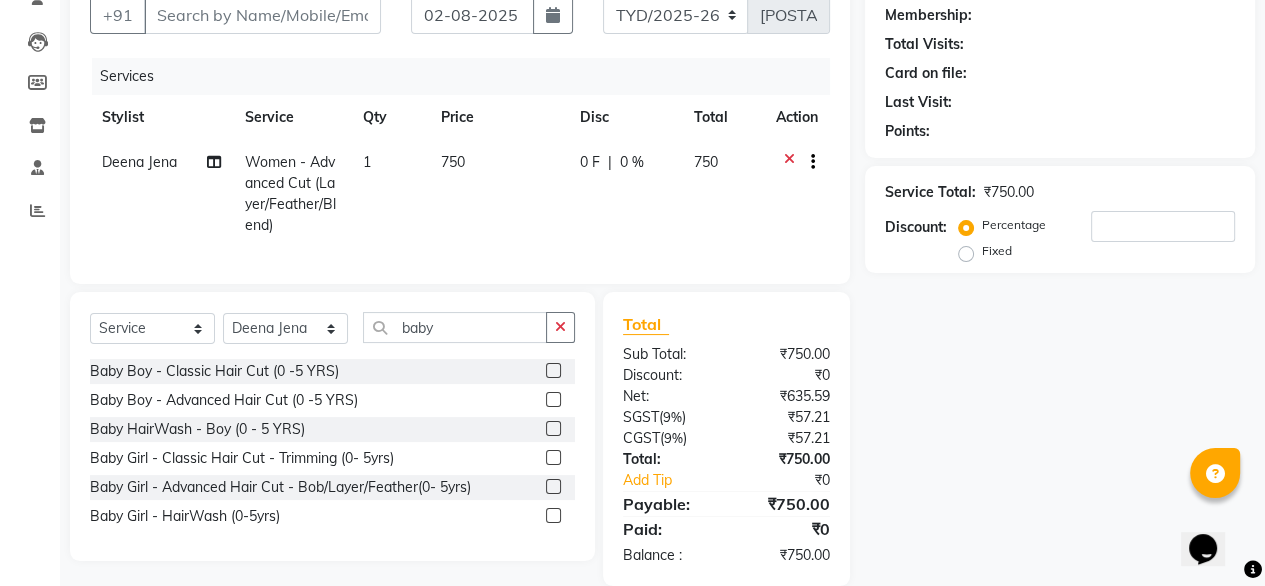 scroll, scrollTop: 236, scrollLeft: 0, axis: vertical 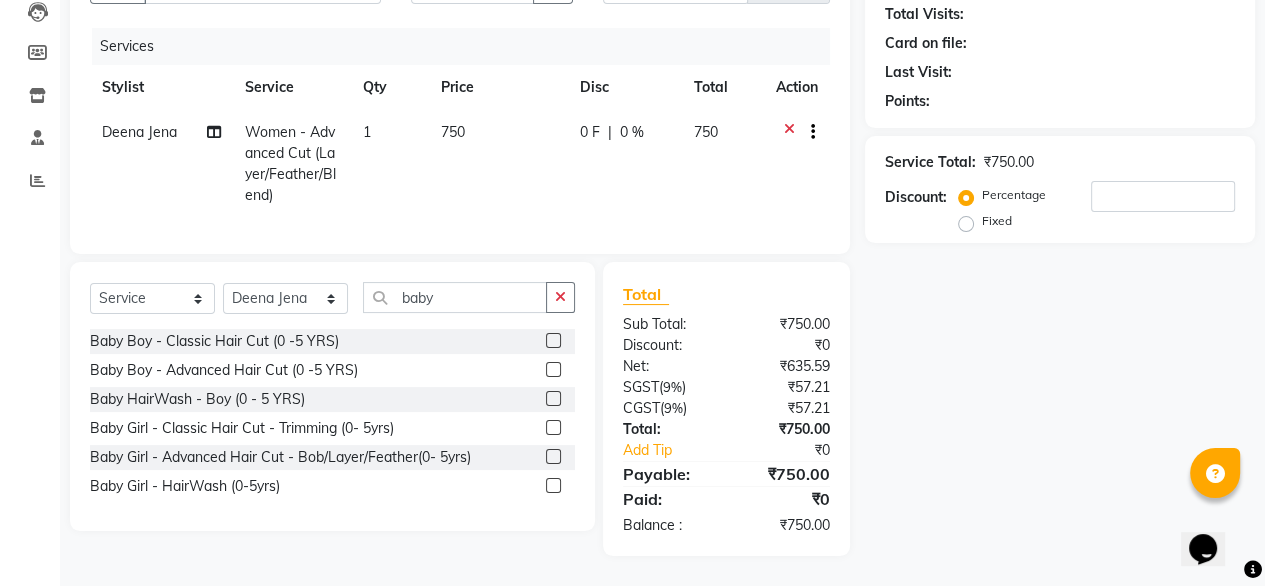 click 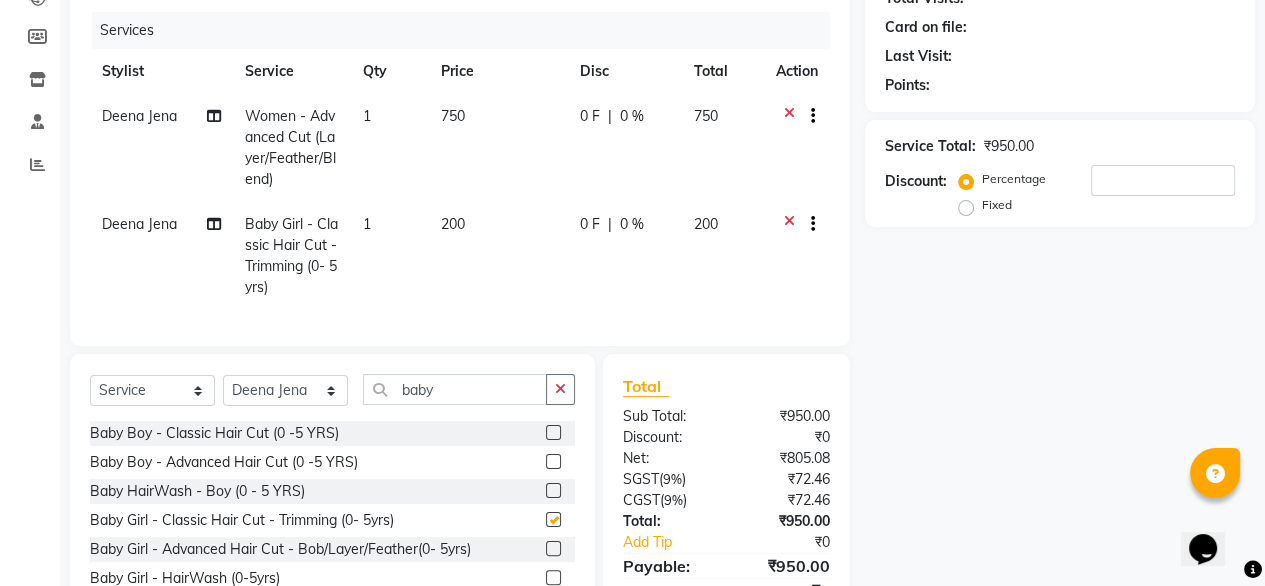 checkbox on "false" 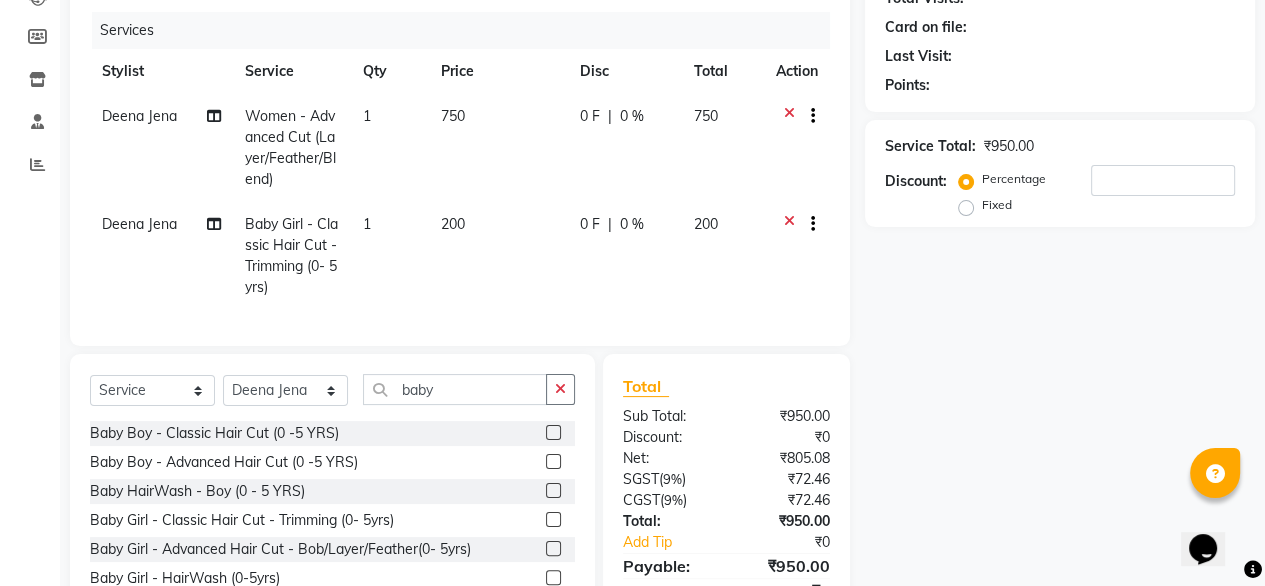 scroll, scrollTop: 0, scrollLeft: 0, axis: both 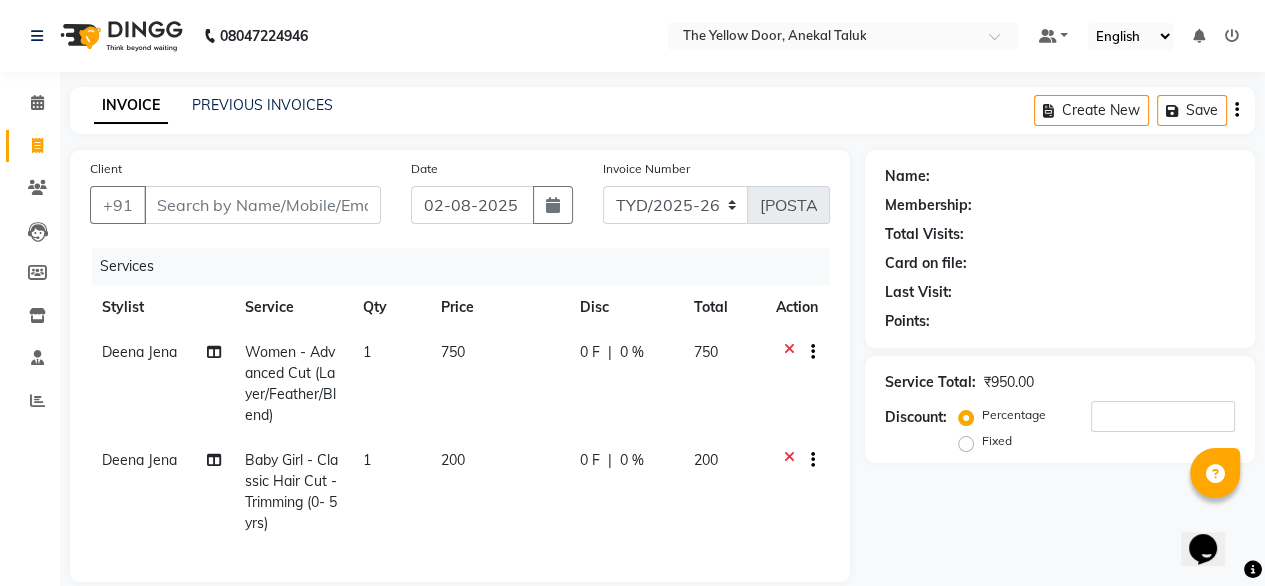 click on "Deena Jena" 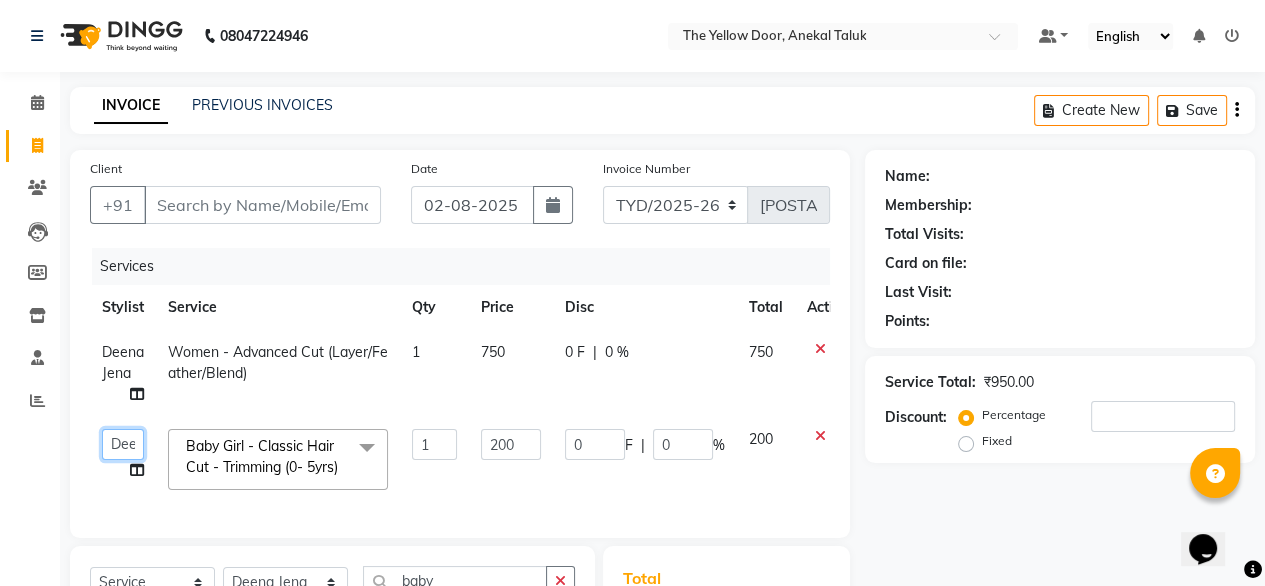 click on "[FIRST] [LAST] [FIRST] [FIRST] [LAST] Housekeeping Manager [FIRST] [LAST] [FIRST] [LAST] [FIRST] [LAST] [FIRST]" 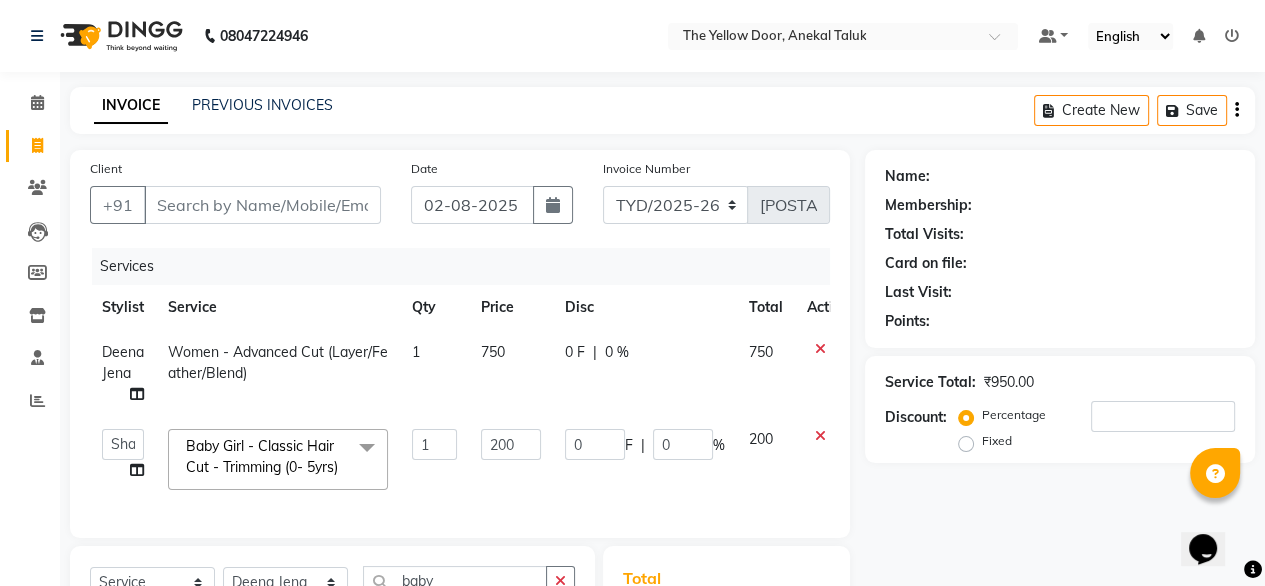 select on "36569" 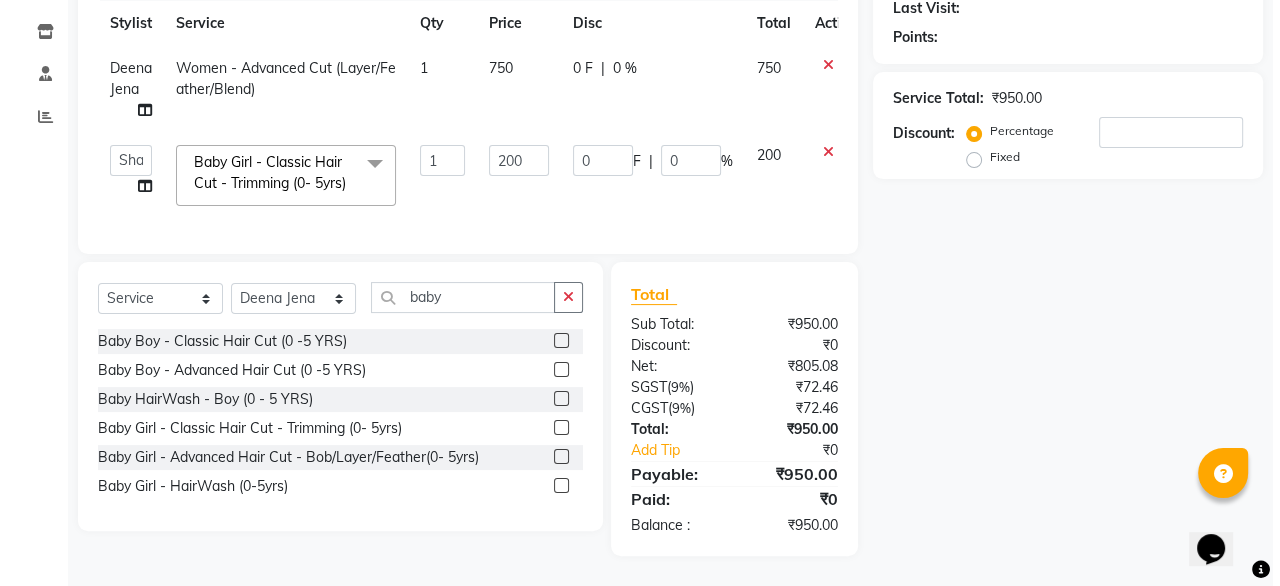 scroll, scrollTop: 0, scrollLeft: 0, axis: both 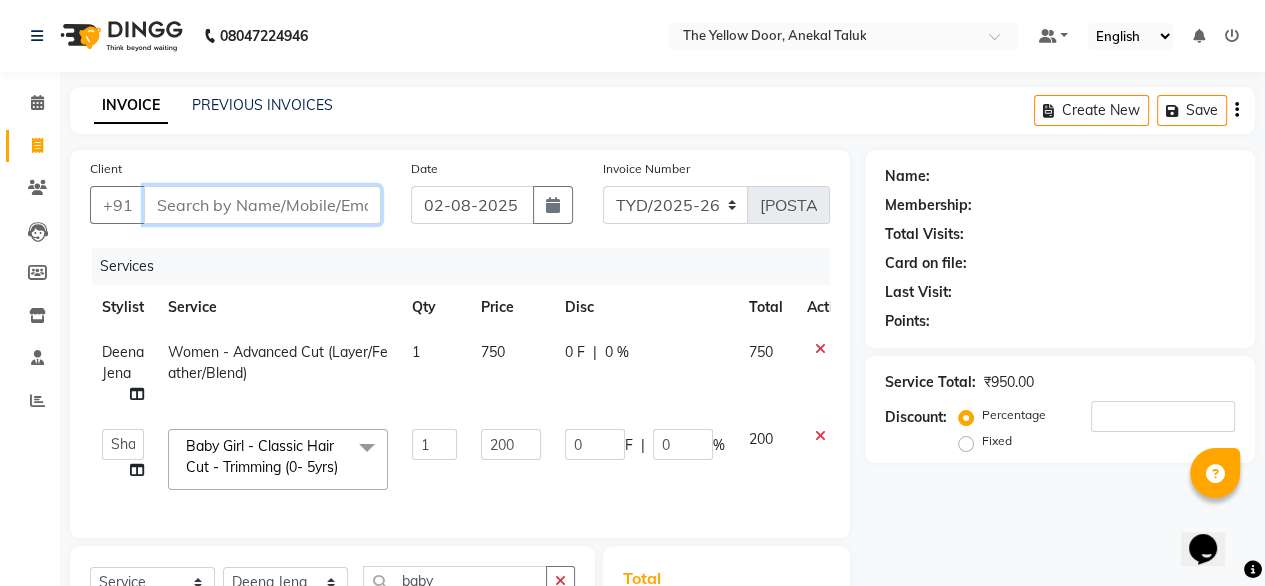 click on "Client" at bounding box center (262, 205) 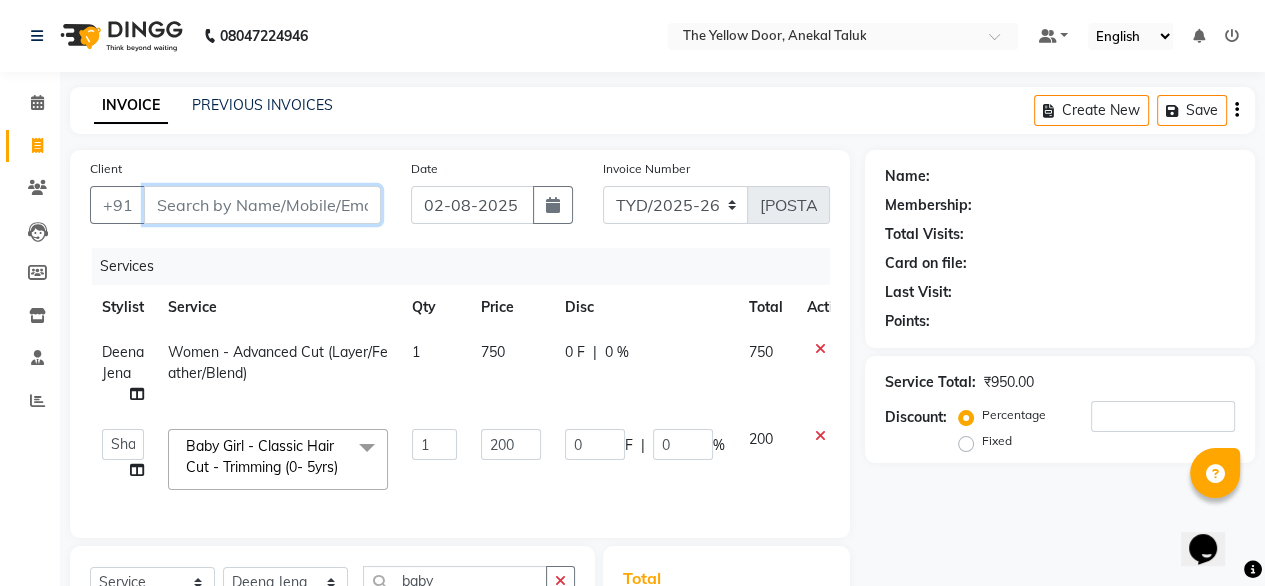 type on "9" 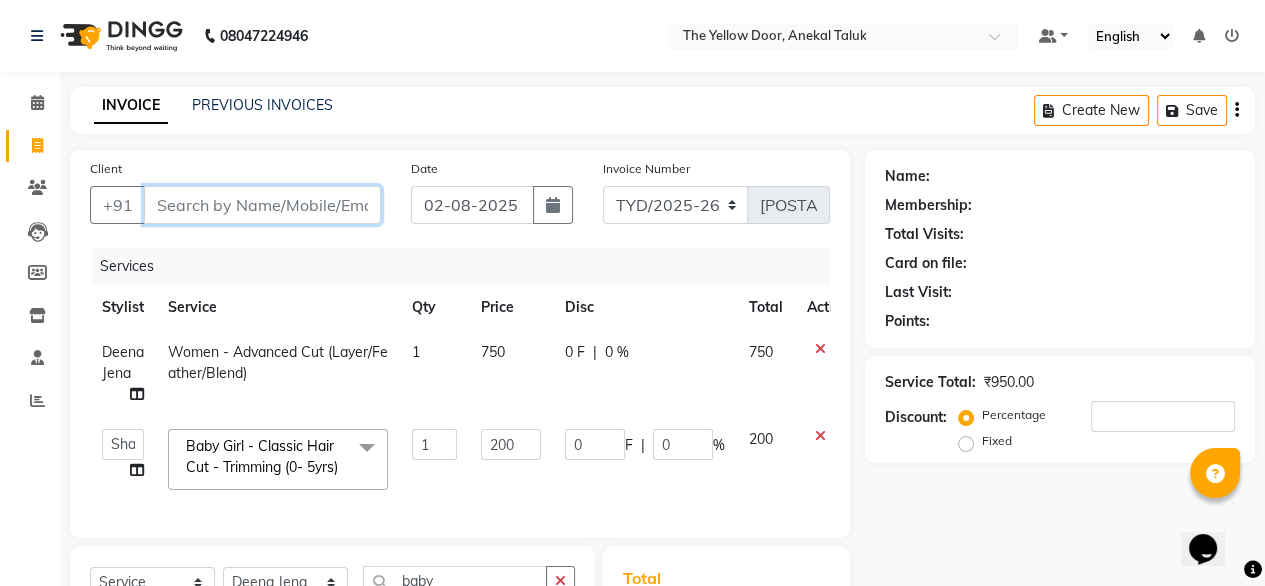 type on "0" 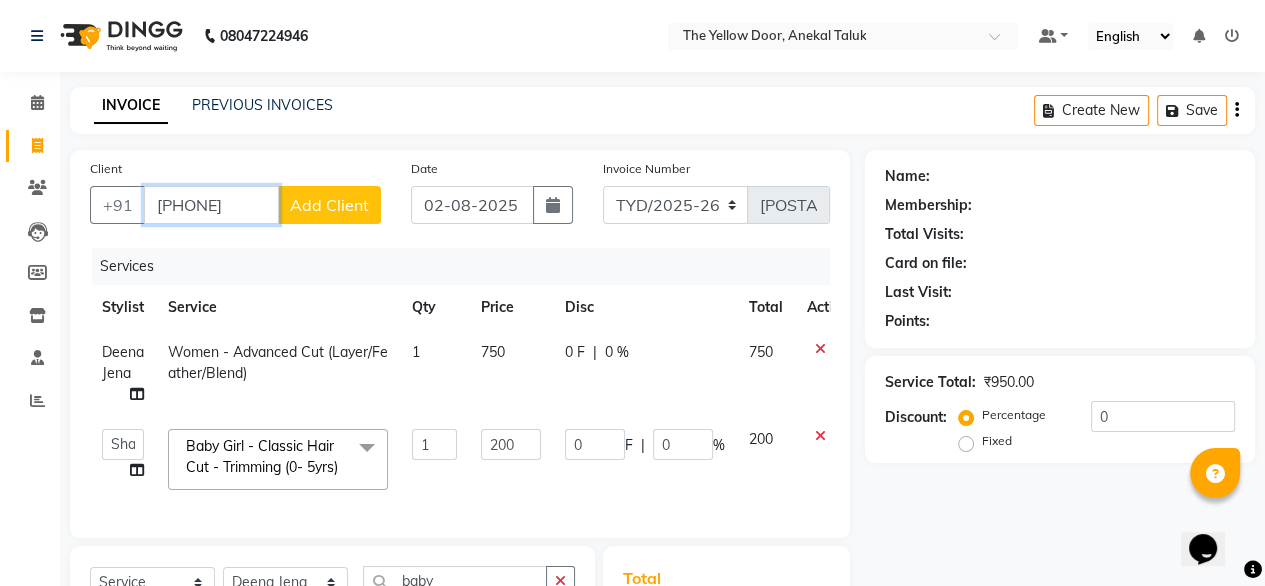 type on "[PHONE]" 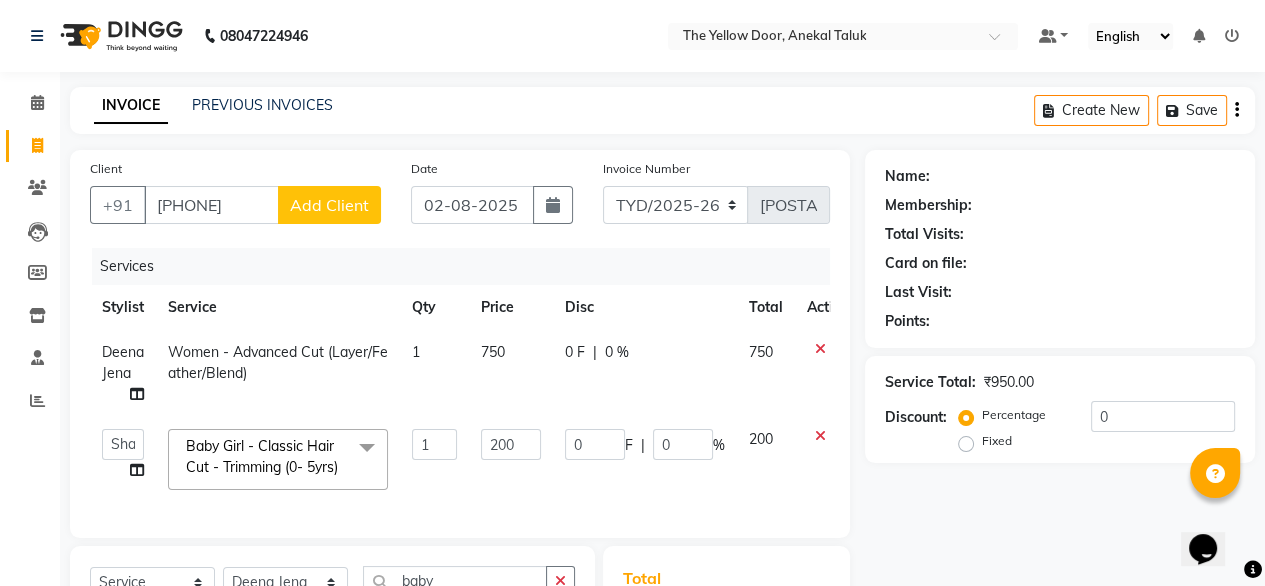 click on "Add Client" 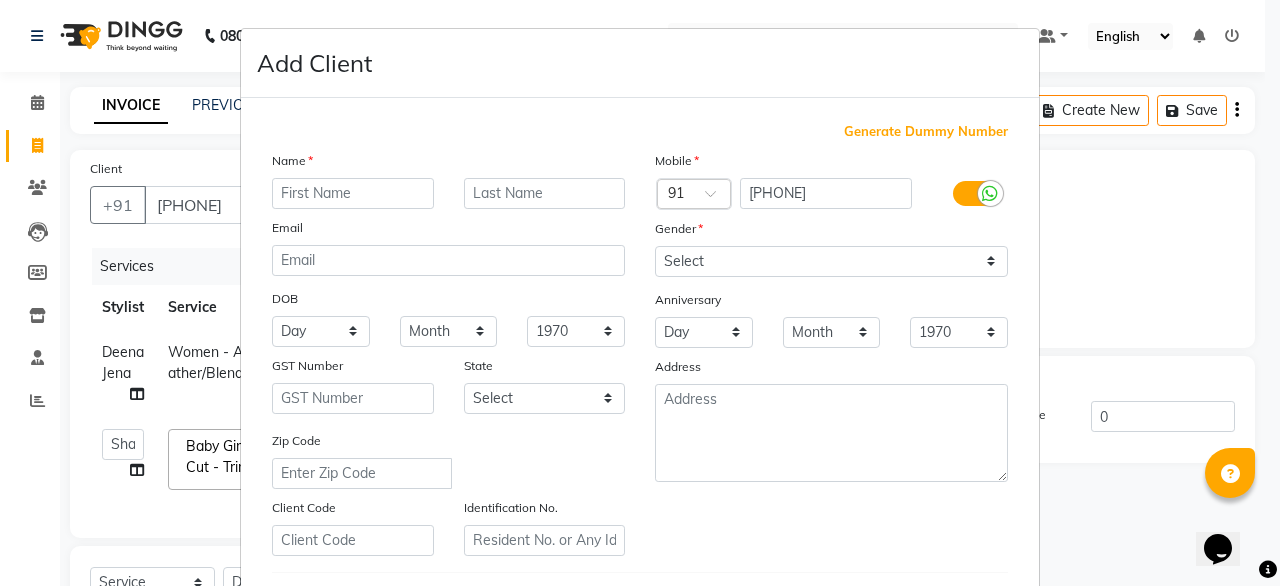 click on "Name" at bounding box center [448, 164] 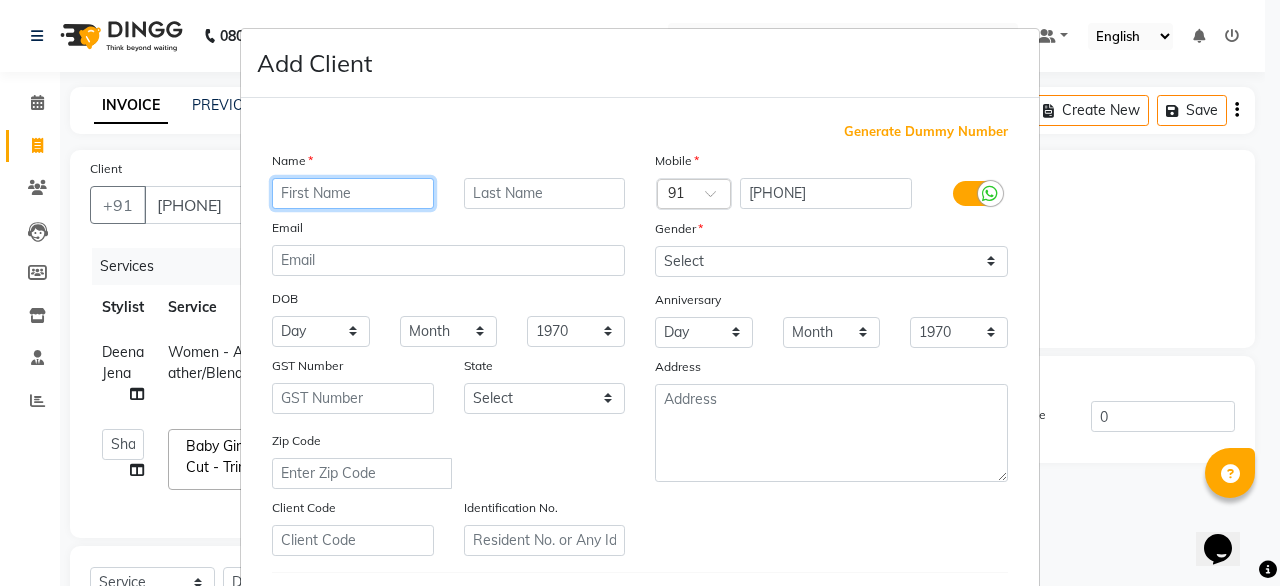 click at bounding box center [353, 193] 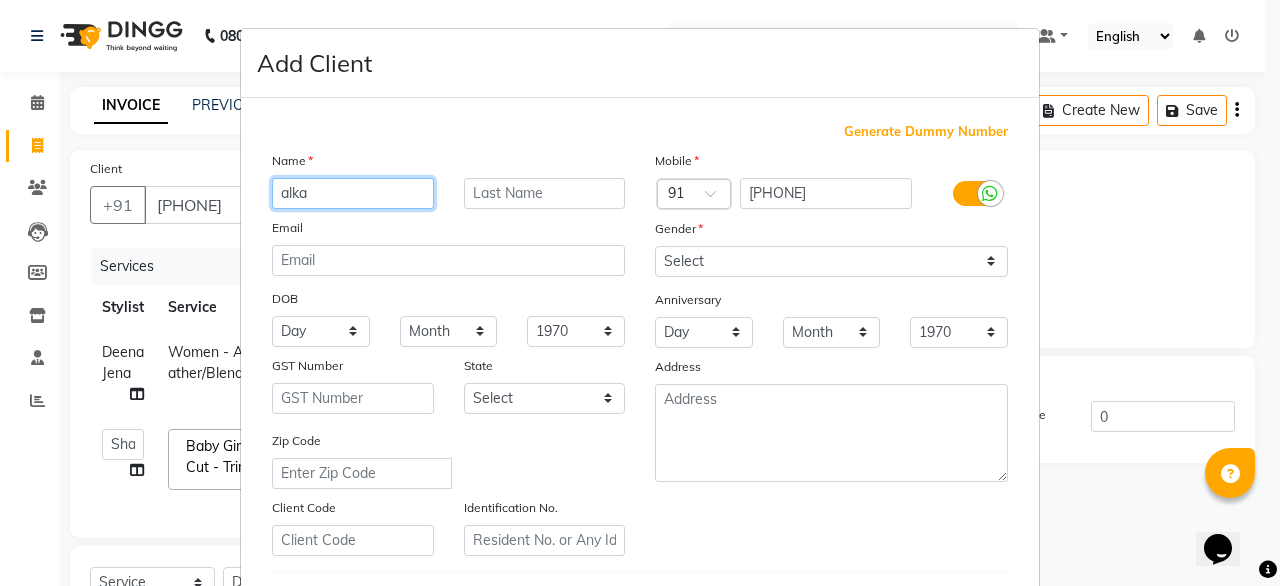 type on "alka" 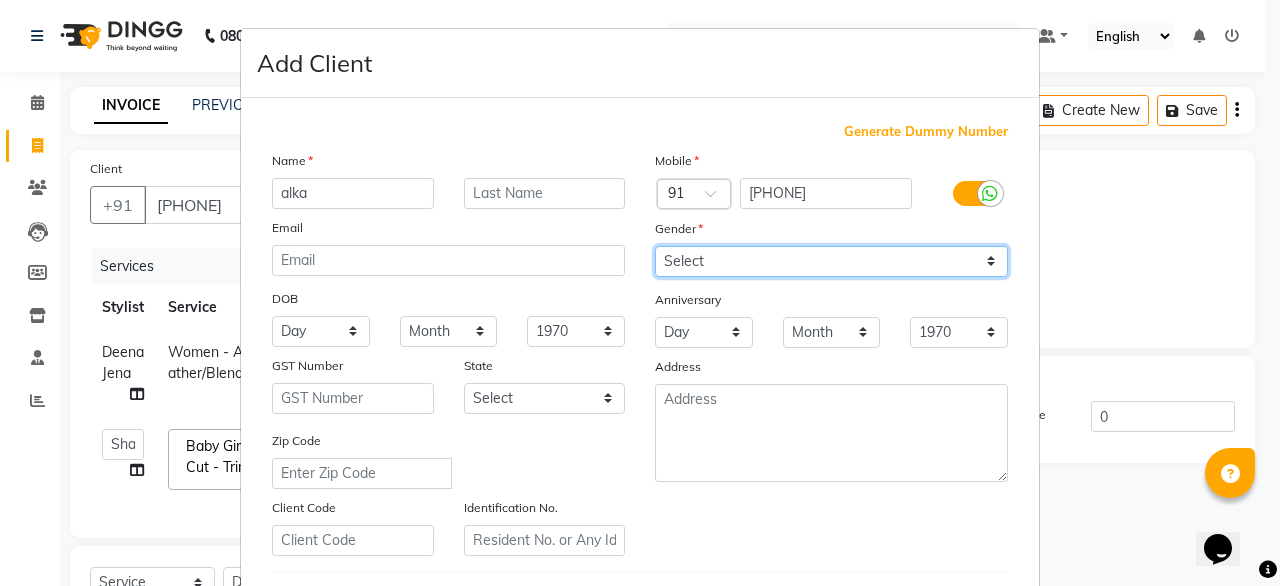 click on "Select Male Female Other Prefer Not To Say" at bounding box center (831, 261) 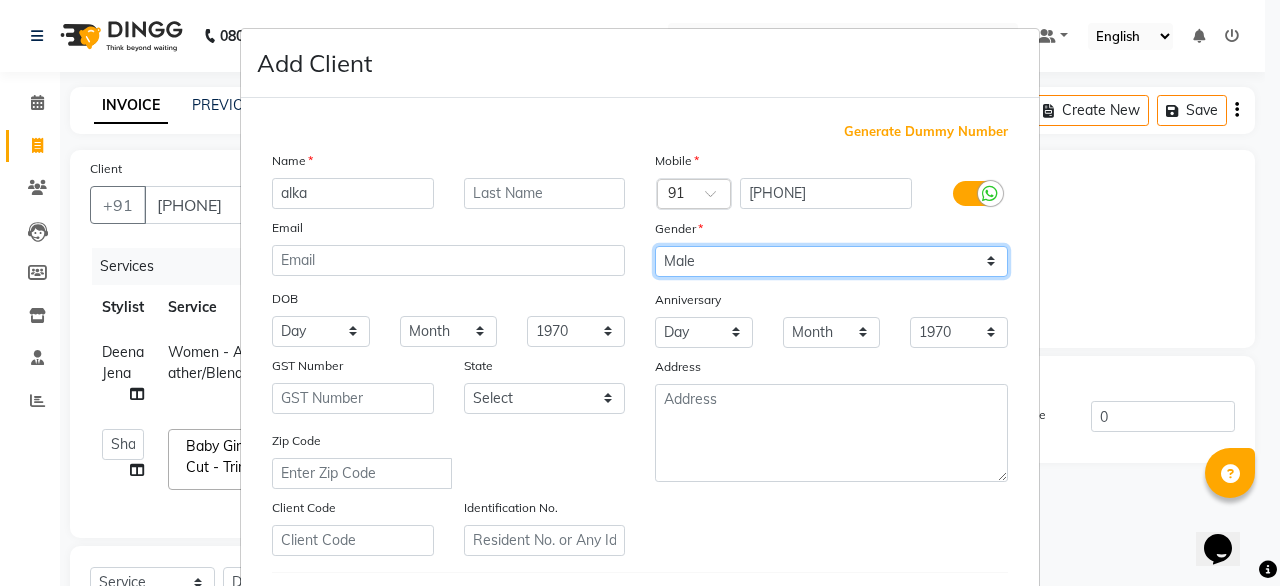 click on "Select Male Female Other Prefer Not To Say" at bounding box center [831, 261] 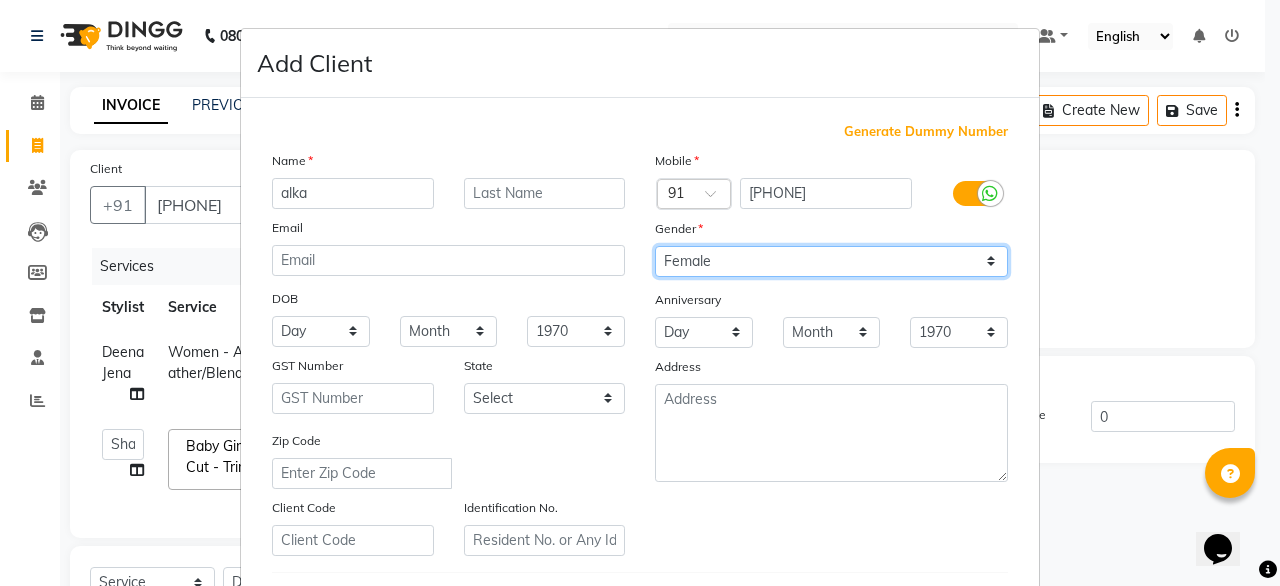 click on "Select Male Female Other Prefer Not To Say" at bounding box center [831, 261] 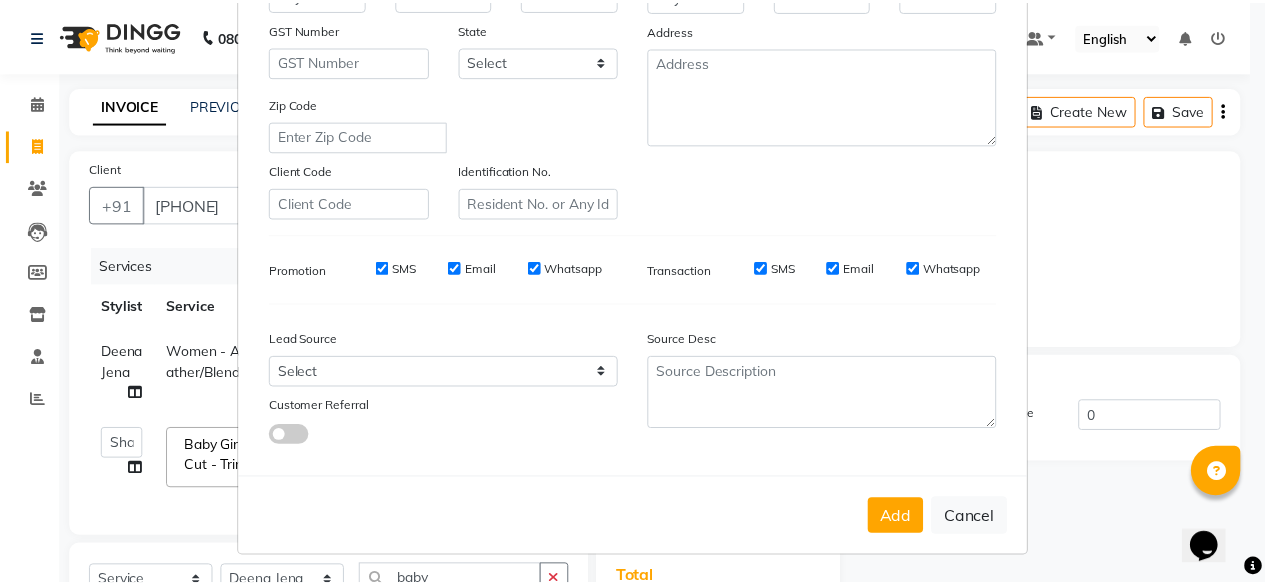 scroll, scrollTop: 347, scrollLeft: 0, axis: vertical 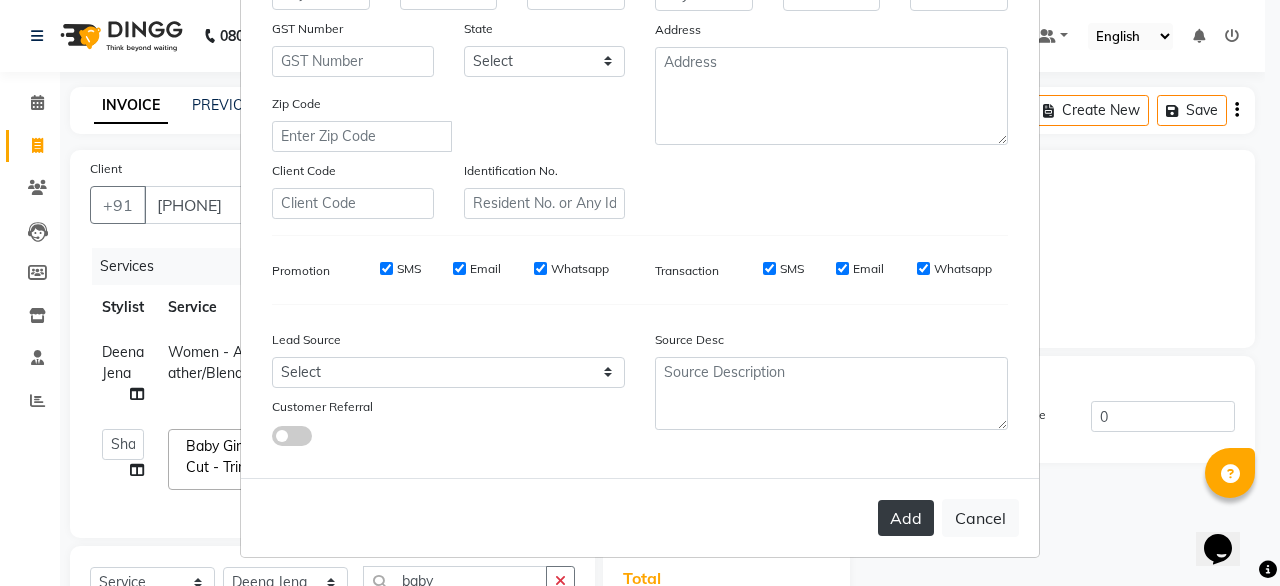 click on "Add" at bounding box center [906, 518] 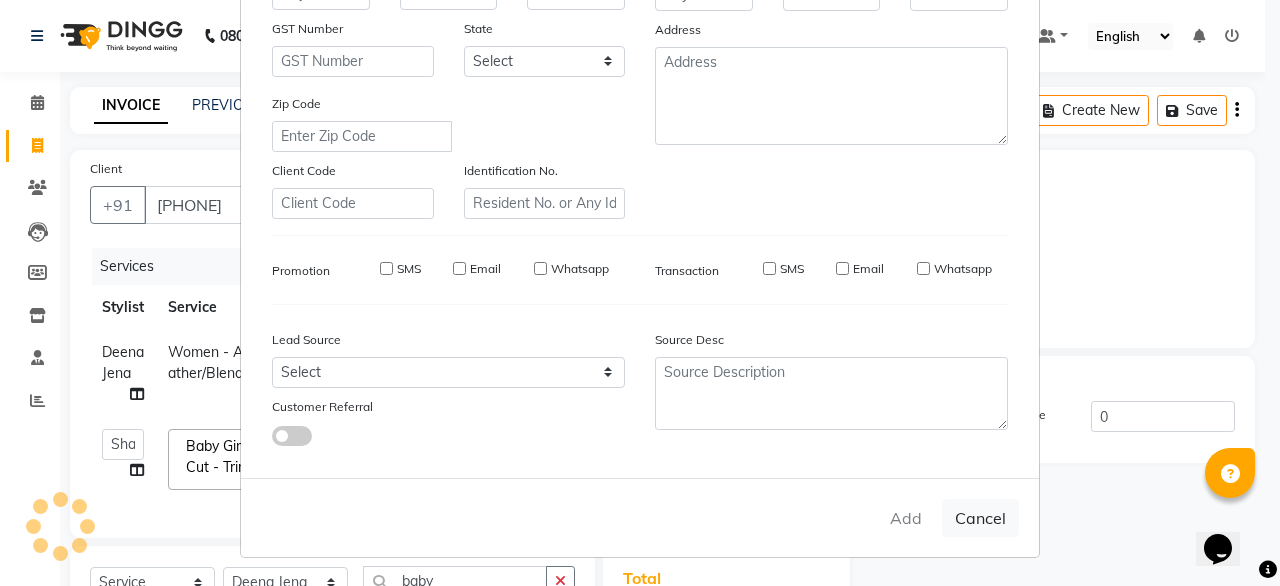 type 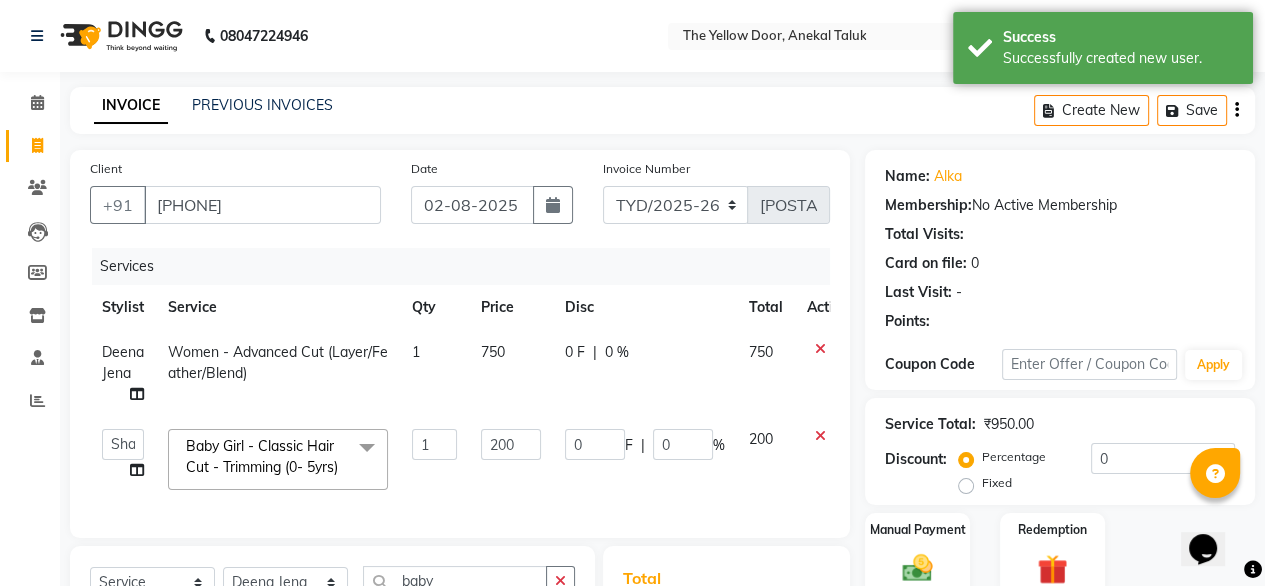 scroll, scrollTop: 320, scrollLeft: 0, axis: vertical 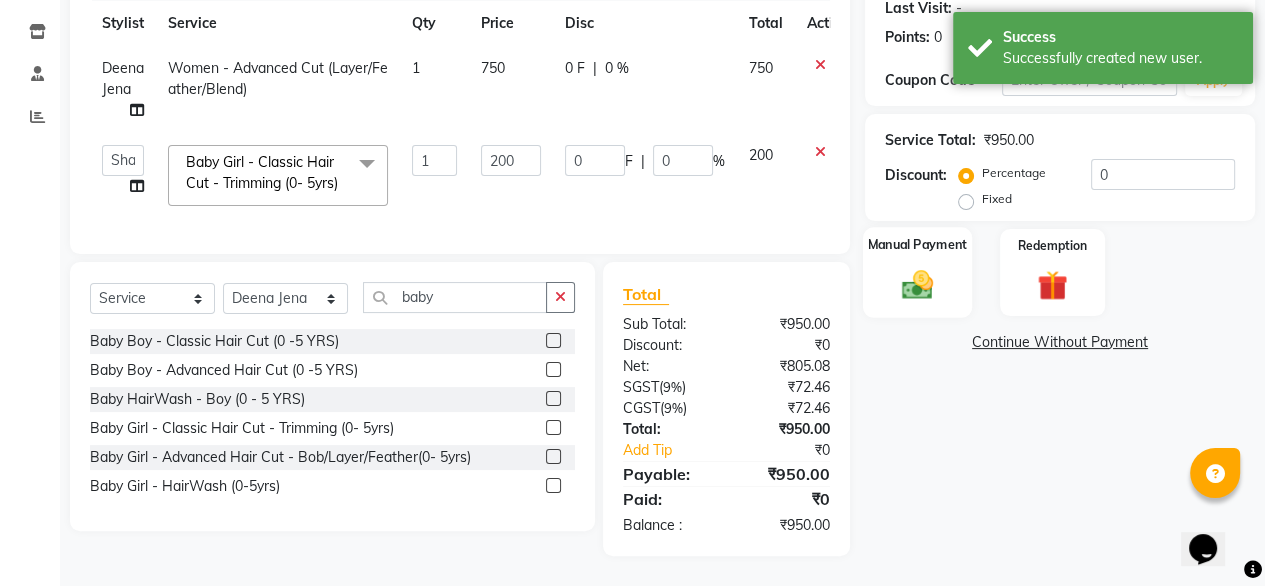 click on "Manual Payment" 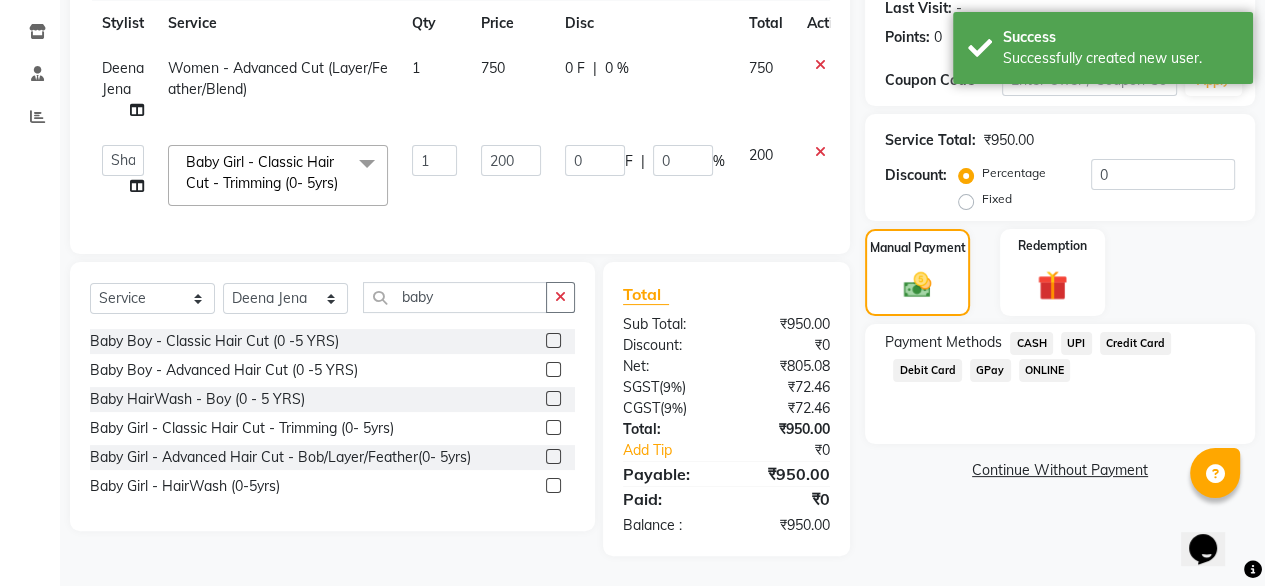 click on "UPI" 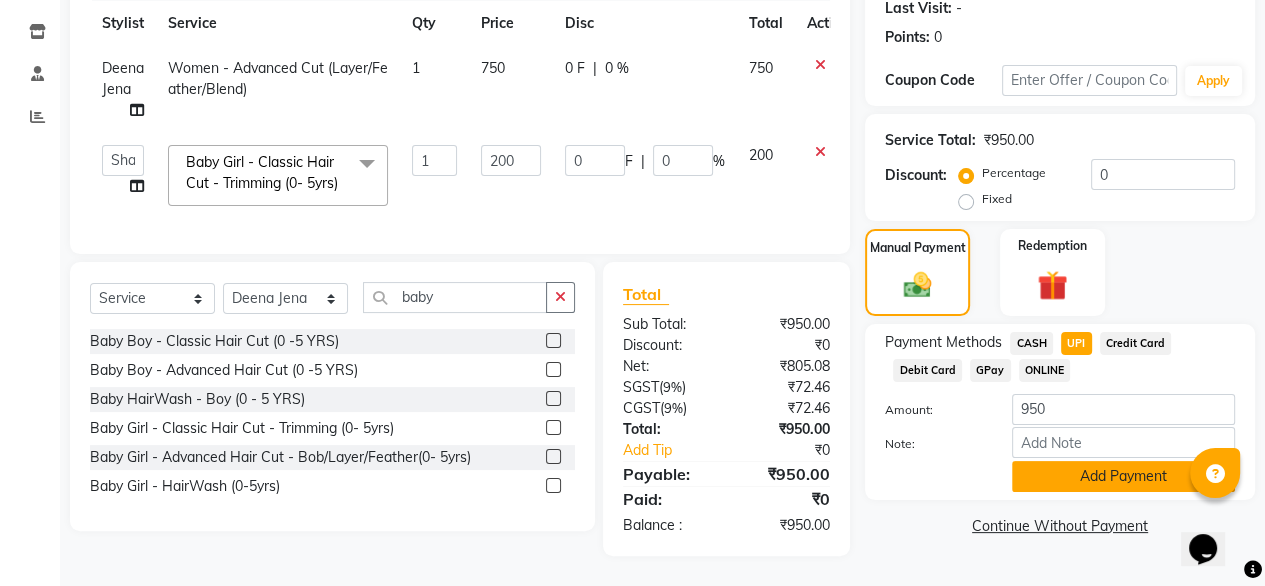 click on "Add Payment" 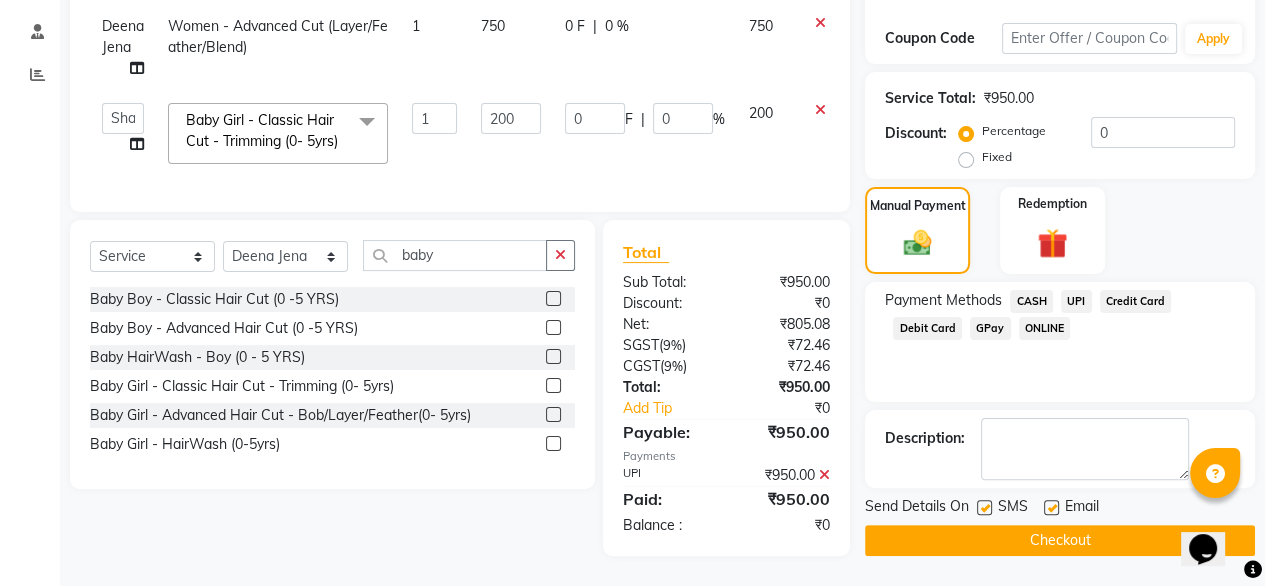 scroll, scrollTop: 363, scrollLeft: 0, axis: vertical 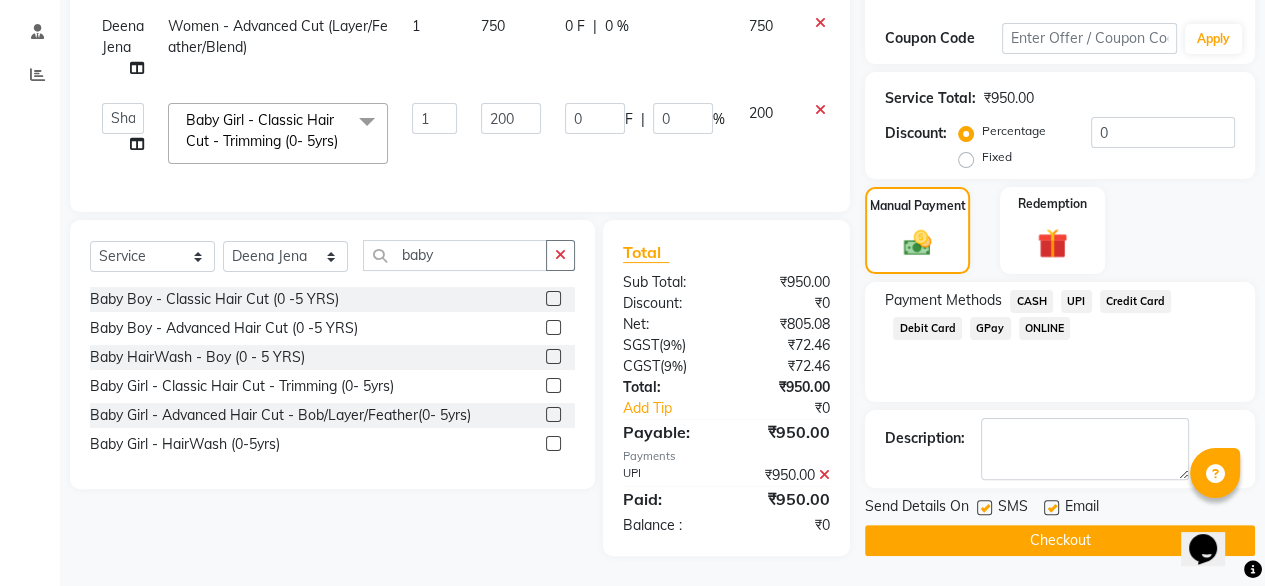 click on "Baby Girl - Classic Hair Cut - Trimming (0- 5yrs)" 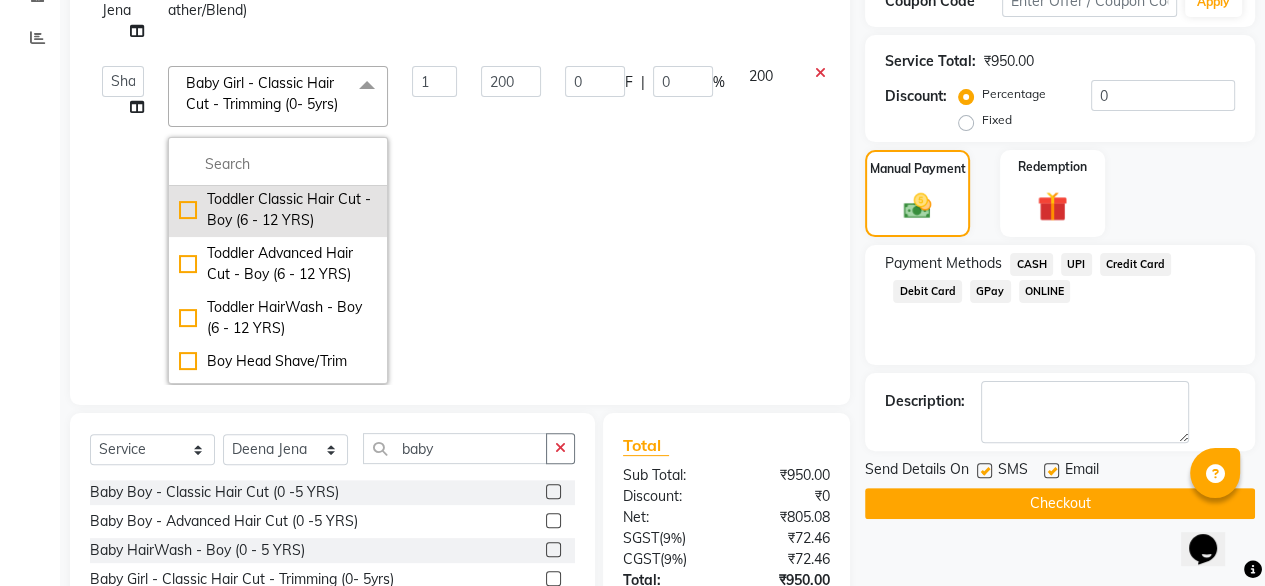 scroll, scrollTop: 600, scrollLeft: 0, axis: vertical 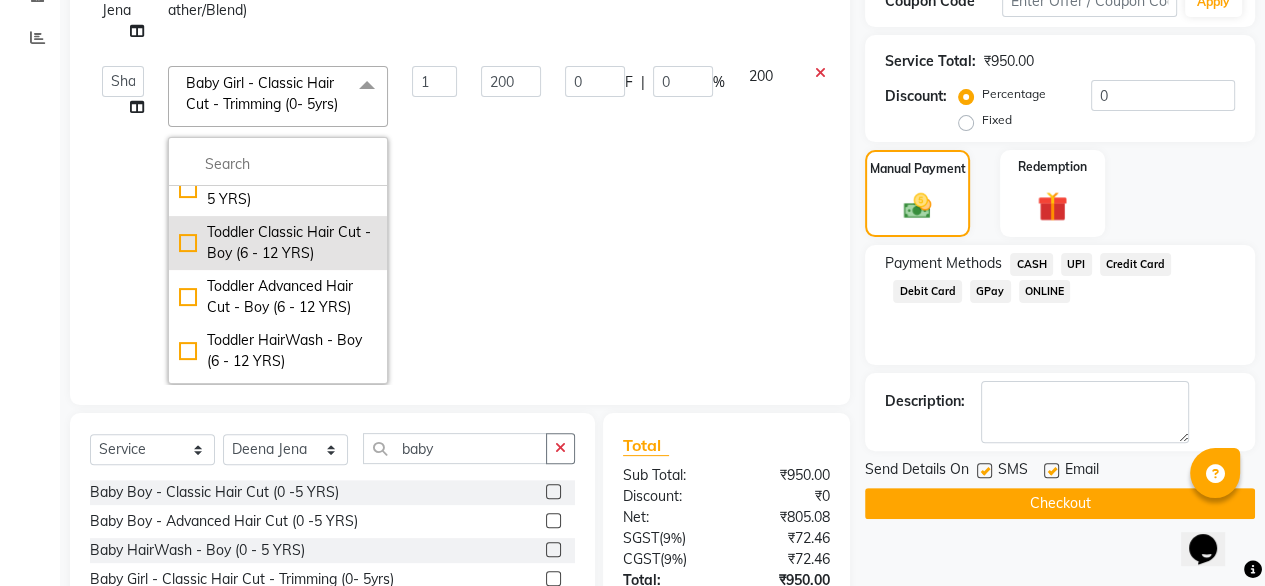 click on "Toddler Classic Hair Cut - Boy (6 - 12 YRS)" 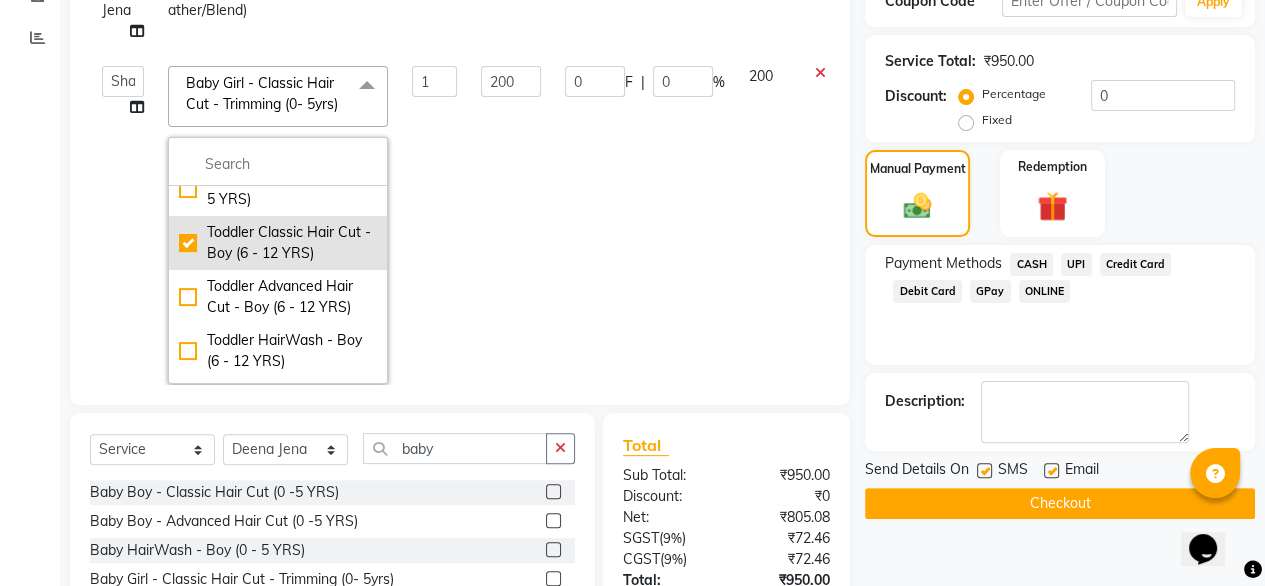 checkbox on "true" 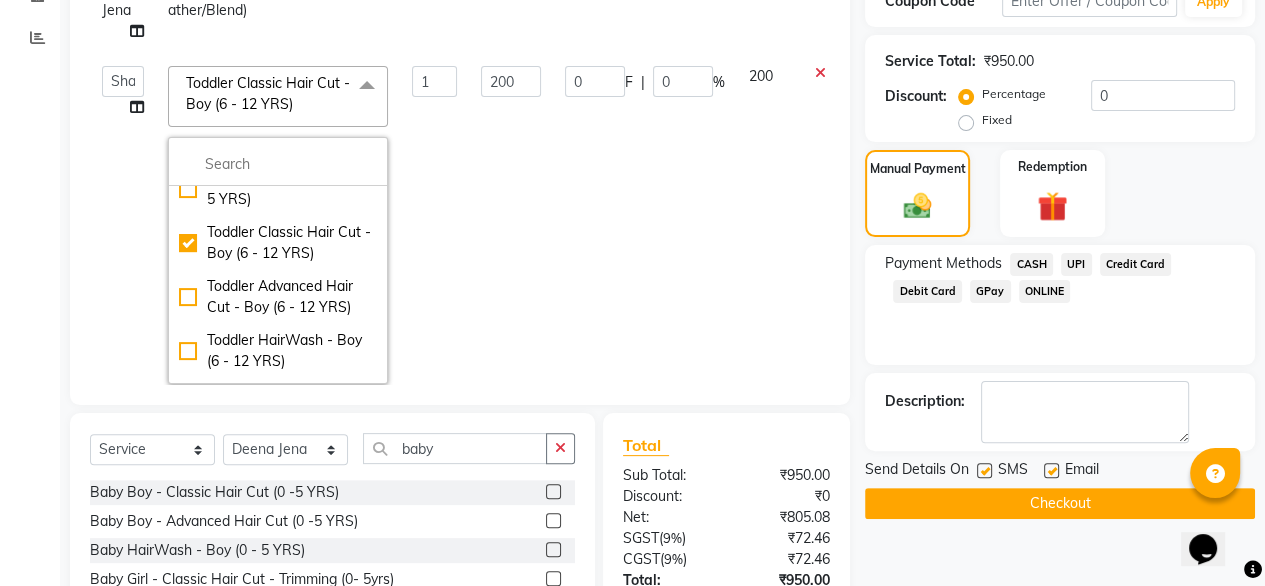 click on "200" 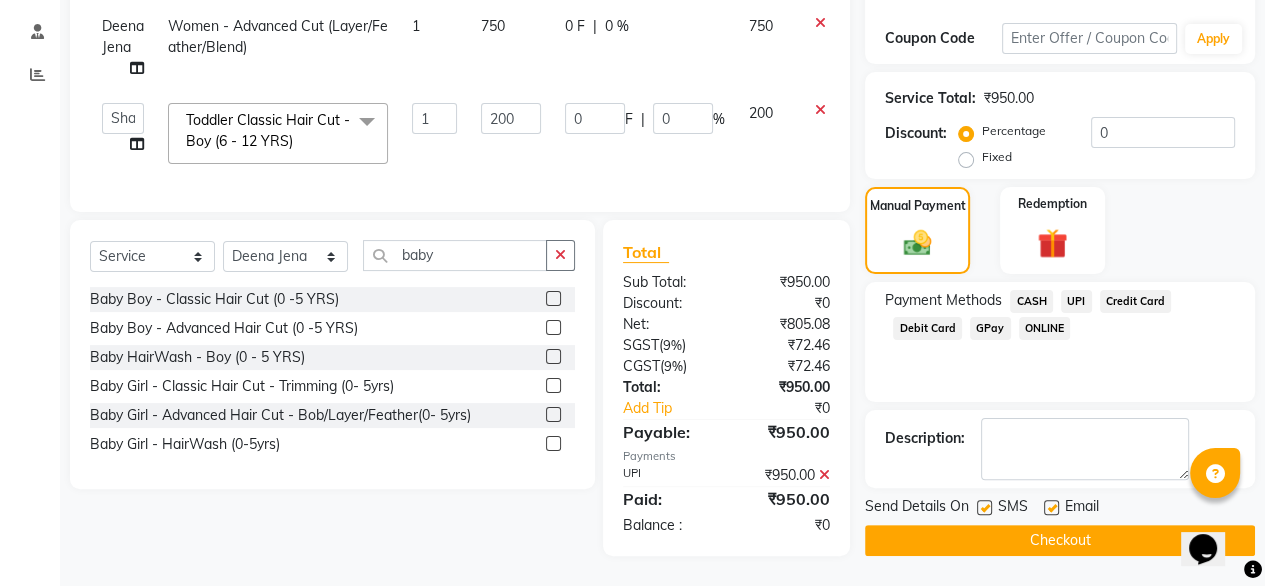 scroll, scrollTop: 341, scrollLeft: 0, axis: vertical 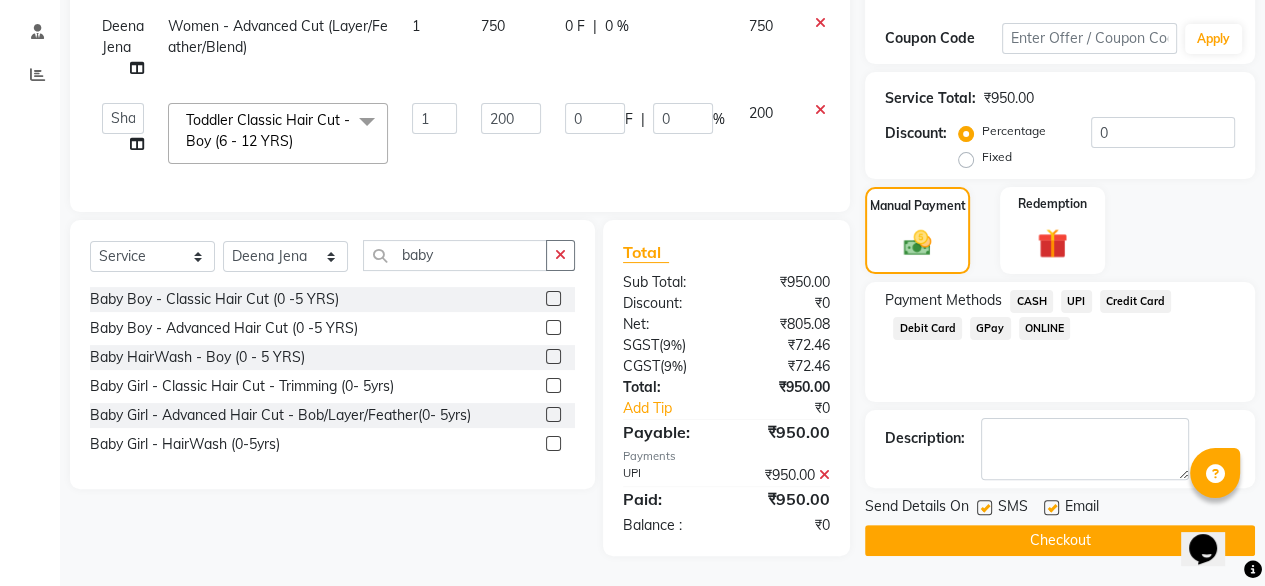 click on "Checkout" 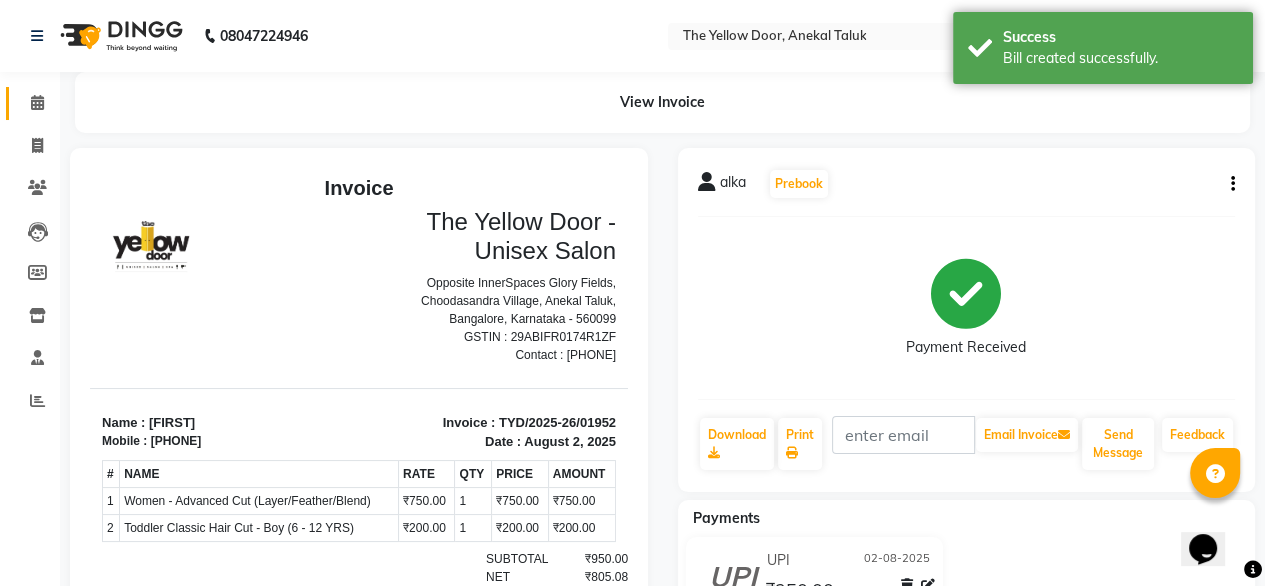 scroll, scrollTop: 0, scrollLeft: 0, axis: both 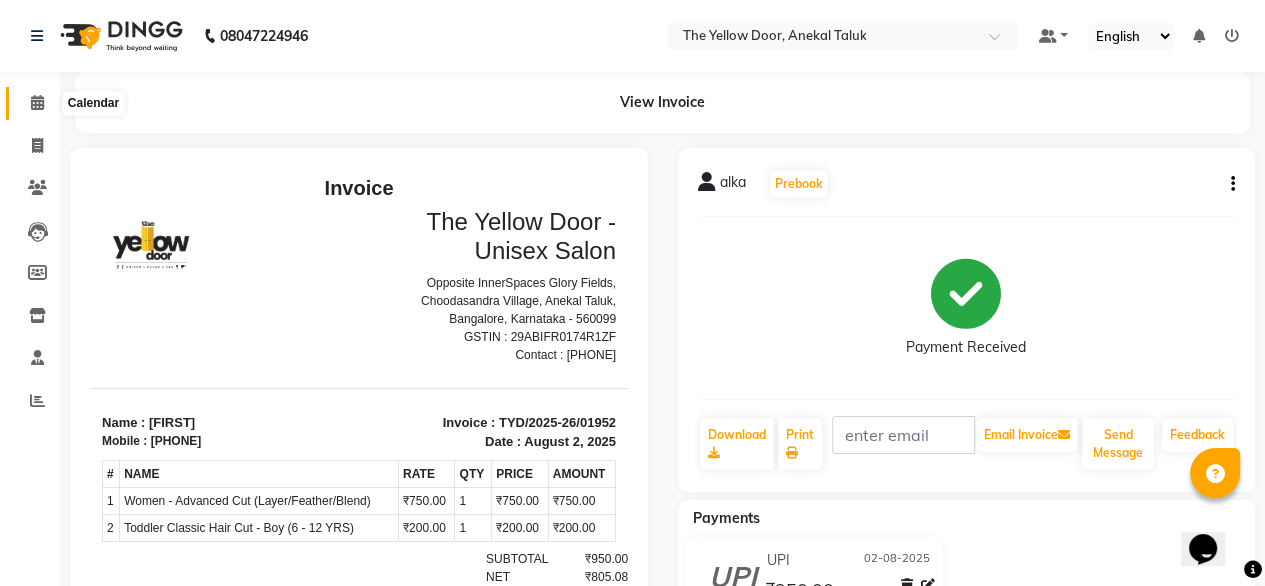click 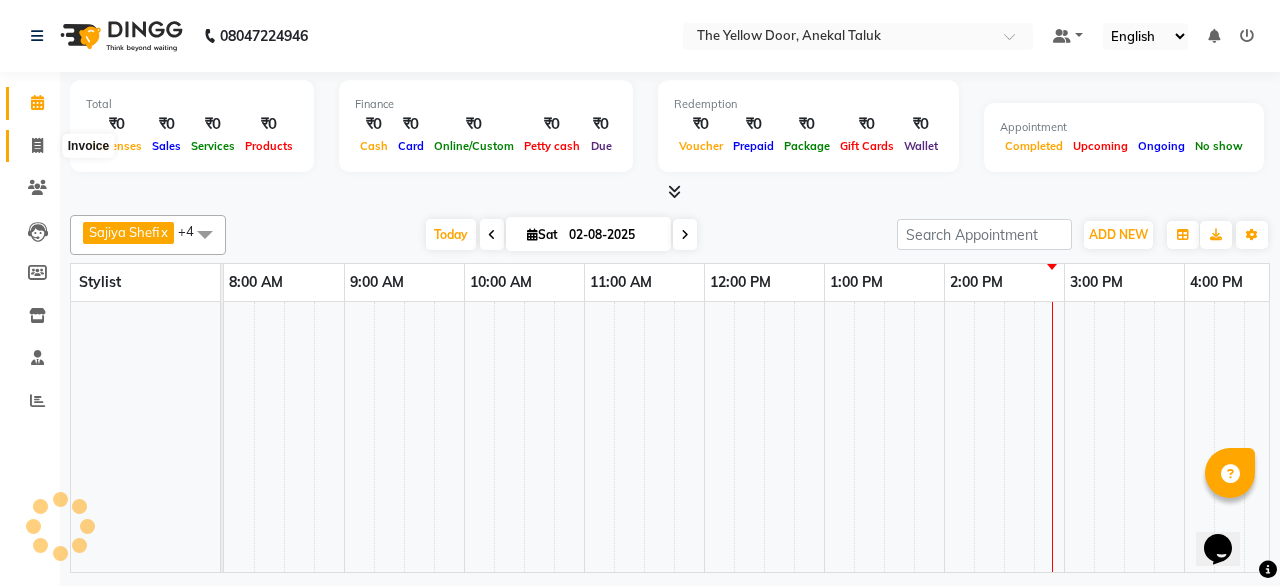 click 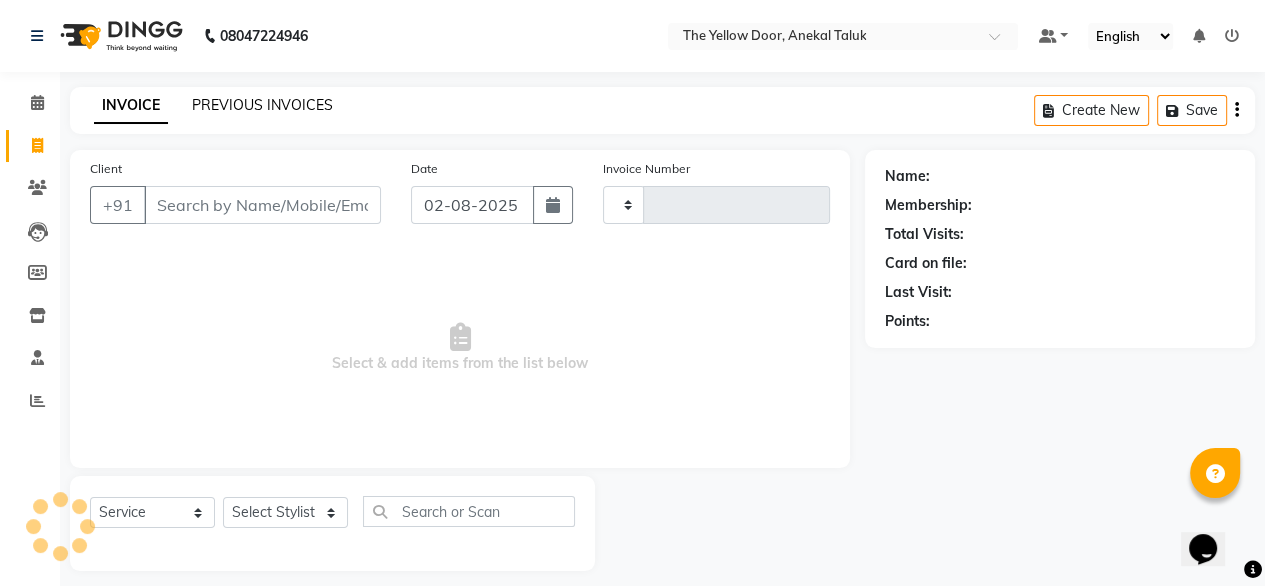 click on "PREVIOUS INVOICES" 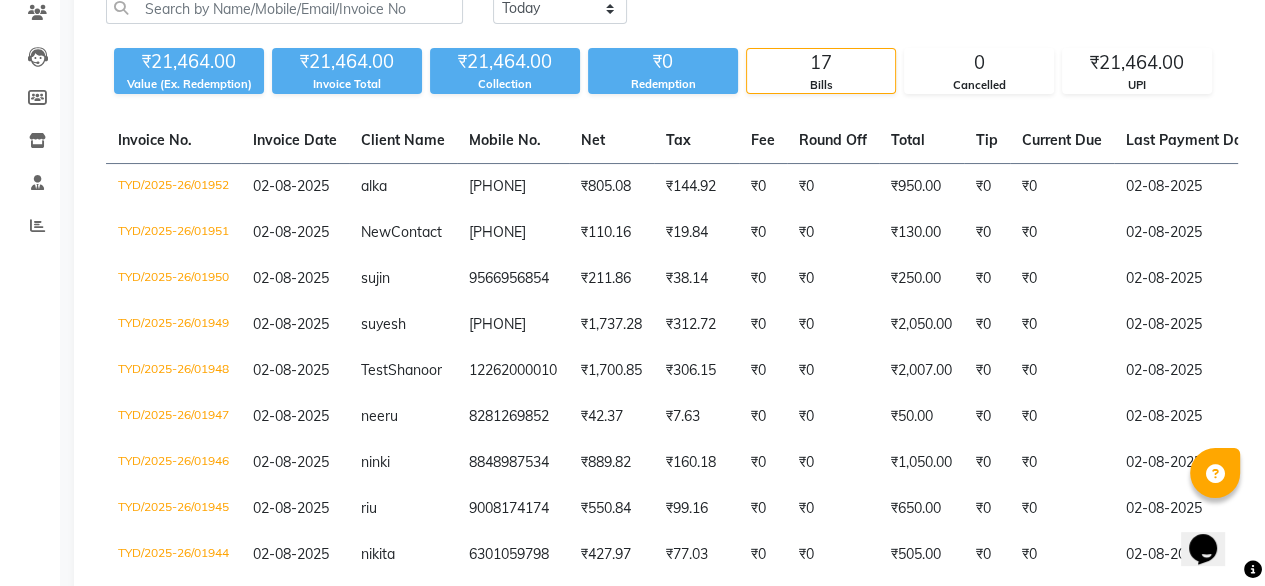 scroll, scrollTop: 200, scrollLeft: 0, axis: vertical 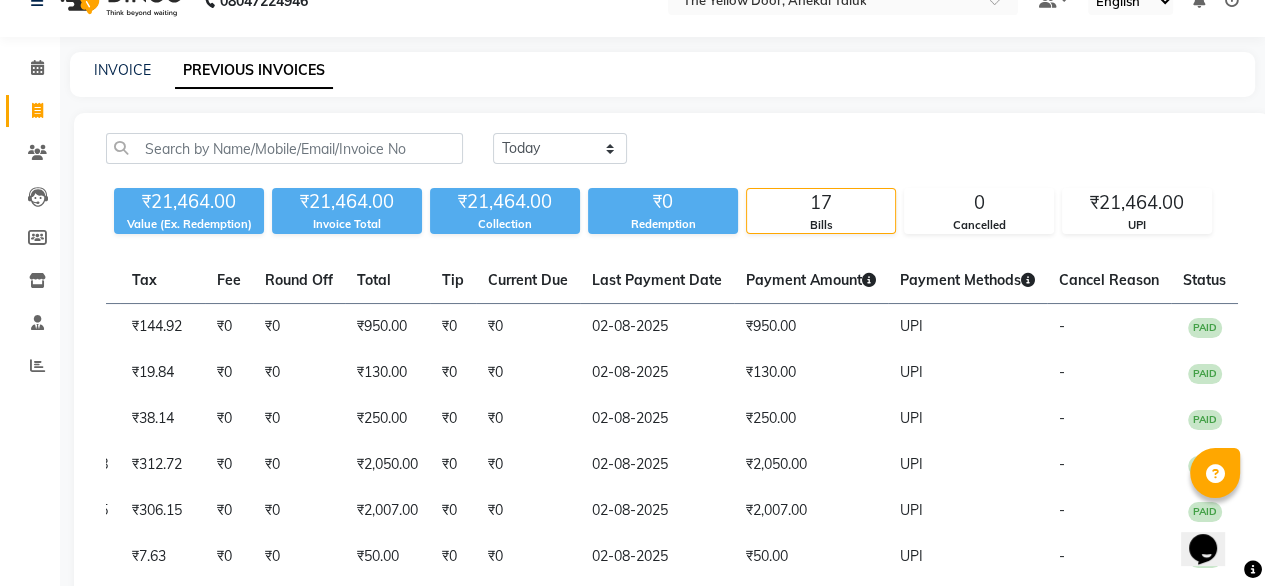 click on "UPI" 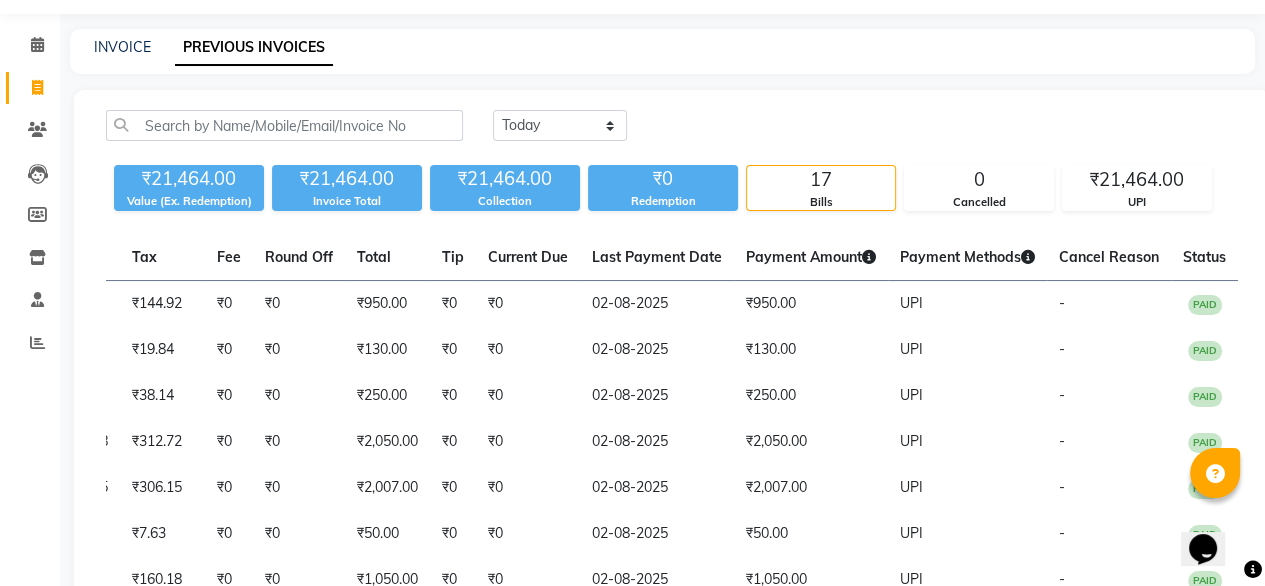 scroll, scrollTop: 0, scrollLeft: 0, axis: both 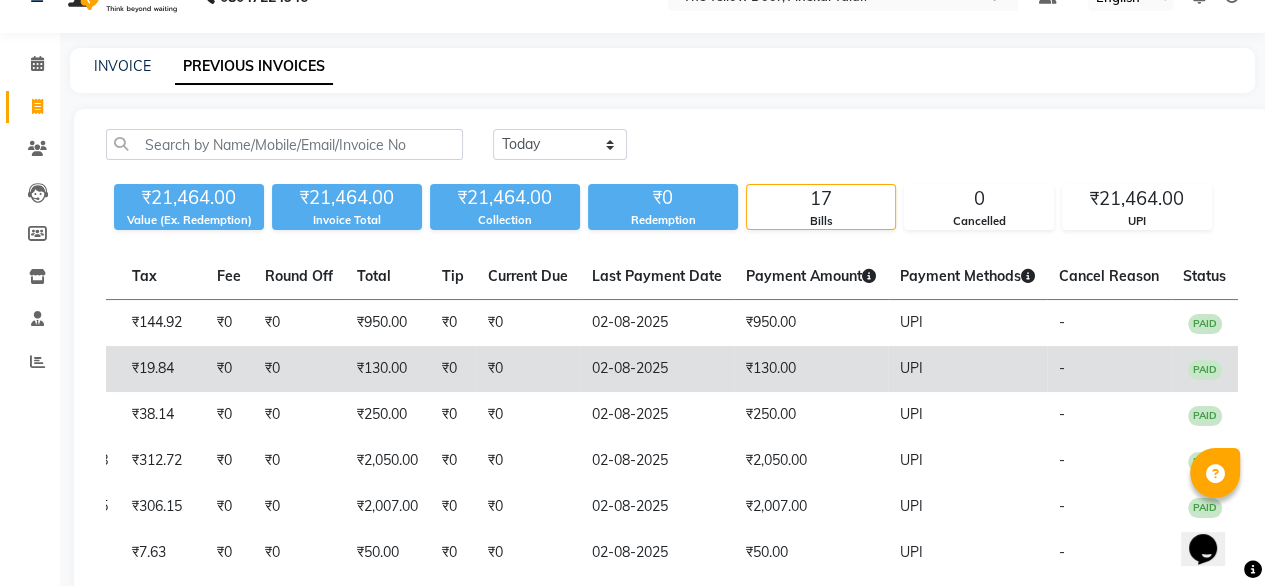 click on "₹130.00" 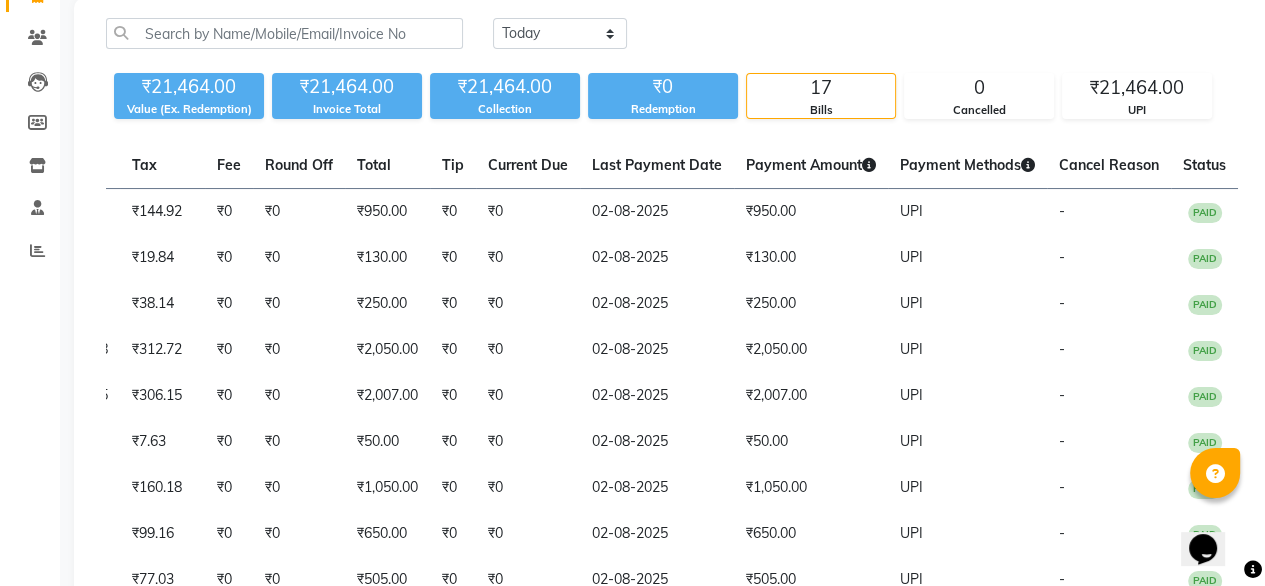 scroll, scrollTop: 0, scrollLeft: 0, axis: both 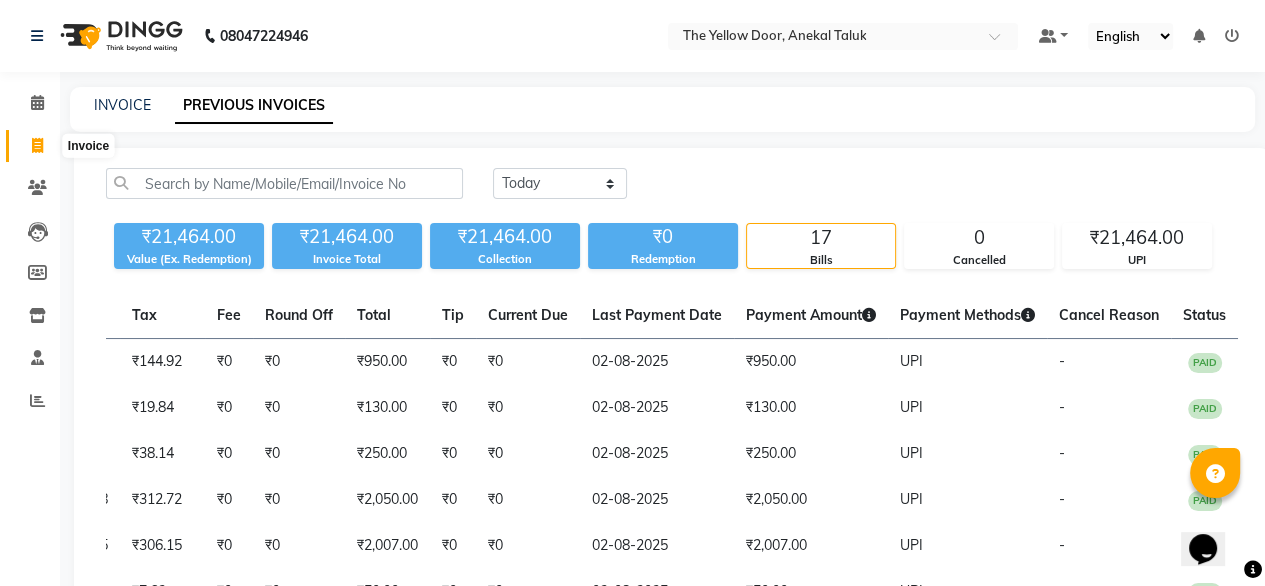 click 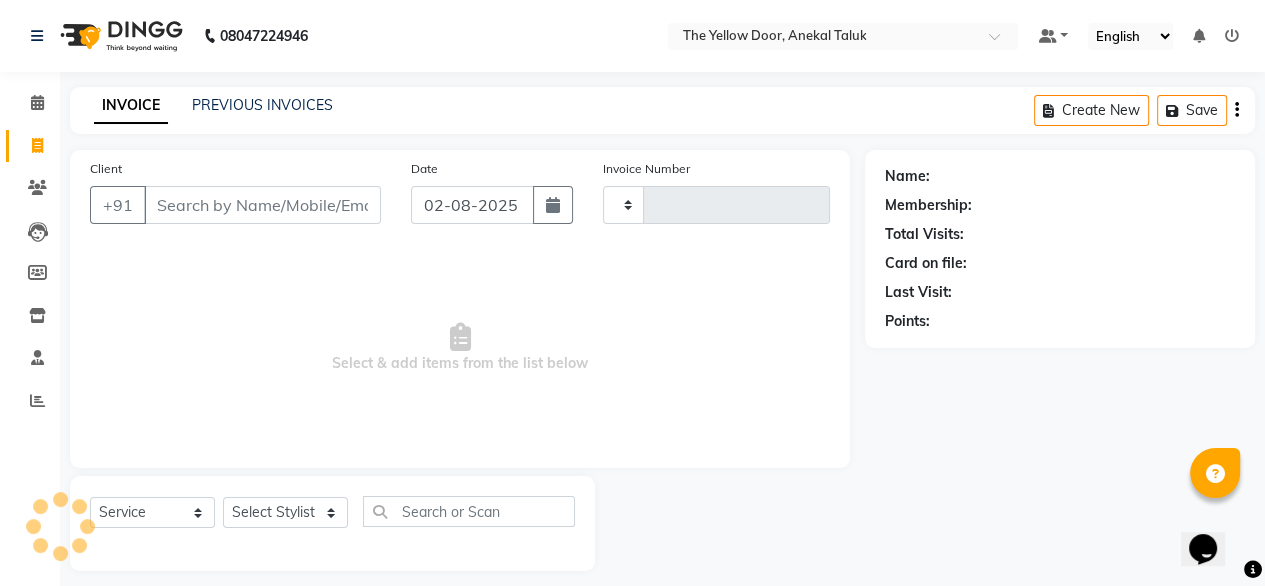 scroll, scrollTop: 16, scrollLeft: 0, axis: vertical 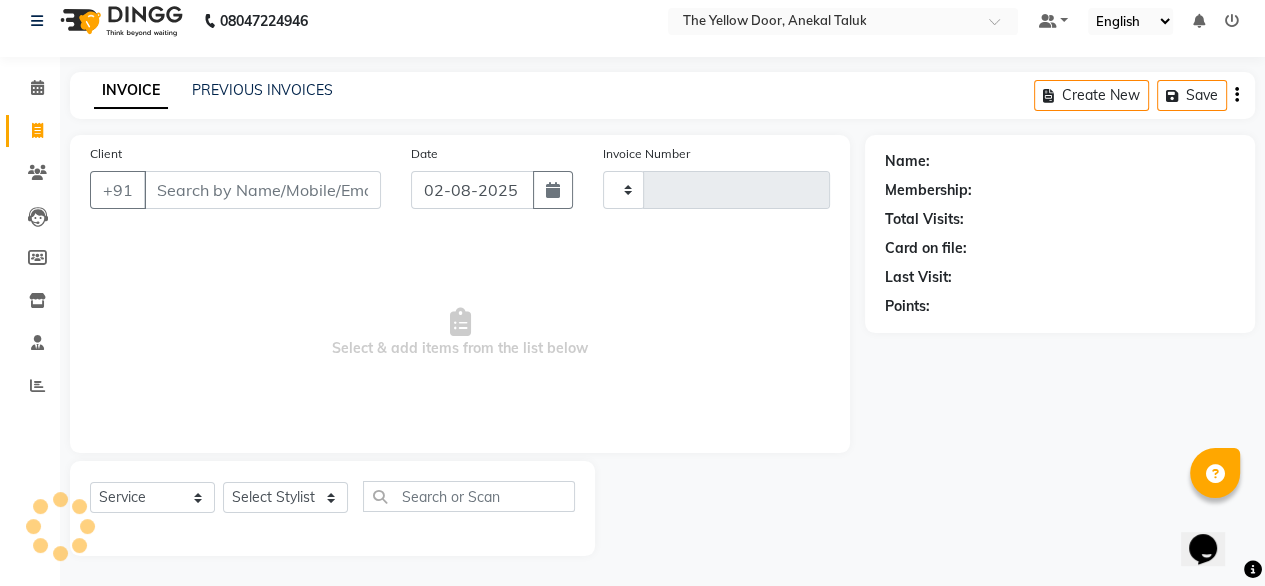 click on "Client" at bounding box center (262, 190) 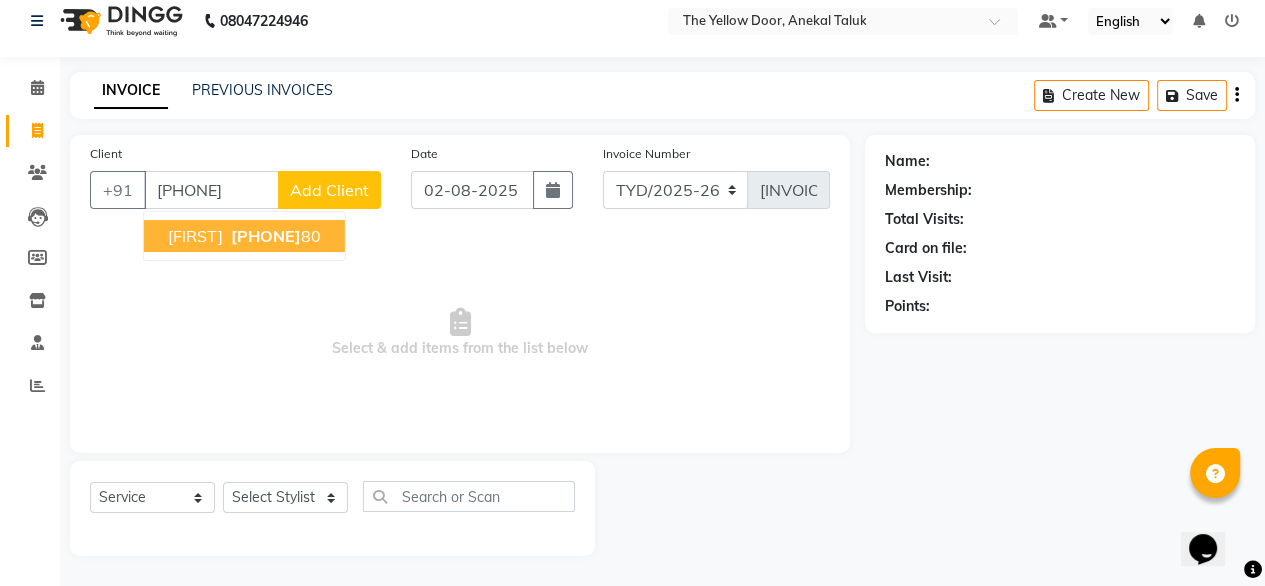 click on "[FIRST]" at bounding box center [195, 236] 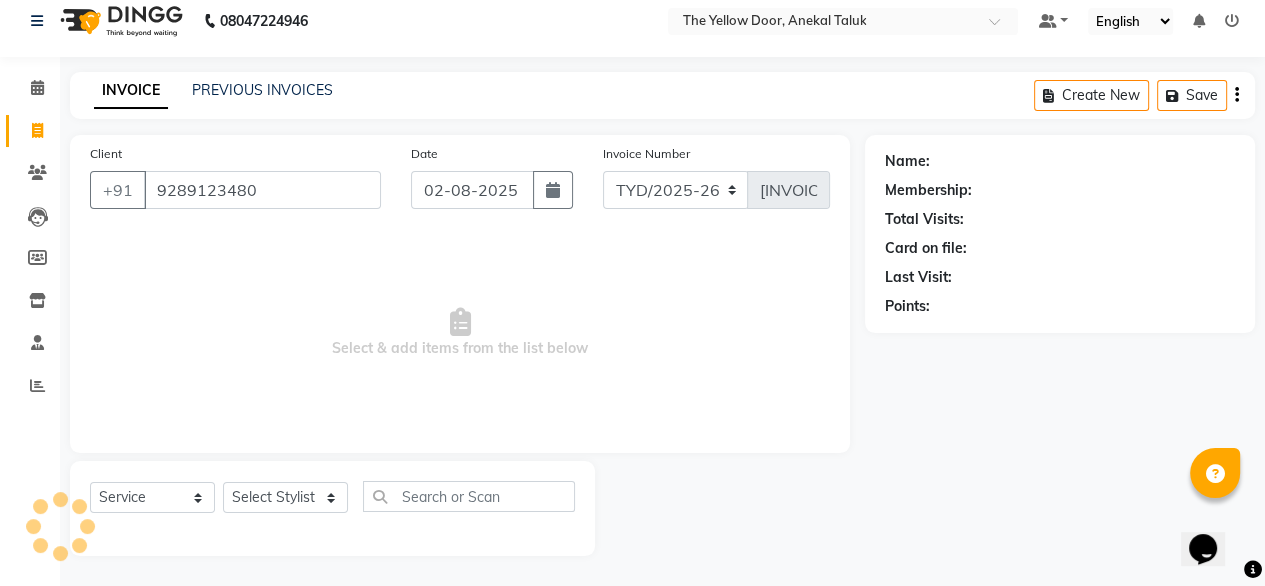 type on "9289123480" 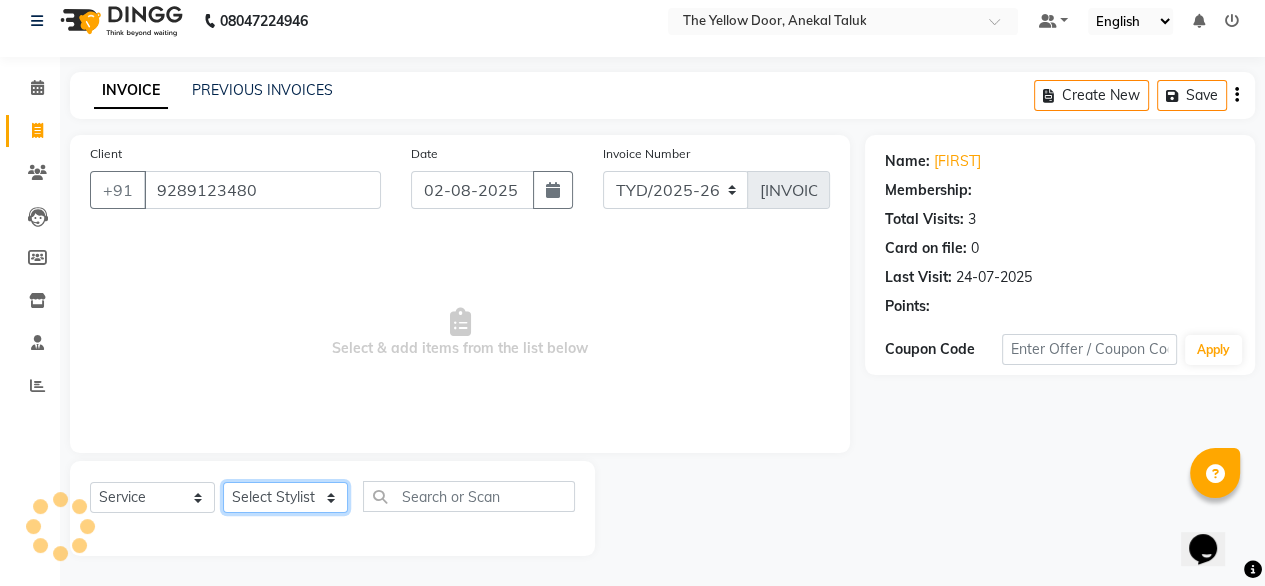 click on "Select Stylist Amit Roy Bina Deena Jena Housekeeping Manager Sajiya Shefi Shanoor Shri" 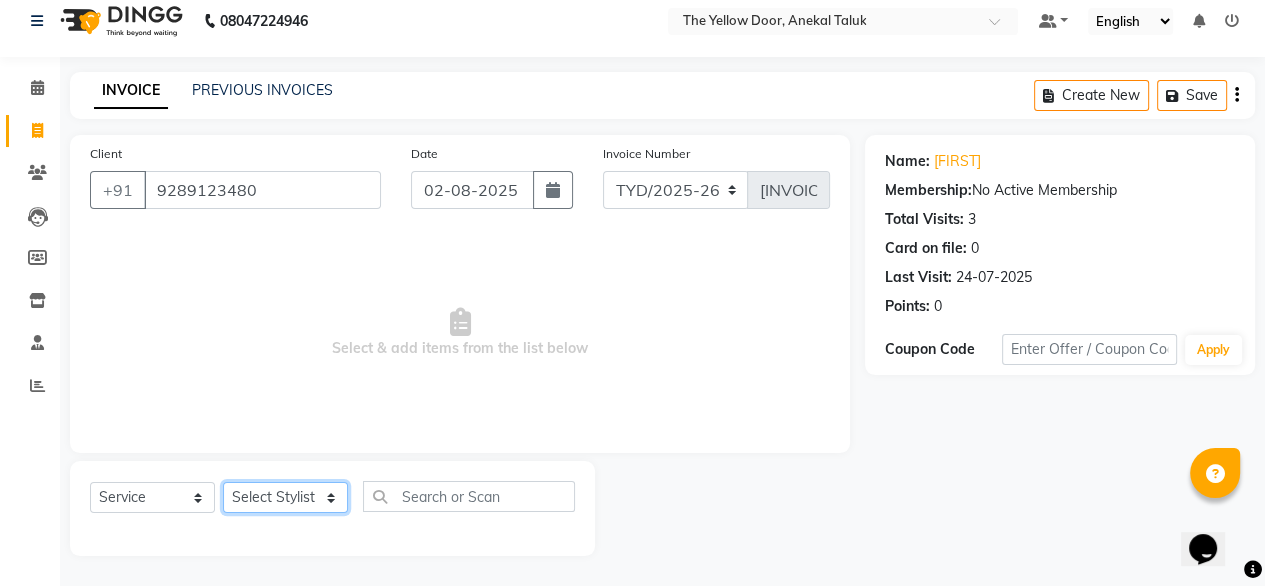 select on "41281" 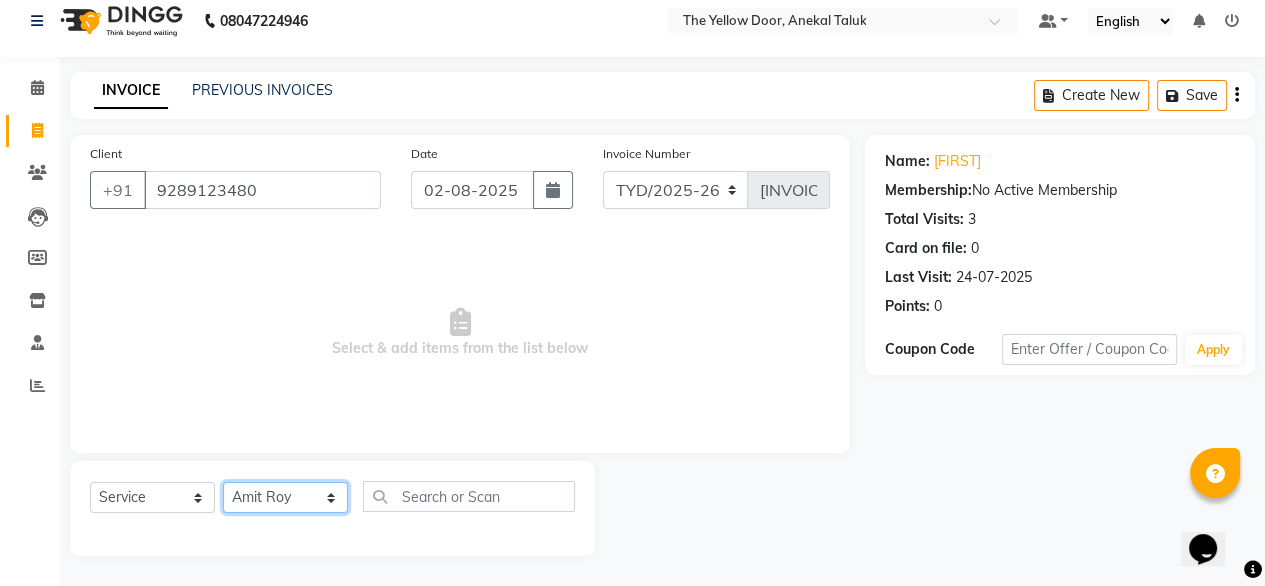 click on "Select Stylist Amit Roy Bina Deena Jena Housekeeping Manager Sajiya Shefi Shanoor Shri" 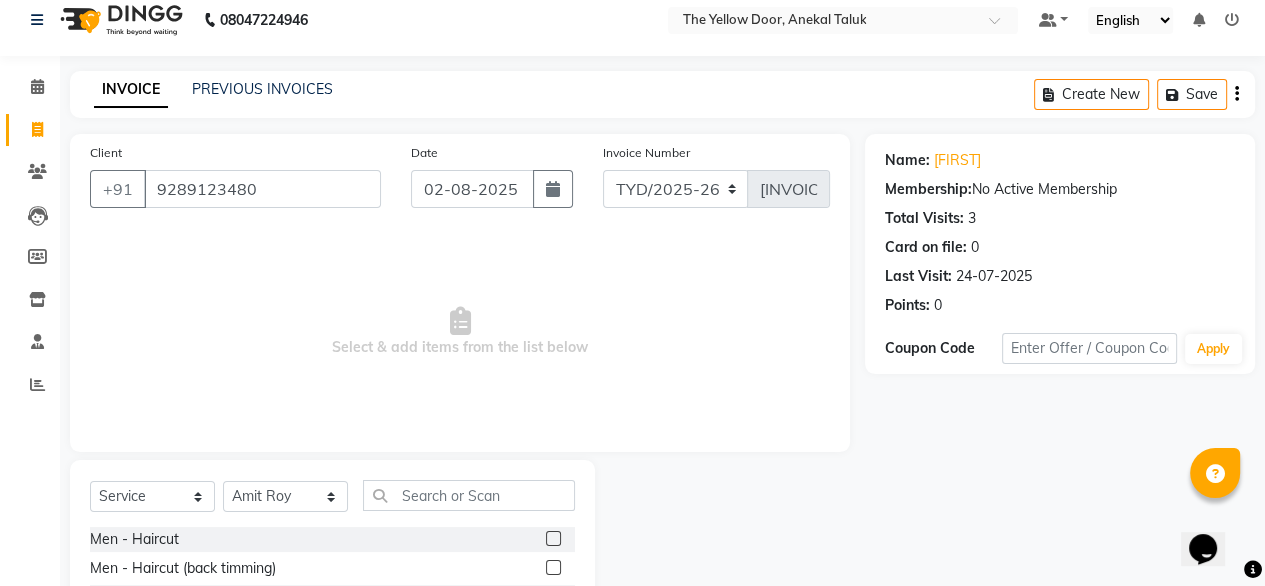 click 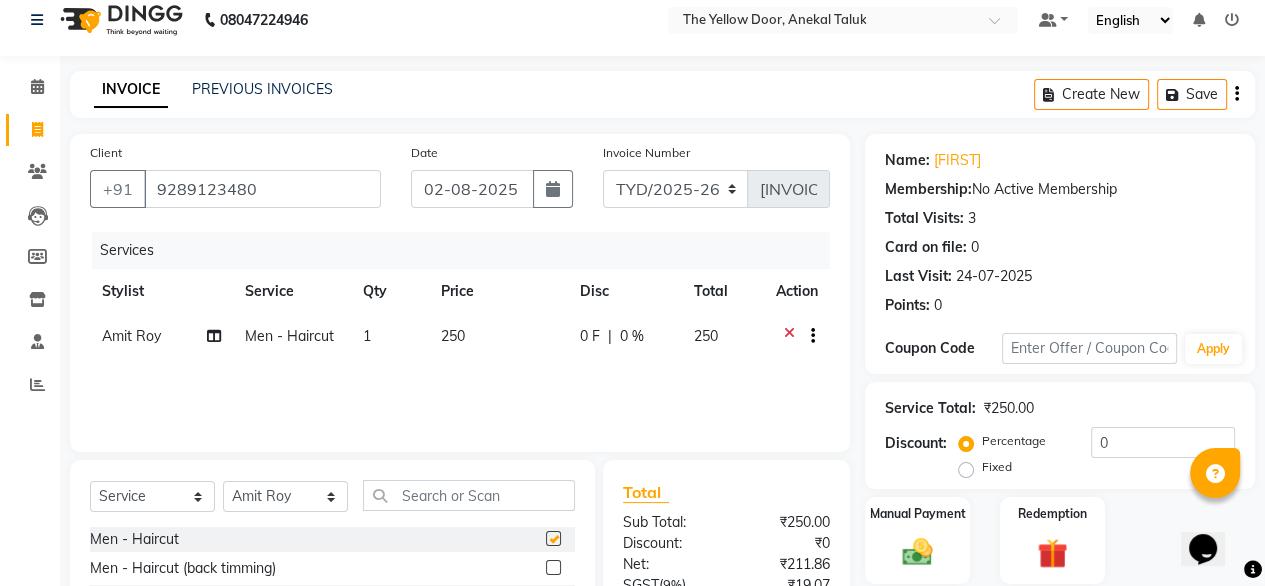 checkbox on "false" 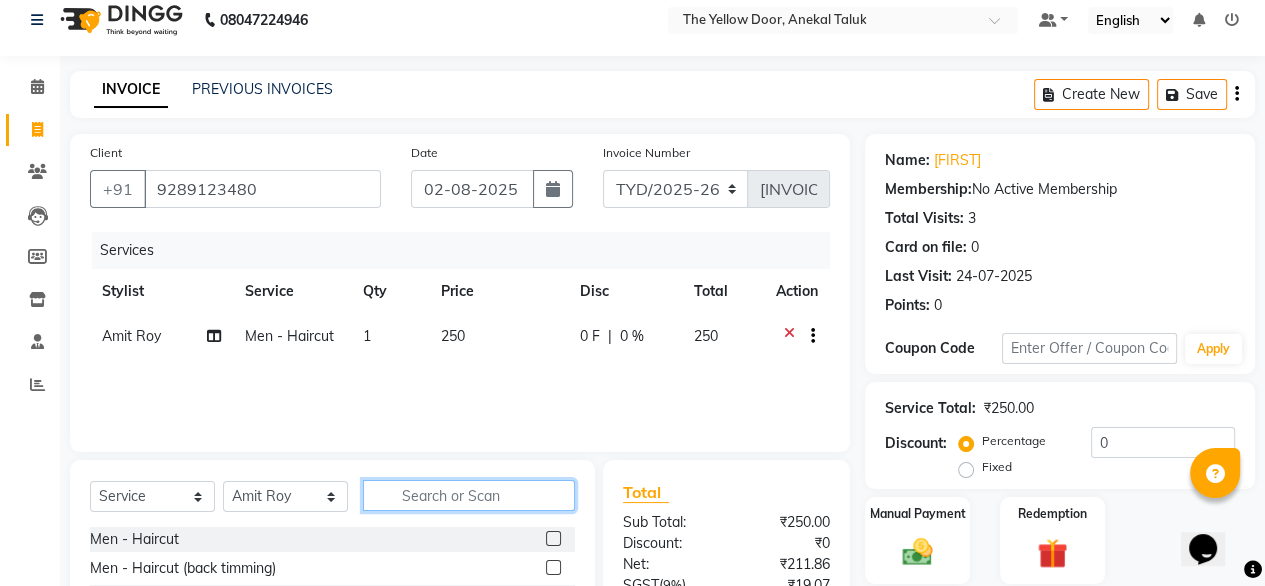 click 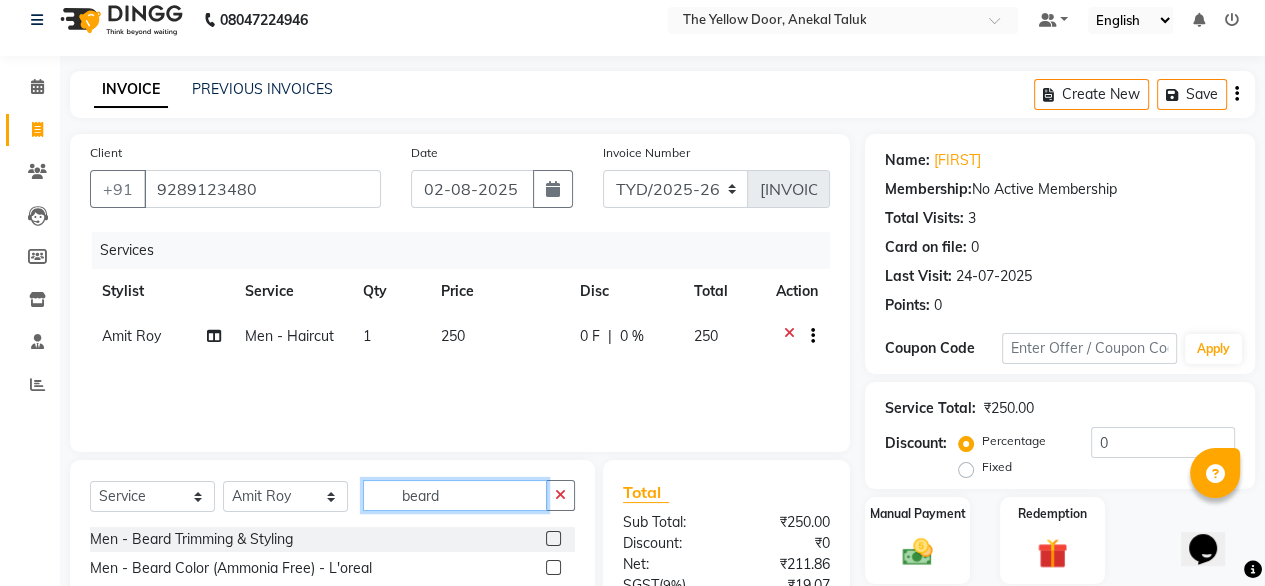 type on "beard" 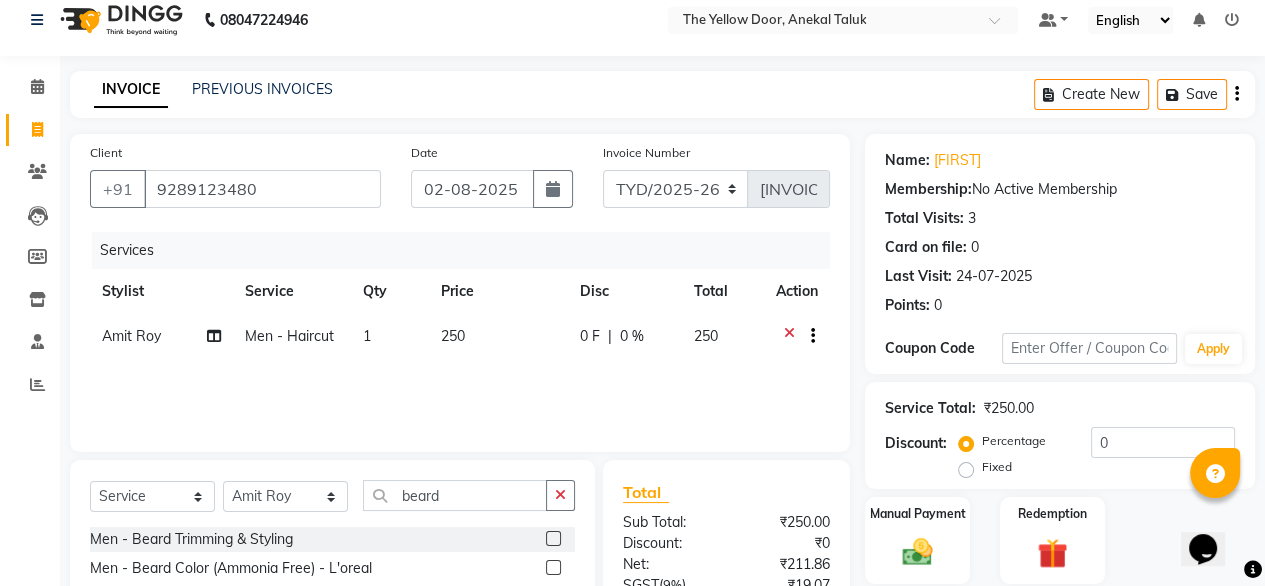 click 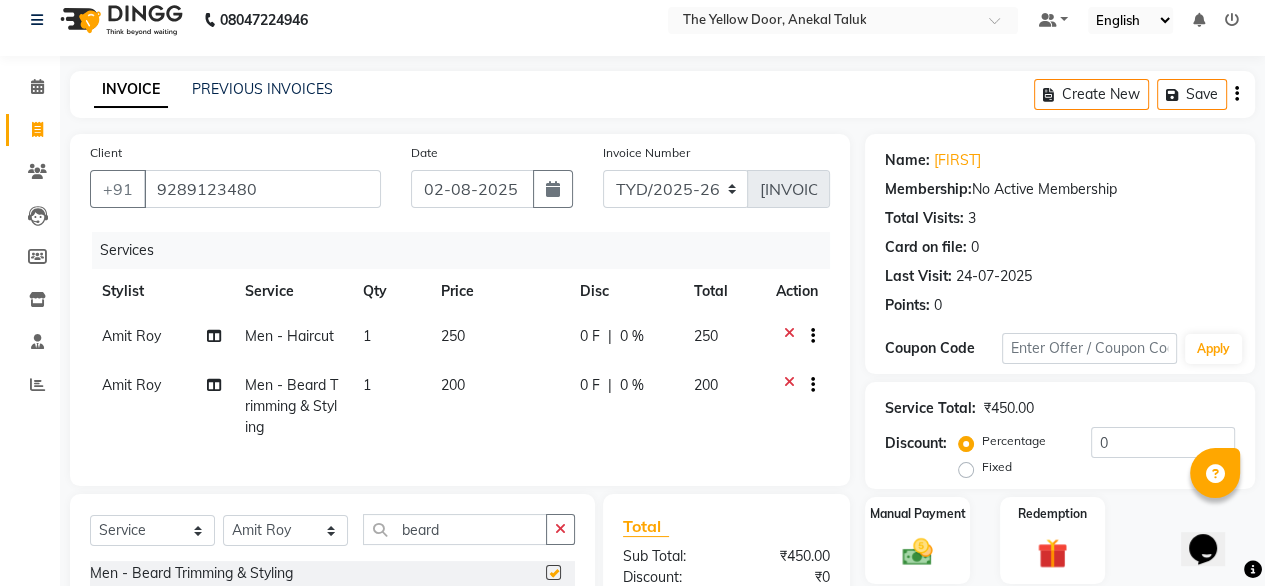 checkbox on "false" 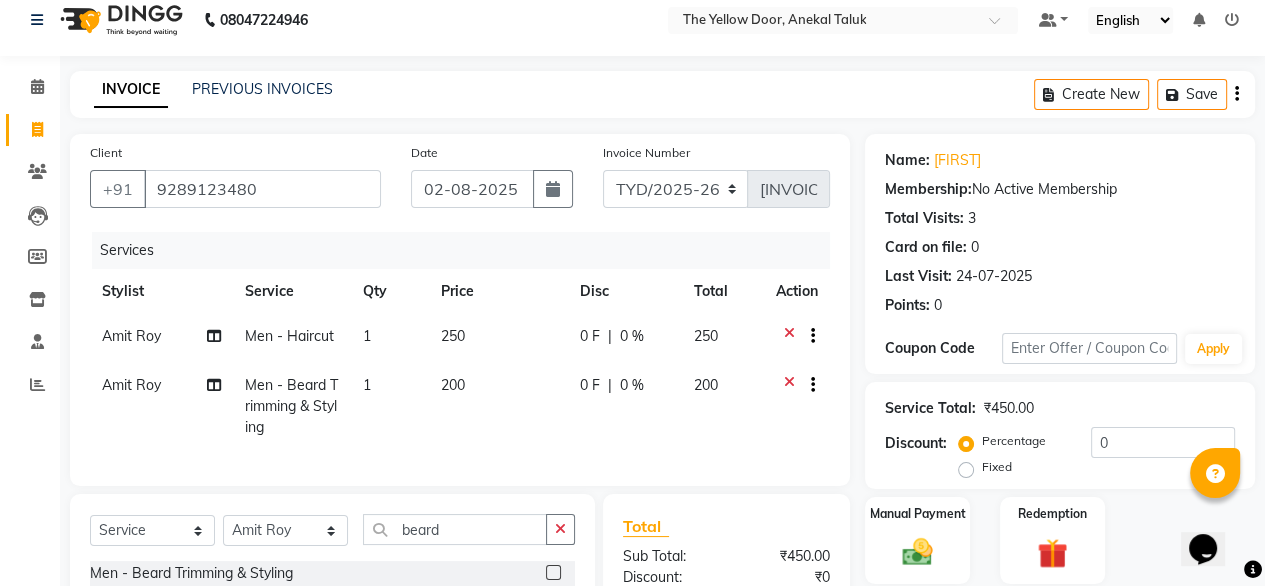 scroll, scrollTop: 264, scrollLeft: 0, axis: vertical 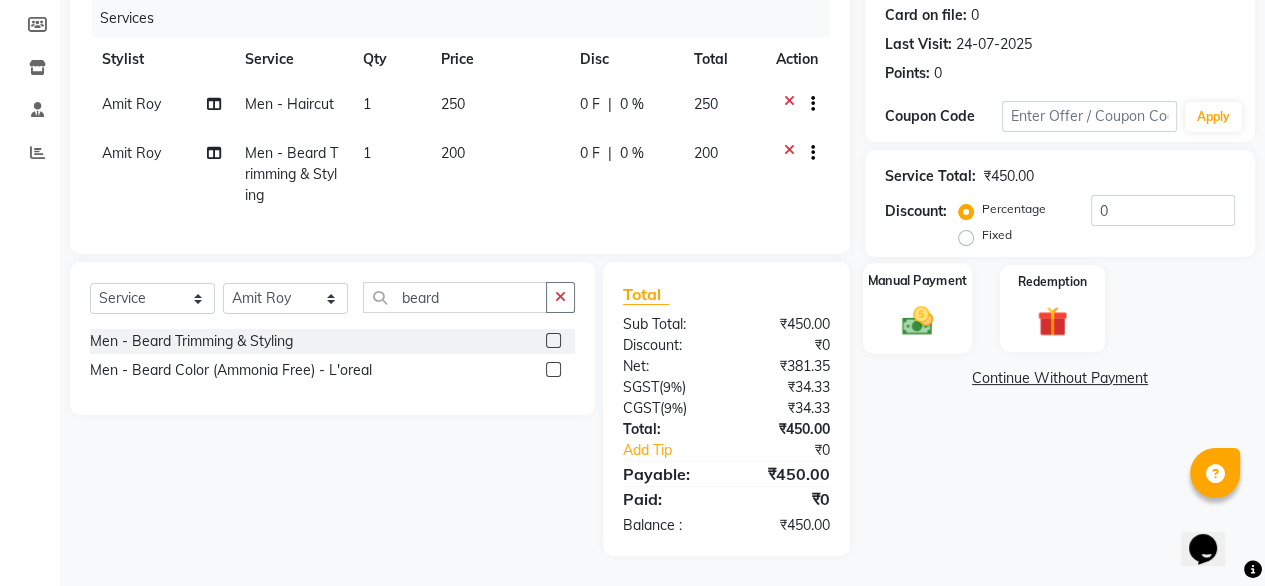 click 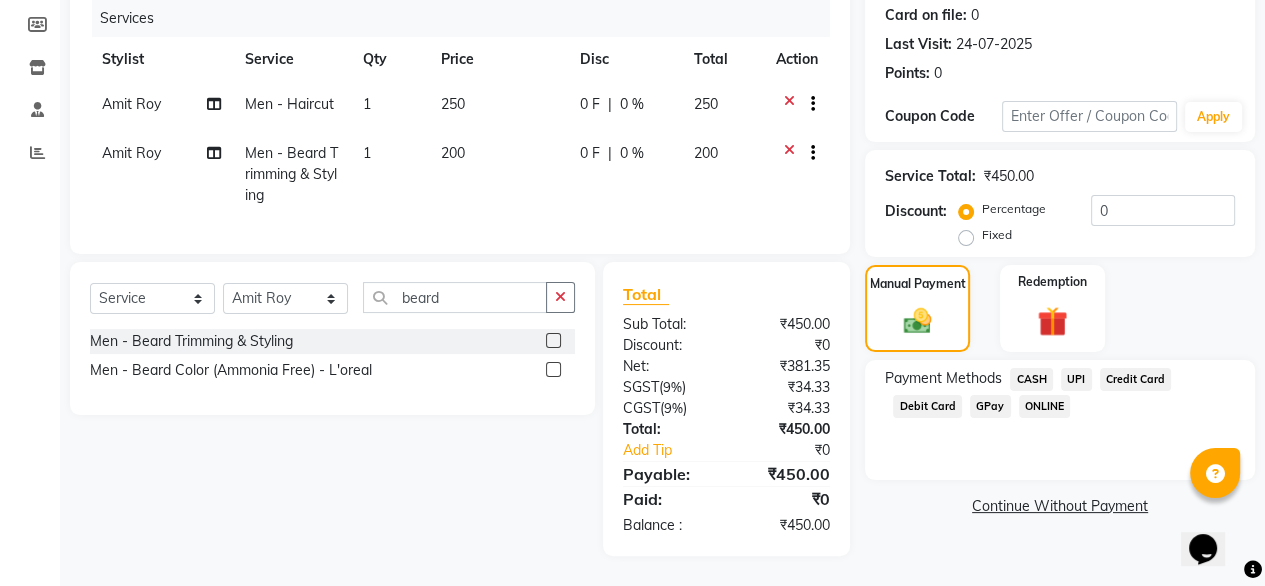 click on "UPI" 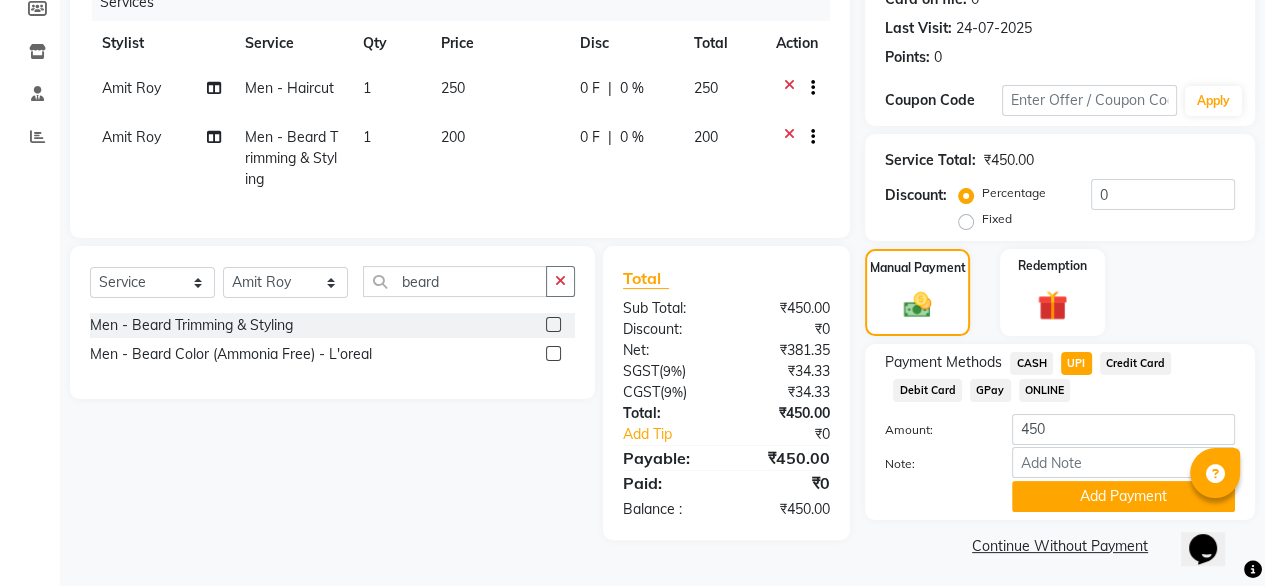 scroll, scrollTop: 272, scrollLeft: 0, axis: vertical 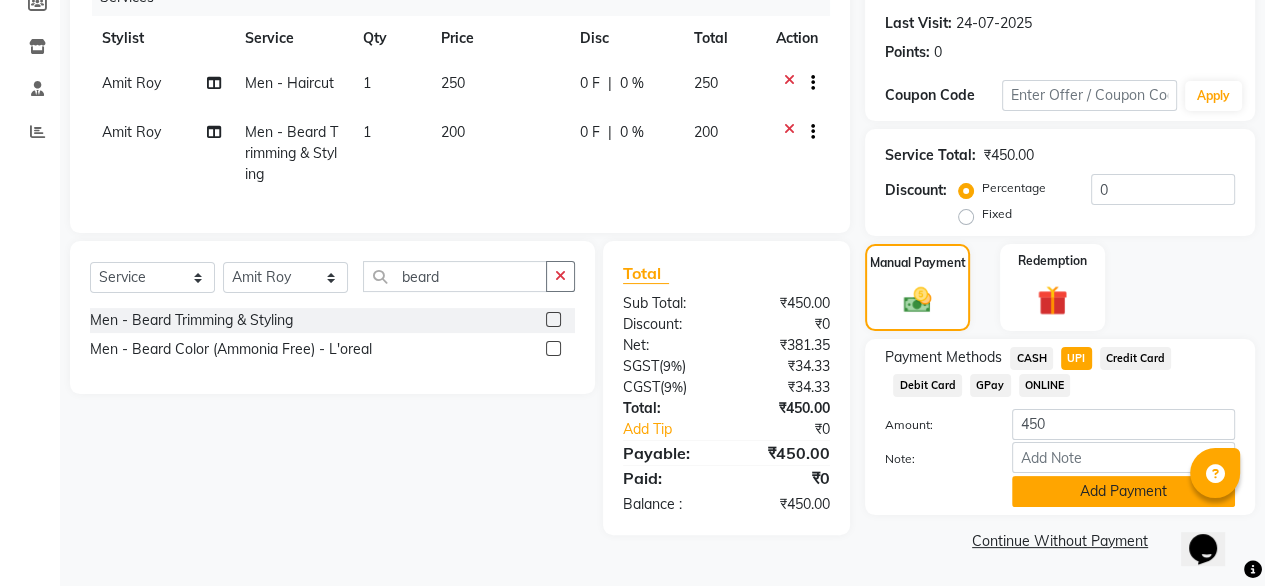 click on "Add Payment" 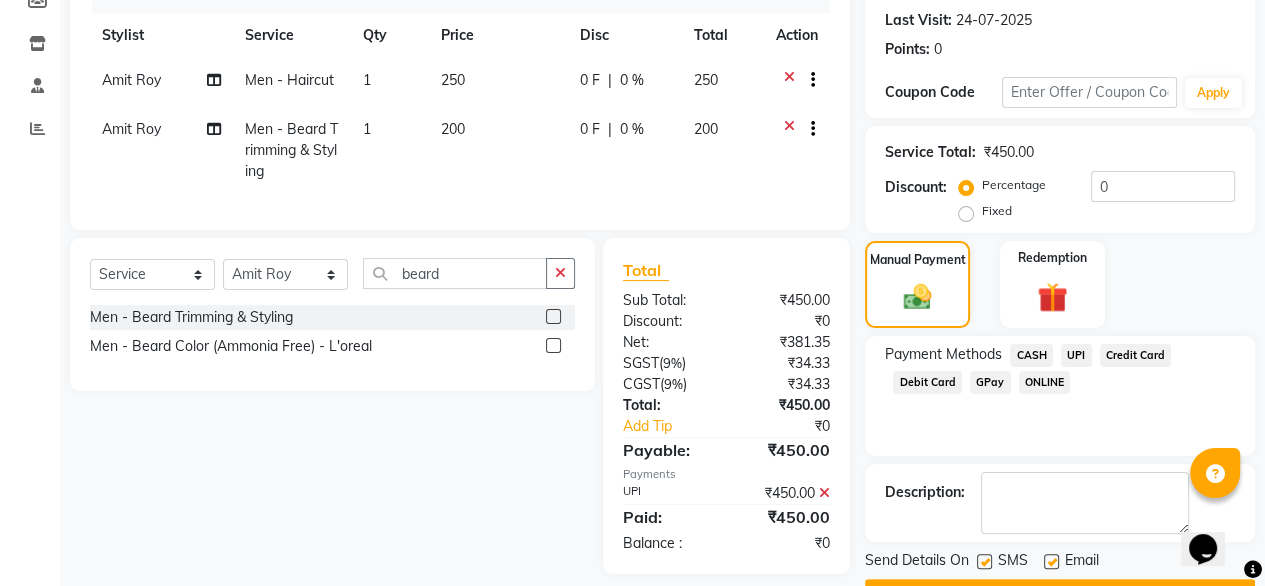 scroll, scrollTop: 325, scrollLeft: 0, axis: vertical 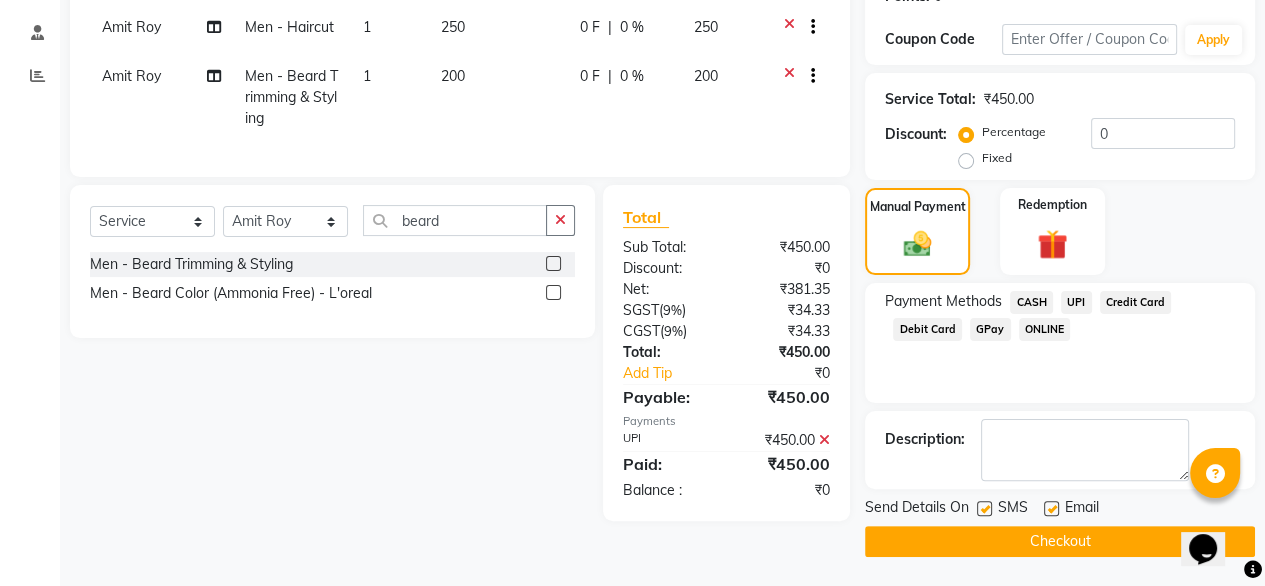 click 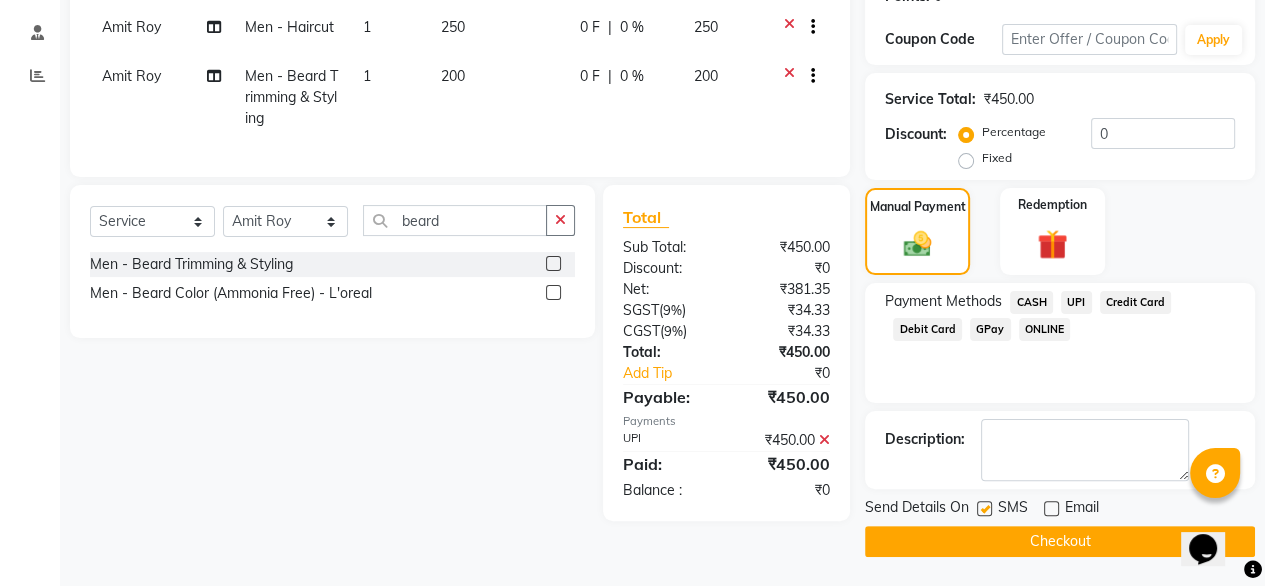 click on "Checkout" 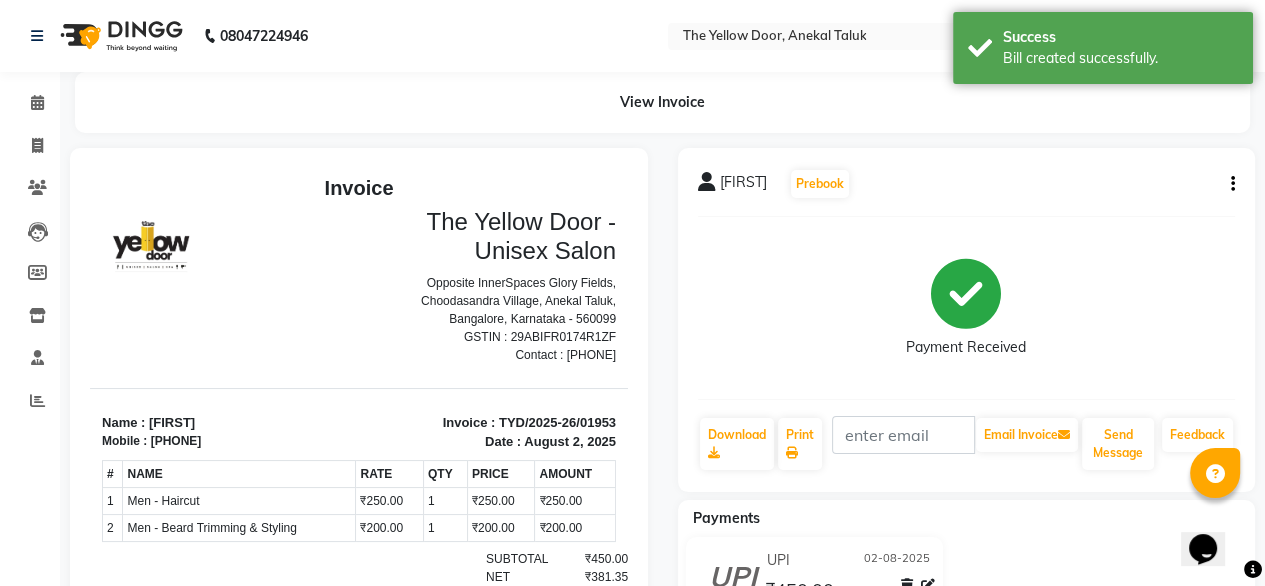 scroll, scrollTop: 0, scrollLeft: 0, axis: both 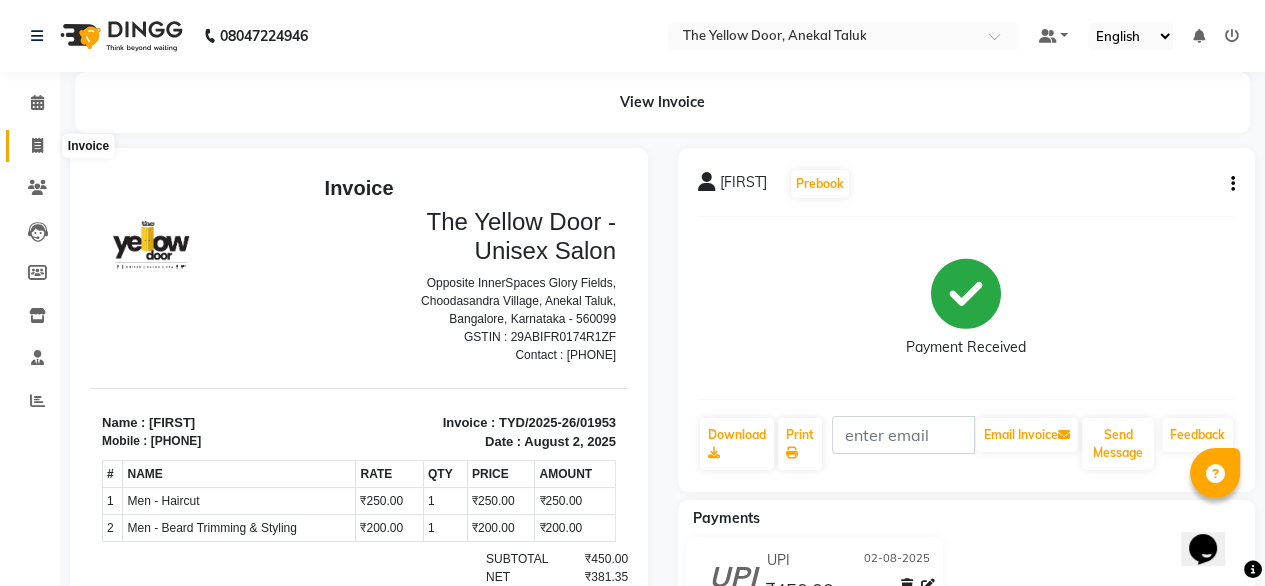 click 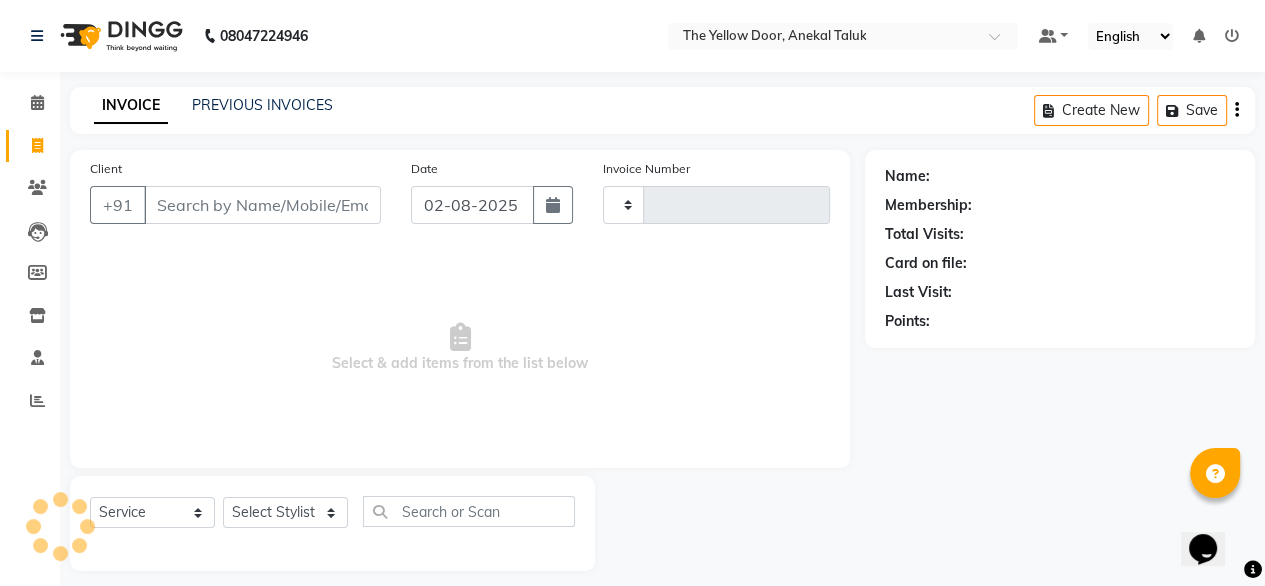 scroll, scrollTop: 16, scrollLeft: 0, axis: vertical 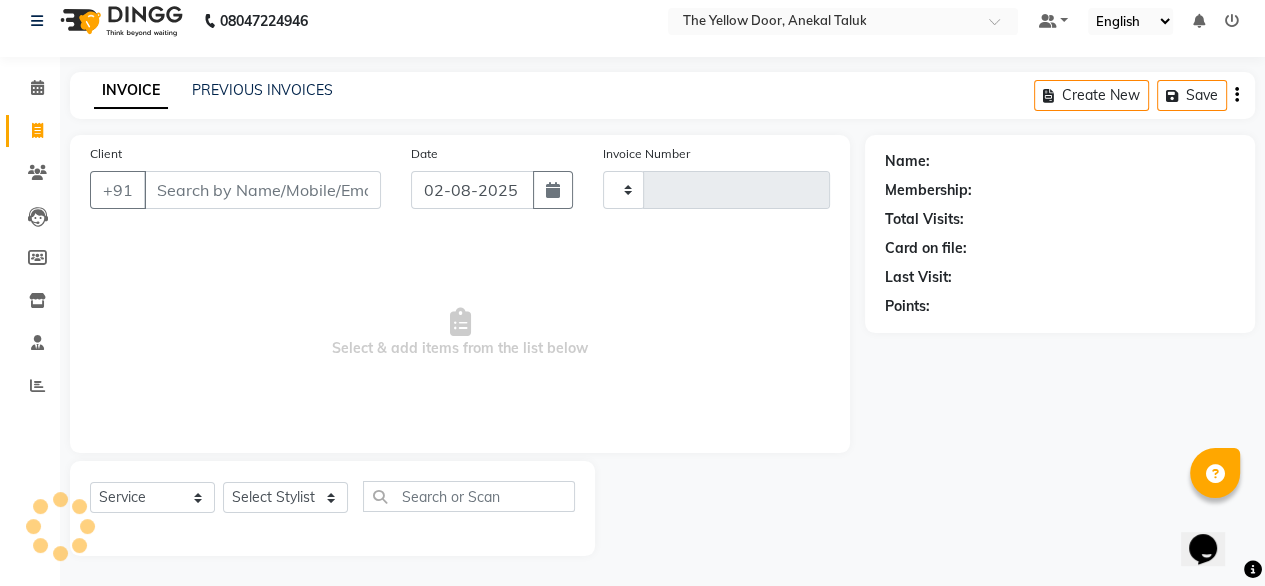 type on "[INVOICE_NUMBER]" 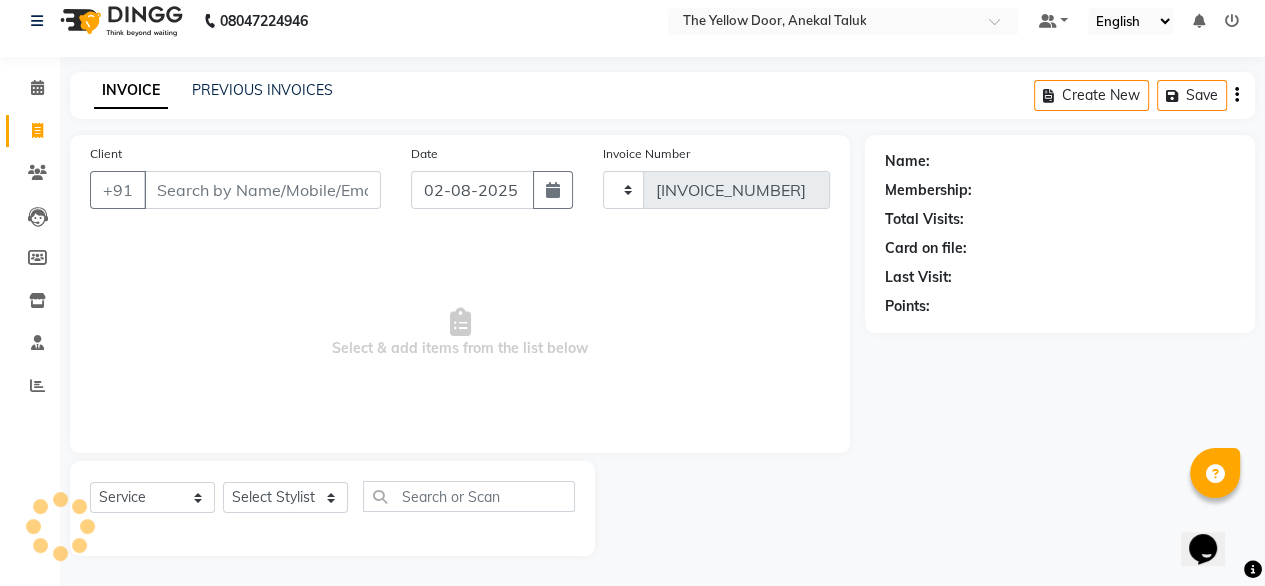 select on "5650" 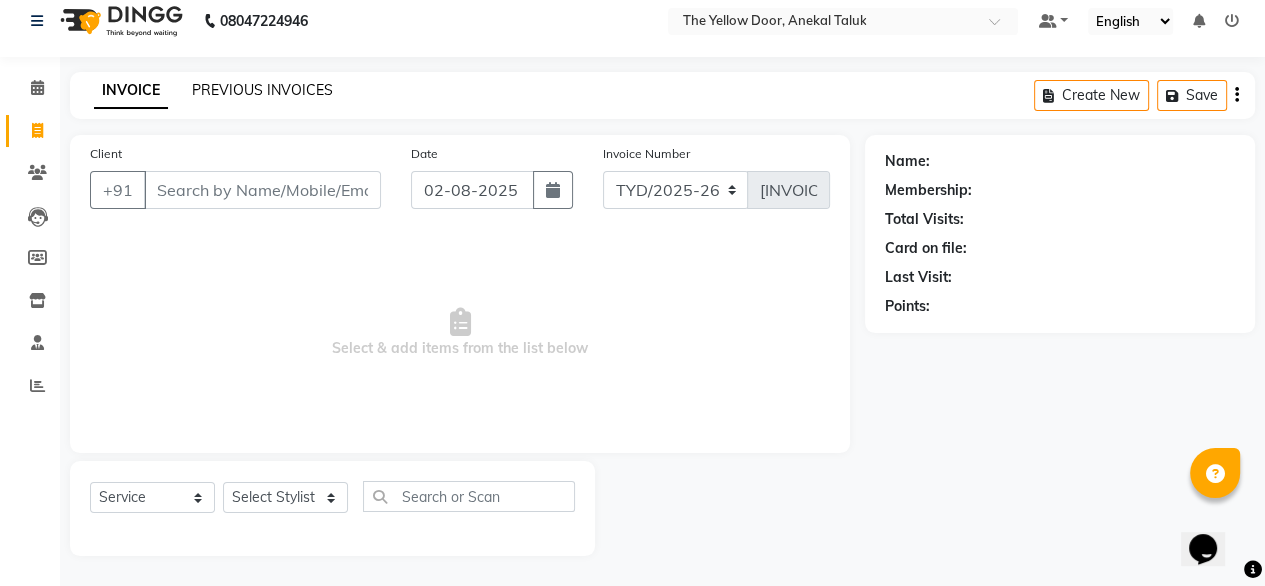 click on "PREVIOUS INVOICES" 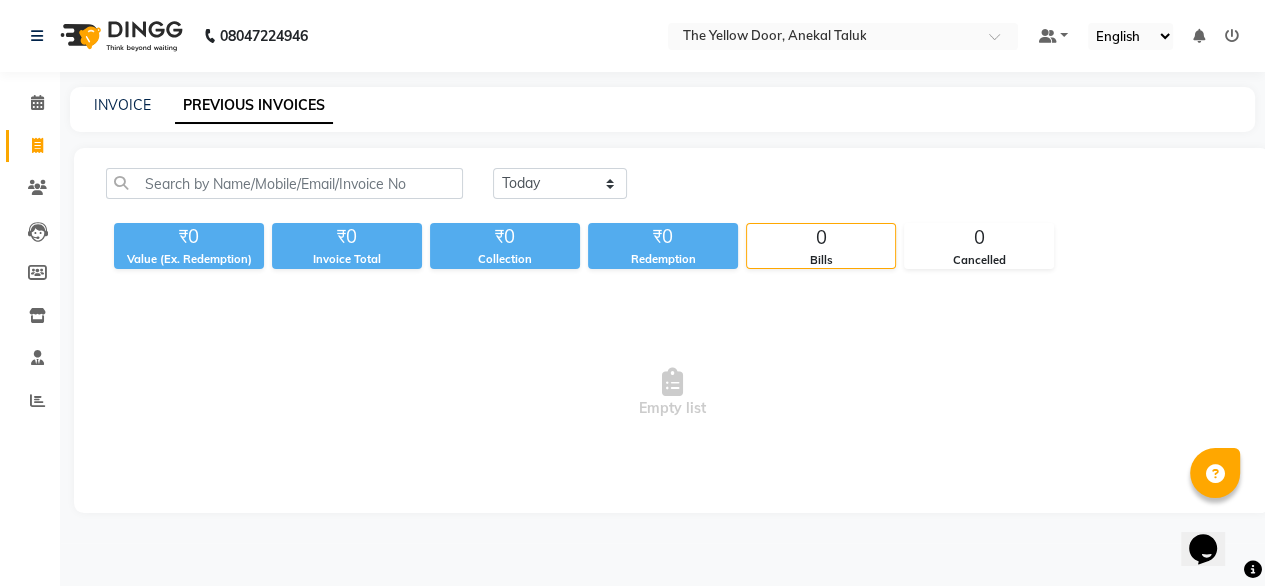 scroll, scrollTop: 0, scrollLeft: 0, axis: both 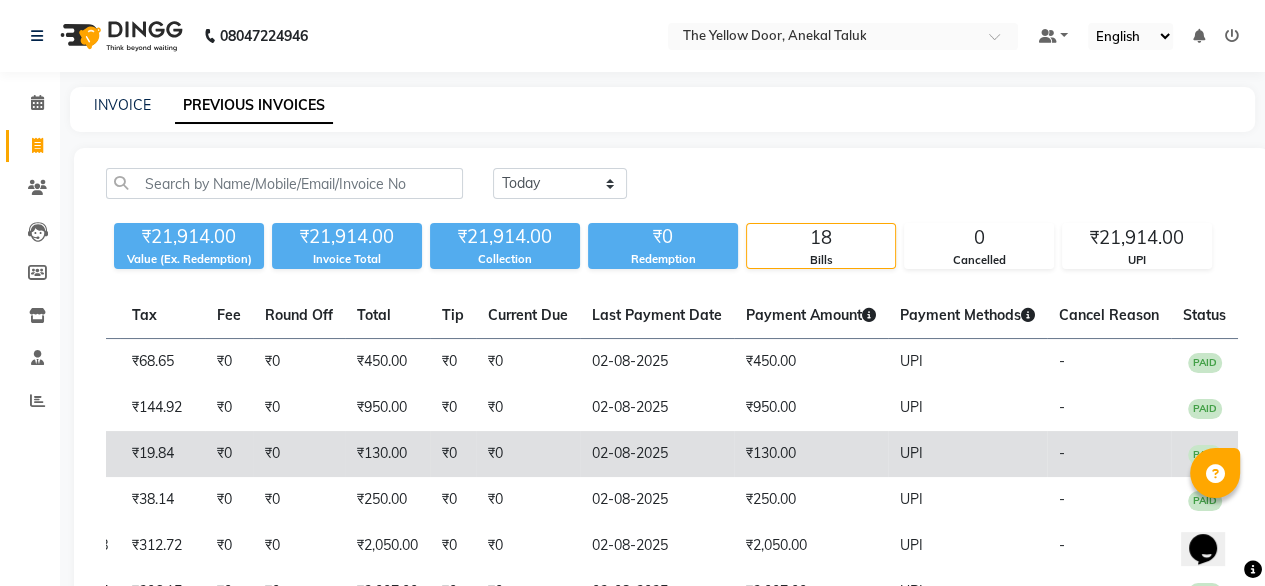 click on "02-08-2025" 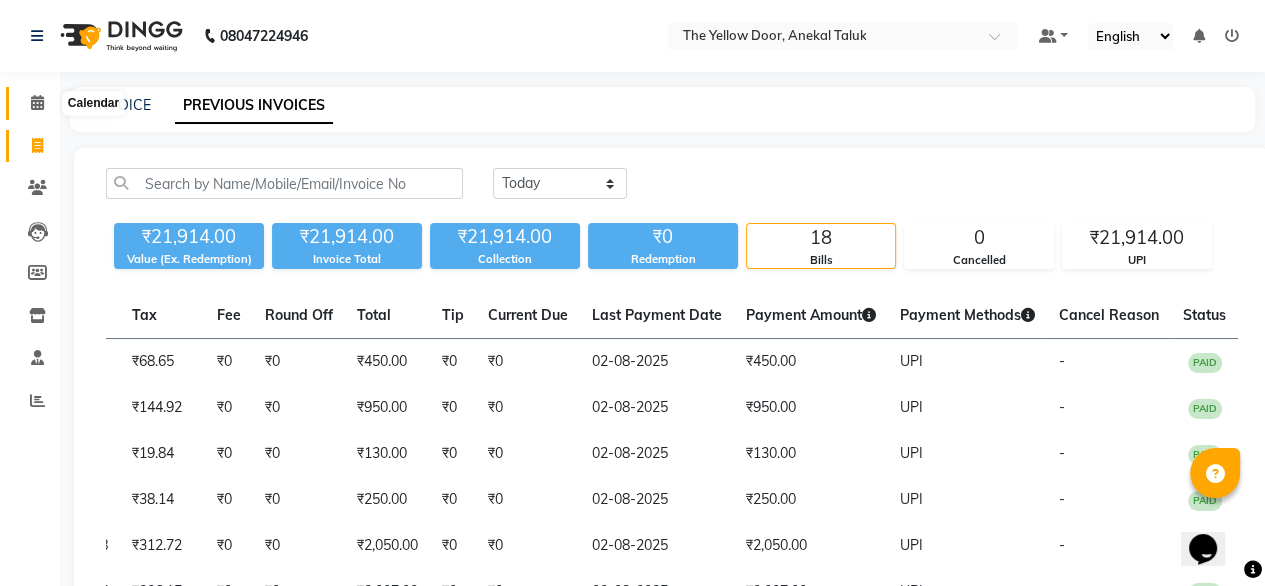 click 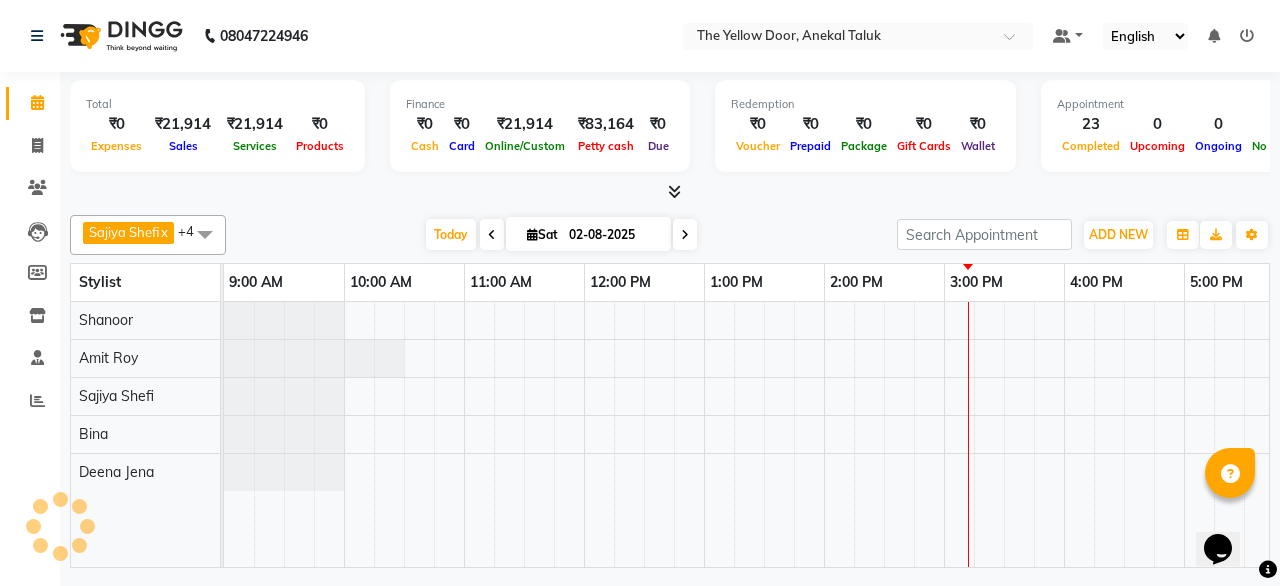 scroll, scrollTop: 0, scrollLeft: 0, axis: both 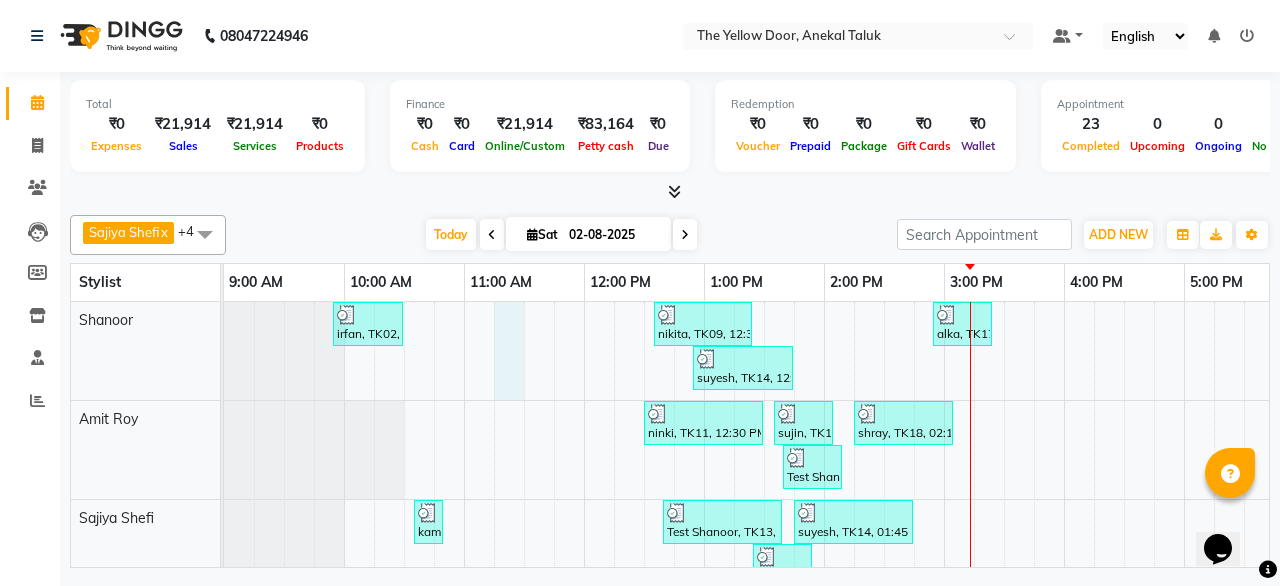 click on "[FIRST], TK02, 09:55 AM-10:30 AM, Men - Beard Trimming & Styling,Men - Cheeks Threading [FIRST], TK09, 12:35 PM-01:25 PM, Men - Haircut,Men - Beard Trimming & Styling [FIRST], TK17, 02:55 PM-03:25 PM, Toddler Classic Hair Cut - Boy (6 - 12 YRS) [FIRST], TK14, 12:55 PM-01:45 PM, Men - Haircut,Men - Beard Trimming & Styling [FIRST], TK11, 12:30 PM-01:30 PM, Women - Creative Cut (Bob/Steps/Inverse Bob) [FIRST], TK15, 01:35 PM-02:05 PM, Men - Haircut [FIRST], TK18, 02:15 PM-03:05 PM, Men - Haircut,Men - Beard Trimming & Styling Test [FIRST], TK13, 01:40 PM-02:10 PM, Men - Haircut [FIRST], TK03, 10:35 AM-10:50 AM, Women - Eyebrows - Threading Test [FIRST], TK13, 12:40 PM-01:40 PM, Men - Lotus Diamond - Facial [FIRST], TK14, 01:45 PM-02:45 PM, Men - Lotus Anti Tan - Facial [FIRST], TK09, 01:25 PM-01:55 PM, Women - Forehead - Threading,Women - Eyebrows - Threading [FIRST], TK11, 01:30 PM-02:00 PM, Women - Eyebrows - Threading,Women - Eyebrows - Threading" at bounding box center [1004, 593] 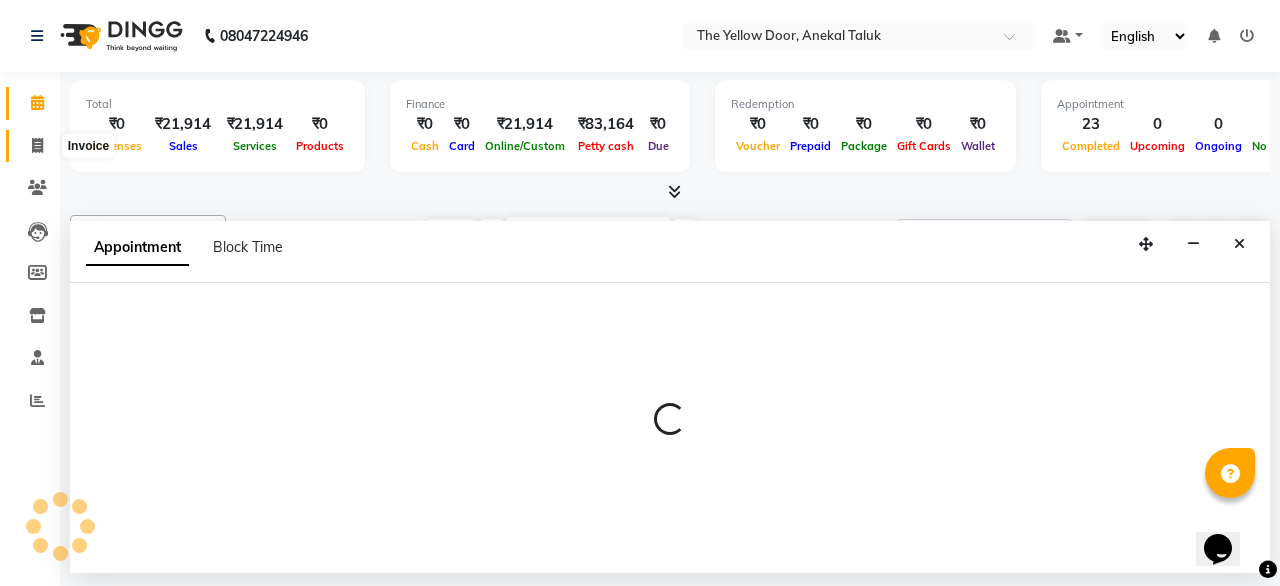 click 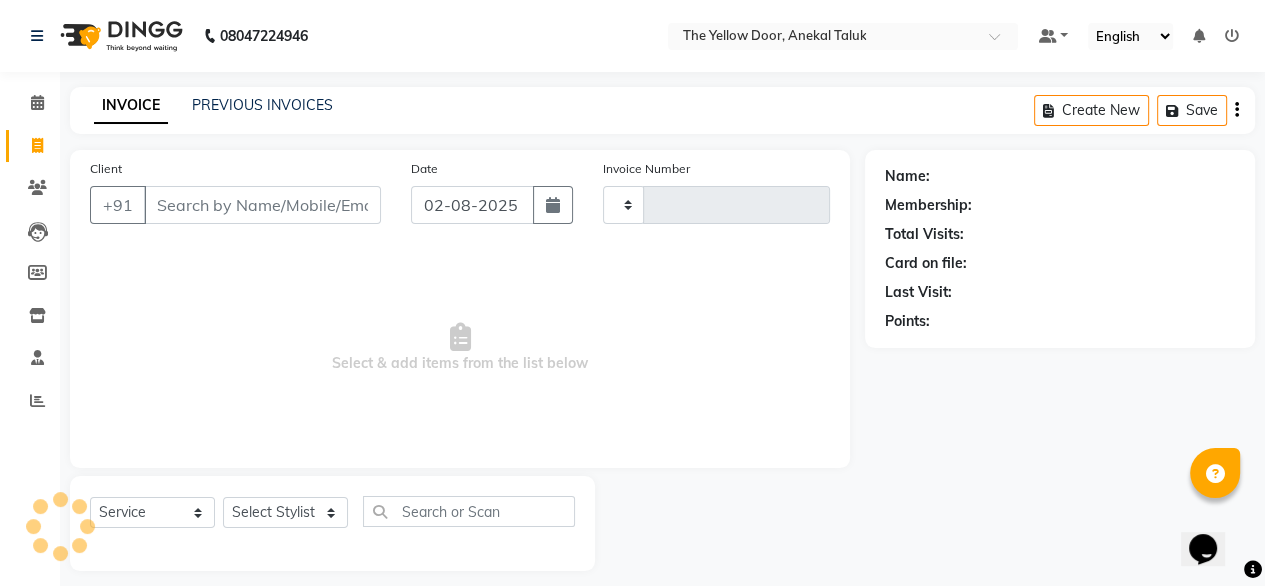 type on "[INVOICE_NUMBER]" 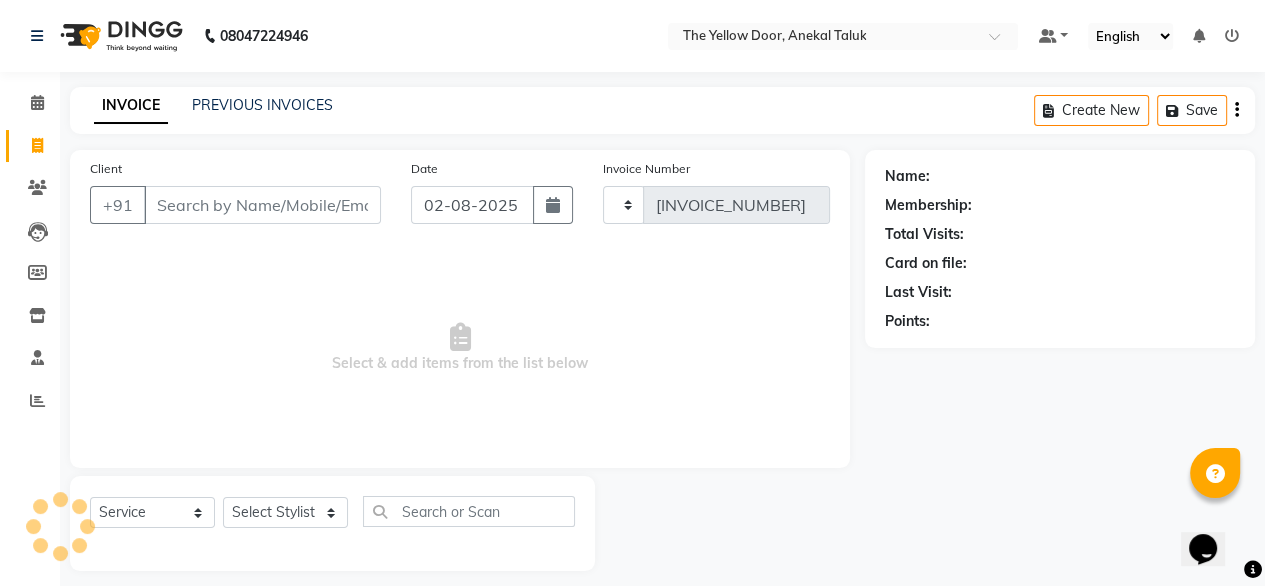 select on "5650" 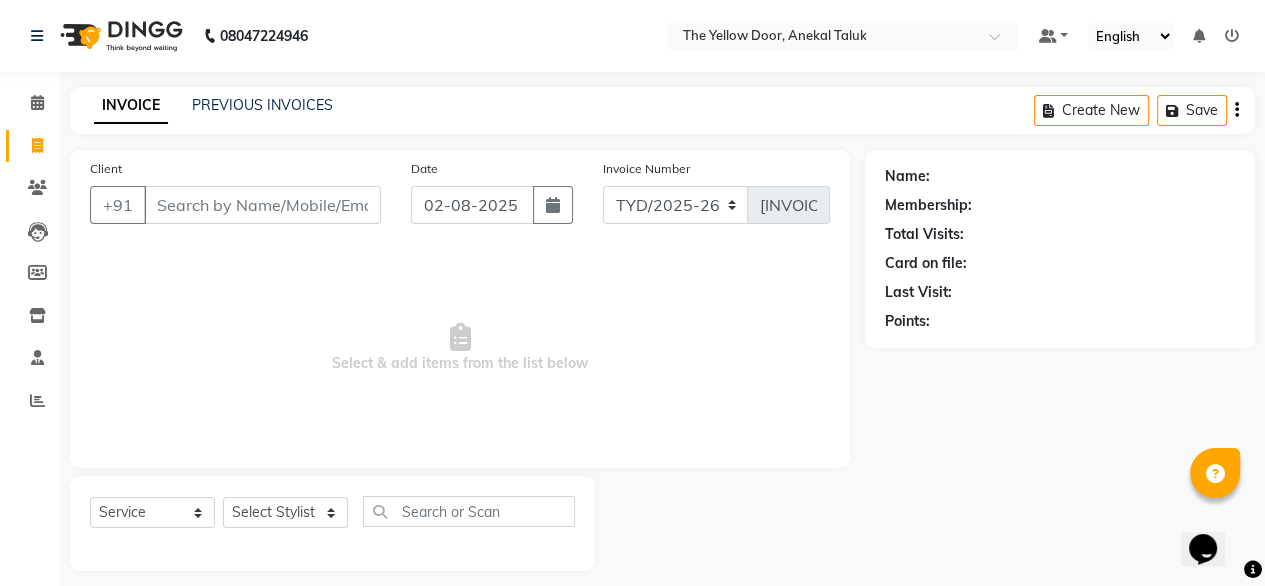 click on "Select  Service  Product  Membership  Package Voucher Prepaid Gift Card  Select Stylist" 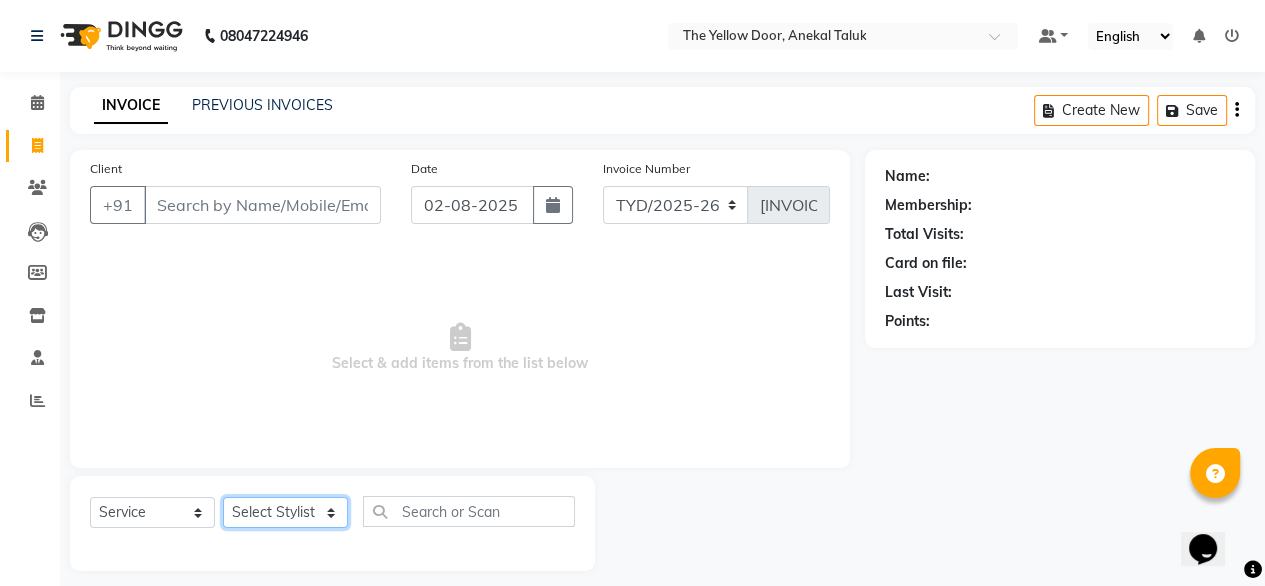 click on "Select Stylist Amit Roy Bina Deena Jena Housekeeping Manager Sajiya Shefi Shanoor Shri" 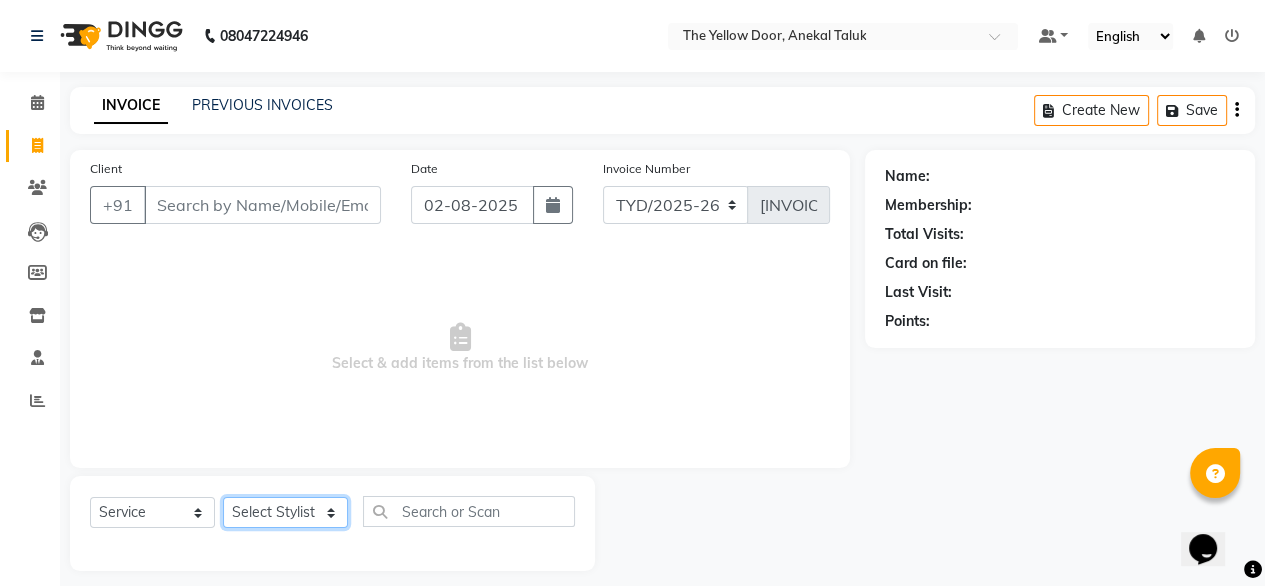 select on "71545" 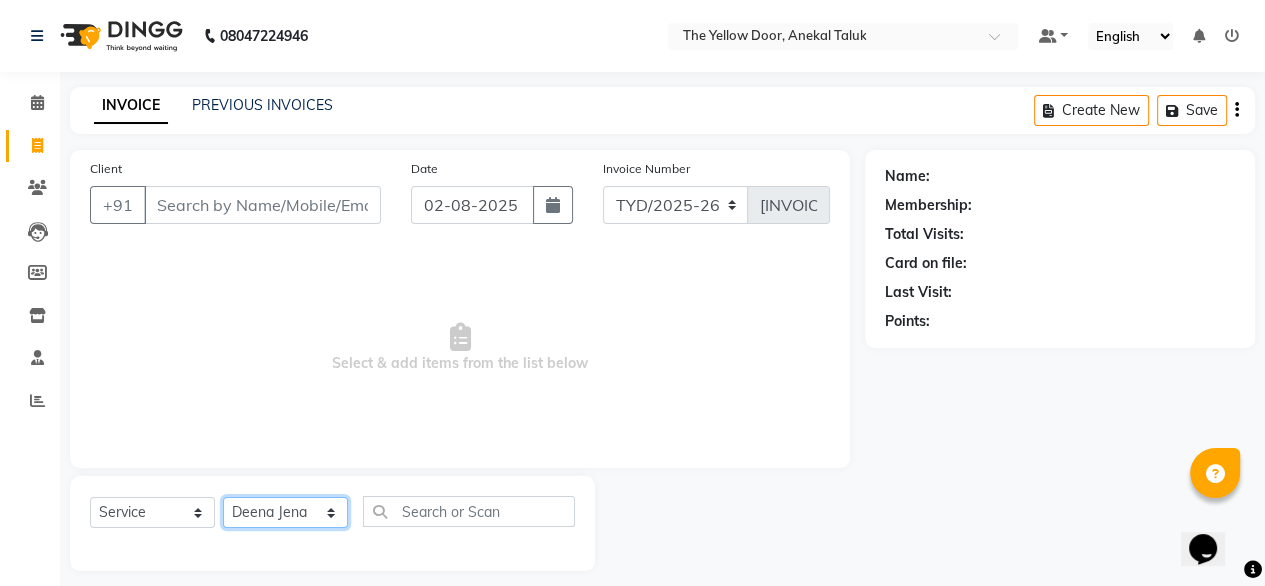 click on "Select Stylist Amit Roy Bina Deena Jena Housekeeping Manager Sajiya Shefi Shanoor Shri" 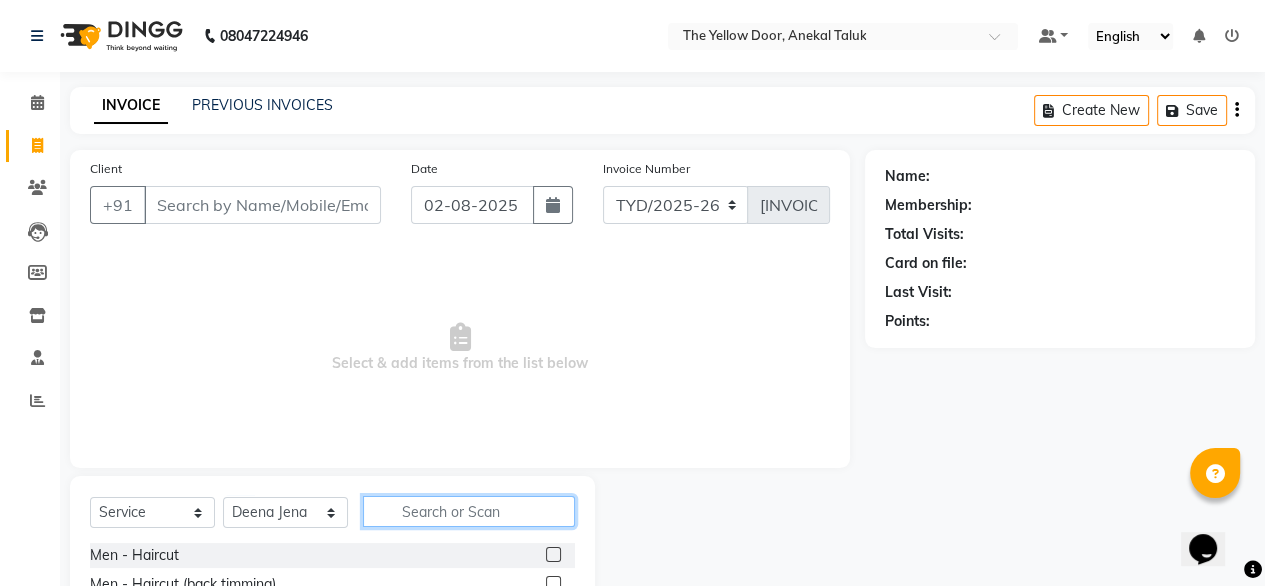 click 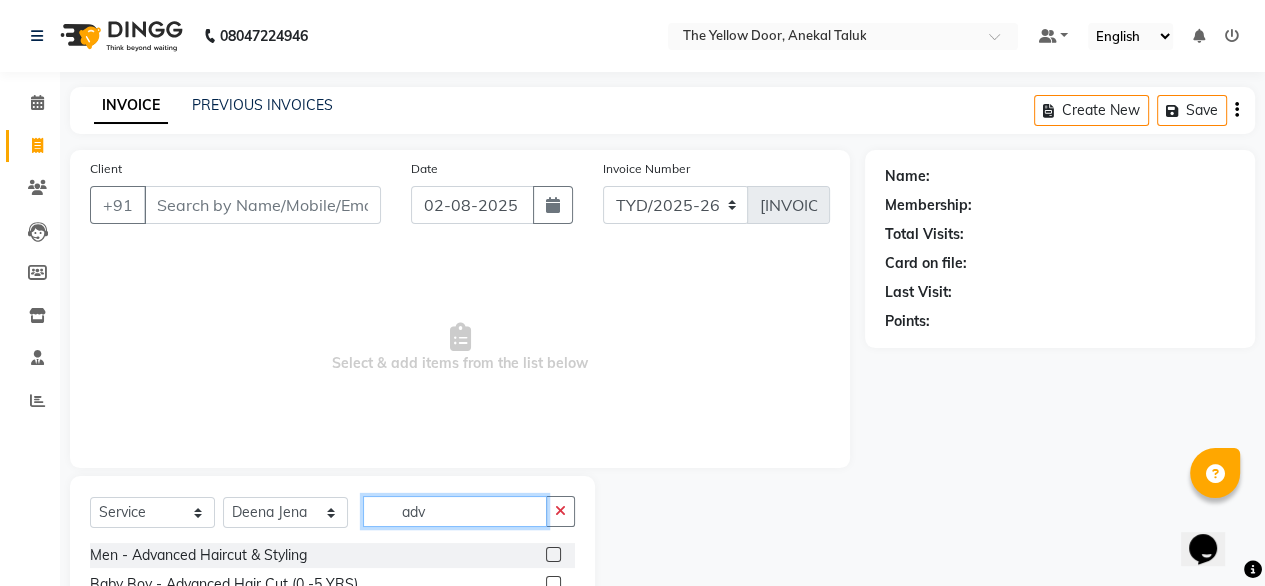 scroll, scrollTop: 190, scrollLeft: 0, axis: vertical 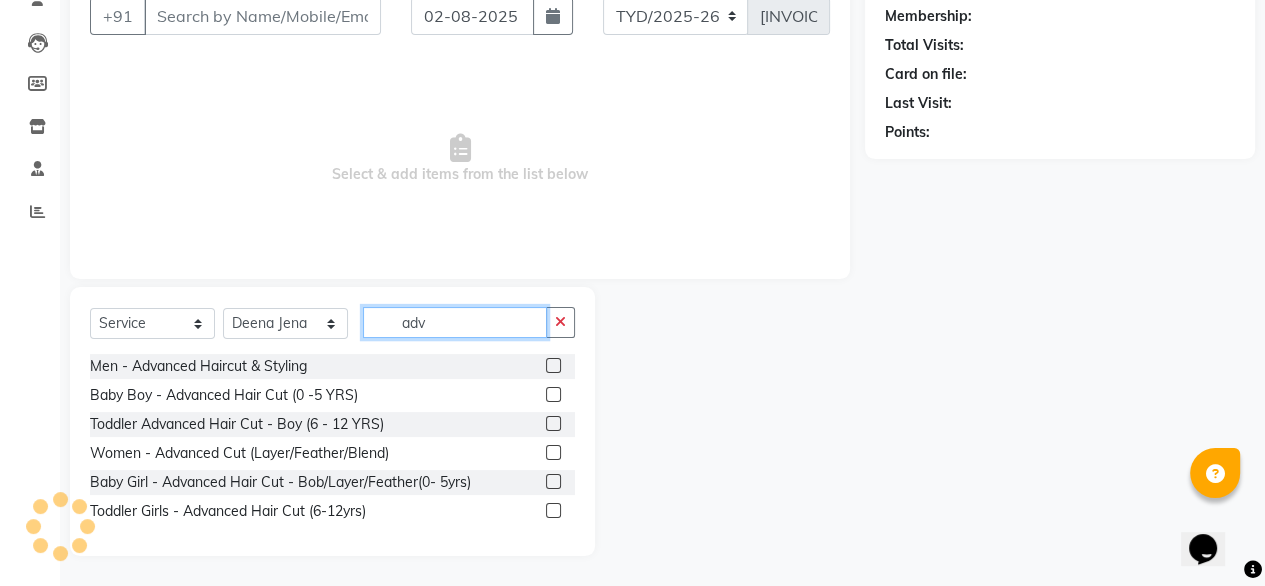 type on "adv" 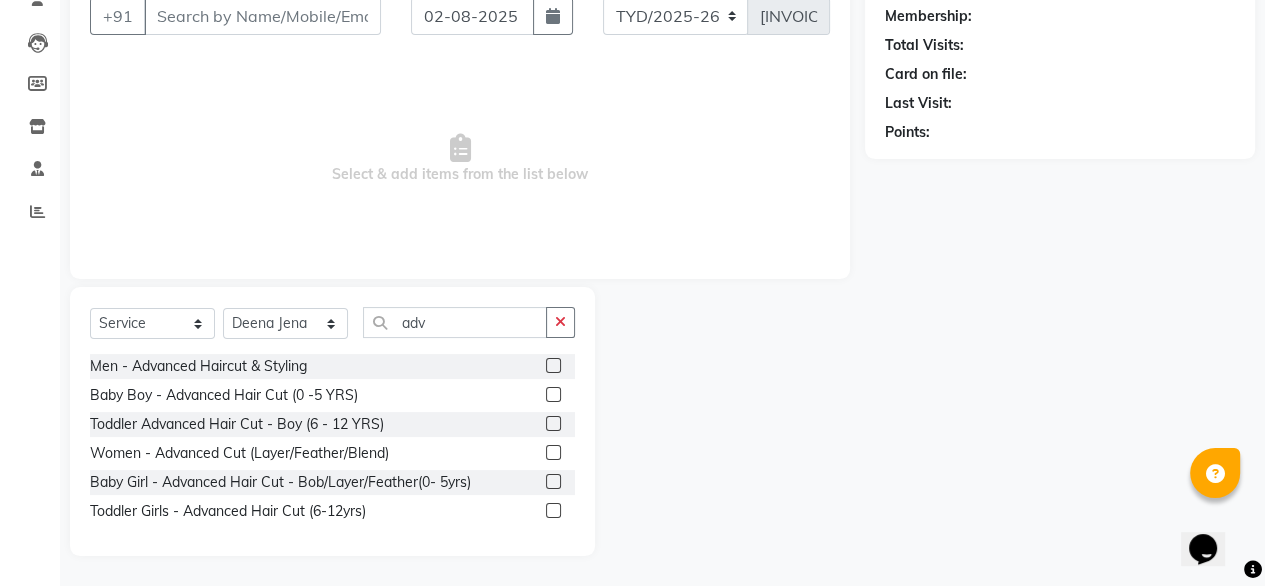 click 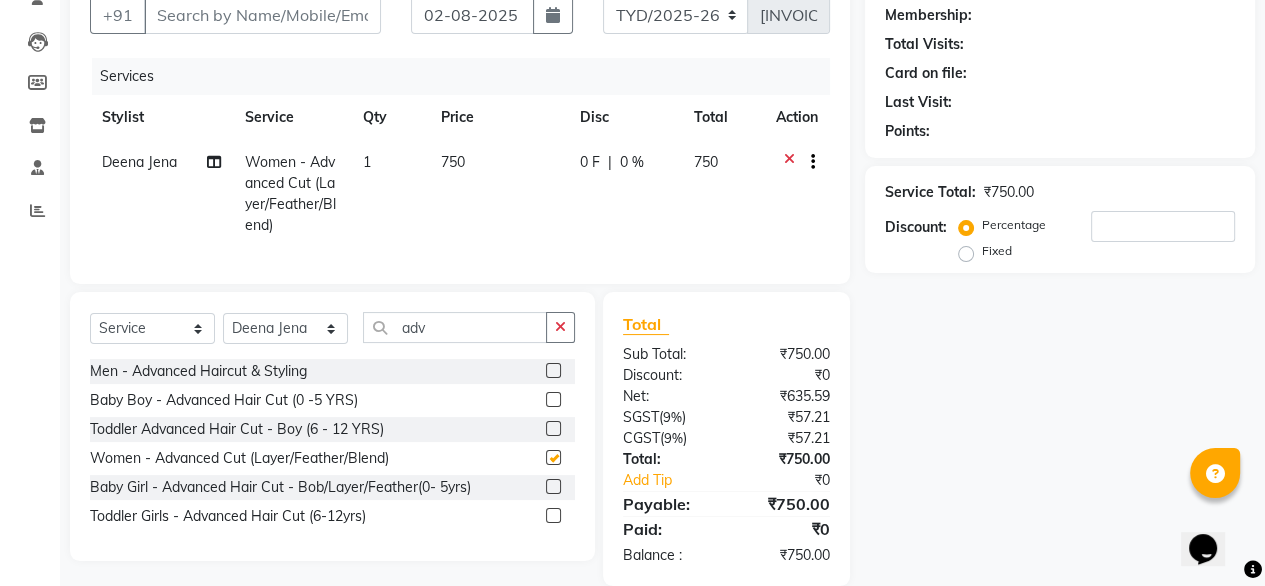 checkbox on "false" 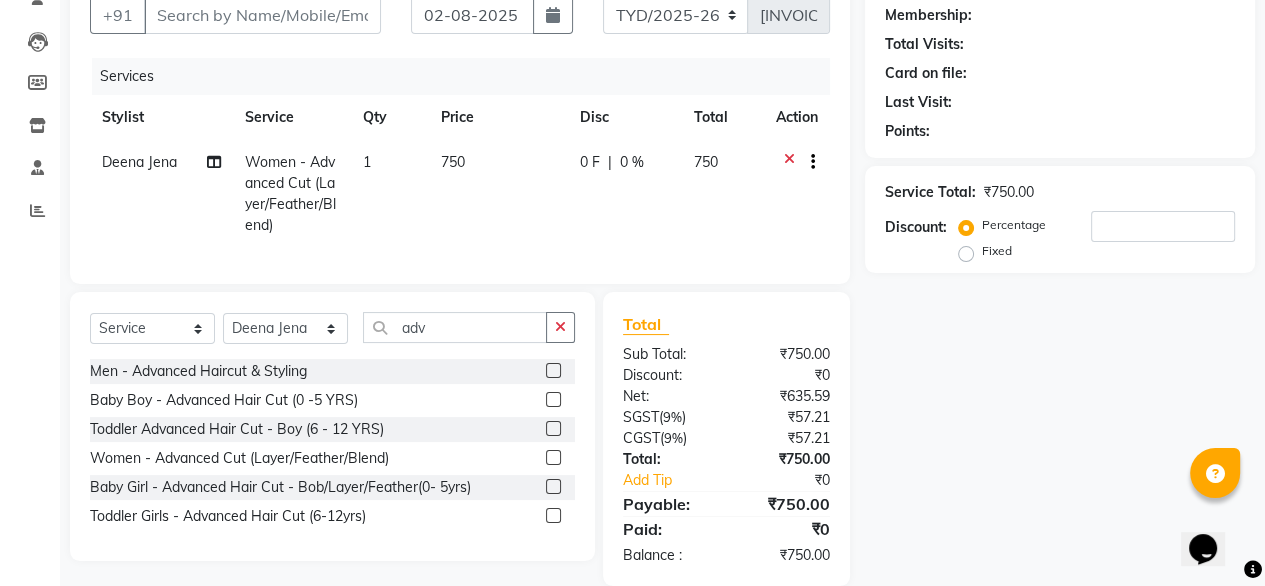 scroll, scrollTop: 0, scrollLeft: 0, axis: both 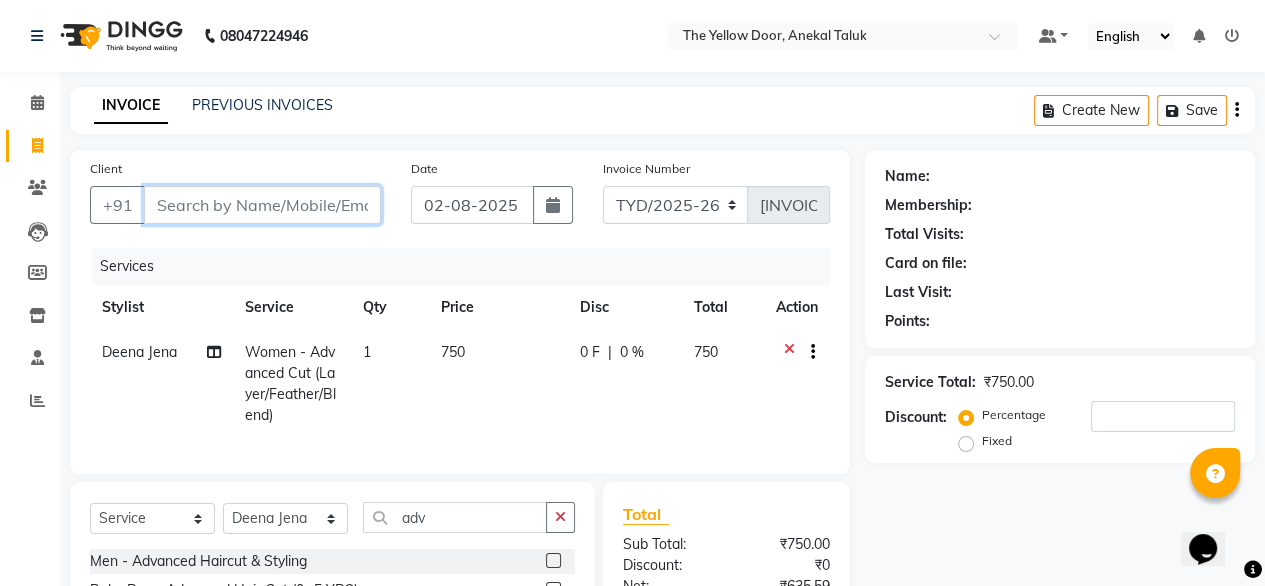 click on "Client" at bounding box center [262, 205] 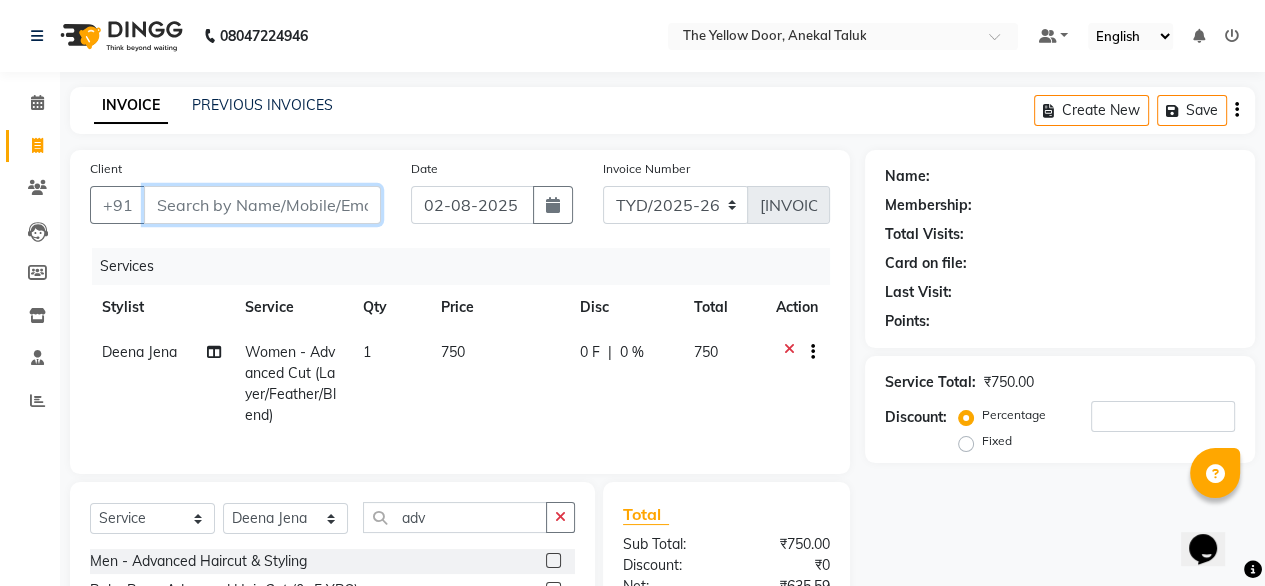 type on "8" 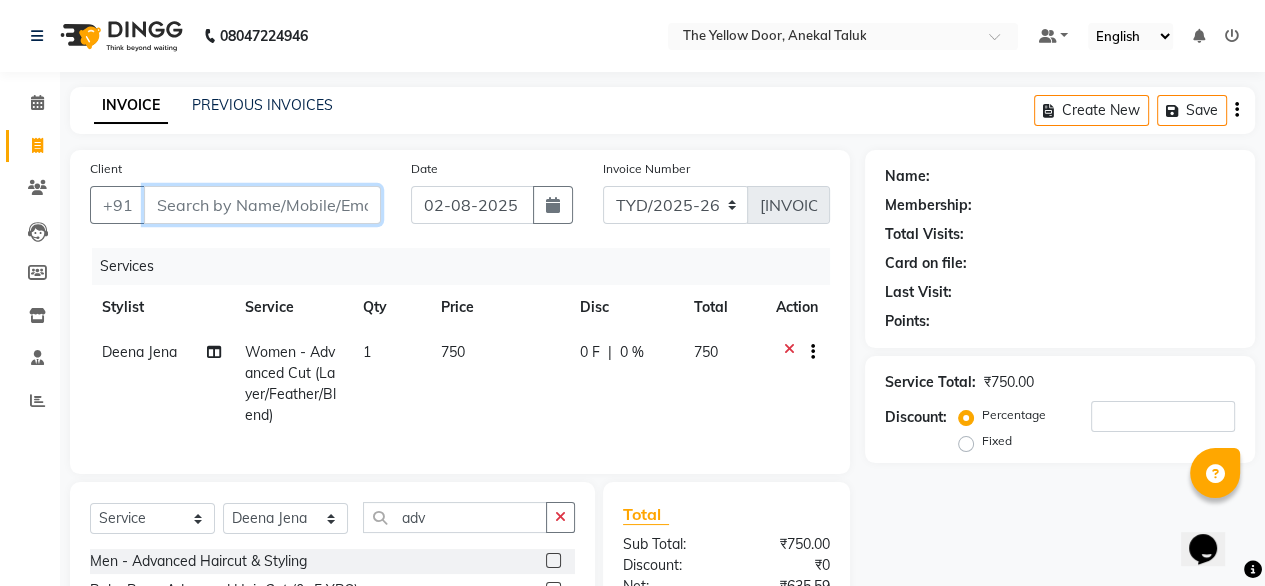 type on "0" 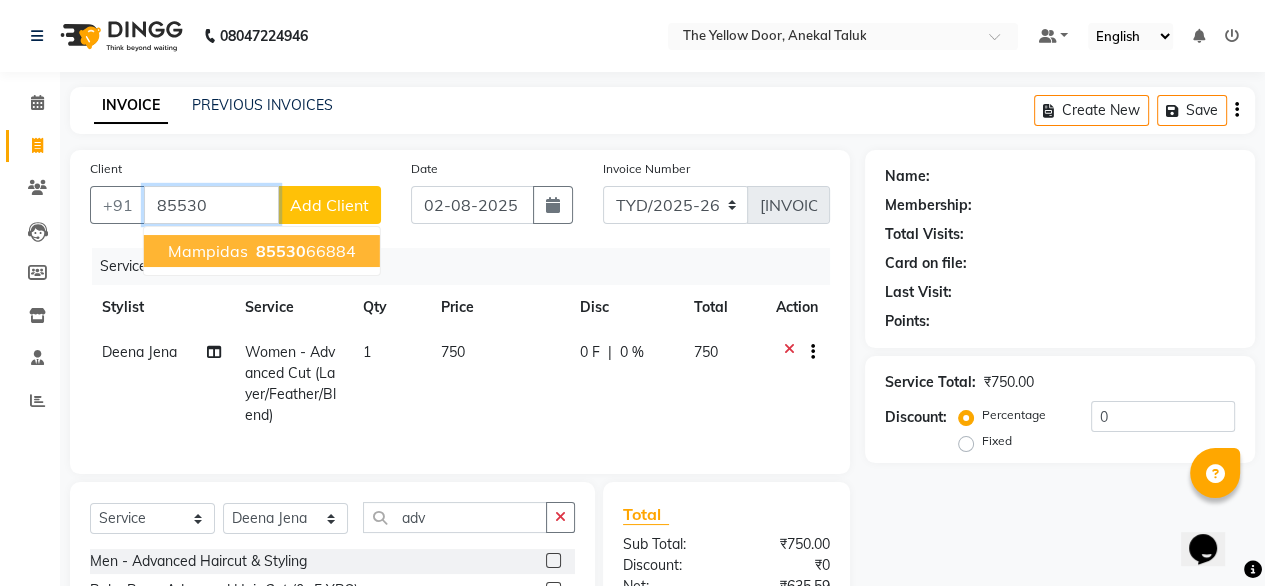 click on "[PHONE]" at bounding box center [304, 251] 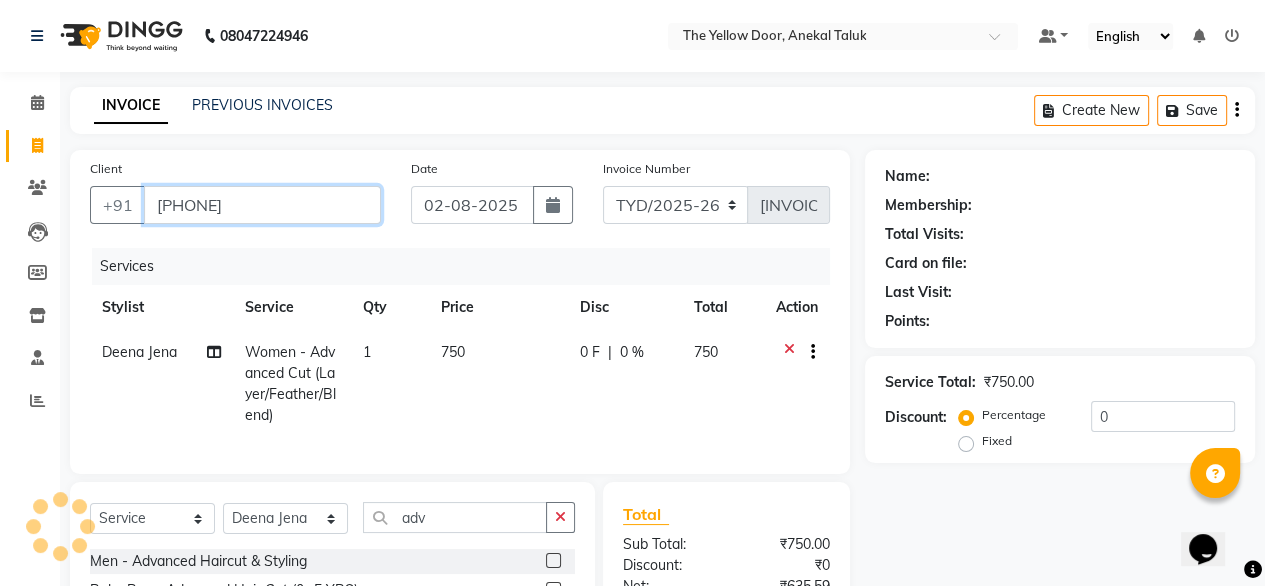 type on "[PHONE]" 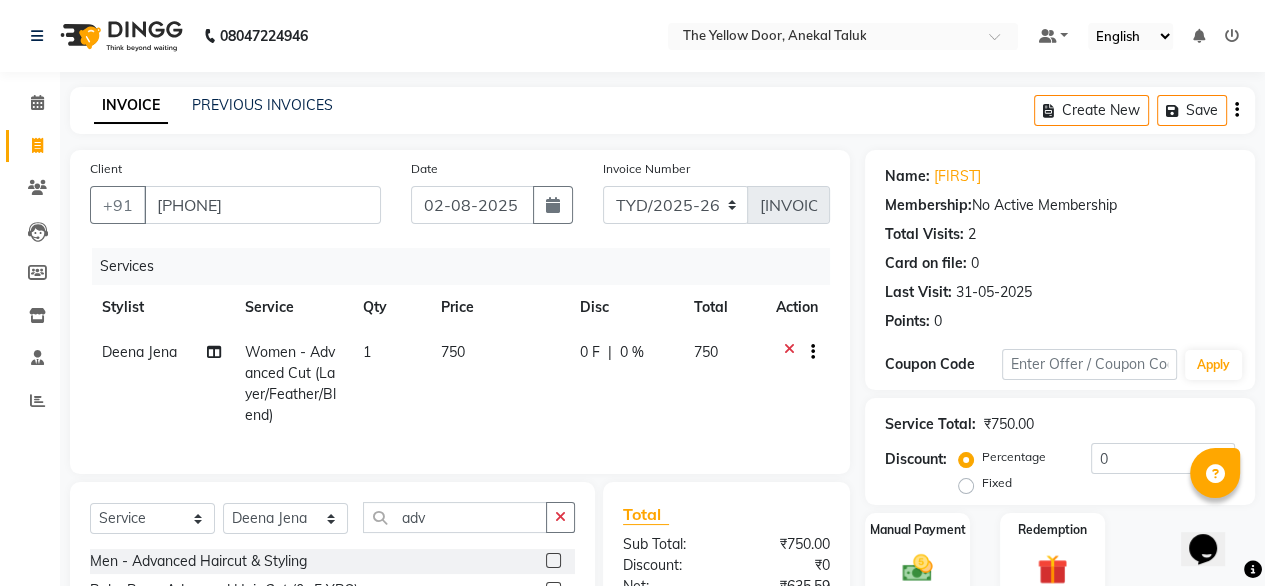 scroll, scrollTop: 236, scrollLeft: 0, axis: vertical 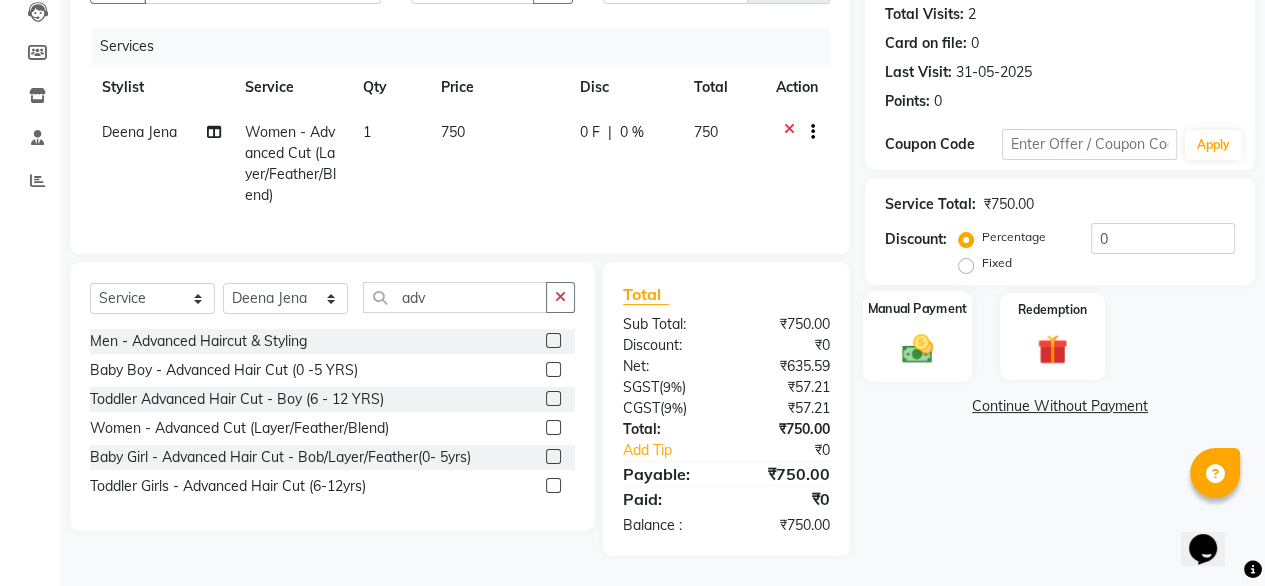 click 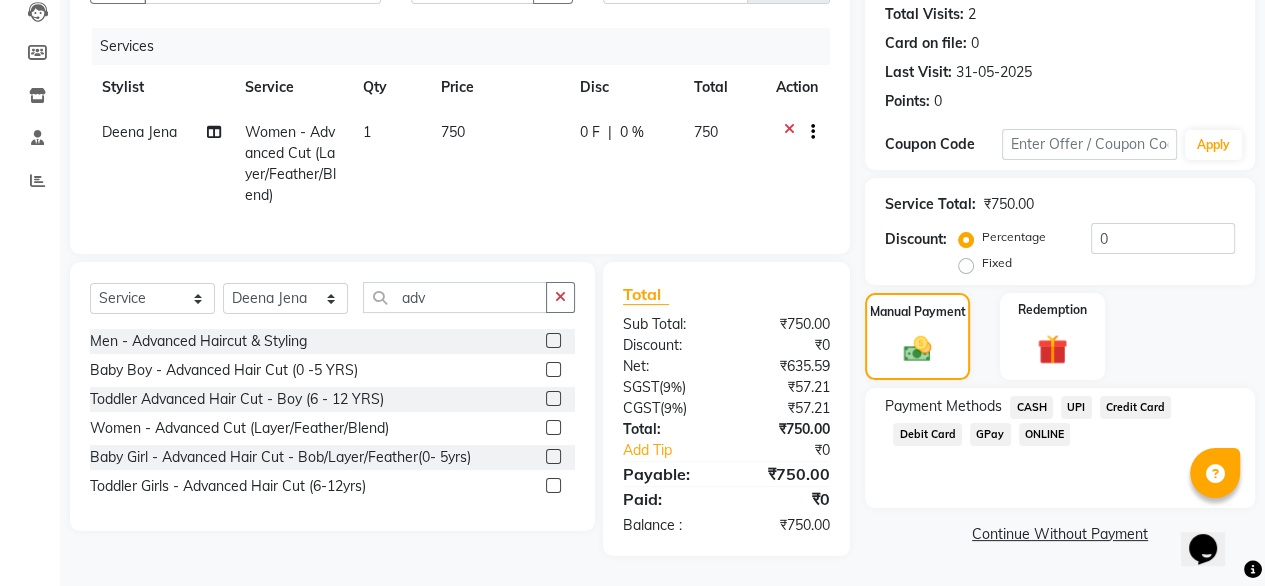 click on "UPI" 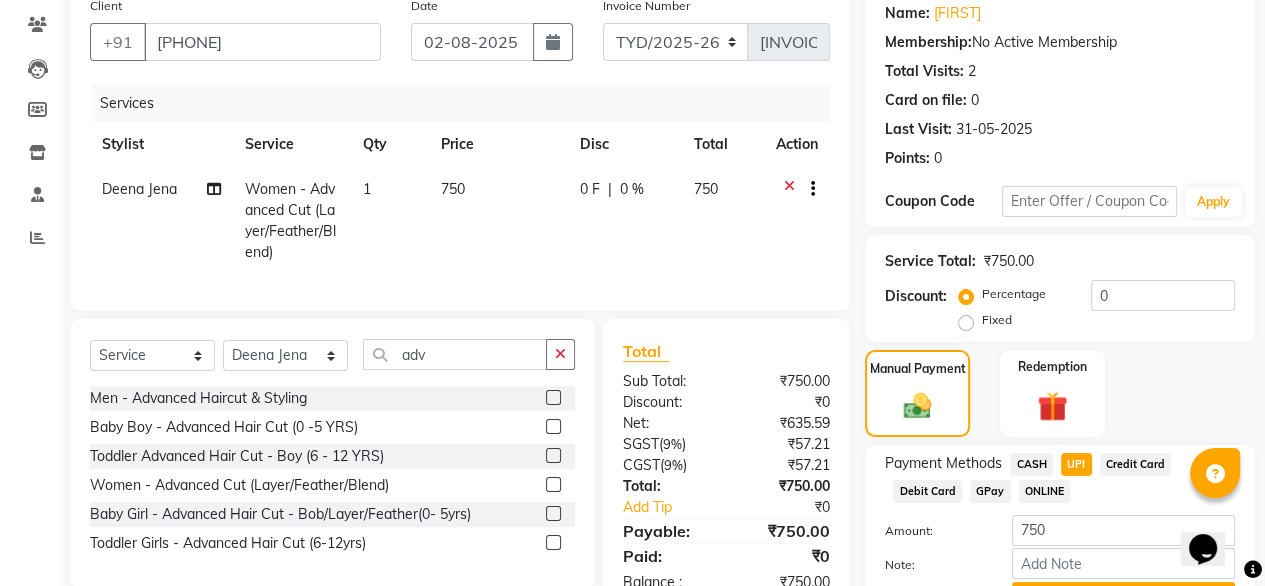 scroll, scrollTop: 172, scrollLeft: 0, axis: vertical 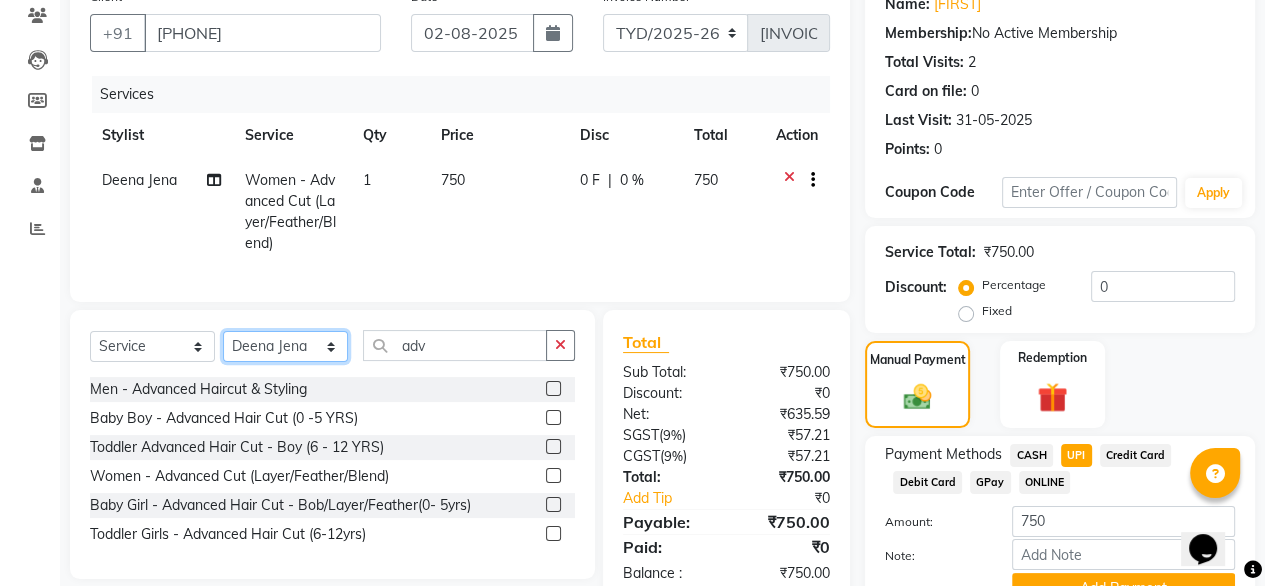 click on "Select Stylist Amit Roy Bina Deena Jena Housekeeping Manager Sajiya Shefi Shanoor Shri" 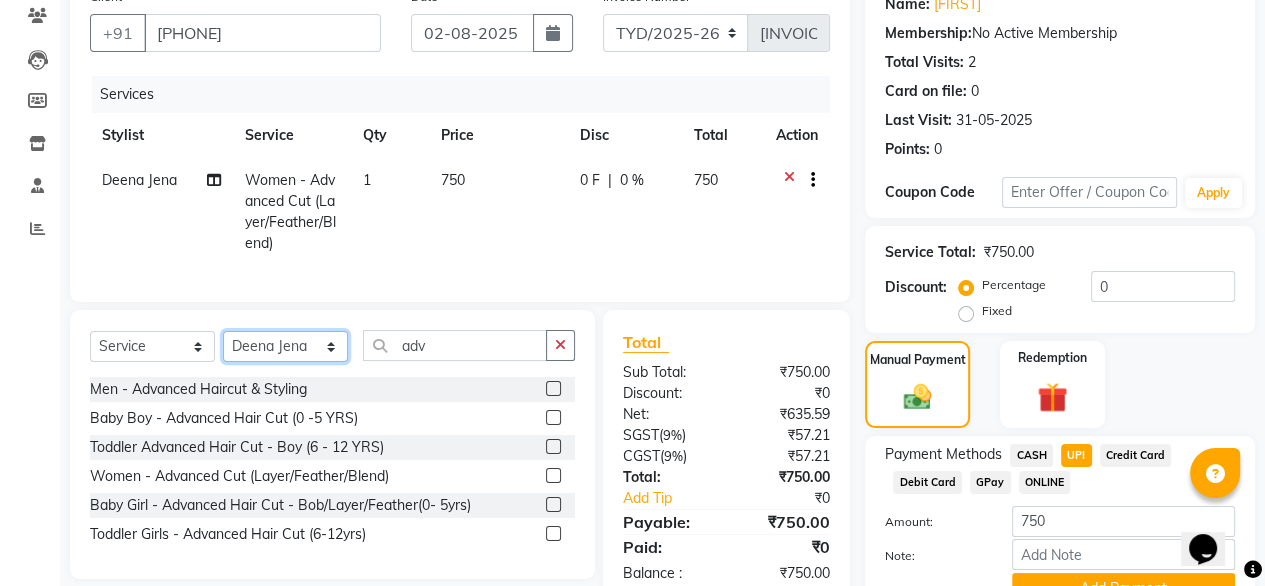 select on "67915" 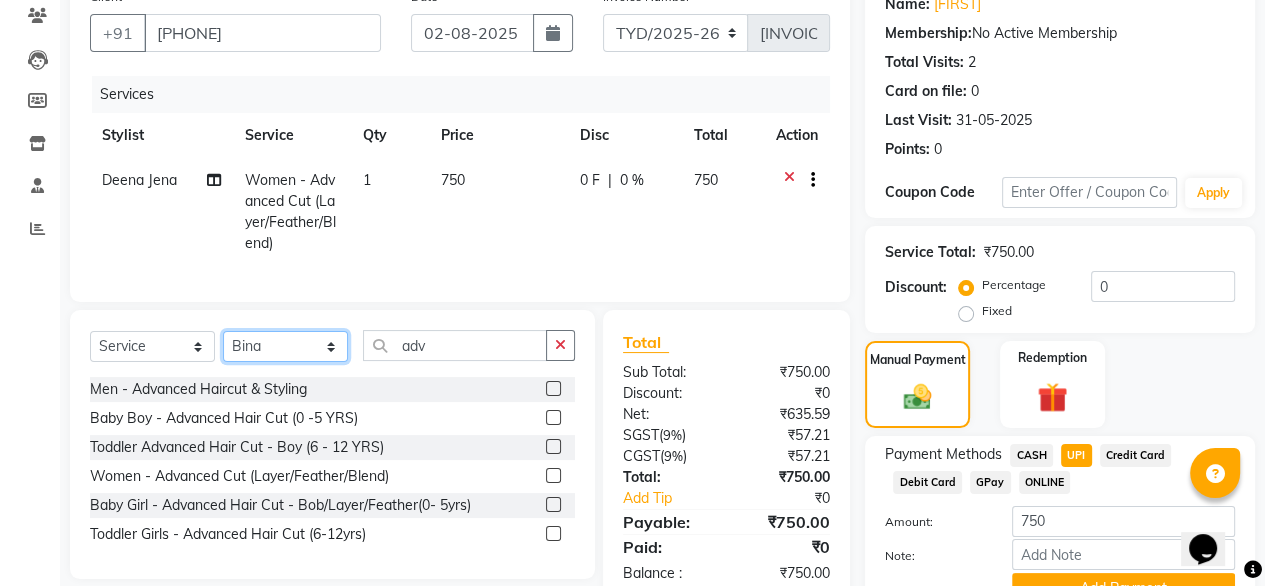 click on "Select Stylist Amit Roy Bina Deena Jena Housekeeping Manager Sajiya Shefi Shanoor Shri" 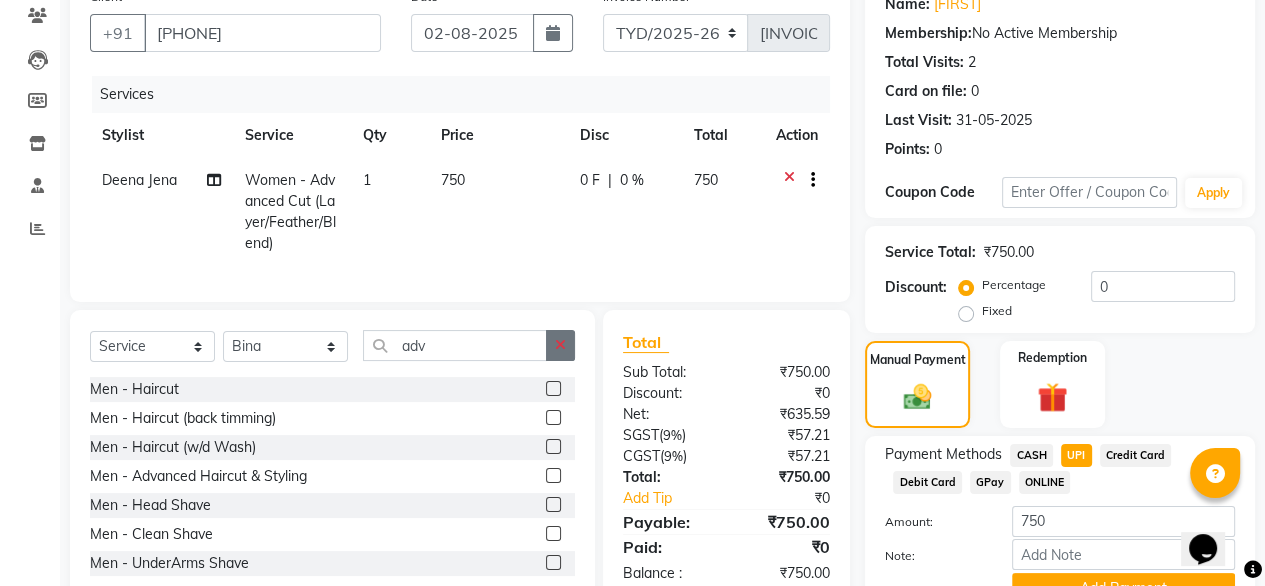 click 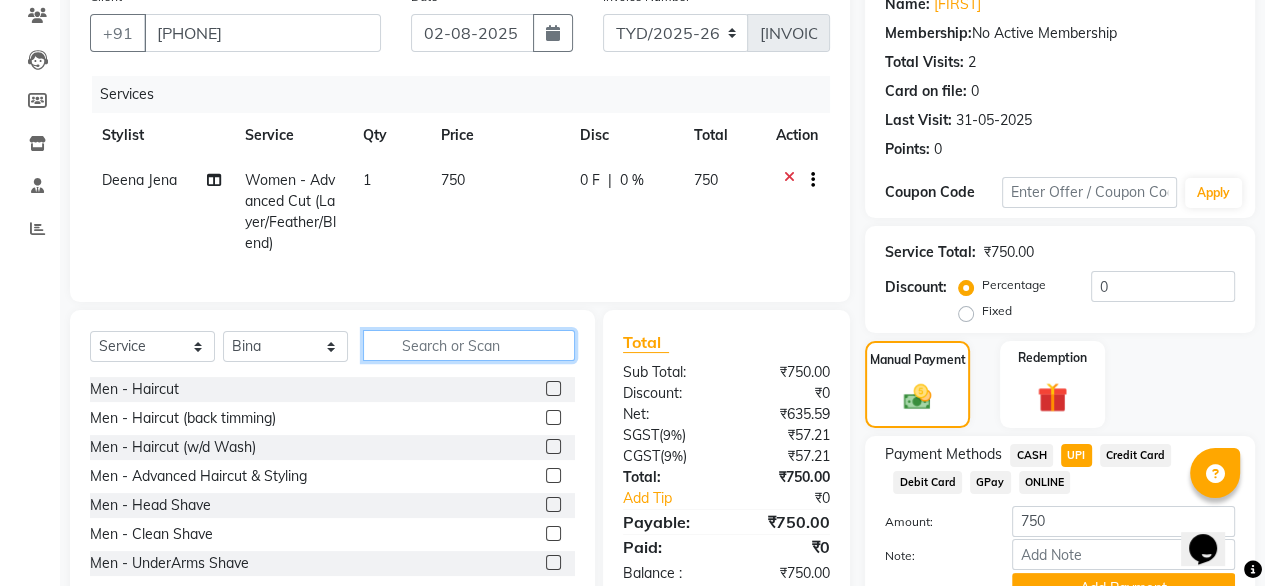 click 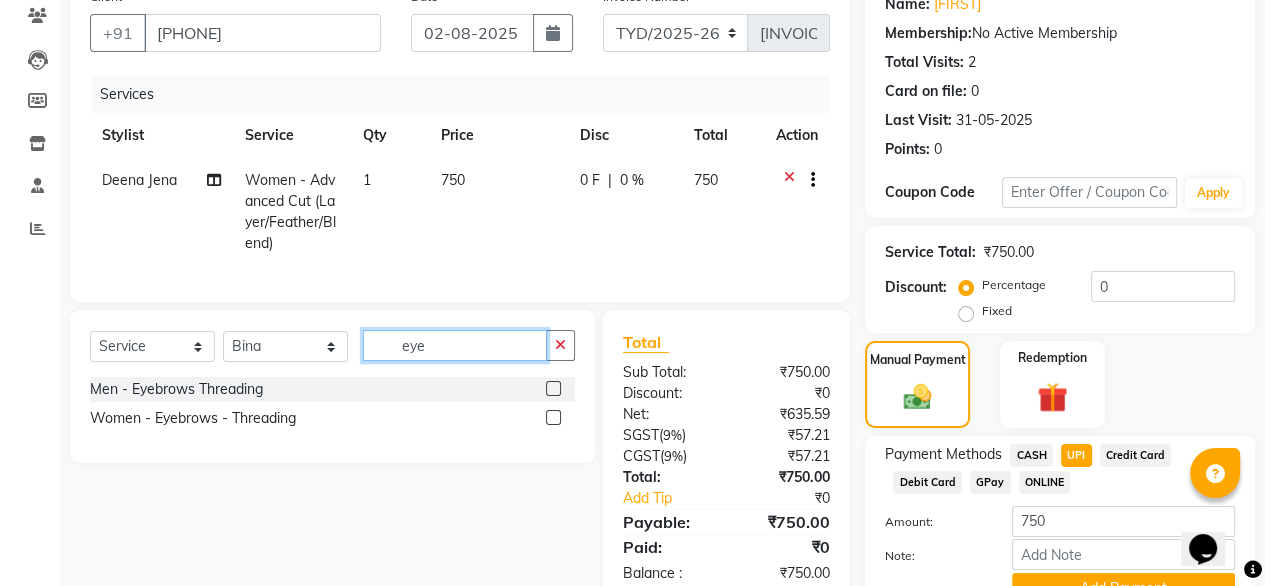 type on "eye" 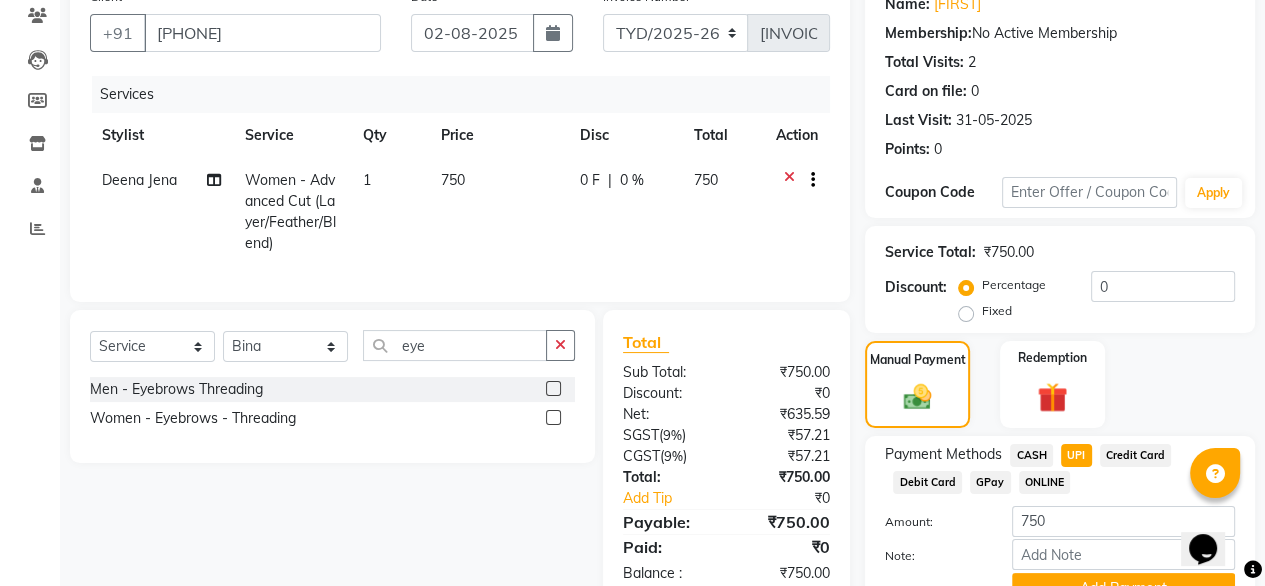 click 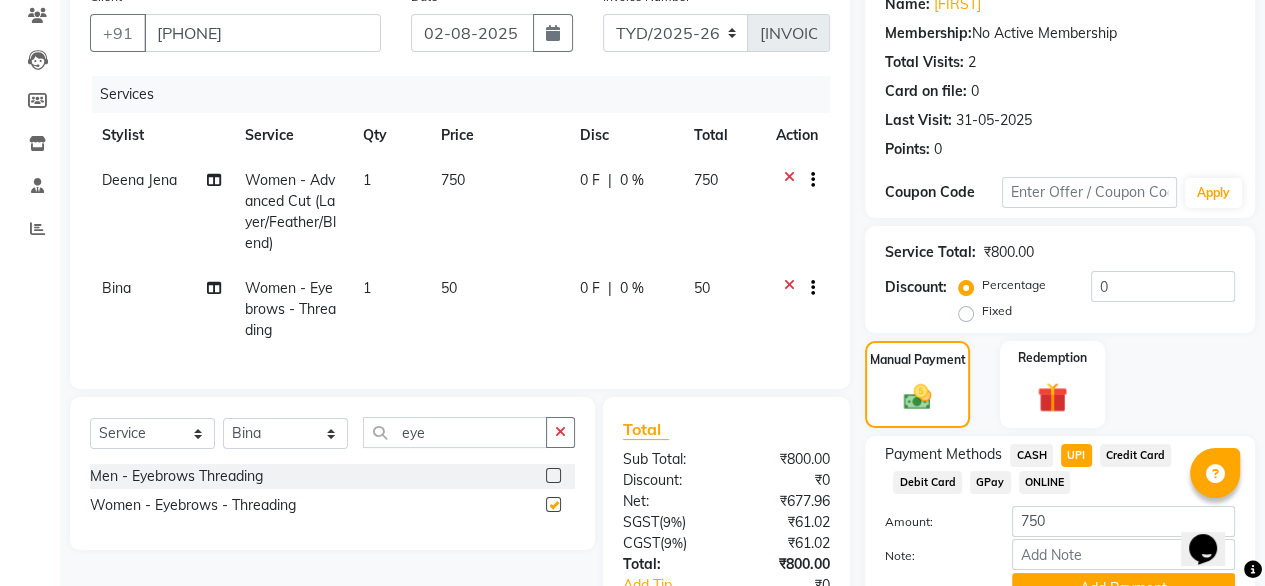 checkbox on "false" 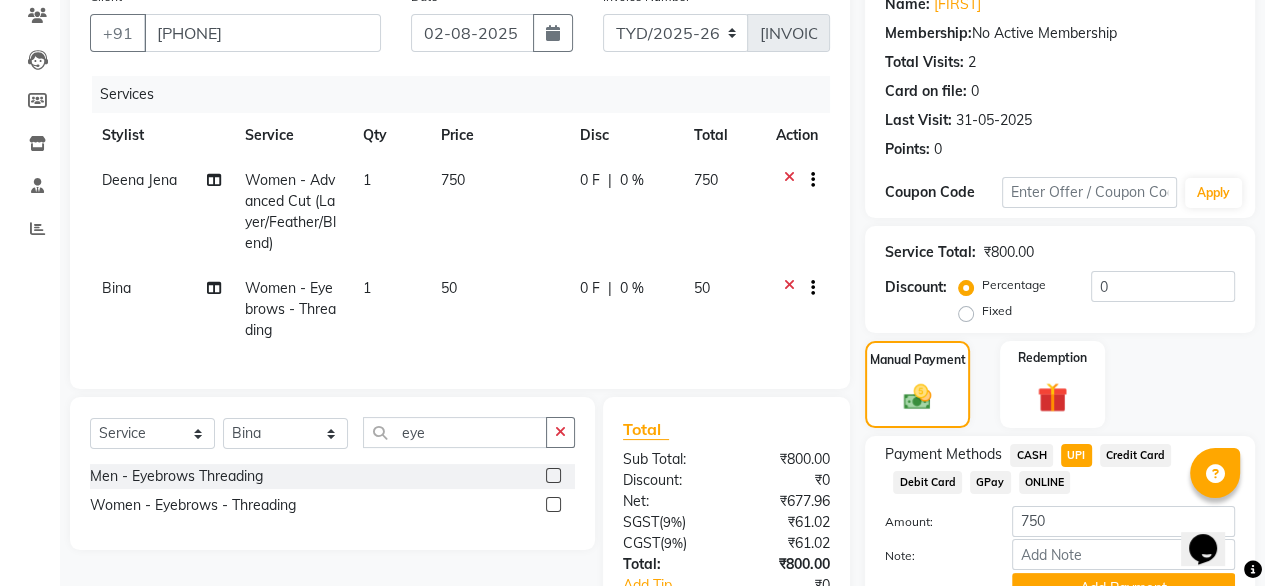 click on "1" 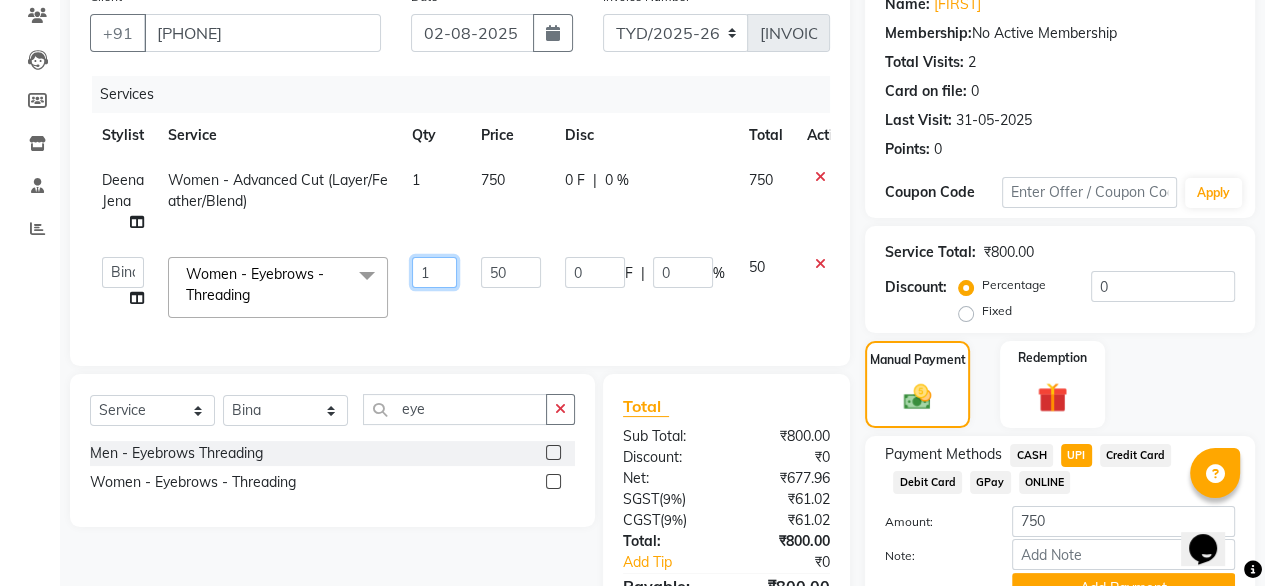 click on "1" 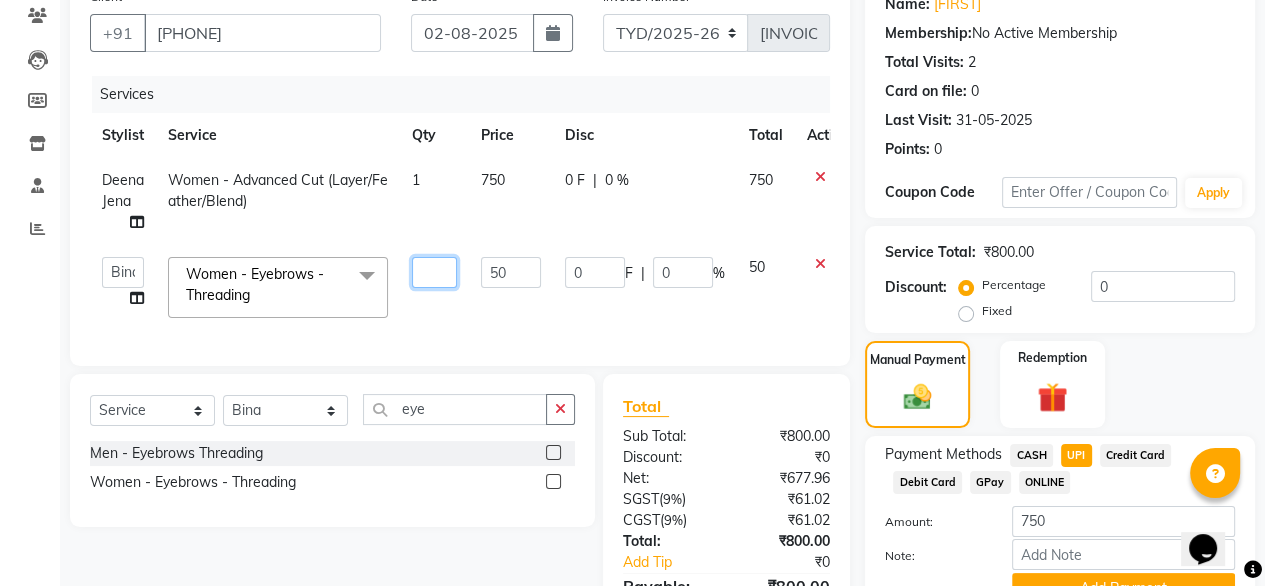 type on "2" 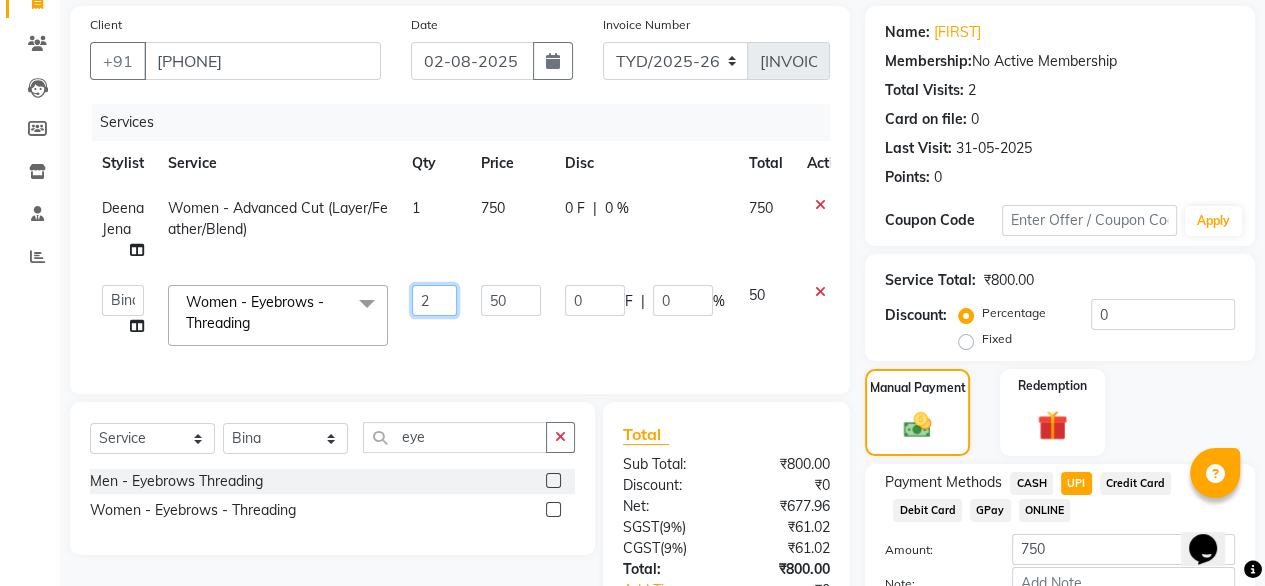 scroll, scrollTop: 143, scrollLeft: 0, axis: vertical 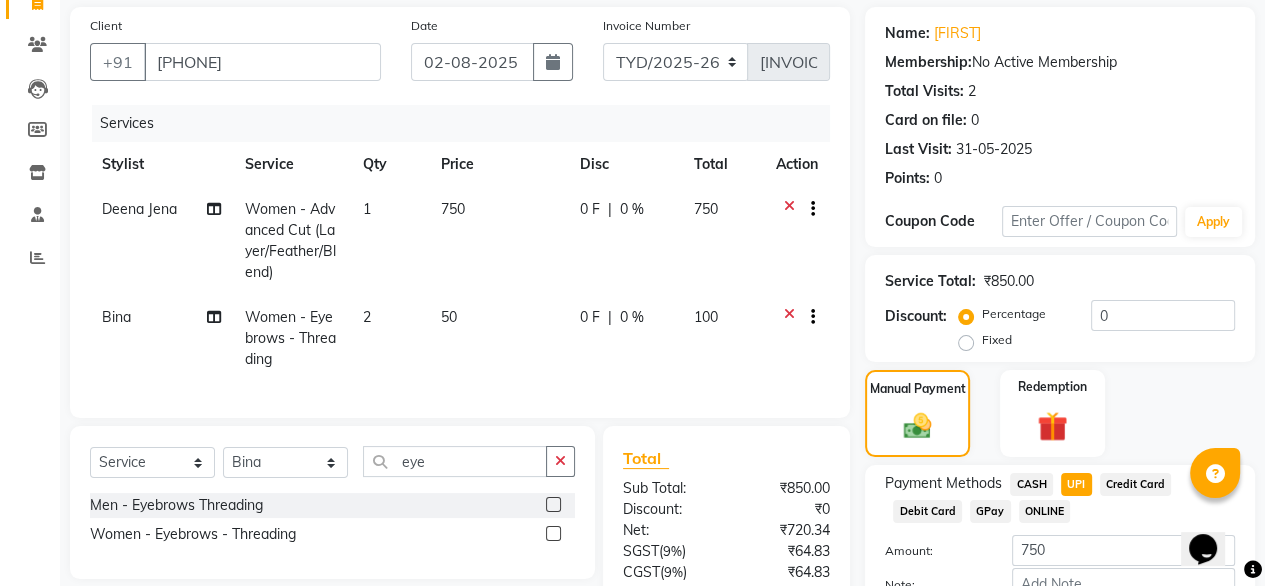 click 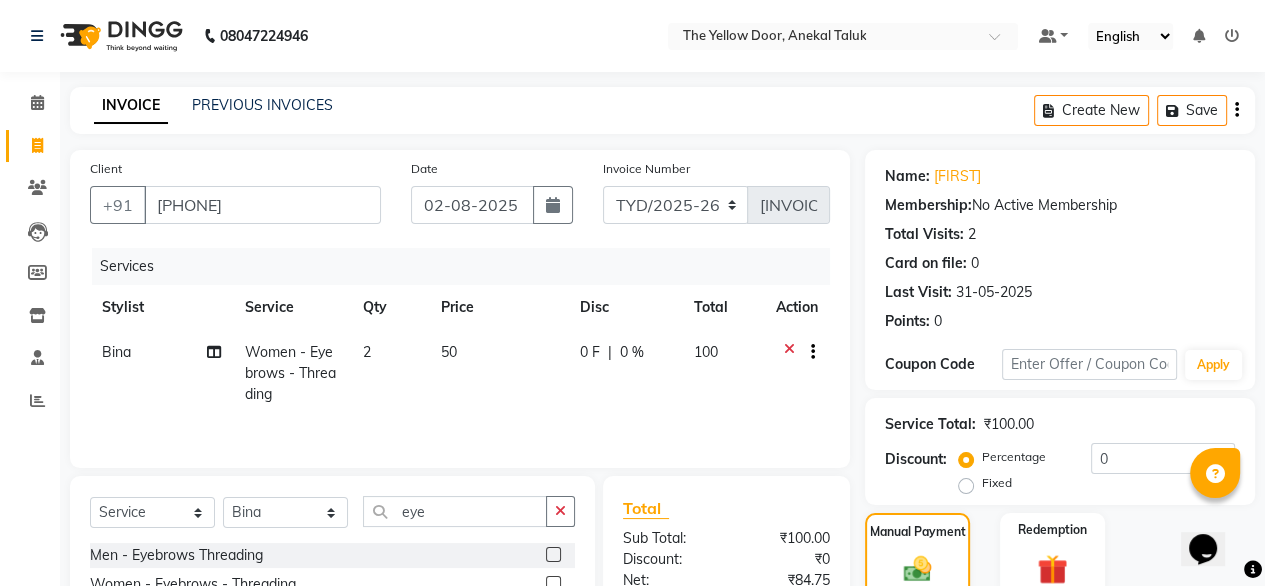 scroll, scrollTop: 0, scrollLeft: 0, axis: both 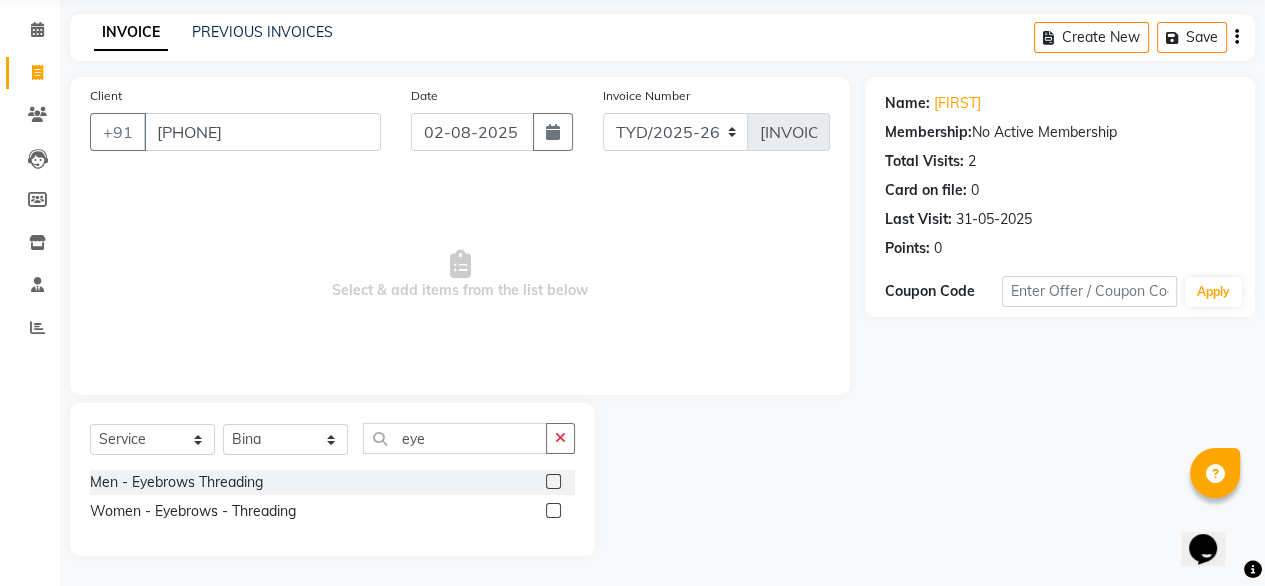 click 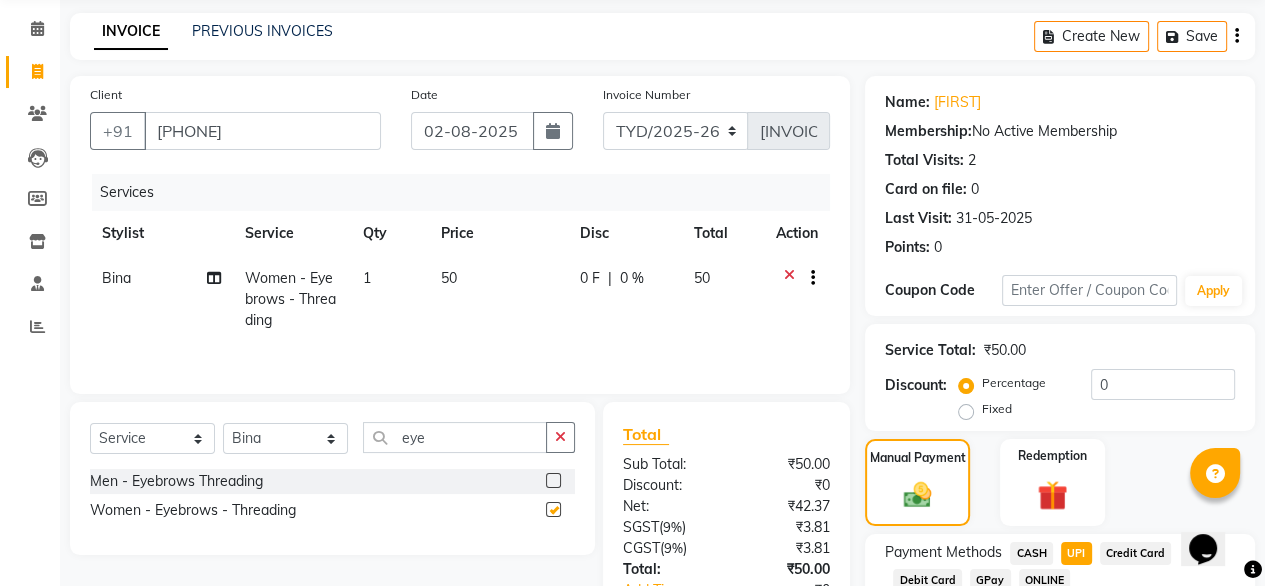 checkbox on "false" 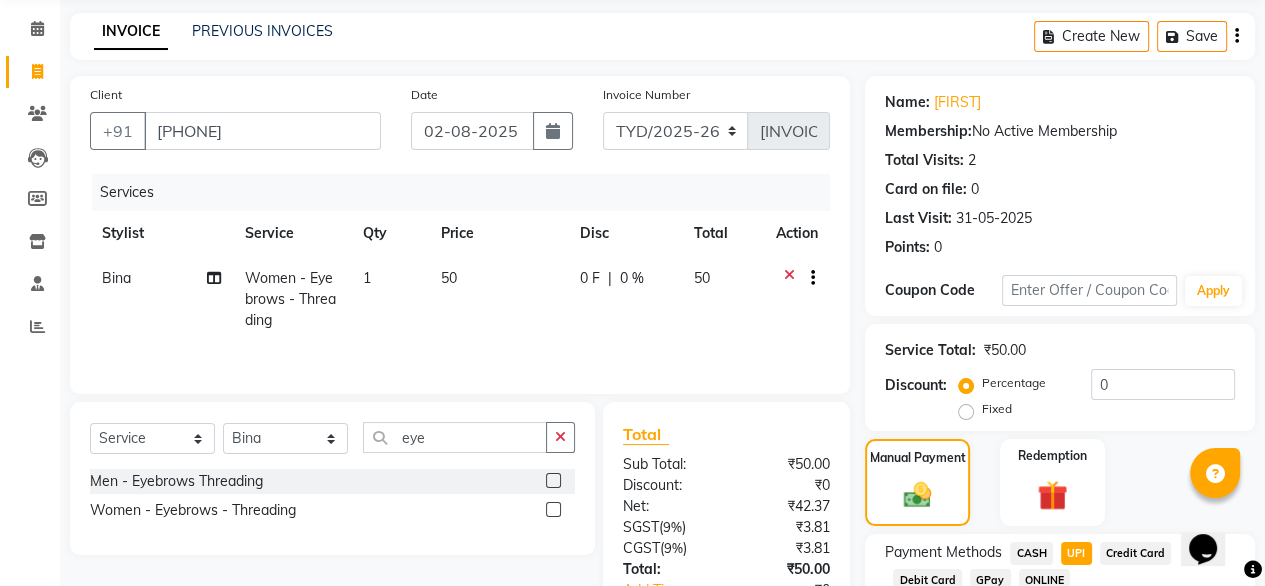click on "1" 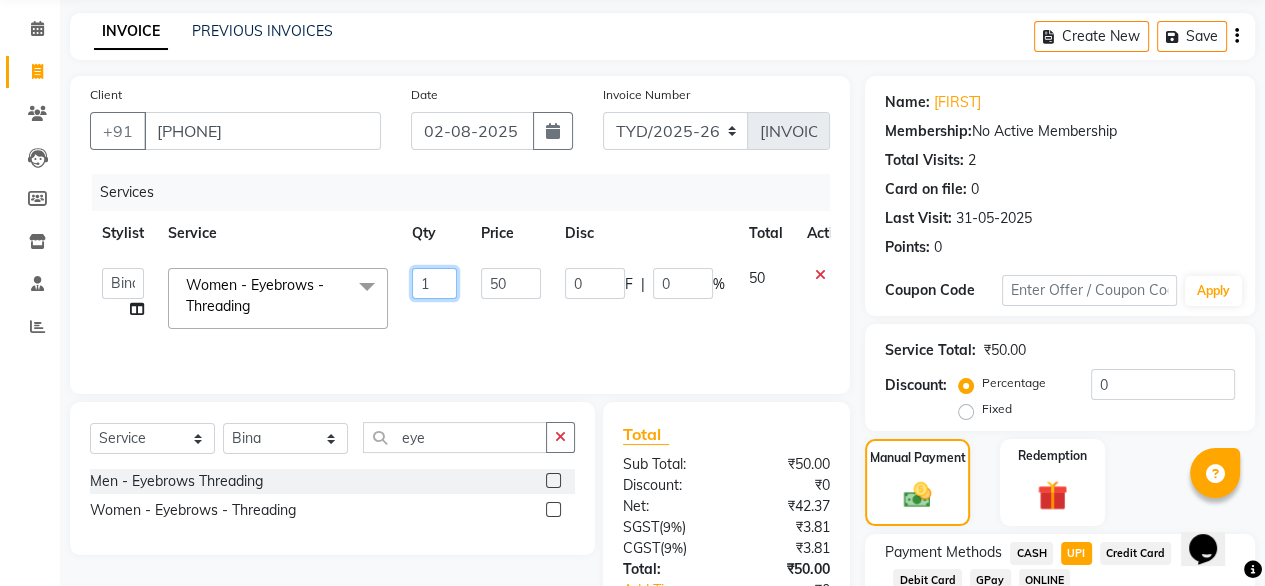 click on "1" 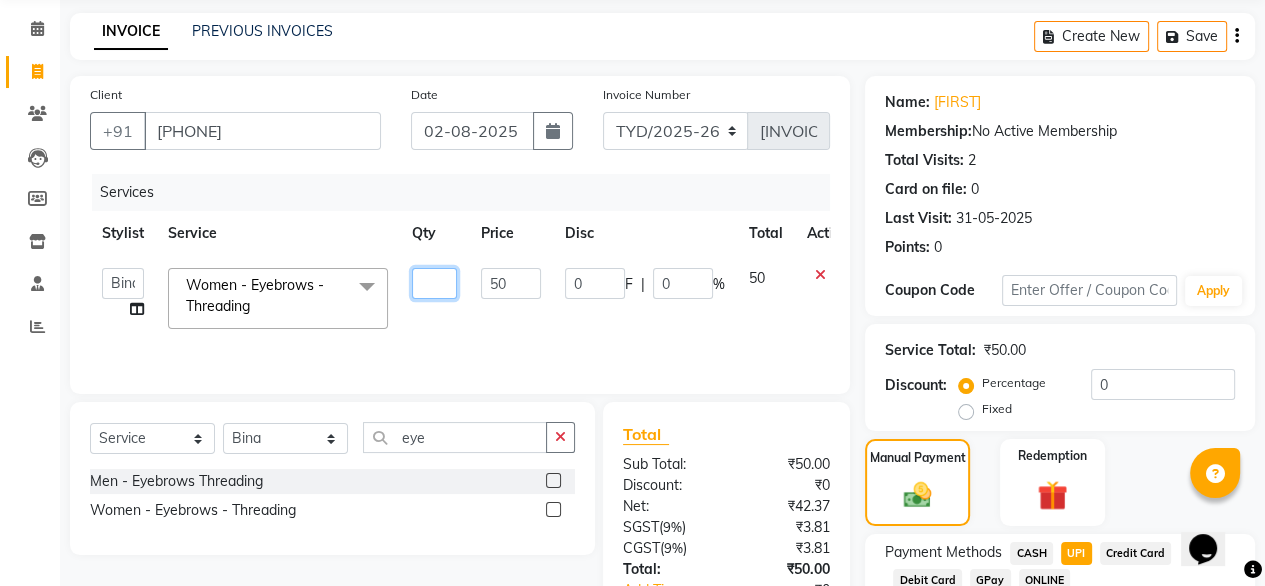 type on "2" 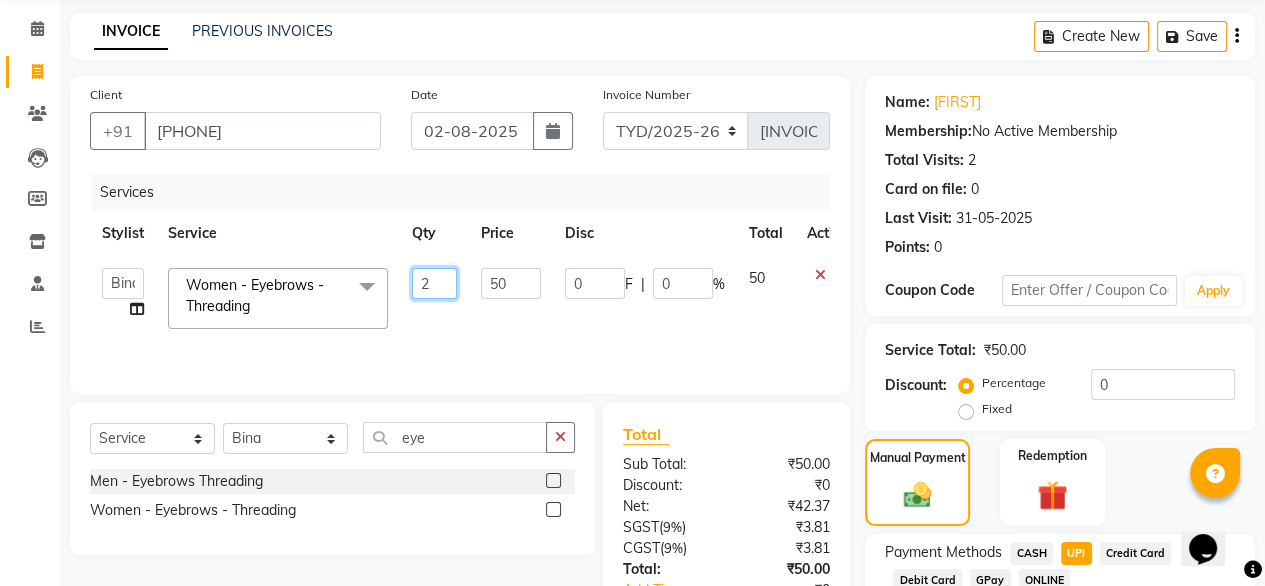 click on "2" 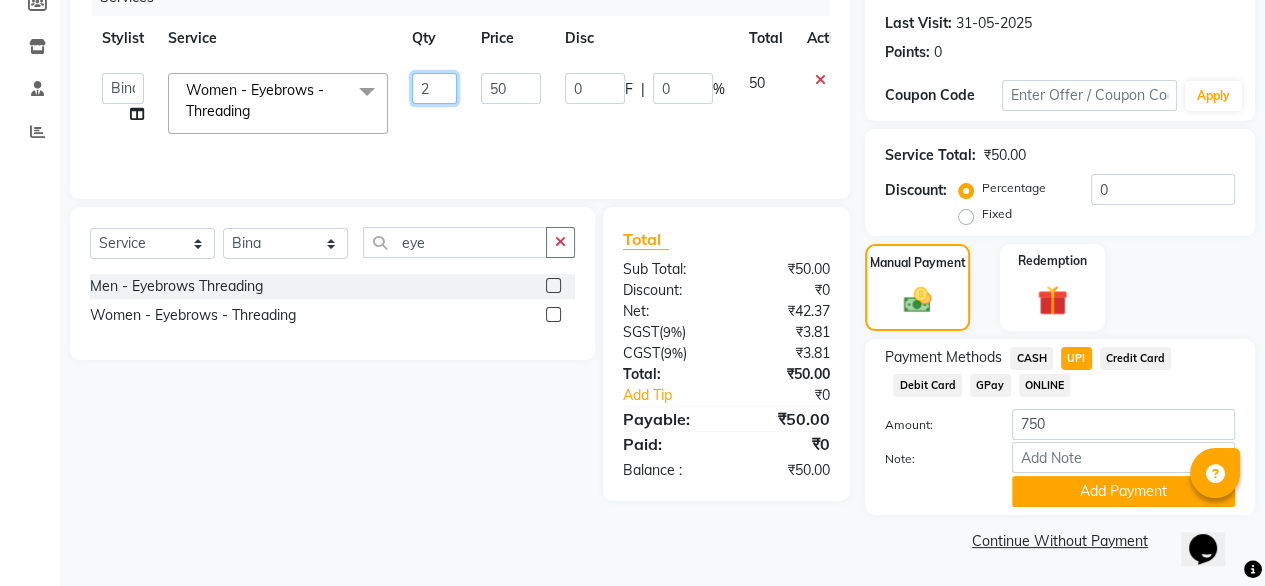 scroll, scrollTop: 0, scrollLeft: 0, axis: both 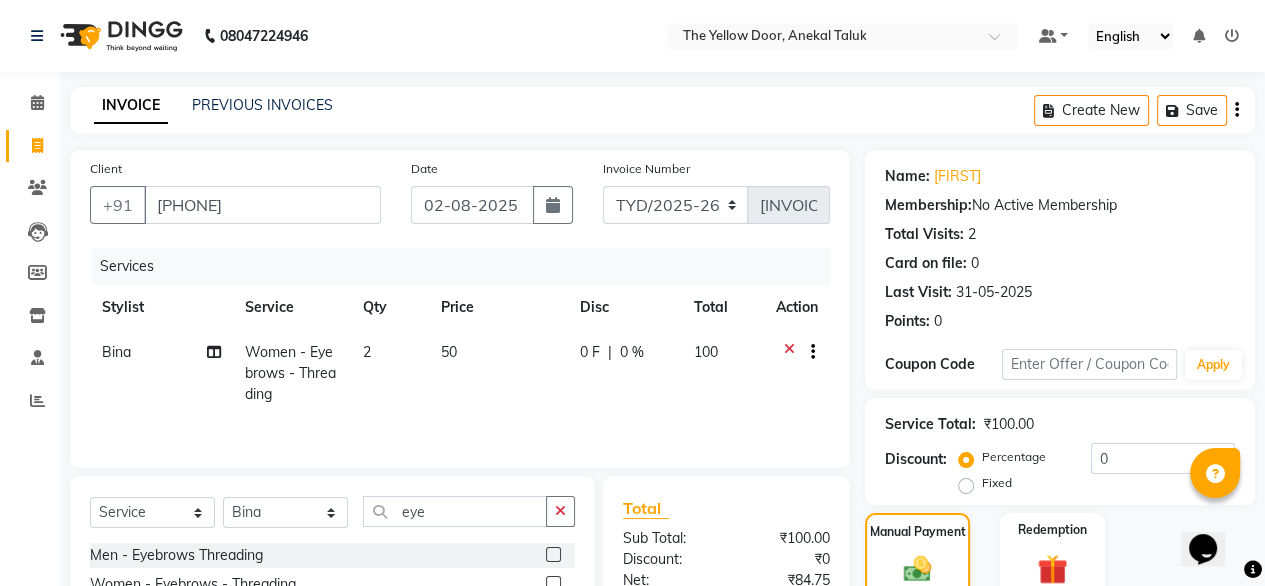 click 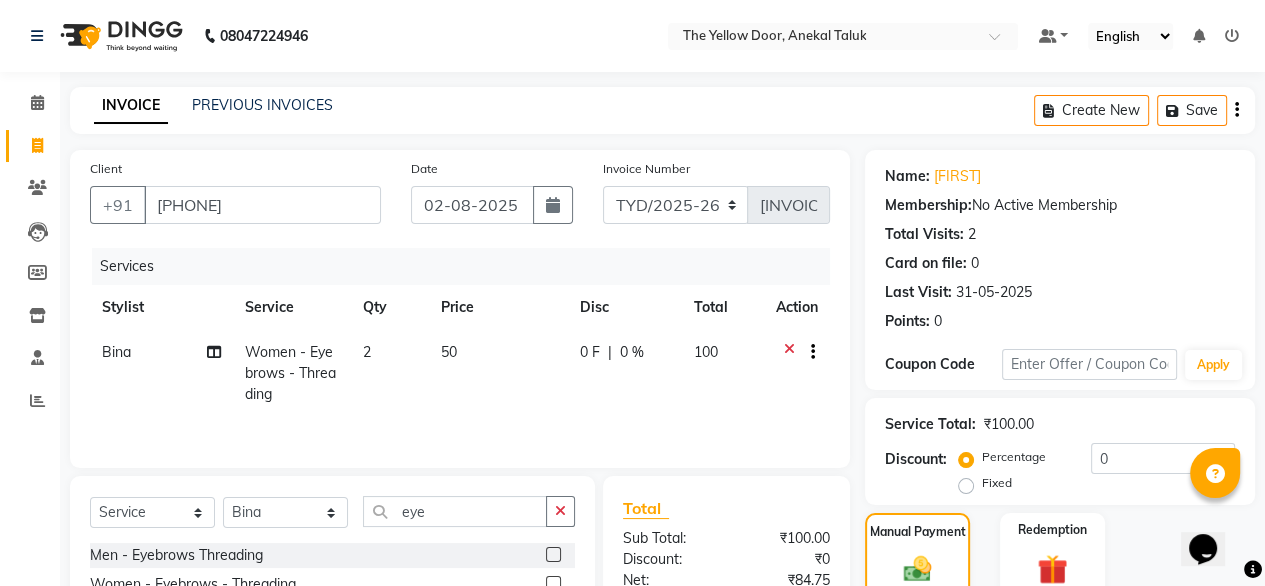 click 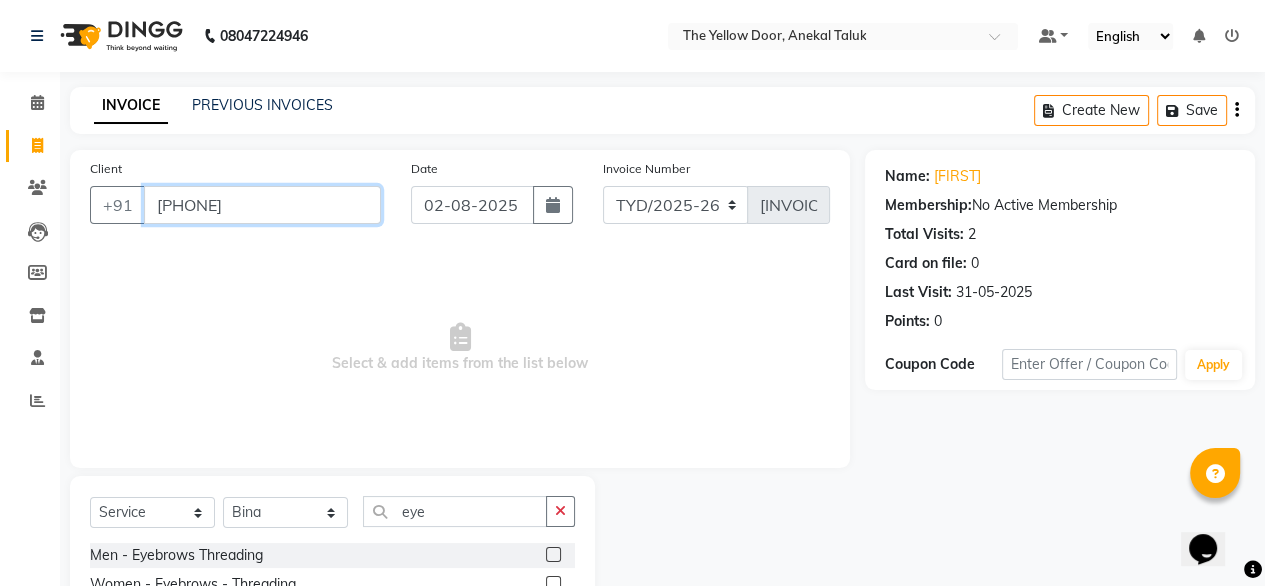 click on "[PHONE]" at bounding box center [262, 205] 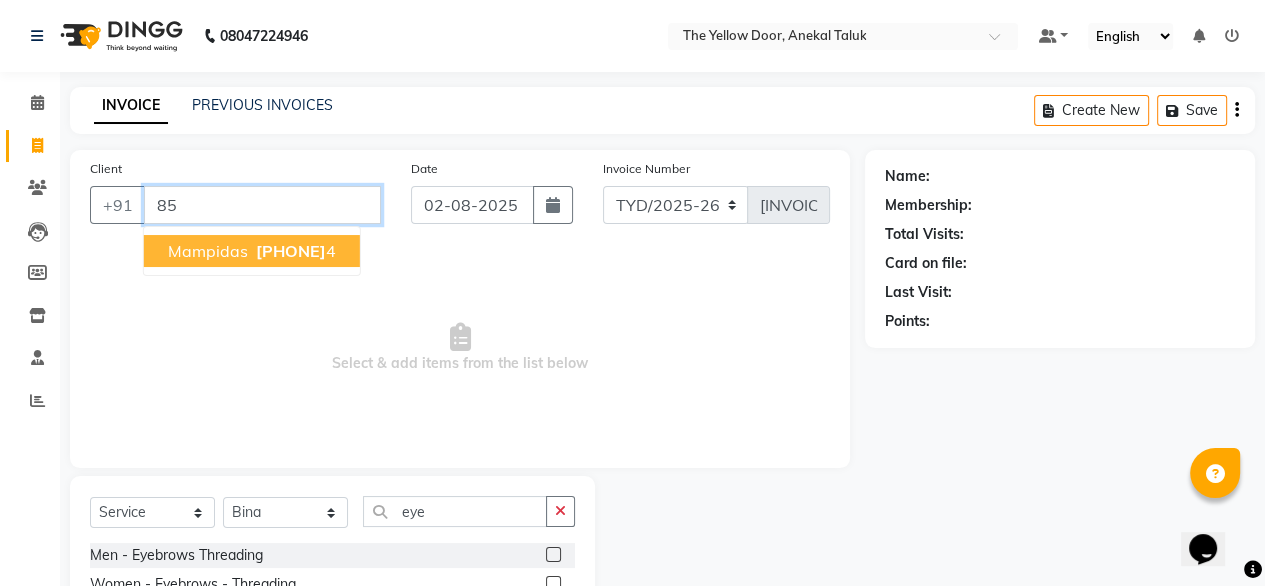 type on "8" 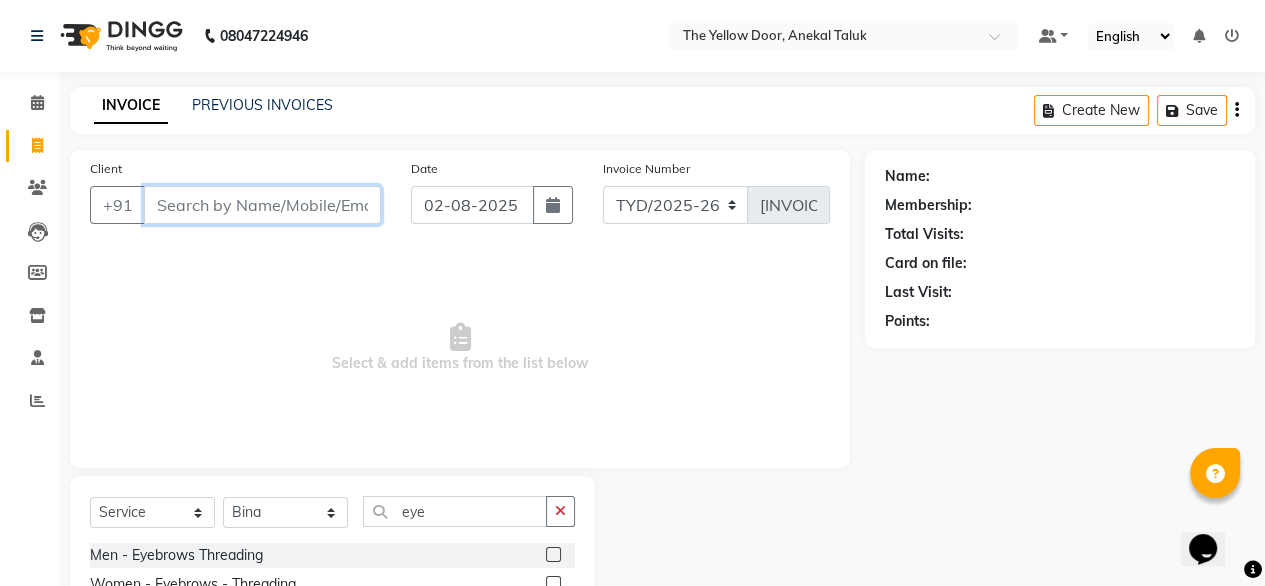 type 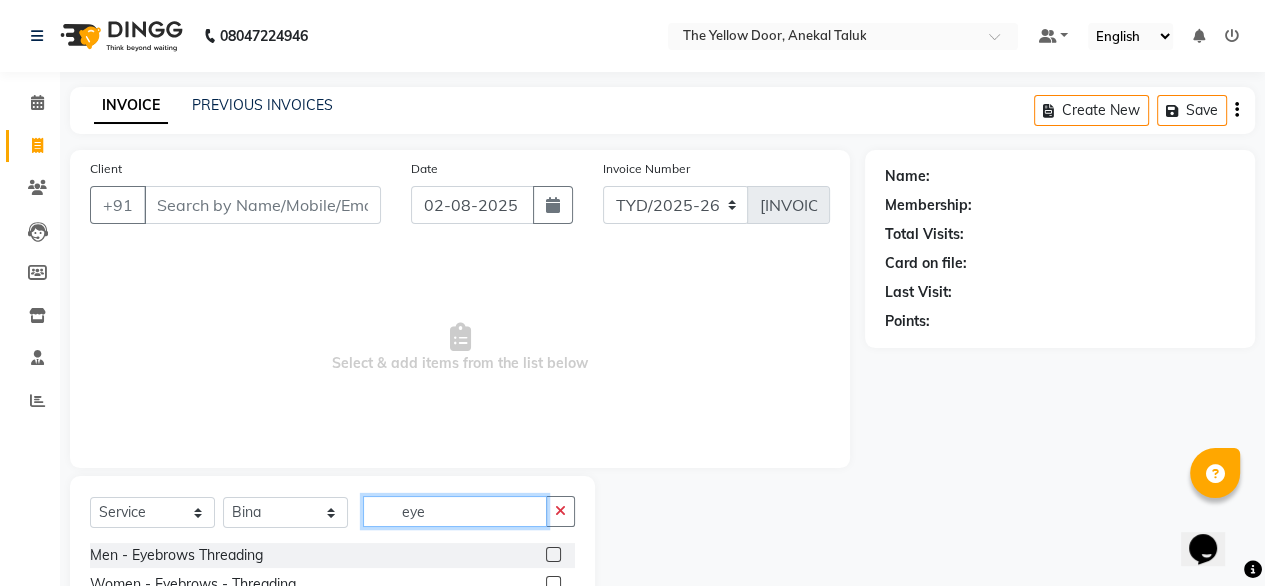 click on "eye" 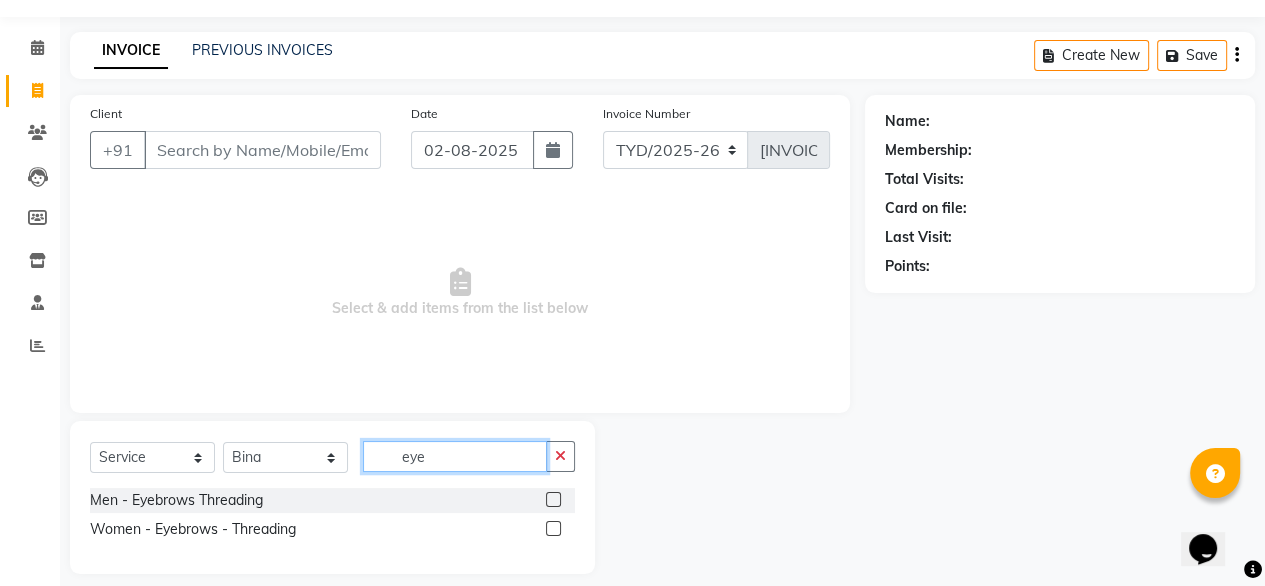 scroll, scrollTop: 56, scrollLeft: 0, axis: vertical 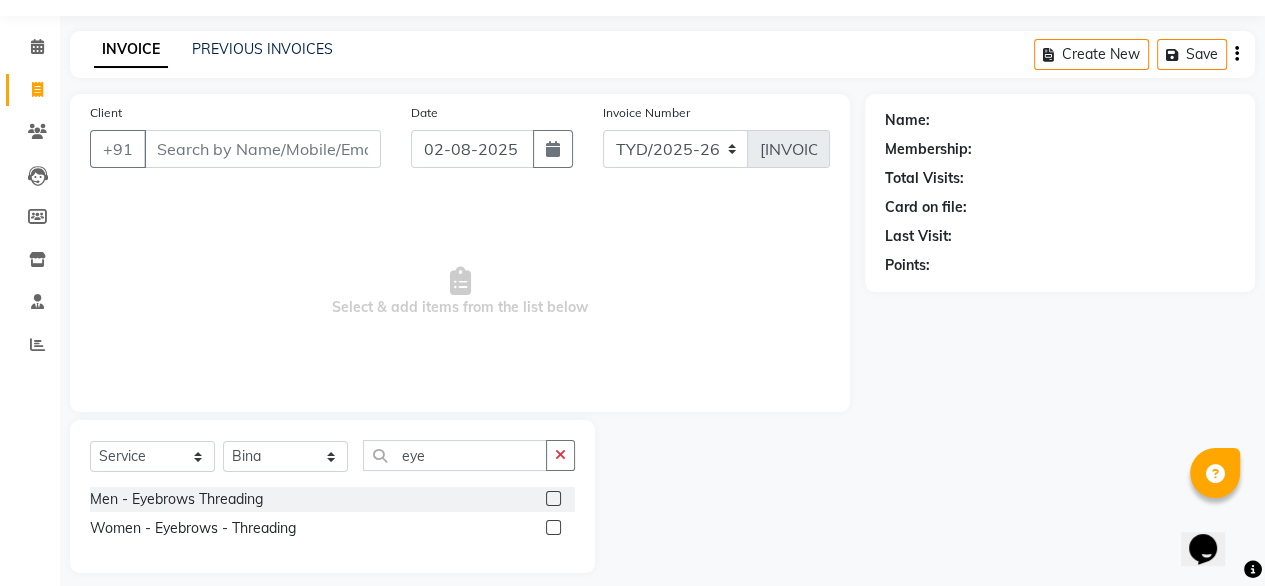 click 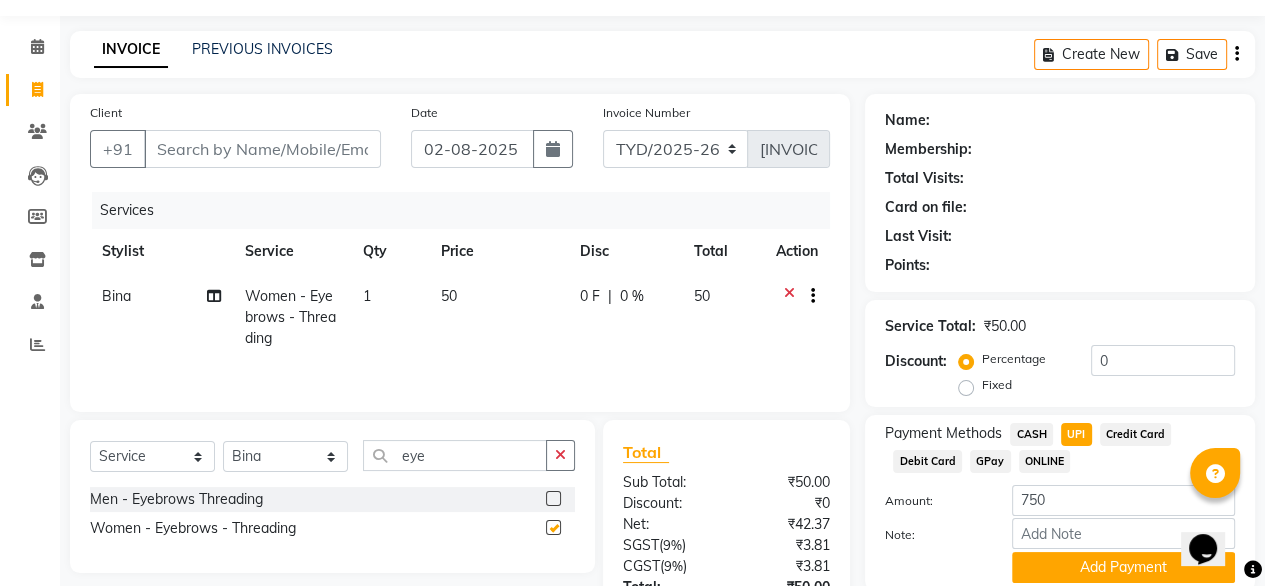 checkbox on "false" 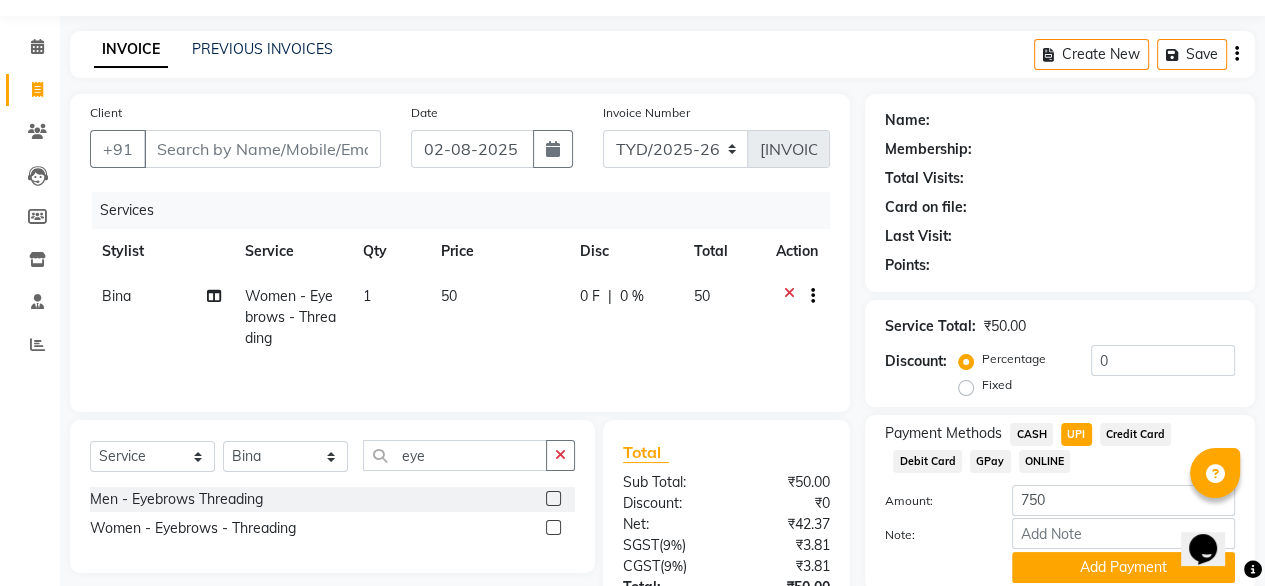 click on "1" 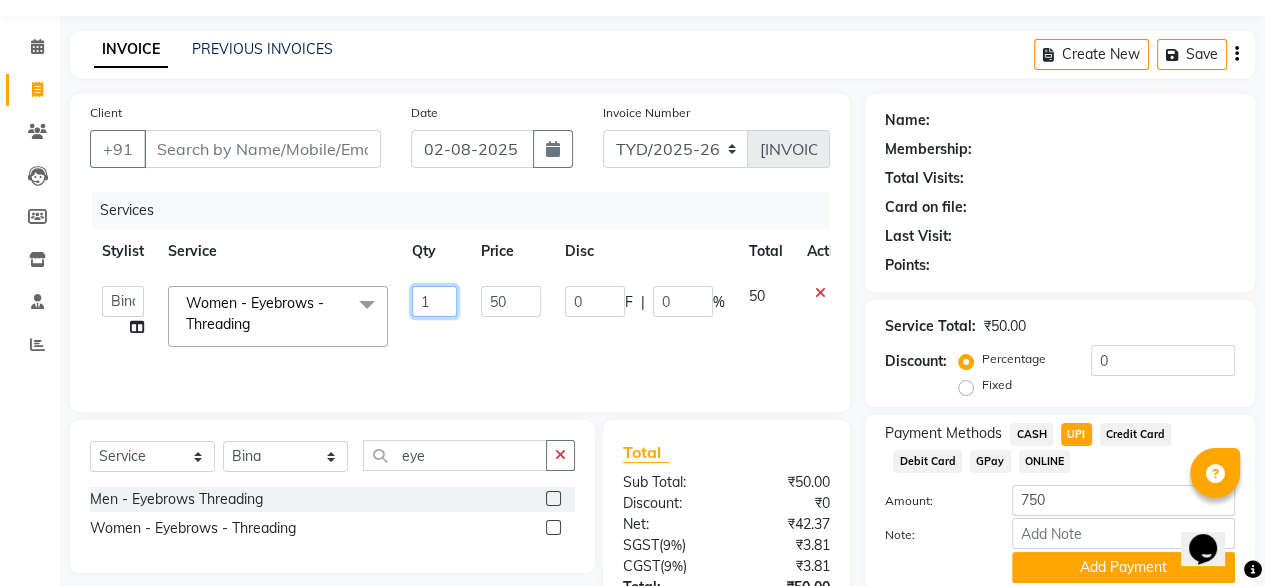 click on "1" 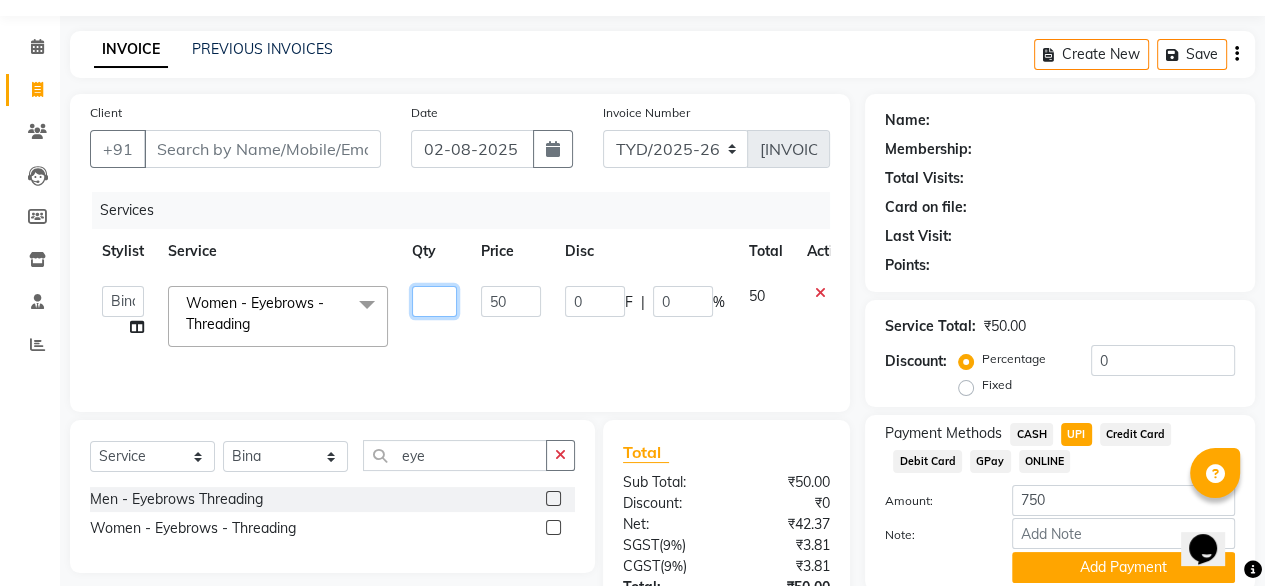 type on "2" 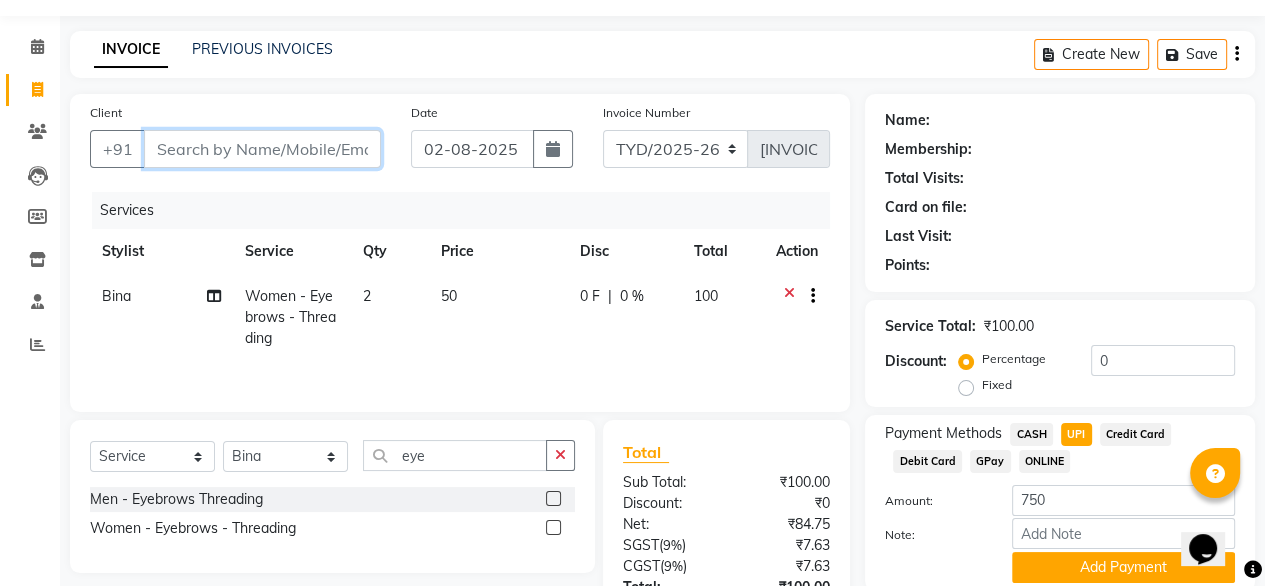 click on "Client" at bounding box center [262, 149] 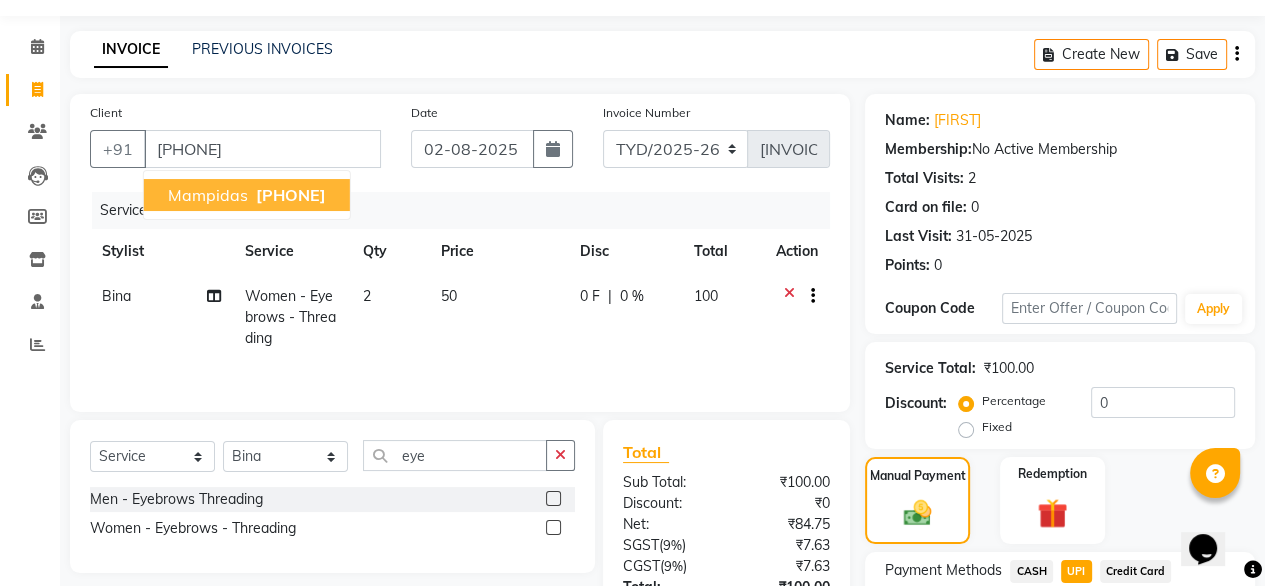 click on "[PHONE]" at bounding box center [291, 195] 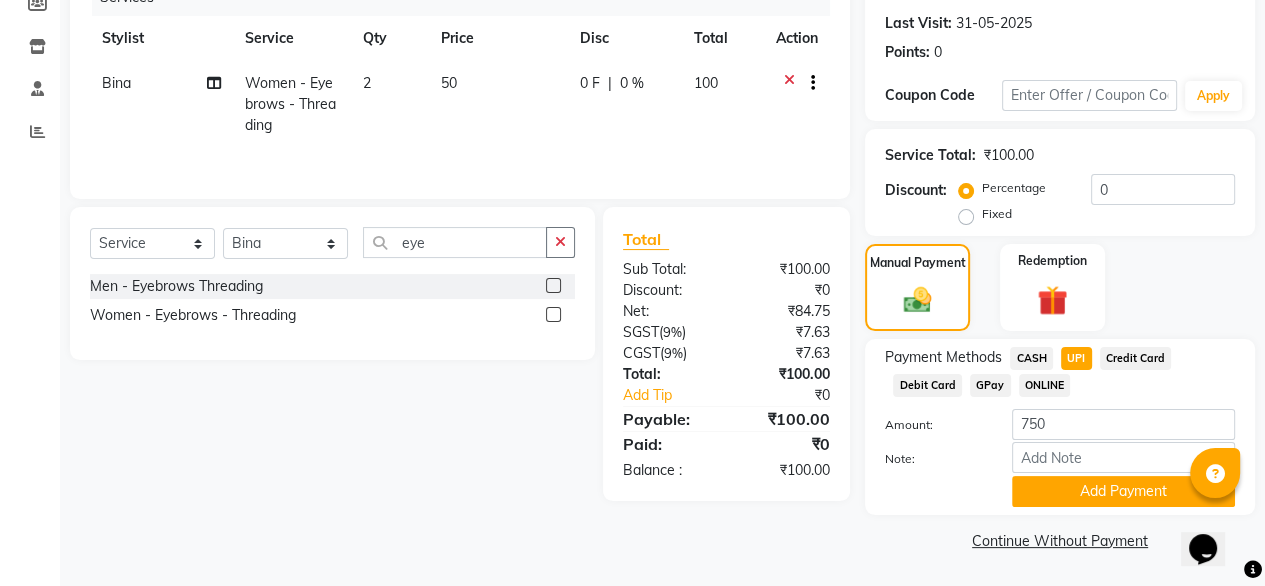 scroll, scrollTop: 272, scrollLeft: 0, axis: vertical 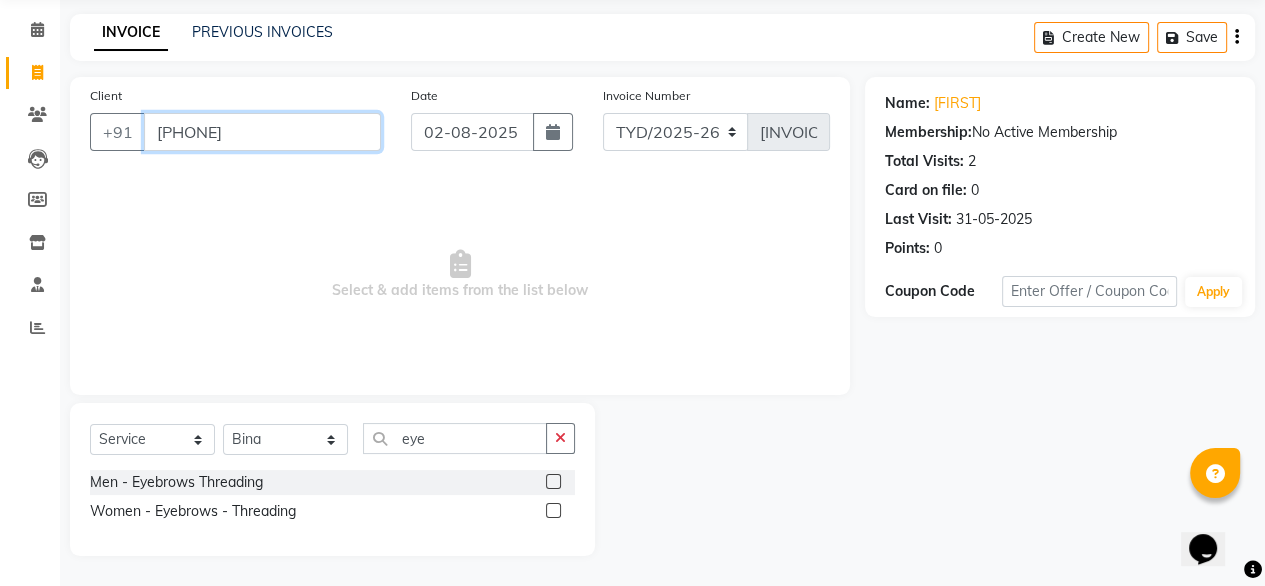 click on "[PHONE]" at bounding box center (262, 132) 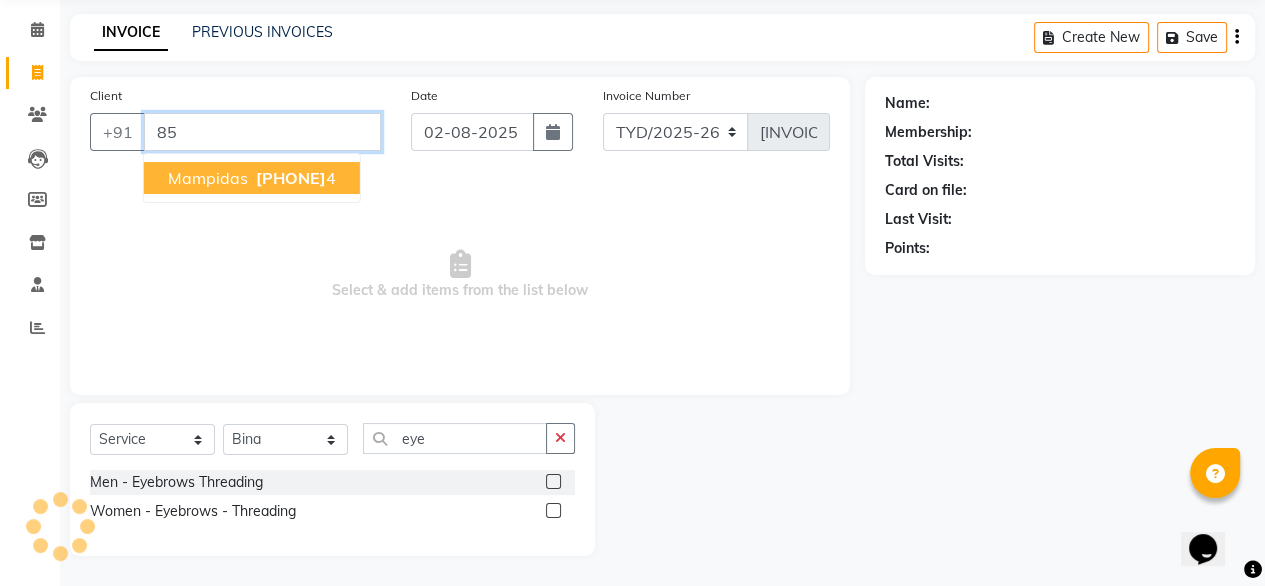 type on "8" 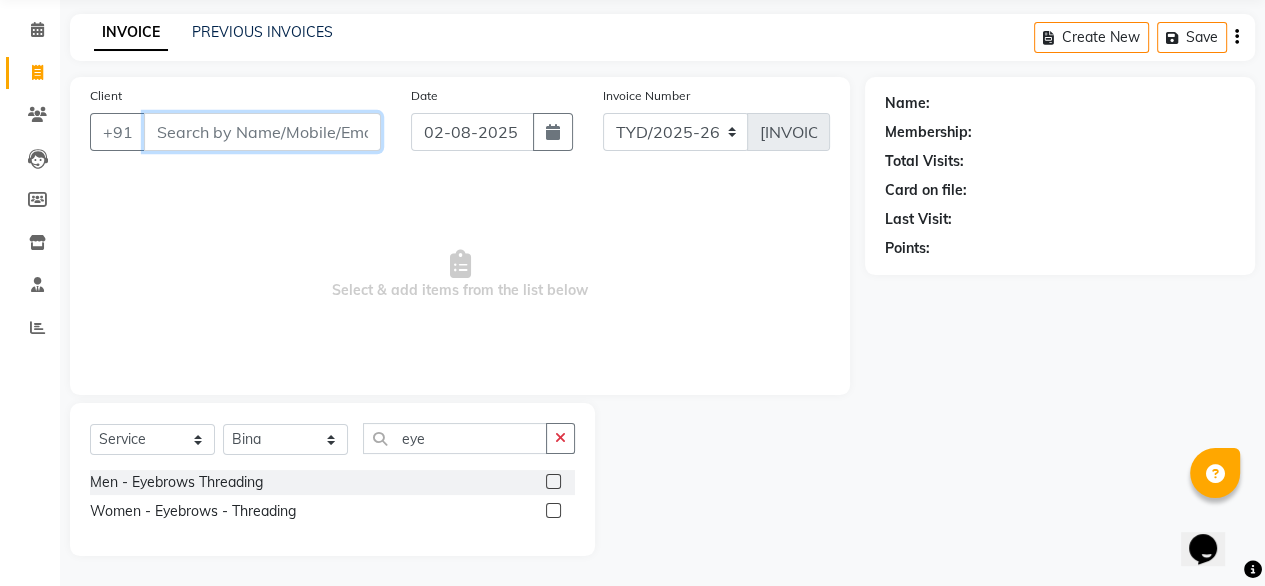 type 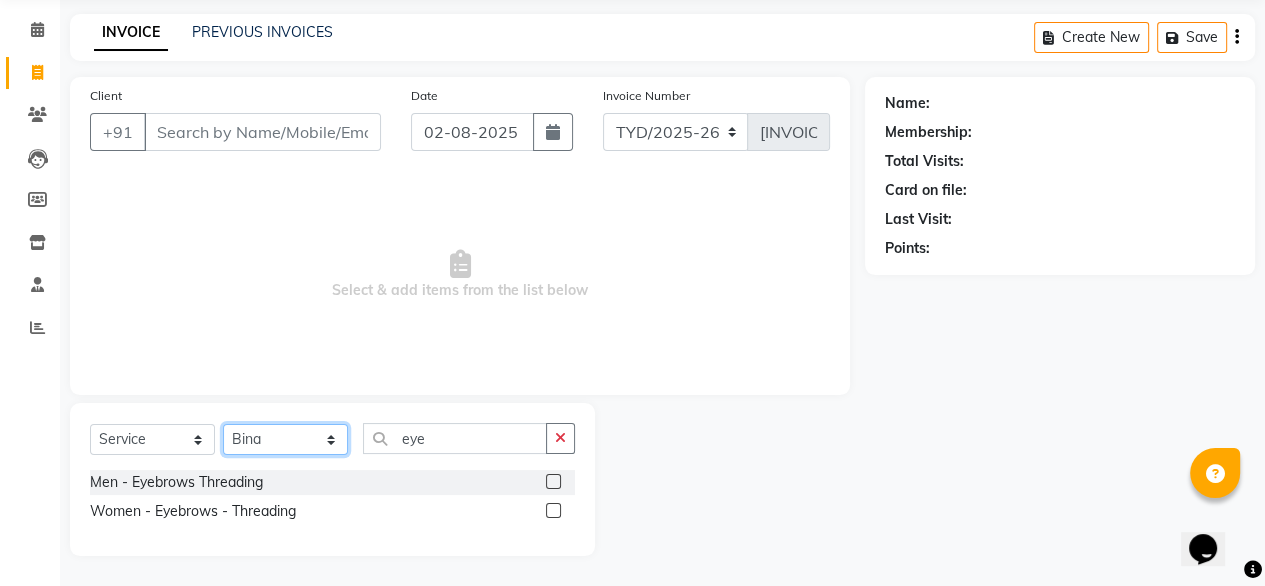 click on "Select Stylist Amit Roy Bina Deena Jena Housekeeping Manager Sajiya Shefi Shanoor Shri" 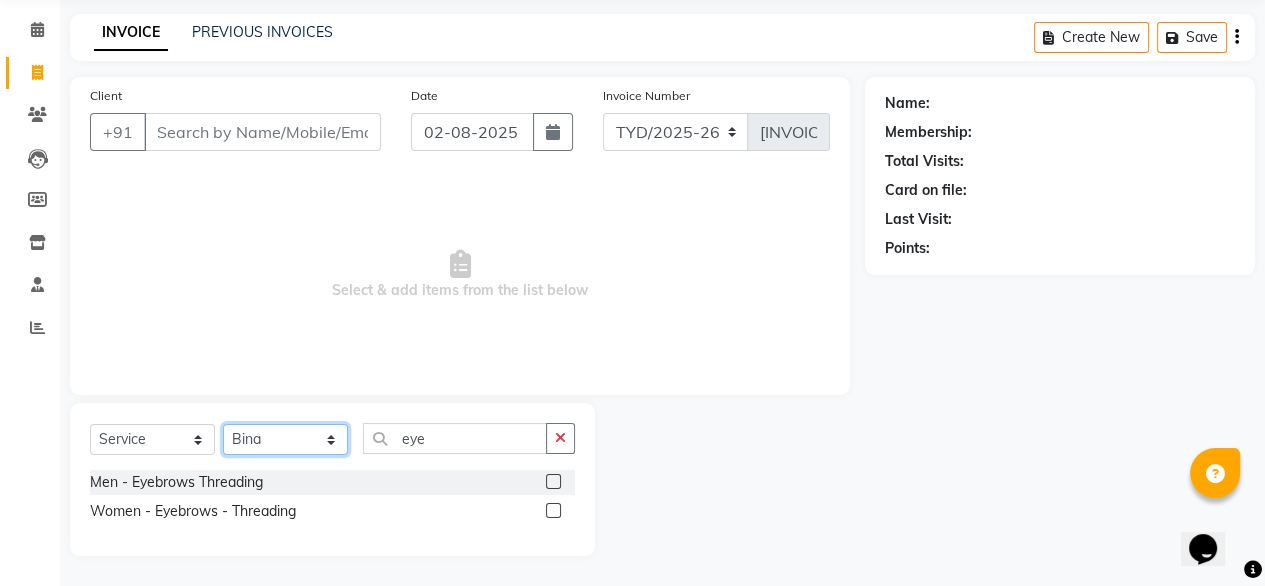 click on "Select Stylist Amit Roy Bina Deena Jena Housekeeping Manager Sajiya Shefi Shanoor Shri" 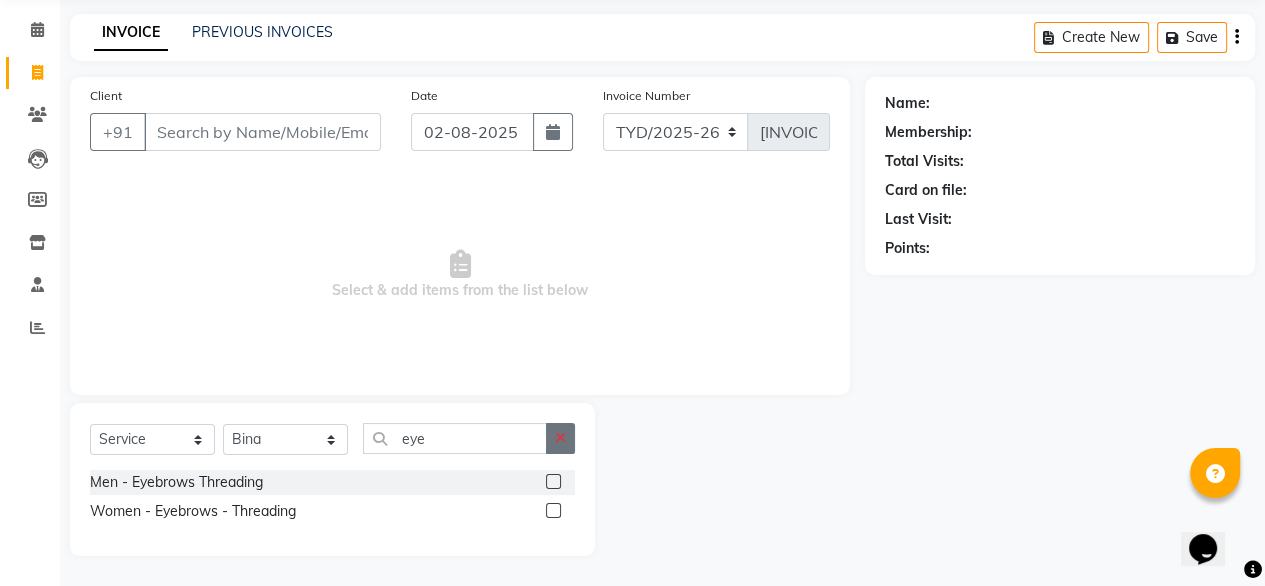 drag, startPoint x: 576, startPoint y: 429, endPoint x: 556, endPoint y: 433, distance: 20.396078 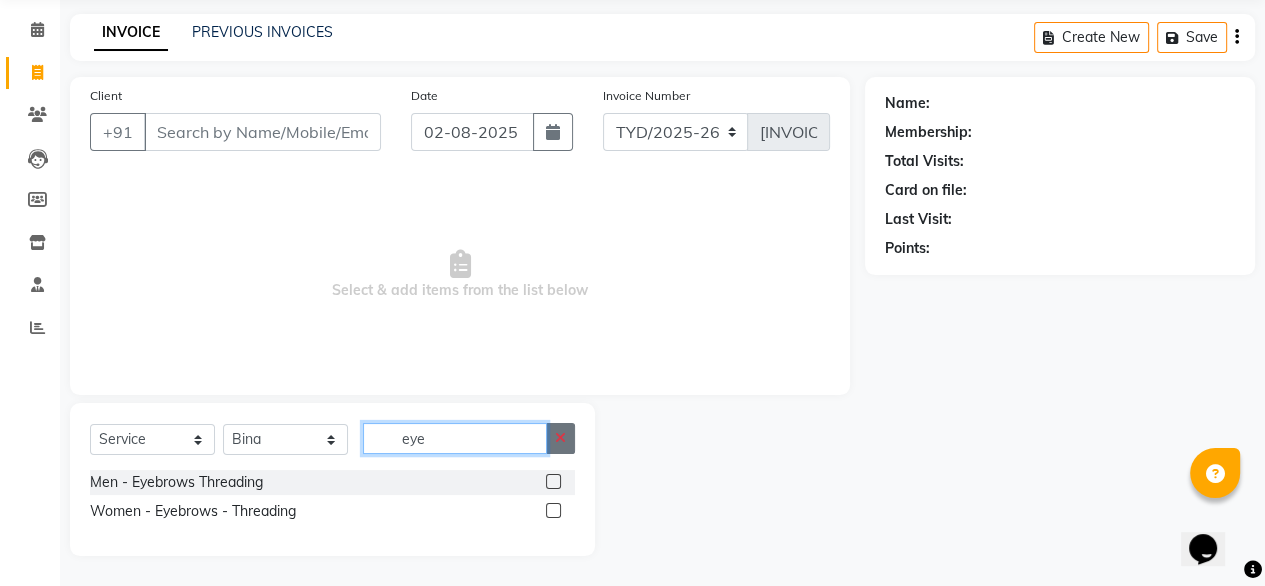 type 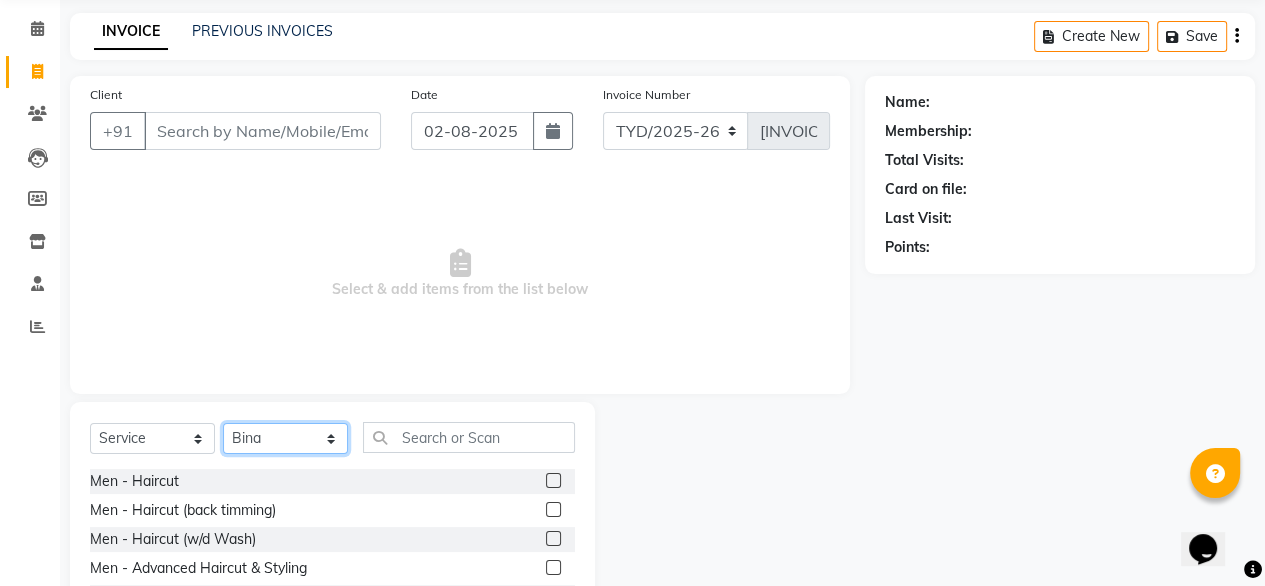 click on "Select Stylist Amit Roy Bina Deena Jena Housekeeping Manager Sajiya Shefi Shanoor Shri" 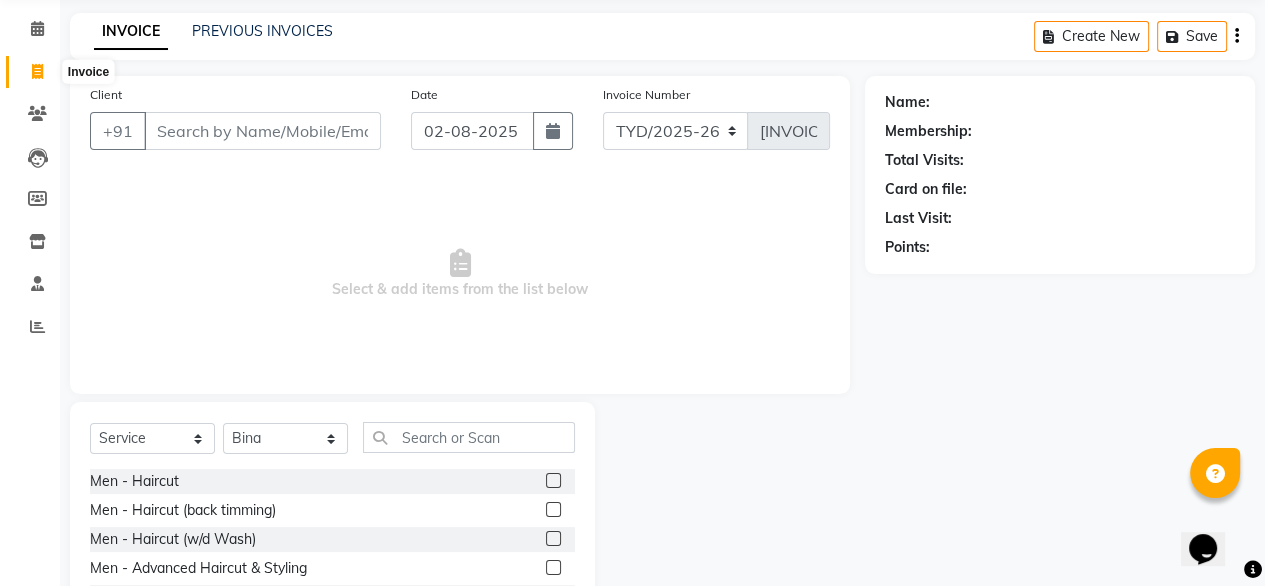 click 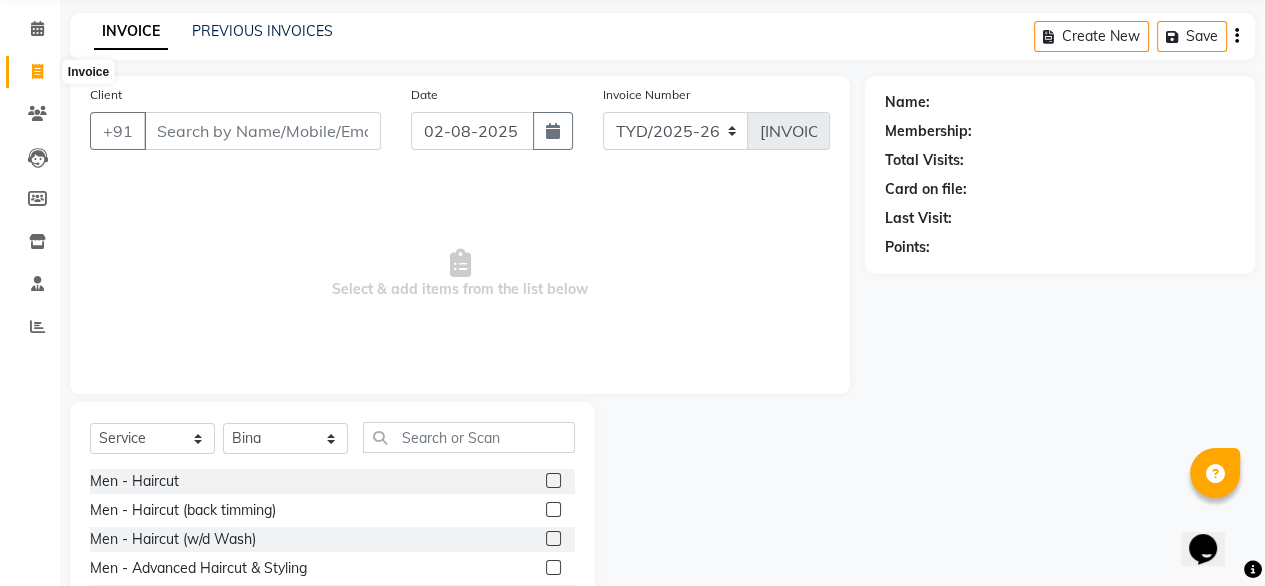 select on "service" 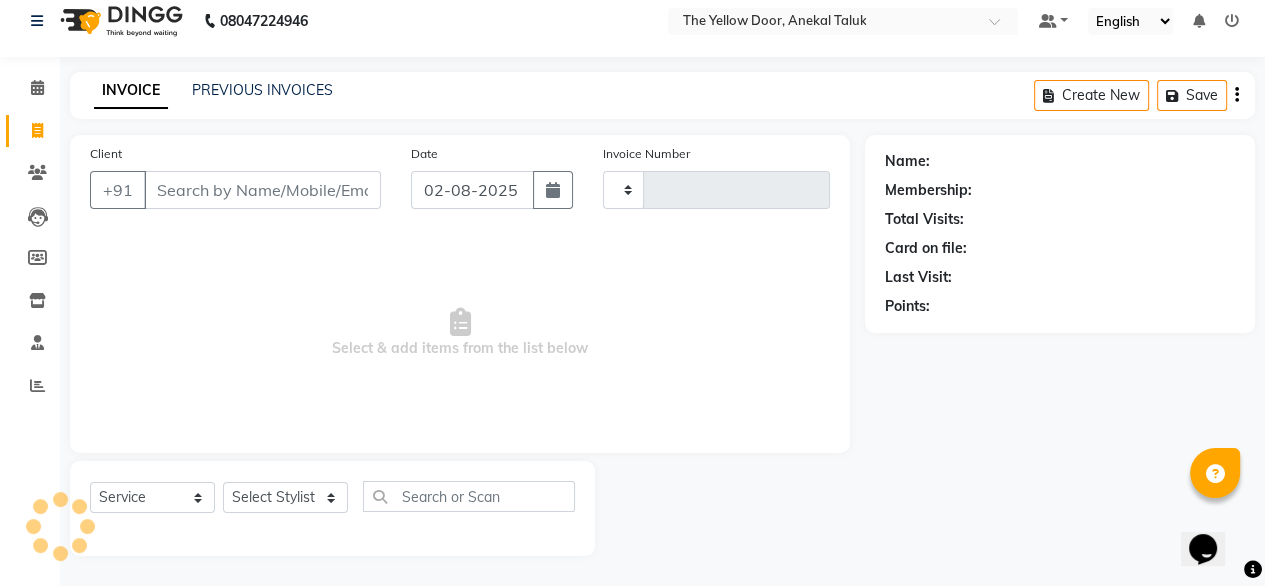 scroll, scrollTop: 16, scrollLeft: 0, axis: vertical 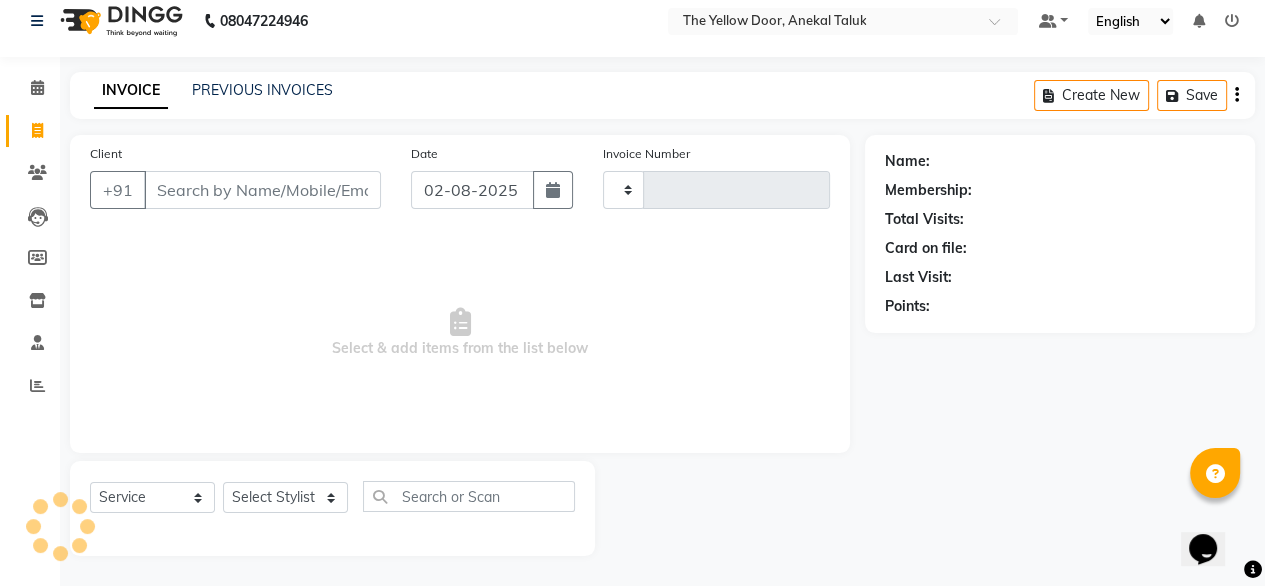 type on "[INVOICE_NUMBER]" 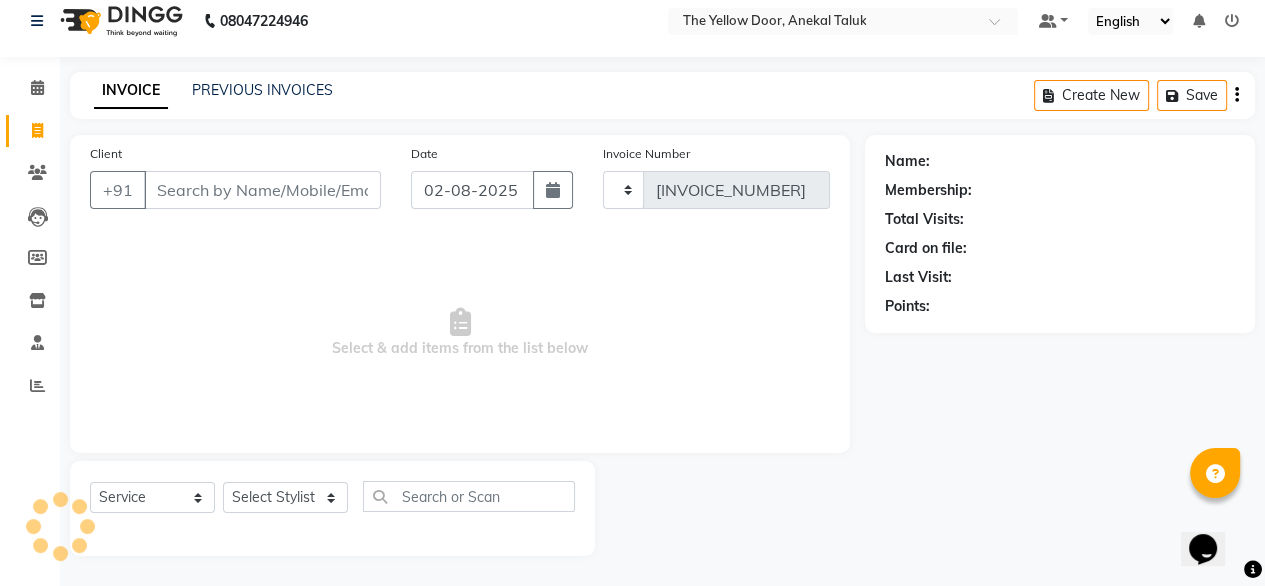 select on "5650" 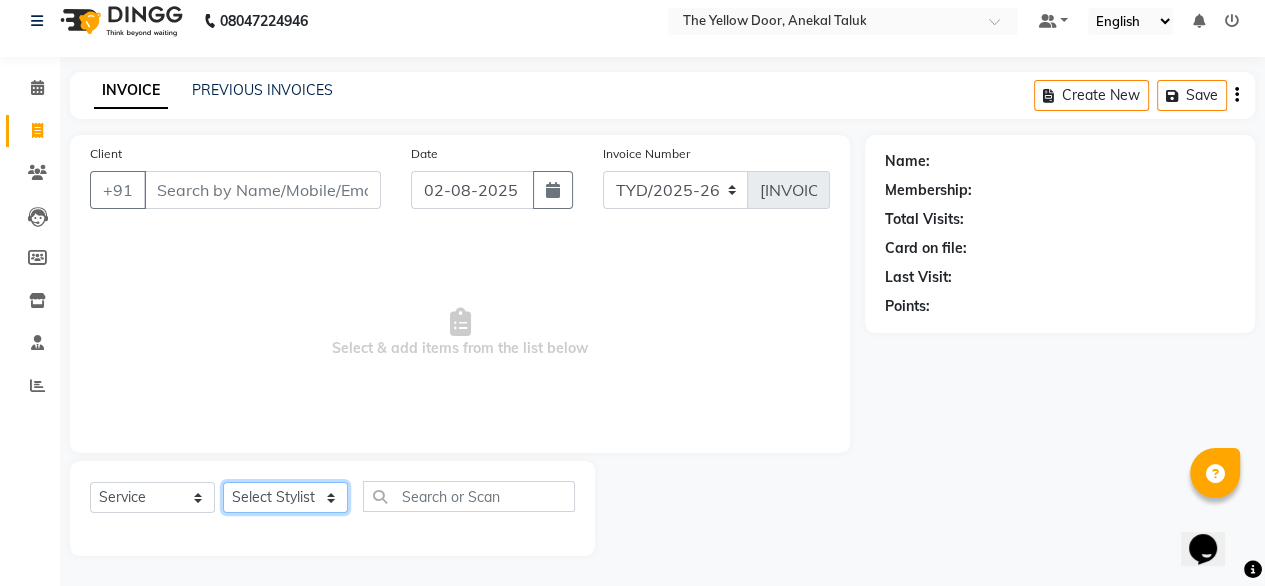 click on "Select Stylist Amit Roy Bina Deena Jena Housekeeping Manager Sajiya Shefi Shanoor Shri" 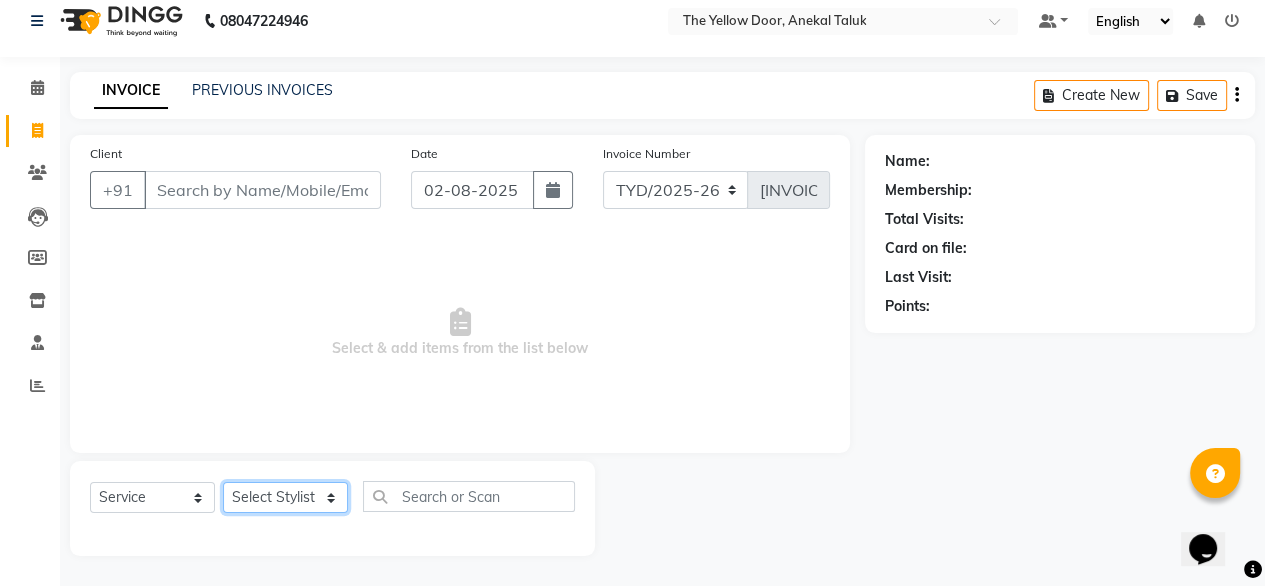 select on "67915" 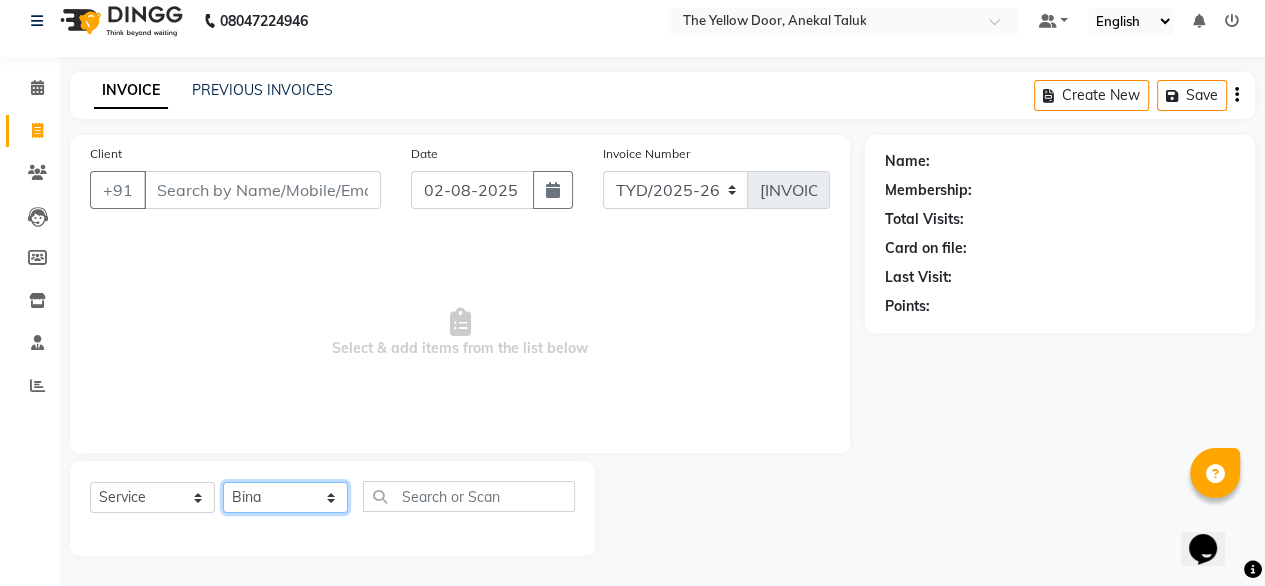click on "Select Stylist Amit Roy Bina Deena Jena Housekeeping Manager Sajiya Shefi Shanoor Shri" 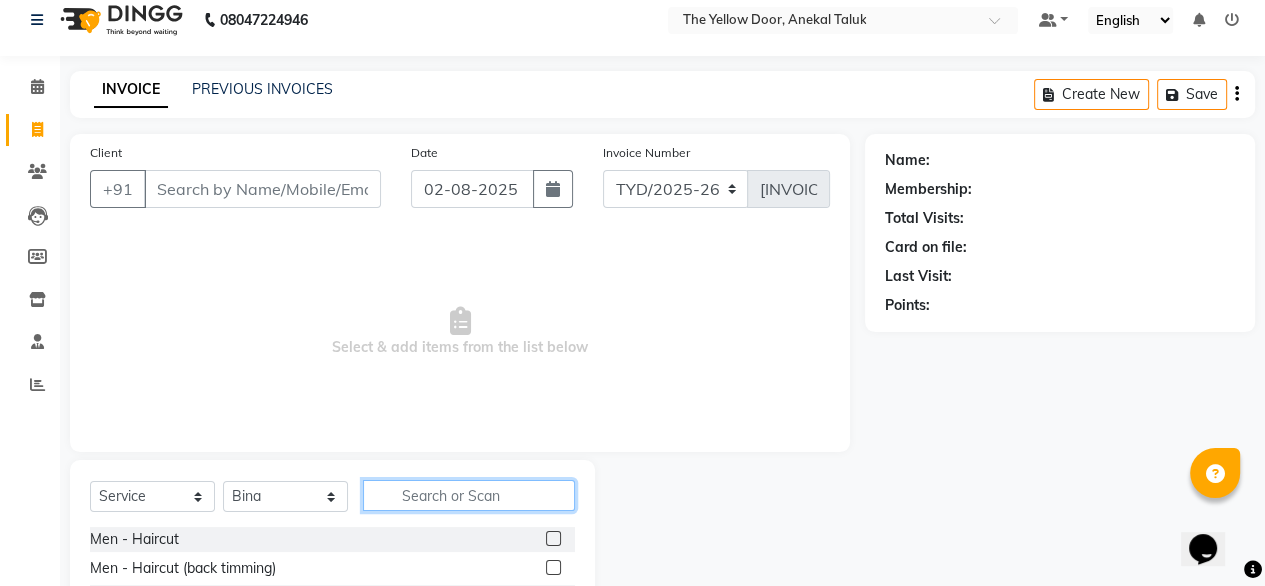 click 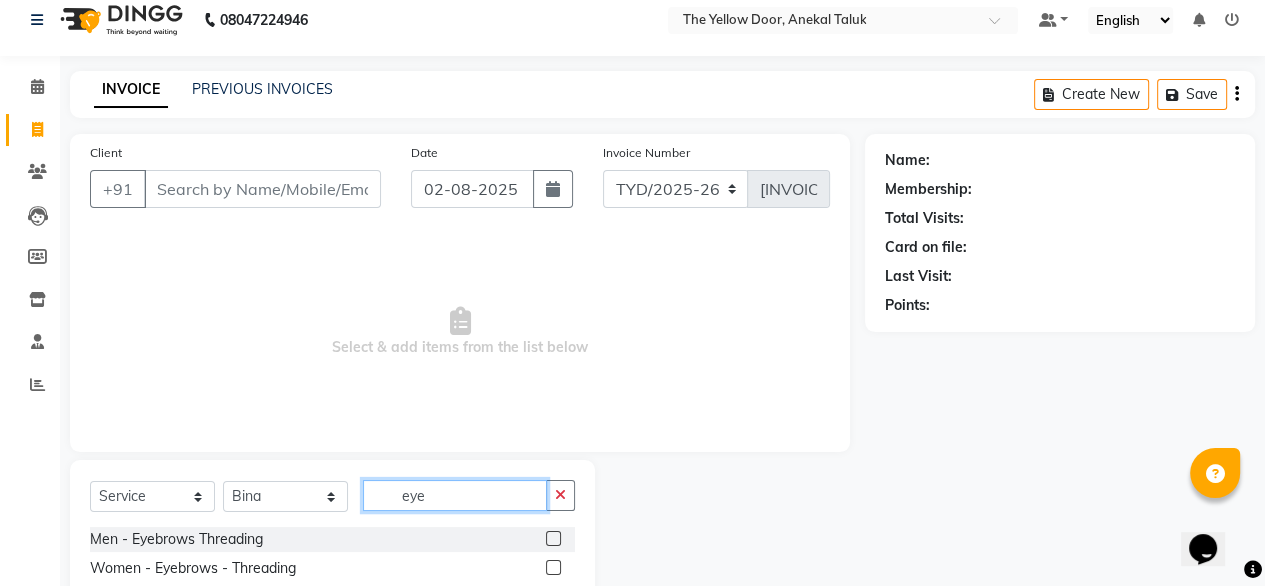 type on "eye" 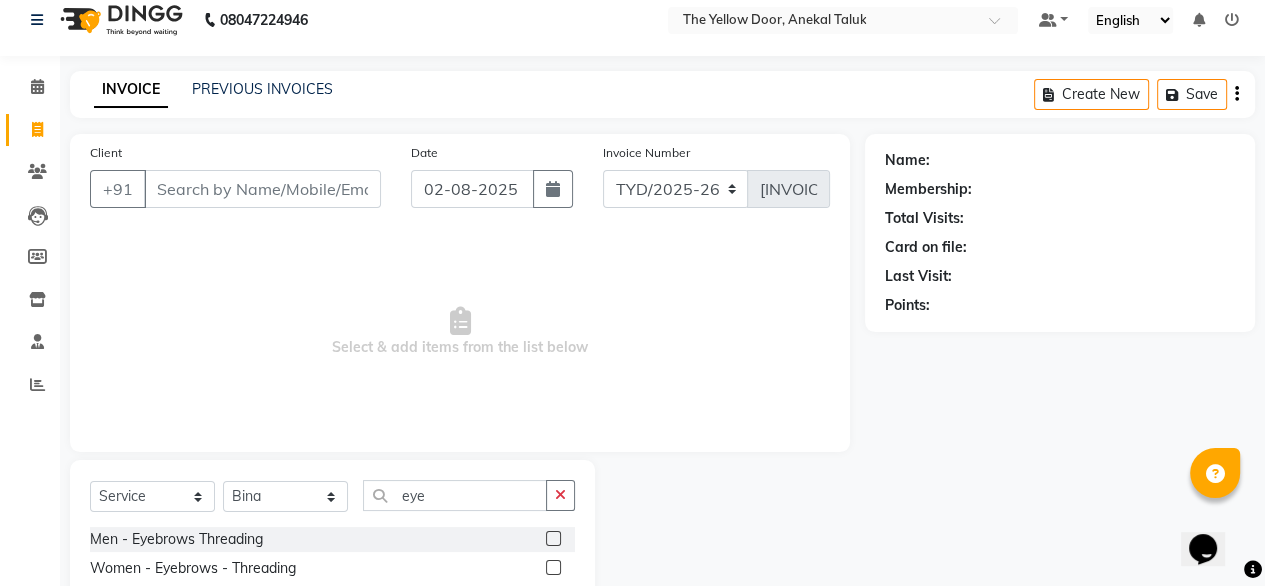 click 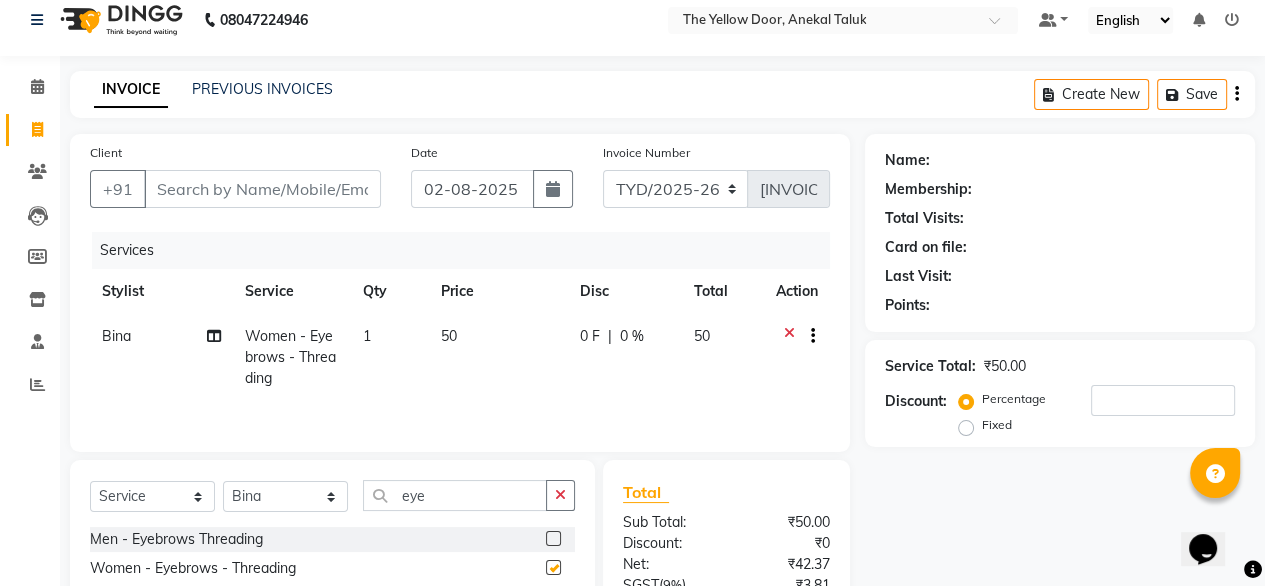 checkbox on "false" 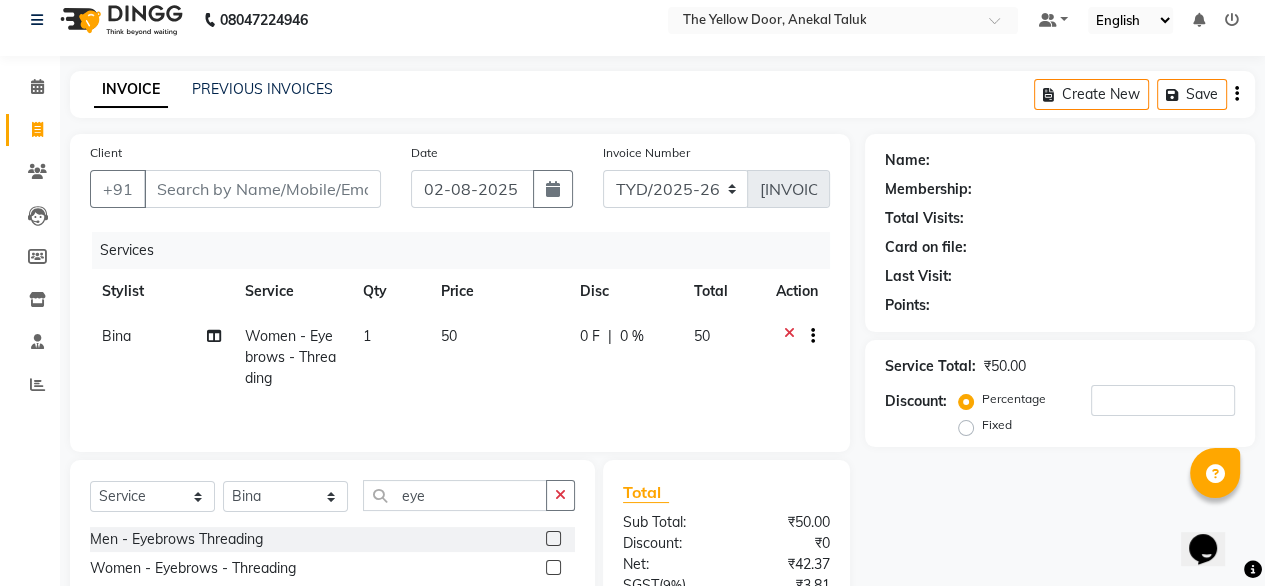 click on "1" 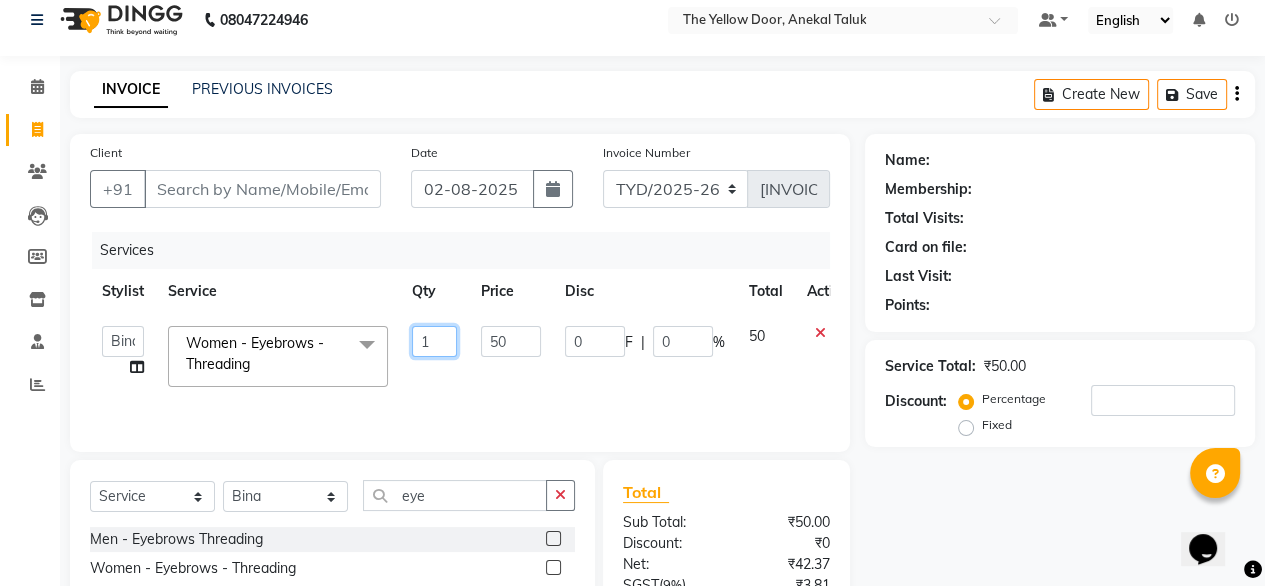 click on "1" 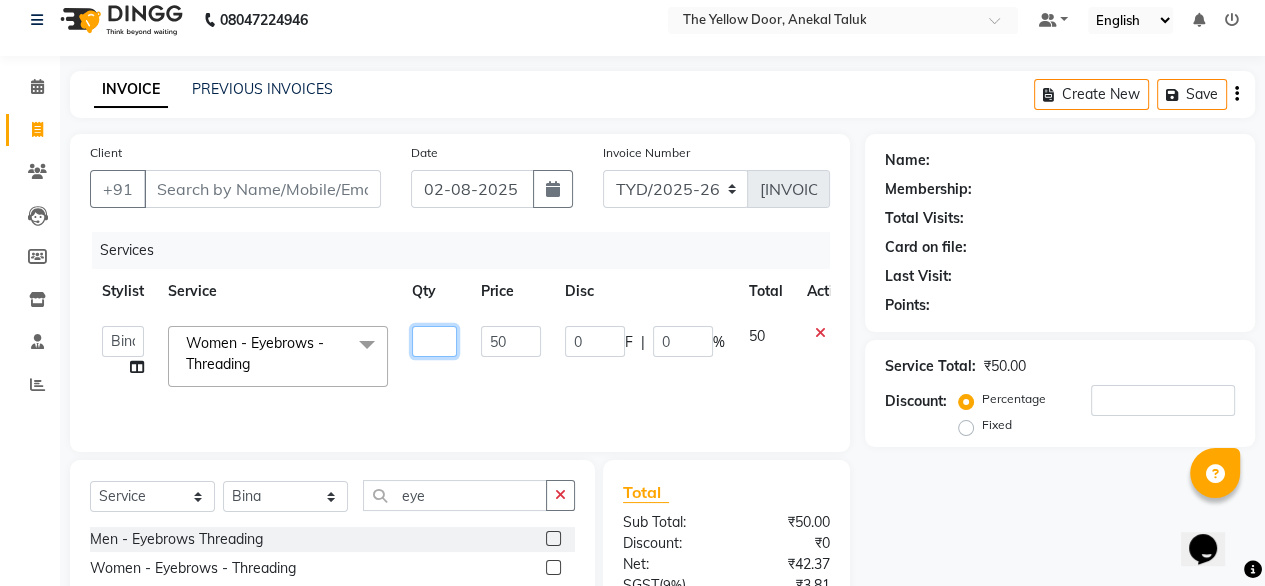 type on "2" 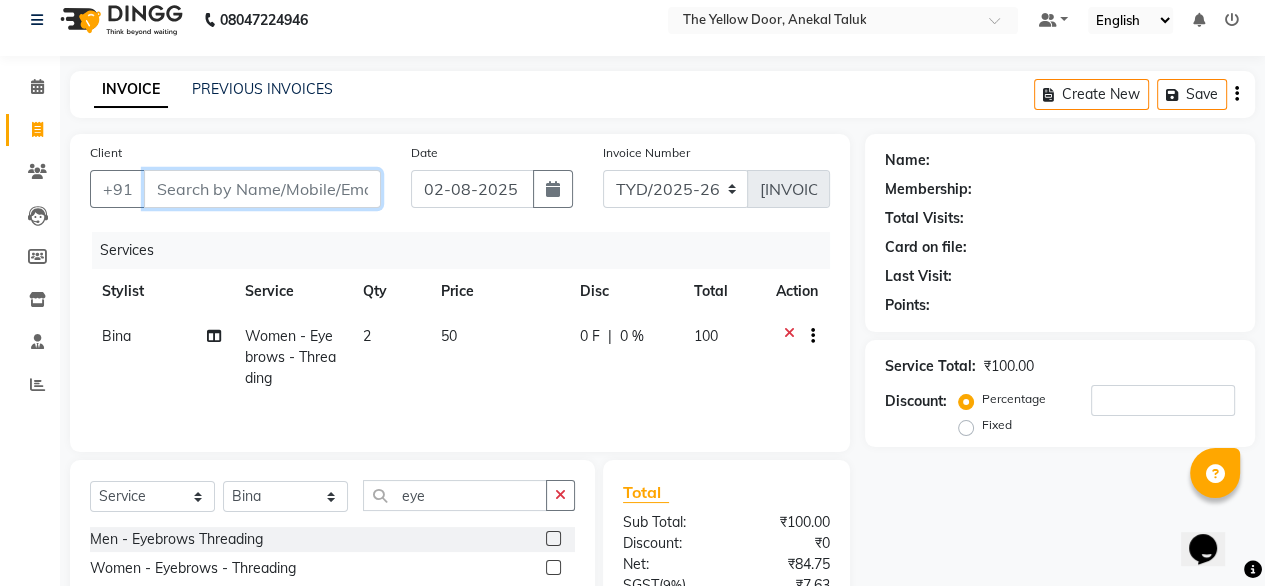 click on "Client" at bounding box center (262, 189) 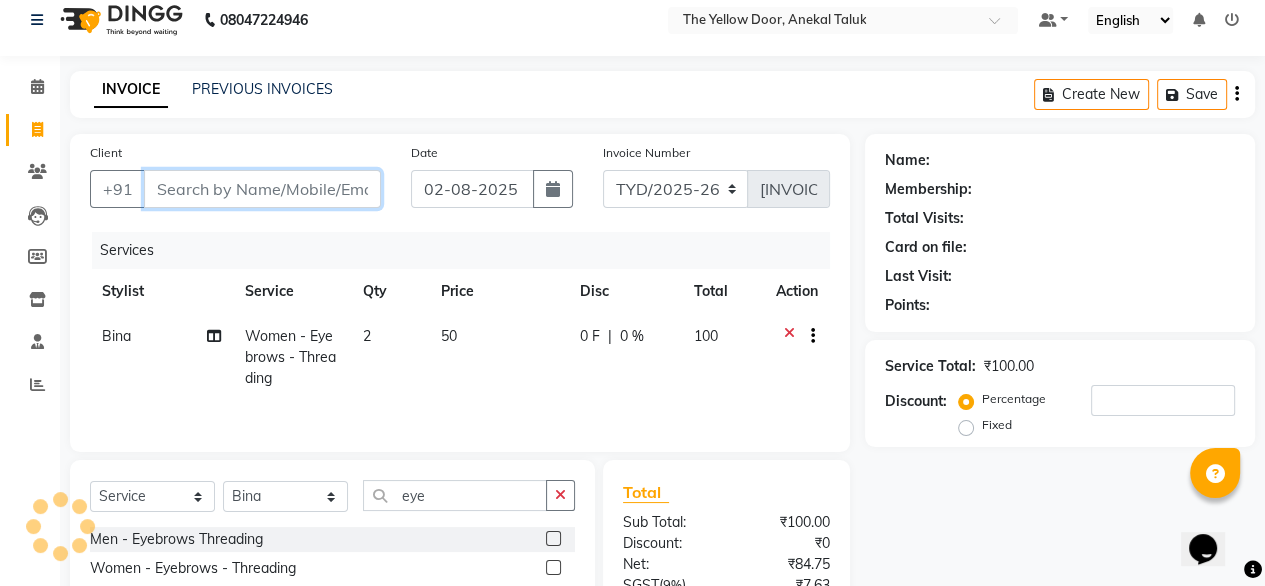 type on "8" 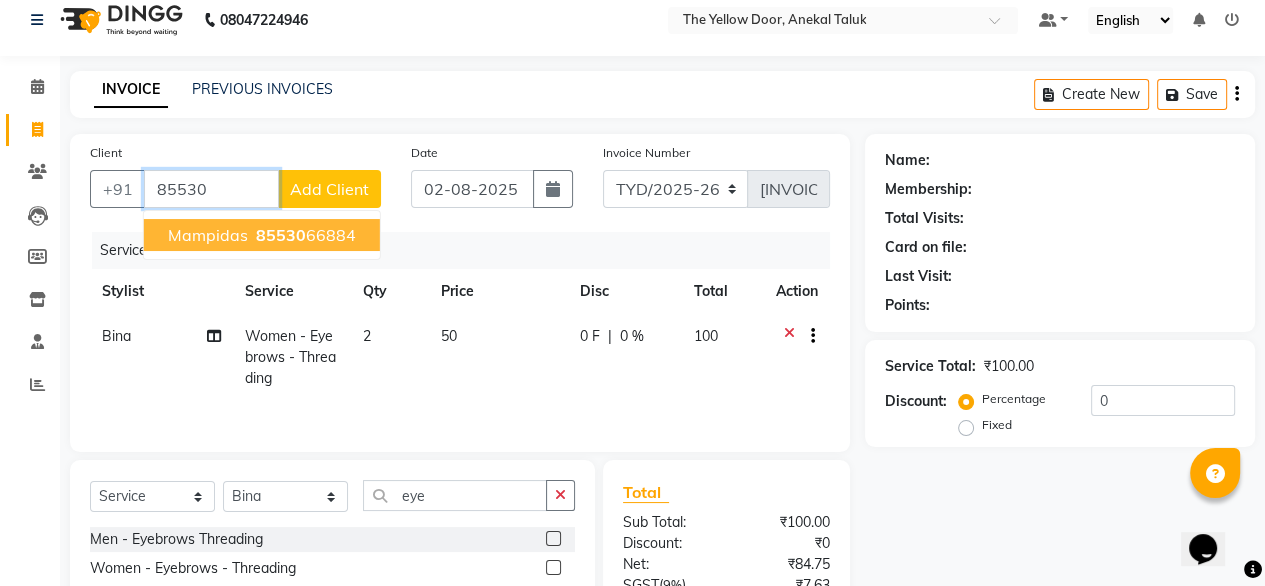 click on "[PHONE]" at bounding box center (304, 235) 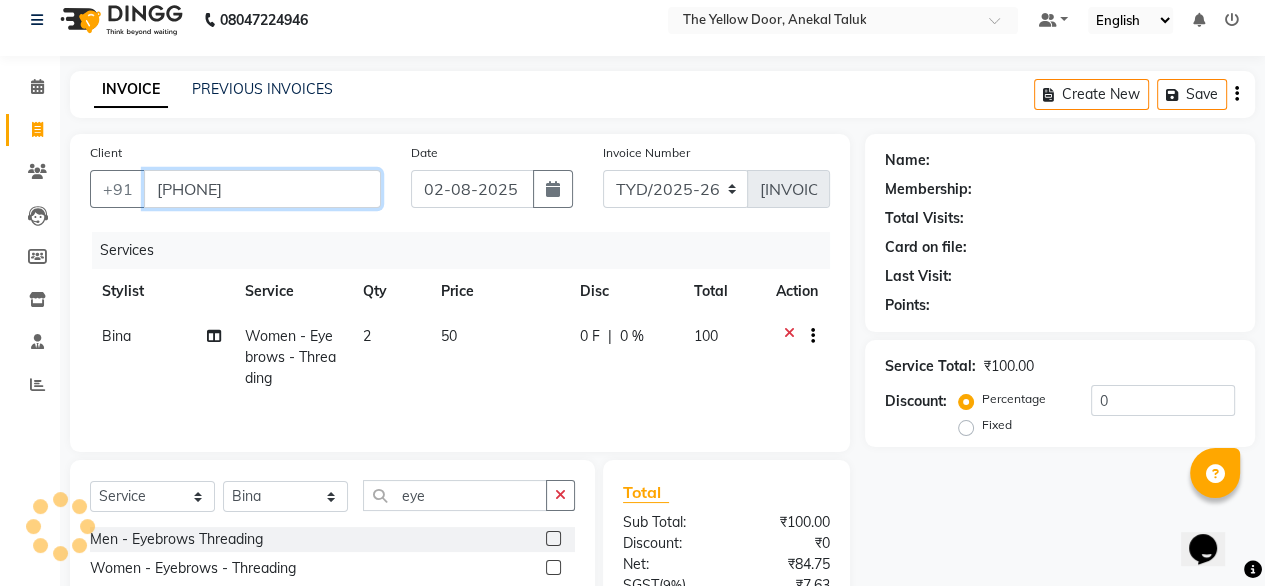 type on "[PHONE]" 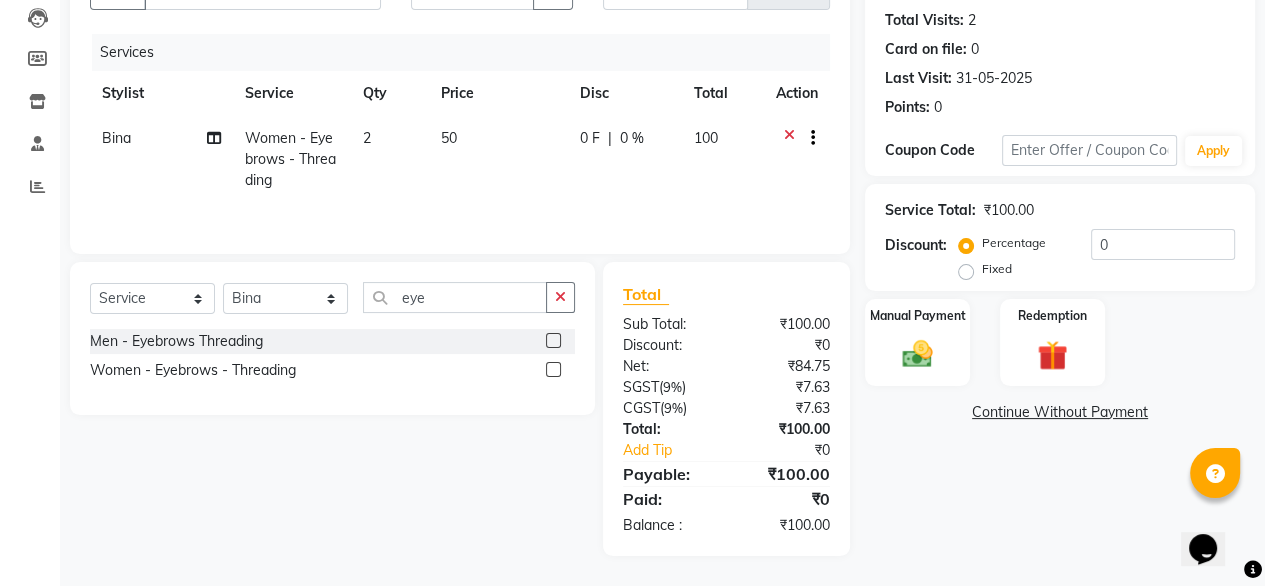 scroll, scrollTop: 214, scrollLeft: 0, axis: vertical 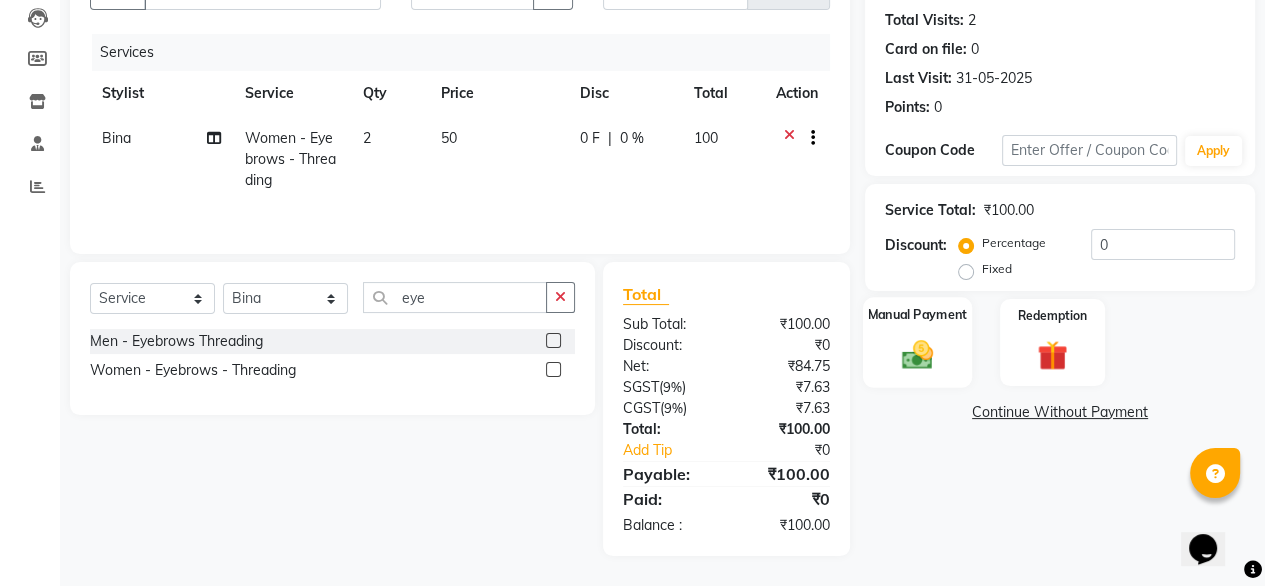click 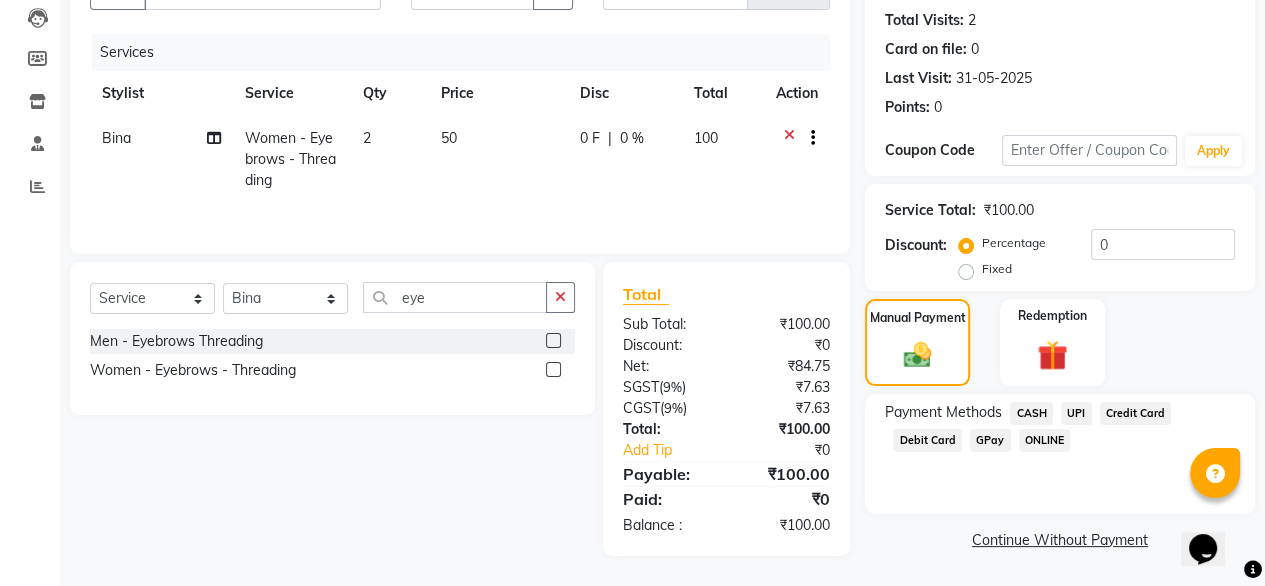 click on "UPI" 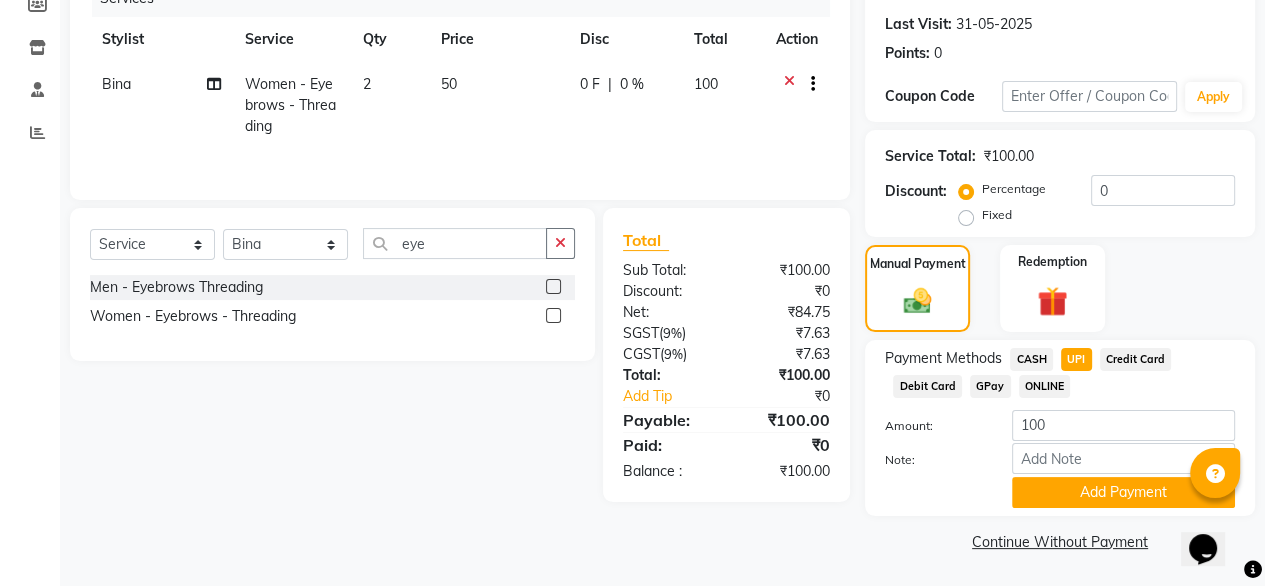 scroll, scrollTop: 272, scrollLeft: 0, axis: vertical 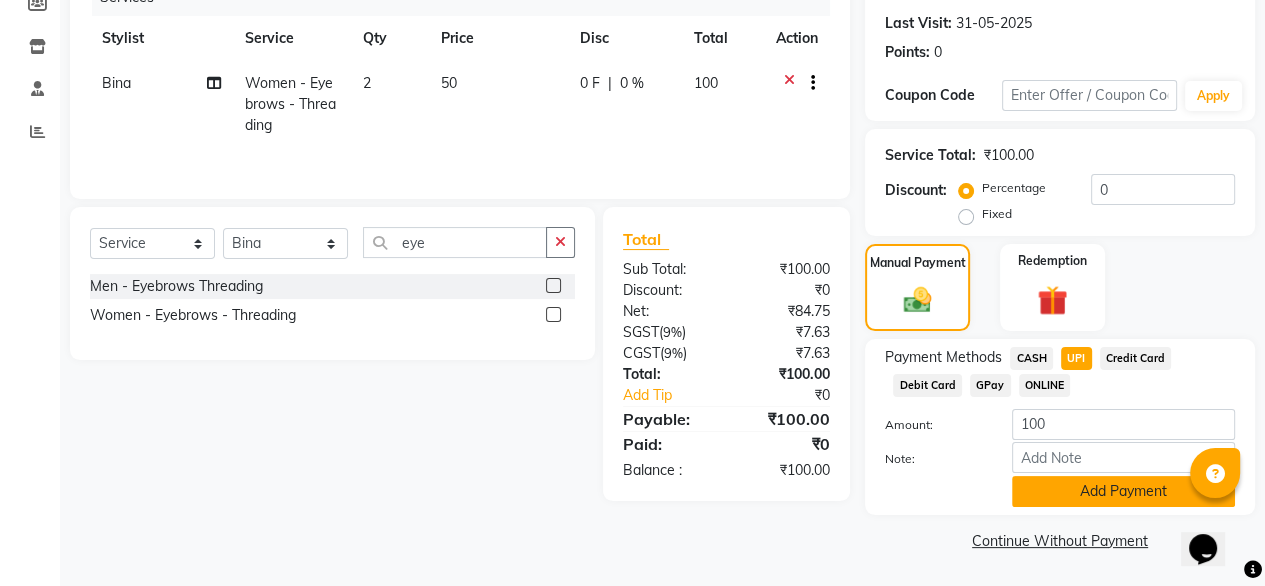 click on "Add Payment" 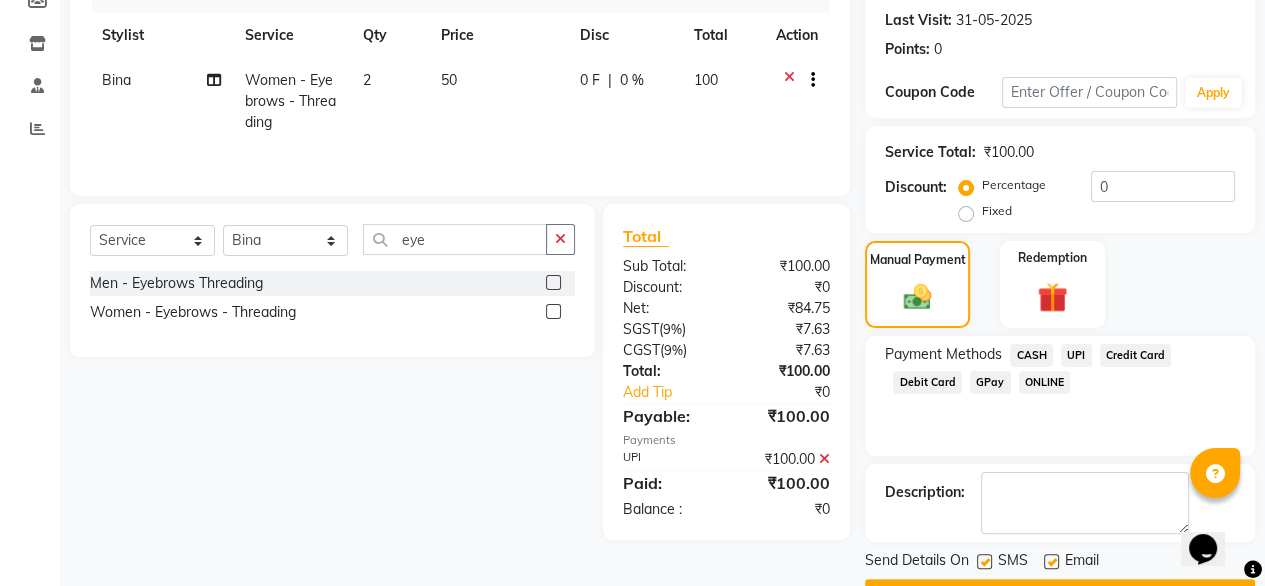 scroll, scrollTop: 325, scrollLeft: 0, axis: vertical 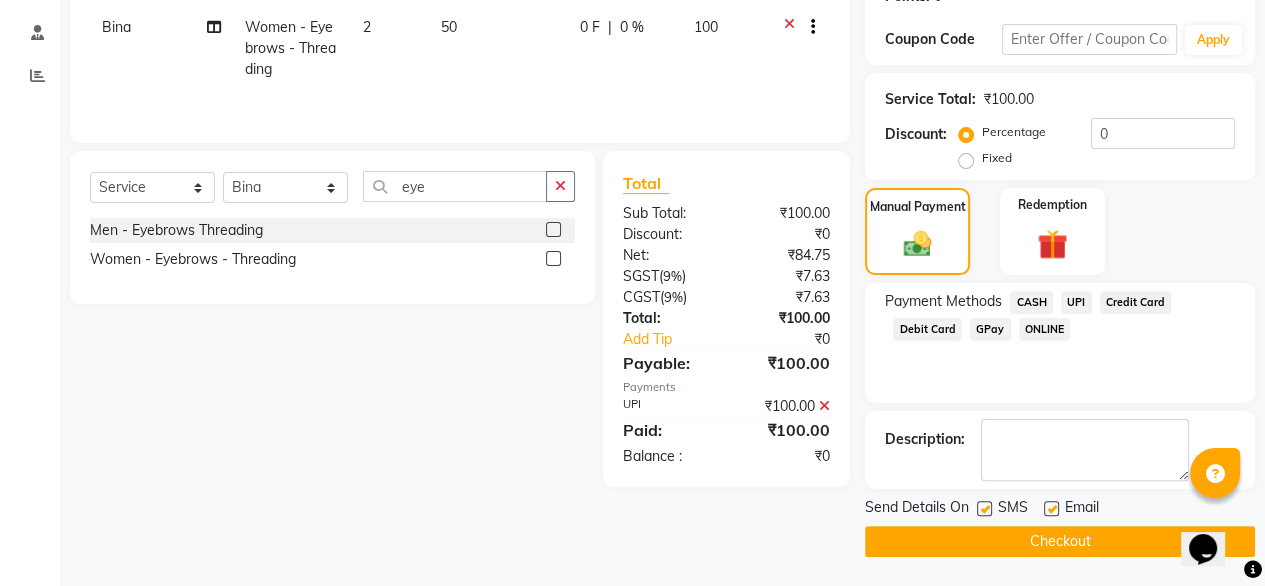 click 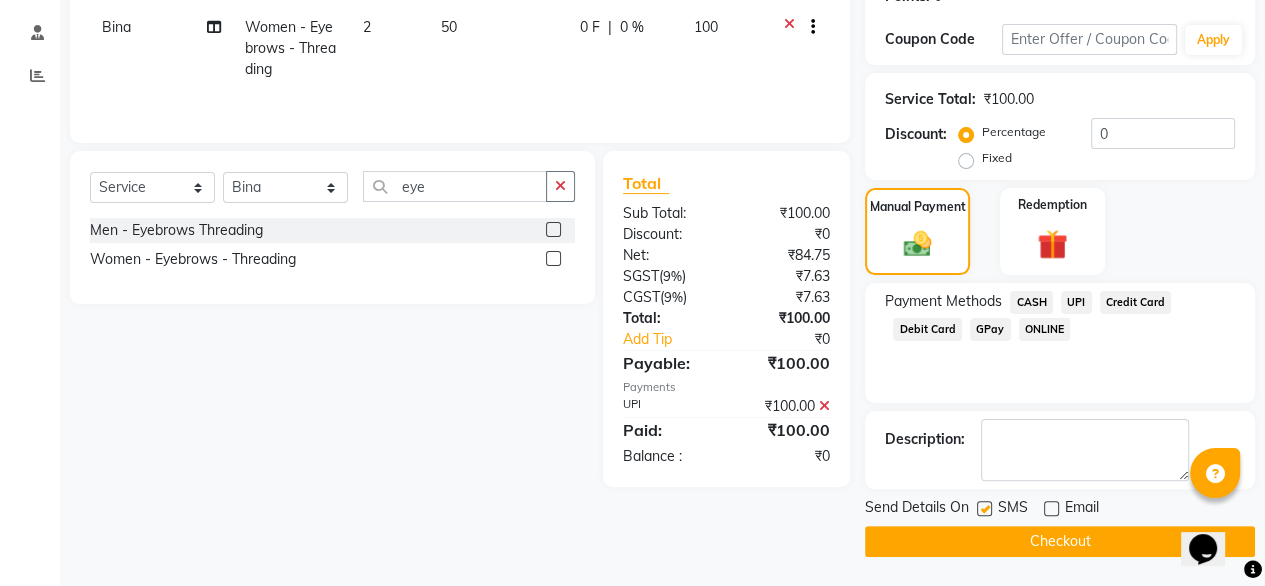 click on "Checkout" 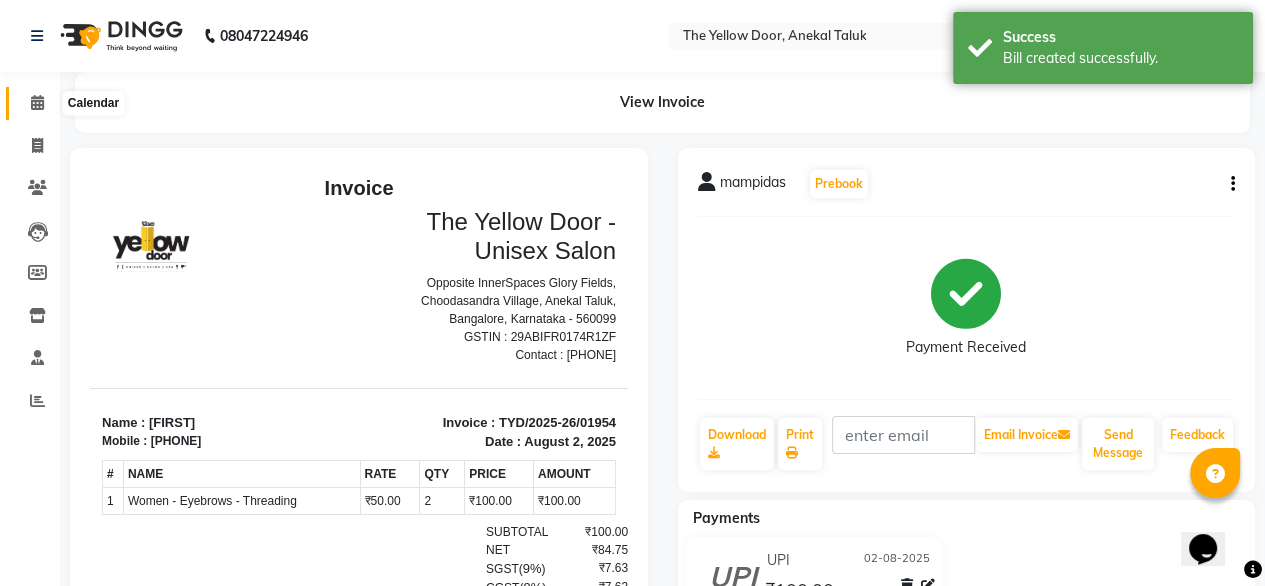 scroll, scrollTop: 0, scrollLeft: 0, axis: both 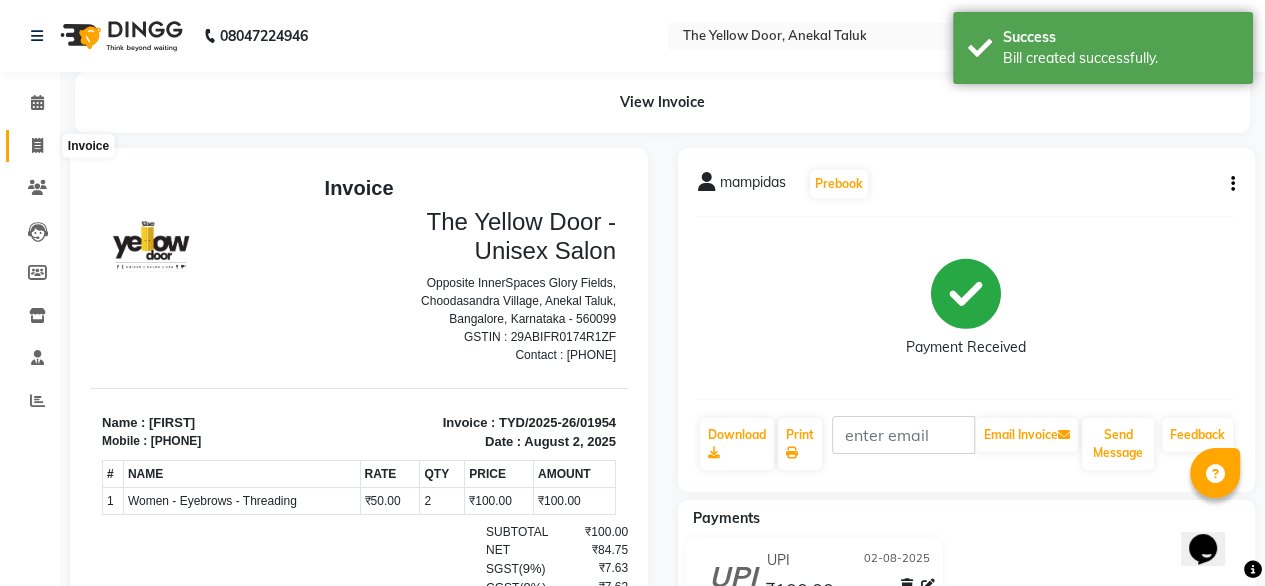 click 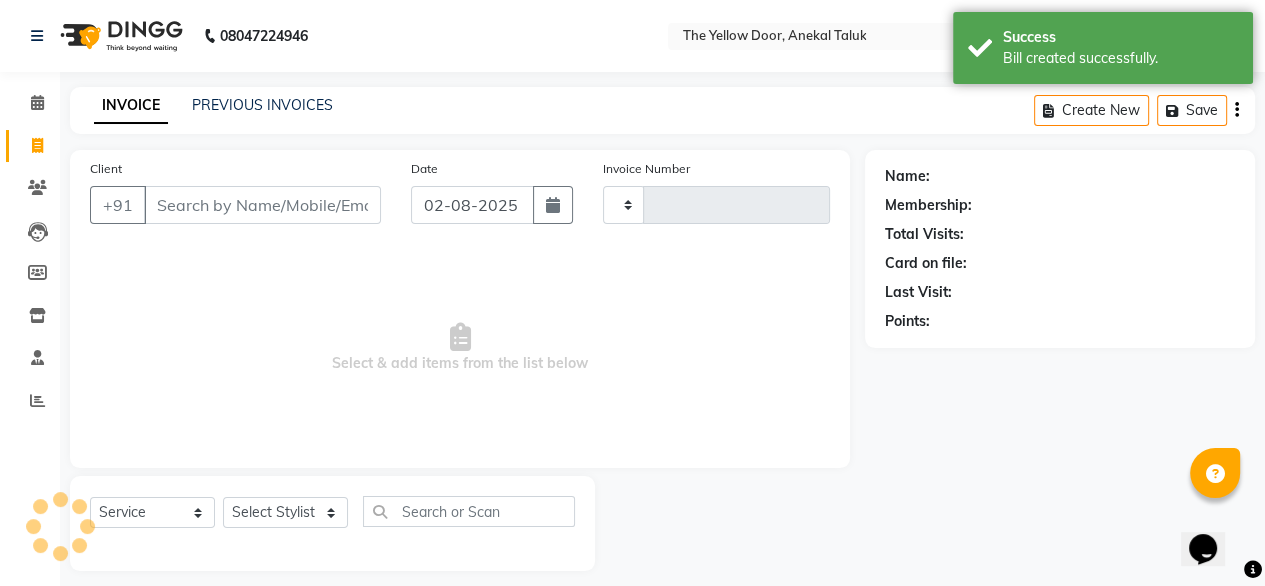 scroll, scrollTop: 16, scrollLeft: 0, axis: vertical 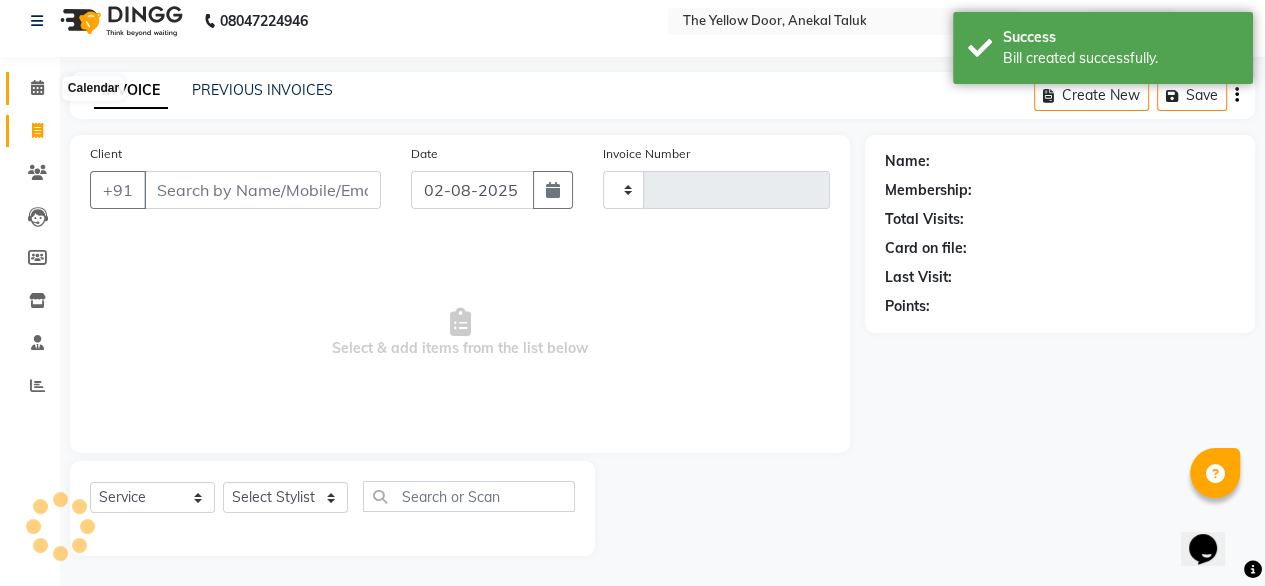 click 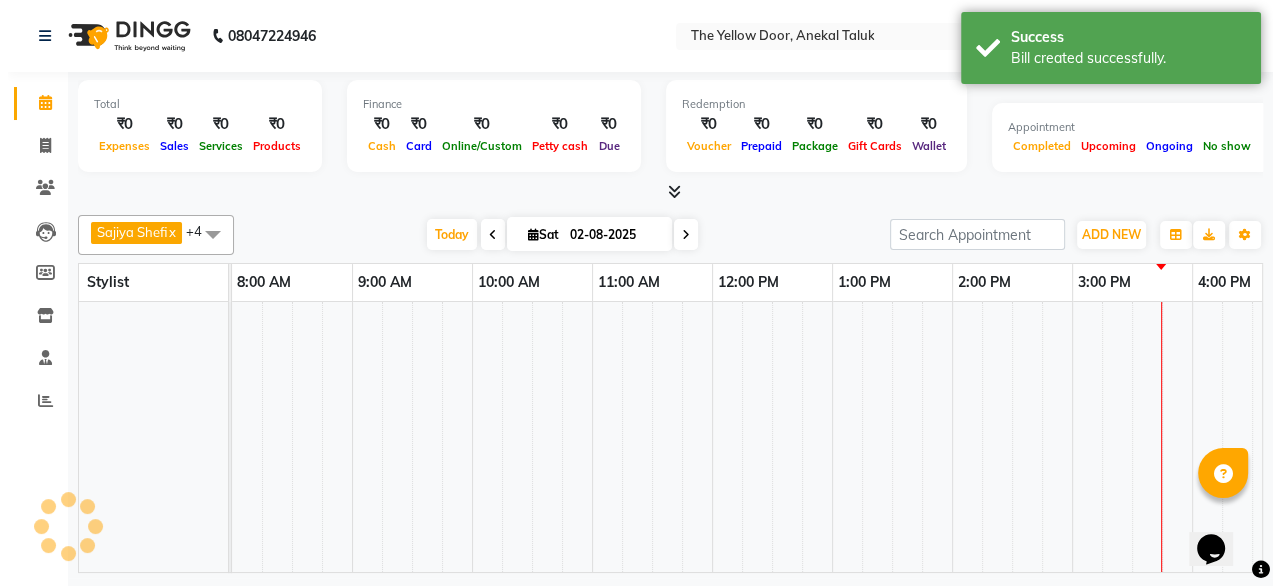 scroll, scrollTop: 0, scrollLeft: 0, axis: both 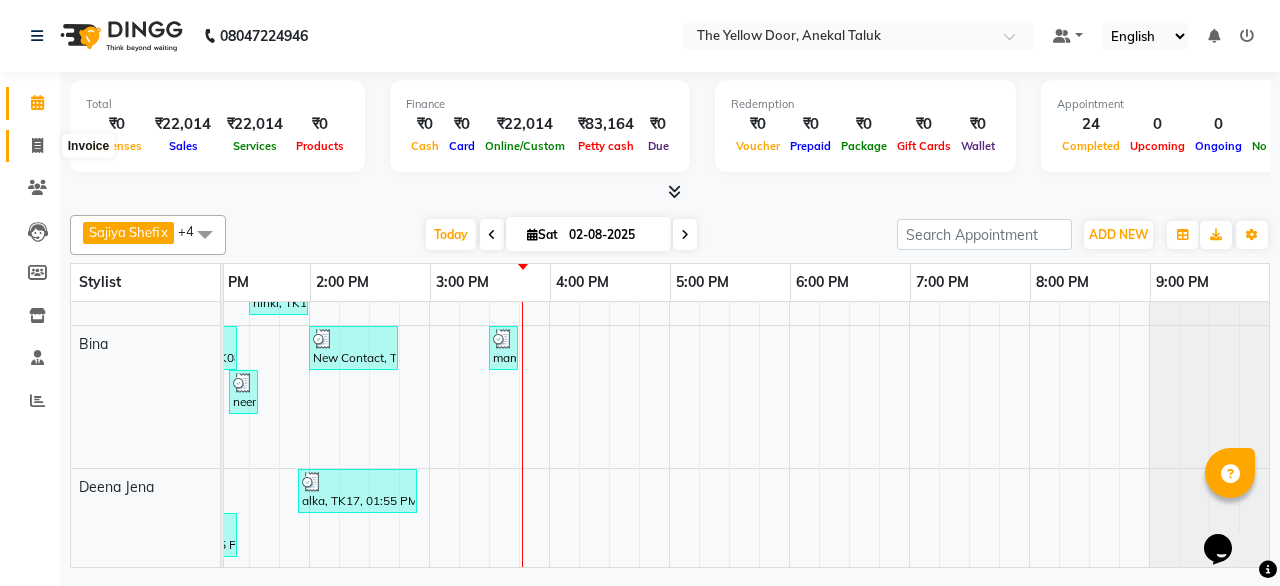 click 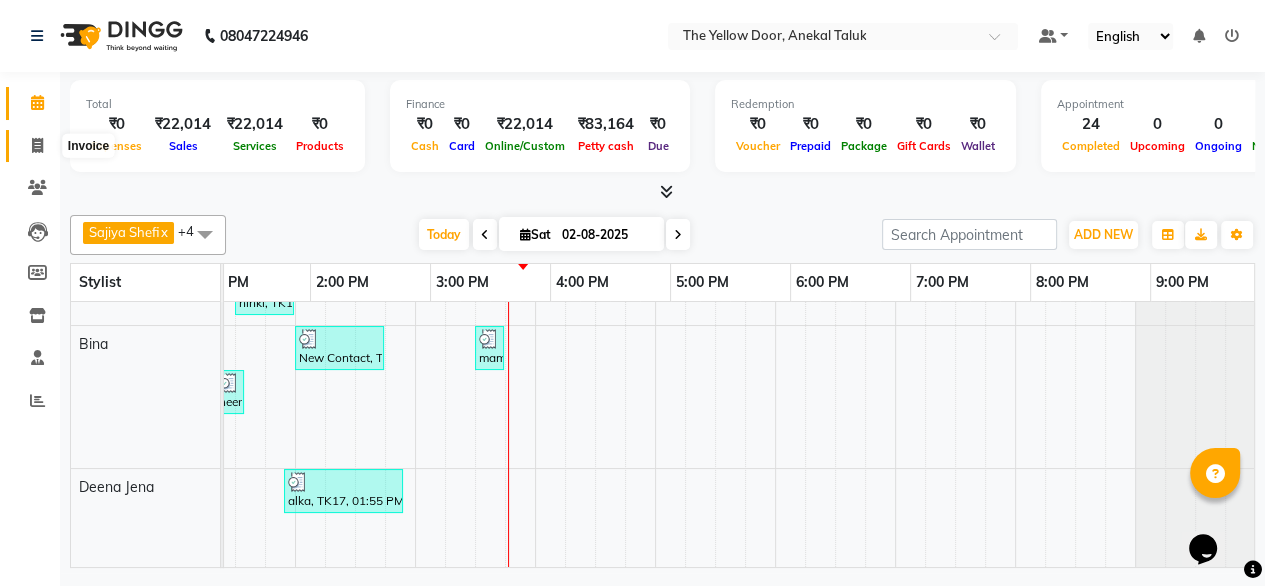 select on "service" 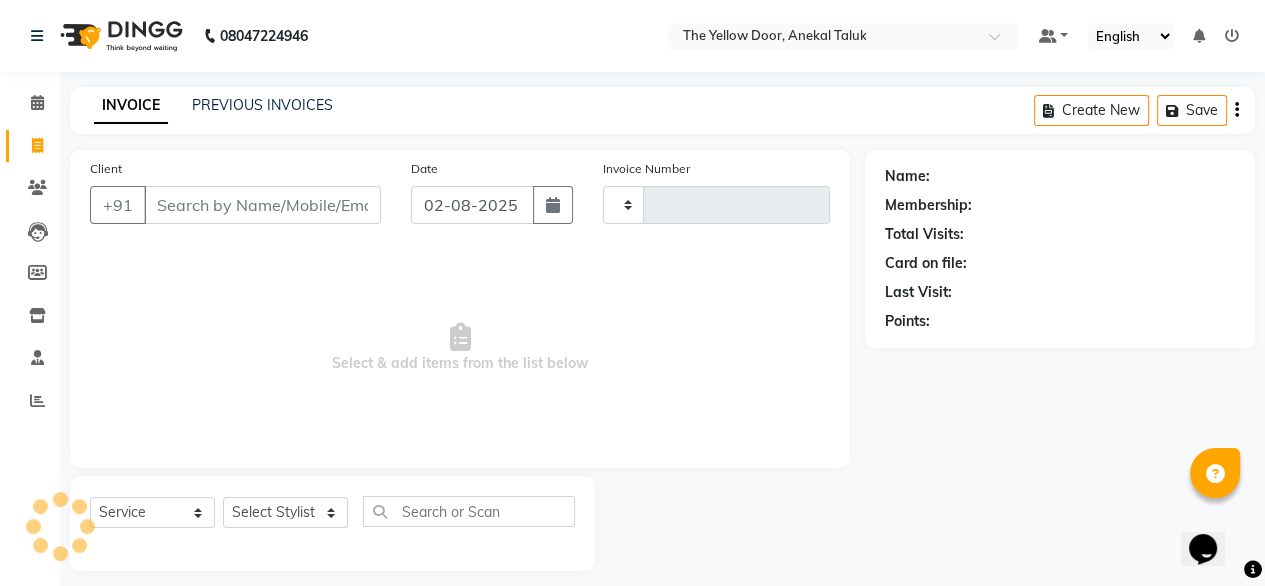 type on "01955" 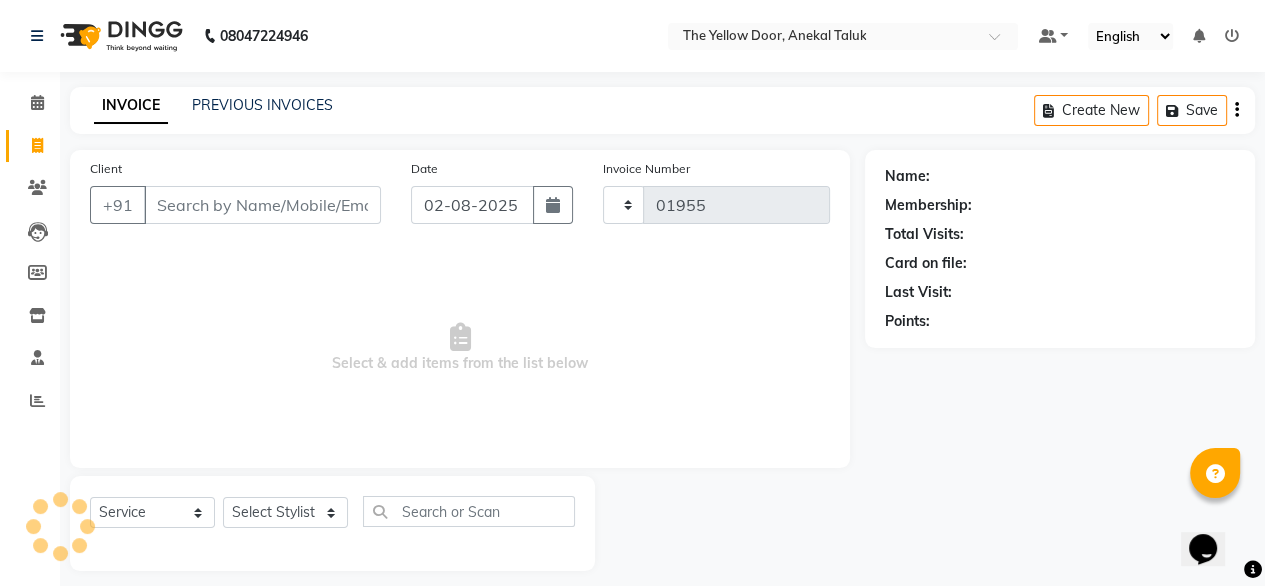 select on "5650" 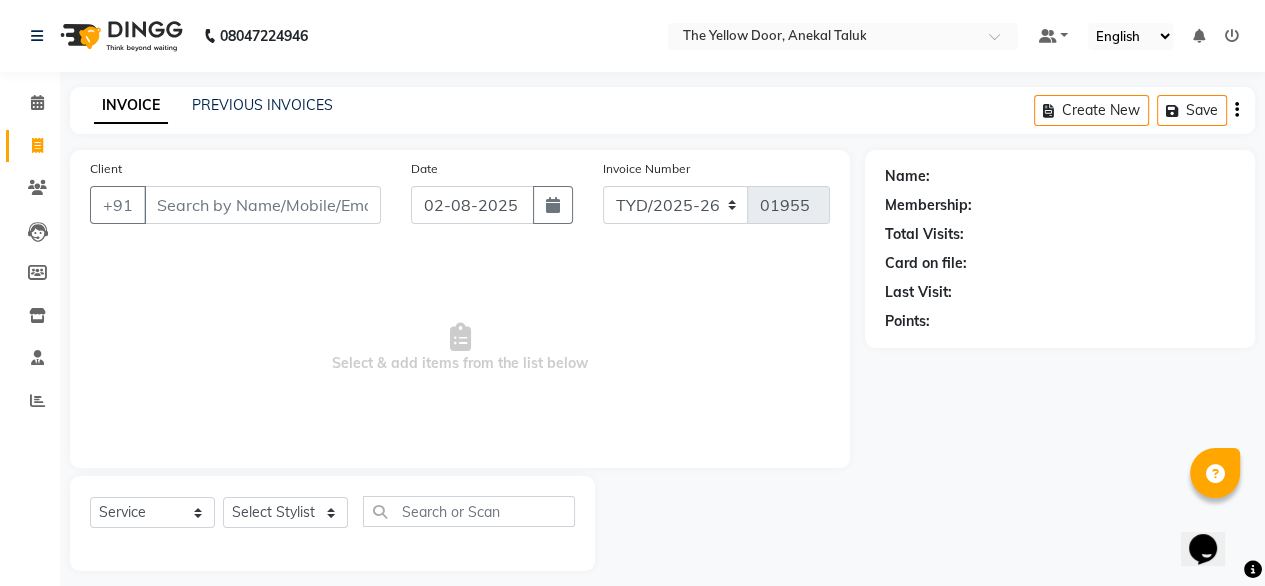 click on "INVOICE PREVIOUS INVOICES Create New   Save" 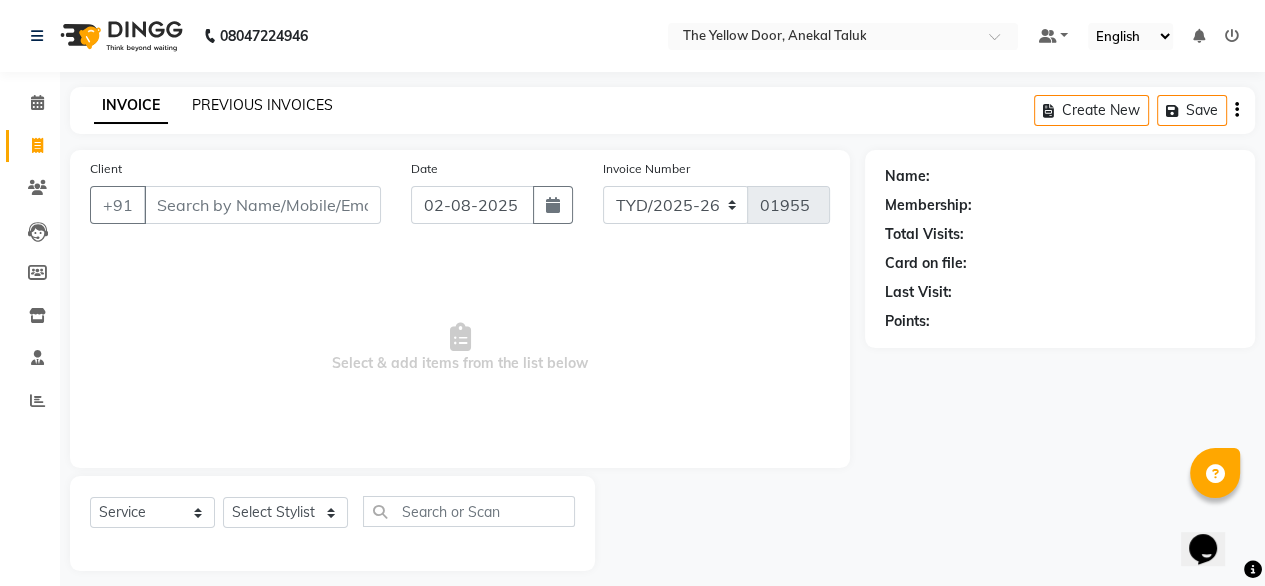 click on "PREVIOUS INVOICES" 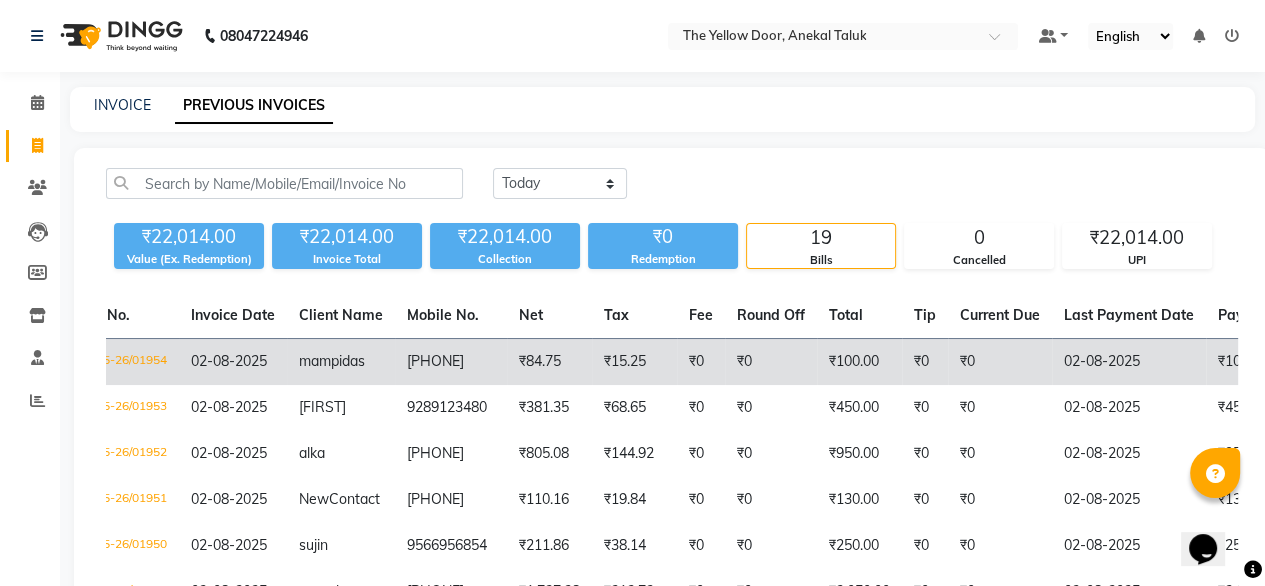 scroll, scrollTop: 0, scrollLeft: 54, axis: horizontal 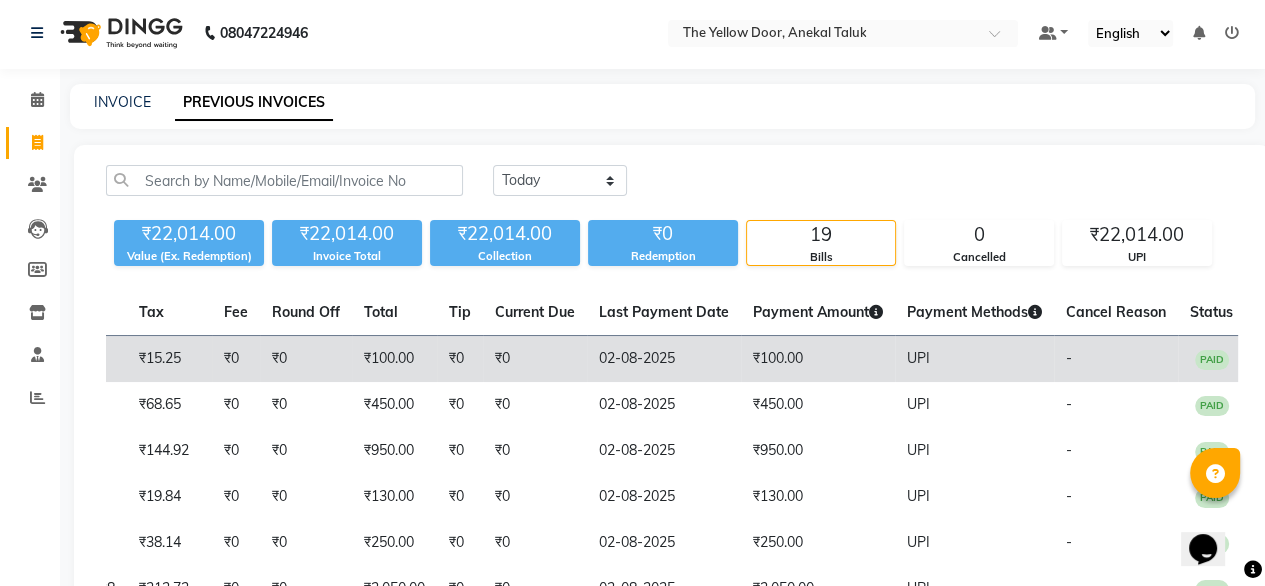 click on "₹0" 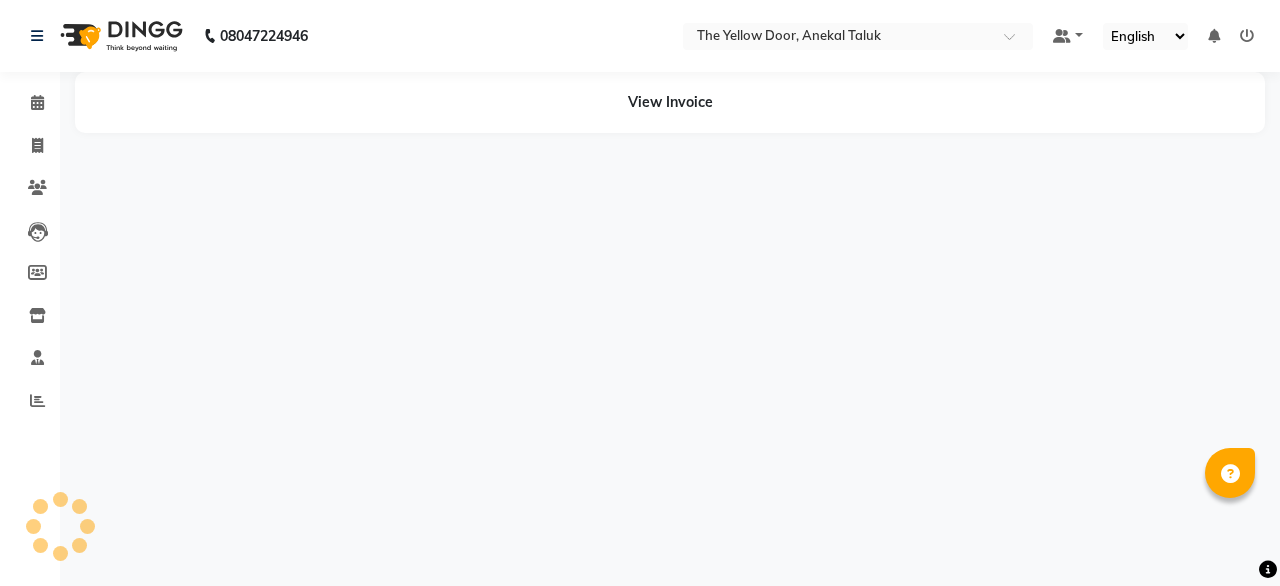 scroll, scrollTop: 0, scrollLeft: 0, axis: both 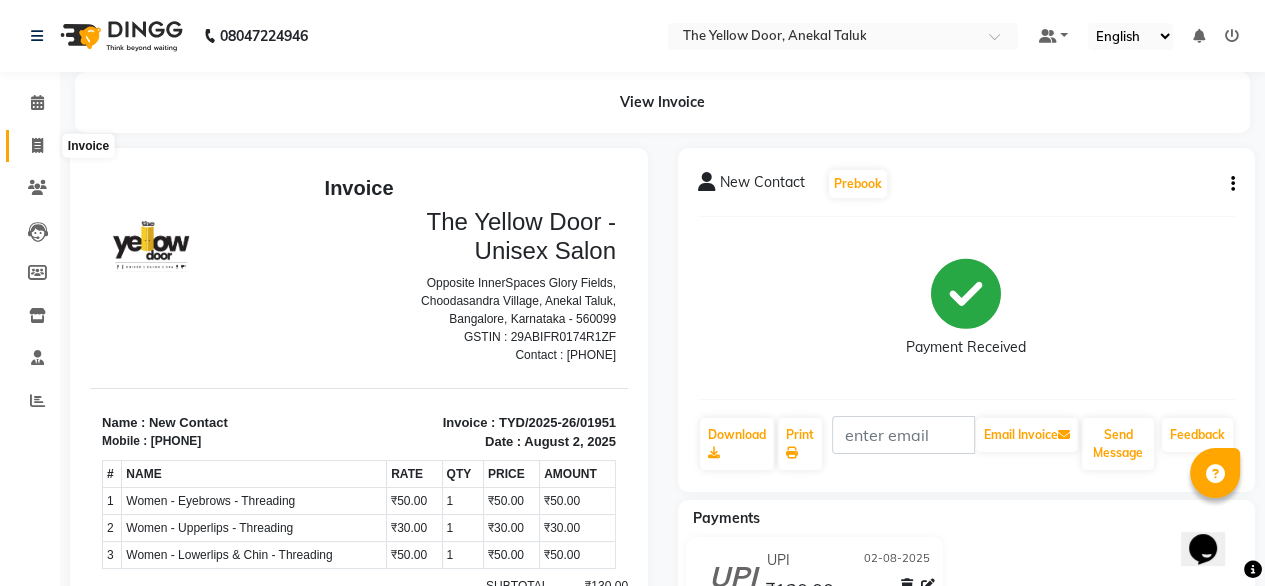 click 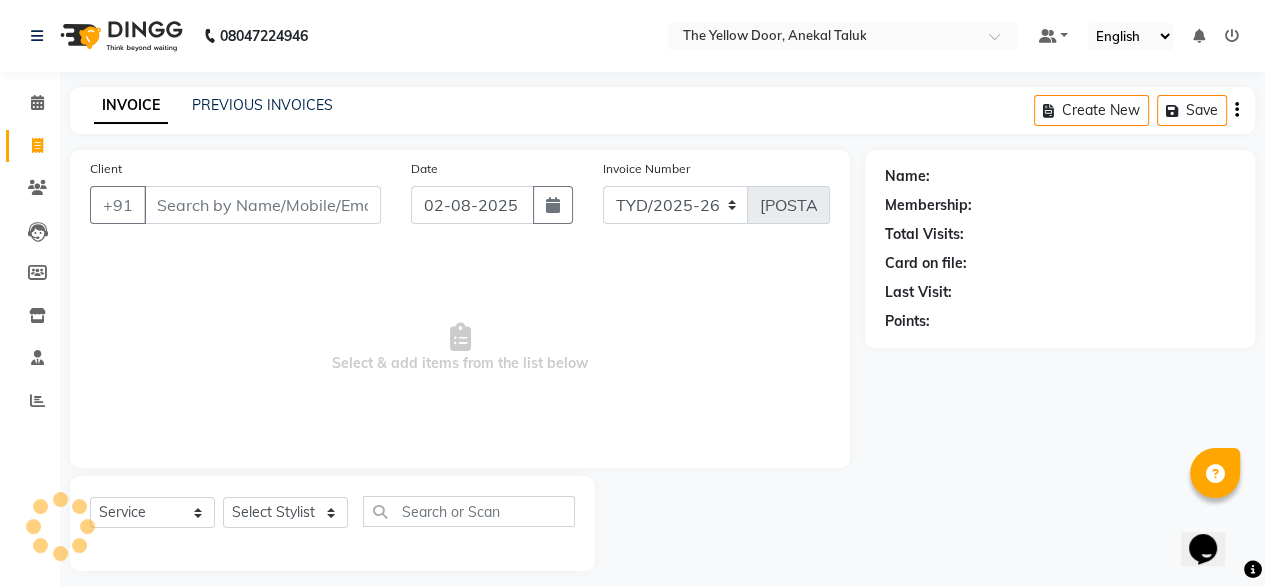 scroll, scrollTop: 16, scrollLeft: 0, axis: vertical 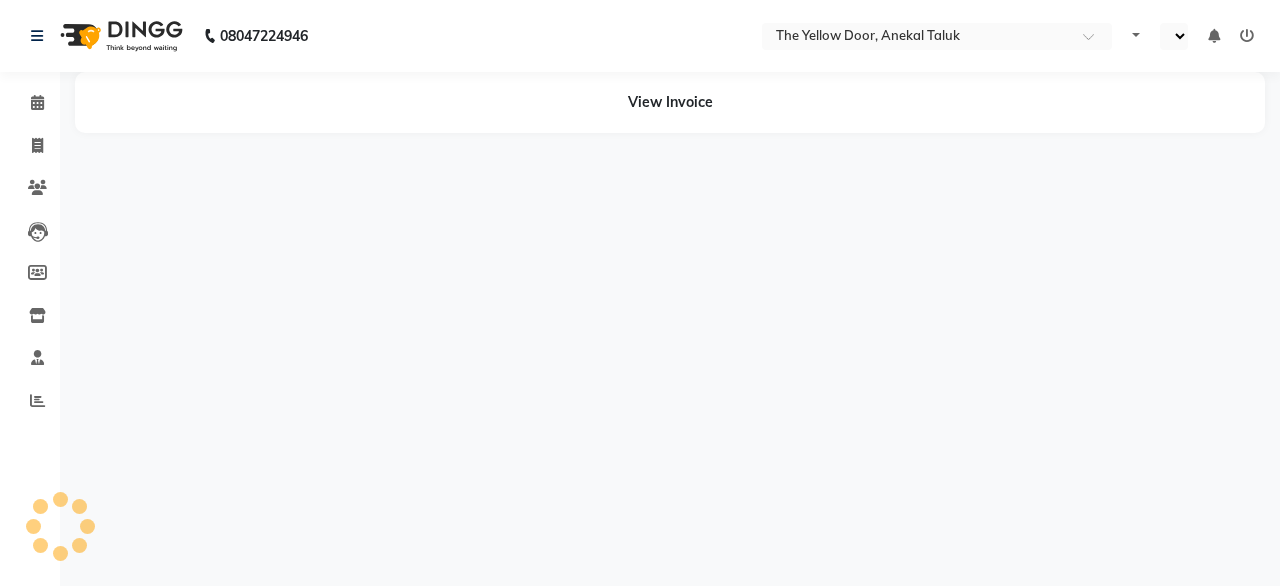 select on "en" 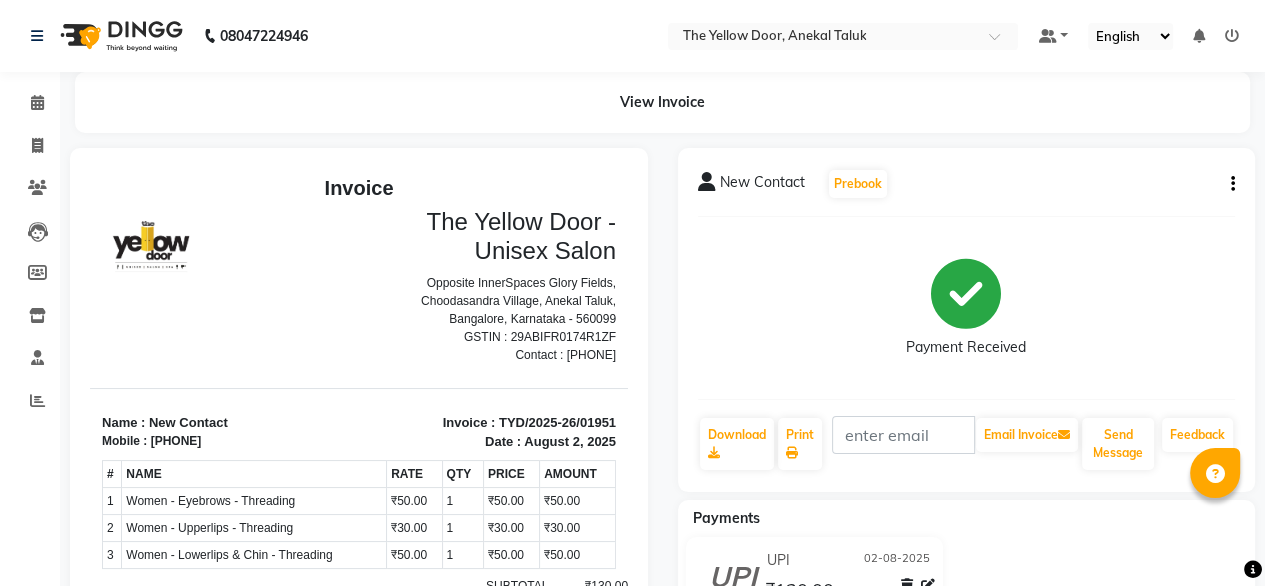 scroll, scrollTop: 0, scrollLeft: 0, axis: both 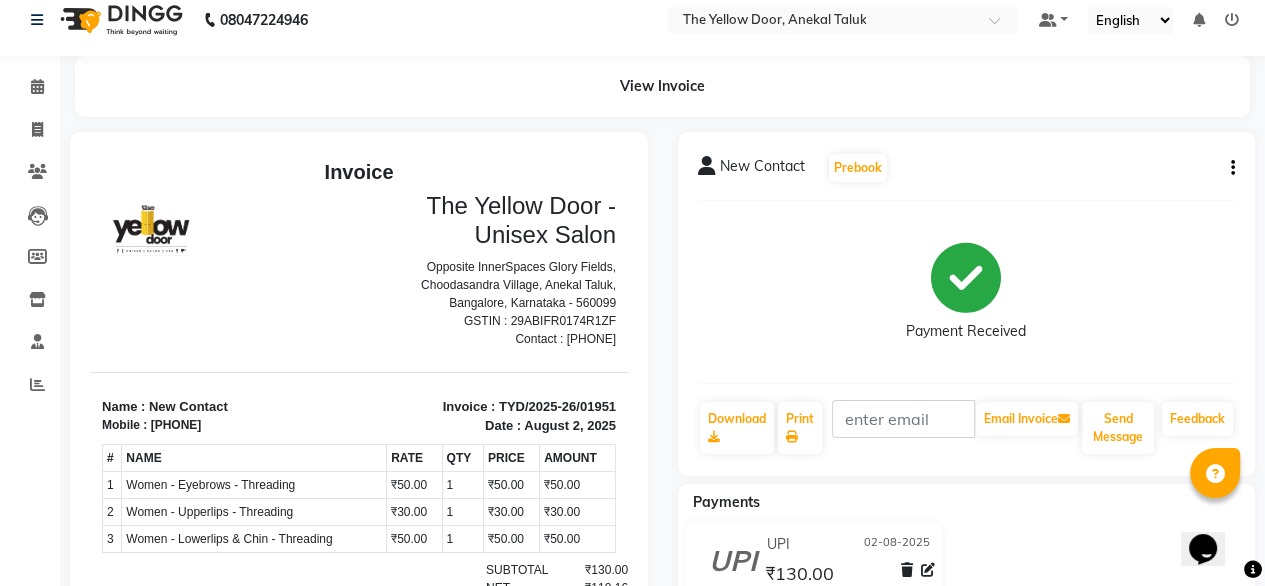 click 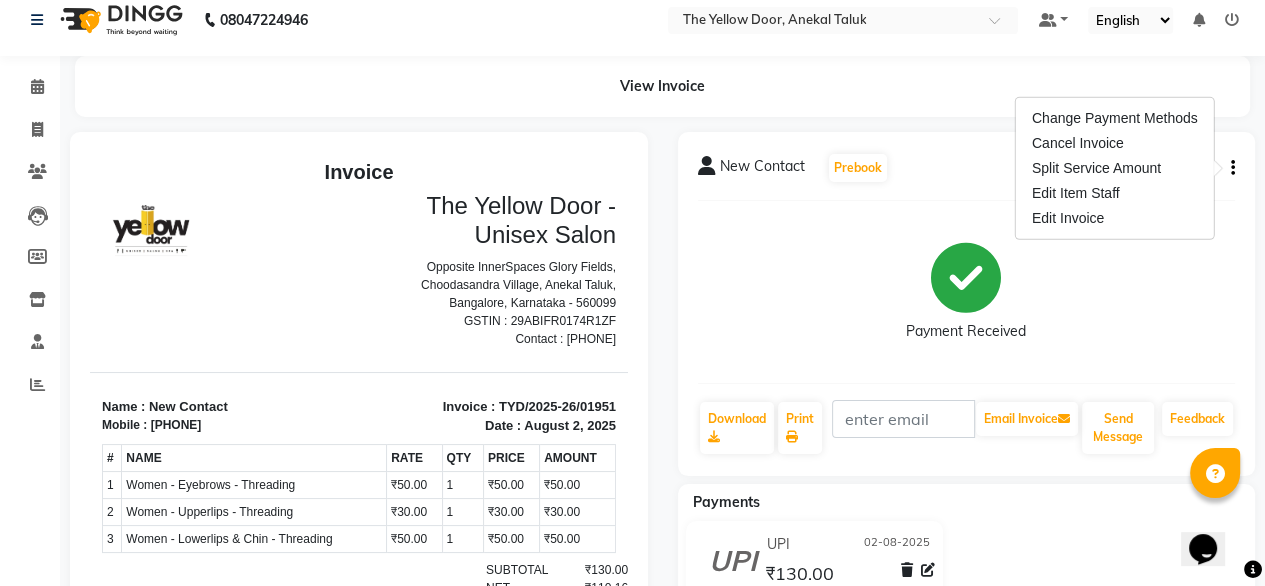 click on "New Contact  Prebook   Payment Received  Download  Print   Email Invoice   Send Message Feedback" 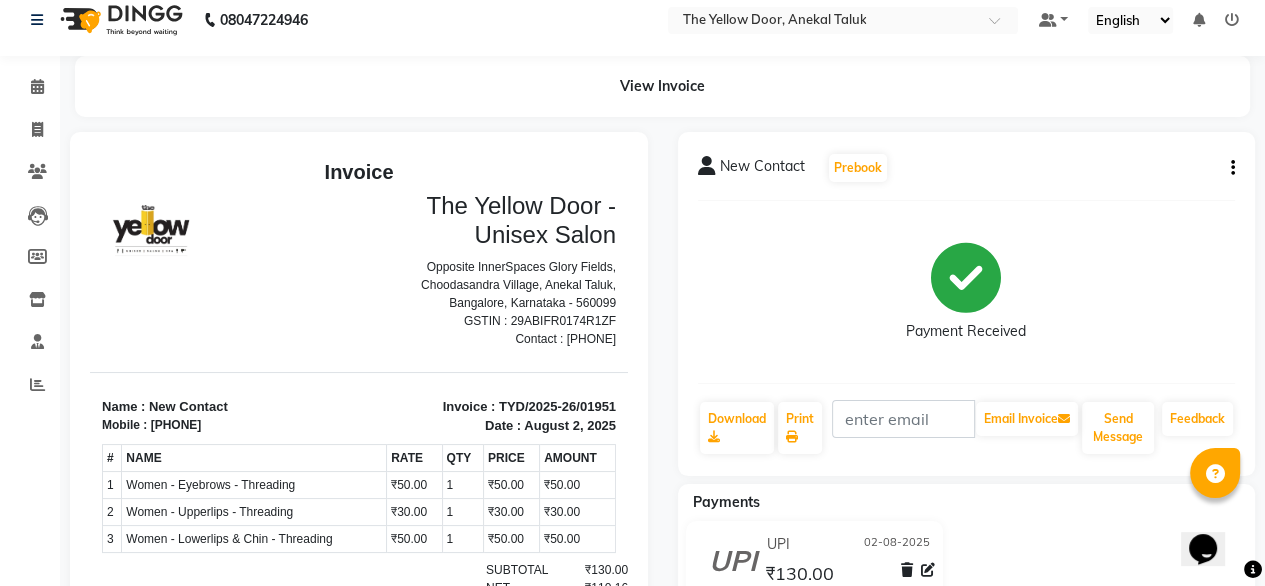 click 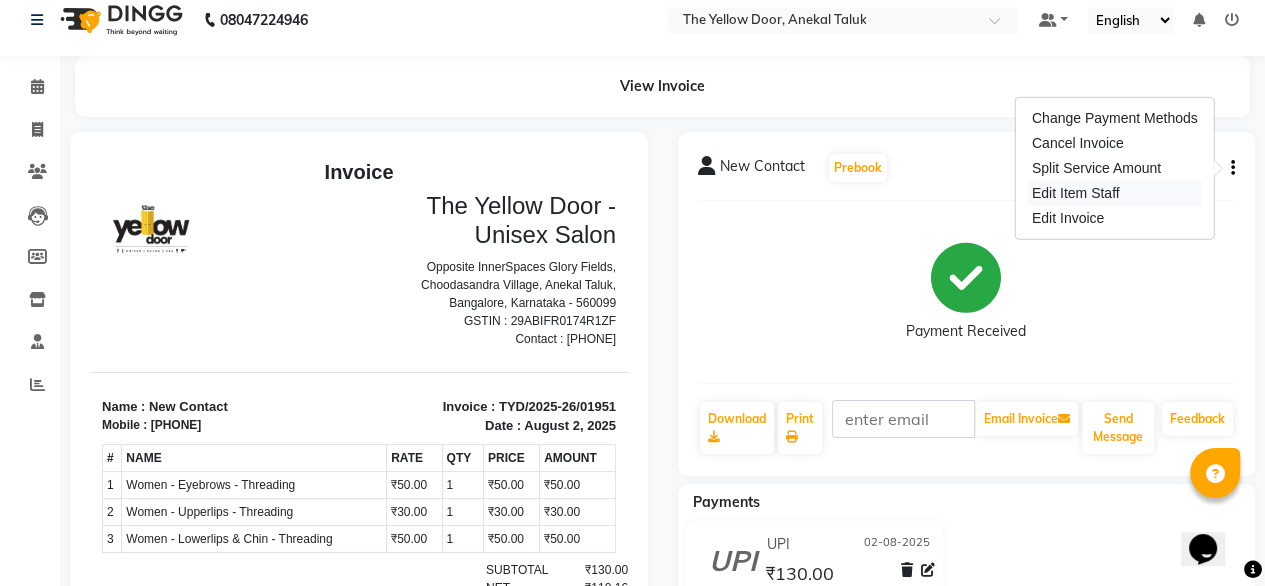 click on "Edit Item Staff" at bounding box center [1115, 193] 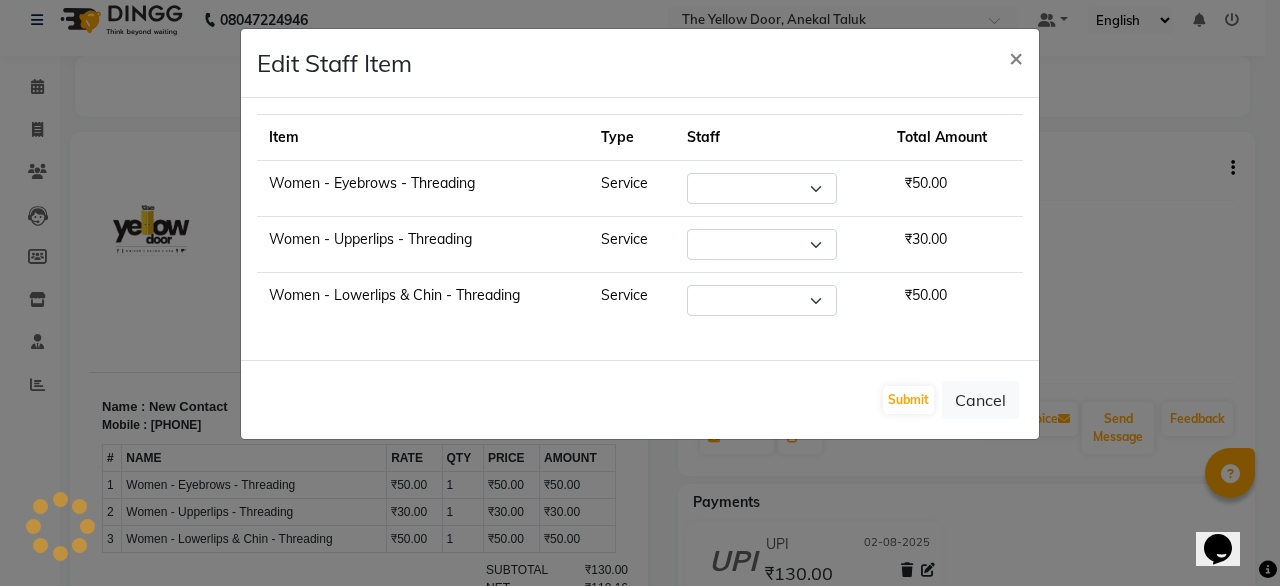 select on "67915" 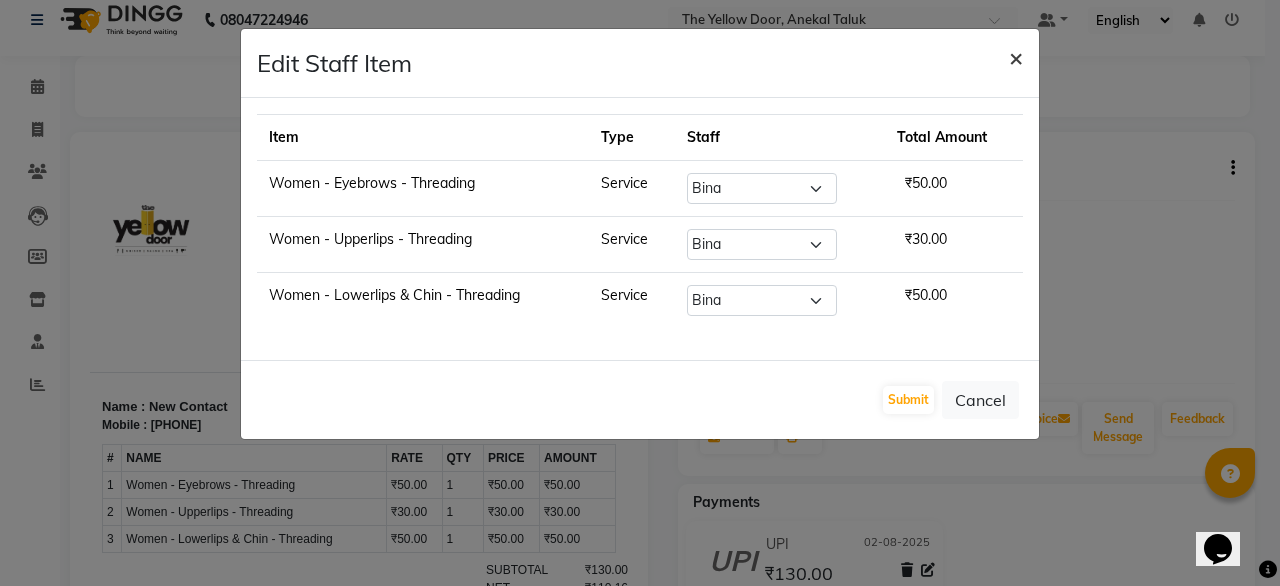 click on "×" 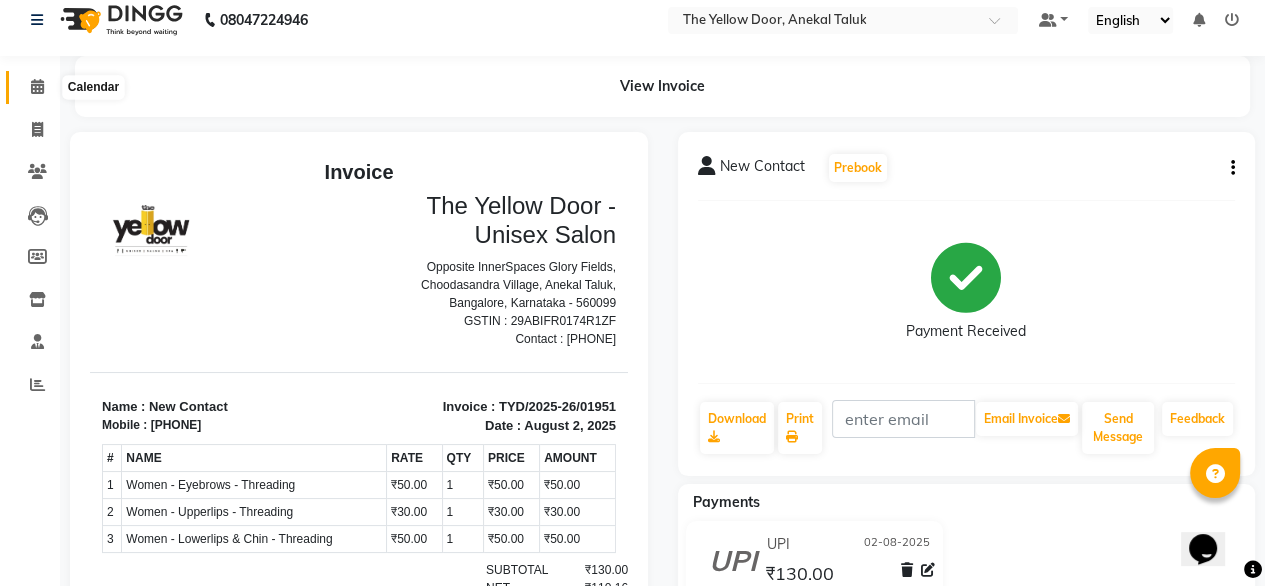 click 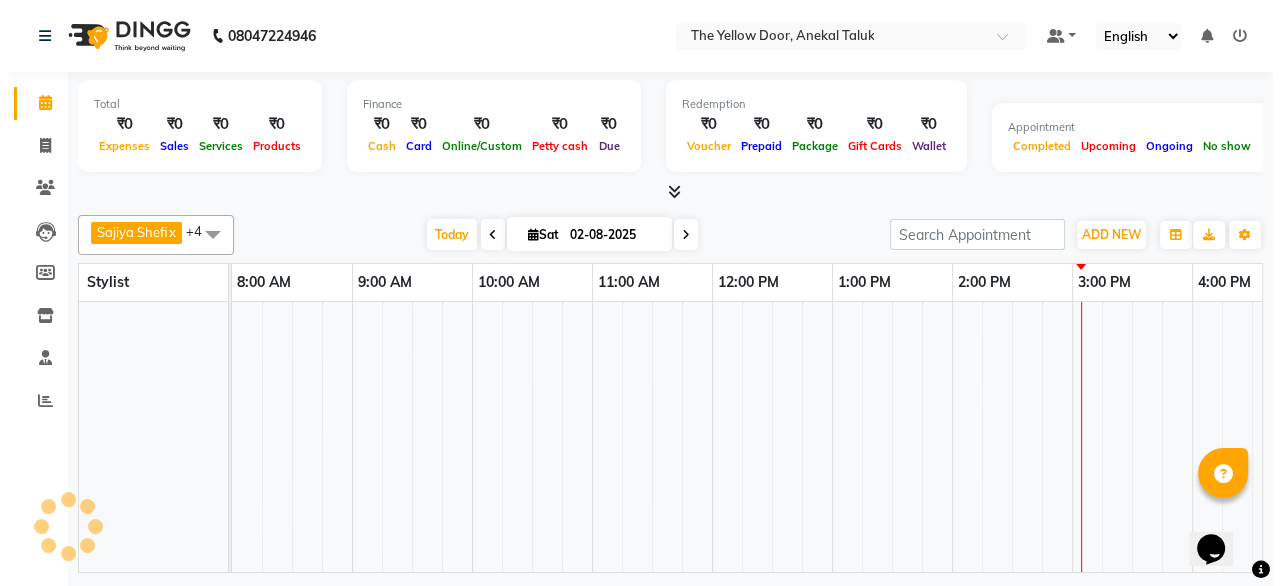 scroll, scrollTop: 0, scrollLeft: 0, axis: both 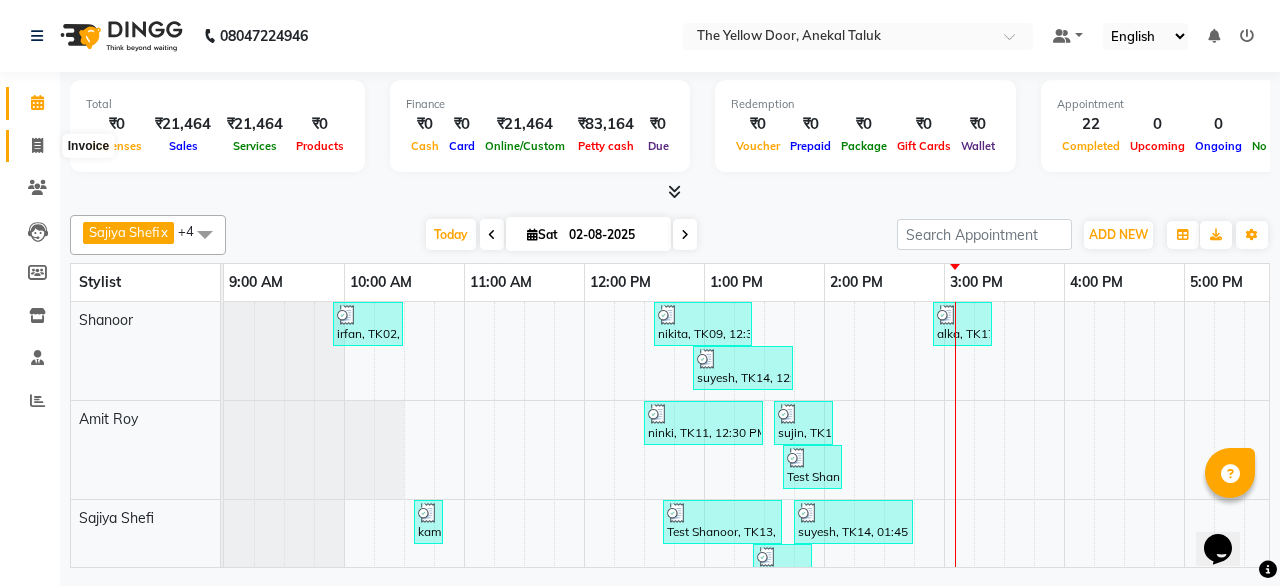 click 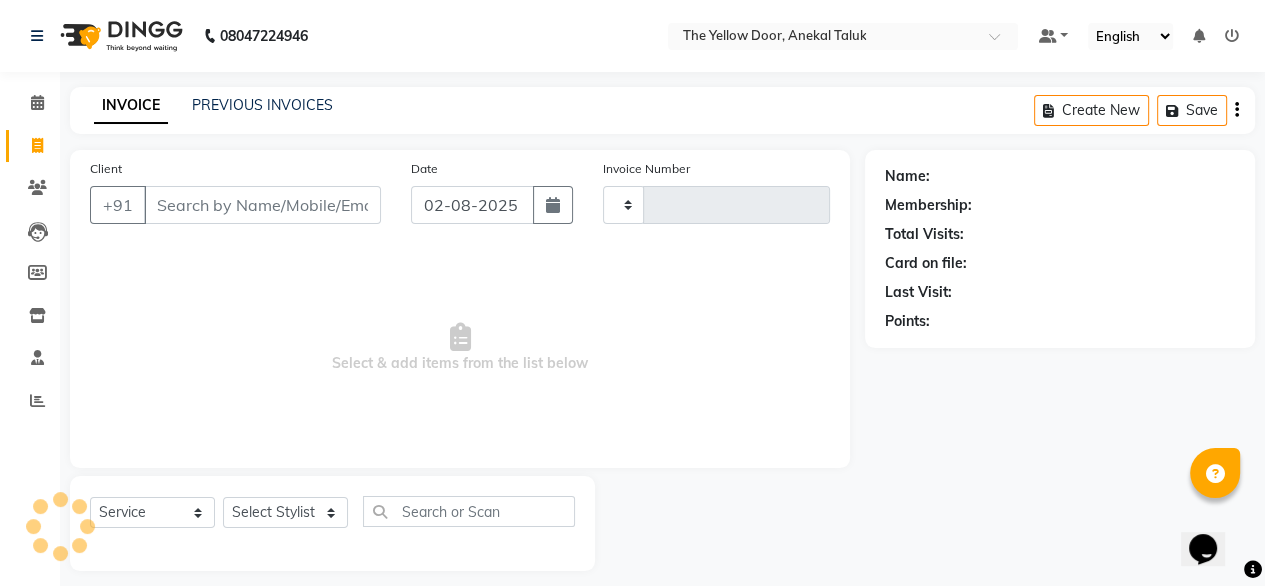 type on "01953" 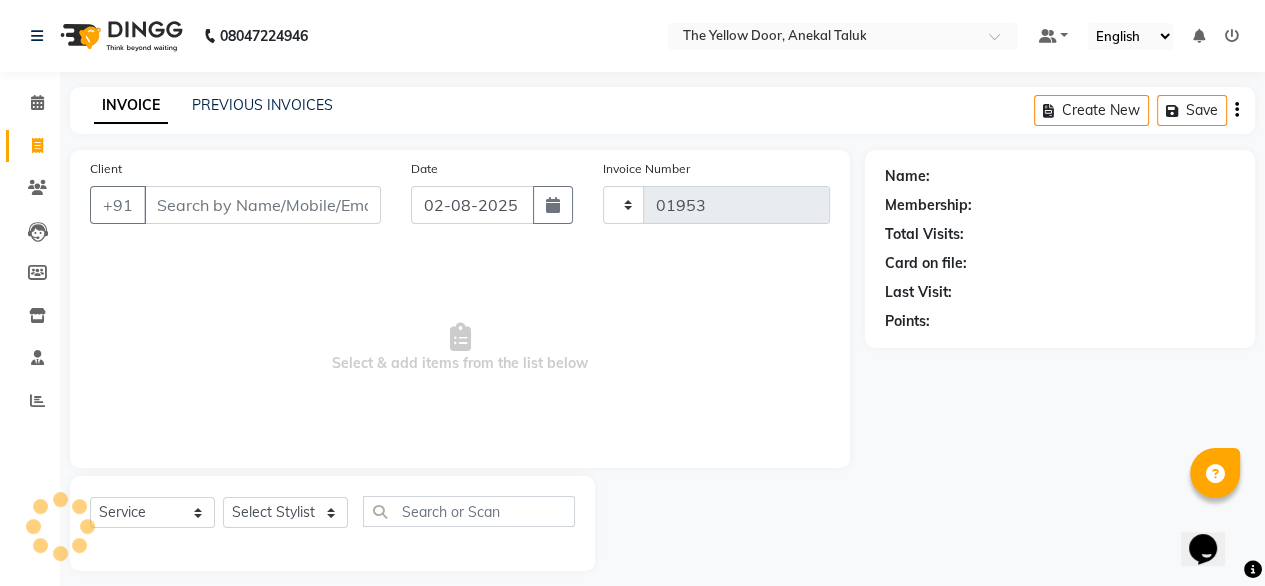 select on "5650" 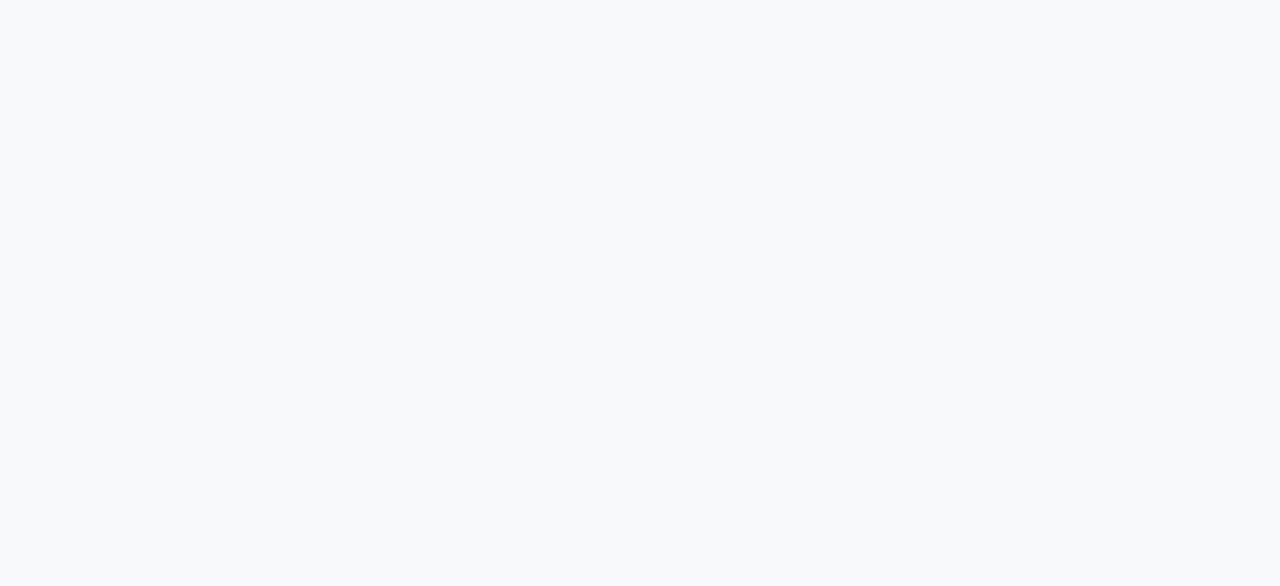 scroll, scrollTop: 0, scrollLeft: 0, axis: both 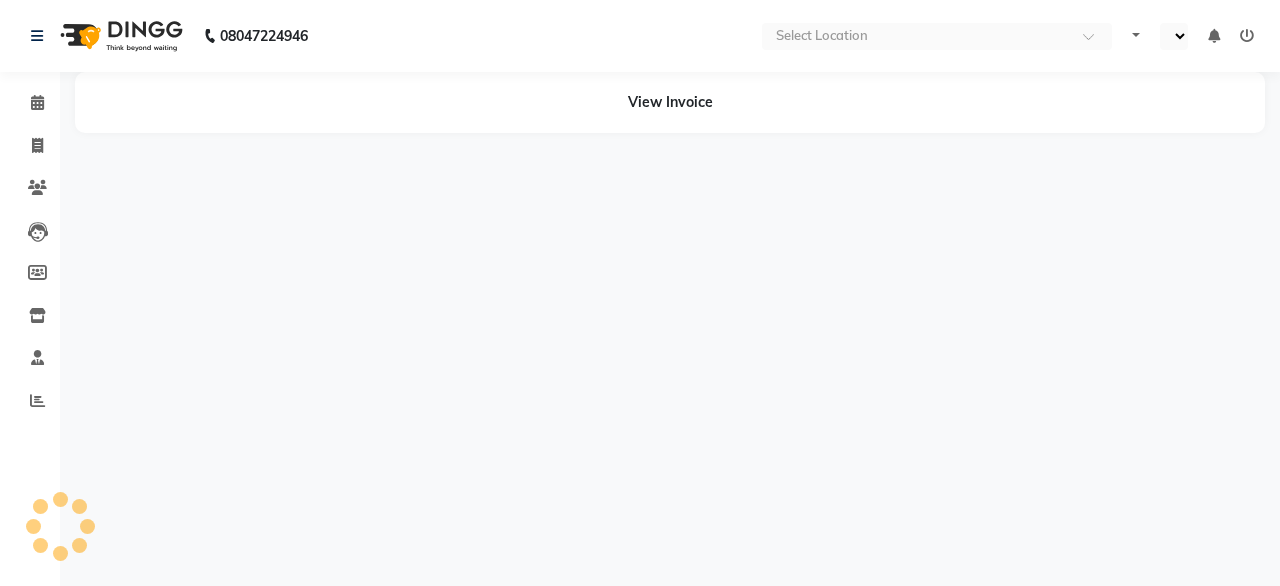 select on "en" 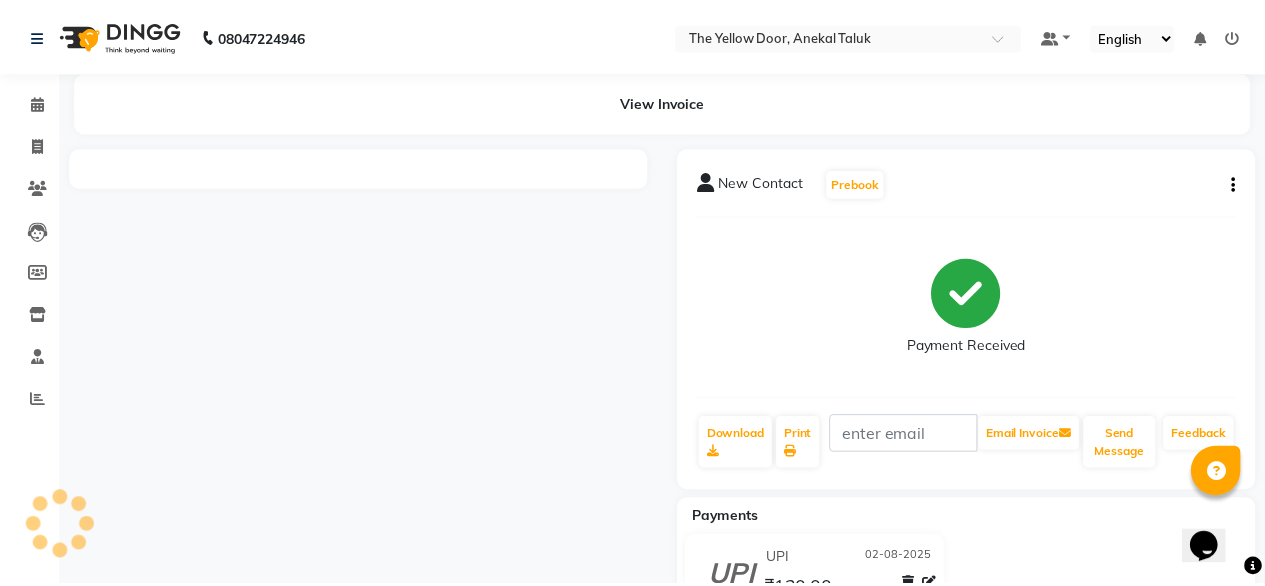 scroll, scrollTop: 0, scrollLeft: 0, axis: both 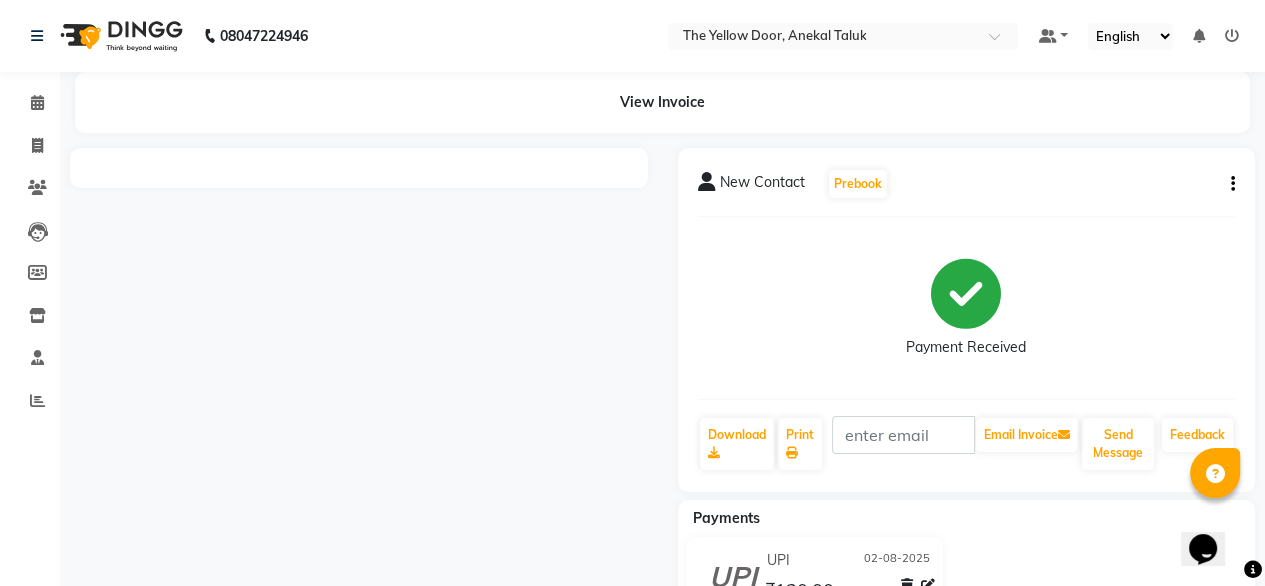 click 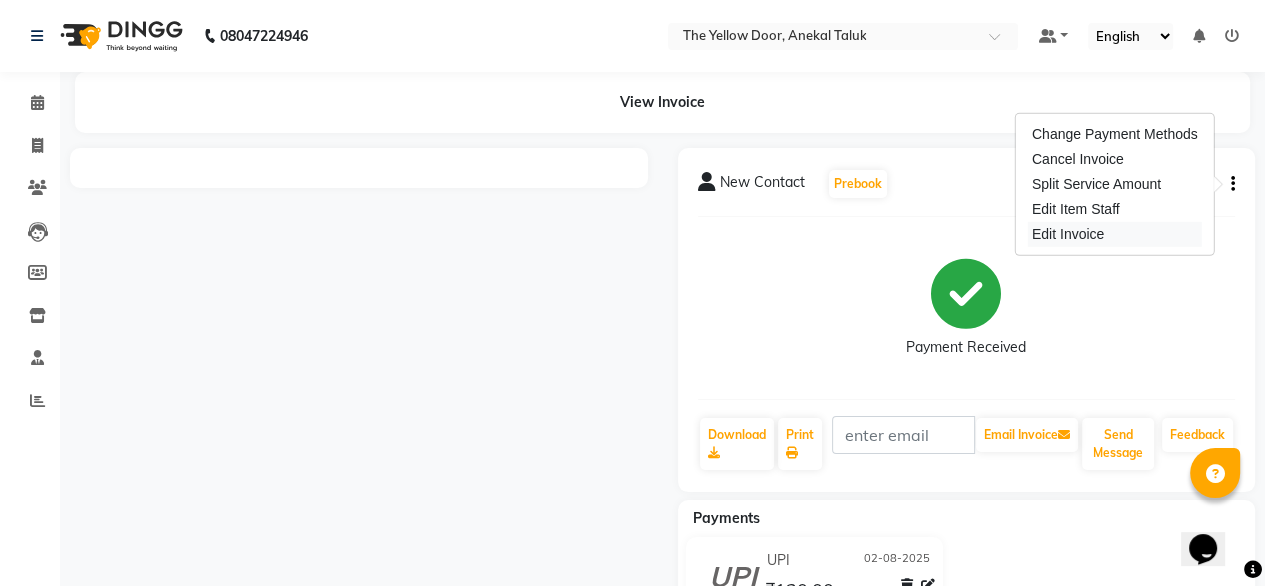 click on "Edit Invoice" at bounding box center [1115, 234] 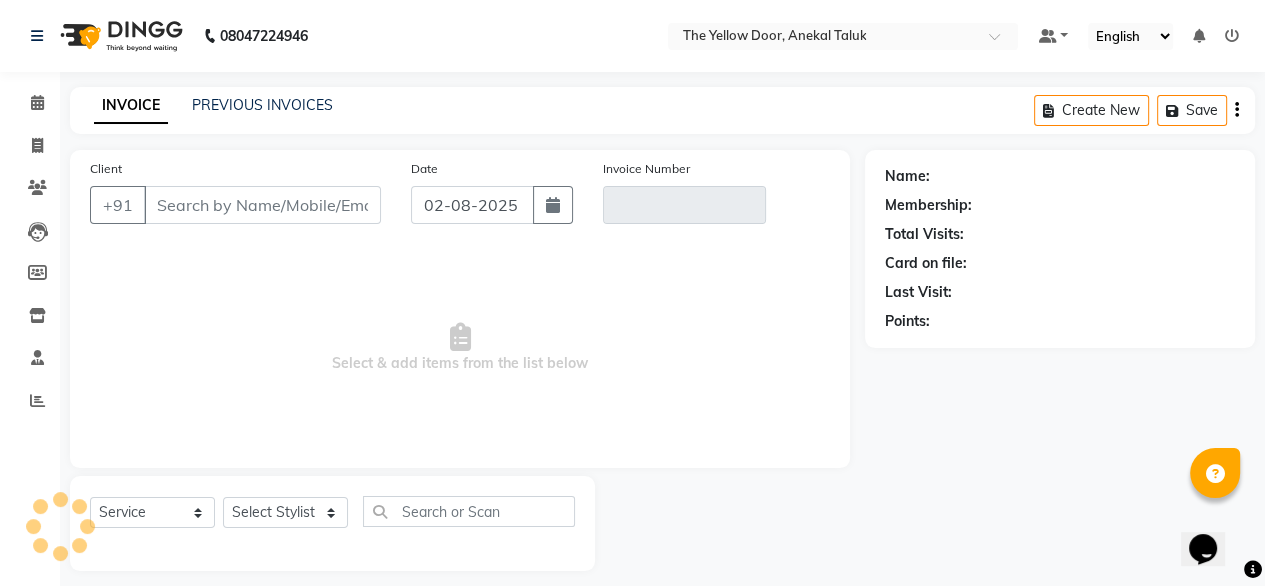 scroll, scrollTop: 16, scrollLeft: 0, axis: vertical 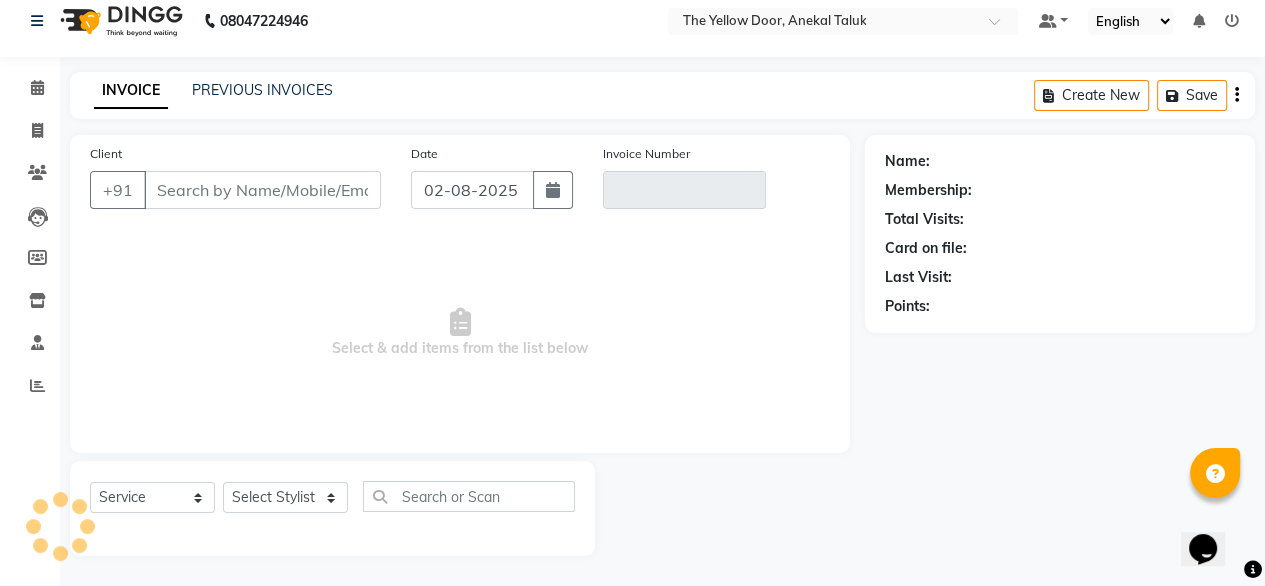 type on "[PHONE]" 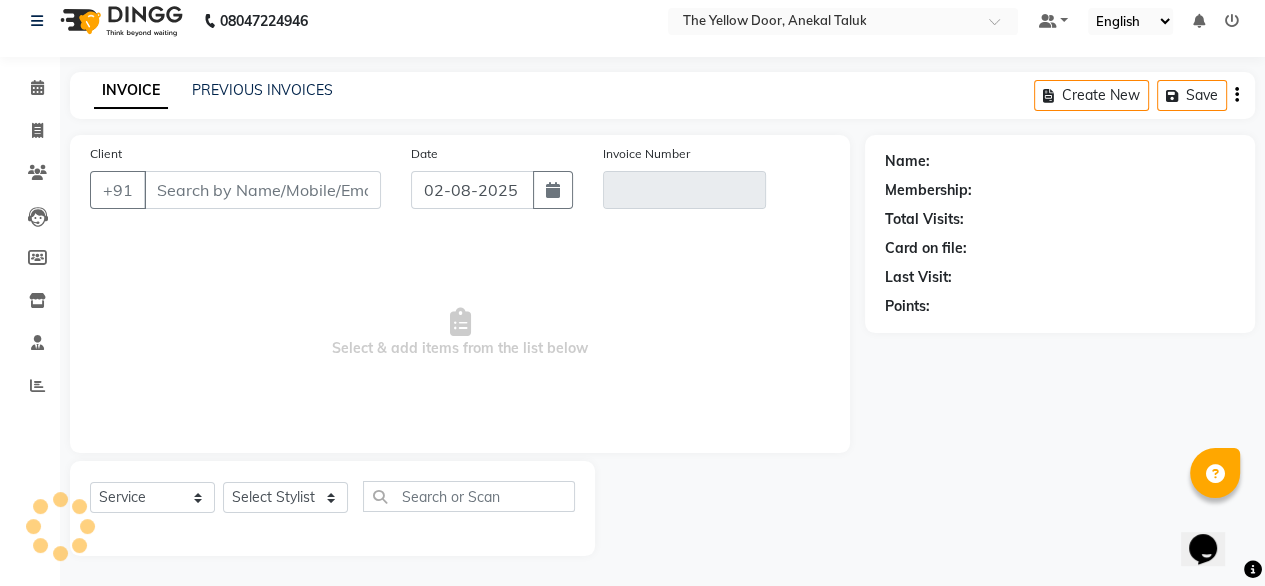 type on "TYD/2025-26/01951" 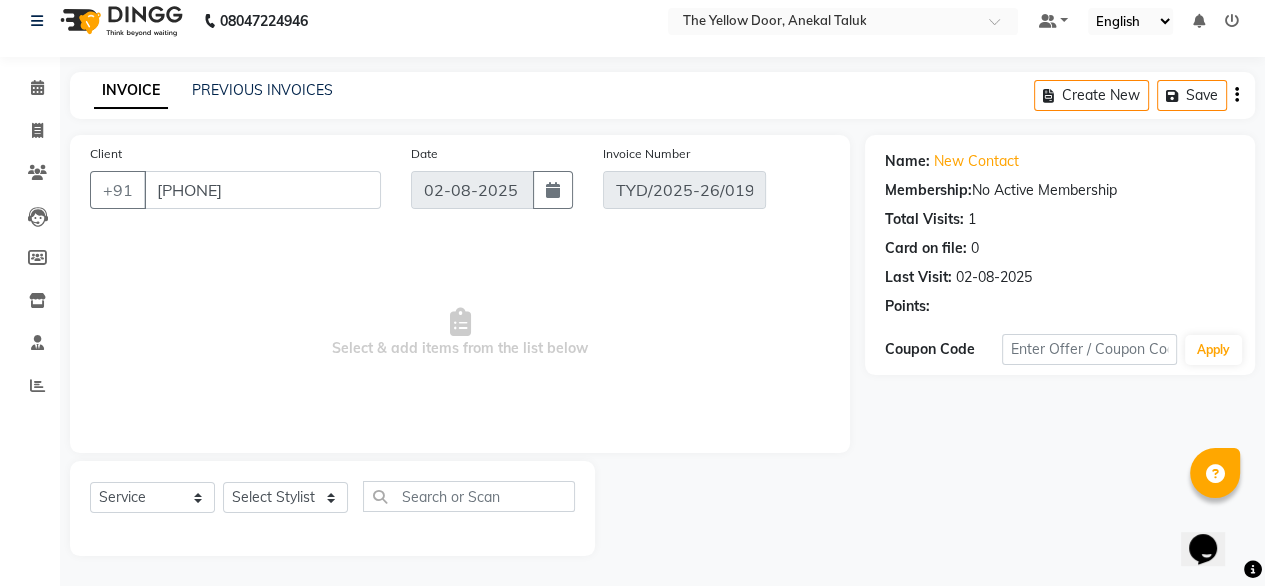 select on "select" 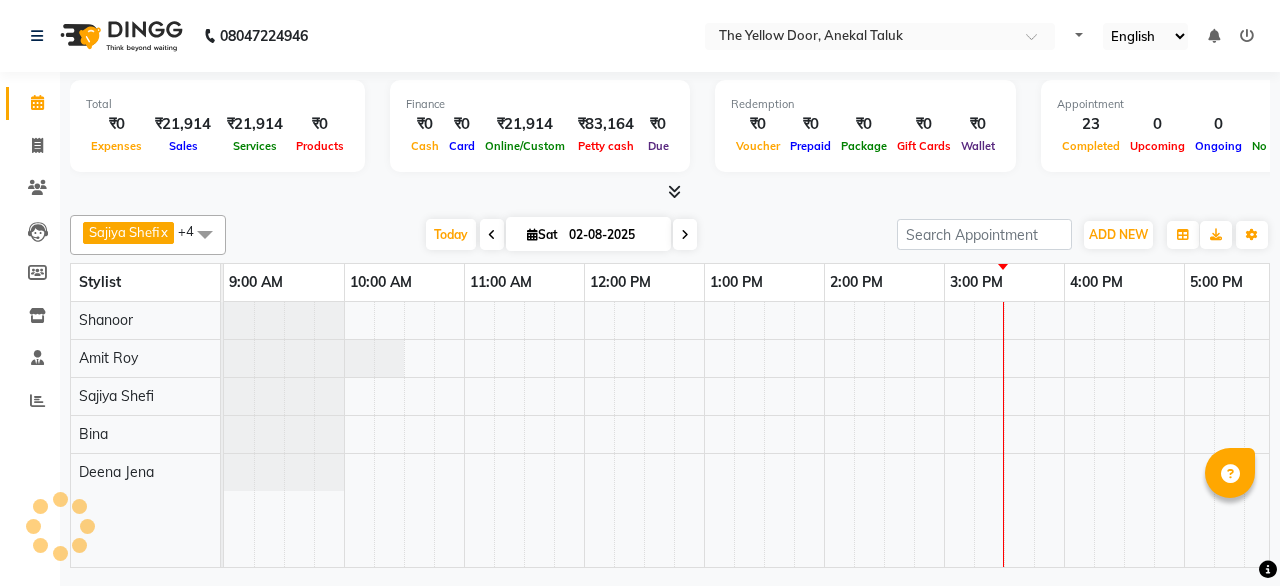 scroll, scrollTop: 0, scrollLeft: 0, axis: both 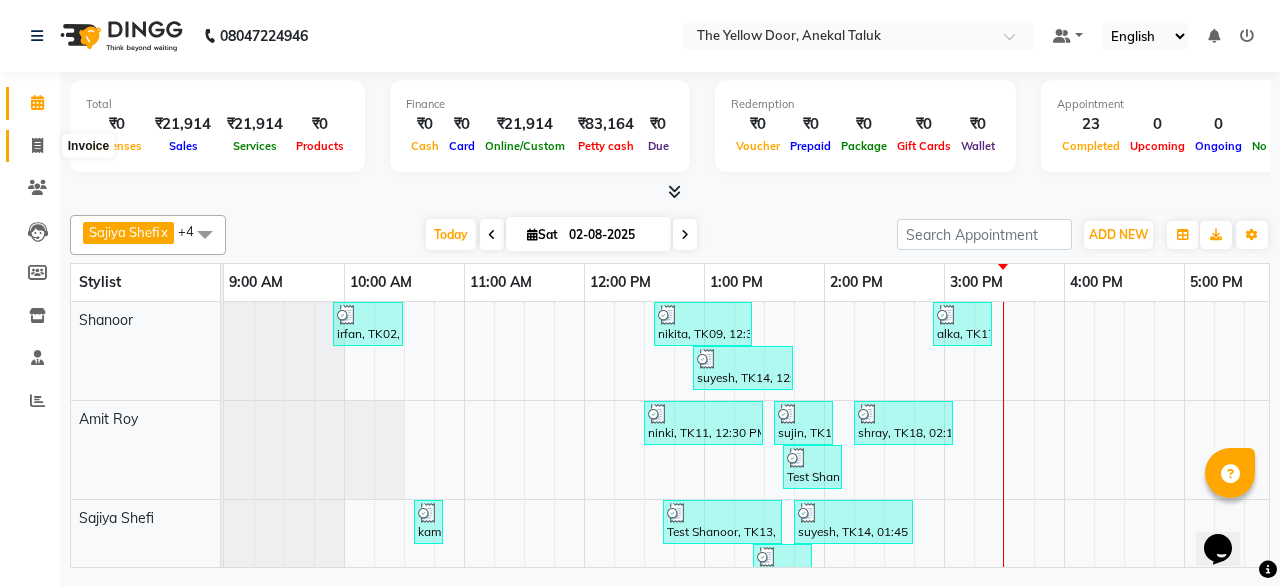 click 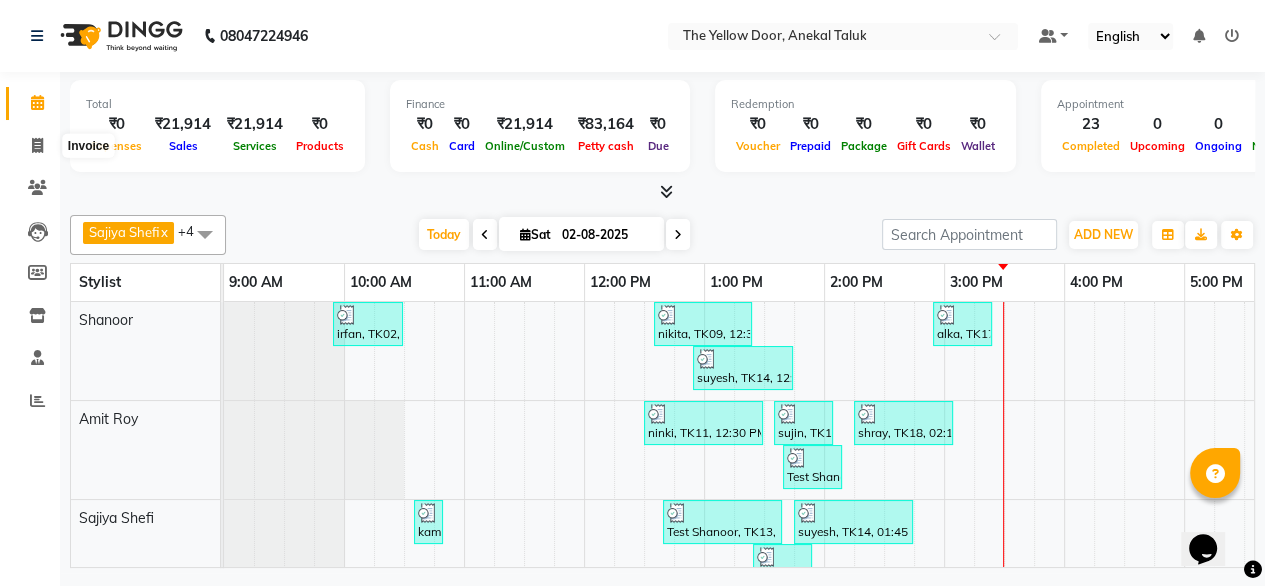 select on "service" 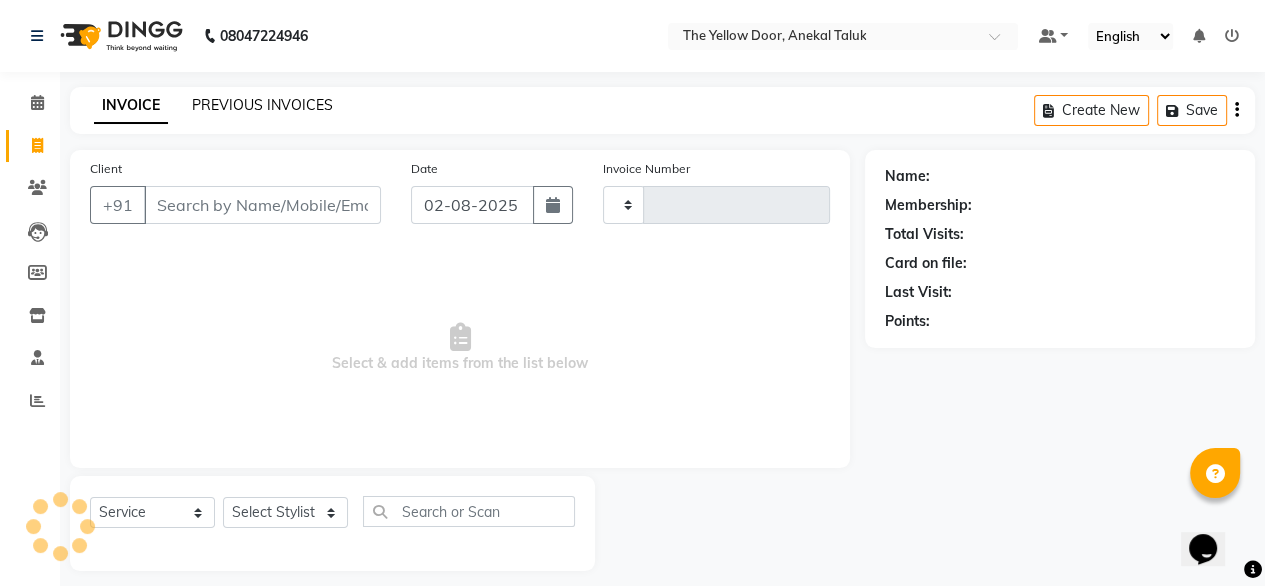 click on "PREVIOUS INVOICES" 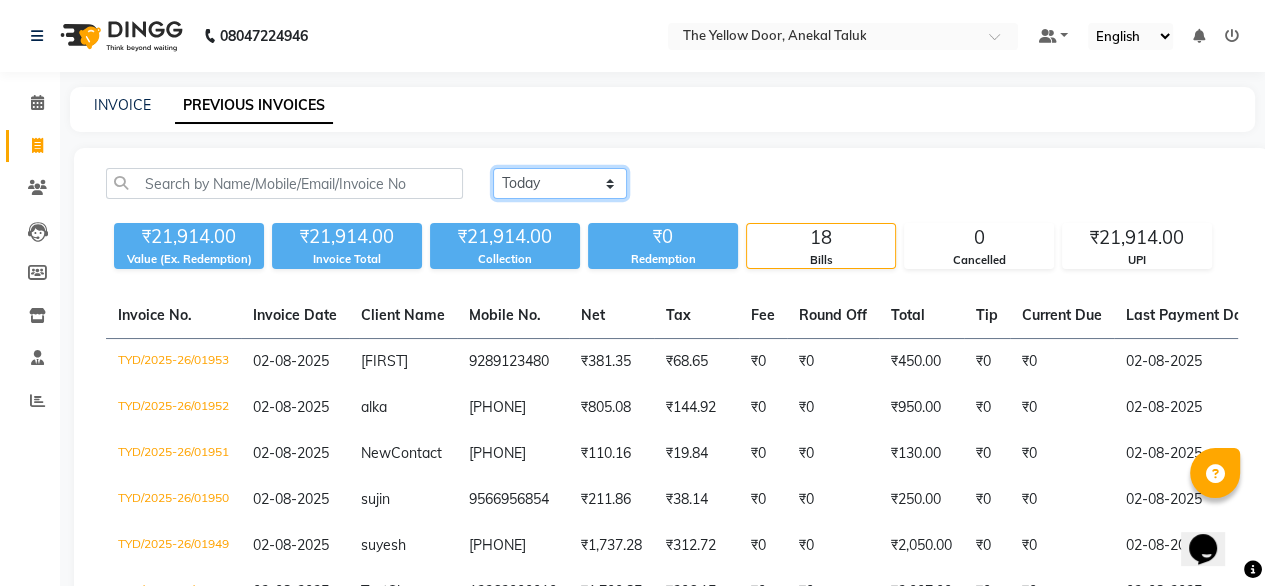 click on "Today Yesterday Custom Range" 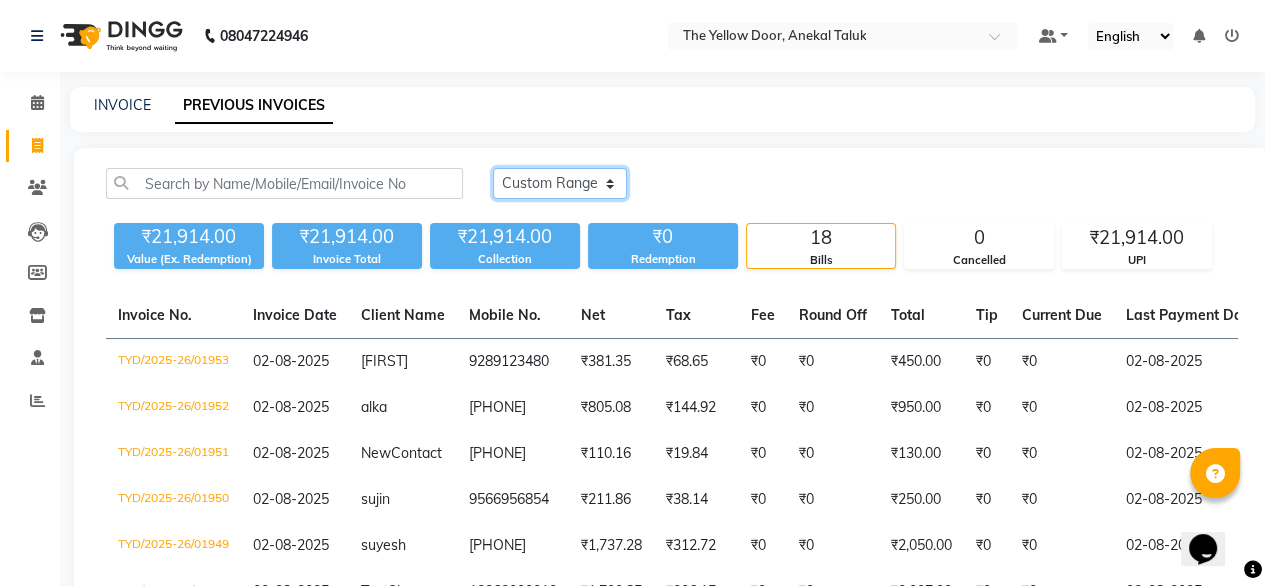 click on "Today Yesterday Custom Range" 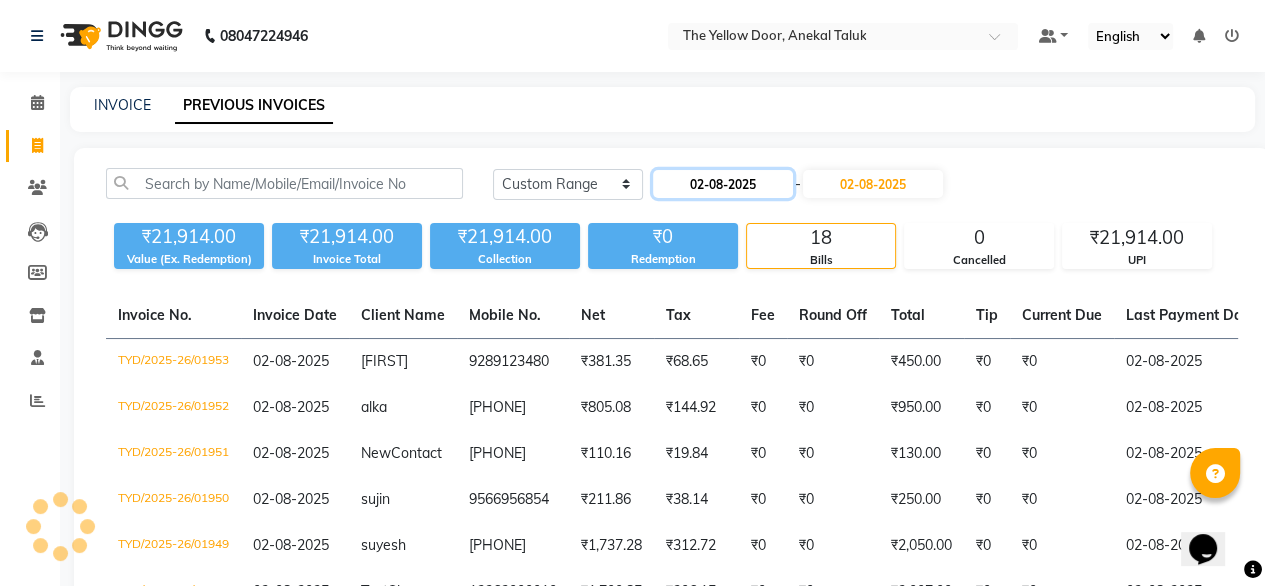 click on "02-08-2025" 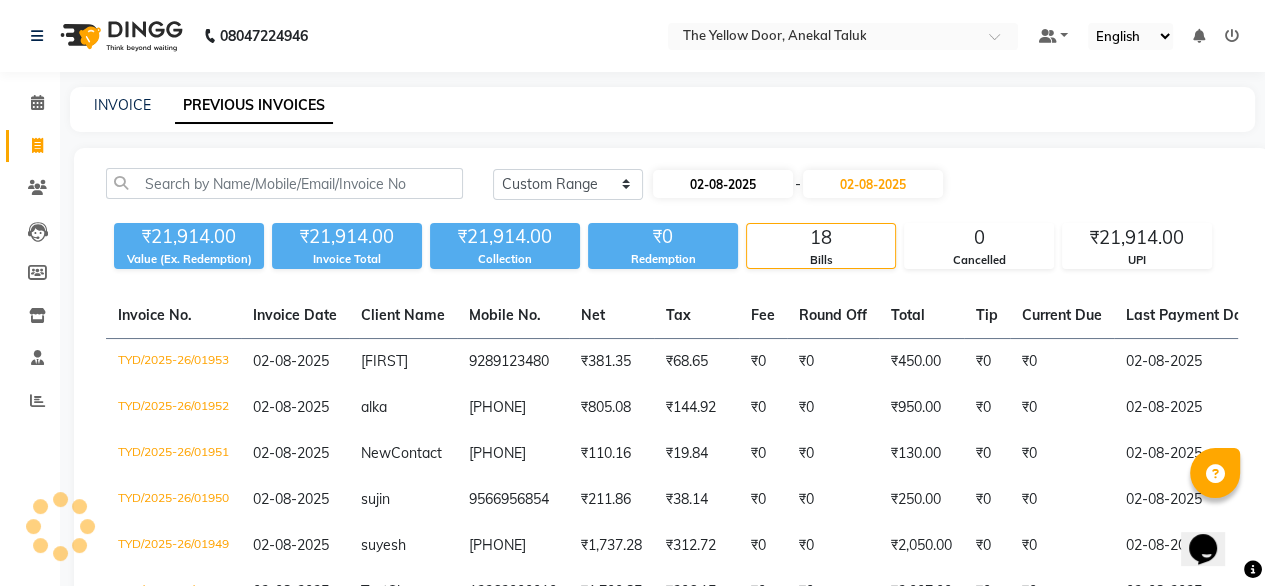 select on "8" 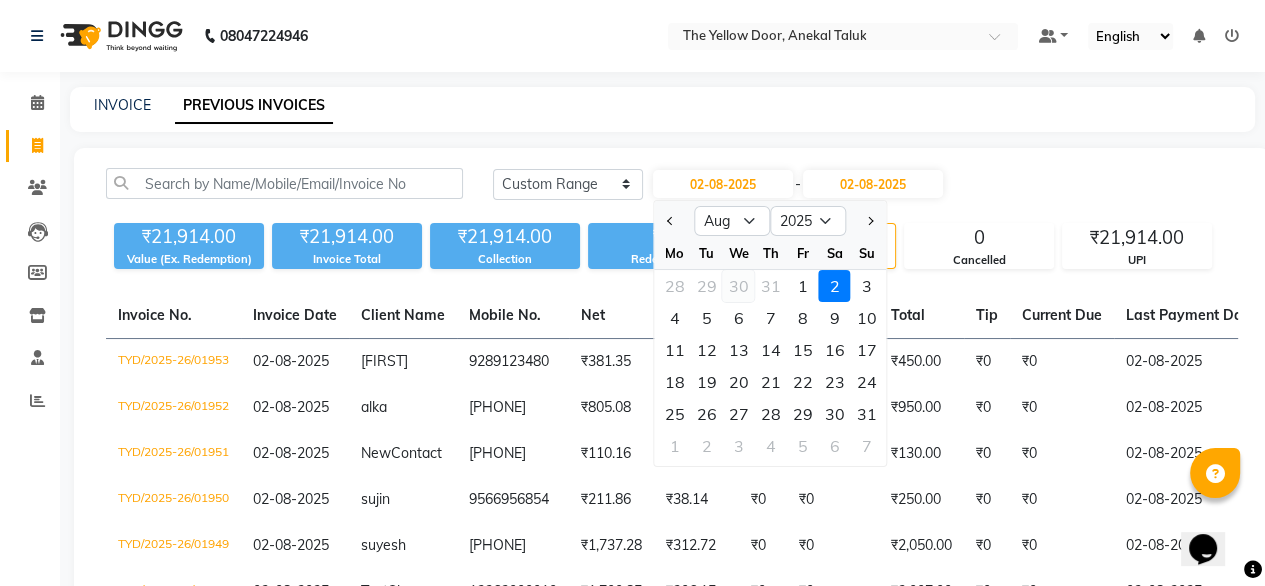 click on "30" 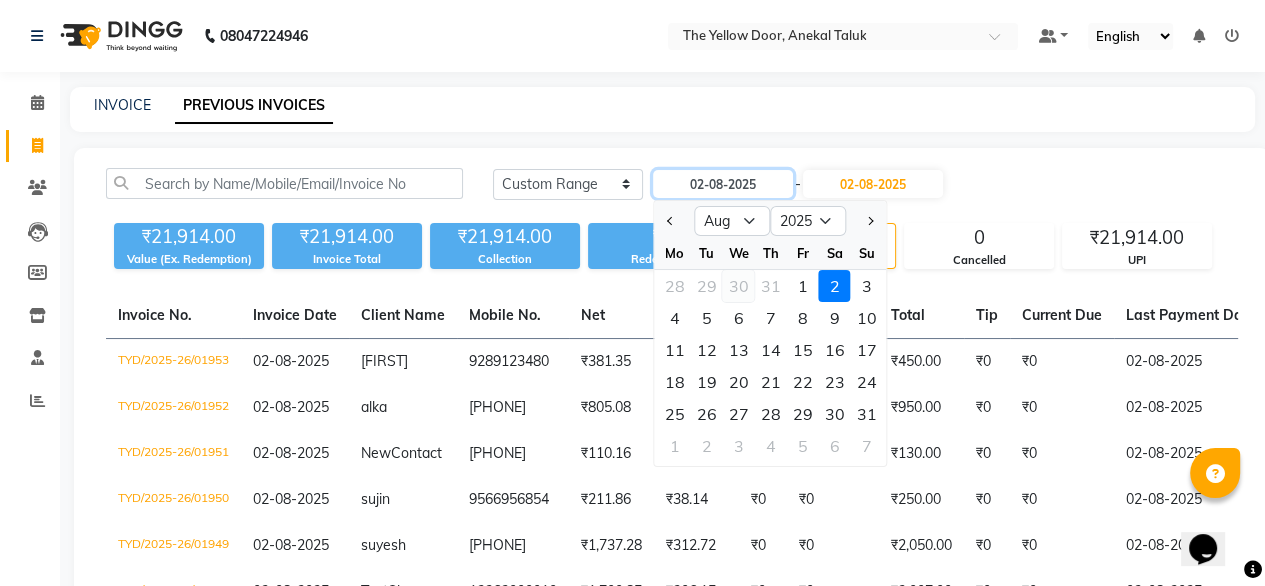 type on "30-07-2025" 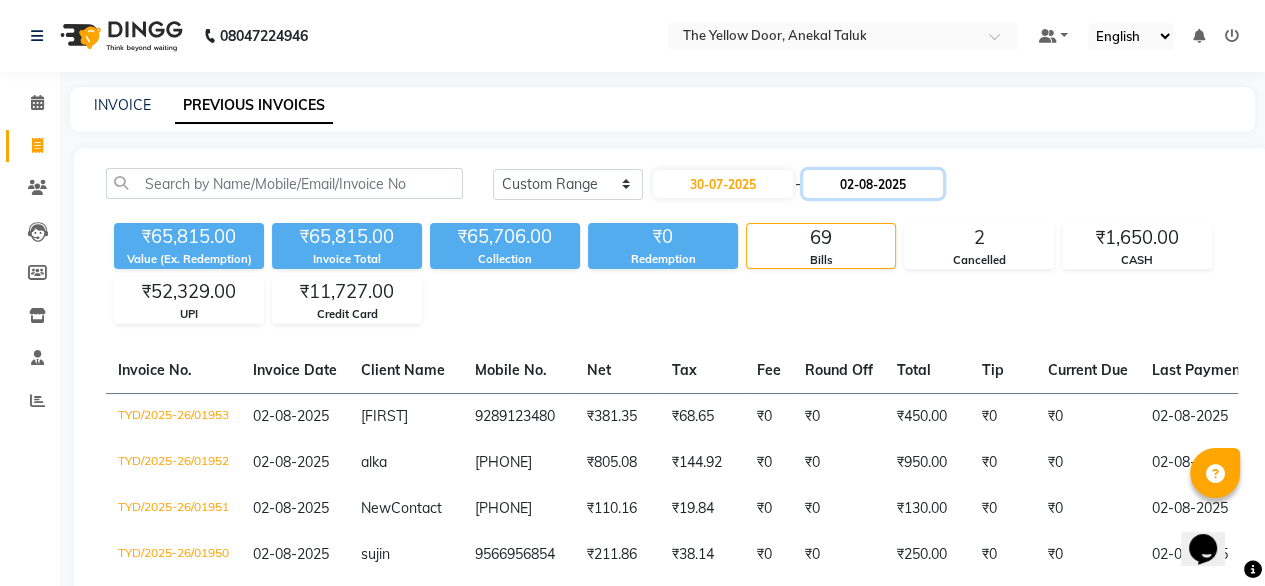 click on "02-08-2025" 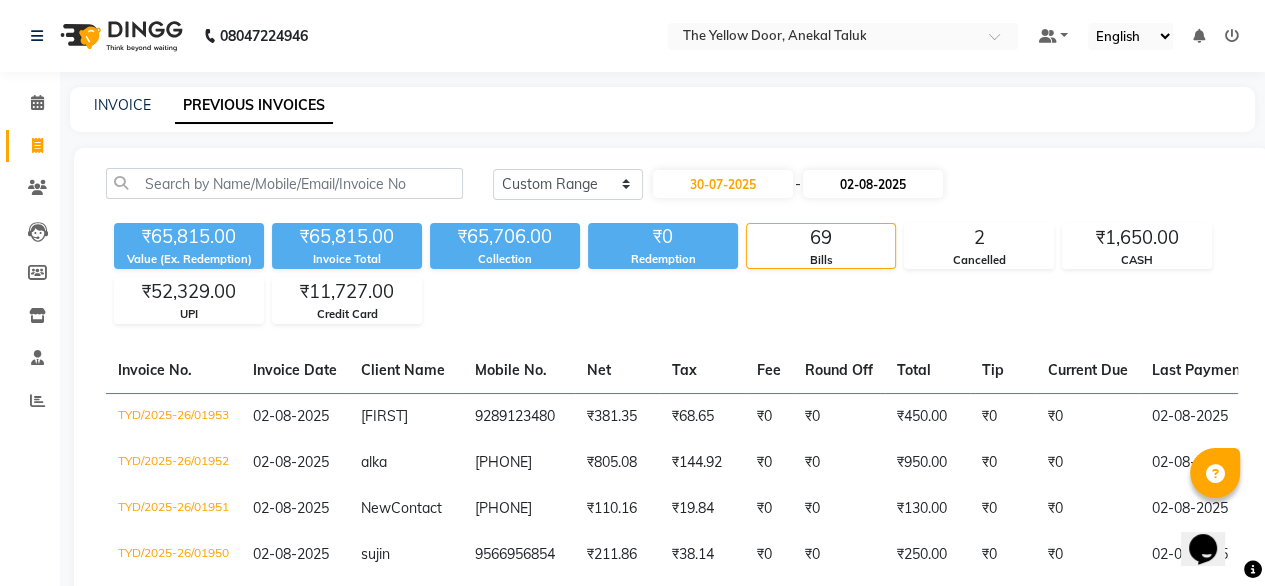 select on "8" 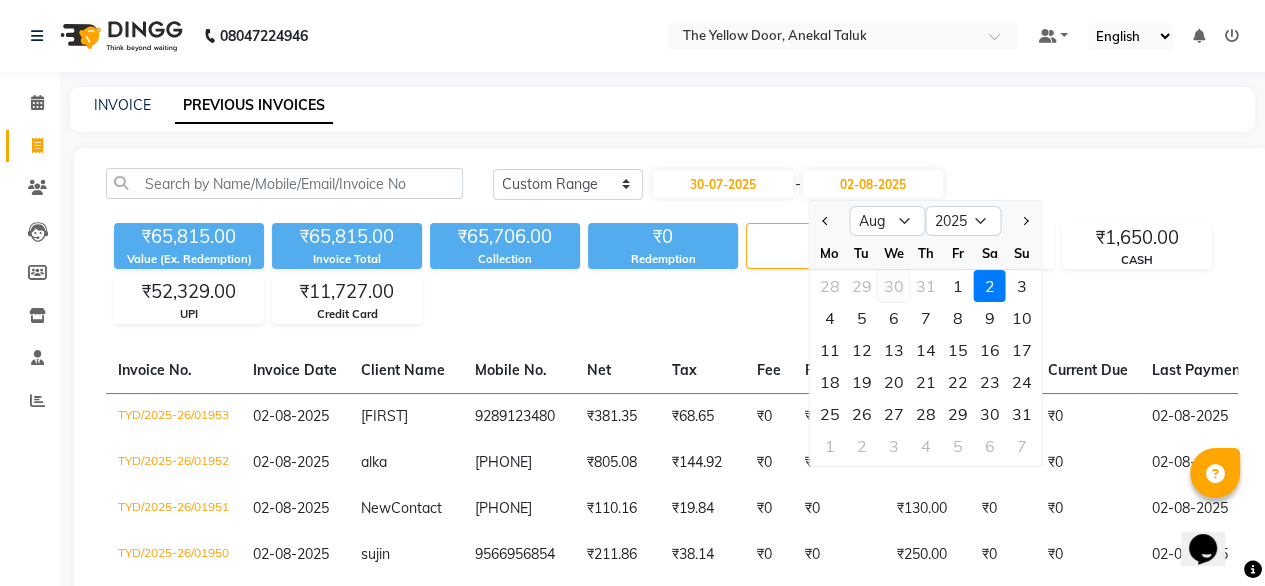 click on "30" 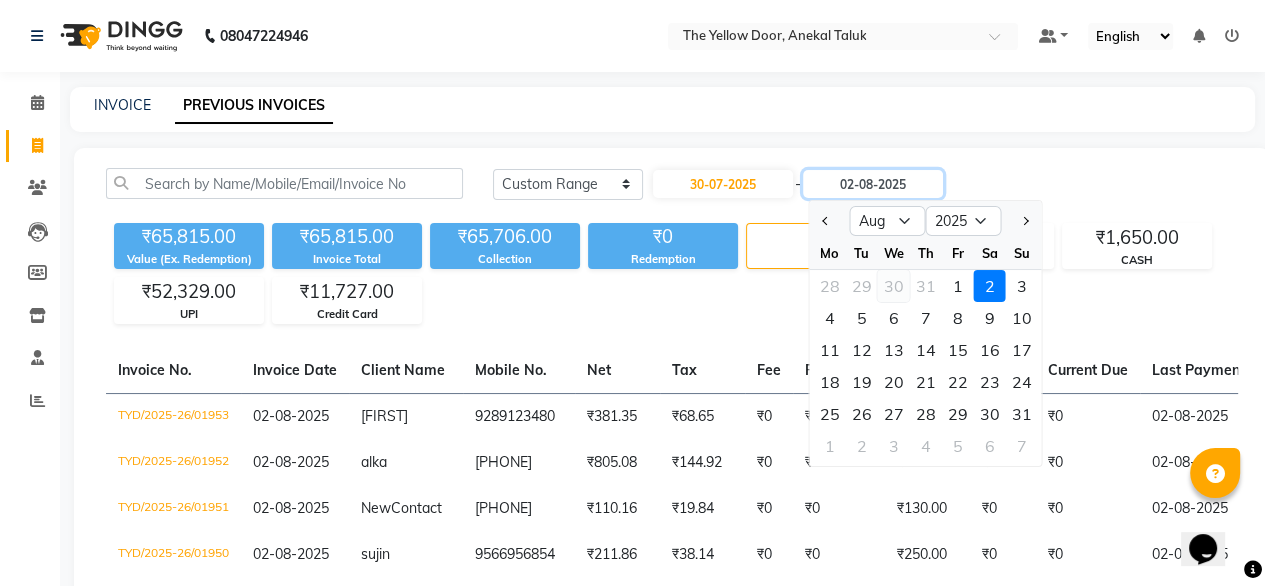 type on "30-07-2025" 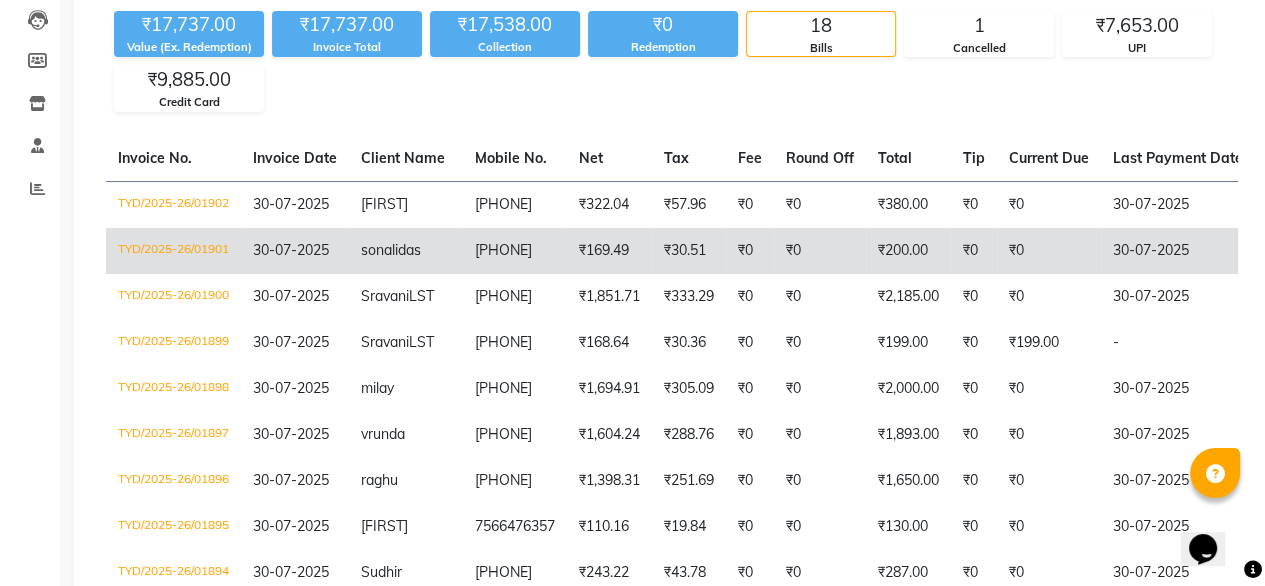 scroll, scrollTop: 216, scrollLeft: 0, axis: vertical 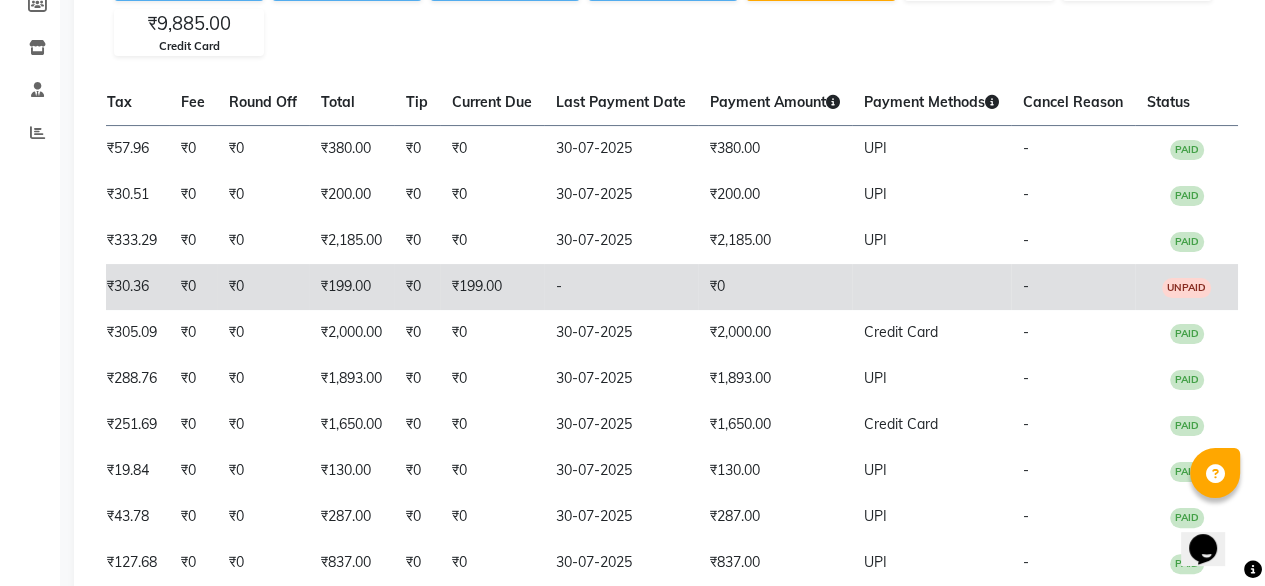 click on "-" 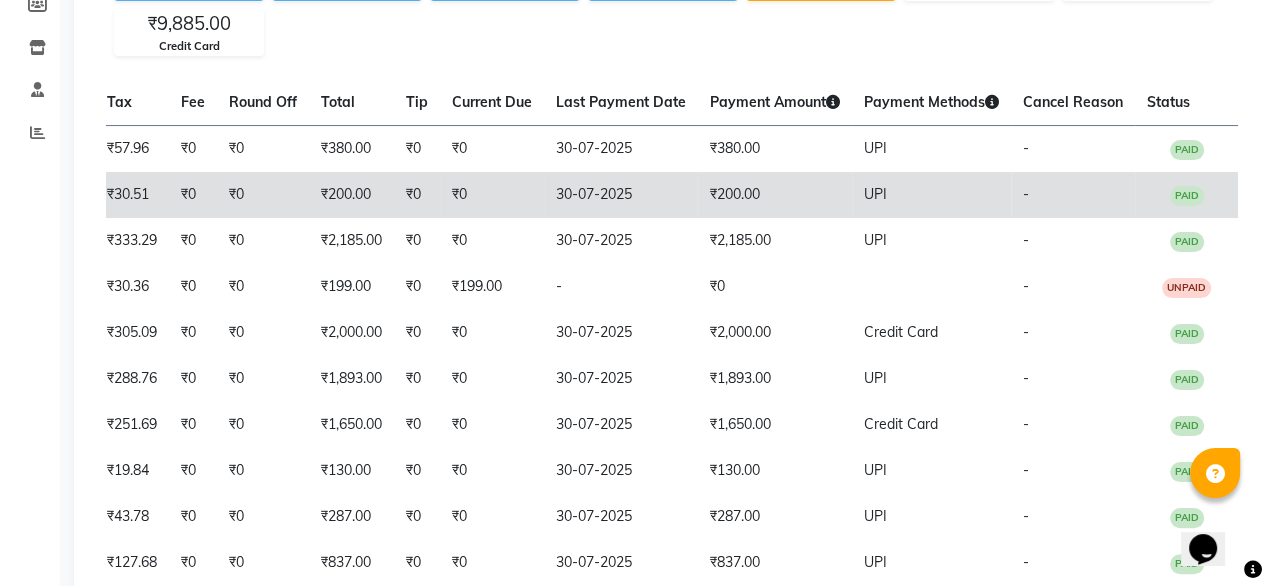 scroll, scrollTop: 0, scrollLeft: 0, axis: both 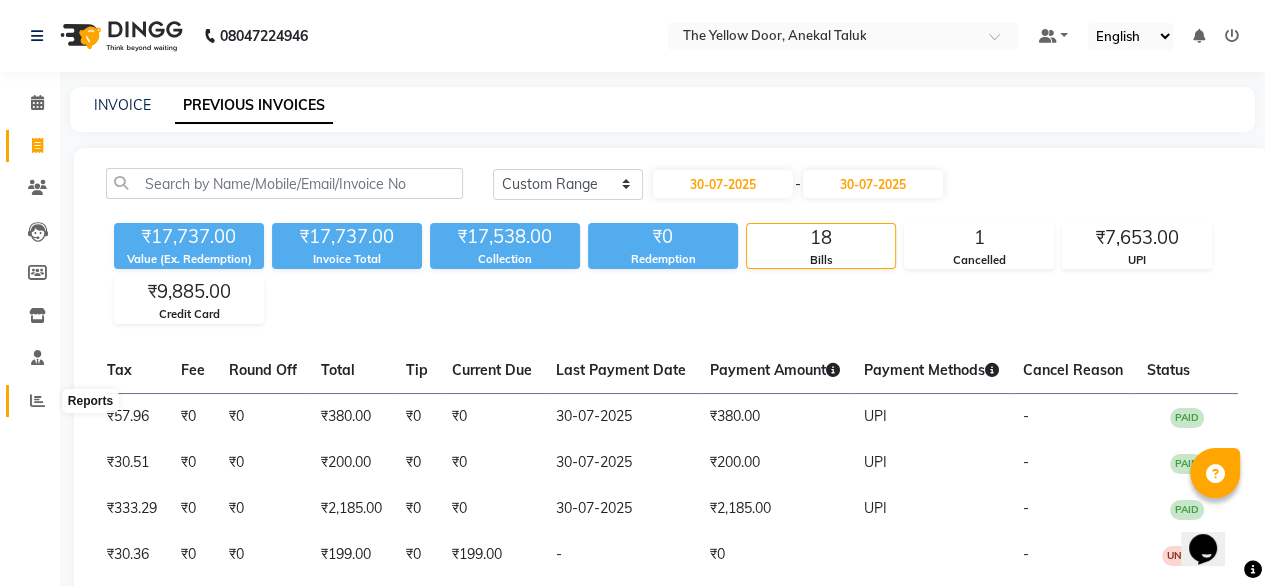 click 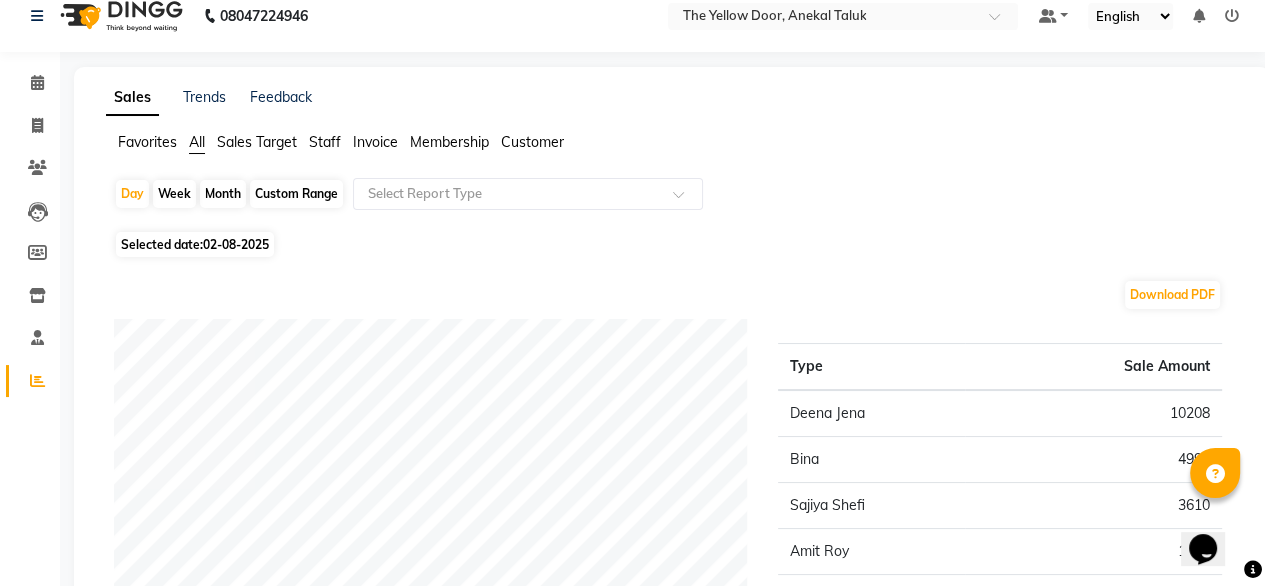 scroll, scrollTop: 15, scrollLeft: 0, axis: vertical 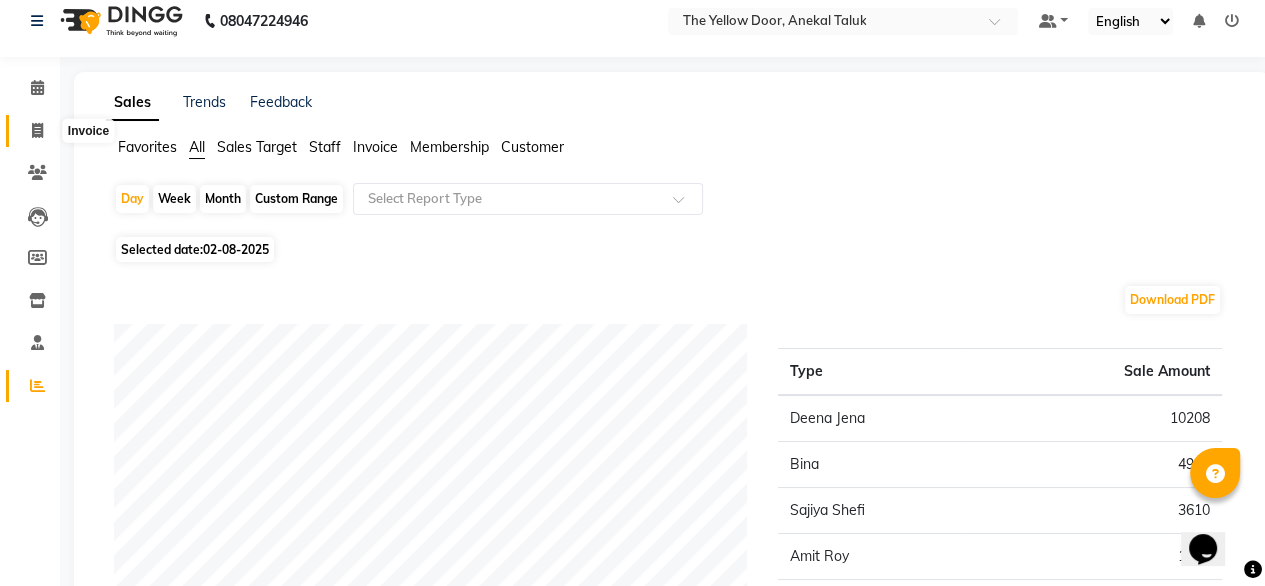 click 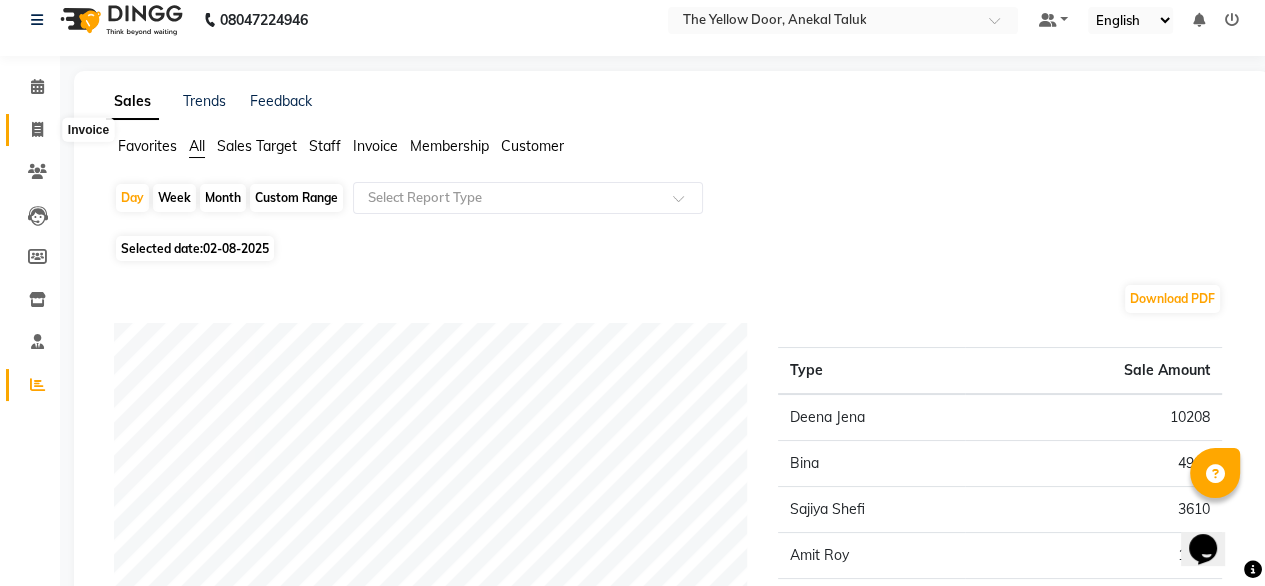 select on "service" 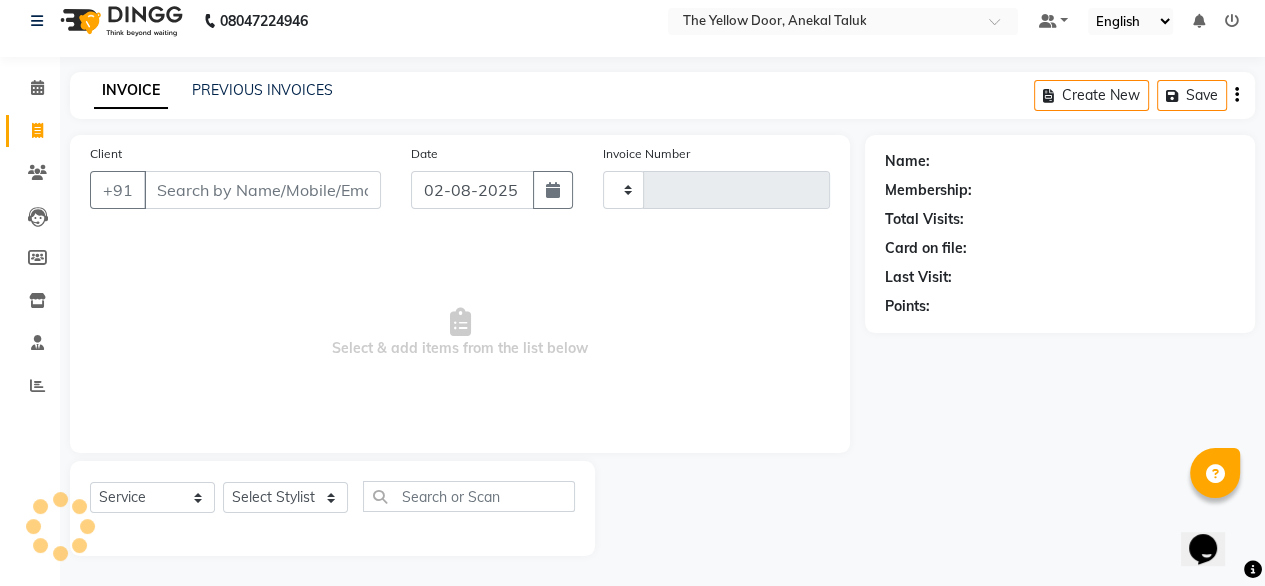 type on "01955" 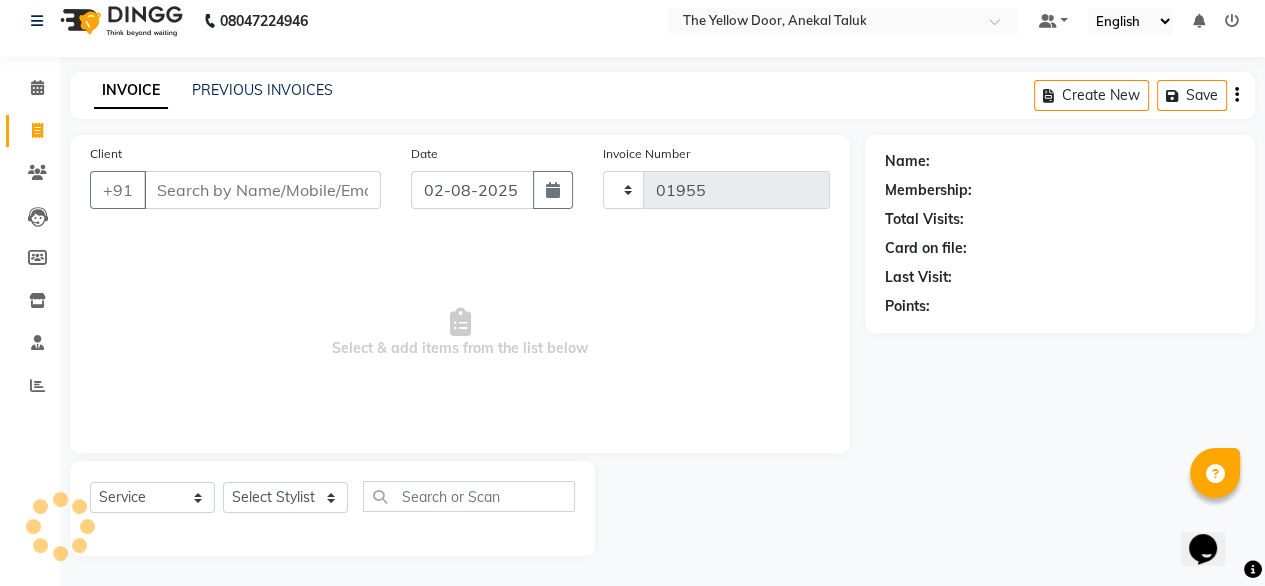 select on "5650" 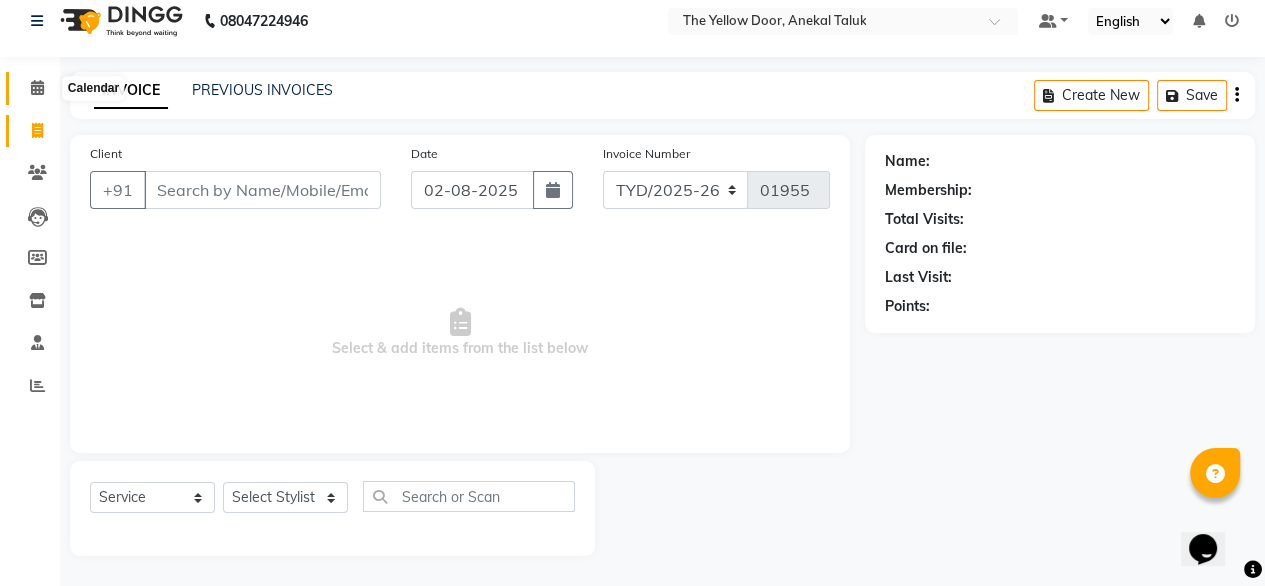 click 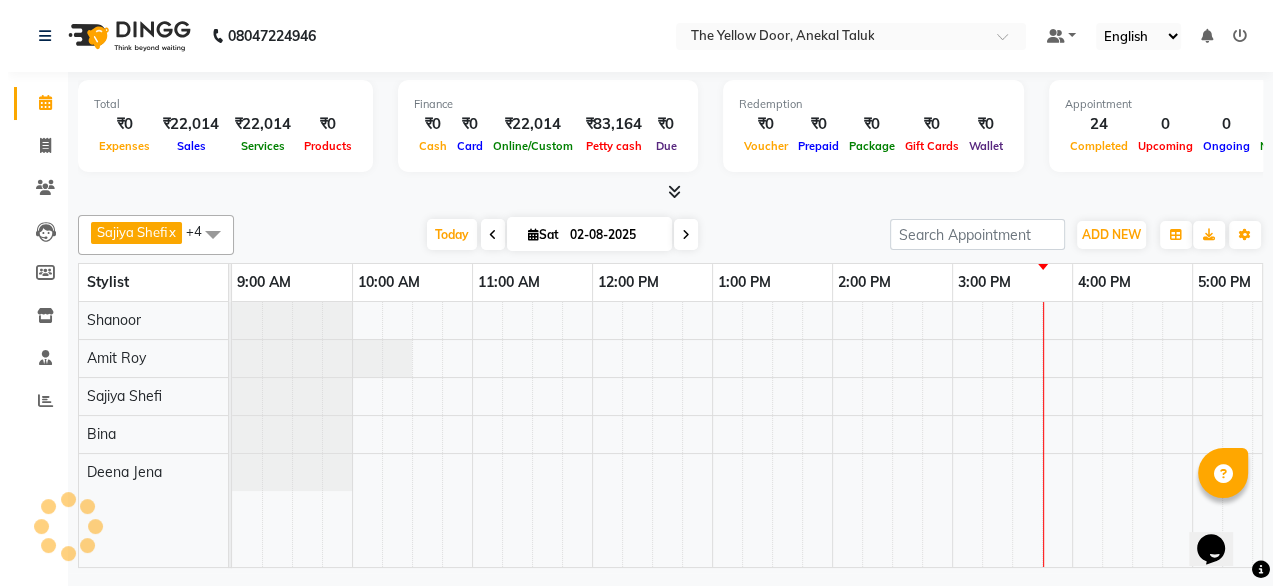 scroll, scrollTop: 0, scrollLeft: 0, axis: both 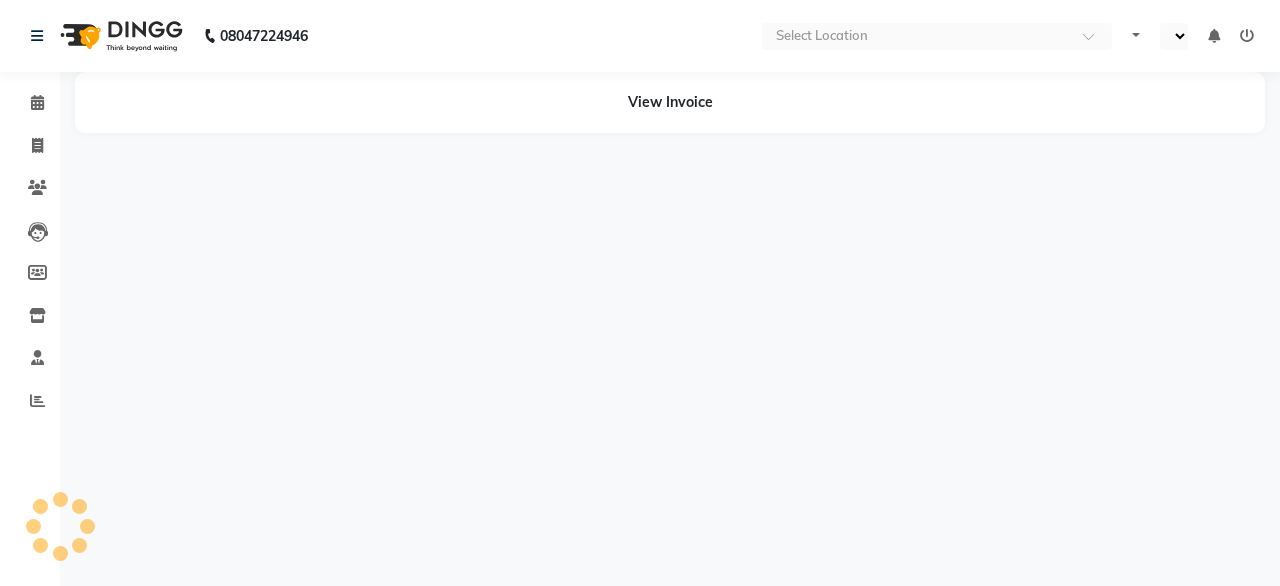 select on "en" 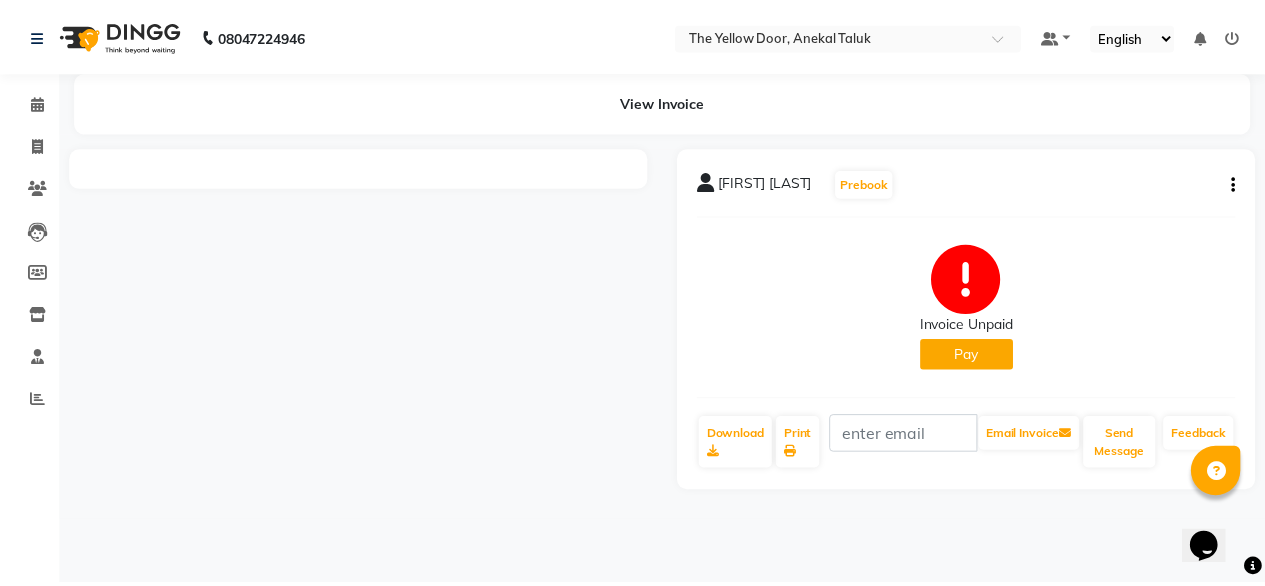 scroll, scrollTop: 0, scrollLeft: 0, axis: both 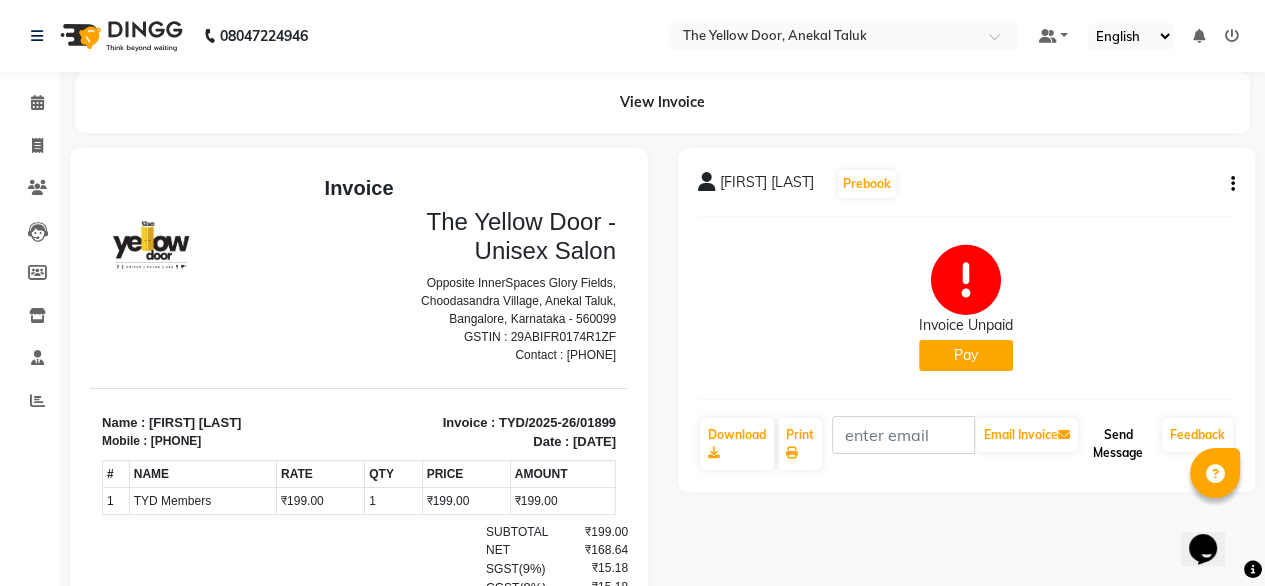 click on "Send Message" 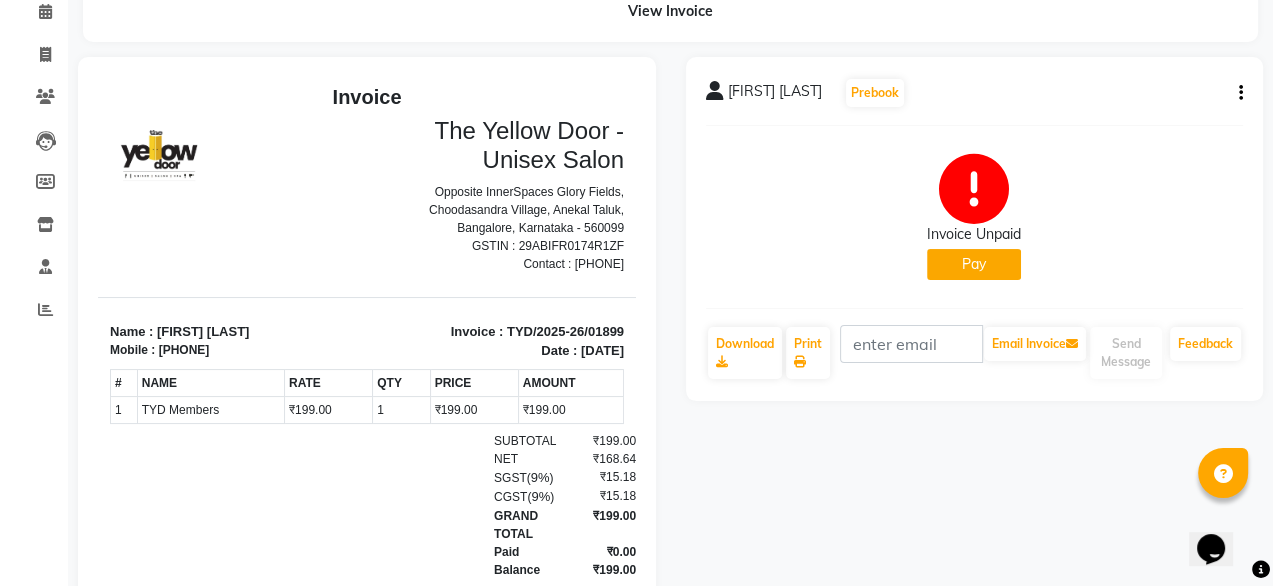 scroll, scrollTop: 0, scrollLeft: 0, axis: both 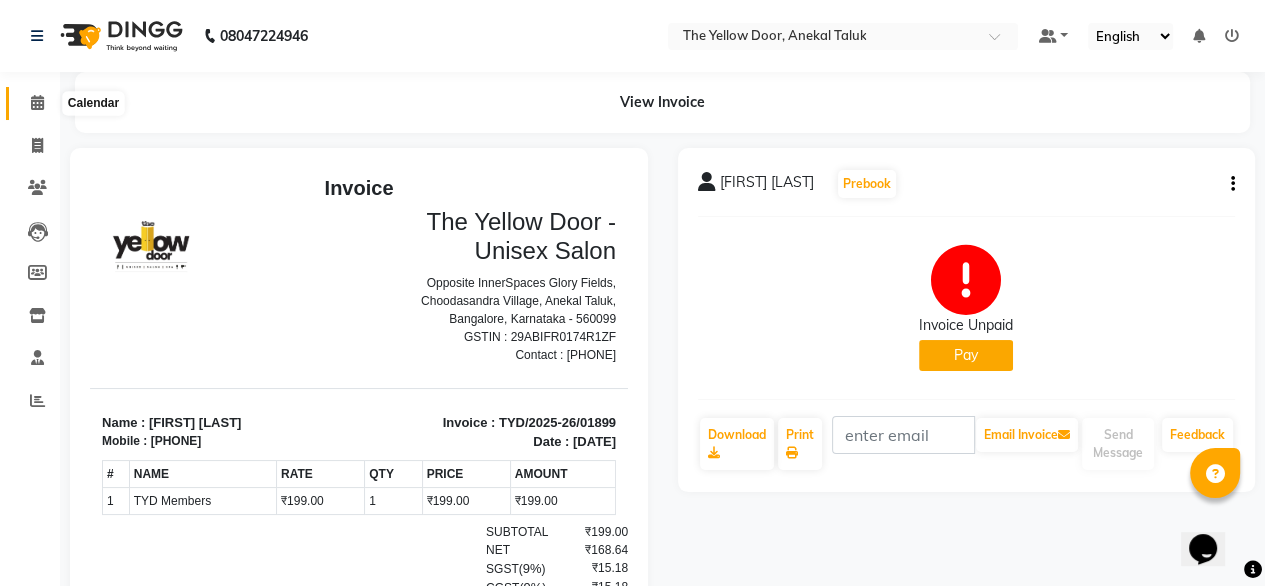 click 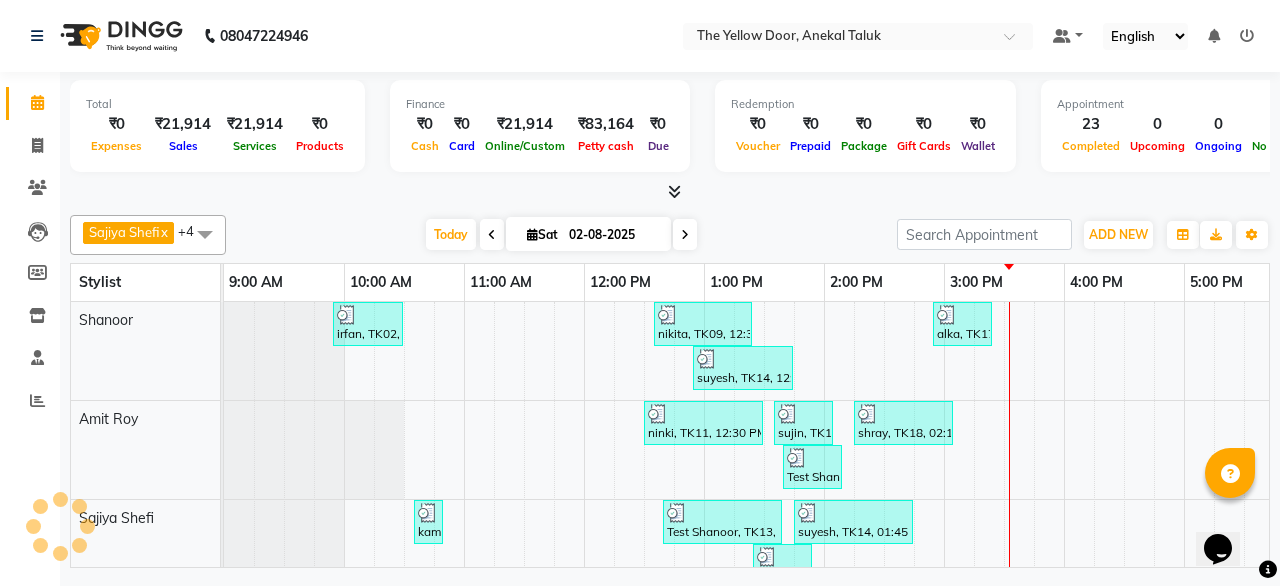 scroll, scrollTop: 0, scrollLeft: 514, axis: horizontal 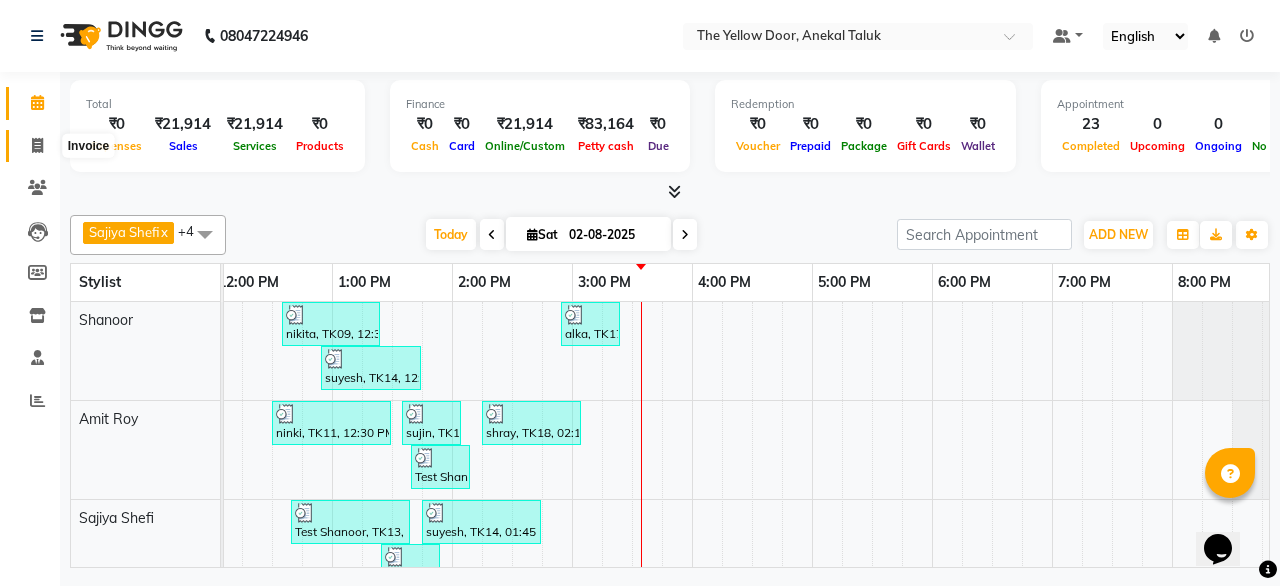 click 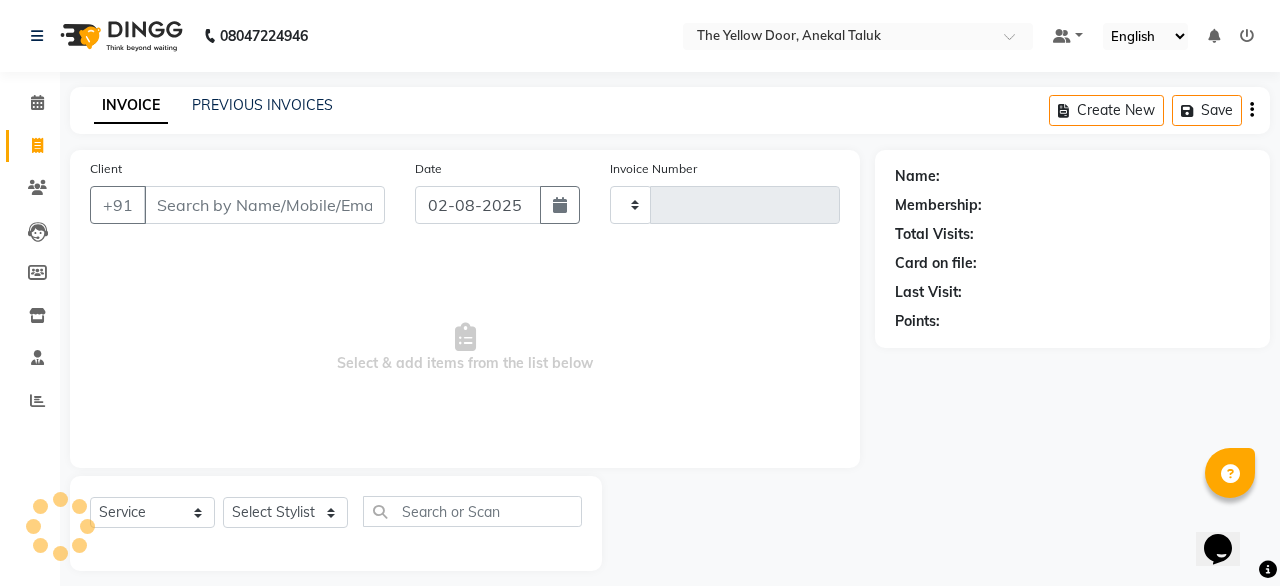 type on "[POSTAL_CODE]" 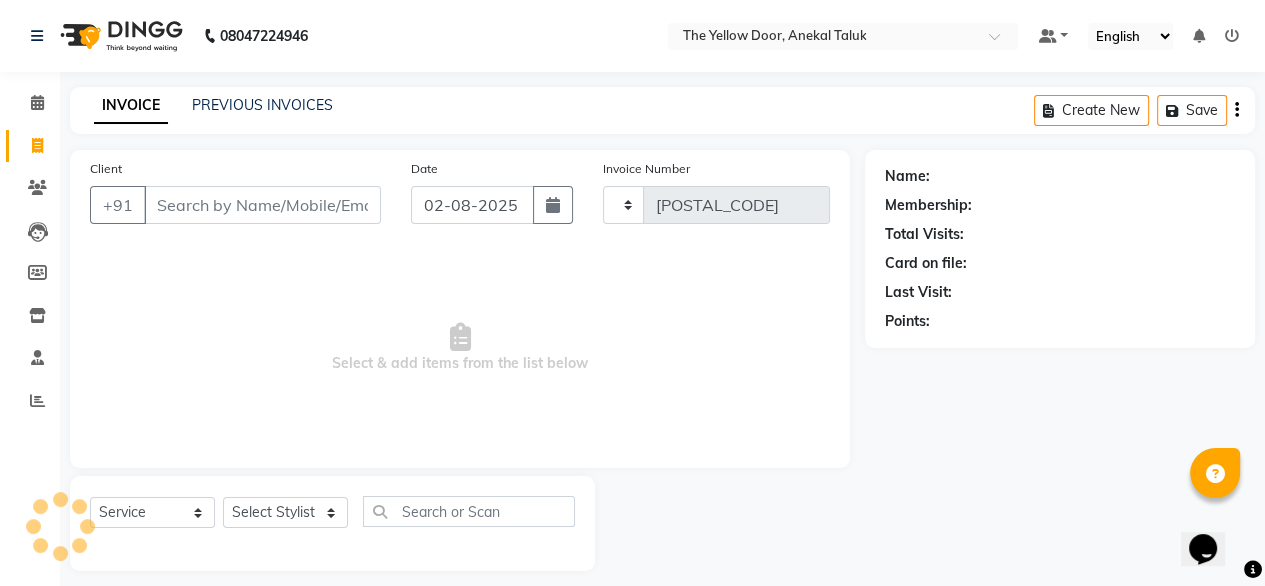 select on "5650" 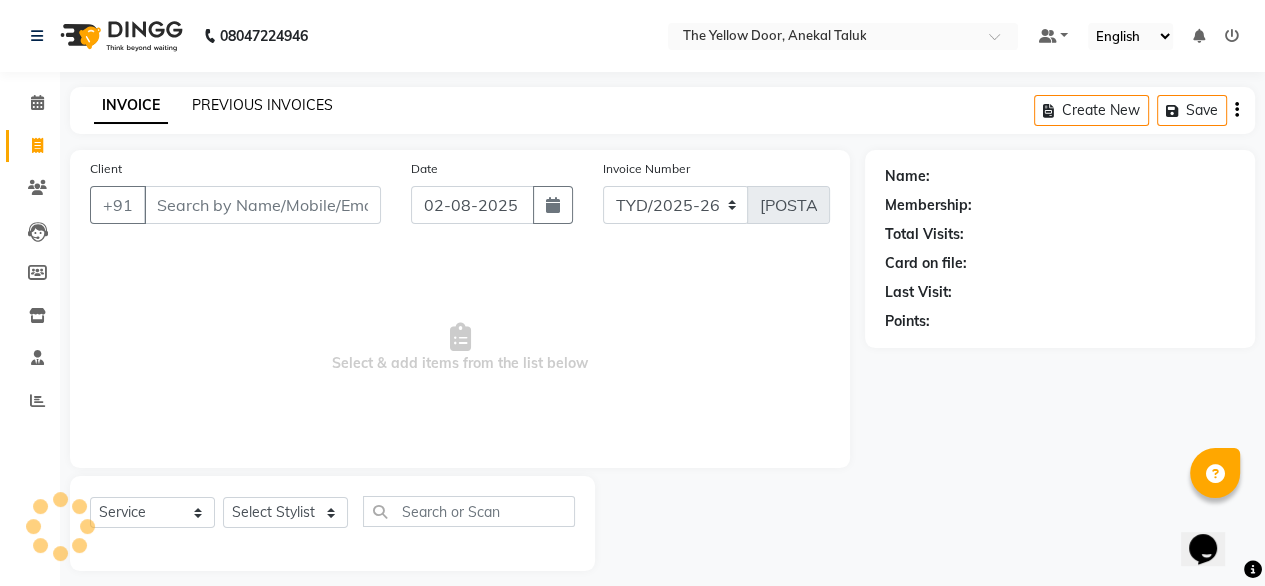 click on "PREVIOUS INVOICES" 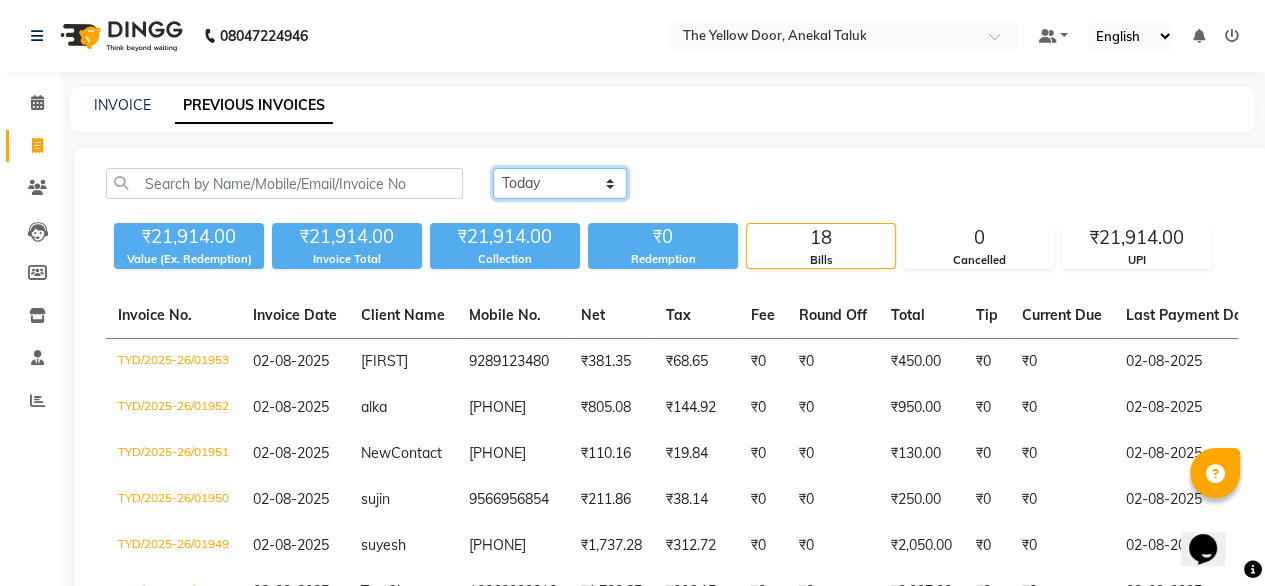 click on "Today Yesterday Custom Range" 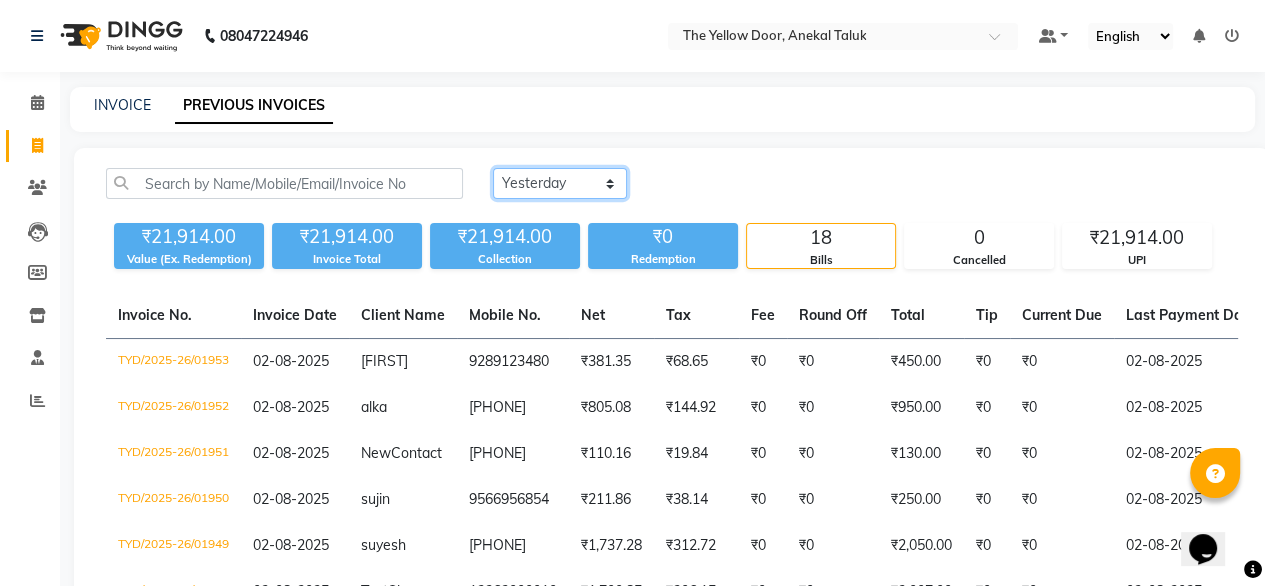 click on "Today Yesterday Custom Range" 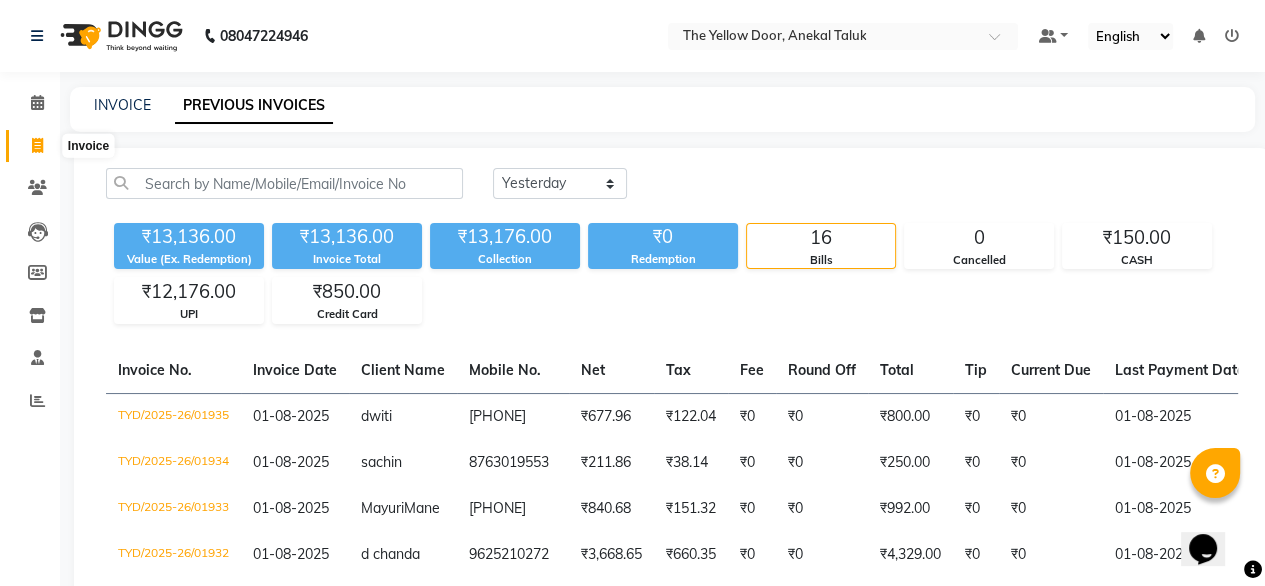 click 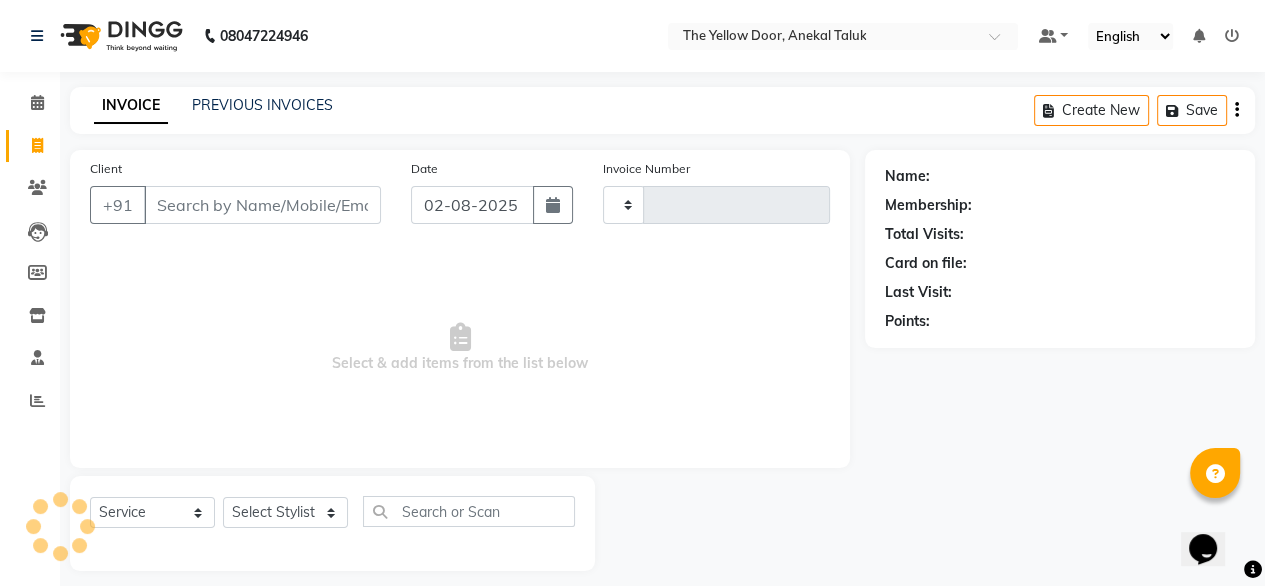 scroll, scrollTop: 16, scrollLeft: 0, axis: vertical 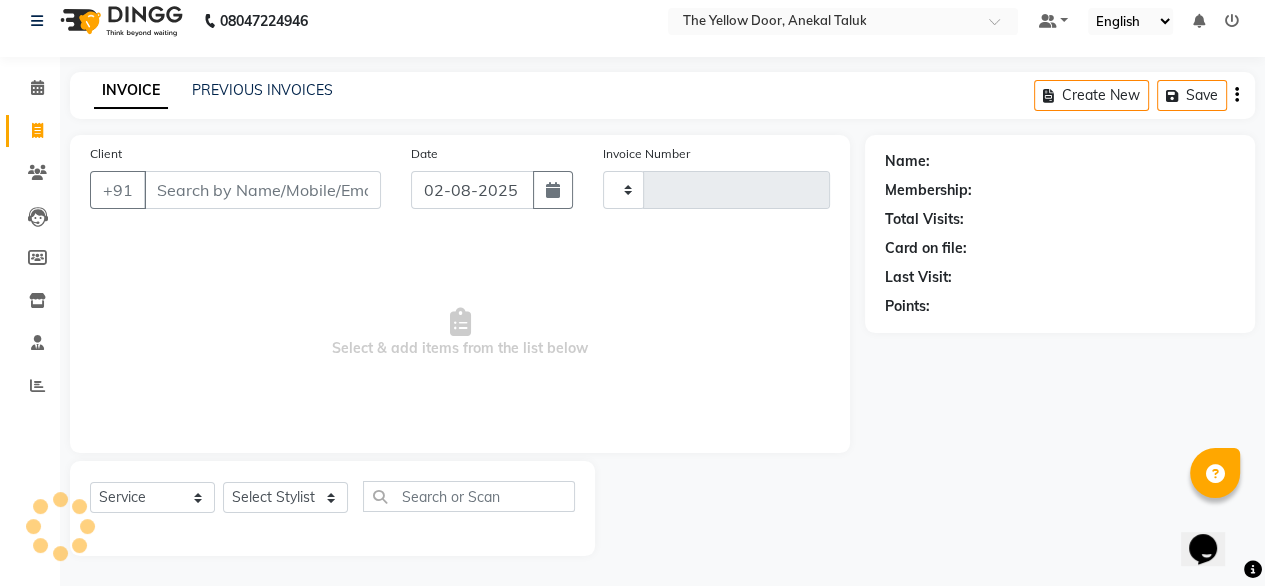 type on "[POSTAL_CODE]" 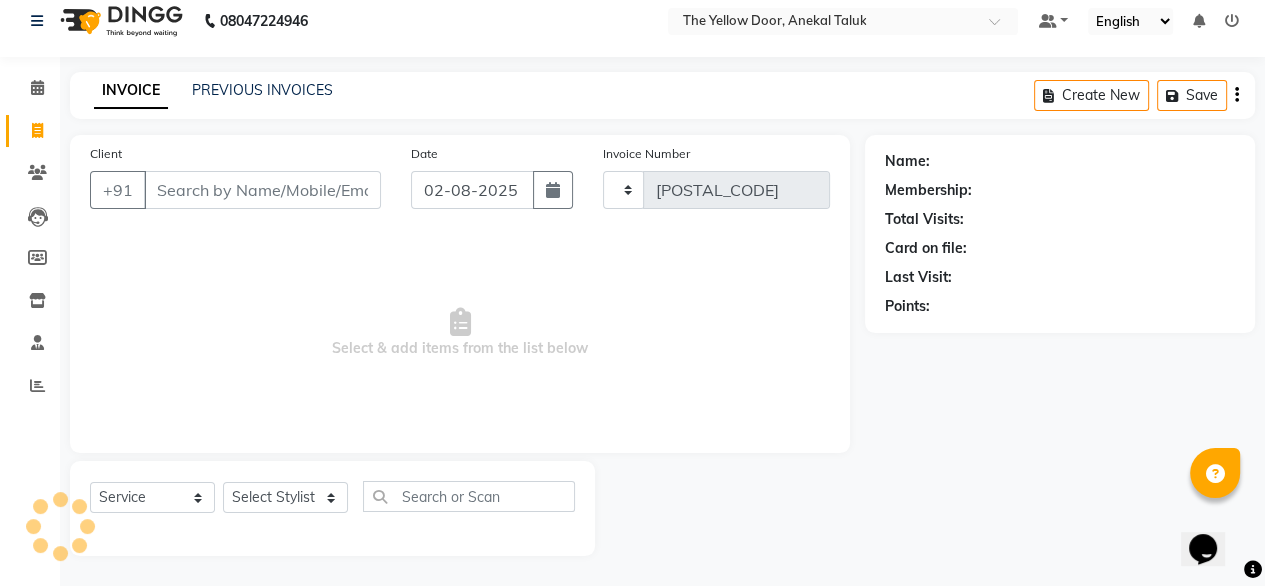 select on "5650" 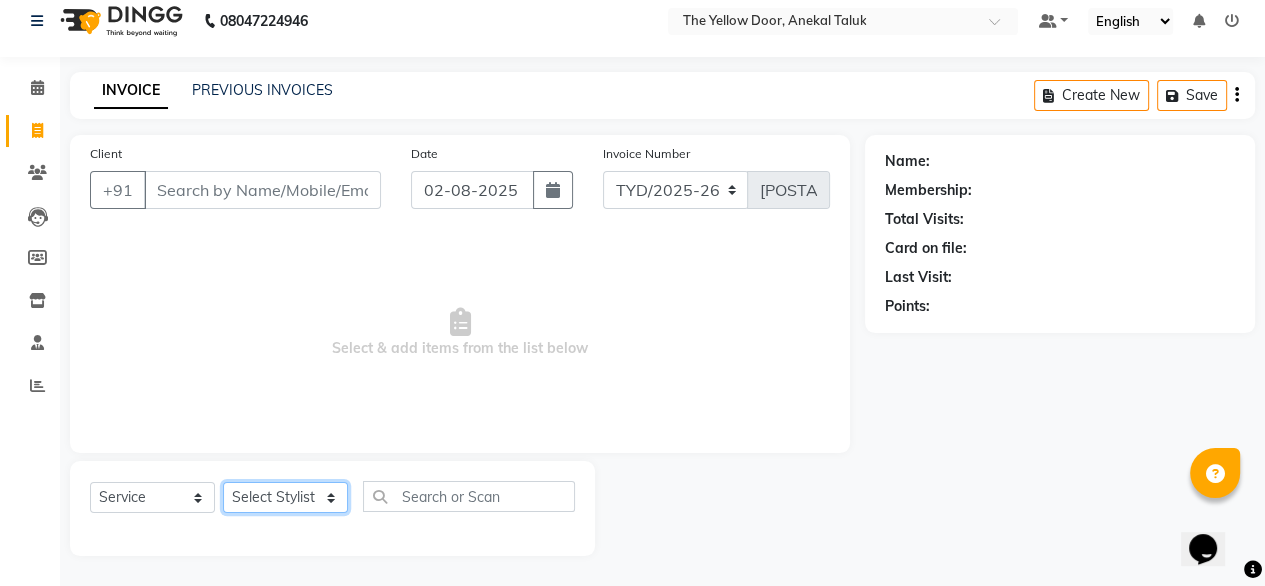 click on "Select Stylist" 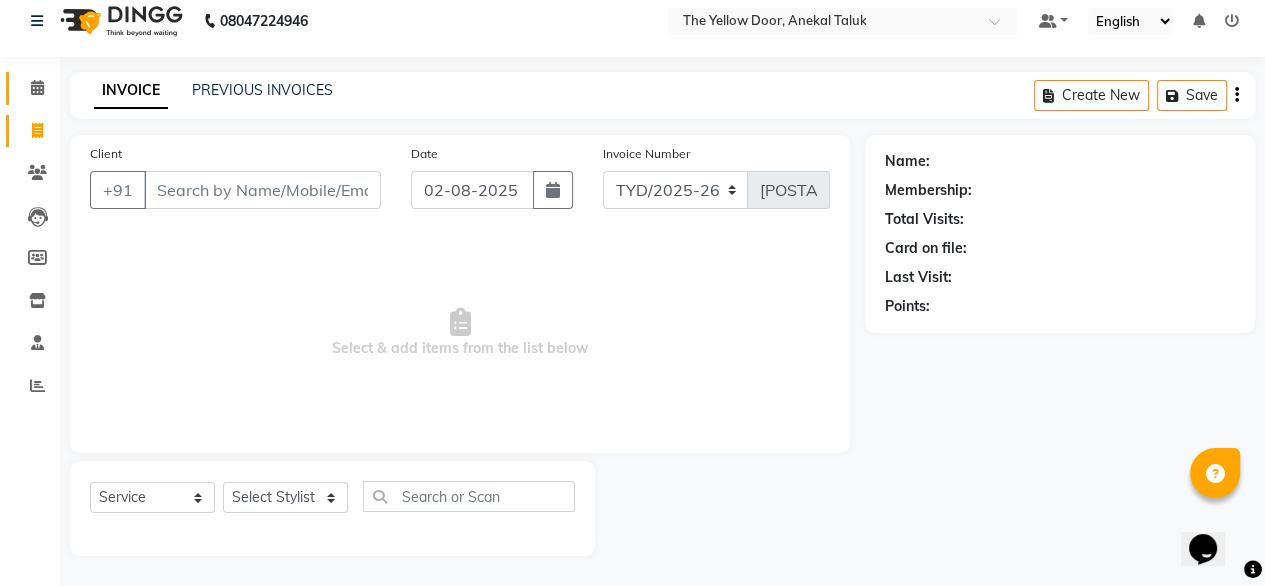 click on "Calendar" 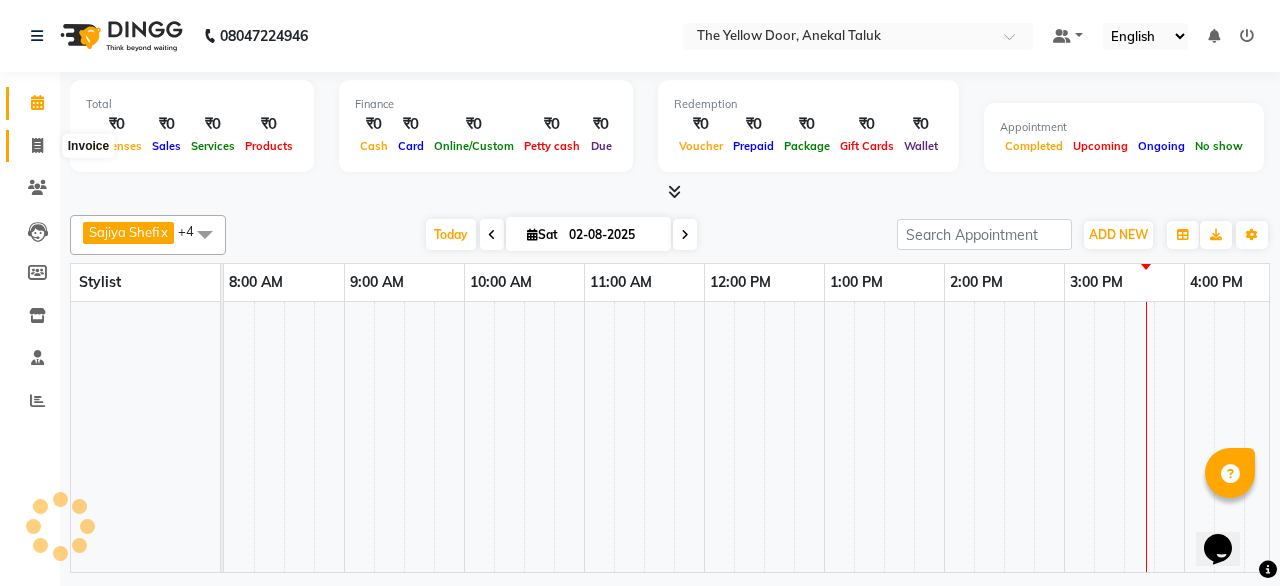 click 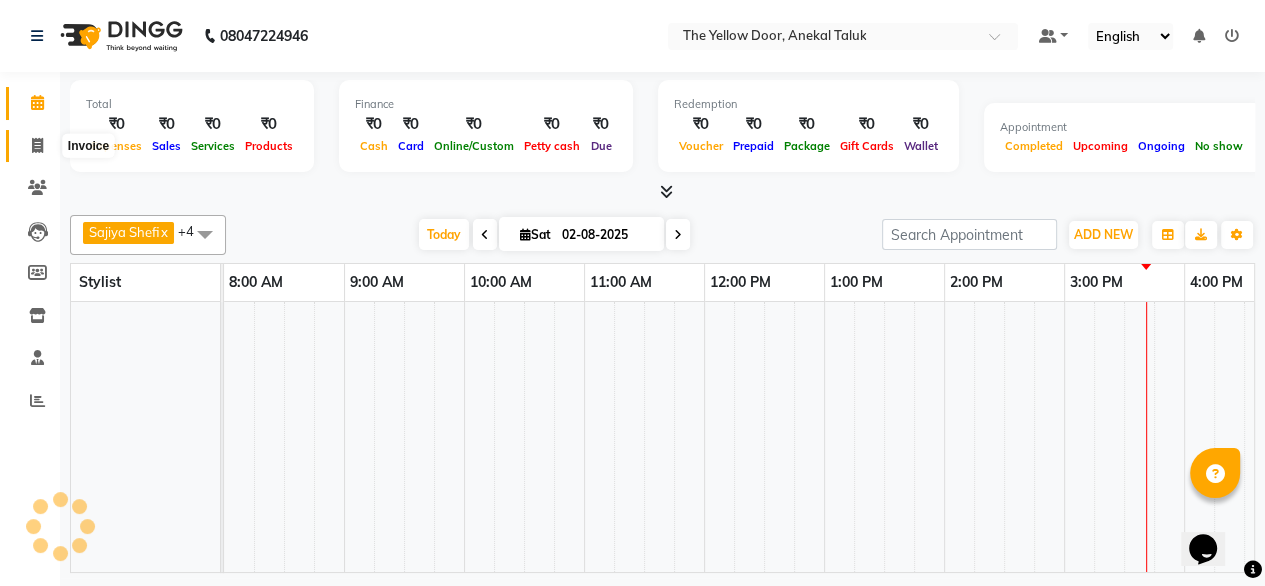 select on "service" 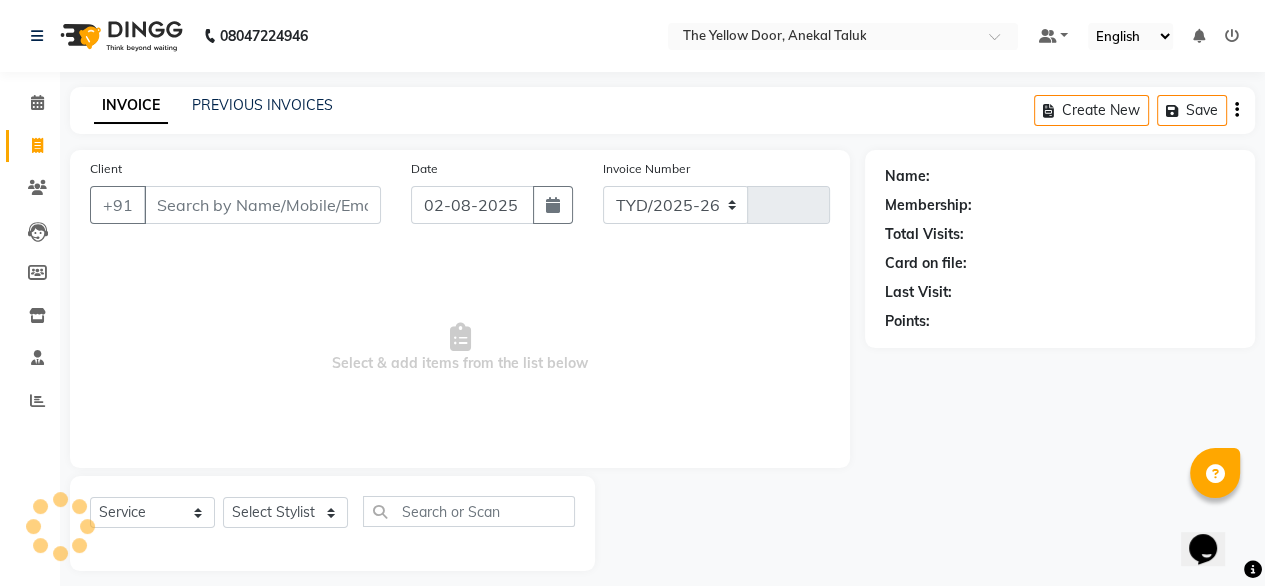 select on "5650" 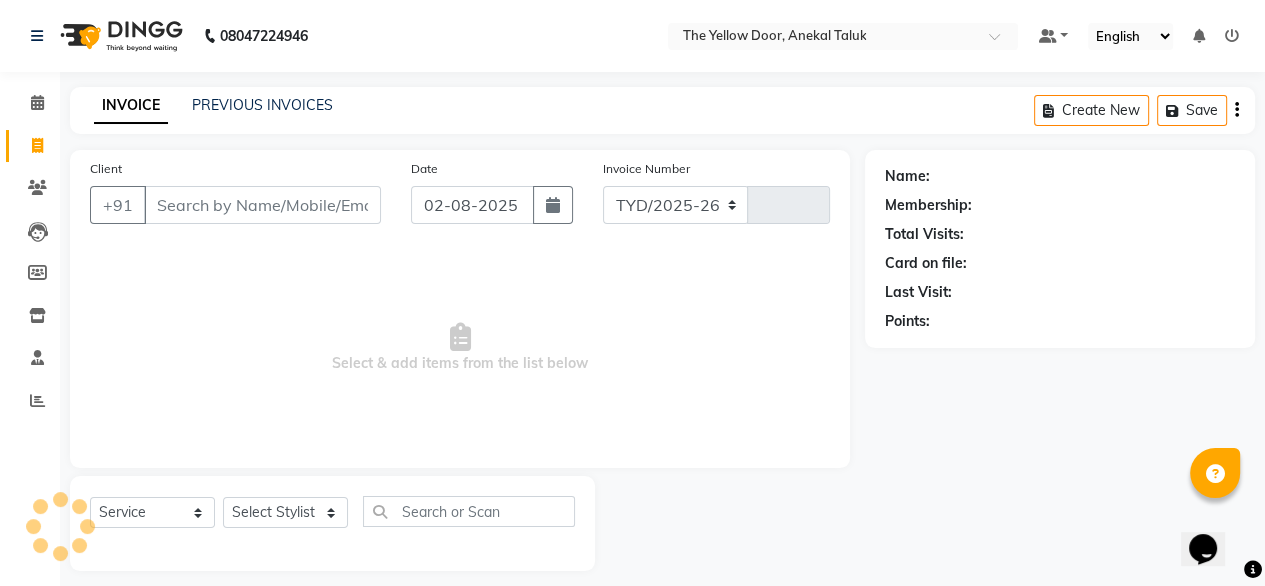type on "[POSTAL_CODE]" 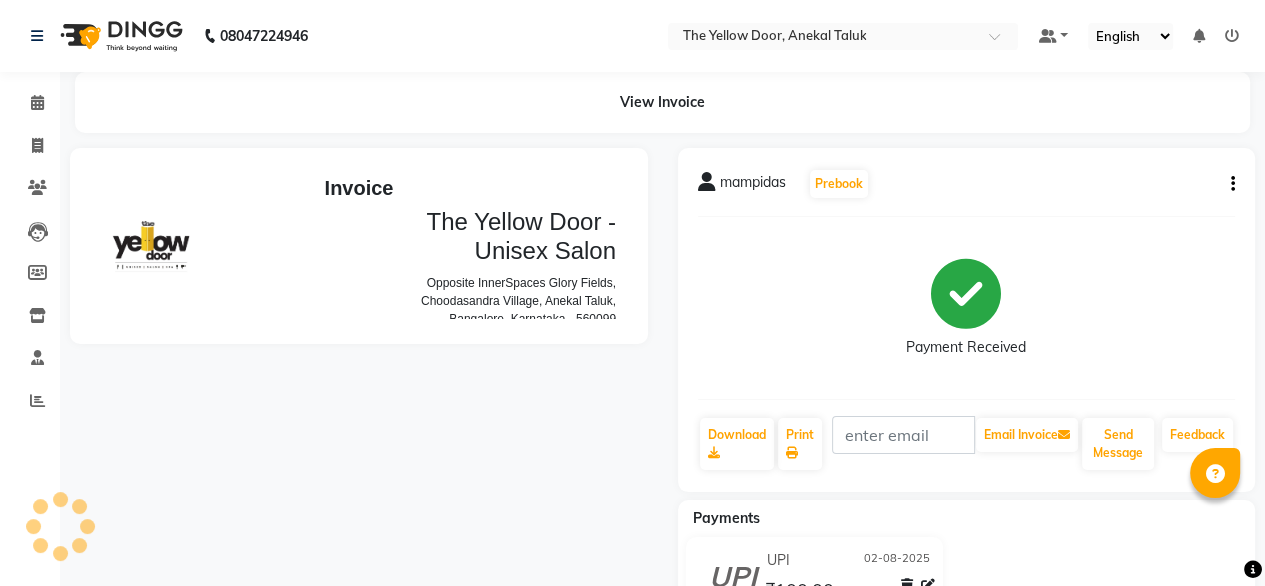 scroll, scrollTop: 0, scrollLeft: 0, axis: both 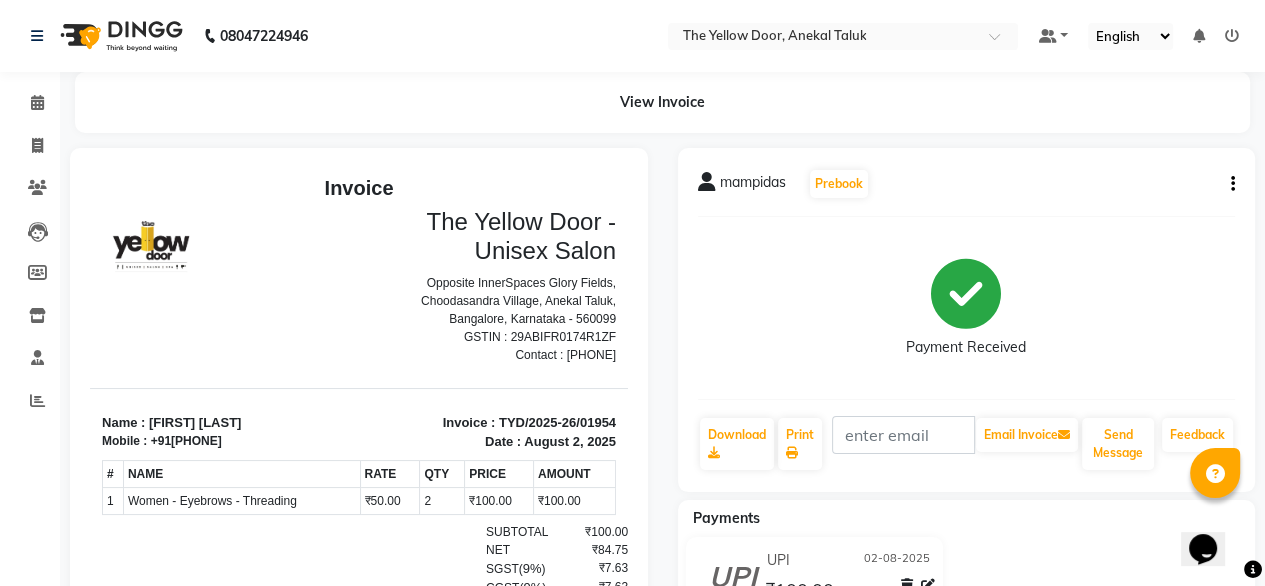 click 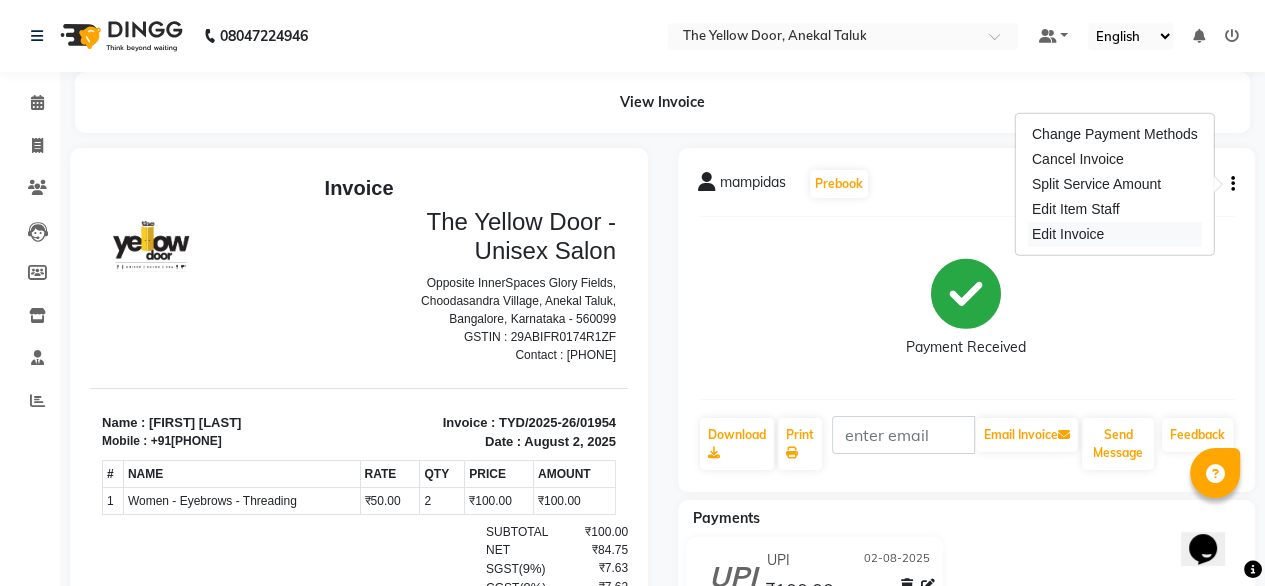 click on "Edit Invoice" at bounding box center (1115, 234) 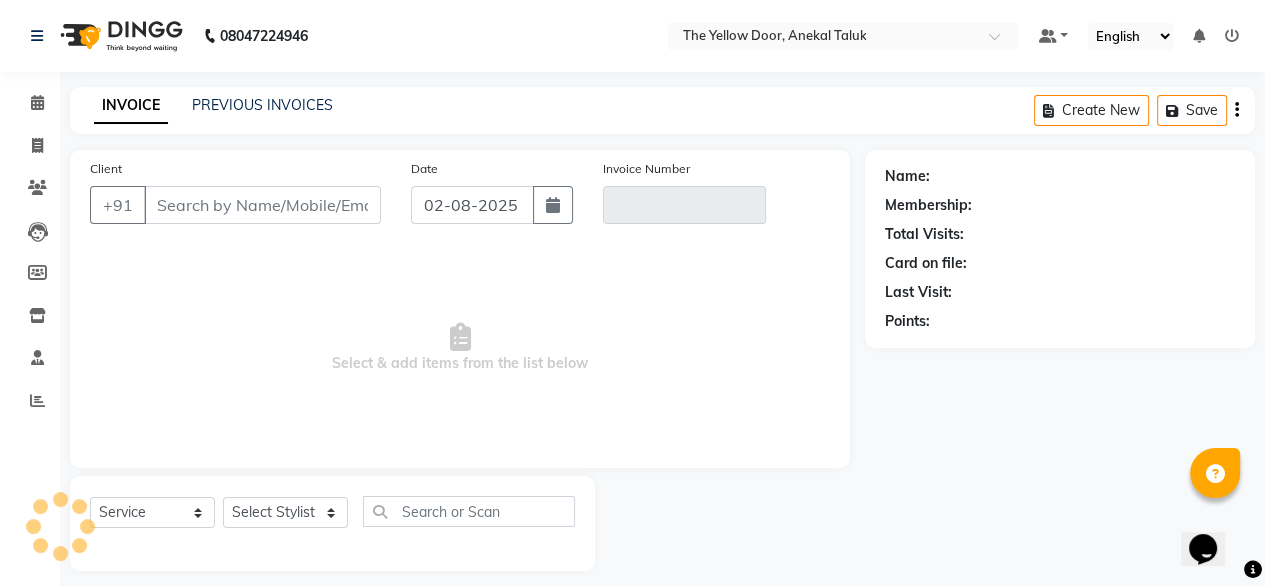 scroll, scrollTop: 16, scrollLeft: 0, axis: vertical 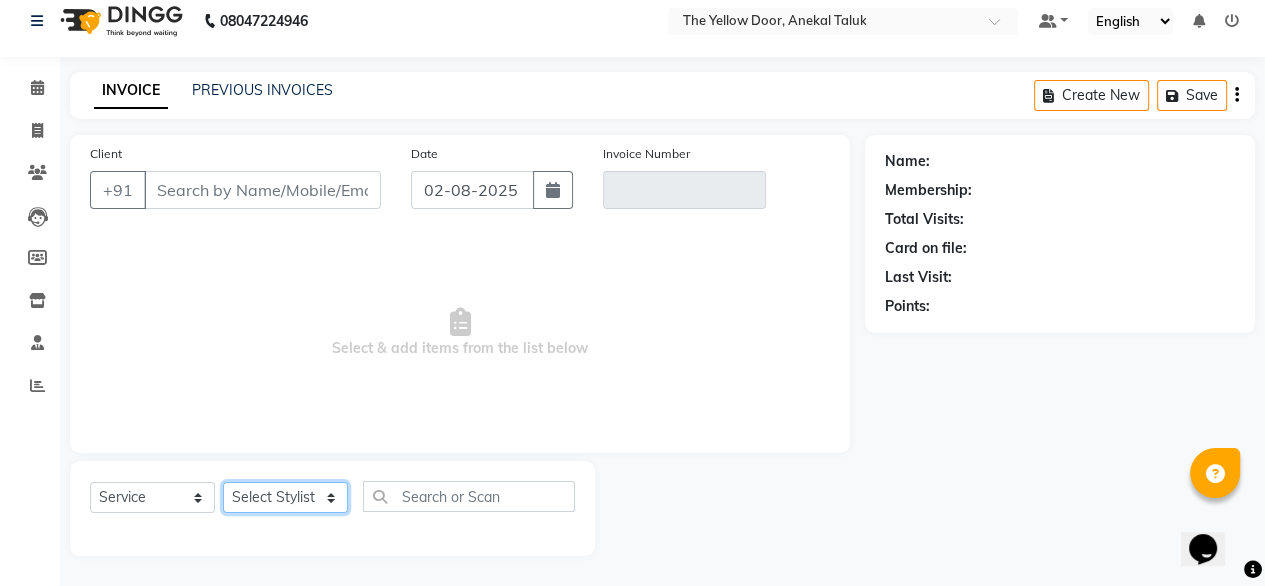 type on "[PHONE]" 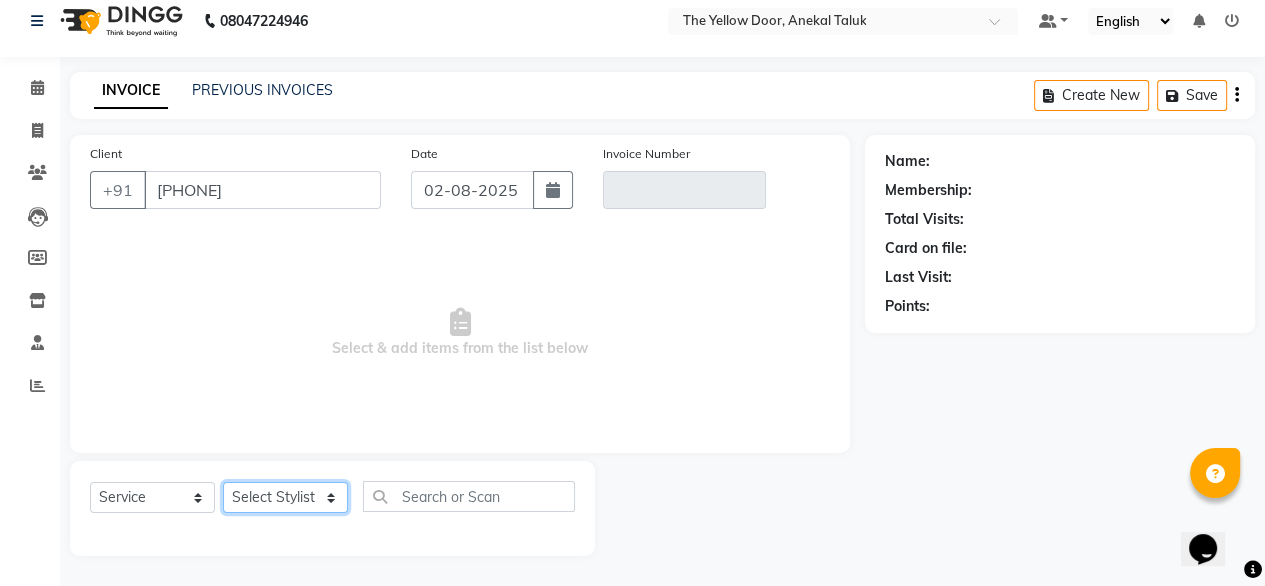 type on "TYD/2025-26/01954" 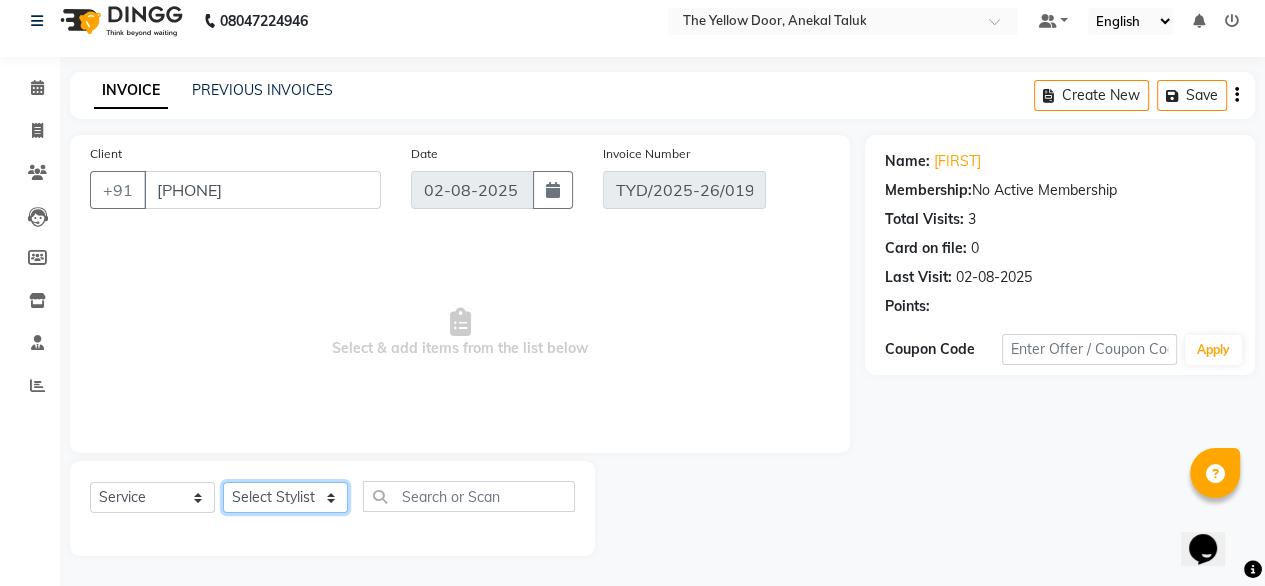 select on "select" 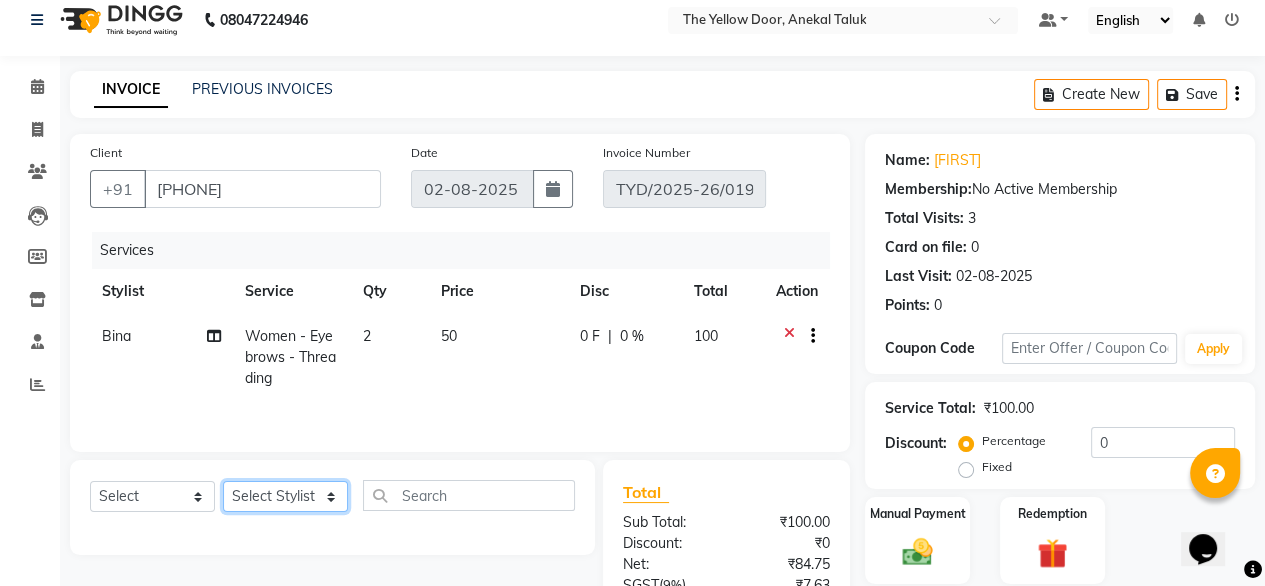 drag, startPoint x: 299, startPoint y: 495, endPoint x: 274, endPoint y: 349, distance: 148.12495 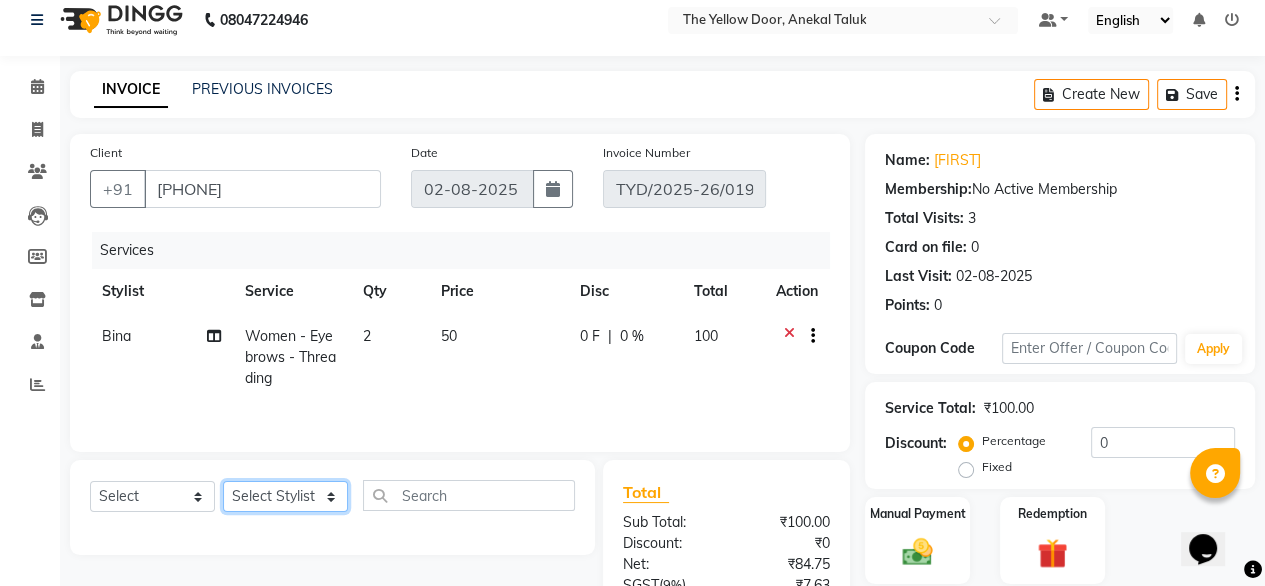 click on "Client +91 [PHONE] Date 02-08-2025 Invoice Number TYD/2025-26/01954 Services Stylist Service Qty Price Disc Total Action Bina Women - Eyebrows - Threading 2 50 0 F | 0 % 100 Select  Service  Product  Membership  Package Voucher Prepaid Gift Card  Select Stylist Amit Roy Bina Deena Jena Housekeeping Manager Sajiya Shefi Shanoor Shri Total Sub Total: ₹100.00 Discount: ₹0 Net: ₹84.75 SGST  ( 9% ) ₹7.63 CGST  ( 9% ) ₹7.63 Total: ₹100.00 Add Tip ₹0 Payable: ₹100.00 Payments UPI ₹100.00  Paid: ₹100.00 Balance   : ₹0" 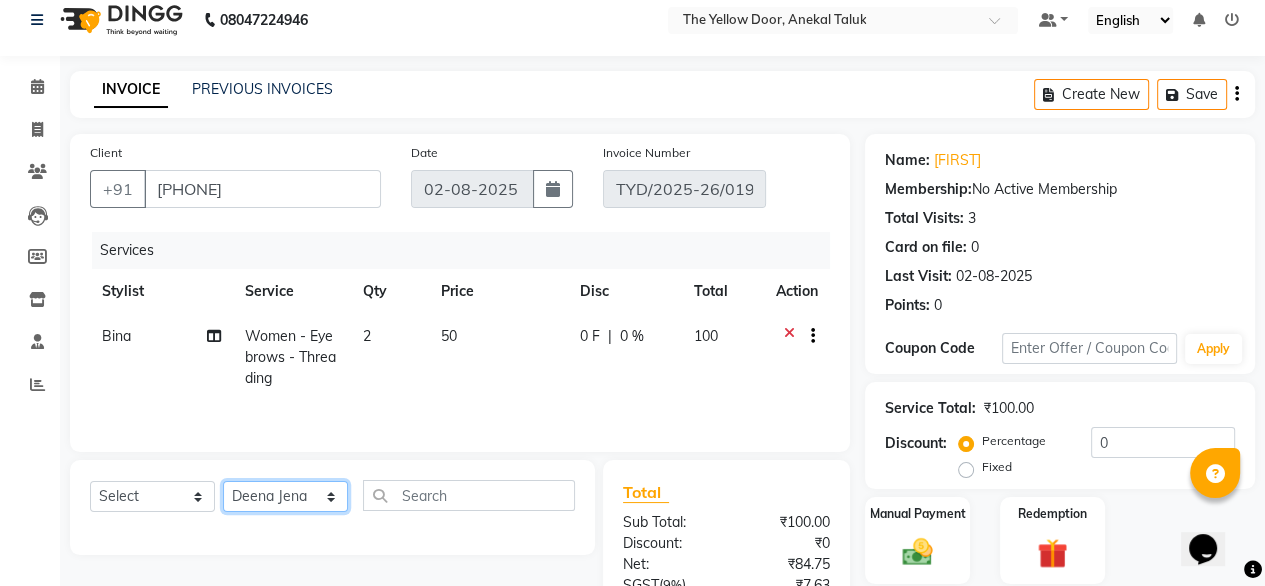 click on "Select Stylist Amit Roy Bina Deena Jena Housekeeping Manager Sajiya Shefi Shanoor Shri" 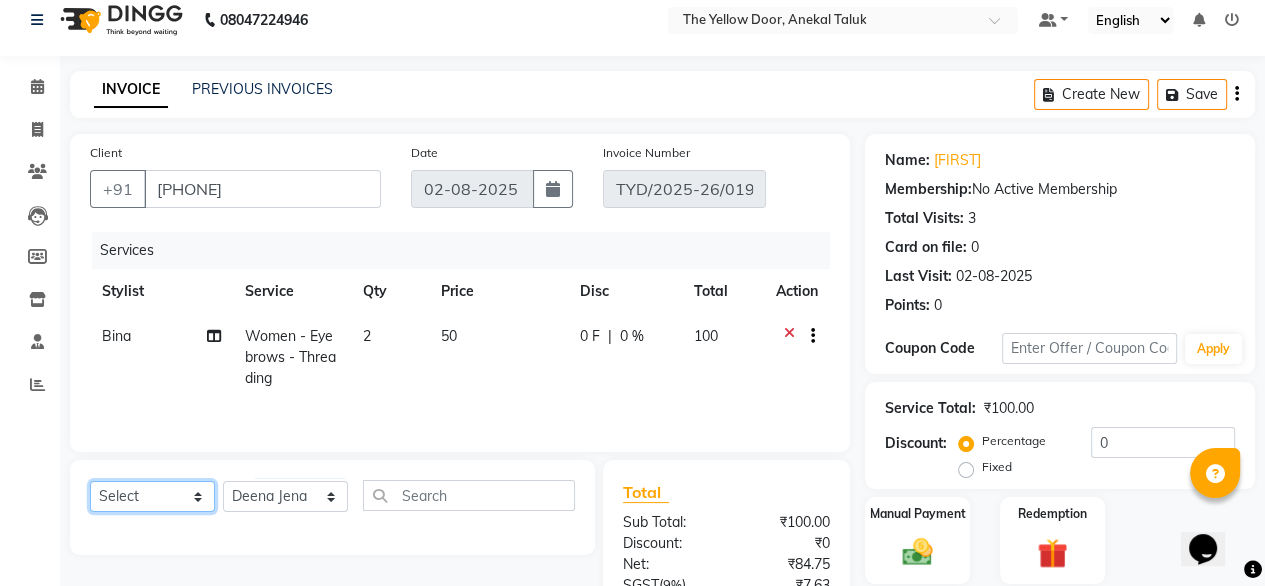 click on "Select  Service  Product  Membership  Package Voucher Prepaid Gift Card" 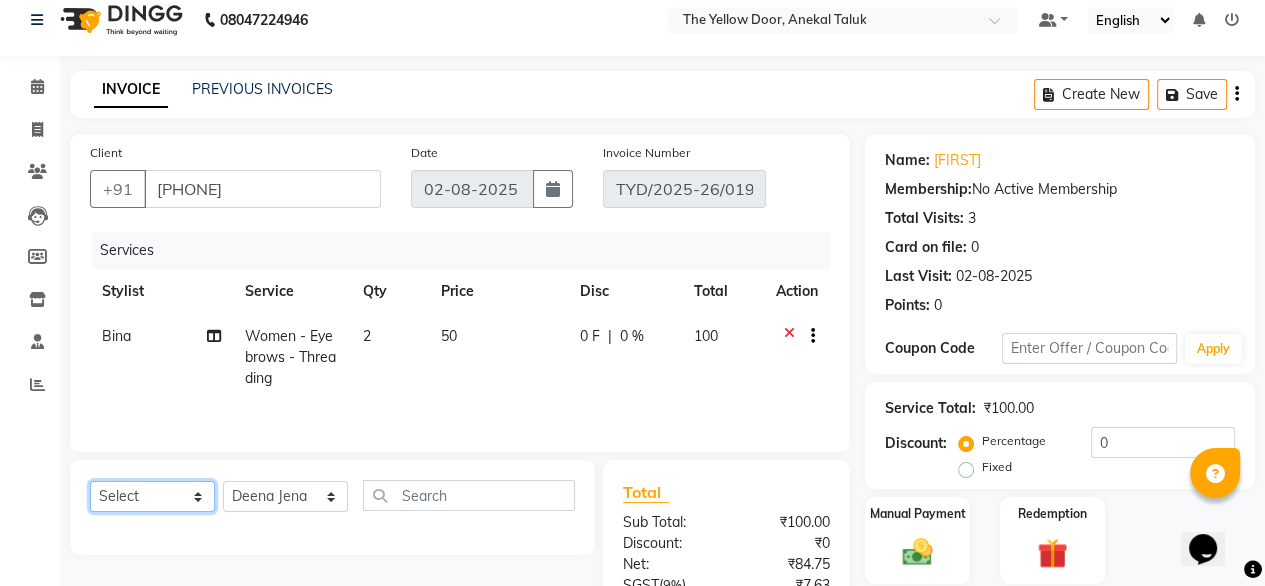 select on "service" 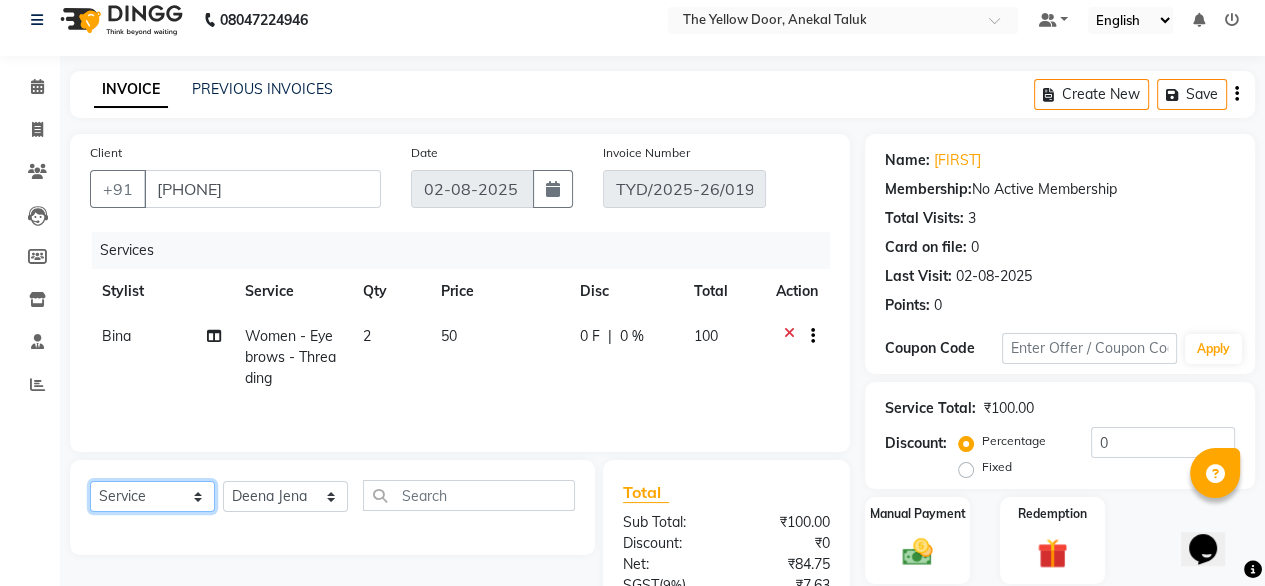 click on "Select  Service  Product  Membership  Package Voucher Prepaid Gift Card" 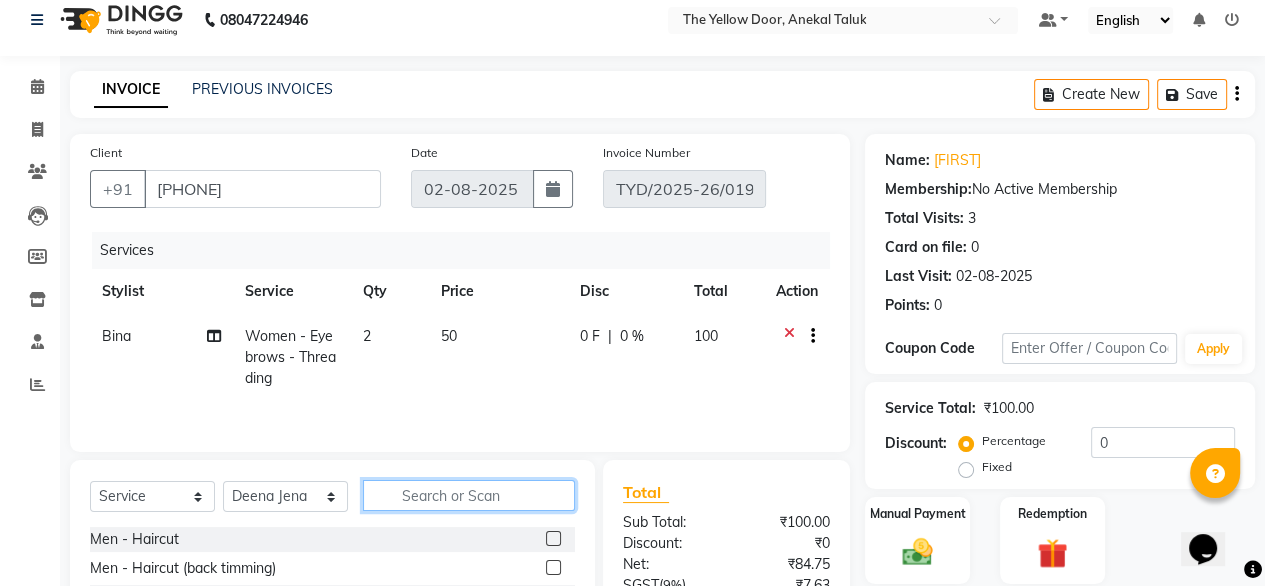 click 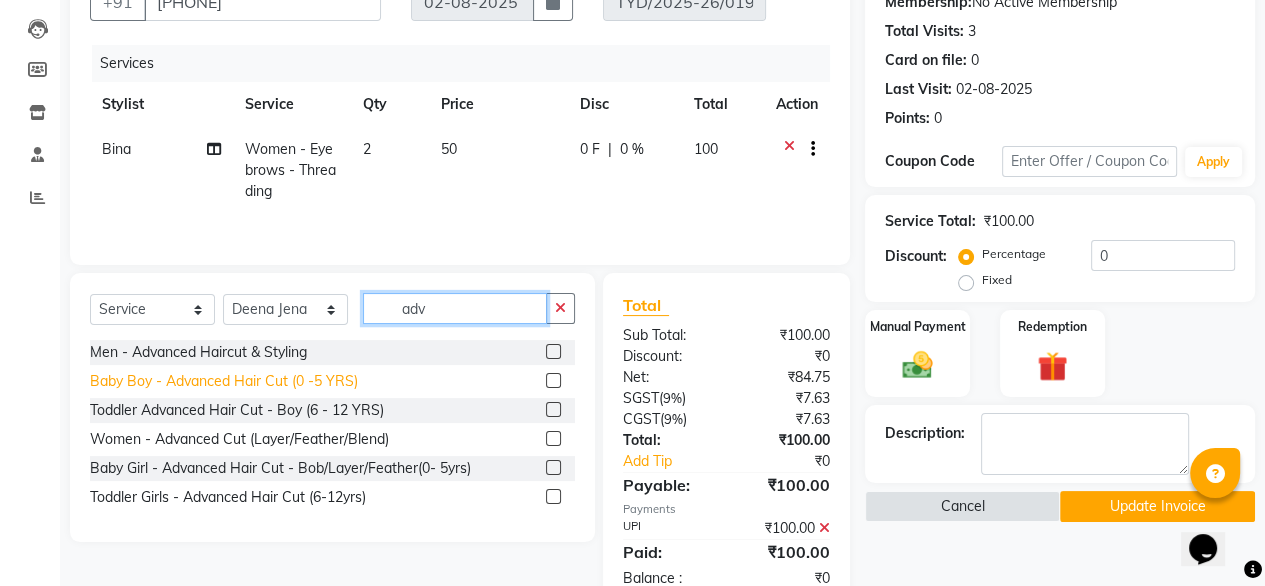 scroll, scrollTop: 204, scrollLeft: 0, axis: vertical 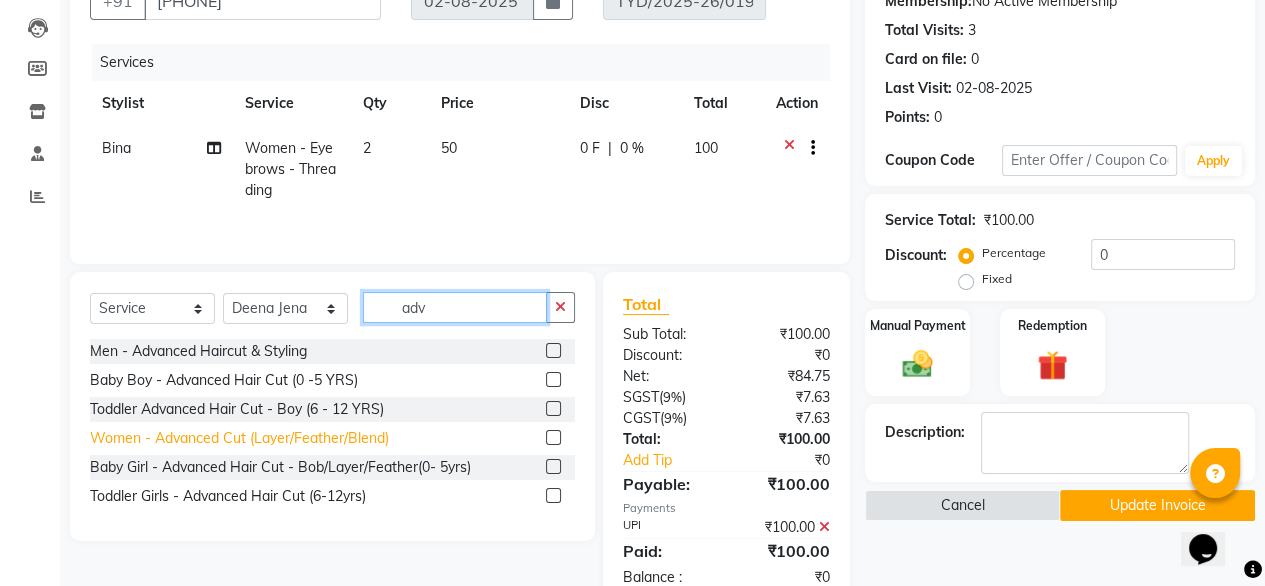type on "adv" 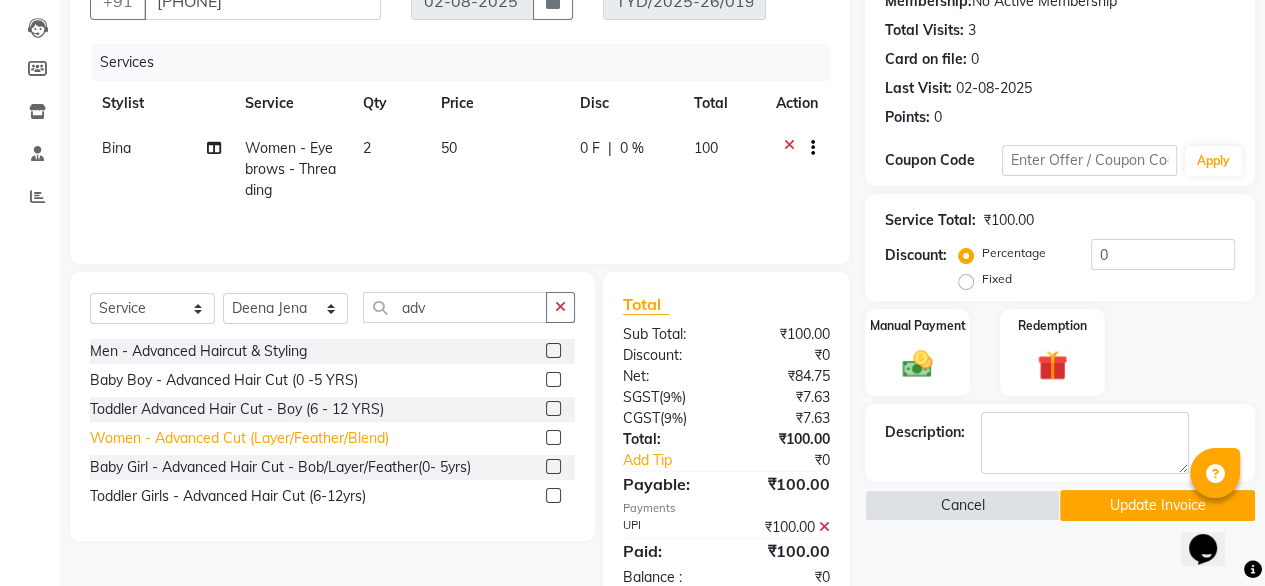 click on "Women - Advanced Cut (Layer/Feather/Blend)" 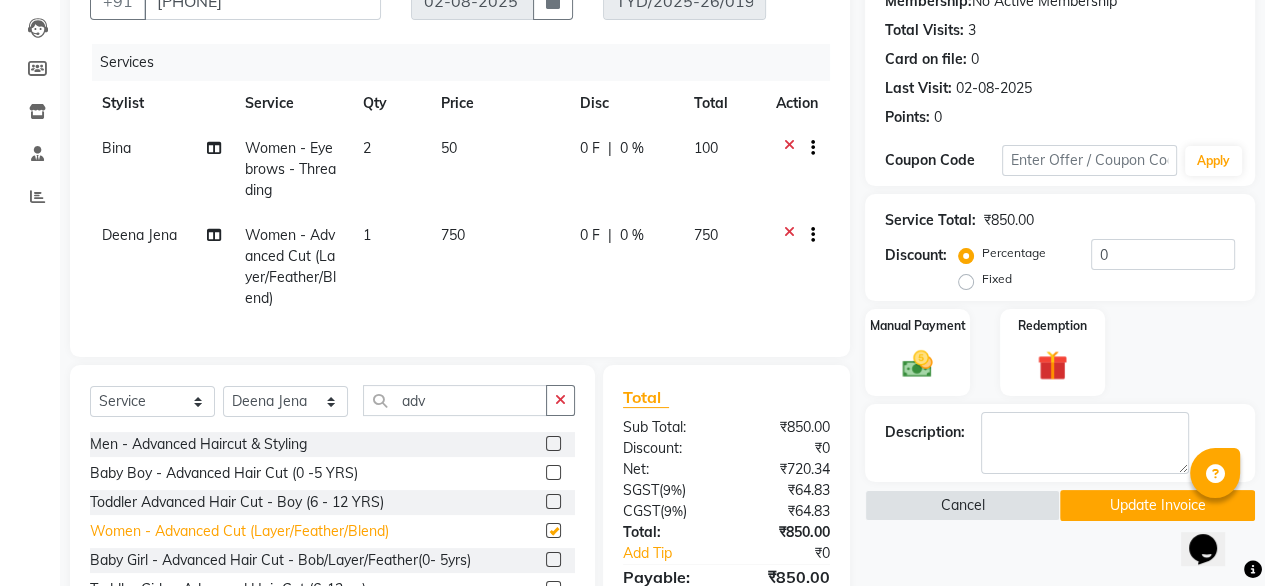 checkbox on "false" 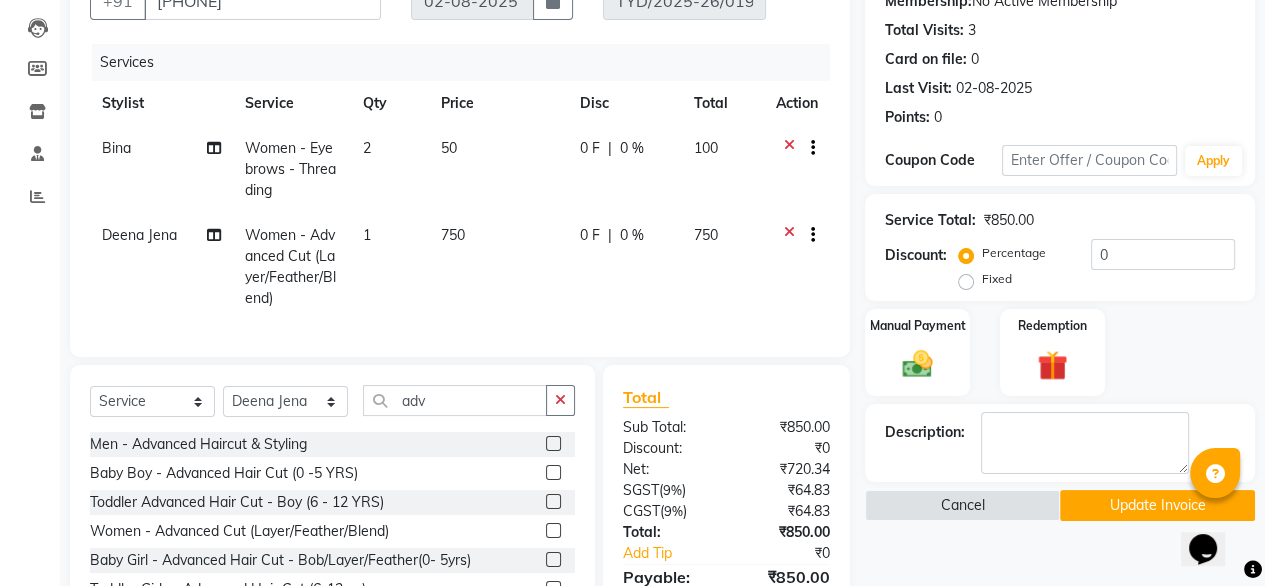 scroll, scrollTop: 364, scrollLeft: 0, axis: vertical 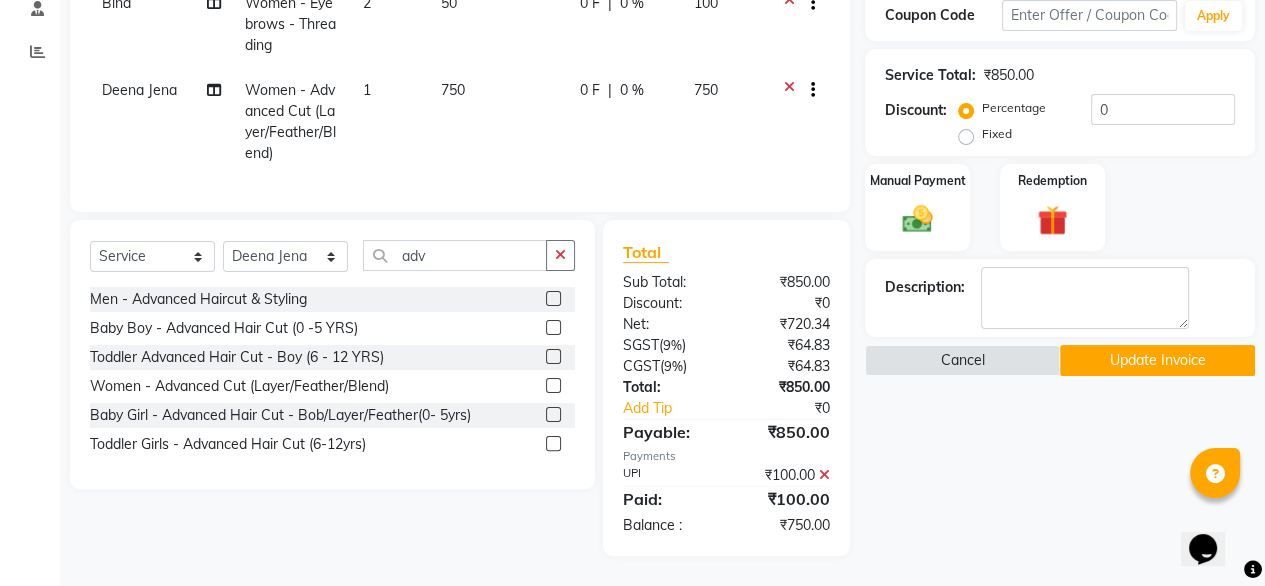 click 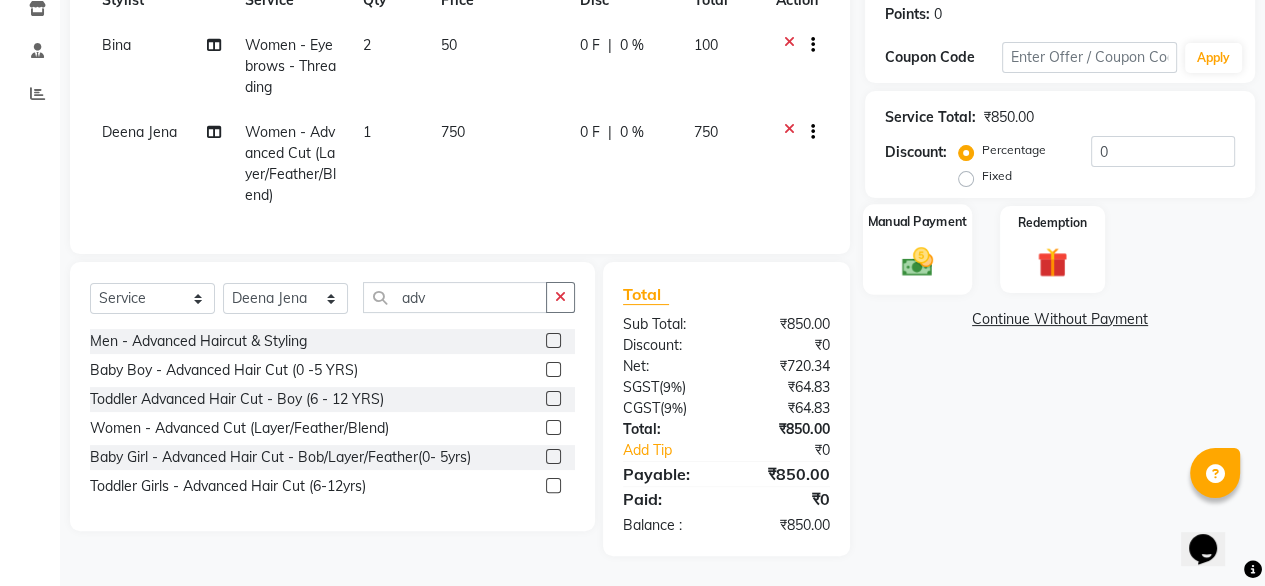click 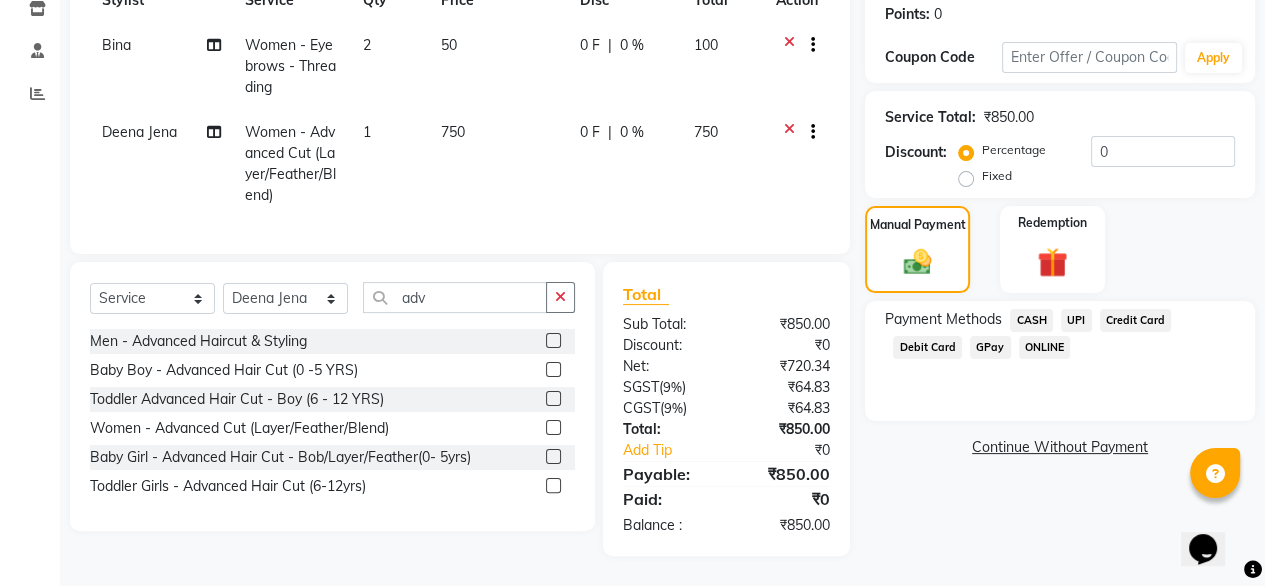 click on "UPI" 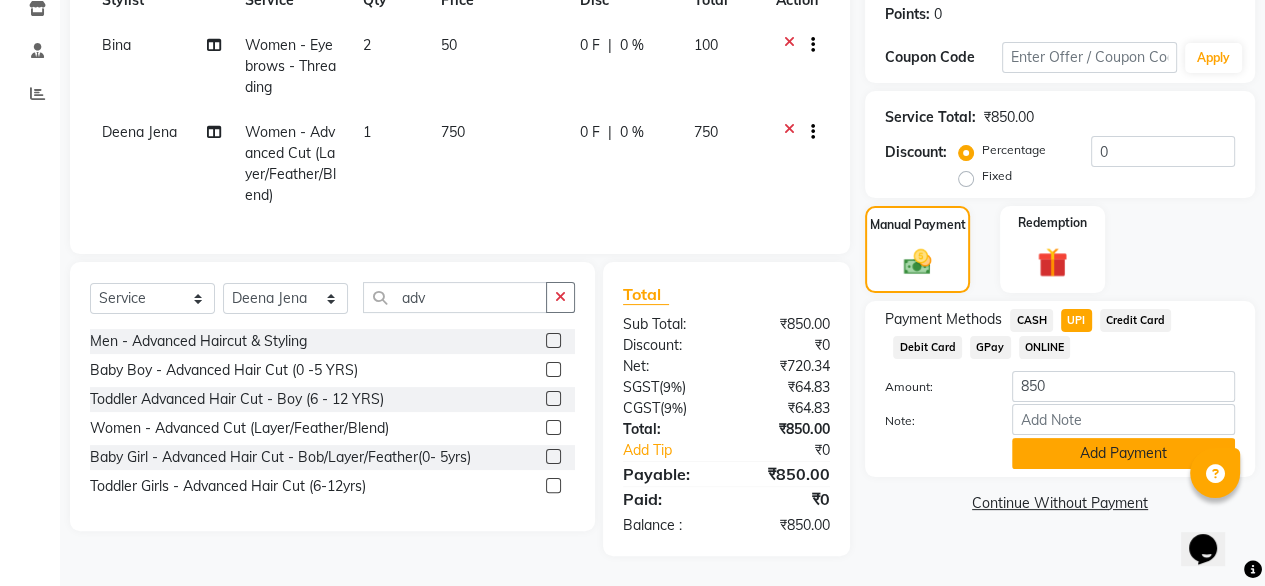 click on "Add Payment" 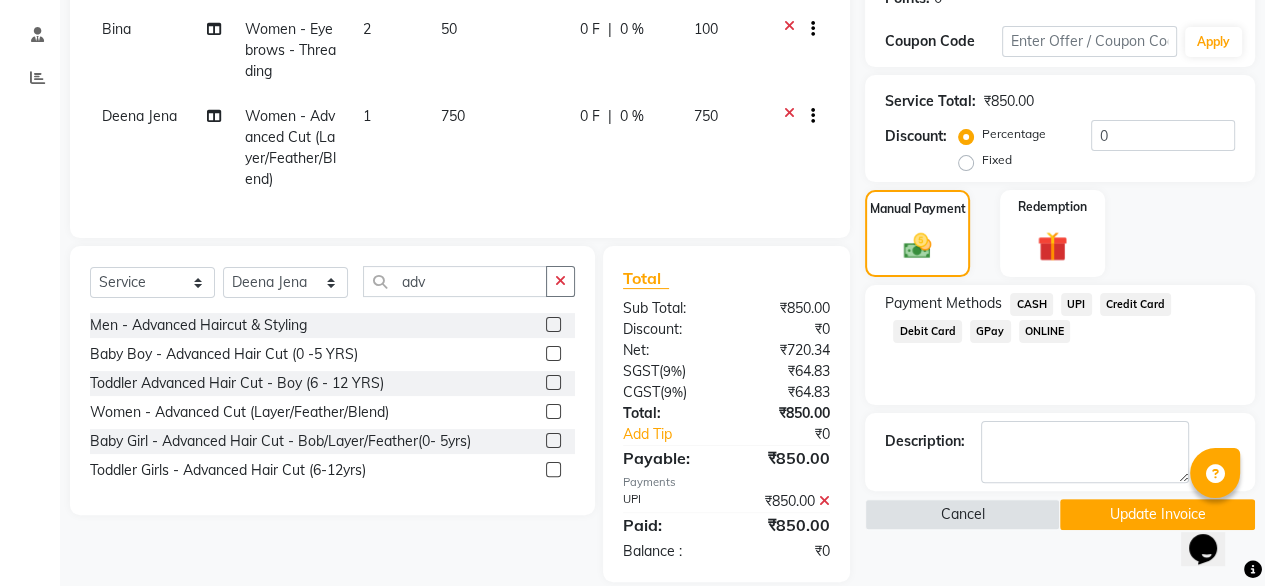 scroll, scrollTop: 364, scrollLeft: 0, axis: vertical 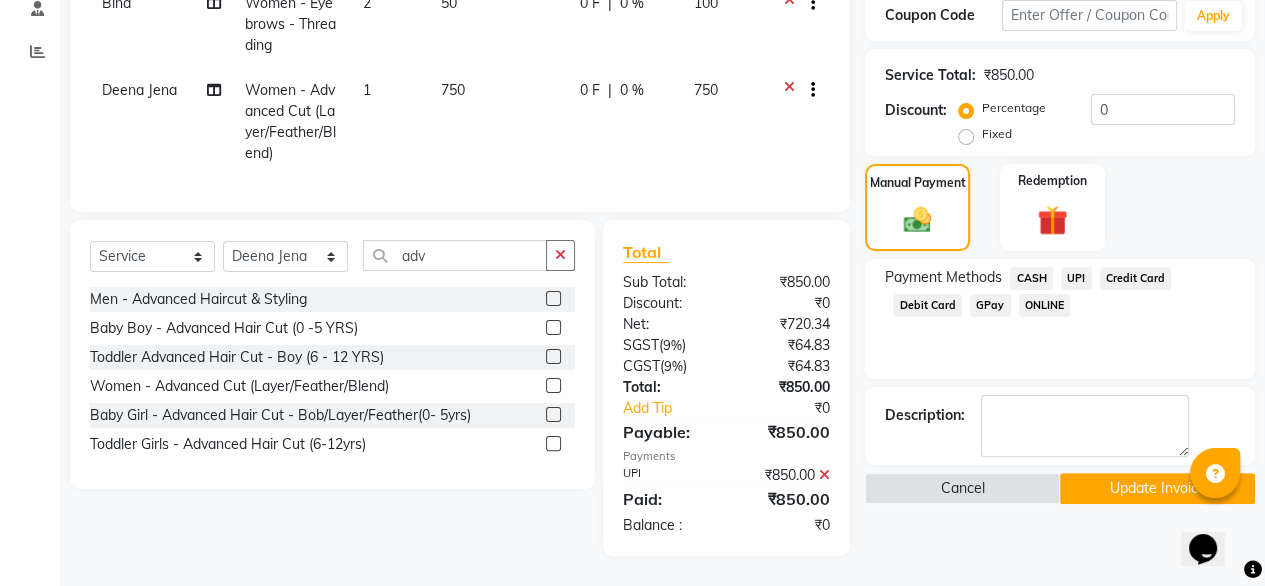 click on "Update Invoice" 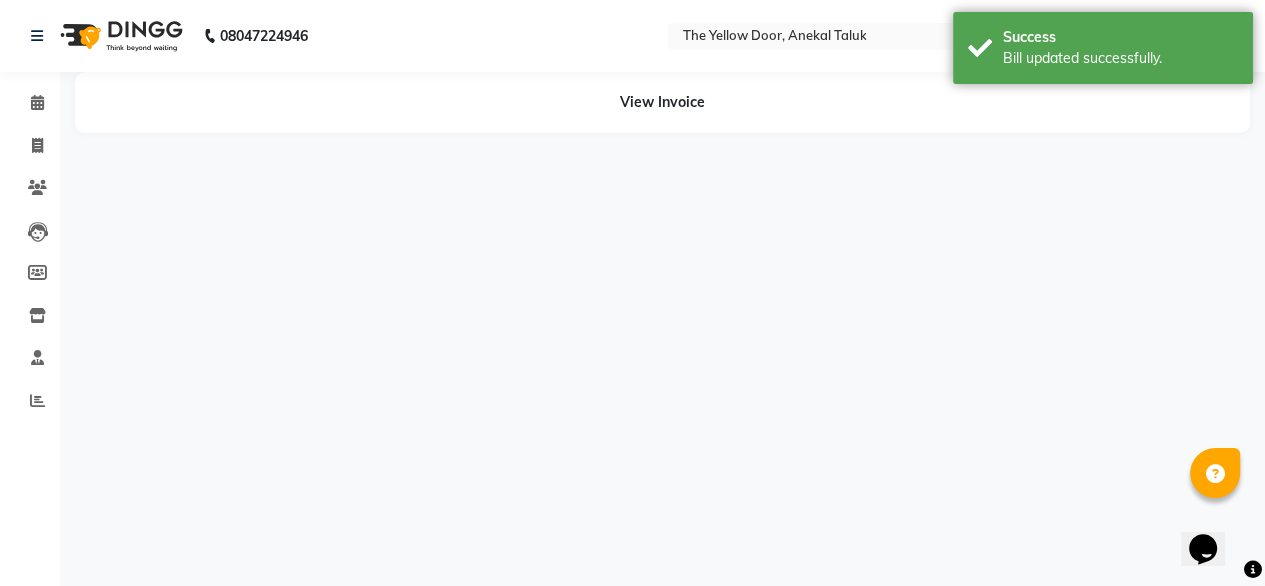 scroll, scrollTop: 0, scrollLeft: 0, axis: both 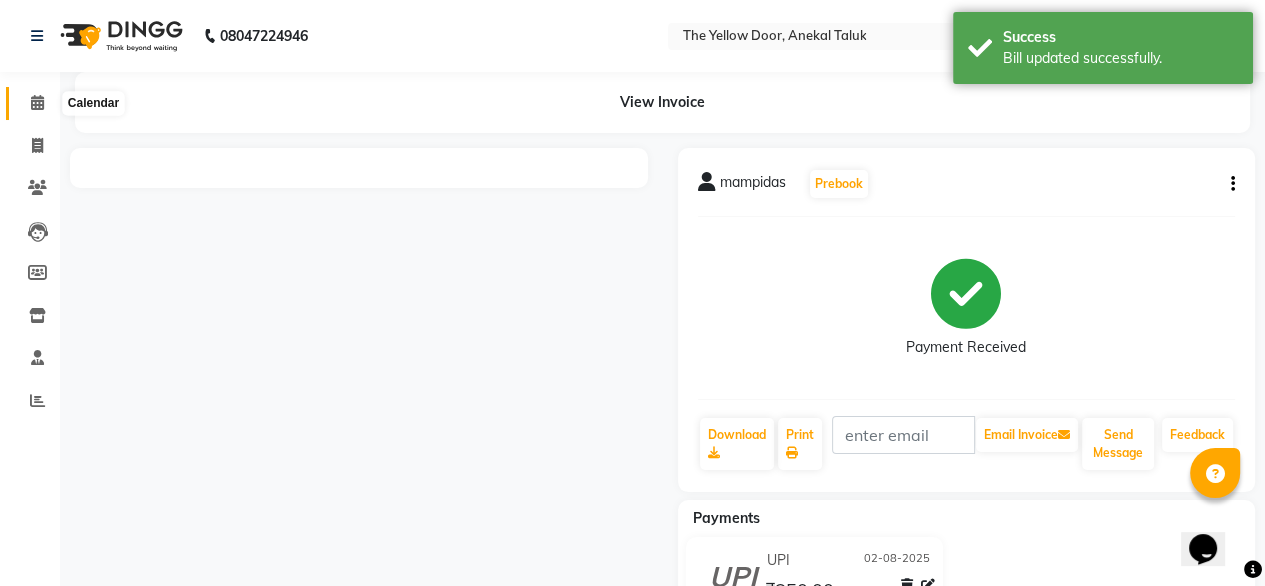 click 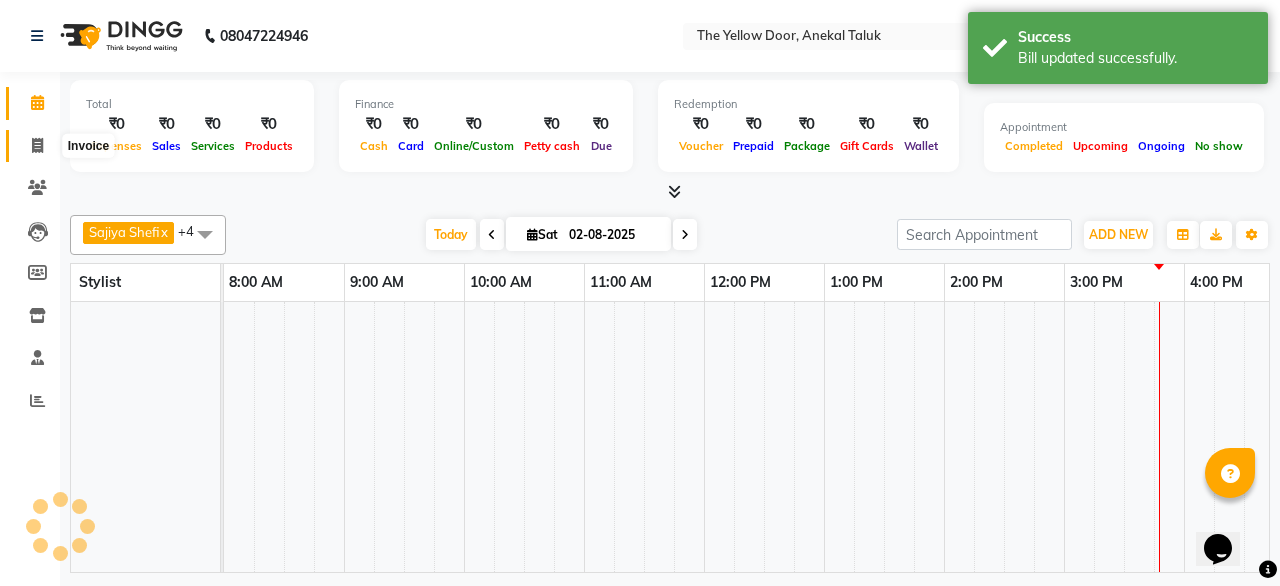 click 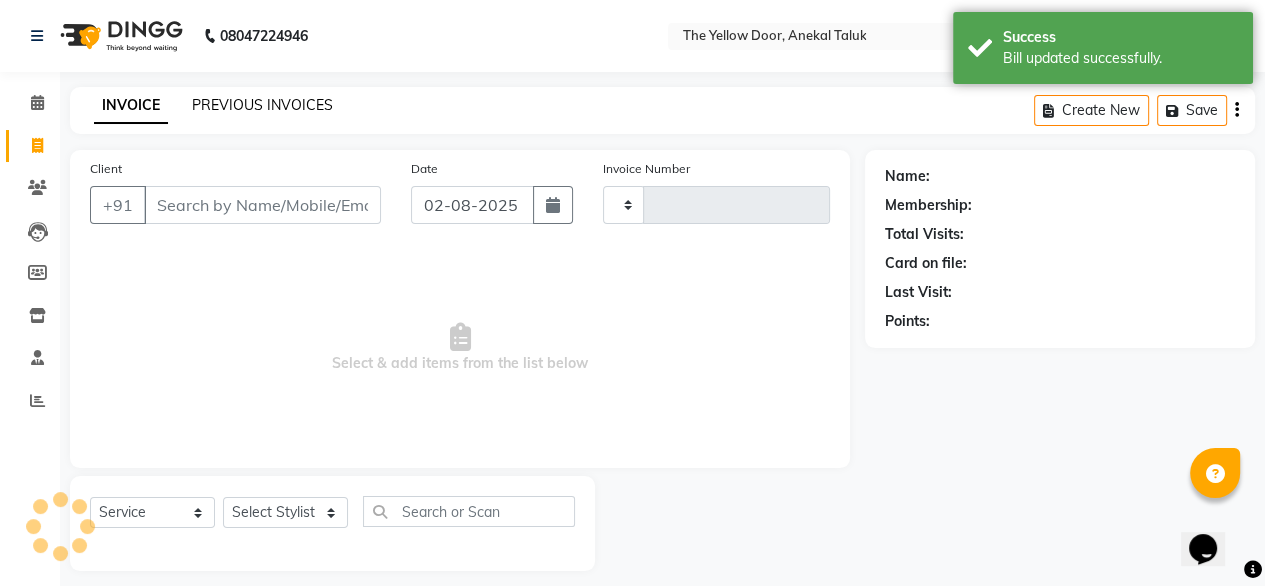 click on "PREVIOUS INVOICES" 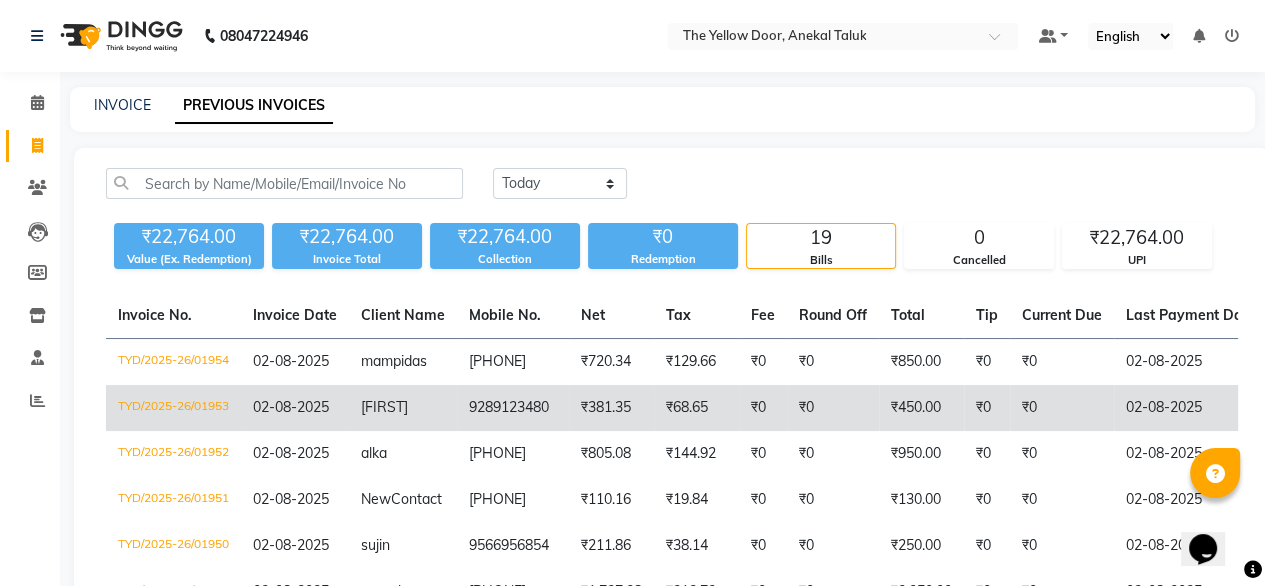 scroll, scrollTop: 0, scrollLeft: 0, axis: both 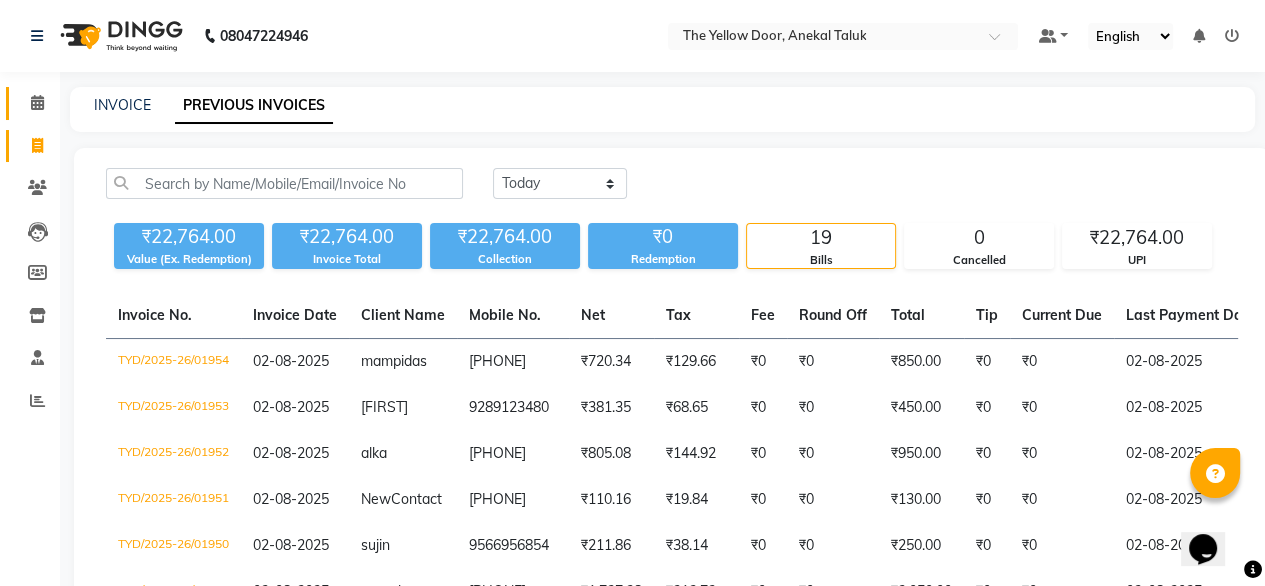 click on "Calendar" 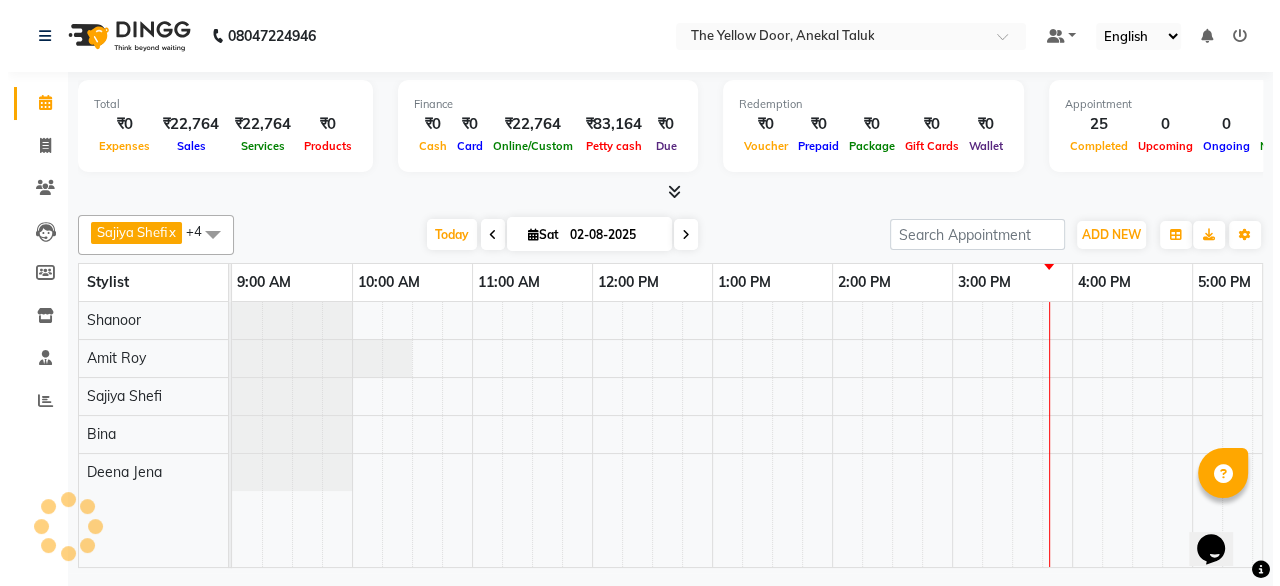 scroll, scrollTop: 0, scrollLeft: 0, axis: both 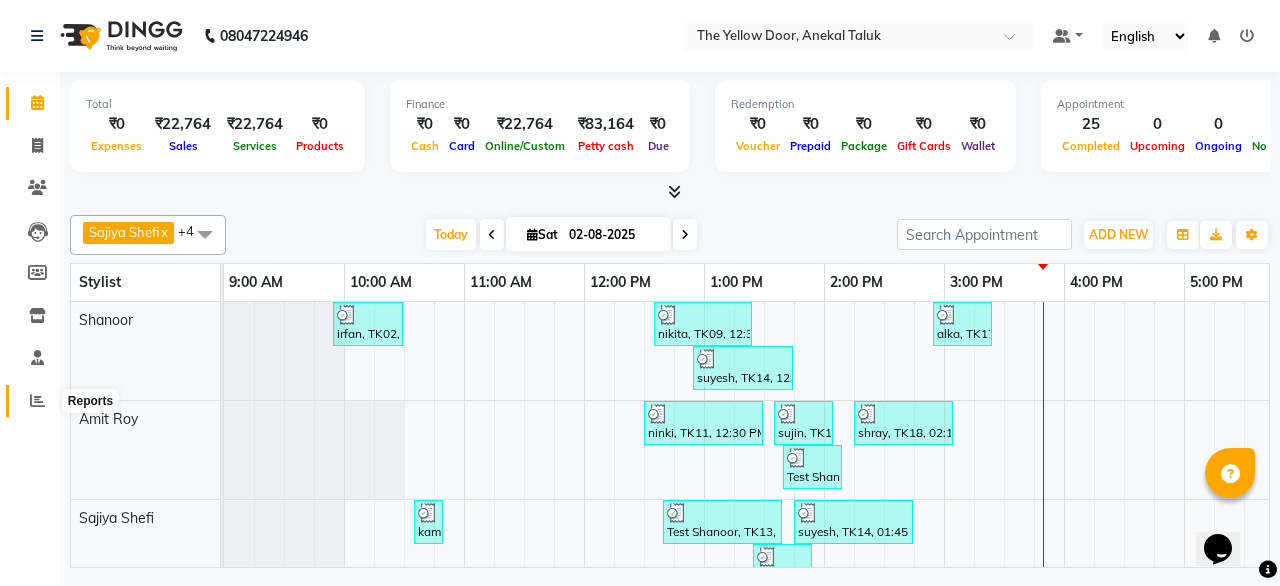 click 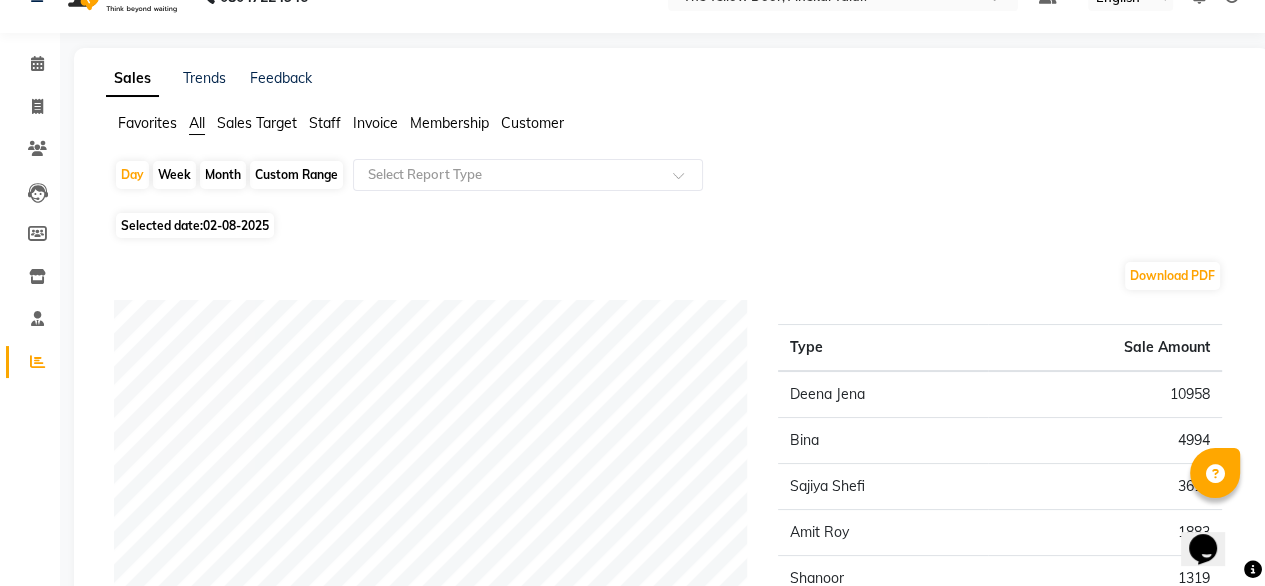 scroll, scrollTop: 38, scrollLeft: 0, axis: vertical 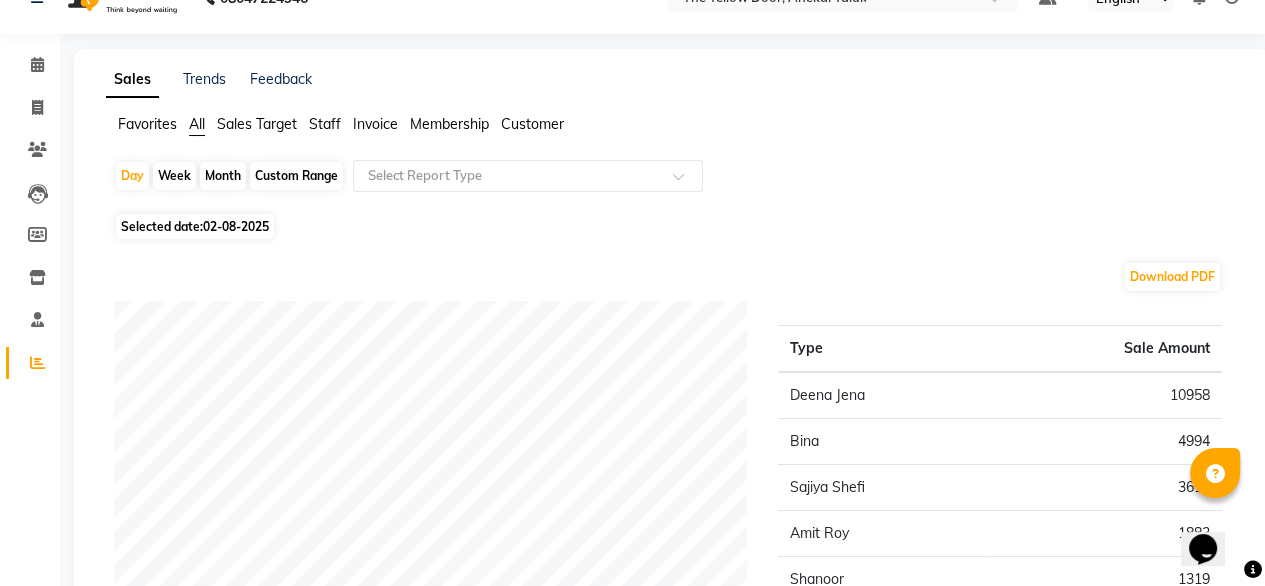 click on "Month" 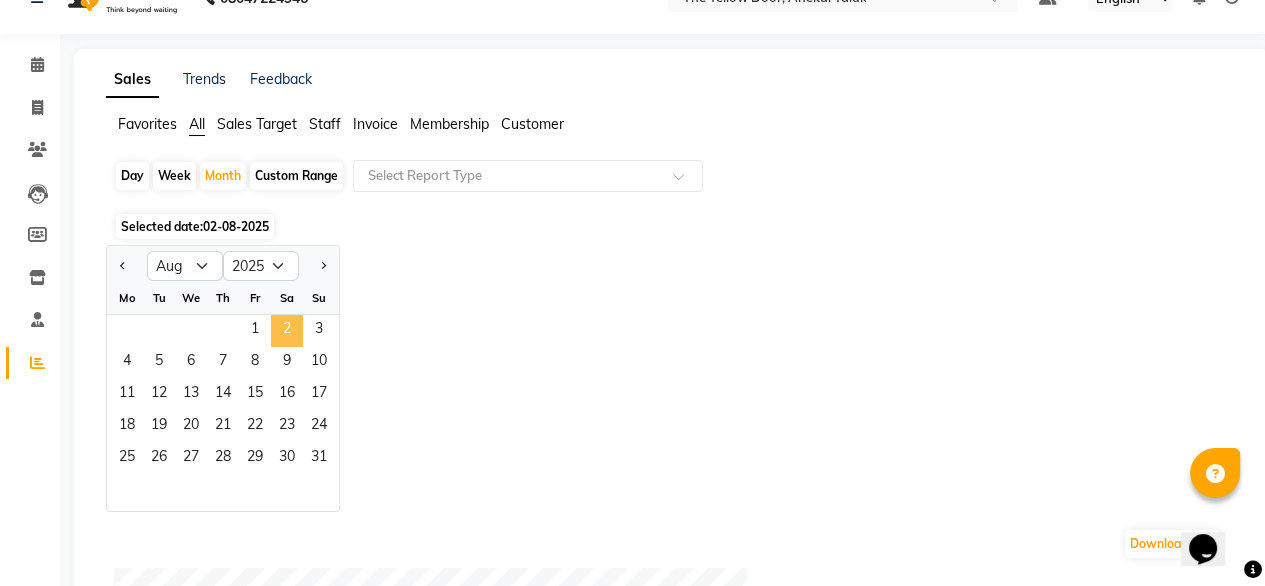 click on "2" 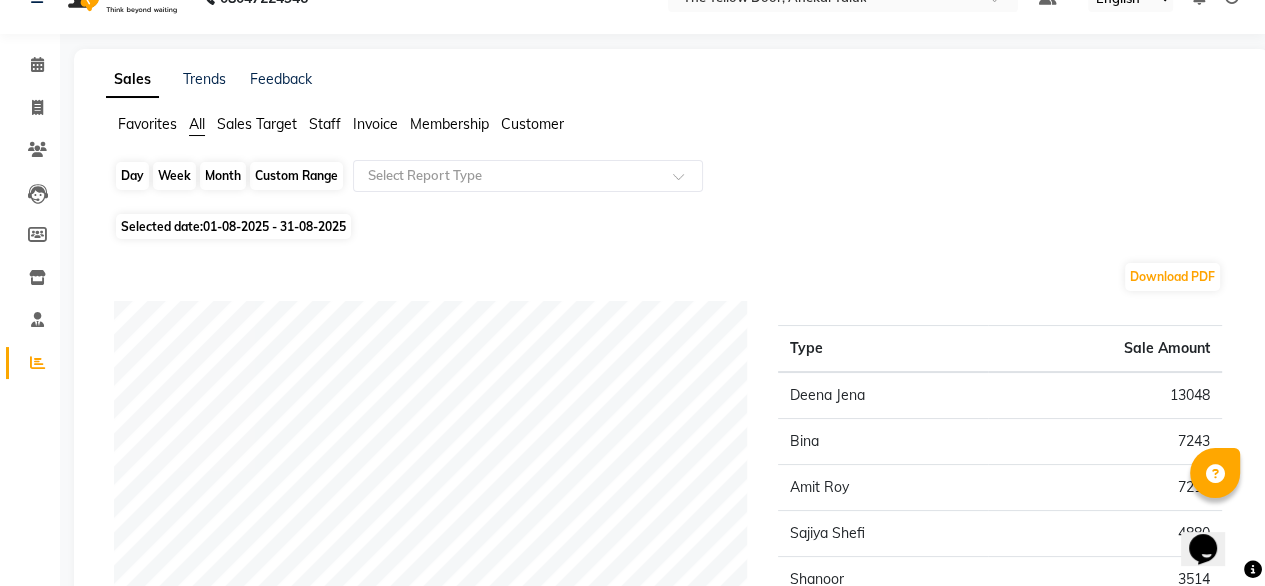 click on "Month" 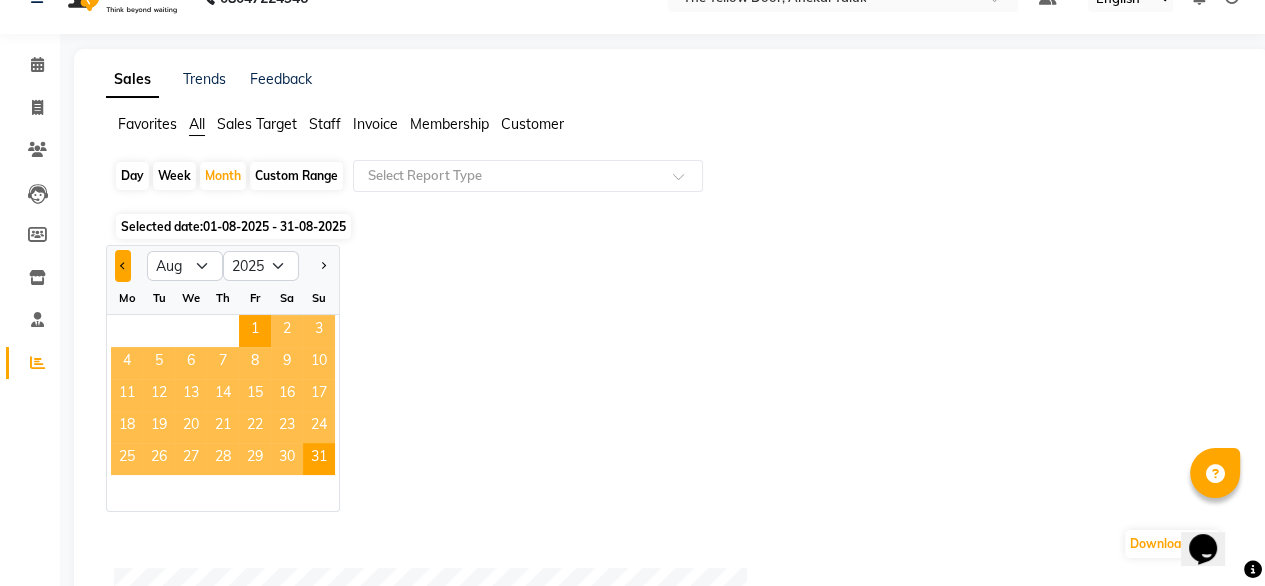 click 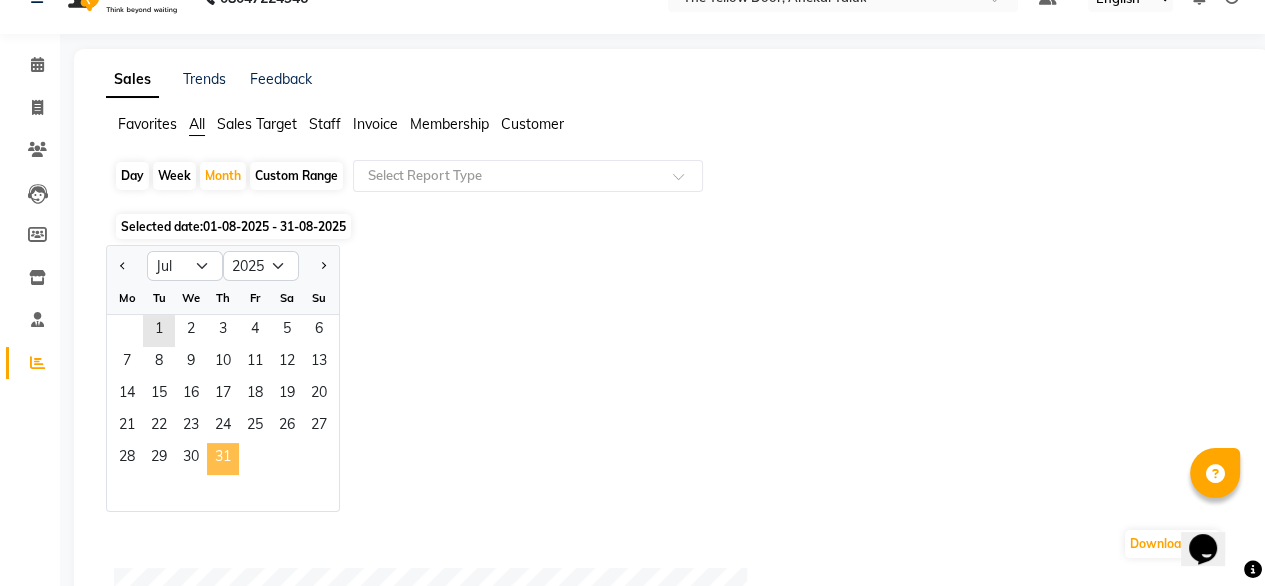 click on "31" 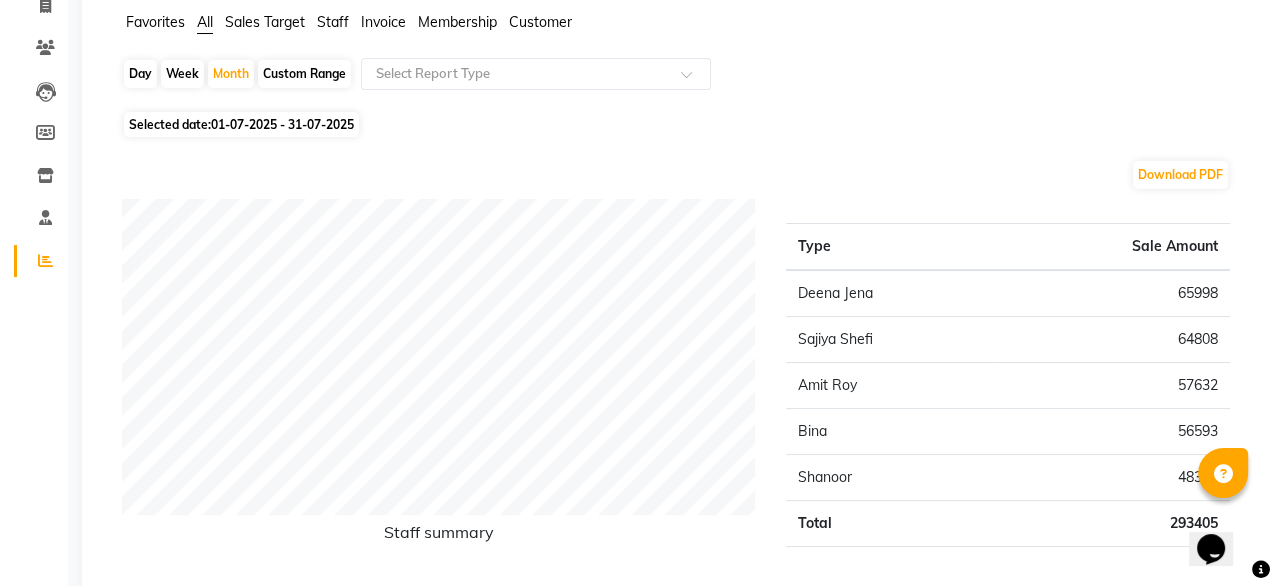 scroll, scrollTop: 0, scrollLeft: 0, axis: both 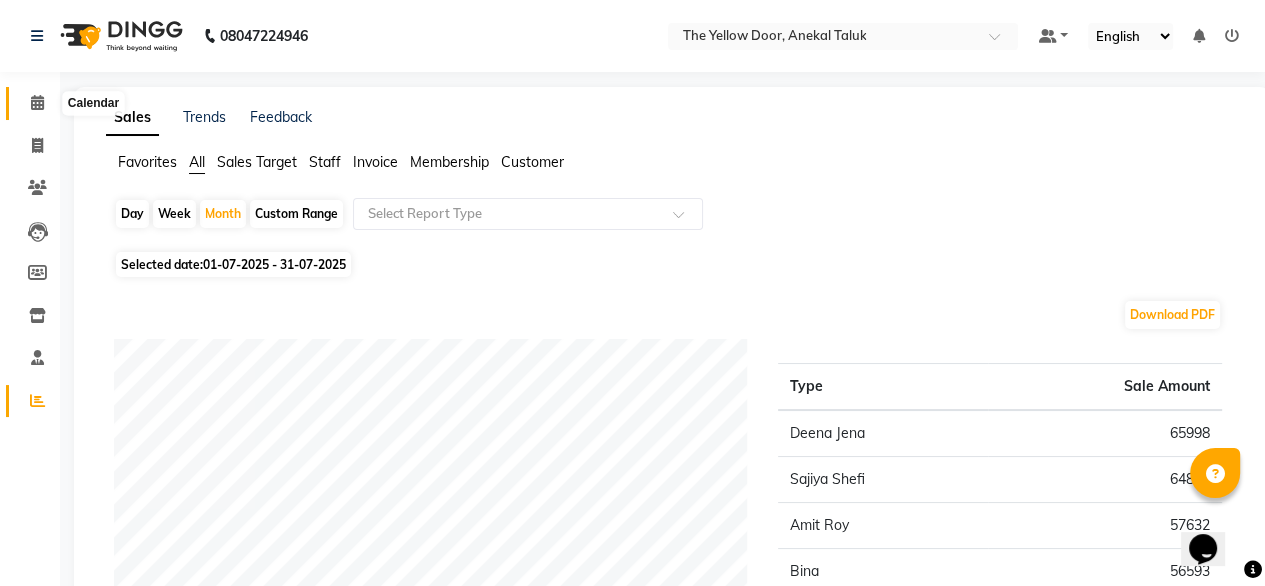 click 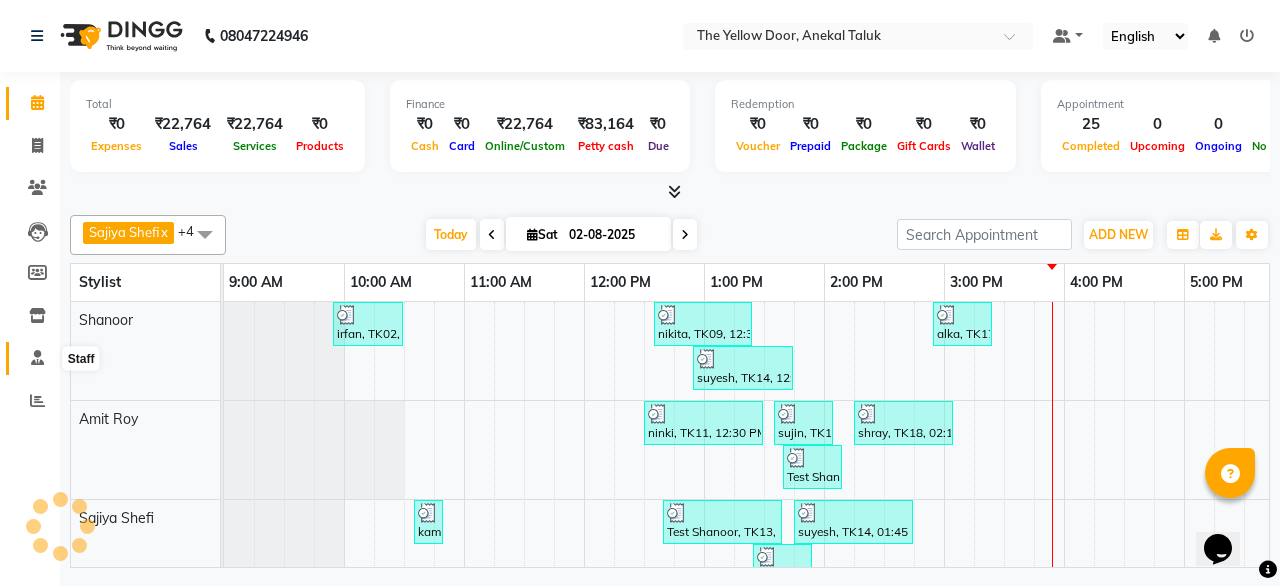 scroll, scrollTop: 0, scrollLeft: 0, axis: both 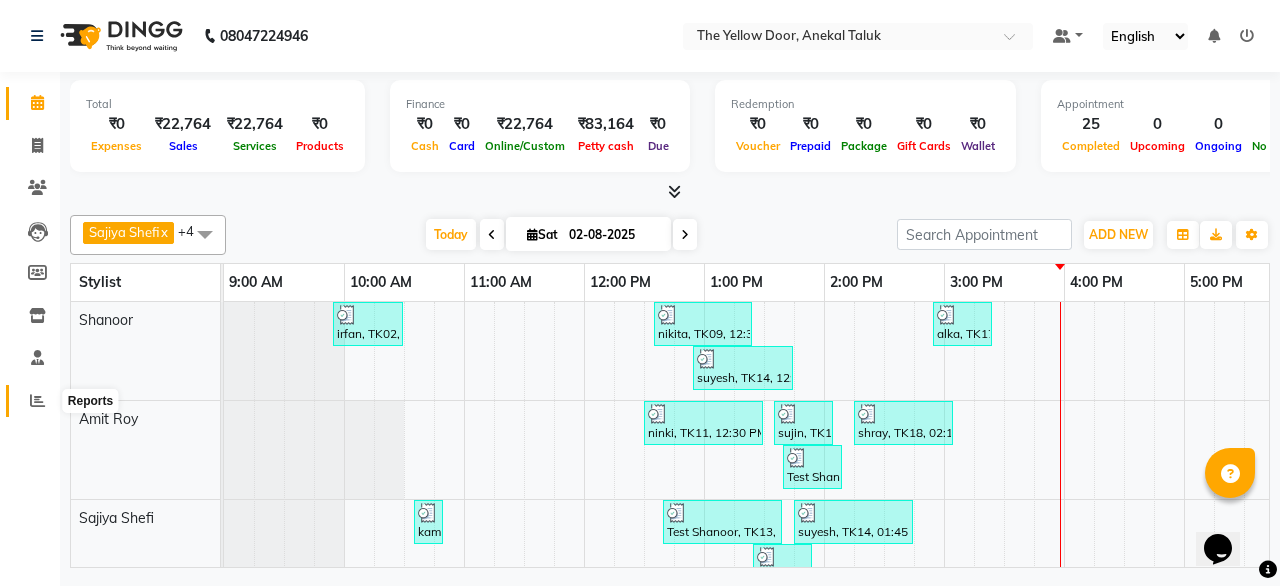 click 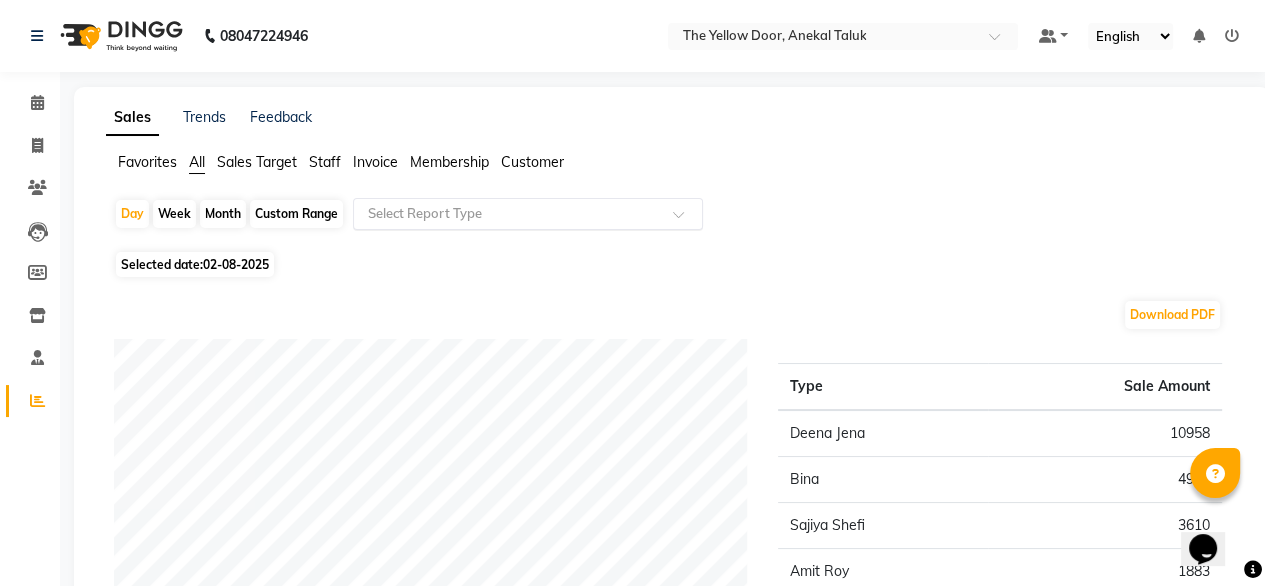 click 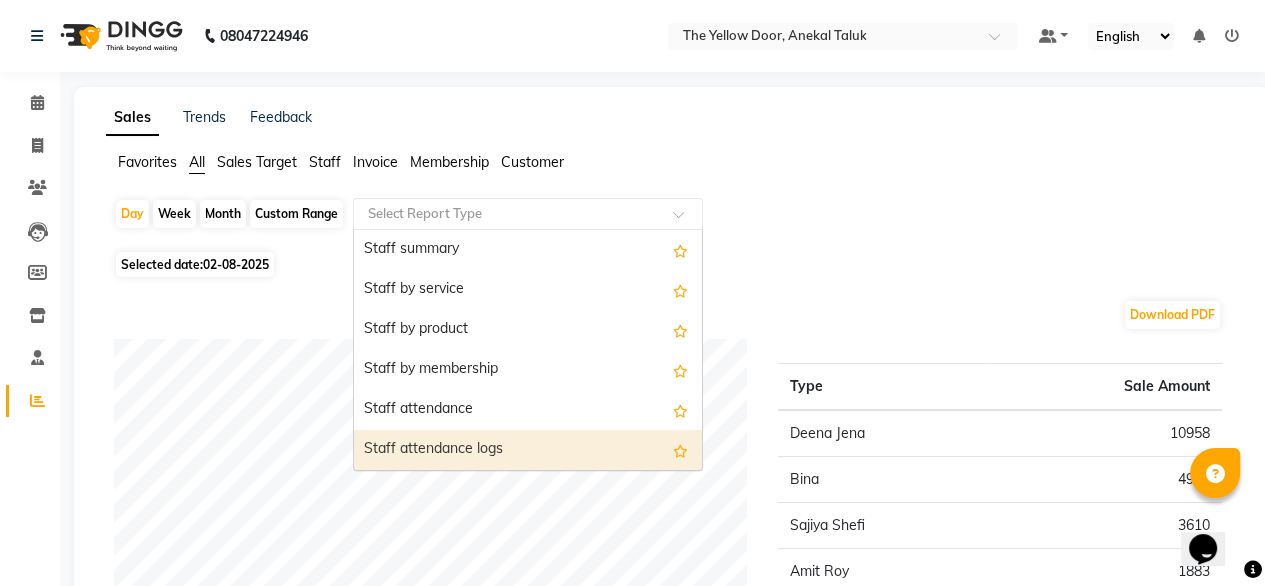 click on "Staff attendance logs" at bounding box center [528, 450] 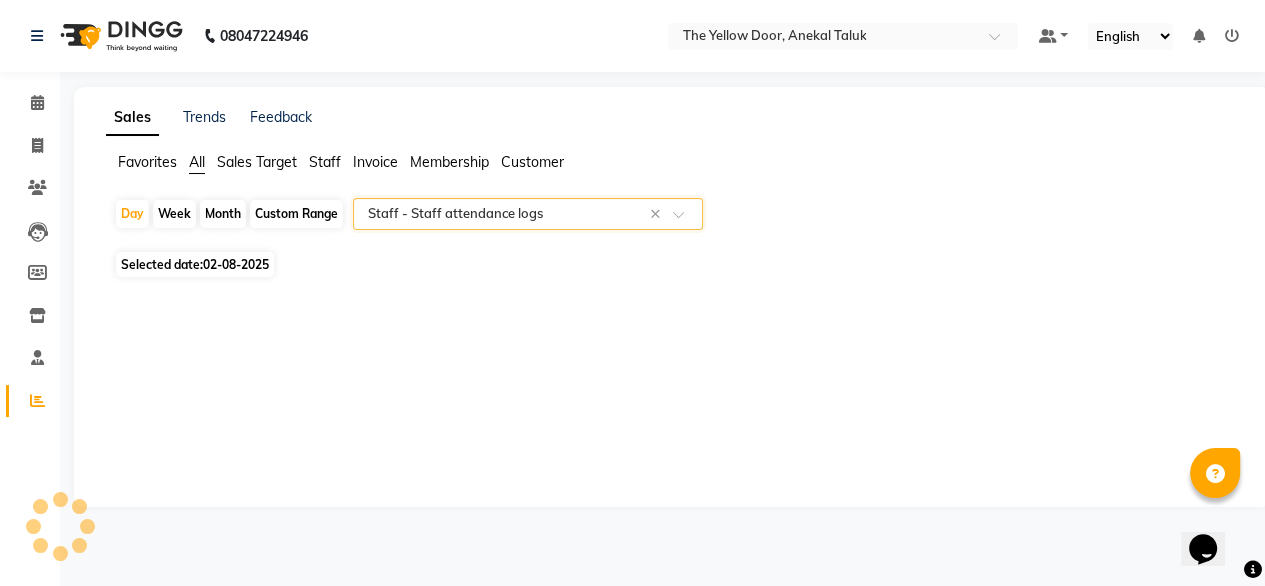 select on "full_report" 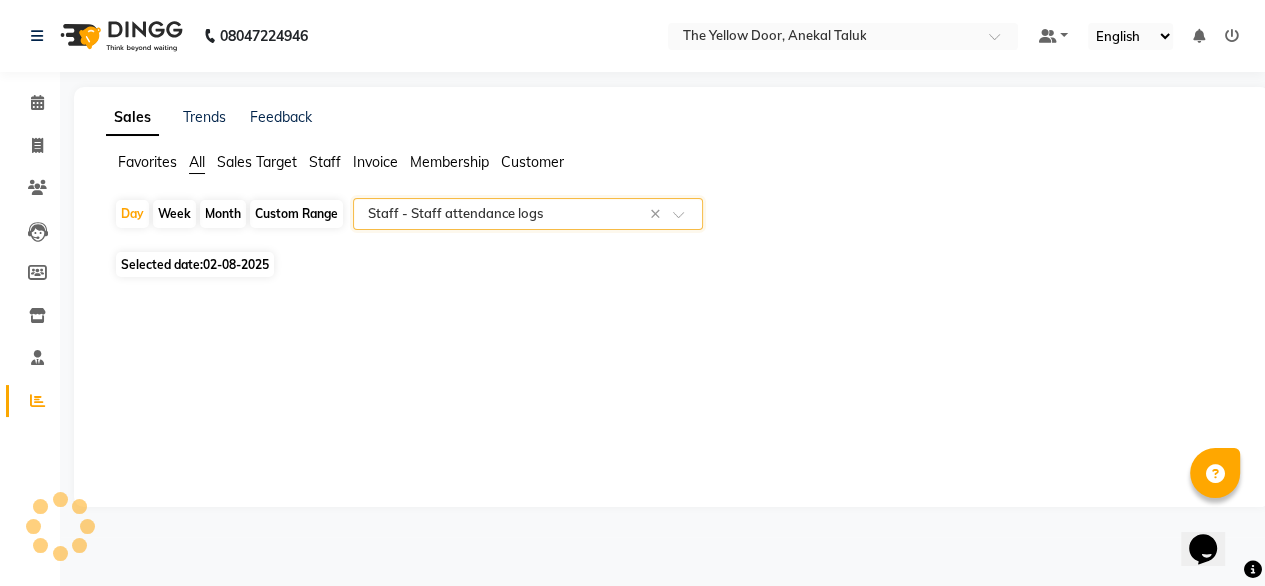 select on "csv" 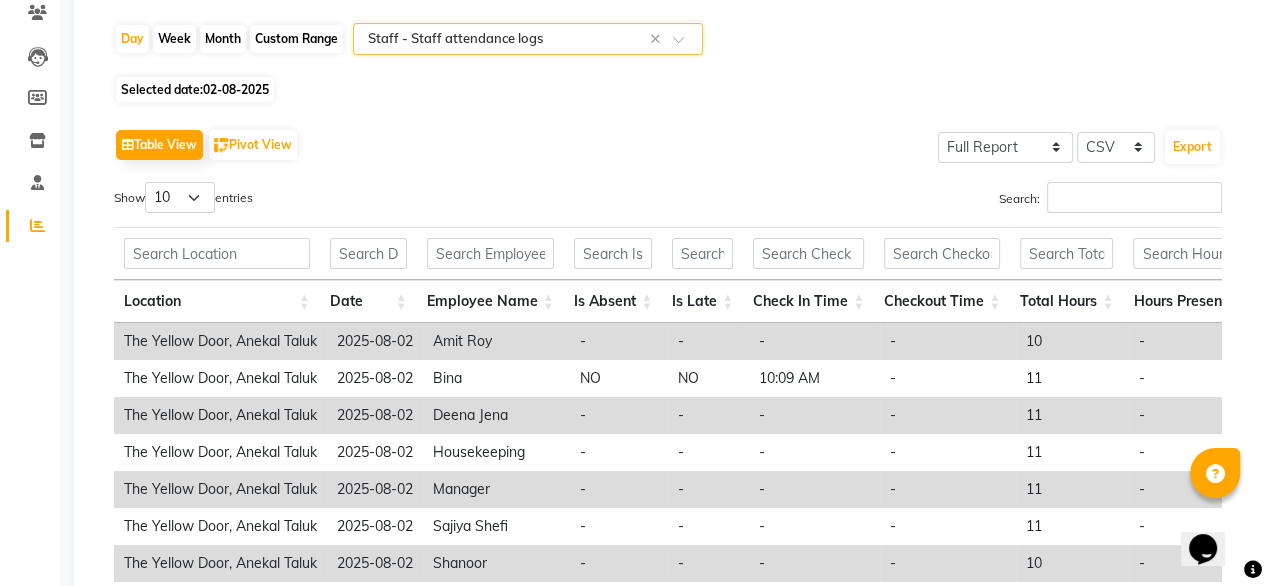 scroll, scrollTop: 200, scrollLeft: 0, axis: vertical 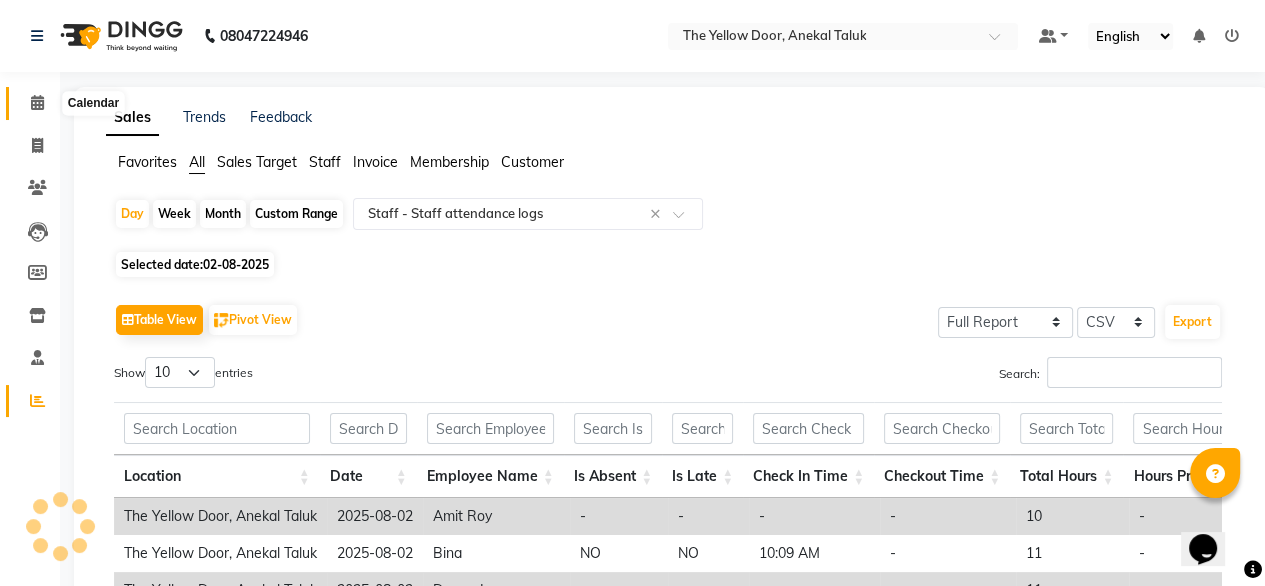 click 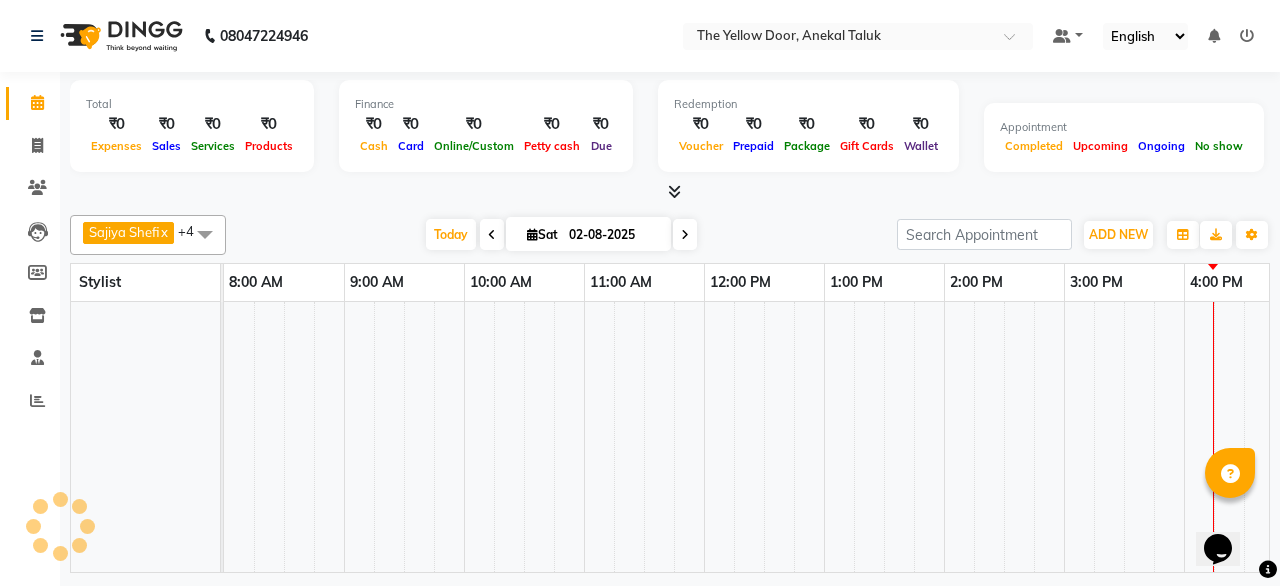 click 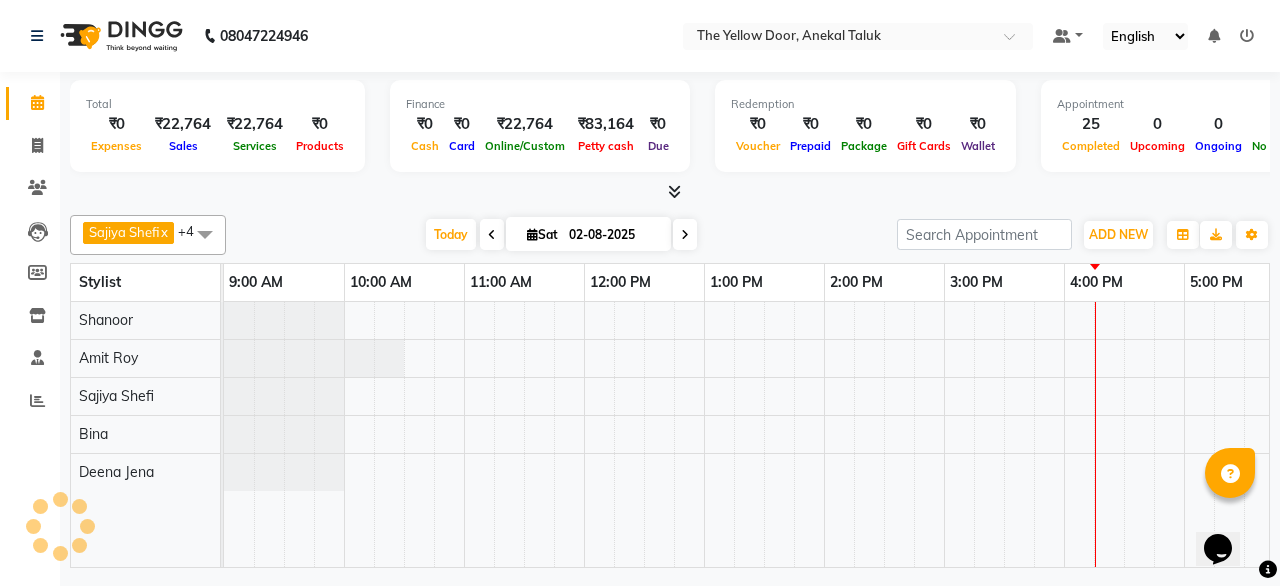 scroll, scrollTop: 0, scrollLeft: 0, axis: both 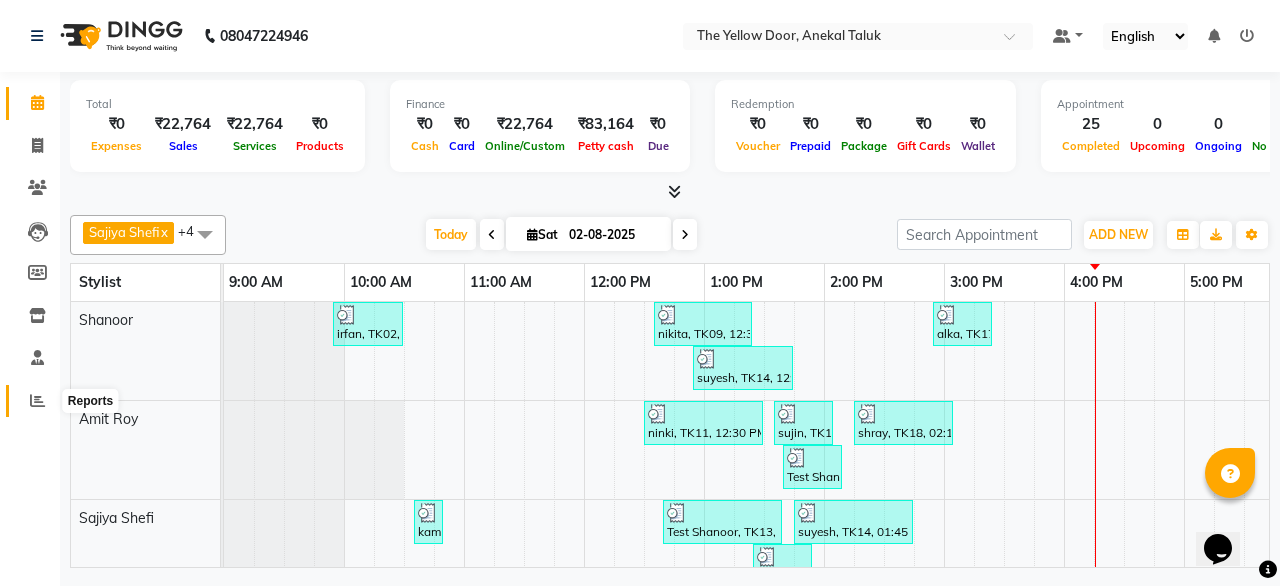 click 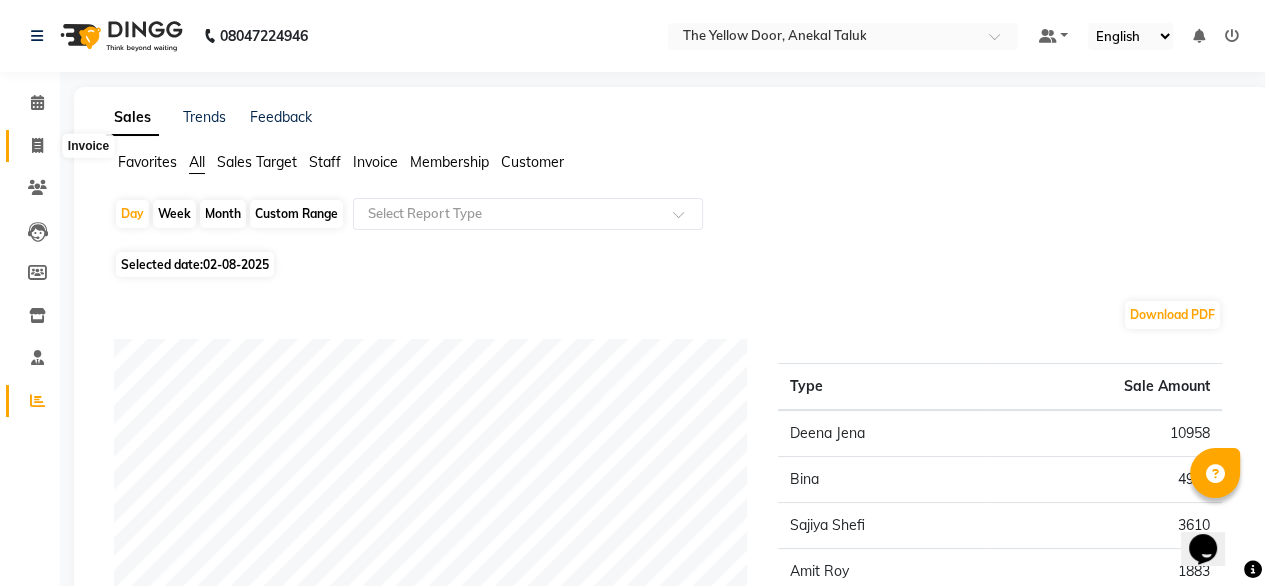 click 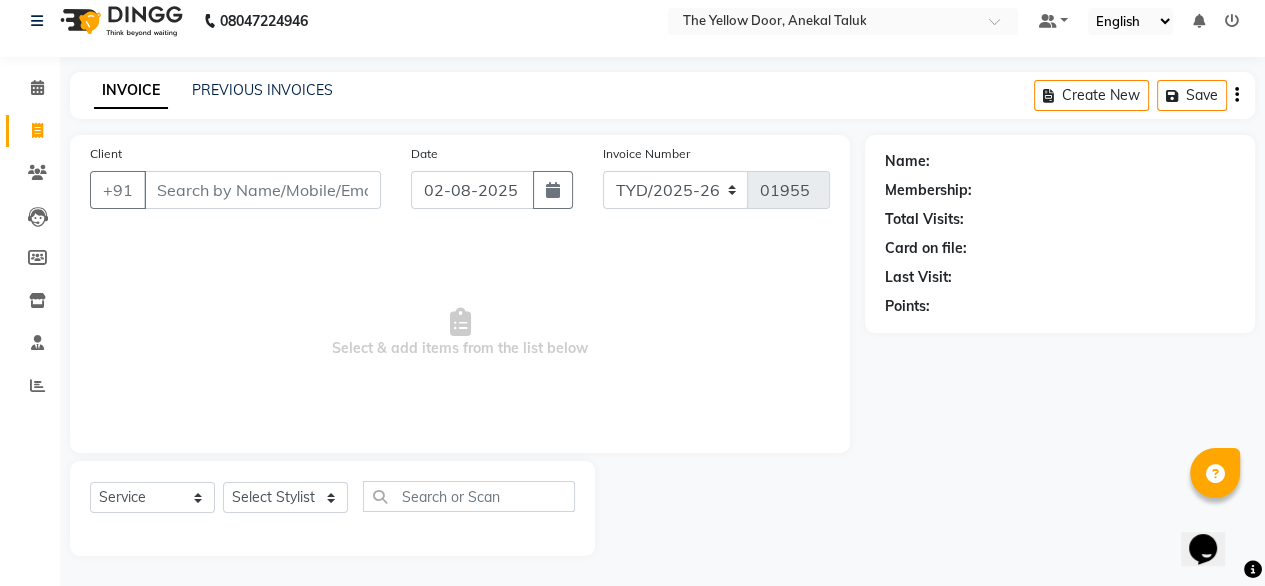 click on "Select & add items from the list below" at bounding box center [460, 333] 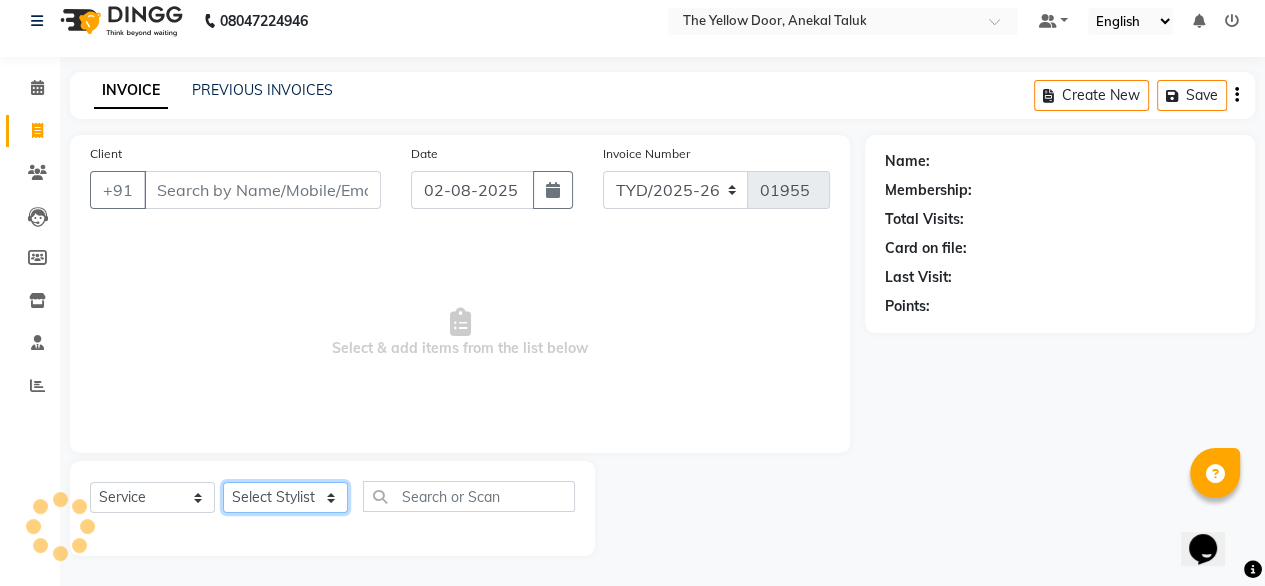 click on "Select Stylist Amit Roy Bina Deena Jena Housekeeping Manager Sajiya Shefi Shanoor Shri" 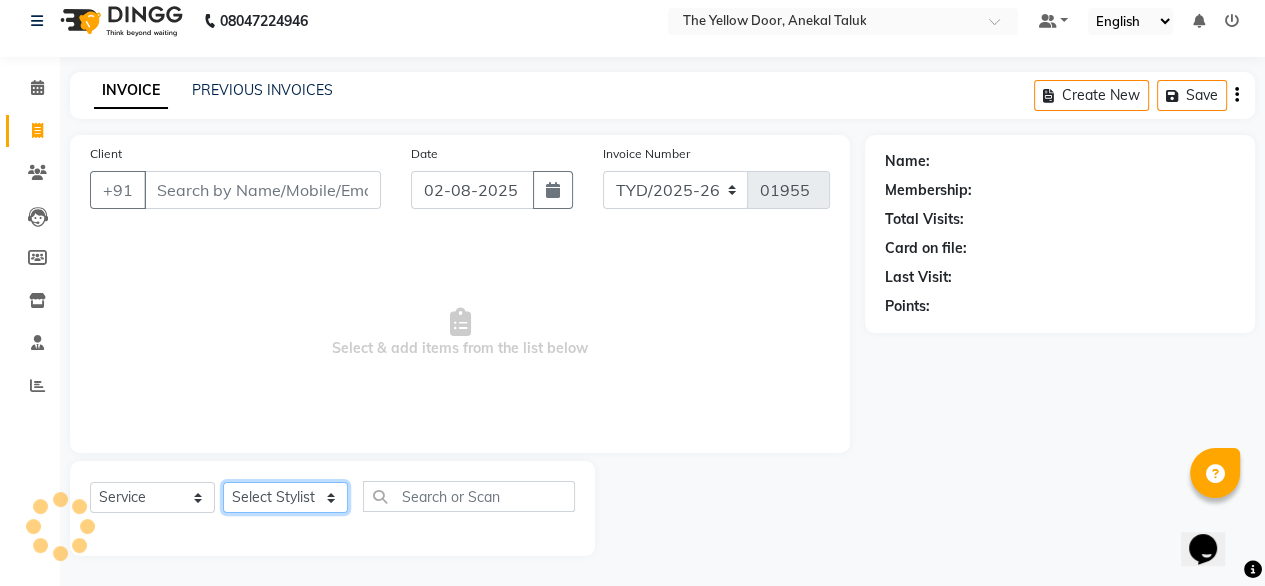 select on "71545" 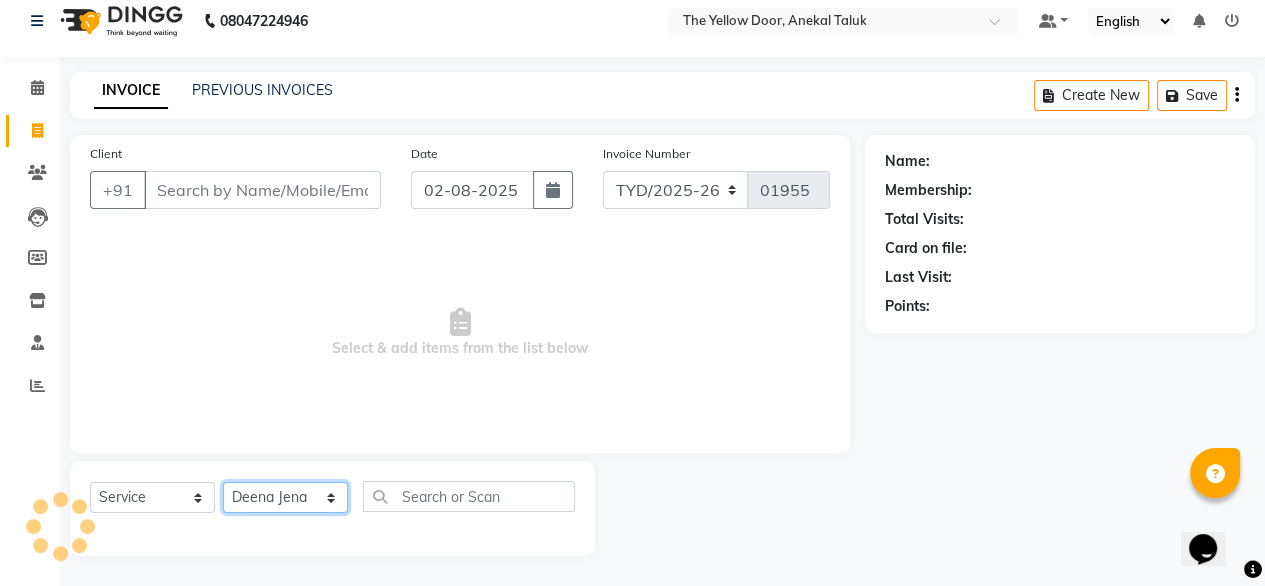 click on "Select Stylist Amit Roy Bina Deena Jena Housekeeping Manager Sajiya Shefi Shanoor Shri" 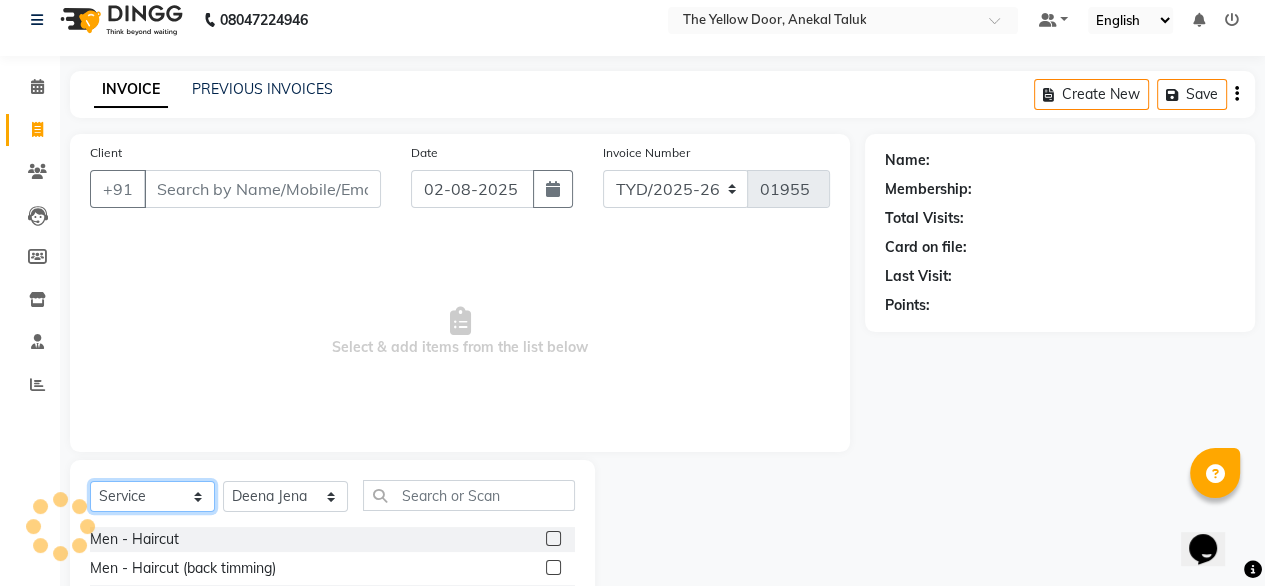 click on "Select  Service  Product  Membership  Package Voucher Prepaid Gift Card" 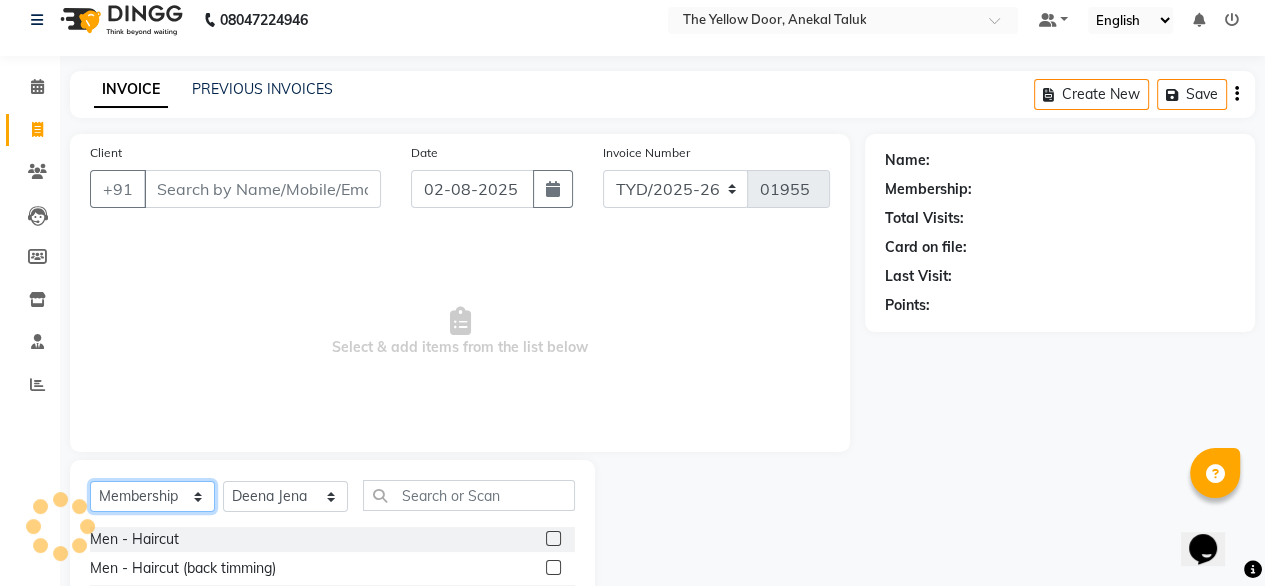 click on "Select  Service  Product  Membership  Package Voucher Prepaid Gift Card" 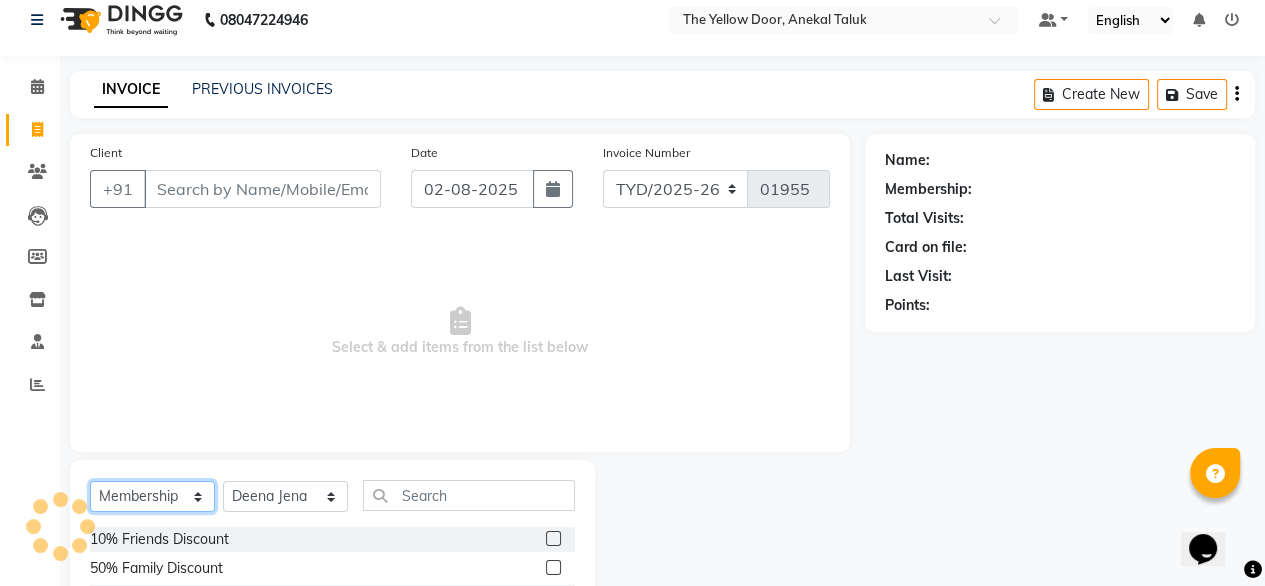 scroll, scrollTop: 132, scrollLeft: 0, axis: vertical 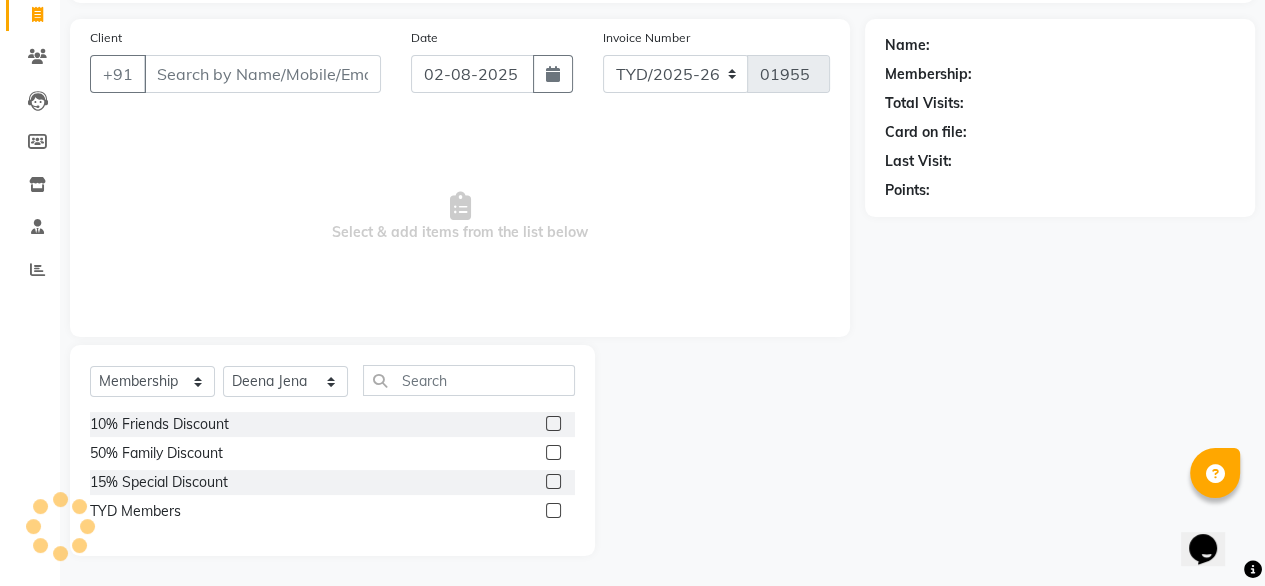 click 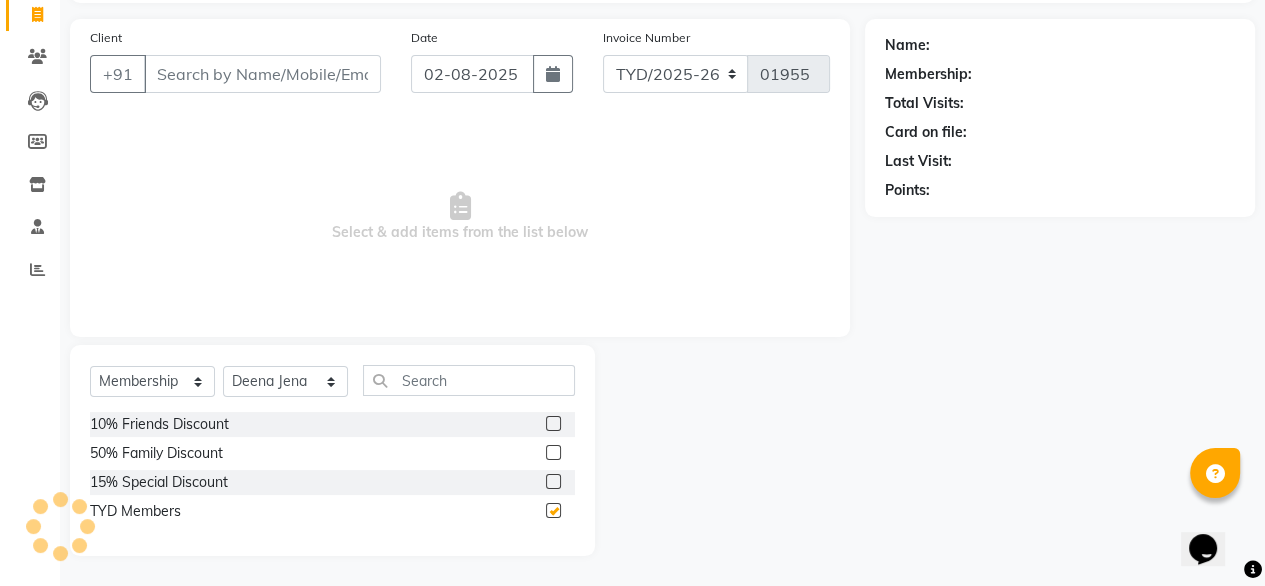 select on "select" 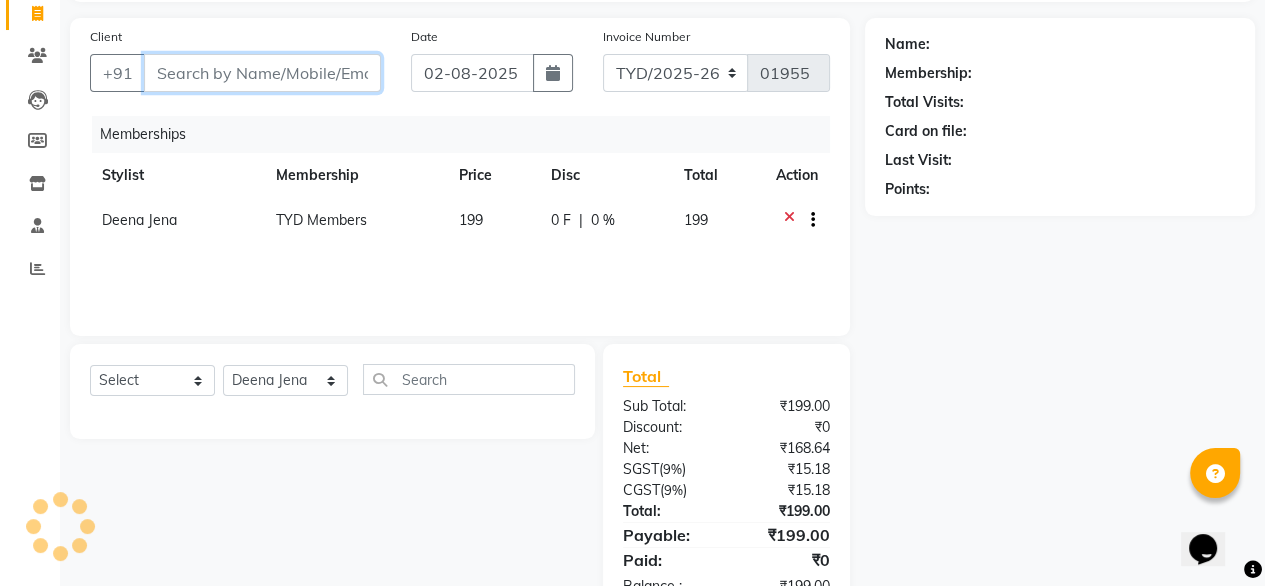 click on "Client" at bounding box center (262, 73) 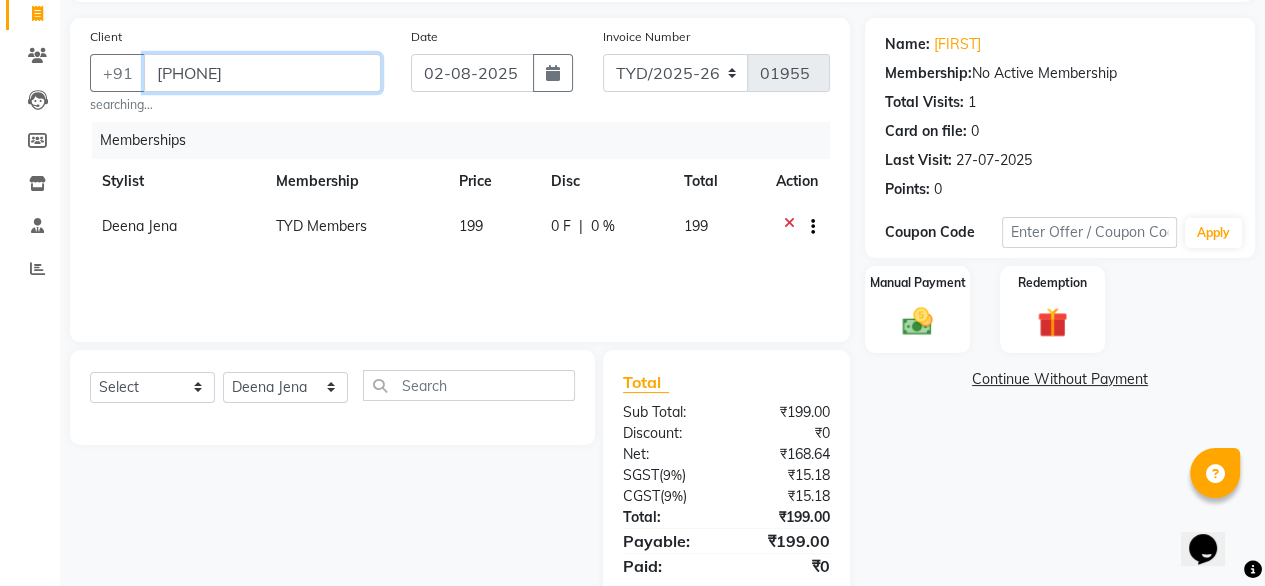 click on "[PHONE]" at bounding box center (262, 73) 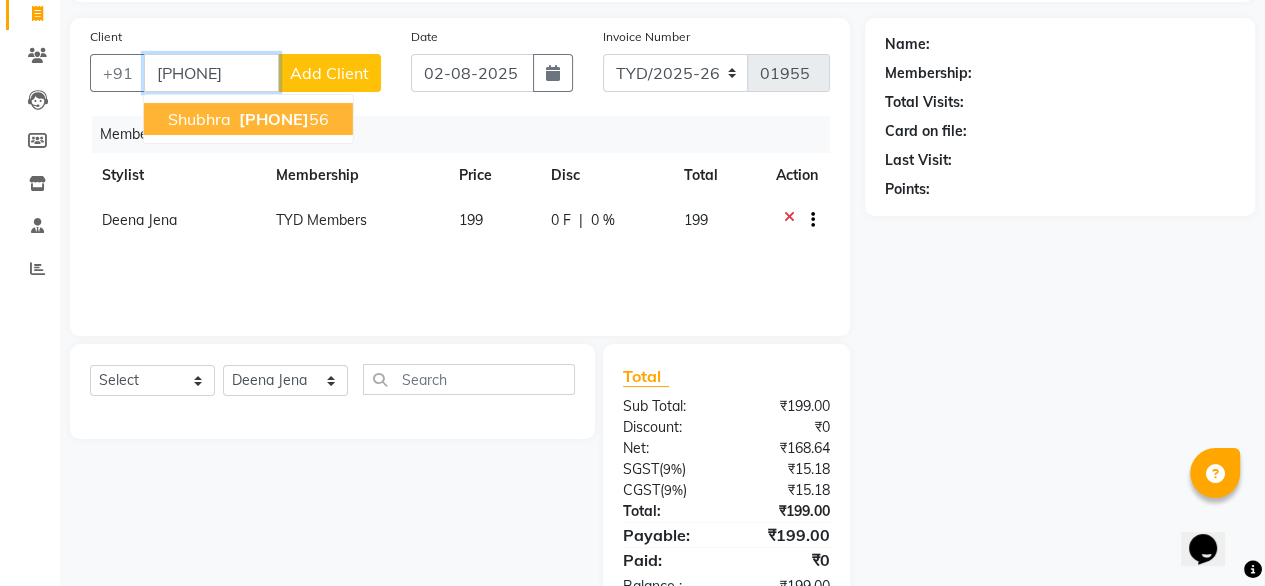 click on "shubhra   [PHONE]" at bounding box center (248, 119) 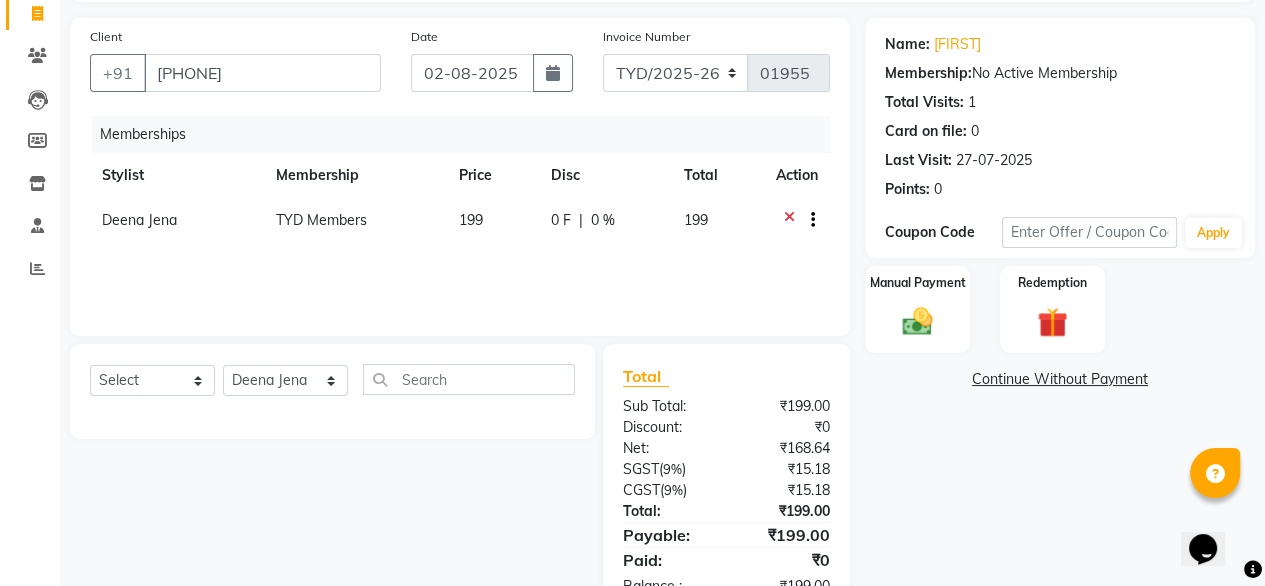 scroll, scrollTop: 194, scrollLeft: 0, axis: vertical 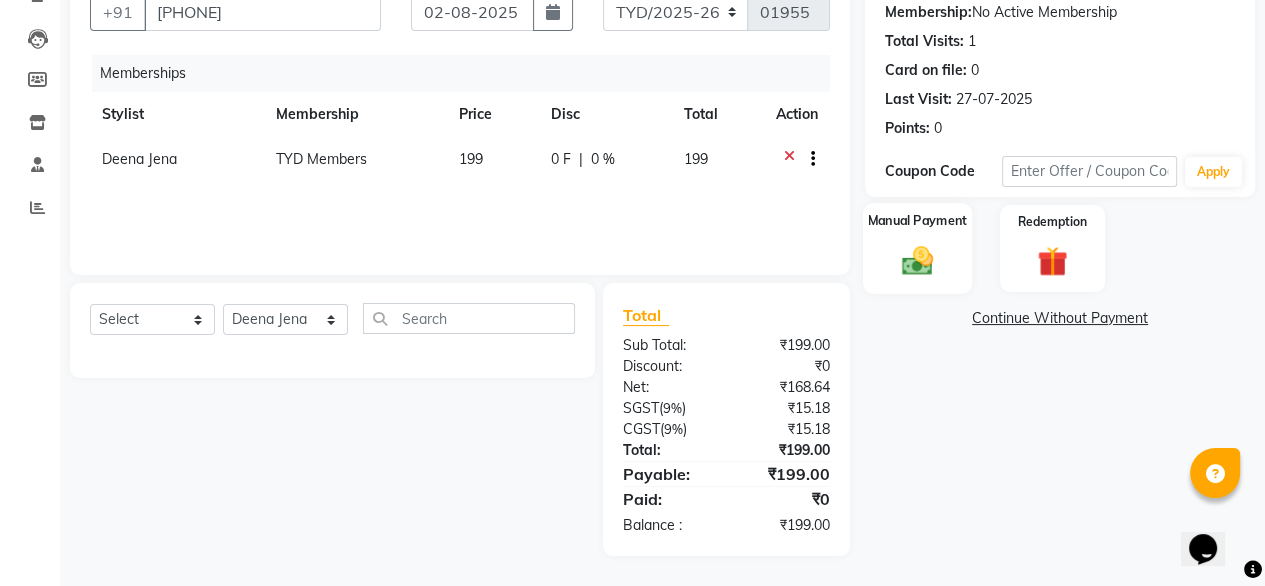 click 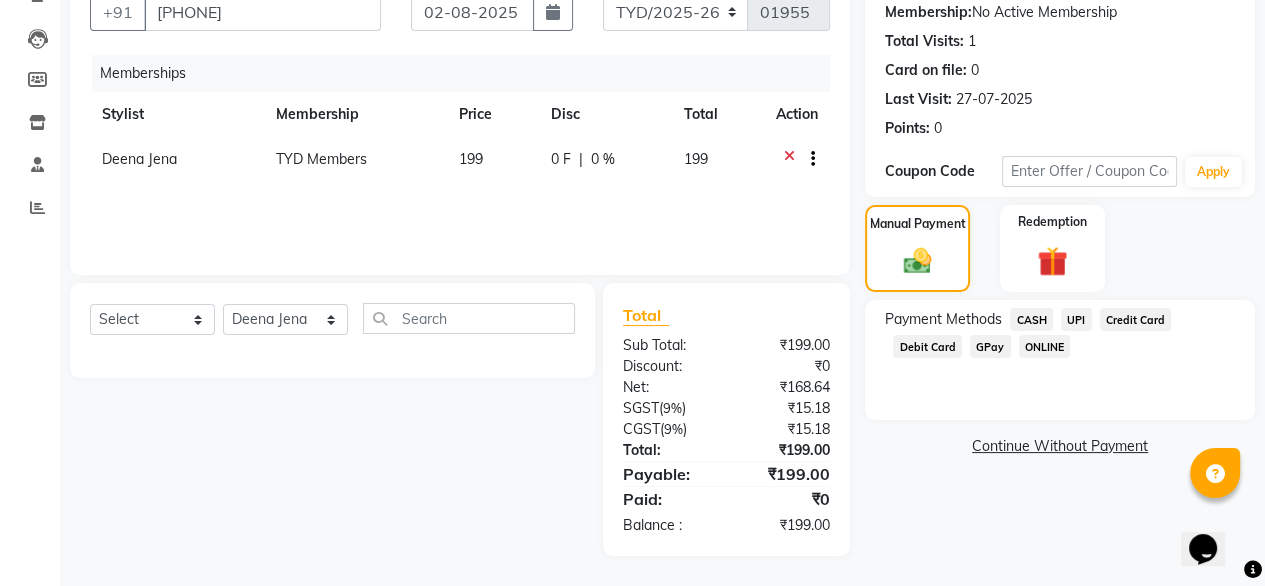 click on "UPI" 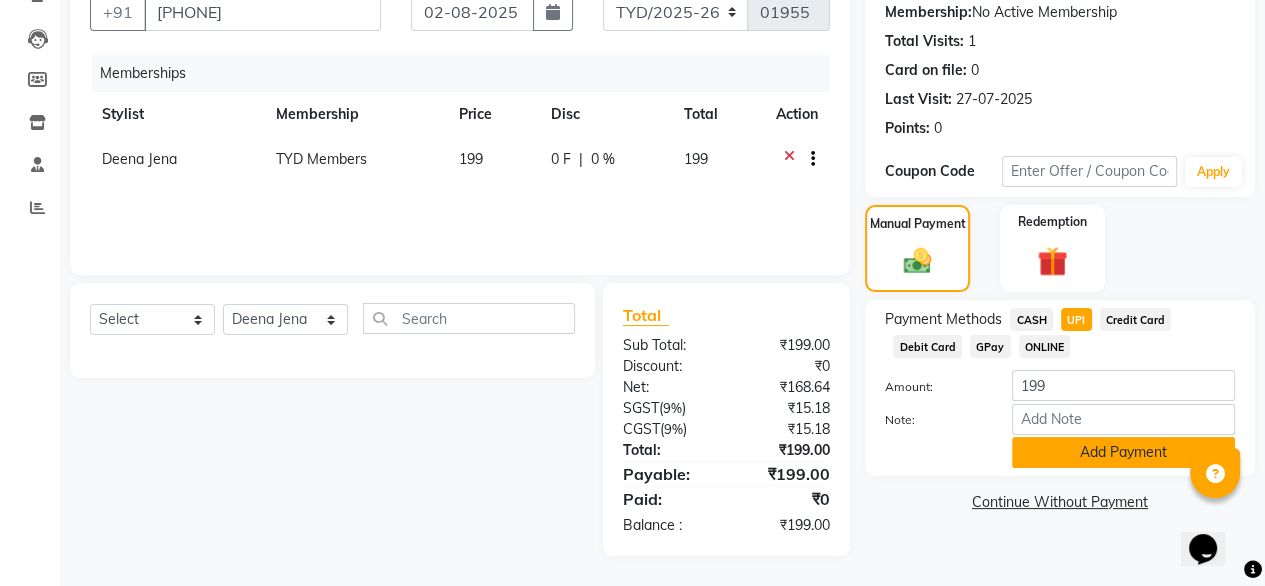 click on "Add Payment" 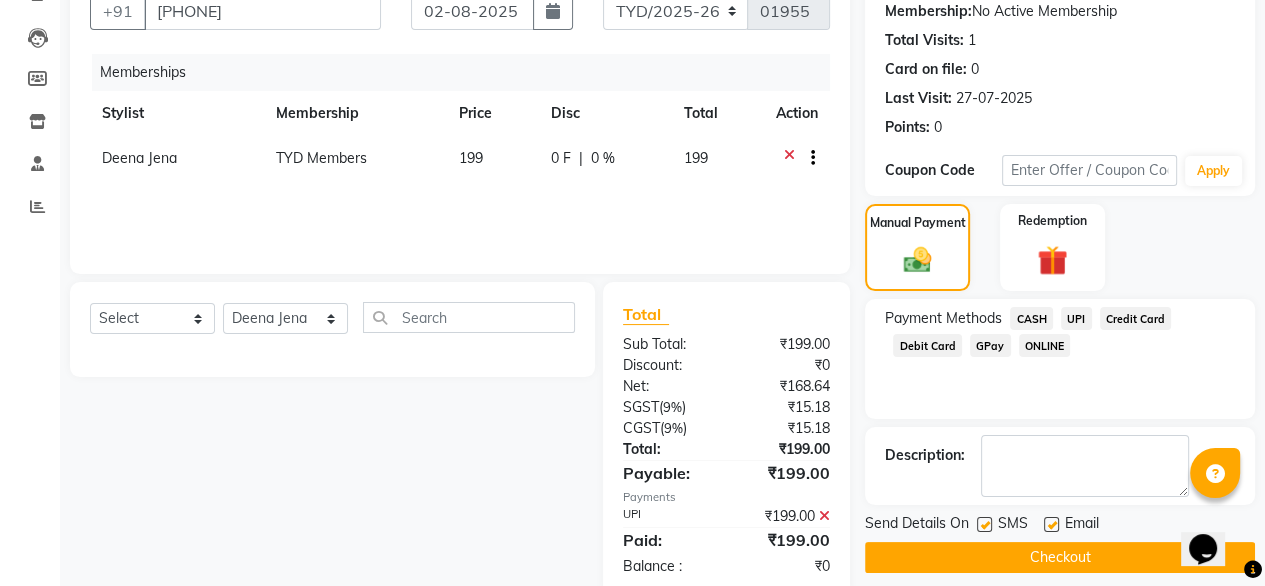 scroll, scrollTop: 236, scrollLeft: 0, axis: vertical 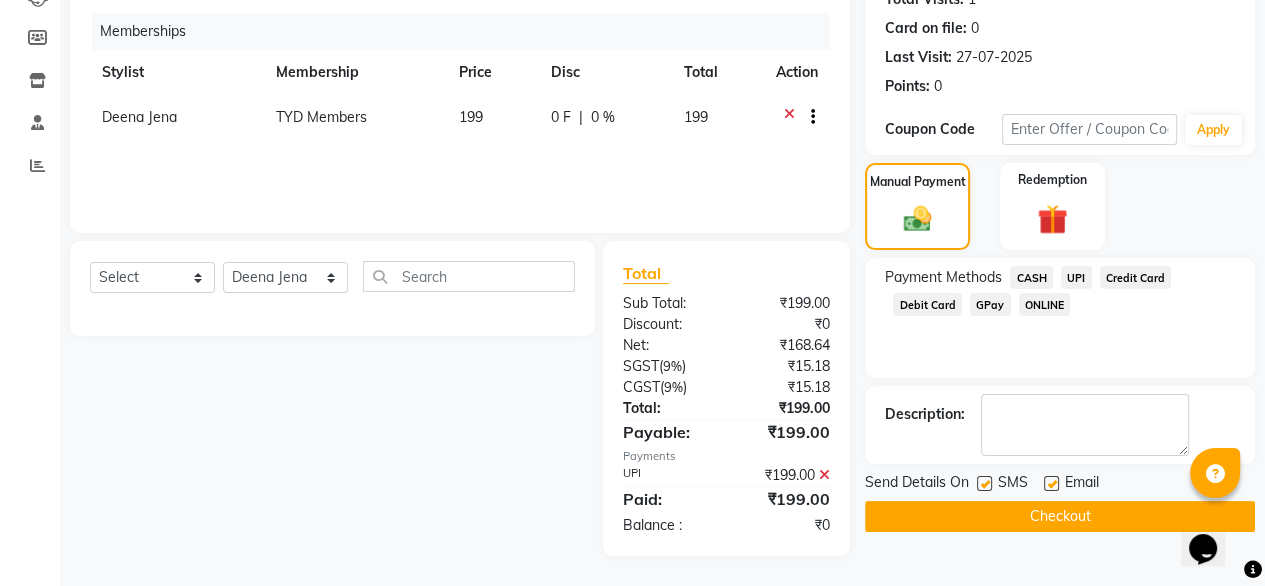 click on "Checkout" 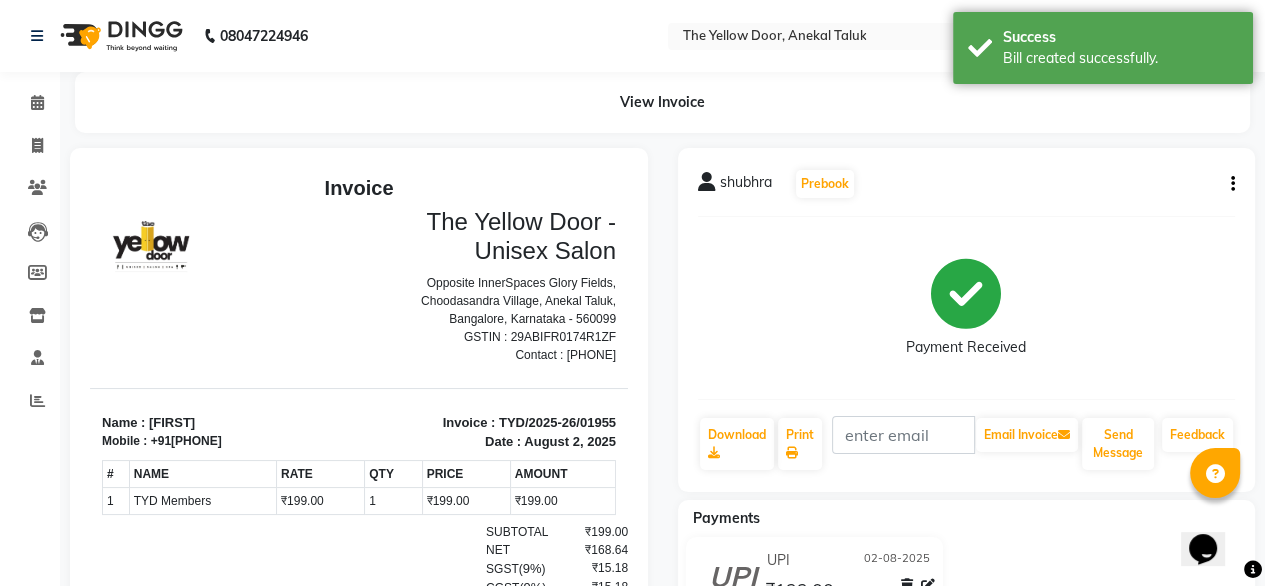 scroll, scrollTop: 0, scrollLeft: 0, axis: both 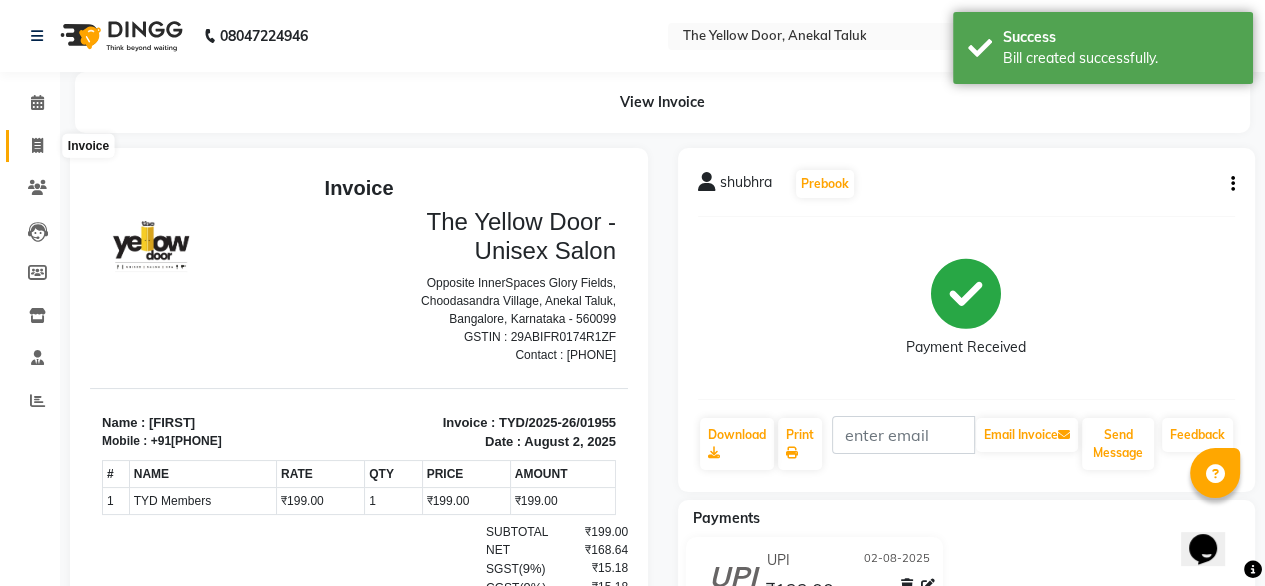 click 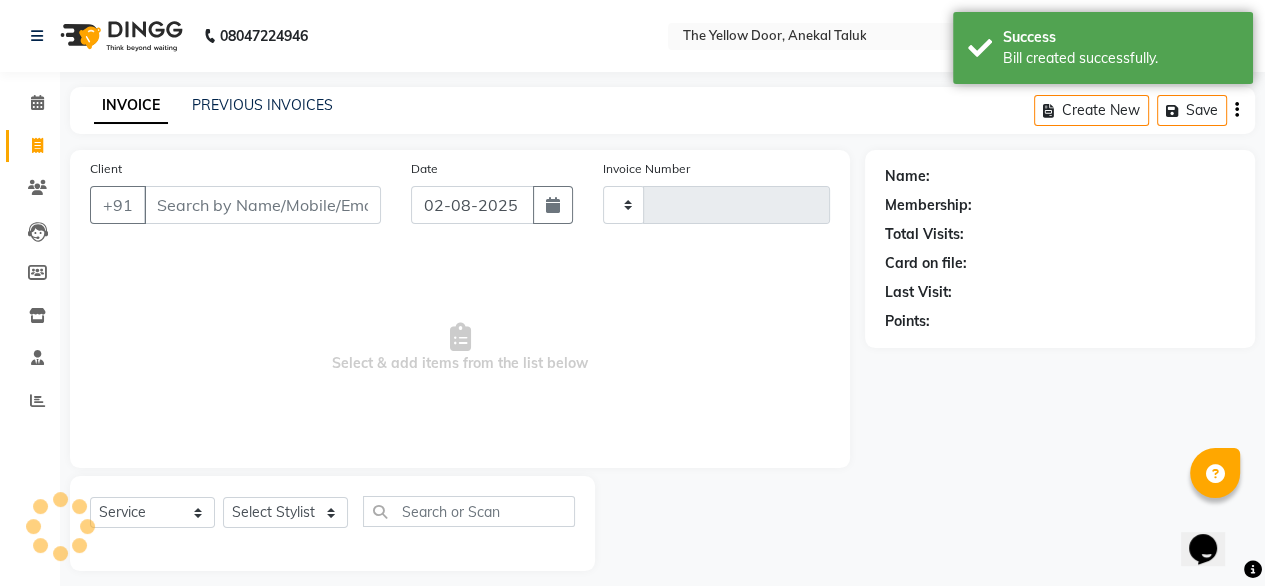 scroll, scrollTop: 16, scrollLeft: 0, axis: vertical 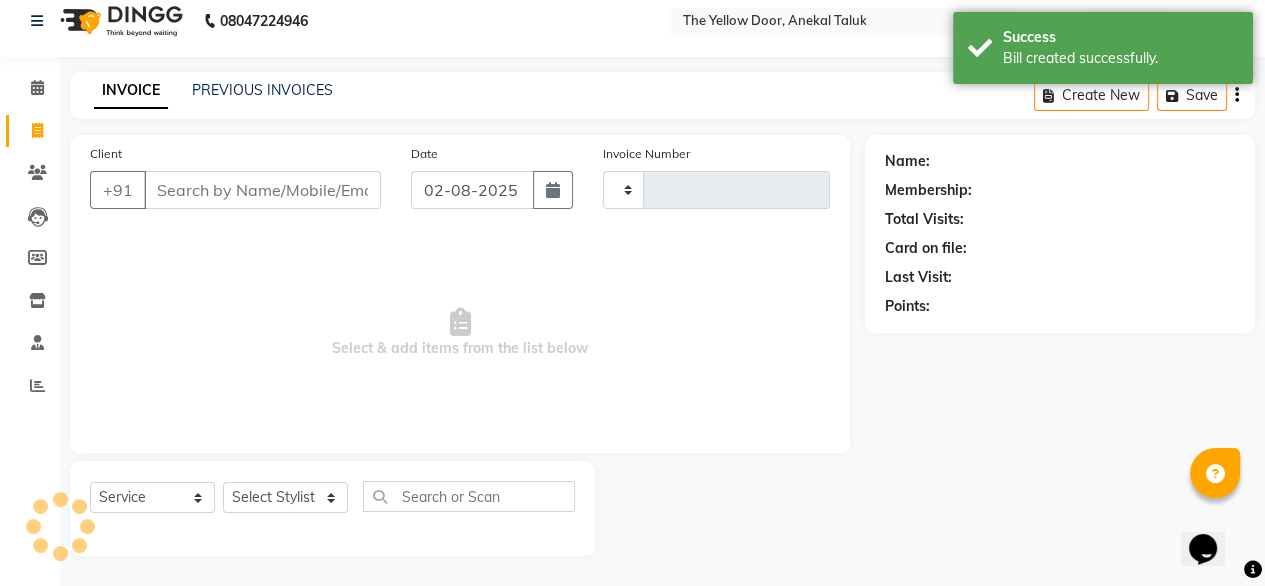 type on "01956" 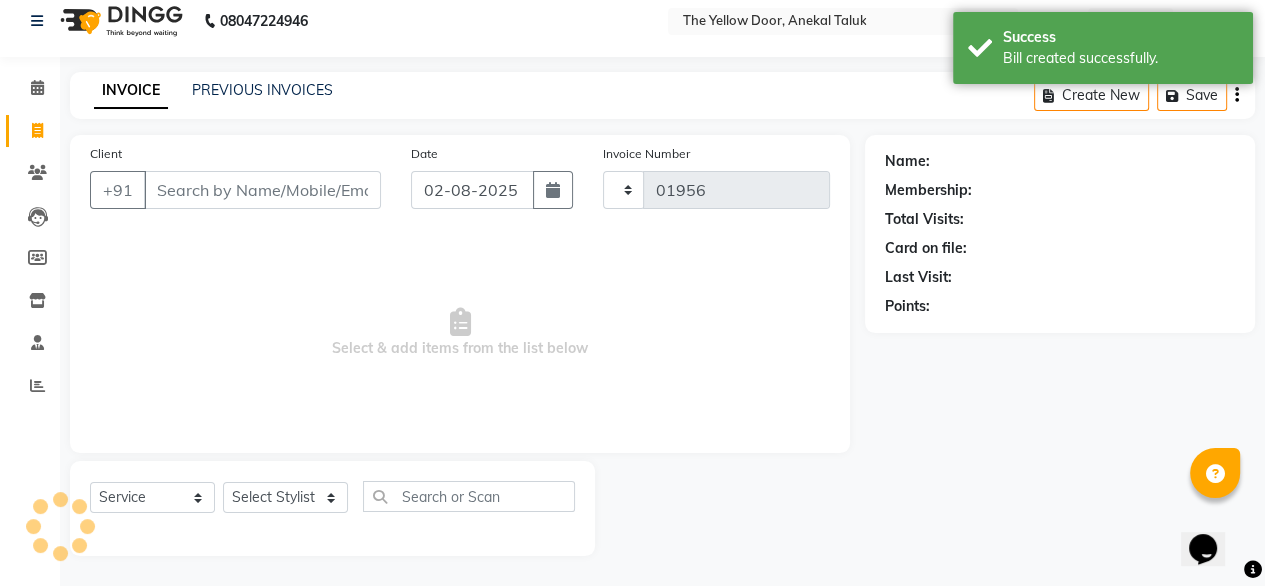 select on "5650" 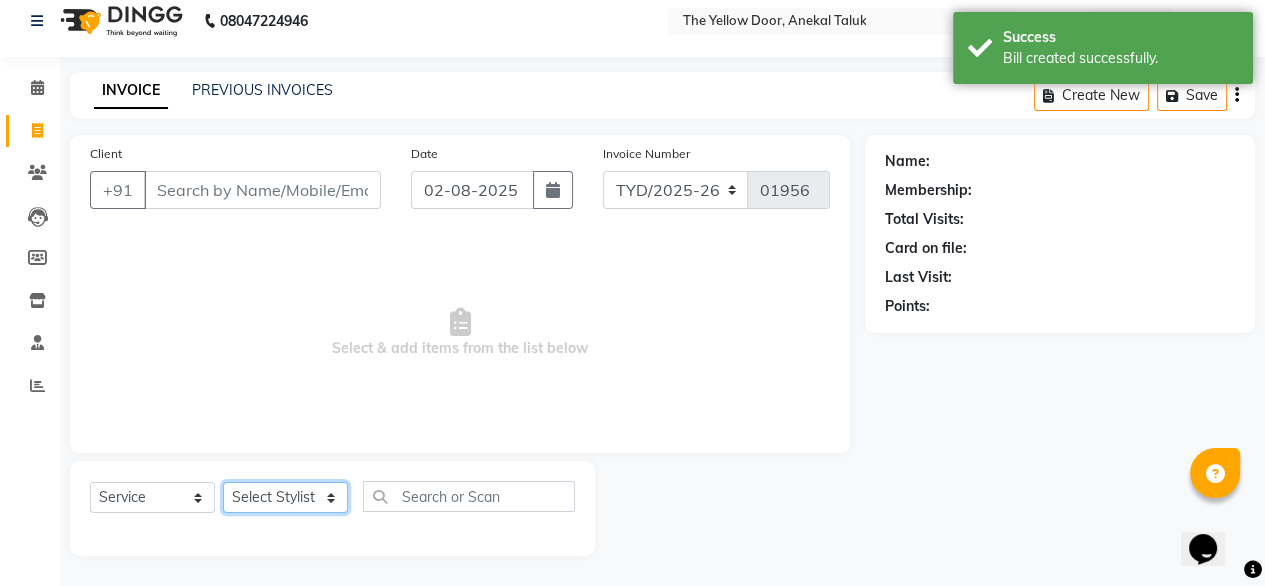 click on "Select Stylist" 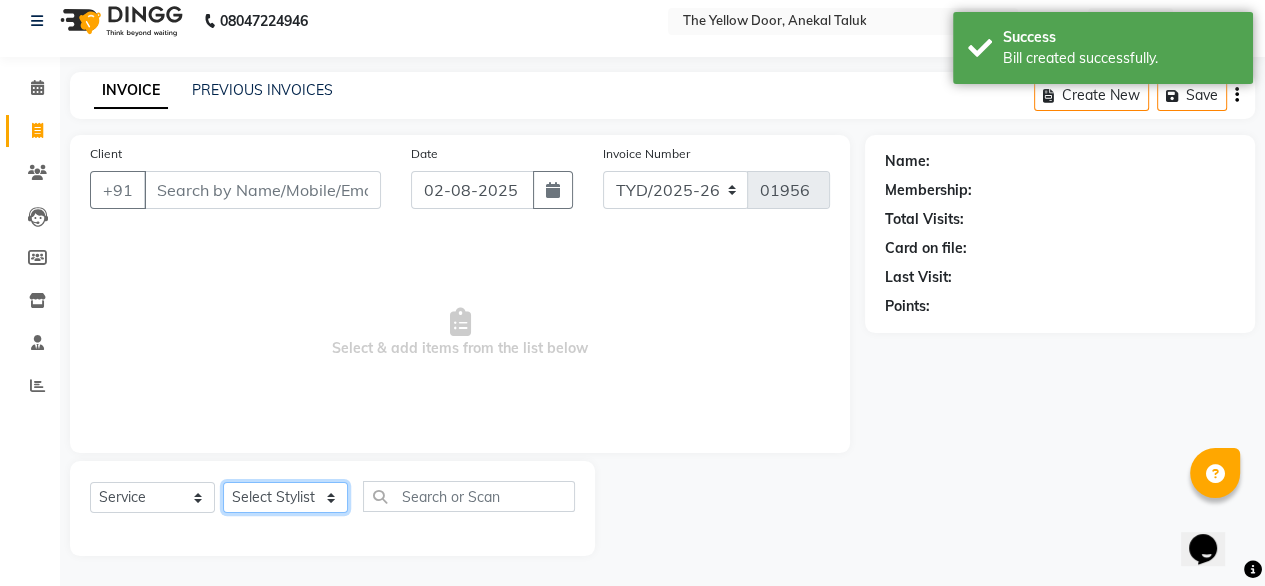 select on "71545" 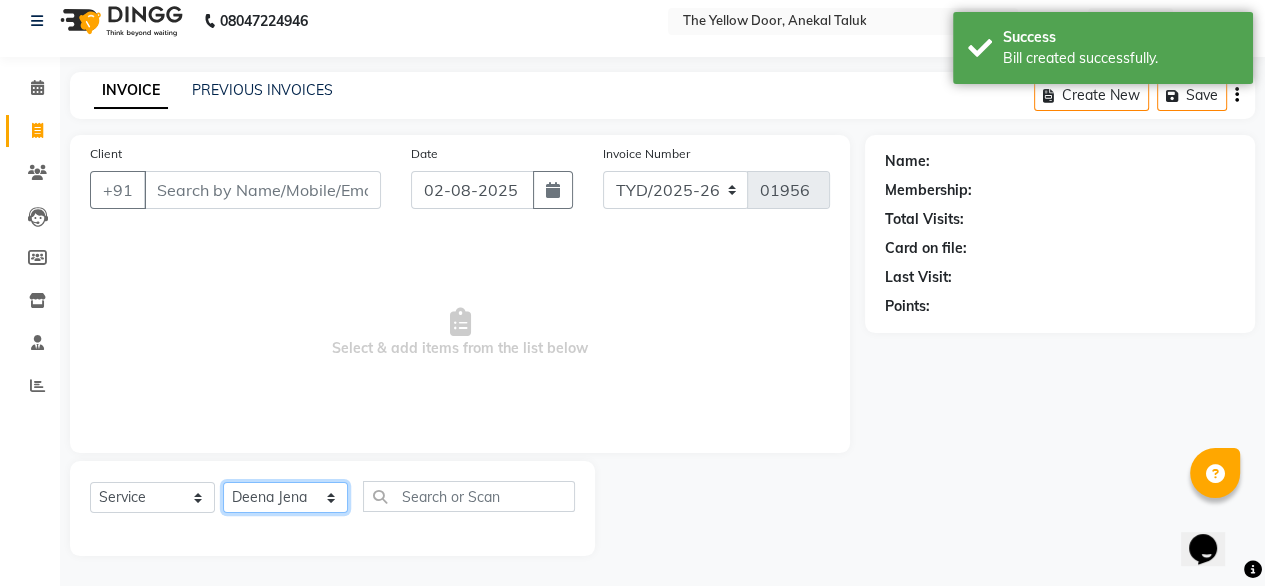 click on "Select Stylist Amit Roy Bina Deena Jena Housekeeping Manager Sajiya Shefi Shanoor Shri" 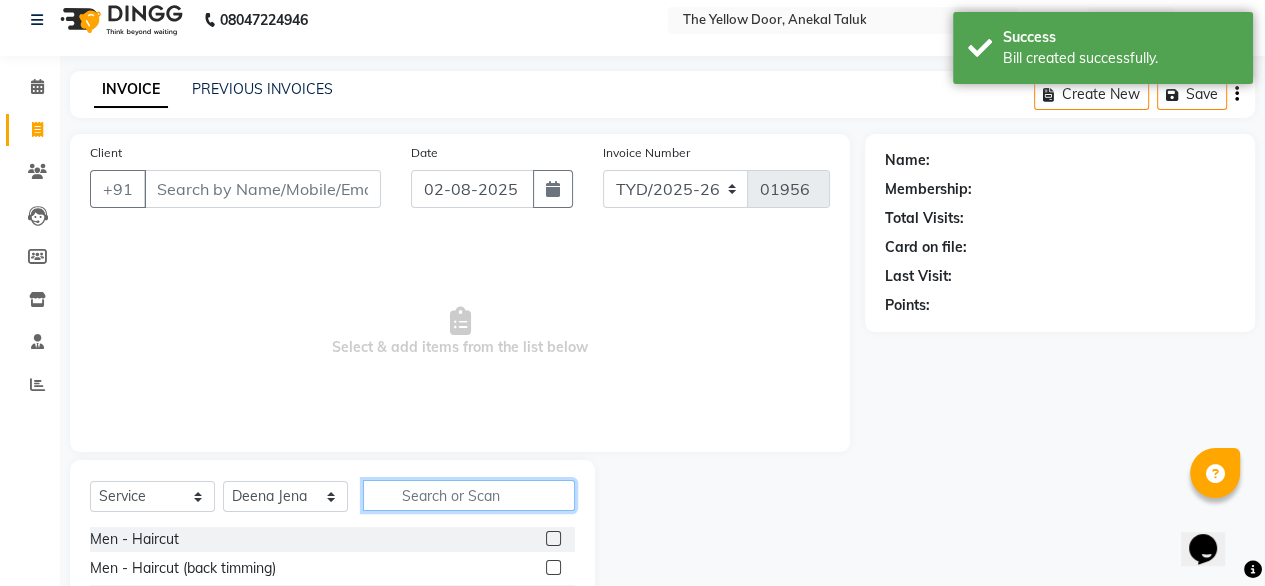click 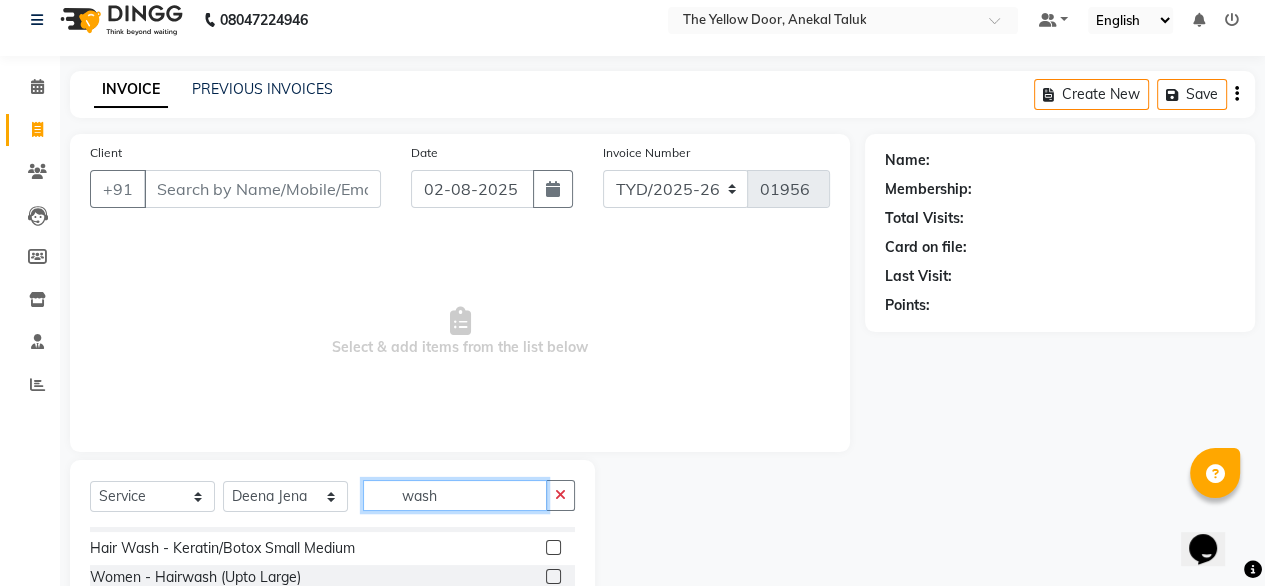 scroll, scrollTop: 156, scrollLeft: 0, axis: vertical 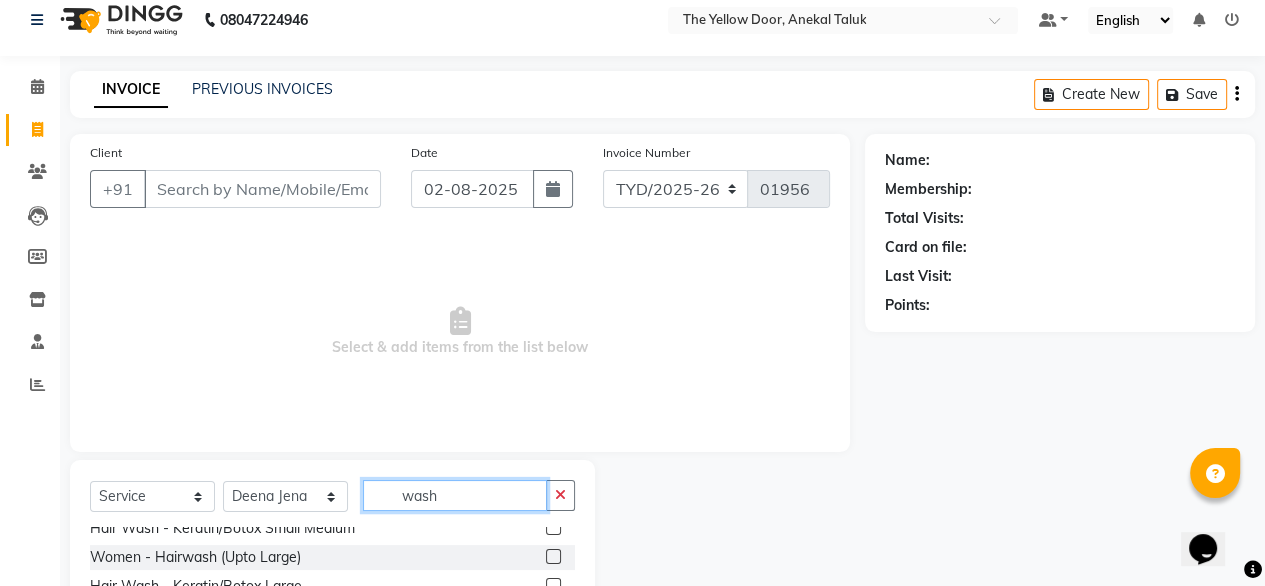 type on "wash" 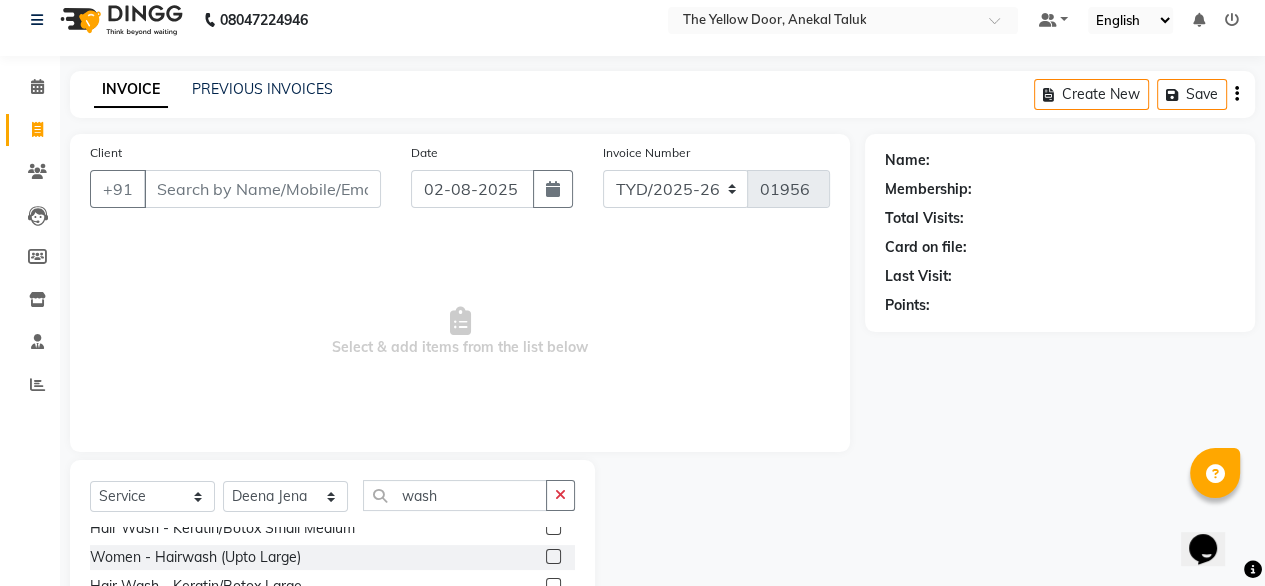 click 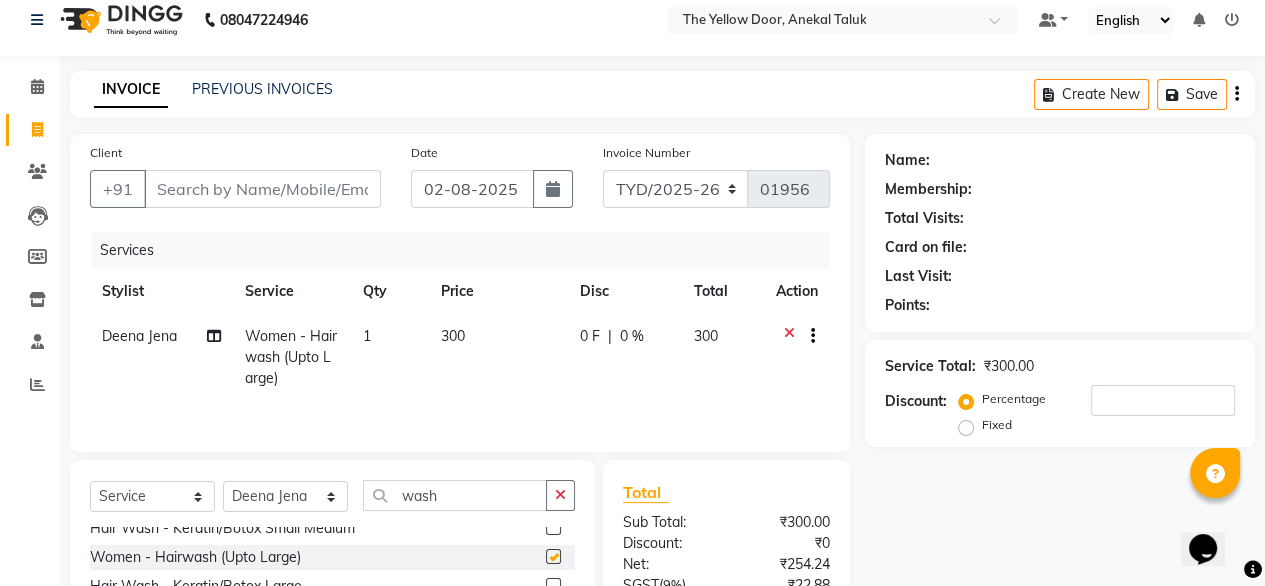 checkbox on "false" 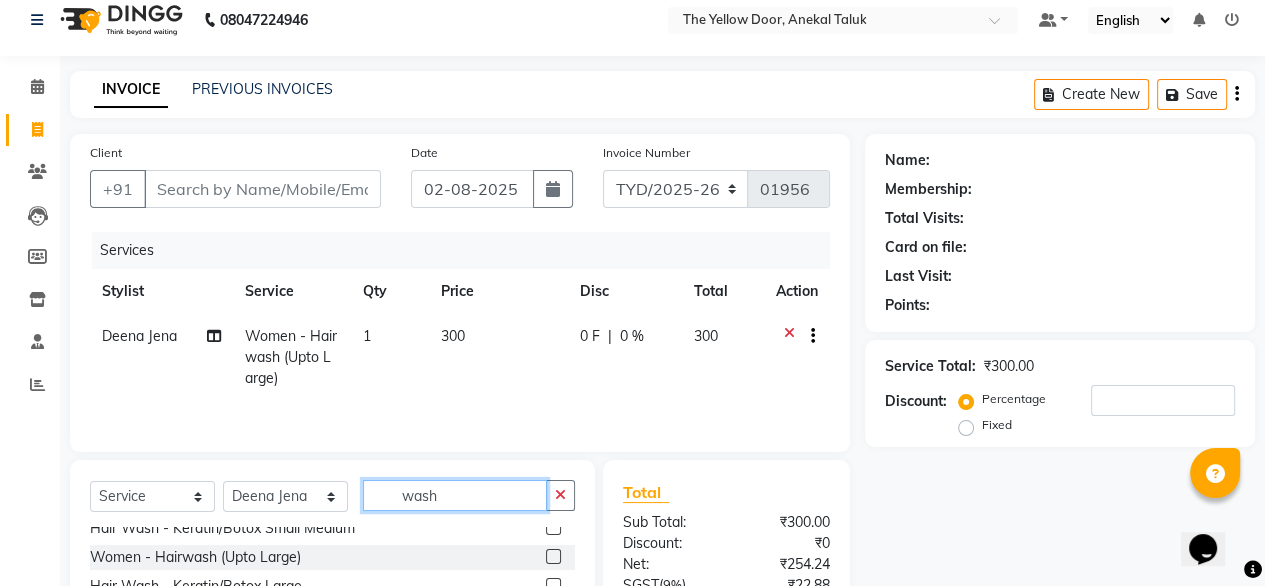 click on "wash" 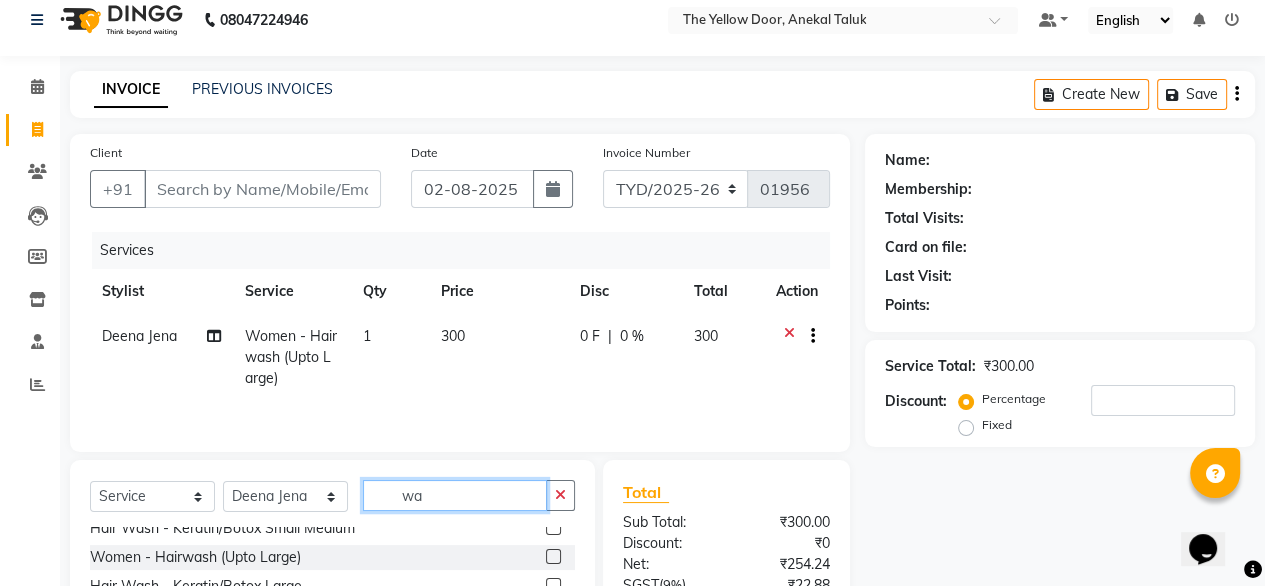 scroll, scrollTop: 591, scrollLeft: 0, axis: vertical 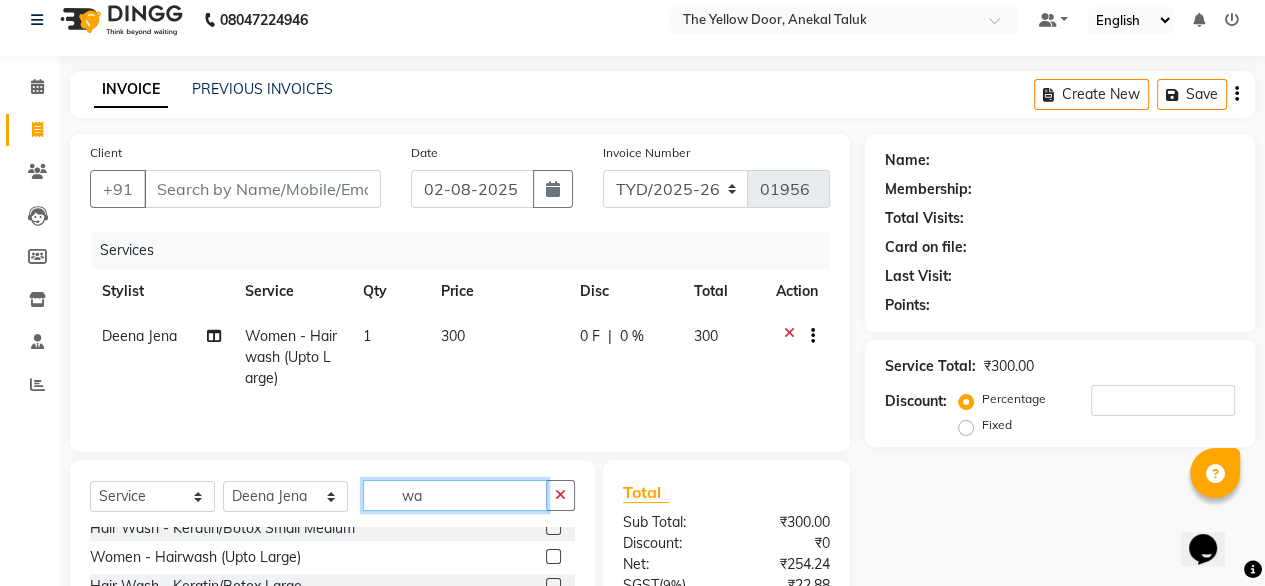 type on "w" 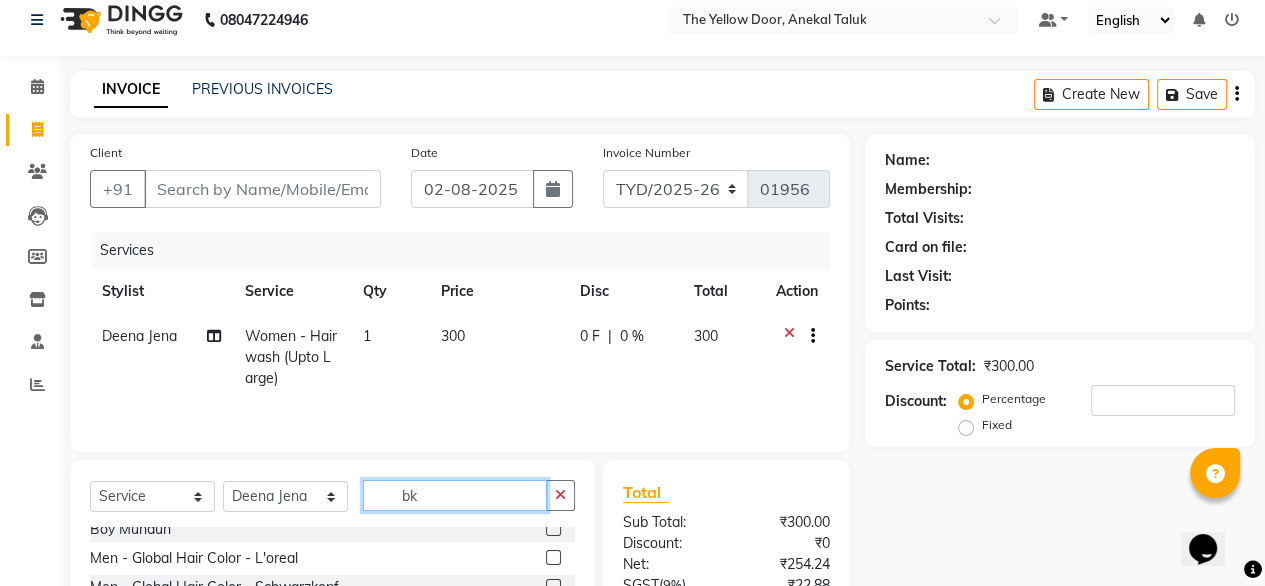 scroll, scrollTop: 0, scrollLeft: 0, axis: both 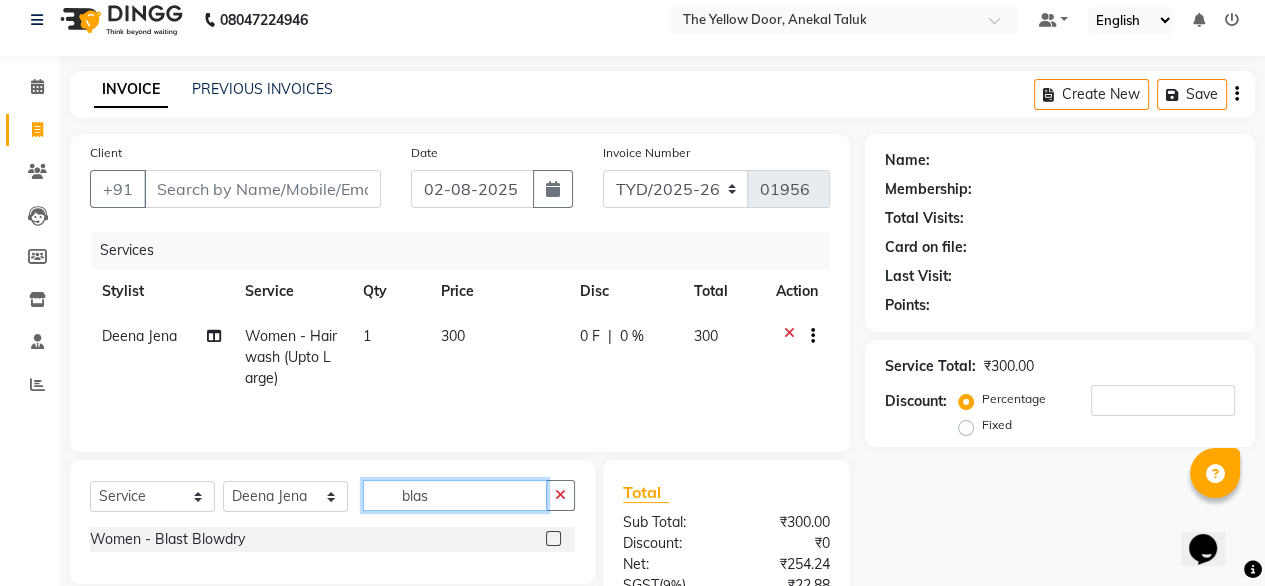 type on "blas" 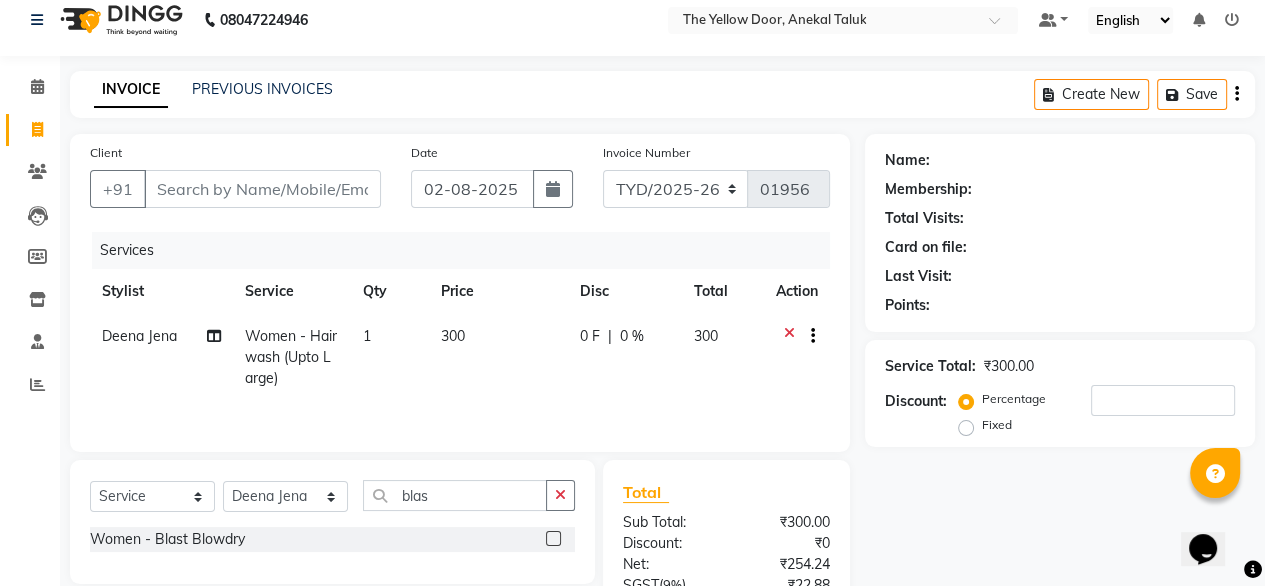 click 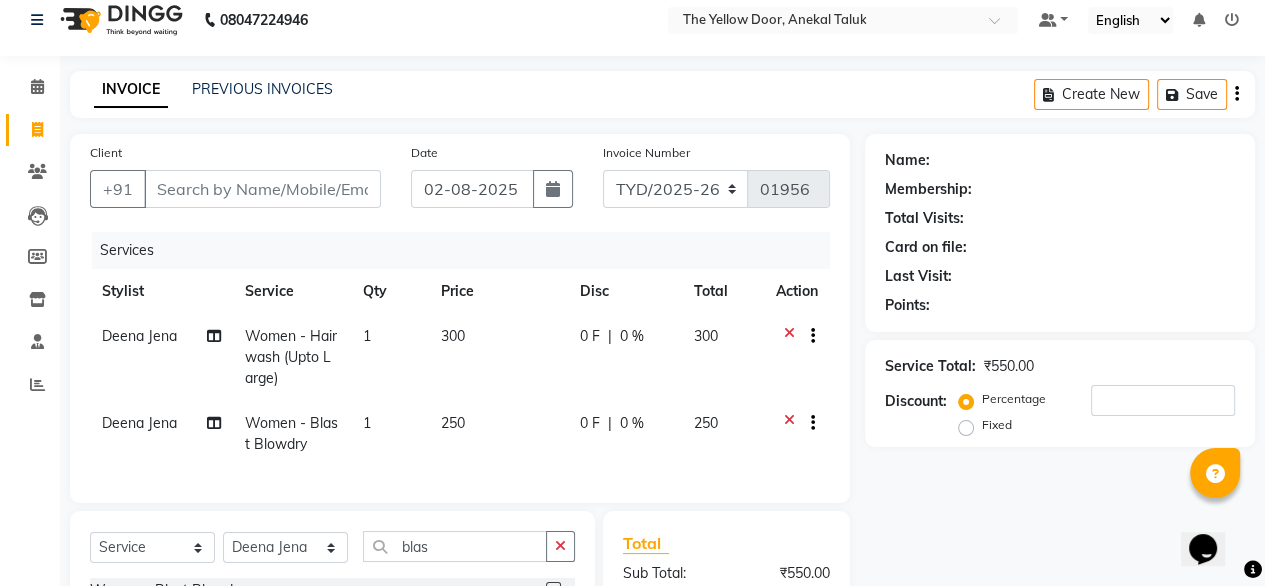 checkbox on "false" 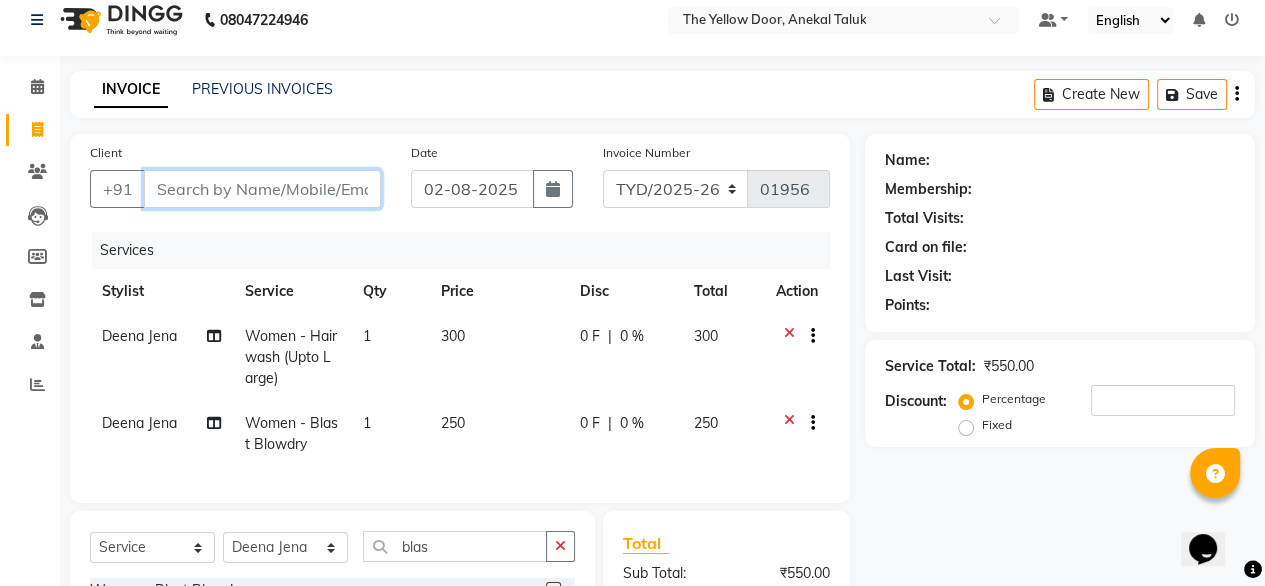 click on "Client" at bounding box center [262, 189] 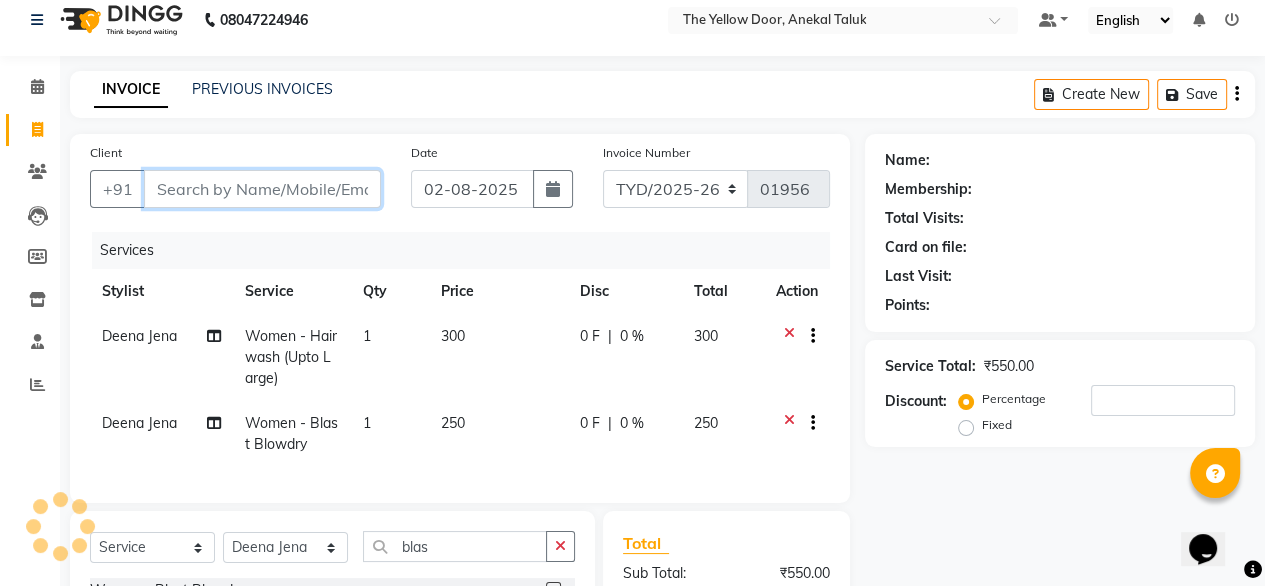 type on "s" 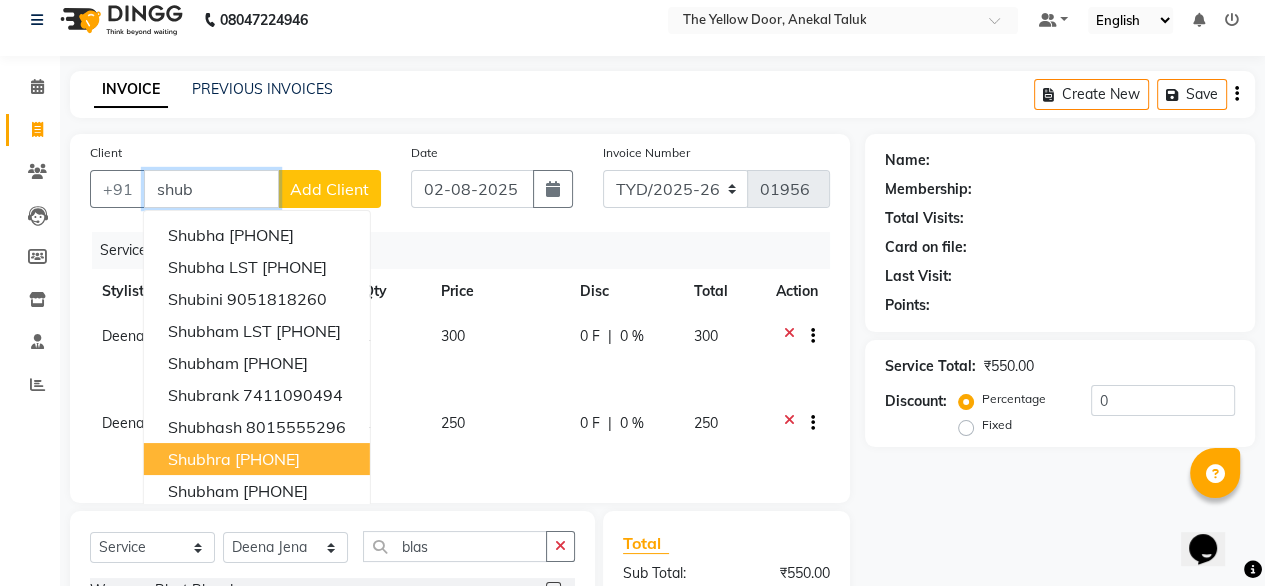 click on "[PHONE]" at bounding box center [267, 459] 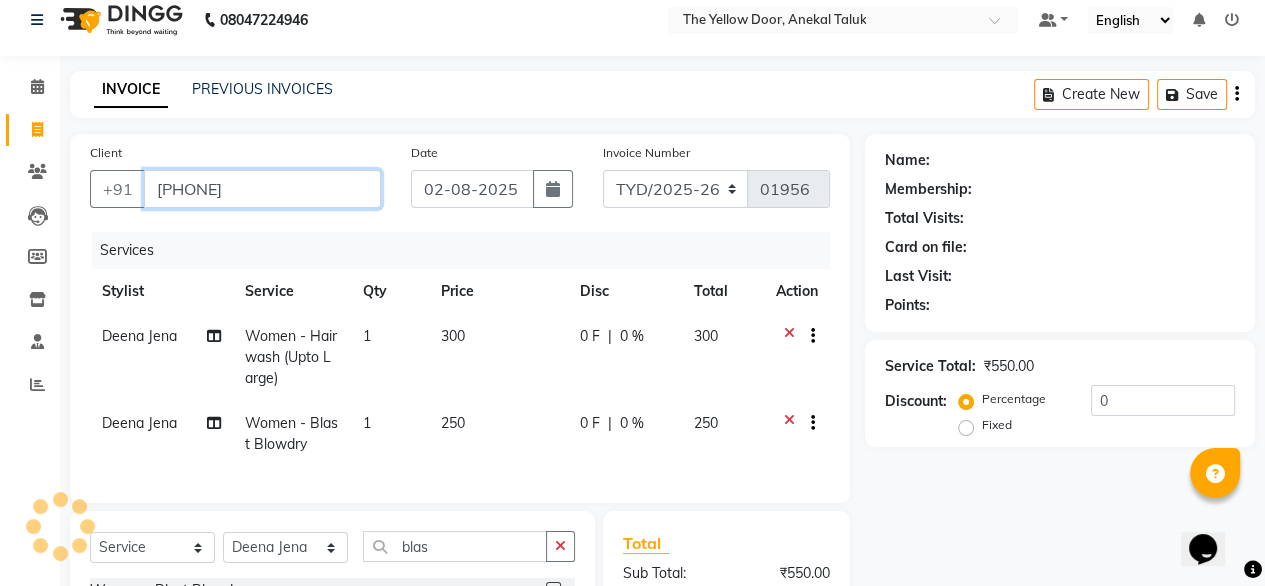 type on "[PHONE]" 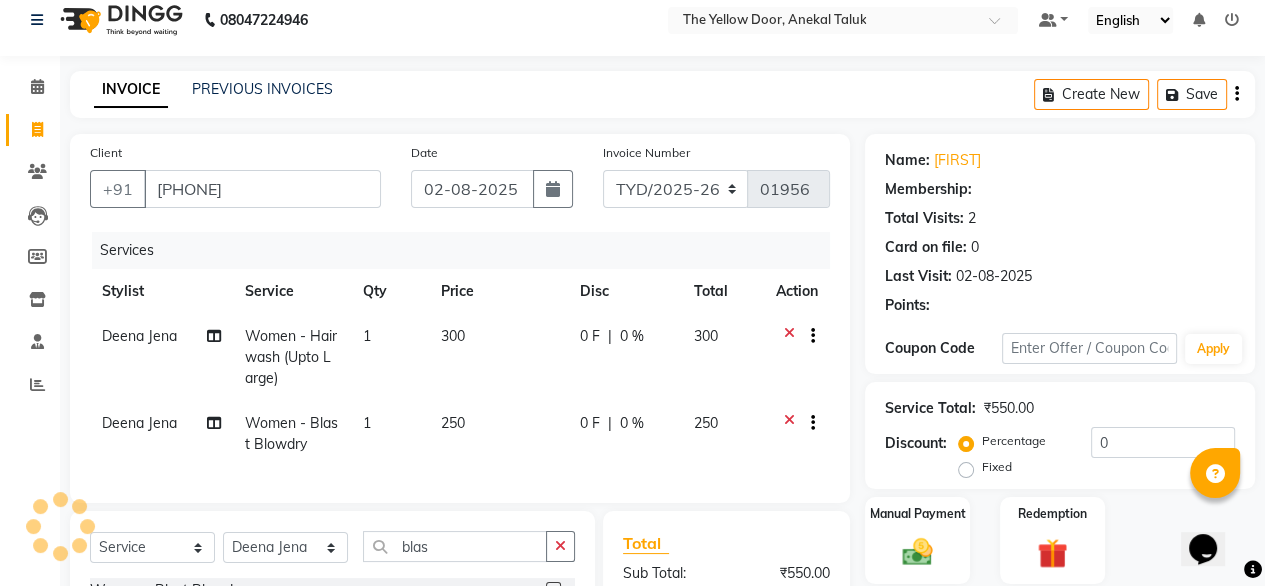 select on "1: Object" 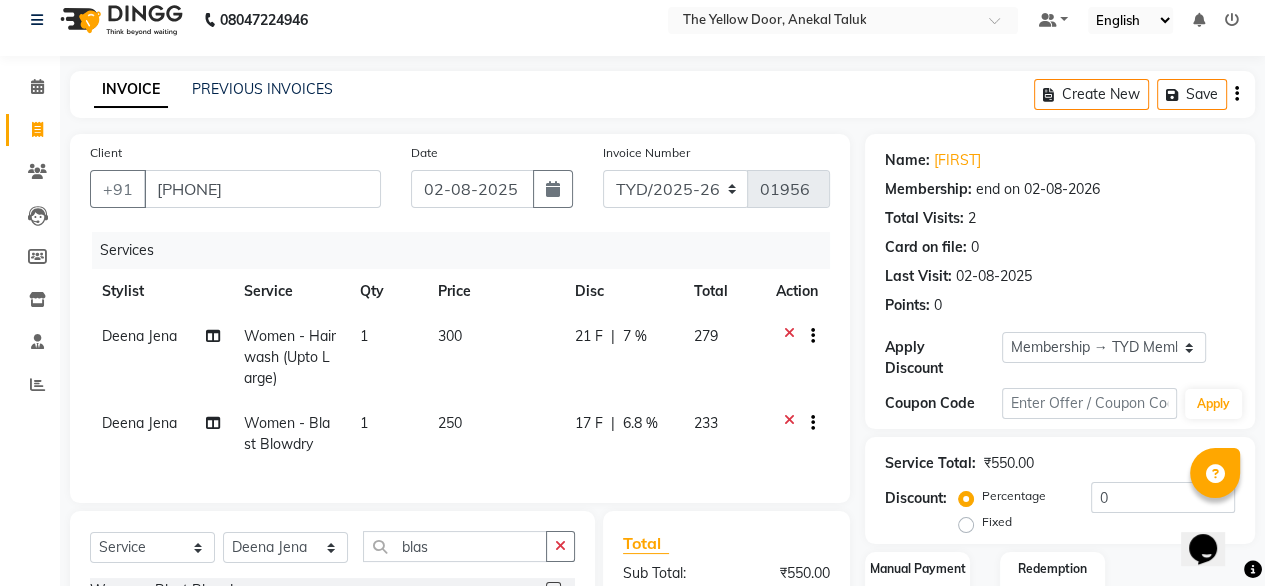 radio on "false" 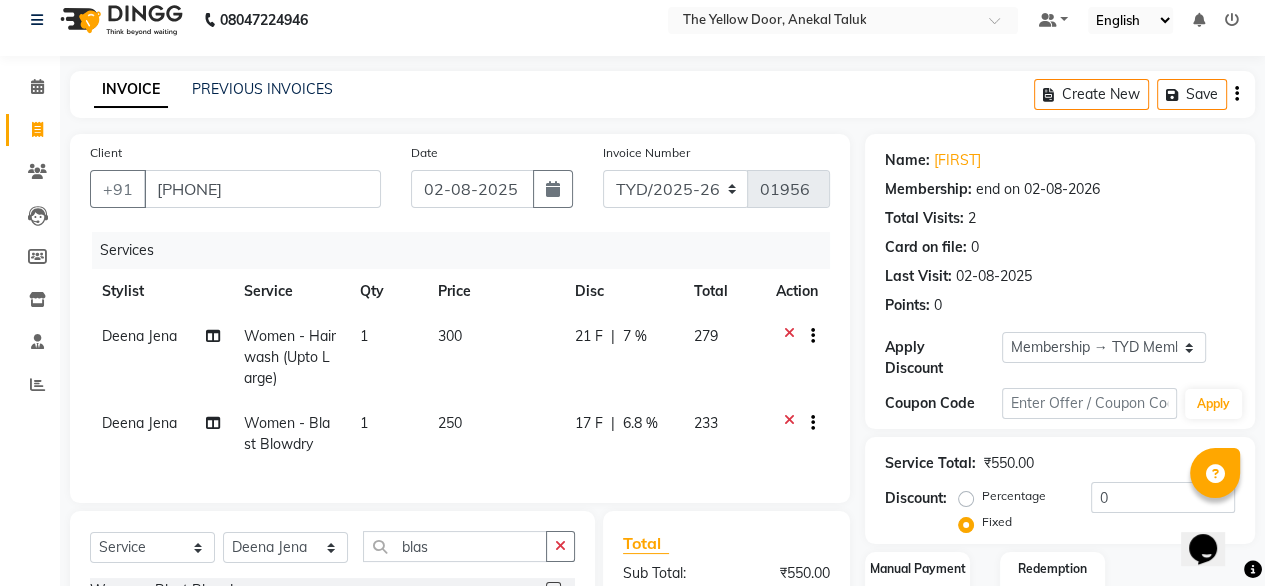 scroll, scrollTop: 281, scrollLeft: 0, axis: vertical 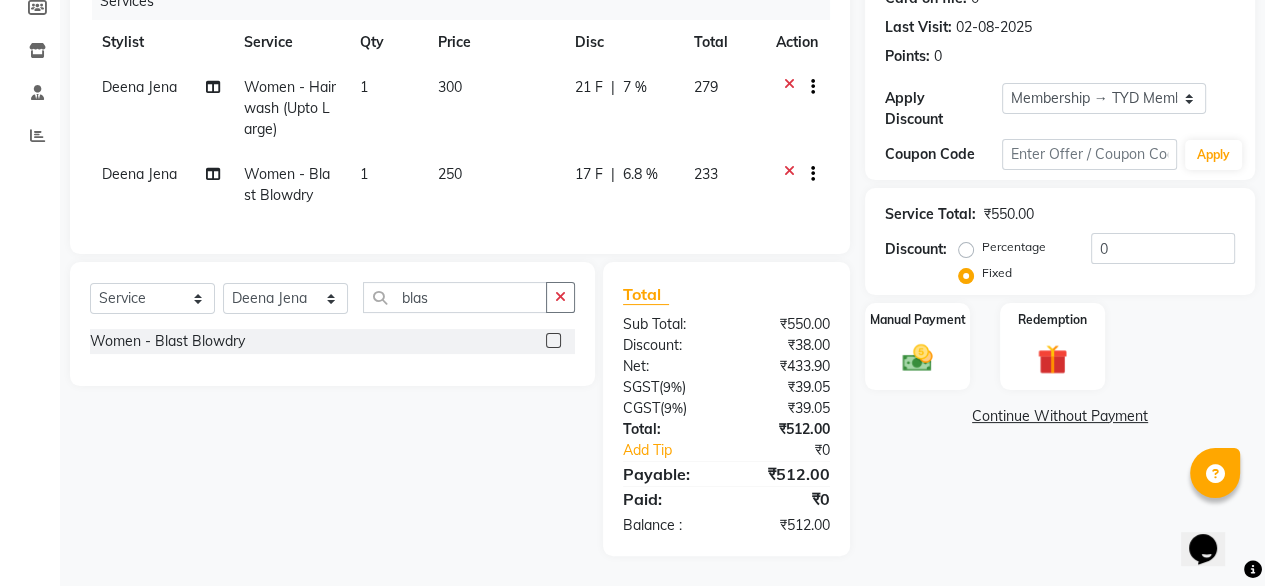 click 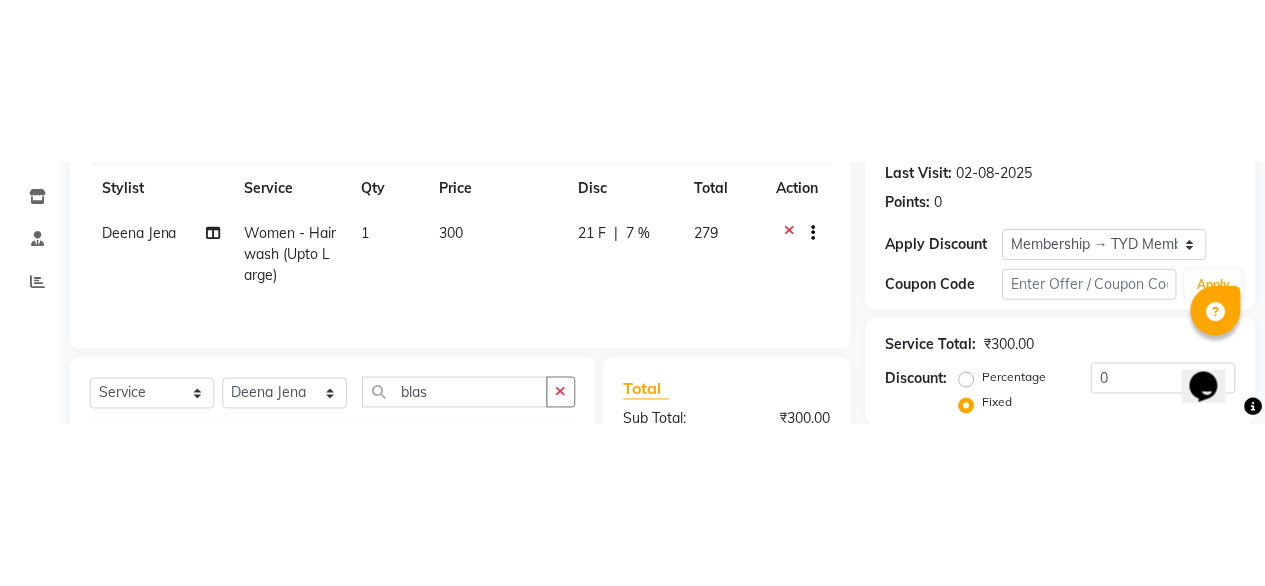scroll, scrollTop: 215, scrollLeft: 0, axis: vertical 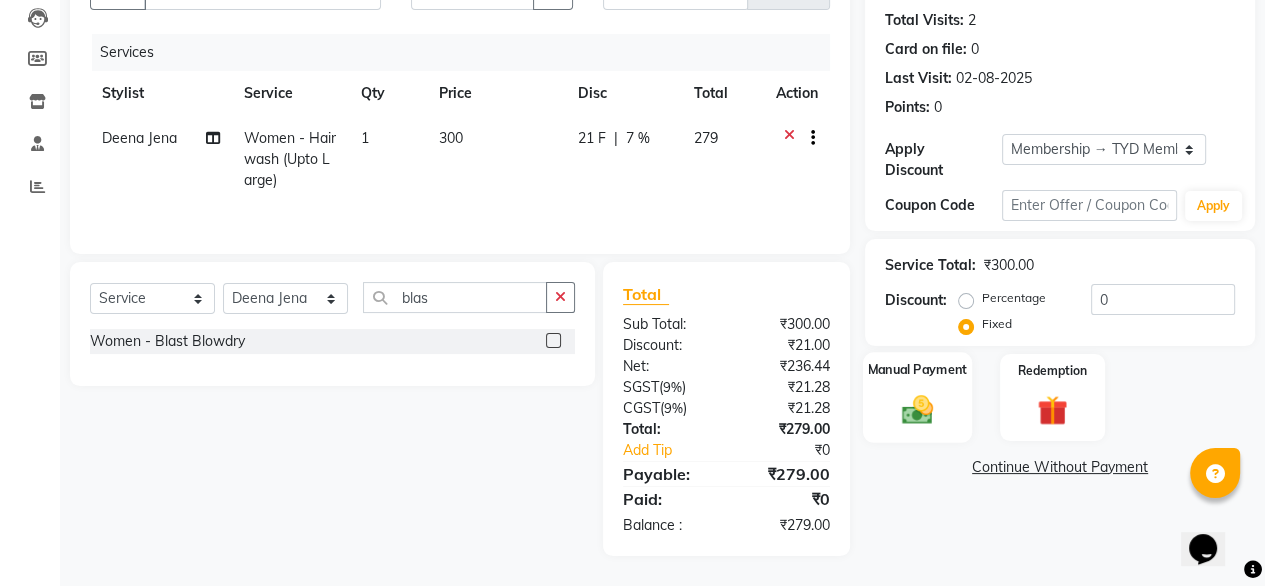 click 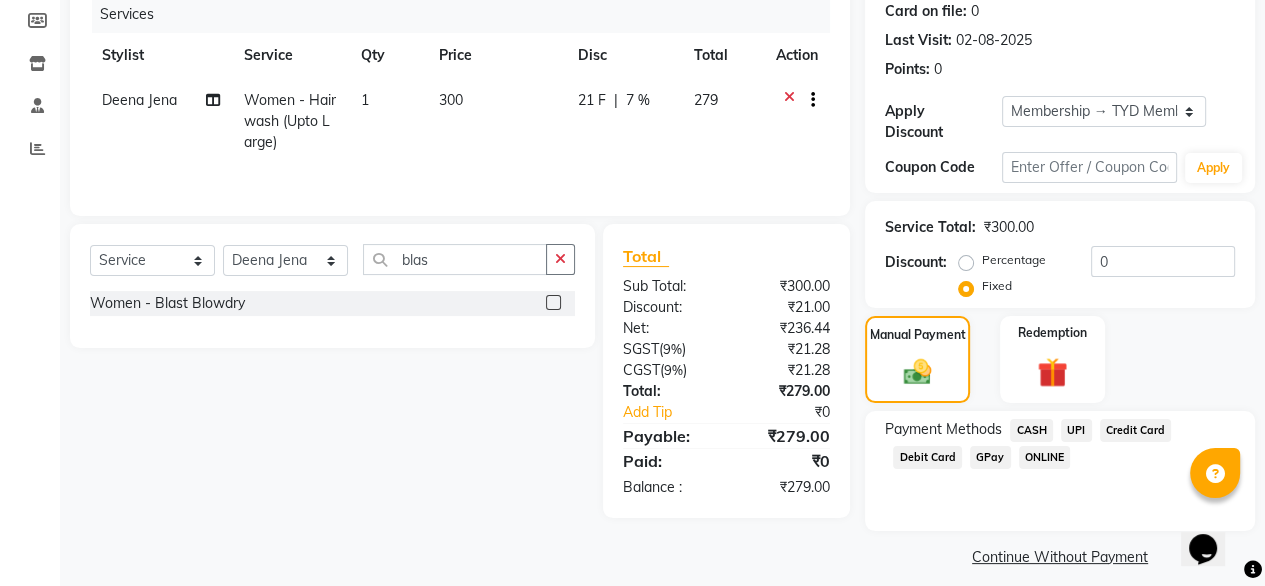 click on "UPI" 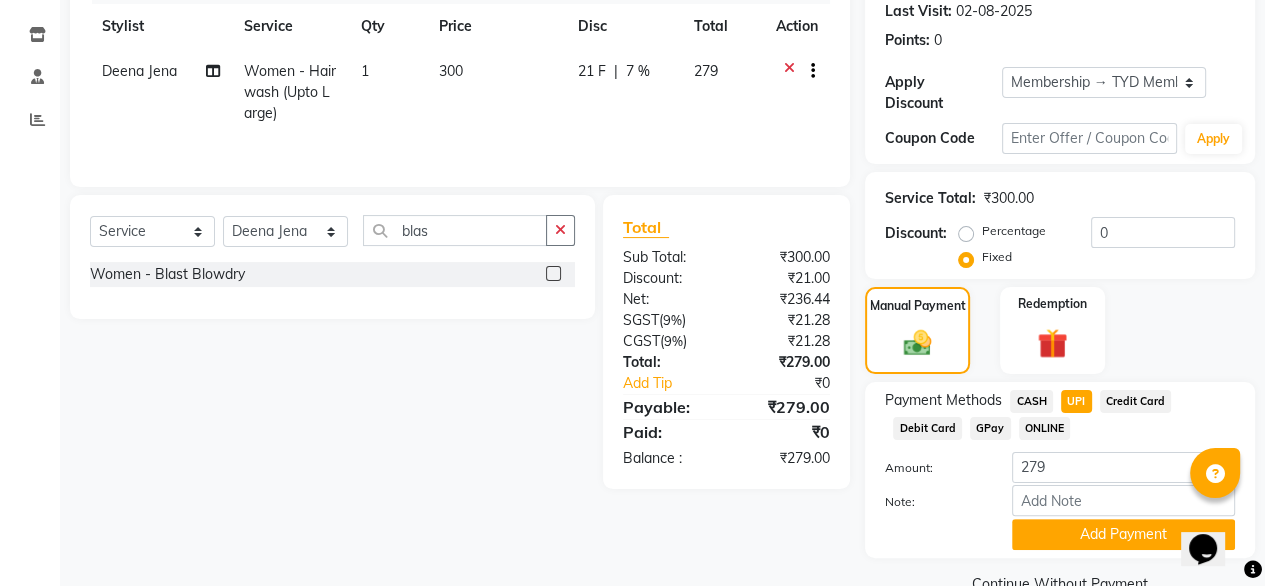 click on "Payment Methods  CASH   UPI   Credit Card   Debit Card   GPay   ONLINE" 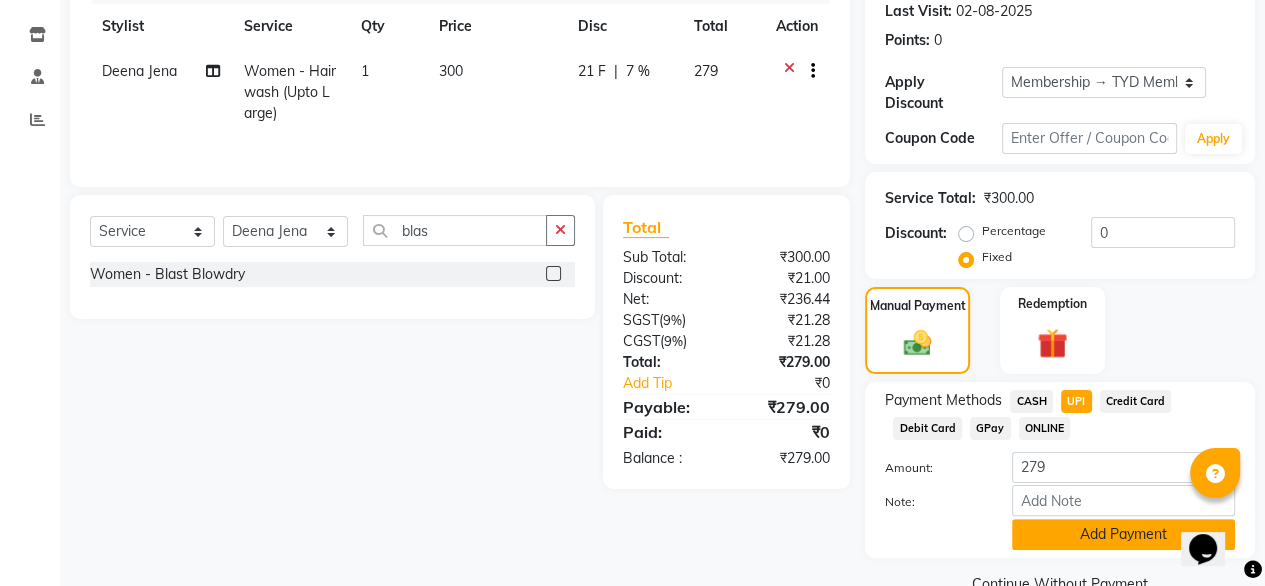 click on "Add Payment" 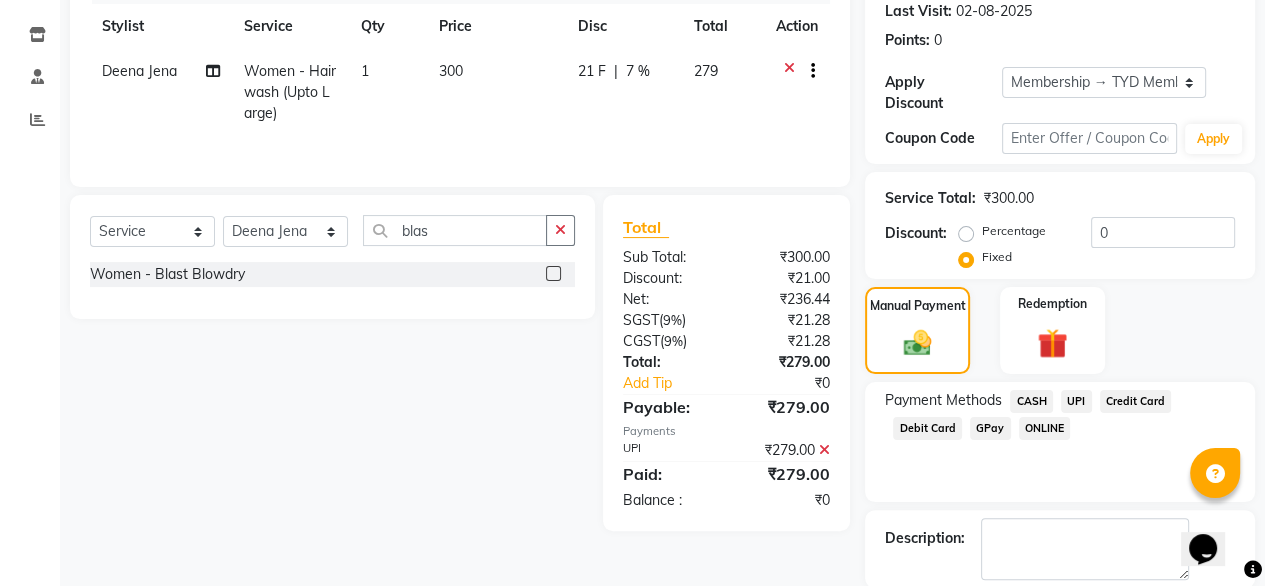 scroll, scrollTop: 364, scrollLeft: 0, axis: vertical 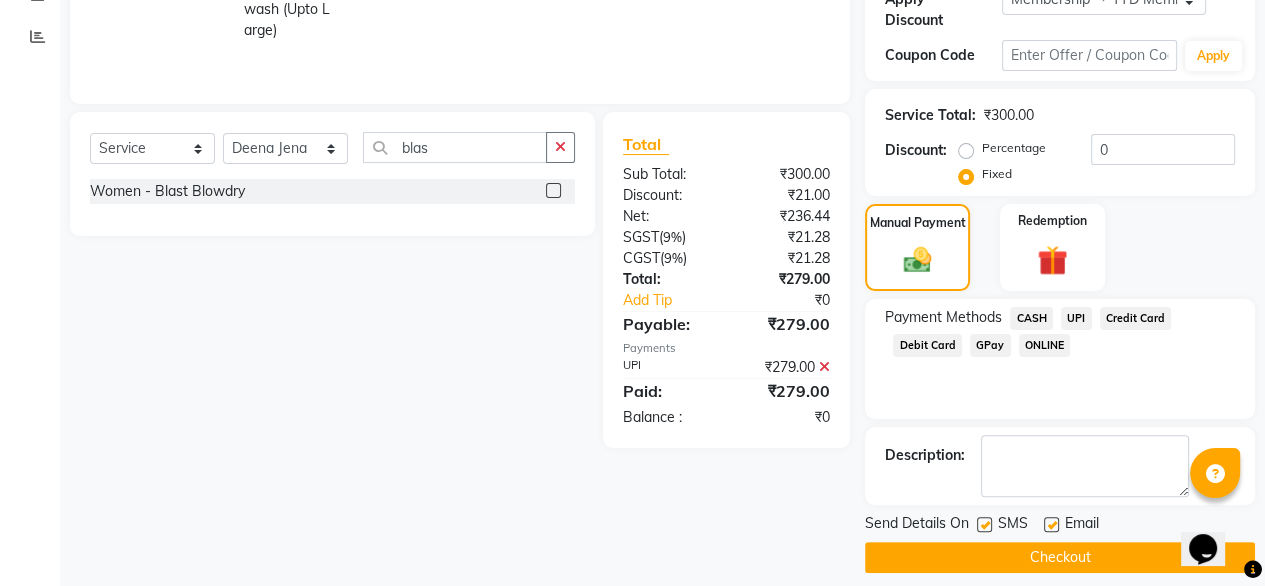 click on "Checkout" 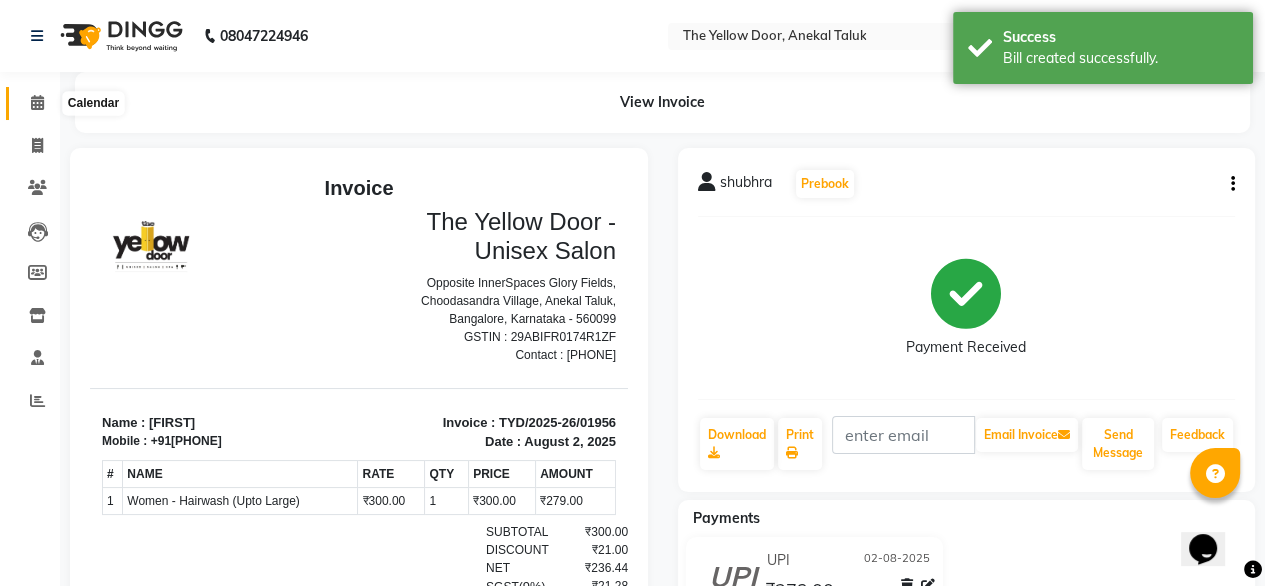 scroll, scrollTop: 0, scrollLeft: 0, axis: both 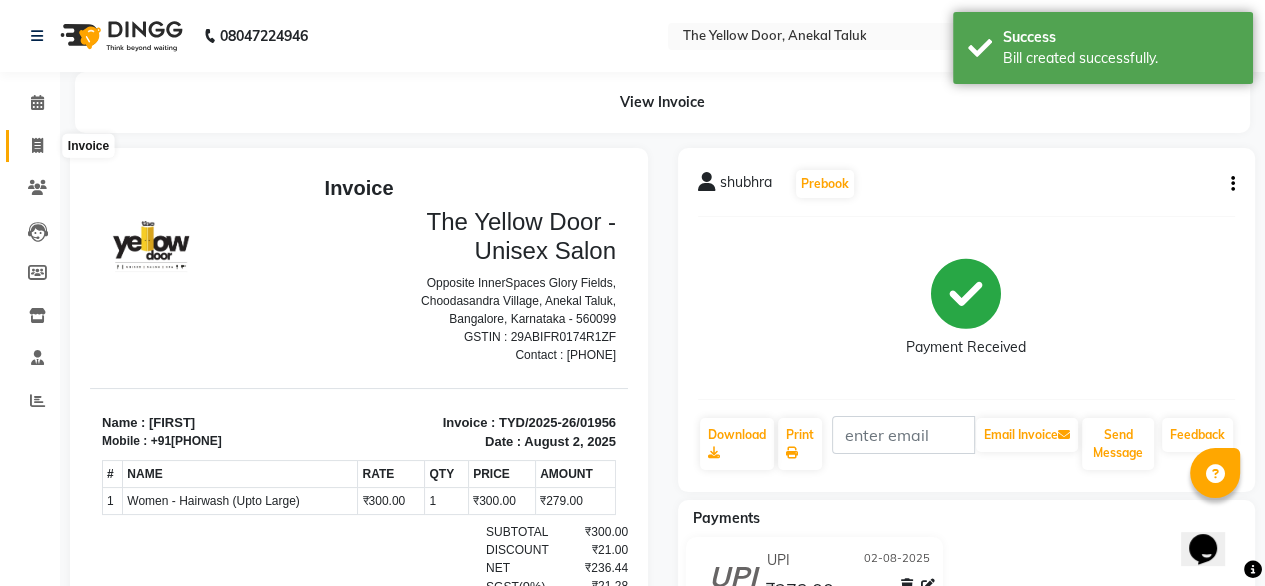 click 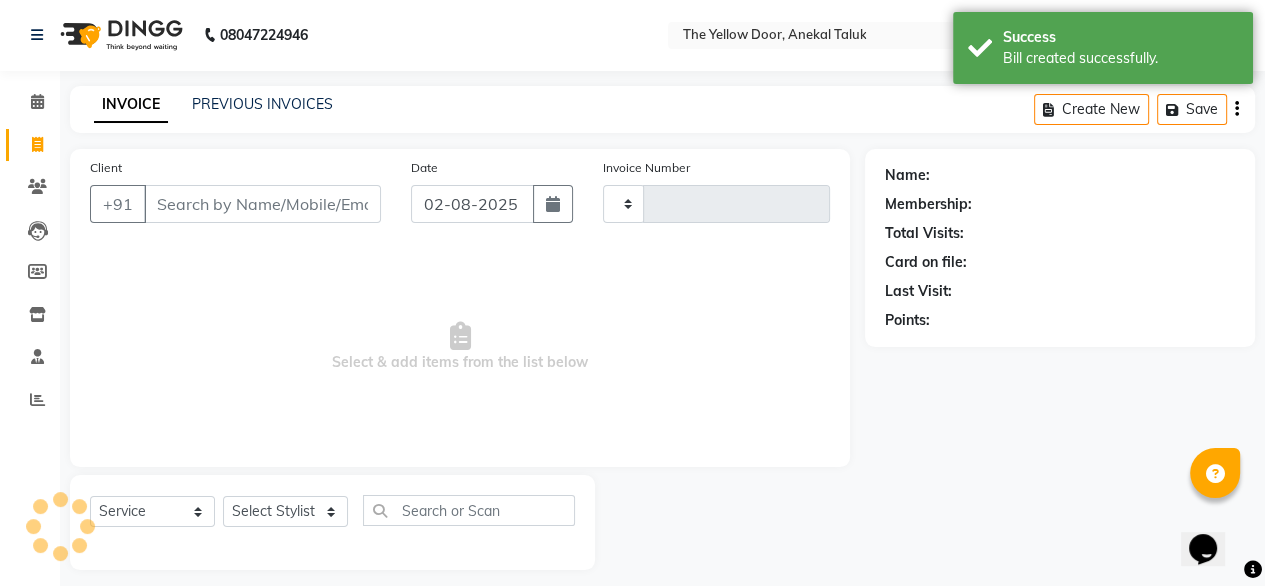 type on "01957" 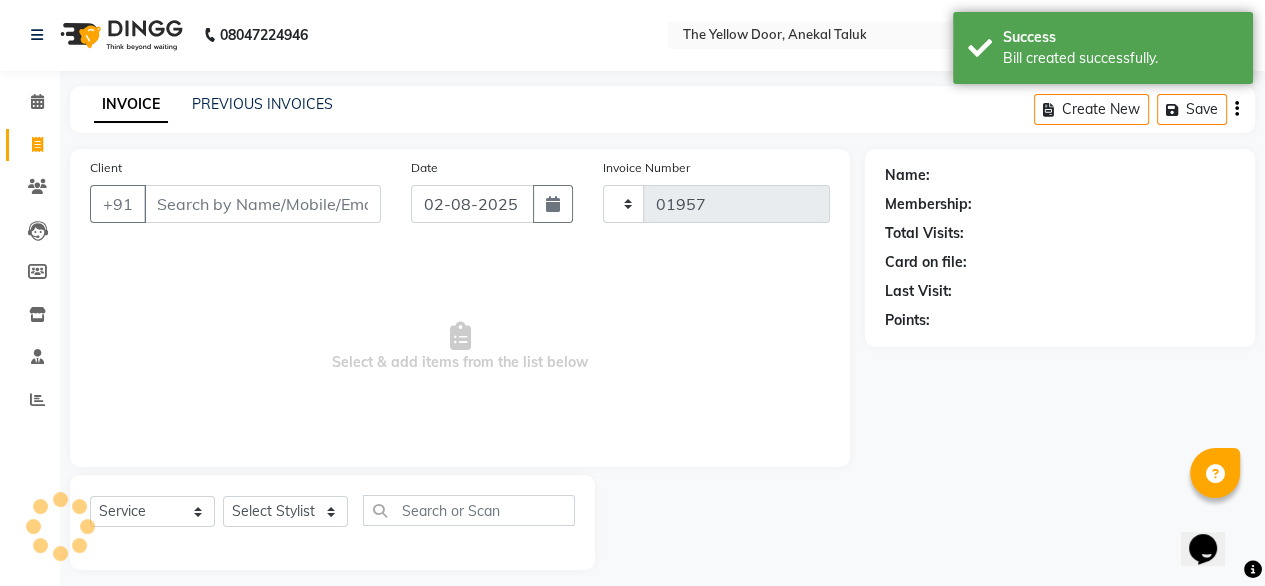 select on "5650" 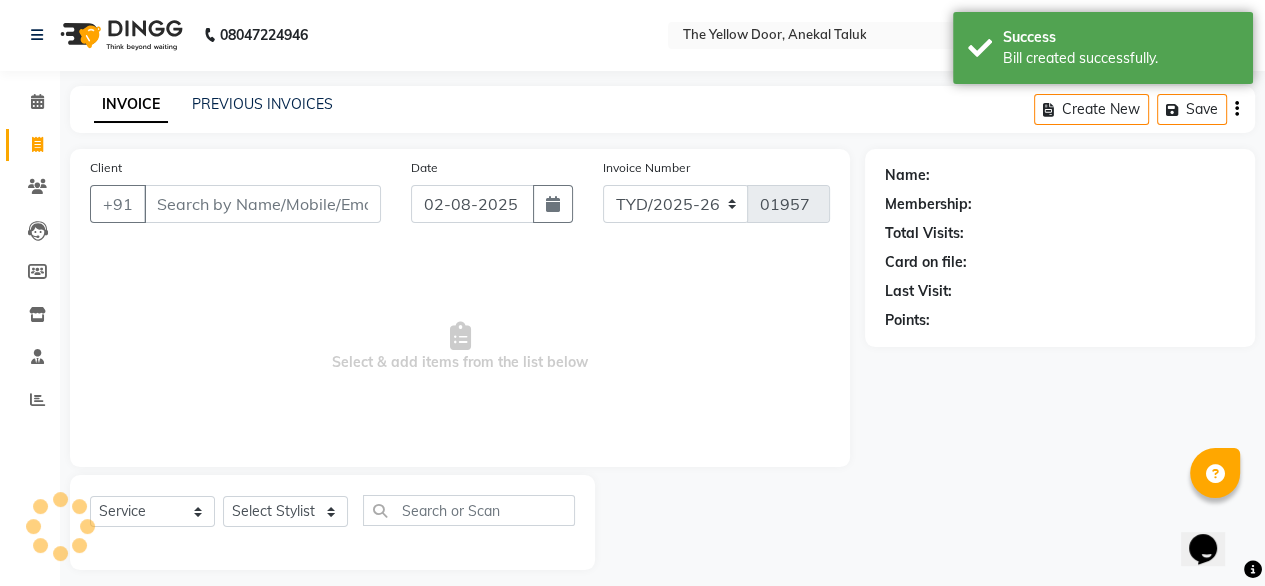 scroll, scrollTop: 16, scrollLeft: 0, axis: vertical 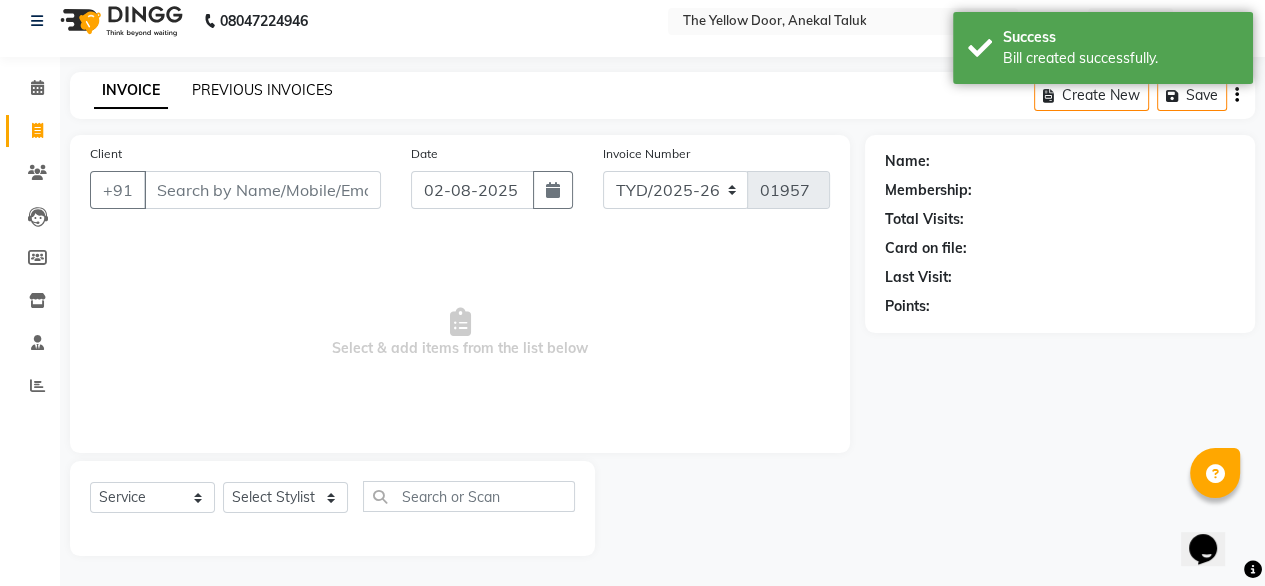 click on "PREVIOUS INVOICES" 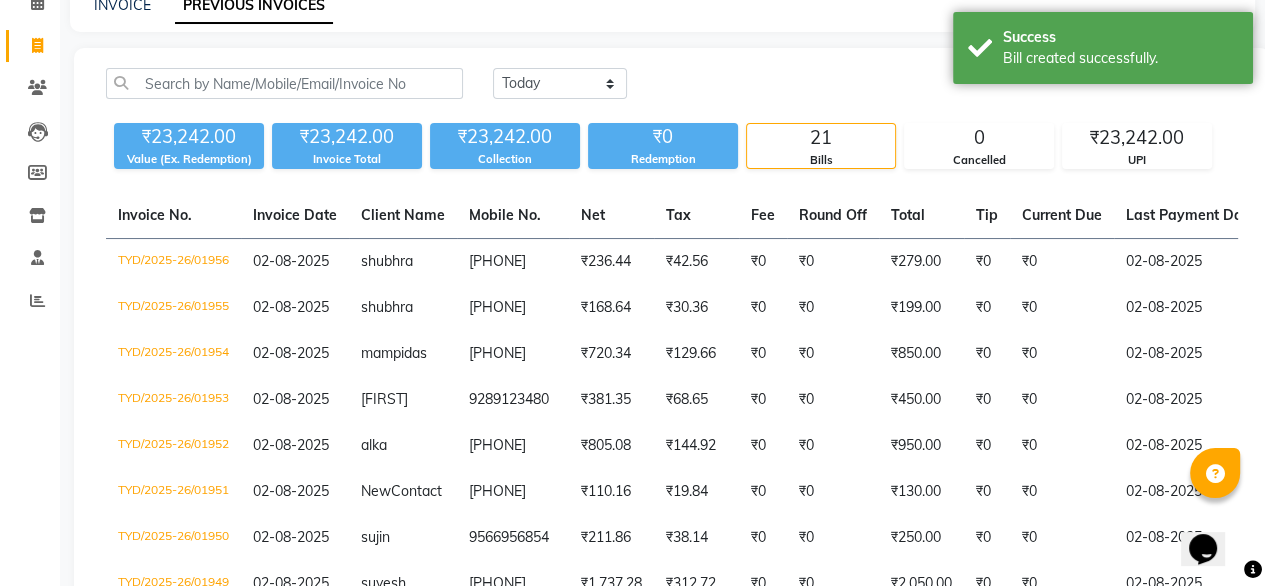 scroll, scrollTop: 112, scrollLeft: 0, axis: vertical 